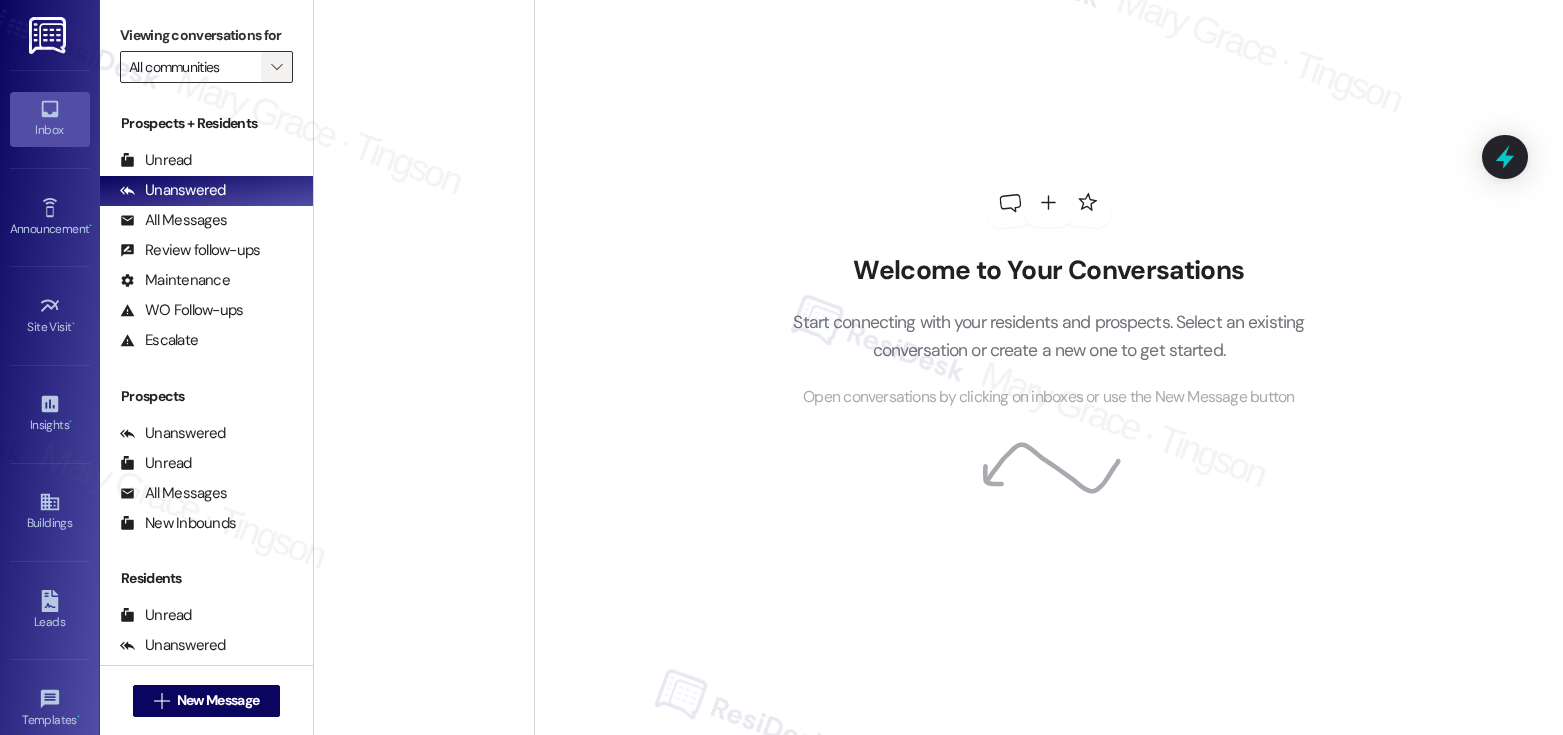 scroll, scrollTop: 0, scrollLeft: 0, axis: both 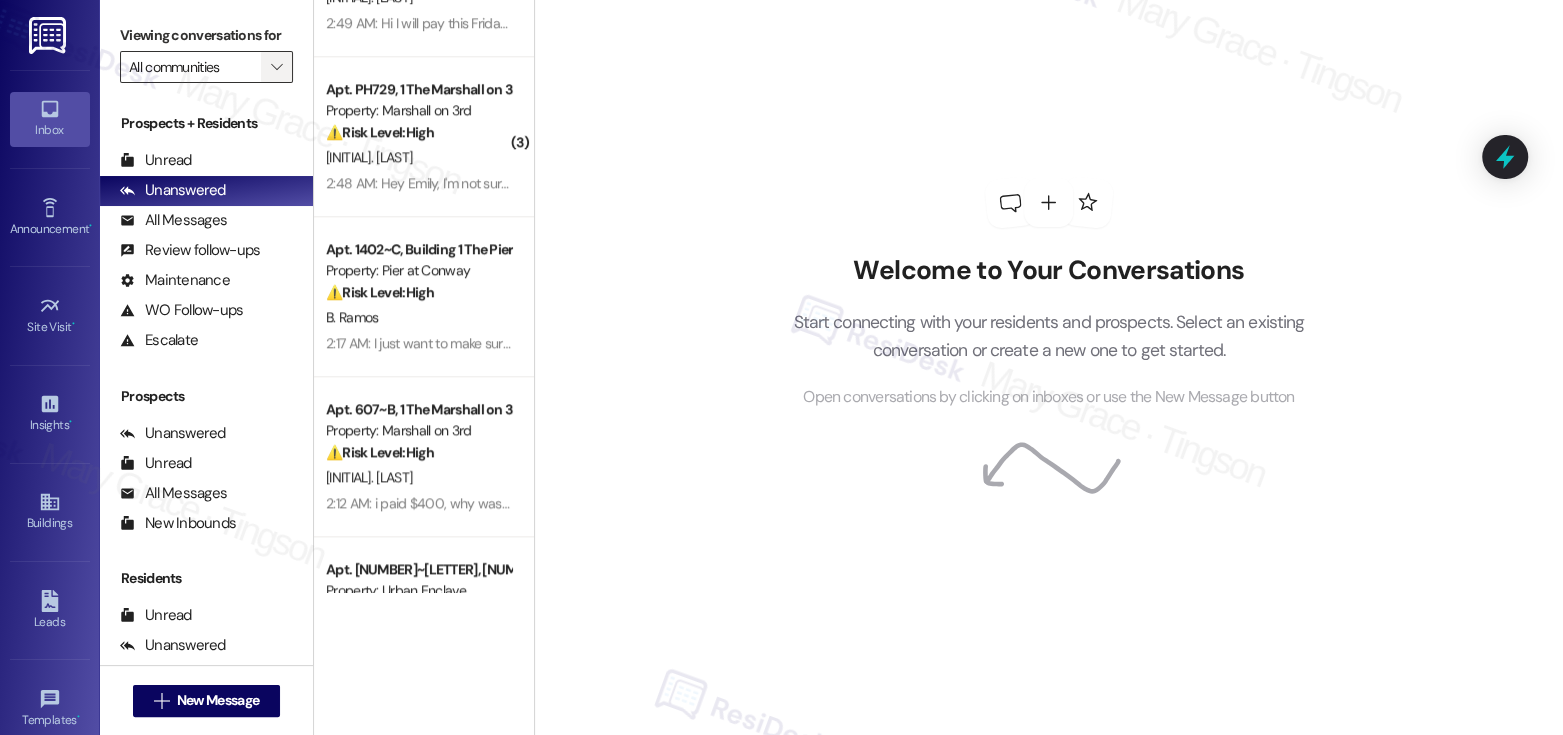 click on "" at bounding box center [276, 67] 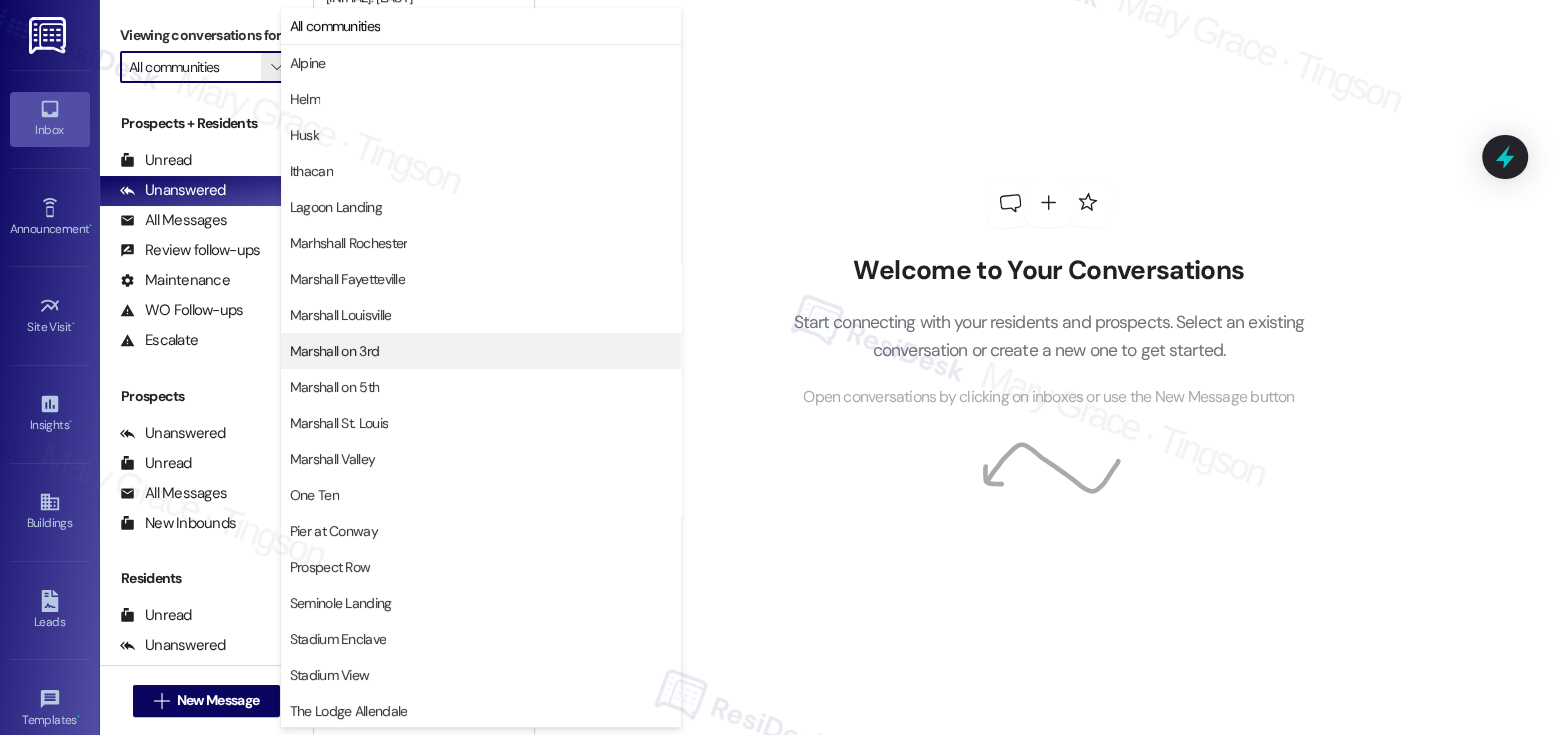 scroll, scrollTop: 14, scrollLeft: 0, axis: vertical 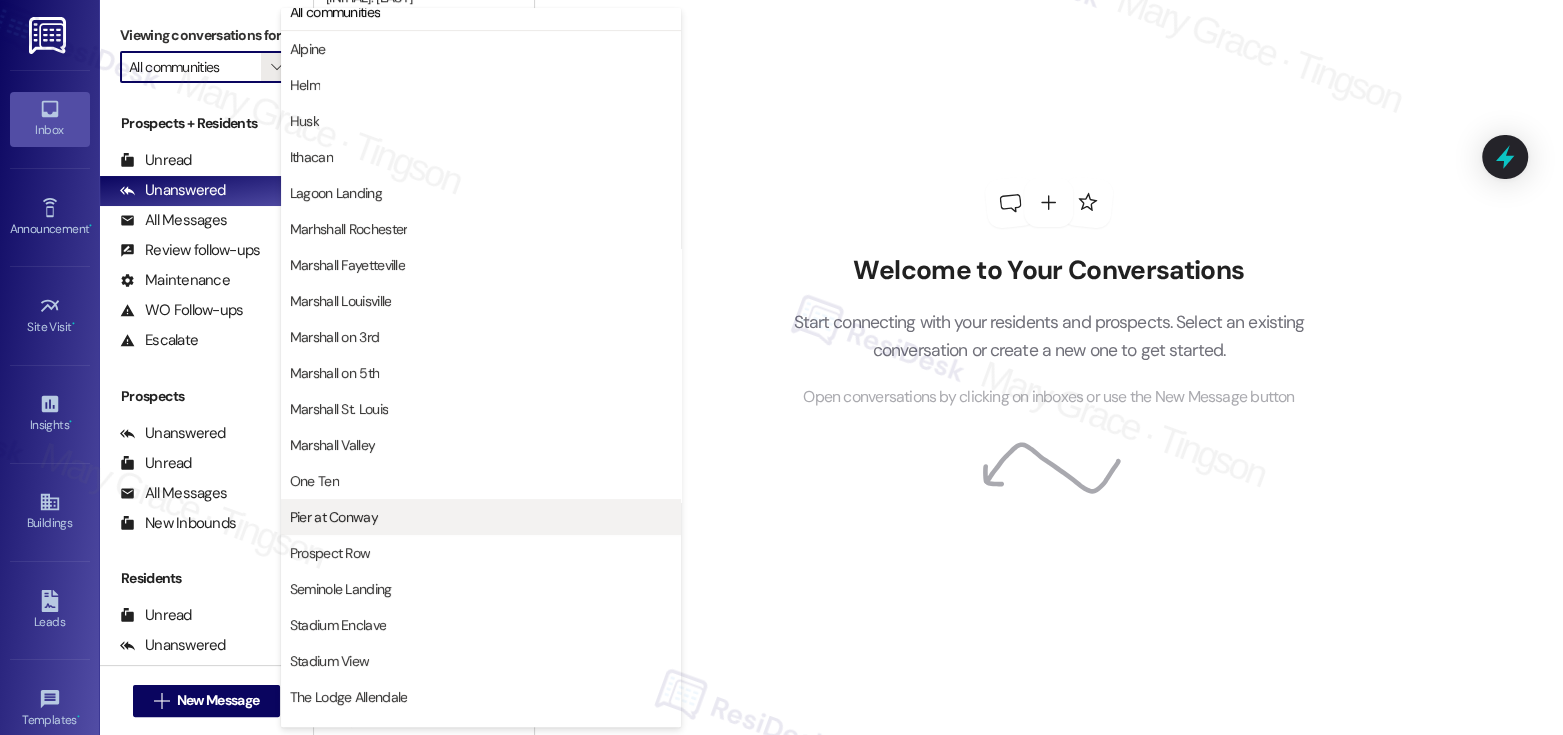 click on "Pier at Conway" at bounding box center (334, 517) 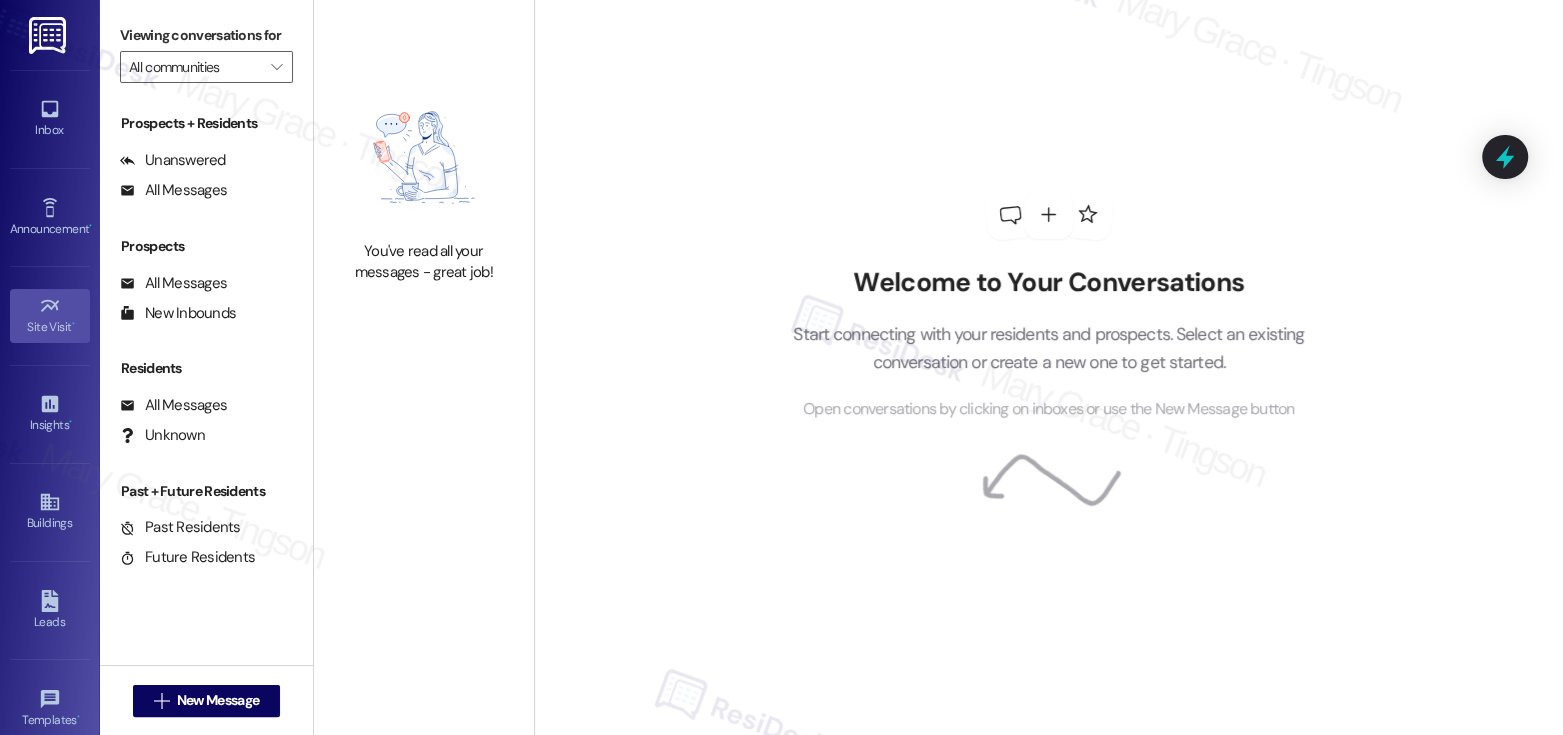 type on "Pier at Conway" 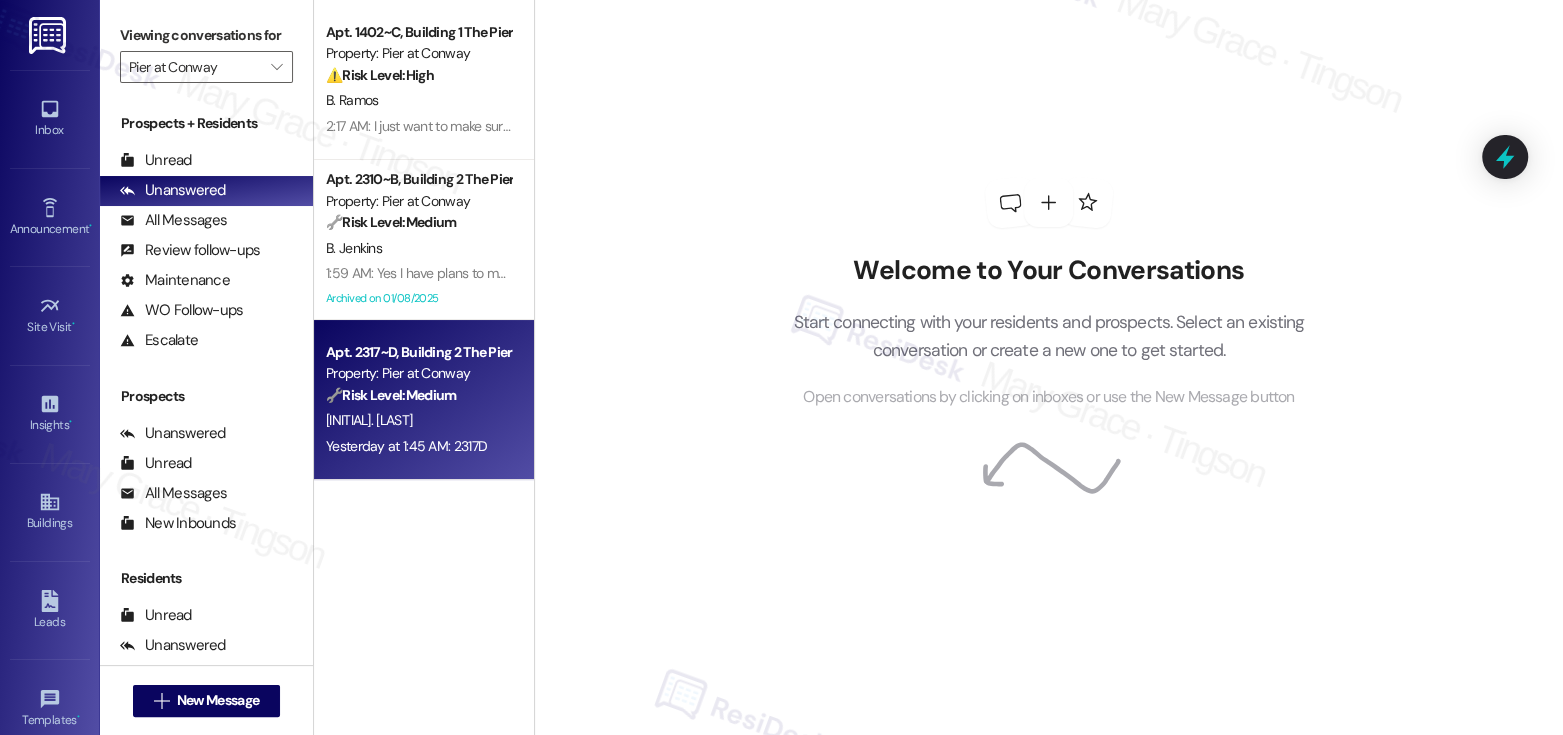 click on "🔧  Risk Level:  Medium" at bounding box center [391, 395] 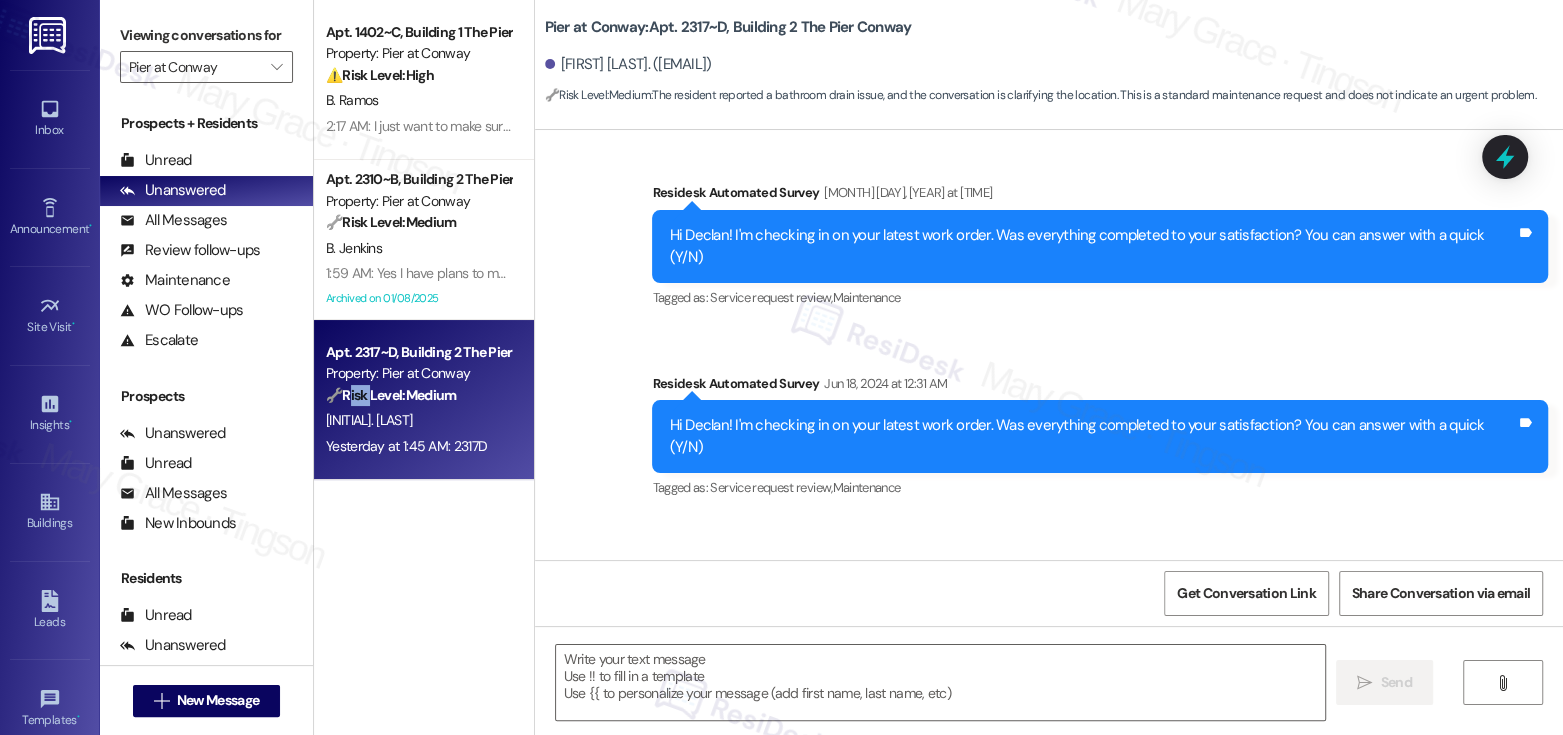 type on "Fetching suggested responses. Please feel free to read through the conversation in the meantime." 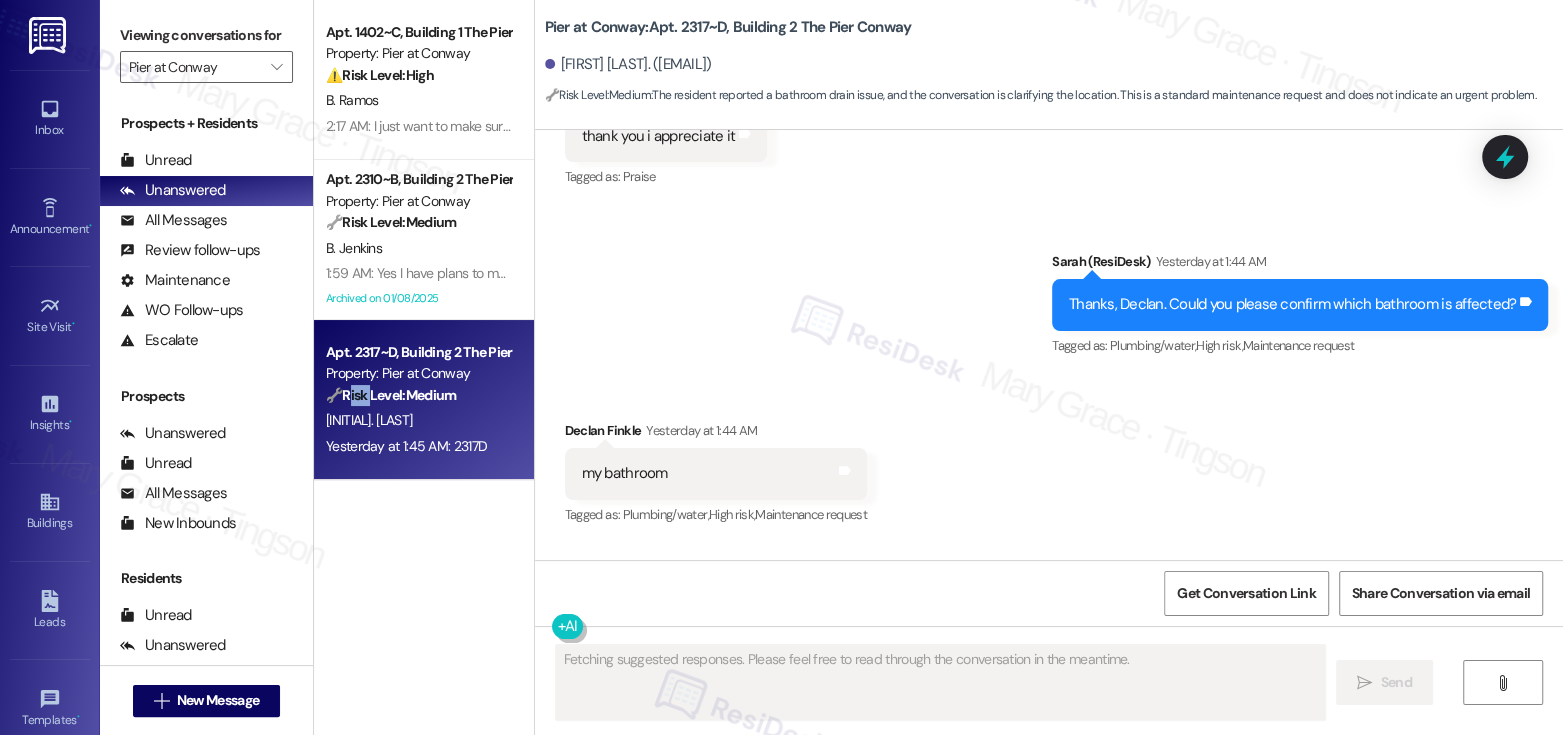 scroll, scrollTop: 4593, scrollLeft: 0, axis: vertical 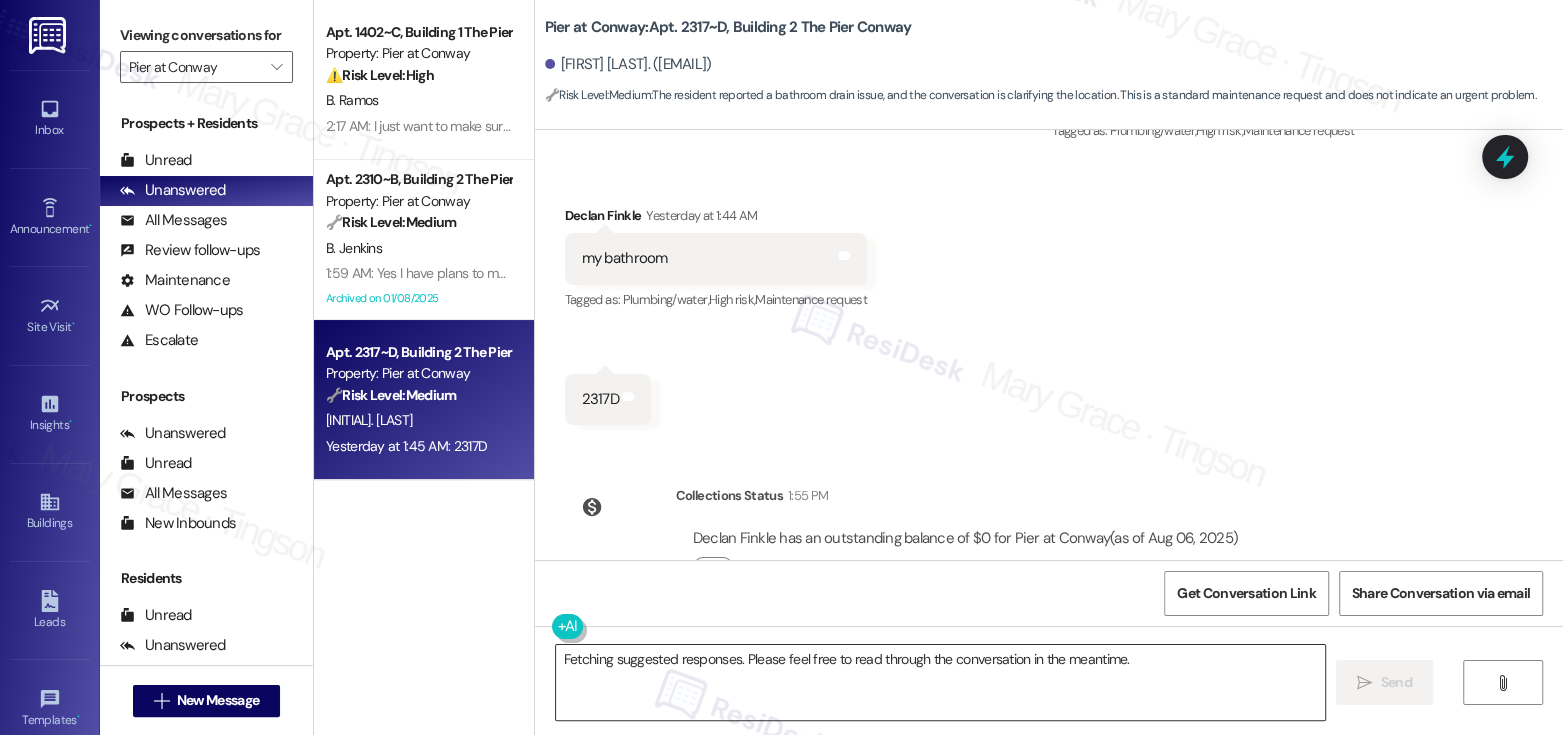 click on "Fetching suggested responses. Please feel free to read through the conversation in the meantime." at bounding box center (940, 682) 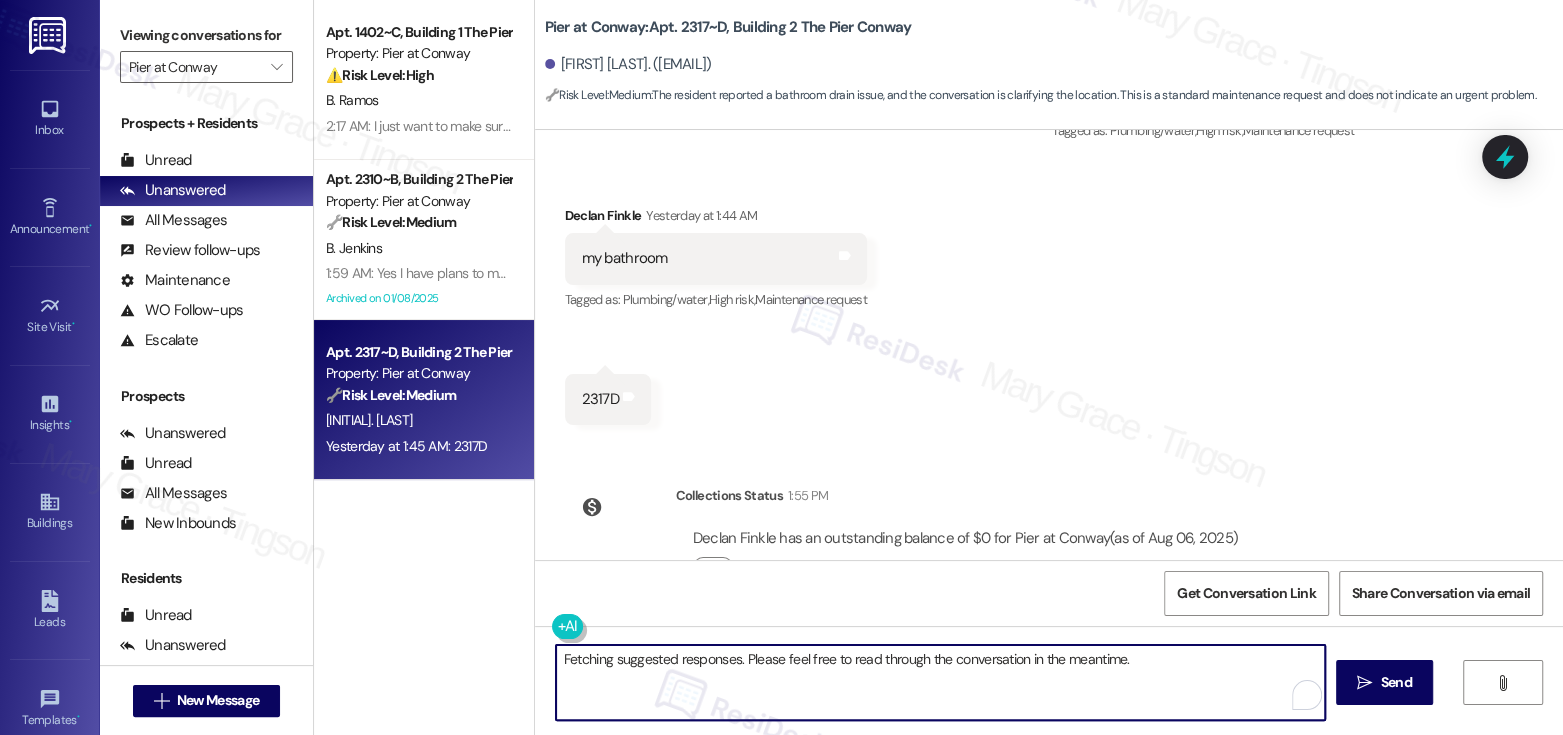 click on "Fetching suggested responses. Please feel free to read through the conversation in the meantime." at bounding box center [940, 682] 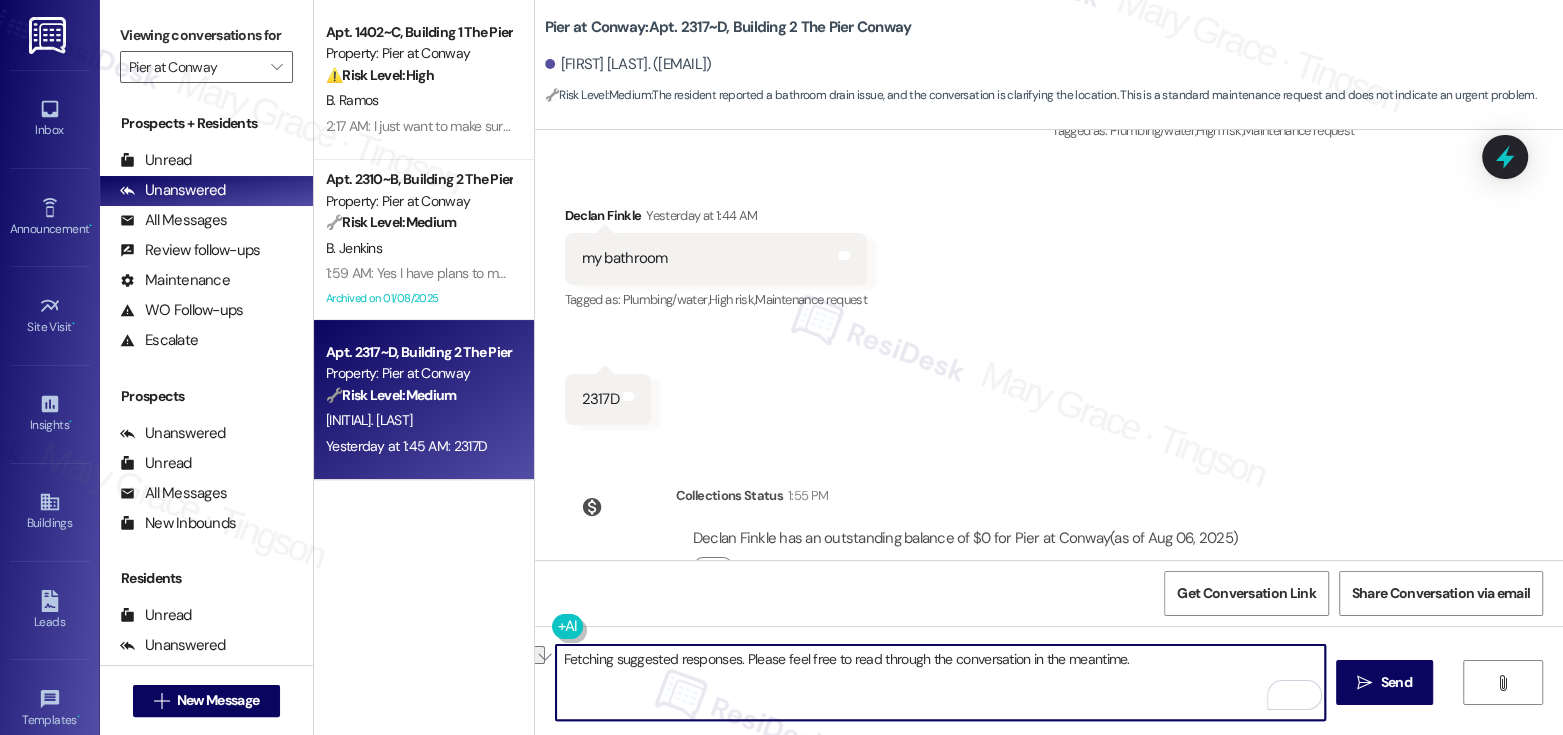click on "Fetching suggested responses. Please feel free to read through the conversation in the meantime." at bounding box center (940, 682) 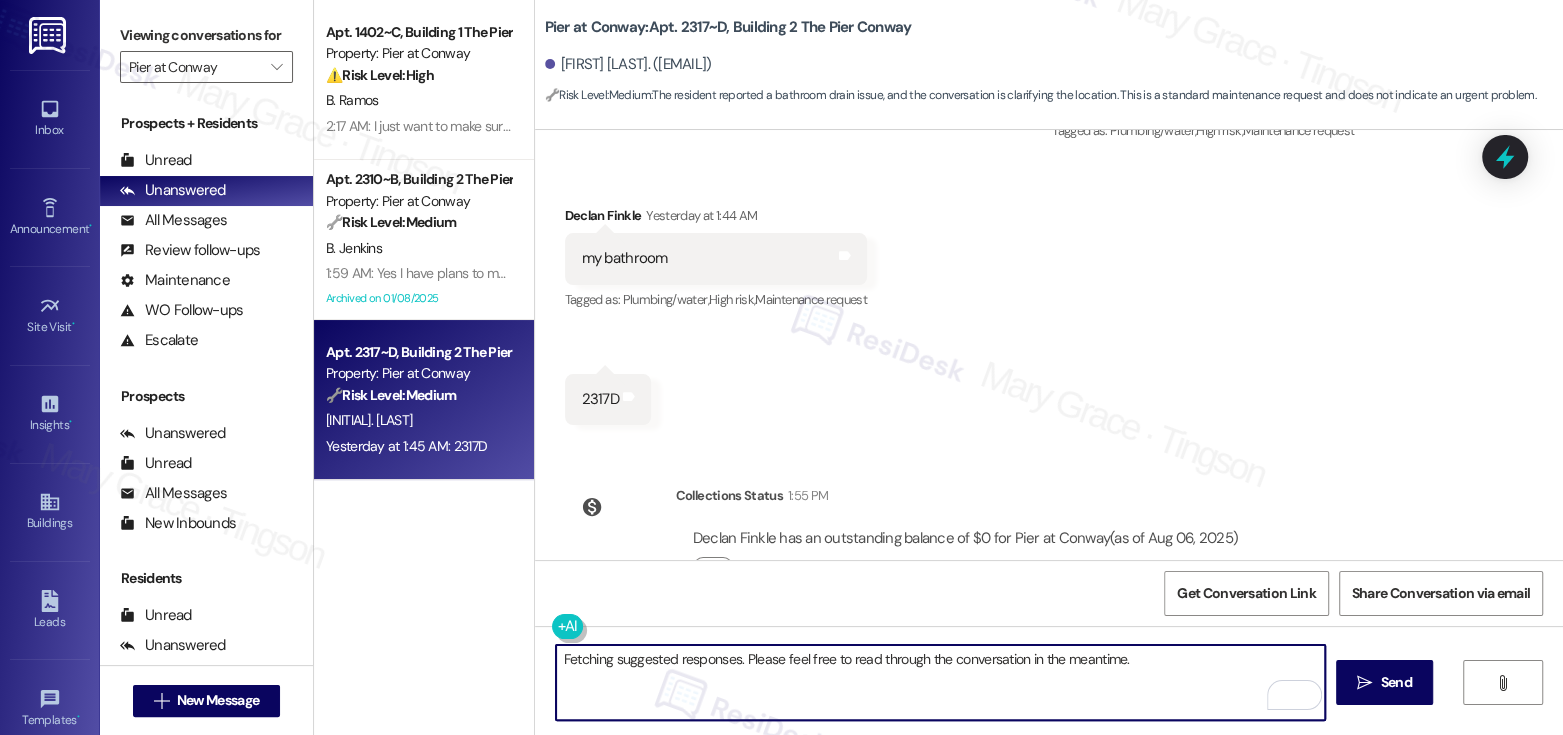 click on "Fetching suggested responses. Please feel free to read through the conversation in the meantime." at bounding box center (940, 682) 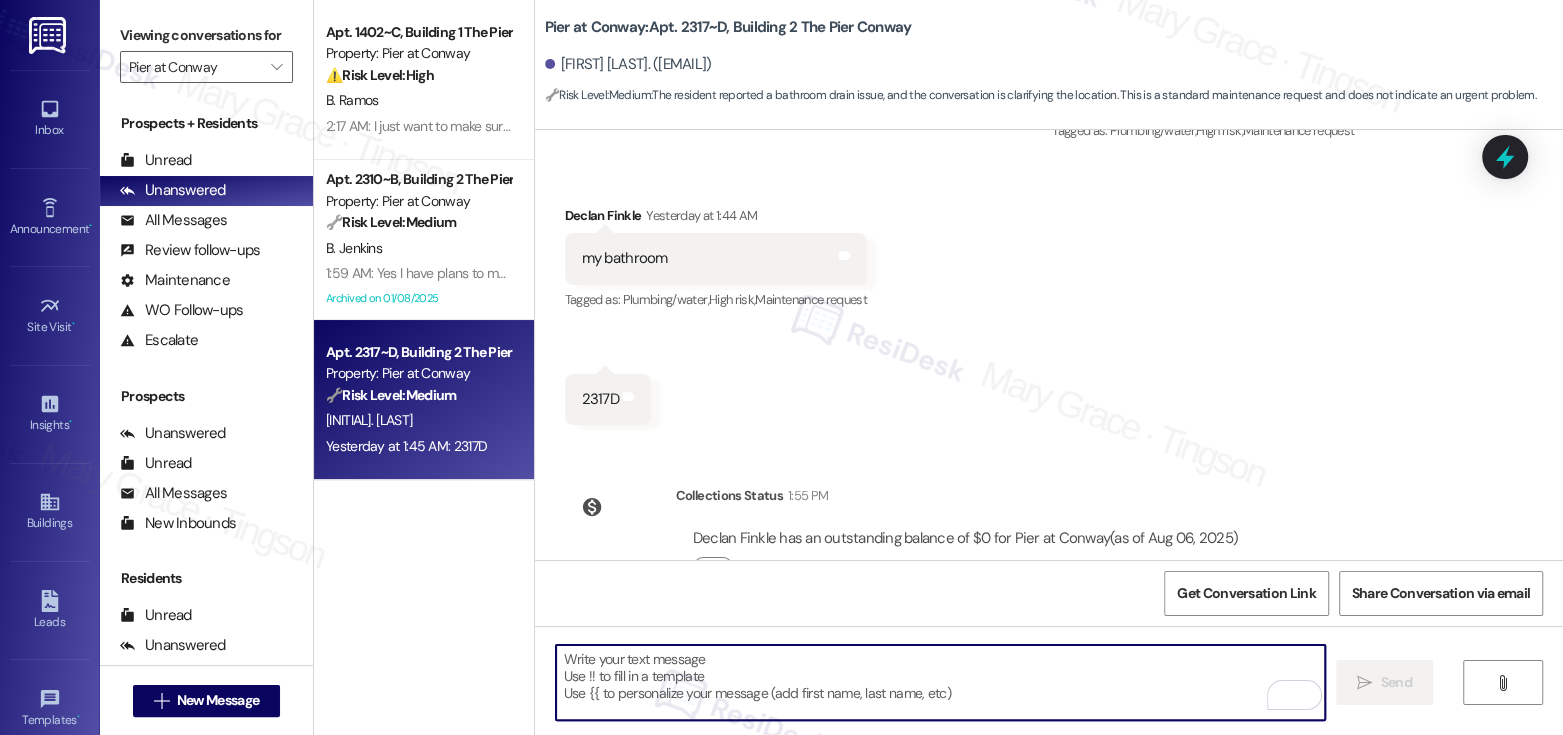type 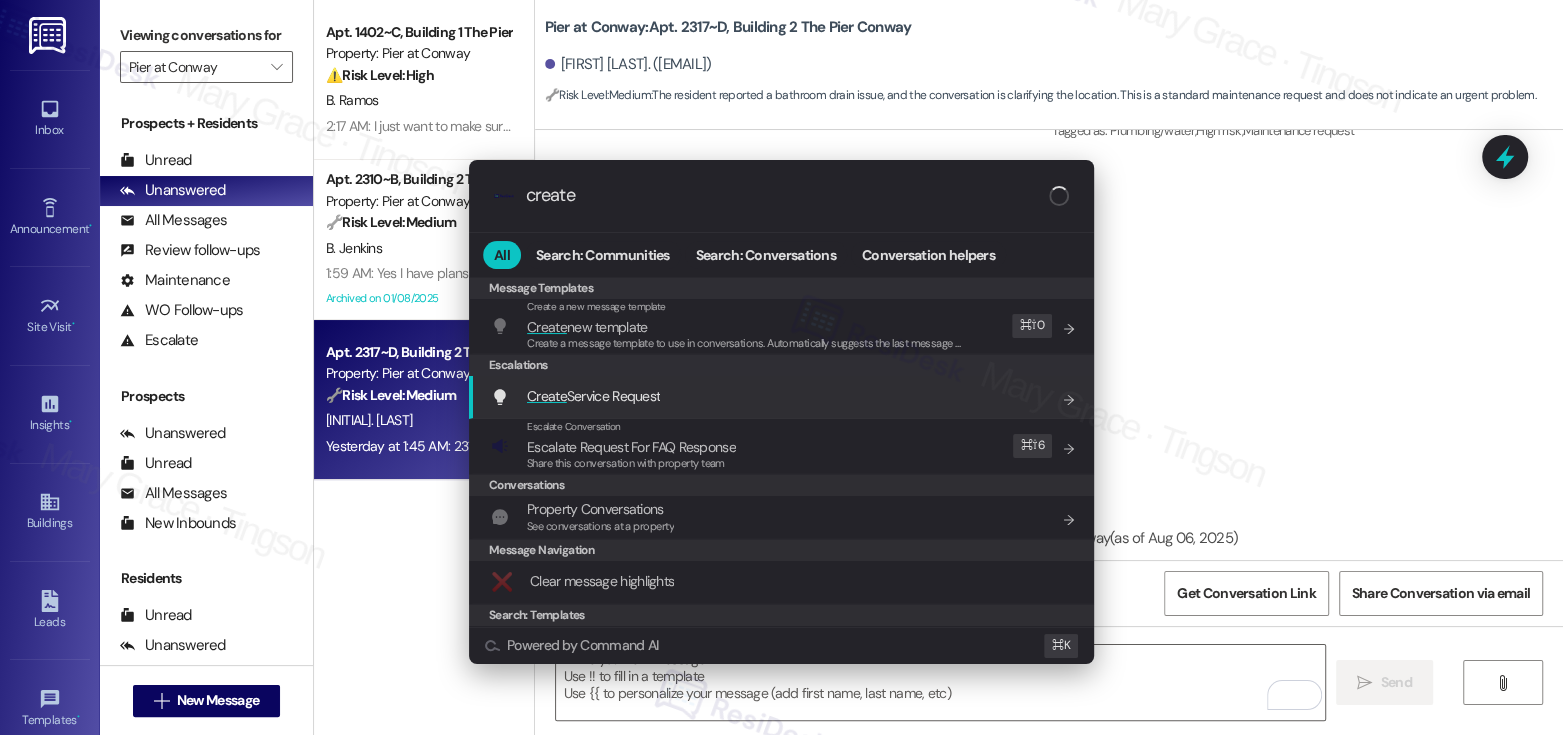 type on "create" 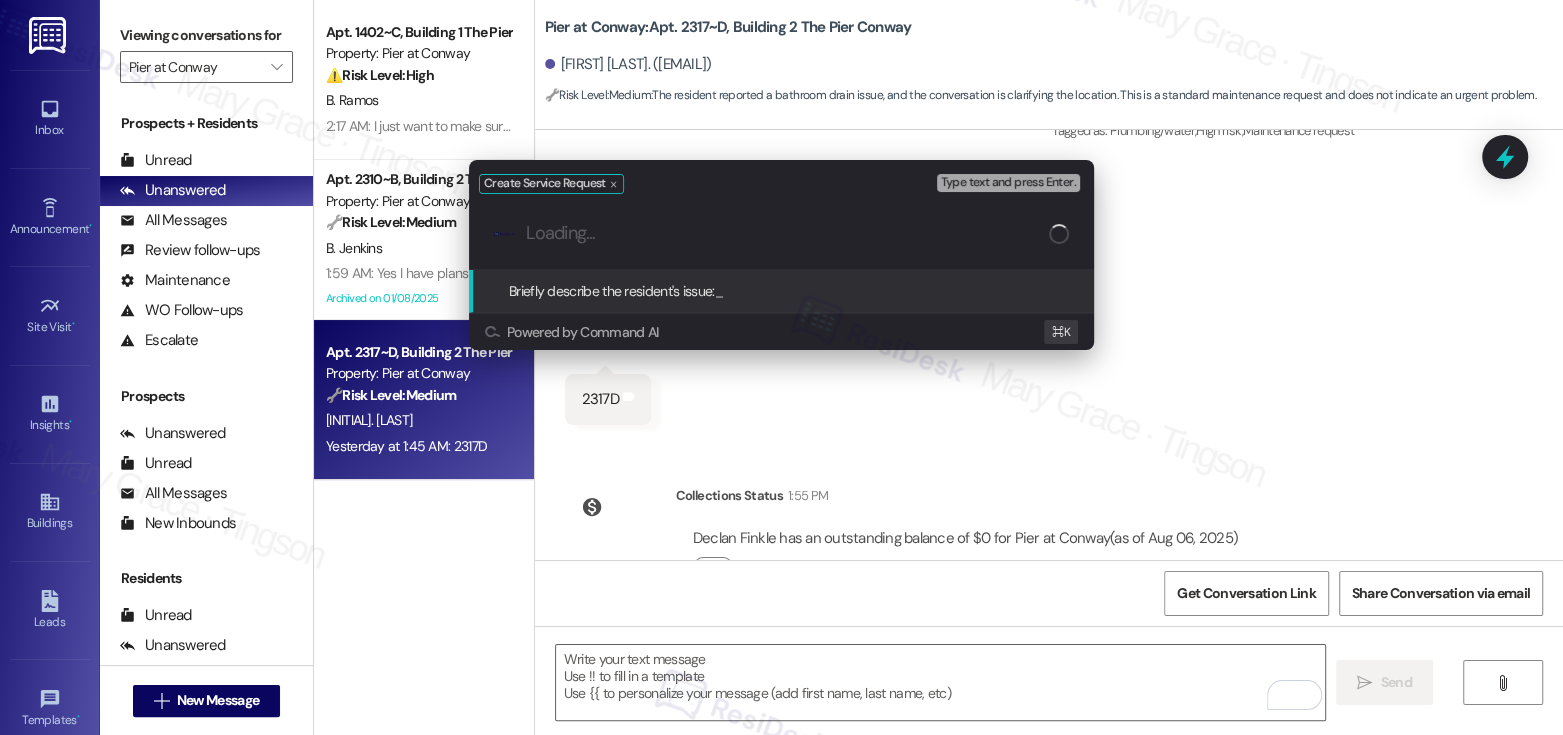 click on ".cls-1{fill:#0a055f;}.cls-2{fill:#0cc4c4;} resideskLogoBlueOrange" at bounding box center [781, 233] 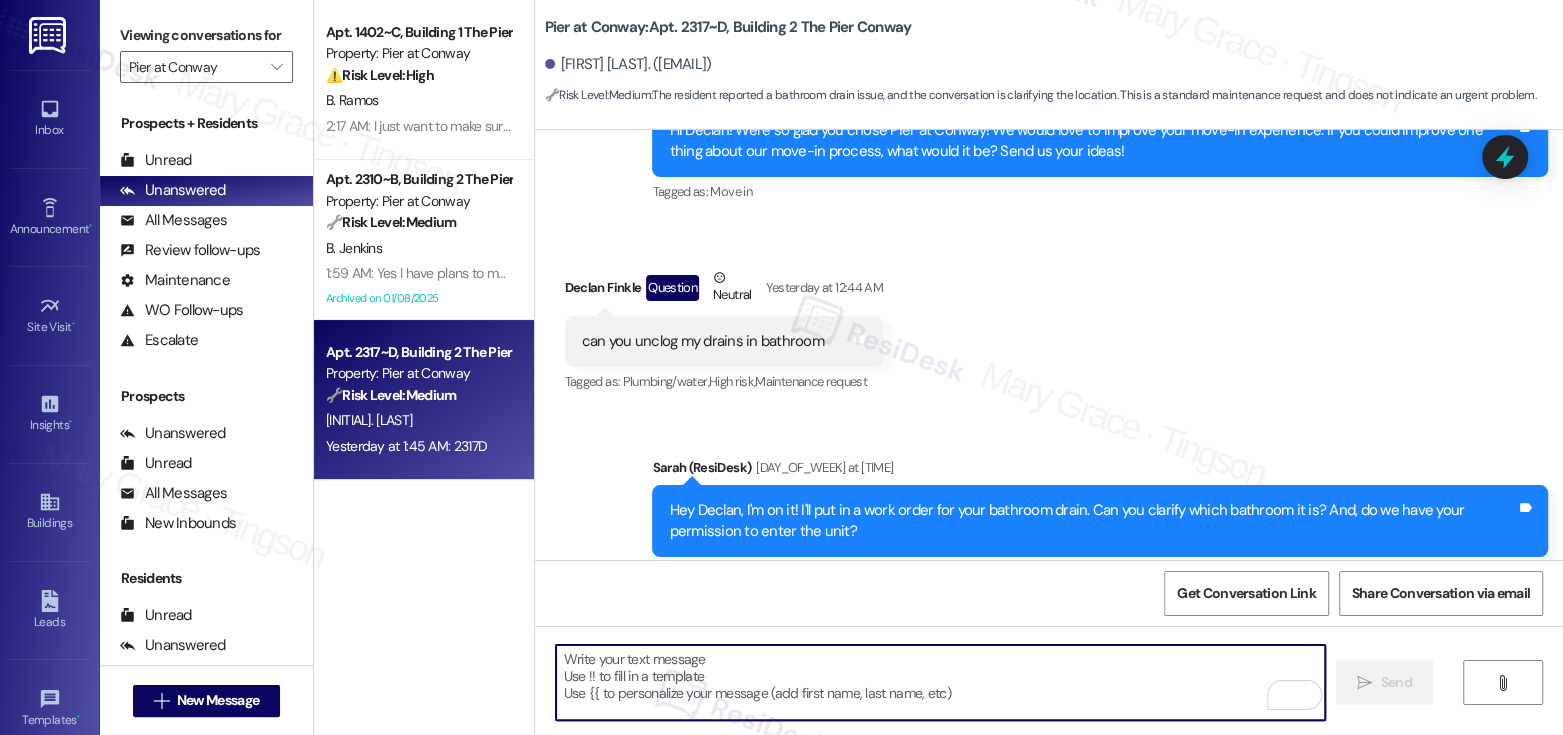 scroll, scrollTop: 3662, scrollLeft: 0, axis: vertical 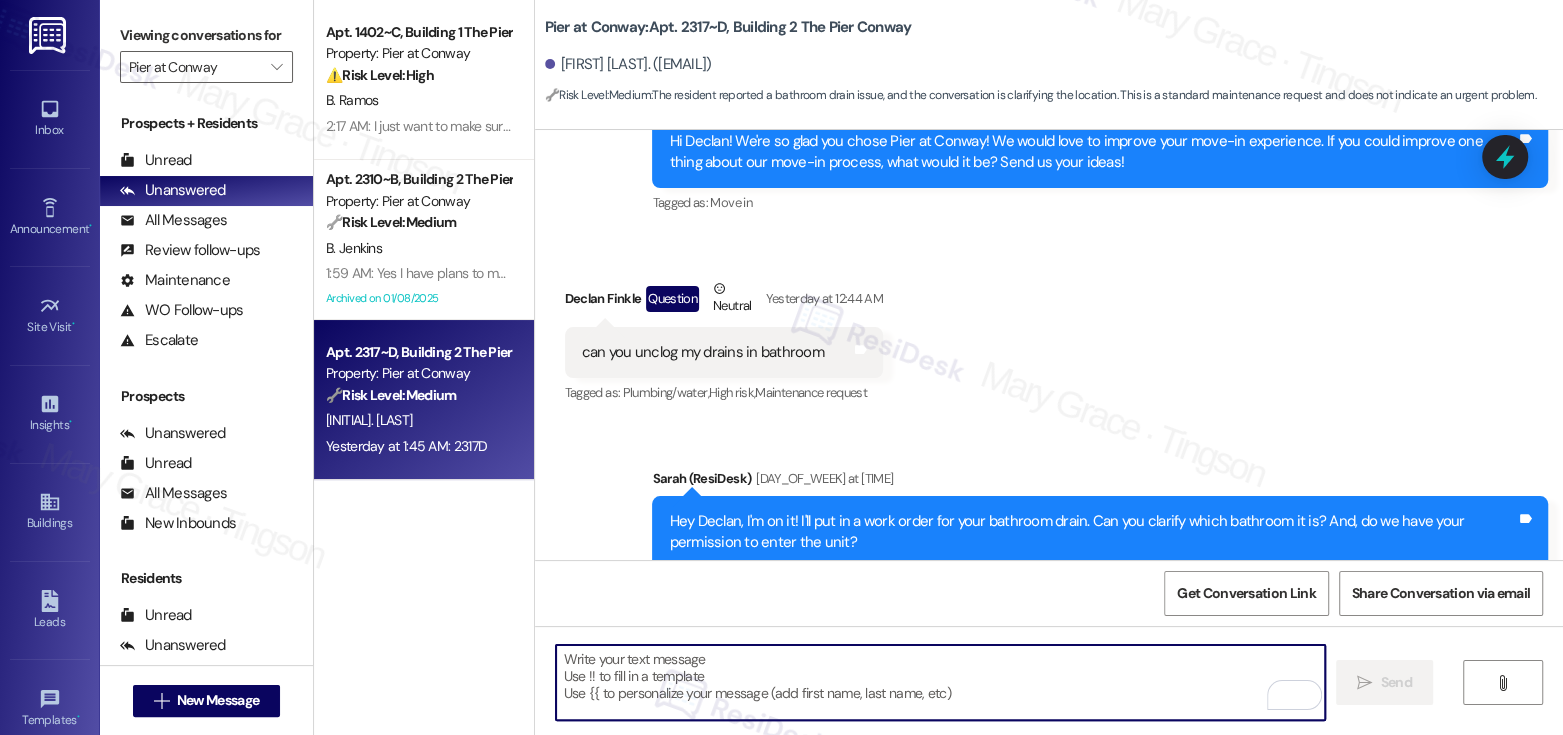 click at bounding box center [940, 682] 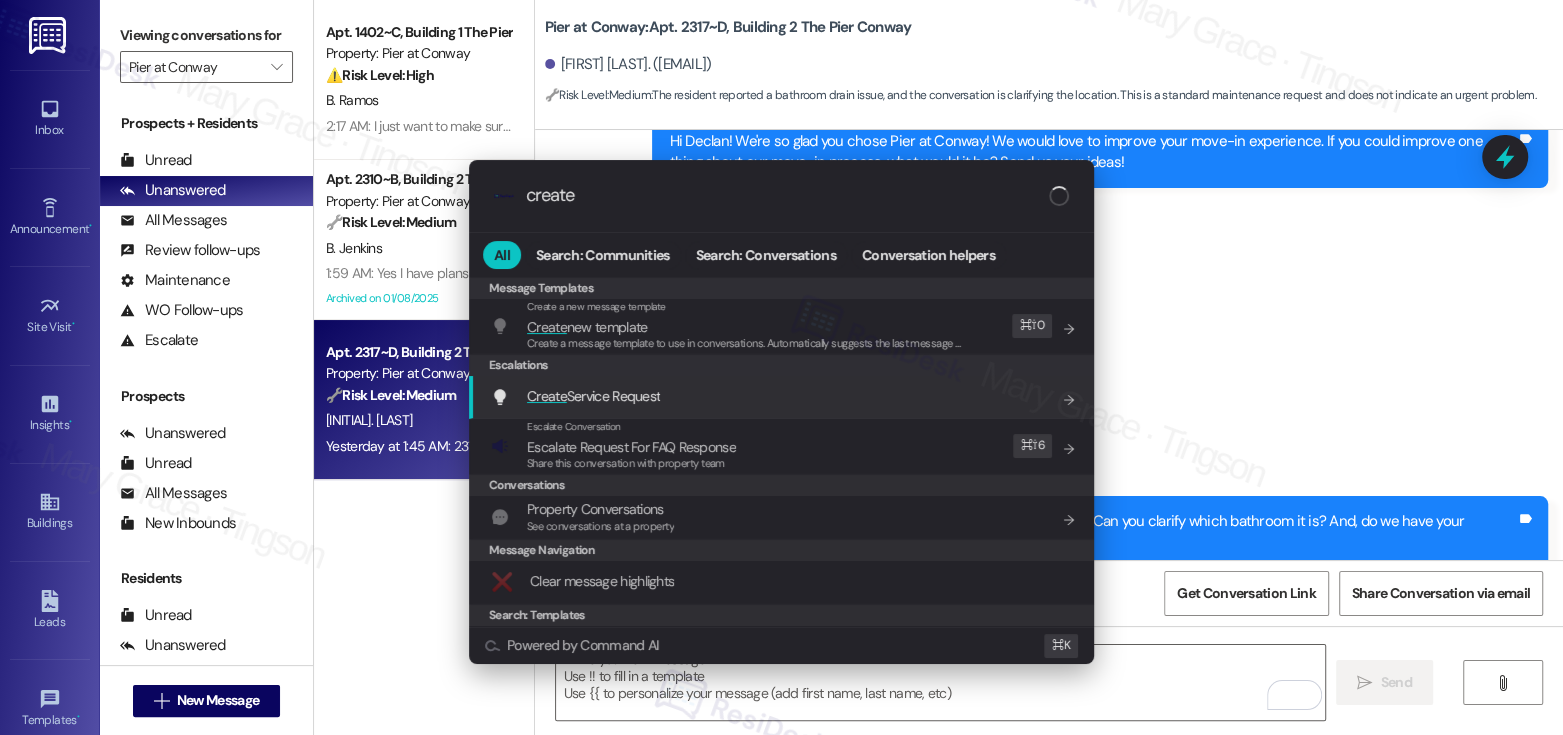 type on "create" 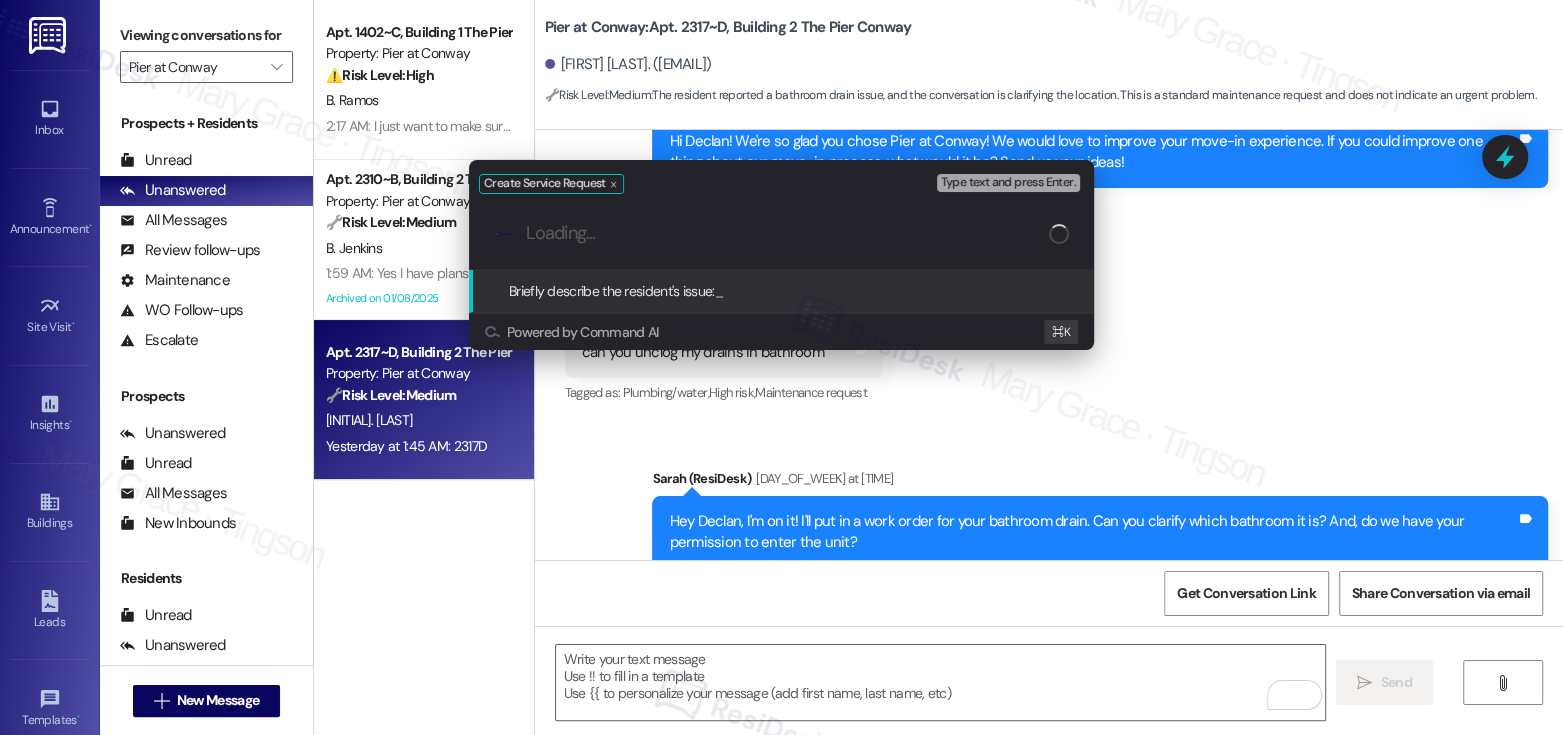 click at bounding box center (787, 233) 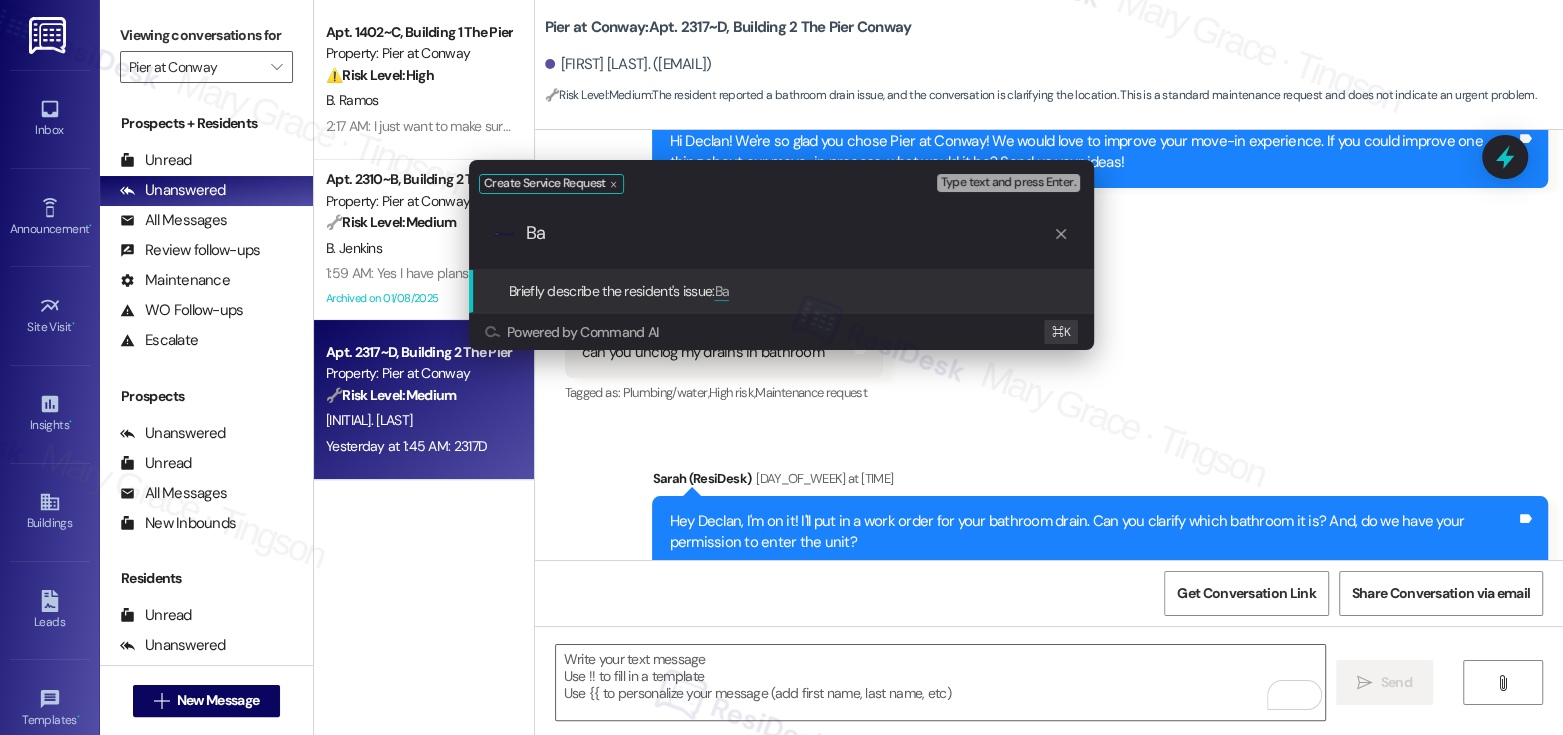 type on "B" 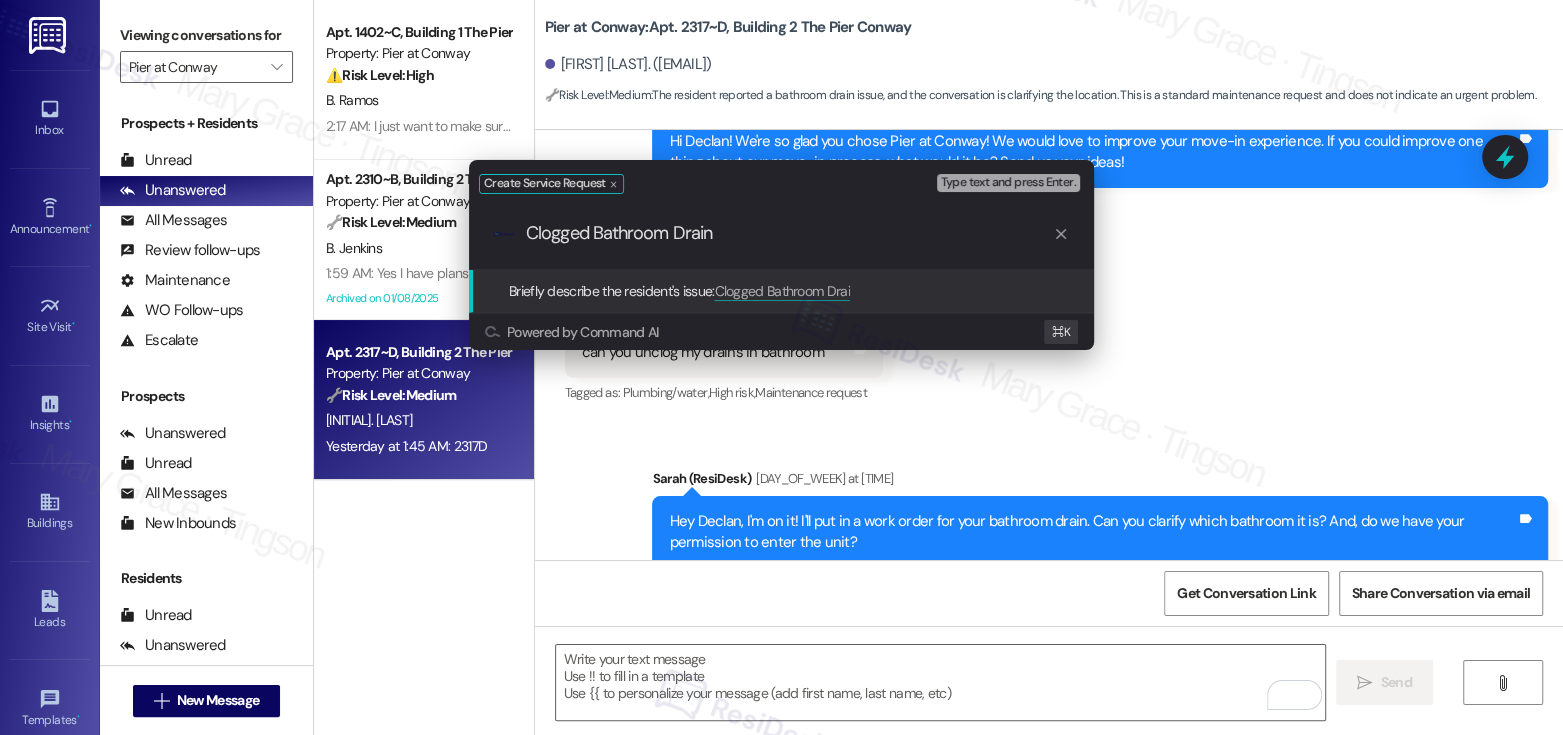 type on "Clogged Bathroom Drains" 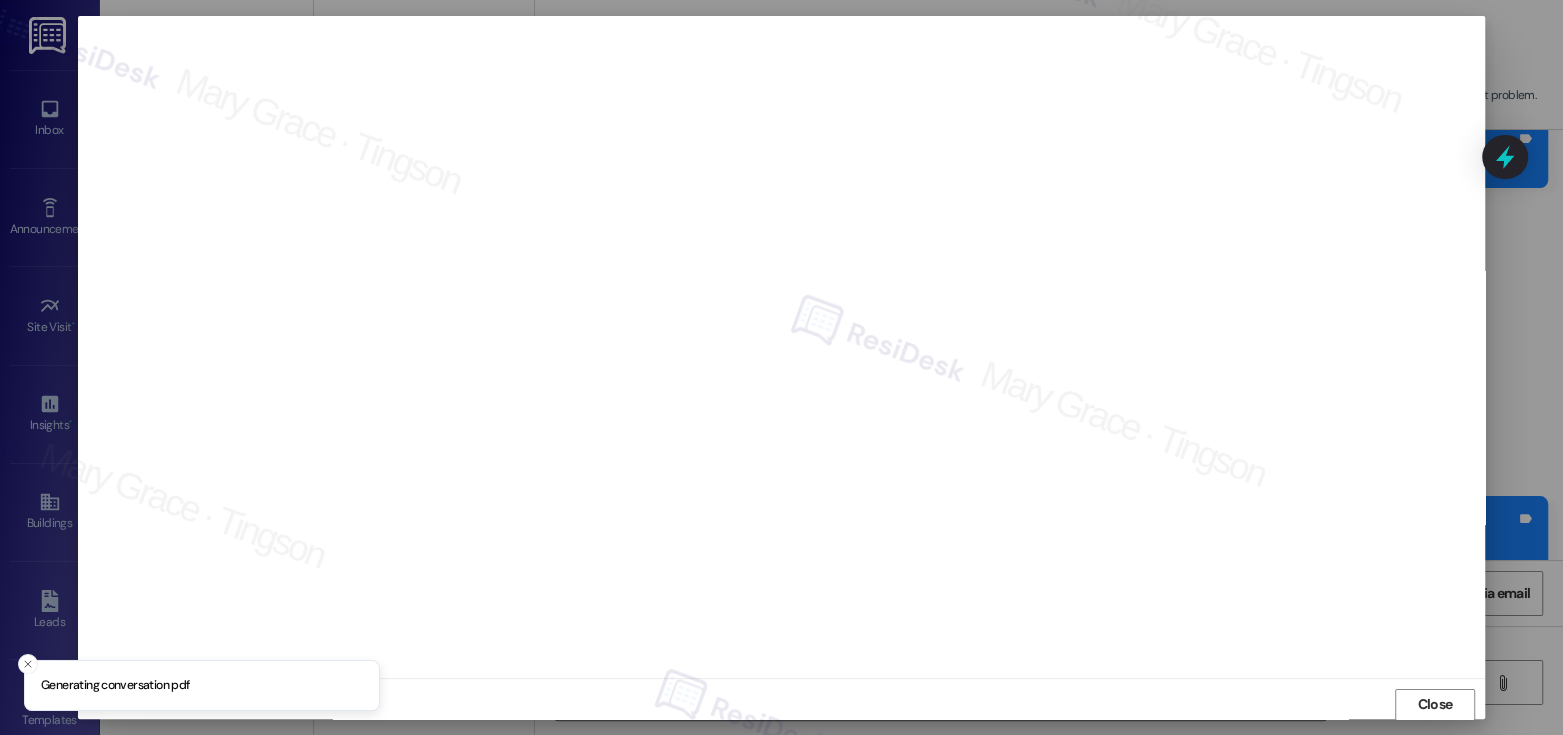 scroll, scrollTop: 1, scrollLeft: 0, axis: vertical 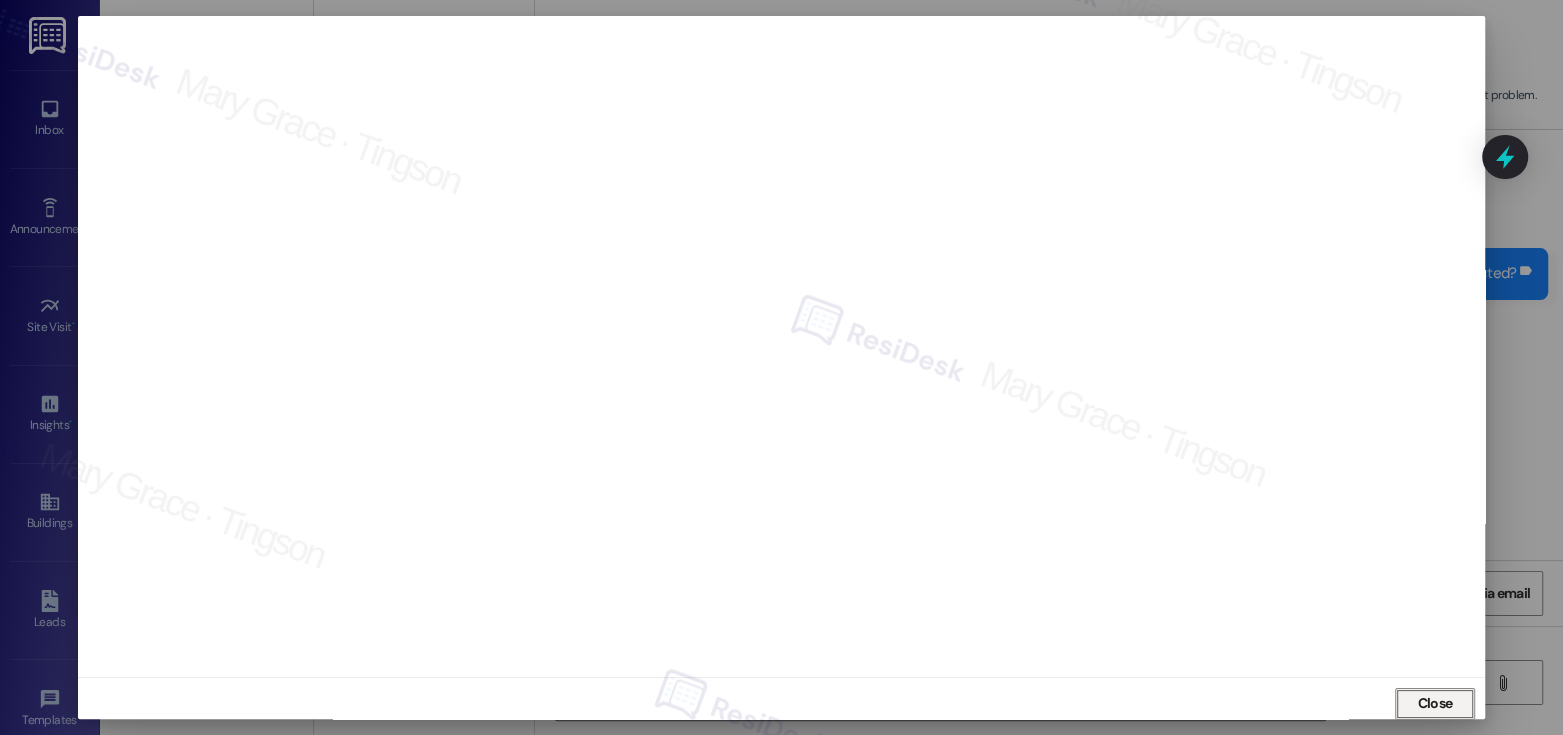 click on "Close" at bounding box center (1435, 704) 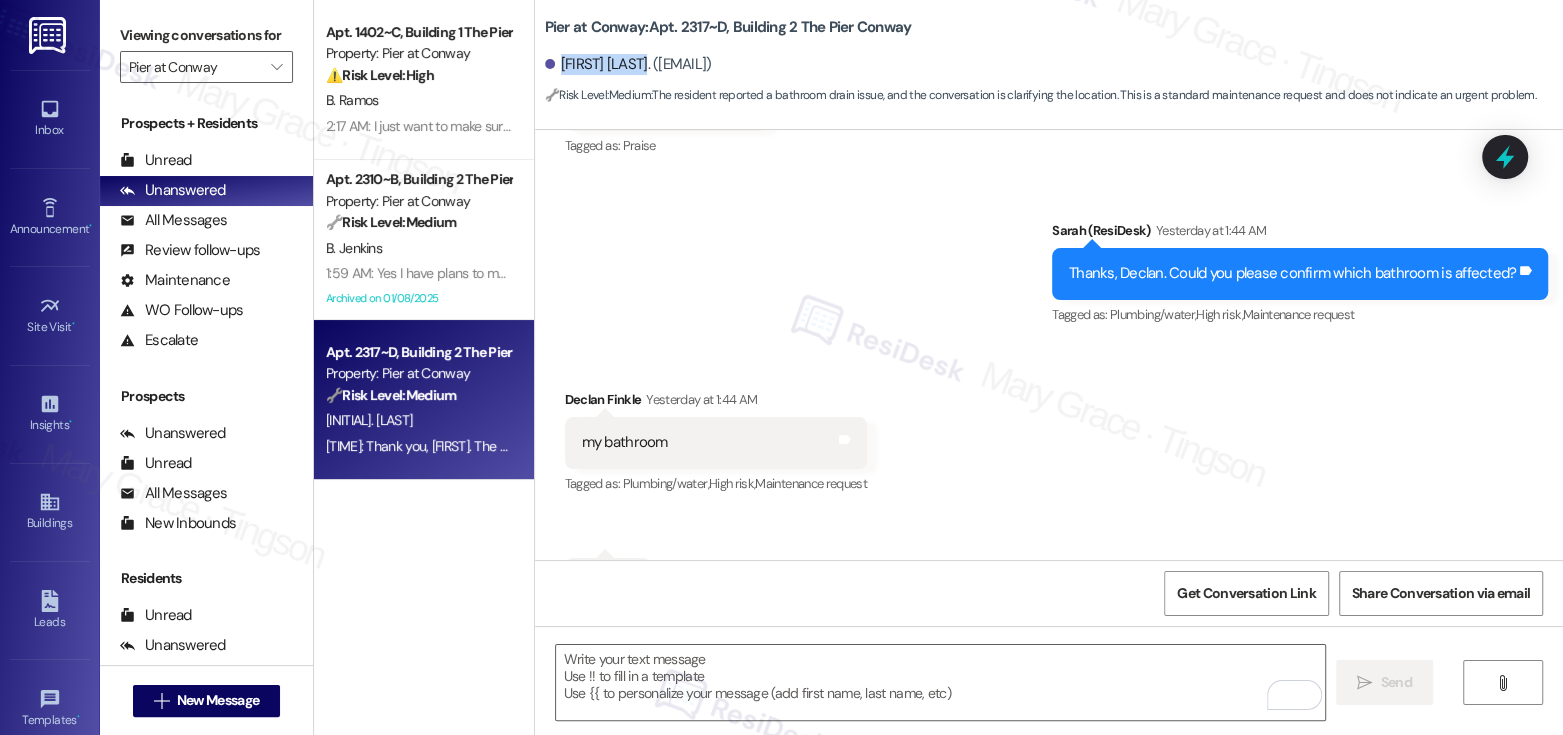 drag, startPoint x: 549, startPoint y: 62, endPoint x: 632, endPoint y: 69, distance: 83.294655 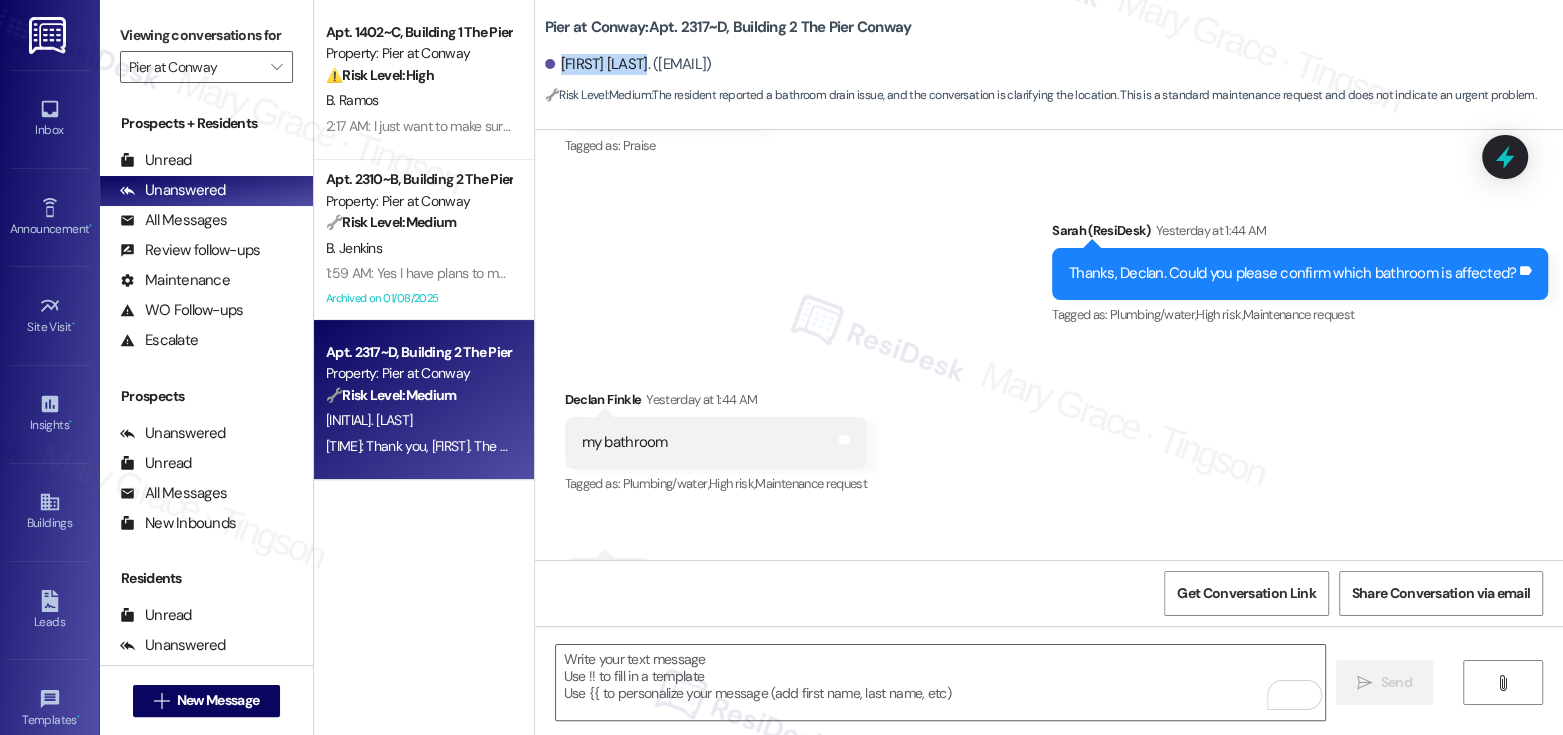 click on "Pier at Conway:  Apt. 2317~D, Building 2 The Pier Conway" at bounding box center [728, 27] 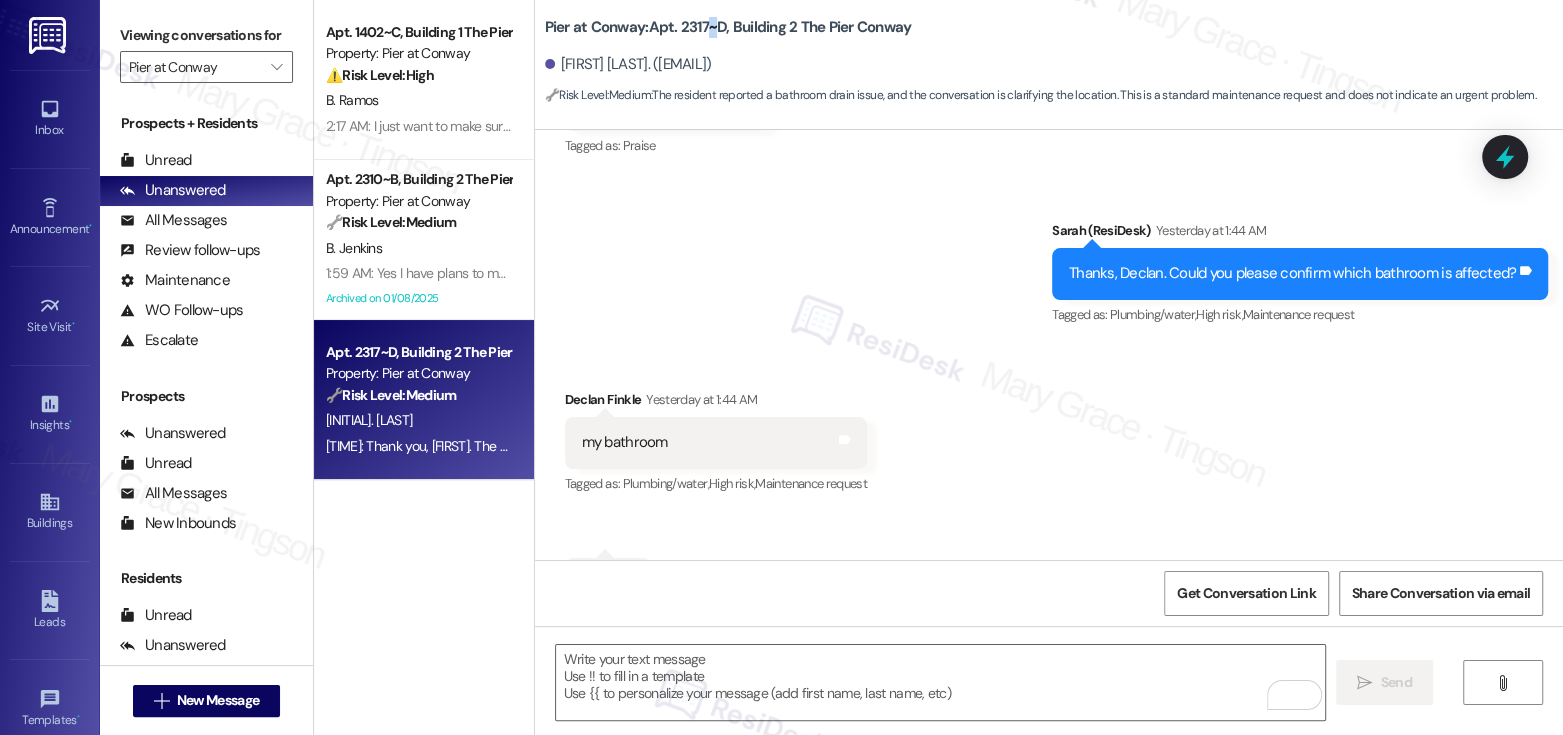 click on "Pier at Conway:  Apt. 2317~D, Building 2 The Pier Conway" at bounding box center [728, 27] 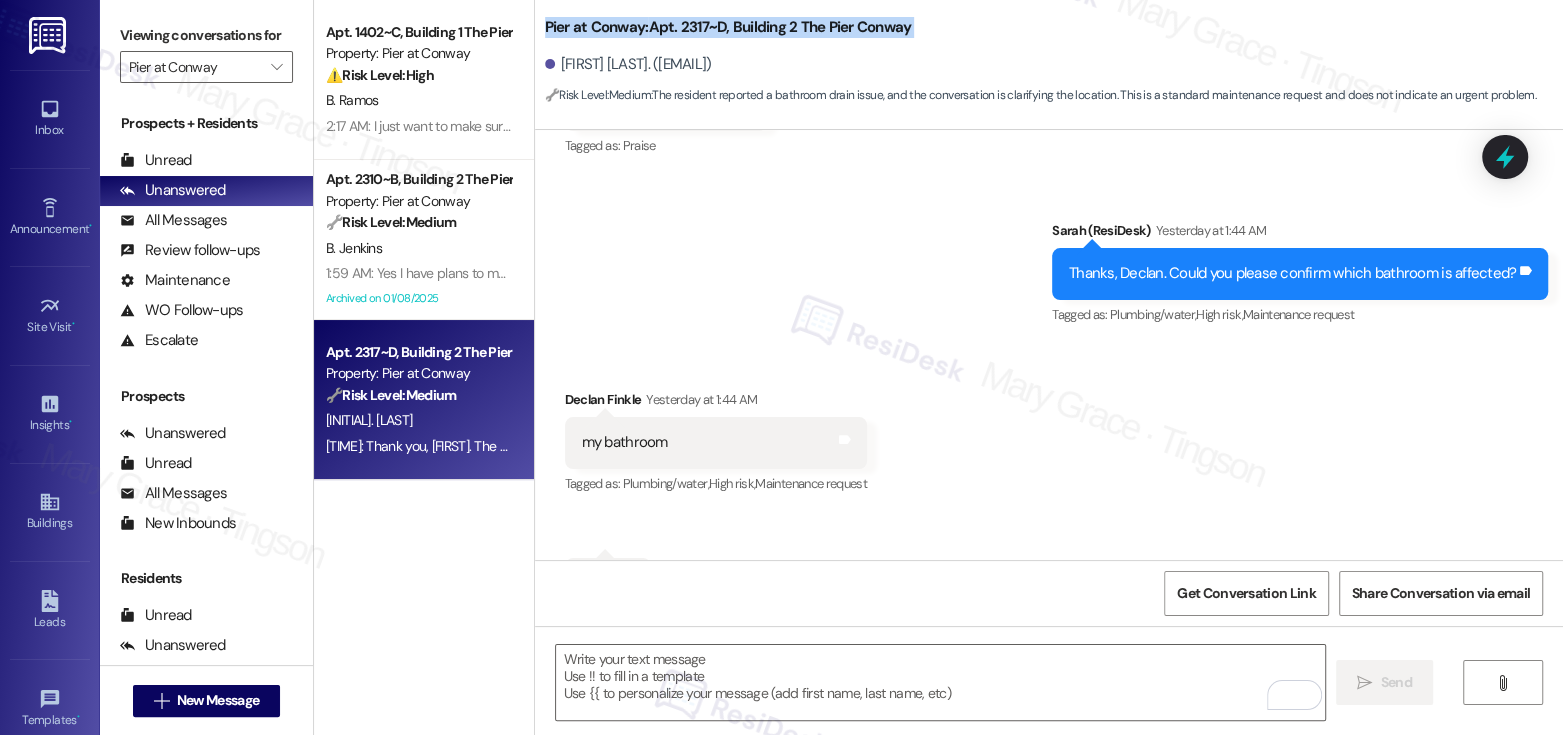 copy on "Pier at Conway:  Apt. 2317~D, Building 2 The Pier Conway" 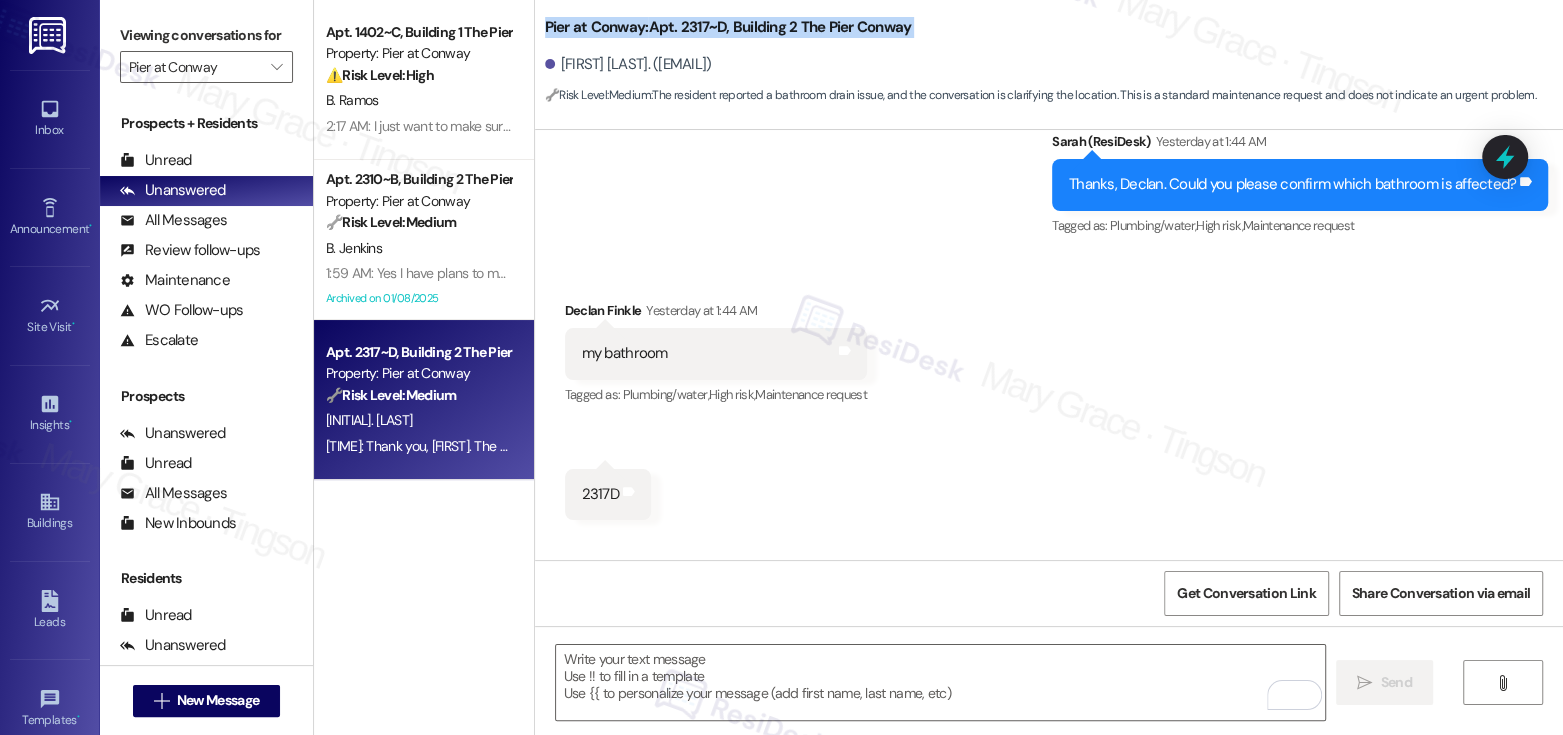 scroll, scrollTop: 4733, scrollLeft: 0, axis: vertical 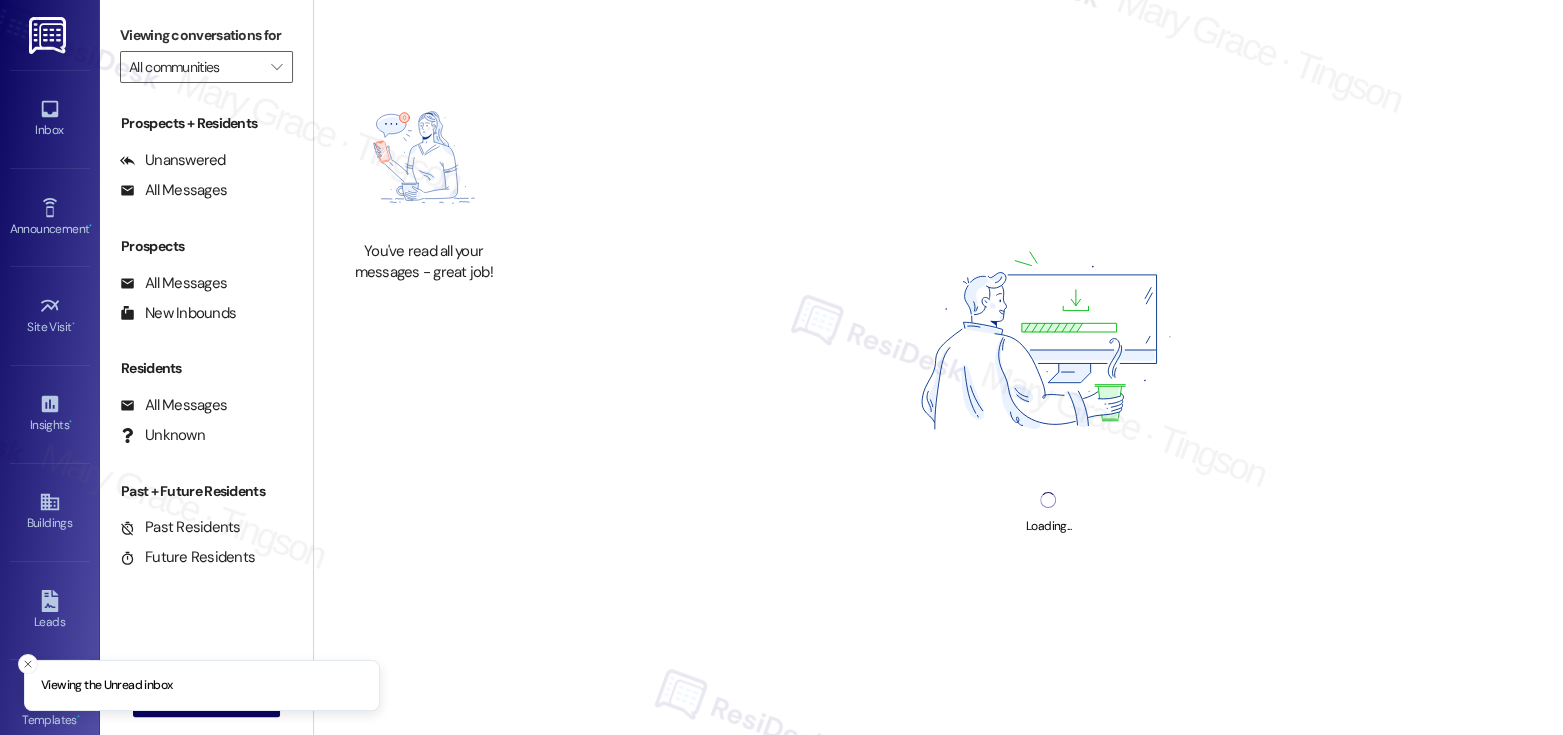 type on "Pier at Conway" 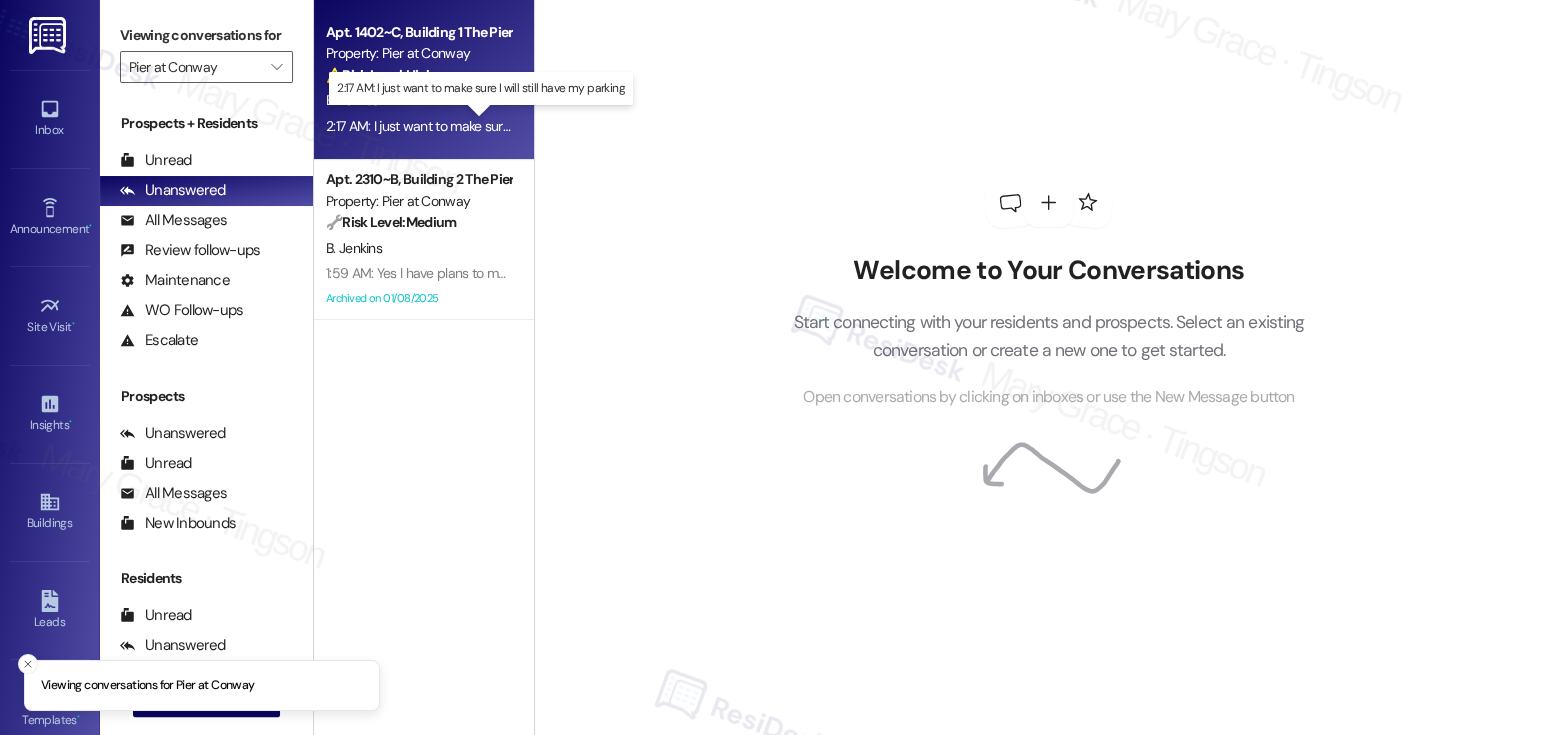 click on "[TIME]: I just want to make sure I will still have my parking [TIME]: I just want to make sure I will still have my parking" at bounding box center (491, 126) 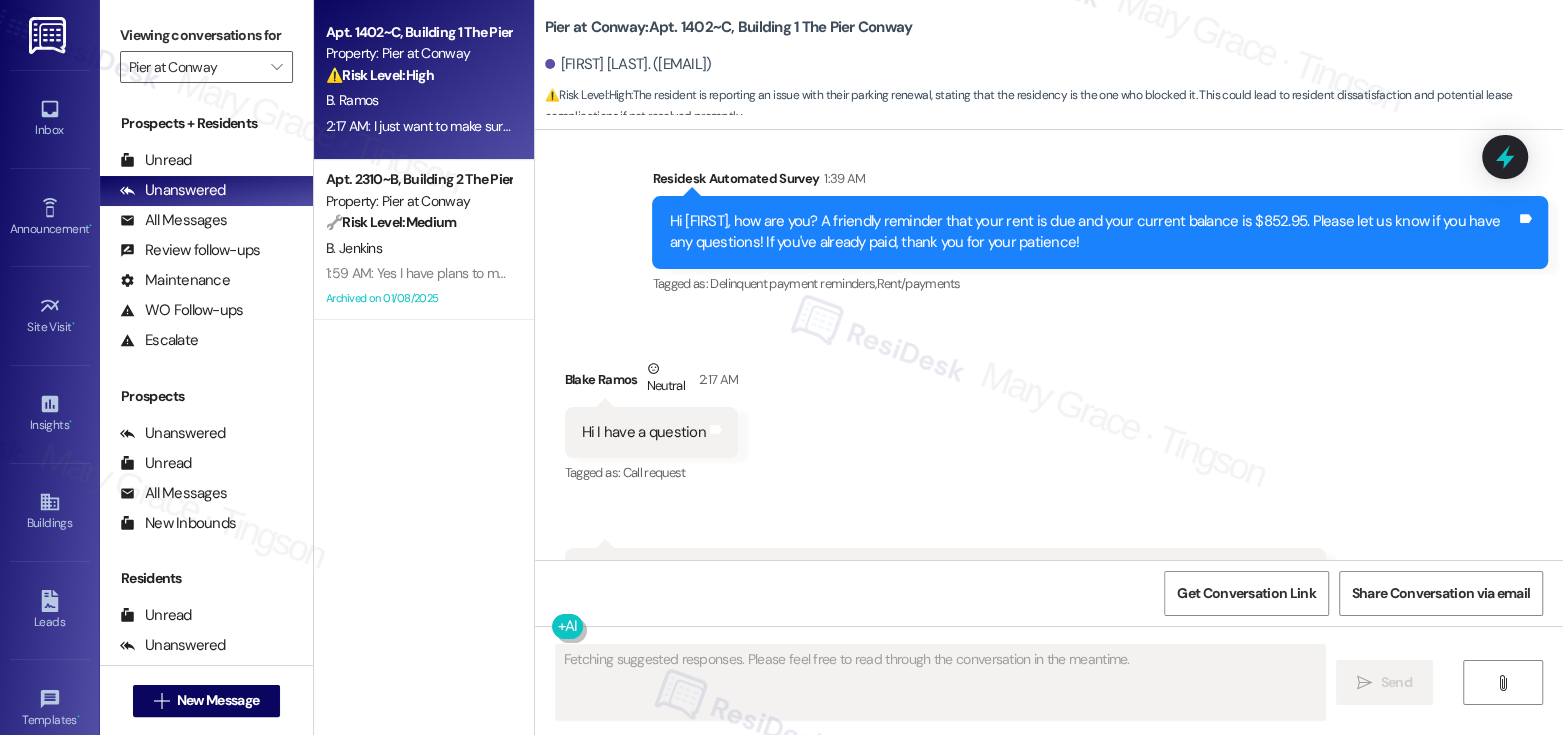 scroll, scrollTop: 423, scrollLeft: 0, axis: vertical 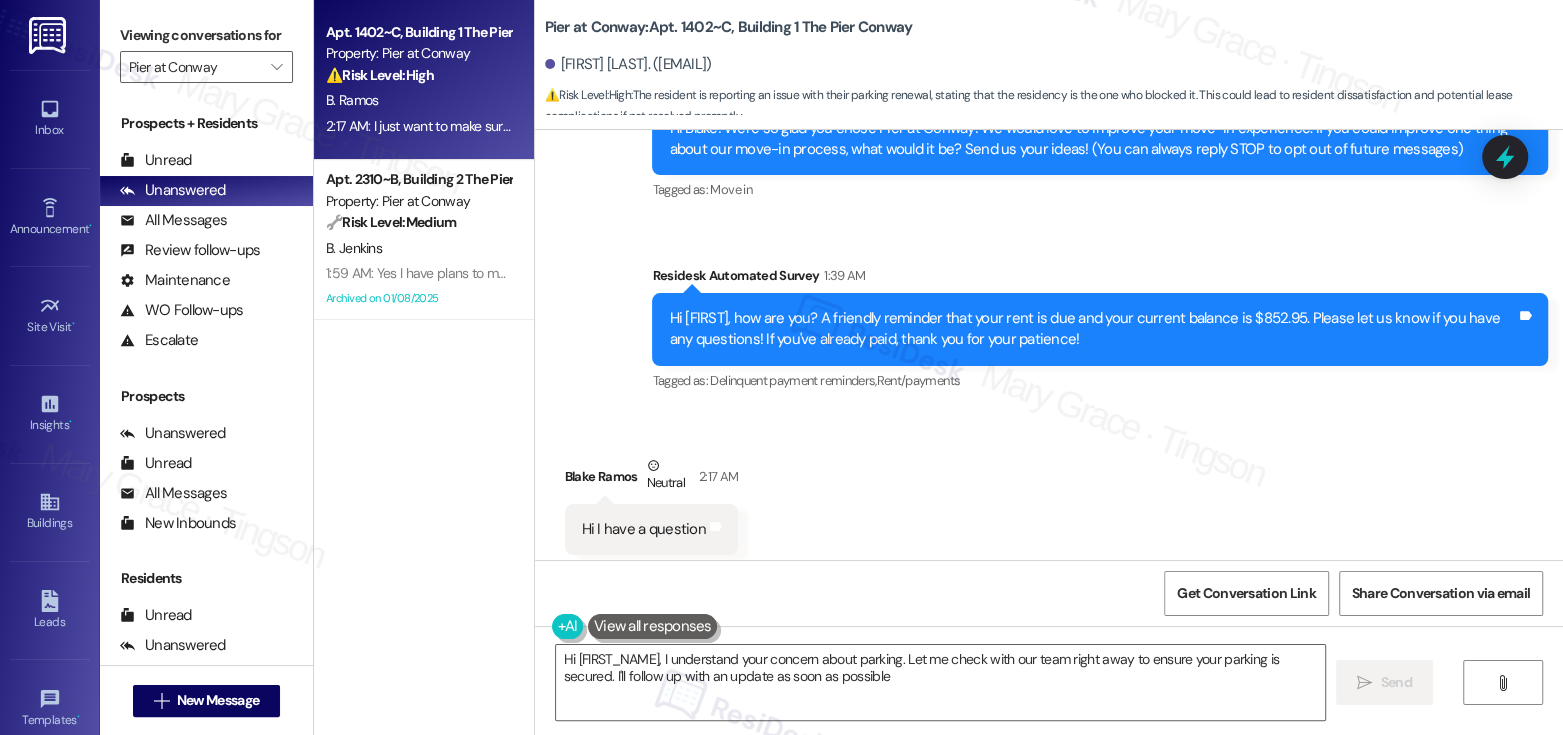 type on "Hi {{first_name}}, I understand your concern about parking. Let me check with our team right away to ensure your parking is secured. I'll follow up with an update as soon as possible!" 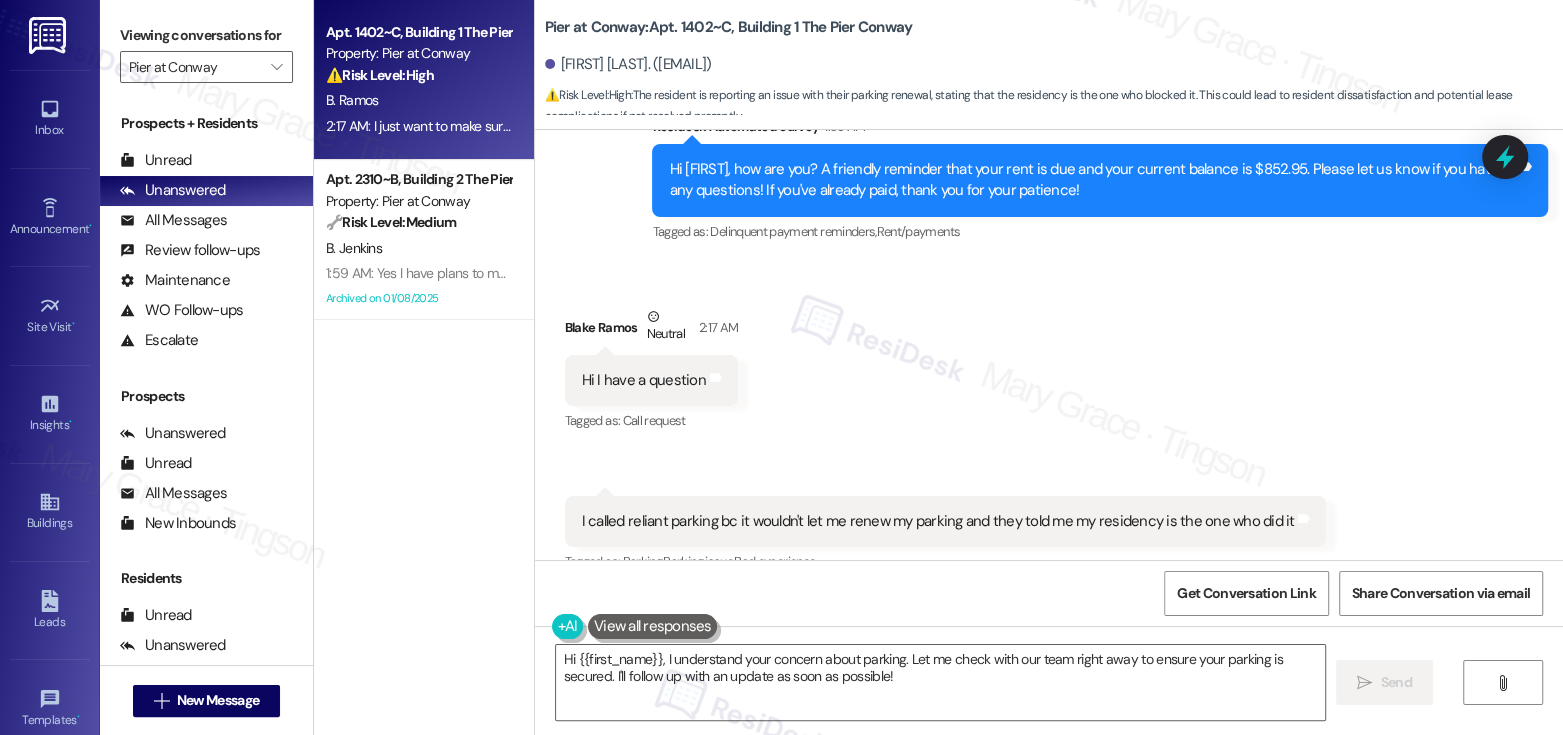 scroll, scrollTop: 578, scrollLeft: 0, axis: vertical 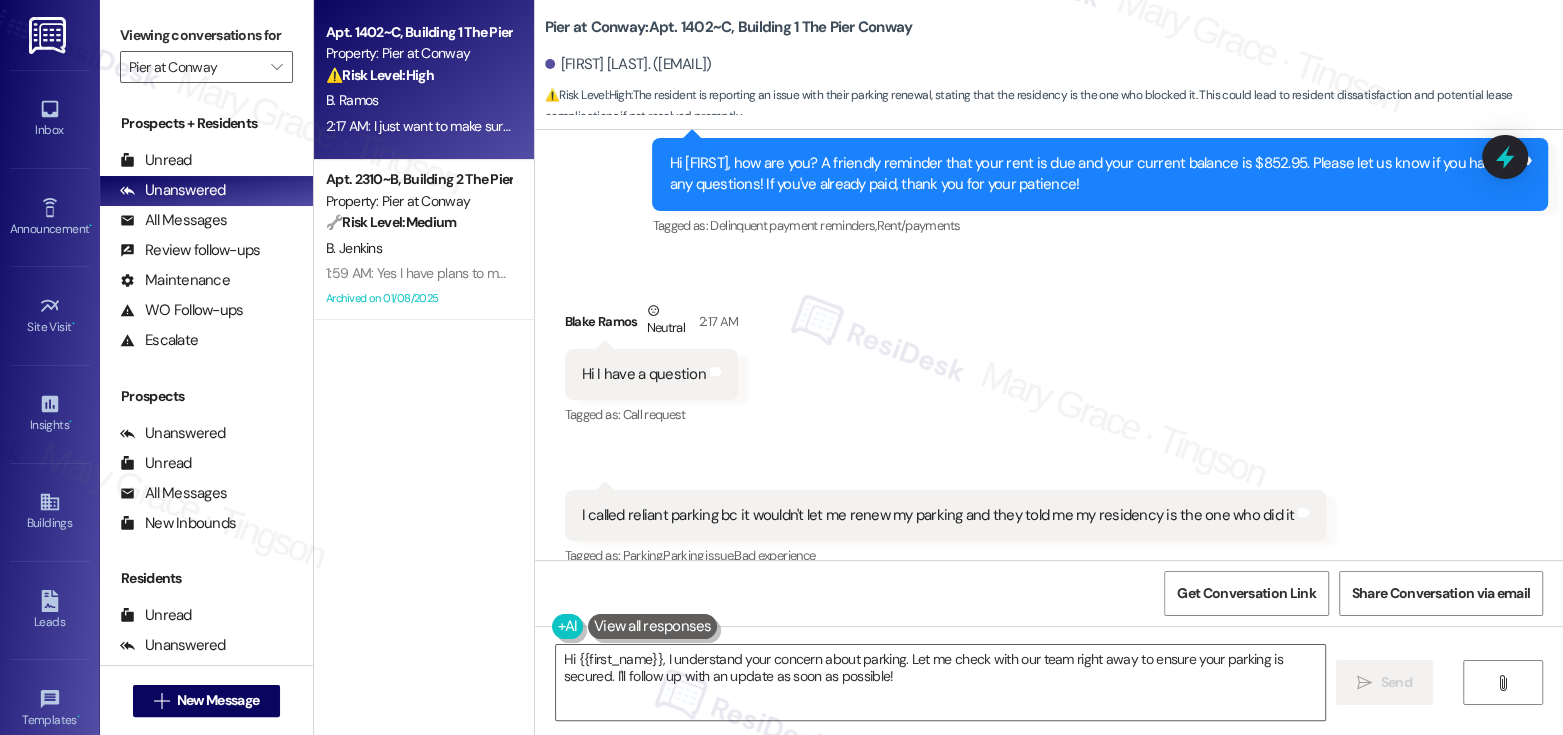 click on "I called reliant parking bc it wouldn't let me renew my parking and they told me my residency is the one who did it" at bounding box center (938, 515) 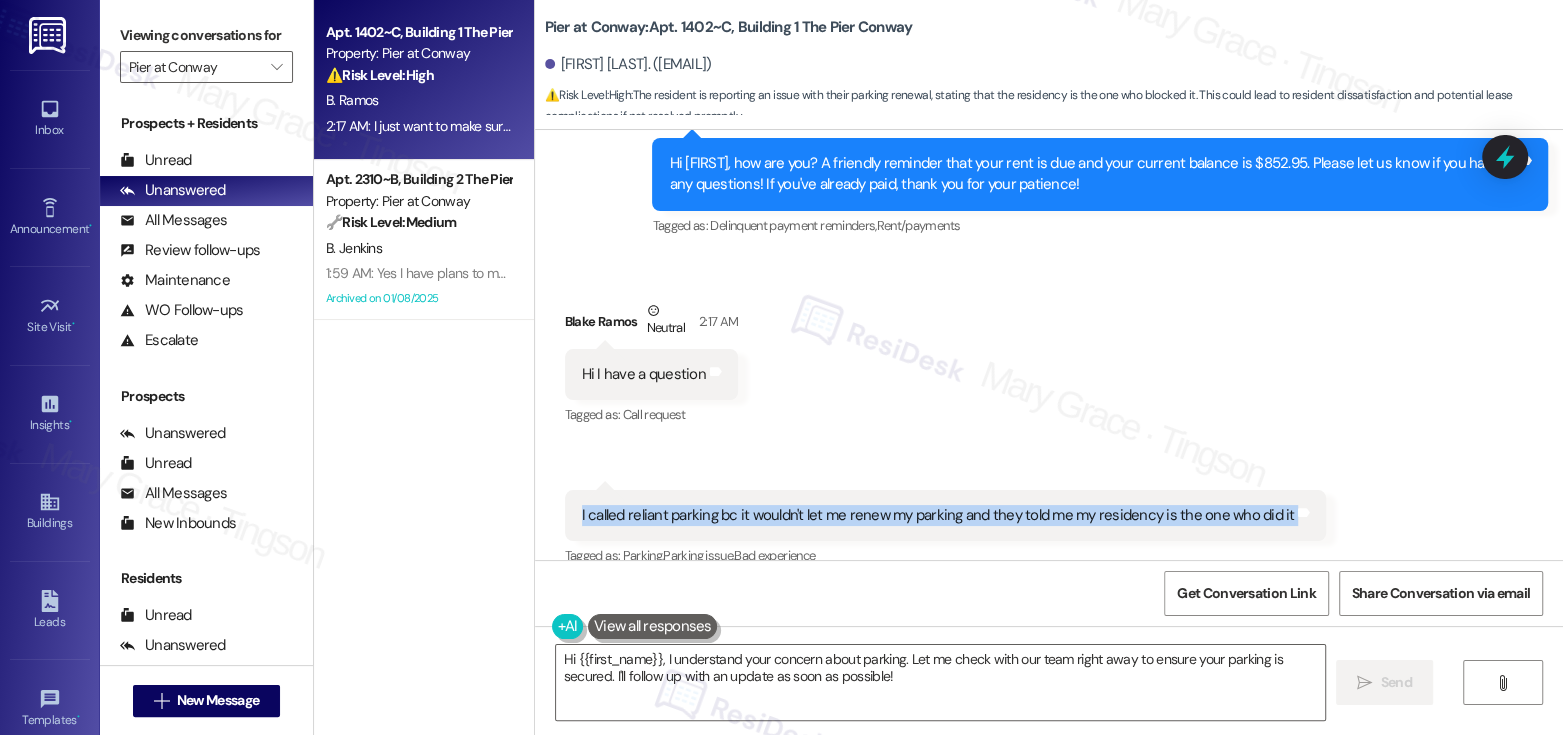 click on "I called reliant parking bc it wouldn't let me renew my parking and they told me my residency is the one who did it" at bounding box center (938, 515) 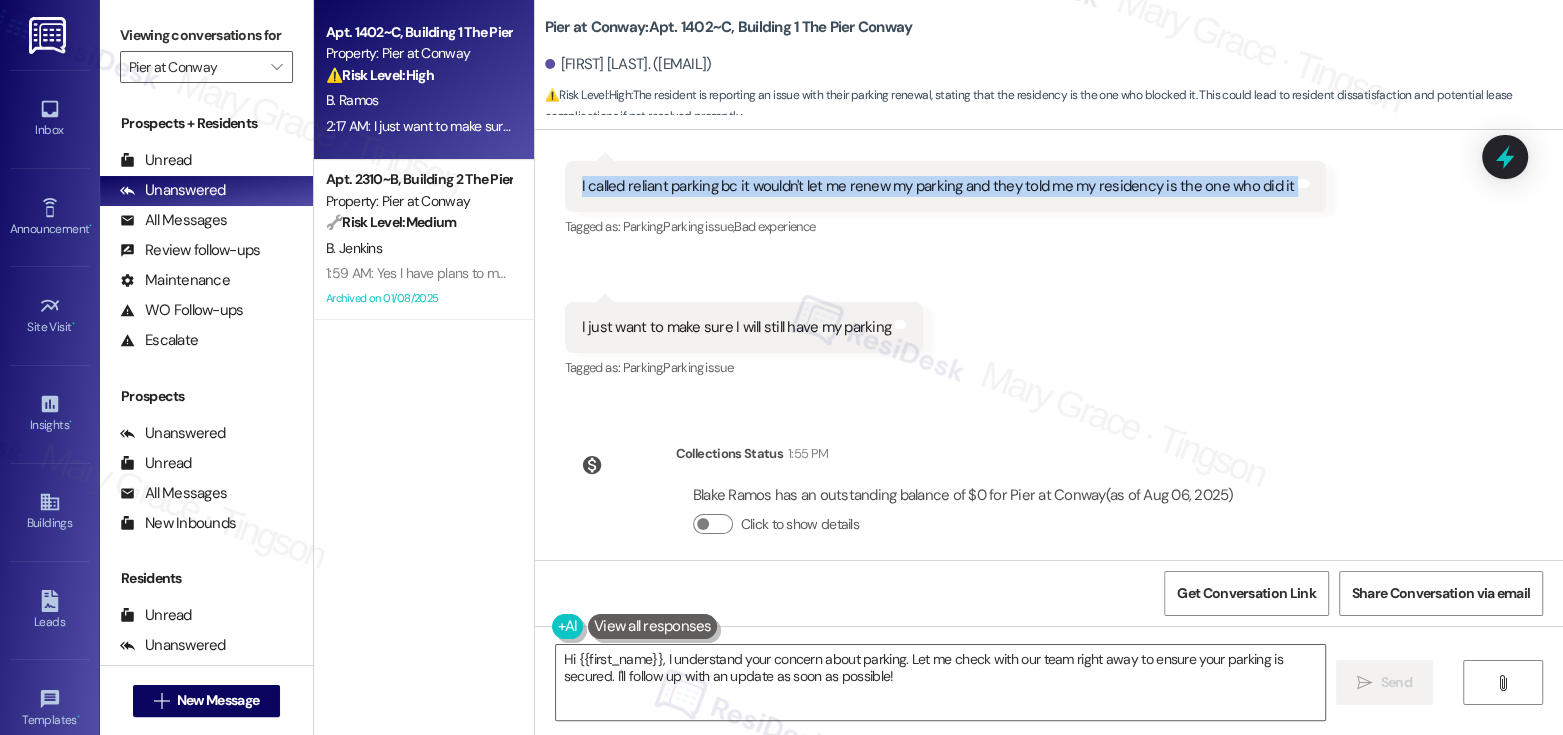 scroll, scrollTop: 930, scrollLeft: 0, axis: vertical 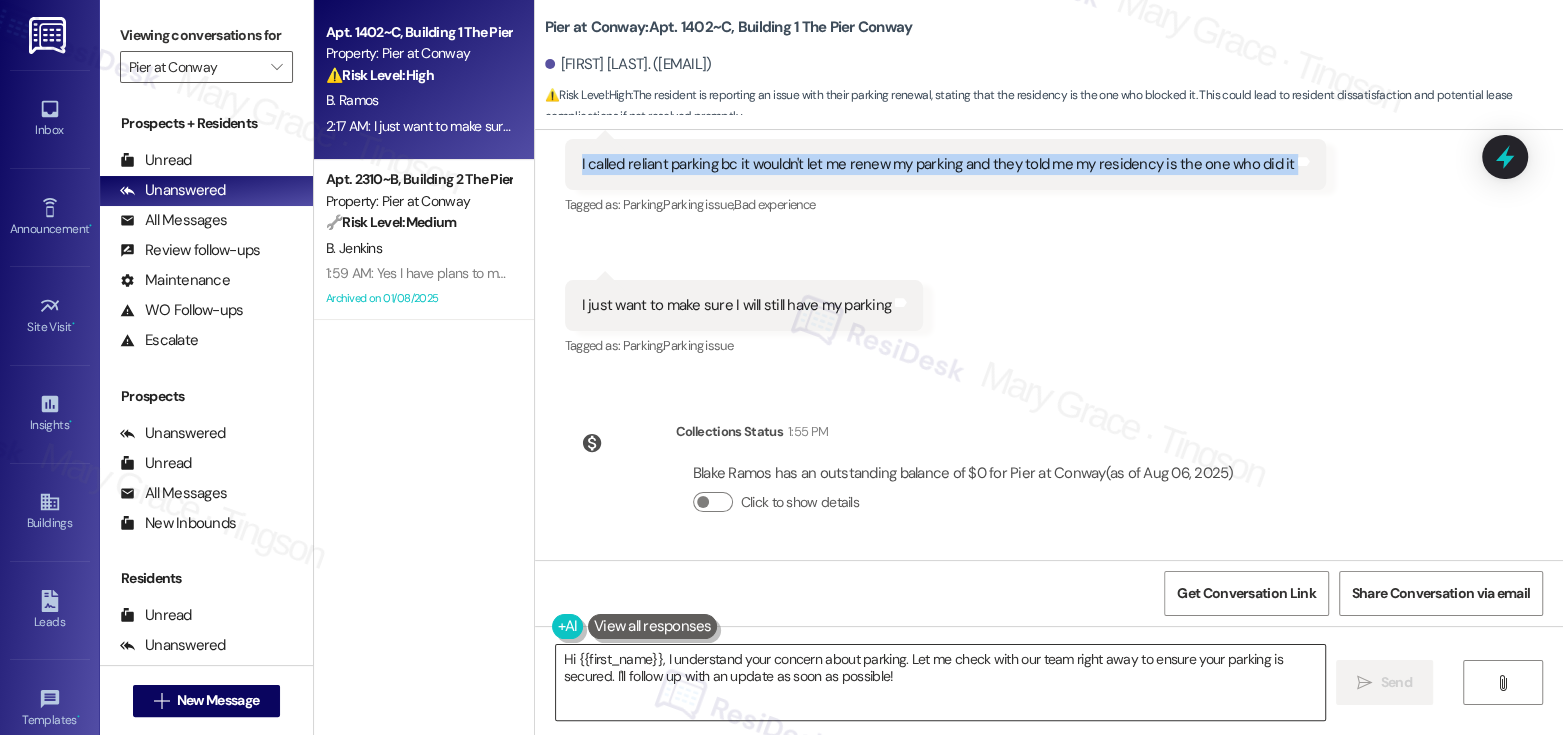 click on "Hi {{first_name}}, I understand your concern about parking. Let me check with our team right away to ensure your parking is secured. I'll follow up with an update as soon as possible!" at bounding box center (940, 682) 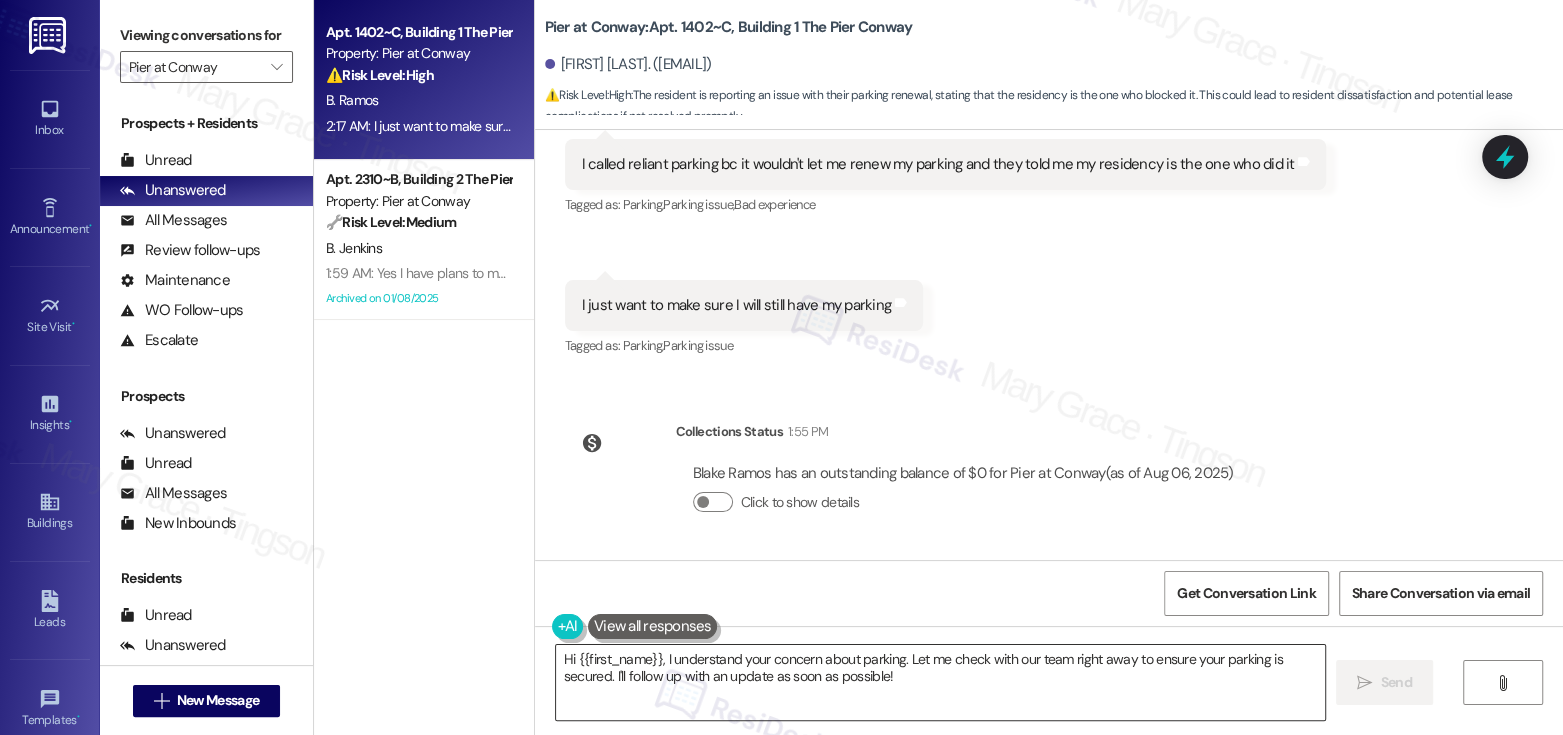 click on "Hi {{first_name}}, I understand your concern about parking. Let me check with our team right away to ensure your parking is secured. I'll follow up with an update as soon as possible!" at bounding box center [940, 682] 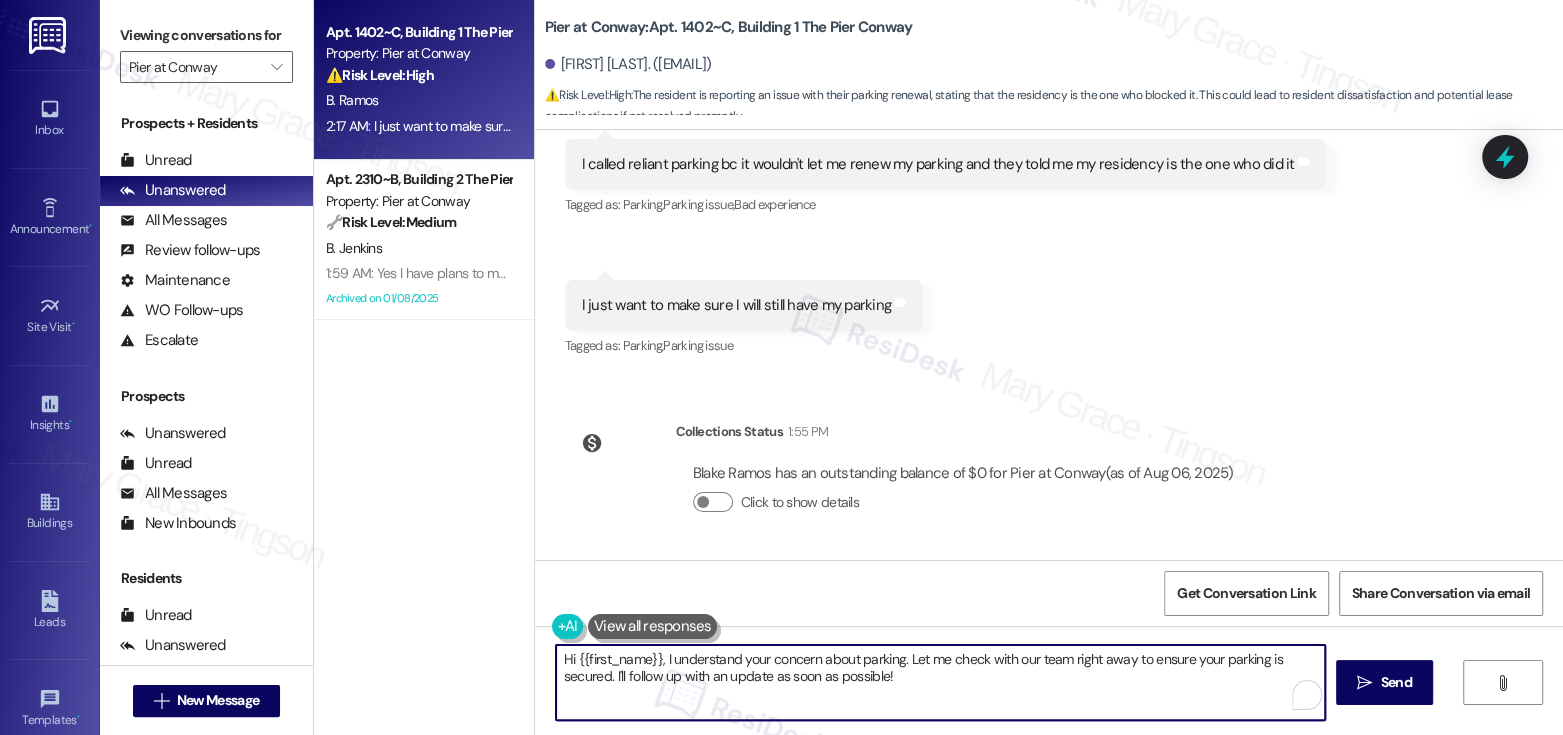 click on "Hi {{first_name}}, I understand your concern about parking. Let me check with our team right away to ensure your parking is secured. I'll follow up with an update as soon as possible!" at bounding box center (940, 682) 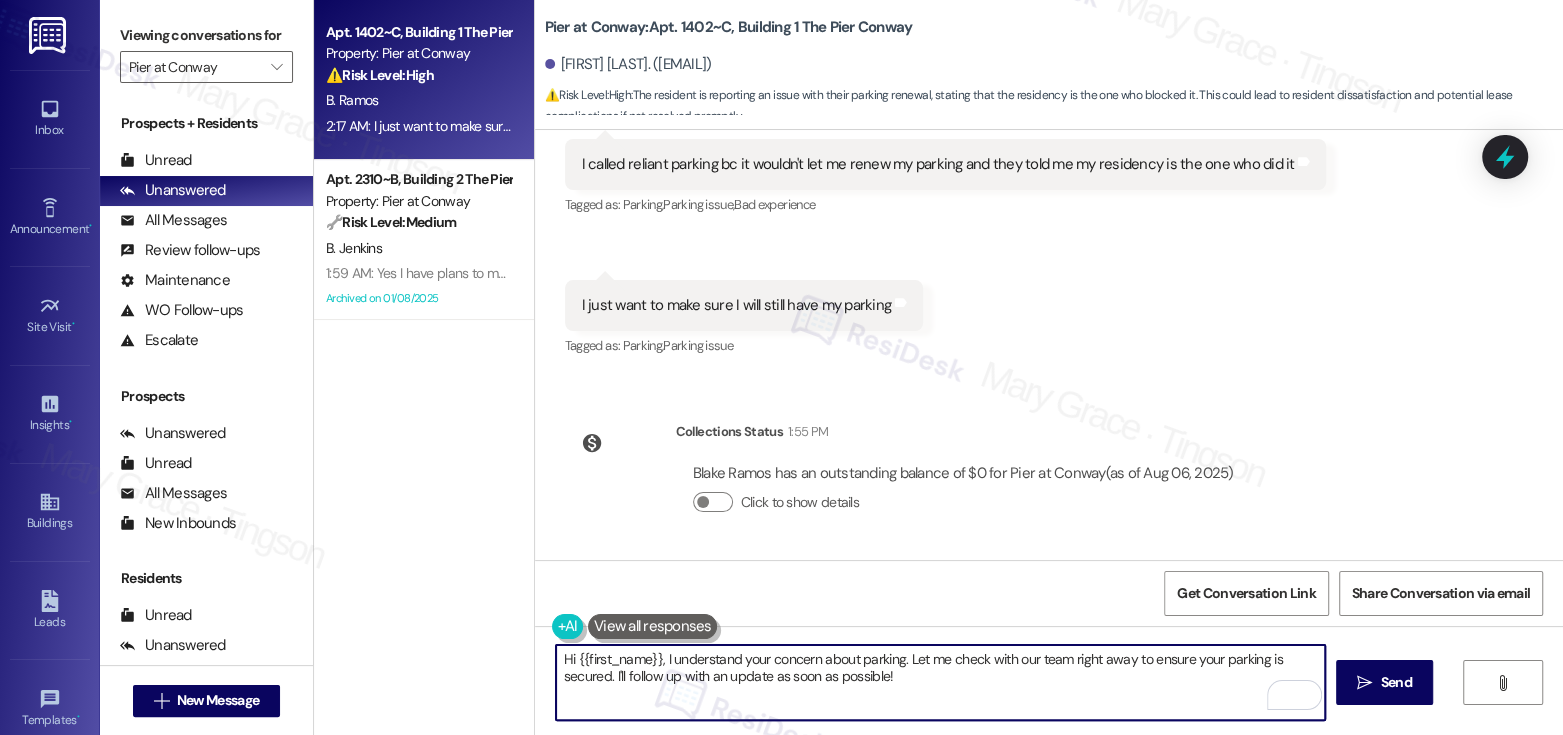 click on "Hi {{first_name}}, I understand your concern about parking. Let me check with our team right away to ensure your parking is secured. I'll follow up with an update as soon as possible!" at bounding box center (940, 682) 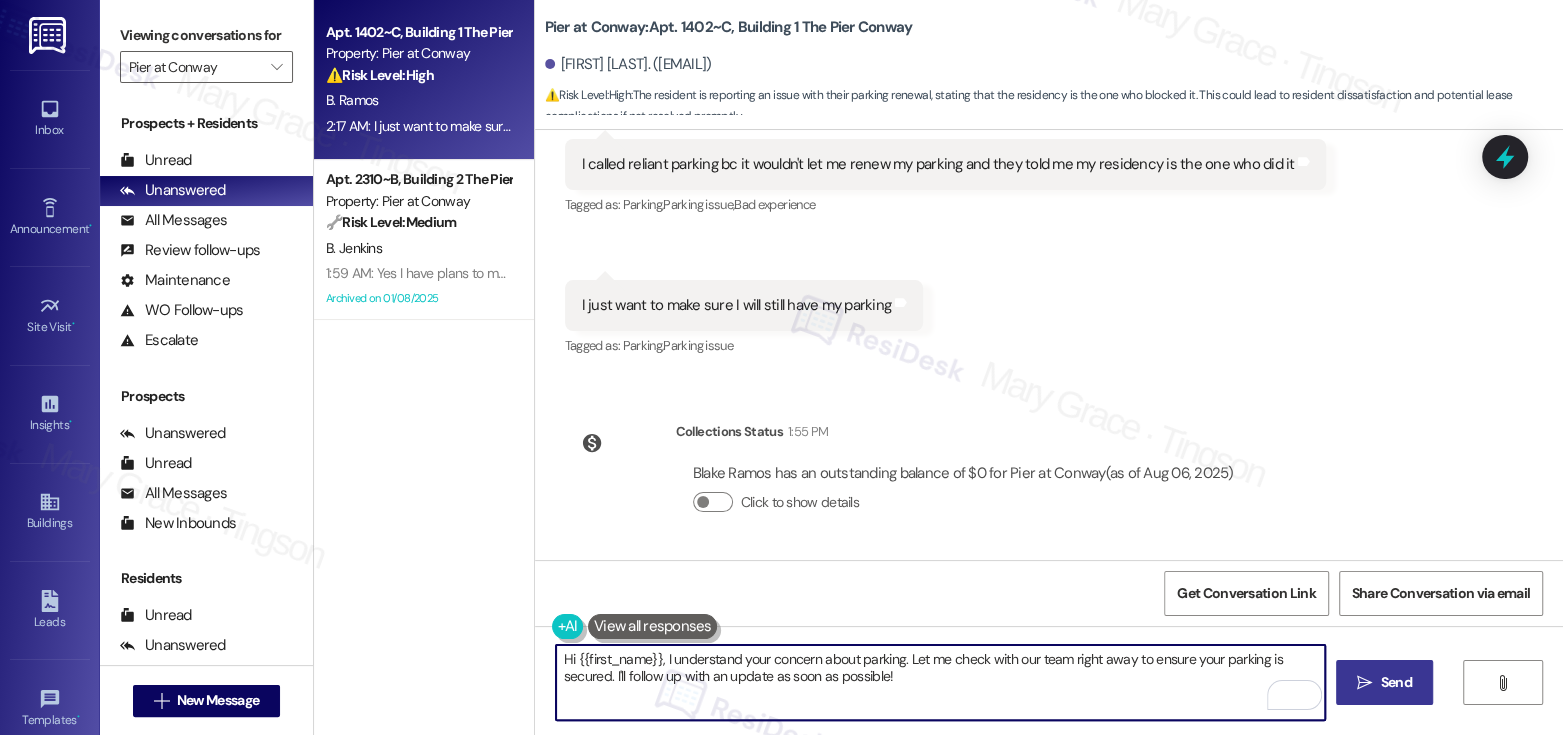 click on " Send" at bounding box center (1384, 682) 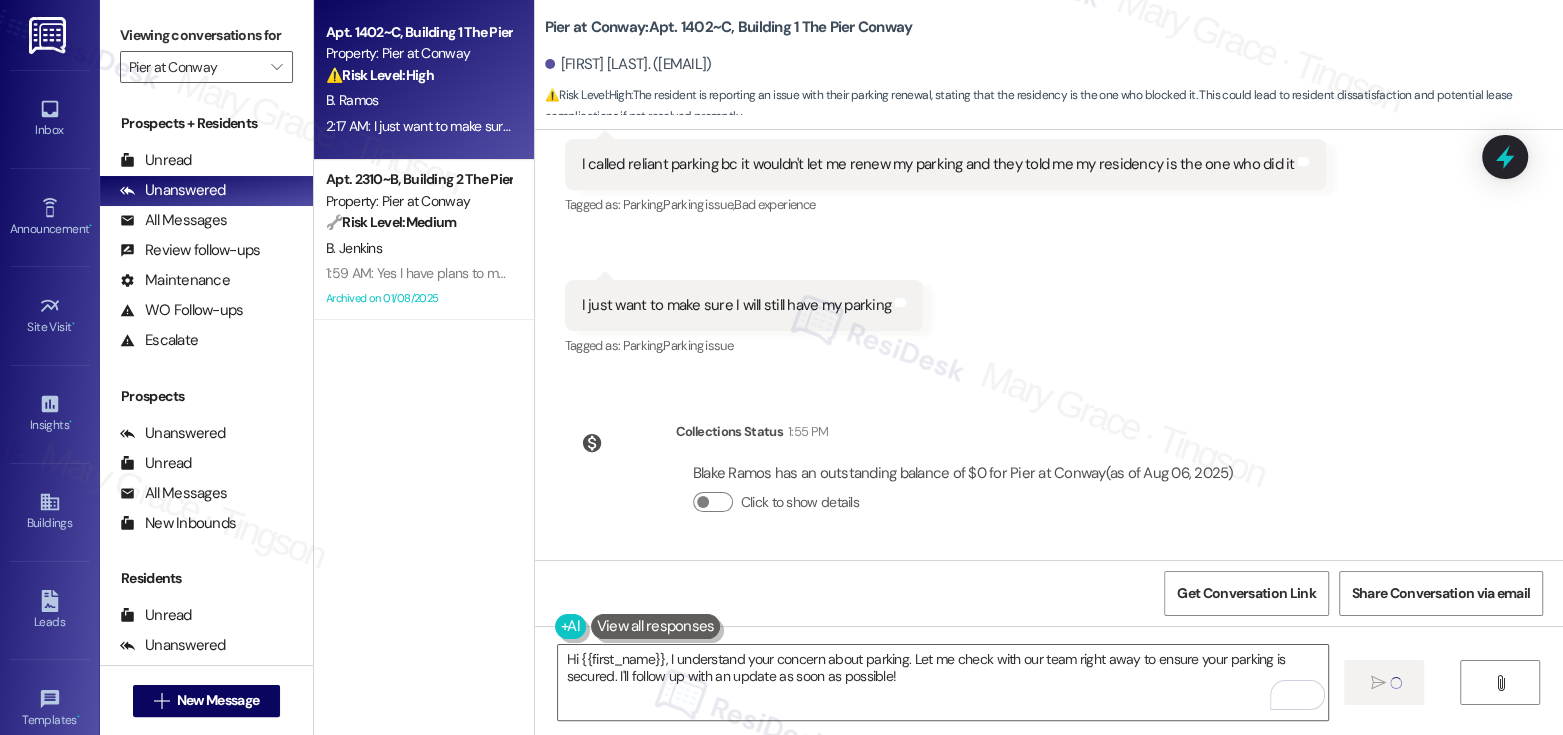 type 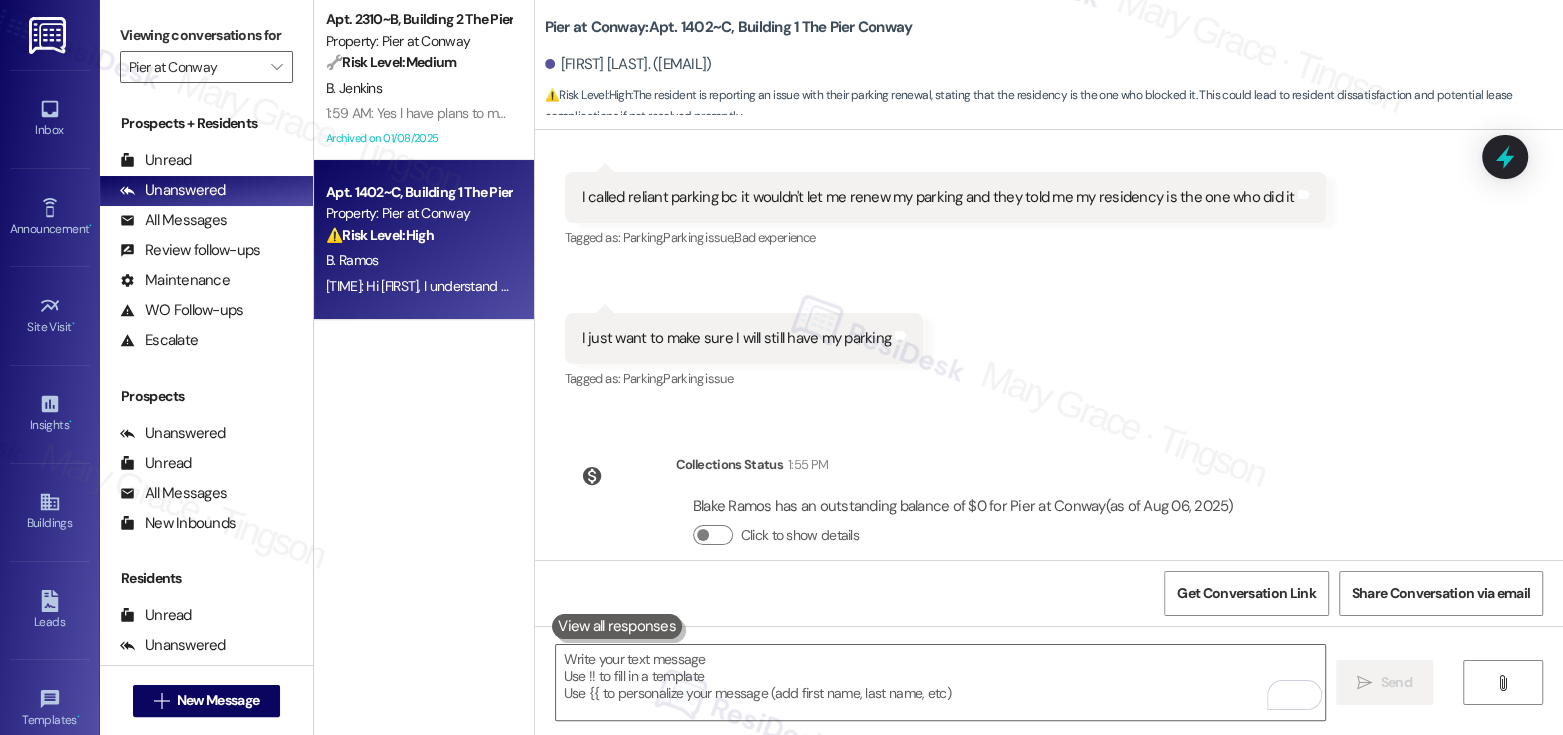 scroll, scrollTop: 1090, scrollLeft: 0, axis: vertical 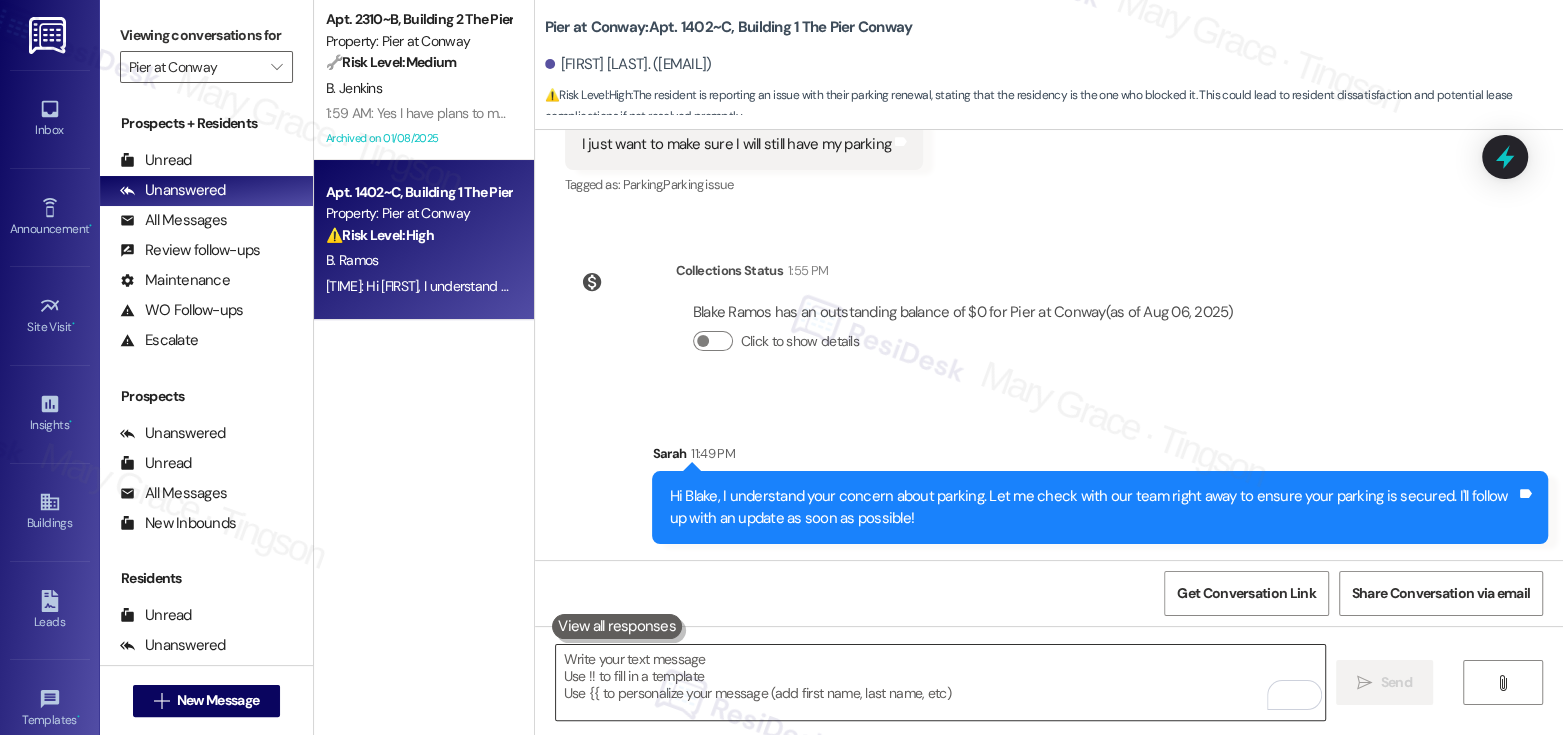 click at bounding box center [940, 682] 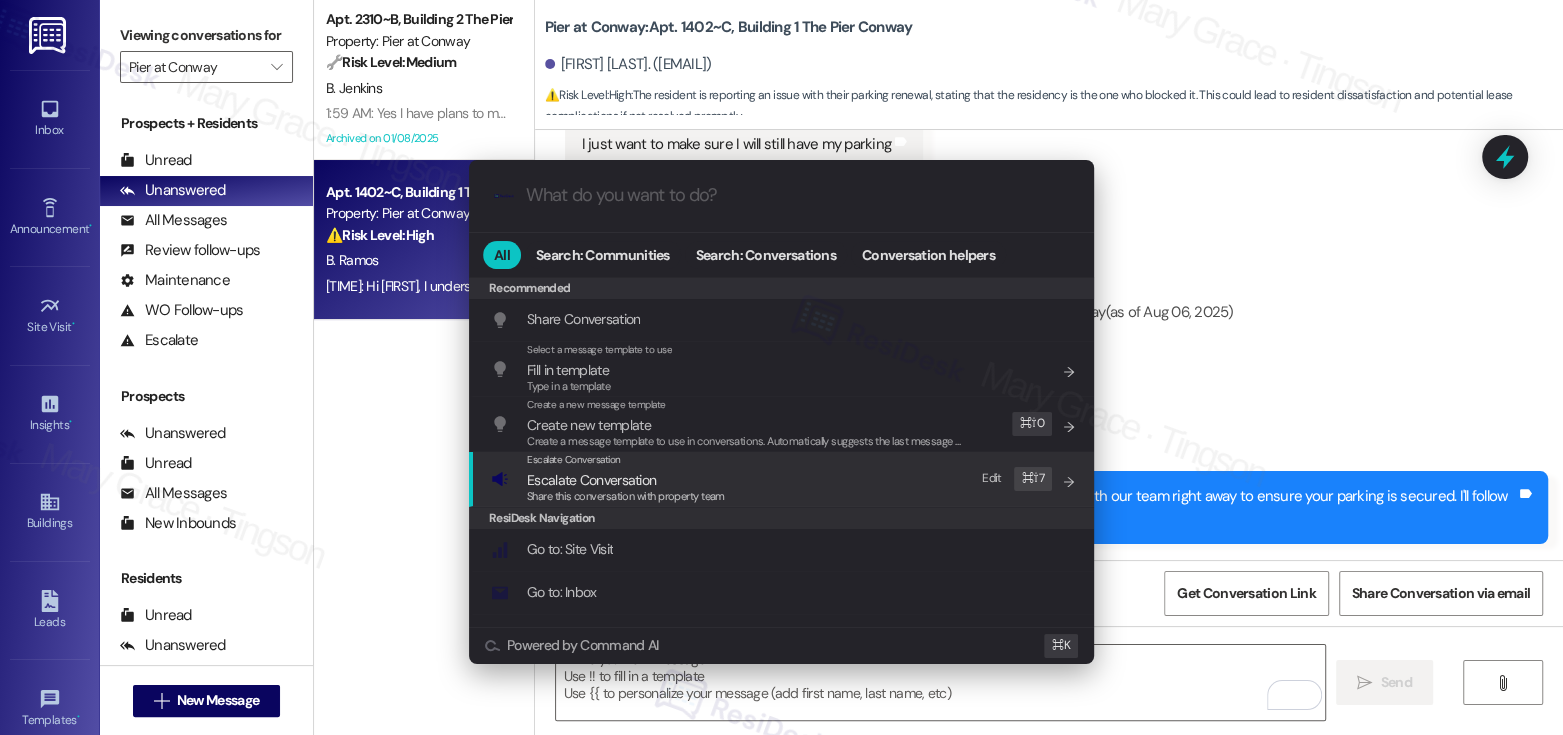 click on "Escalate Conversation Escalate Conversation Share this conversation with property team Edit ⌘ ⇧ 7" at bounding box center (783, 479) 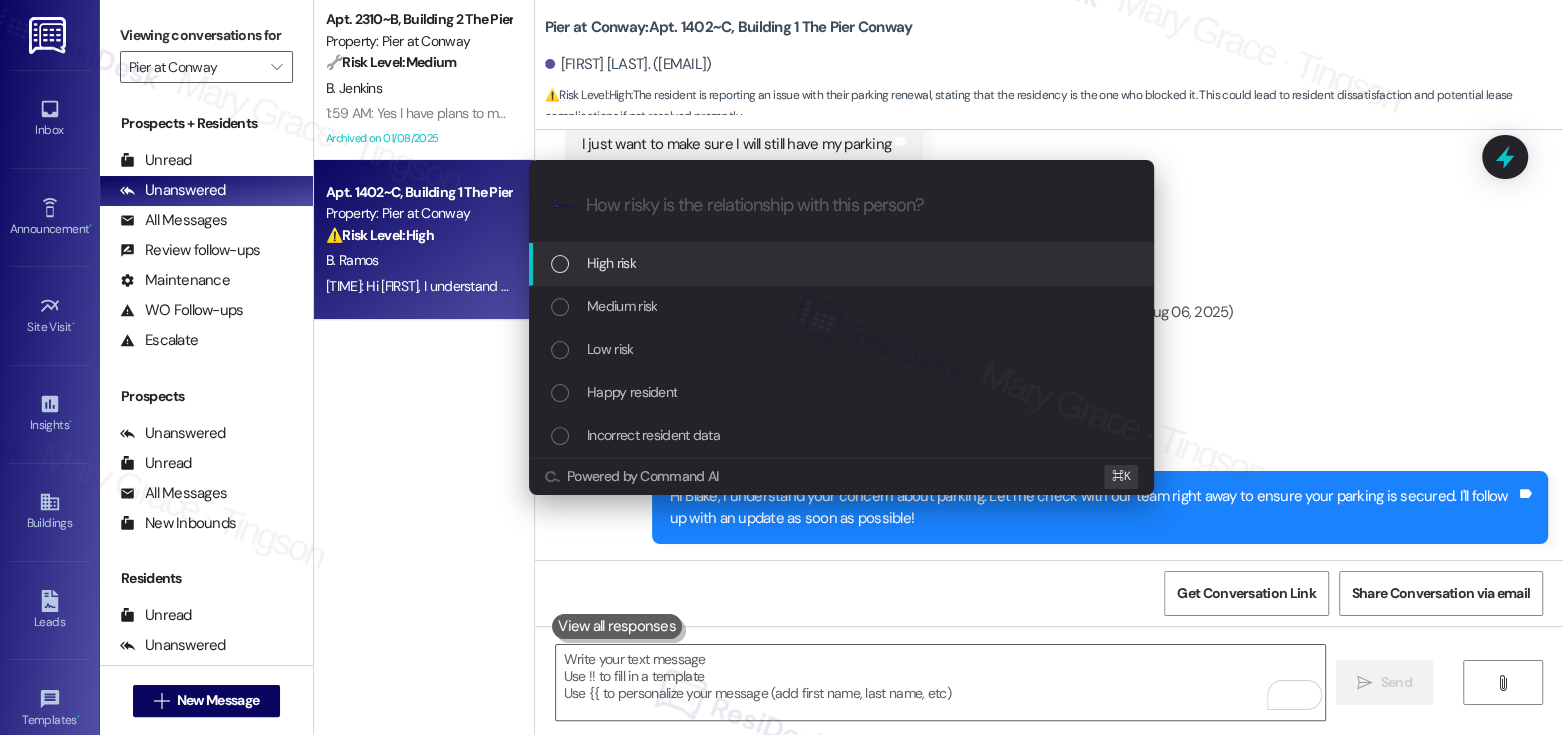 click on "High risk" at bounding box center [841, 264] 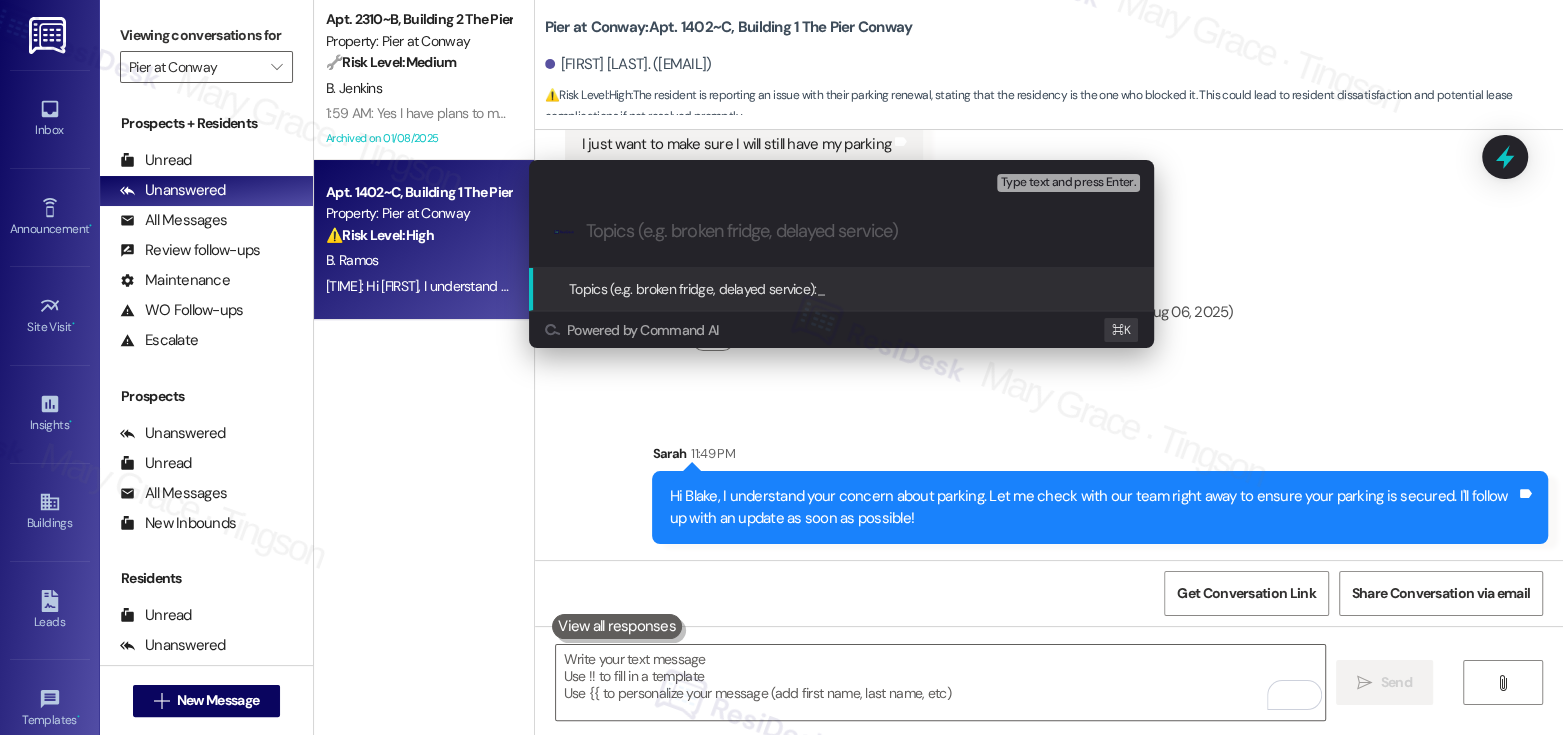 type on "P" 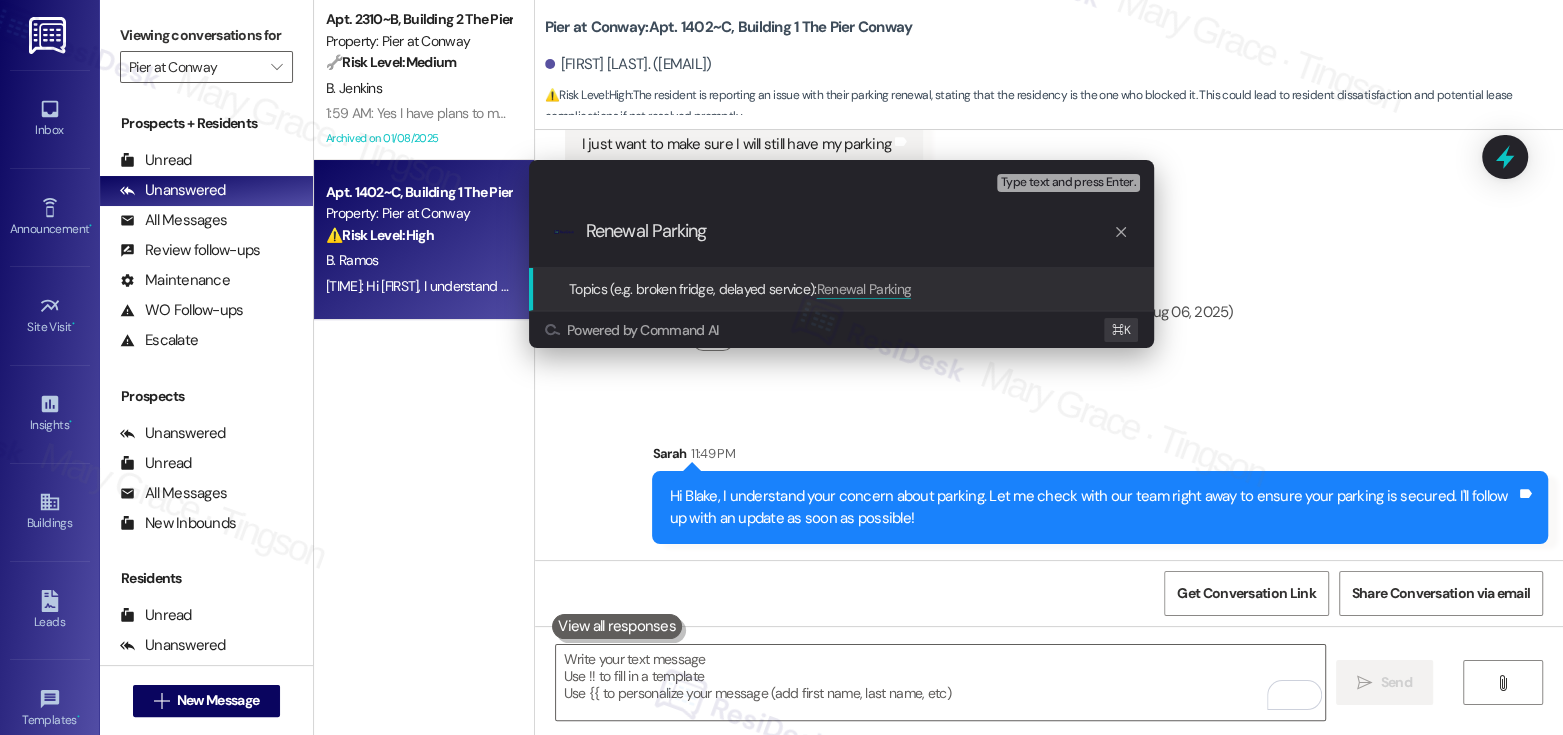 click on "Renewal Parking" at bounding box center (849, 231) 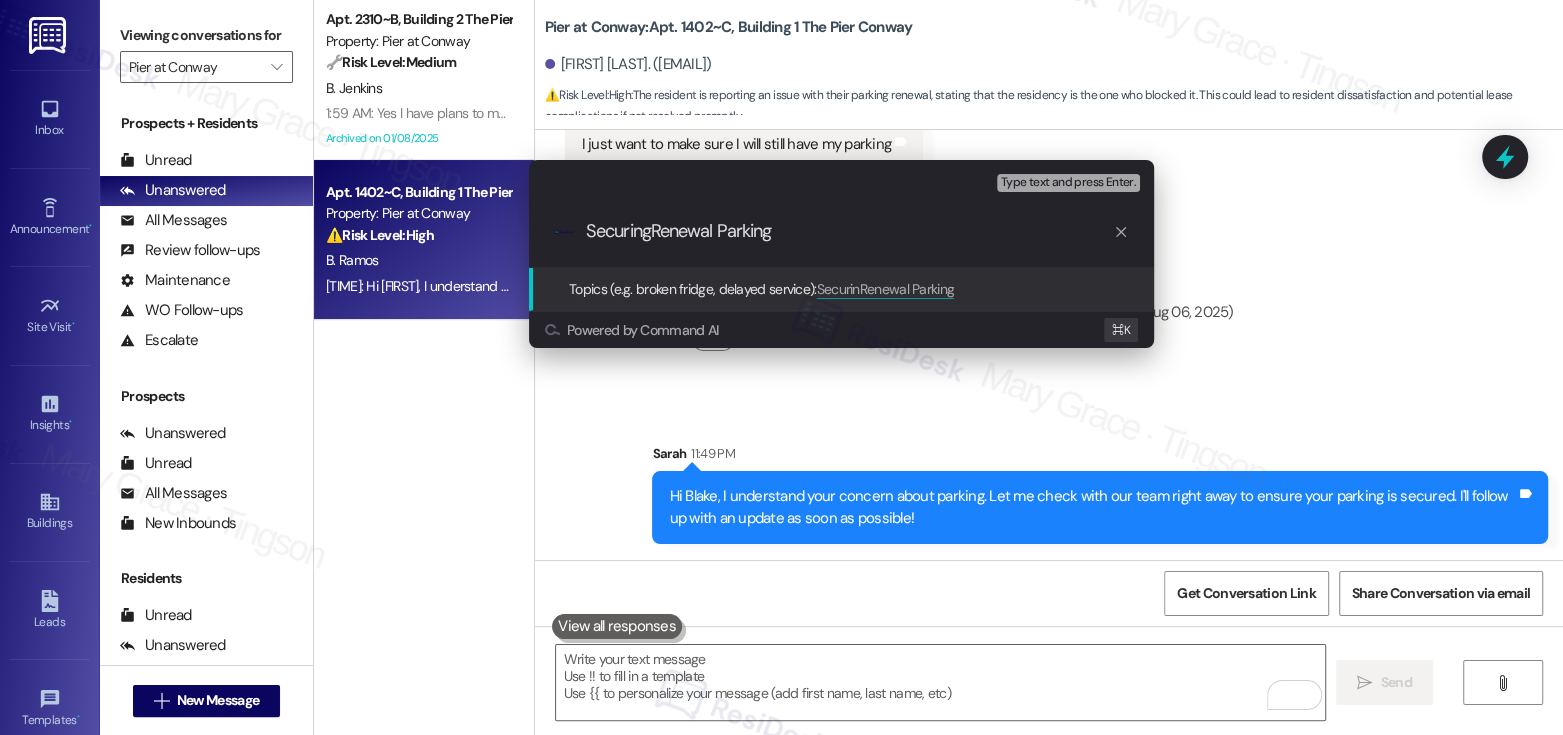 type on "Securing Renewal Parking" 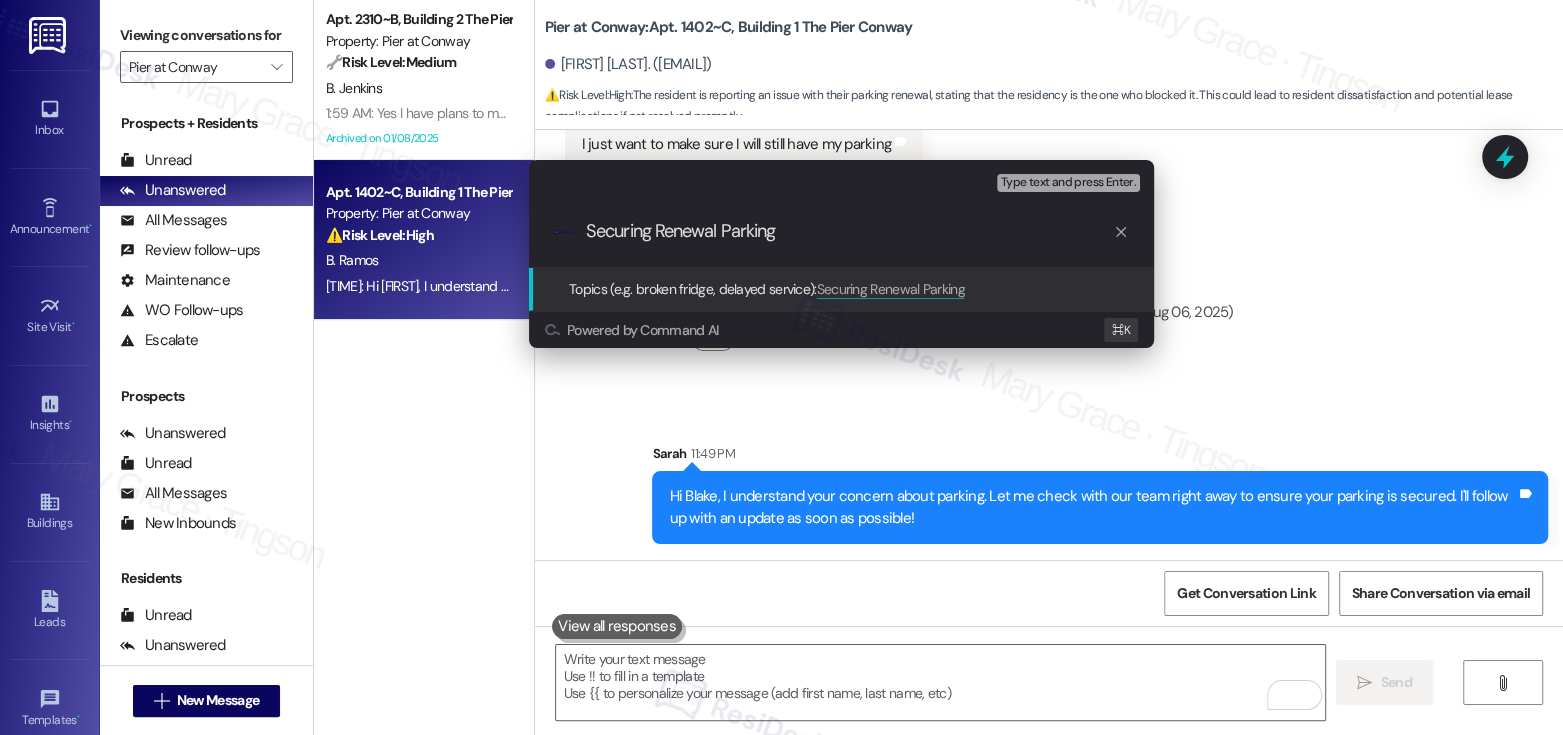 type 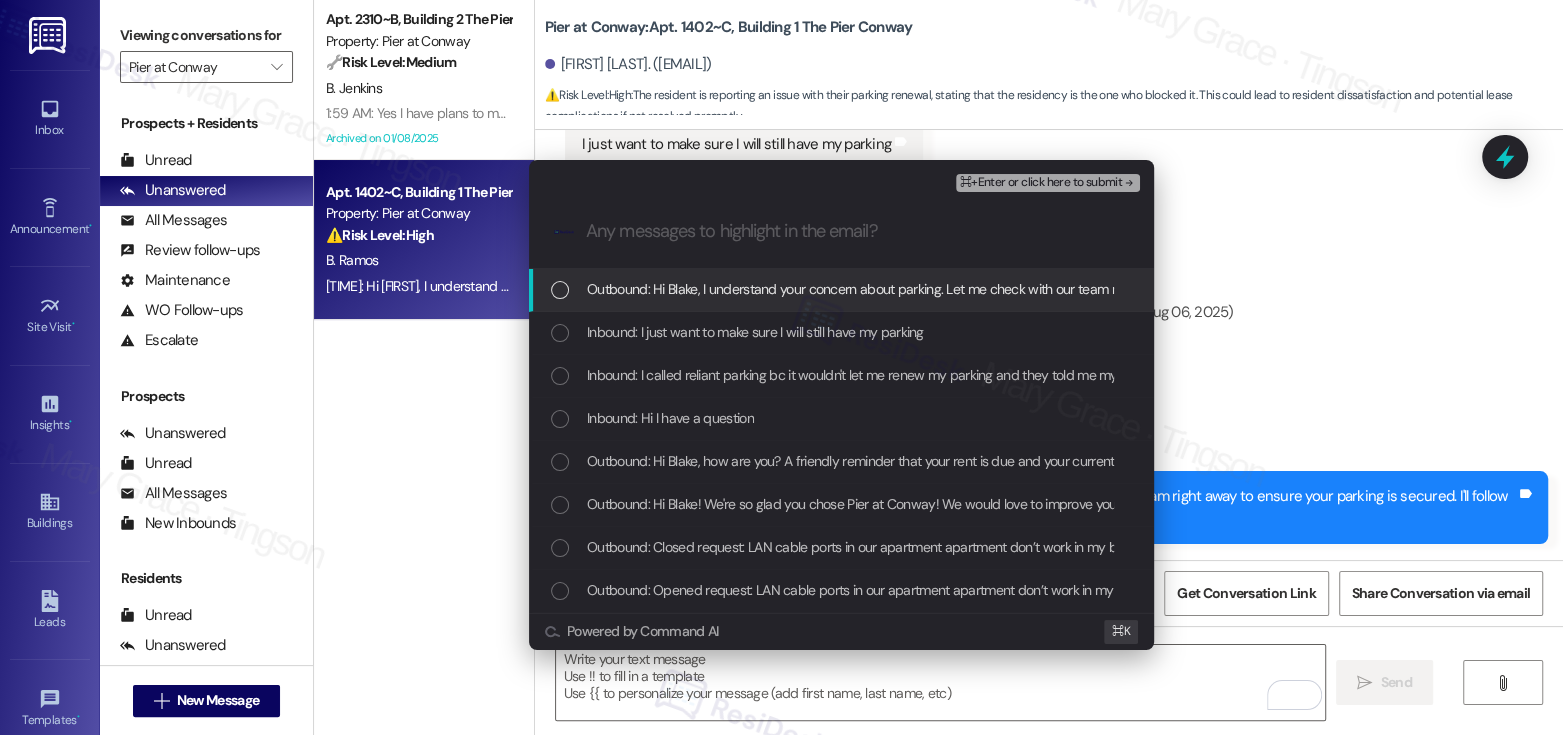 click on "Outbound: Hi Blake, I understand your concern about parking. Let me check with our team right away to ensure your parking is secured. I'll follow up with an update as soon as possible!" at bounding box center [1118, 289] 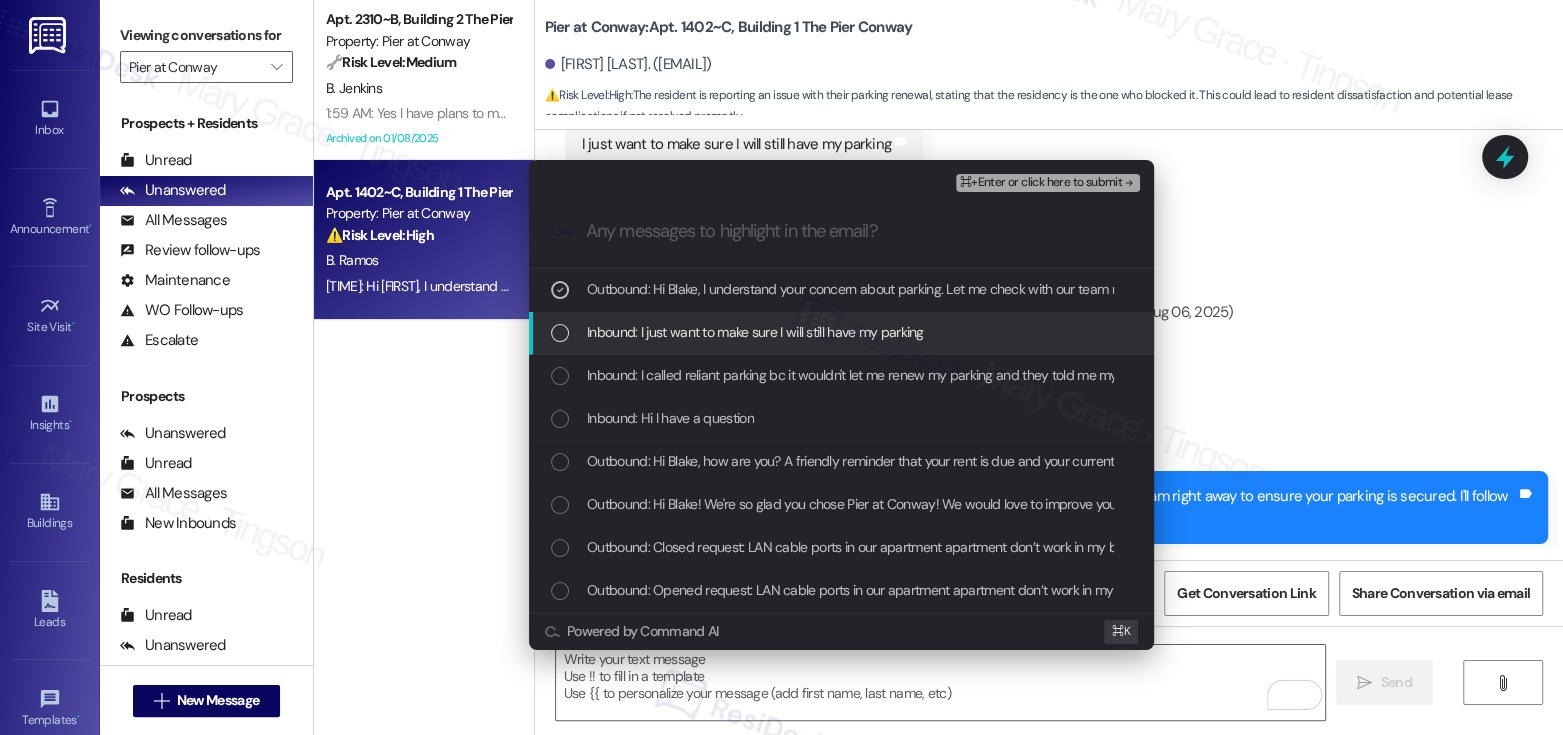 click on "Inbound: I just want to make sure I will still have my parking" at bounding box center (755, 332) 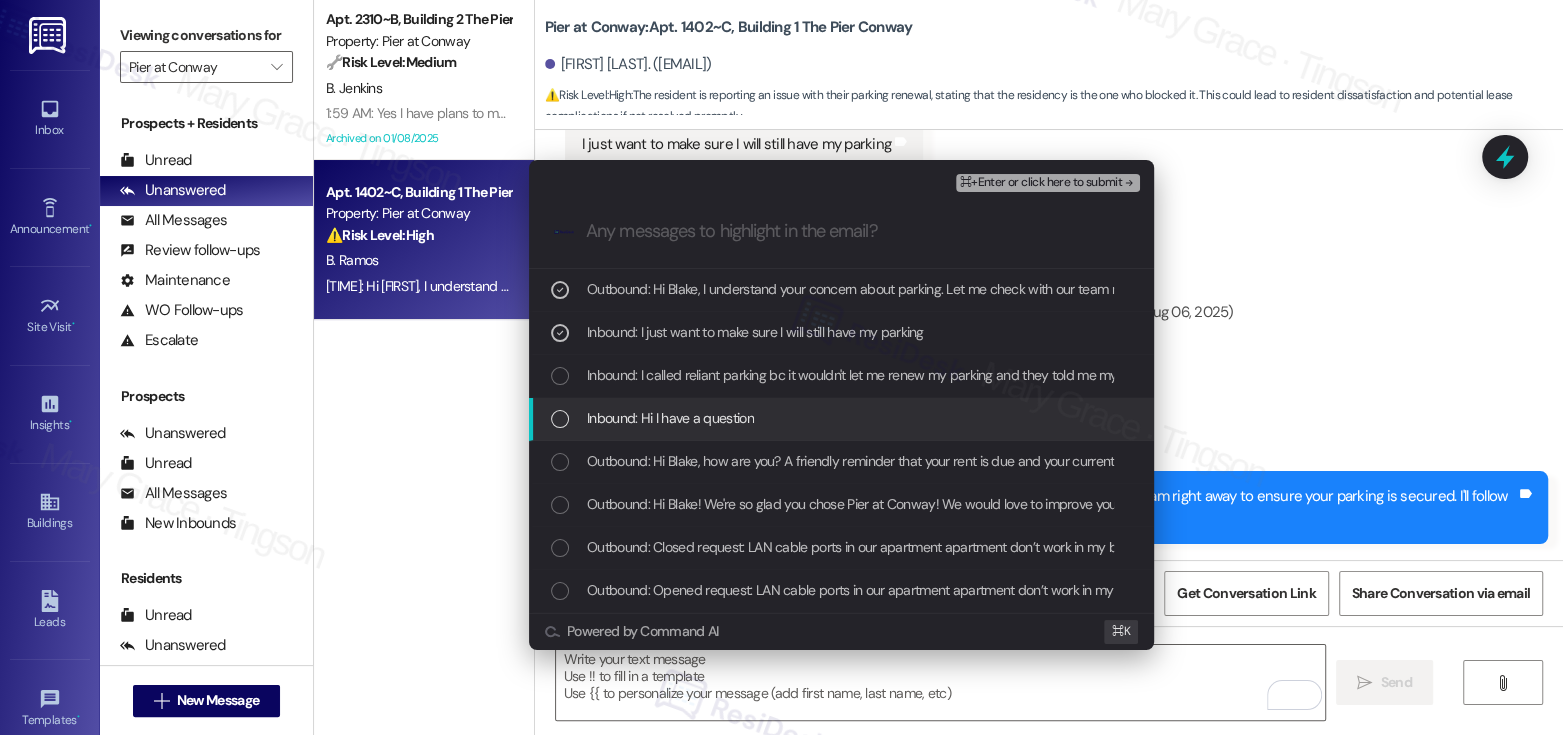 click on "Inbound: Hi I have a question" at bounding box center [670, 418] 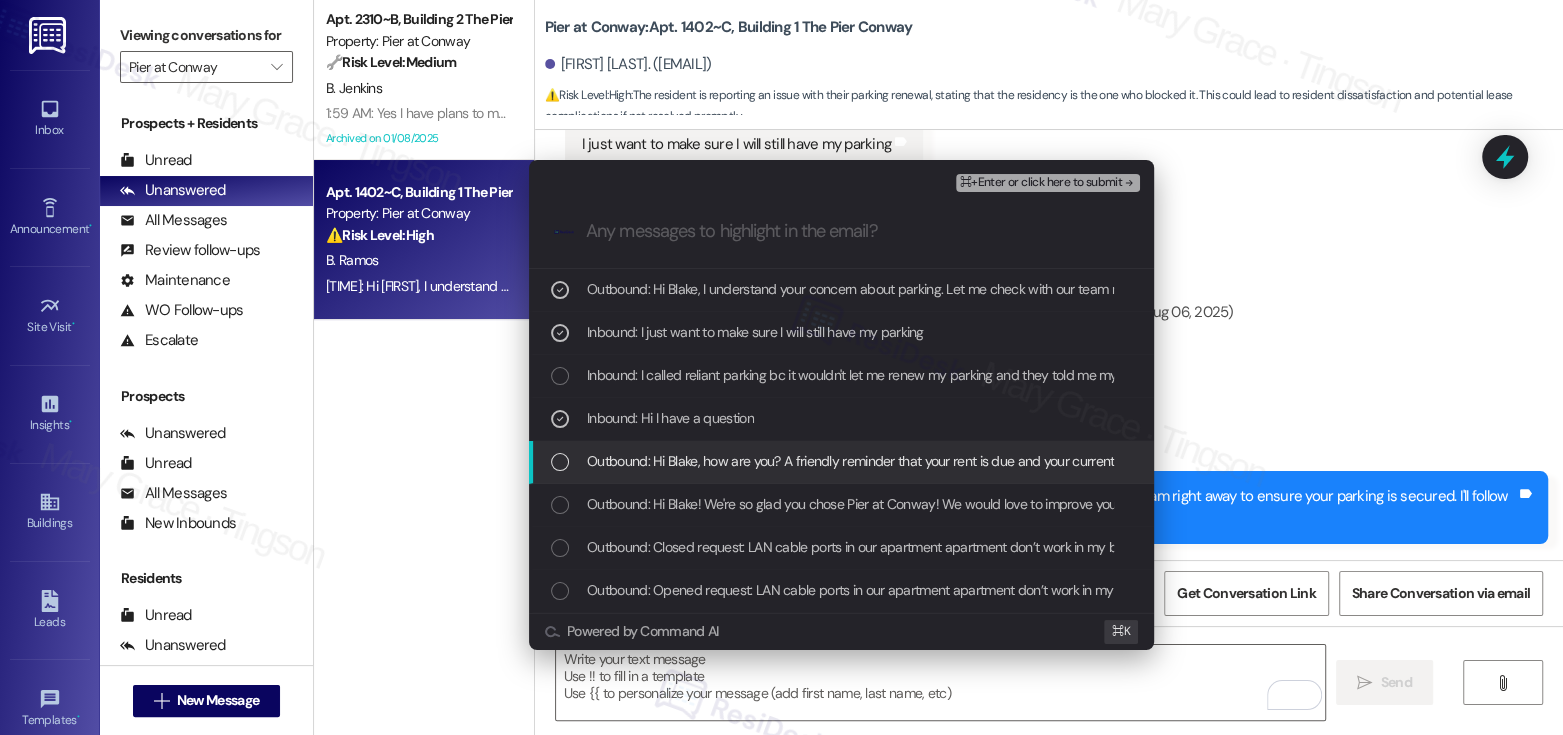 click on "Outbound: Hi Blake, how are you? A friendly reminder that your rent is due and your current balance is $852.95.  Please let us know if you have any questions! If you've already paid, thank you for your patience!" at bounding box center (1187, 461) 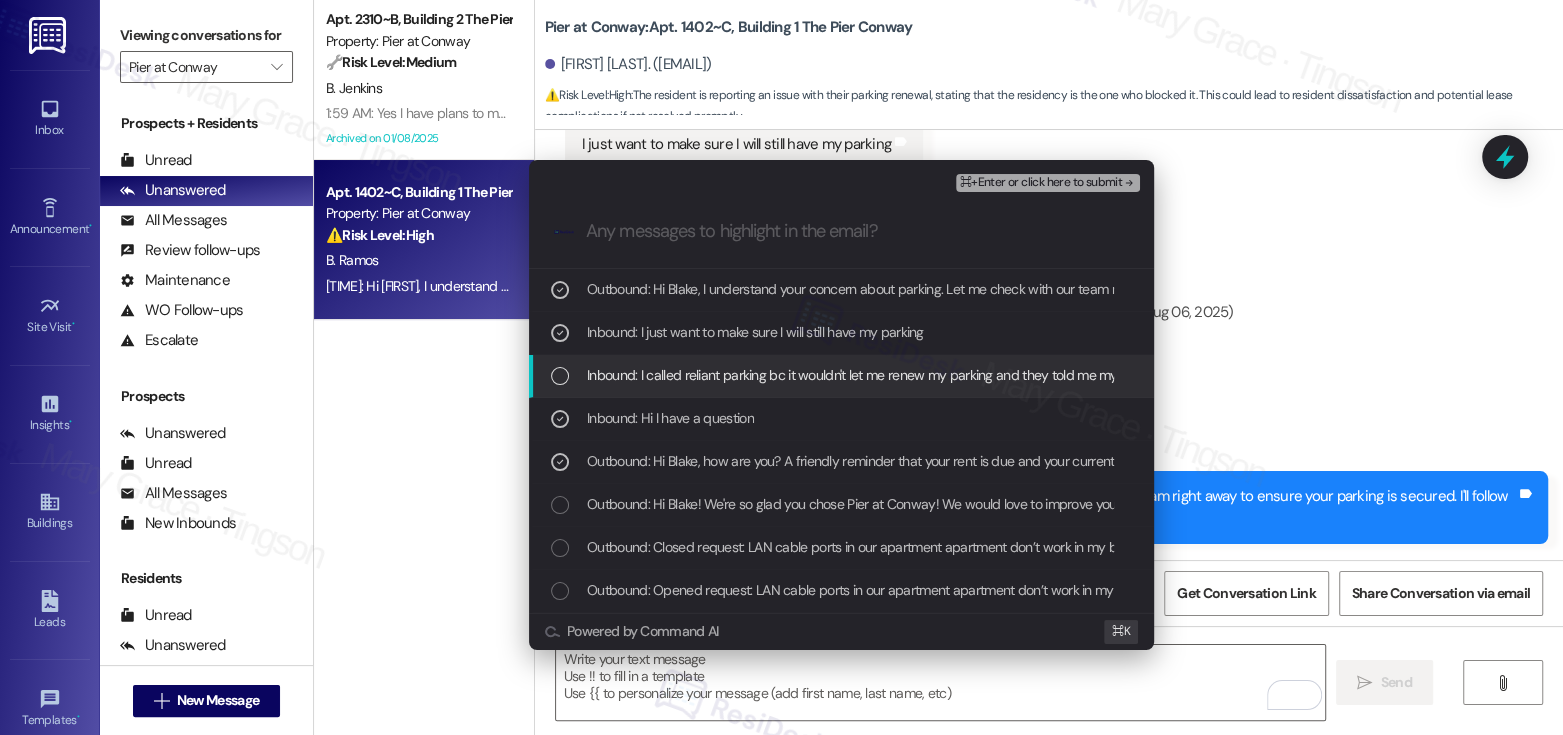 click on "Inbound: I called reliant parking bc it wouldn't let me renew my parking and they told me my residency is the one who did it" at bounding box center [942, 375] 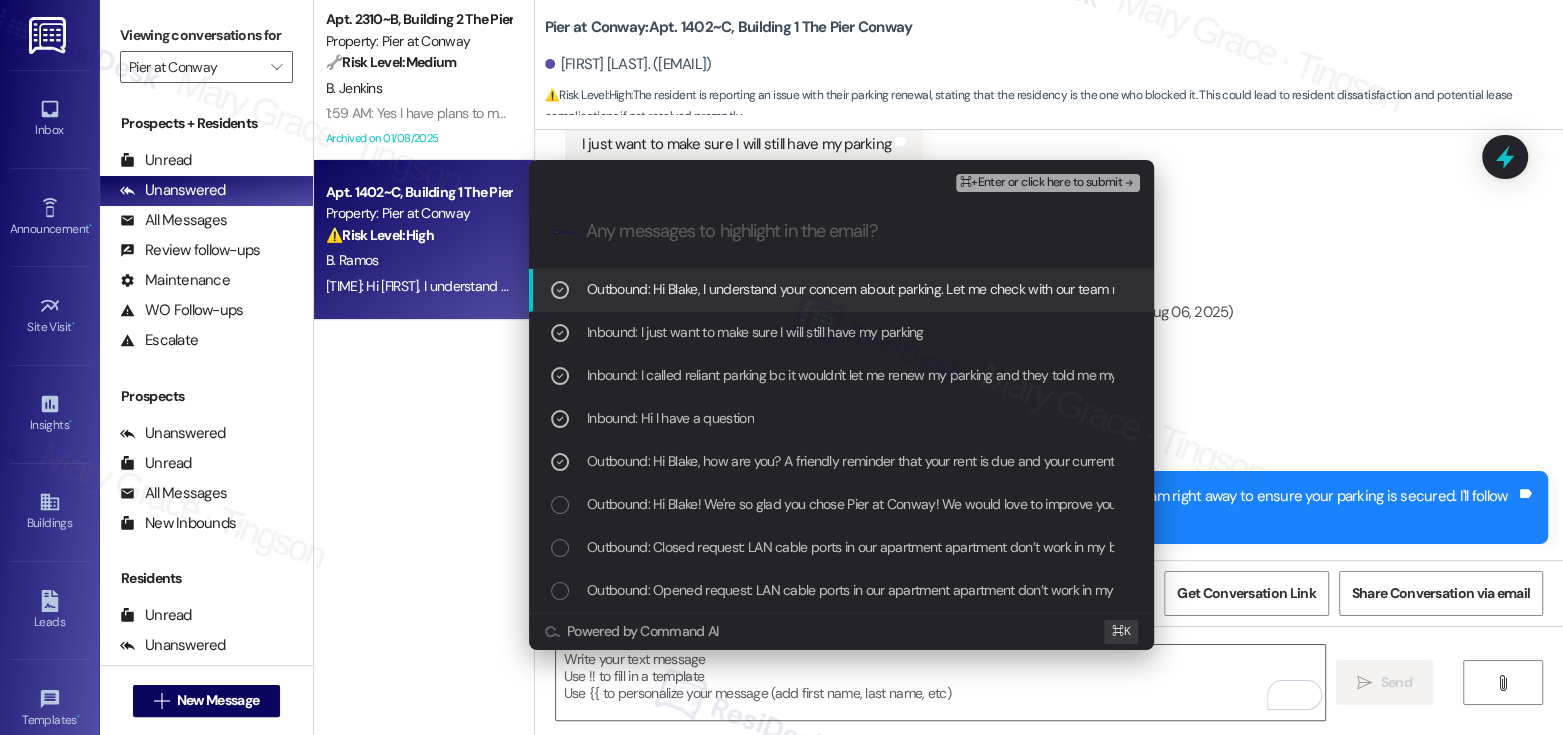 click on "⌘+Enter or click here to submit" at bounding box center [1041, 183] 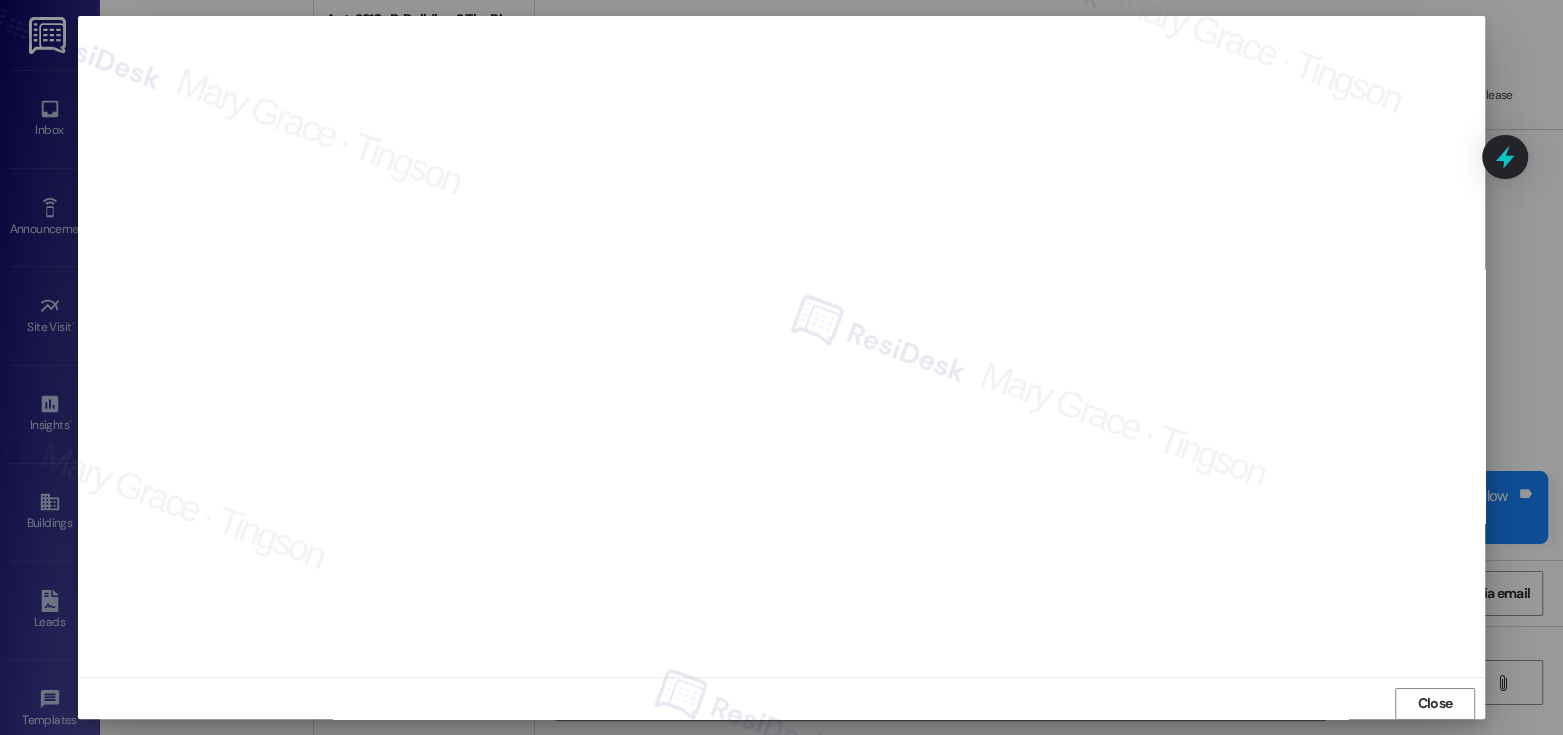 scroll, scrollTop: 10, scrollLeft: 0, axis: vertical 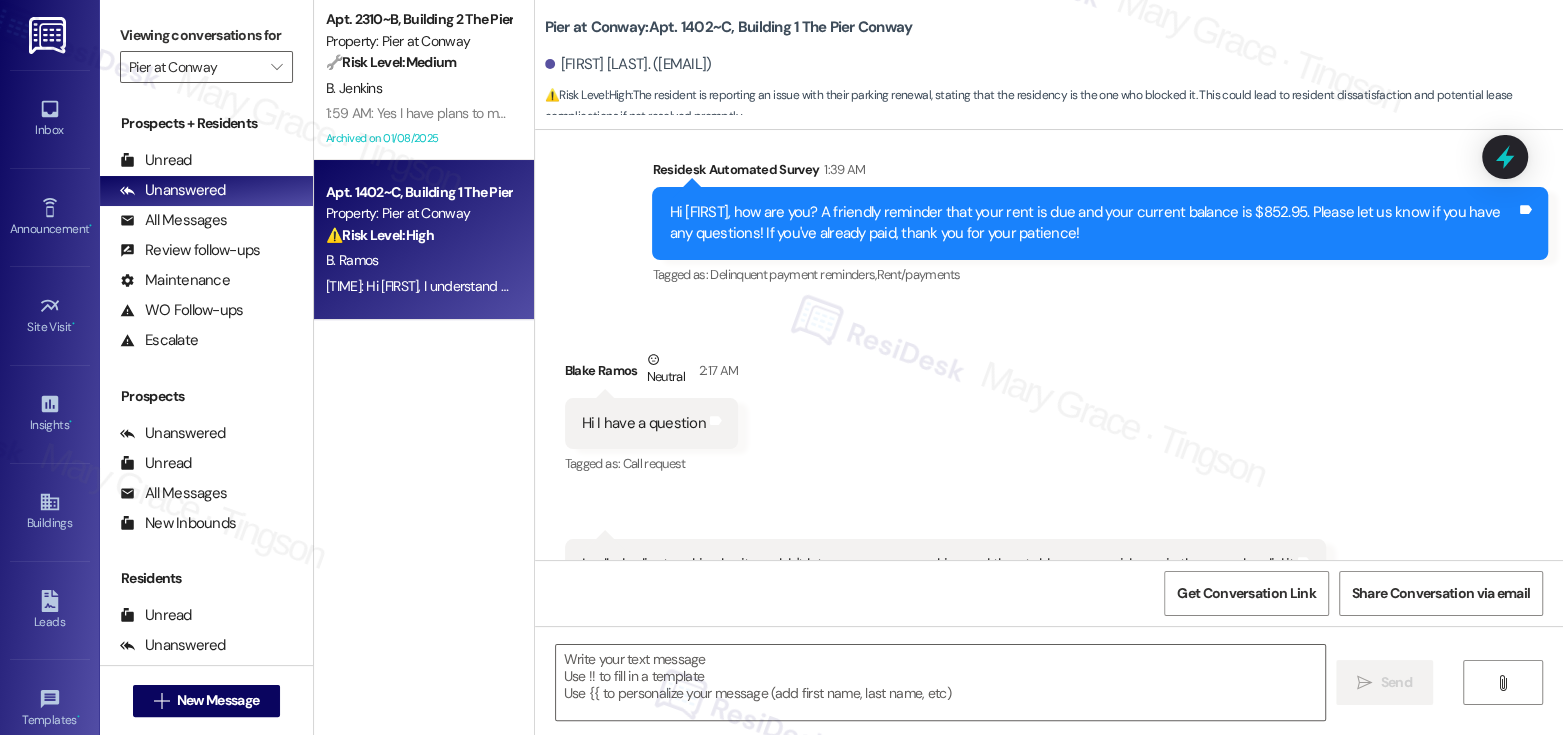 type on "Fetching suggested responses. Please feel free to read through the conversation in the meantime." 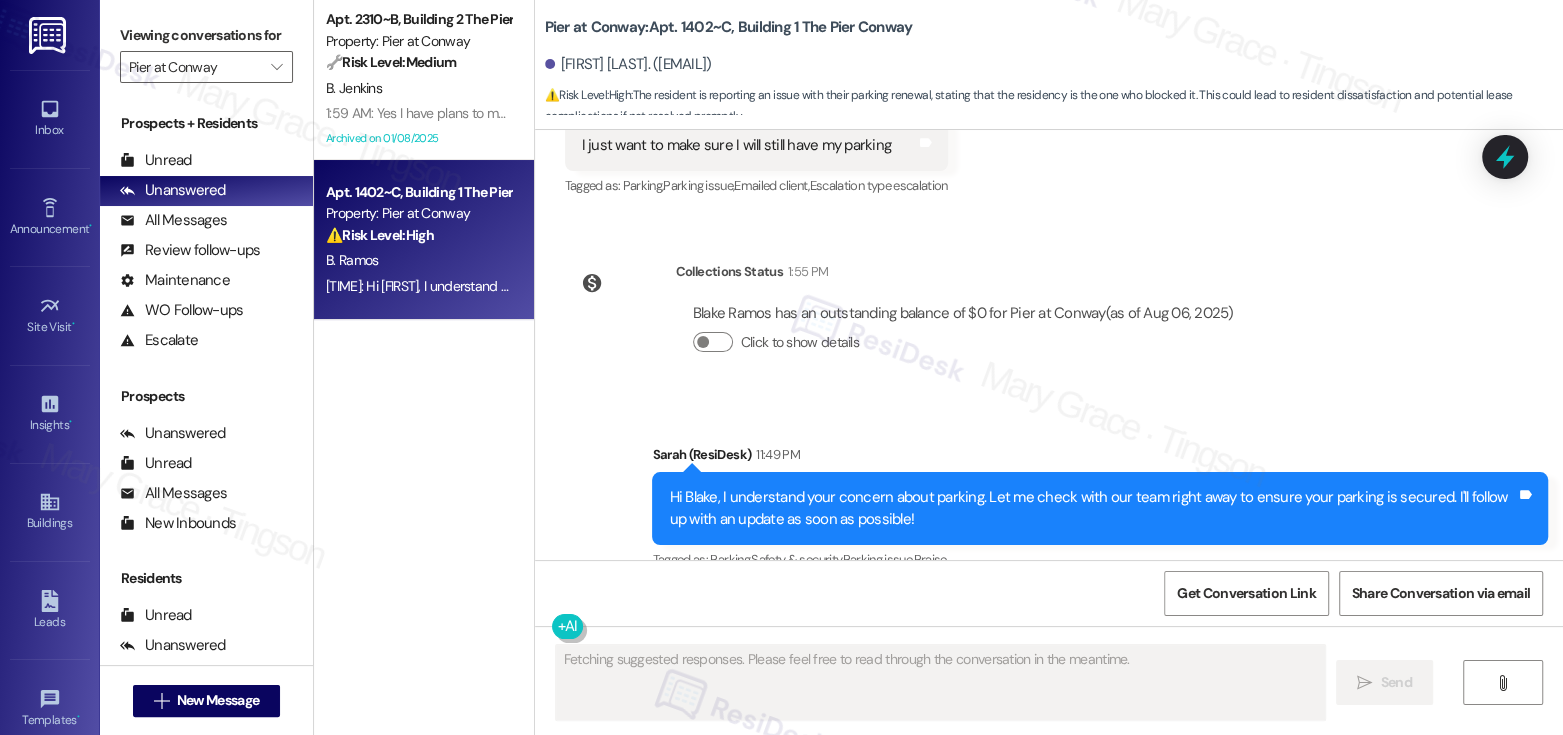 scroll, scrollTop: 1120, scrollLeft: 0, axis: vertical 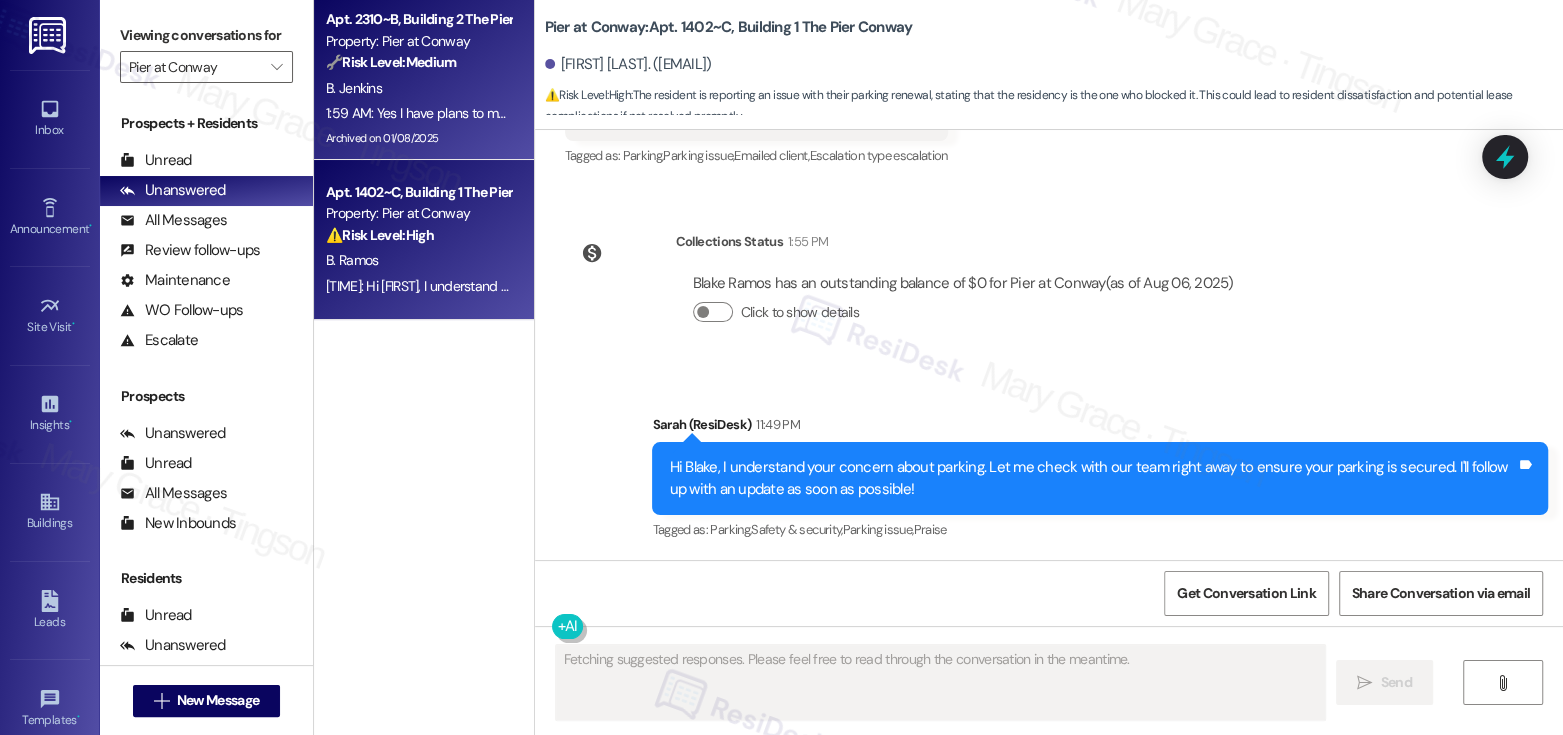 click on "Archived on 01/08/2025" at bounding box center [418, 138] 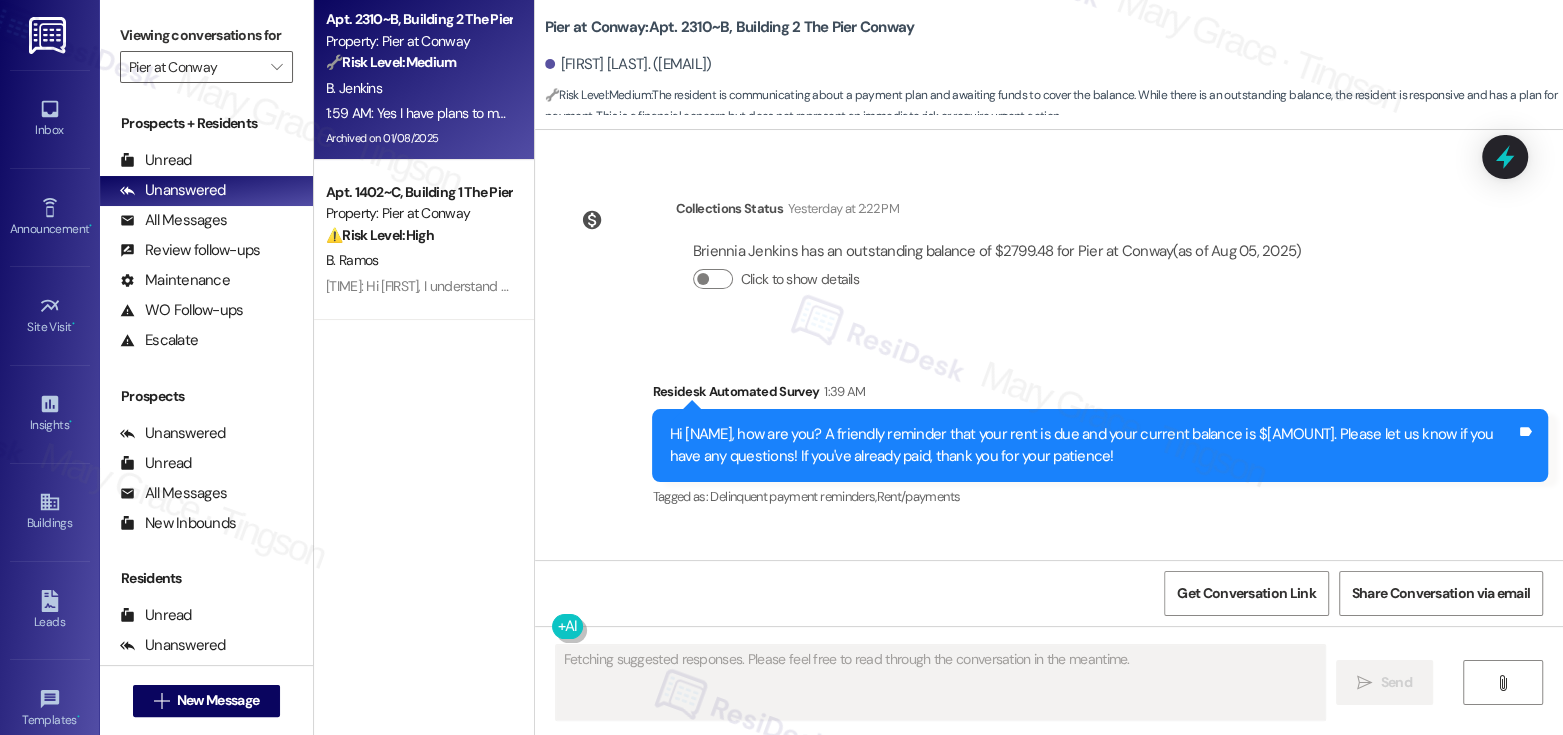 scroll, scrollTop: 20629, scrollLeft: 0, axis: vertical 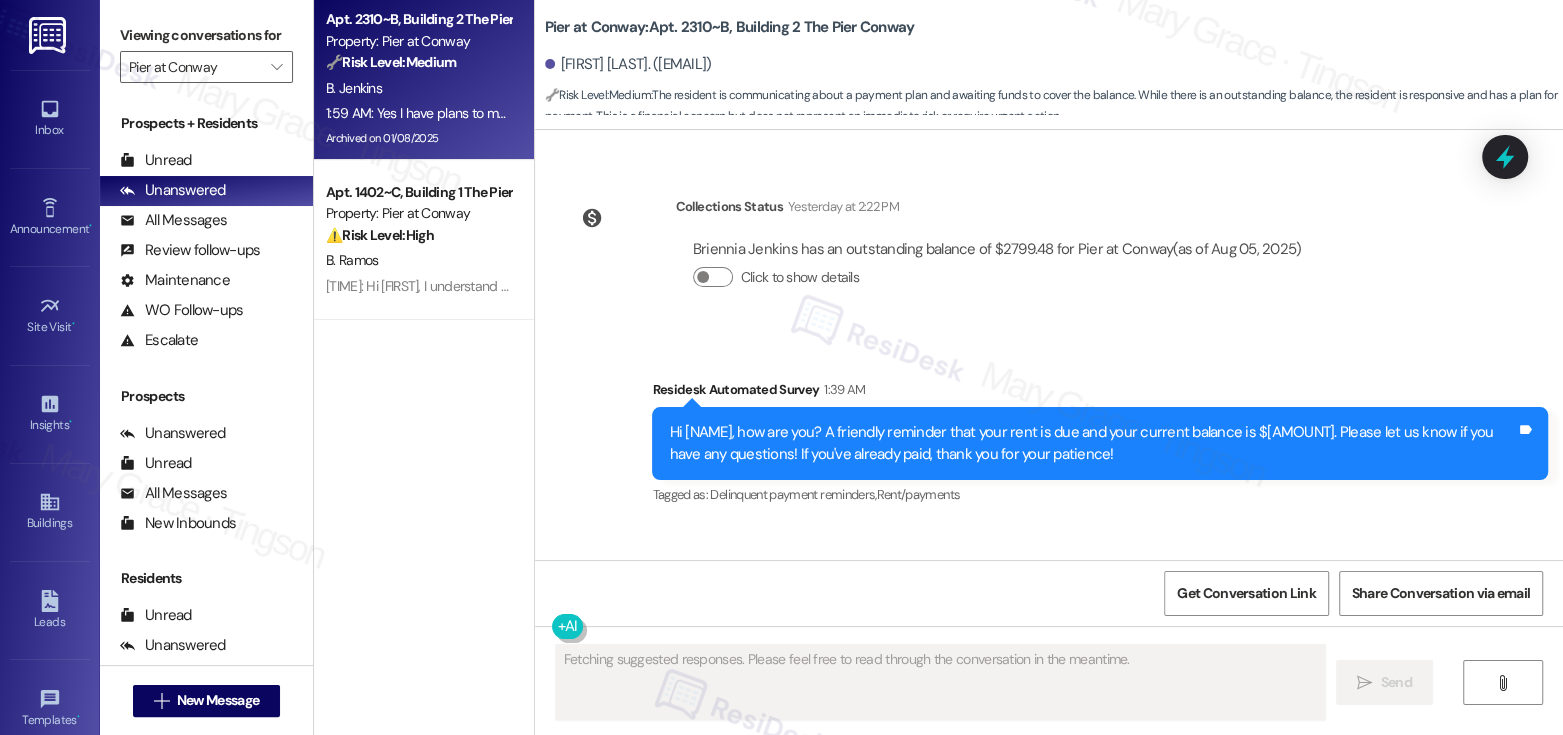 click on "Yes I have plans to make another payment around the 16th and I am also waiting for a settlement check to pay off the majority of my balance.  Tags and notes" at bounding box center [1013, 633] 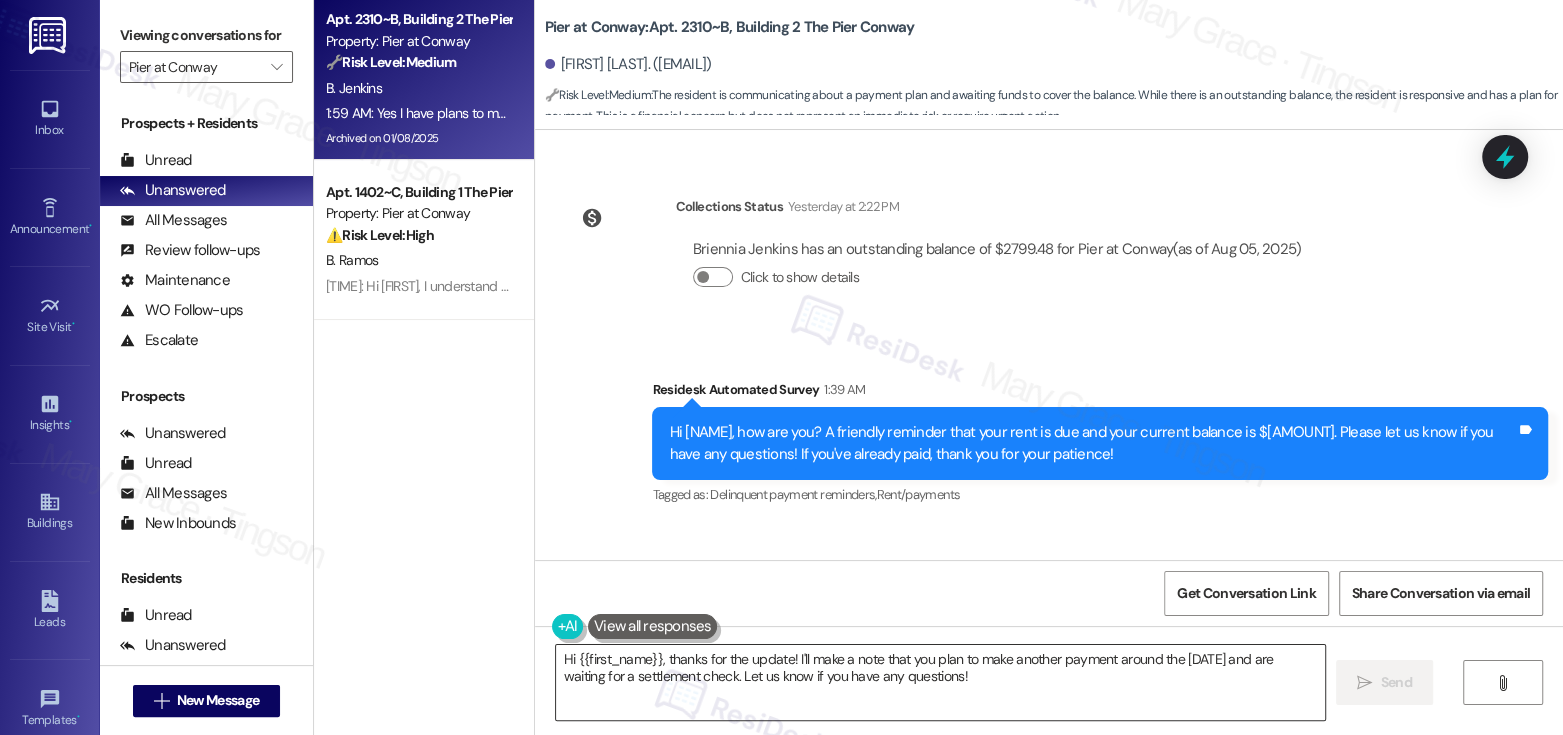 click on "Hi {{first_name}}, thanks for the update! I'll make a note that you plan to make another payment around the 16th and are waiting for a settlement check. Let us know if you have any questions!" at bounding box center [940, 682] 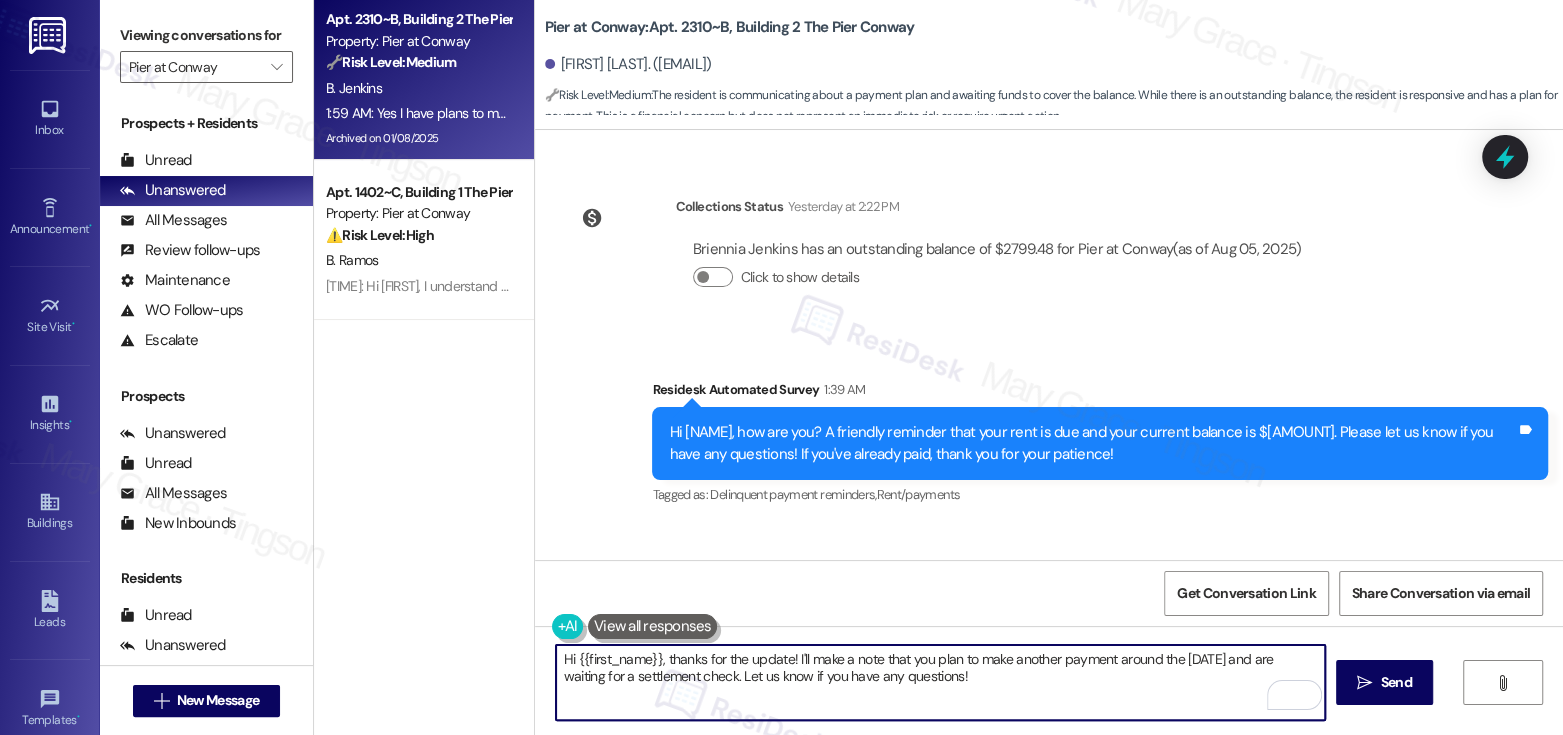 click on "Hi {{first_name}}, thanks for the update! I'll make a note that you plan to make another payment around the 16th and are waiting for a settlement check. Let us know if you have any questions!" at bounding box center (940, 682) 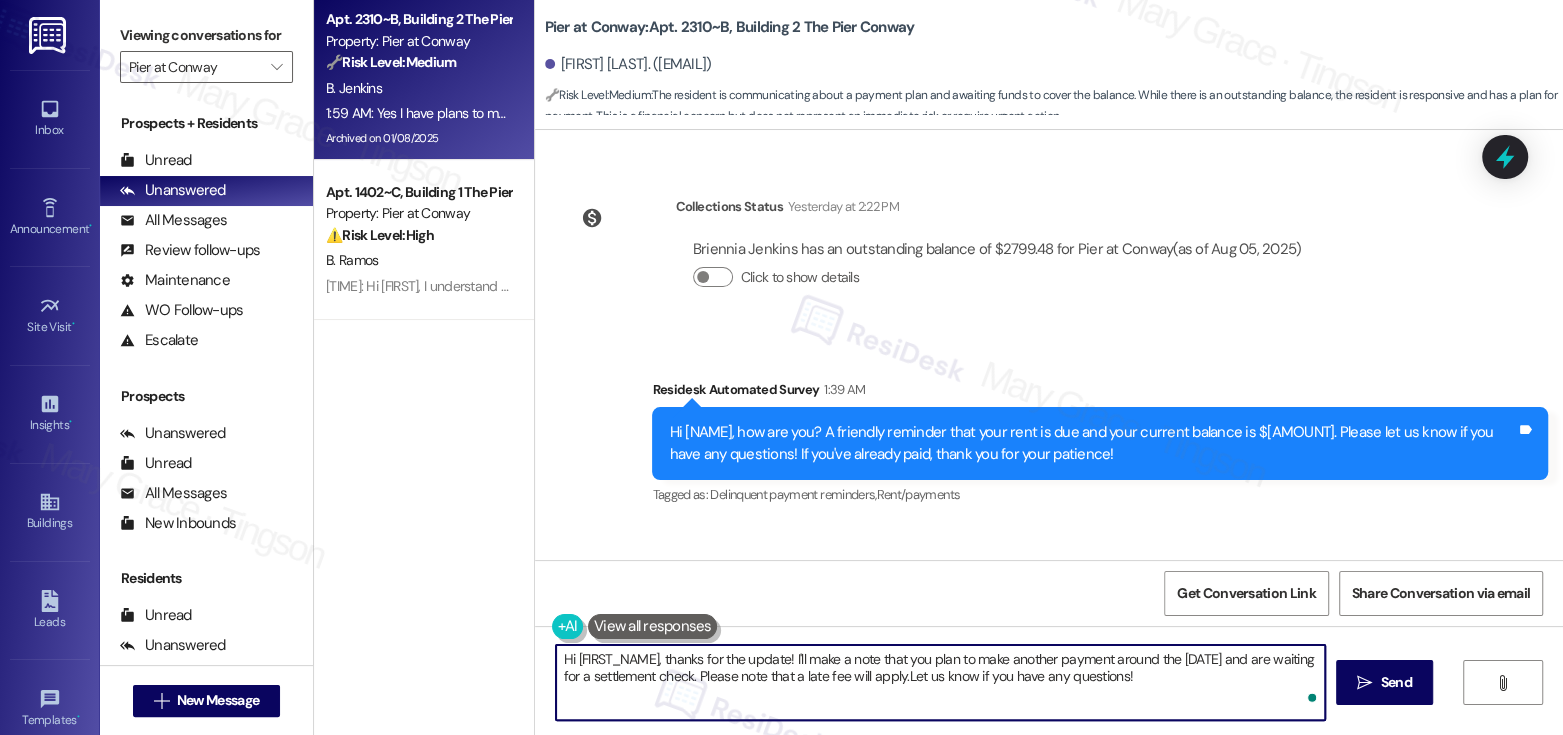 type on "Hi {{first_name}}, thanks for the update! I'll make a note that you plan to make another payment around the 16th and are waiting for a settlement check. Please note that a late fee will apply. Let us know if you have any questions!" 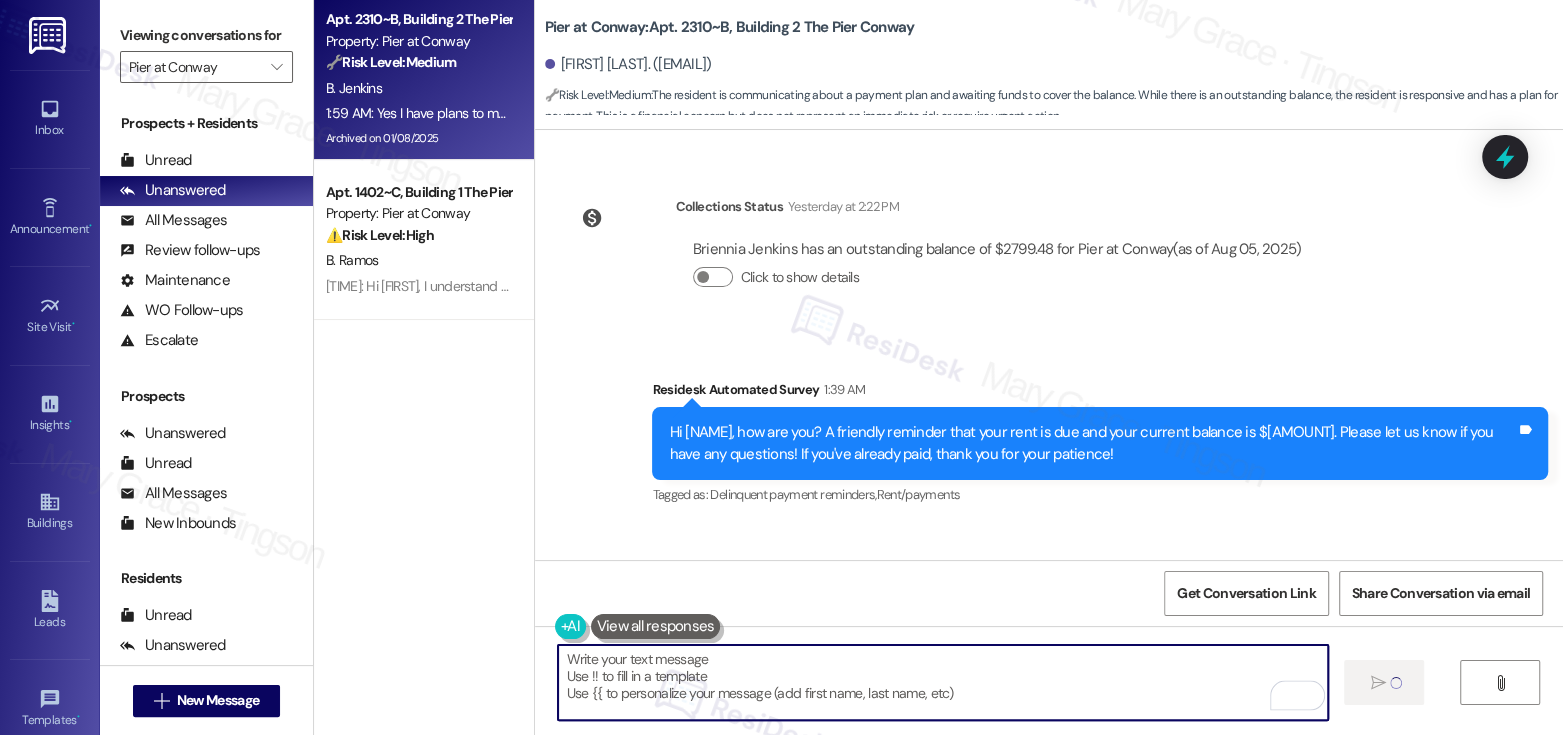 scroll, scrollTop: 20627, scrollLeft: 0, axis: vertical 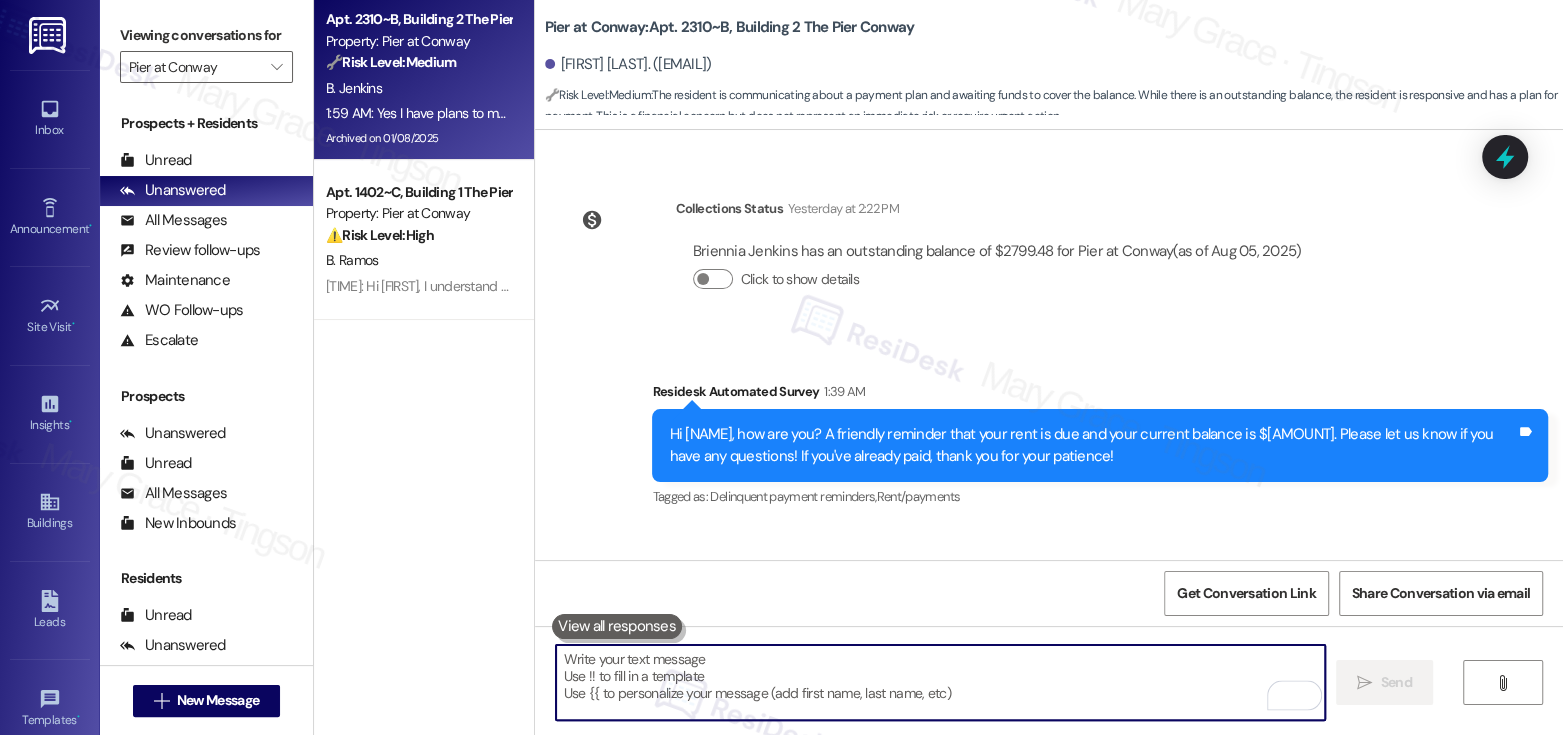 type 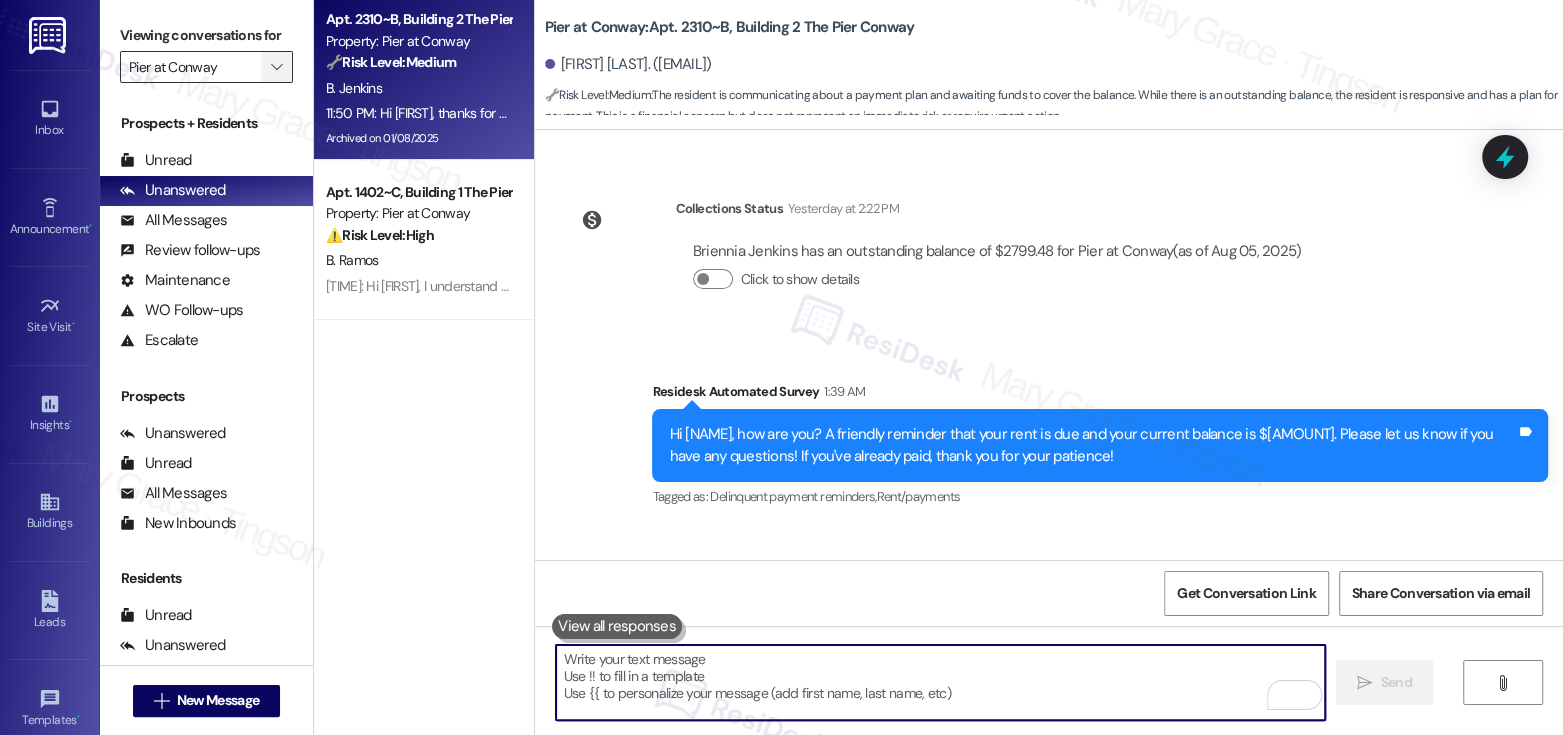 click on "" at bounding box center (276, 67) 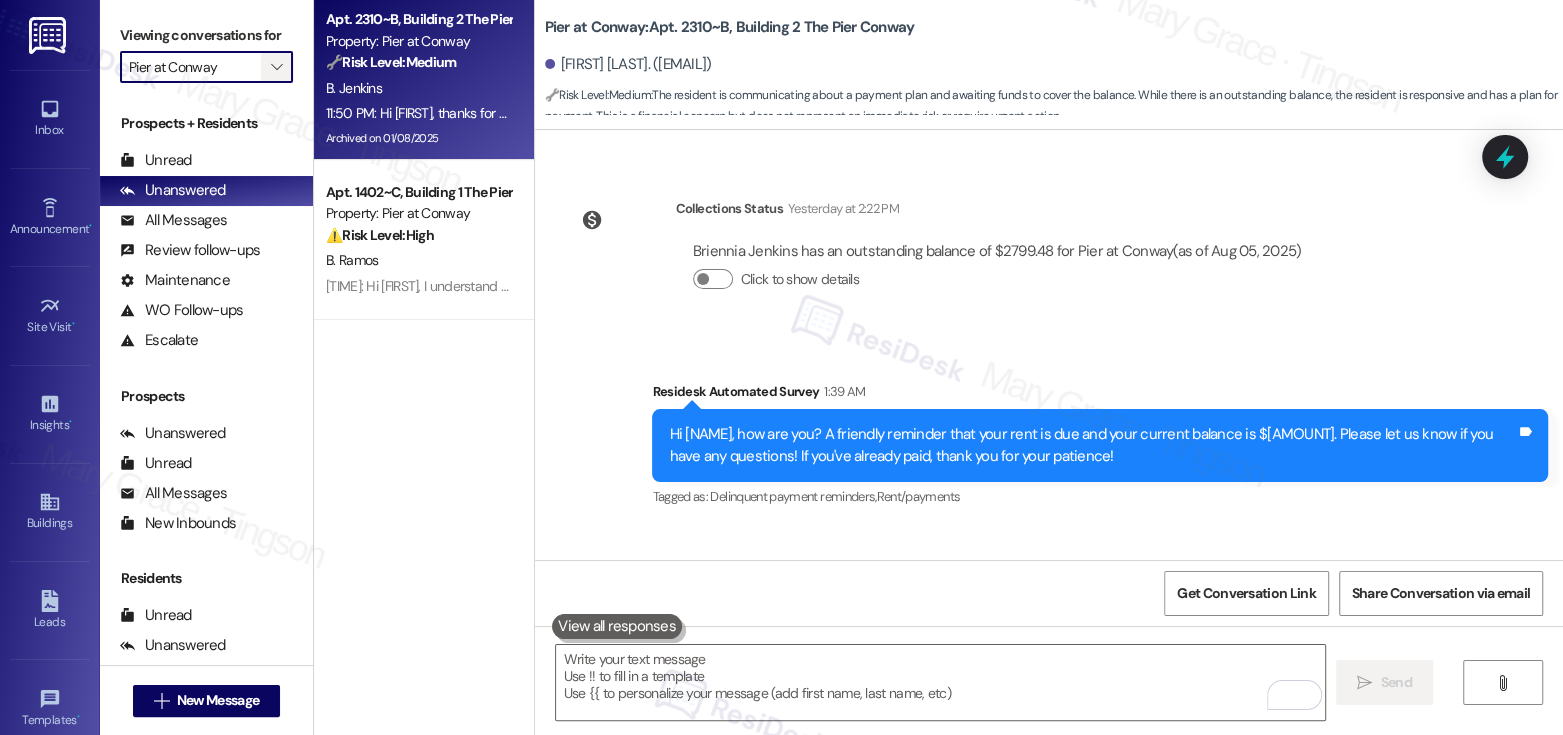 click on "" at bounding box center [276, 67] 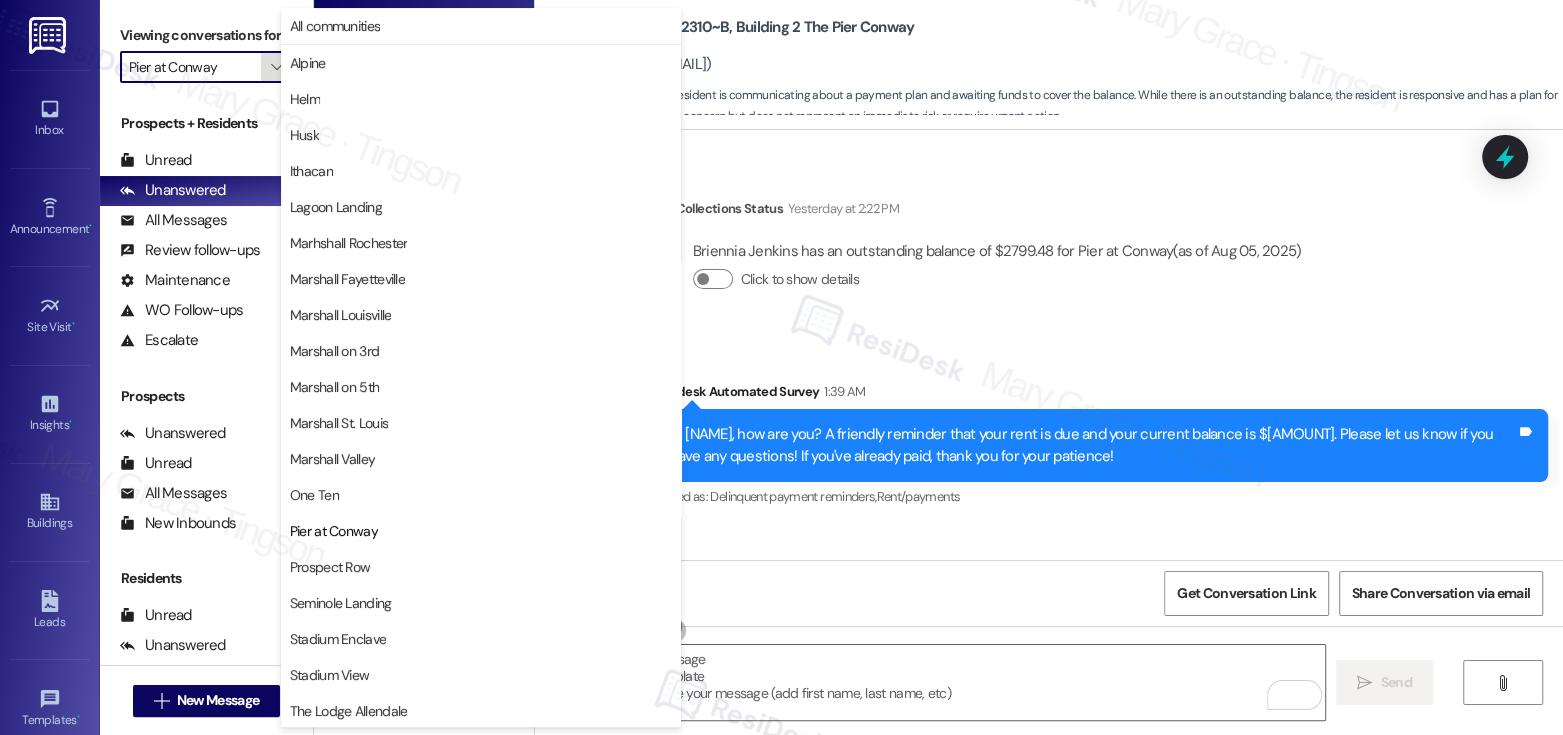 scroll, scrollTop: 38, scrollLeft: 0, axis: vertical 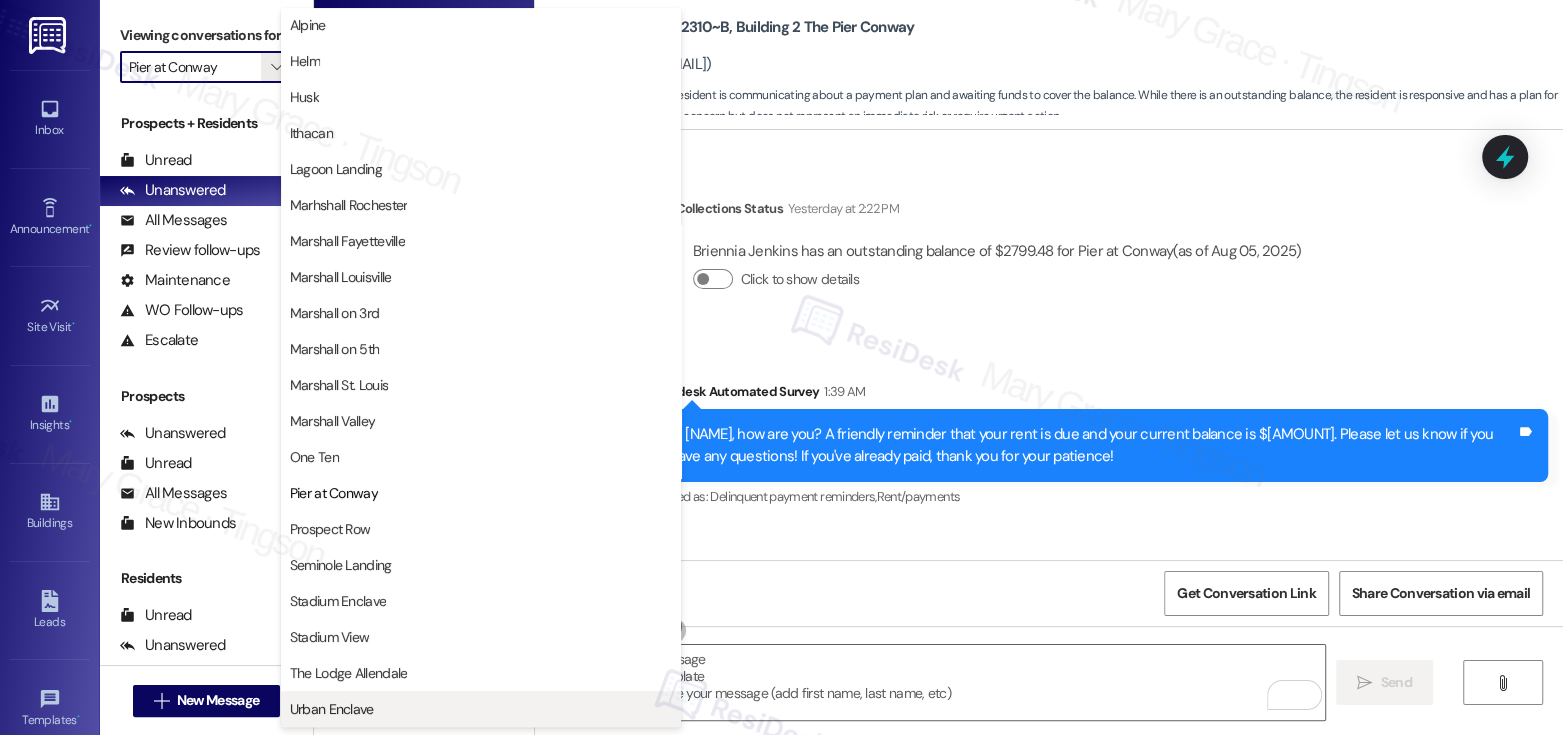 click on "Urban Enclave" at bounding box center (481, 709) 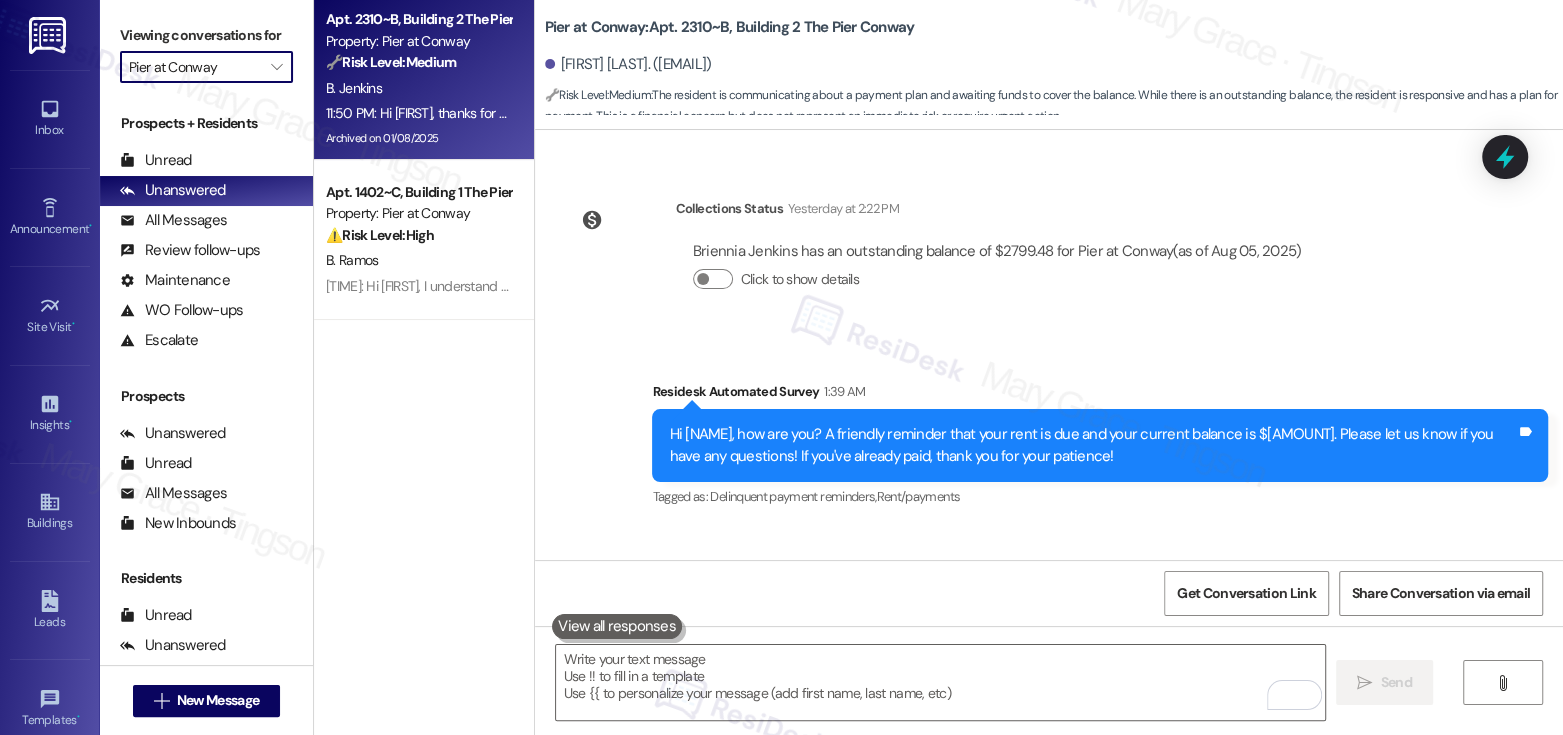 type on "Urban Enclave" 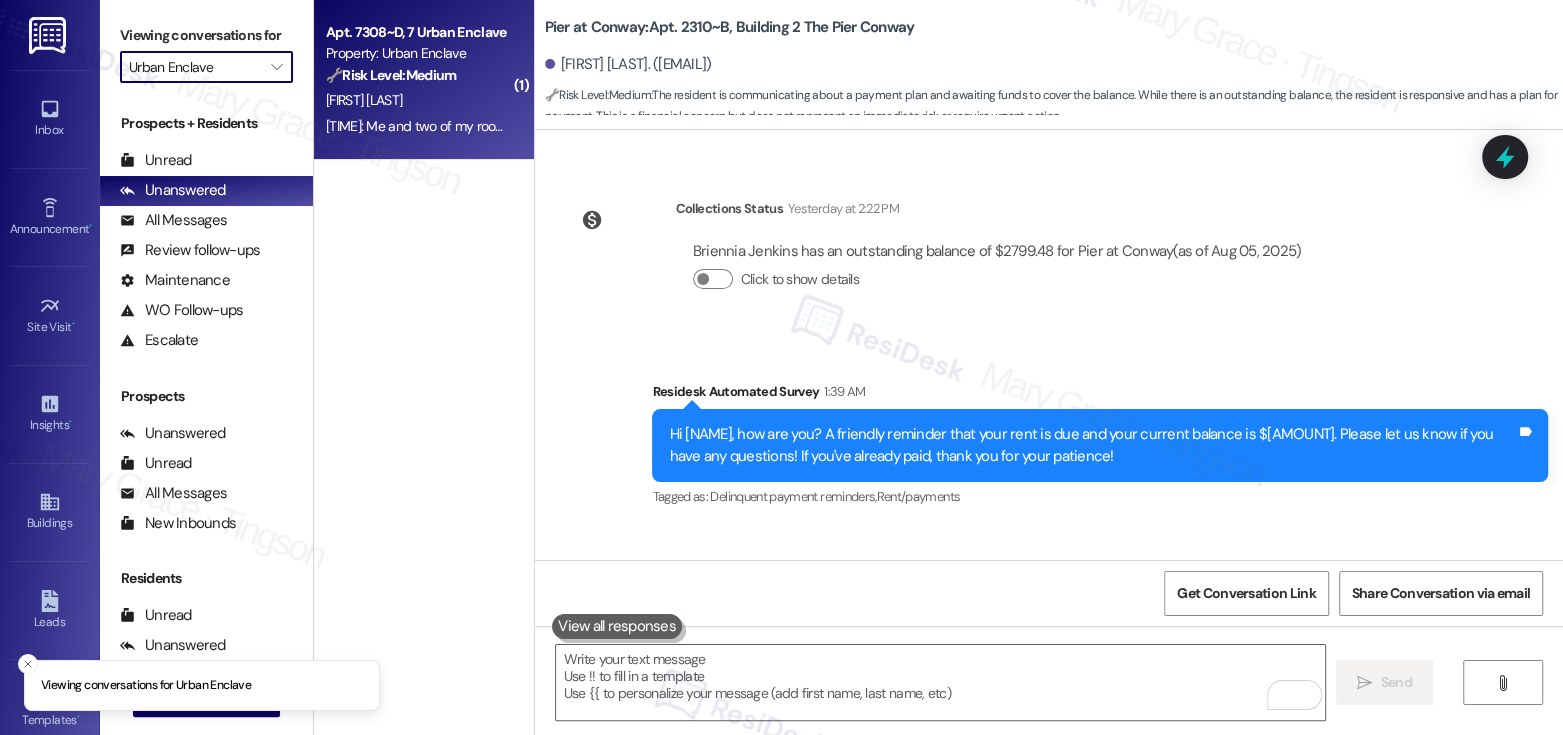 click on "6:10 AM: Me and two of my roommates resigned I was wondering if we have a fourth and who that is? 6:10 AM: Me and two of my roommates resigned I was wondering if we have a fourth and who that is?" at bounding box center (418, 126) 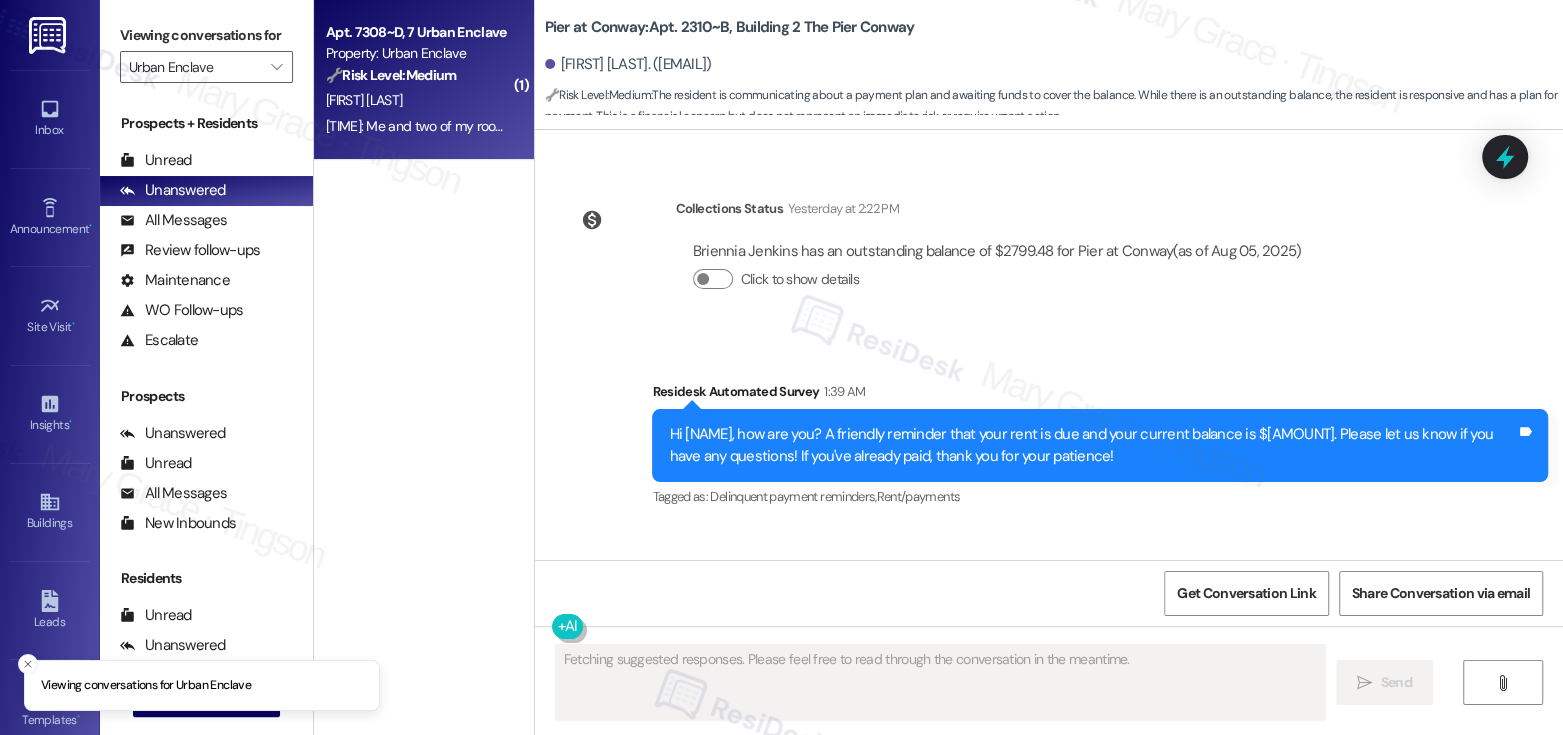 click on "6:10 AM: Me and two of my roommates resigned I was wondering if we have a fourth and who that is? 6:10 AM: Me and two of my roommates resigned I was wondering if we have a fourth and who that is?" at bounding box center (418, 126) 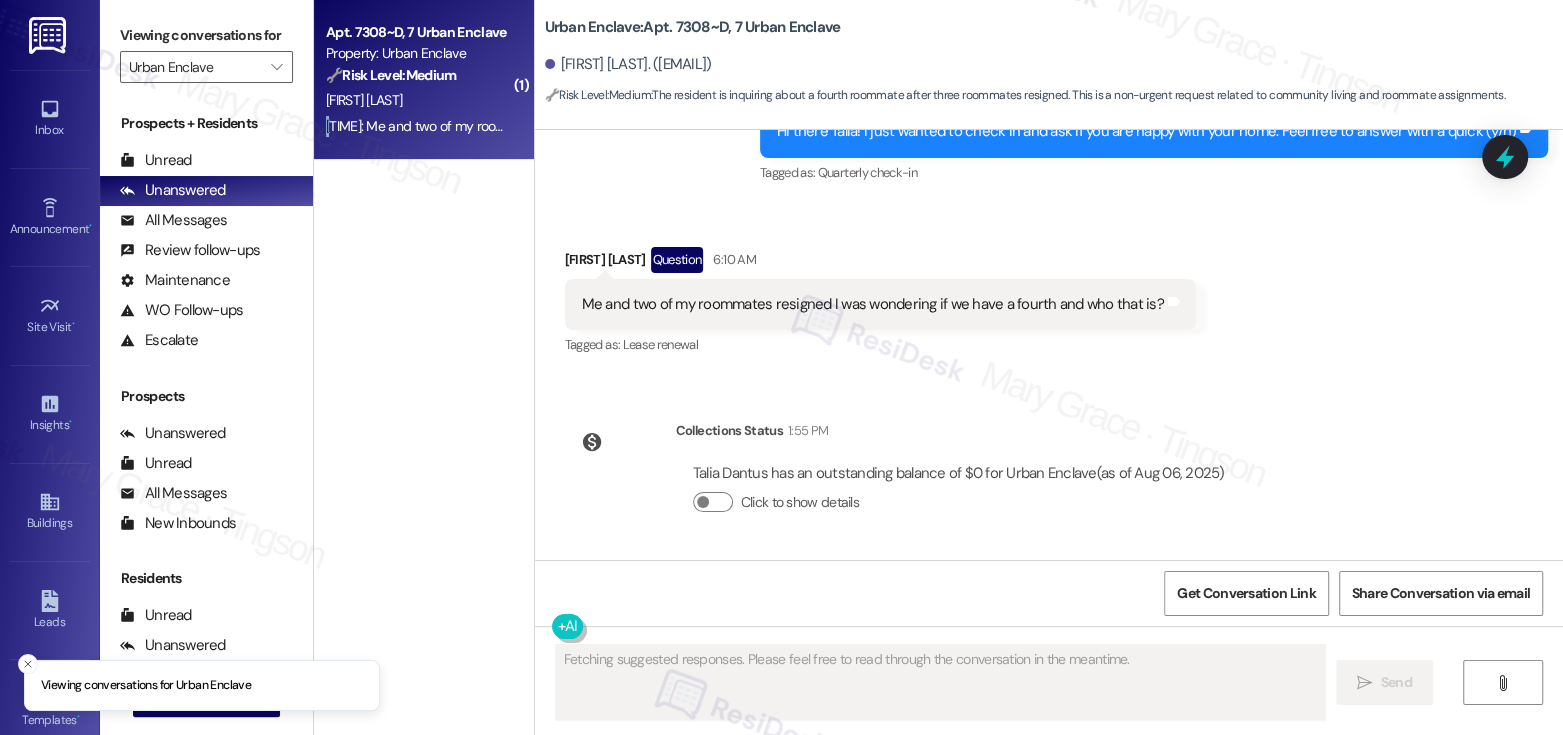 scroll, scrollTop: 7824, scrollLeft: 0, axis: vertical 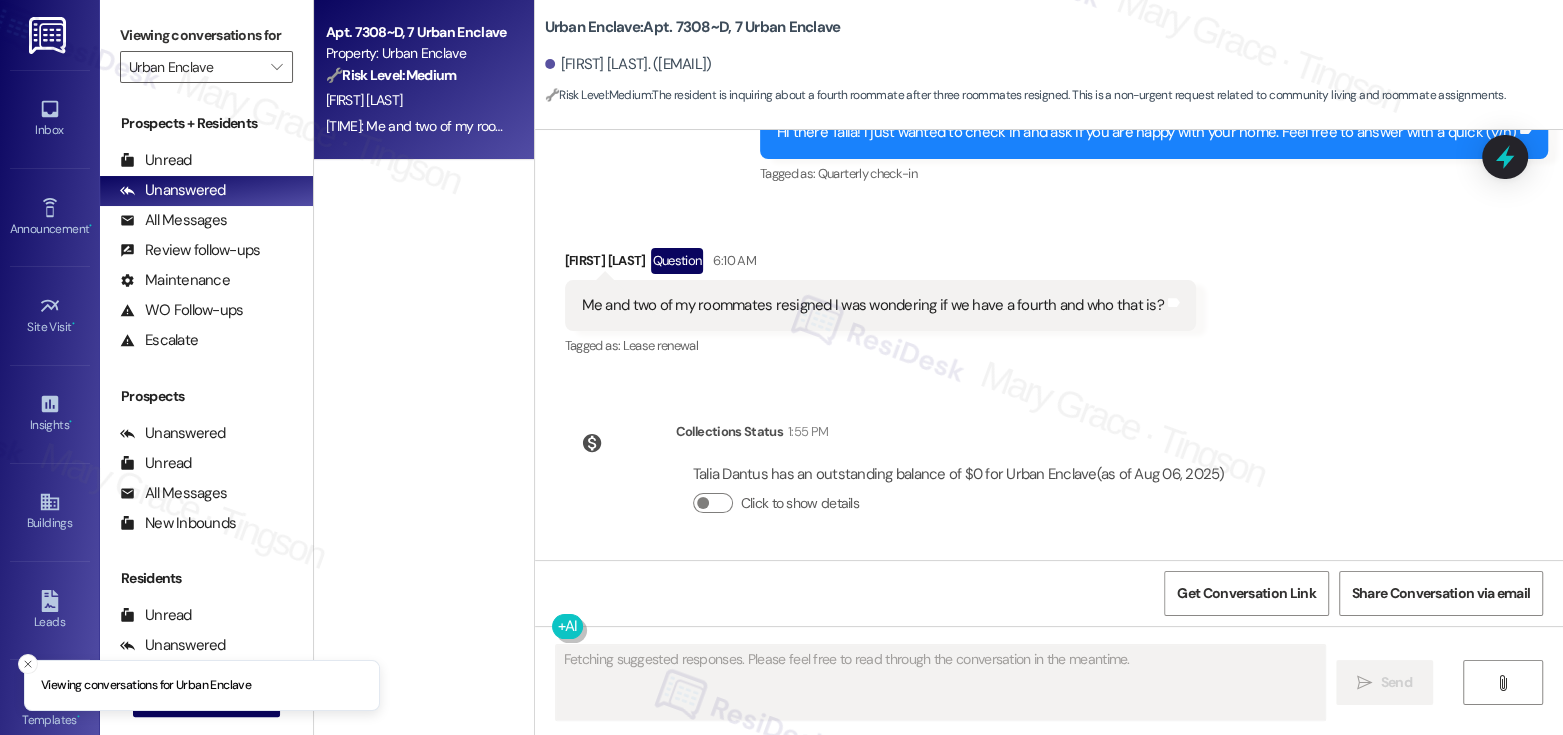 click on "Me and two of my roommates resigned I was wondering if we have a fourth and who that is?" at bounding box center (873, 305) 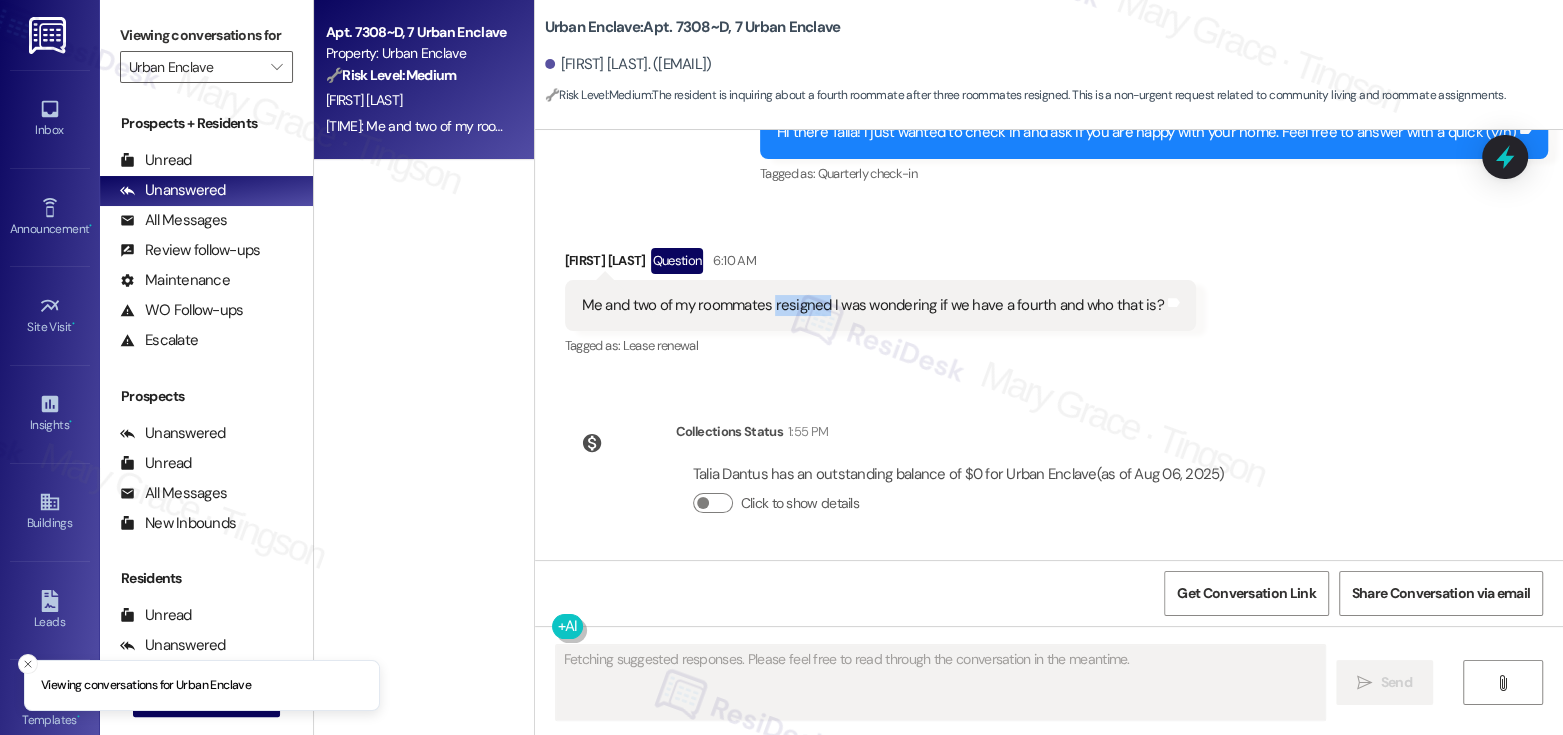 click on "Me and two of my roommates resigned I was wondering if we have a fourth and who that is?" at bounding box center [873, 305] 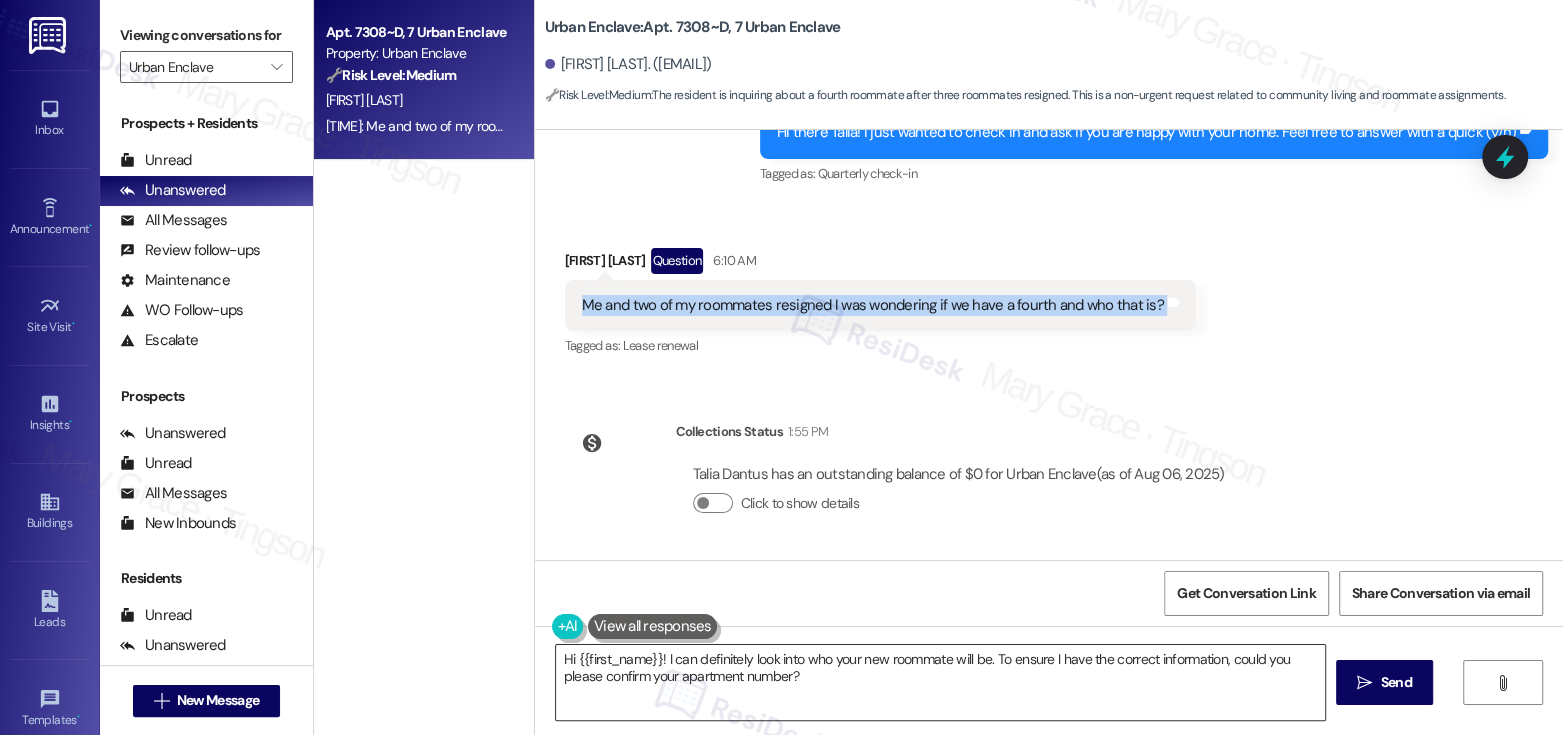 click on "Hi {{first_name}}! I can definitely look into who your new roommate will be. To ensure I have the correct information, could you please confirm your apartment number?" at bounding box center [940, 682] 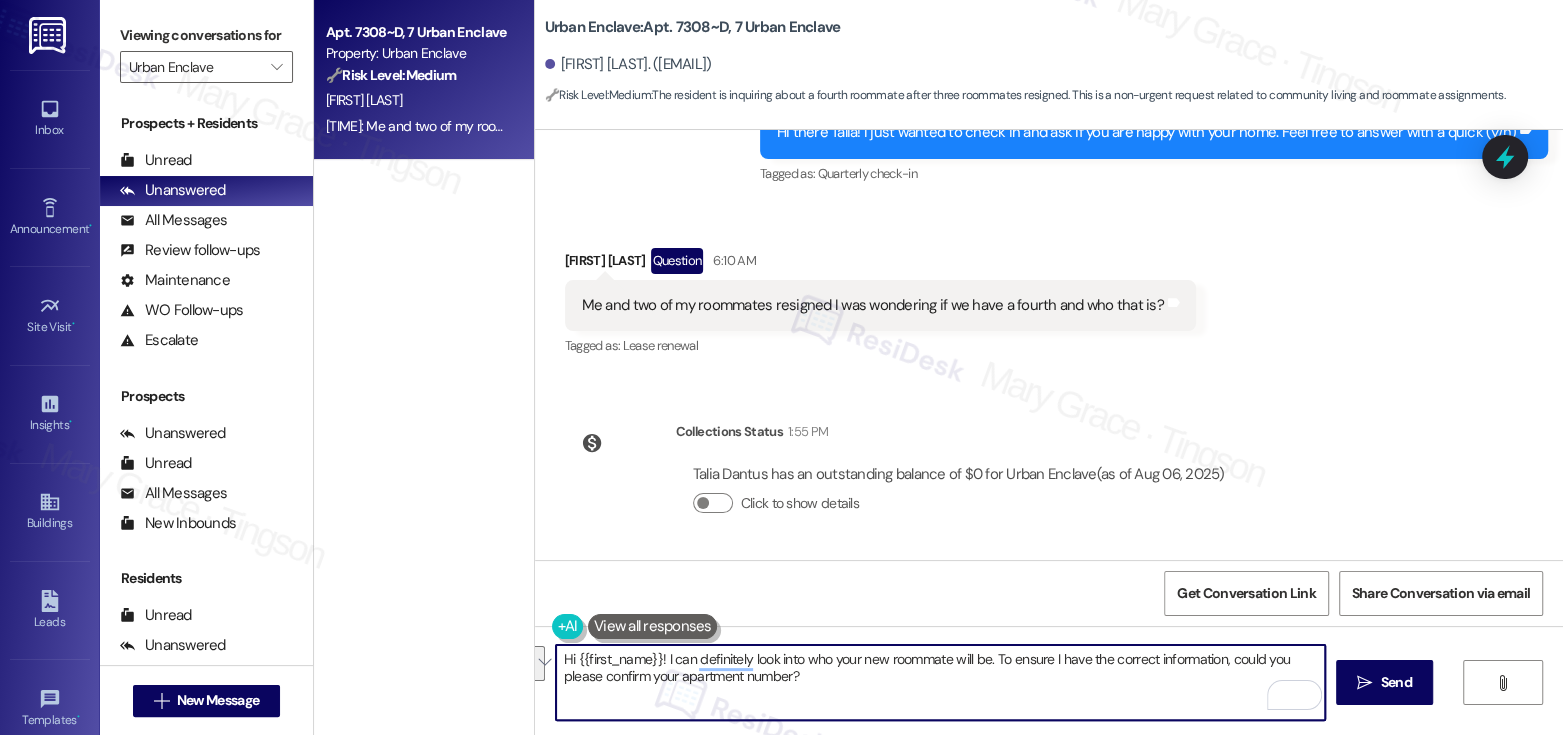 drag, startPoint x: 988, startPoint y: 663, endPoint x: 993, endPoint y: 680, distance: 17.720045 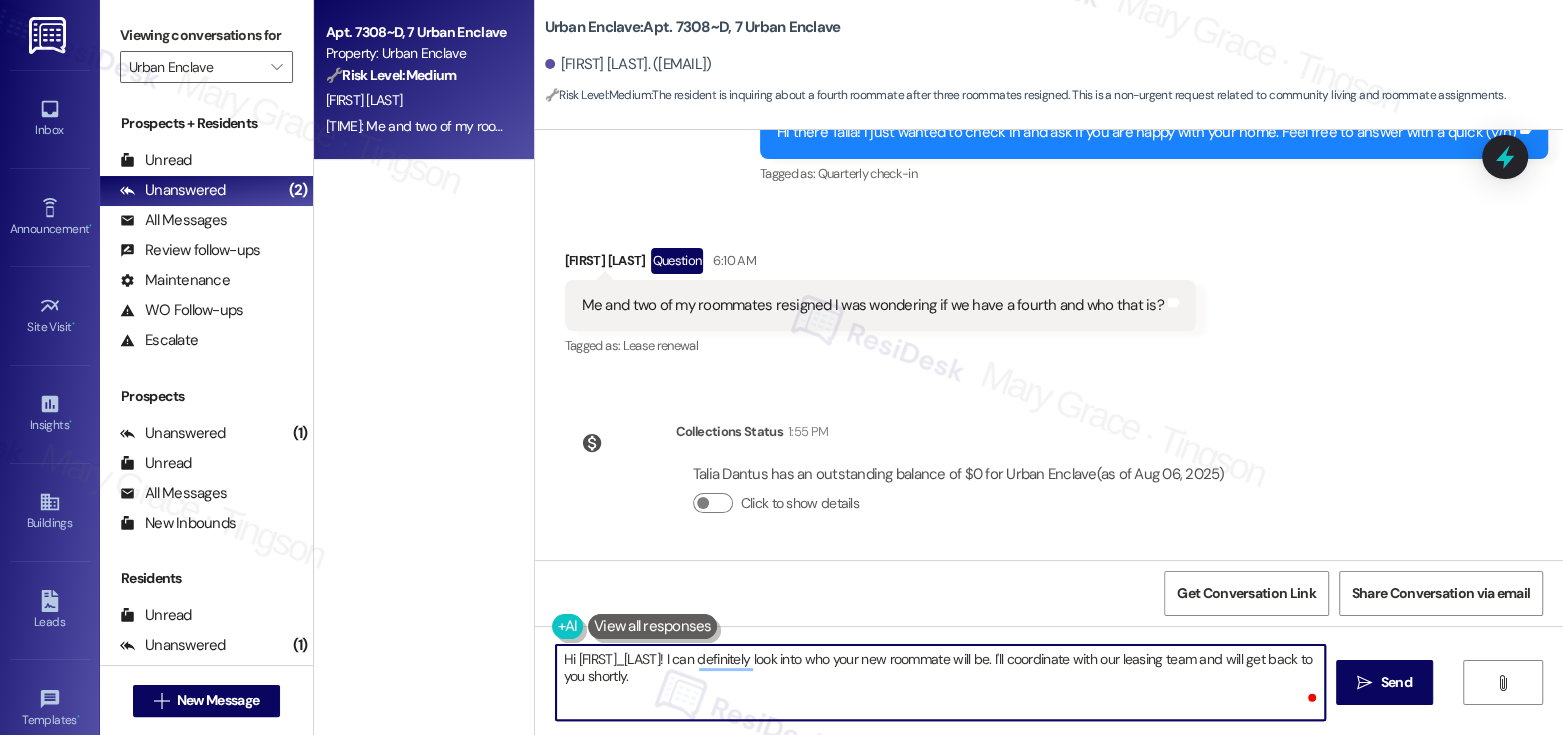 type on "Hi {{first_name}}! I can definitely look into who your new roommate will be. I'll coordinate with our leasing team and will get back to you shortly." 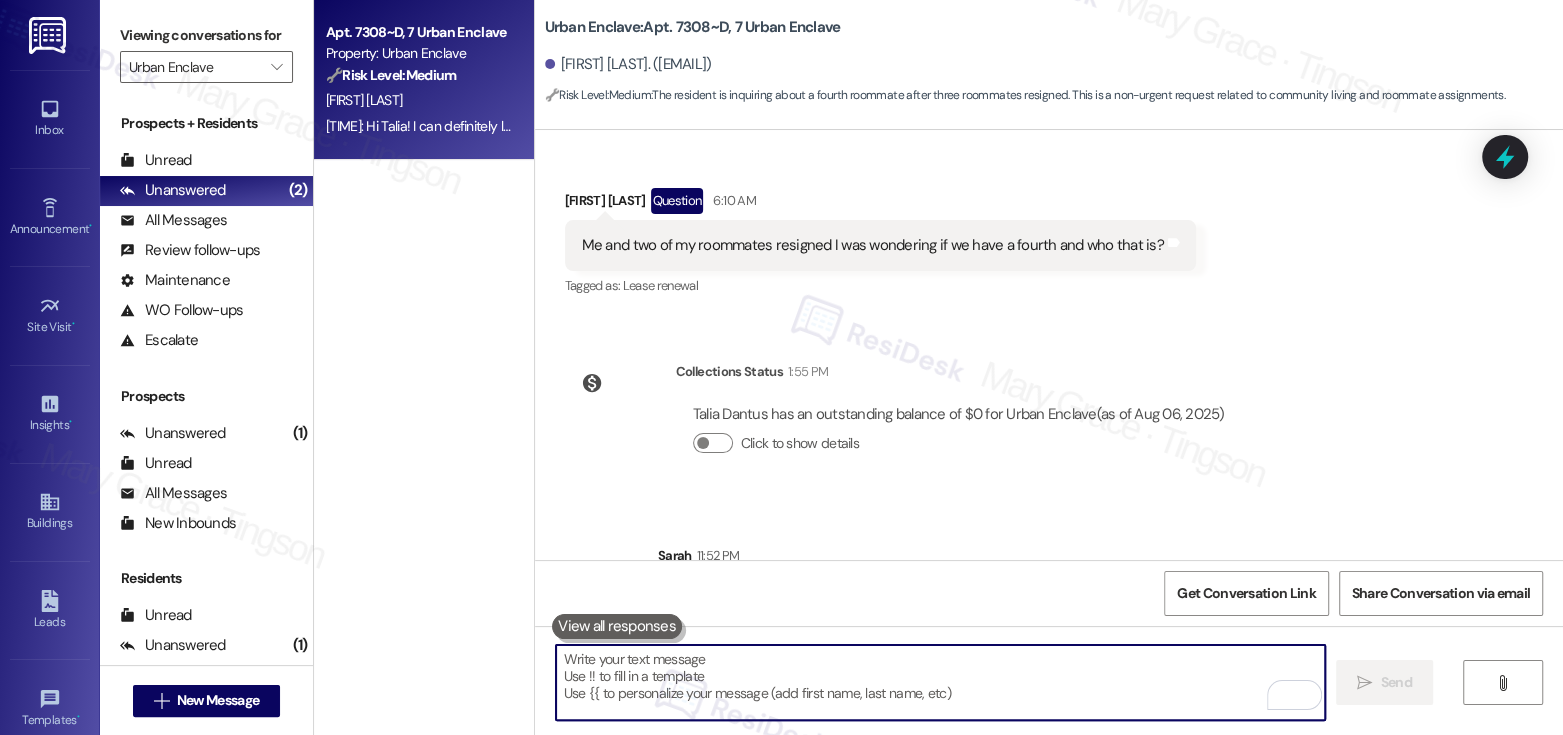 scroll, scrollTop: 7963, scrollLeft: 0, axis: vertical 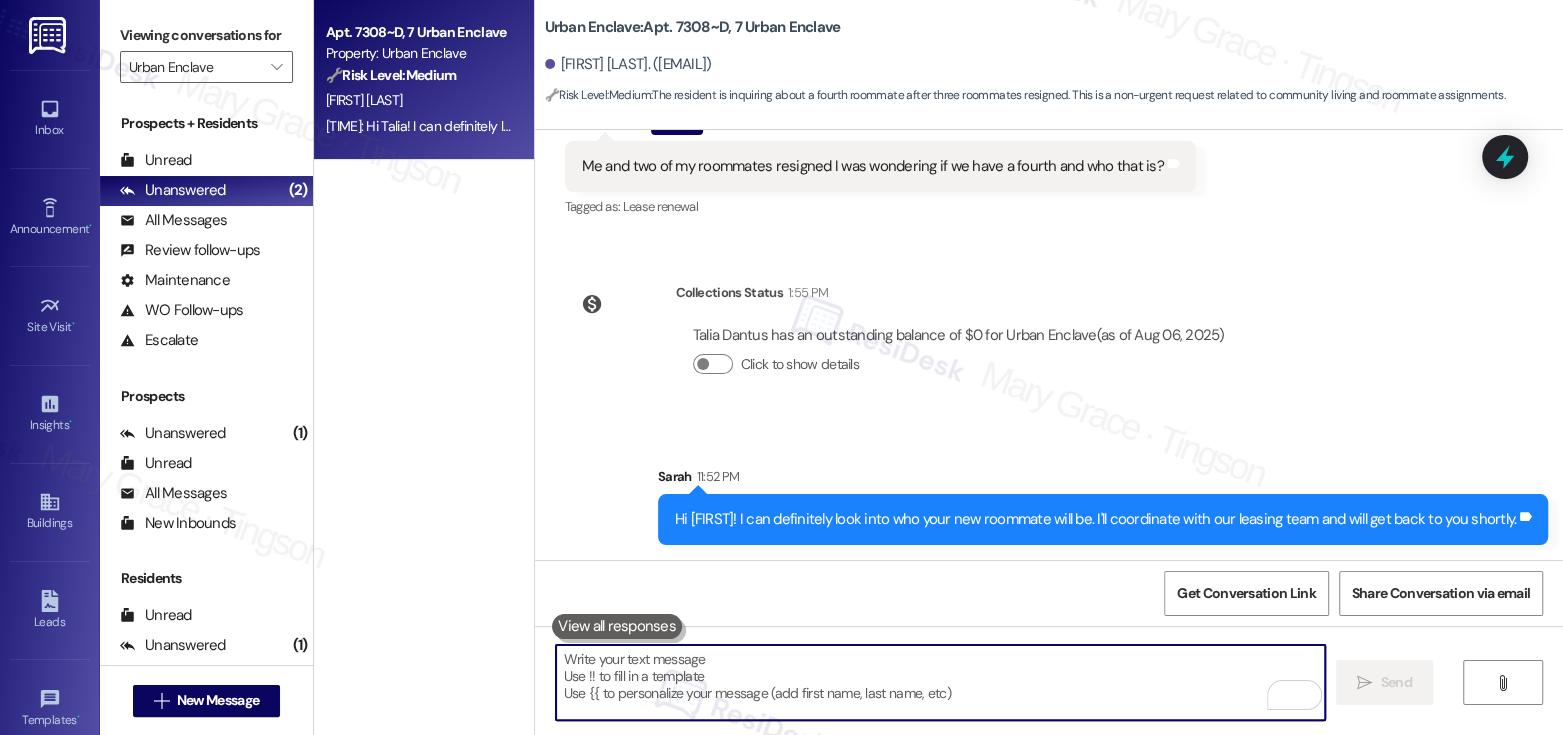 click at bounding box center (940, 682) 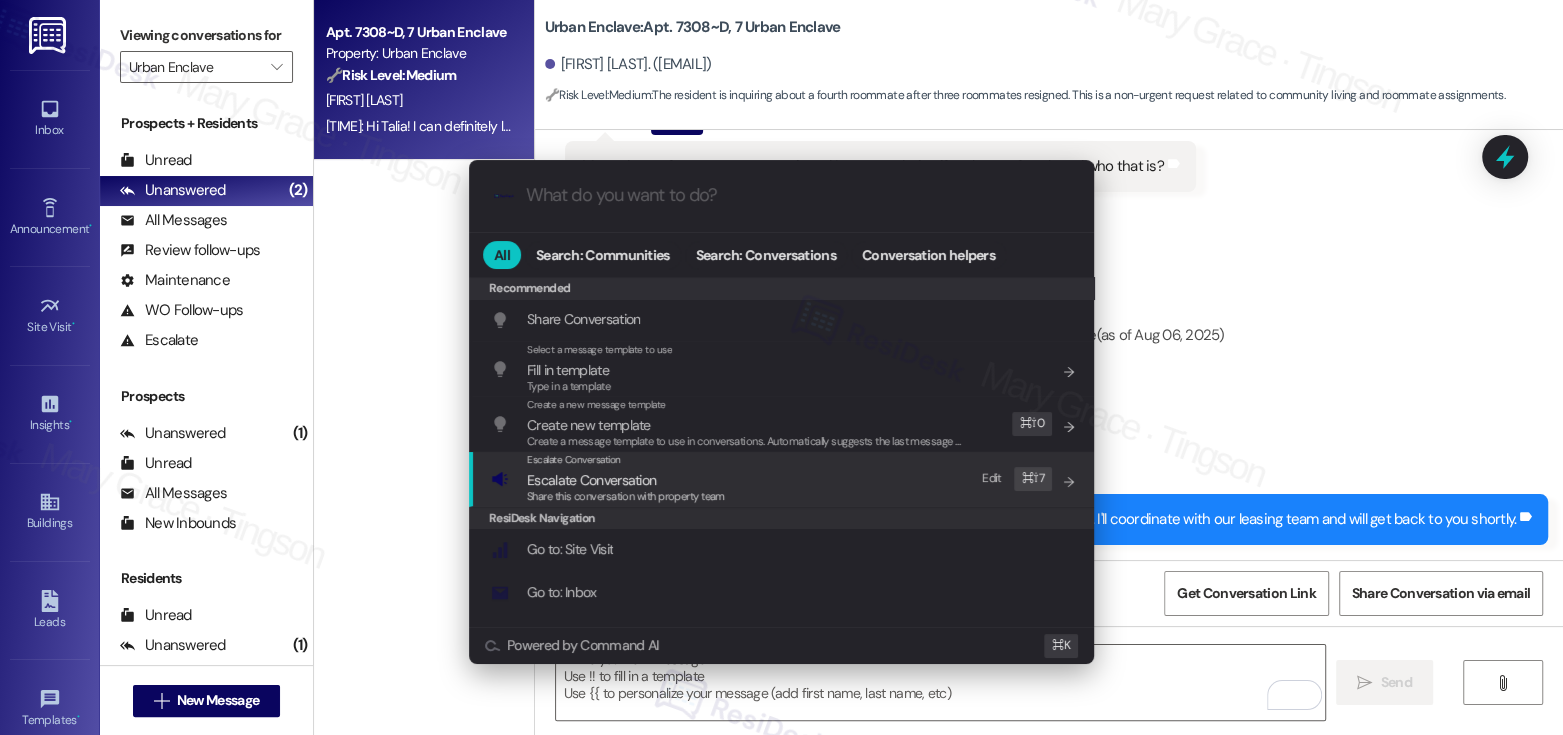 click on "Escalate Conversation" at bounding box center (591, 480) 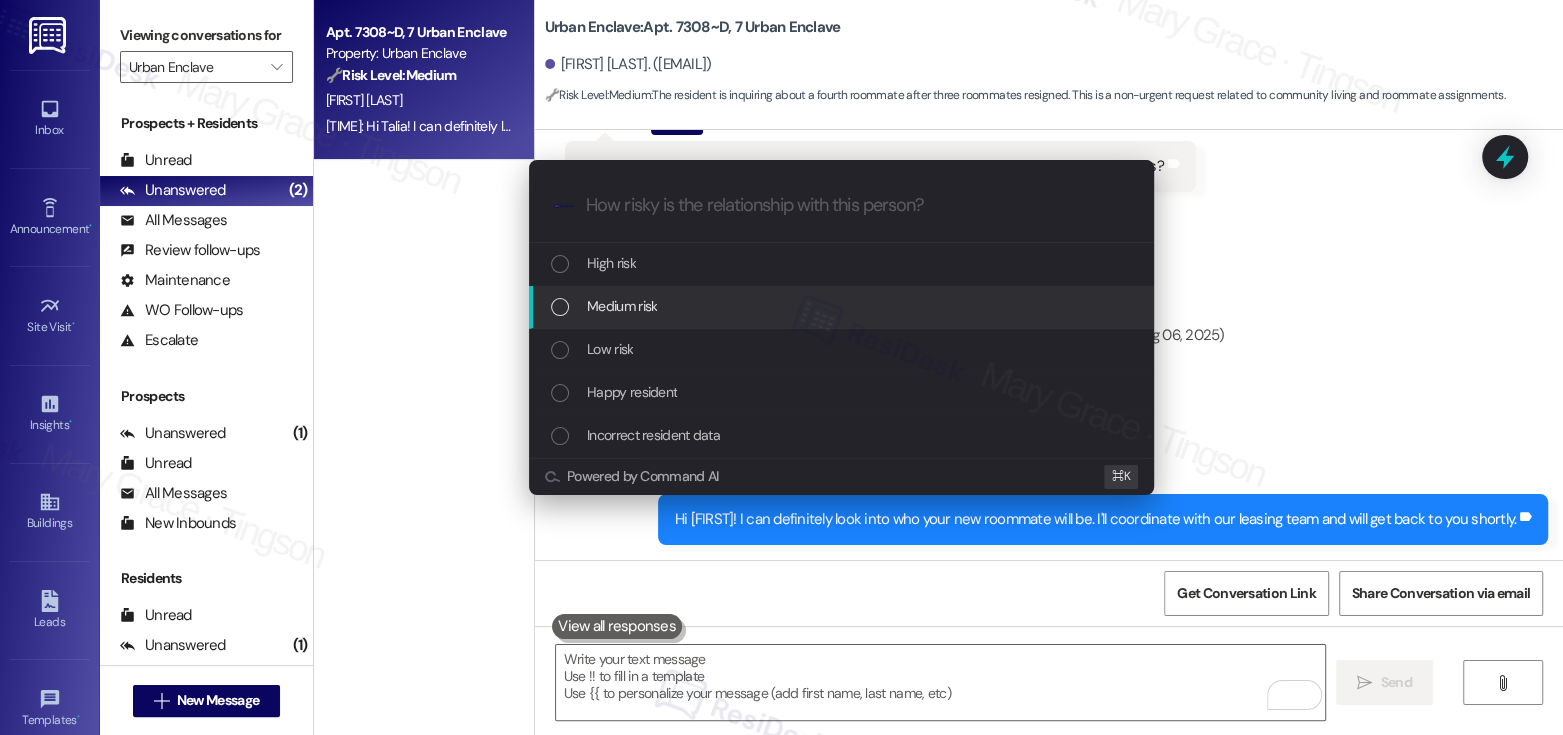 click on "Medium risk" at bounding box center [622, 306] 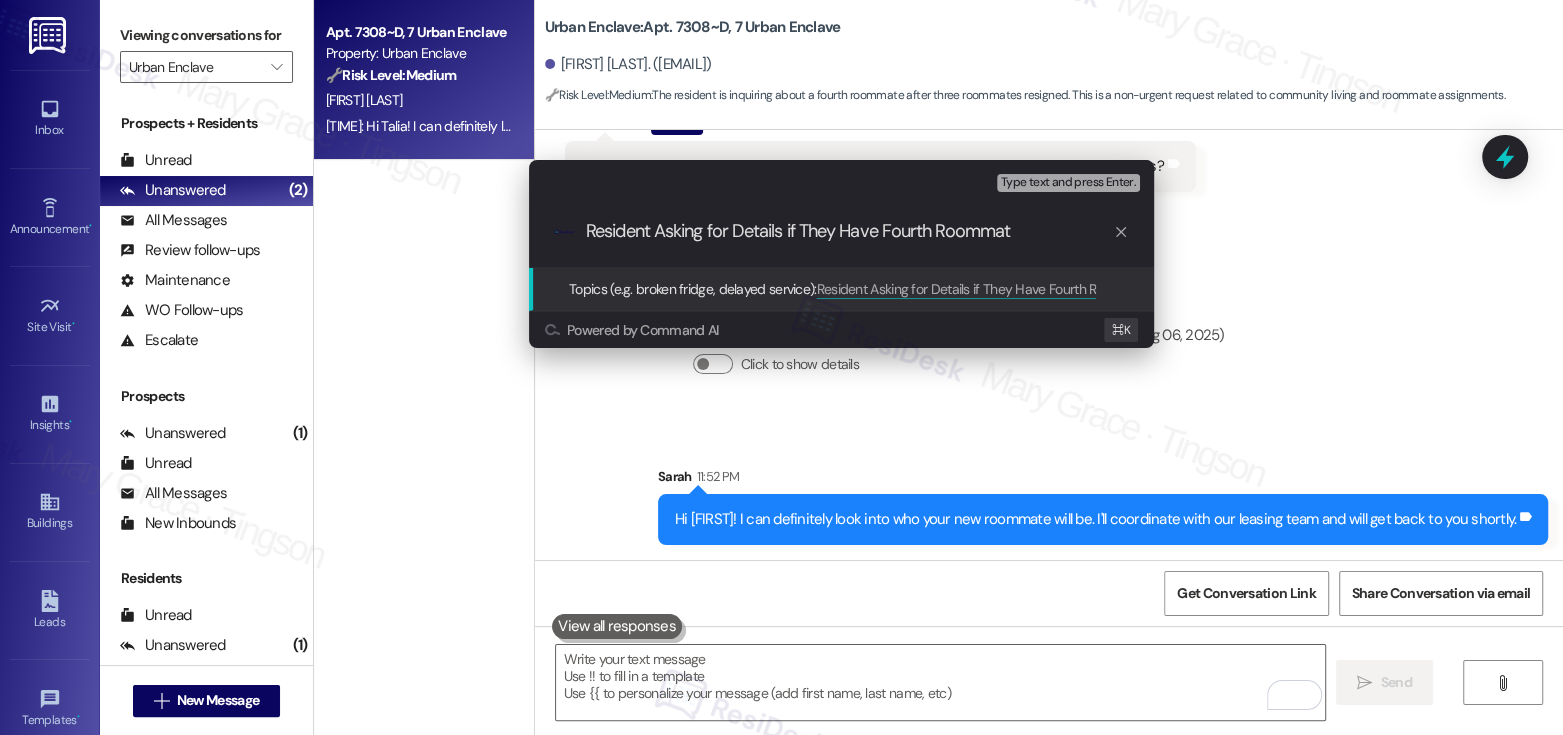type on "Resident Asking for Details if They Have Fourth Roommate" 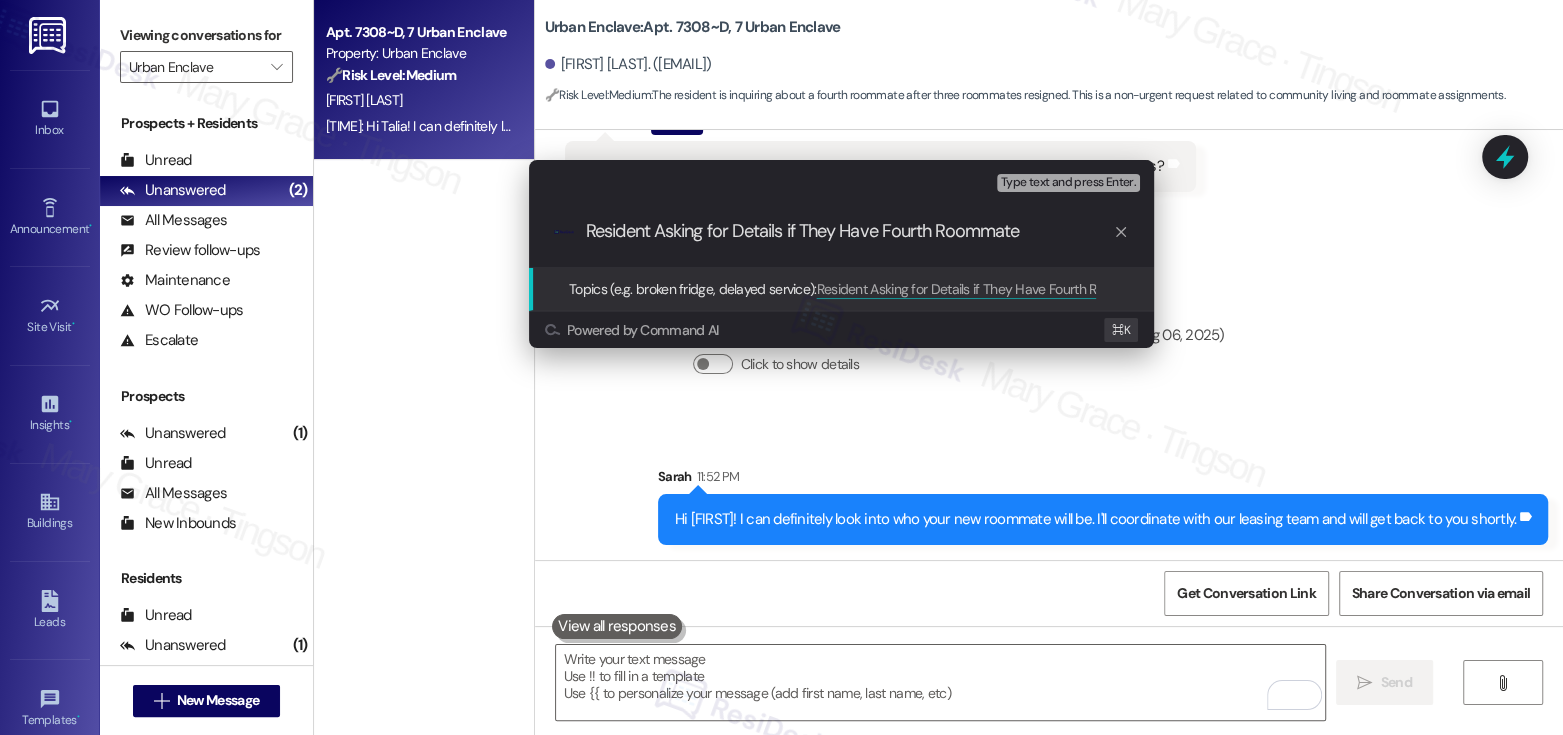 type 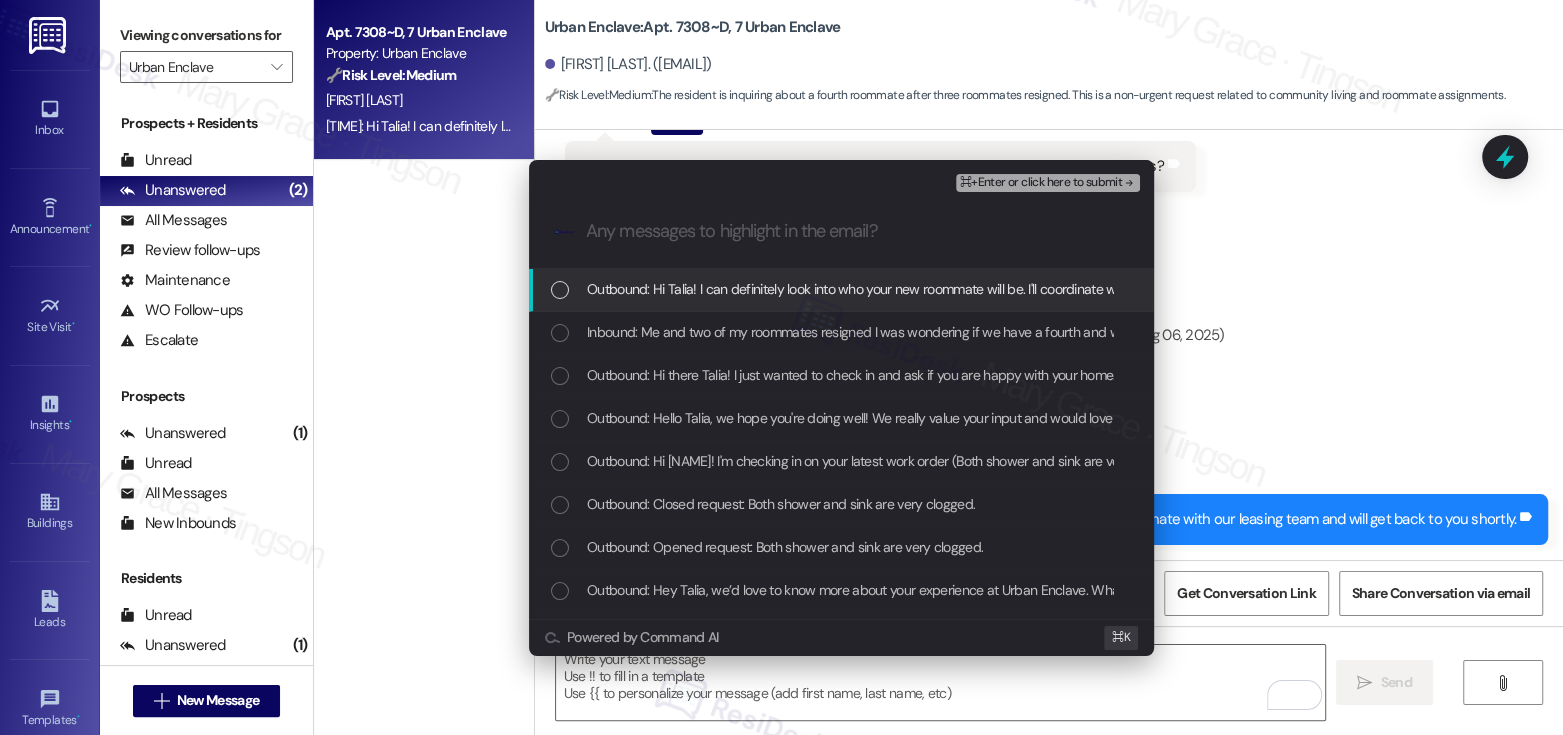 click on ".cls-1{fill:#0a055f;}.cls-2{fill:#0cc4c4;} resideskLogoBlueOrange" at bounding box center (841, 231) 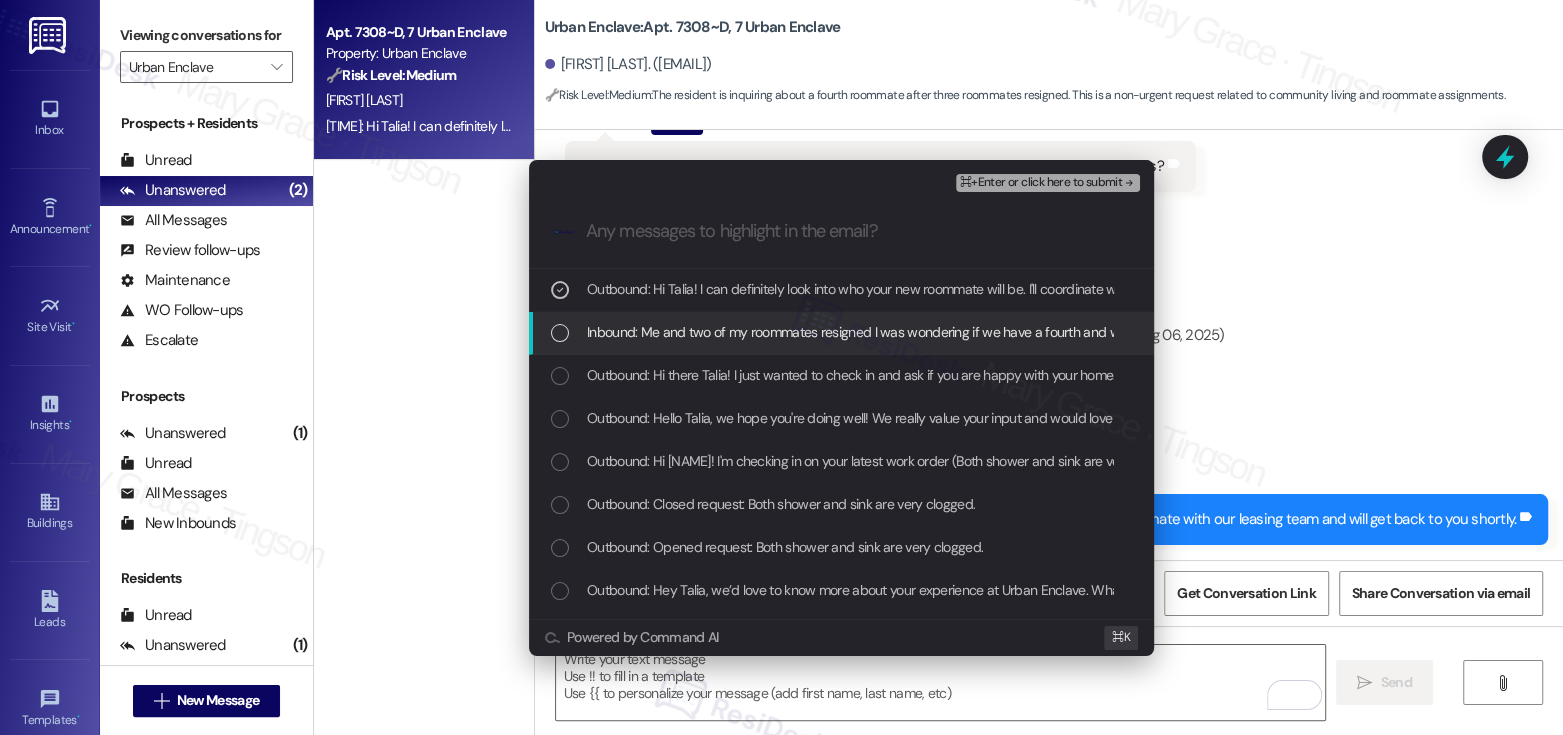 click on "Inbound: Me and two of my roommates resigned I was wondering if we have a fourth and who that is?" at bounding box center [841, 333] 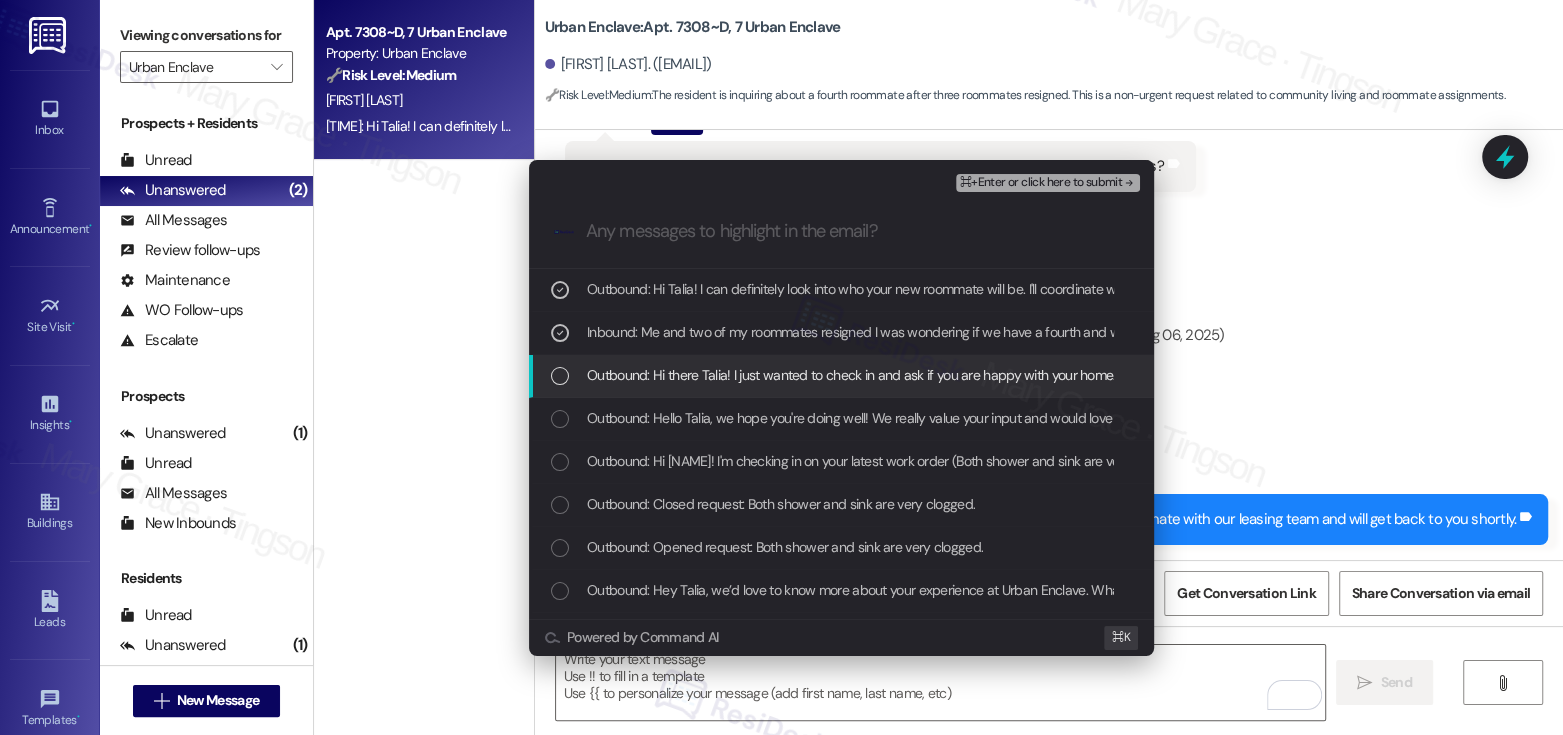 click on "Outbound: Hi there Talia! I just wanted to check in and ask if you are happy with your home.  Feel free to answer with a quick (y/n)" at bounding box center [959, 375] 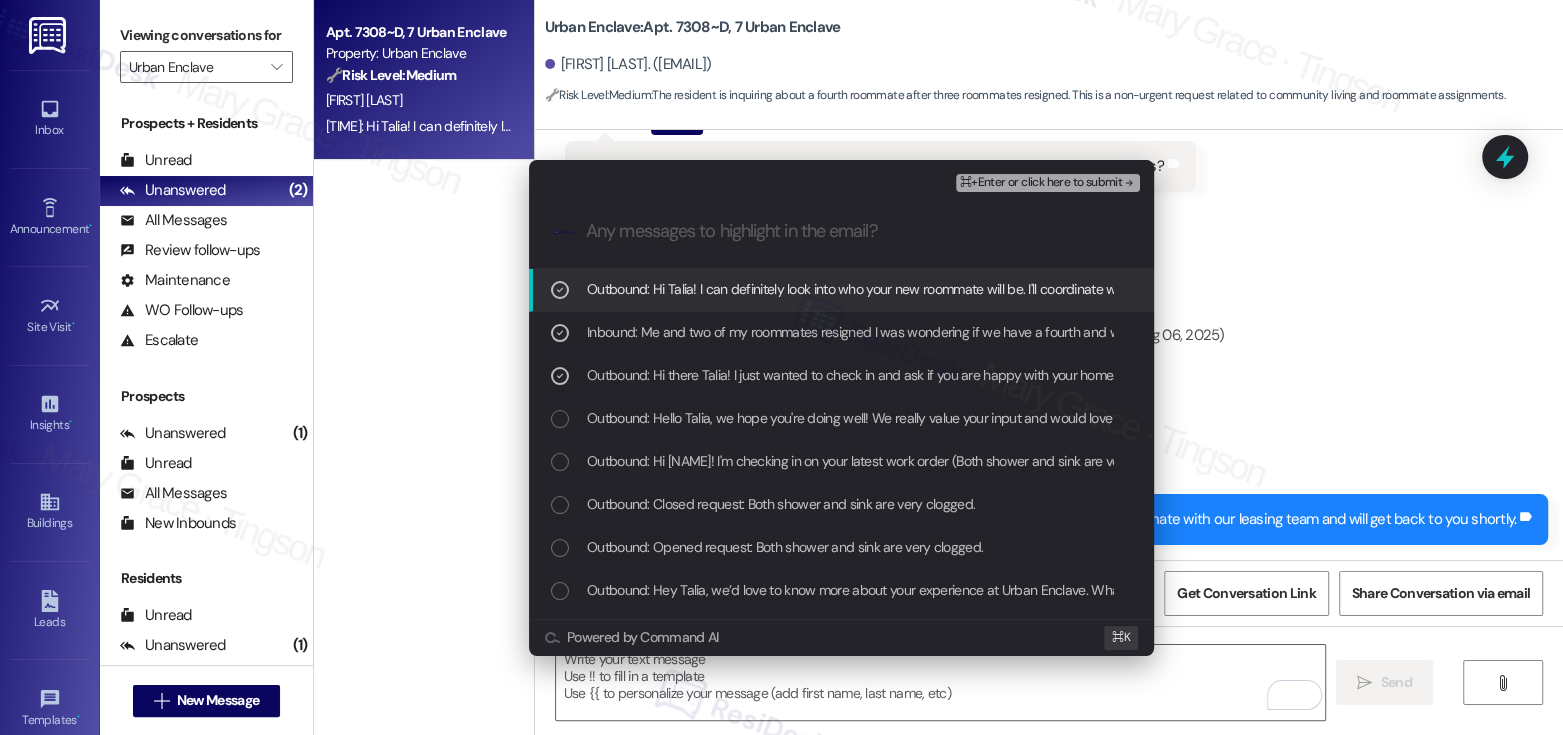 click on "⌘+Enter or click here to submit" at bounding box center (1041, 183) 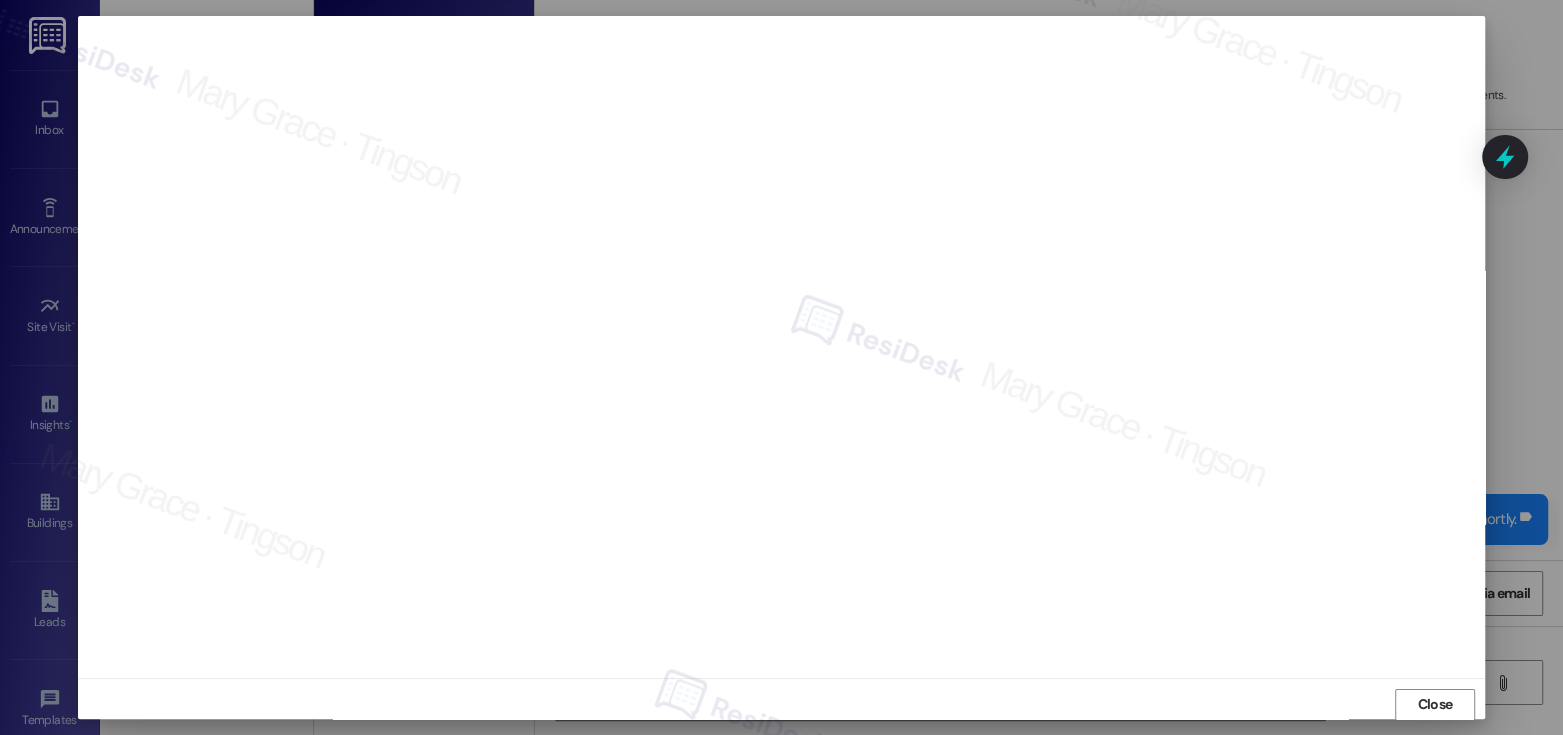scroll, scrollTop: 1, scrollLeft: 0, axis: vertical 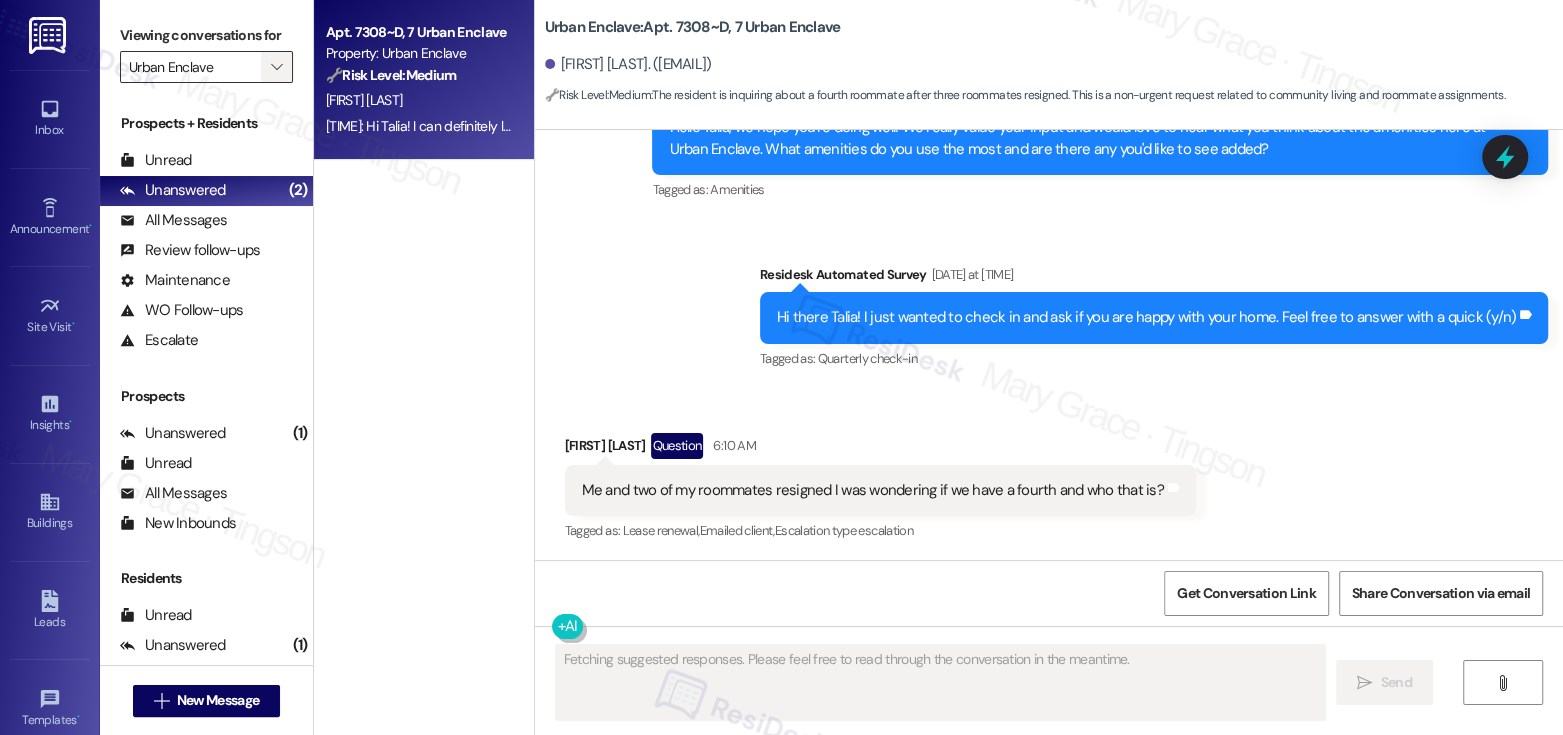 click on "" at bounding box center [276, 67] 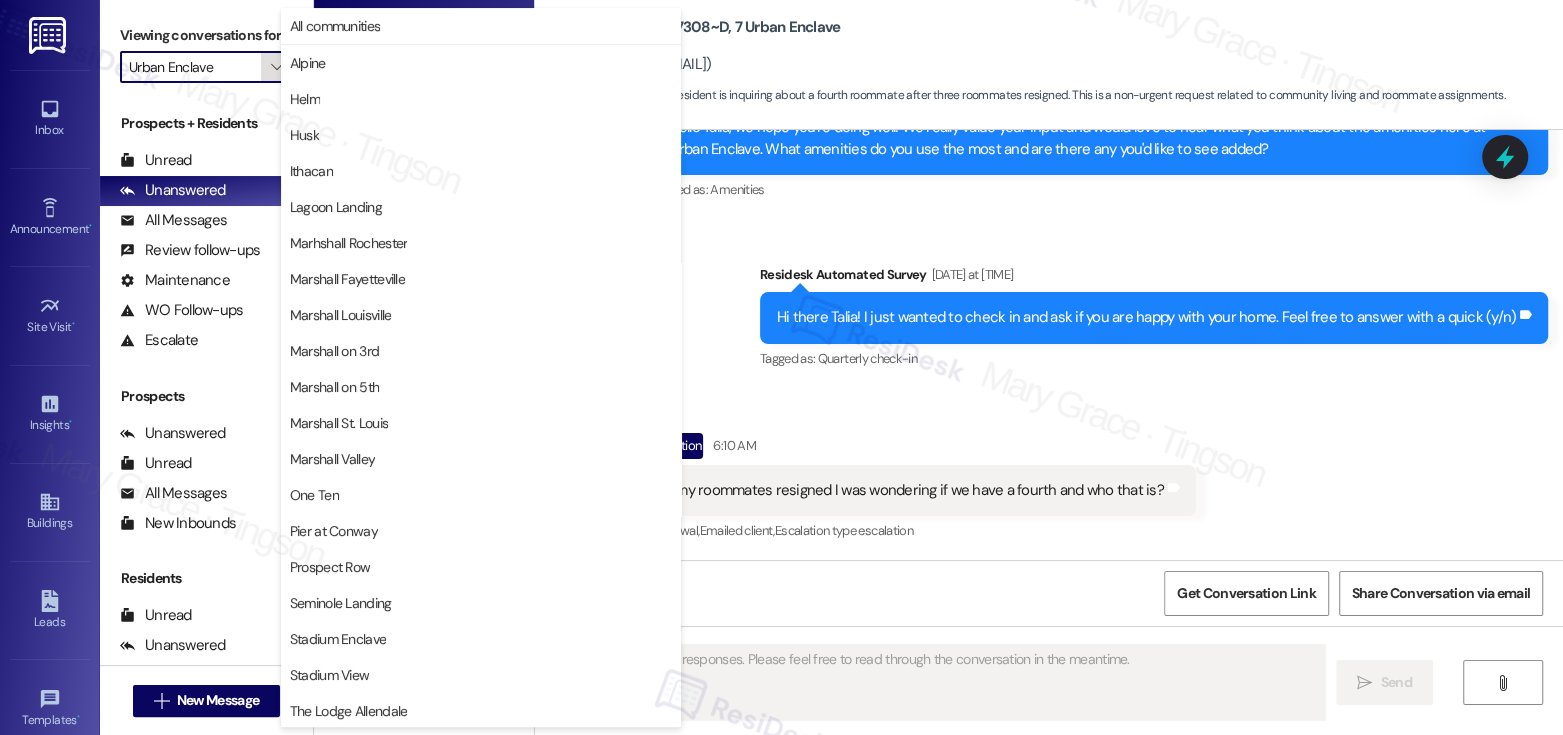 scroll, scrollTop: 38, scrollLeft: 0, axis: vertical 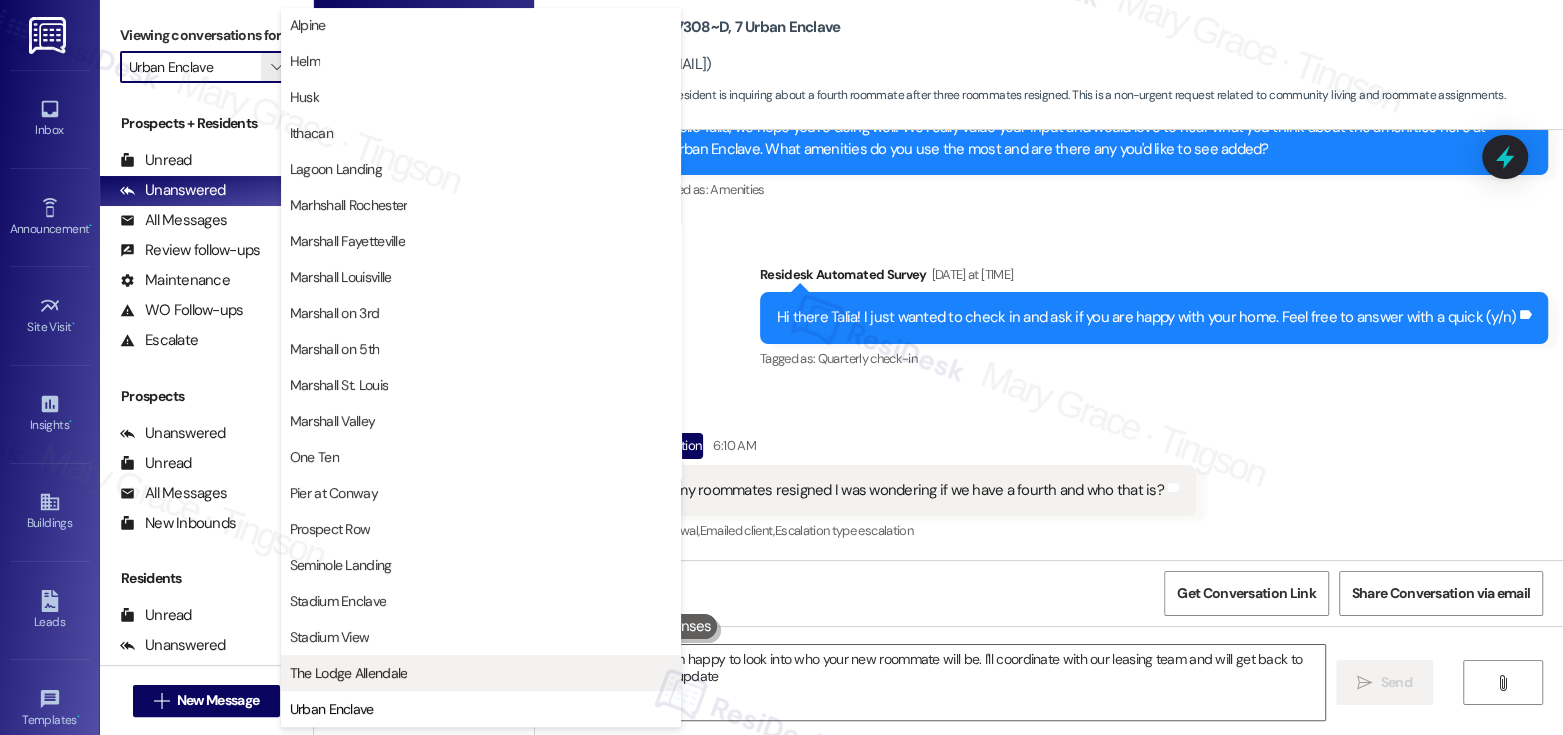 type on "Hi {{first_name}}! I'm happy to look into who your new roommate will be. I'll coordinate with our leasing team and will get back to you shortly with an update." 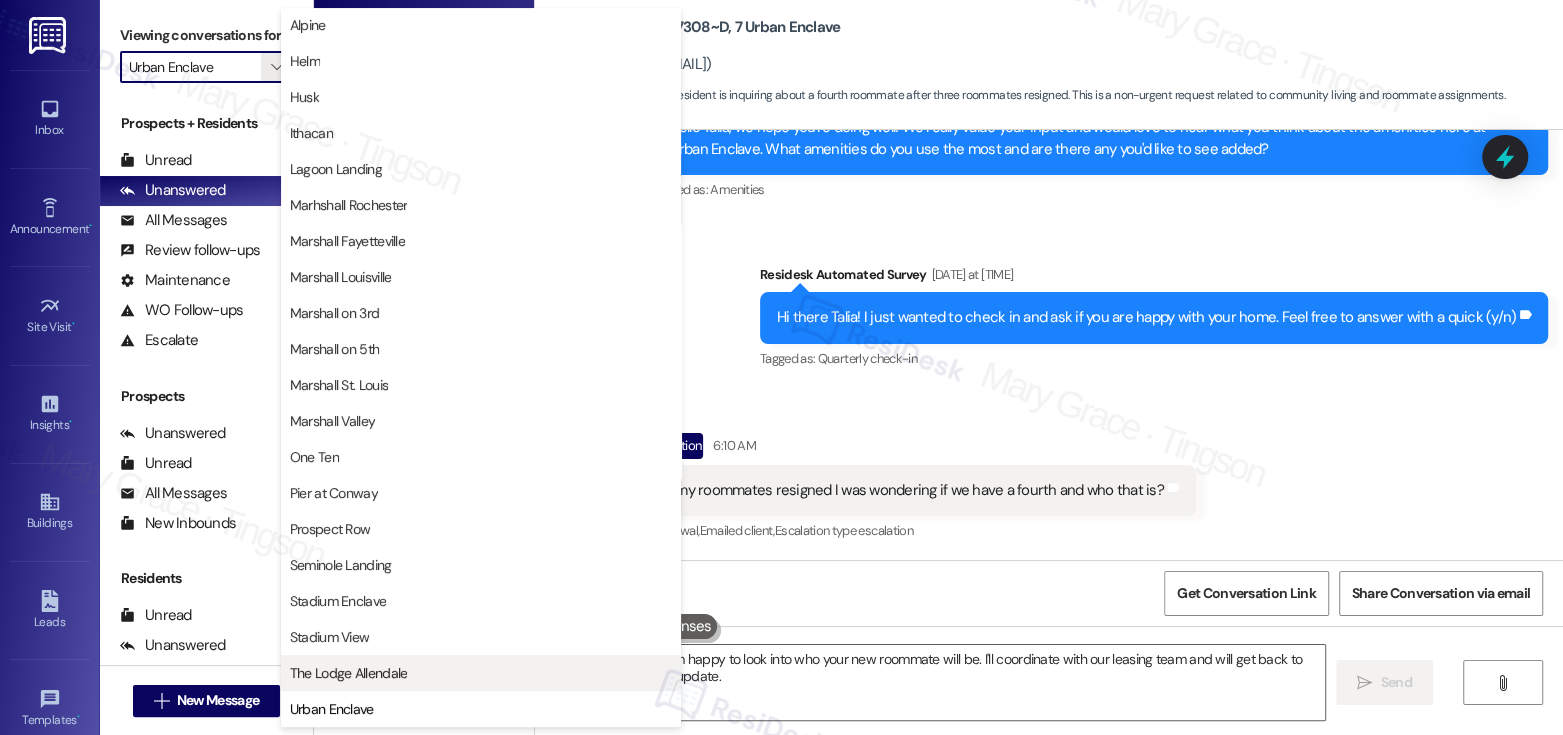 click on "The Lodge Allendale" at bounding box center (481, 673) 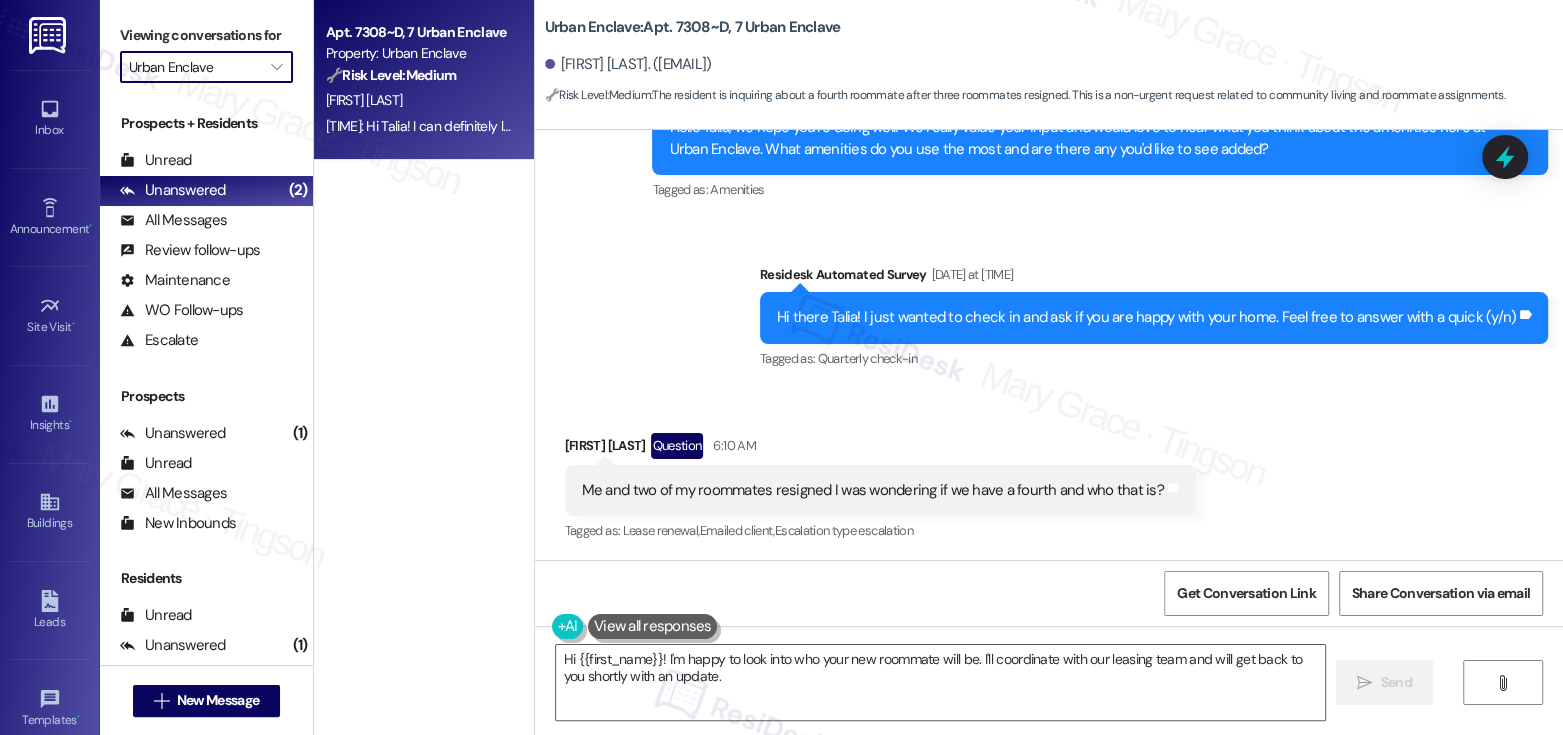 type on "The Lodge Allendale" 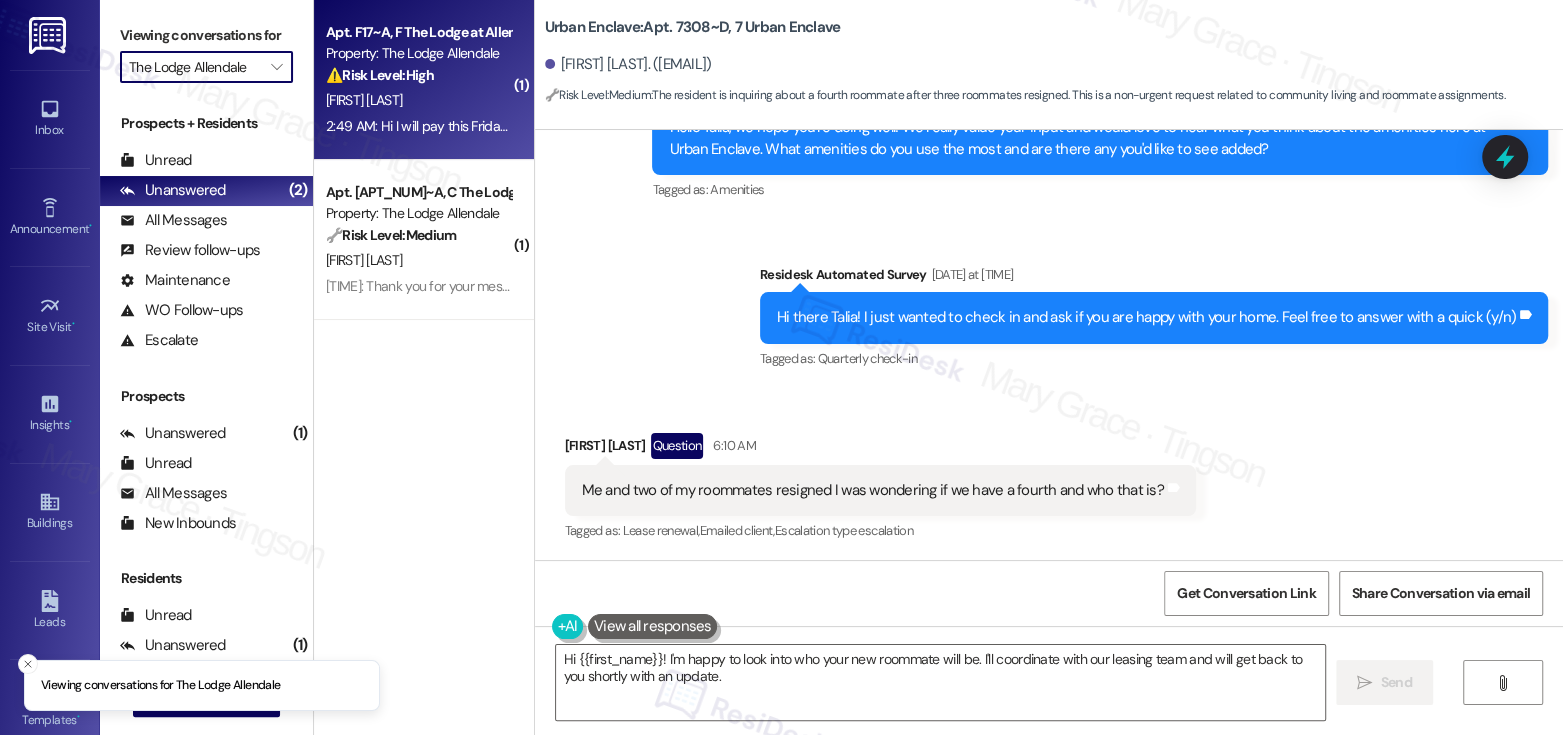 click on "K. Ellis" at bounding box center [418, 100] 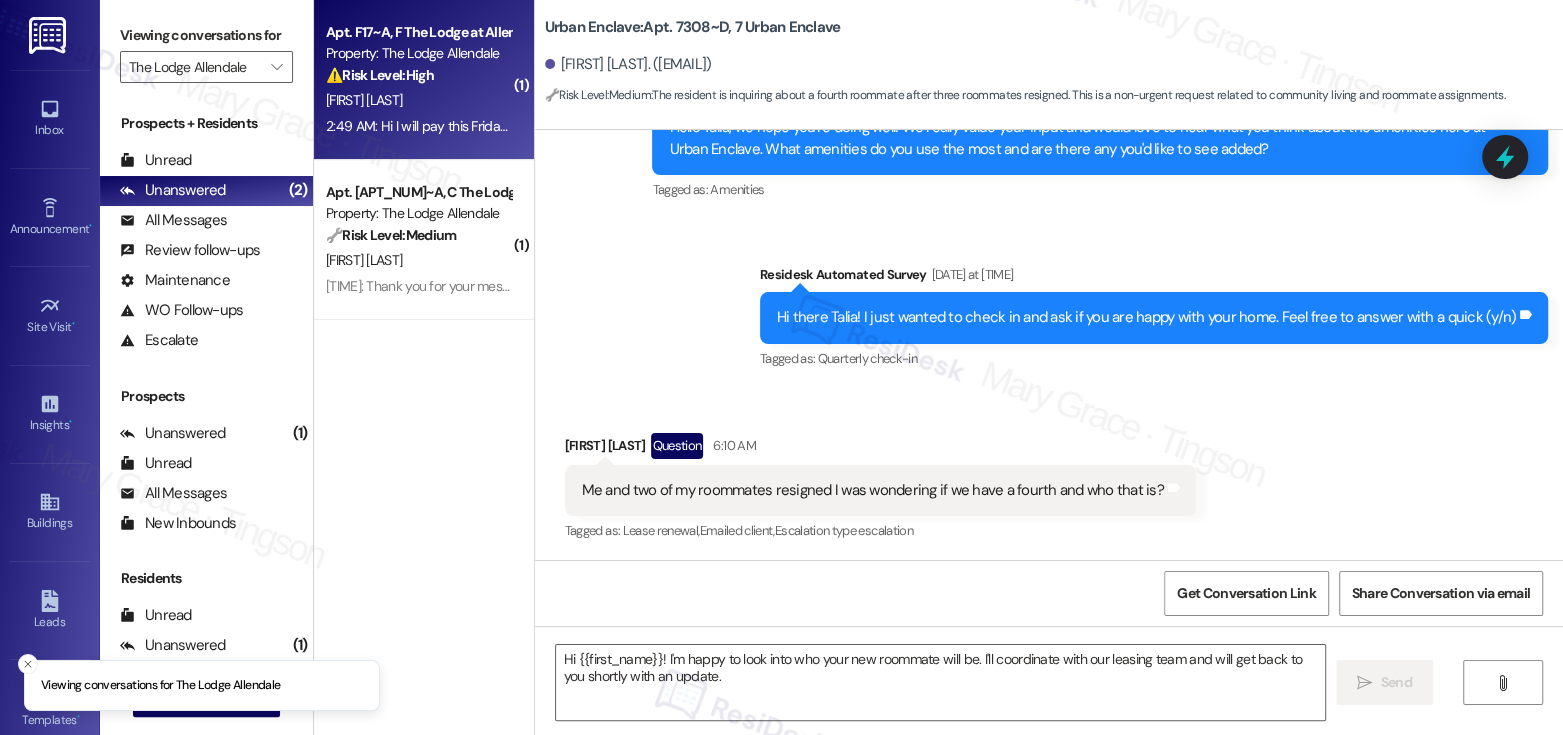 type on "Fetching suggested responses. Please feel free to read through the conversation in the meantime." 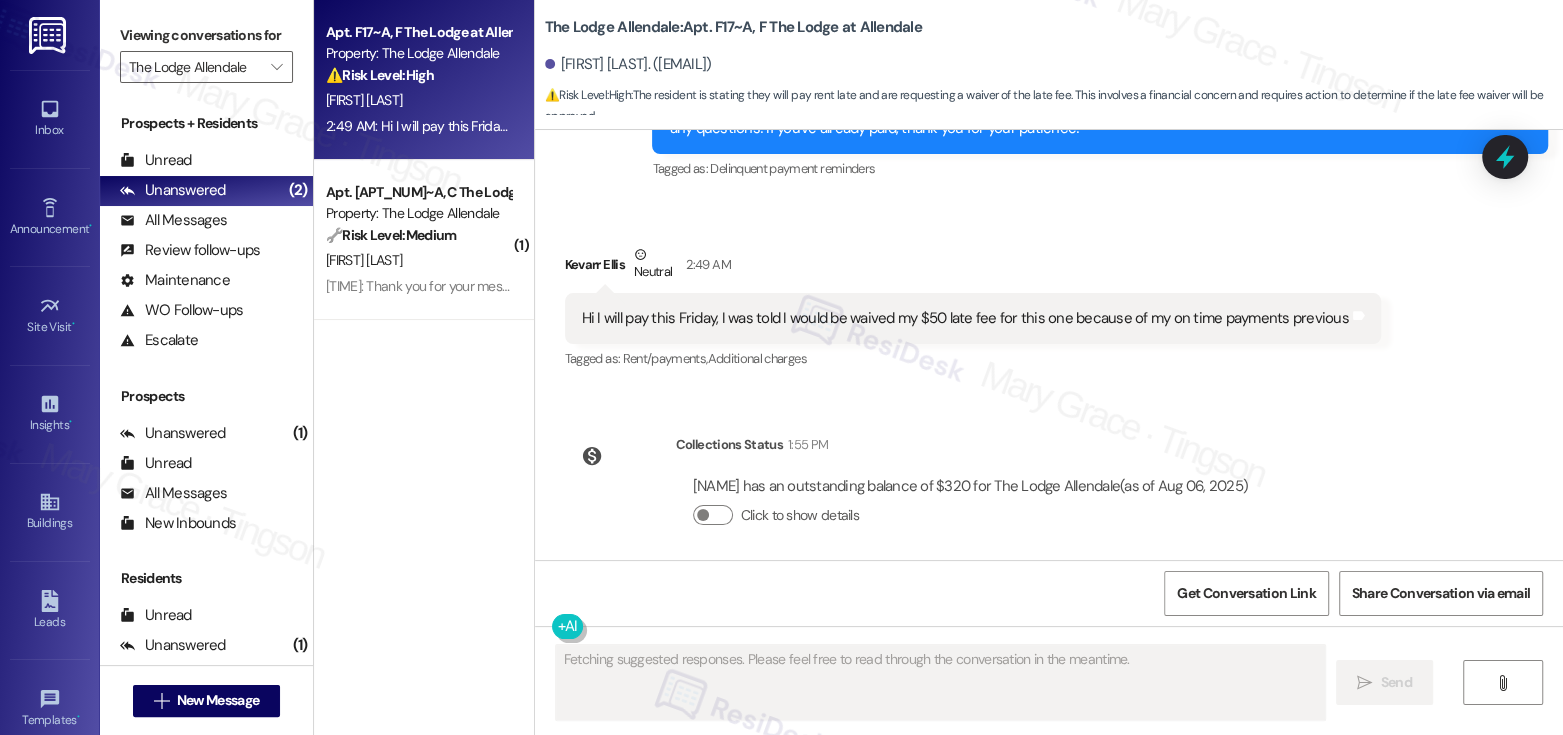 scroll, scrollTop: 5546, scrollLeft: 0, axis: vertical 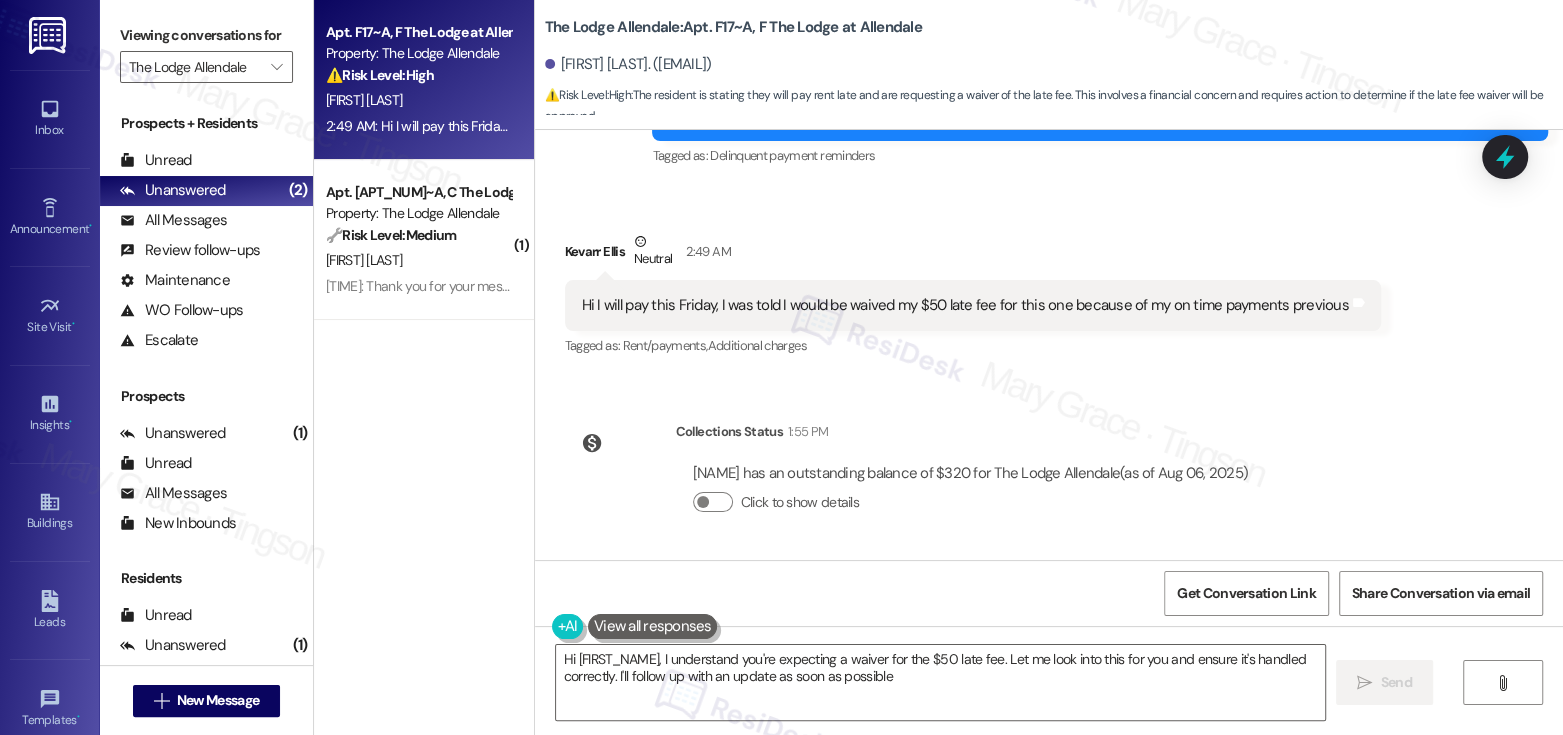 type on "Hi {{first_name}}, I understand you're expecting a waiver for the $50 late fee. Let me look into this for you and ensure it's handled correctly. I'll follow up with an update as soon as possible." 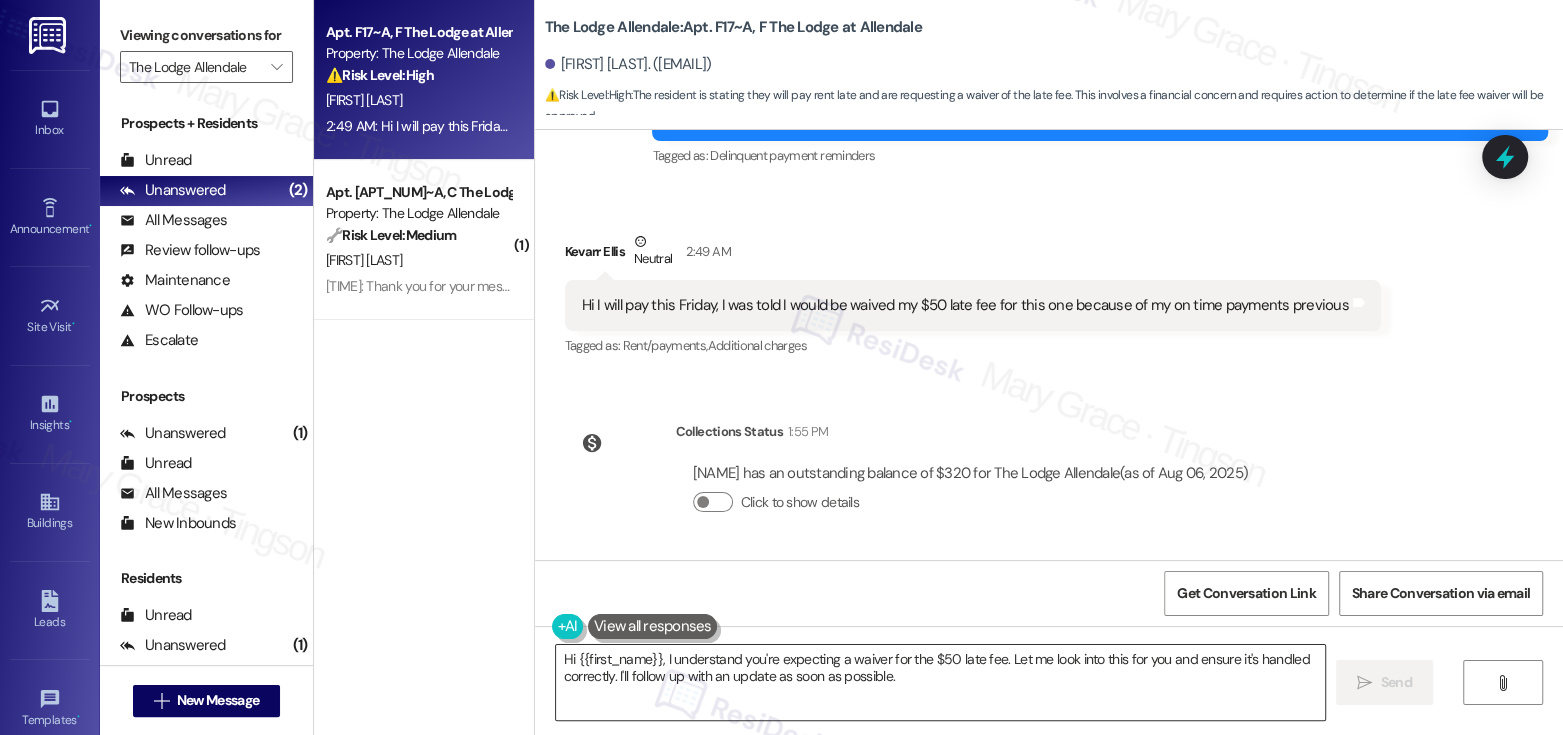 click on "Hi {{first_name}}, I understand you're expecting a waiver for the $50 late fee. Let me look into this for you and ensure it's handled correctly. I'll follow up with an update as soon as possible." at bounding box center (940, 682) 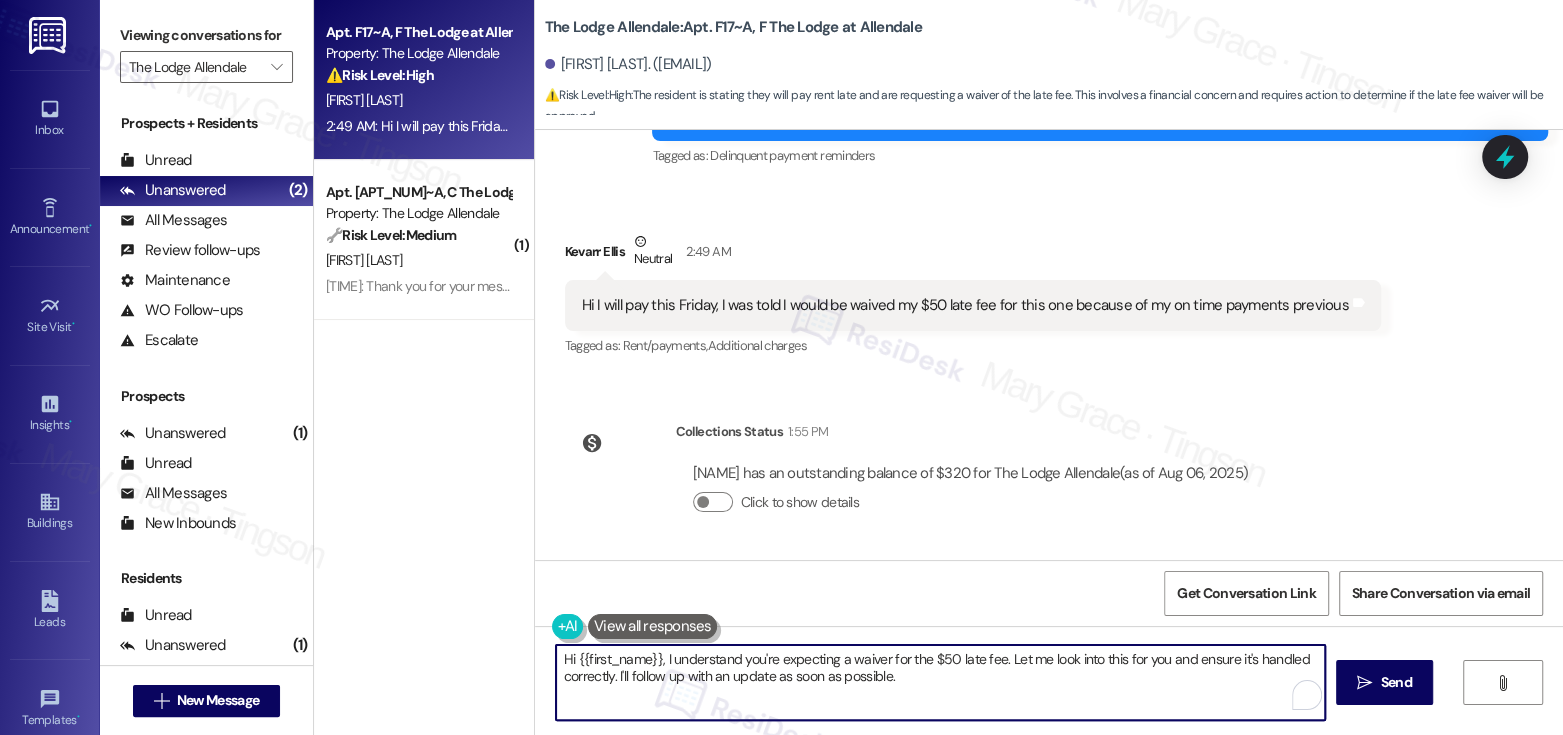click on "Hi {{first_name}}, I understand you're expecting a waiver for the $50 late fee. Let me look into this for you and ensure it's handled correctly. I'll follow up with an update as soon as possible." at bounding box center (940, 682) 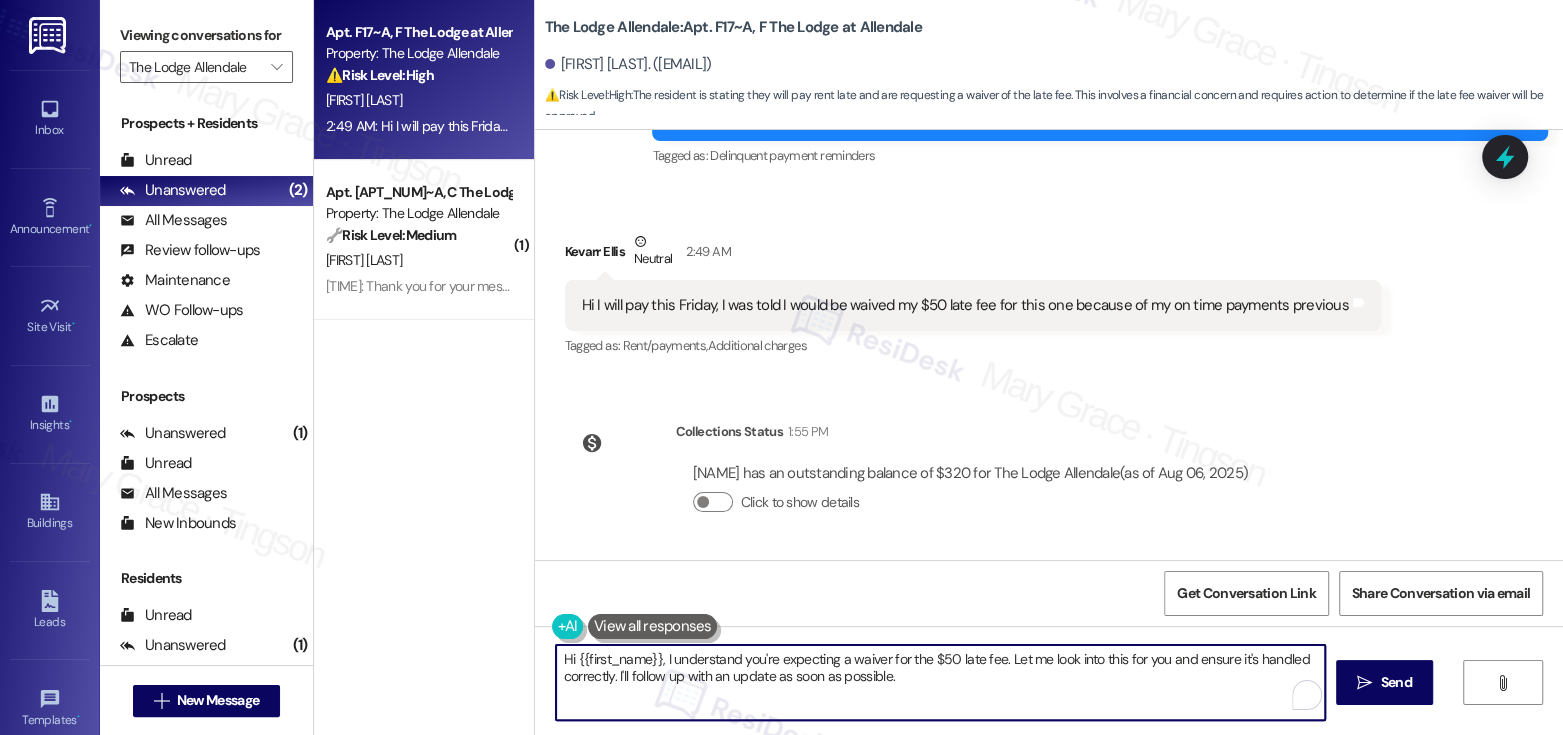 click on "Hi {{first_name}}, I understand you're expecting a waiver for the $50 late fee. Let me look into this for you and ensure it's handled correctly. I'll follow up with an update as soon as possible." at bounding box center [940, 682] 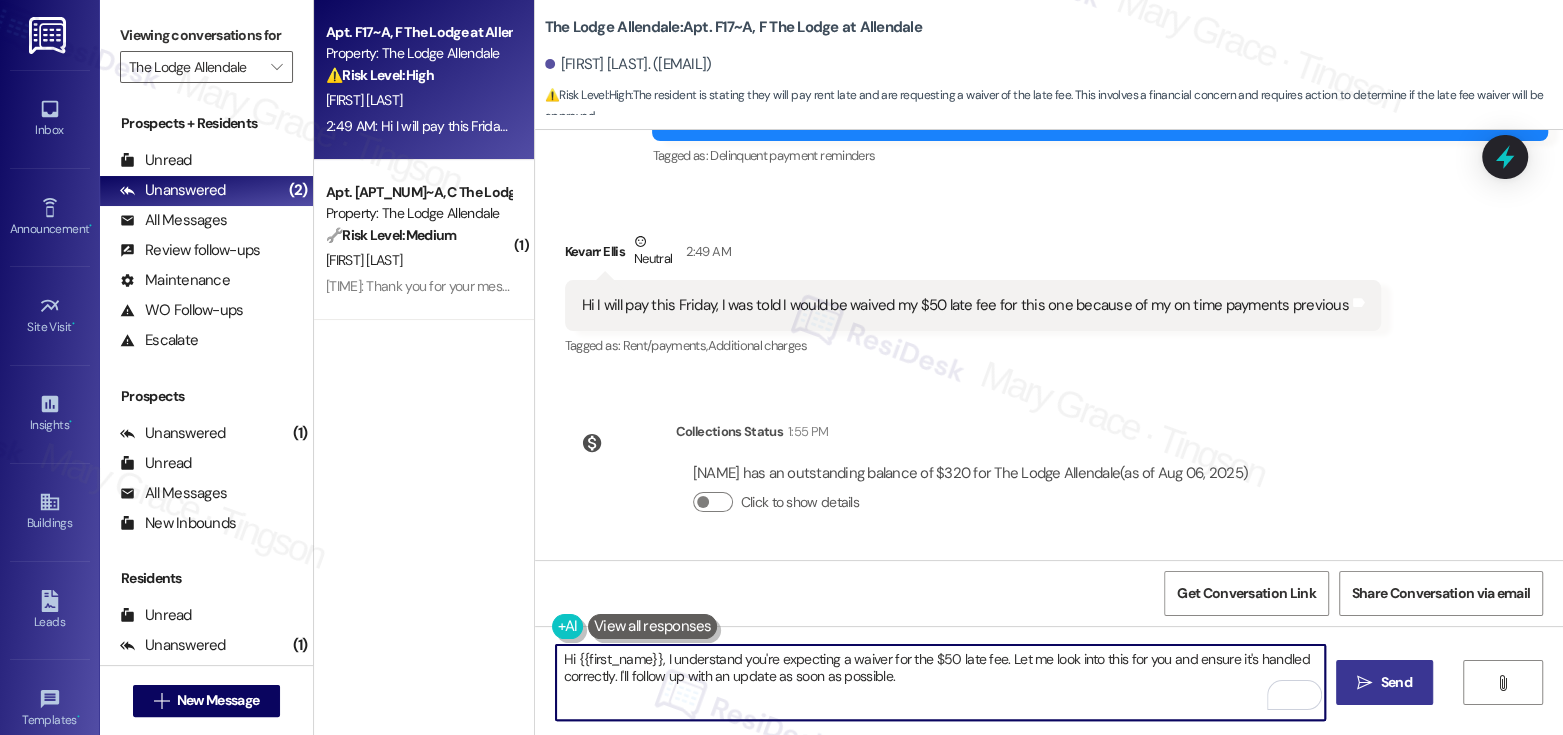 click on " Send" at bounding box center [1384, 682] 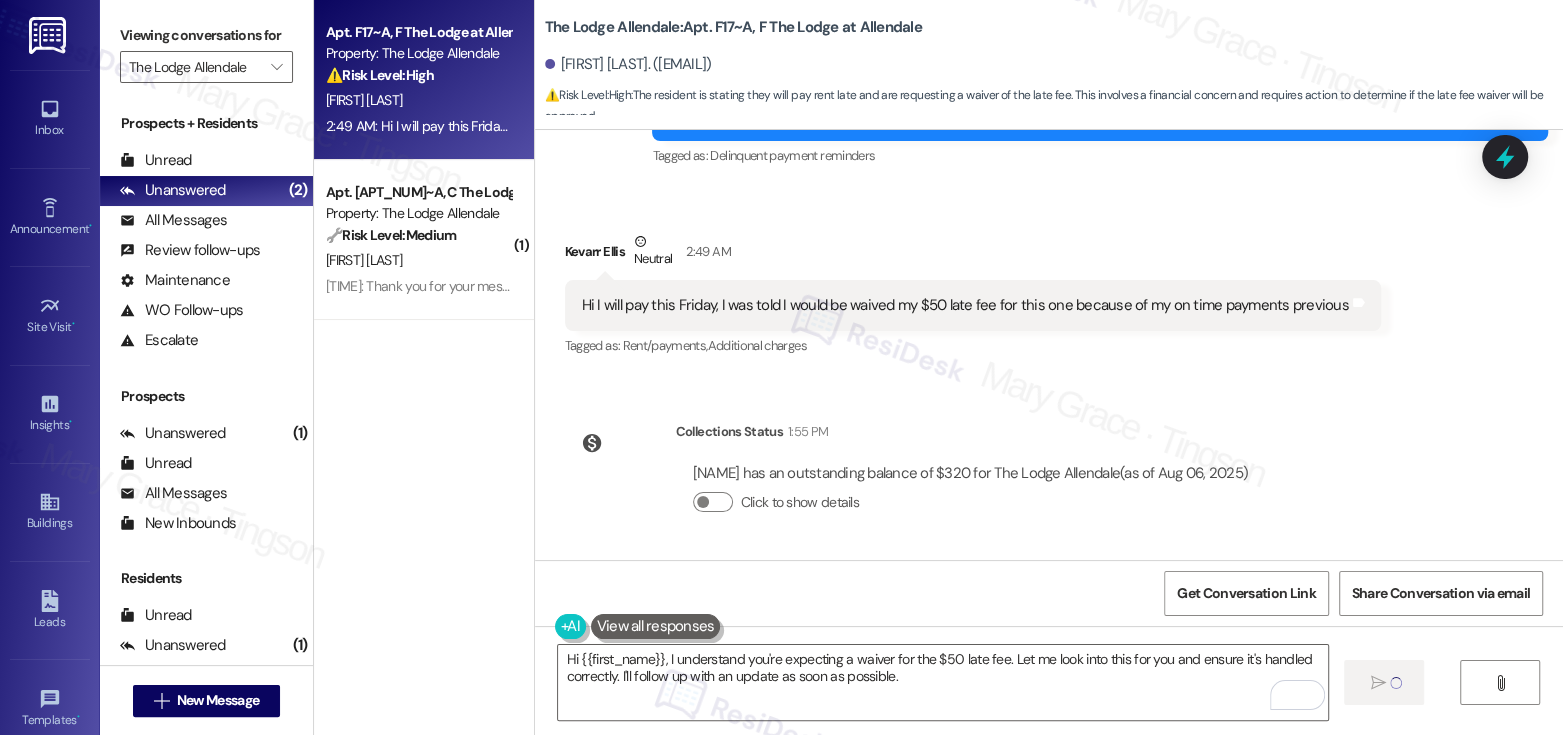 type 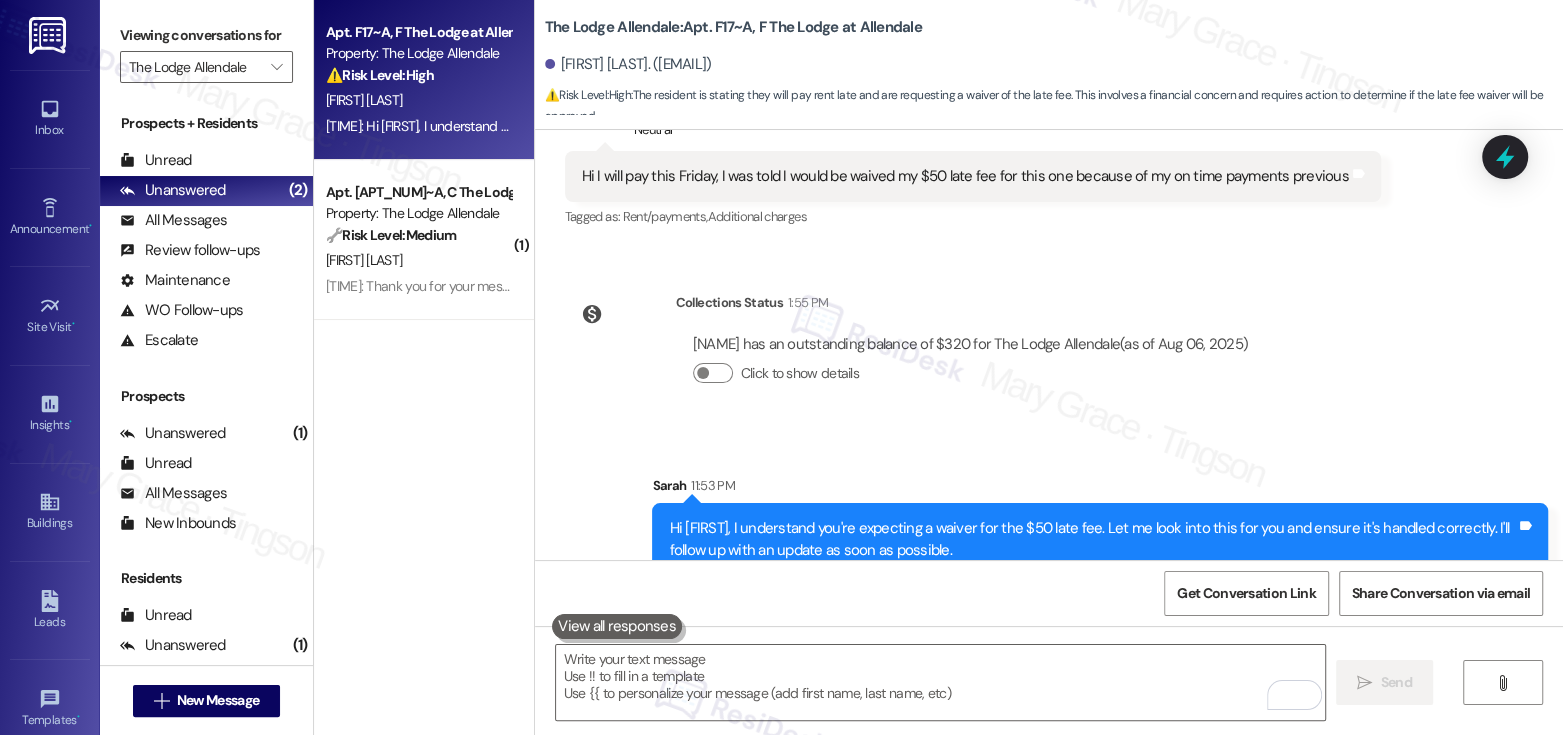 scroll, scrollTop: 5707, scrollLeft: 0, axis: vertical 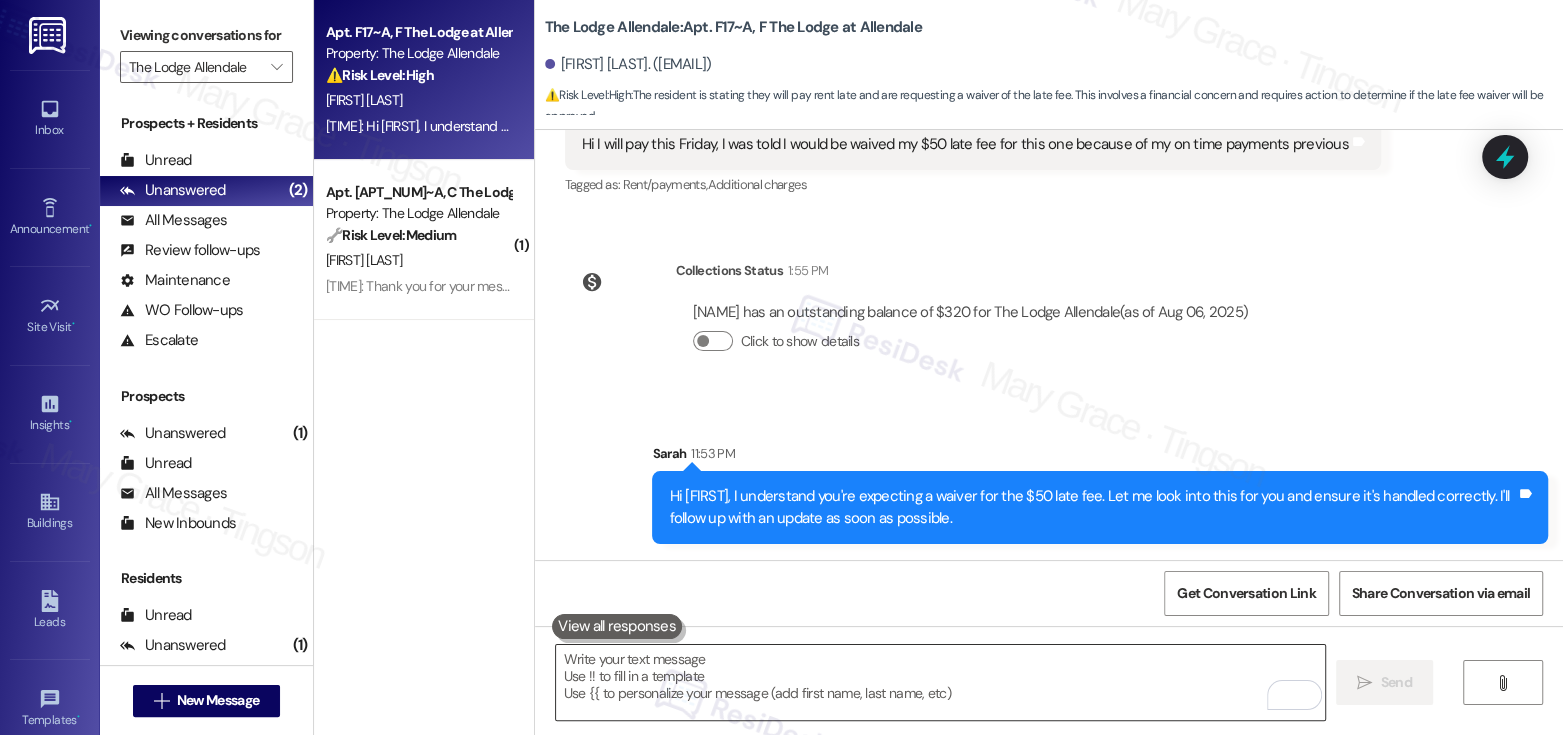 click at bounding box center [940, 682] 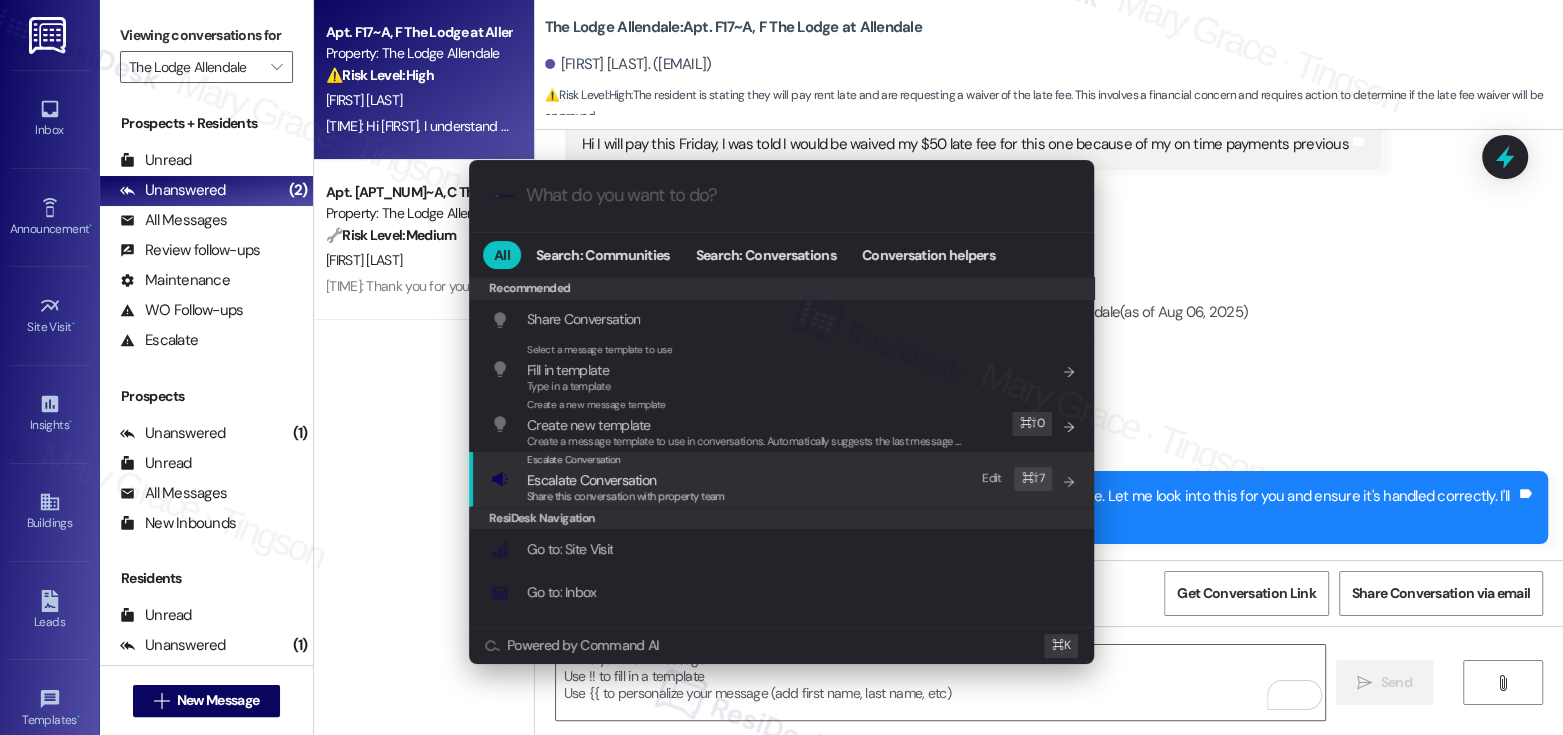 click on "Share this conversation with property team" at bounding box center [626, 496] 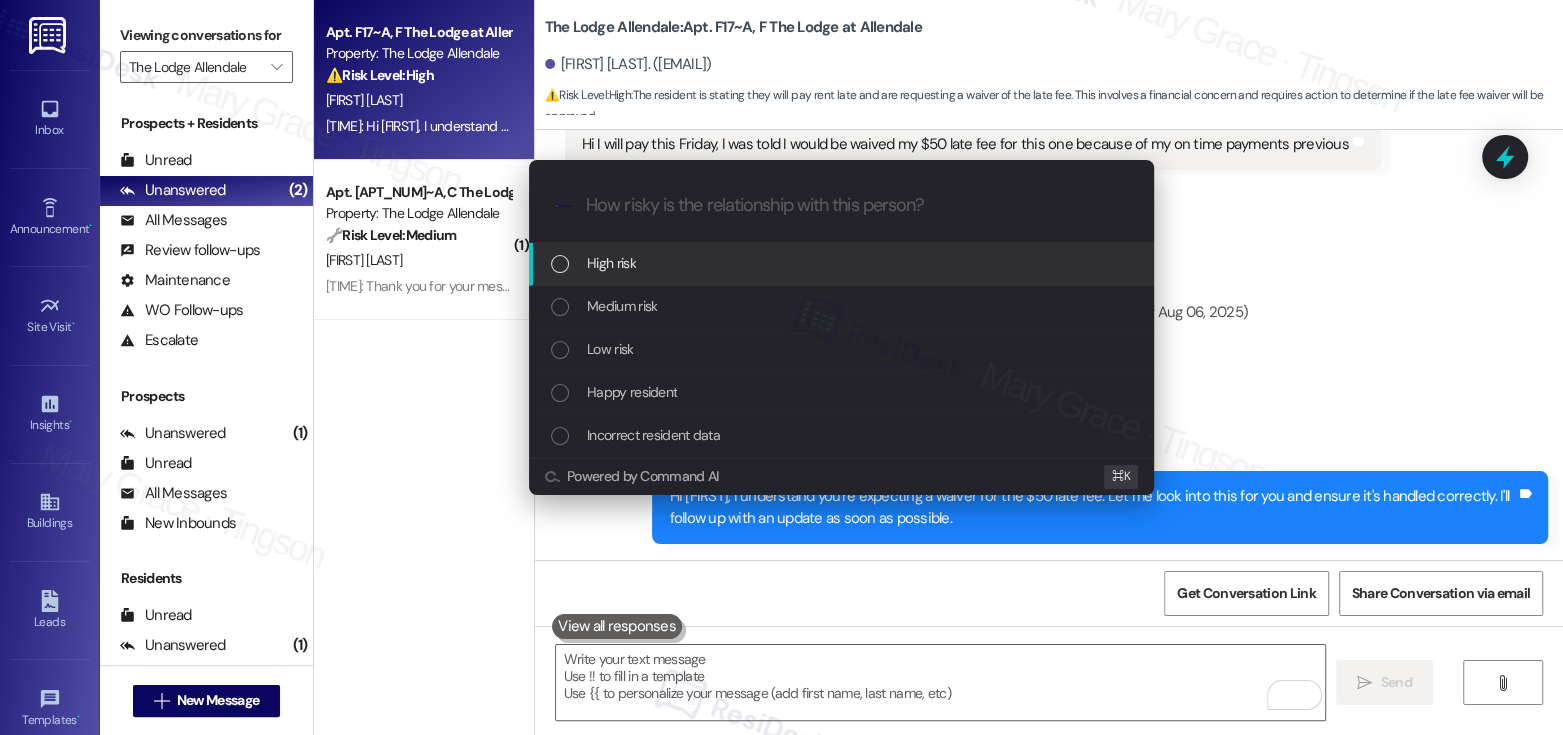 click on "High risk" at bounding box center [841, 264] 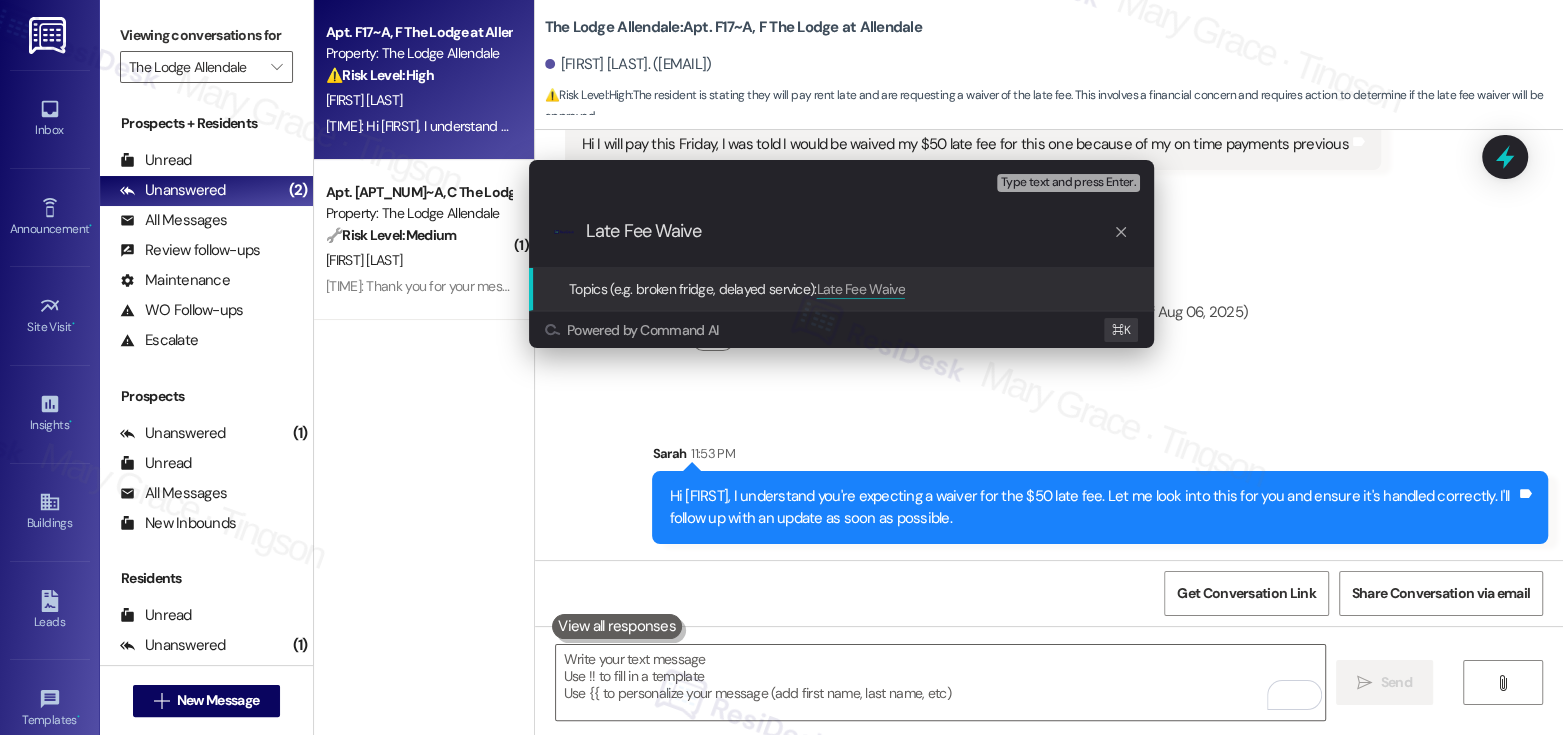 type on "Late Fee Waiver" 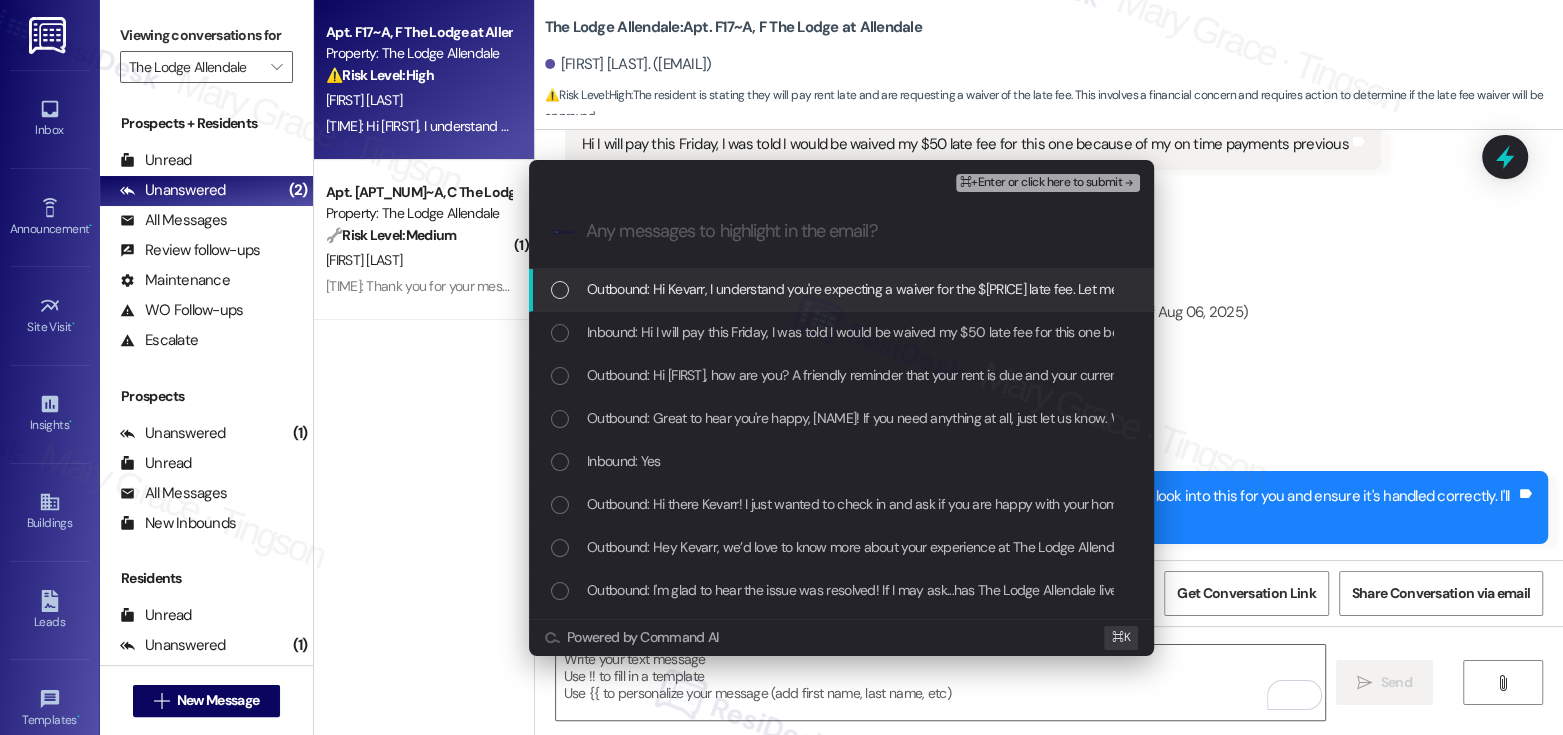 click on "Outbound: Hi Kevarr, I understand you're expecting a waiver for the $50 late fee. Let me look into this for you and ensure it's handled correctly. I'll follow up with an update as soon as possible." at bounding box center [841, 290] 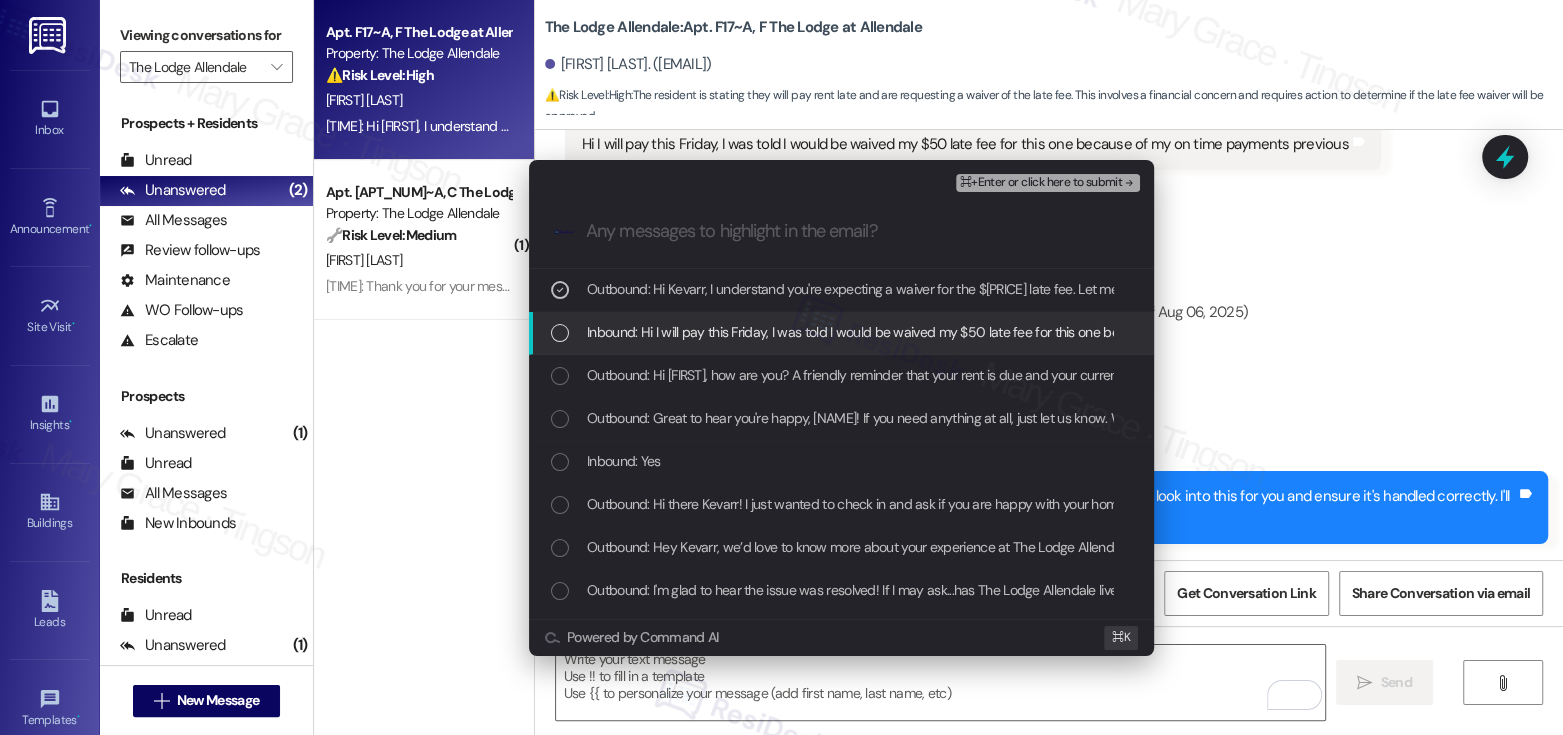click on "Inbound: Hi I will pay this Friday, I was told I would be waived my $50 late fee for this one because of my on time payments previous" at bounding box center [970, 332] 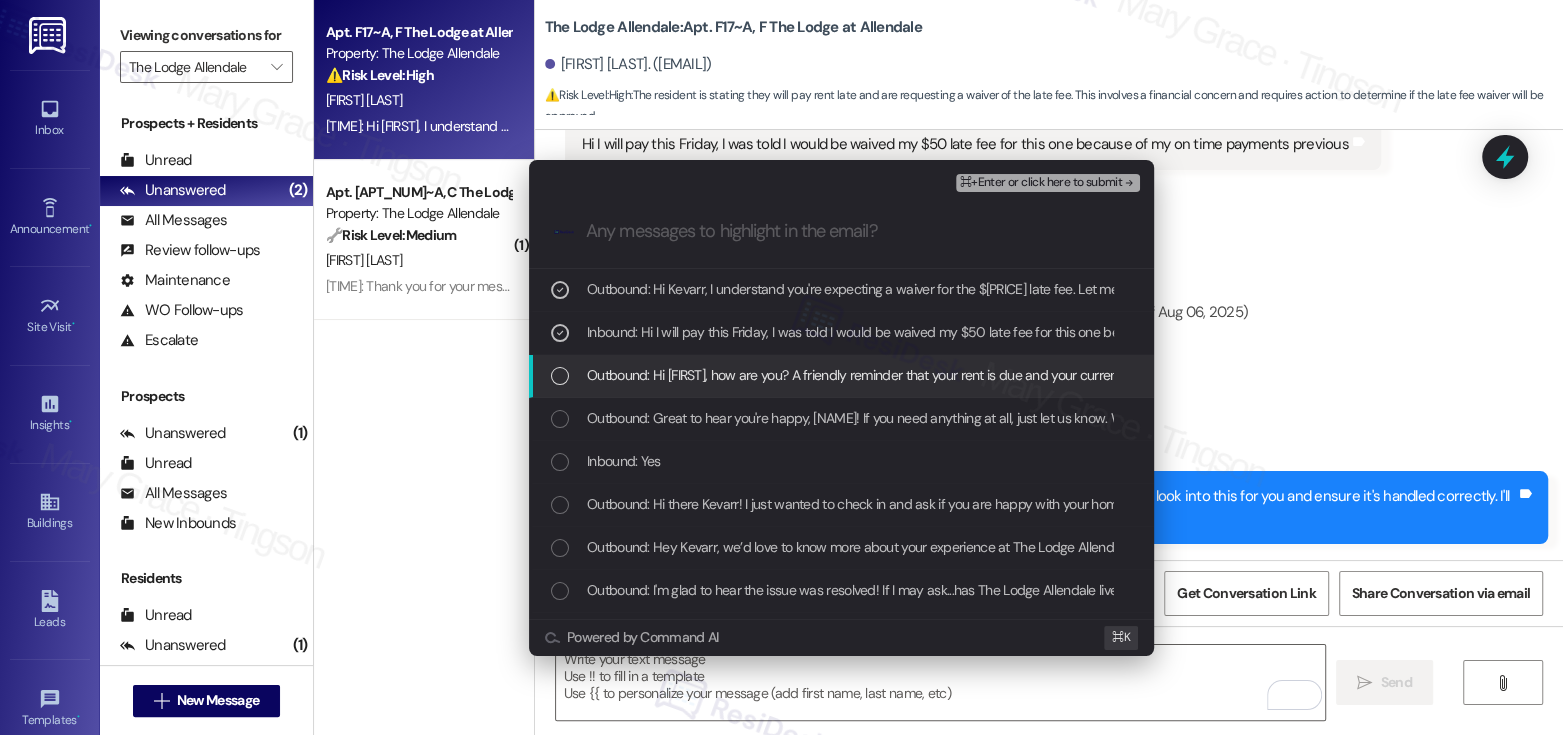 click on "Outbound: Hi Kevarr, how are you? A friendly reminder that your rent is due and your current balance is $320.00.  Please let us know if you have any questions! If you've already paid, thank you for your patience!" at bounding box center [1192, 375] 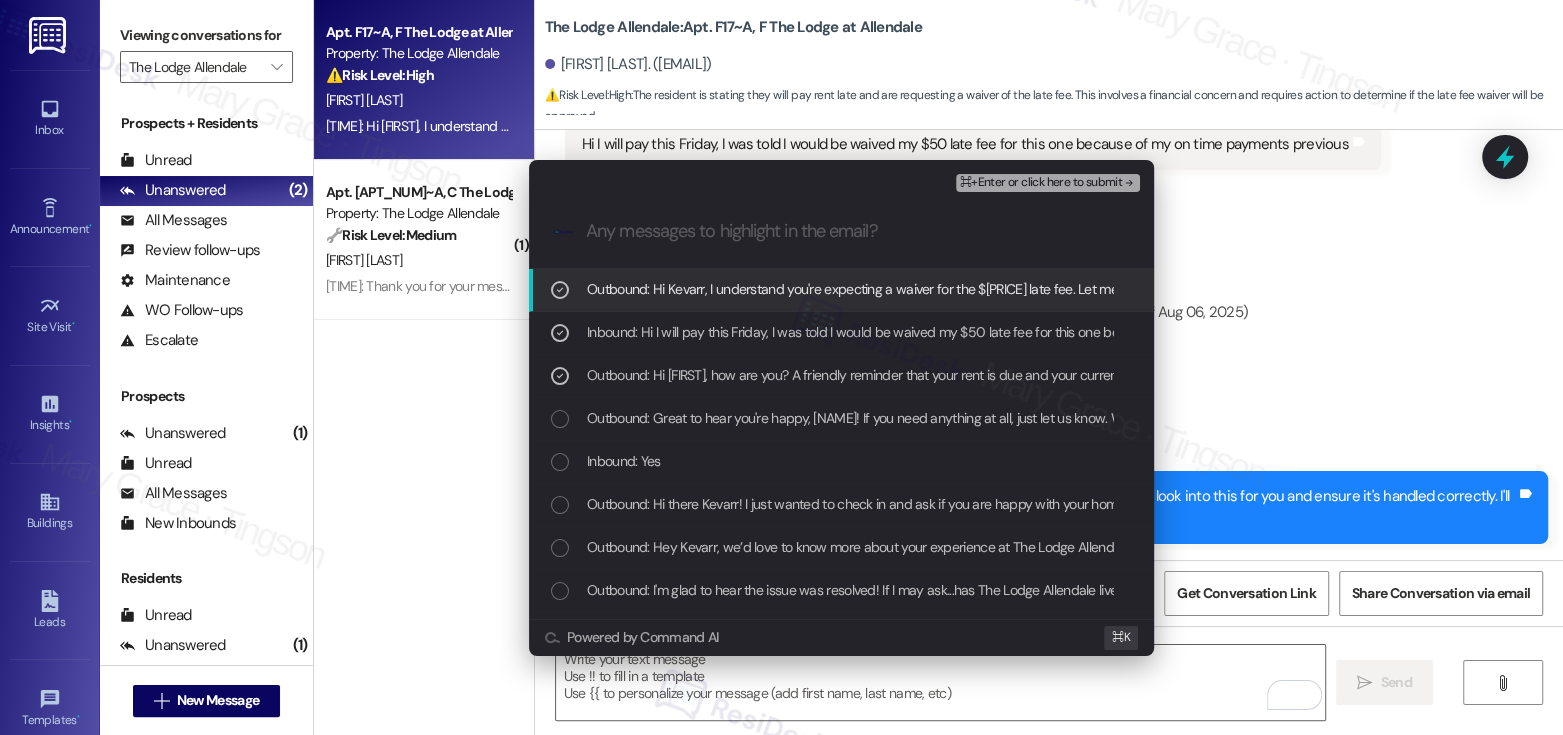 click on "⌘+Enter or click here to submit" at bounding box center (1041, 183) 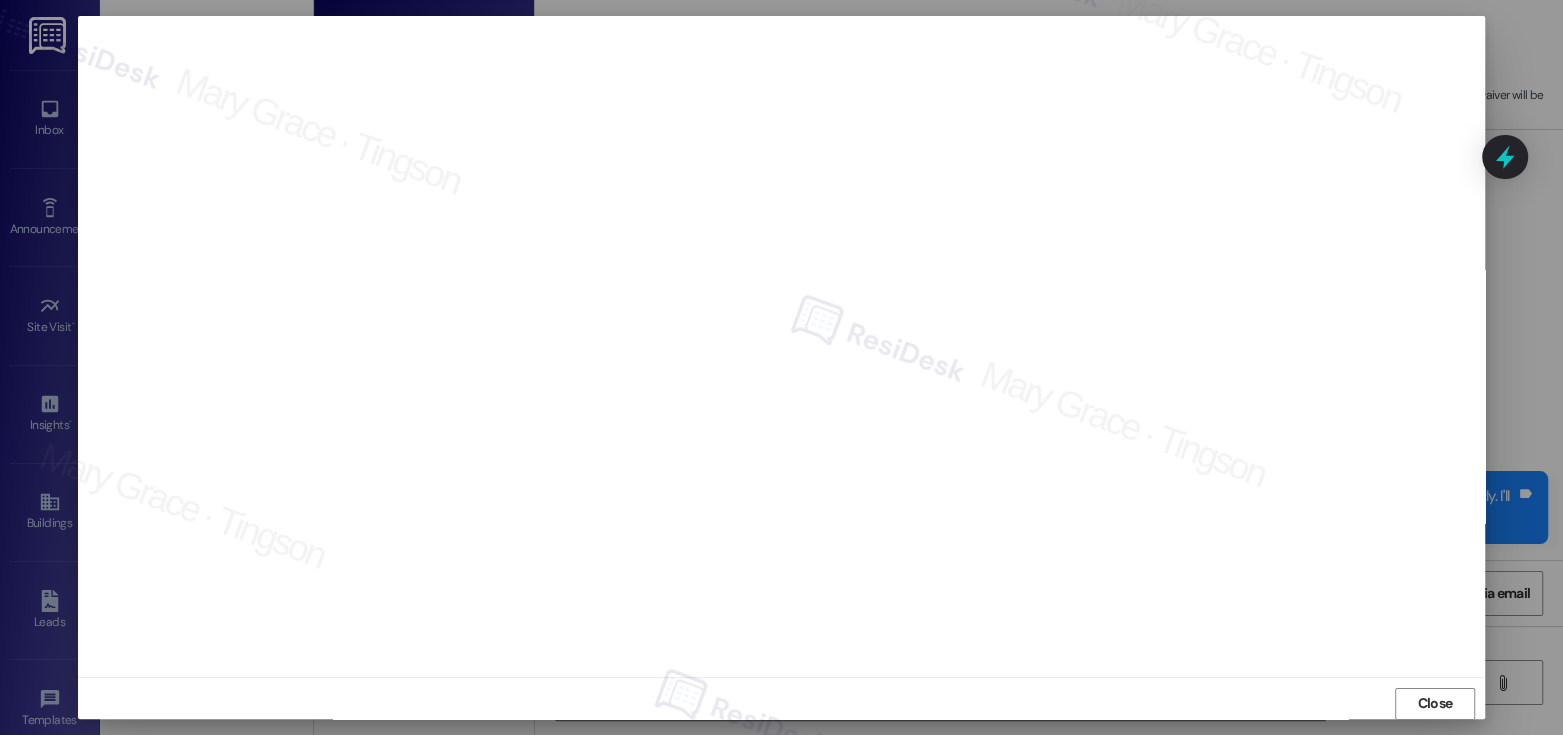 scroll, scrollTop: 10, scrollLeft: 0, axis: vertical 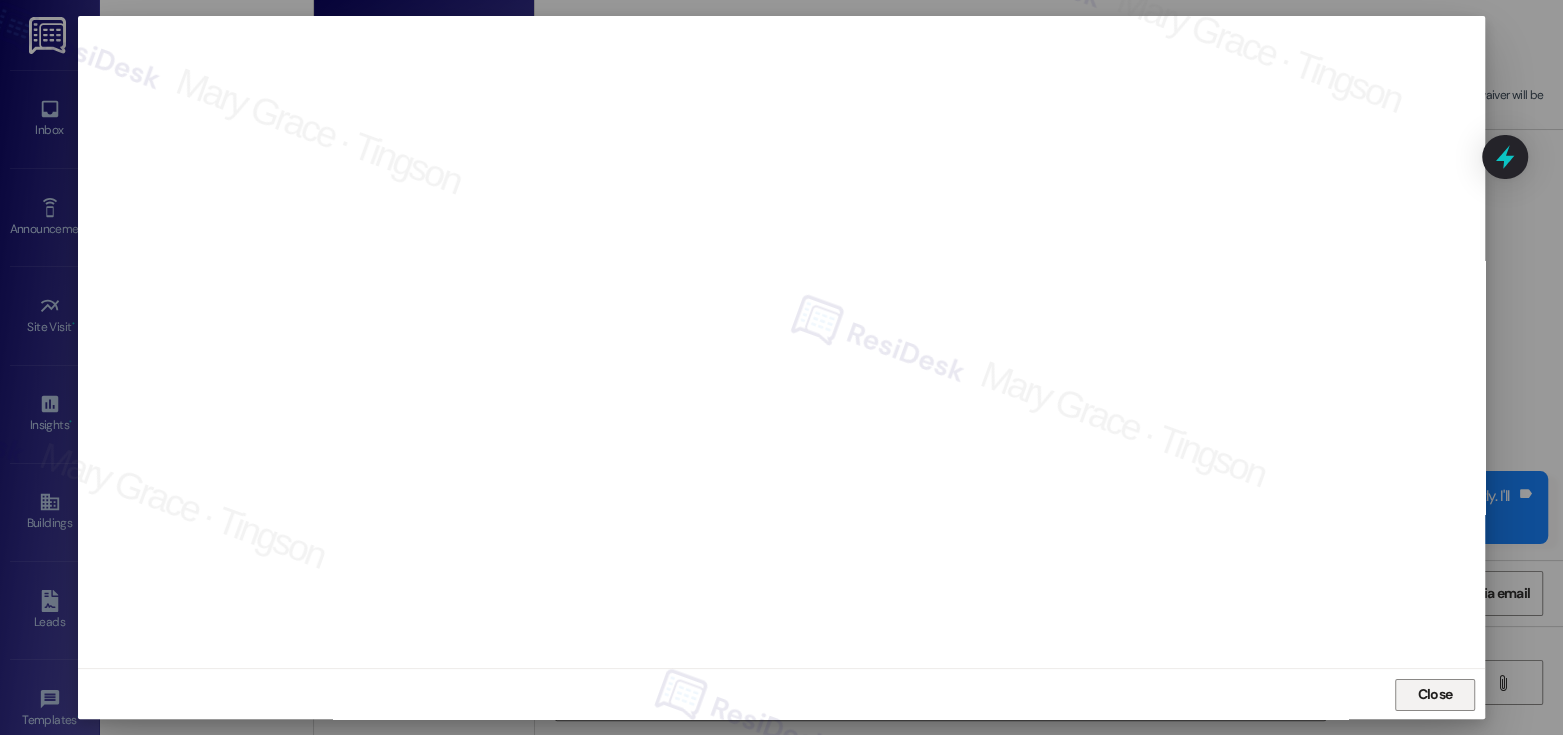 click on "Close" at bounding box center (1435, 694) 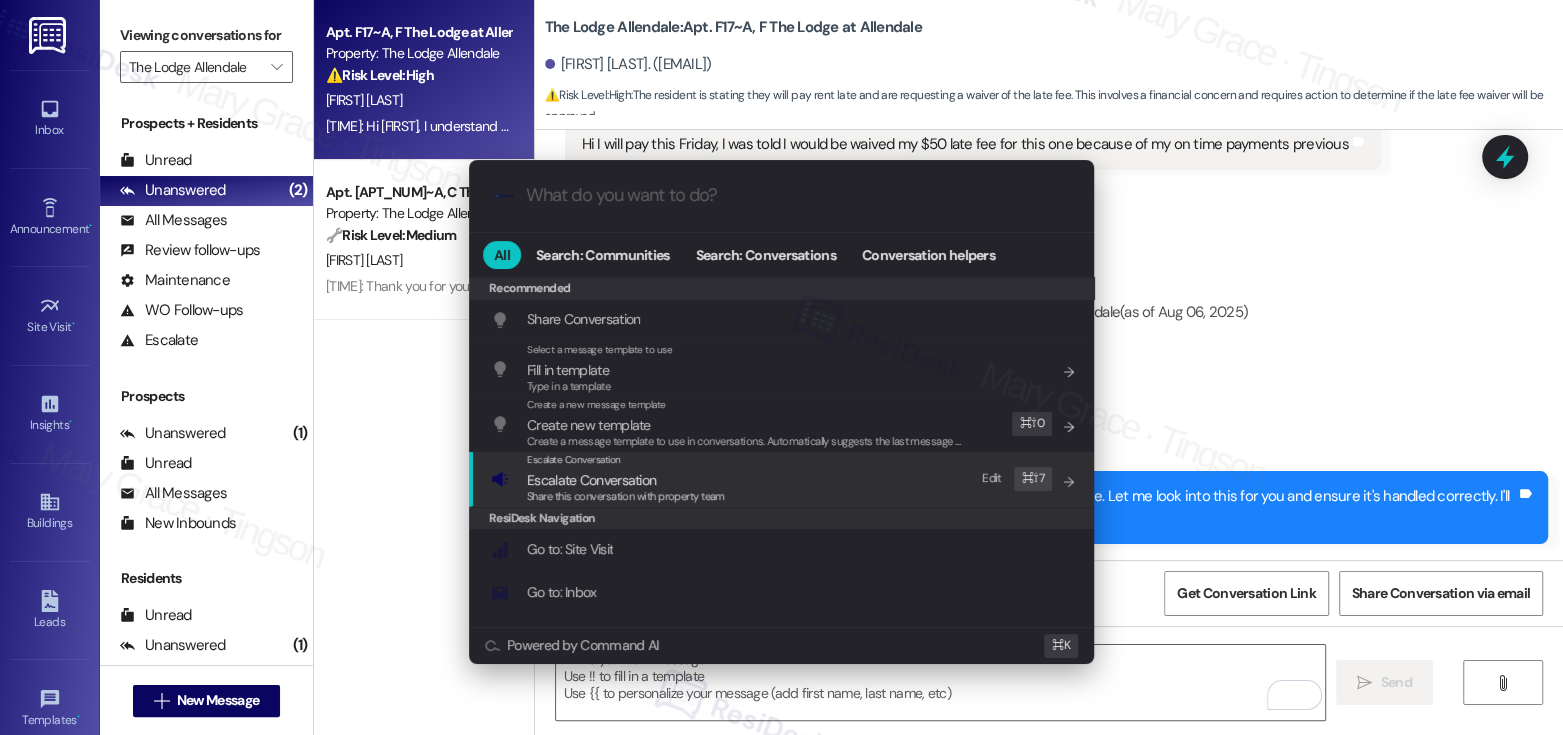 click on "Escalate Conversation Escalate Conversation Share this conversation with property team Edit ⌘ ⇧ 7" at bounding box center (783, 479) 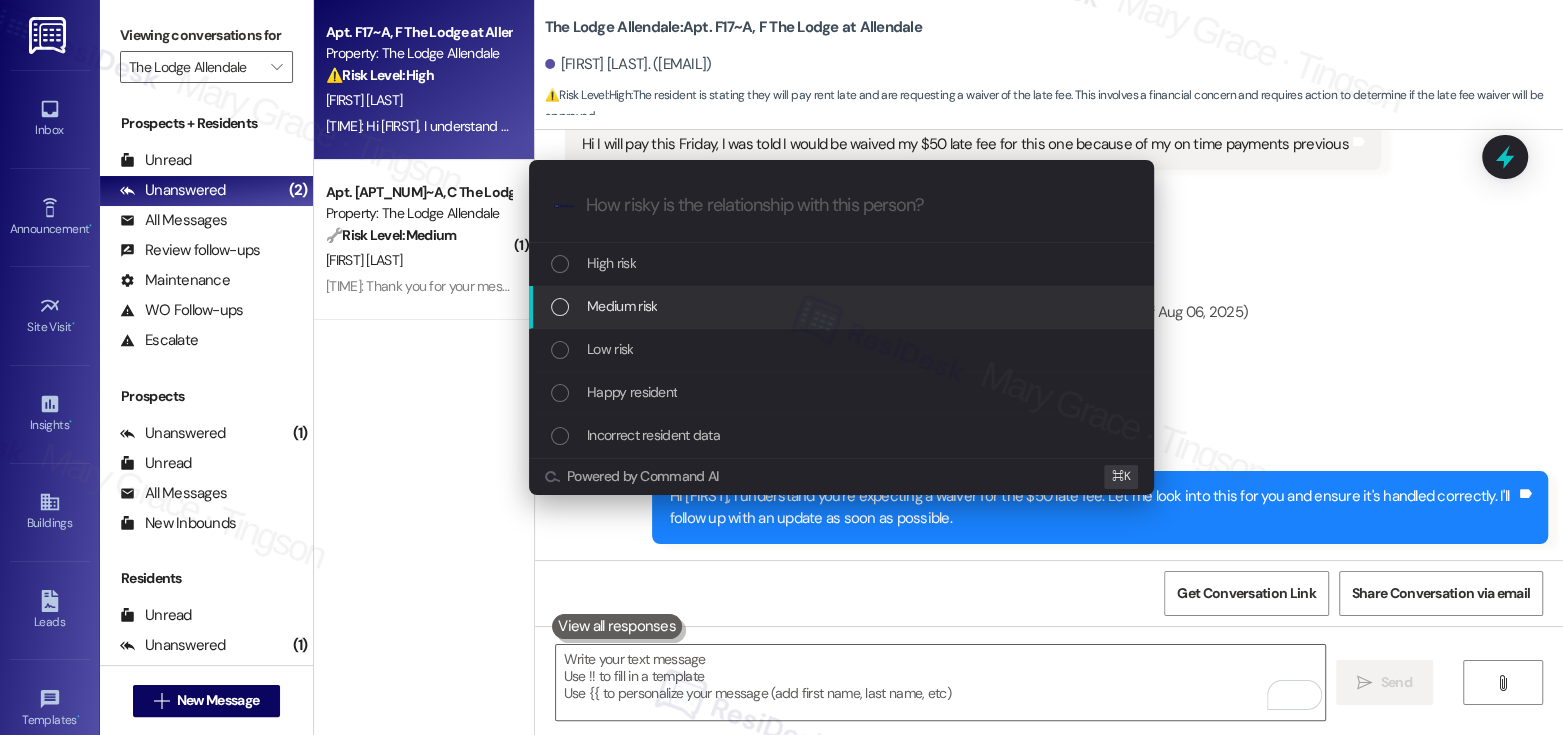 click on "Medium risk" at bounding box center (843, 306) 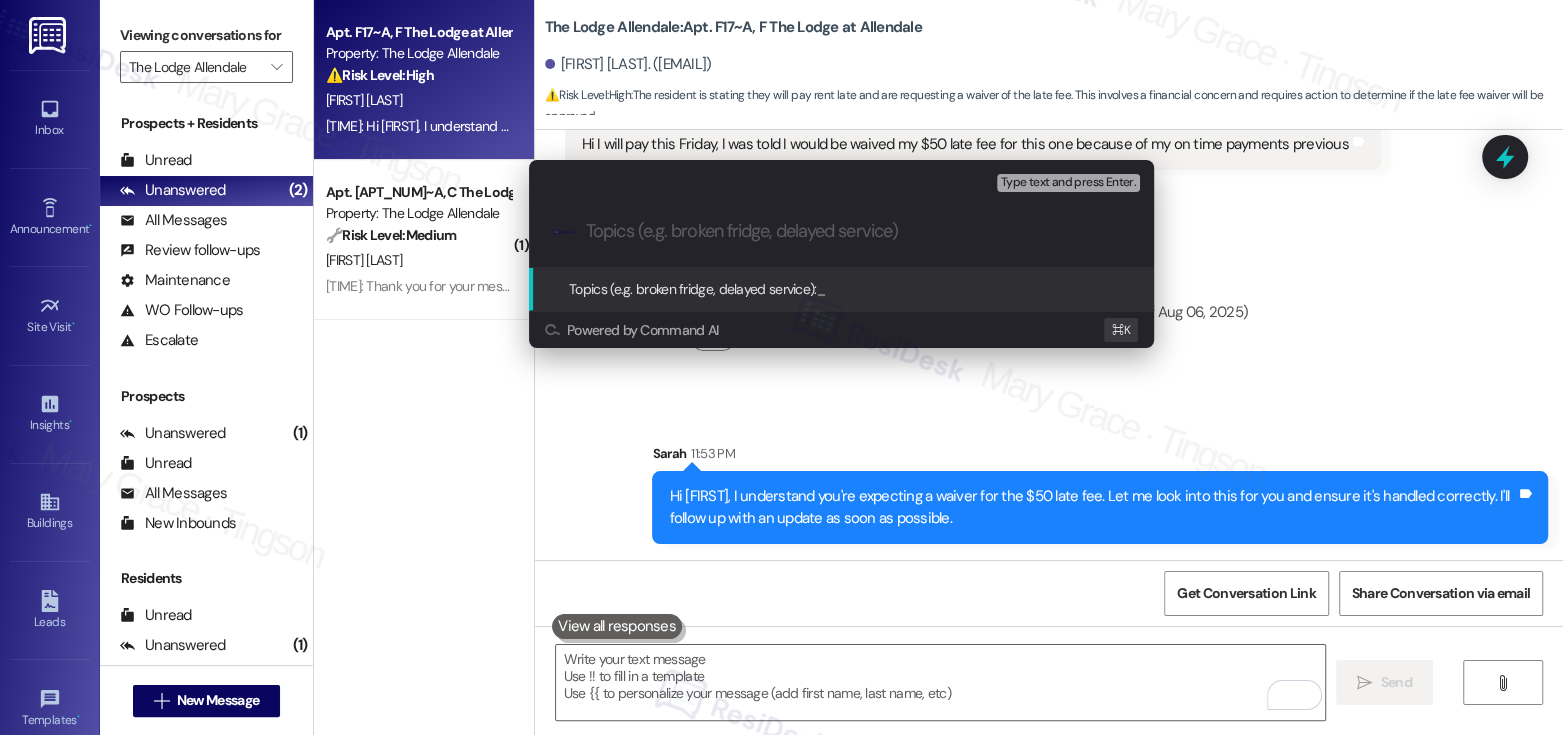 paste on "Late Fee Waiver" 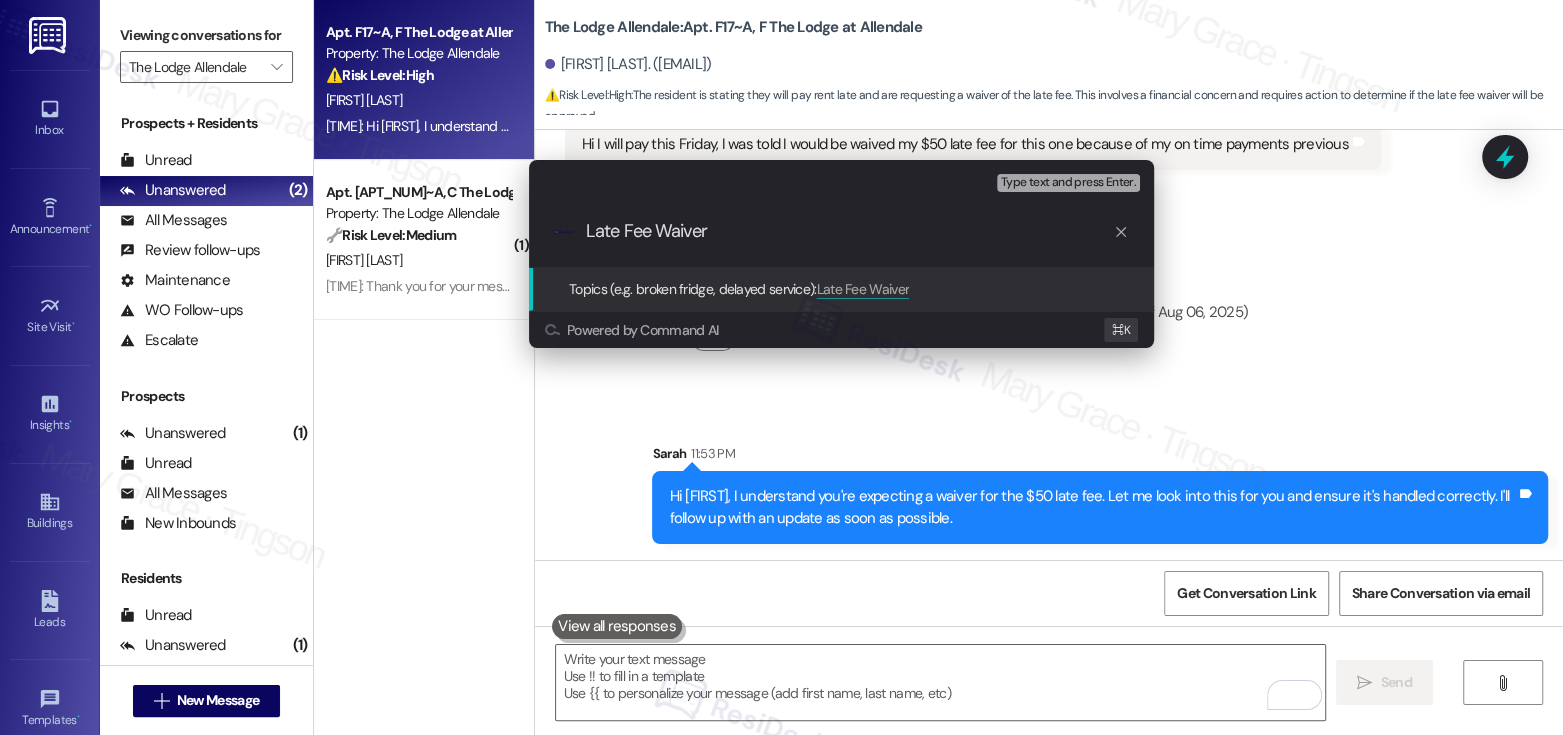 type 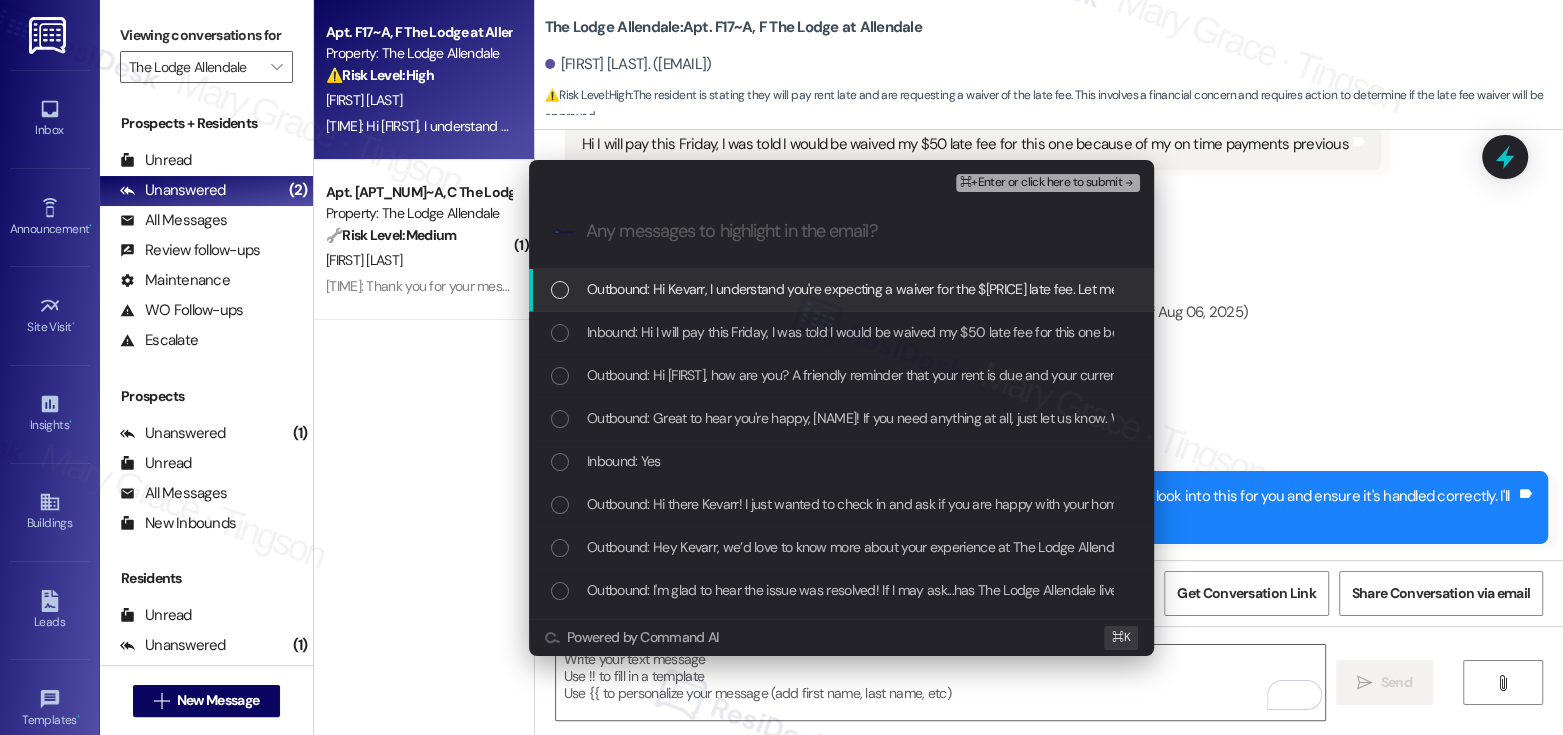 click on "Outbound: Hi Kevarr, I understand you're expecting a waiver for the $50 late fee. Let me look into this for you and ensure it's handled correctly. I'll follow up with an update as soon as possible." at bounding box center (1148, 289) 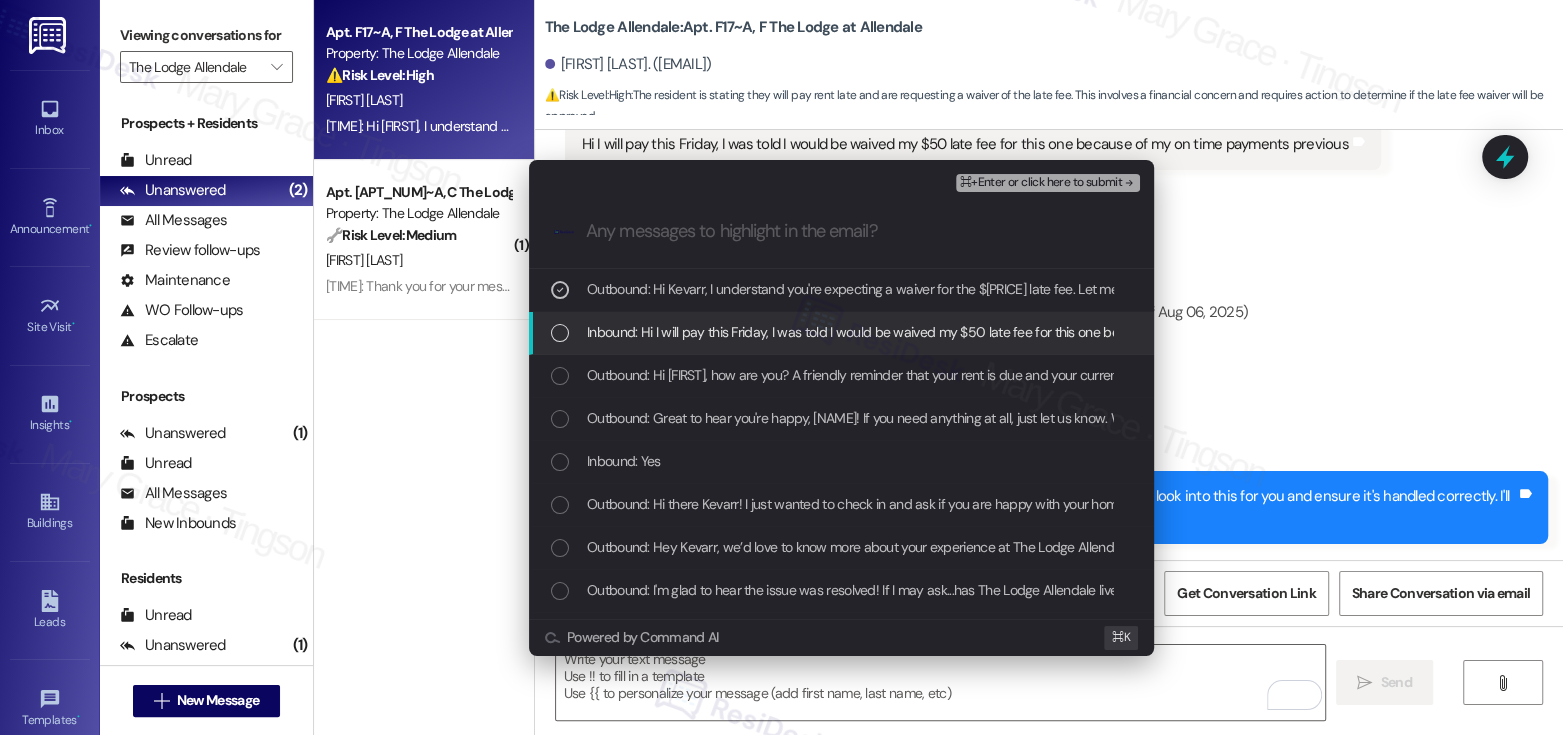 click on "Inbound: Hi I will pay this Friday, I was told I would be waived my $50 late fee for this one because of my on time payments previous" at bounding box center [970, 332] 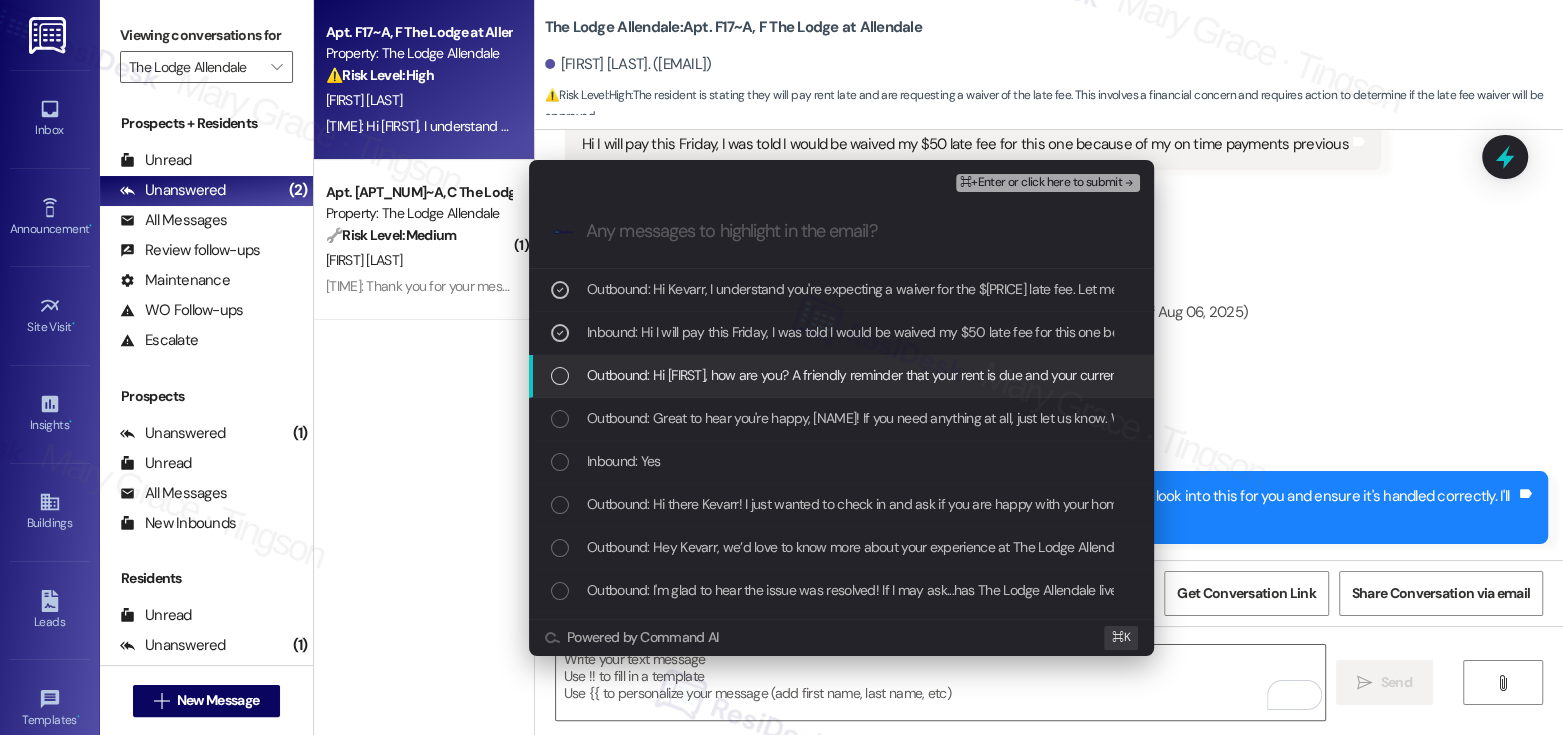 click on "Outbound: Hi Kevarr, how are you? A friendly reminder that your rent is due and your current balance is $320.00.  Please let us know if you have any questions! If you've already paid, thank you for your patience!" at bounding box center (841, 376) 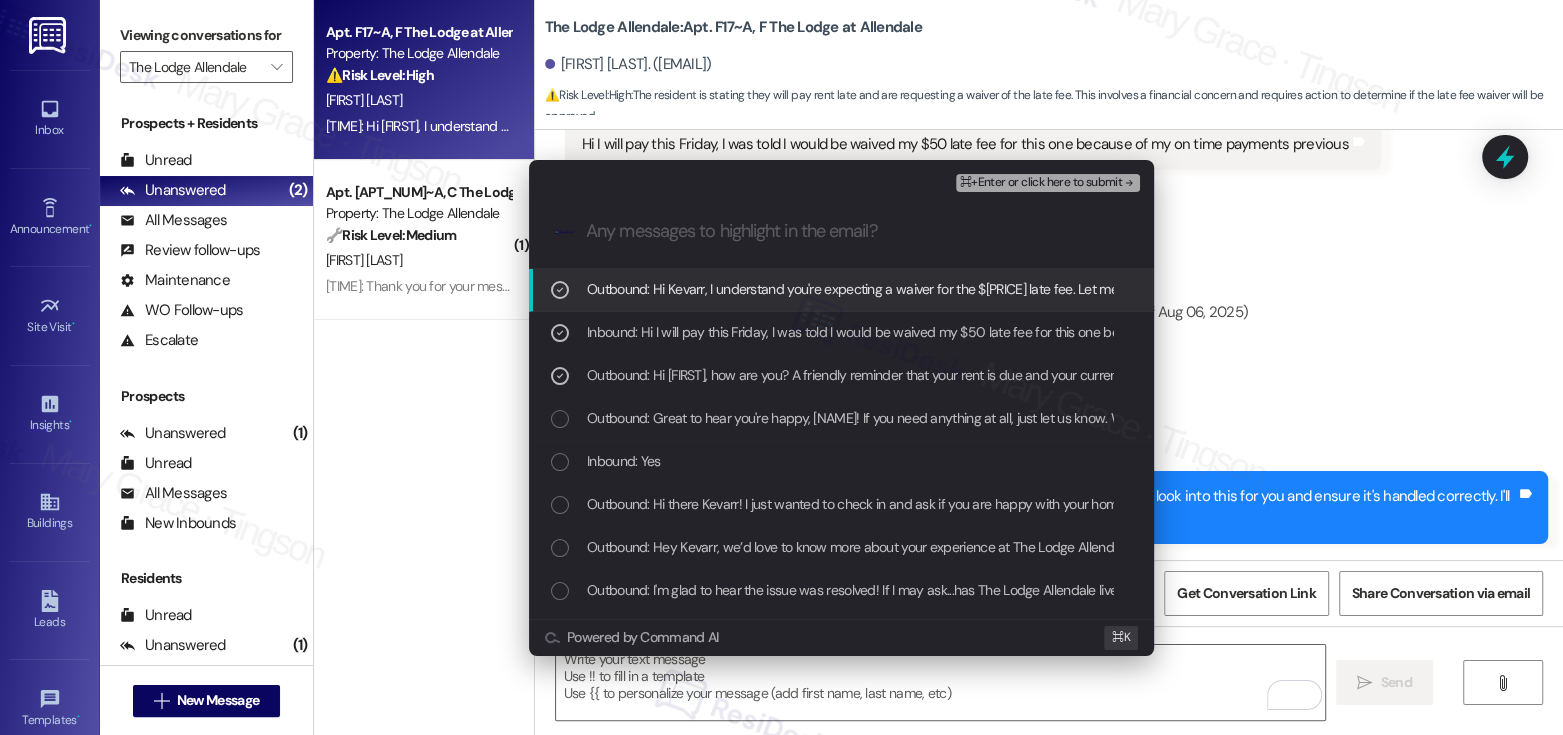 click on "⌘+Enter or click here to submit" at bounding box center (1041, 183) 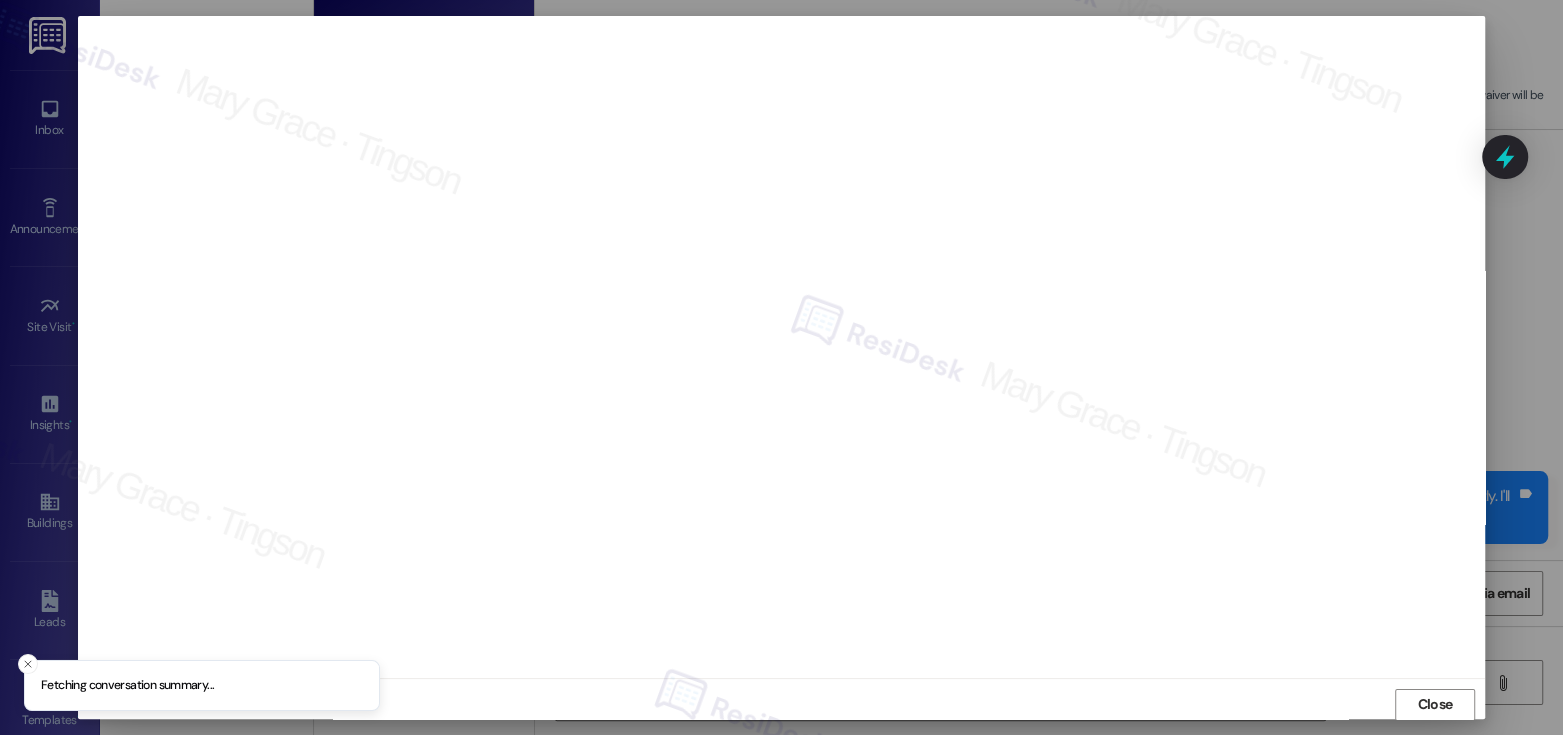 scroll, scrollTop: 1, scrollLeft: 0, axis: vertical 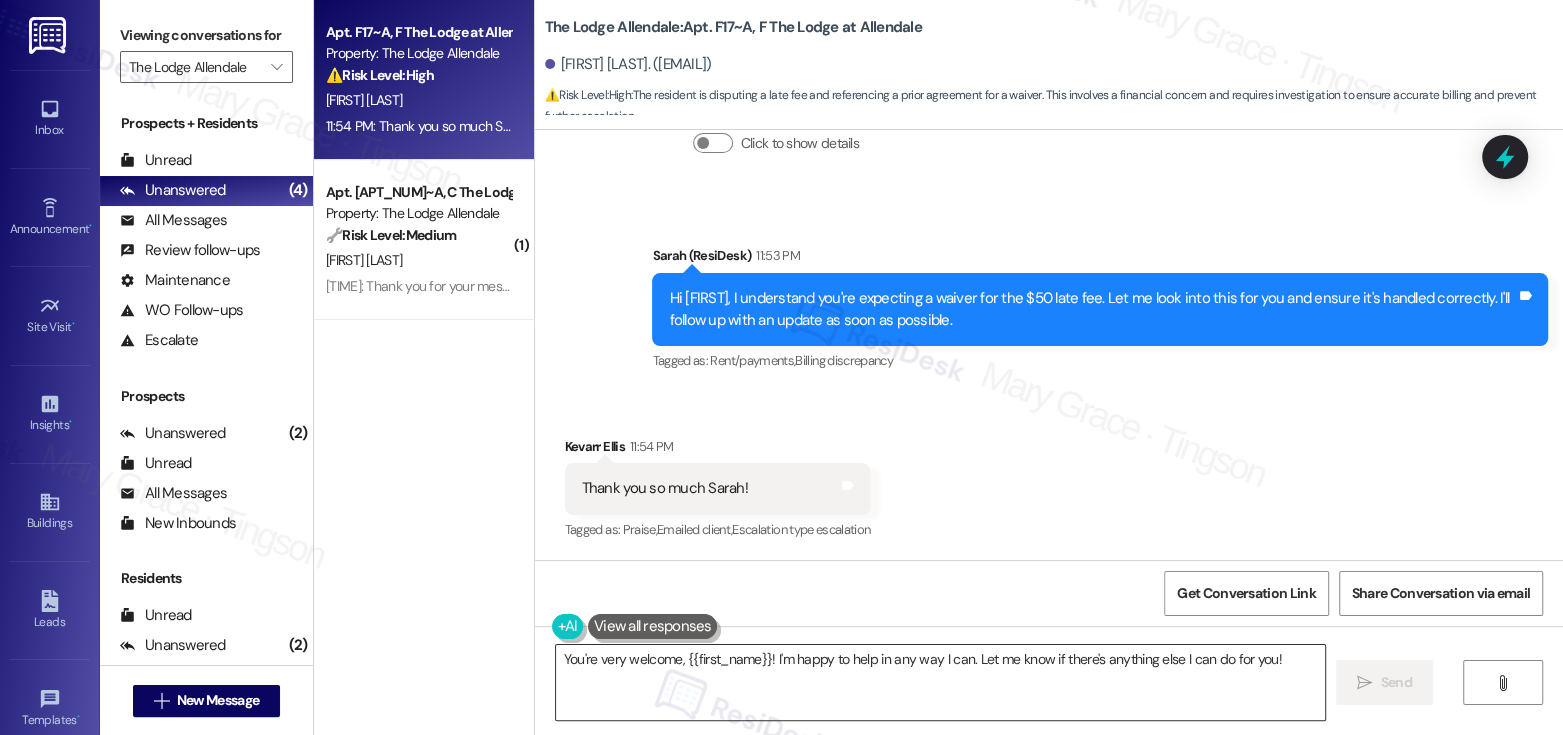 click on "You're very welcome, {{first_name}}! I'm happy to help in any way I can. Let me know if there's anything else I can do for you!" at bounding box center (940, 682) 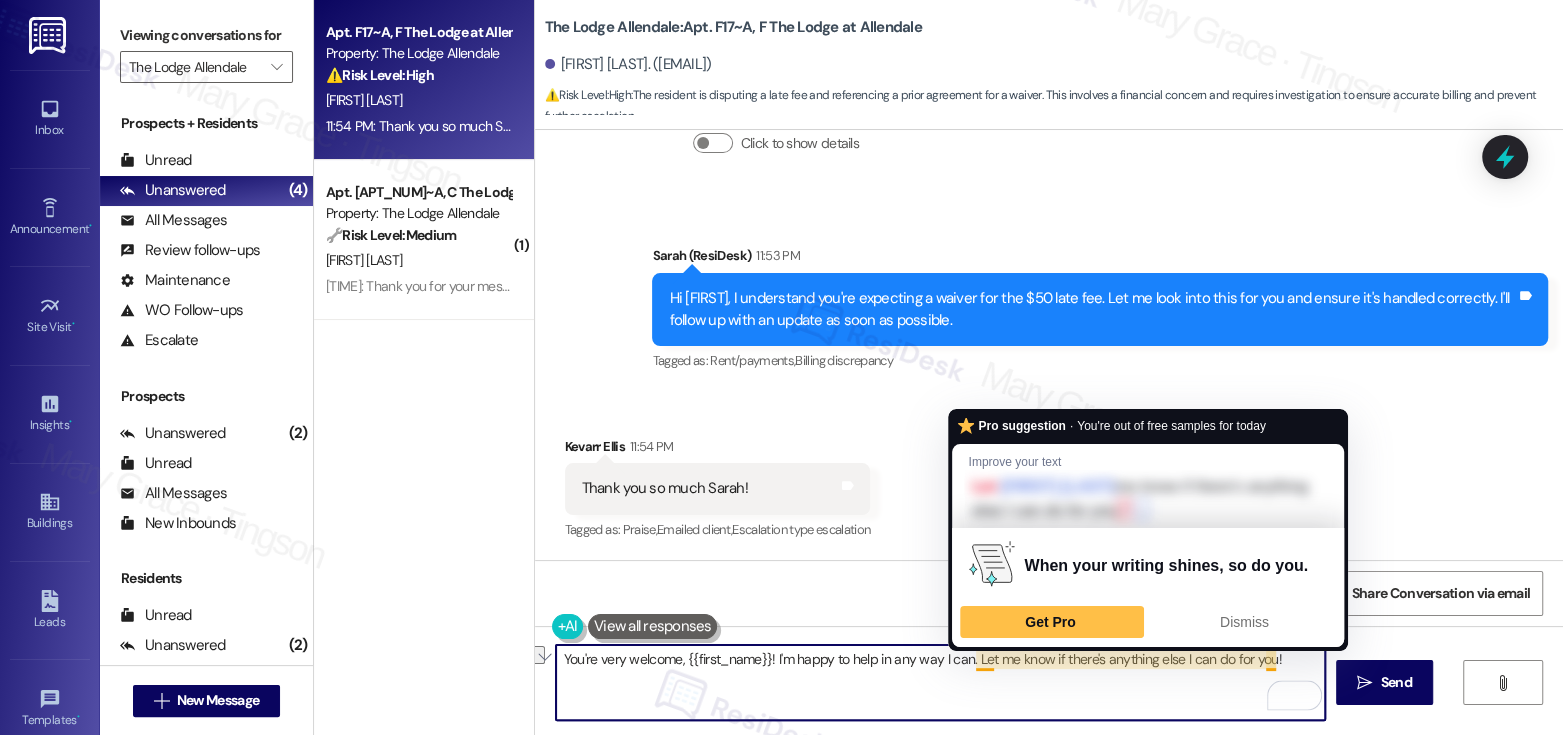 drag, startPoint x: 1278, startPoint y: 664, endPoint x: 966, endPoint y: 661, distance: 312.01443 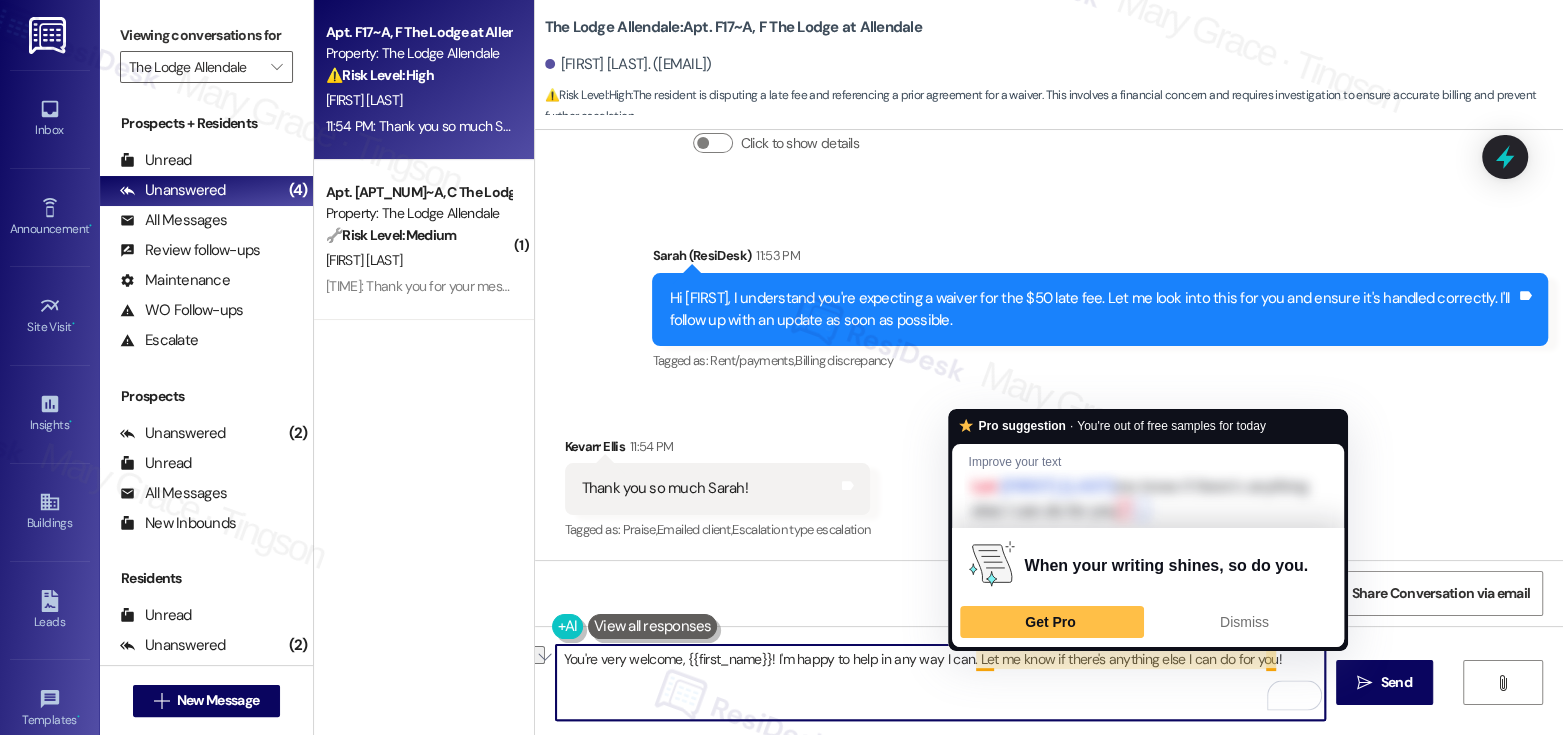click on "You're very welcome, {{first_name}}! I'm happy to help in any way I can. Let me know if there's anything else I can do for you!" at bounding box center [940, 682] 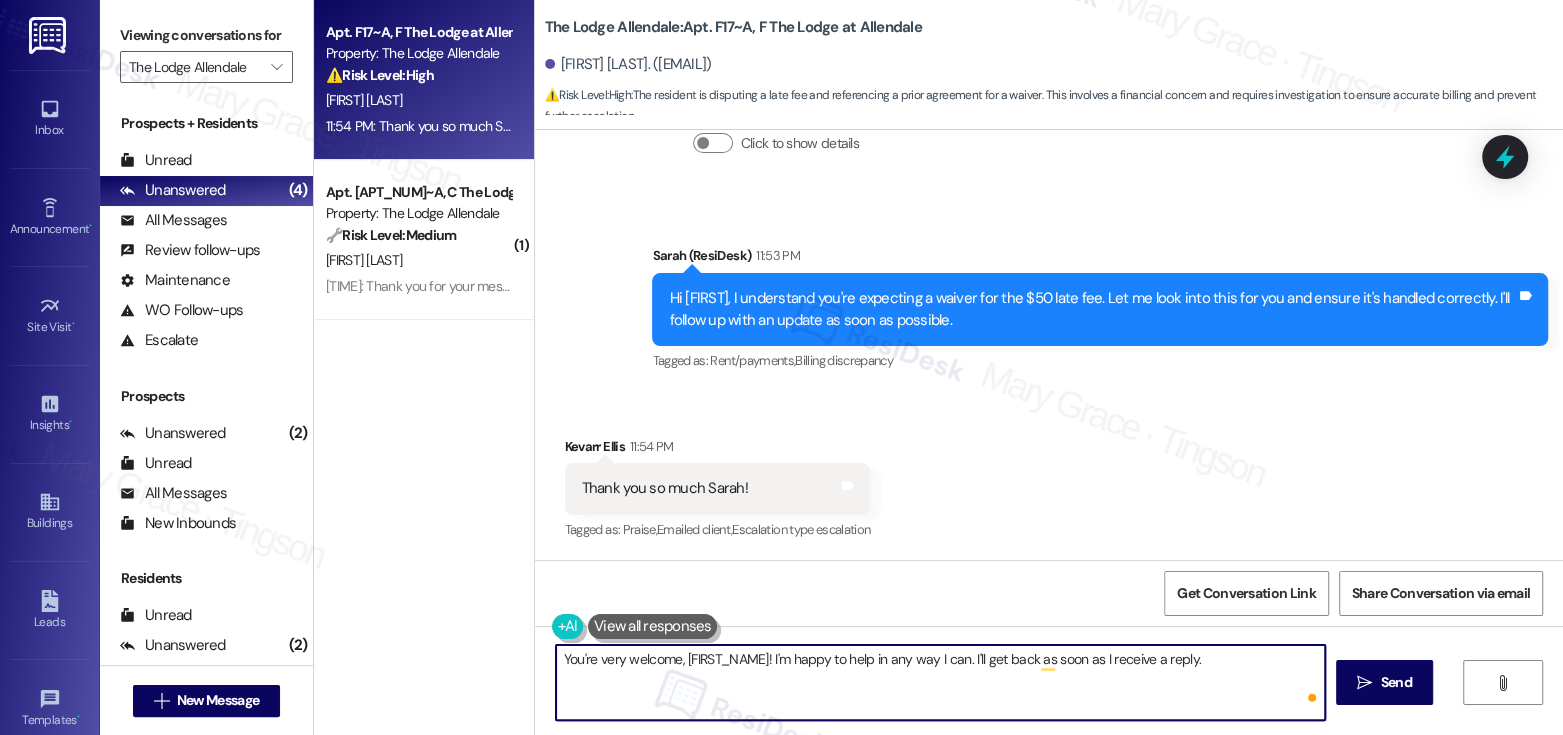 type on "You're very welcome, {{first_name}}! I'm happy to help in any way I can. I'll get back as soon as I receive a reply." 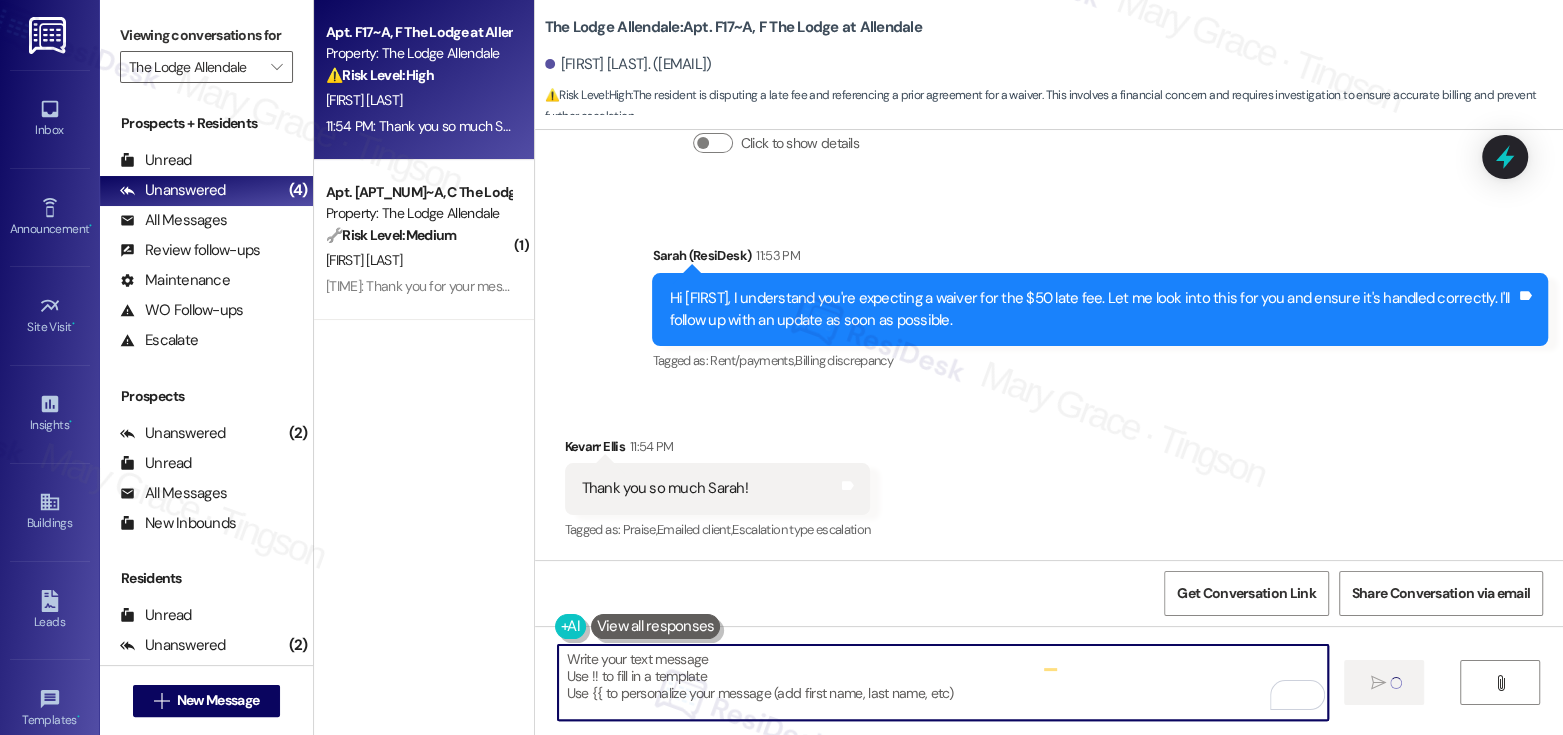 scroll, scrollTop: 5903, scrollLeft: 0, axis: vertical 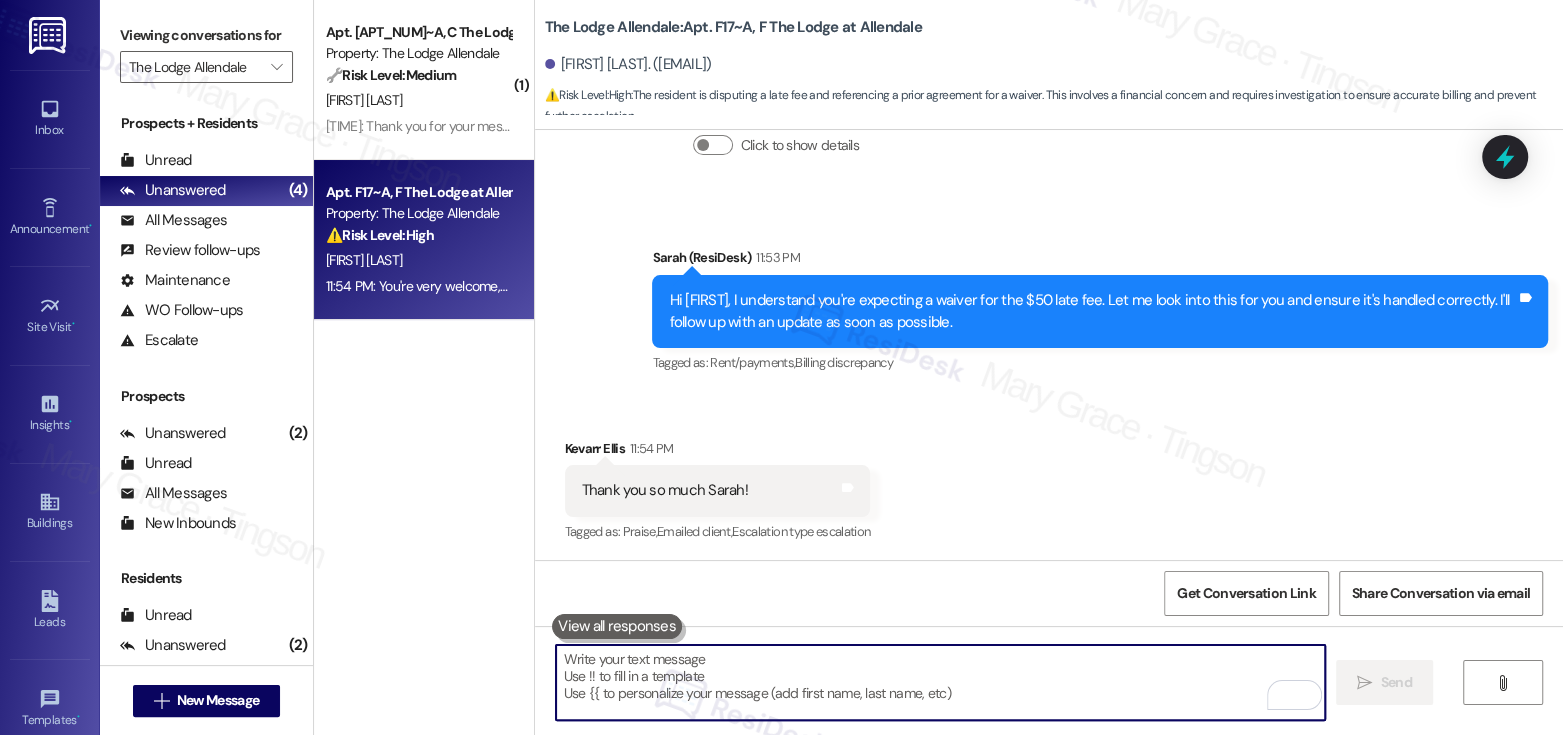 click at bounding box center (940, 682) 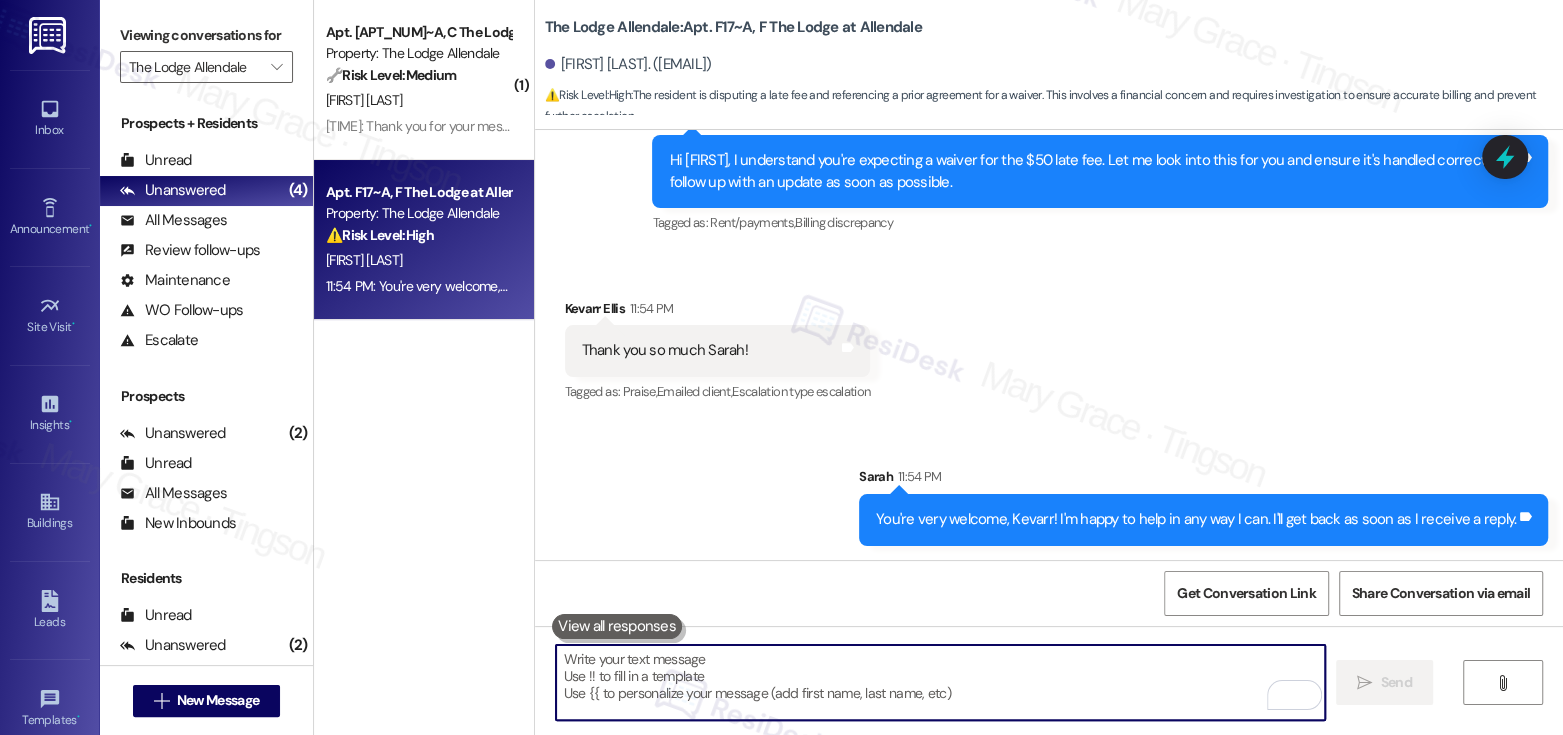 scroll, scrollTop: 6044, scrollLeft: 0, axis: vertical 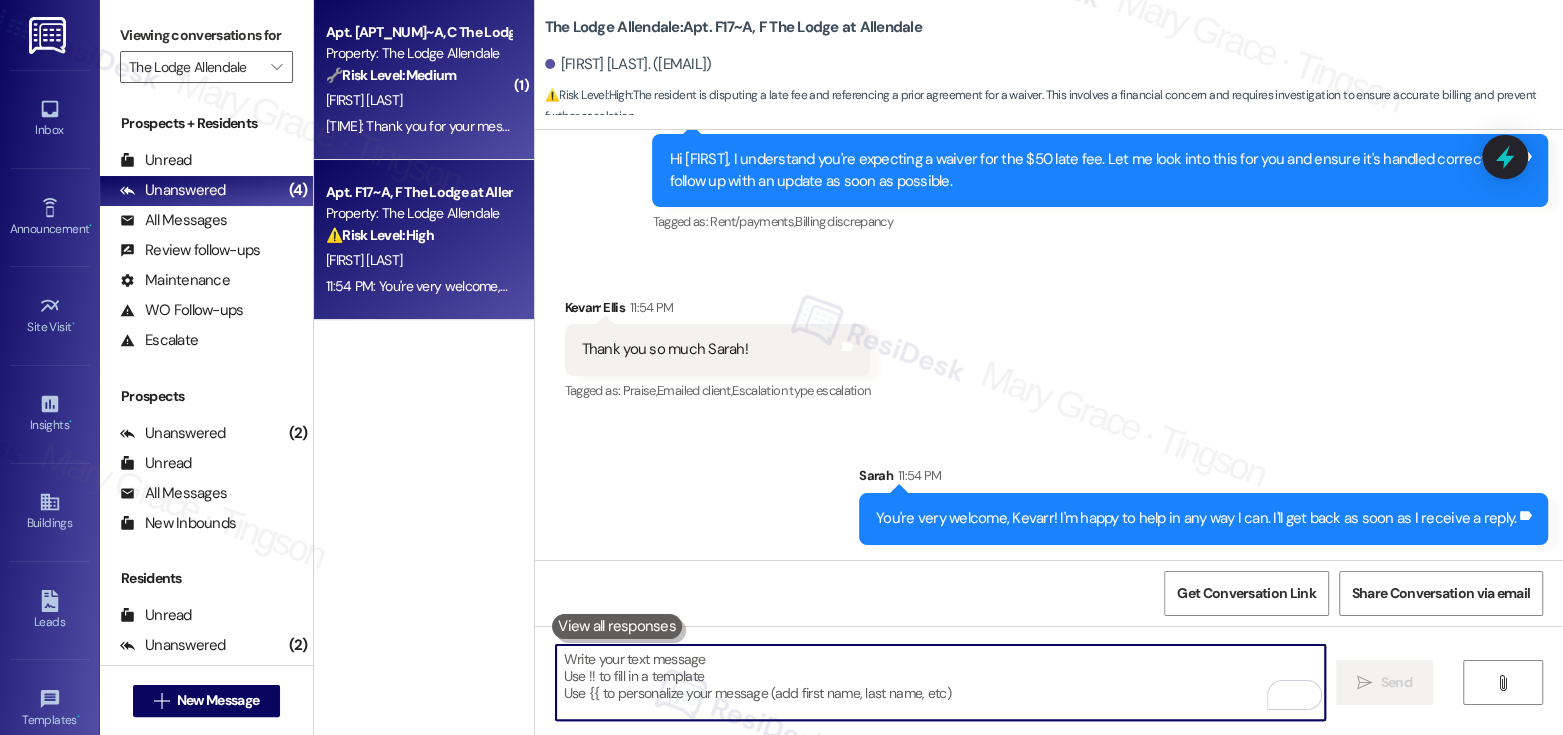 type 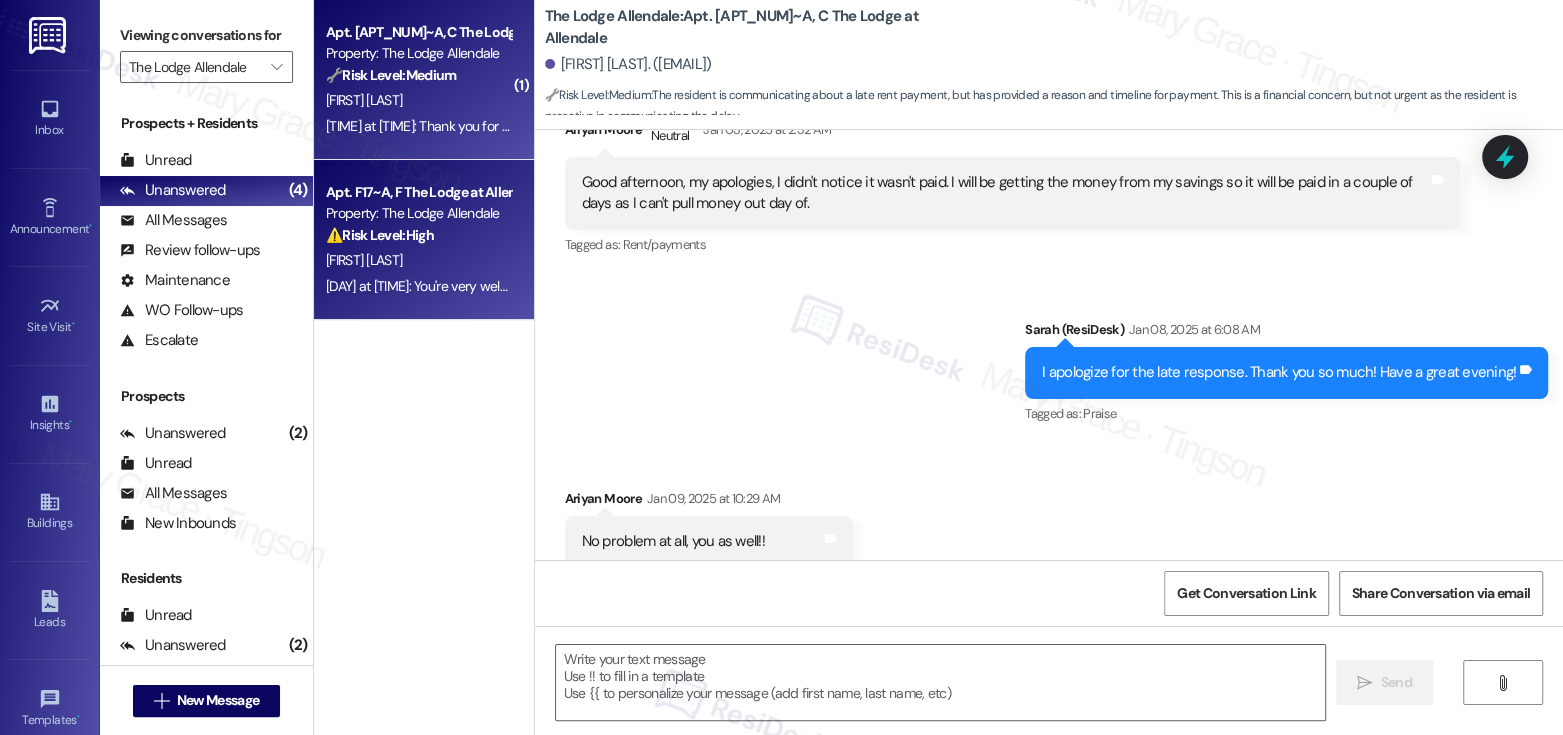 click on "⚠️  Risk Level:  High" at bounding box center [380, 235] 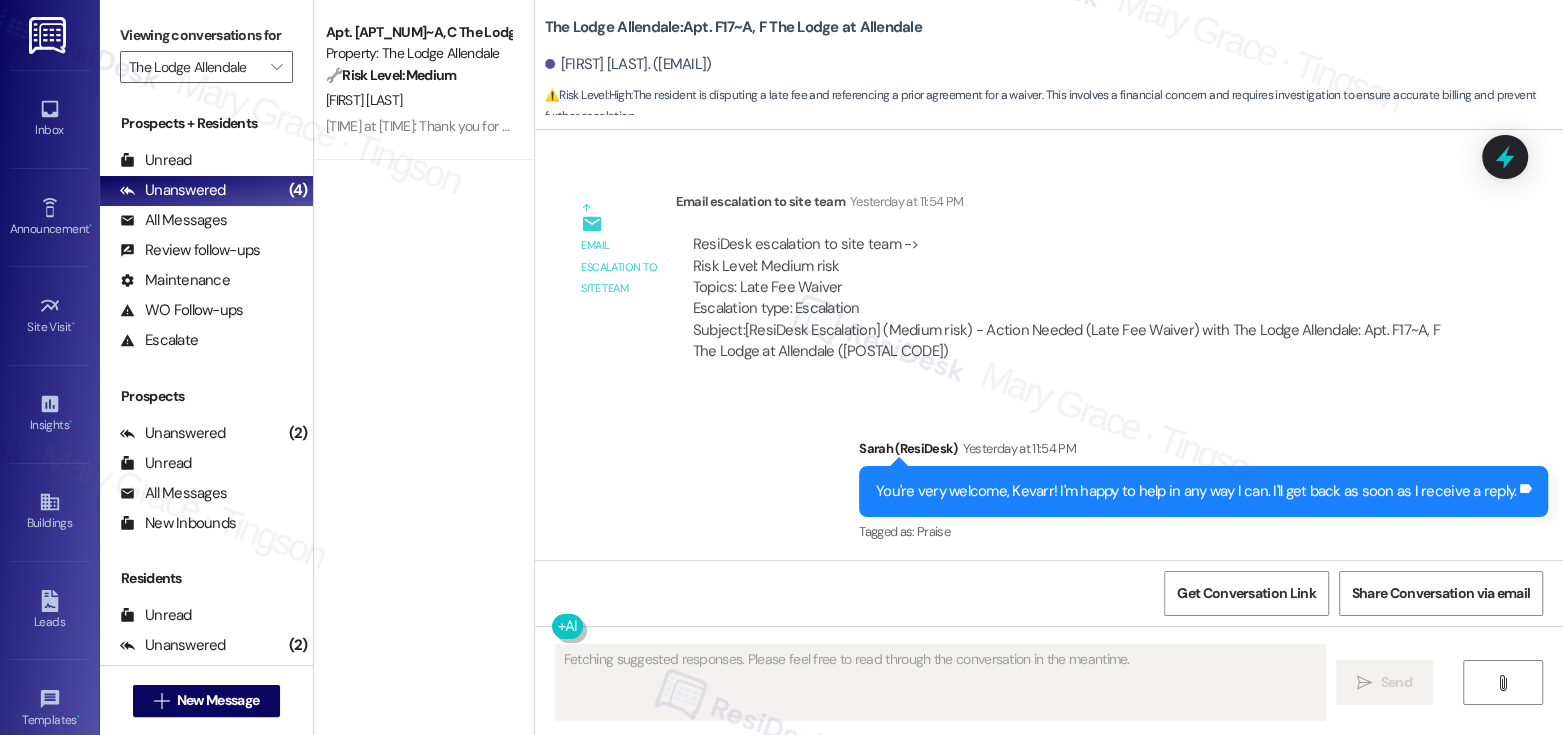 scroll, scrollTop: 6320, scrollLeft: 0, axis: vertical 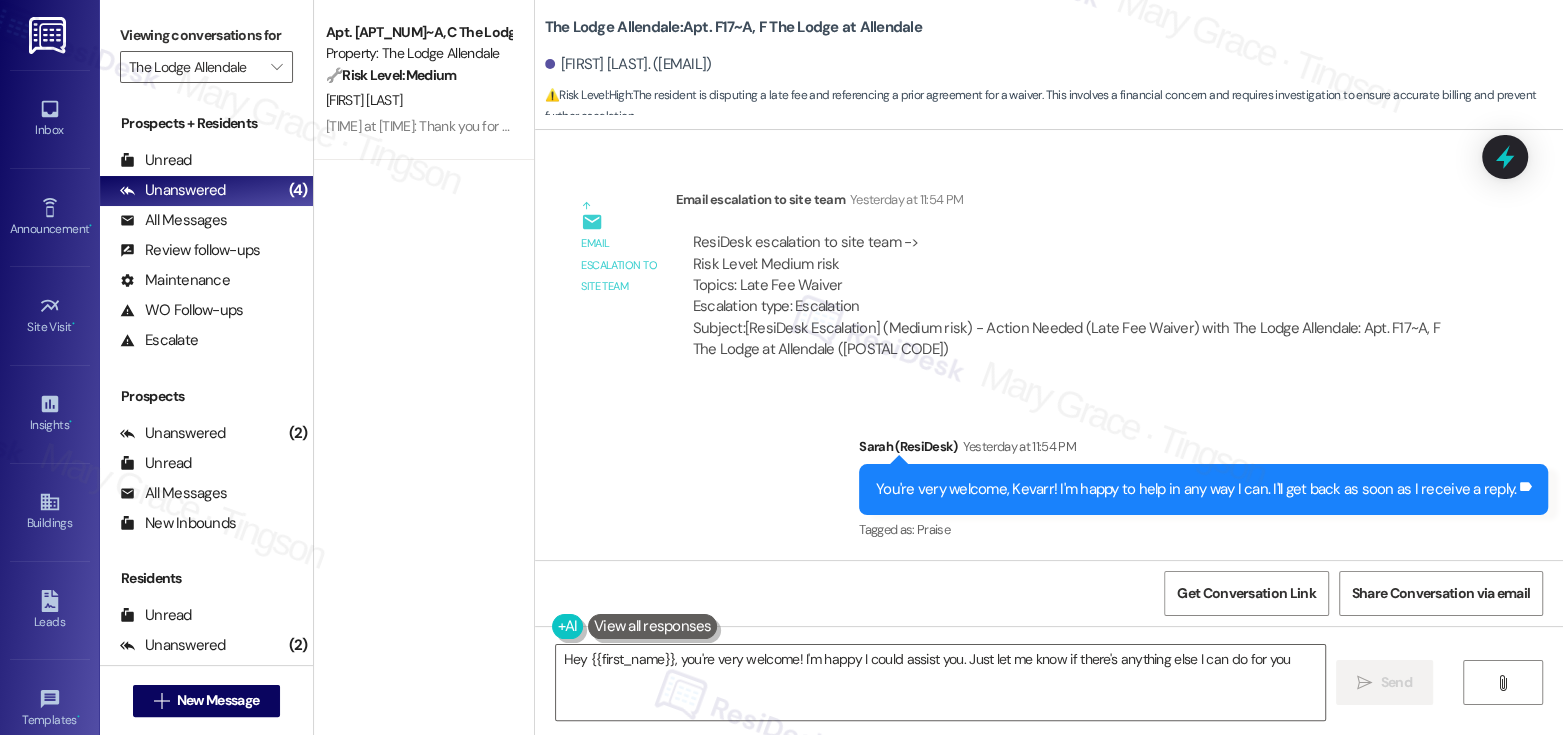 type on "Hey {{first_name}}, you're very welcome! I'm happy I could assist you. Just let me know if there's anything else I can do for you!" 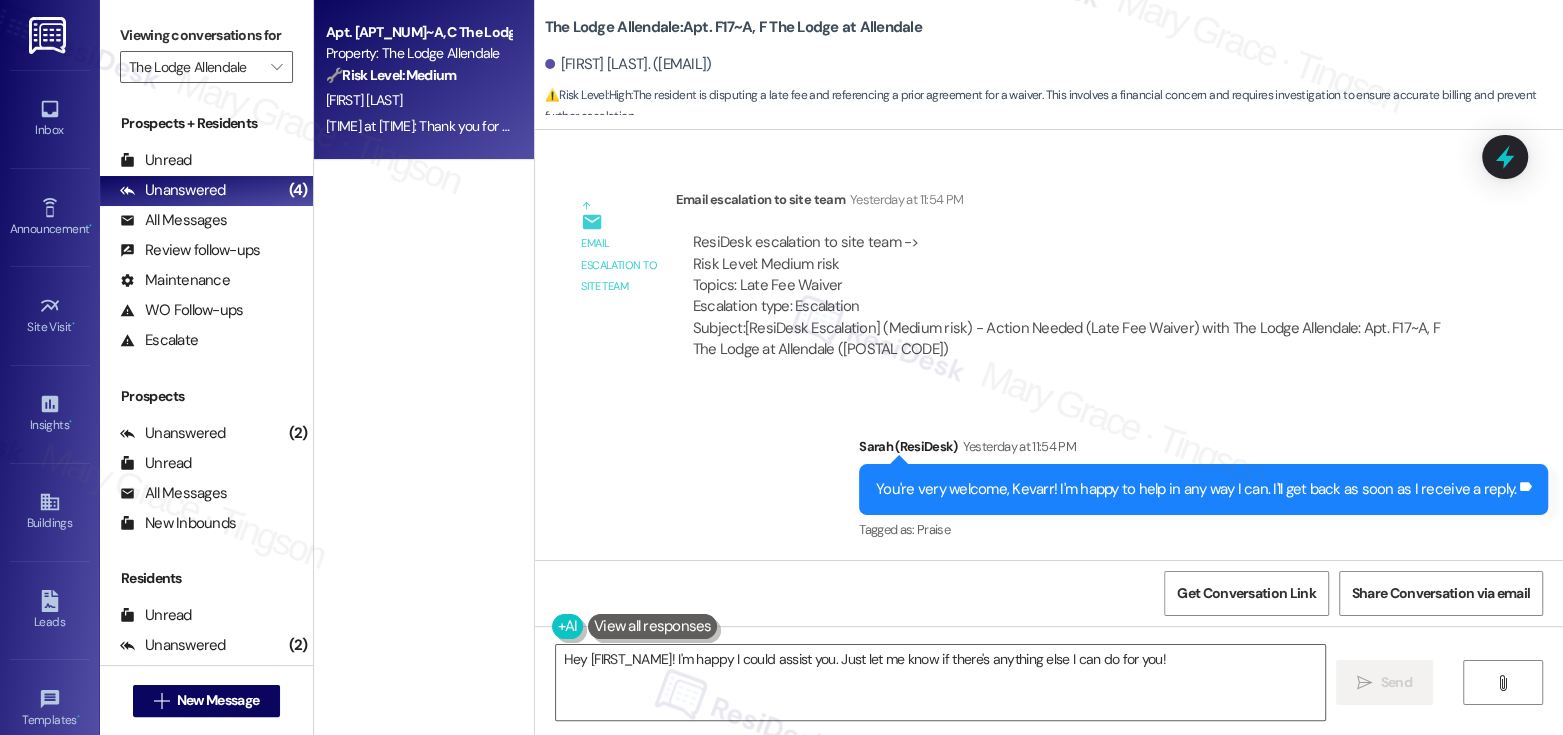 click on "A. Moore" at bounding box center (418, 100) 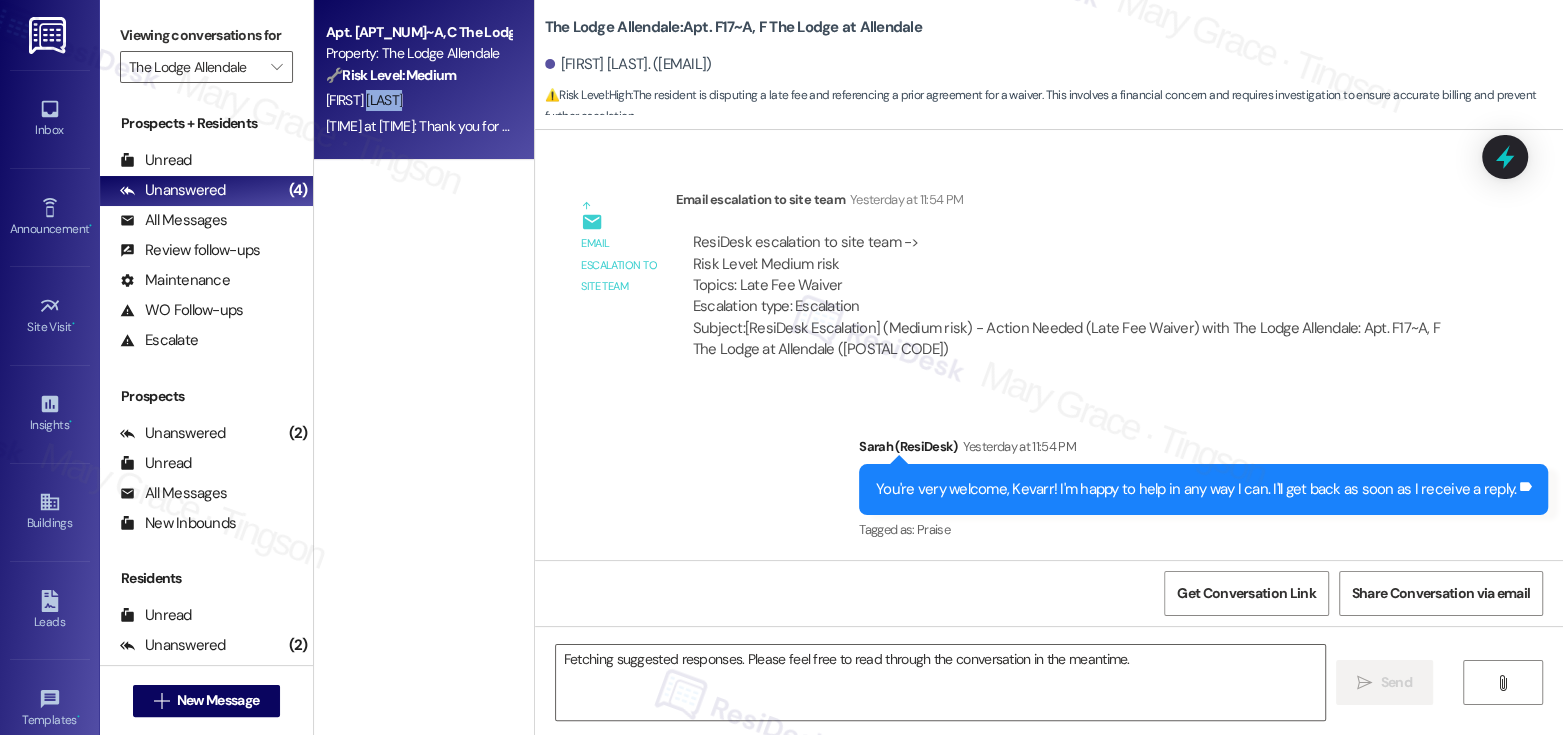 click on "A. Moore" at bounding box center [418, 100] 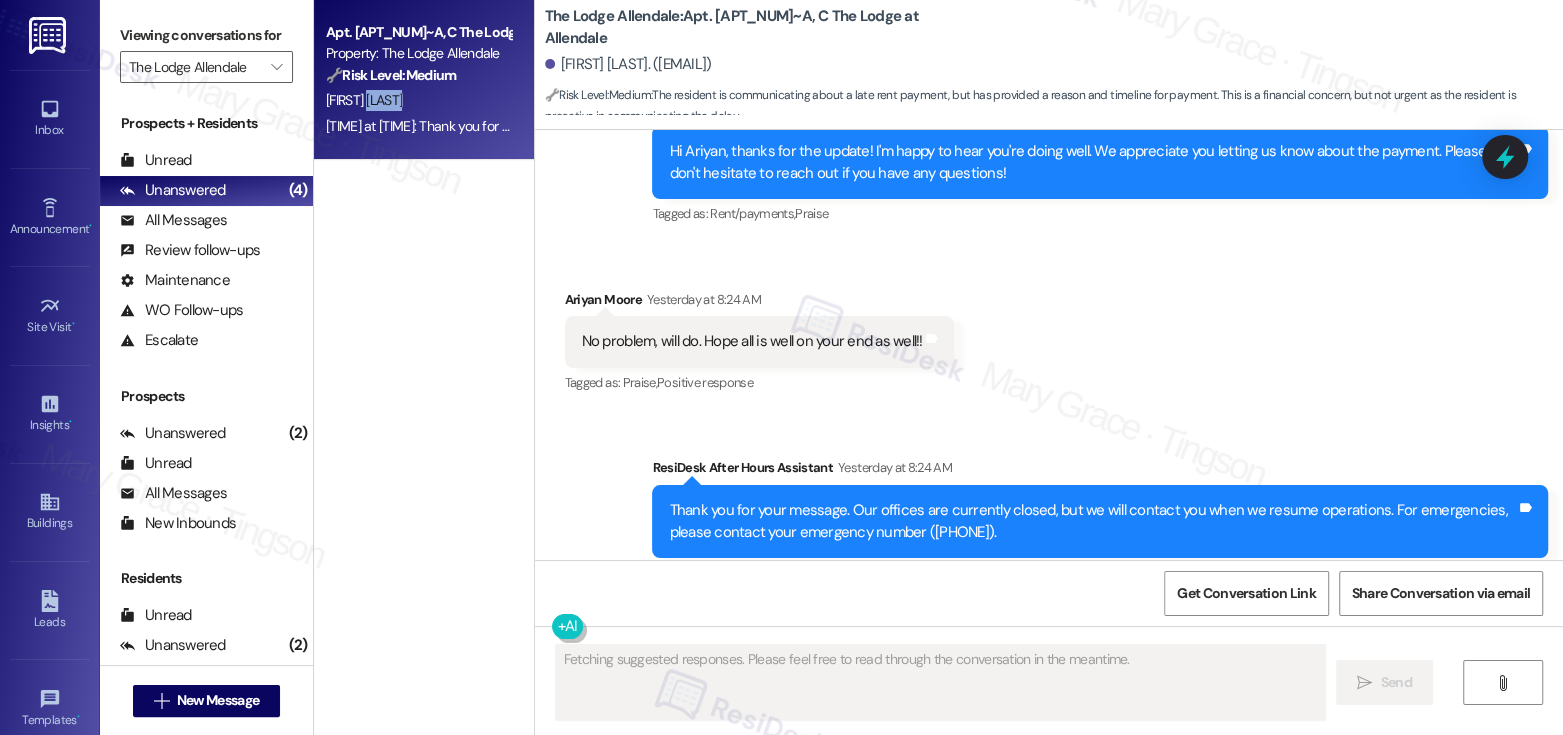 scroll, scrollTop: 4155, scrollLeft: 0, axis: vertical 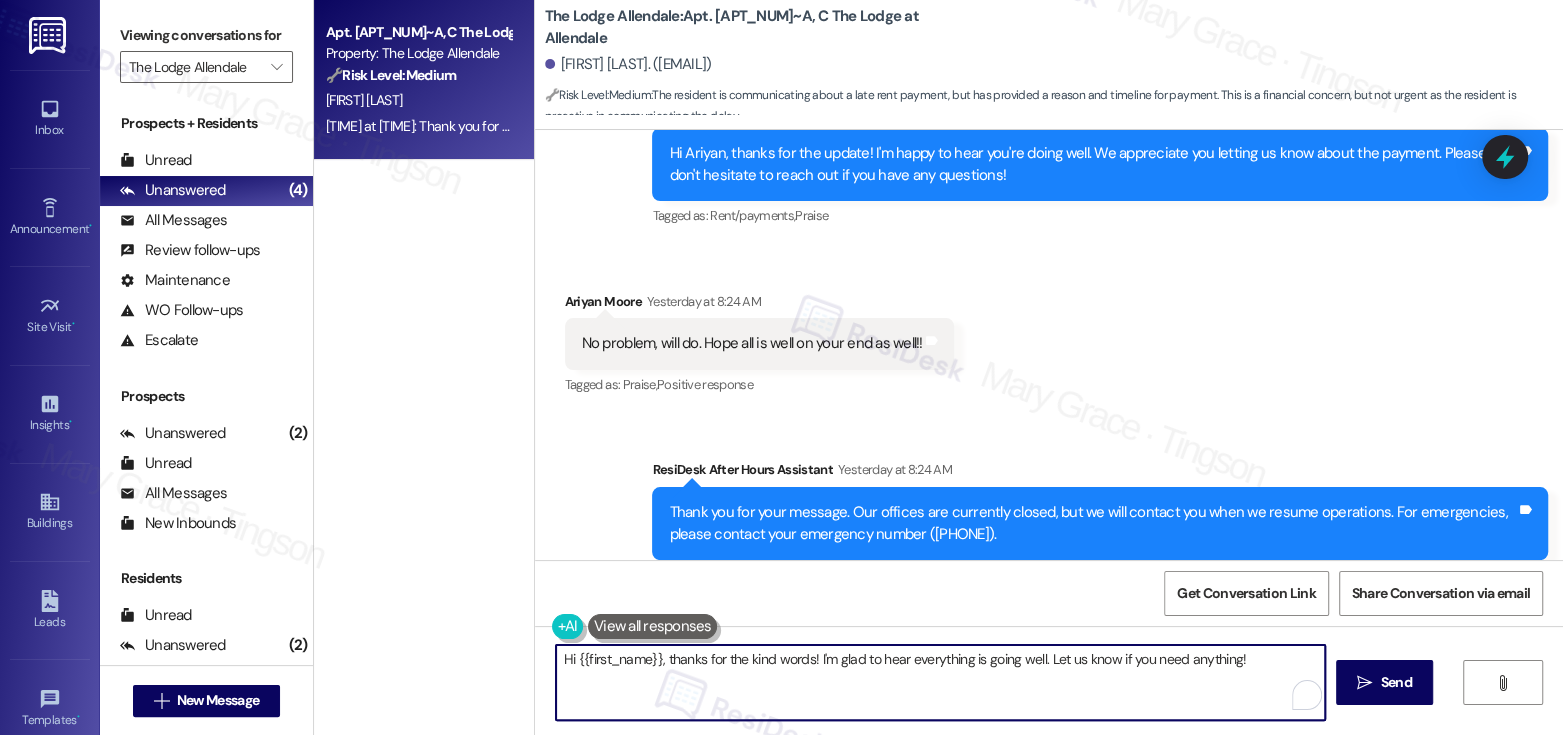 click on "Hi {{first_name}}, thanks for the kind words! I'm glad to hear everything is going well. Let us know if you need anything!" at bounding box center [940, 682] 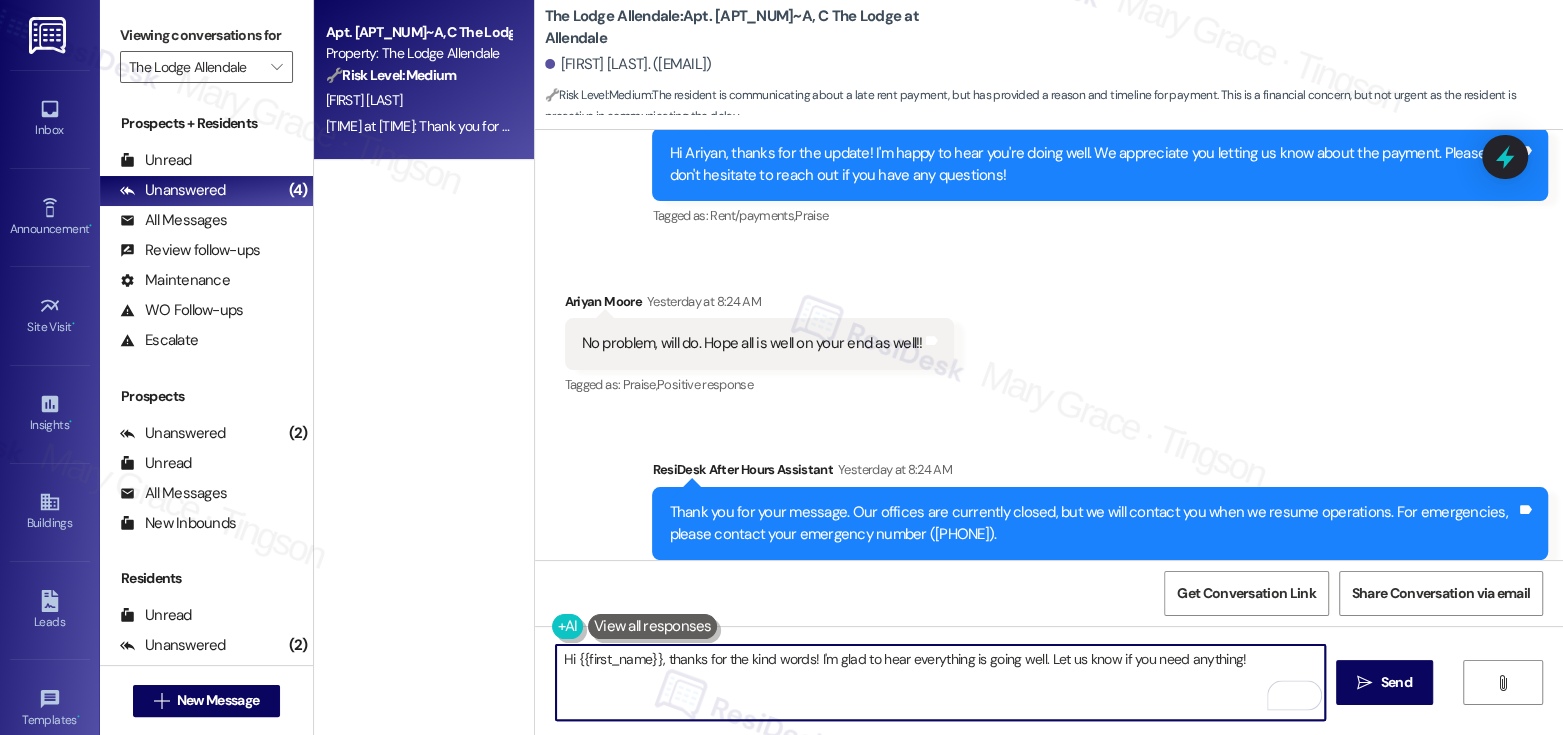 click on "Hi {{first_name}}, thanks for the kind words! I'm glad to hear everything is going well. Let us know if you need anything!" at bounding box center [940, 682] 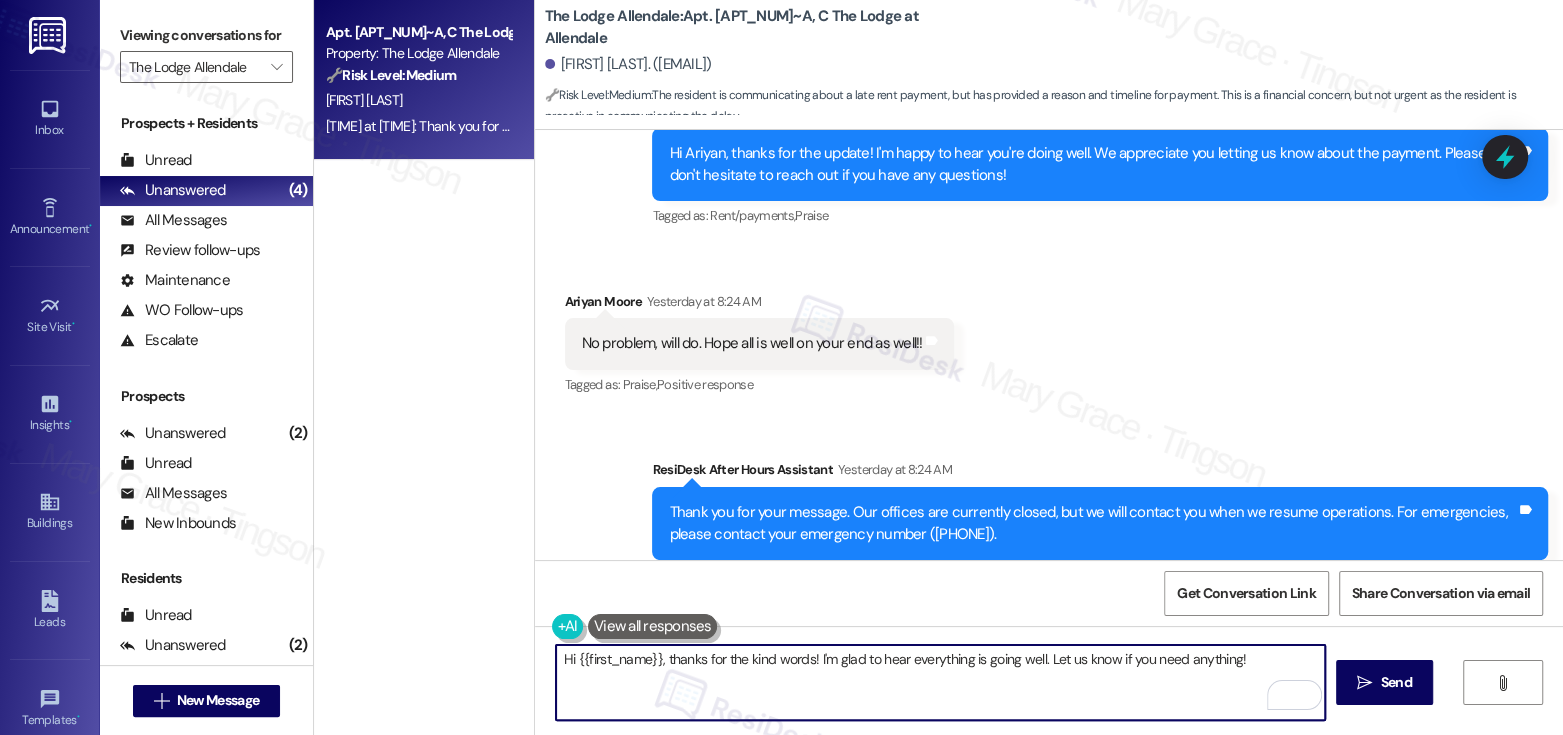 click on "Hi {{first_name}}, thanks for the kind words! I'm glad to hear everything is going well. Let us know if you need anything!" at bounding box center [940, 682] 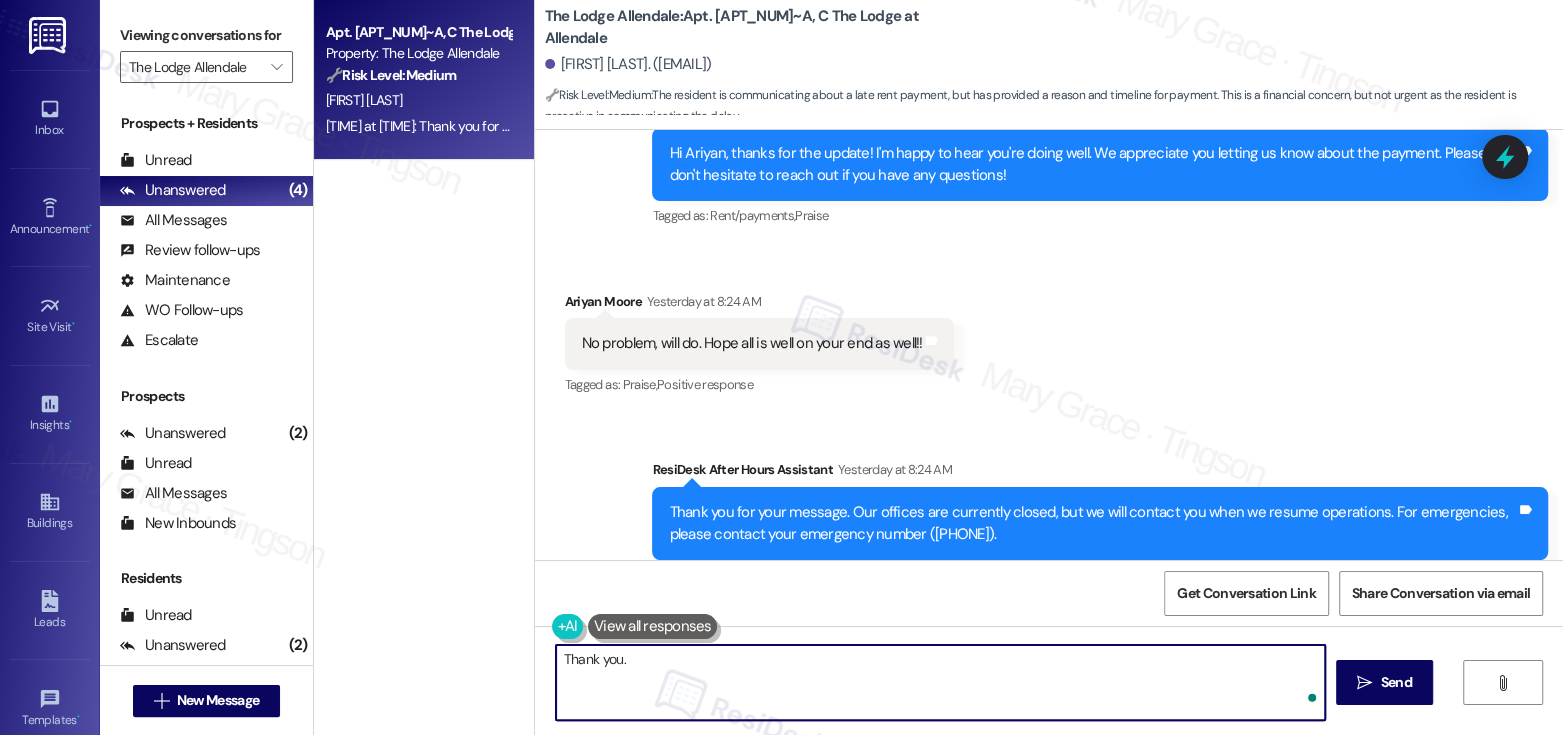 type on "Thank you." 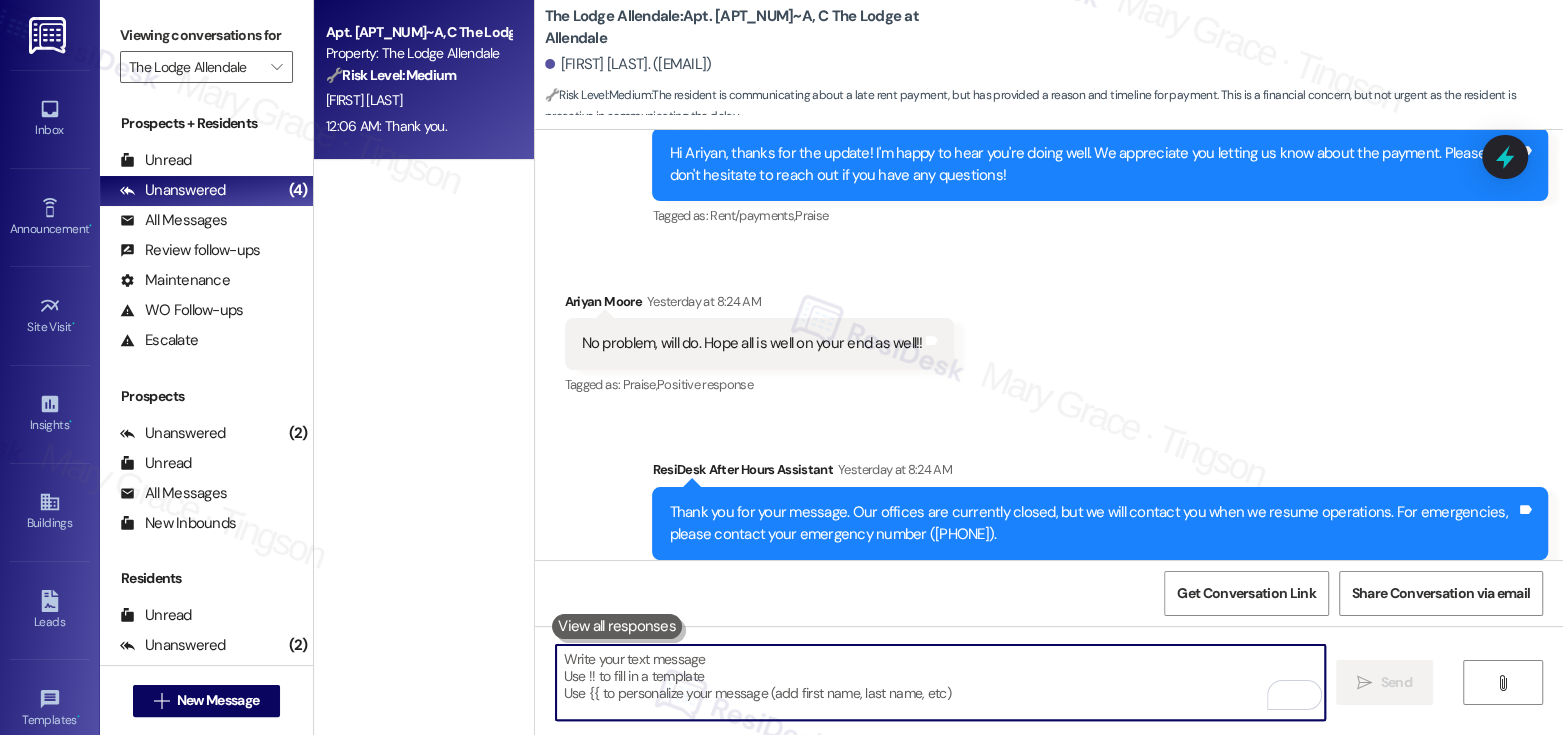 type 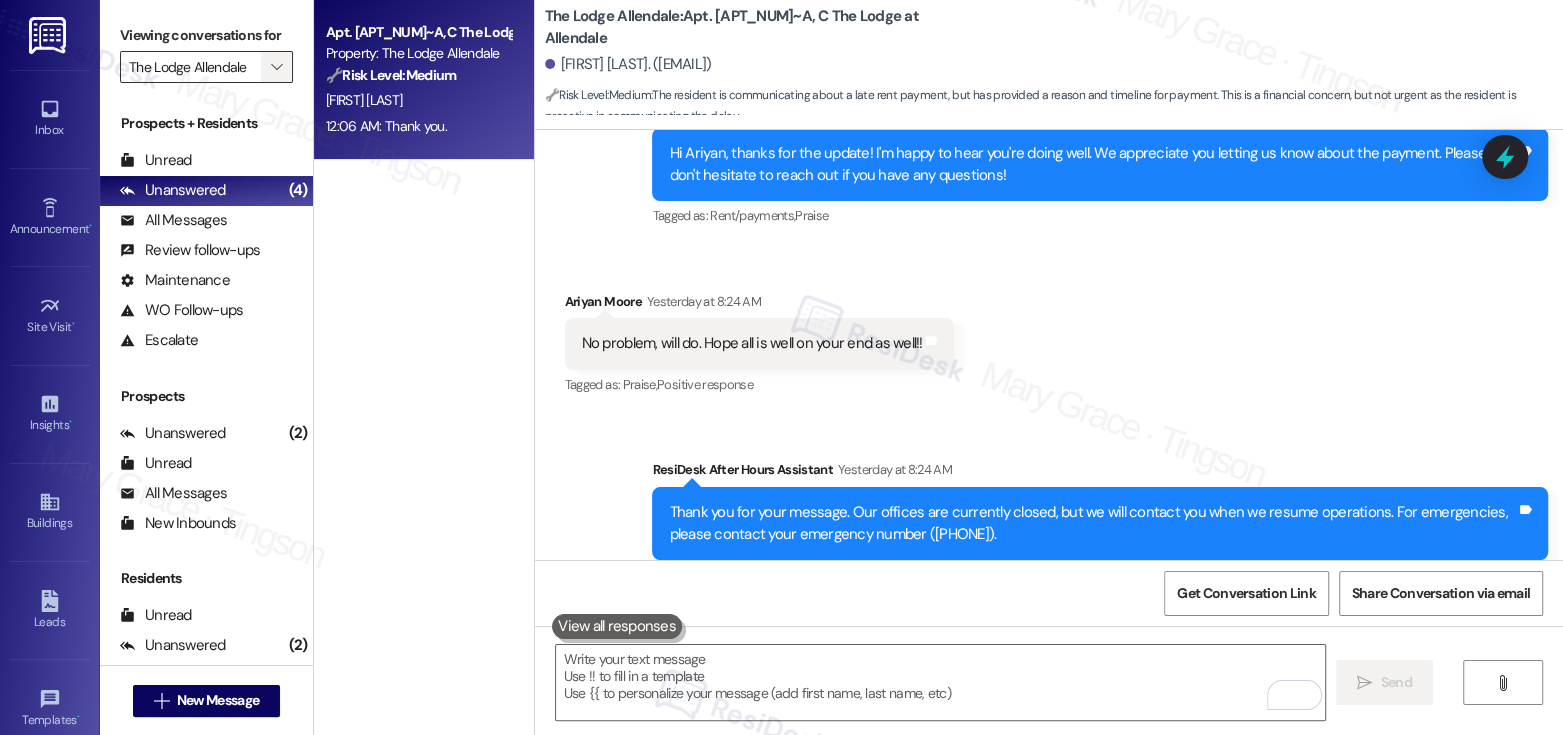 click on "" at bounding box center [276, 67] 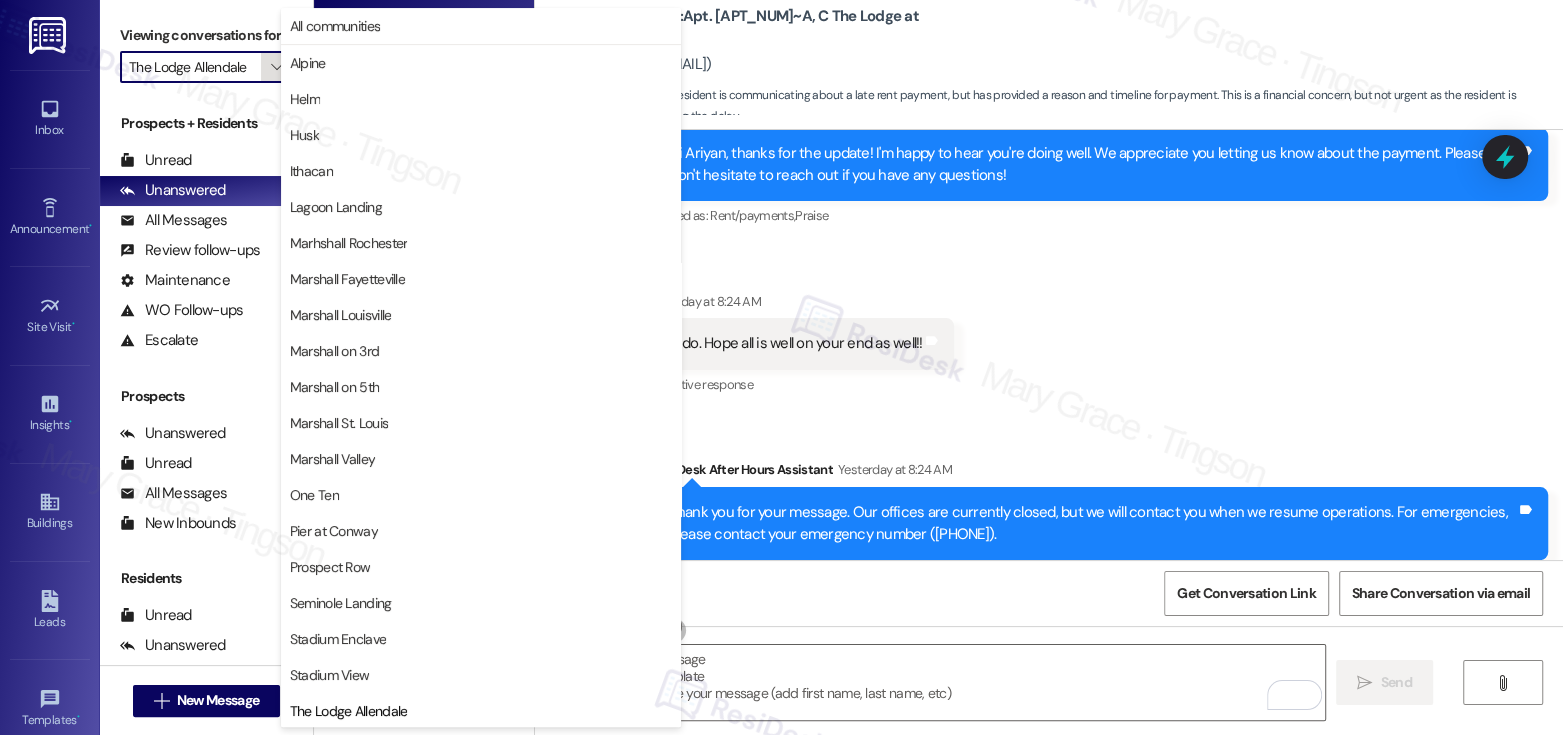 scroll, scrollTop: 38, scrollLeft: 0, axis: vertical 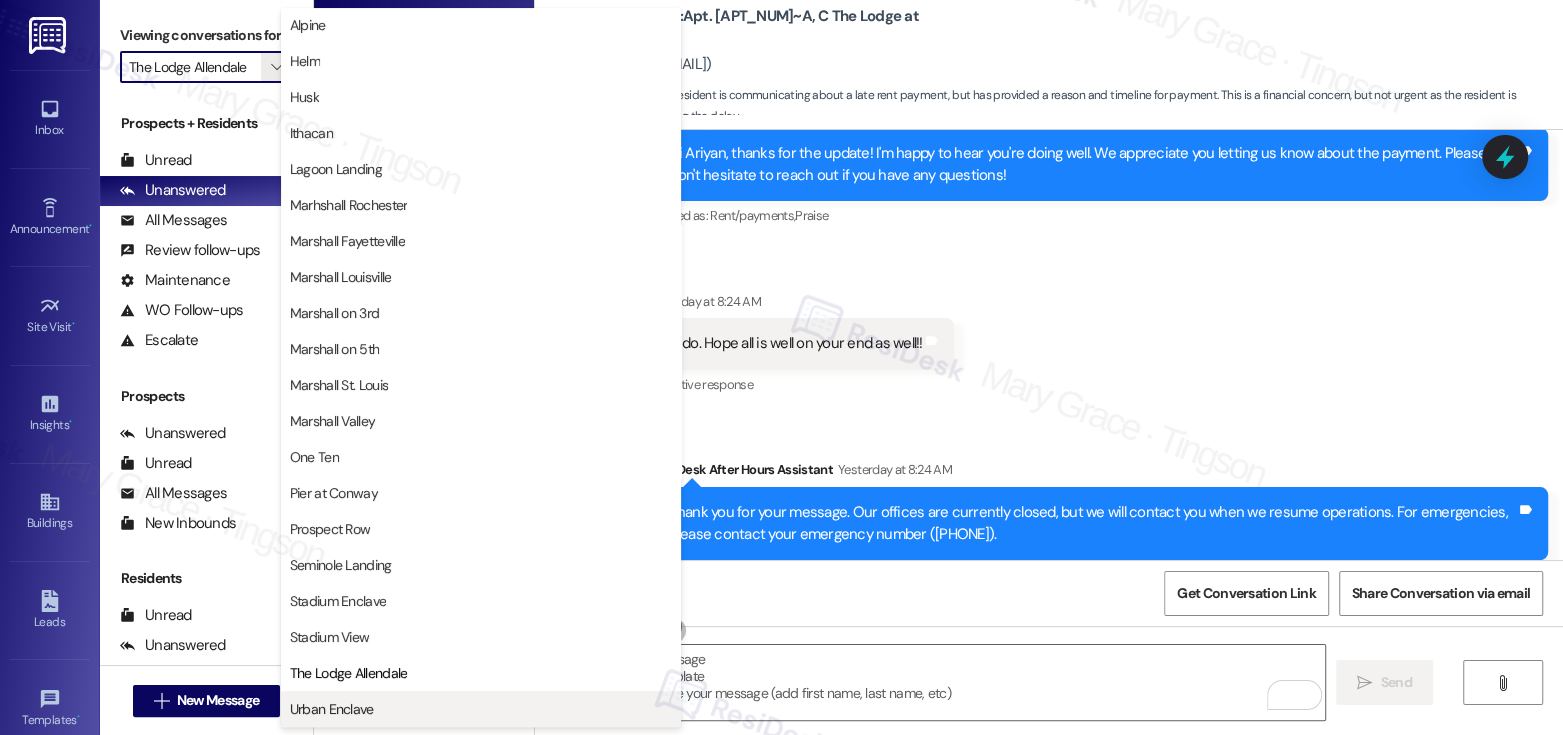 click on "Urban Enclave" at bounding box center [332, 709] 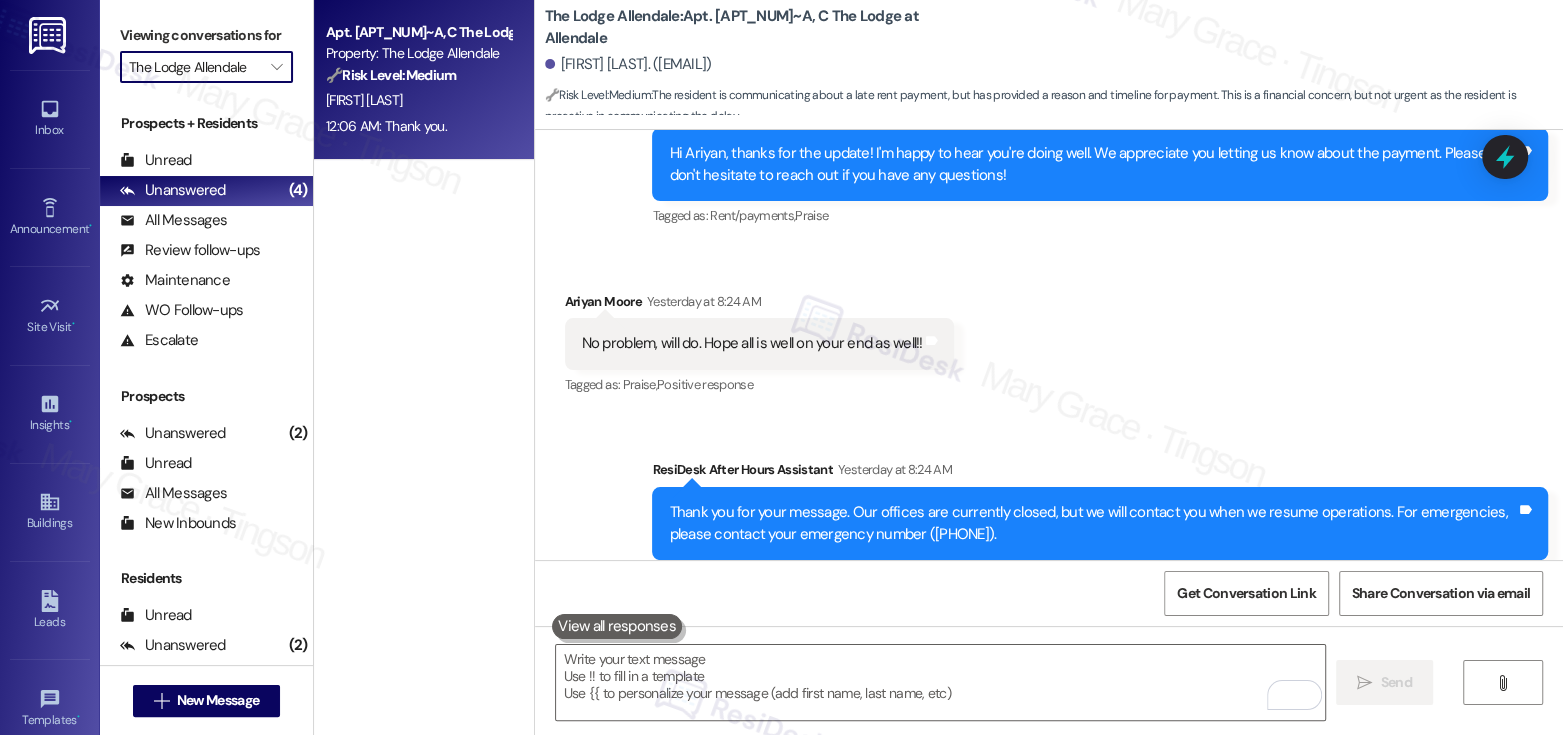 type on "Urban Enclave" 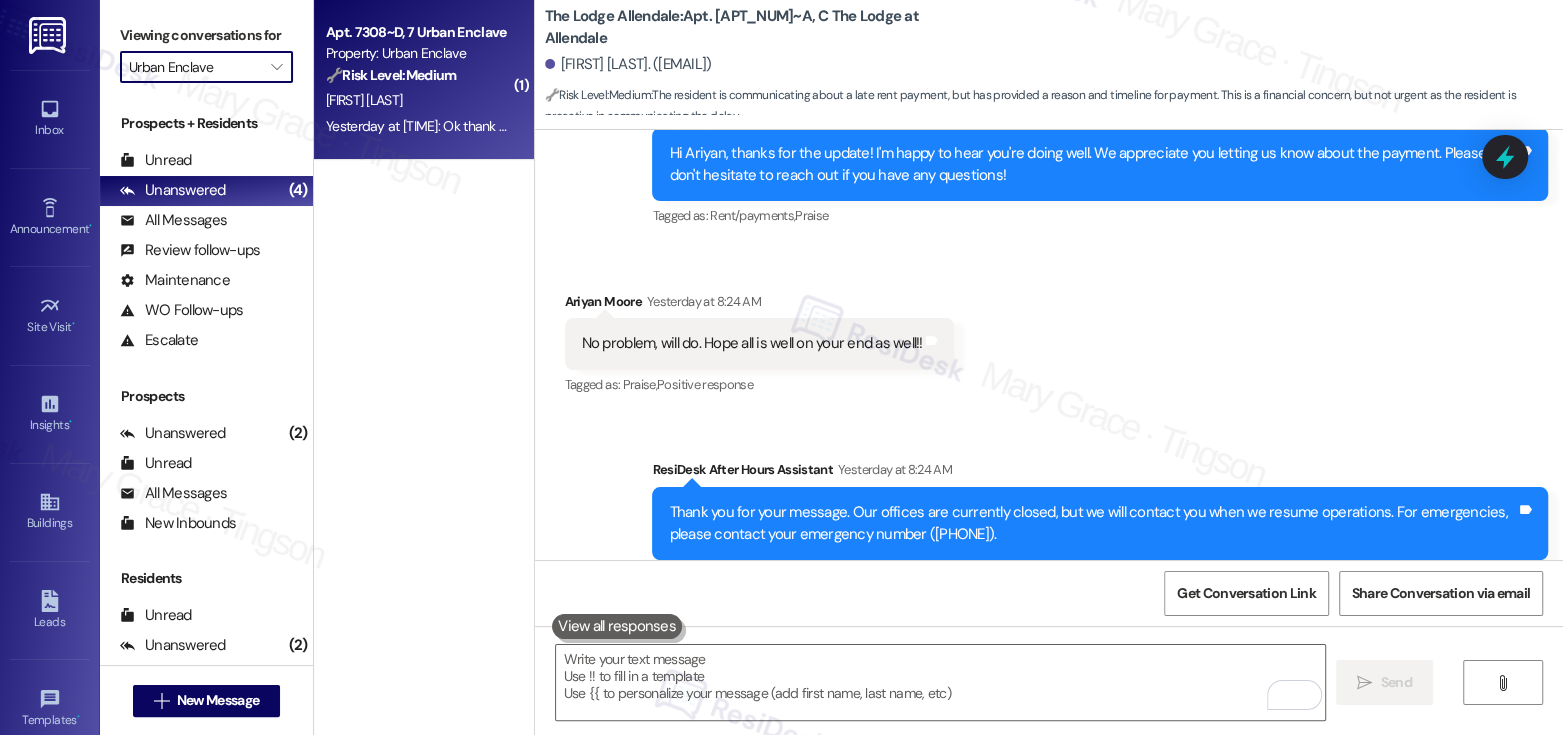 click on "T. Dantus" at bounding box center [418, 100] 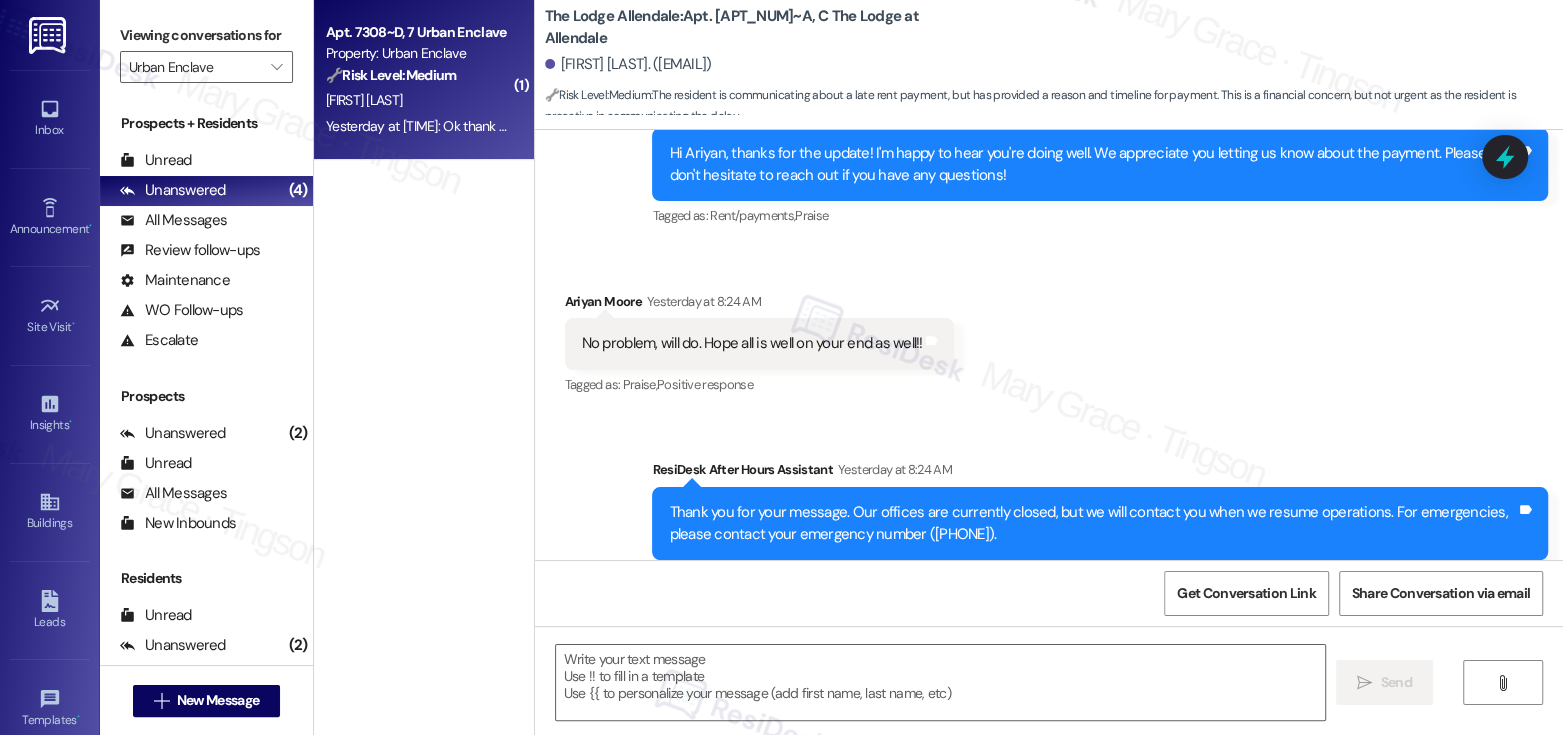 type on "Fetching suggested responses. Please feel free to read through the conversation in the meantime." 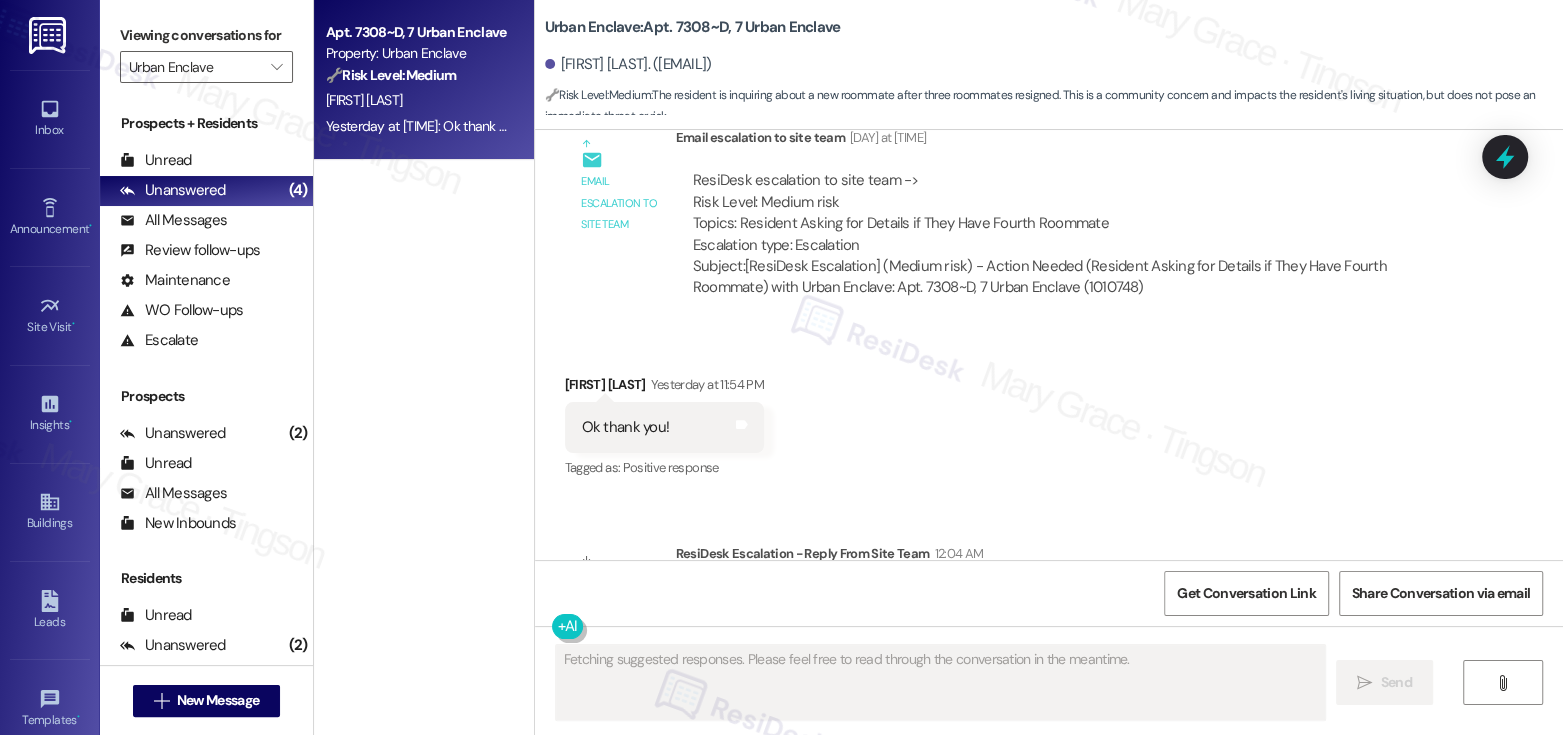 scroll, scrollTop: 8590, scrollLeft: 0, axis: vertical 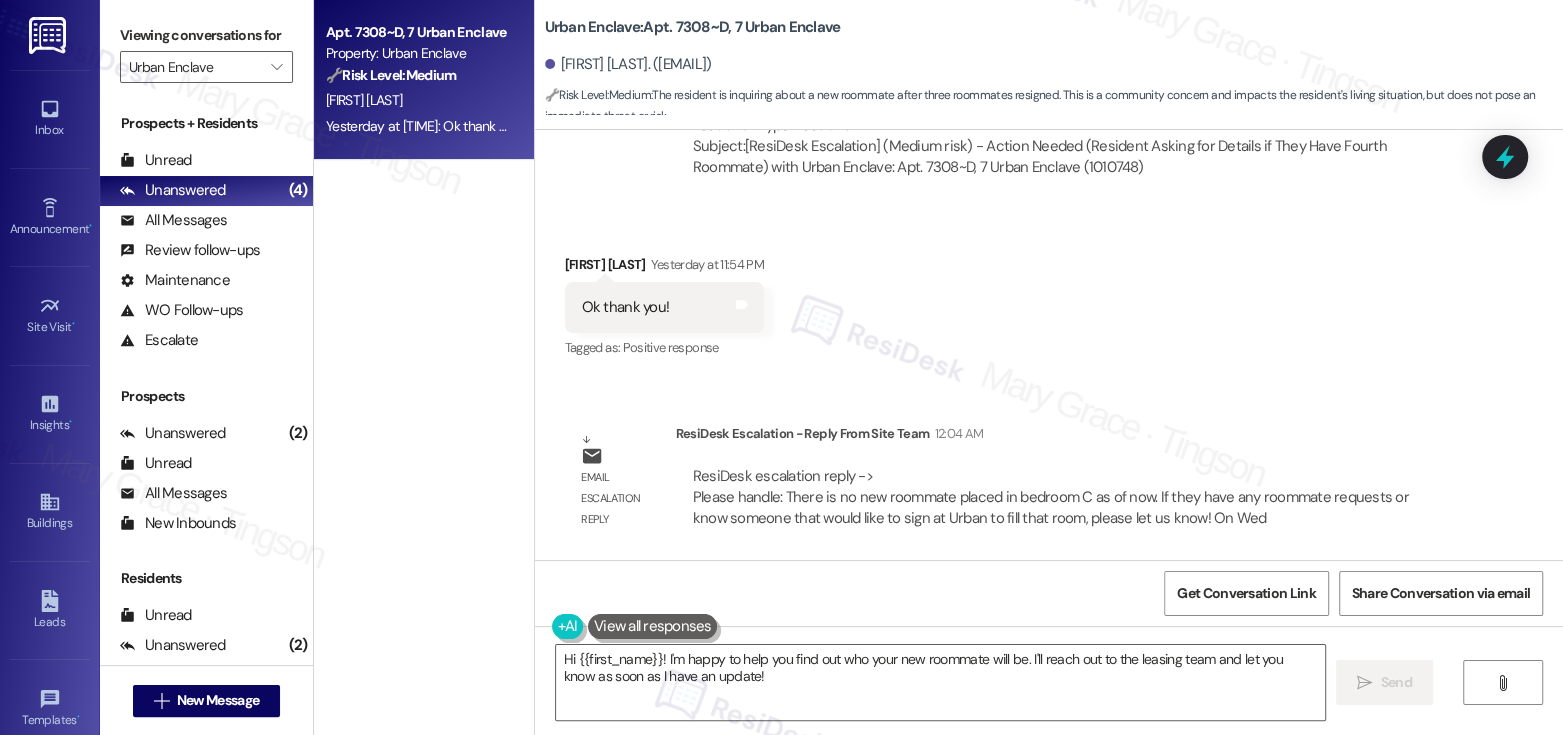 drag, startPoint x: 775, startPoint y: 496, endPoint x: 841, endPoint y: 511, distance: 67.68308 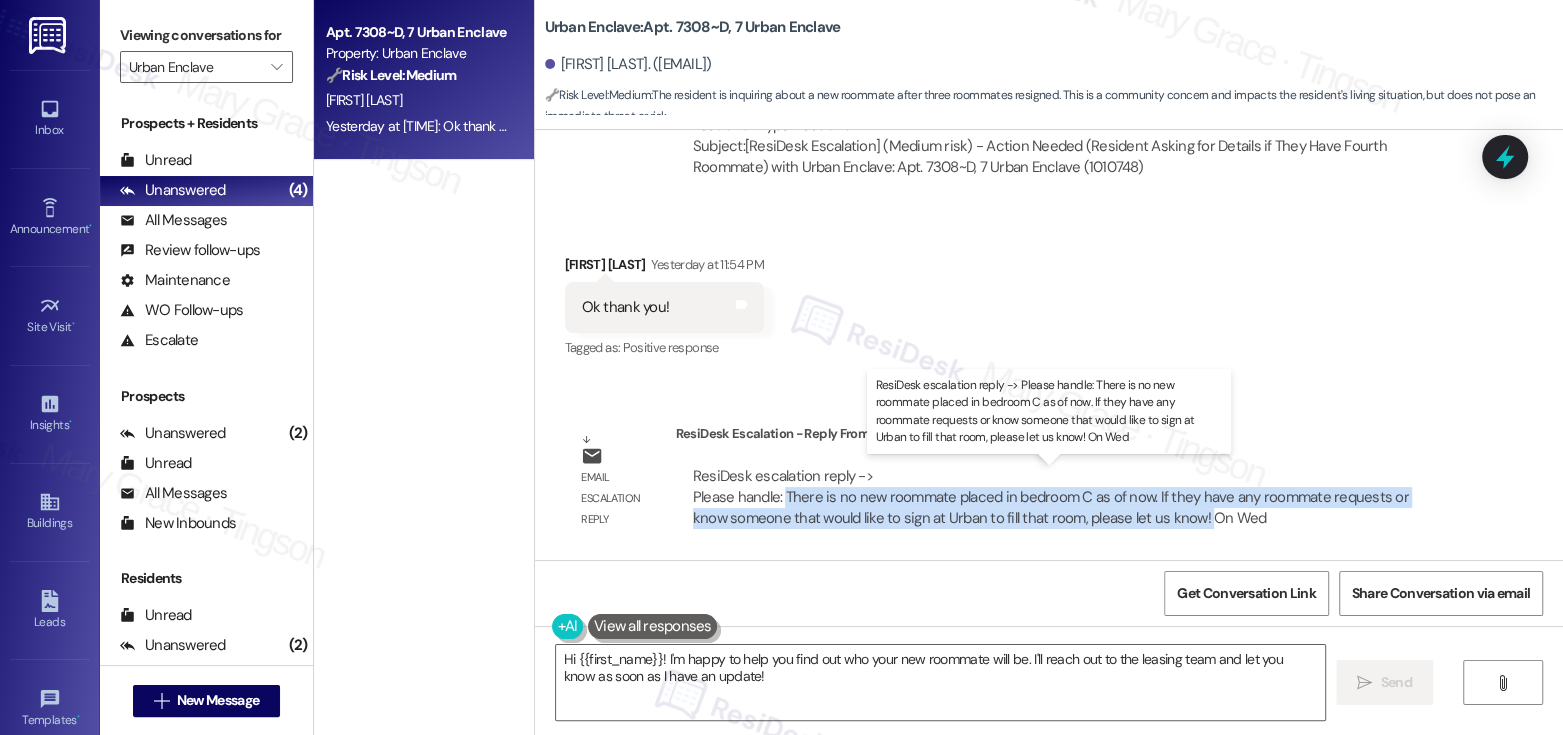 drag, startPoint x: 774, startPoint y: 496, endPoint x: 1155, endPoint y: 516, distance: 381.52457 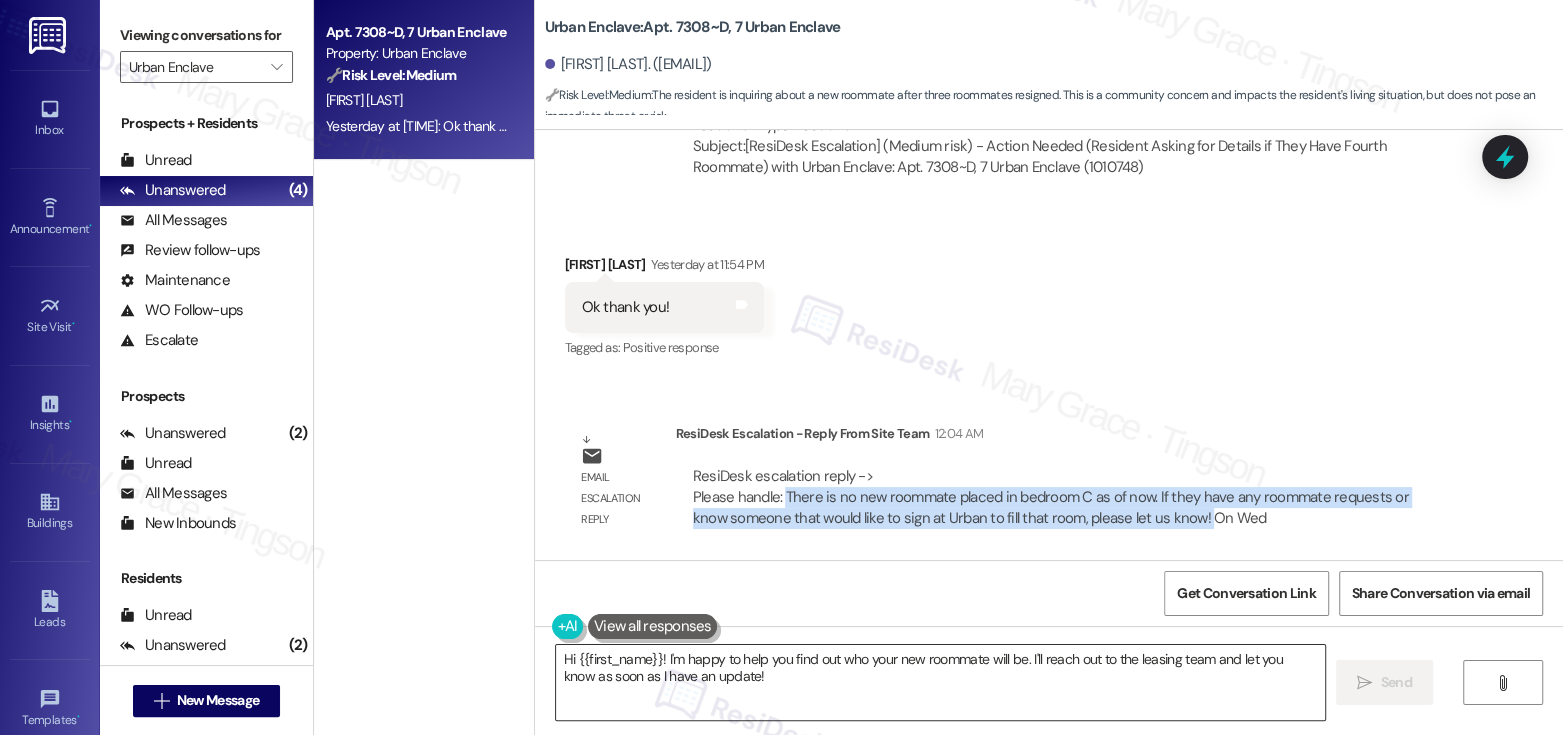 click on "Hi {{first_name}}! I'm happy to help you find out who your new roommate will be. I'll reach out to the leasing team and let you know as soon as I have an update!" at bounding box center [940, 682] 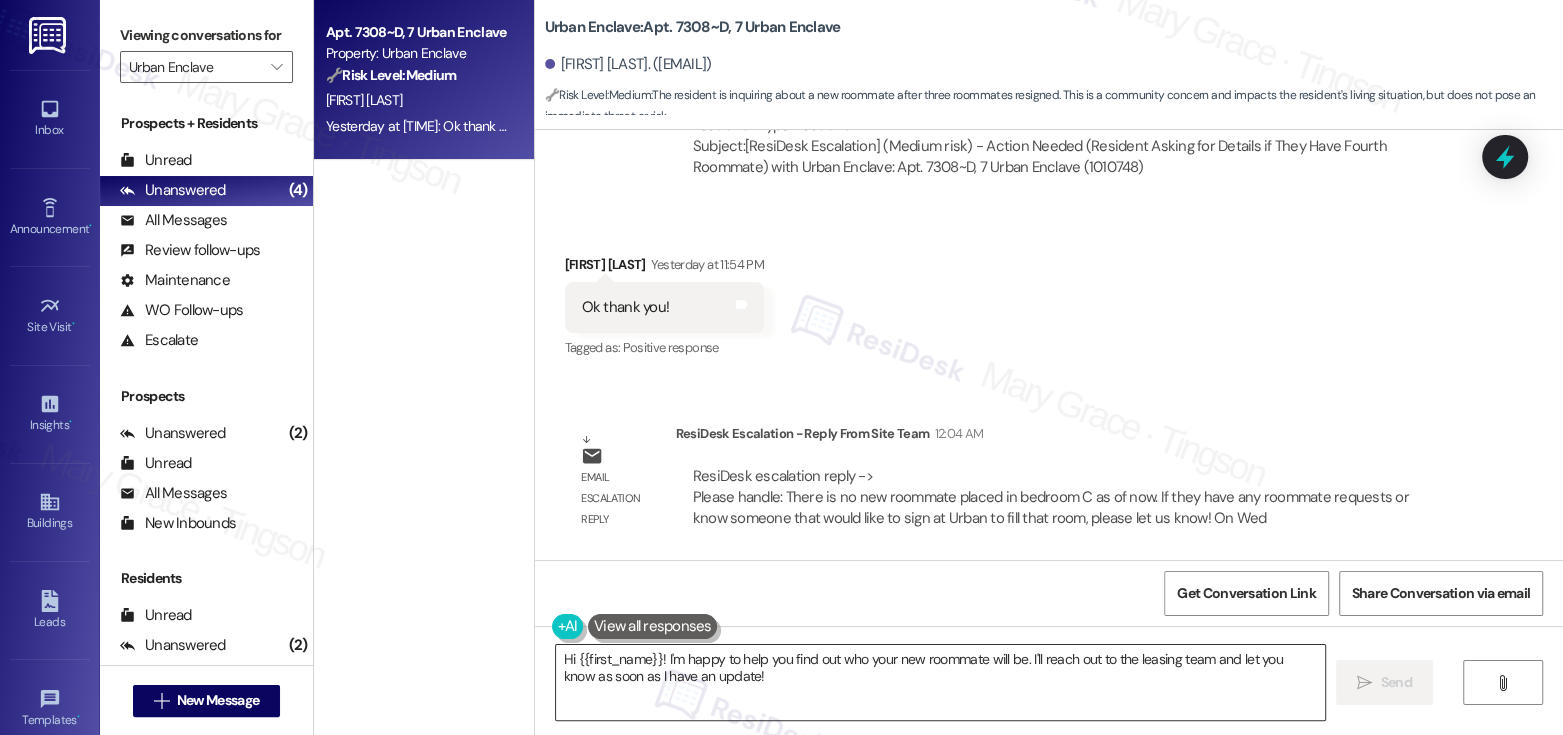 click on "Hi {{first_name}}! I'm happy to help you find out who your new roommate will be. I'll reach out to the leasing team and let you know as soon as I have an update!" at bounding box center [940, 682] 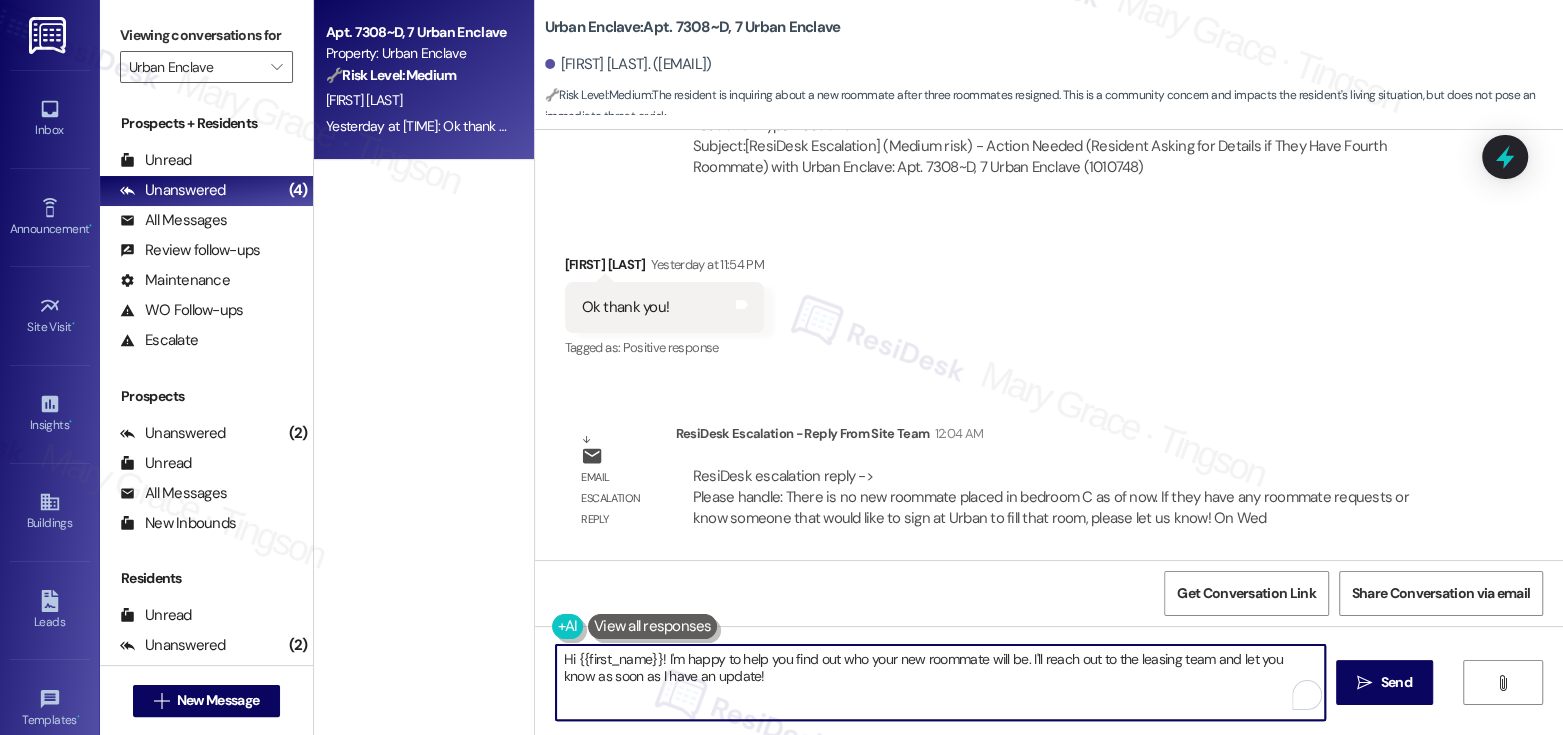 click on "Hi {{first_name}}! I'm happy to help you find out who your new roommate will be. I'll reach out to the leasing team and let you know as soon as I have an update!" at bounding box center [940, 682] 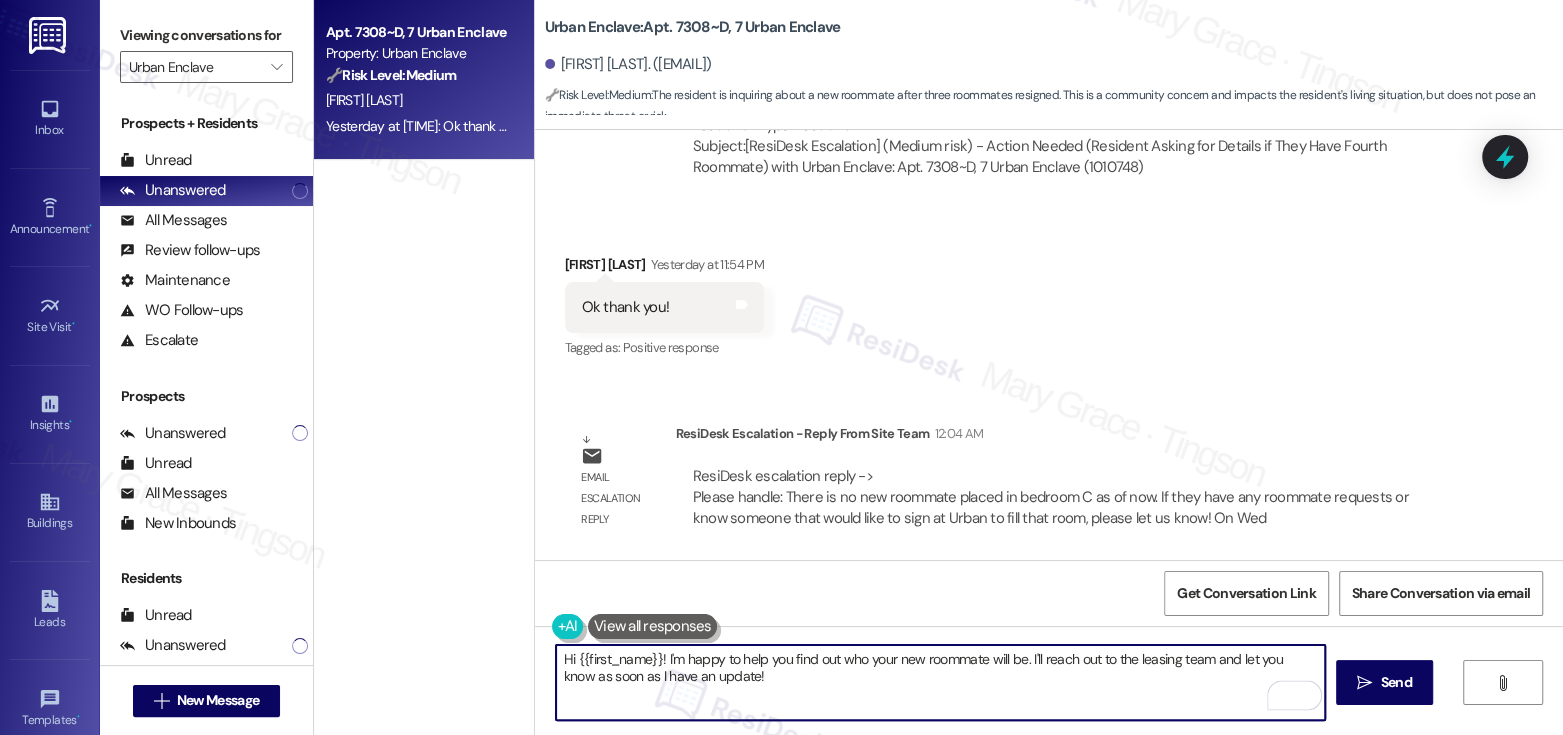 paste on "[Name],
There’s no new roommate placed in Bedroom C at the moment. If you have any roommate requests or know someone interested in signing at Urban to fill that room, please let us know" 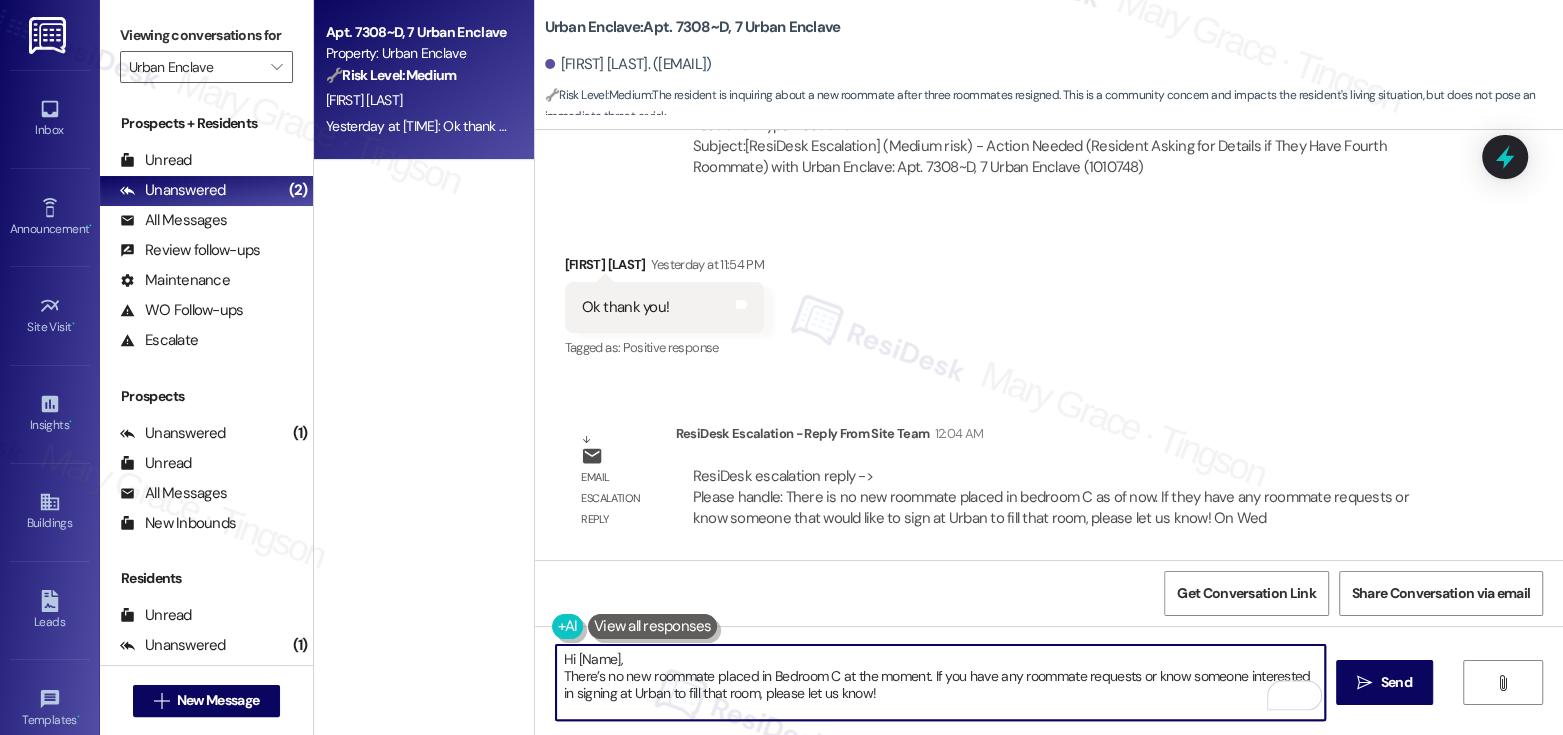 click on "Hi [Name],
There’s no new roommate placed in Bedroom C at the moment. If you have any roommate requests or know someone interested in signing at Urban to fill that room, please let us know!" at bounding box center (940, 682) 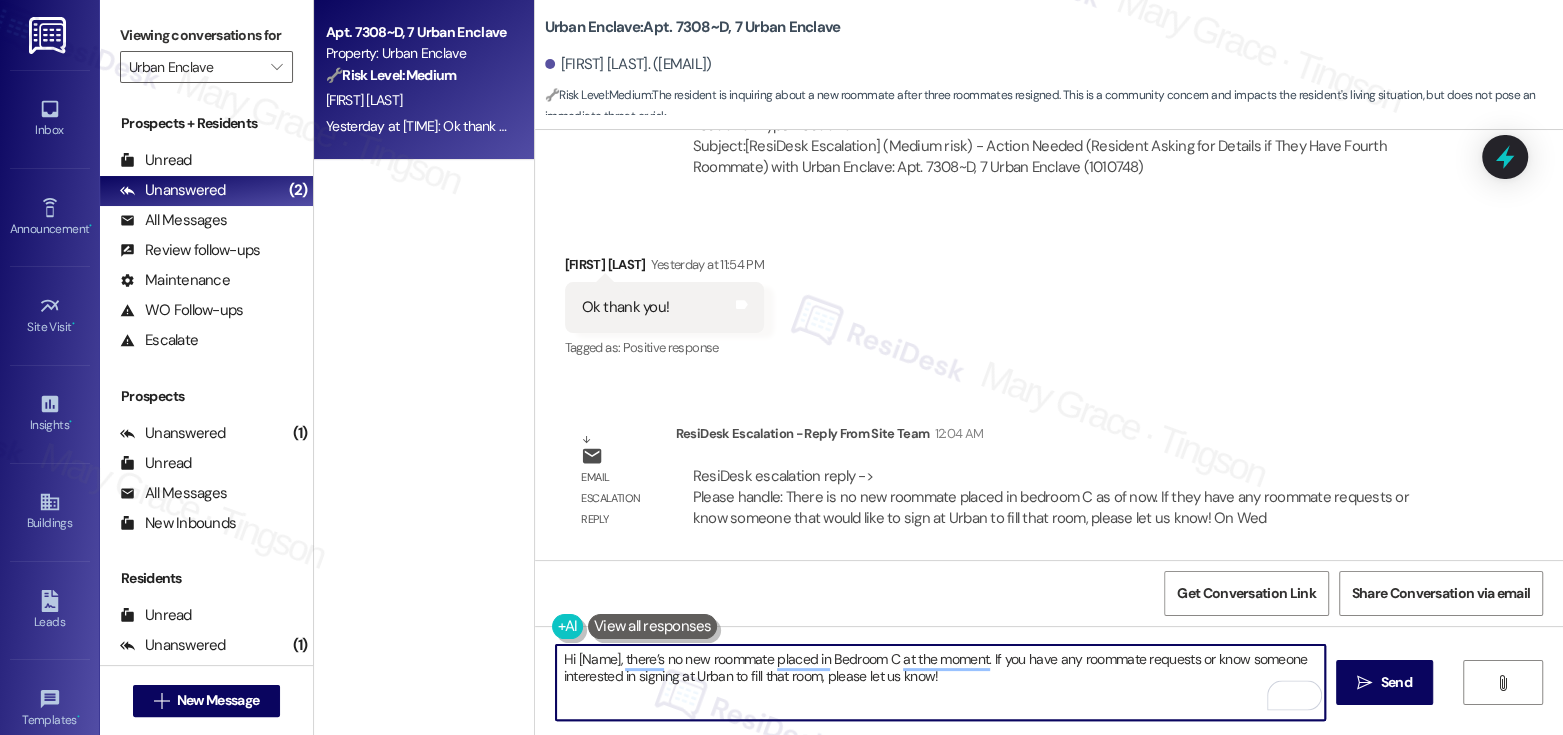 click on "Talia Dantus Yesterday at 11:54 PM" at bounding box center [664, 268] 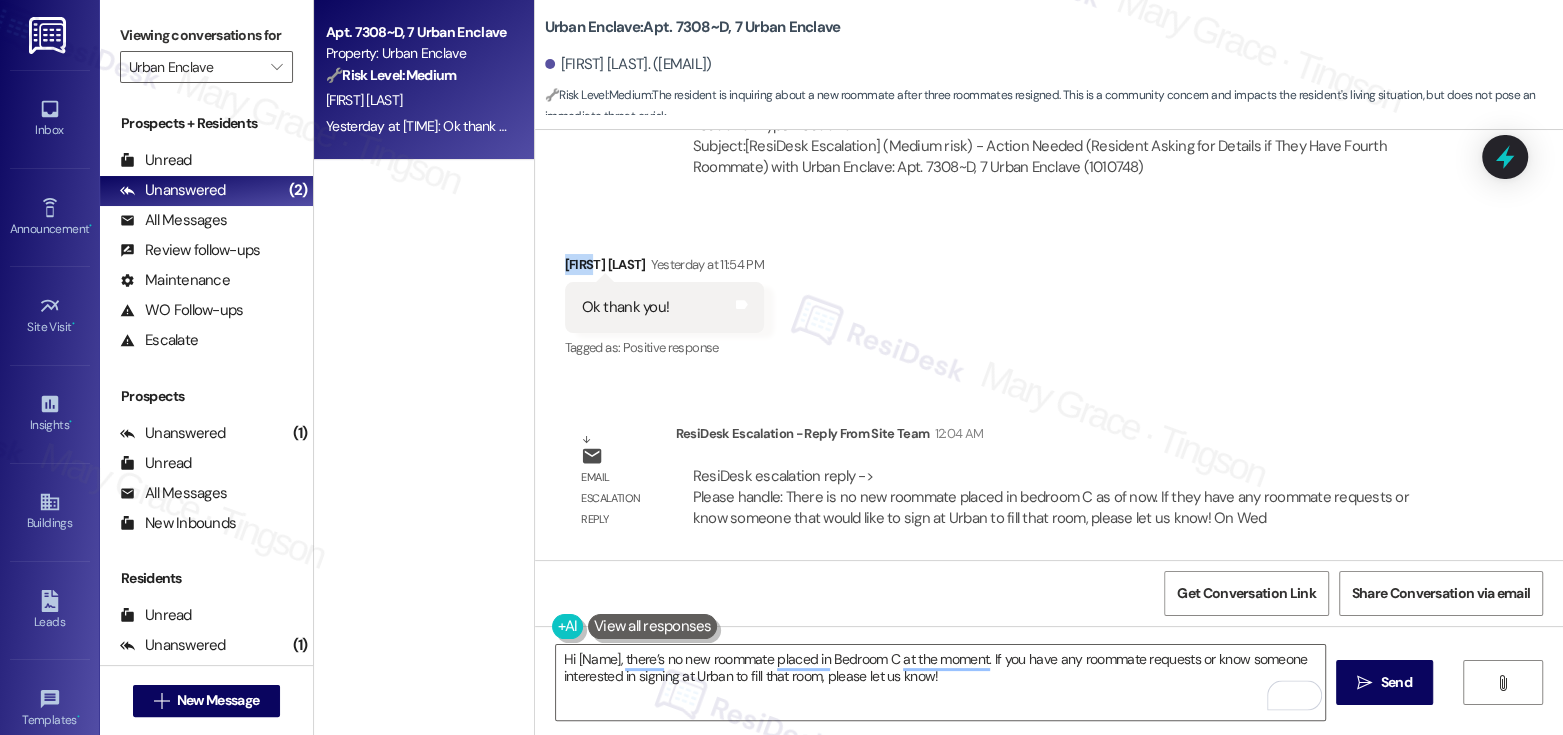 click on "Talia Dantus Yesterday at 11:54 PM" at bounding box center (664, 268) 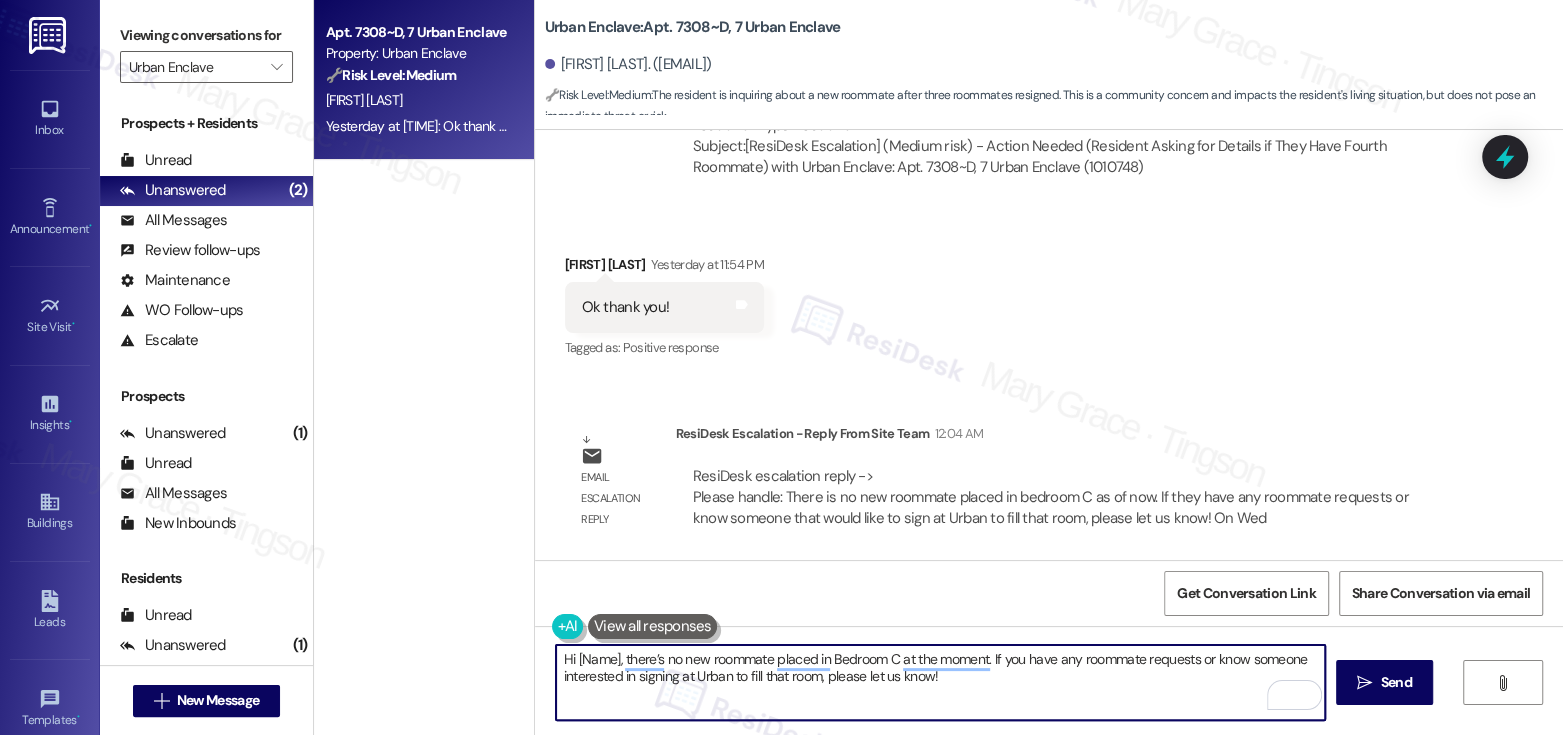 drag, startPoint x: 566, startPoint y: 658, endPoint x: 607, endPoint y: 657, distance: 41.01219 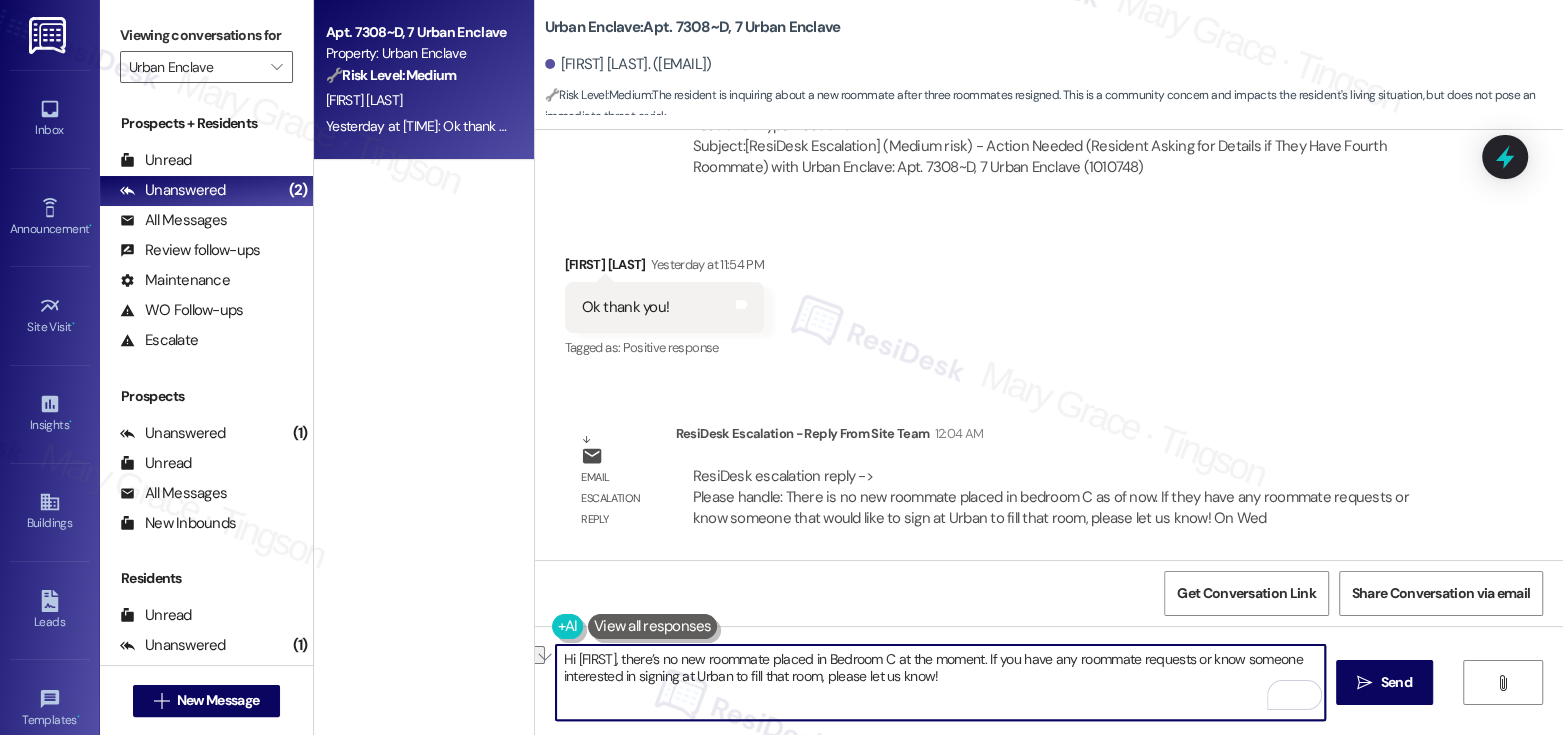 drag, startPoint x: 1013, startPoint y: 662, endPoint x: 1193, endPoint y: 662, distance: 180 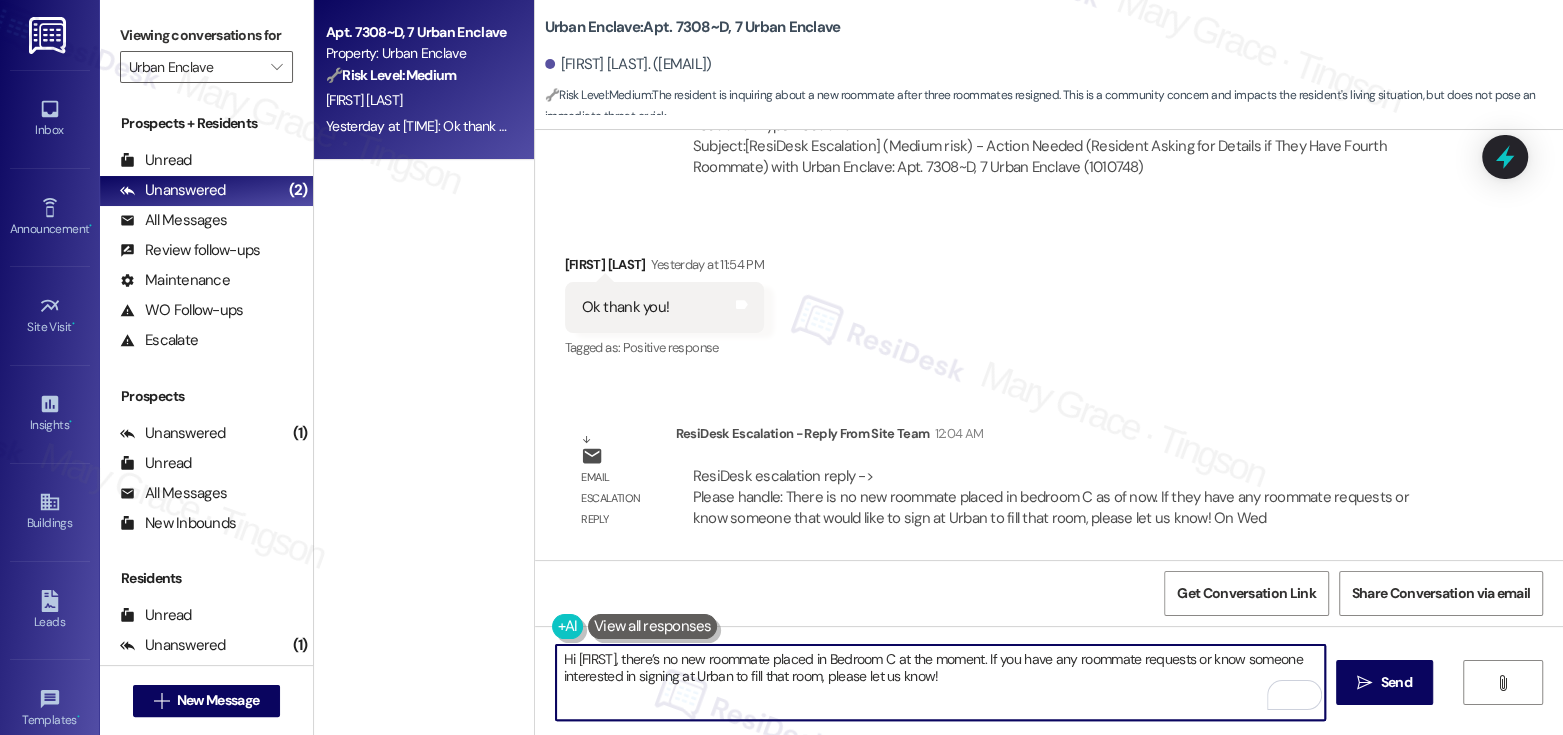 click on "Hi Talia, there’s no new roommate placed in Bedroom C at the moment. If you have any roommate requests or know someone interested in signing at Urban to fill that room, please let us know!" at bounding box center (940, 682) 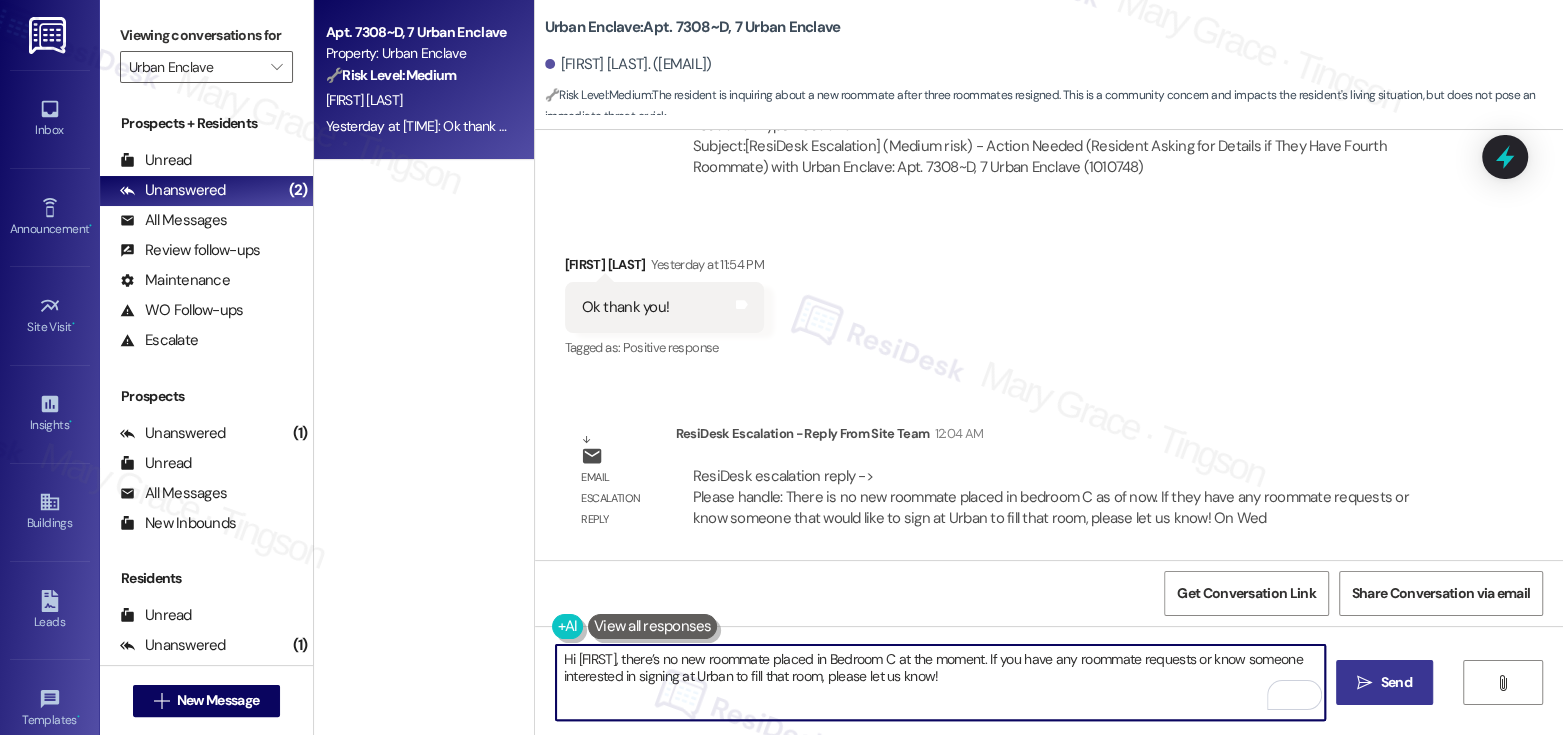 type on "Hi Talia, there’s no new roommate placed in Bedroom C at the moment. If you have any roommate requests or know someone interested in signing at Urban to fill that room, please let us know!" 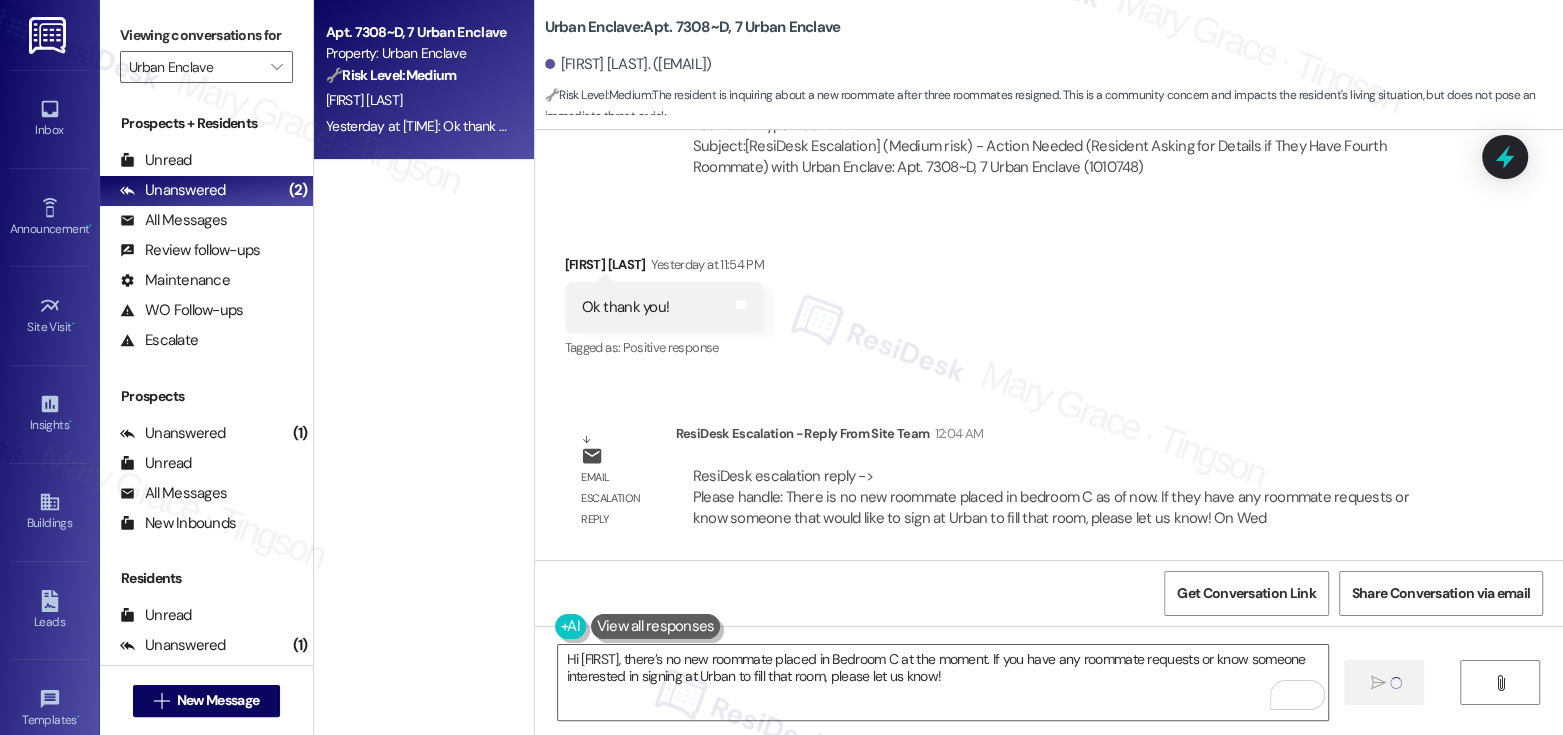 type 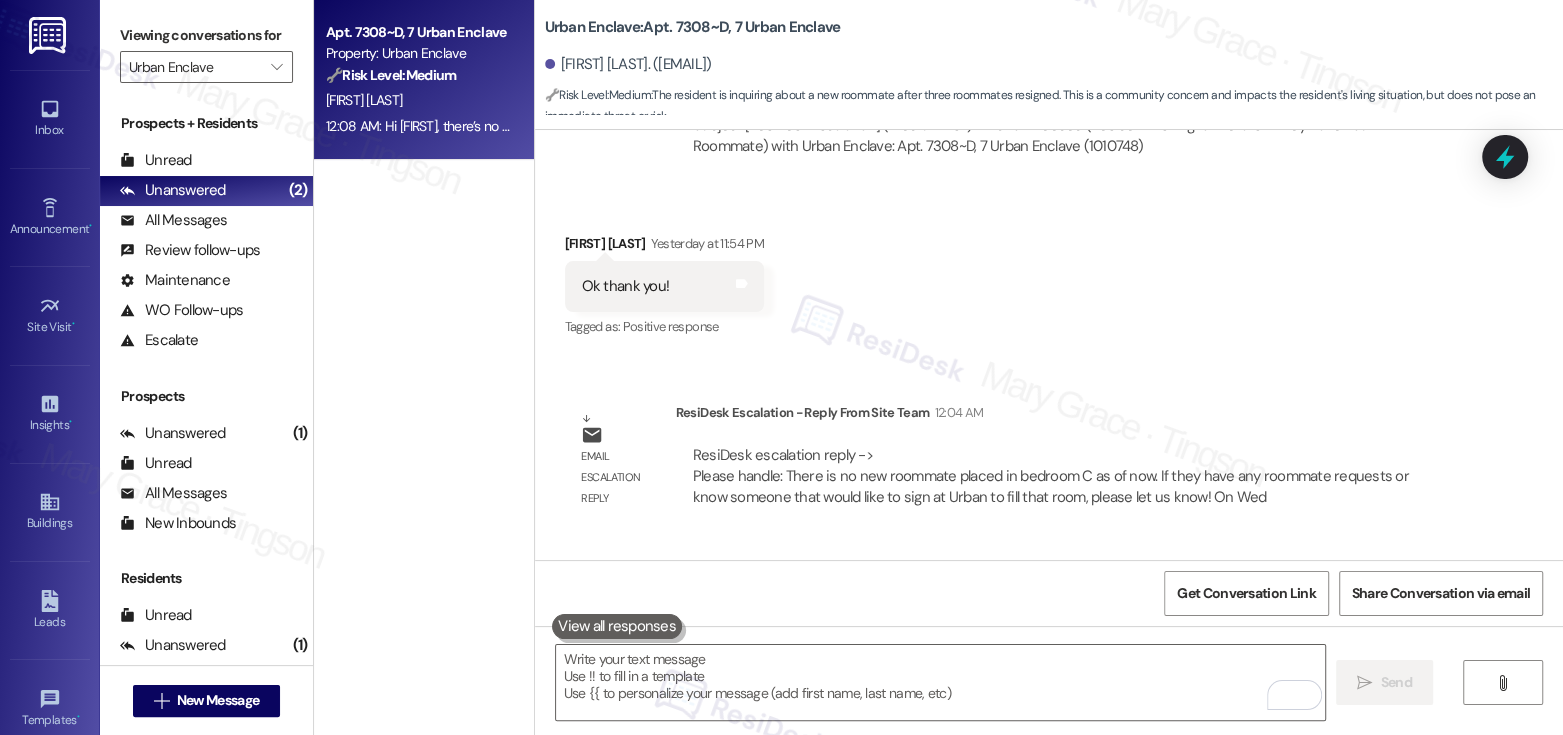 scroll, scrollTop: 8750, scrollLeft: 0, axis: vertical 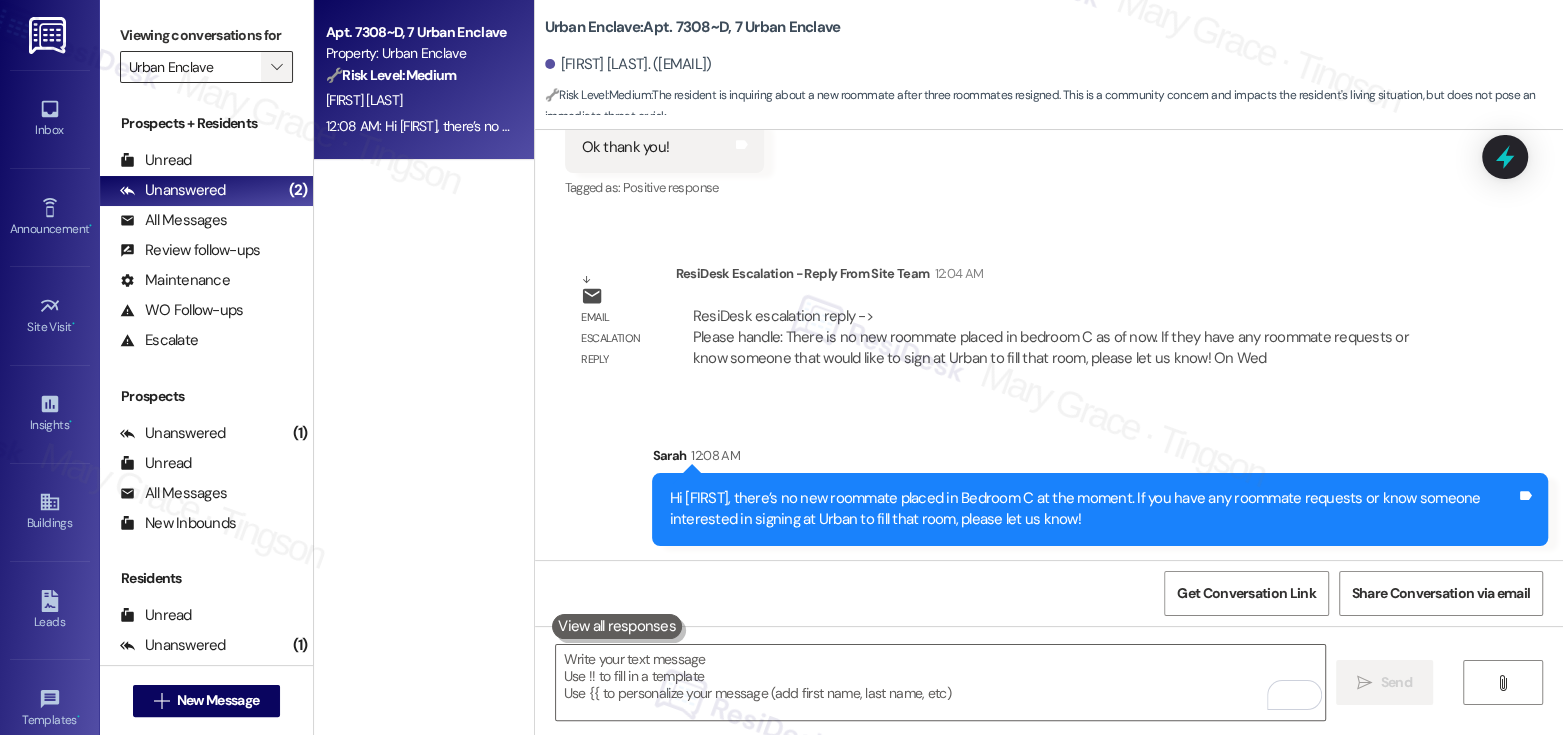 click on "" at bounding box center [276, 67] 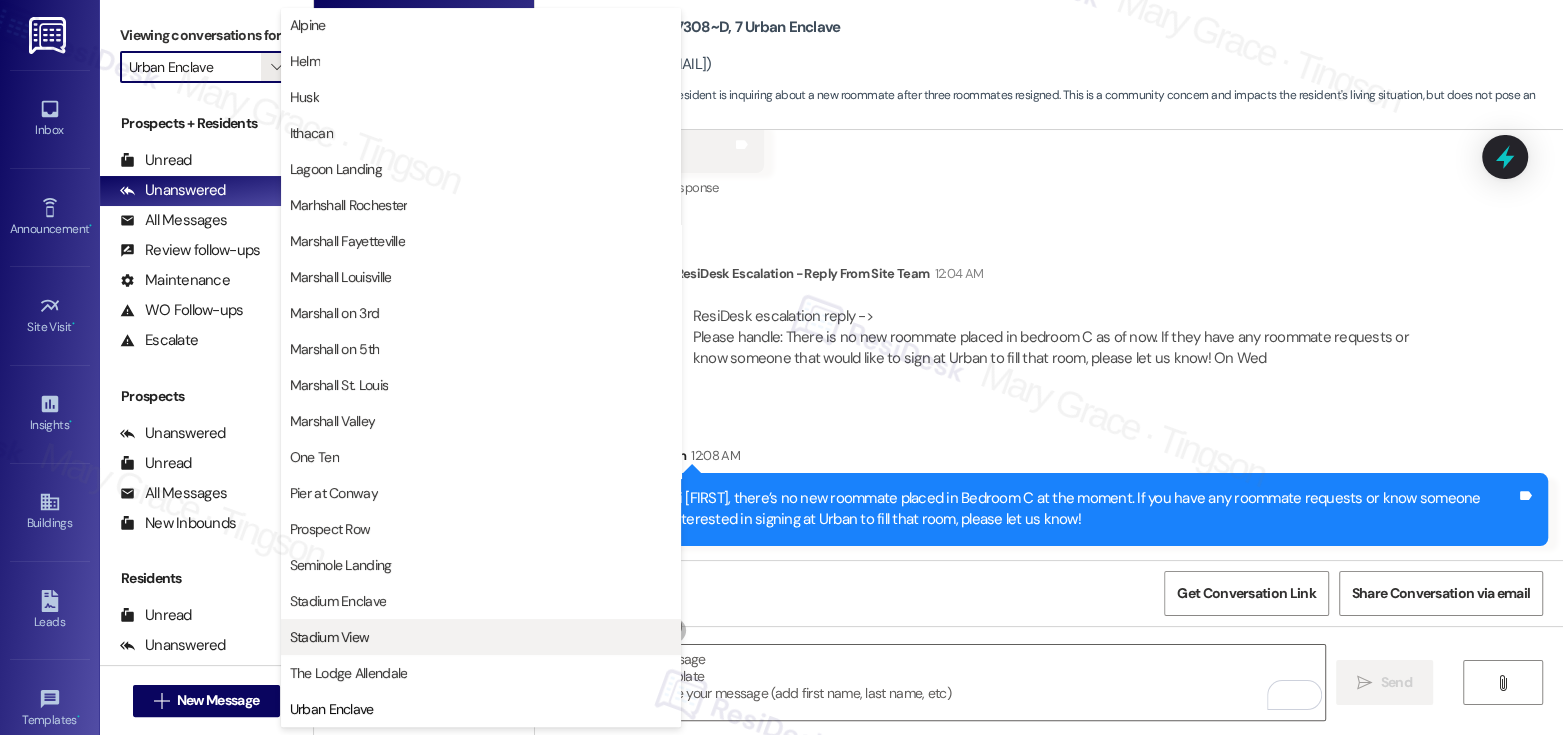 scroll, scrollTop: 37, scrollLeft: 0, axis: vertical 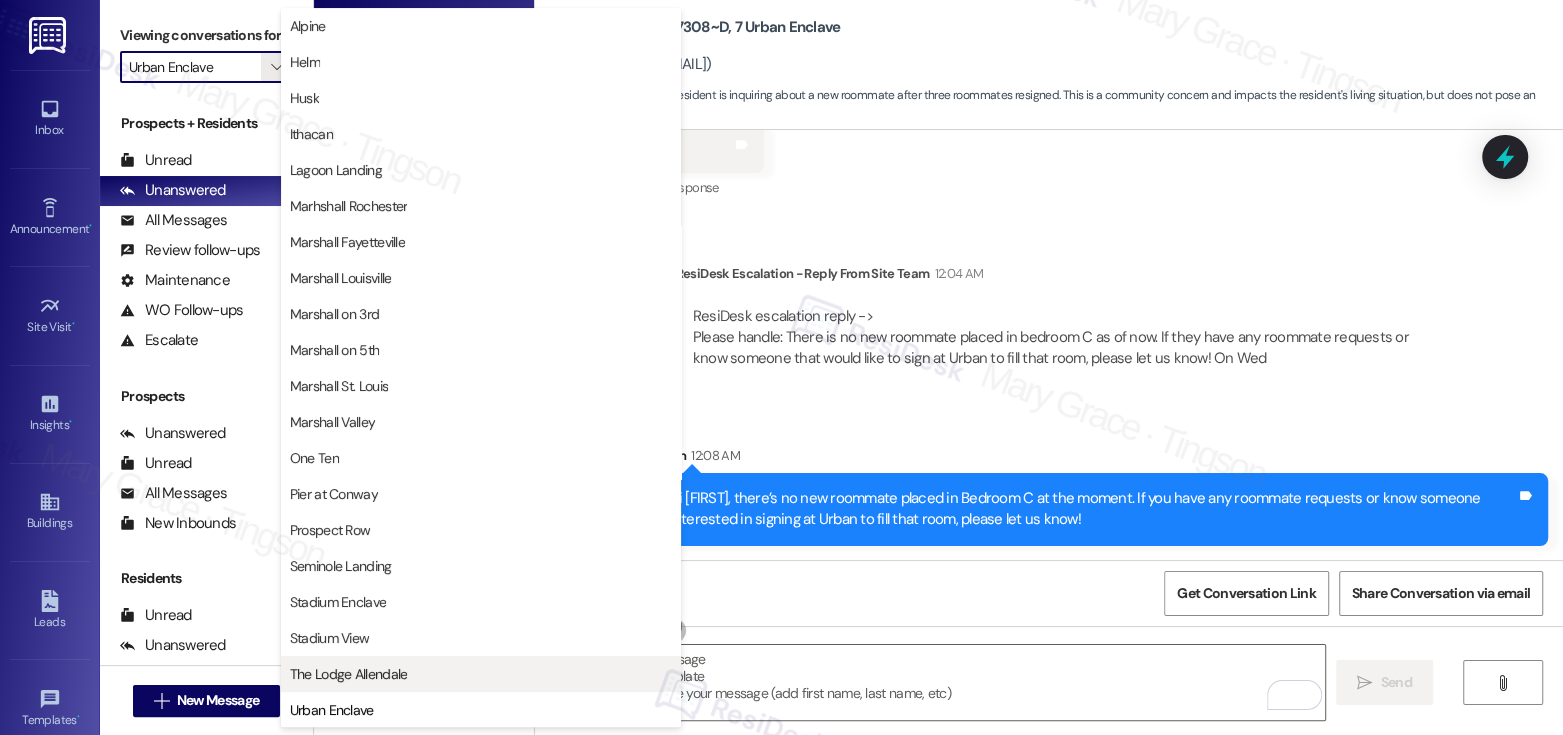click on "The Lodge Allendale" at bounding box center (349, 674) 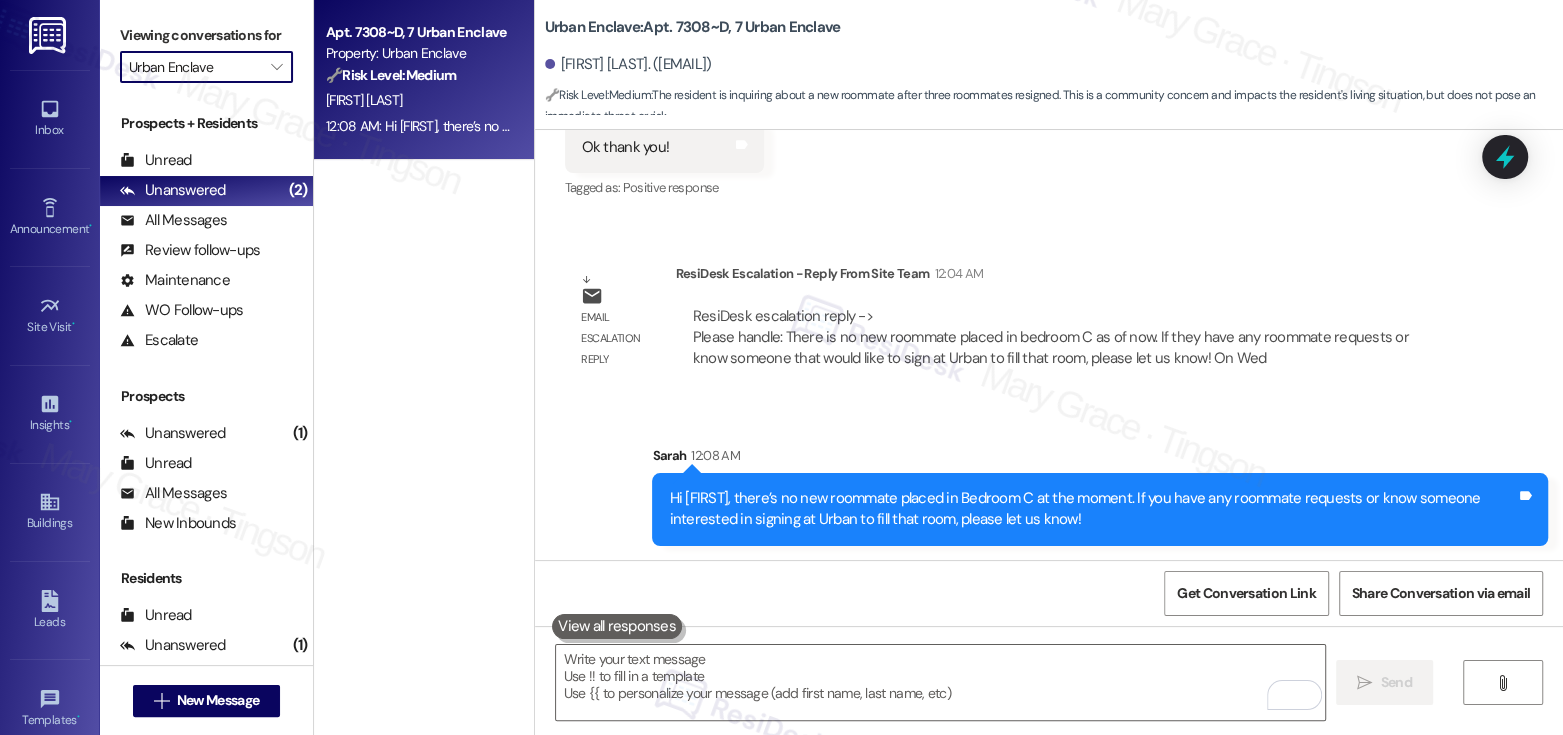 type on "The Lodge Allendale" 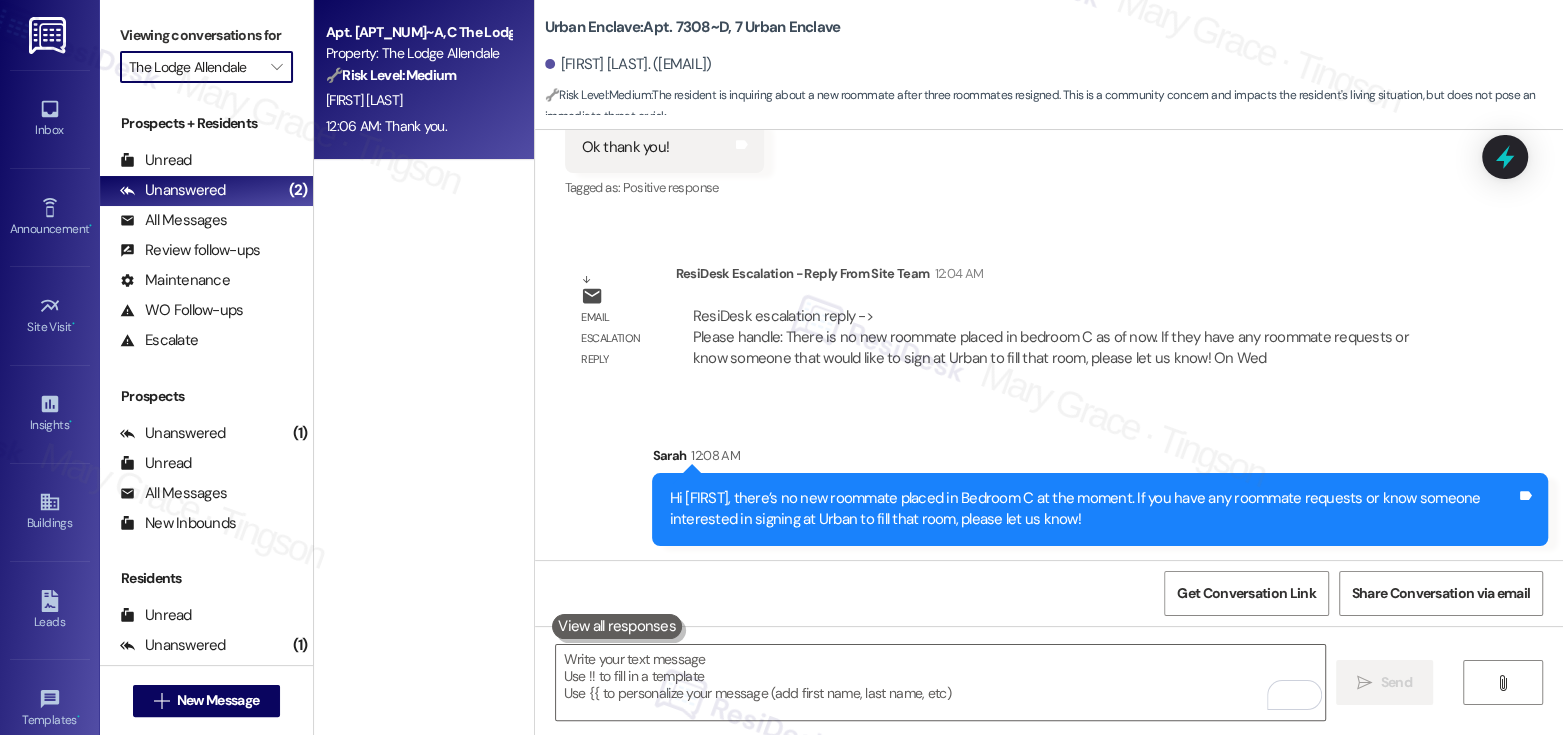 click on "A. Moore" at bounding box center [418, 100] 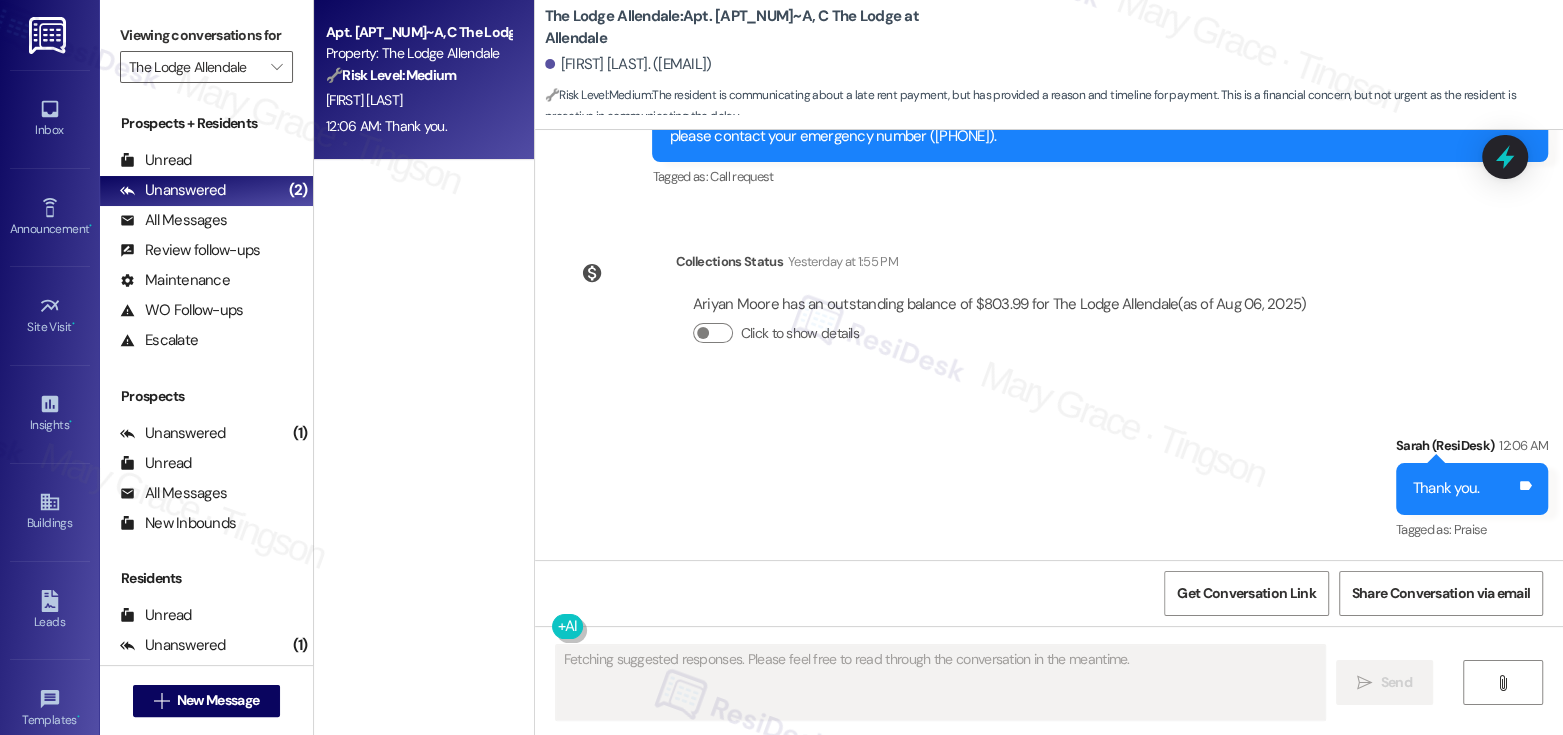 scroll, scrollTop: 4552, scrollLeft: 0, axis: vertical 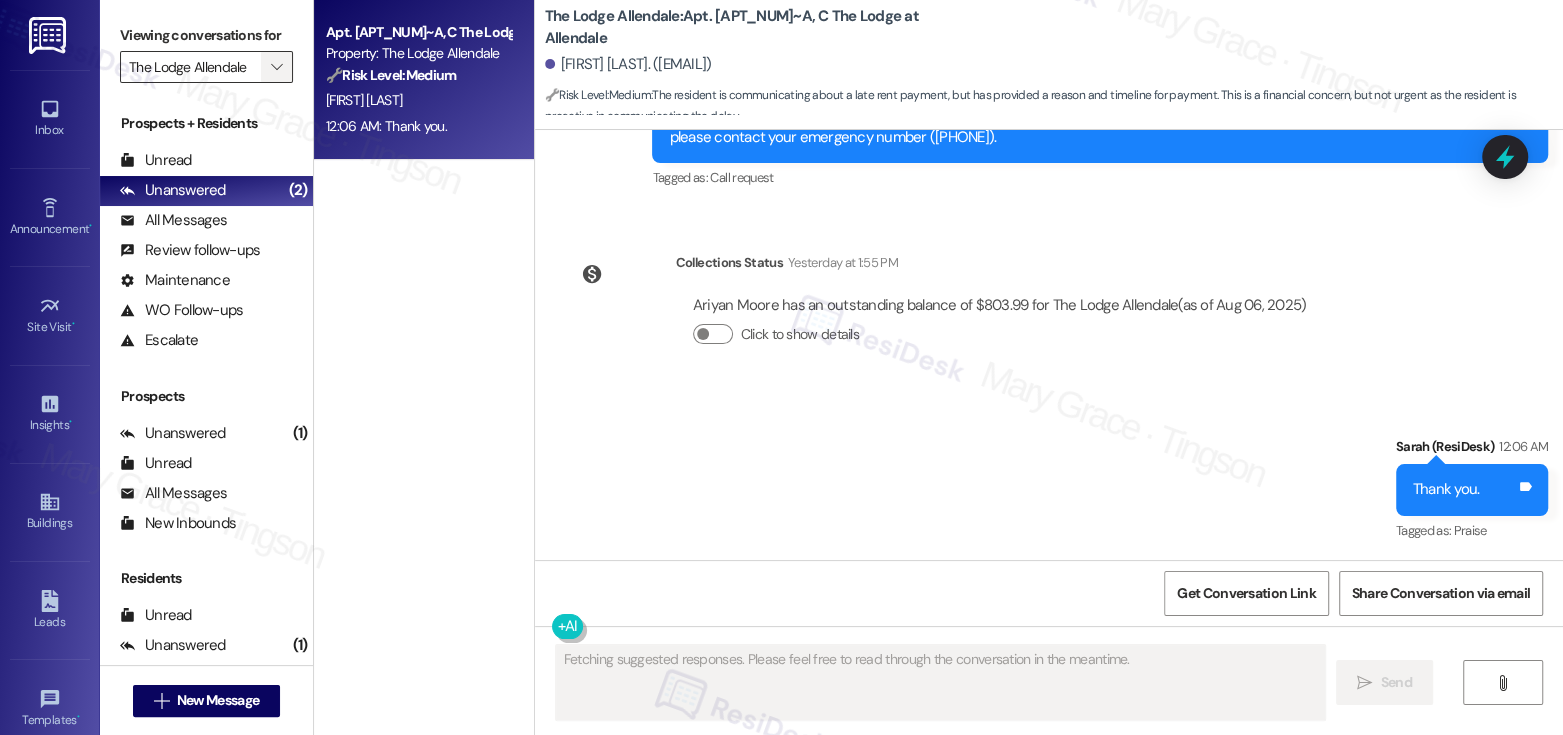 click on "" at bounding box center (276, 67) 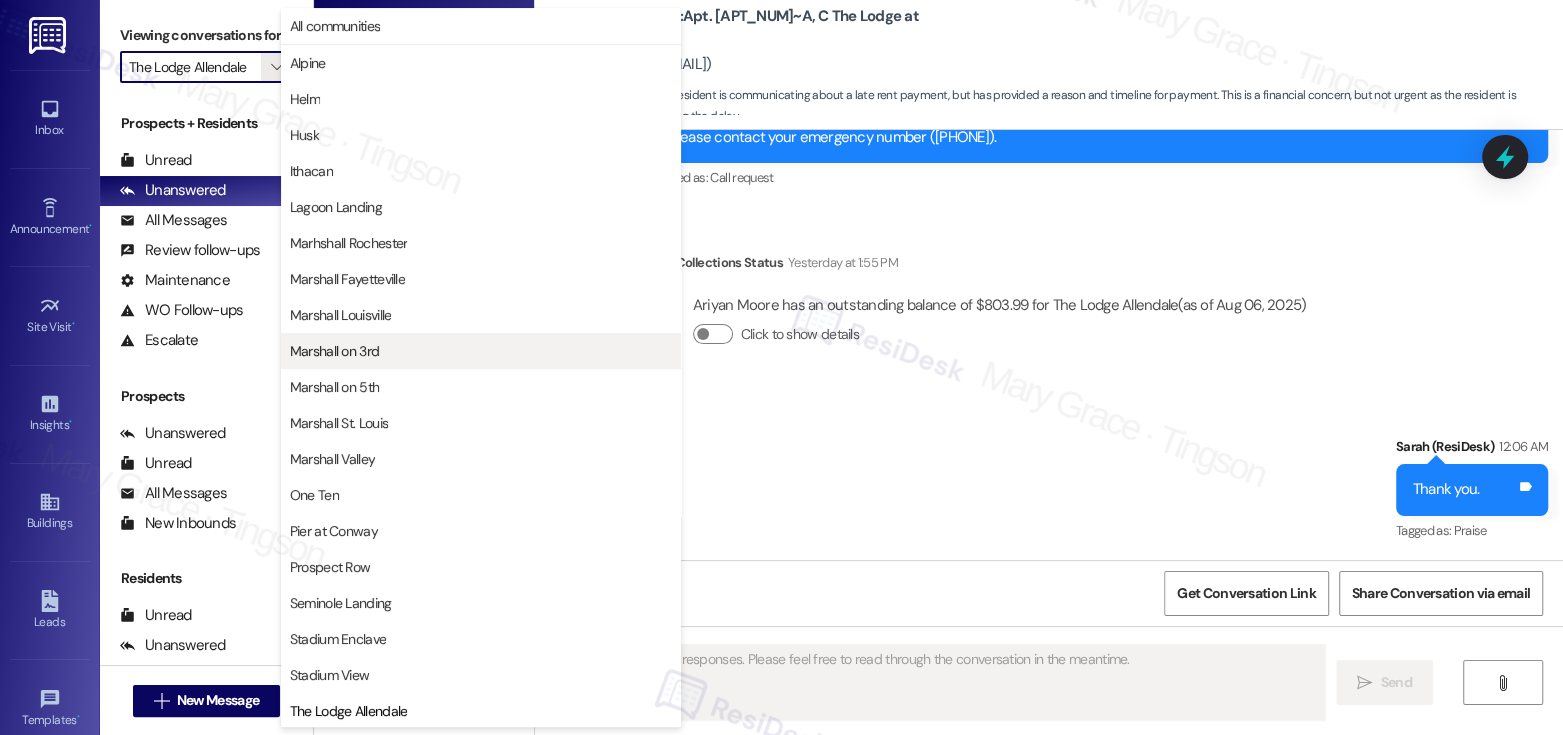 scroll, scrollTop: 38, scrollLeft: 0, axis: vertical 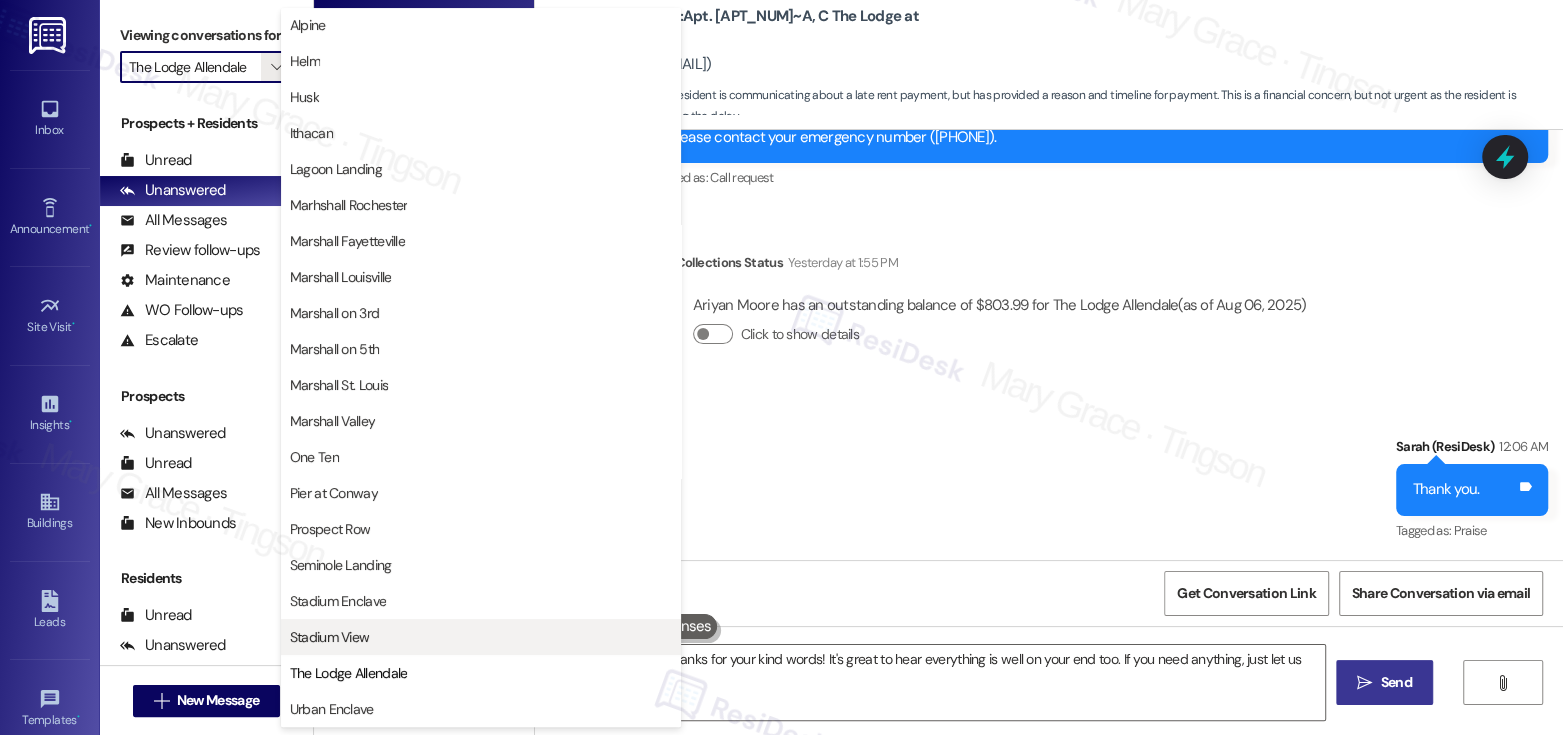 type on "Hi {{first_name}}, thanks for your kind words! It's great to hear everything is well on your end too. If you need anything, just let us know!" 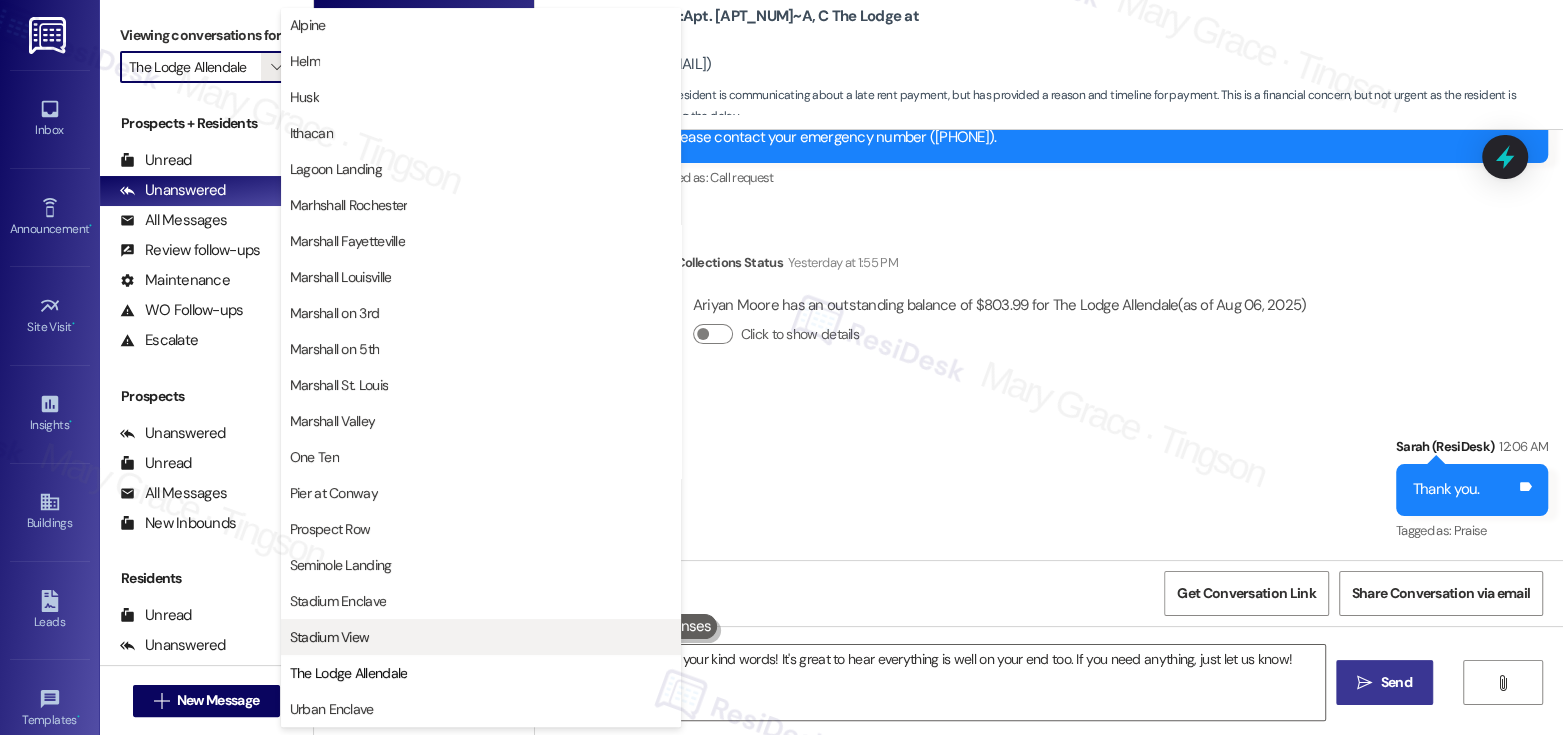 click on "Stadium View" at bounding box center (330, 637) 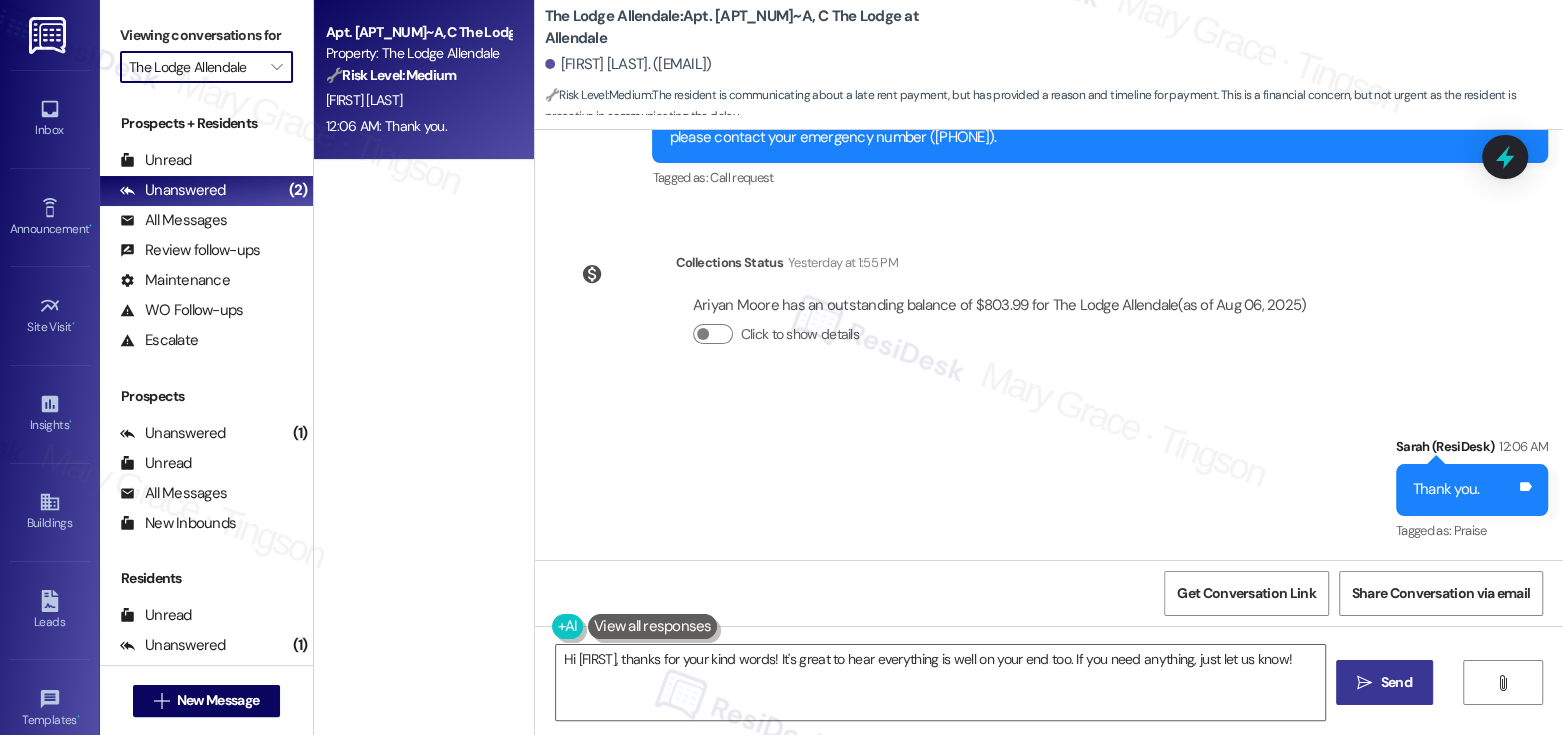 type on "Stadium View" 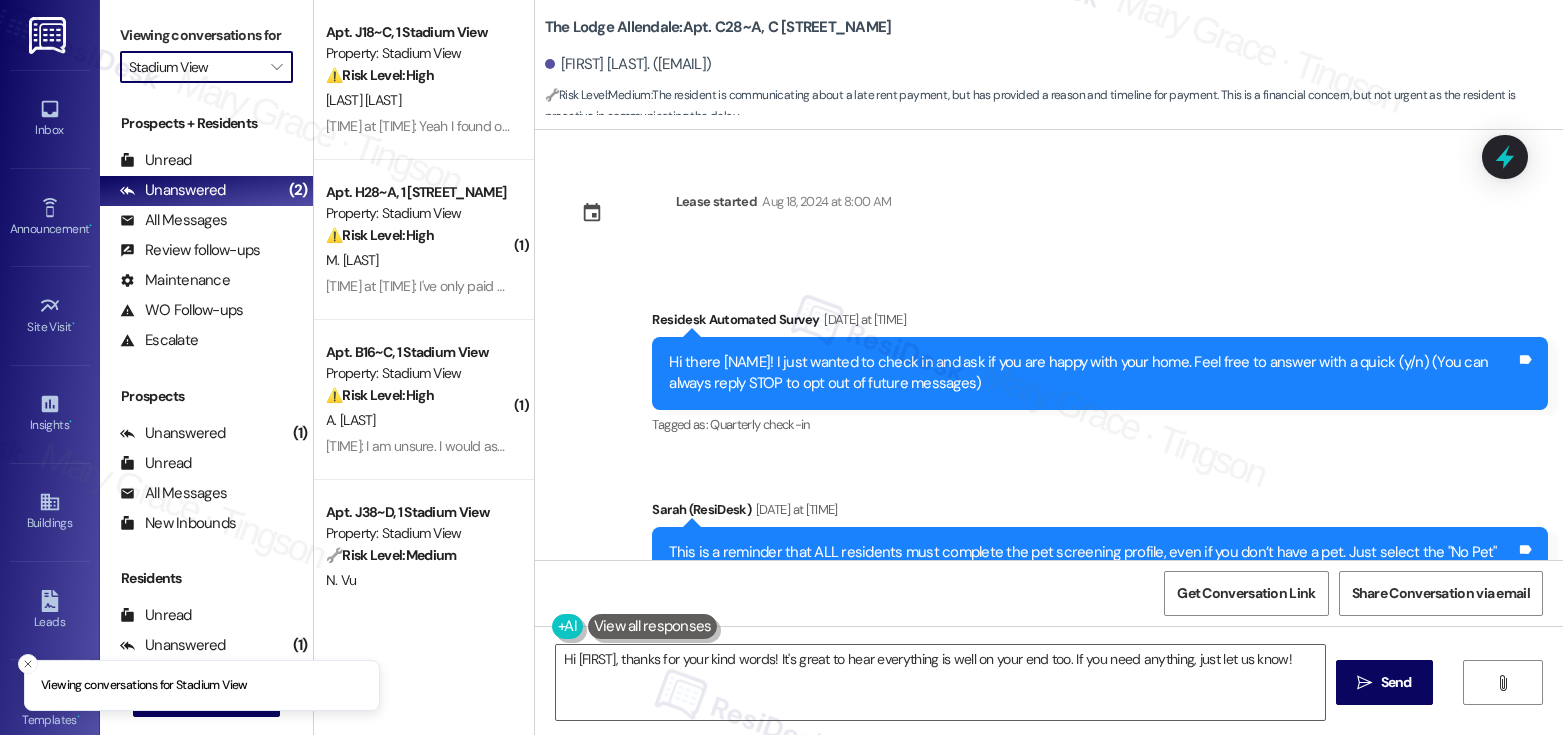 scroll, scrollTop: 0, scrollLeft: 0, axis: both 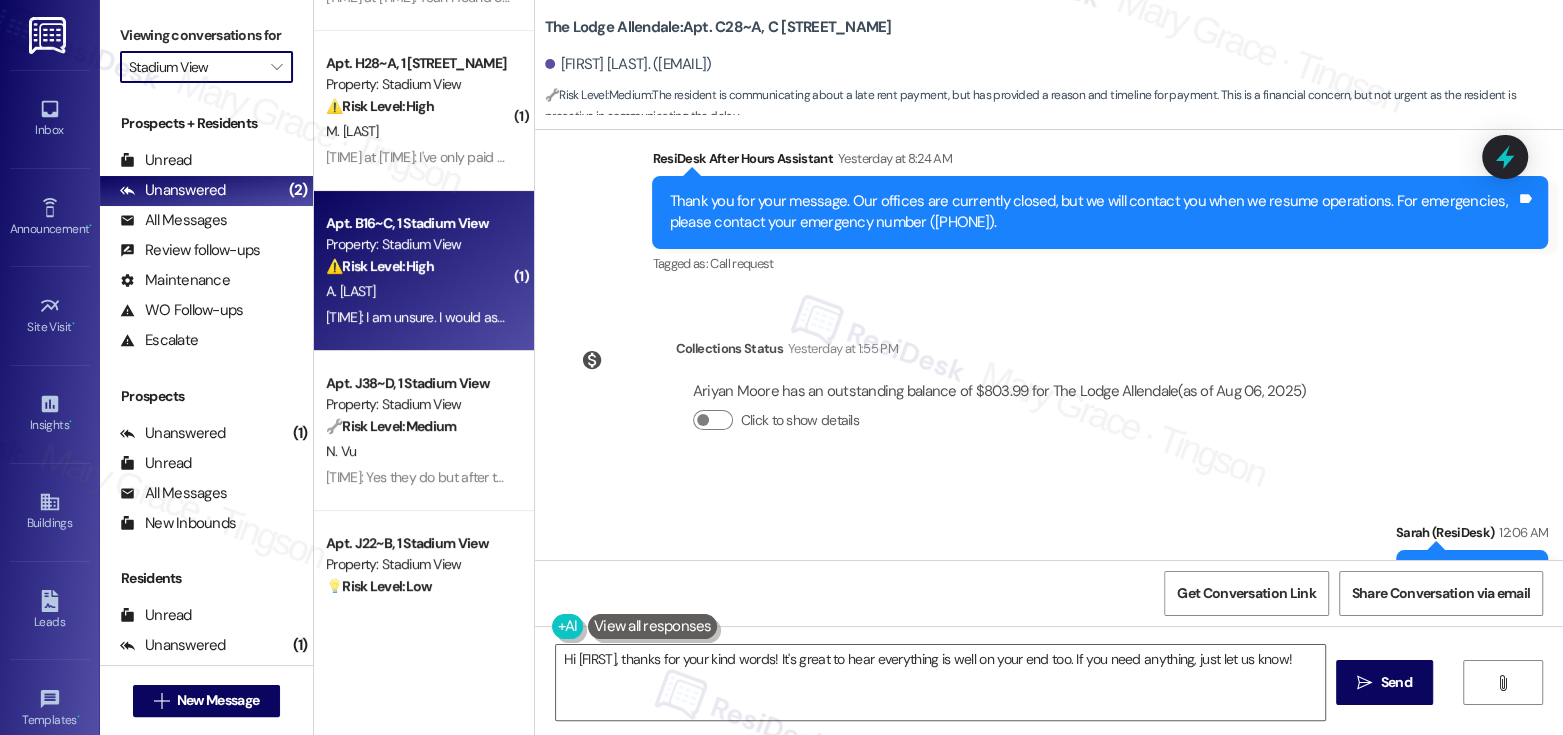 click on "Yesterday at 2:57 AM: I am unsure. I would assume through resident portal  Yesterday at 2:57 AM: I am unsure. I would assume through resident portal" at bounding box center [418, 317] 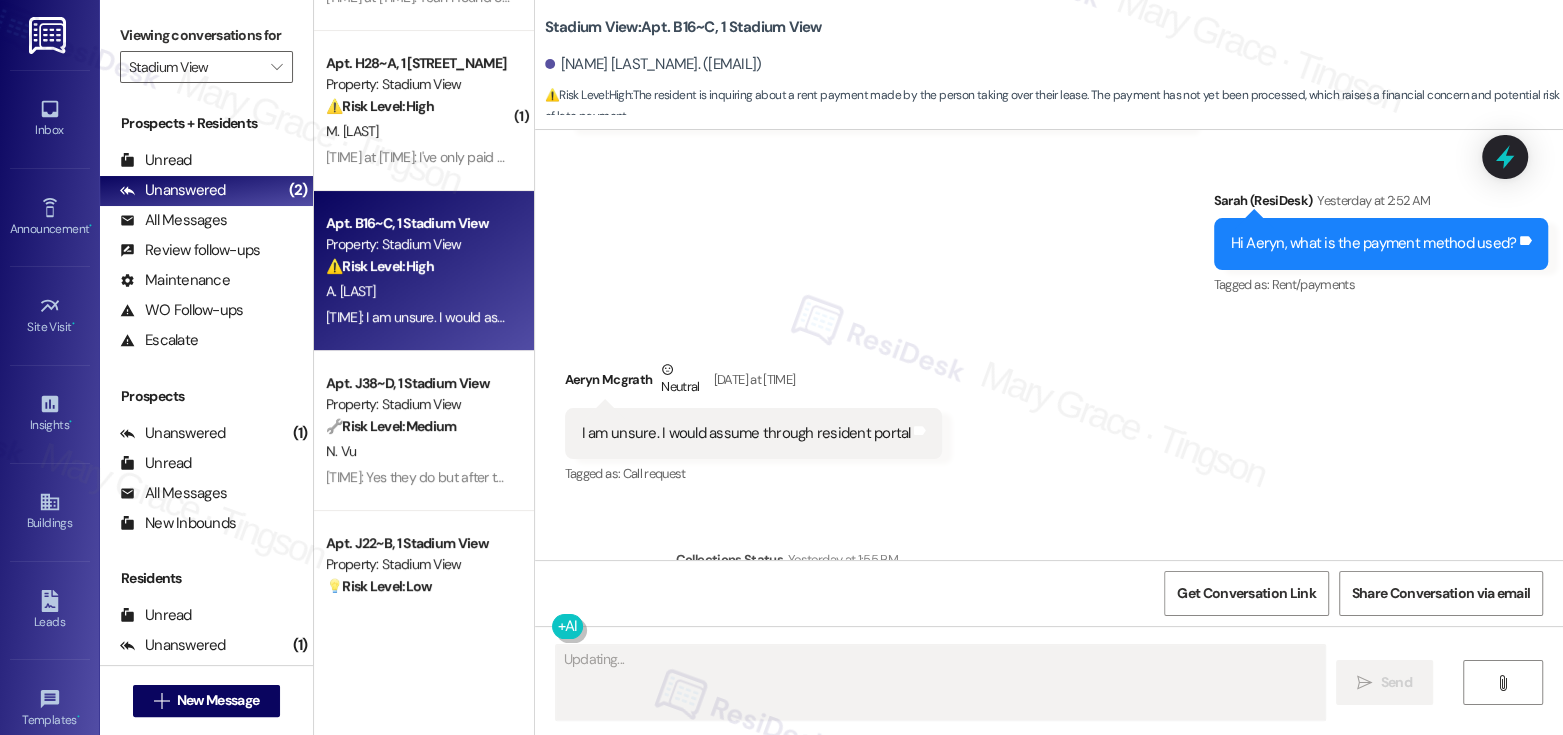 scroll, scrollTop: 3089, scrollLeft: 0, axis: vertical 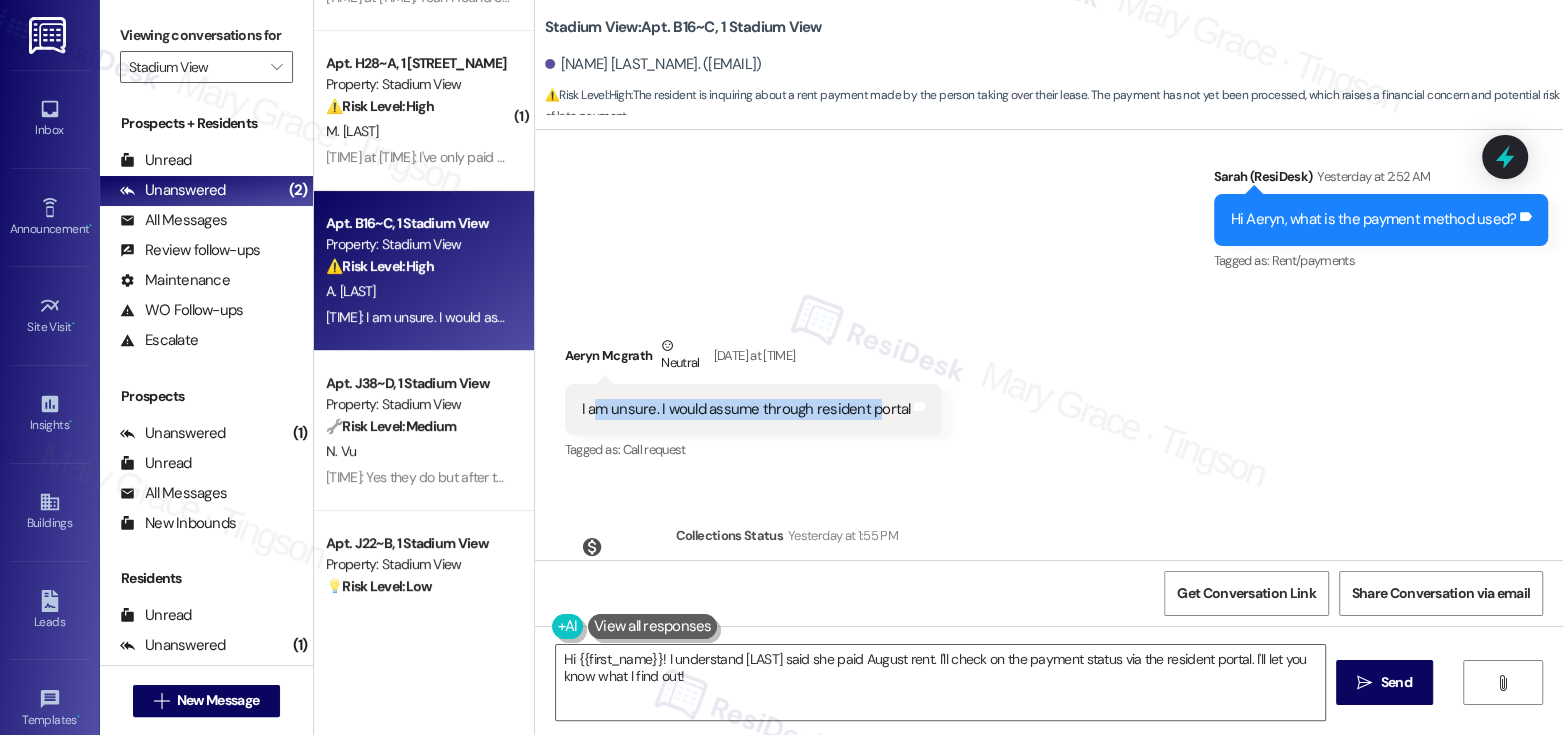 drag, startPoint x: 580, startPoint y: 410, endPoint x: 863, endPoint y: 413, distance: 283.0159 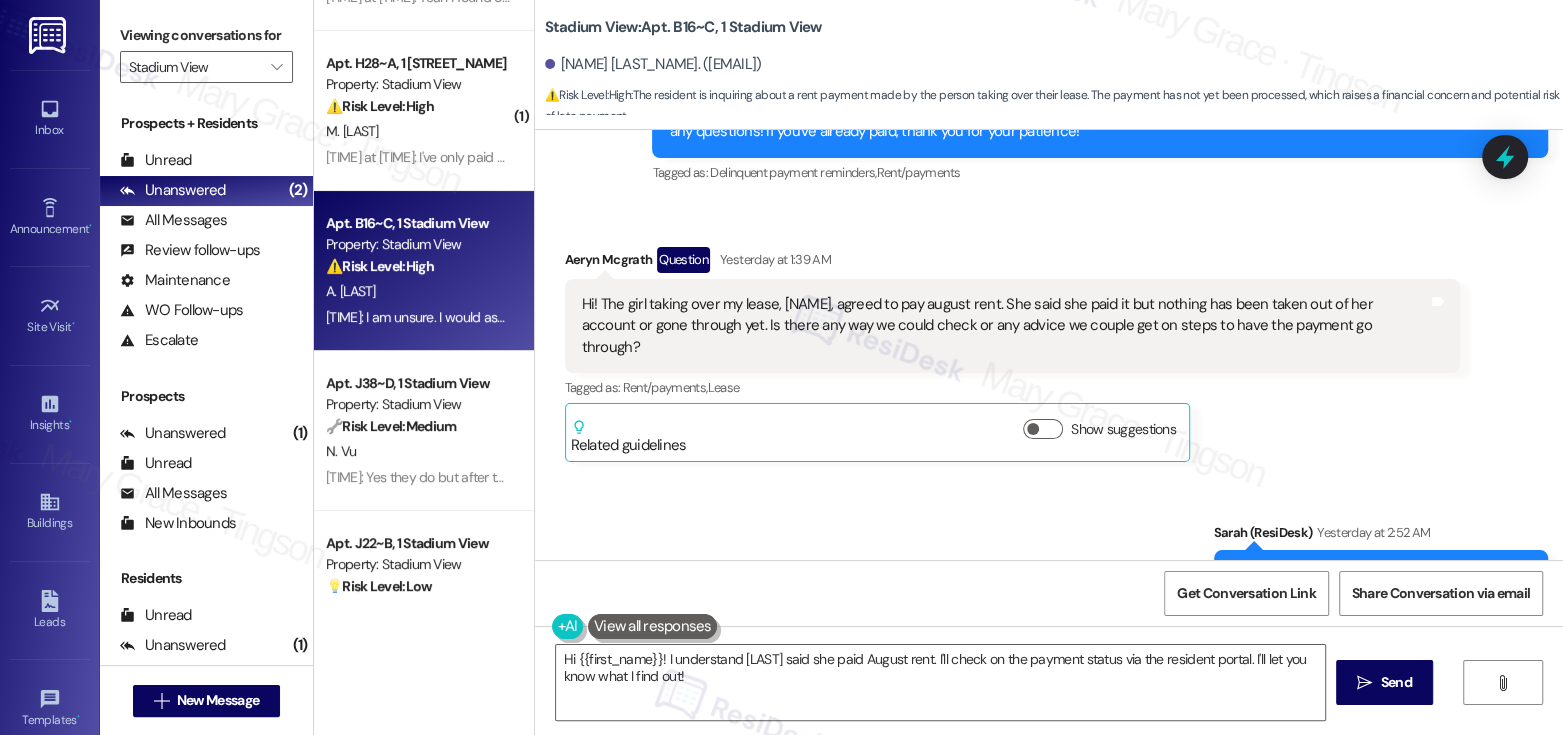 scroll, scrollTop: 3193, scrollLeft: 0, axis: vertical 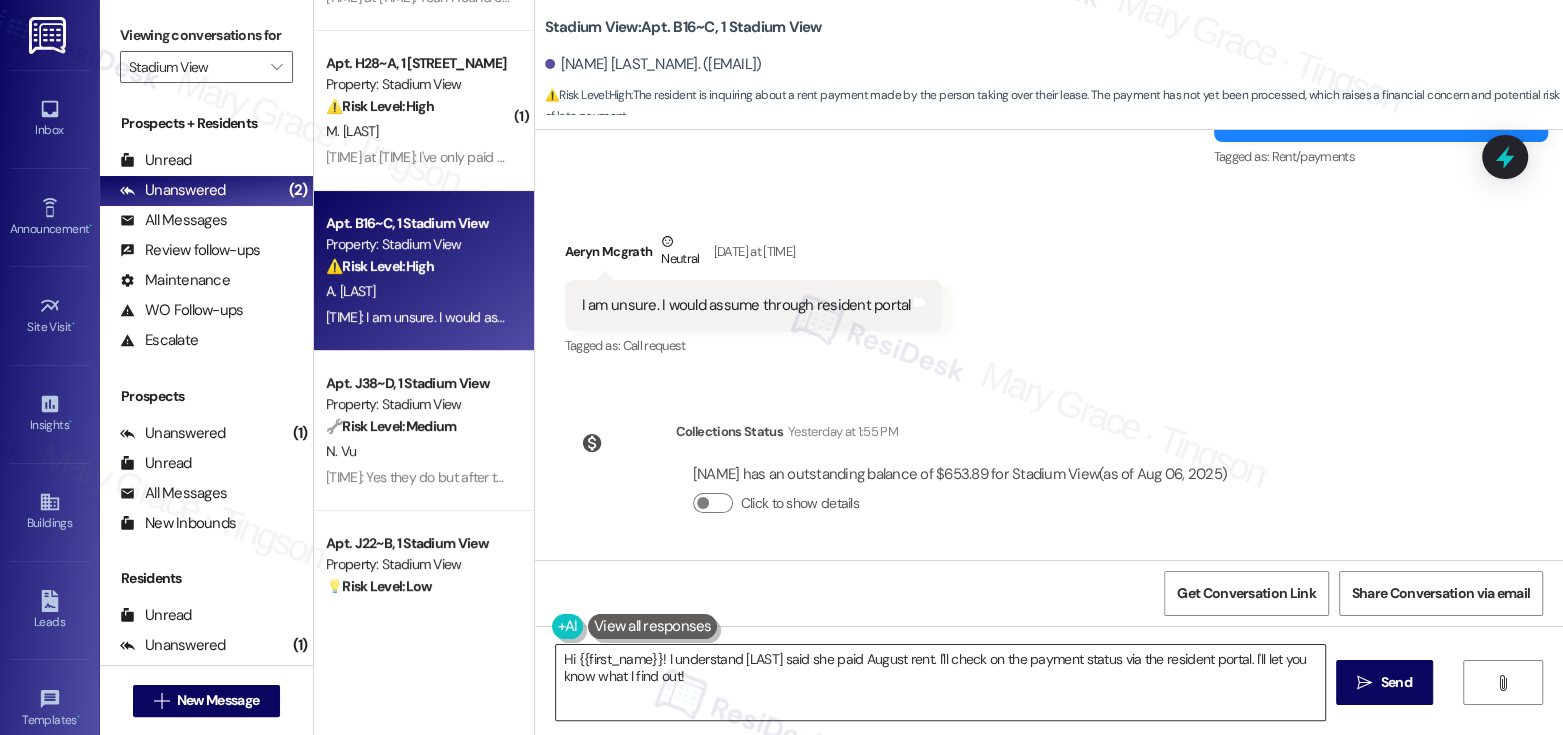 click on "Hi {{first_name}}! I understand [LAST] said she paid August rent. I'll check on the payment status via the resident portal. I'll let you know what I find out!" at bounding box center [940, 682] 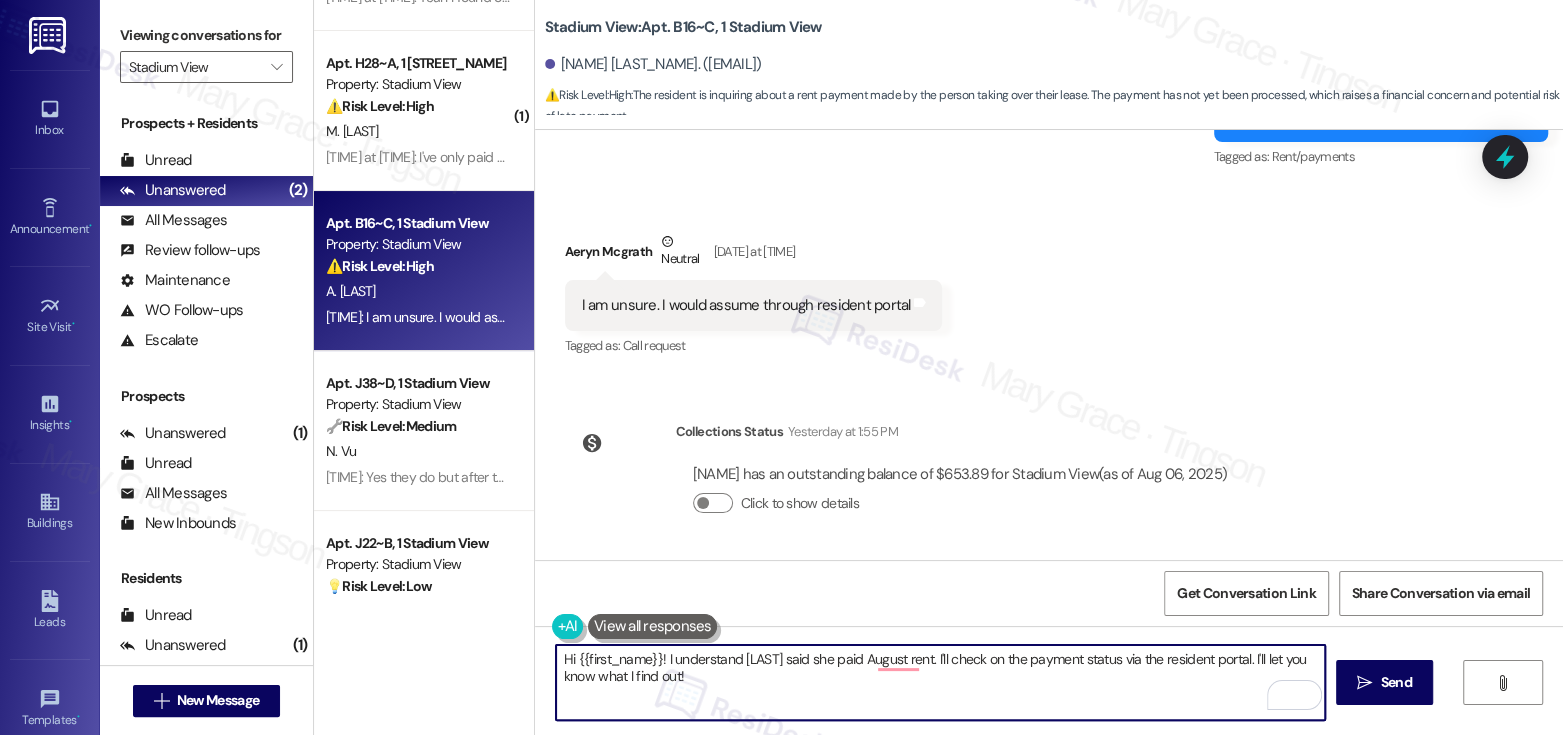 click on "[NAME]  Neutral [TIME]" at bounding box center (754, 255) 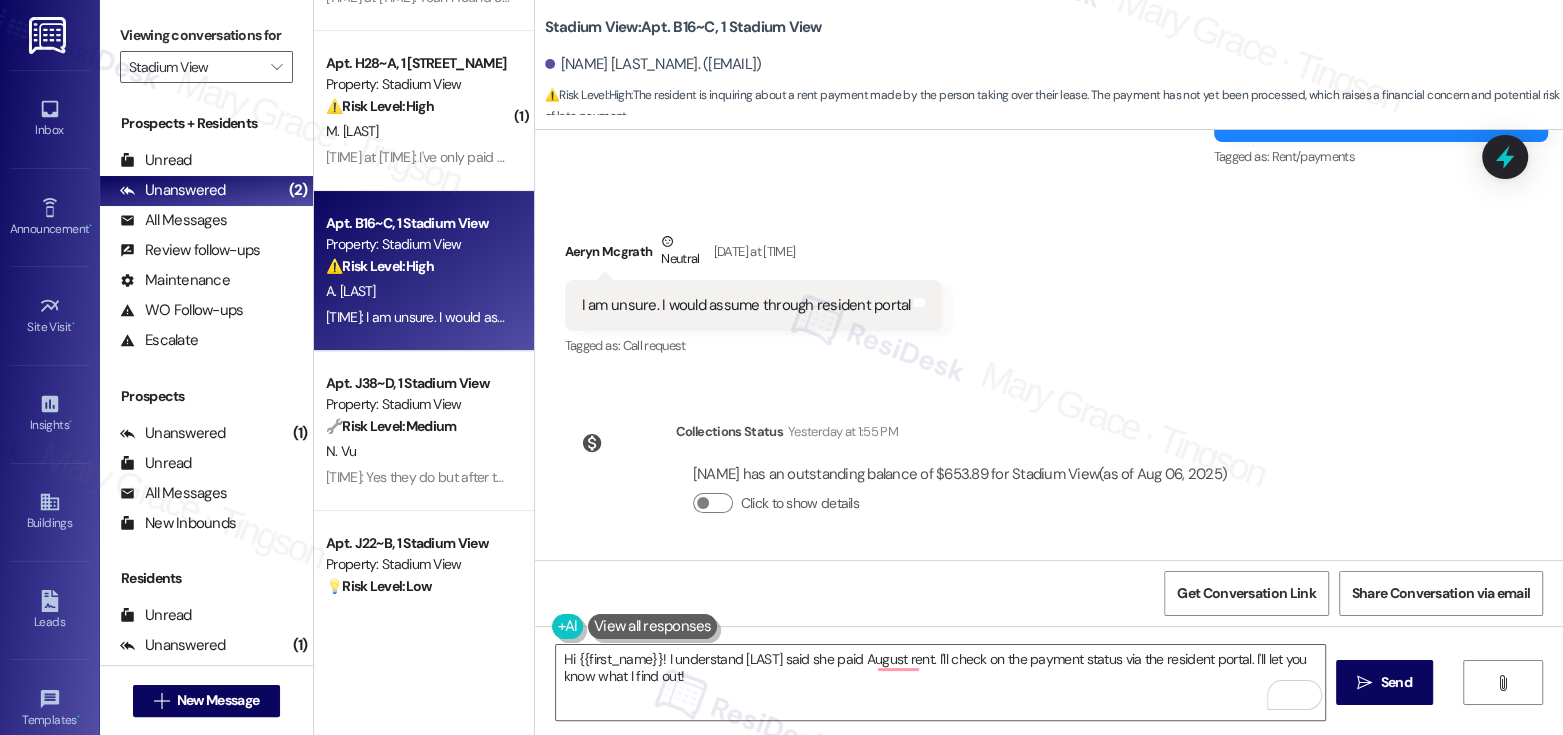 click on "[NAME]  Neutral [TIME]" at bounding box center [754, 255] 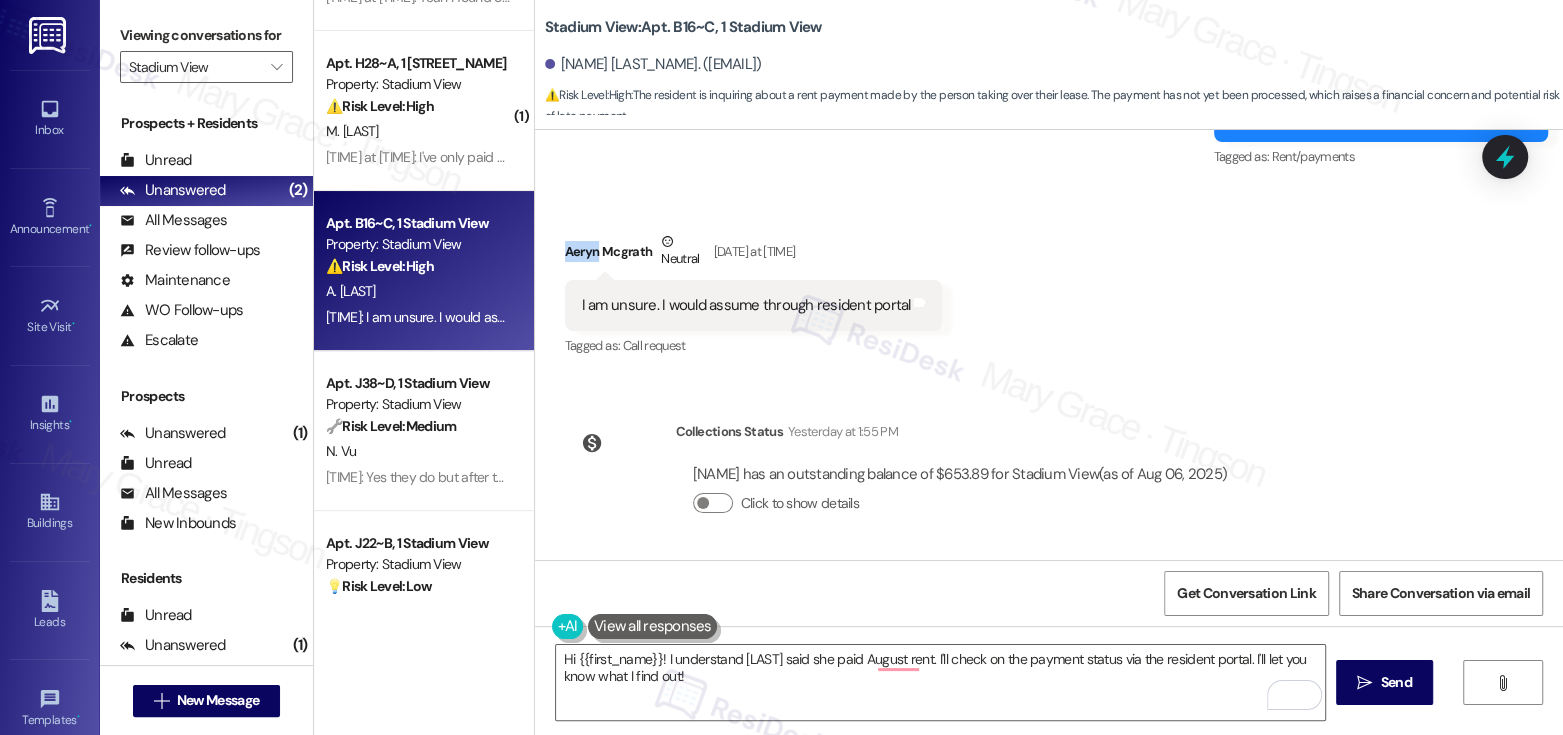 copy on "[NAME]" 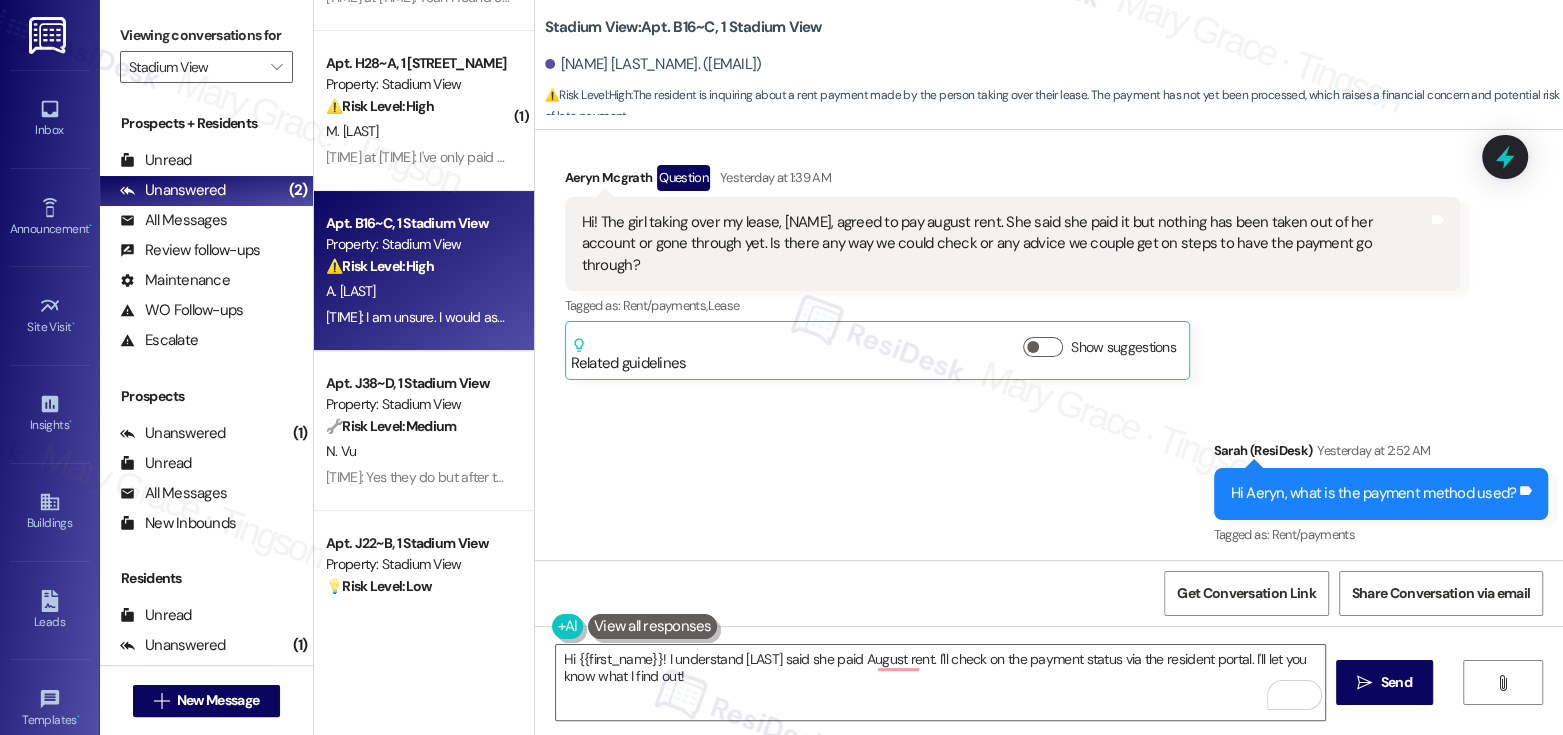 scroll, scrollTop: 2810, scrollLeft: 0, axis: vertical 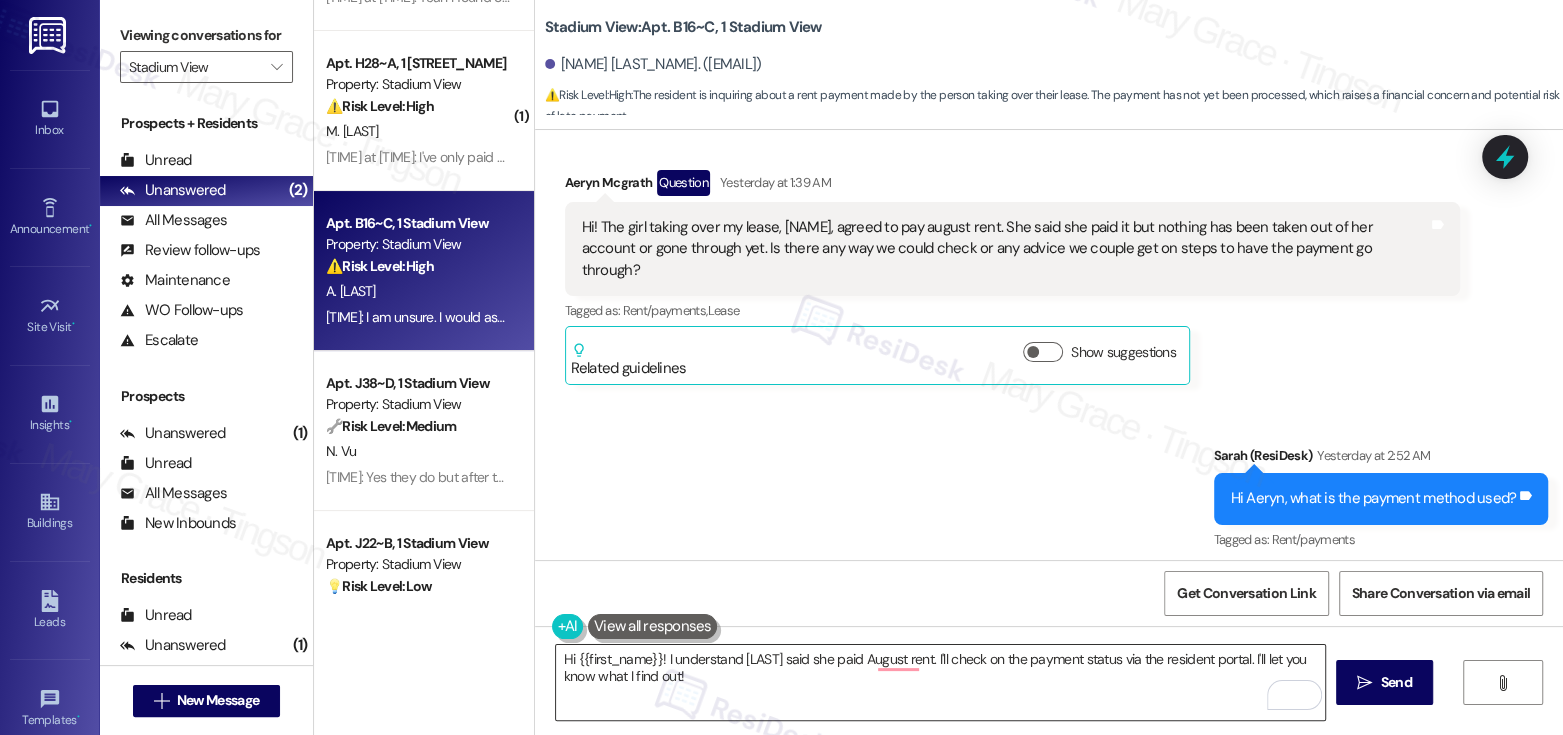 click on "Hi {{first_name}}! I understand [LAST] said she paid August rent. I'll check on the payment status via the resident portal. I'll let you know what I find out!" at bounding box center (940, 682) 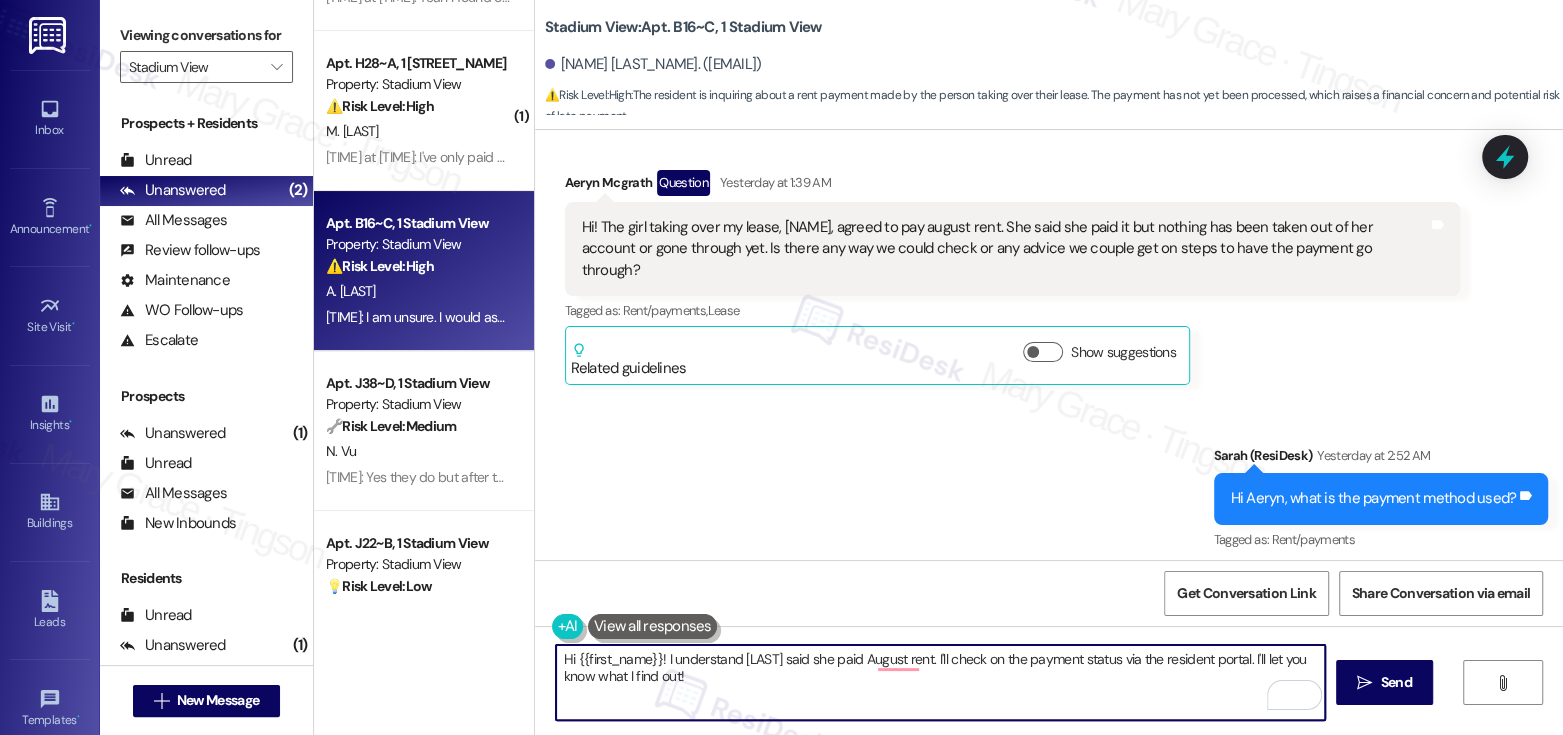 click on "Hi {{first_name}}! I understand [LAST] said she paid August rent. I'll check on the payment status via the resident portal. I'll let you know what I find out!" at bounding box center [940, 682] 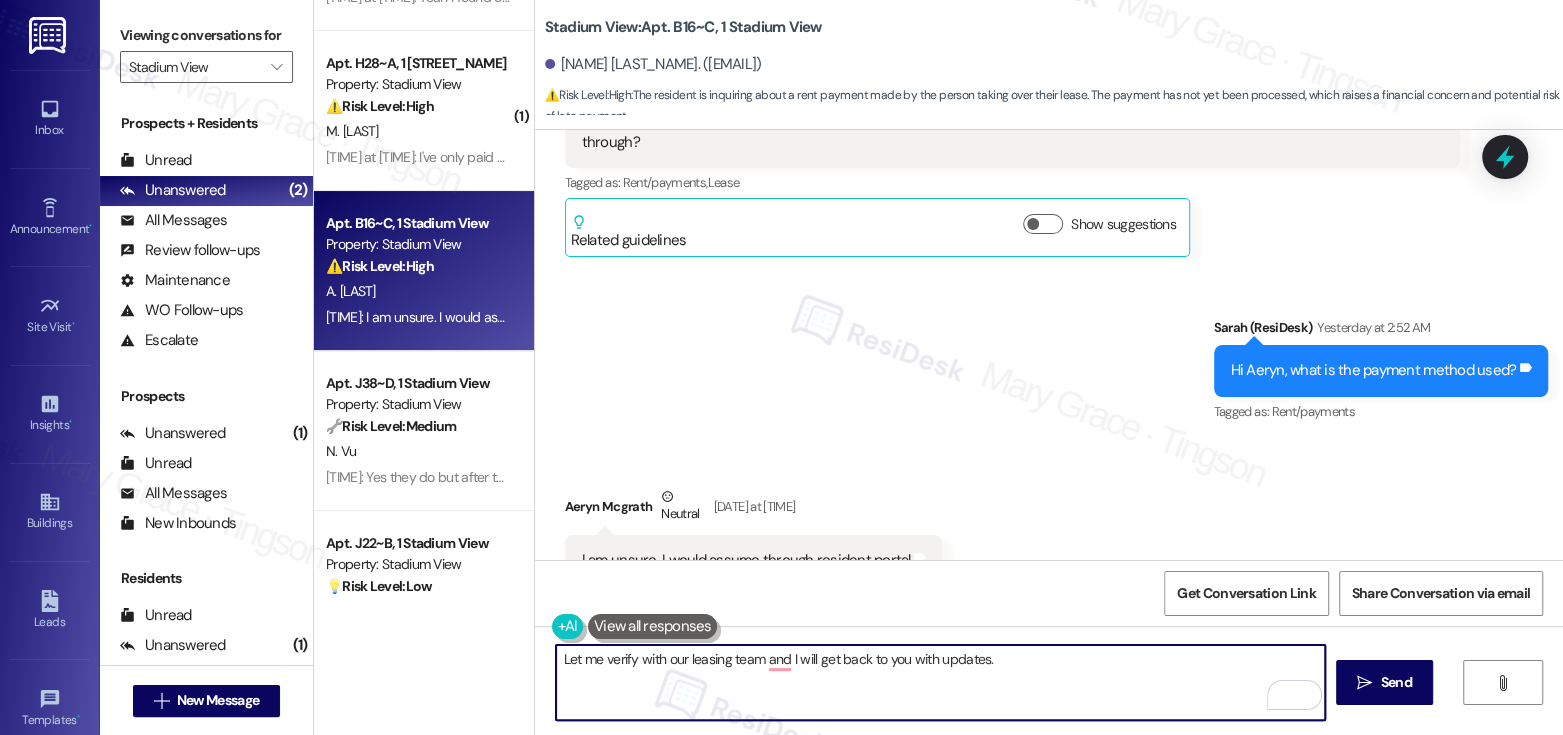 scroll, scrollTop: 2949, scrollLeft: 0, axis: vertical 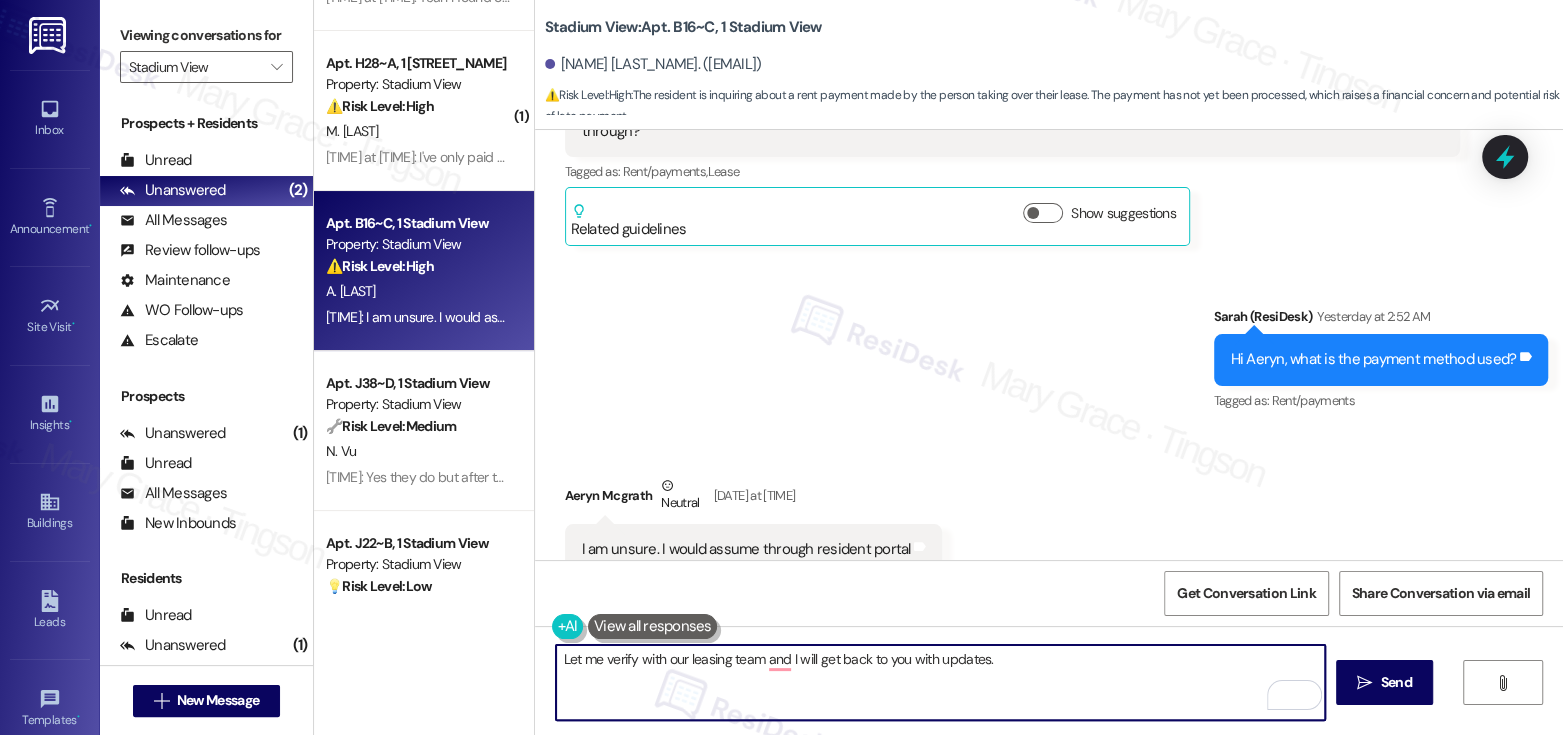 click on "Let me verify with our leasing team and I will get back to you with updates." at bounding box center [940, 682] 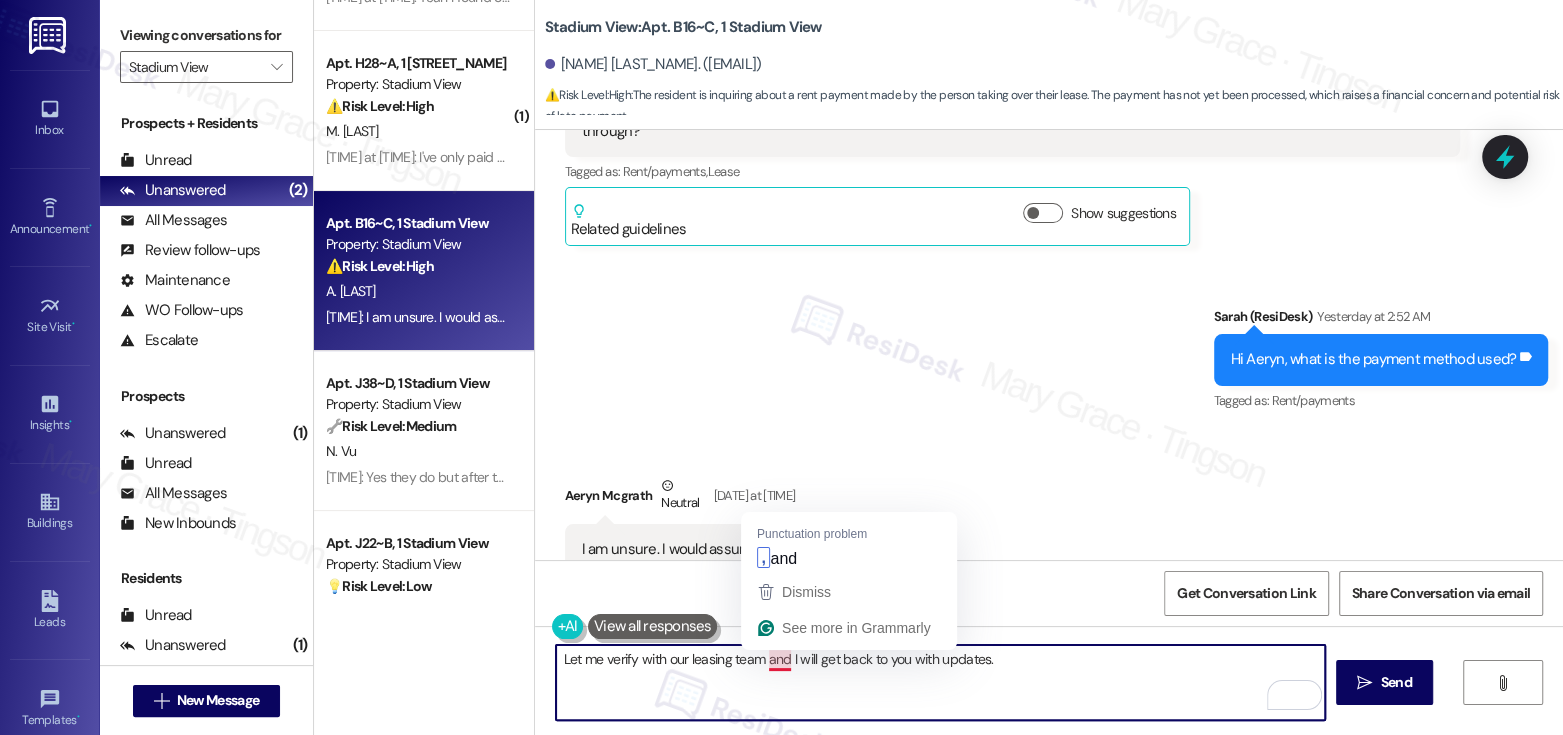 click on "Let me verify with our leasing team and I will get back to you with updates." at bounding box center [940, 682] 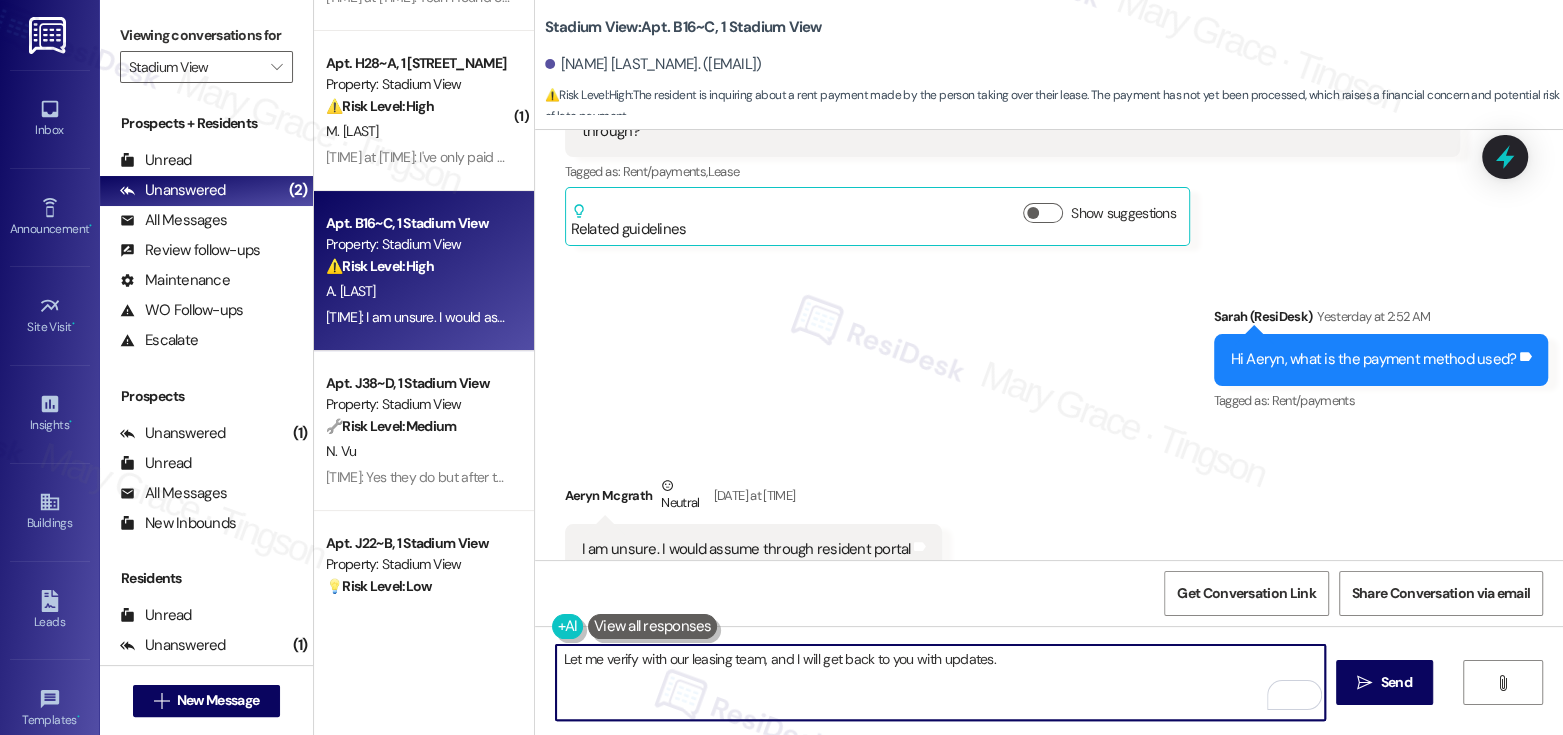 click on "[NAME]  Neutral [TIME]" at bounding box center (754, 499) 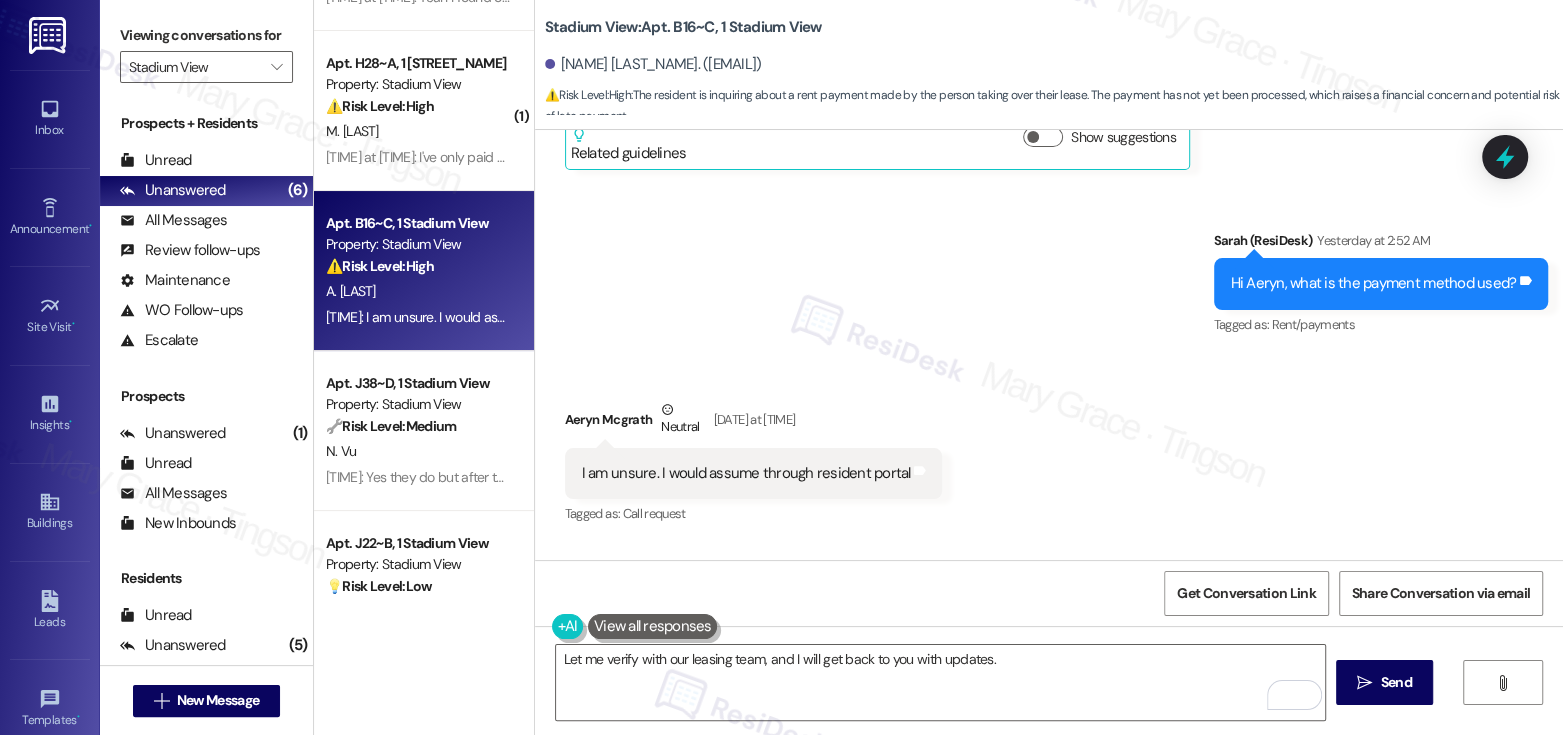 scroll, scrollTop: 3193, scrollLeft: 0, axis: vertical 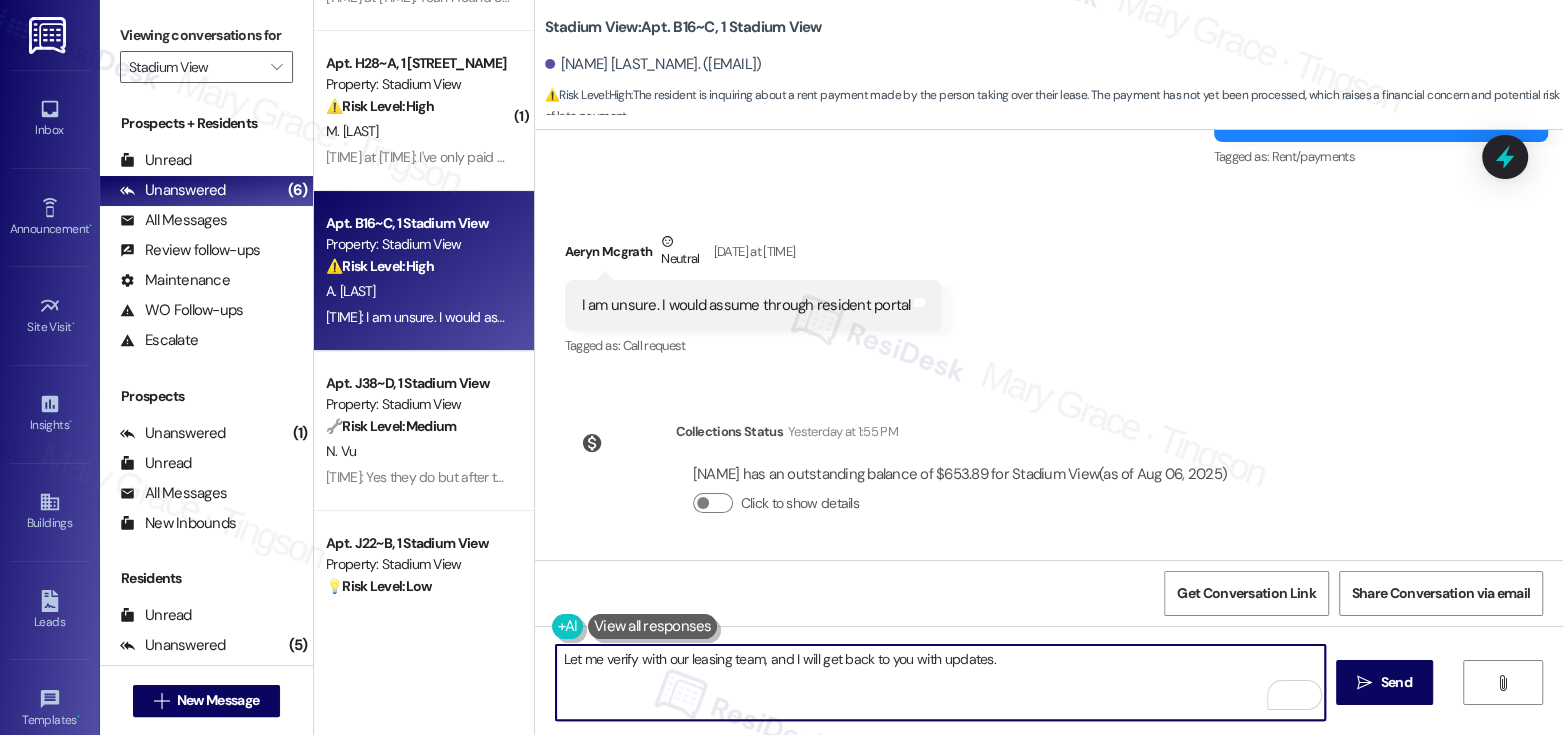 click on "Let me verify with our leasing team, and I will get back to you with updates." at bounding box center [940, 682] 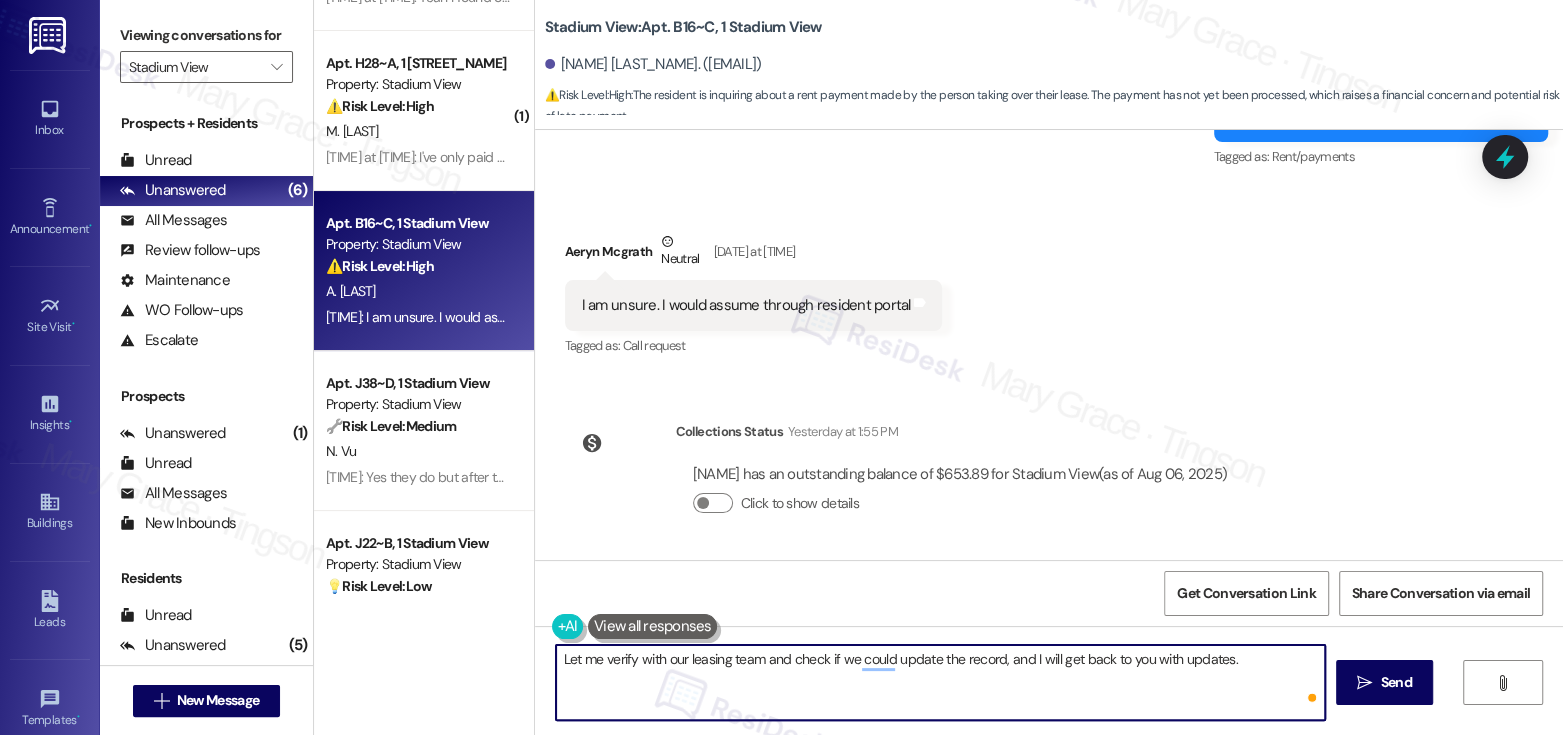 type on "Let me verify with our leasing team and check if we could update the records, and I will get back to you with updates." 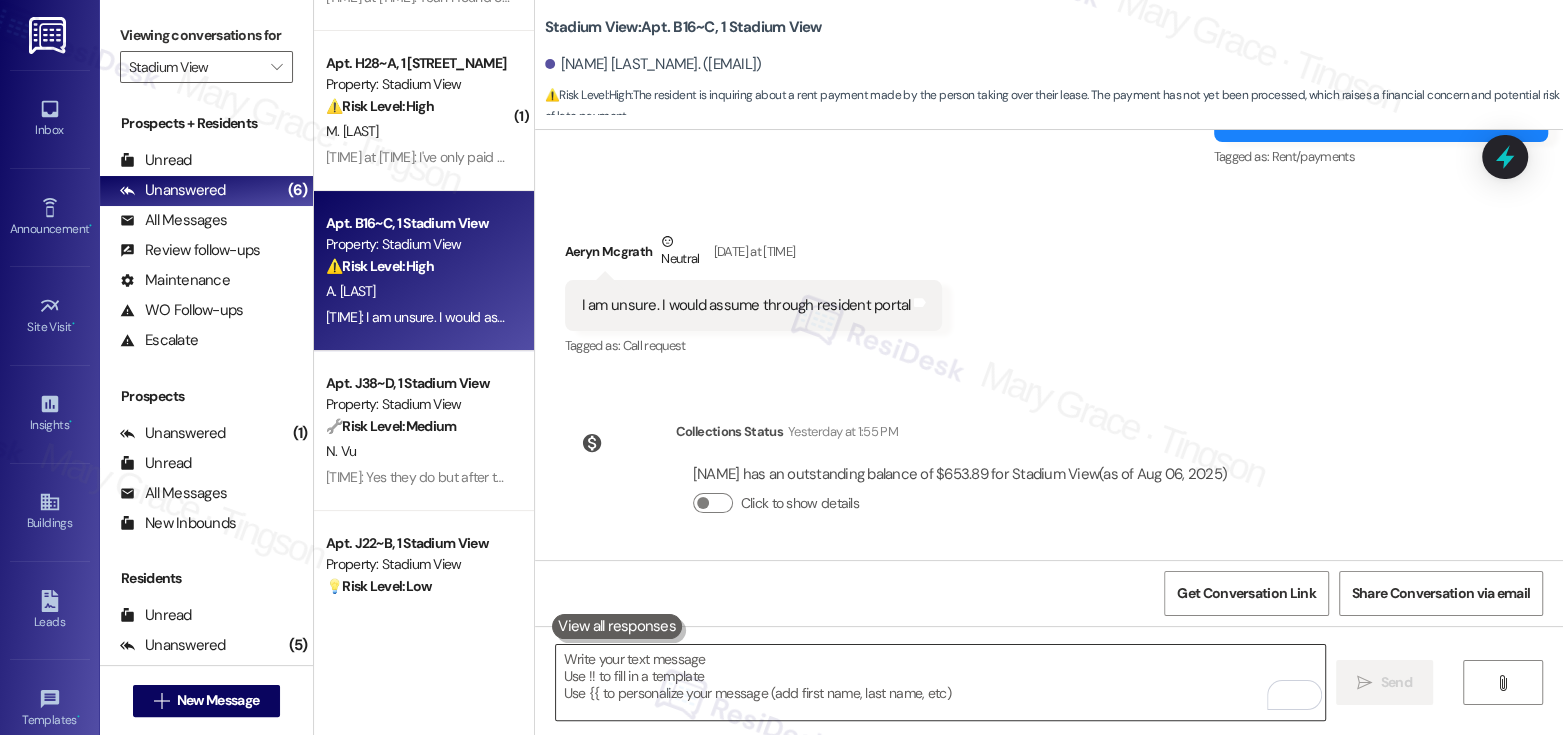 click at bounding box center (940, 682) 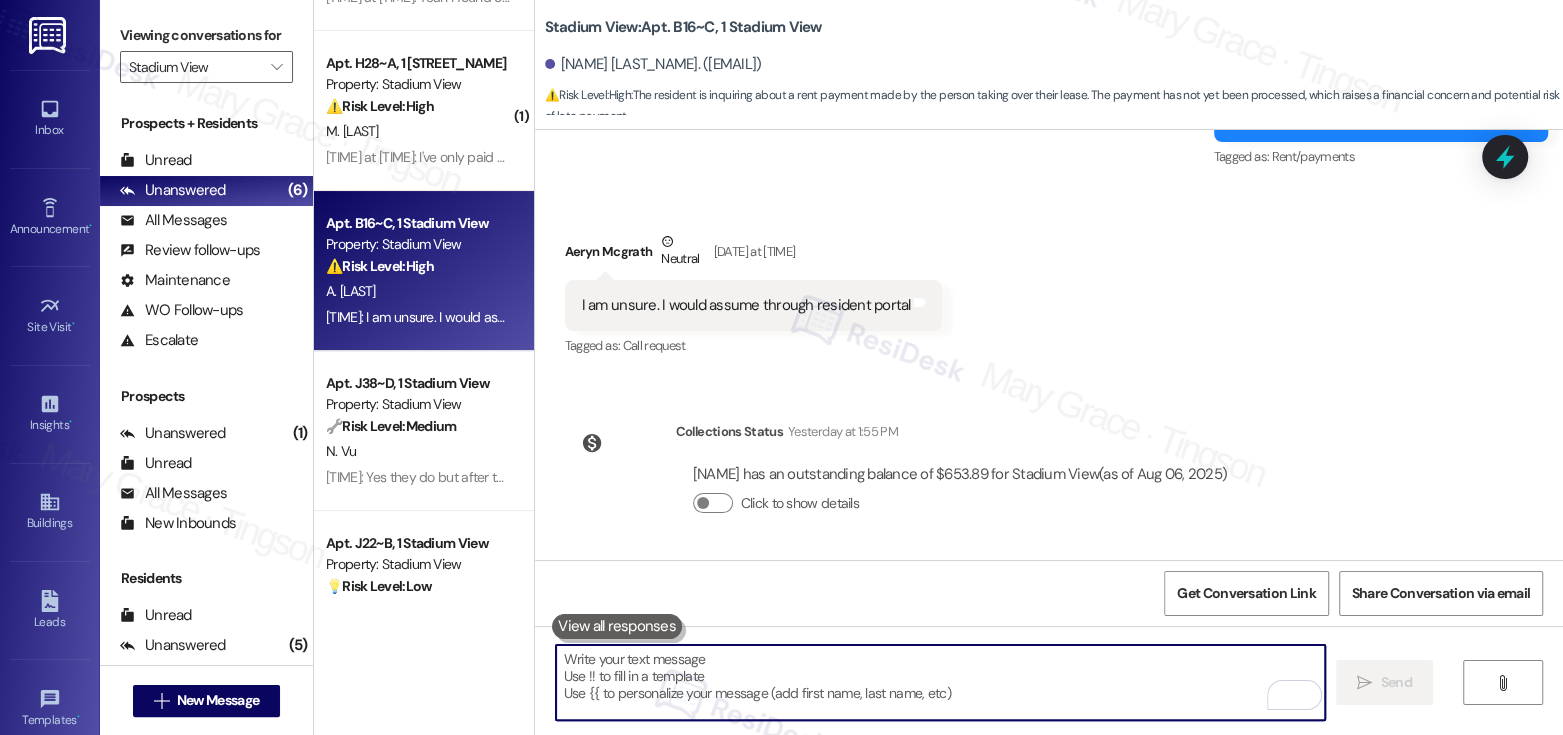 paste on "Let me confirm with our leasing team if we can update the records, and I’ll get back to you with any updates.
Ask ChatGPT" 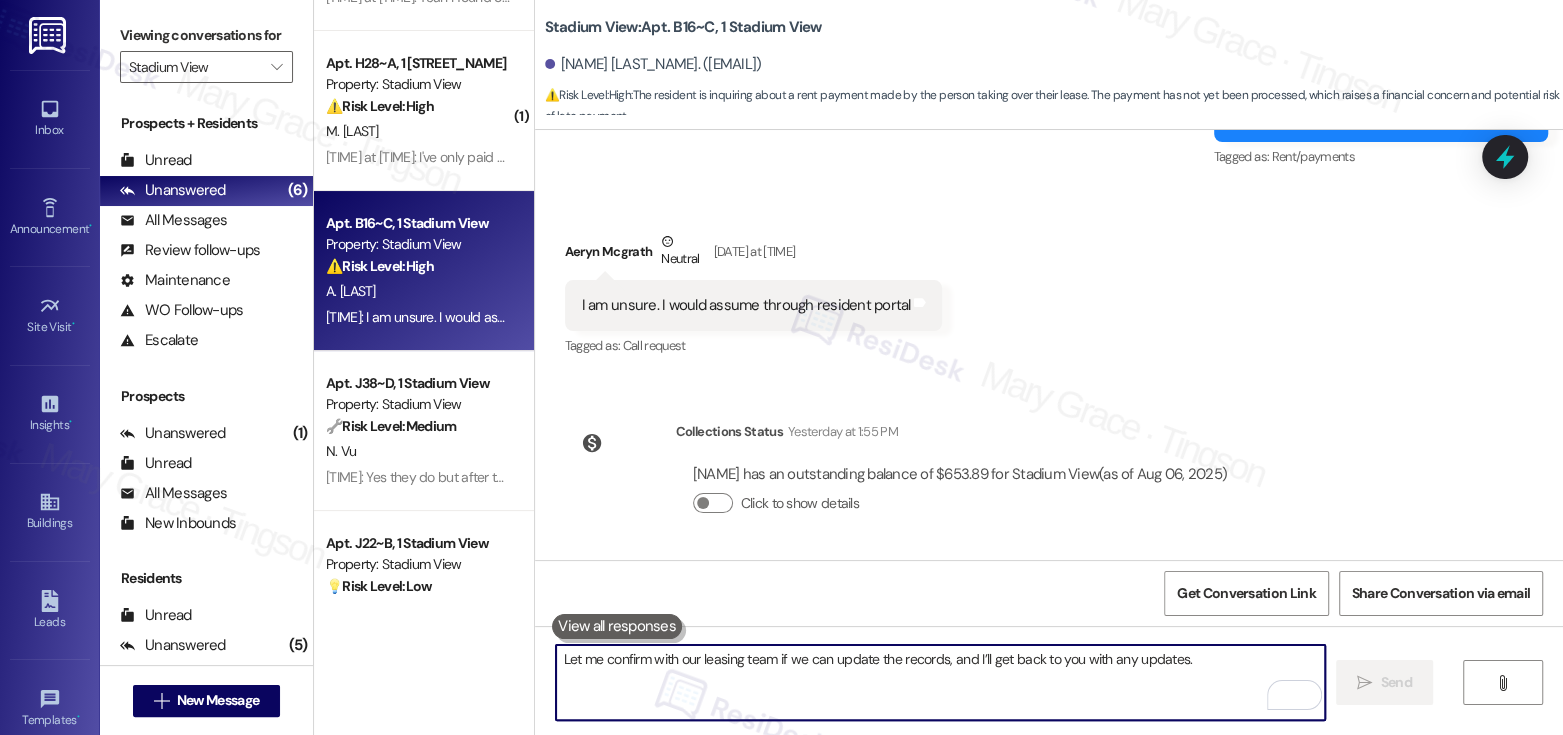 scroll, scrollTop: 135, scrollLeft: 0, axis: vertical 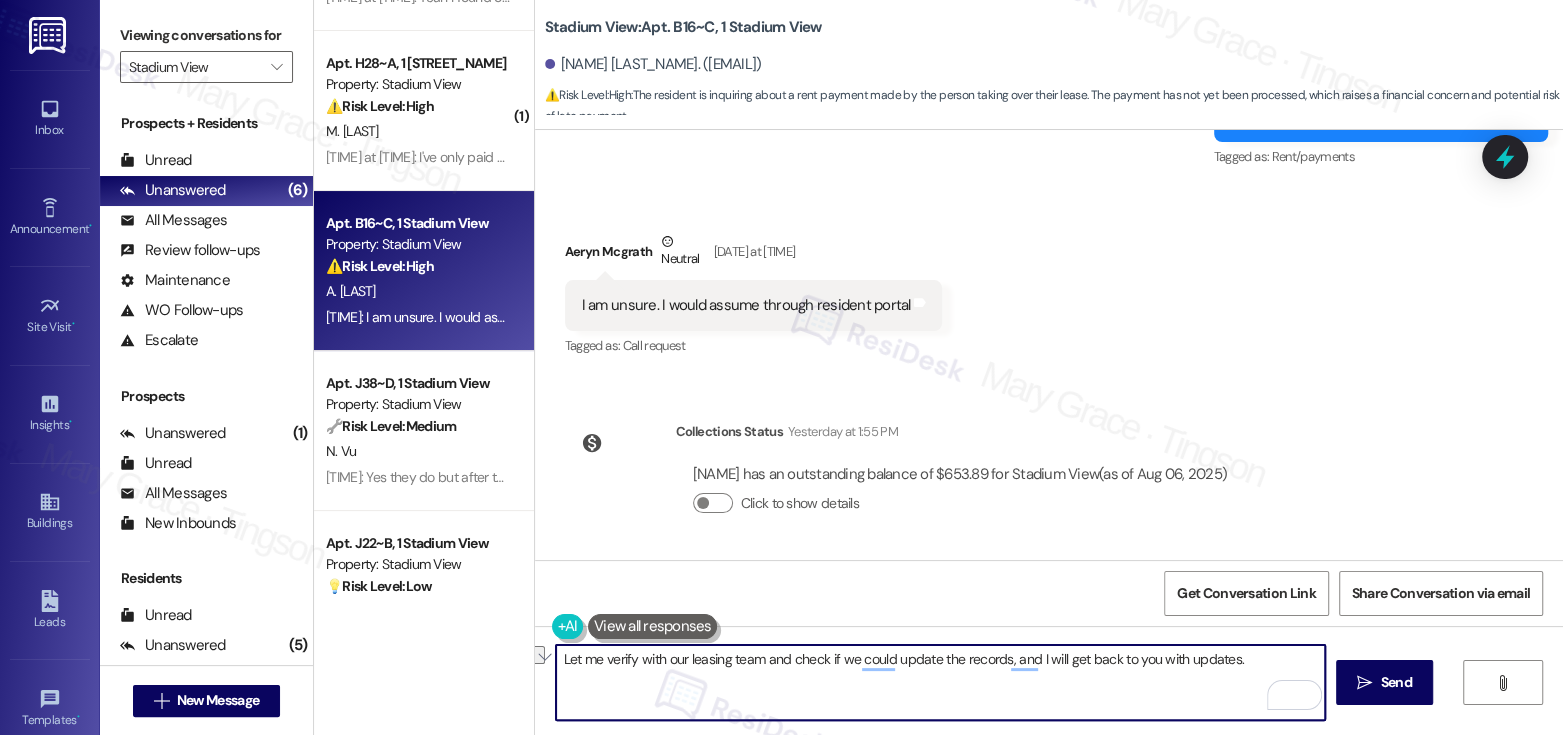 click at bounding box center [653, 626] 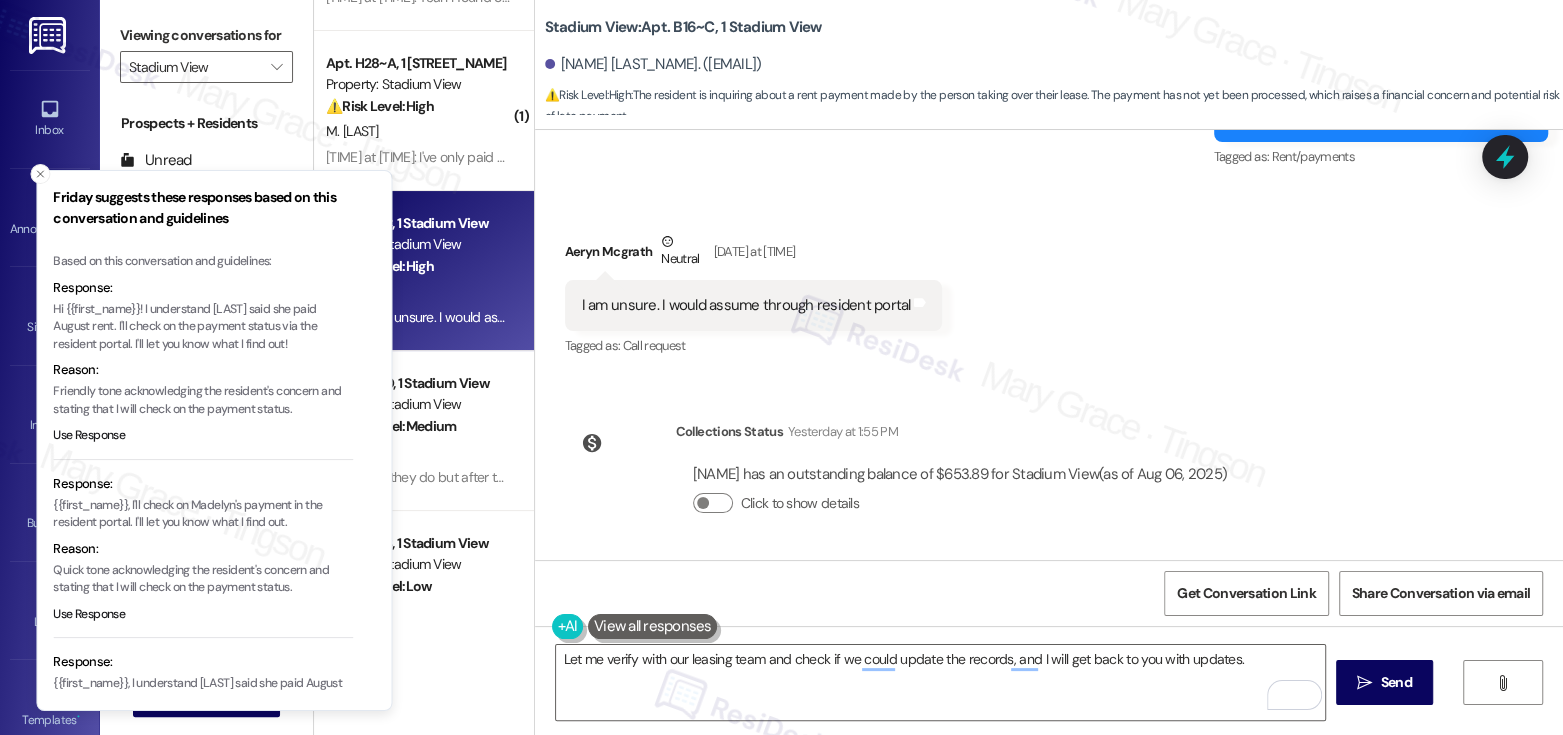drag, startPoint x: 52, startPoint y: 326, endPoint x: 102, endPoint y: 325, distance: 50.01 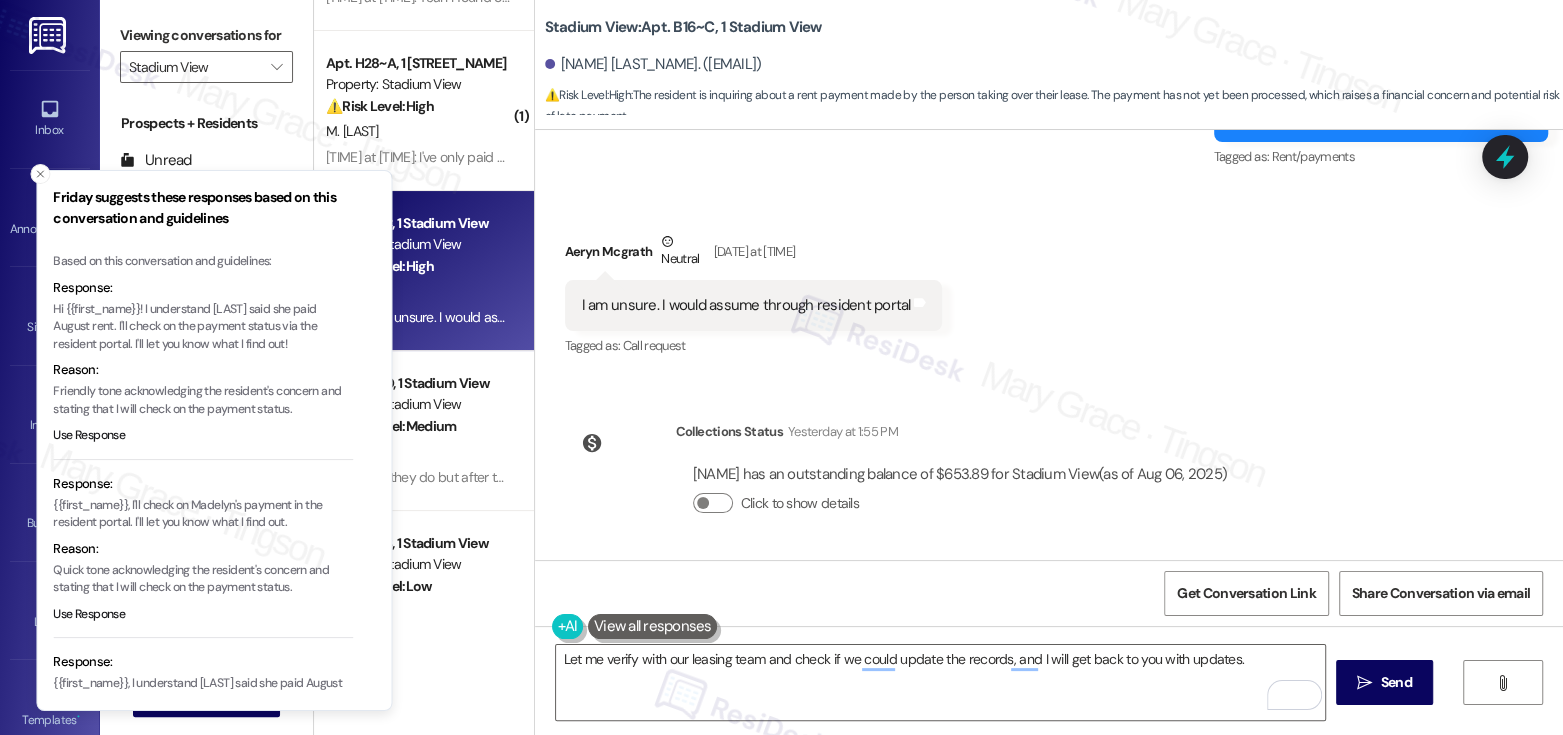 click on "Hi {{first_name}}! I understand Madelyn said she paid August rent. I'll check on the payment status via the resident portal. I'll let you know what I find out!" at bounding box center [203, 327] 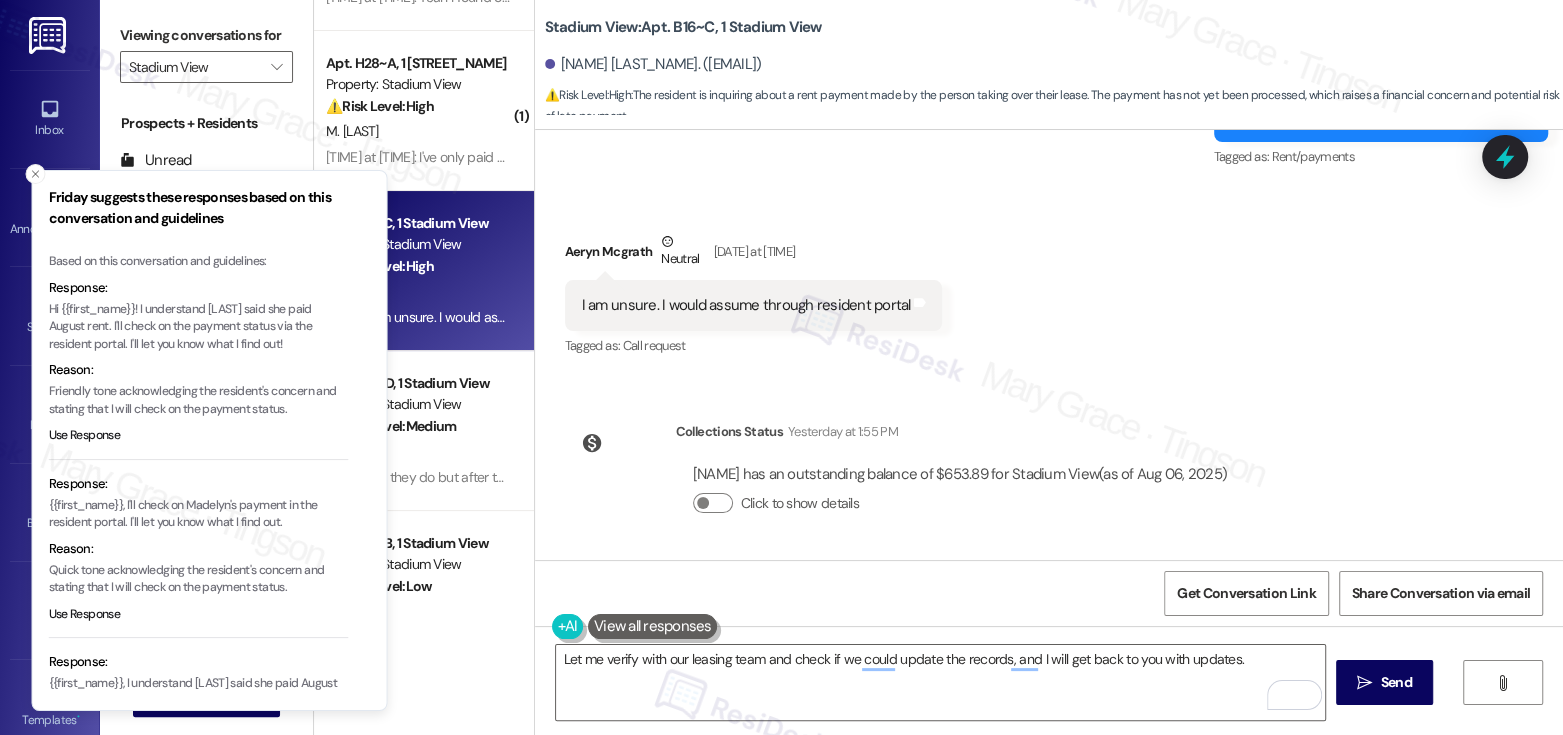 drag, startPoint x: 131, startPoint y: 327, endPoint x: 149, endPoint y: 327, distance: 18 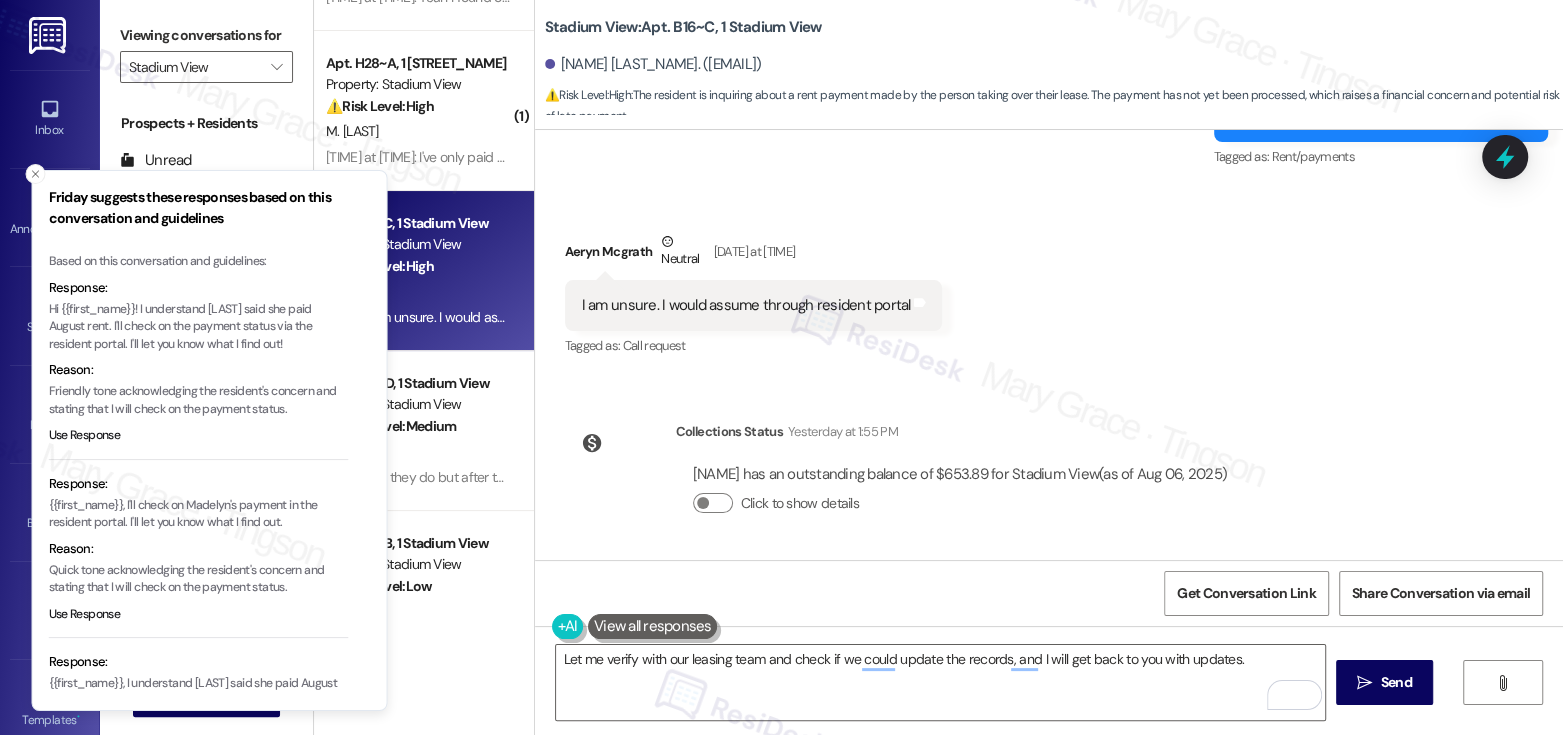 click on "Hi {{first_name}}! I understand Madelyn said she paid August rent. I'll check on the payment status via the resident portal. I'll let you know what I find out!" at bounding box center [198, 327] 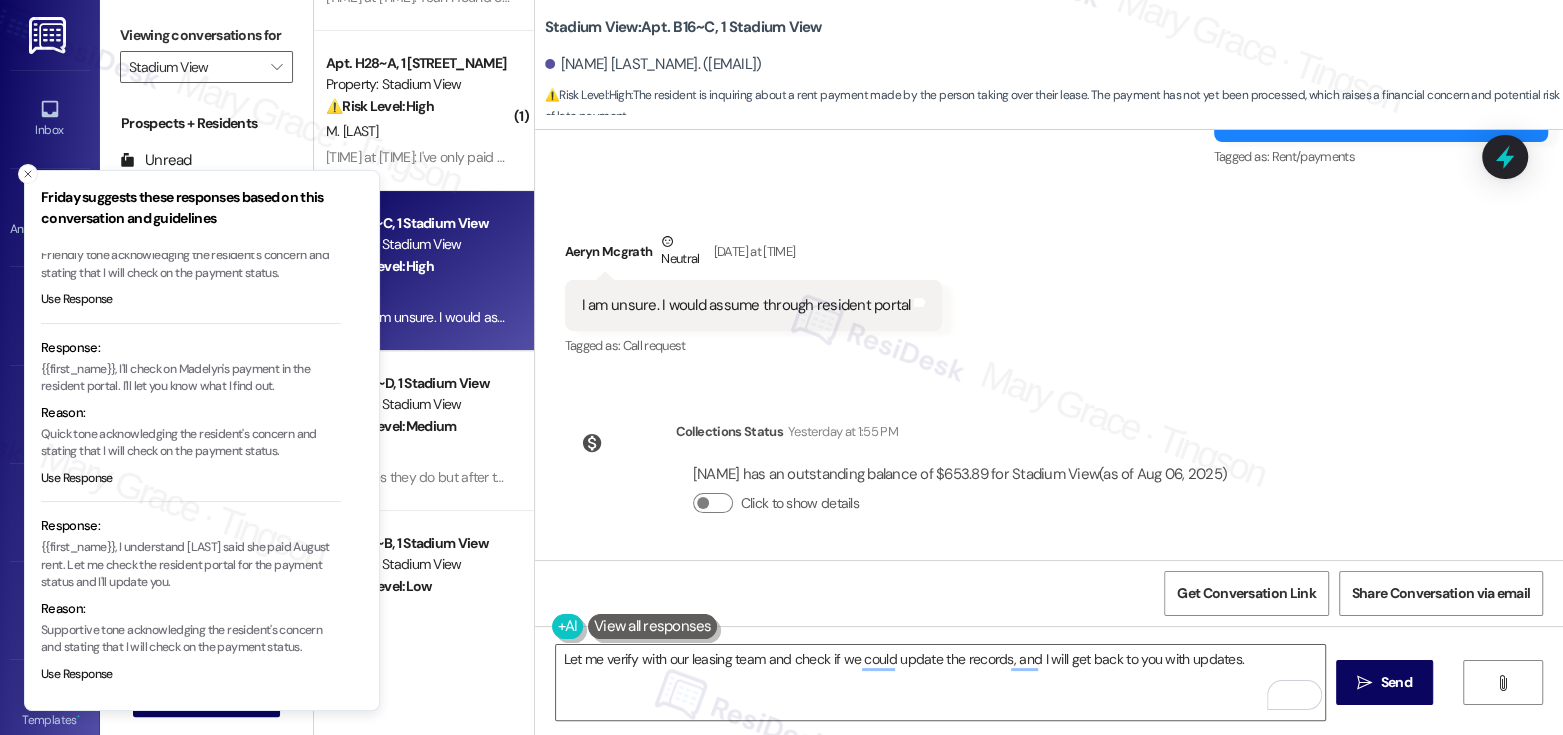 scroll, scrollTop: 139, scrollLeft: 0, axis: vertical 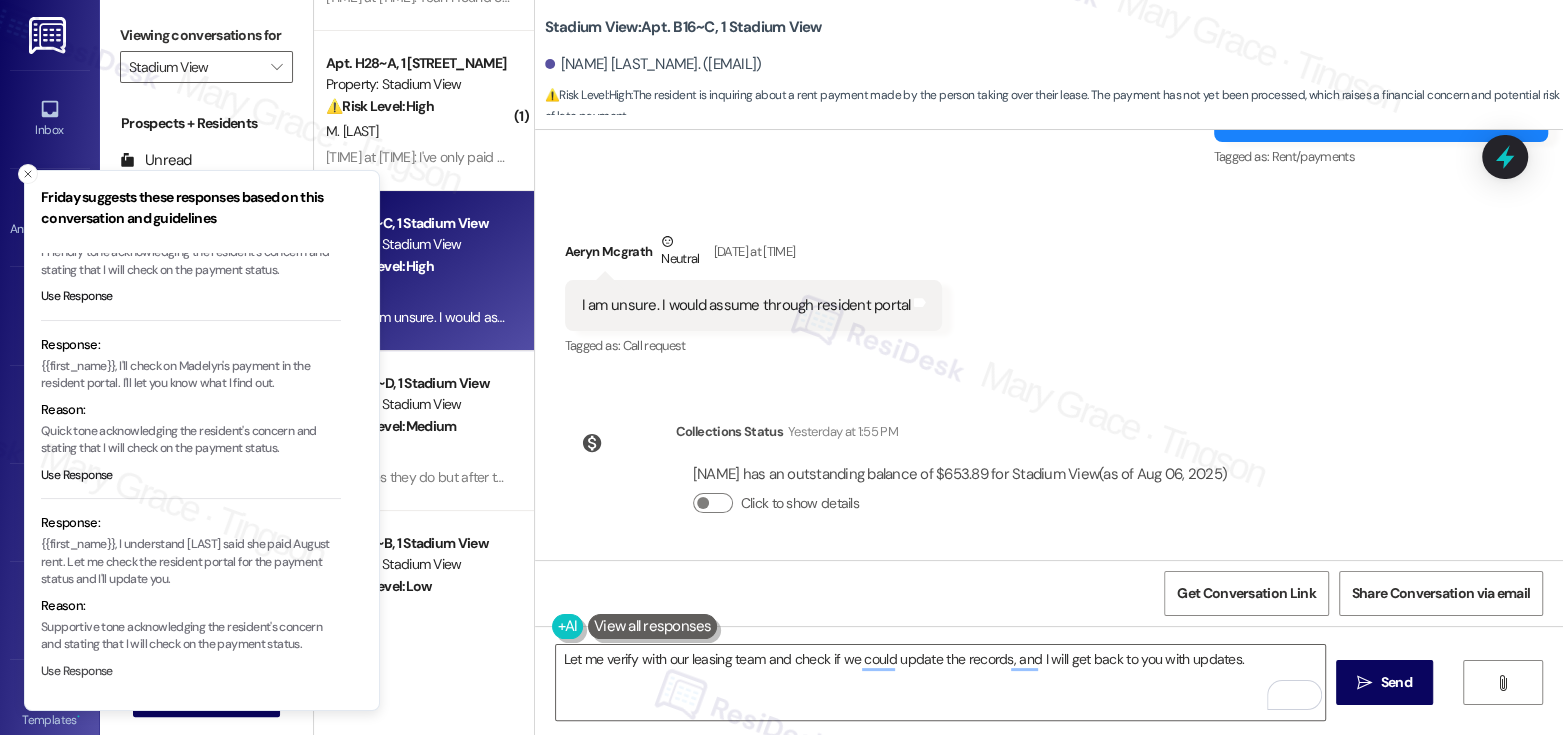 click on "Use Response" at bounding box center (77, 672) 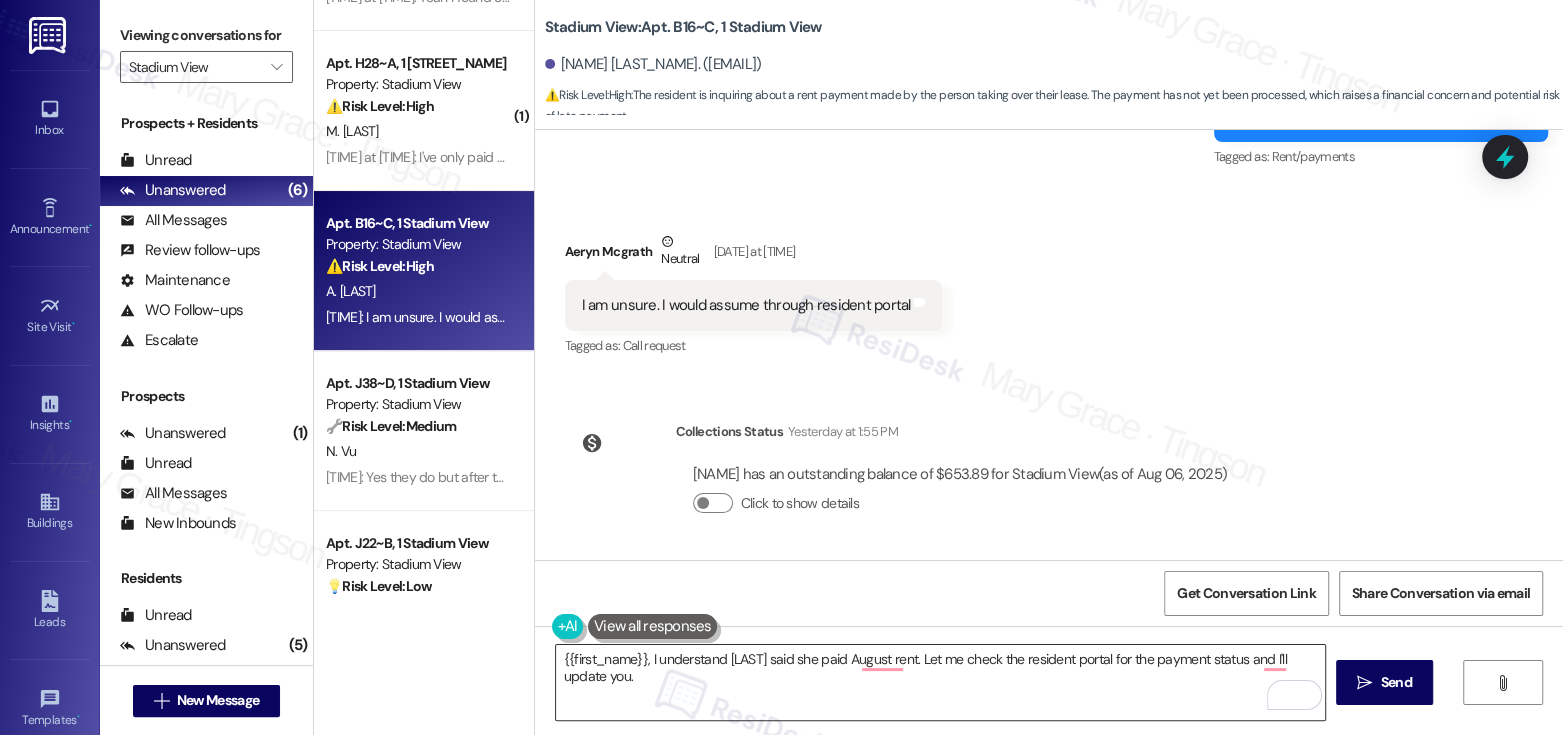click on "{{first_name}}, I understand Madelyn said she paid August rent. Let me check the resident portal for the payment status and I'll update you." at bounding box center (940, 682) 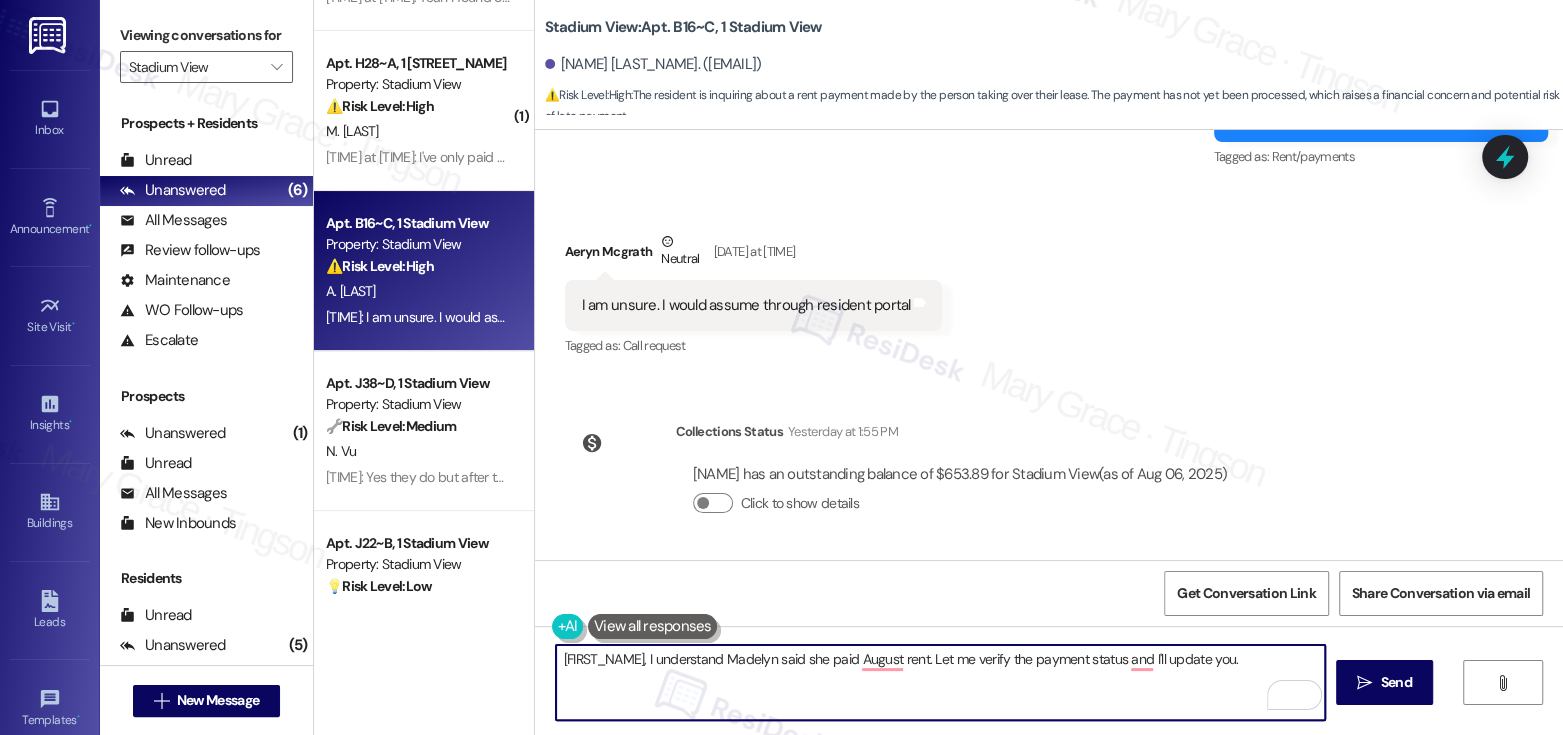 paste on "with our leasing team" 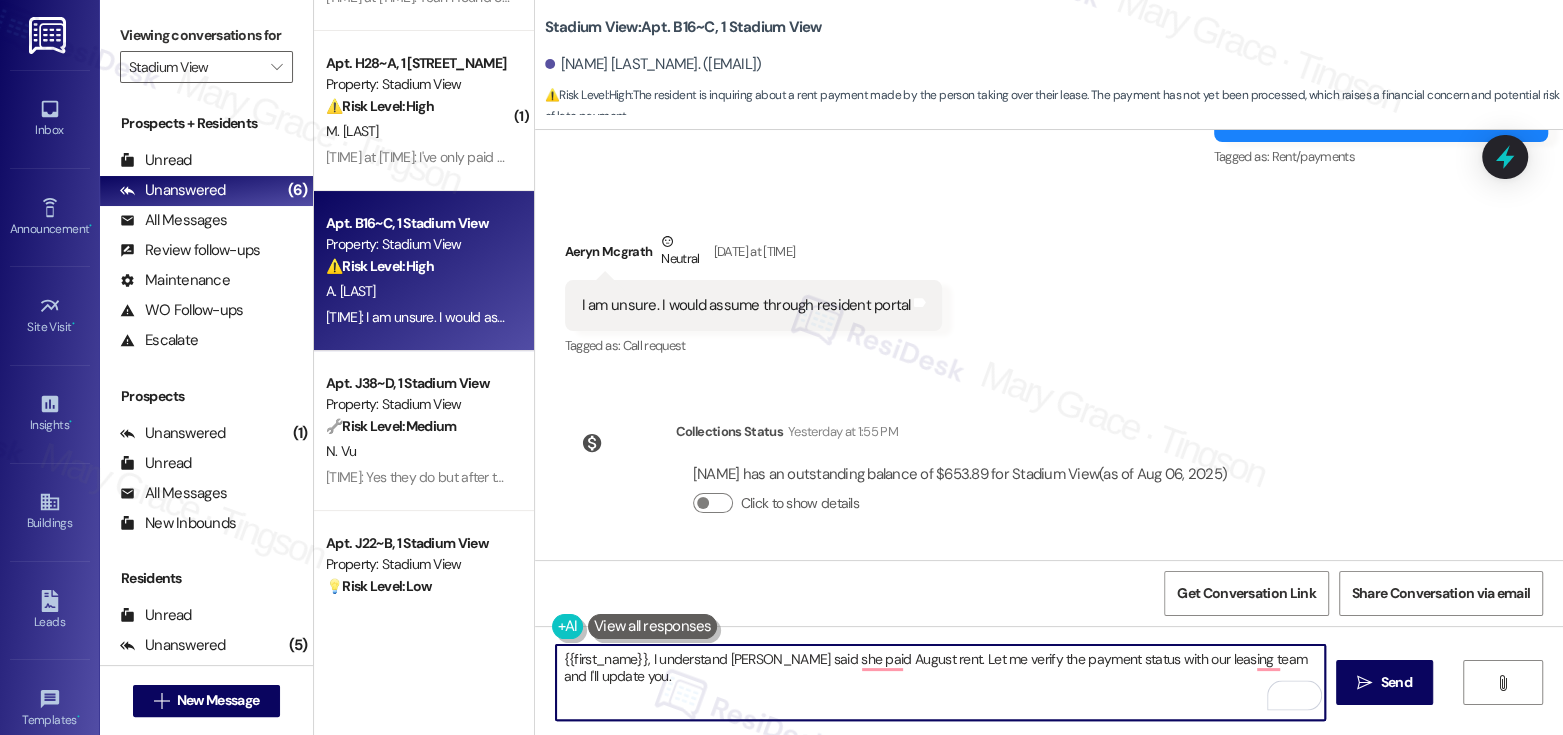 click on "{{first_name}}, I understand Madelyn said she paid August rent. Let me verify the payment status with our leasing team and I'll update you." at bounding box center [940, 682] 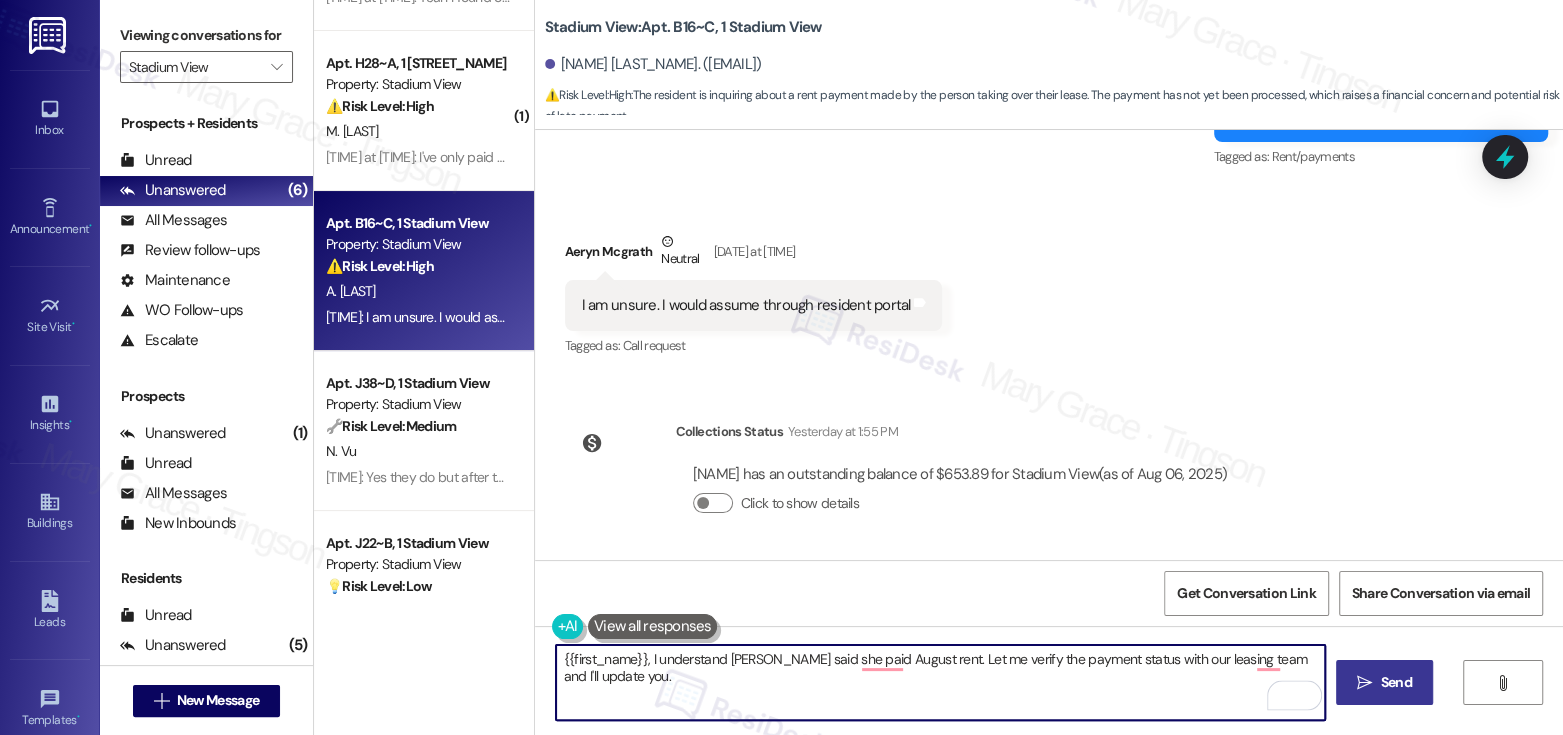 type on "{{first_name}}, I understand Madelyn said she paid August rent. Let me verify the payment status with our leasing team and I'll update you." 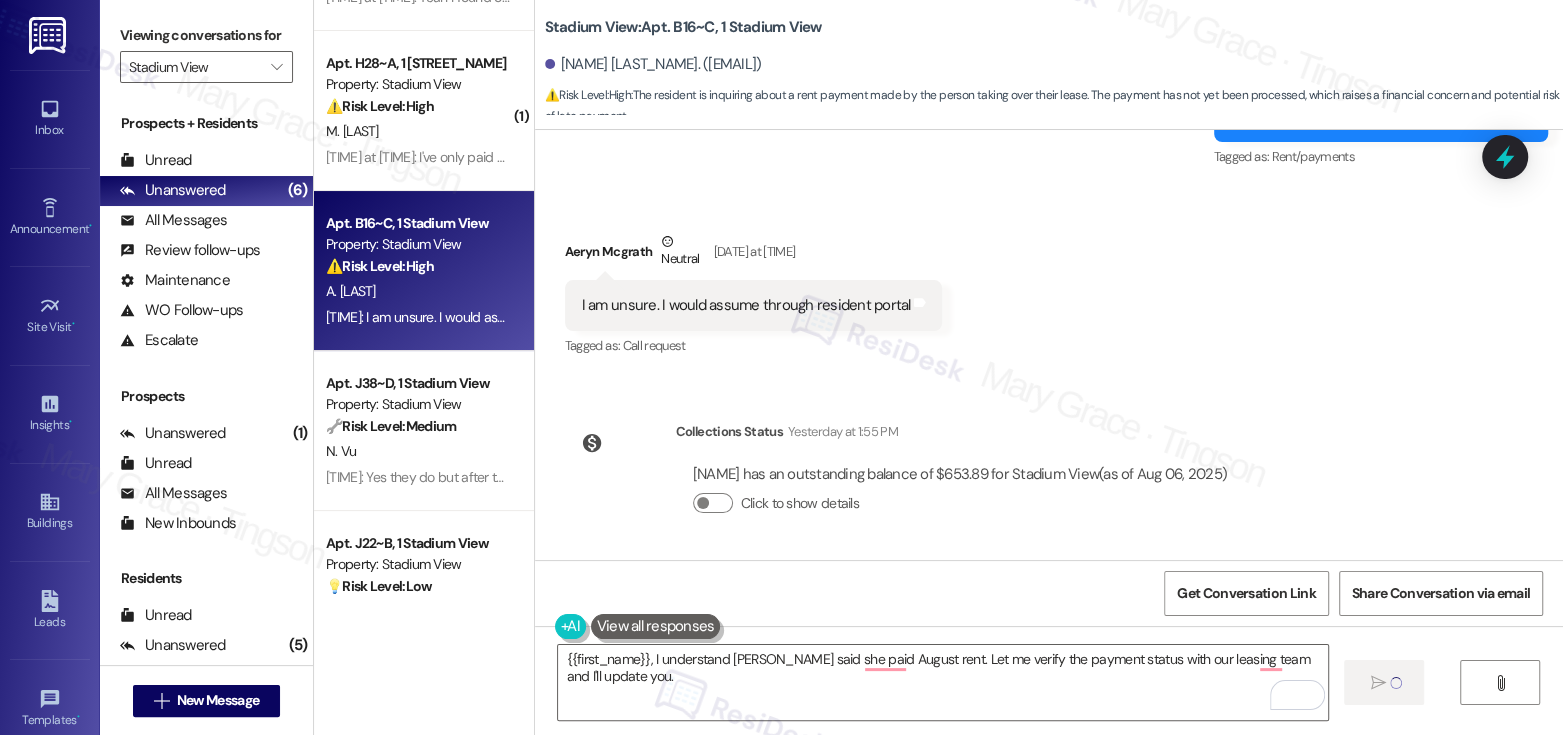type 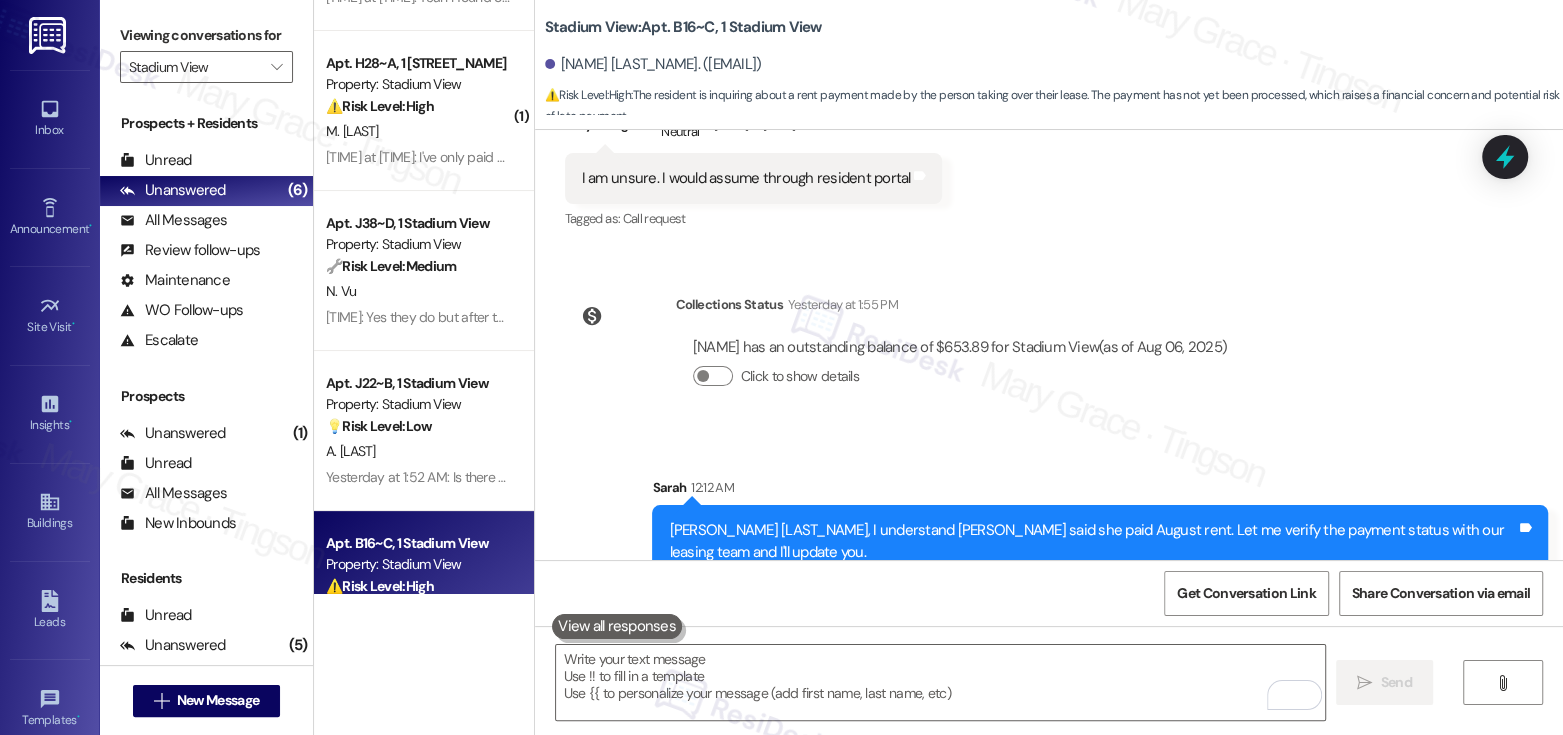 scroll, scrollTop: 3332, scrollLeft: 0, axis: vertical 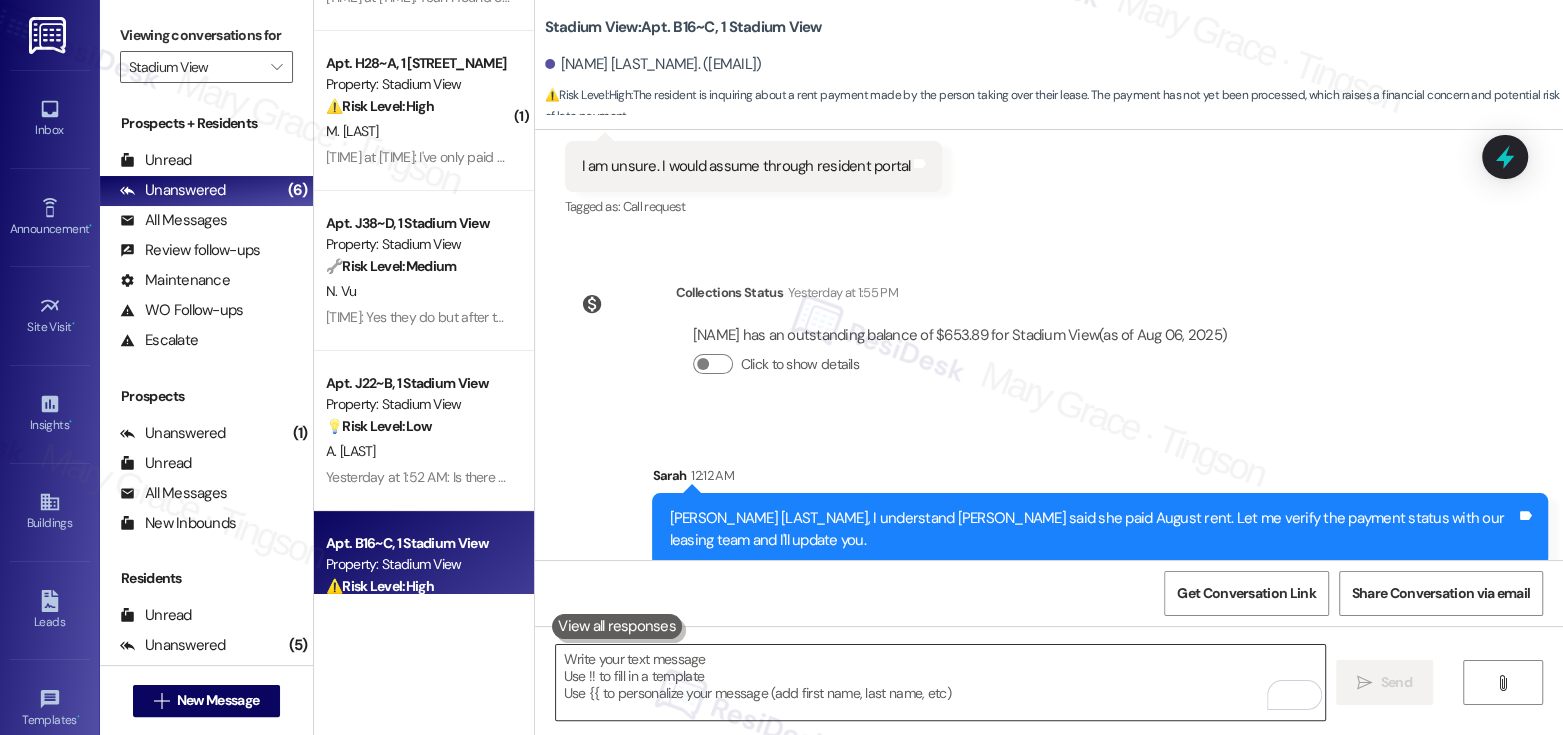 click at bounding box center [940, 682] 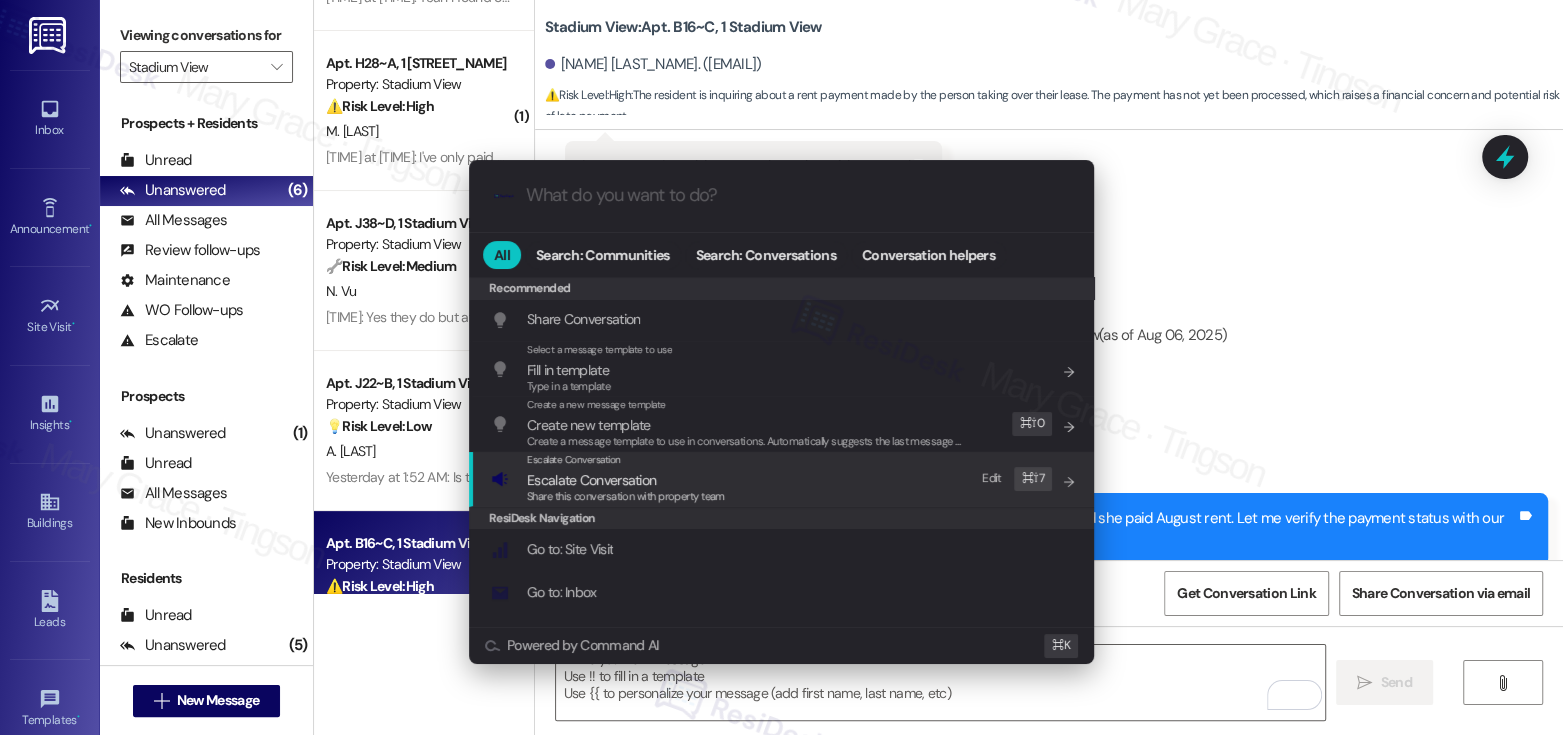 click on "Escalate Conversation Escalate Conversation Share this conversation with property team Edit ⌘ ⇧ 7" at bounding box center (783, 479) 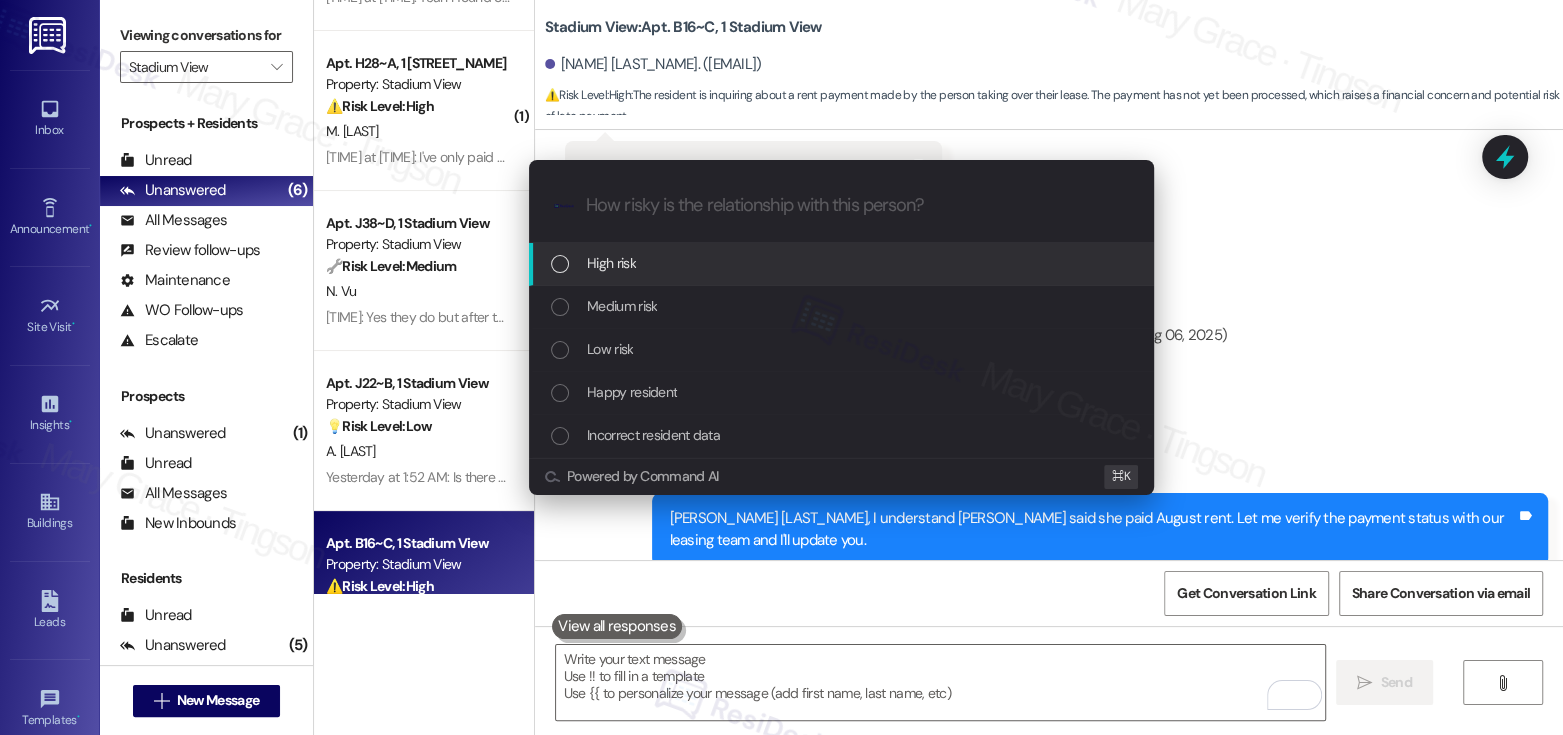 click on "High risk" at bounding box center [843, 263] 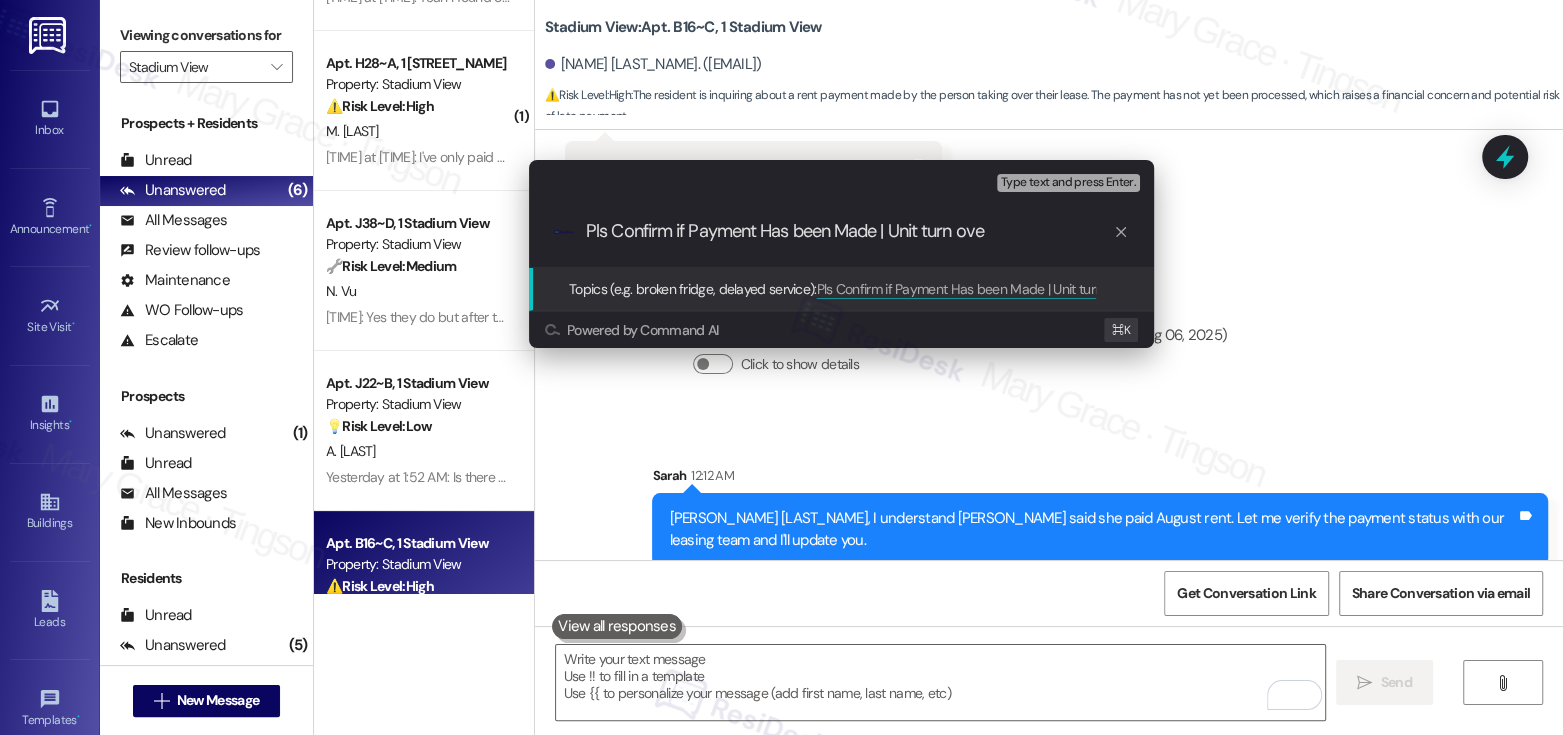 type on "Pls Confirm if Payment Has been Made | Unit turn over" 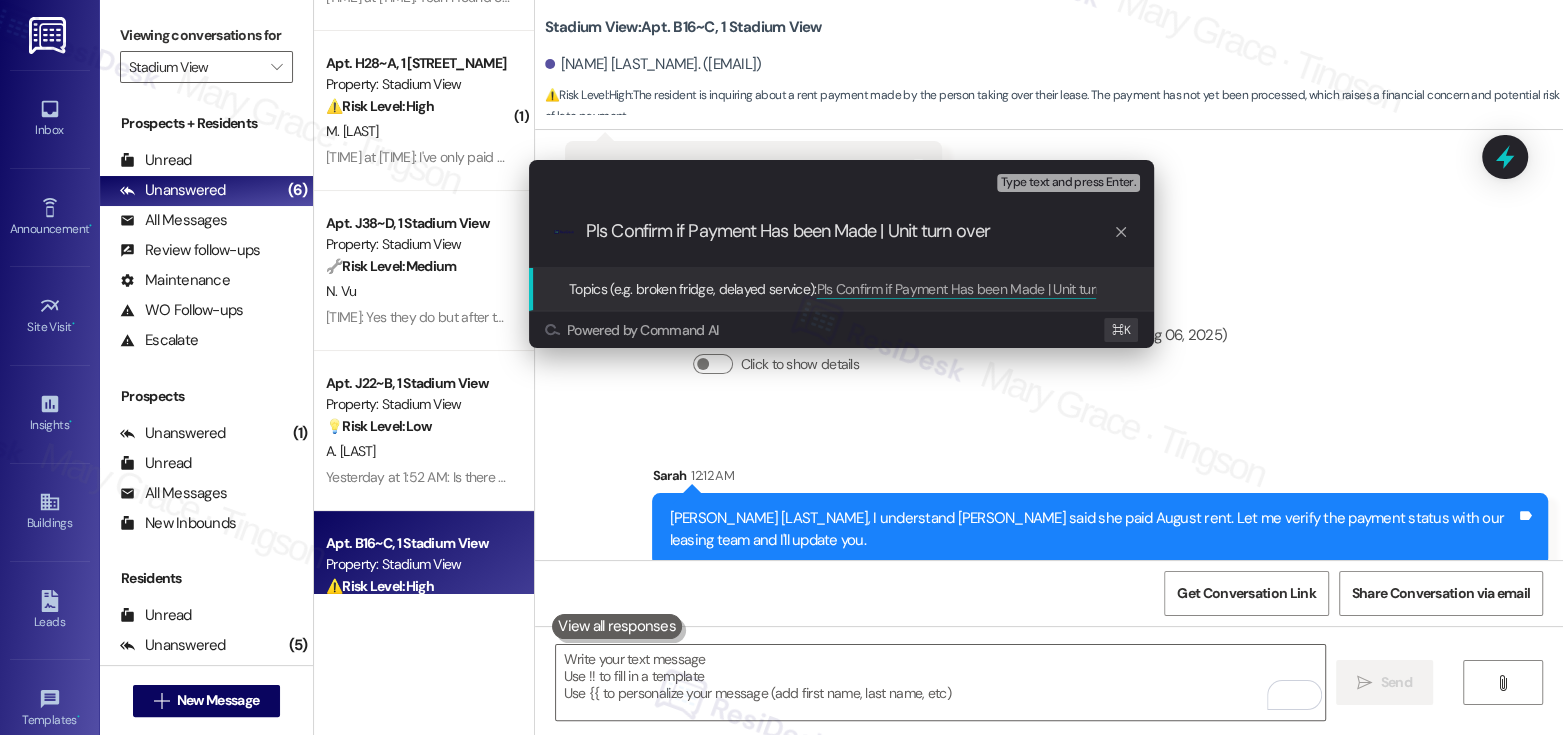 type 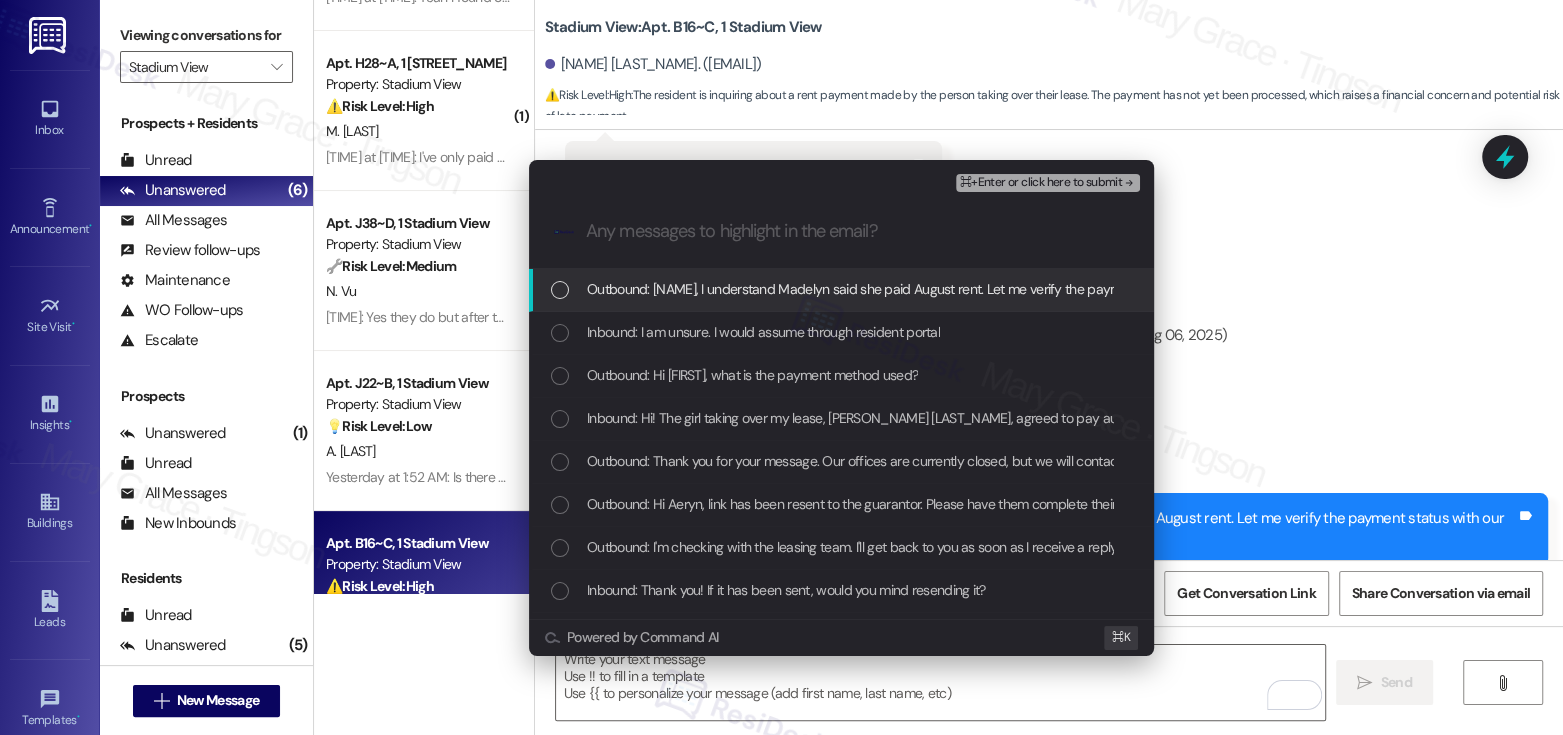 click on "Outbound: Aeryn, I understand Madelyn said she paid August rent. Let me verify the payment status with our leasing team and I'll update you." at bounding box center (1001, 289) 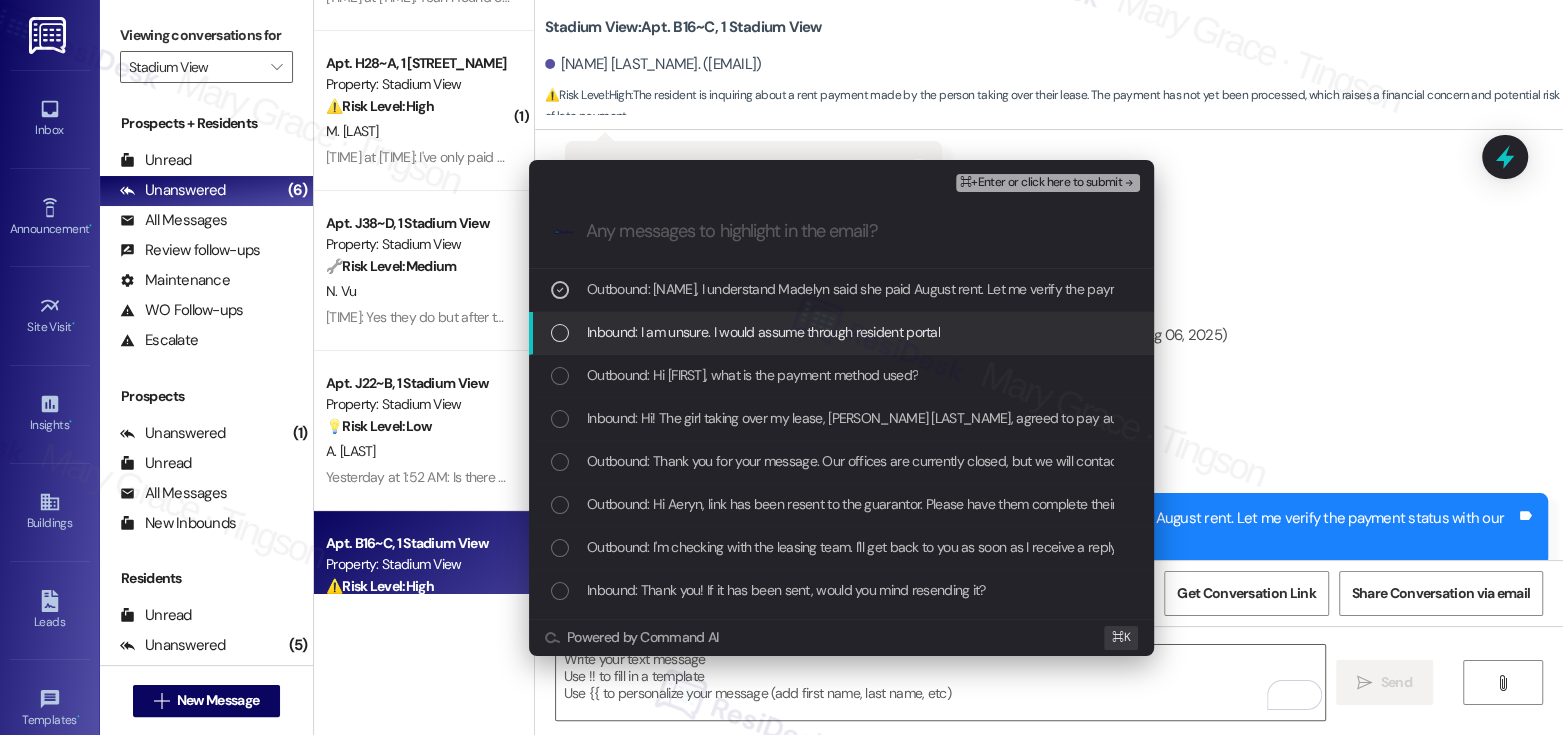 click on "Inbound: I am unsure. I would assume through resident portal" at bounding box center (763, 332) 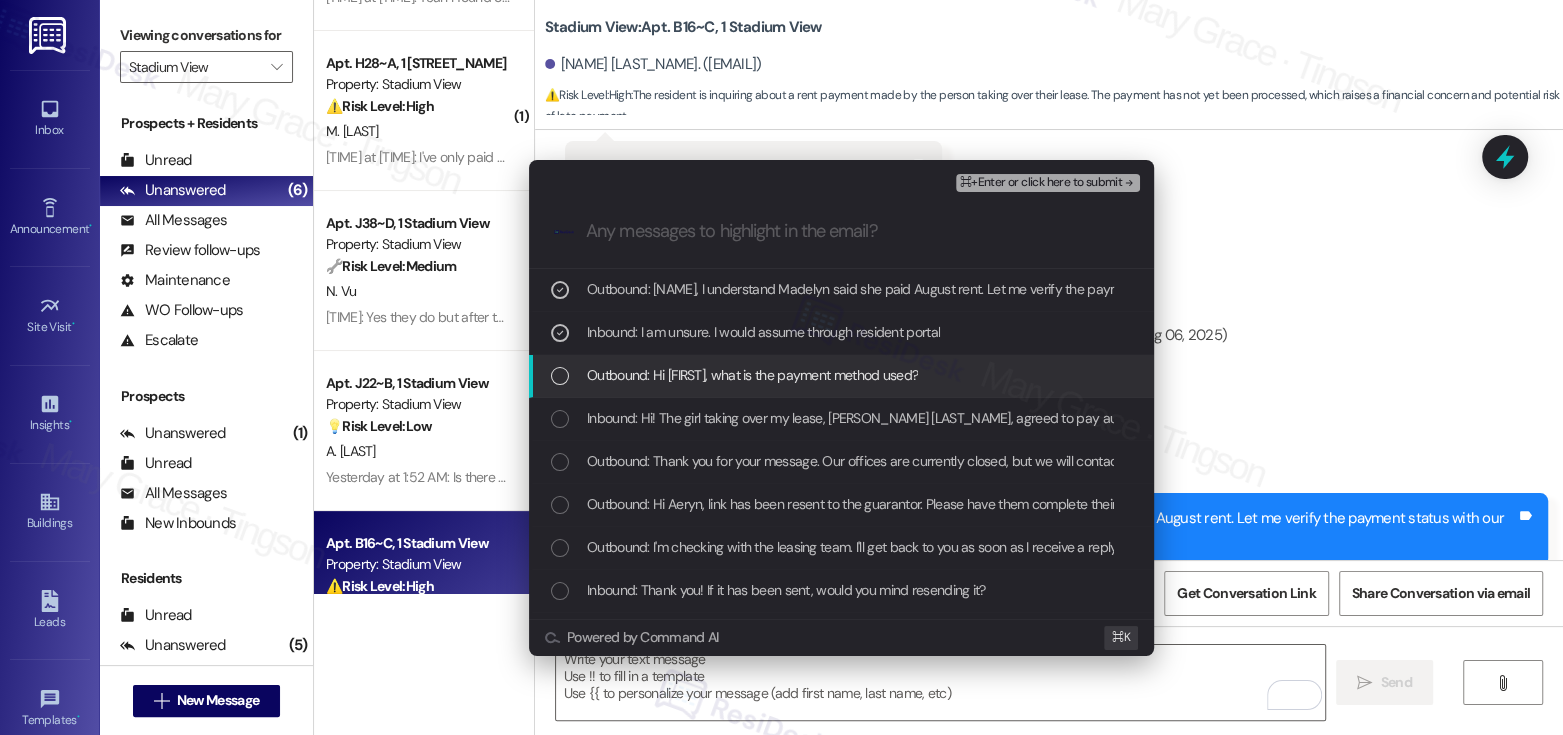 click on "Outbound: Hi Aeryn, what is the payment method used?" at bounding box center [752, 375] 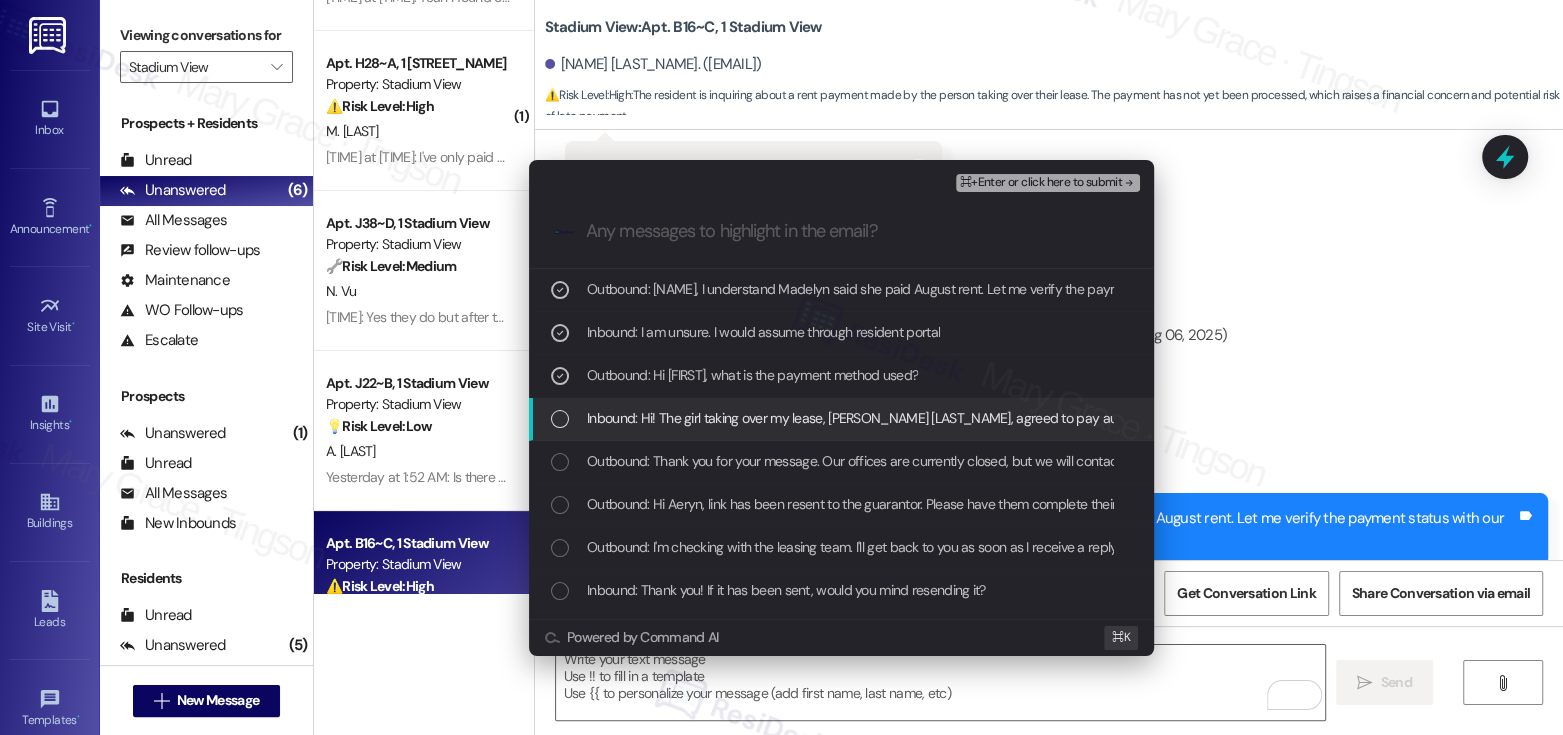 click on "Inbound: Hi! The girl taking over my lease, Madelyn McClendon, agreed to pay august rent. She said she paid it but nothing has been taken out of her account or gone through yet. Is there any way we could check or any advice we couple get on steps to have the payment go through?" at bounding box center [1440, 418] 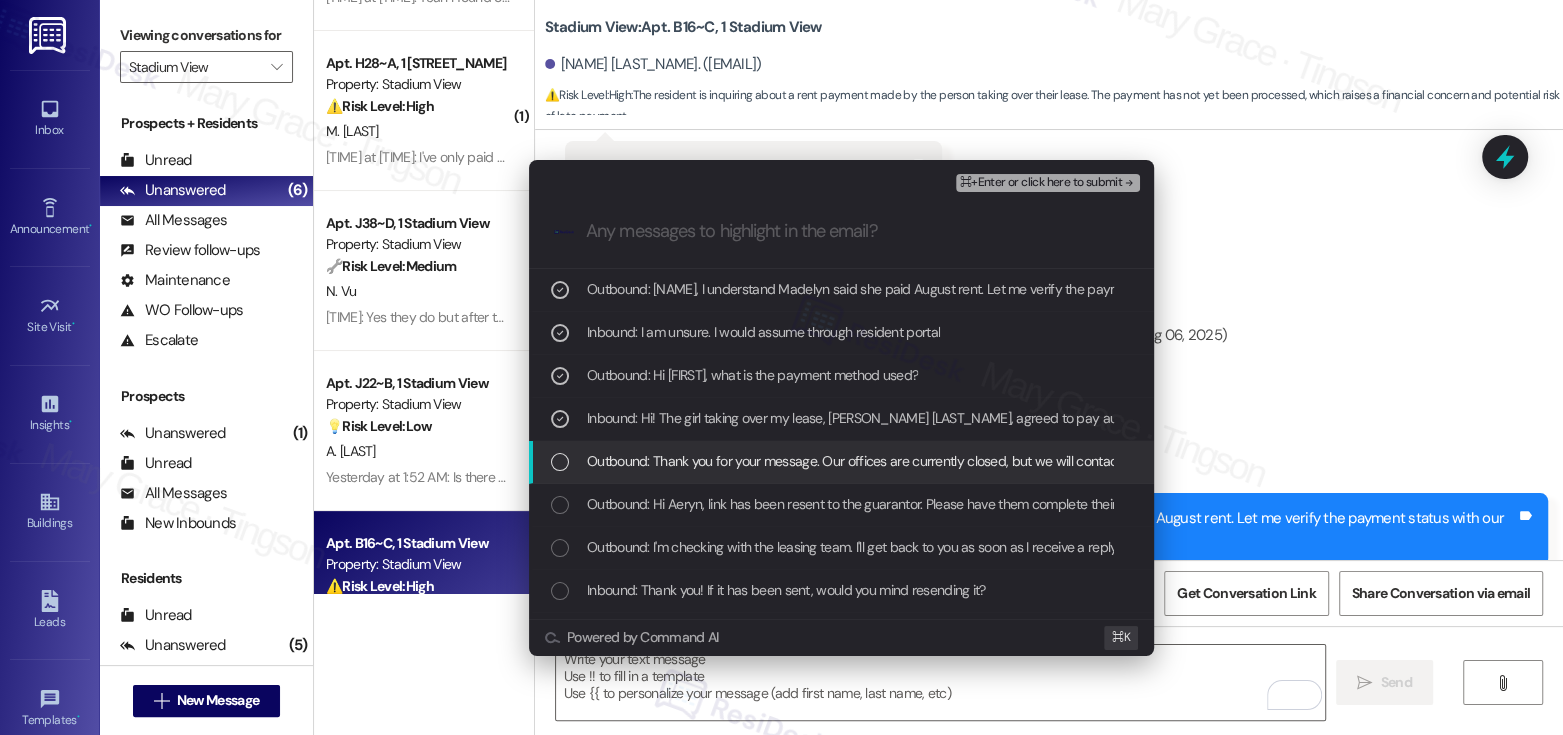 click on "Outbound: Hi Aeryn, how are you? A friendly reminder that your rent is due and your current balance is $605.99.  Please let us know if you have any questions! If you've already paid, thank you for your patience!" at bounding box center [1150, 461] 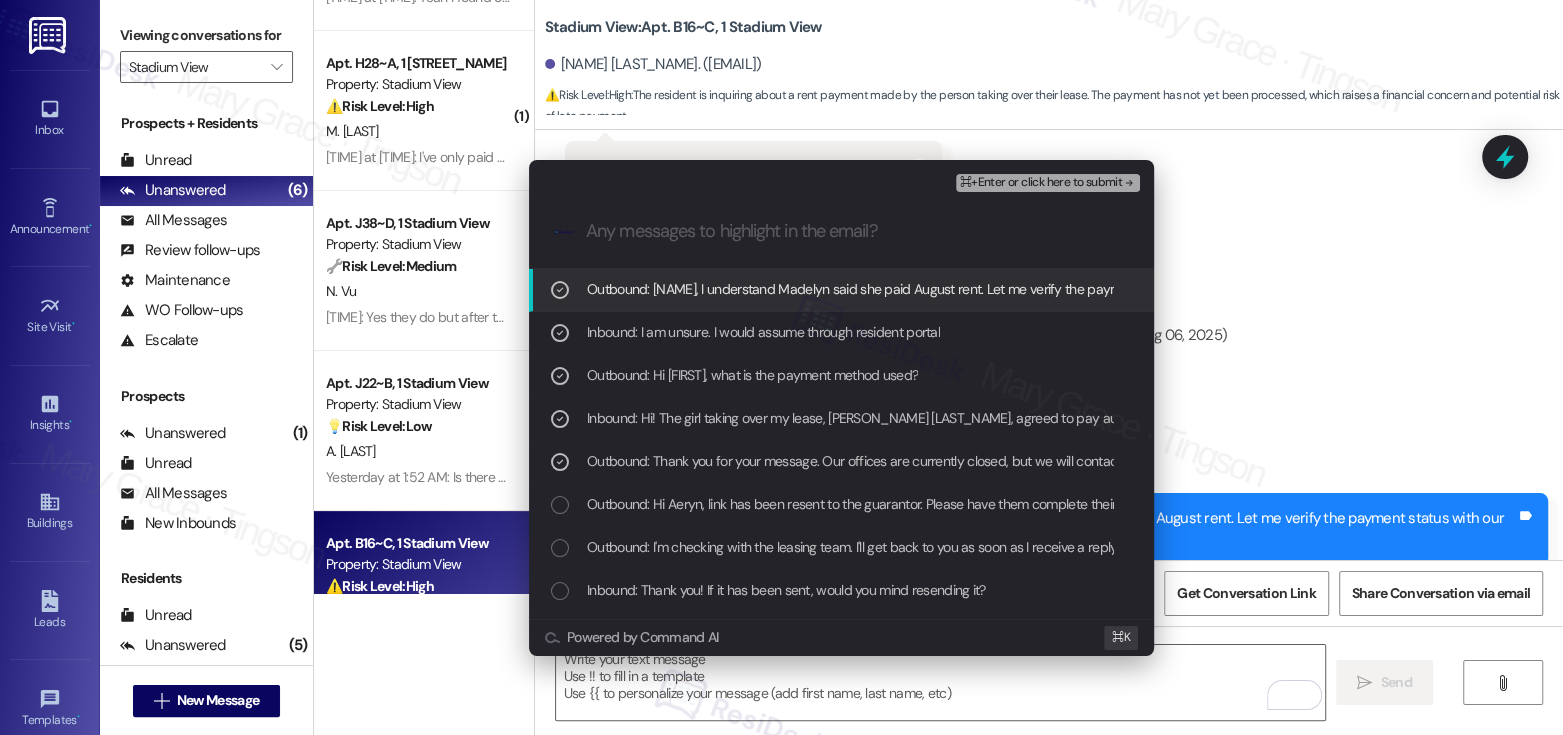 click on "⌘+Enter or click here to submit" at bounding box center [1050, 183] 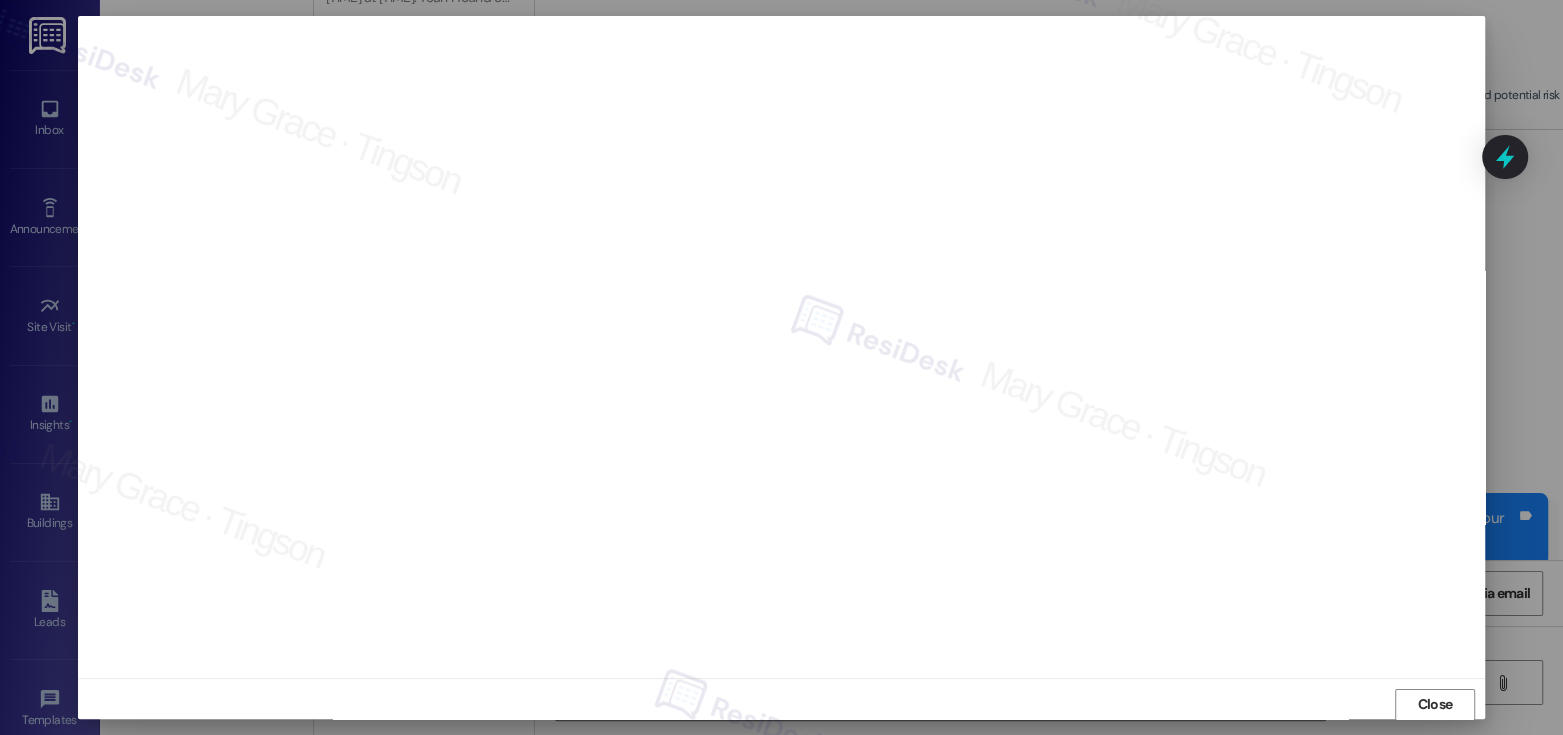 scroll, scrollTop: 10, scrollLeft: 0, axis: vertical 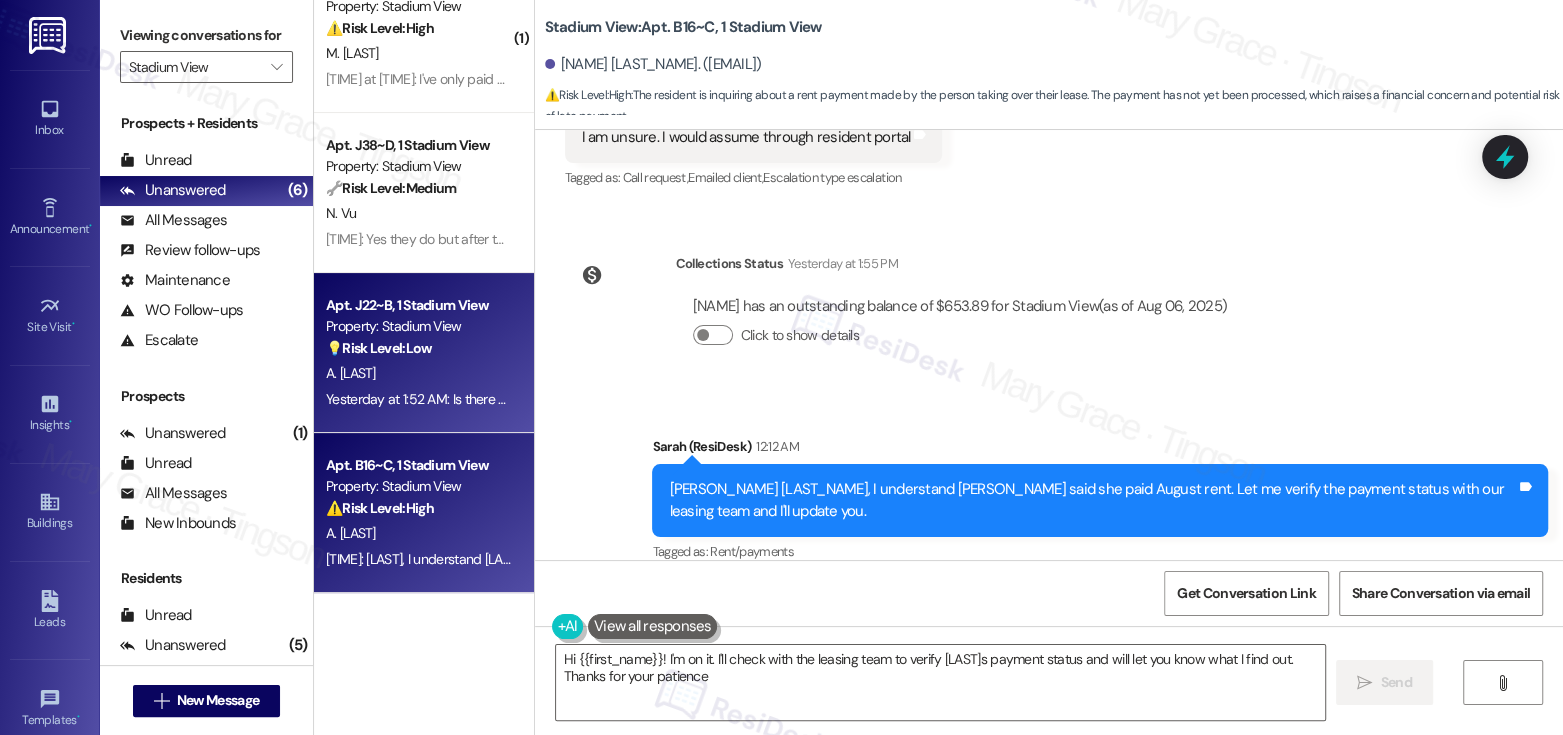 type on "Hi {{first_name}}! I'm on it. I'll check with the leasing team to verify Madelyn's payment status and will let you know what I find out. Thanks for your patience!" 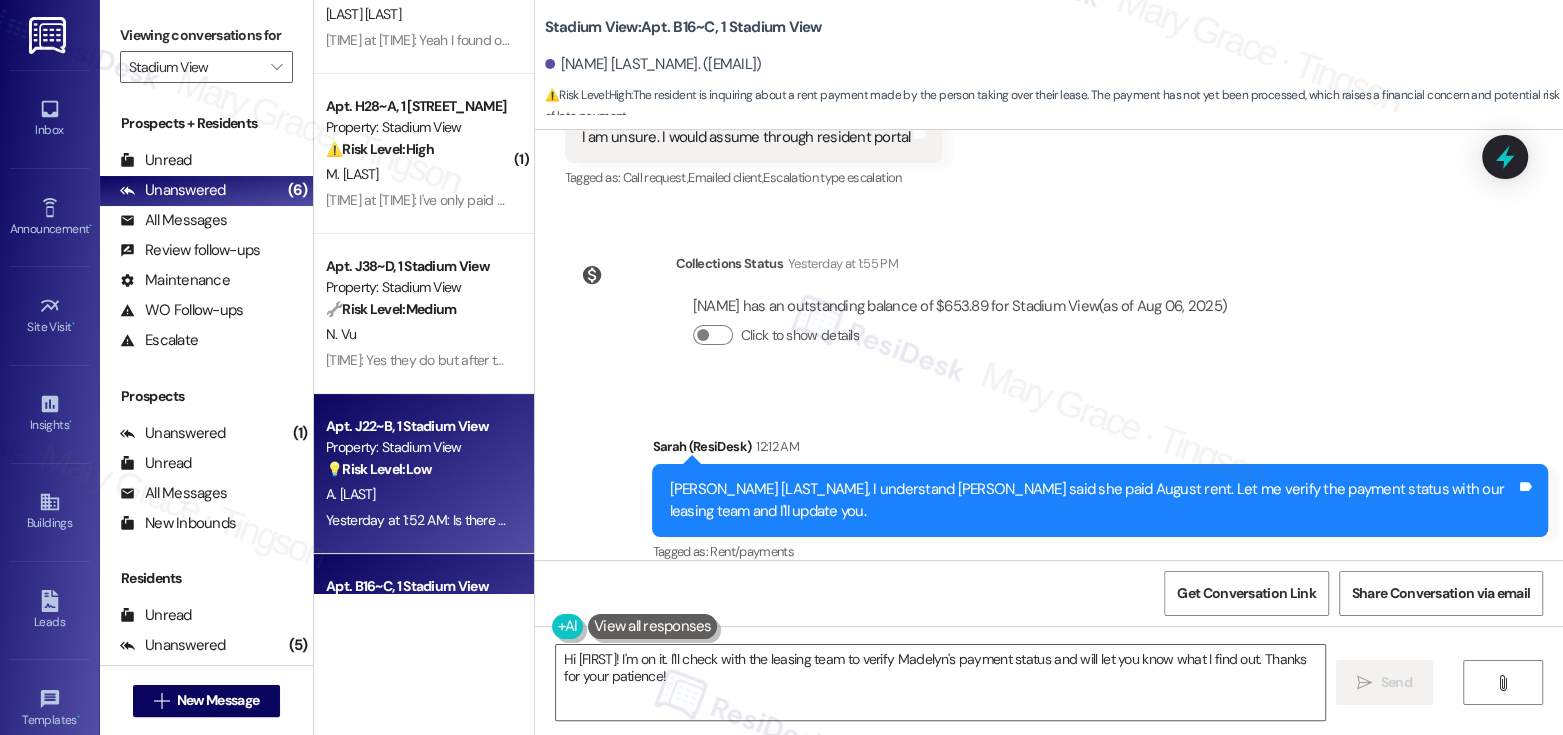 scroll, scrollTop: 0, scrollLeft: 0, axis: both 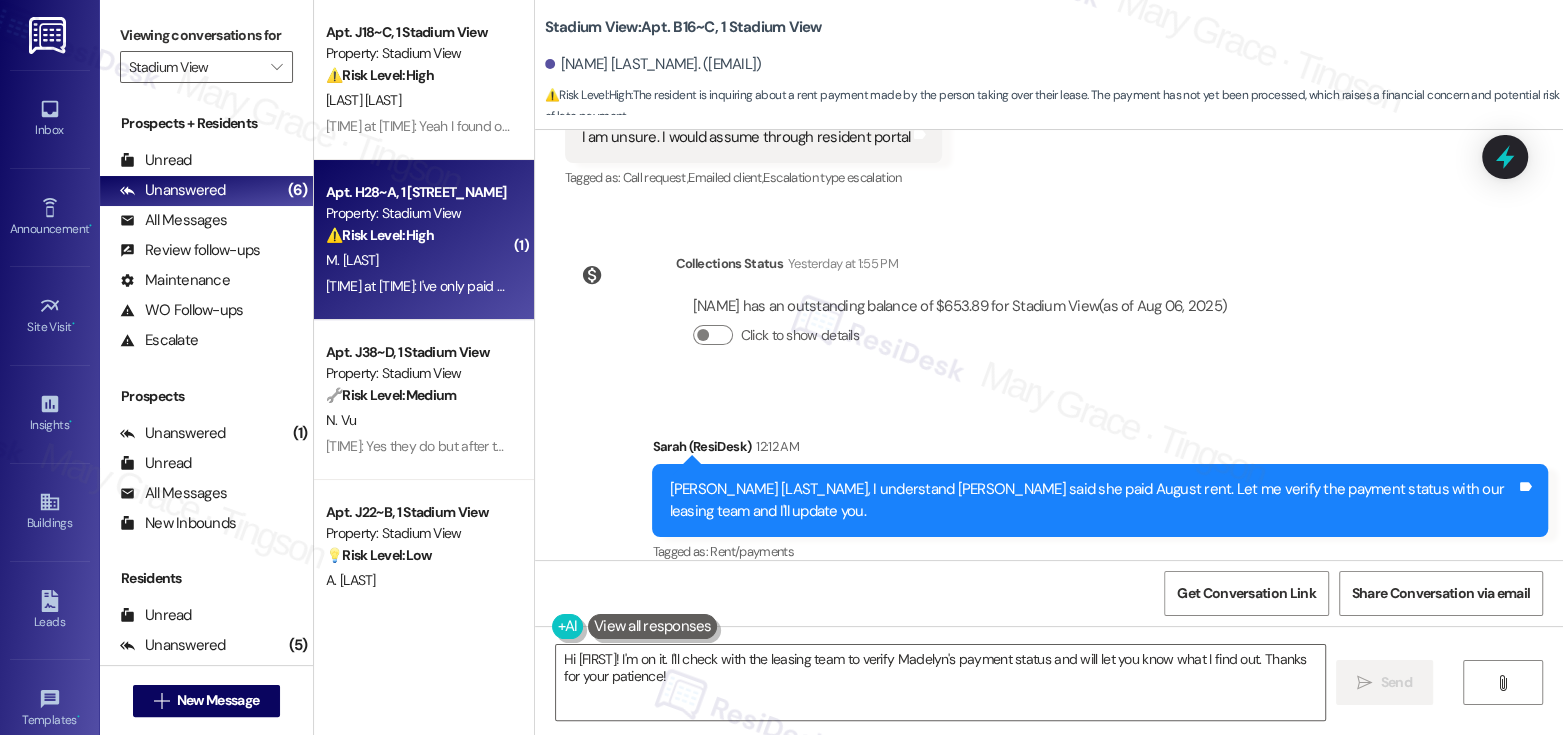 click on "M. Addington" at bounding box center [418, 260] 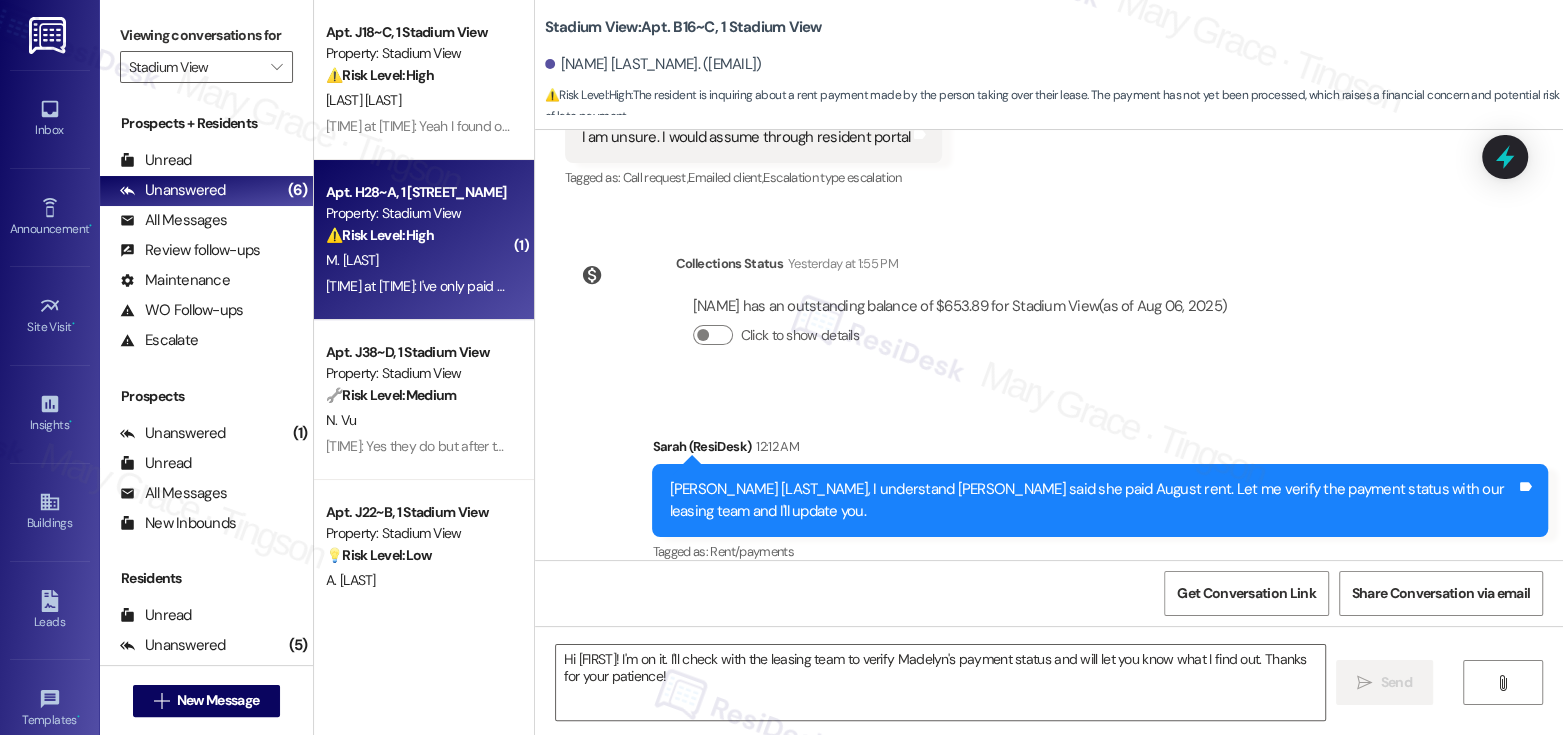 type on "Fetching suggested responses. Please feel free to read through the conversation in the meantime." 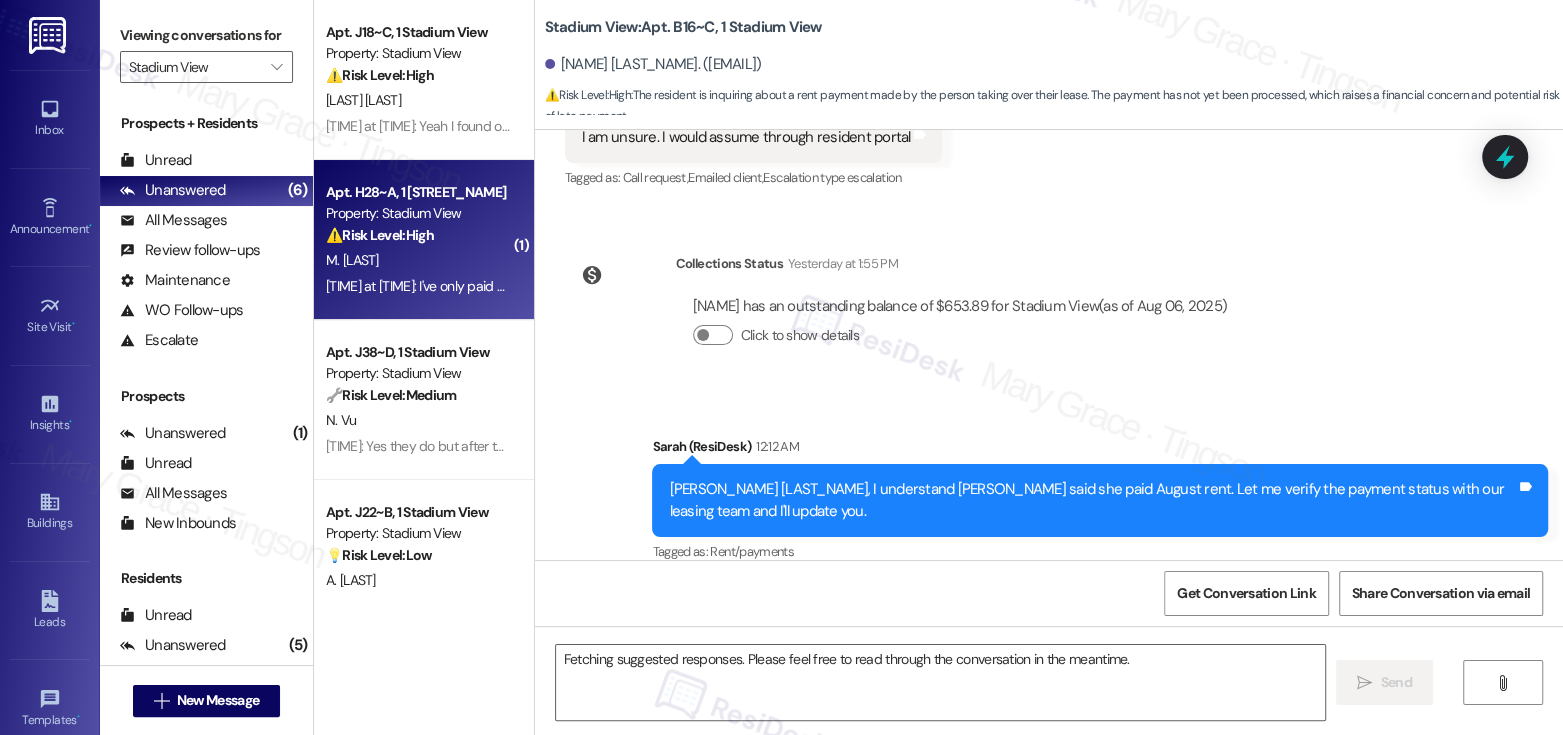 click on "M. Addington" at bounding box center [418, 260] 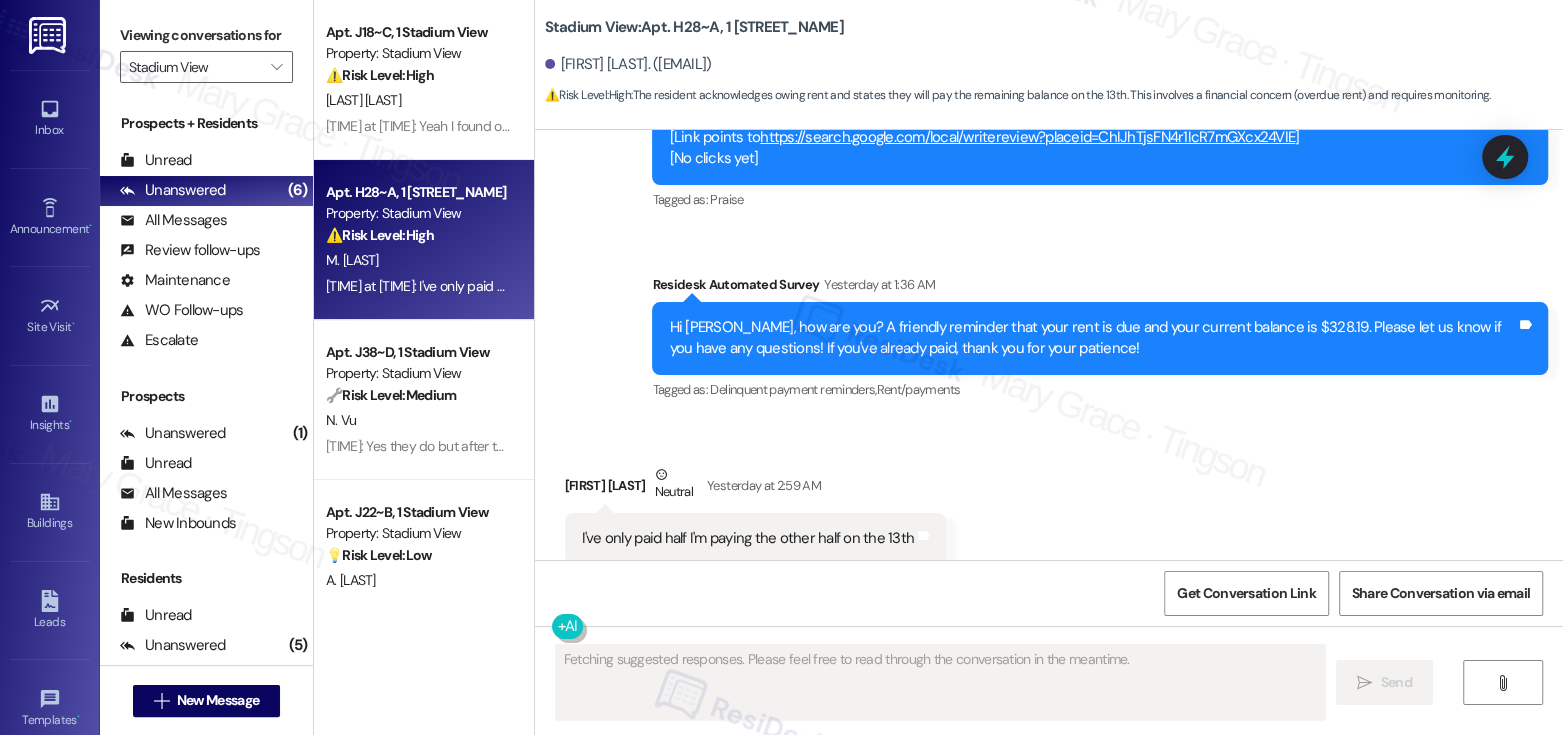 scroll, scrollTop: 1534, scrollLeft: 0, axis: vertical 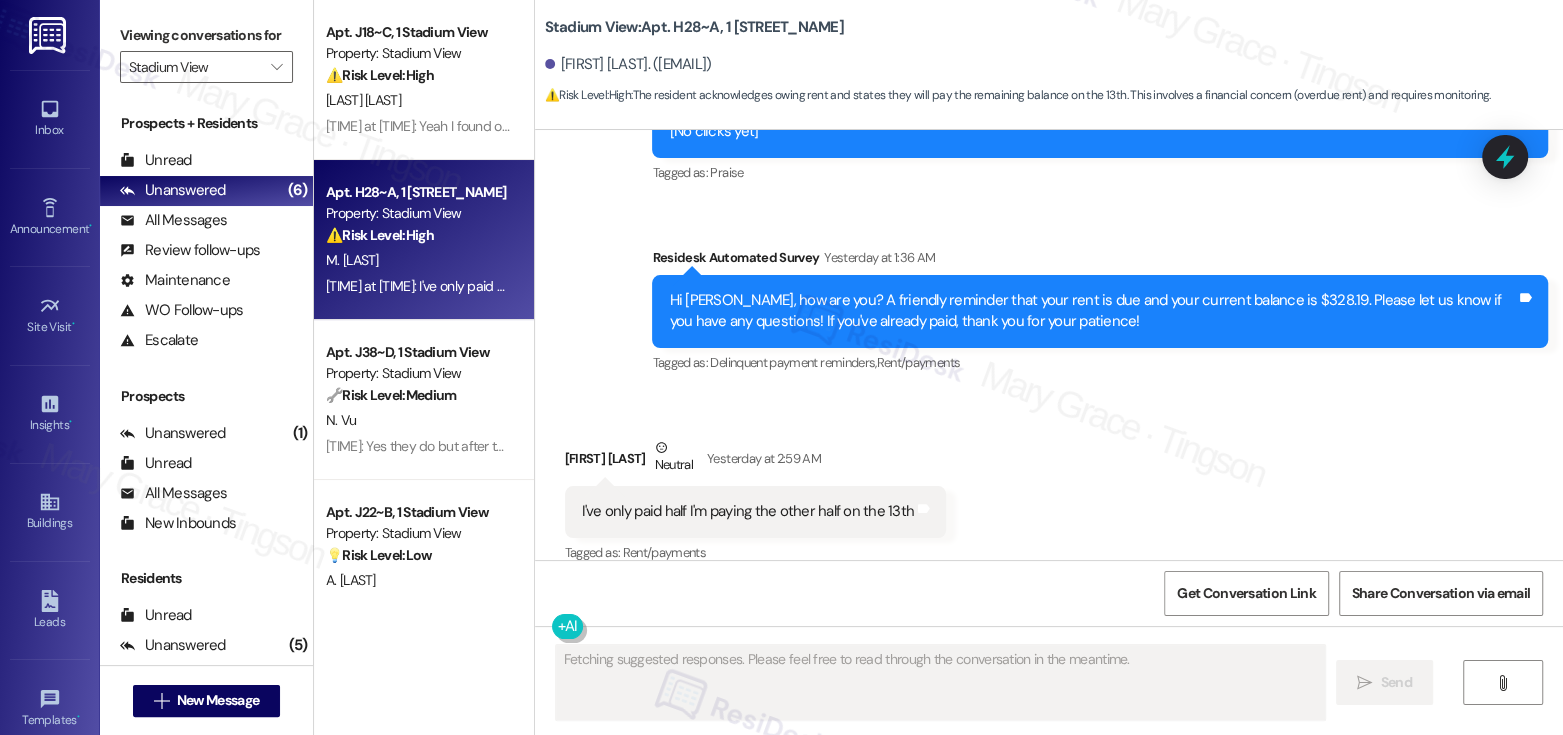 click on "I've only paid half I'm paying the other half on the 13th" at bounding box center [748, 511] 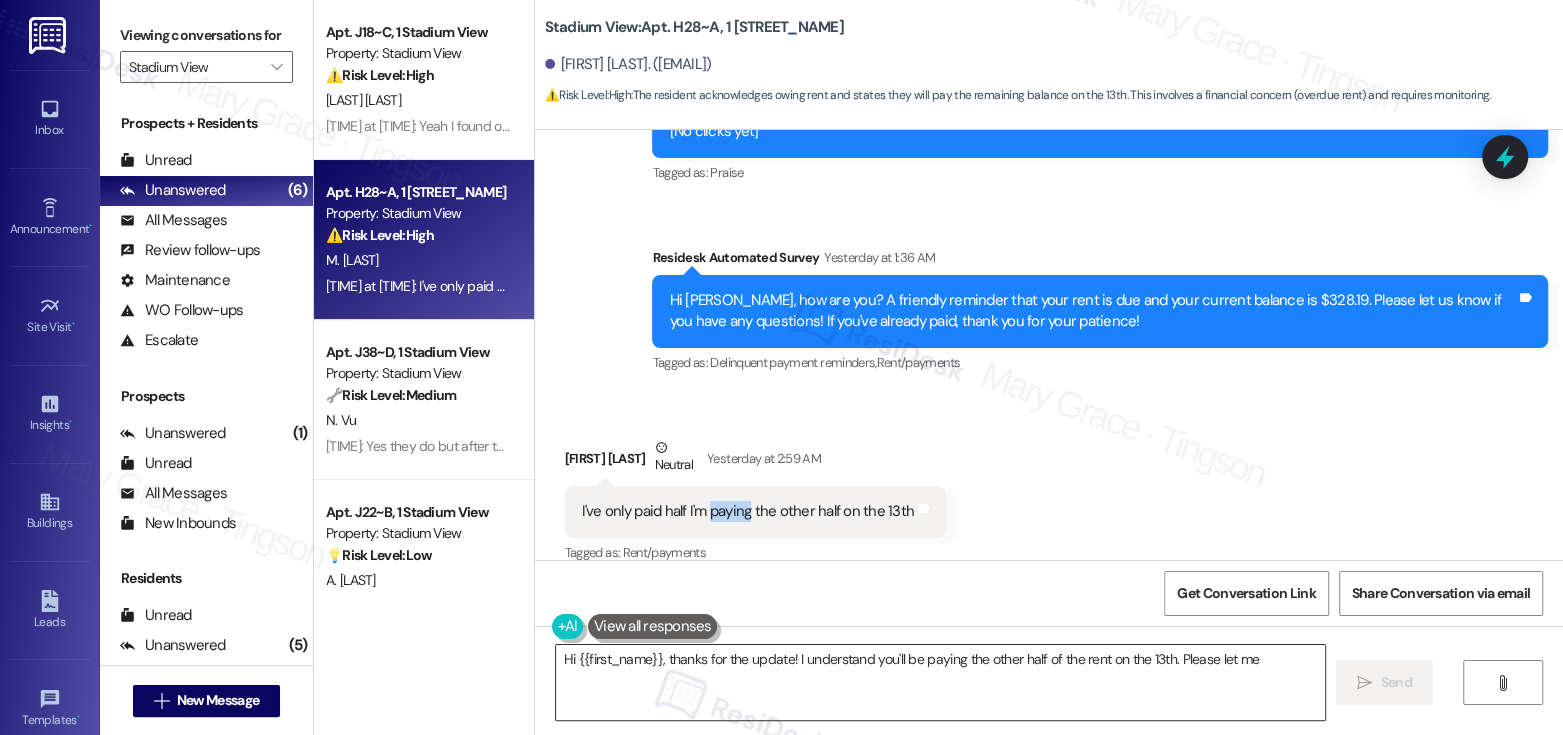 click on "Hi" at bounding box center [940, 682] 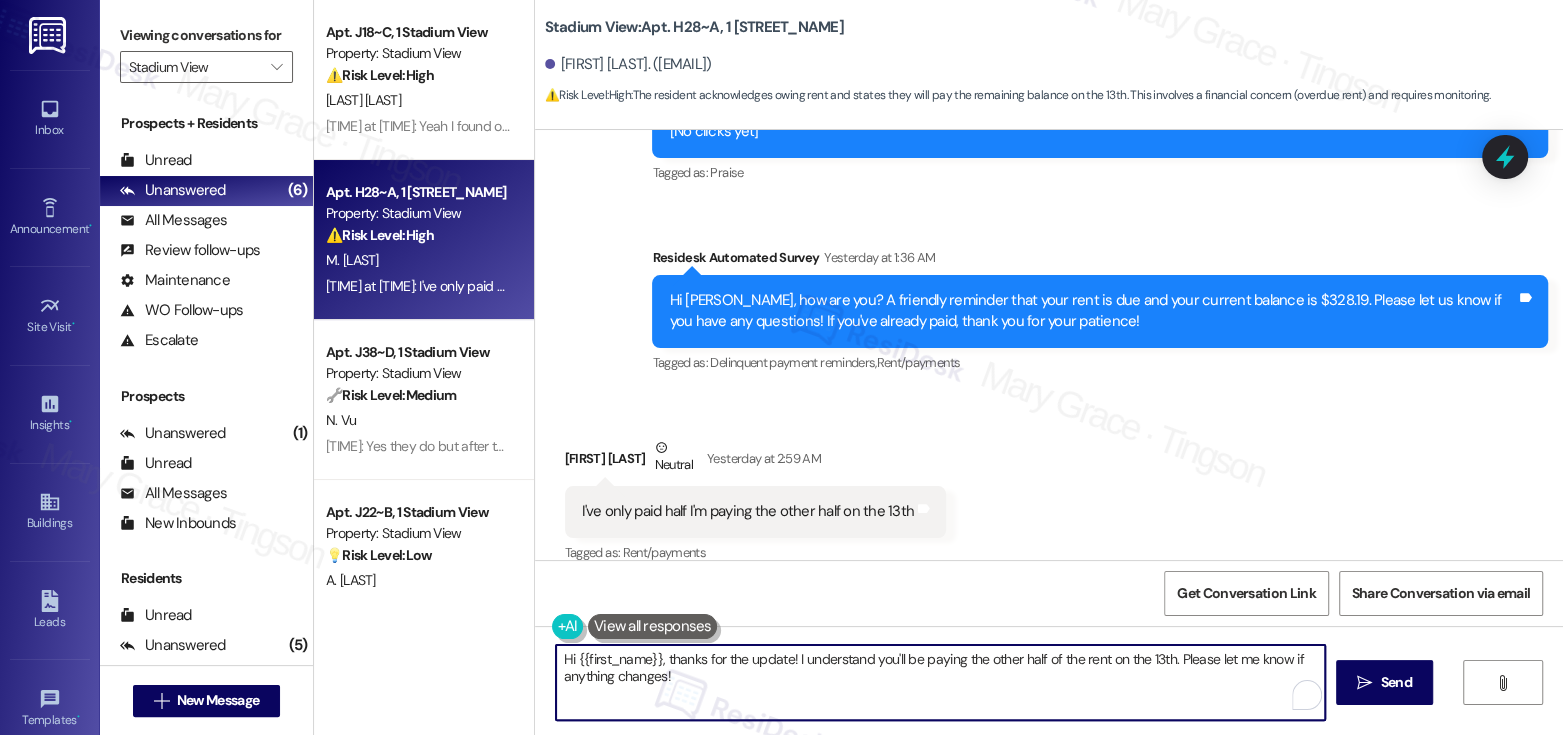 click on "Hi {{first_name}}, thanks for the update! I understand you'll be paying the other half of the rent on the 13th. Please let me know if anything changes!" at bounding box center (940, 682) 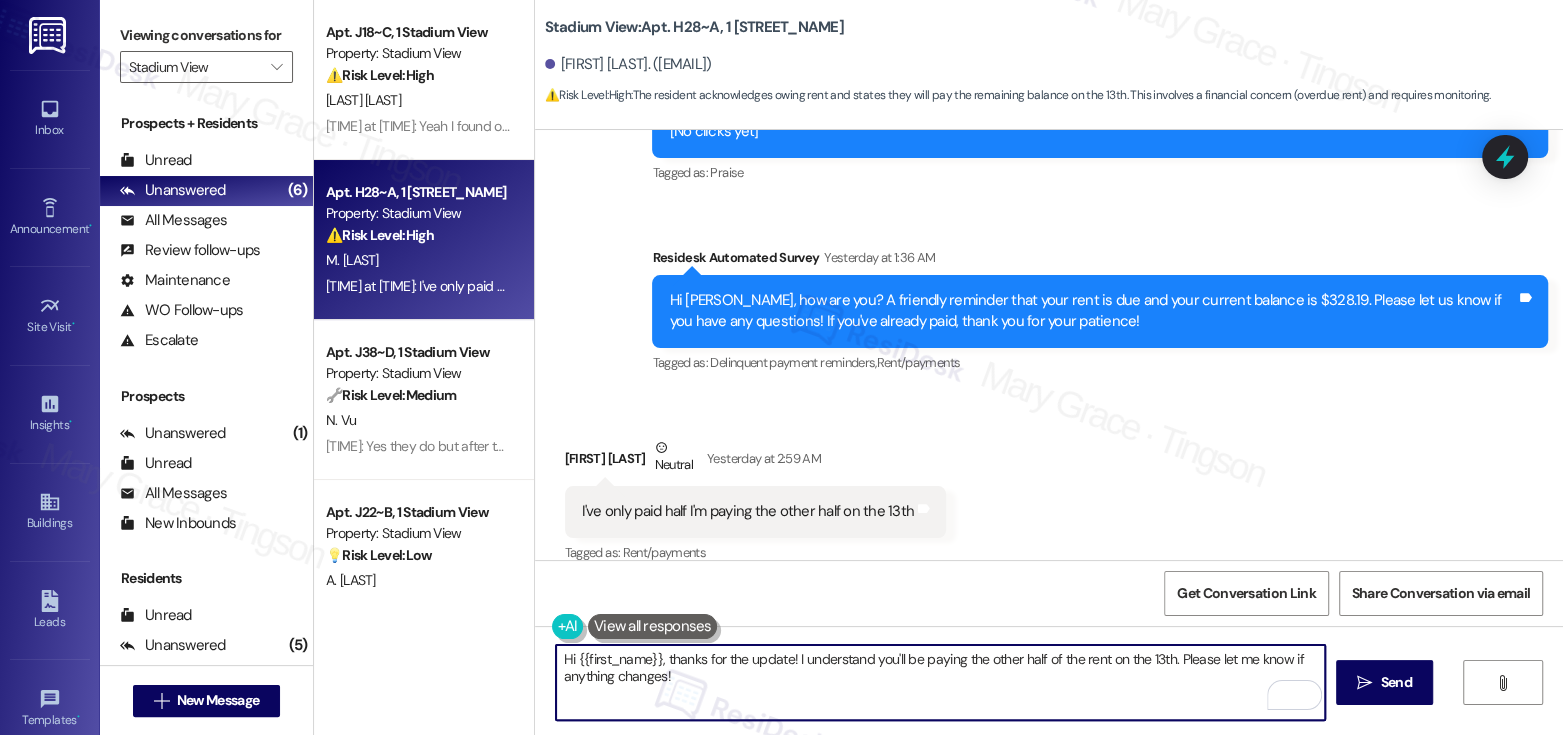 click on "Hi {{first_name}}, thanks for the update! I understand you'll be paying the other half of the rent on the 13th. Please let me know if anything changes!" at bounding box center [940, 682] 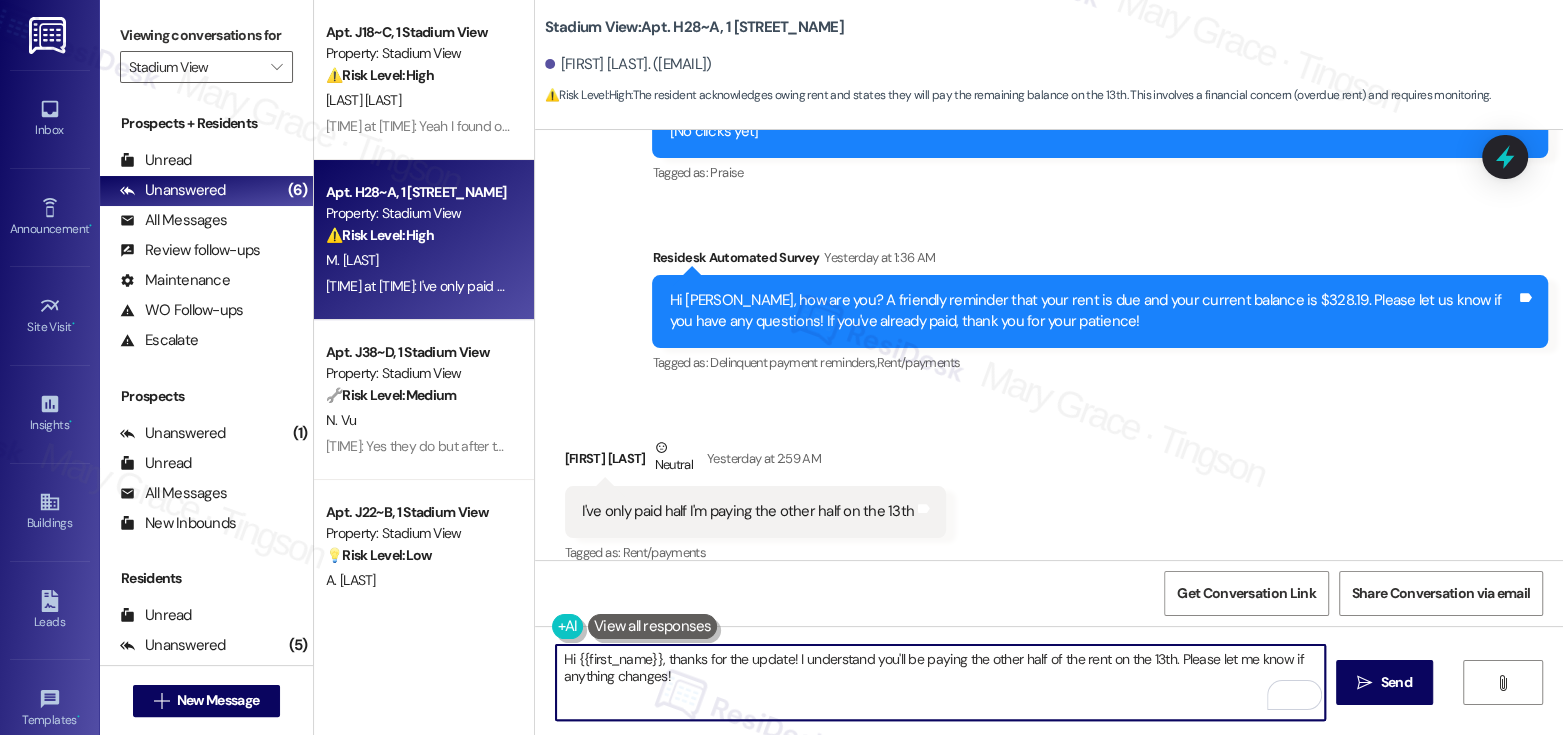 click on "Hi {{first_name}}, thanks for the update! I understand you'll be paying the other half of the rent on the 13th. Please let me know if anything changes!" at bounding box center (940, 682) 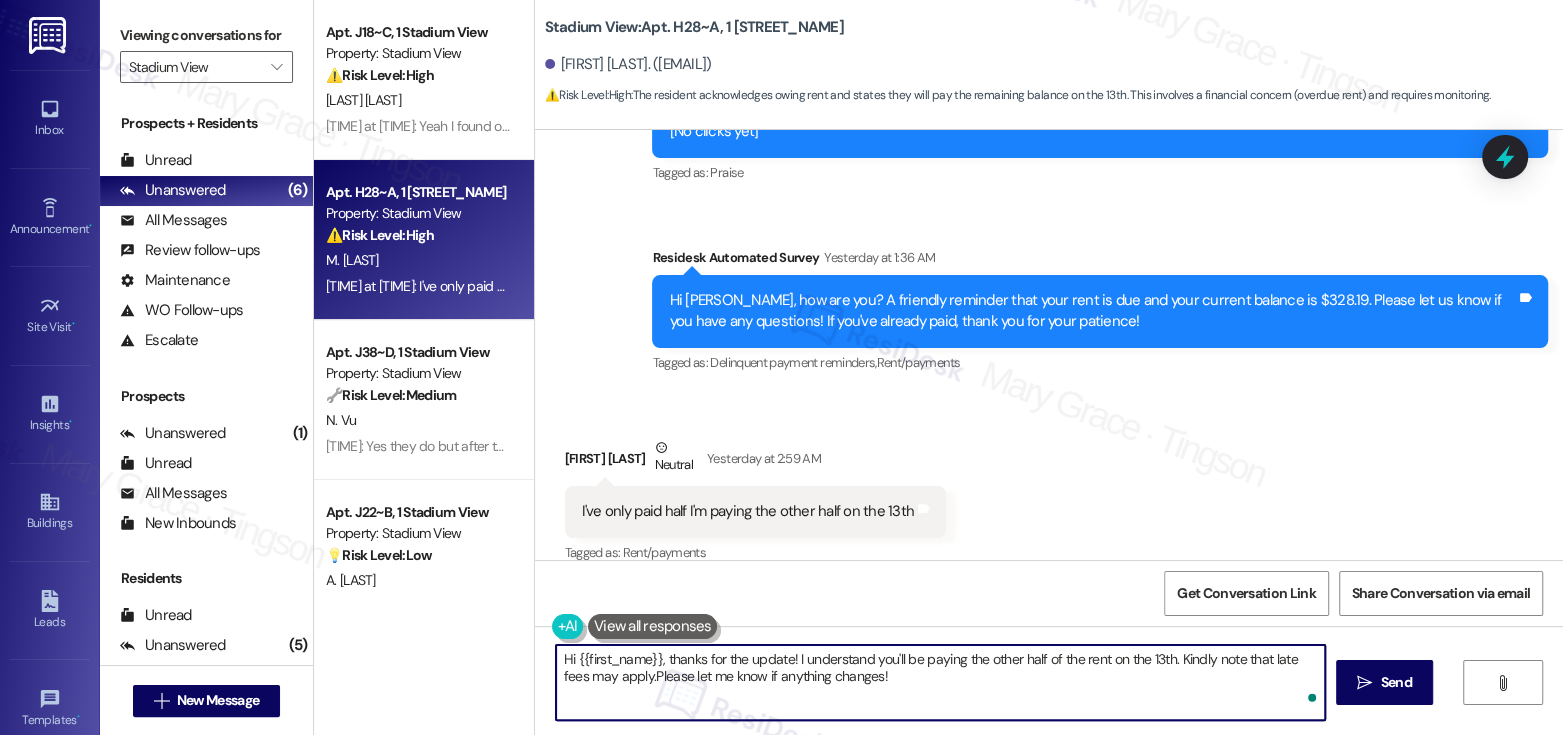 type on "Hi {{first_name}}, thanks for the update! I understand you'll be paying the other half of the rent on the 13th. Kindly note that late fees may apply. Please let me know if anything changes!" 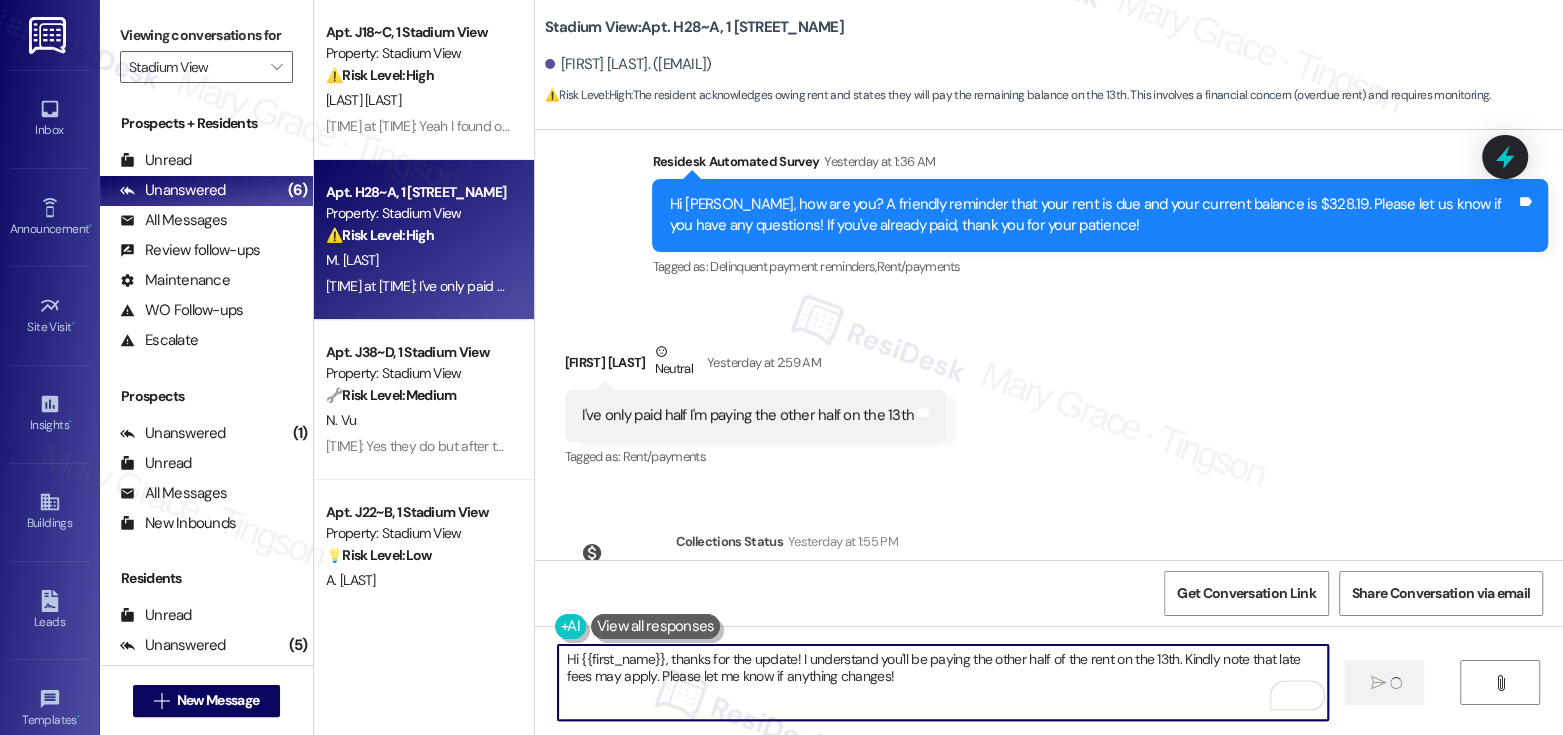 type 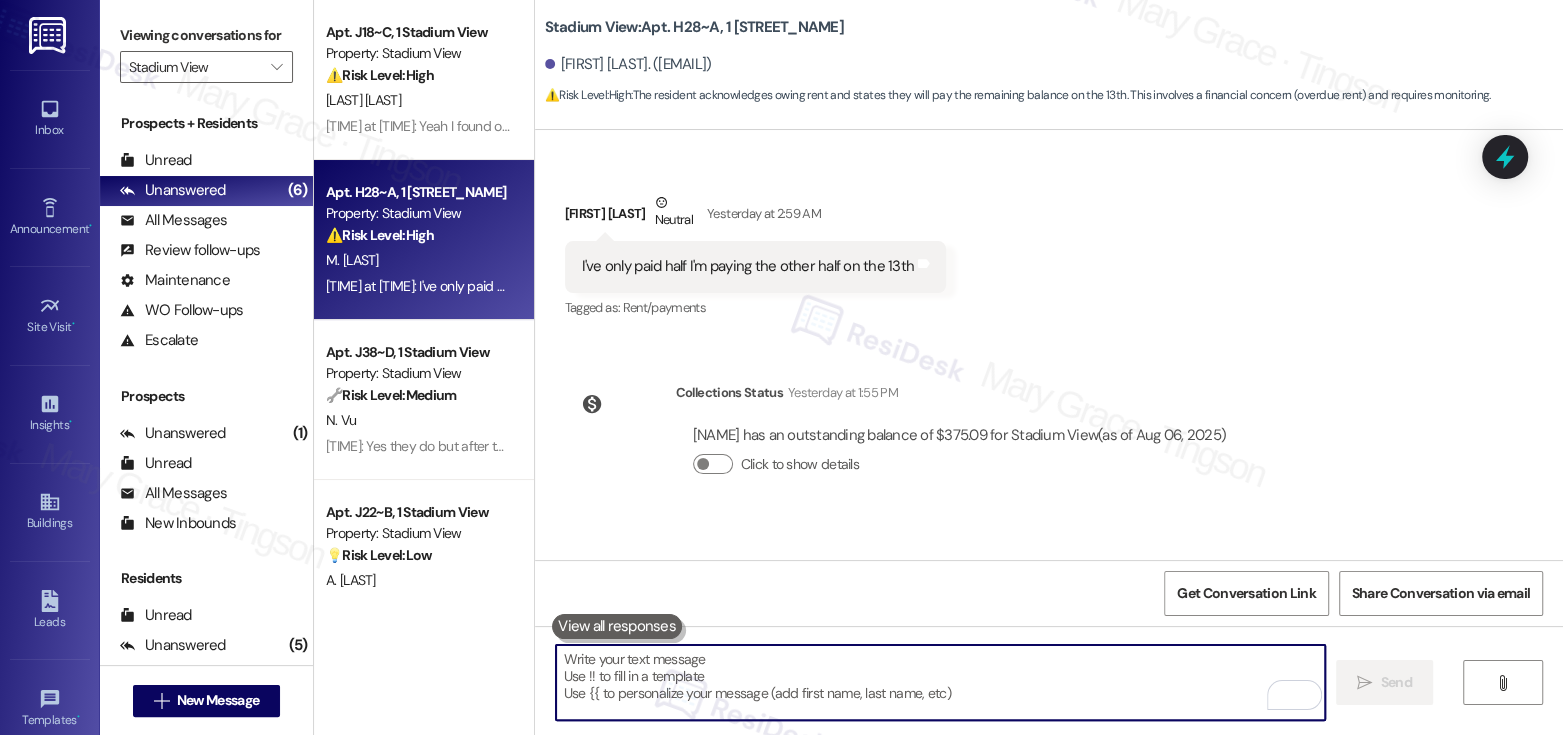 scroll, scrollTop: 1880, scrollLeft: 0, axis: vertical 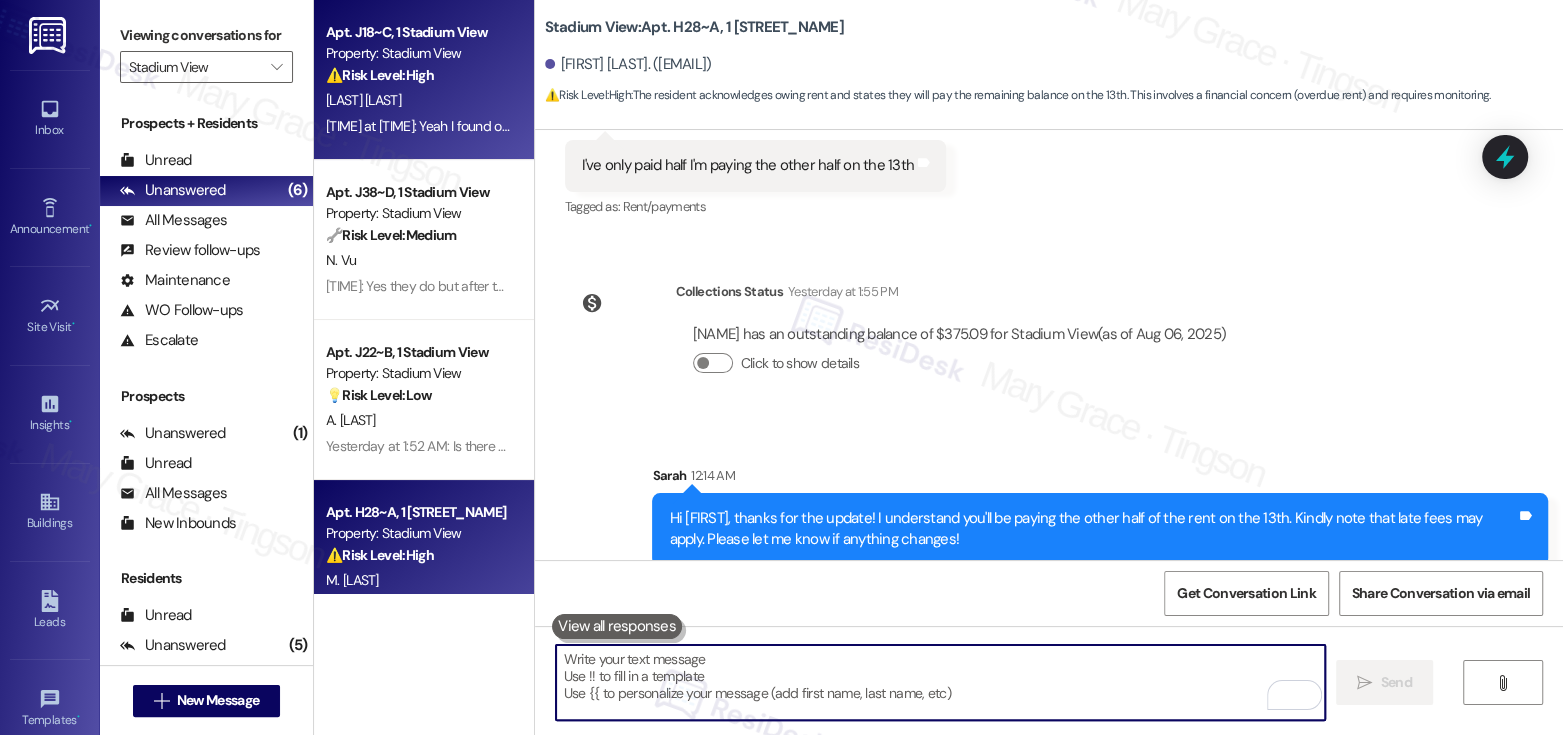 click on "Apt. J18~C, 1 Stadium View" at bounding box center (418, 32) 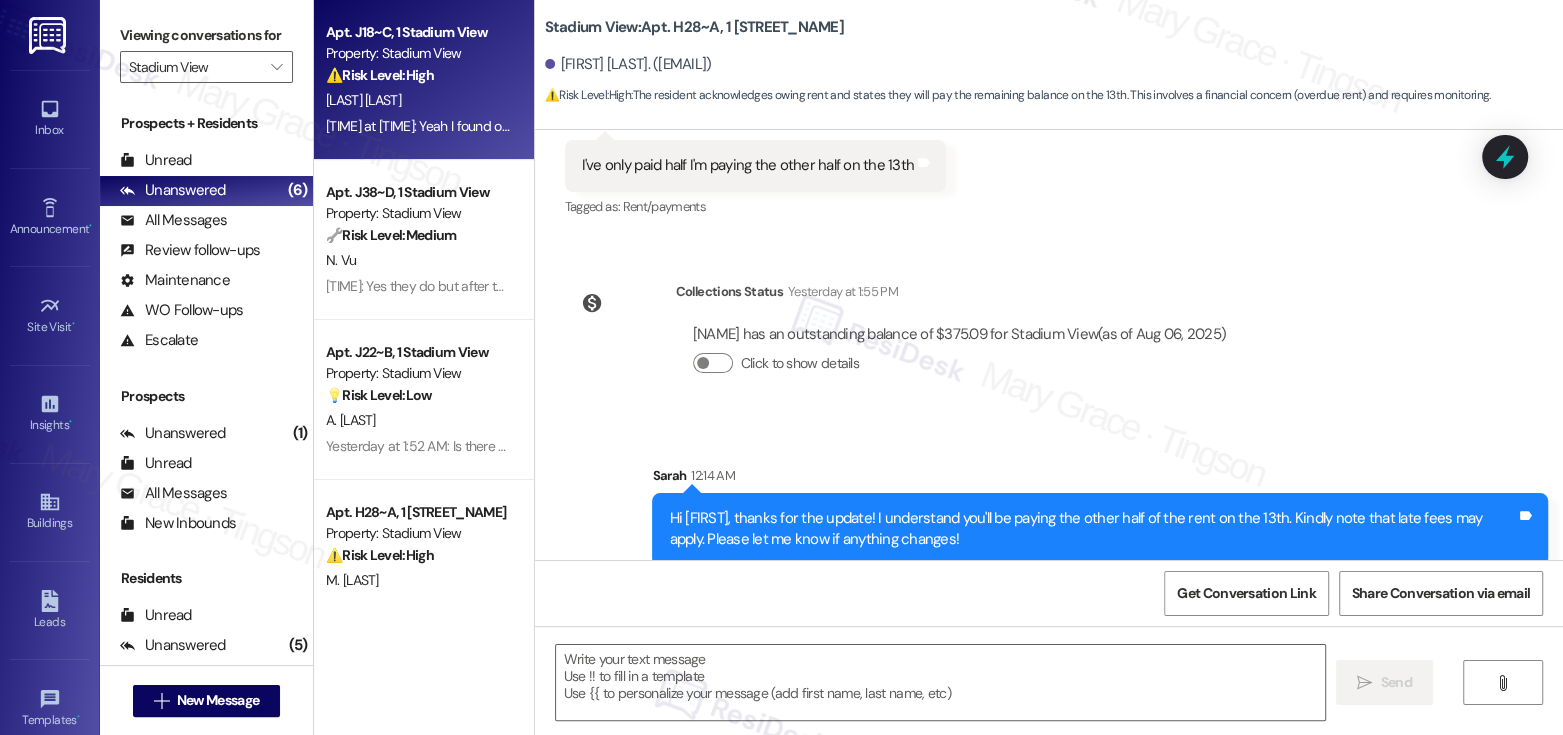click on "Apt. J18~C, 1 Stadium View" at bounding box center [418, 32] 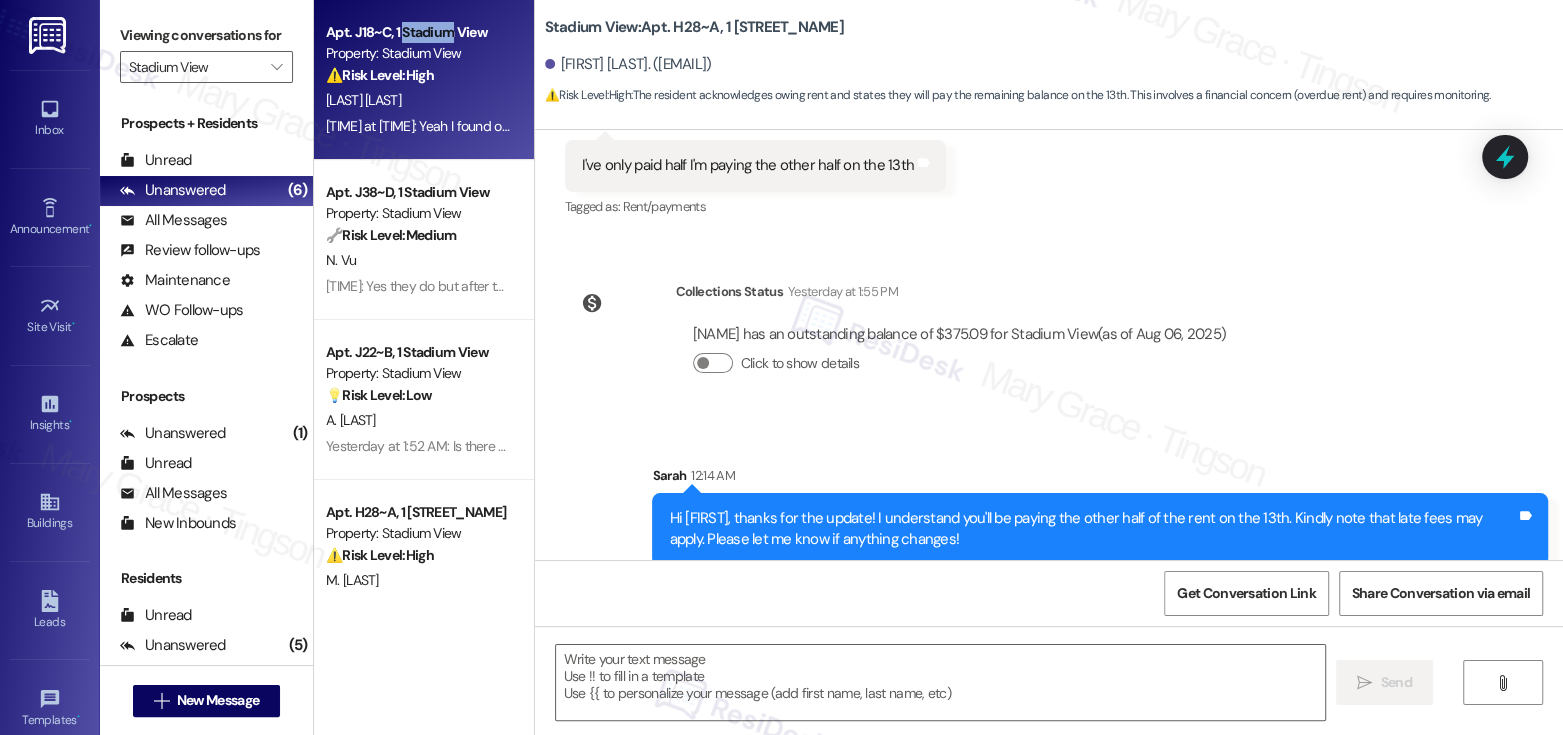 type on "Fetching suggested responses. Please feel free to read through the conversation in the meantime." 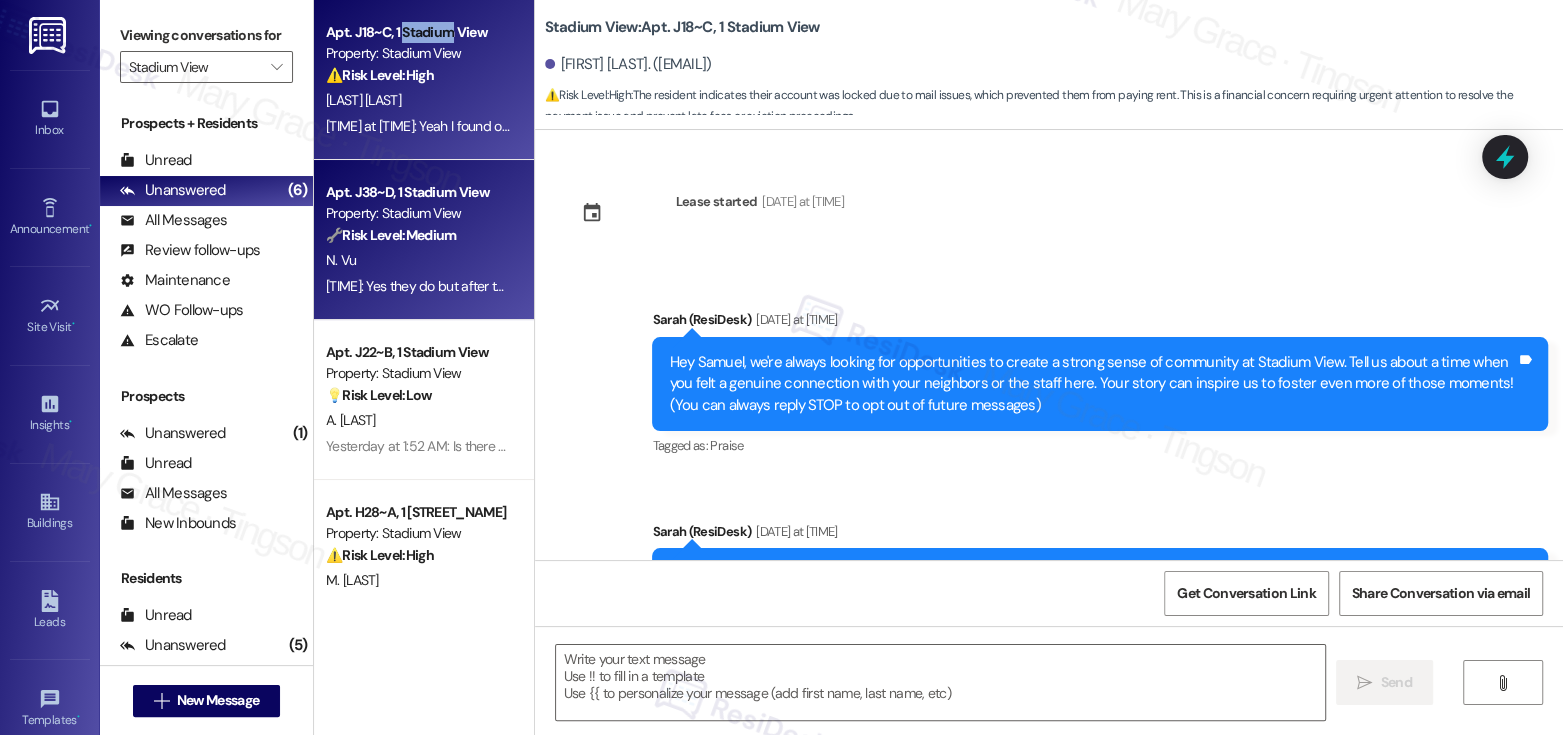 scroll, scrollTop: 11086, scrollLeft: 0, axis: vertical 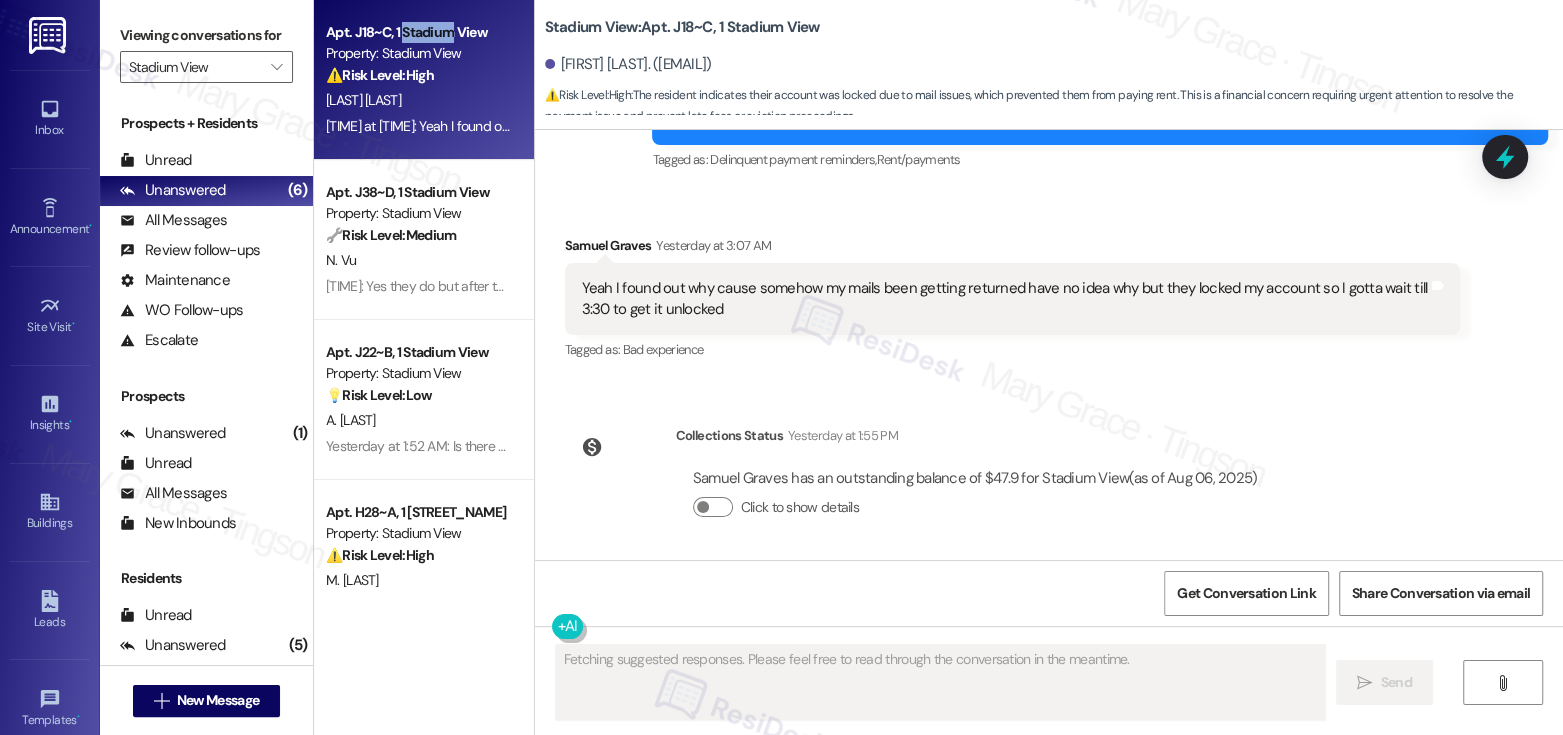 click on "Yeah I found out why cause somehow my mails been getting returned have no idea why but they locked my account so I gotta wait till 3:30 to get it unlocked" at bounding box center [1005, 299] 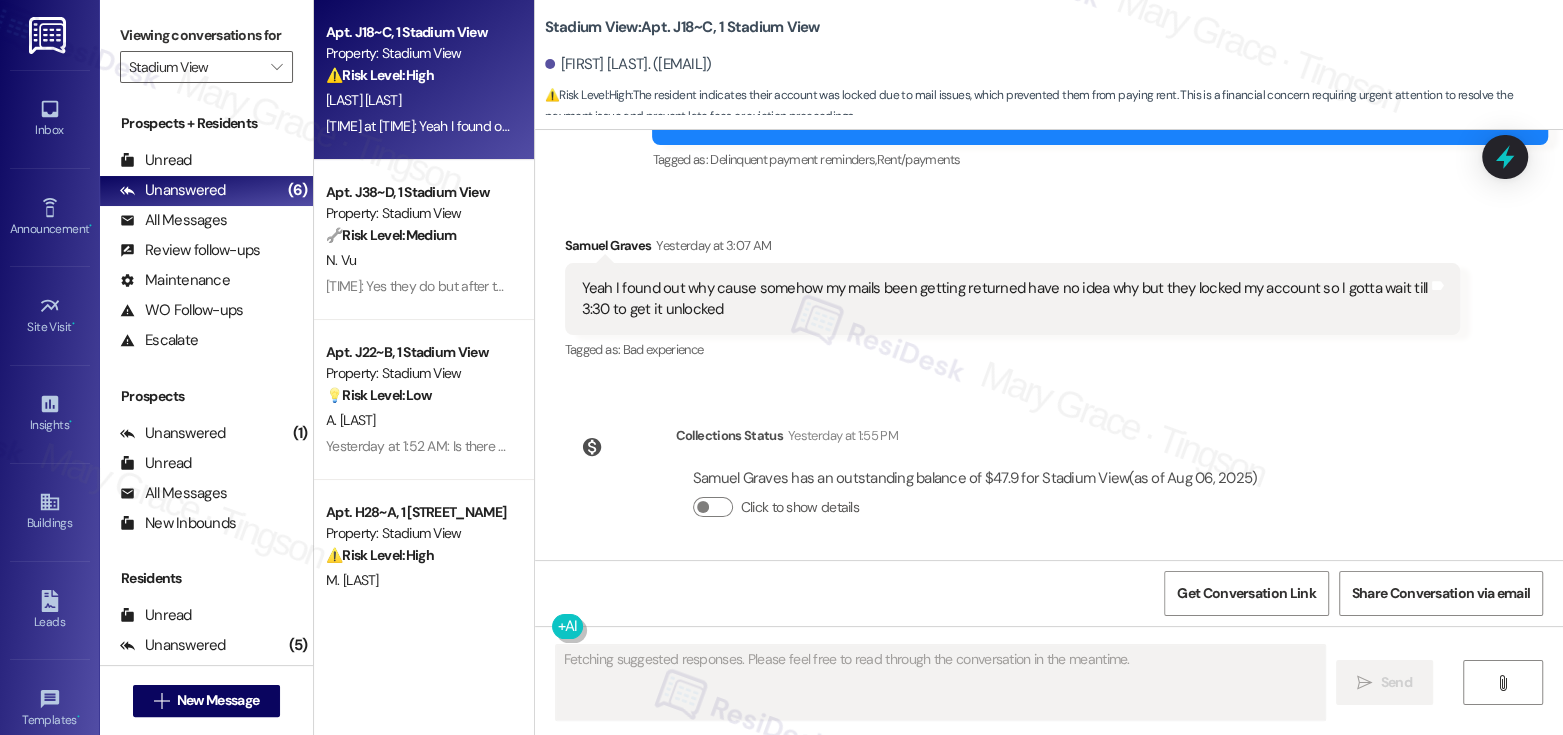 click on "Yeah I found out why cause somehow my mails been getting returned have no idea why but they locked my account so I gotta wait till 3:30 to get it unlocked" at bounding box center (1005, 299) 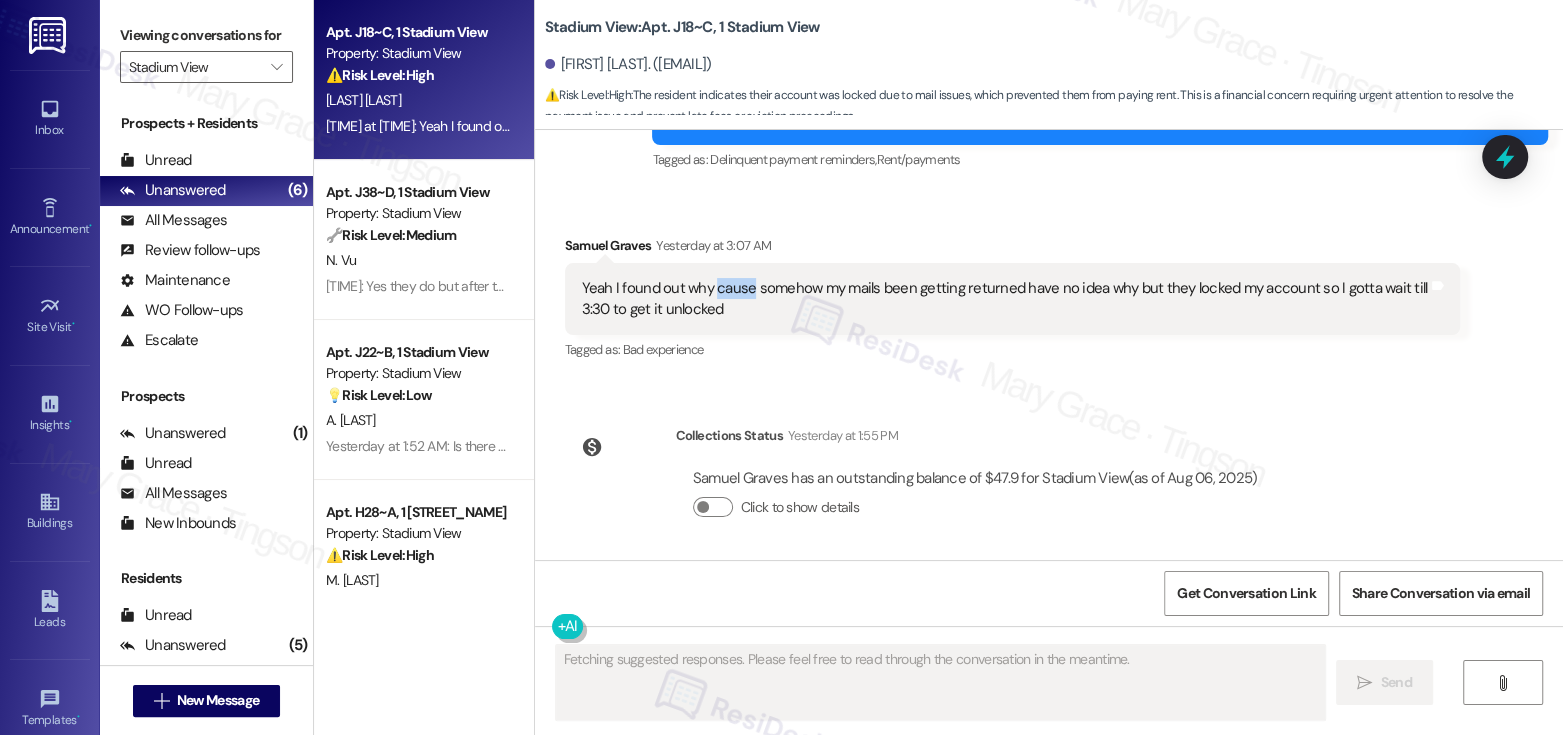 click on "Yeah I found out why cause somehow my mails been getting returned have no idea why but they locked my account so I gotta wait till 3:30 to get it unlocked" at bounding box center [1005, 299] 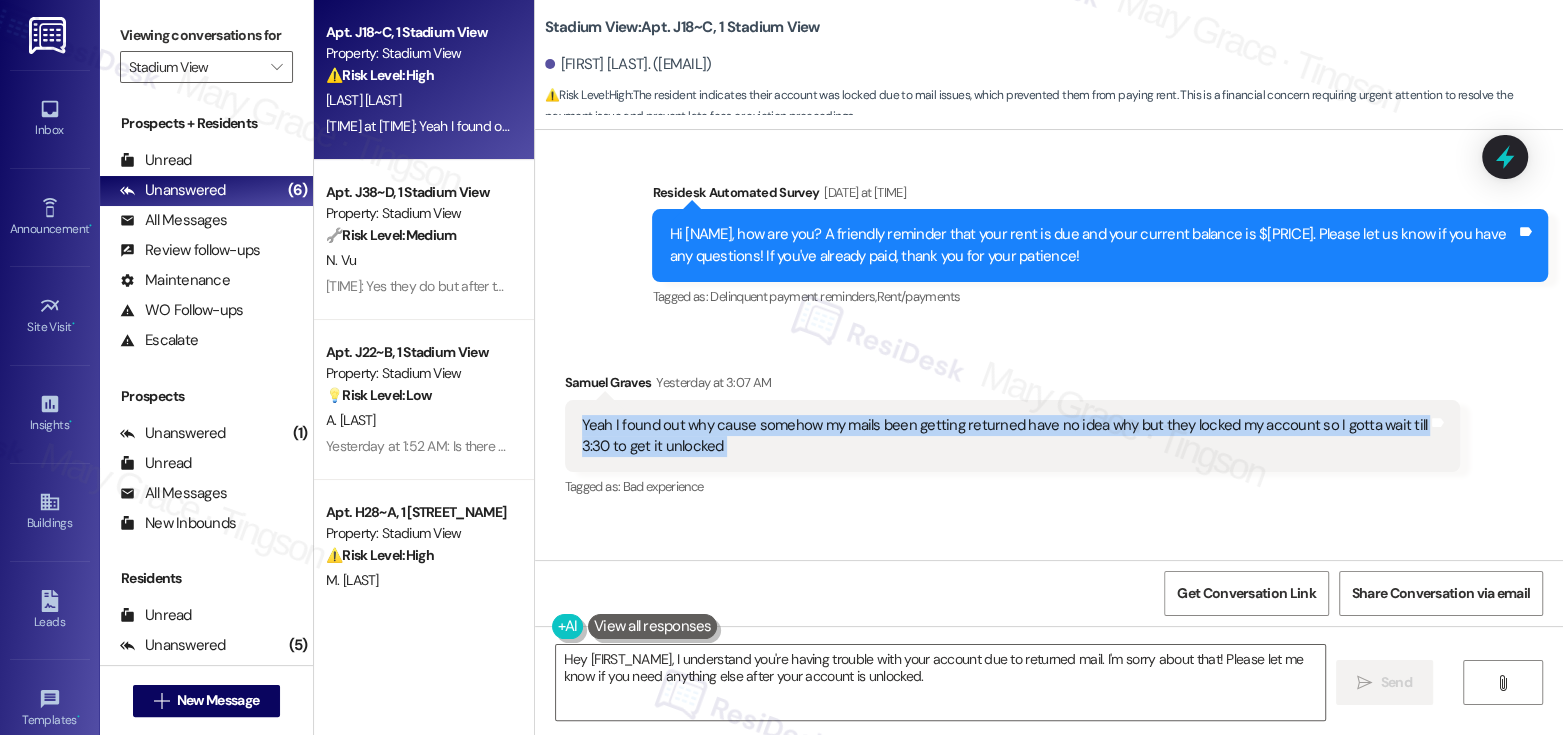 scroll, scrollTop: 10933, scrollLeft: 0, axis: vertical 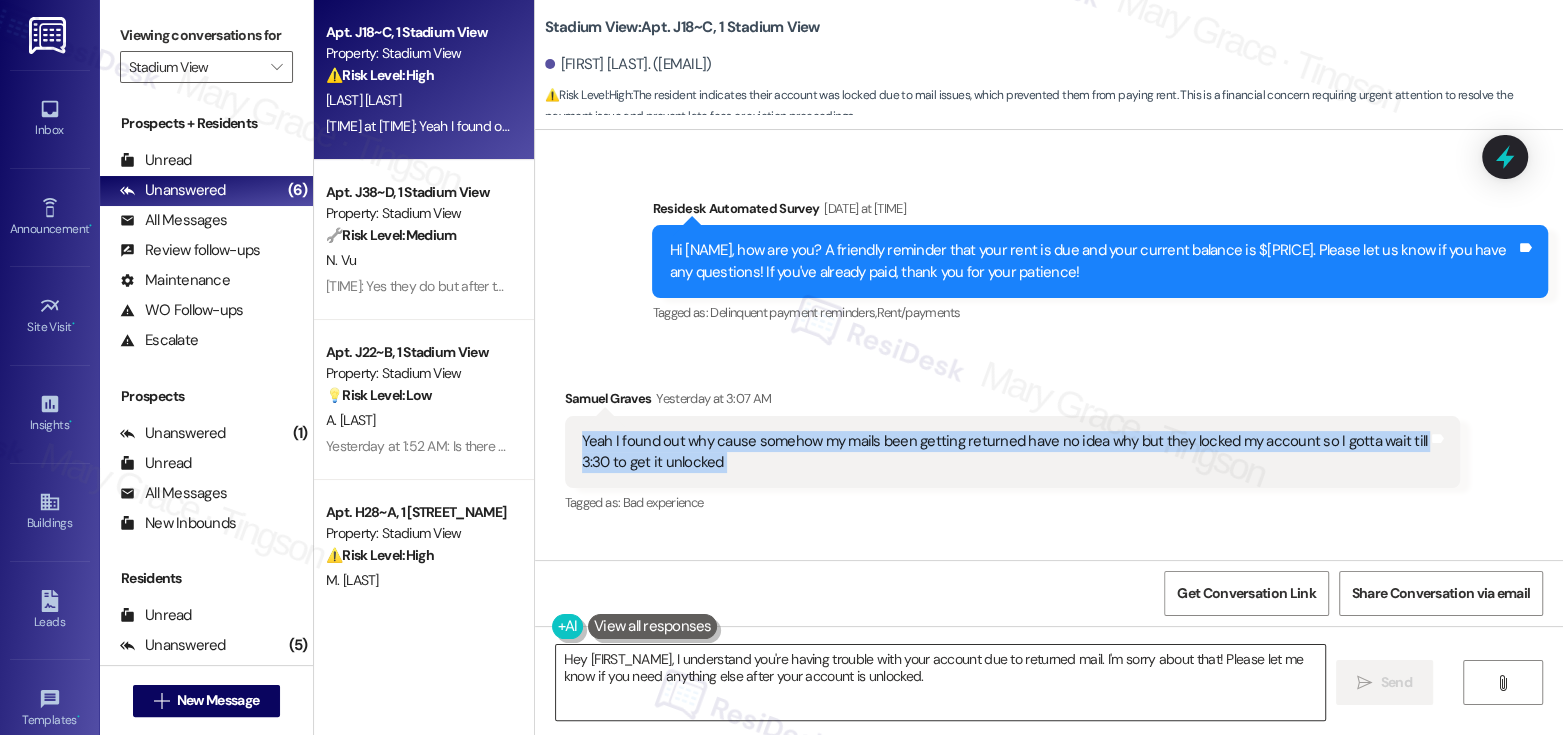 click on "Hey {{first_name}}, I understand you're having trouble with your account due to returned mail. I'm sorry about that! Please let me know if you need anything else after your account is unlocked." at bounding box center [940, 682] 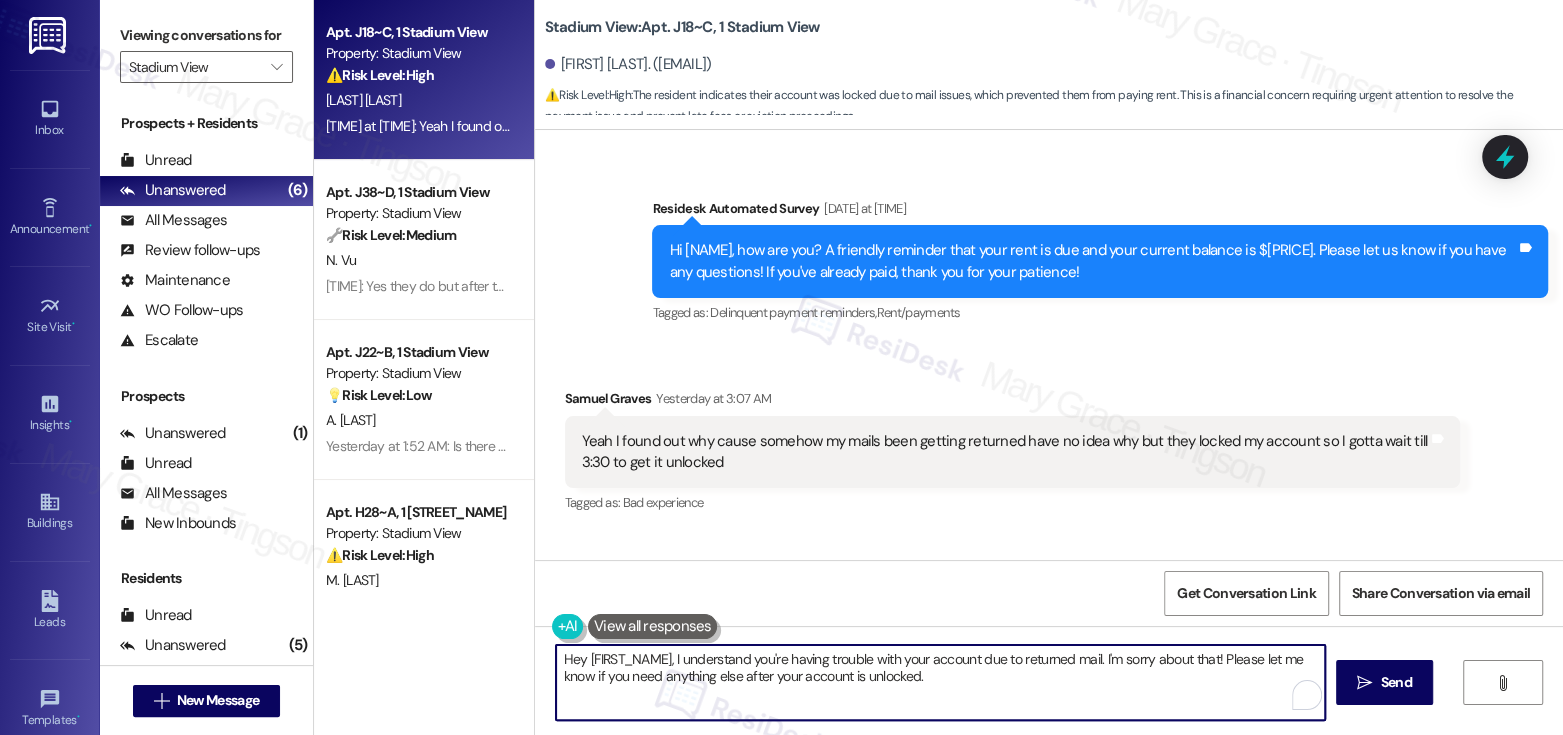 click on "Hey {{first_name}}, I understand you're having trouble with your account due to returned mail. I'm sorry about that! Please let me know if you need anything else after your account is unlocked." at bounding box center (940, 682) 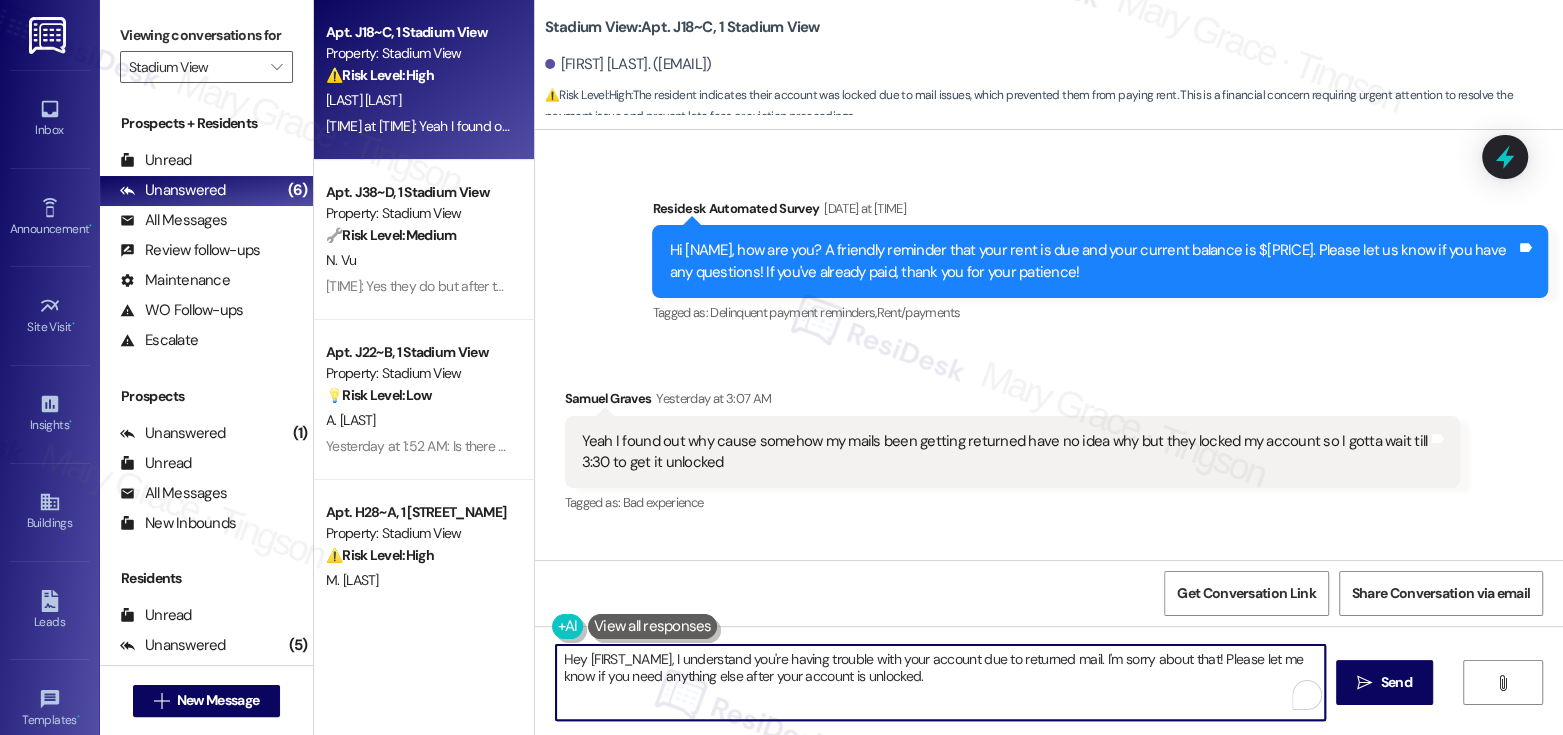 click on "Hey {{first_name}}, I understand you're having trouble with your account due to returned mail. I'm sorry about that! Please let me know if you need anything else after your account is unlocked." at bounding box center [940, 682] 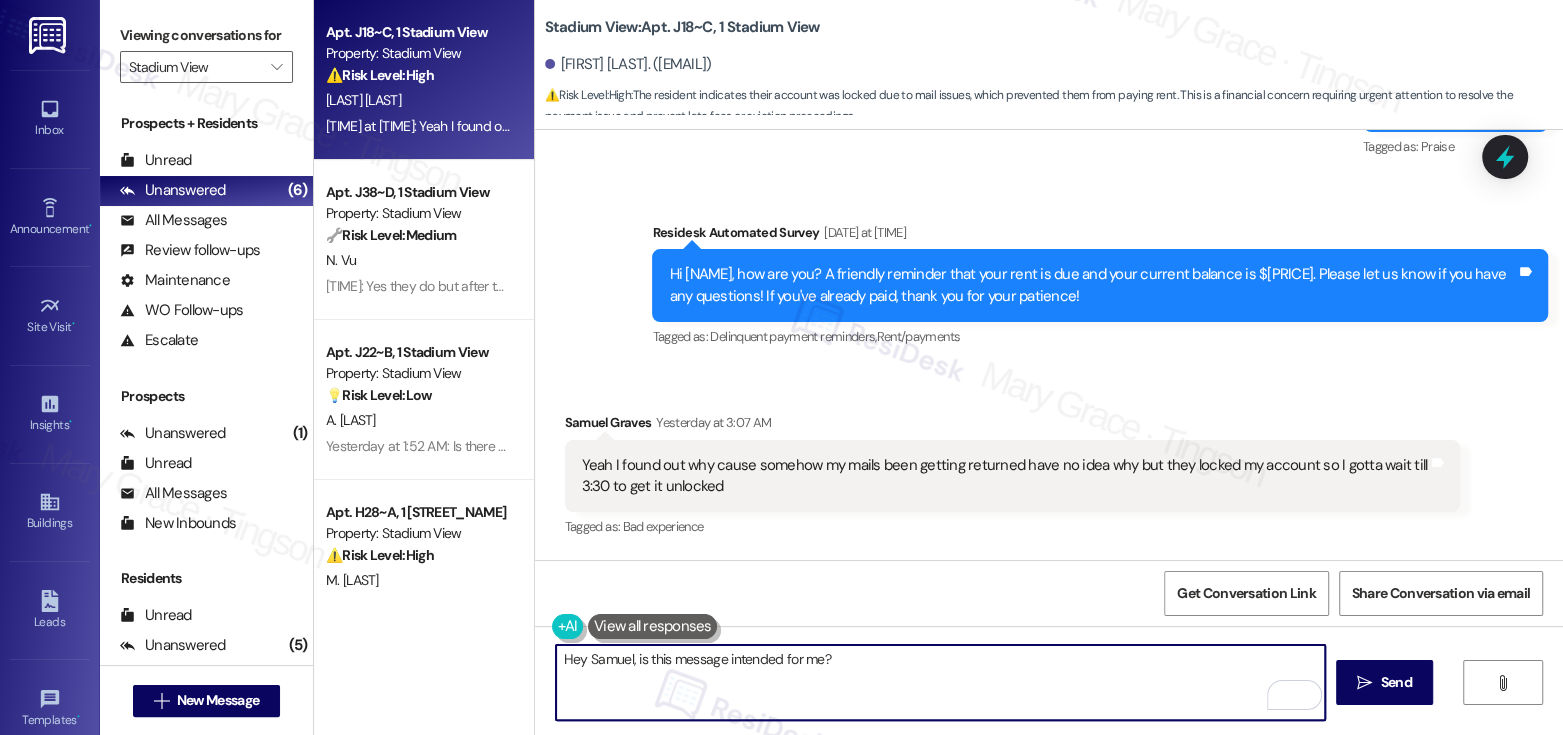 scroll, scrollTop: 10911, scrollLeft: 0, axis: vertical 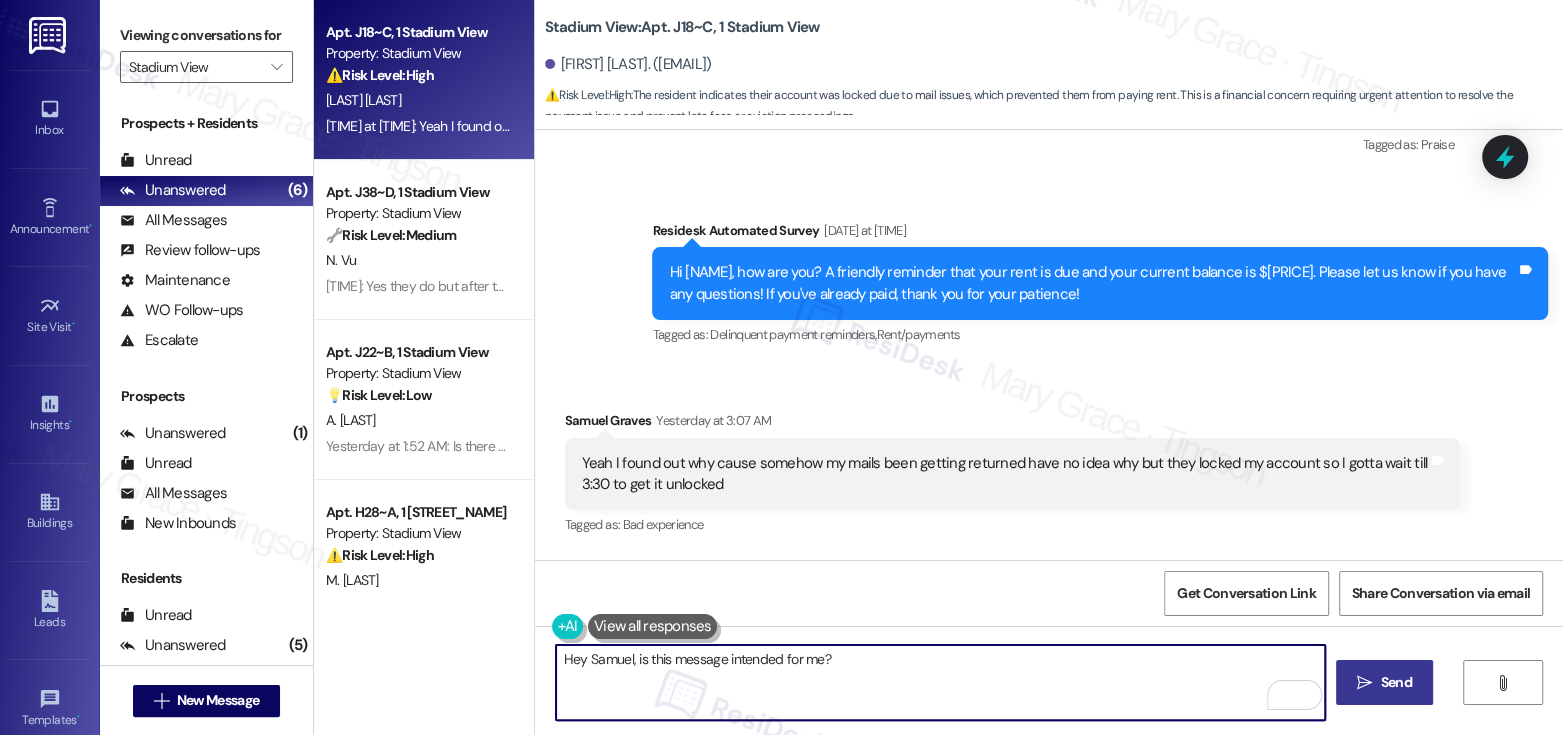 type on "Hey Samuel, is this message intended for me?" 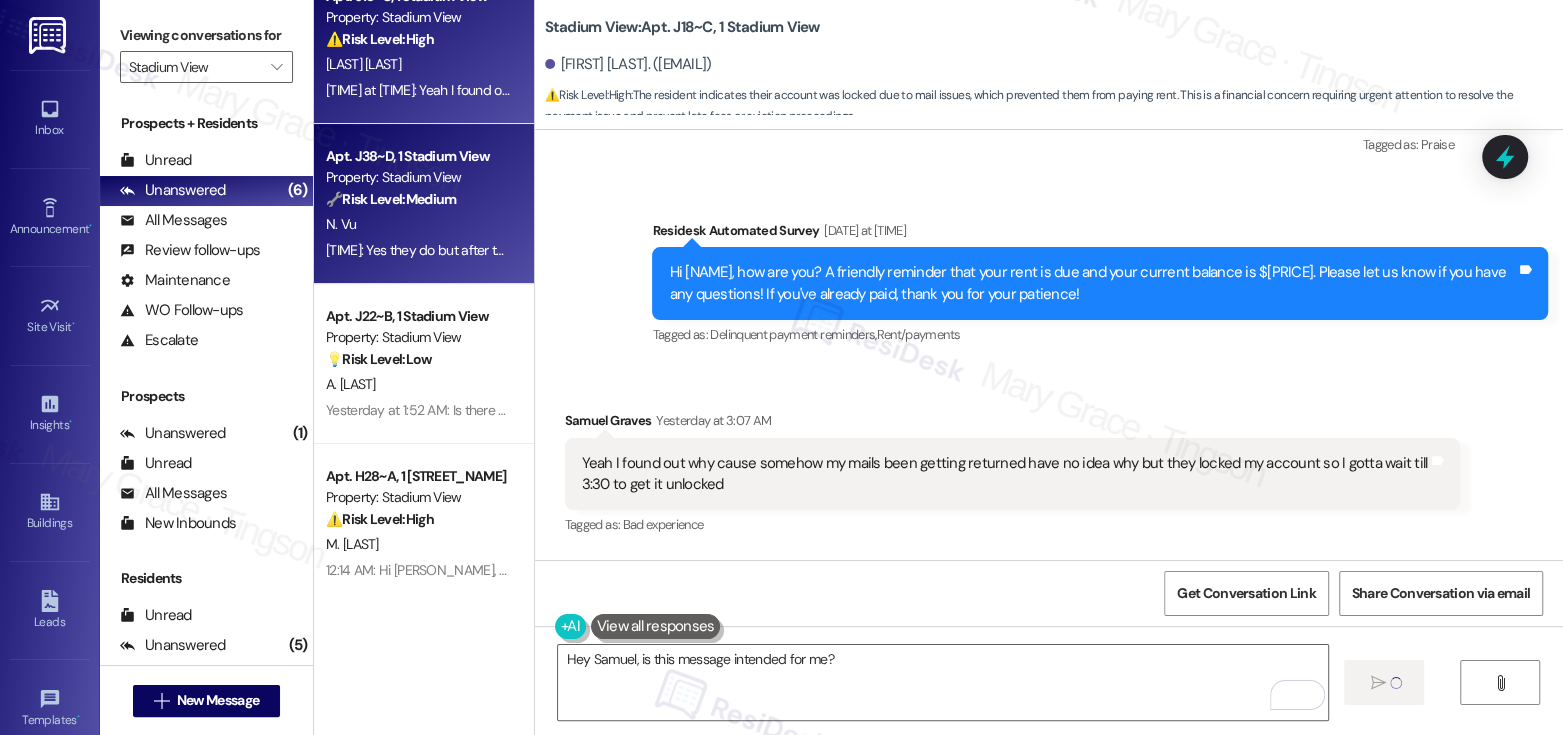 scroll, scrollTop: 0, scrollLeft: 0, axis: both 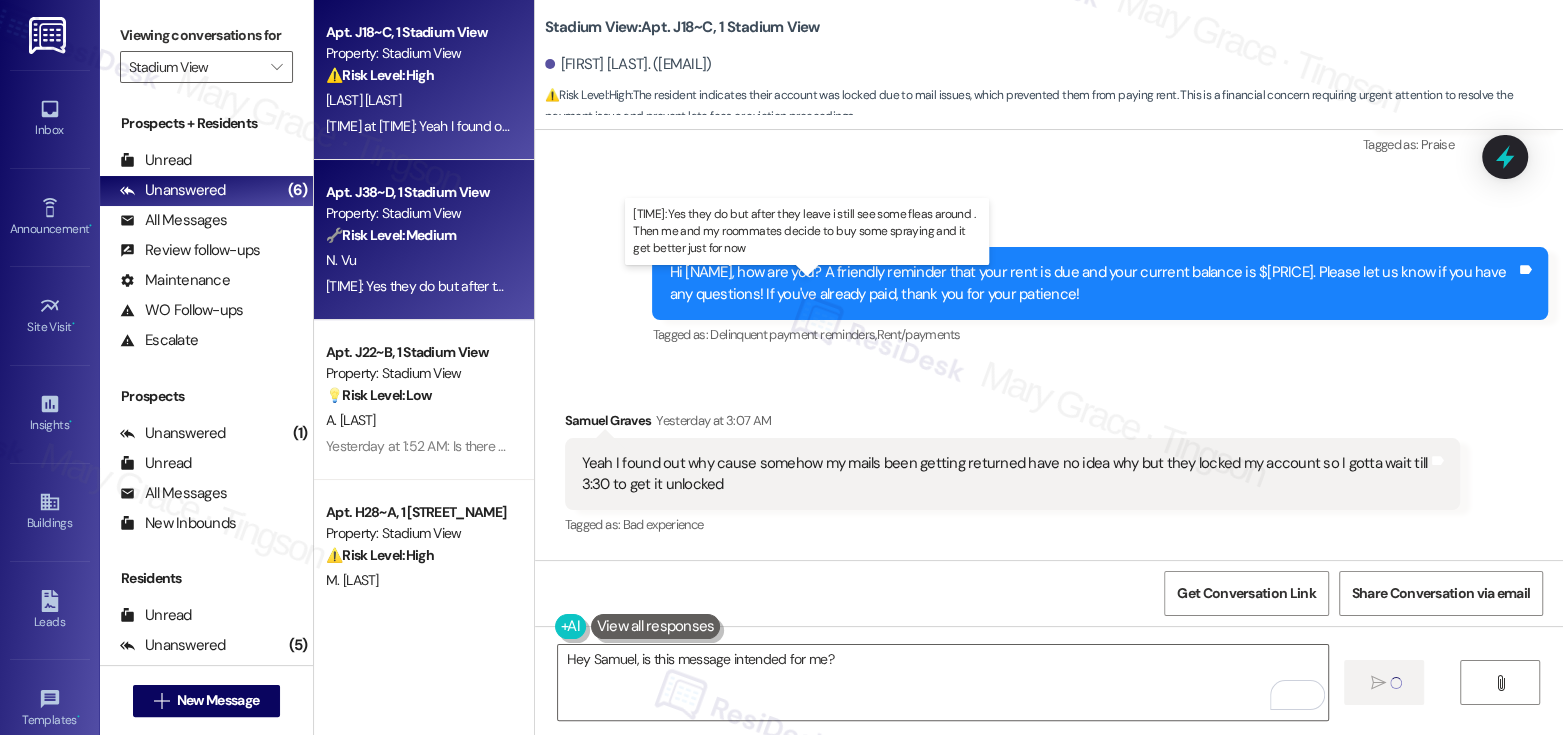 click on "Yesterday at 5:13 AM: Yes they do but after they leave i still see some fleas around . Then me and my roommates decide to buy some spraying and it get better just for now  Yesterday at 5:13 AM: Yes they do but after they leave i still see some fleas around . Then me and my roommates decide to buy some spraying and it get better just for now" at bounding box center [780, 286] 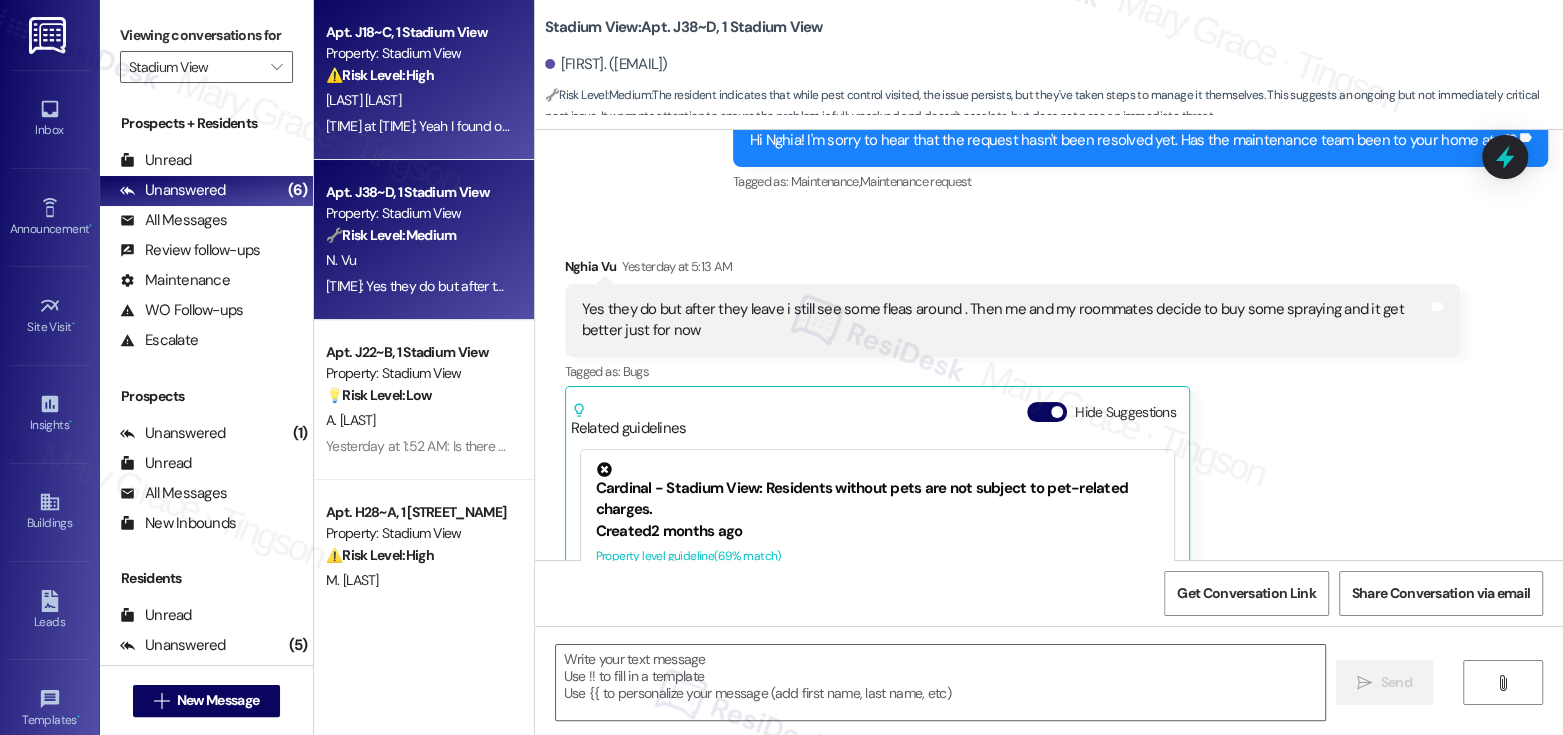 scroll, scrollTop: 814, scrollLeft: 0, axis: vertical 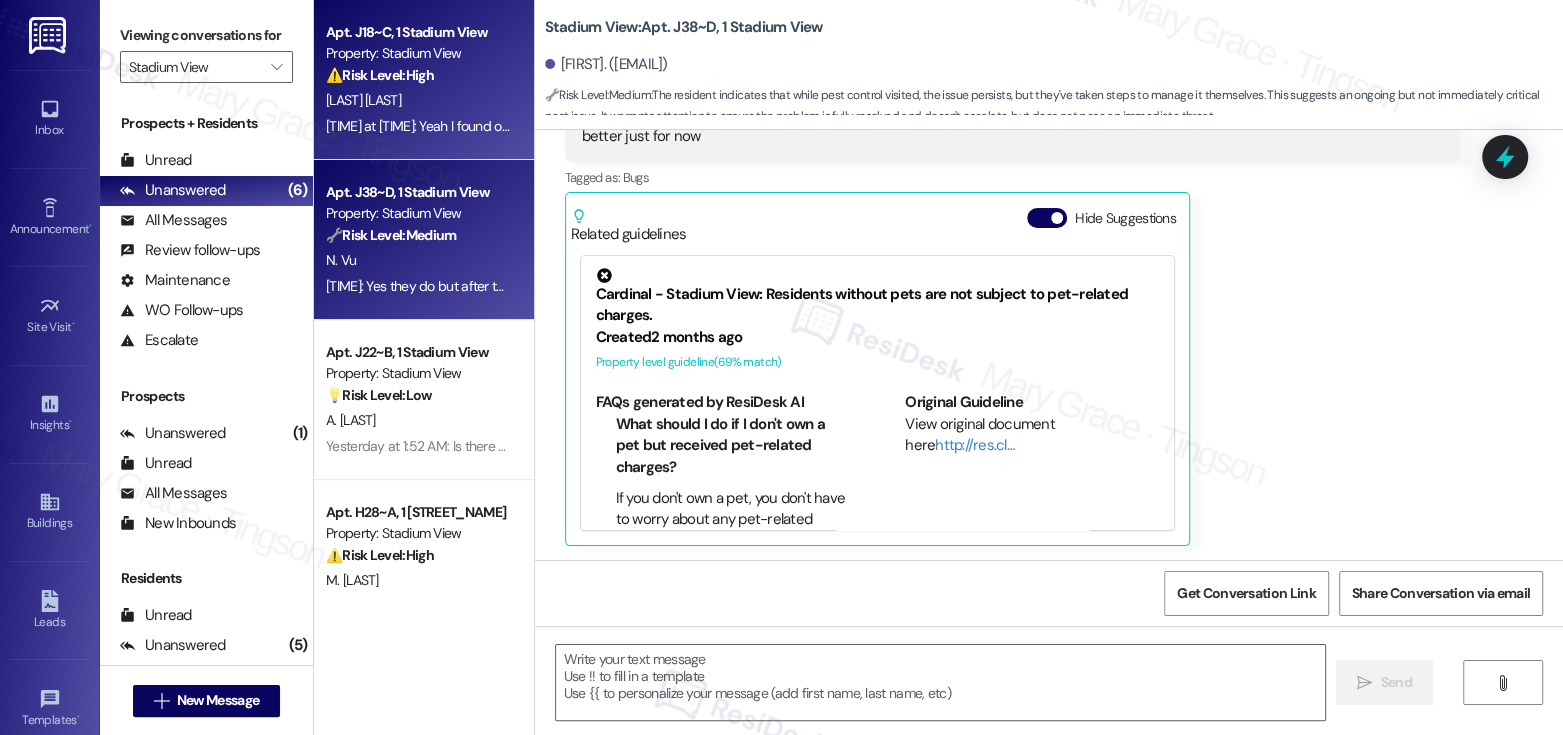 click on "Yesterday at 3:07 AM: Yeah I found out why cause somehow my mails been getting returned have no idea why but they locked my account so I gotta wait till 3:30 to get it unlocked Yesterday at 3:07 AM: Yeah I found out why cause somehow my mails been getting returned have no idea why but they locked my account so I gotta wait till 3:30 to get it unlocked" at bounding box center [828, 126] 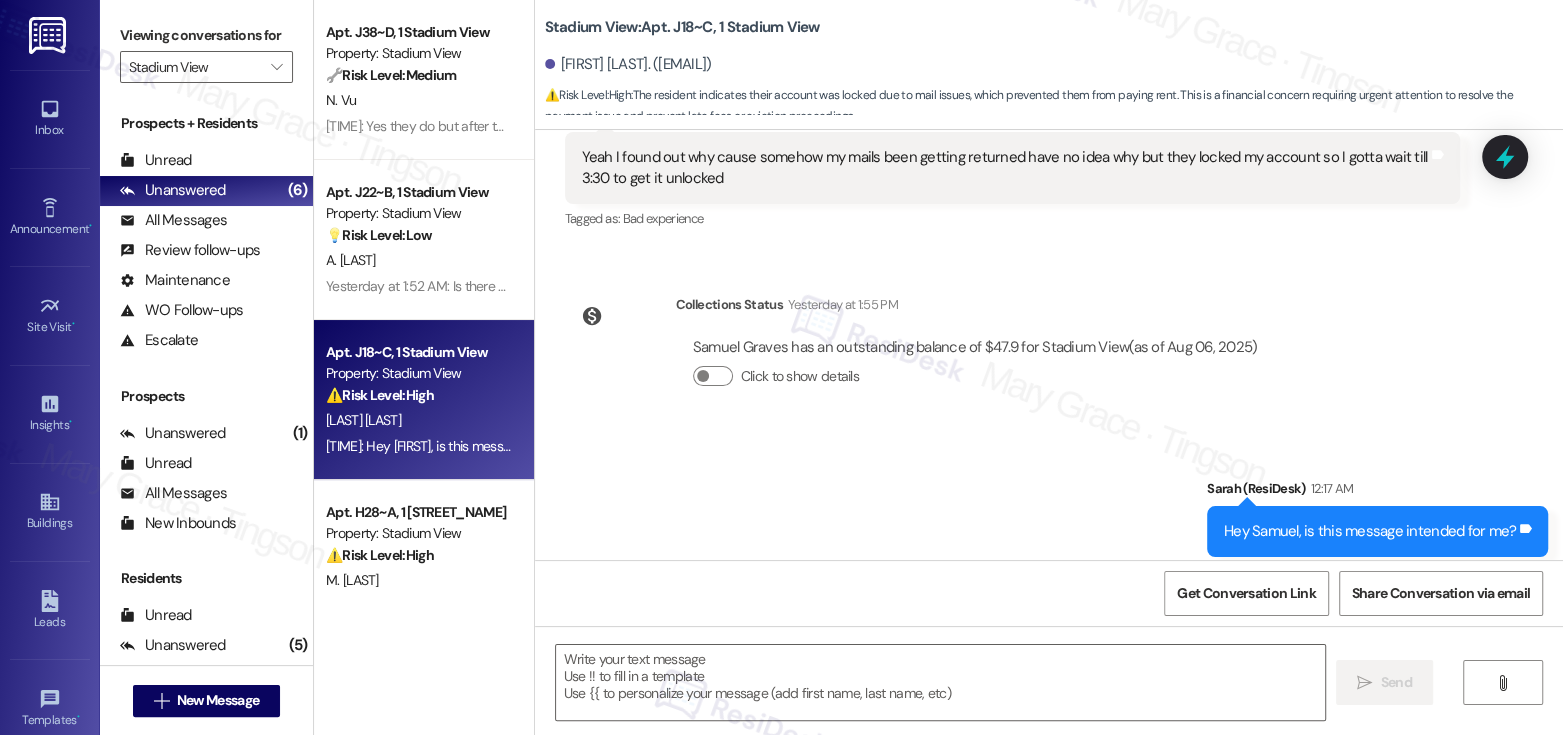 scroll, scrollTop: 11221, scrollLeft: 0, axis: vertical 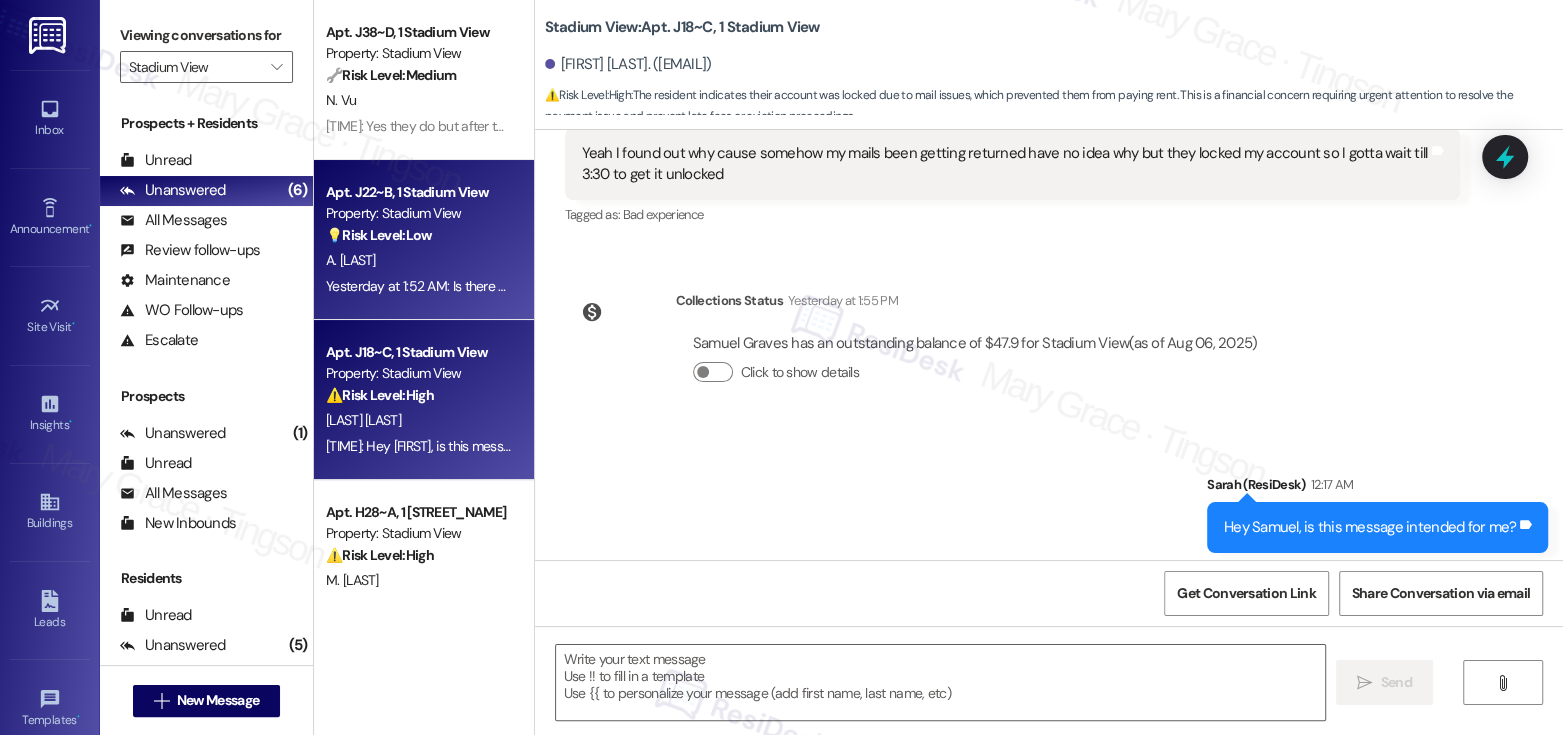 click on "Apt. J22~B, 1 Stadium View" at bounding box center (418, 192) 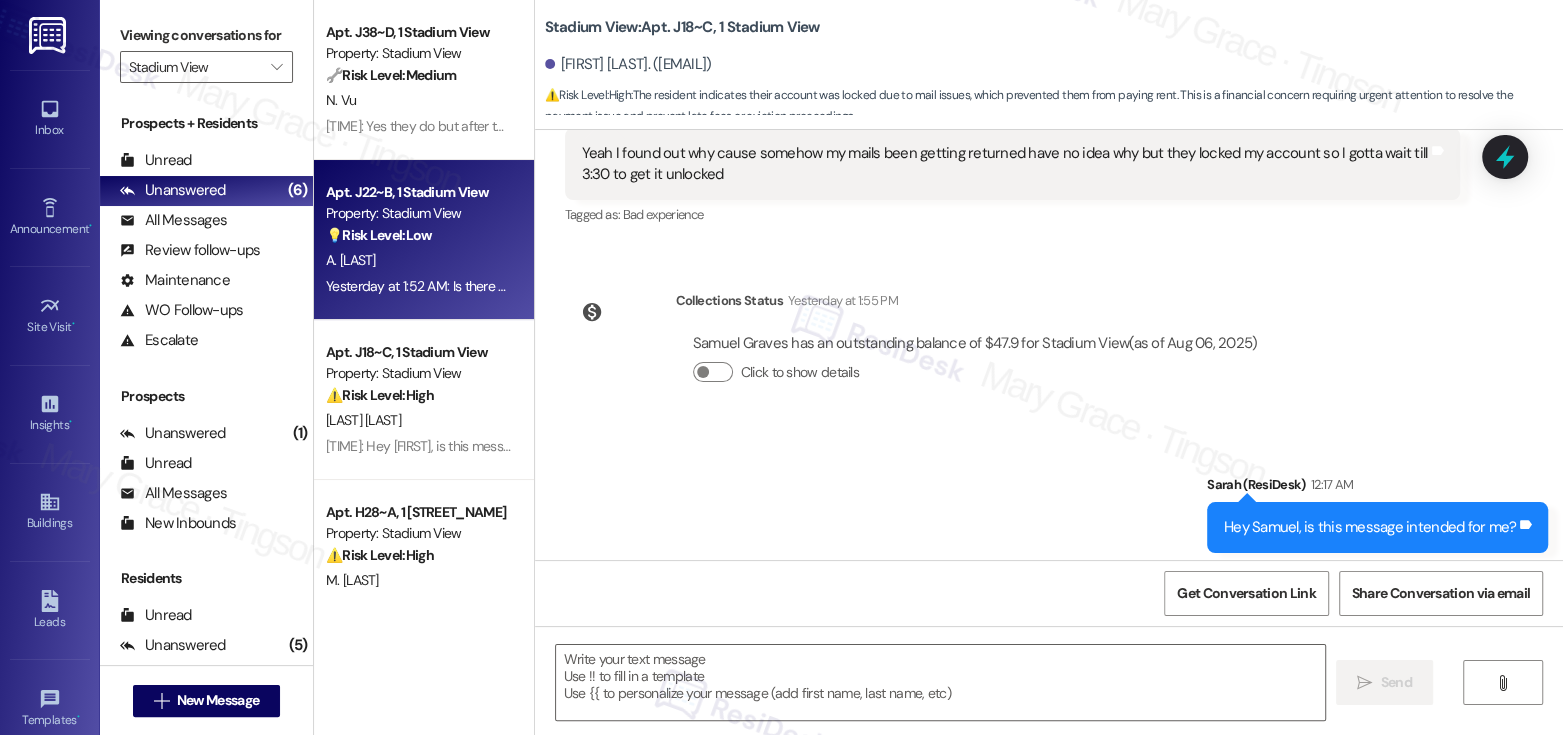 click on "Apt. J22~B, 1 Stadium View" at bounding box center (418, 192) 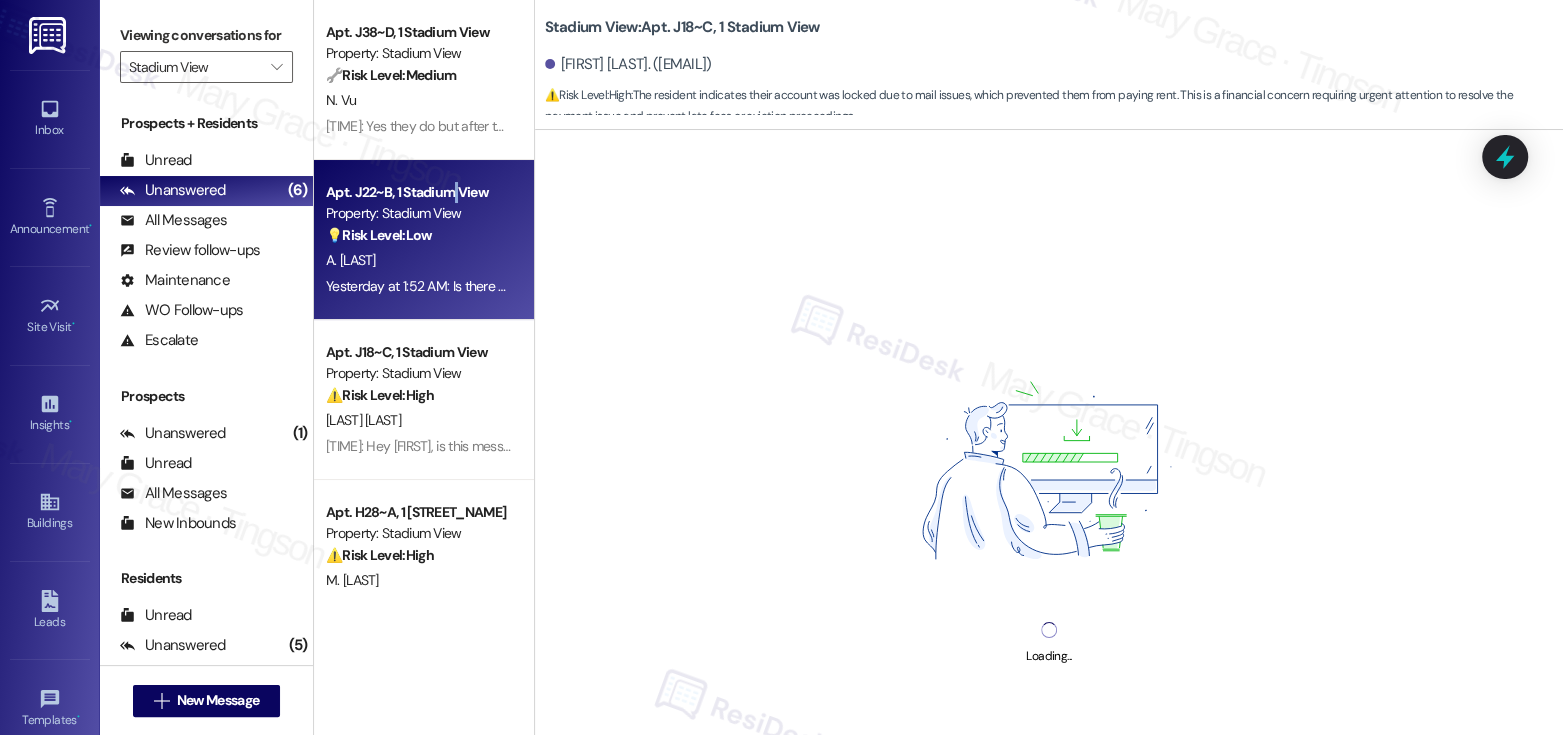 click on "Apt. J22~B, 1 Stadium View" at bounding box center (418, 192) 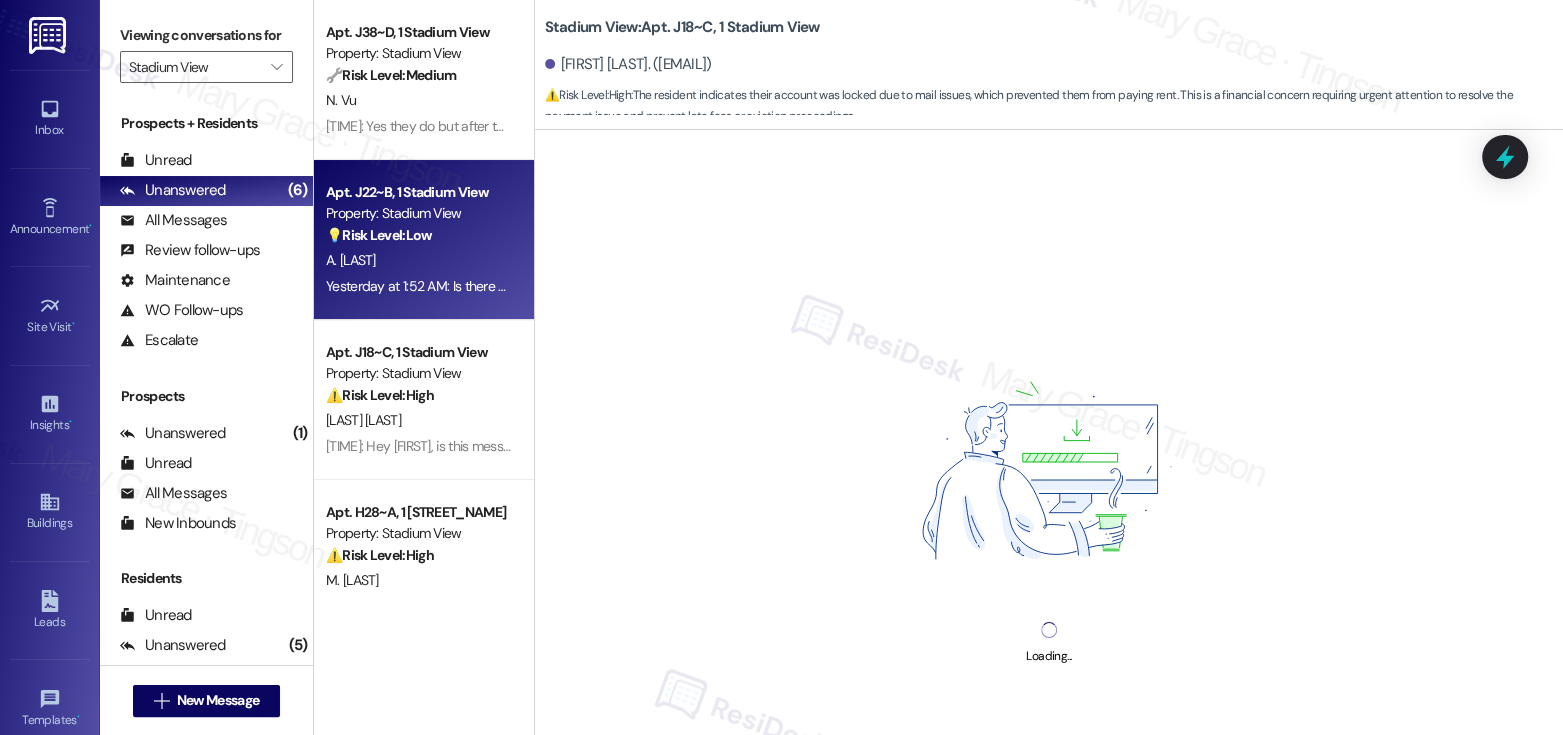 click on "💡  Risk Level:  Low The resident is asking a general question about a list of prospective tenants, which is a non-essential request." at bounding box center [418, 235] 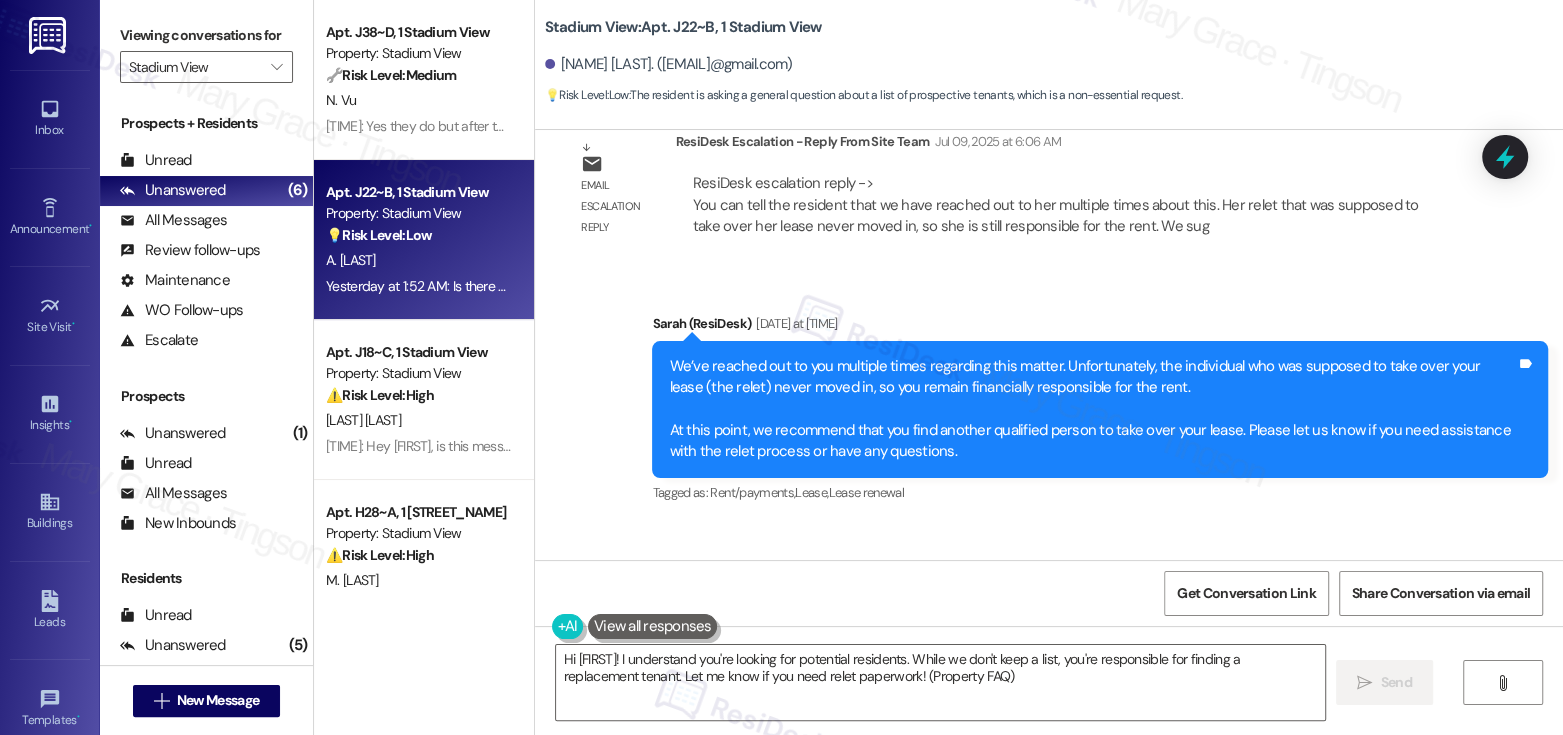 scroll, scrollTop: 1668, scrollLeft: 0, axis: vertical 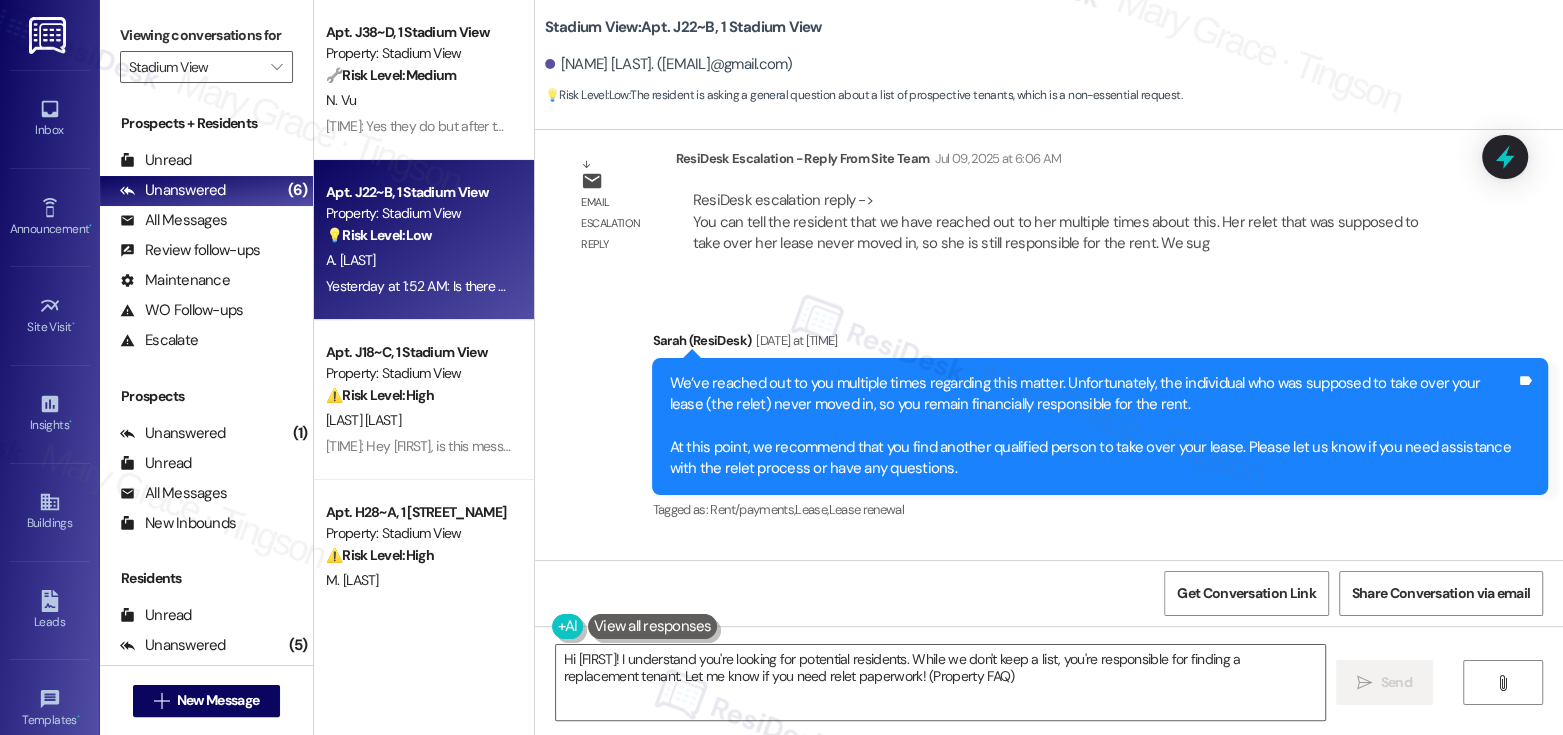click on "We’ve reached out to you multiple times regarding this matter. Unfortunately, the individual who was supposed to take over your lease (the relet) never moved in, so you remain financially responsible for the rent.
At this point, we recommend that you find another qualified person to take over your lease. Please let us know if you need assistance with the relet process or have any questions." at bounding box center [1092, 426] 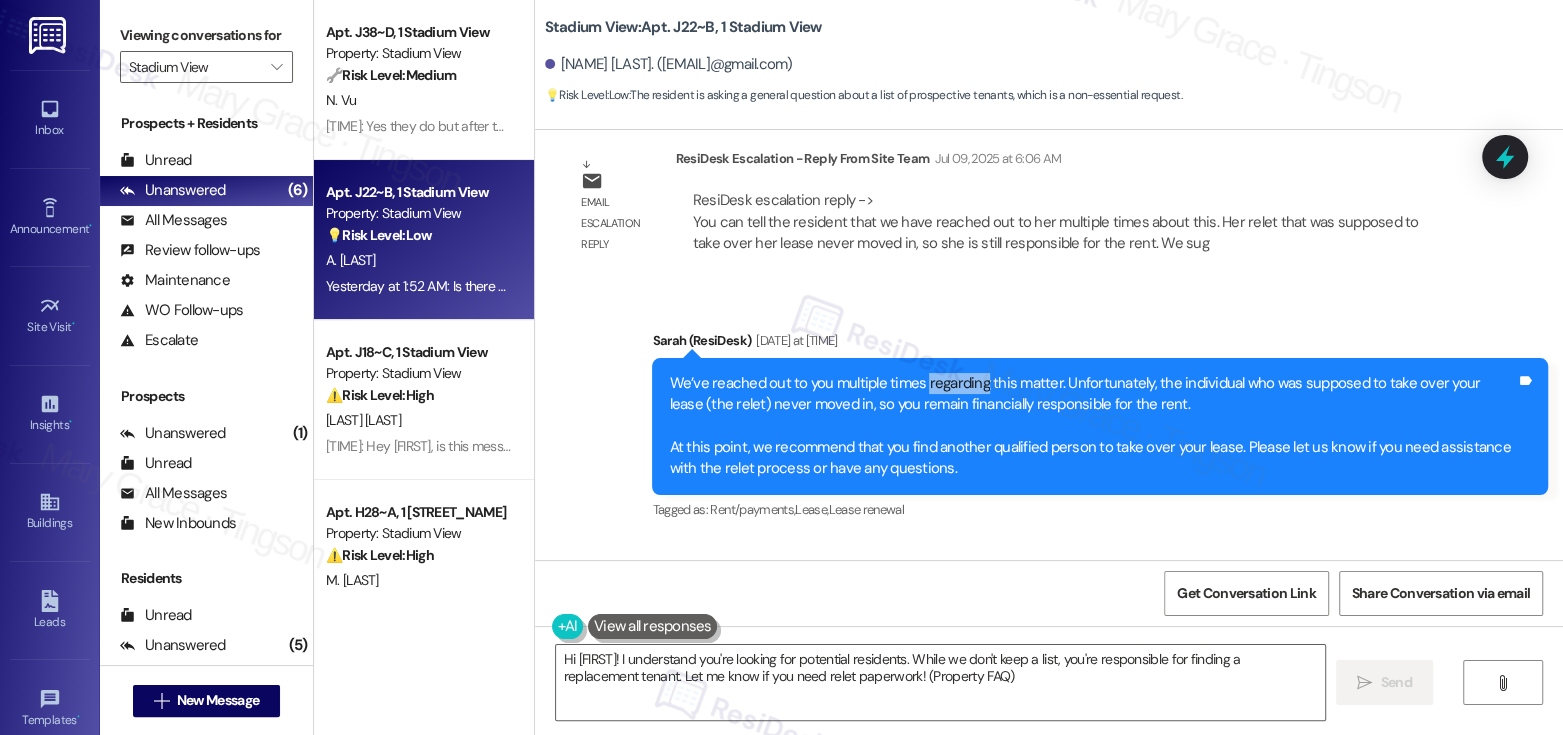 click on "We’ve reached out to you multiple times regarding this matter. Unfortunately, the individual who was supposed to take over your lease (the relet) never moved in, so you remain financially responsible for the rent.
At this point, we recommend that you find another qualified person to take over your lease. Please let us know if you need assistance with the relet process or have any questions." at bounding box center (1092, 426) 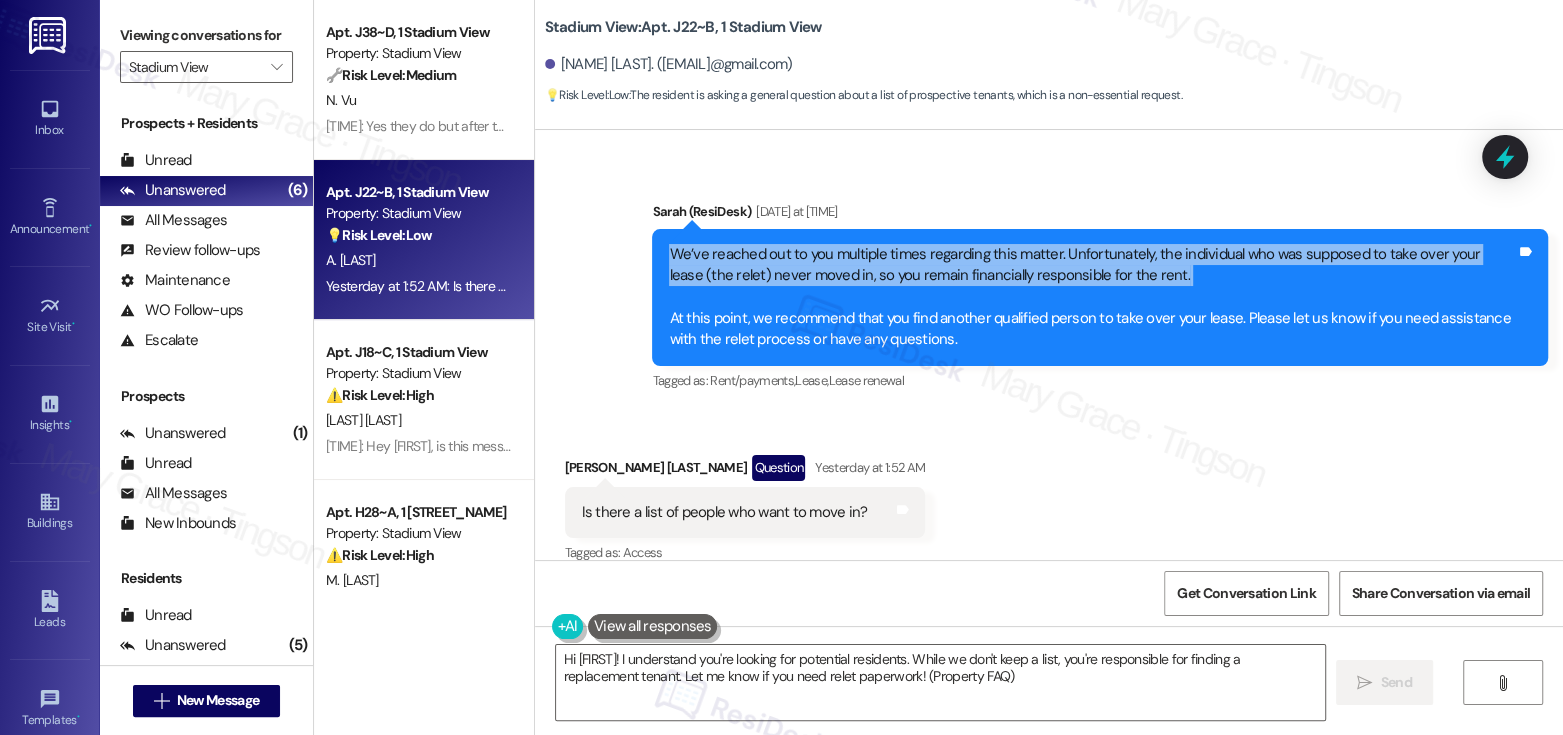 scroll, scrollTop: 1804, scrollLeft: 0, axis: vertical 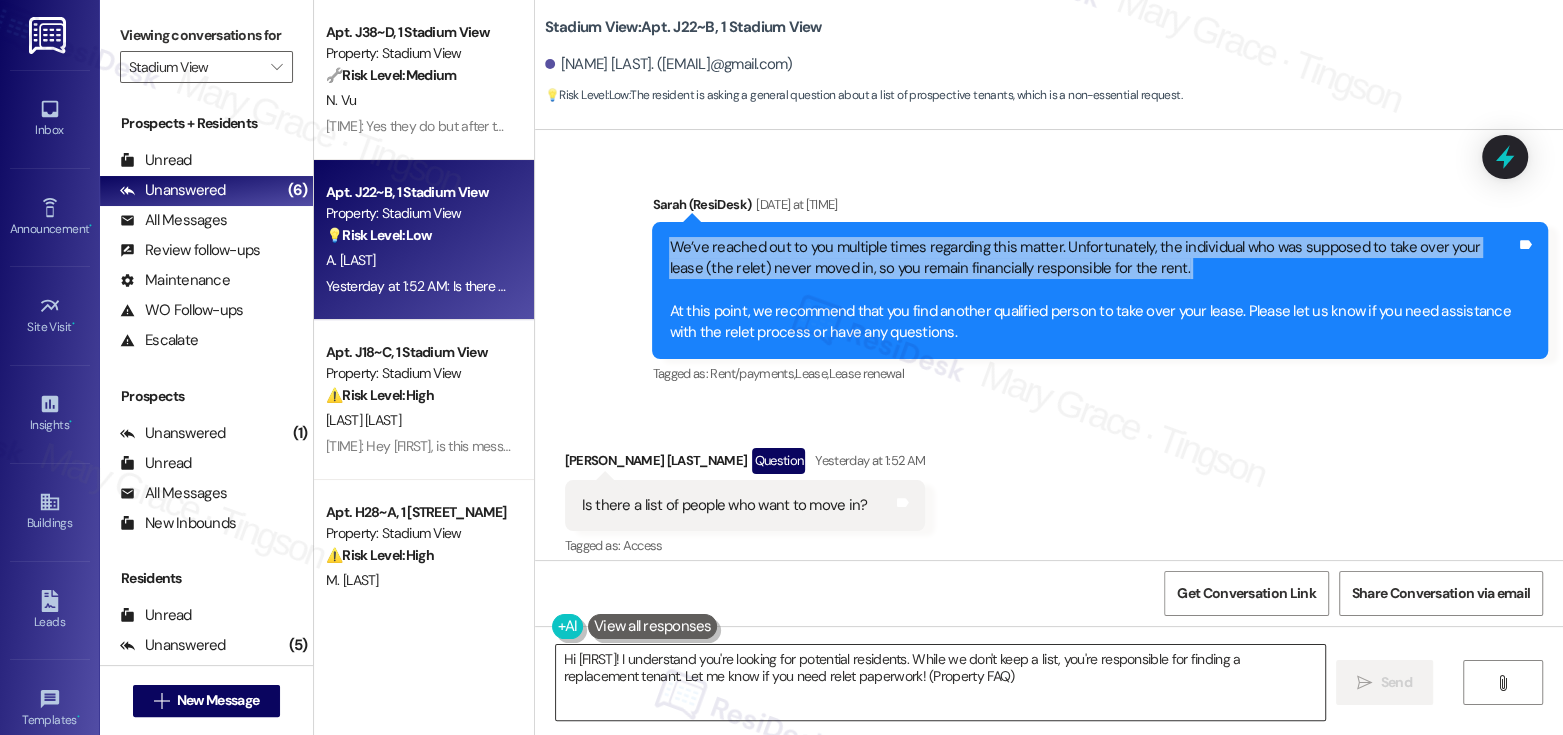 click on "Hi {{first_name}}! I understand you're looking for potential residents. While we don't keep a list, you're responsible for finding a replacement tenant. Let me know if you need relet paperwork! (Property FAQ)" at bounding box center [940, 682] 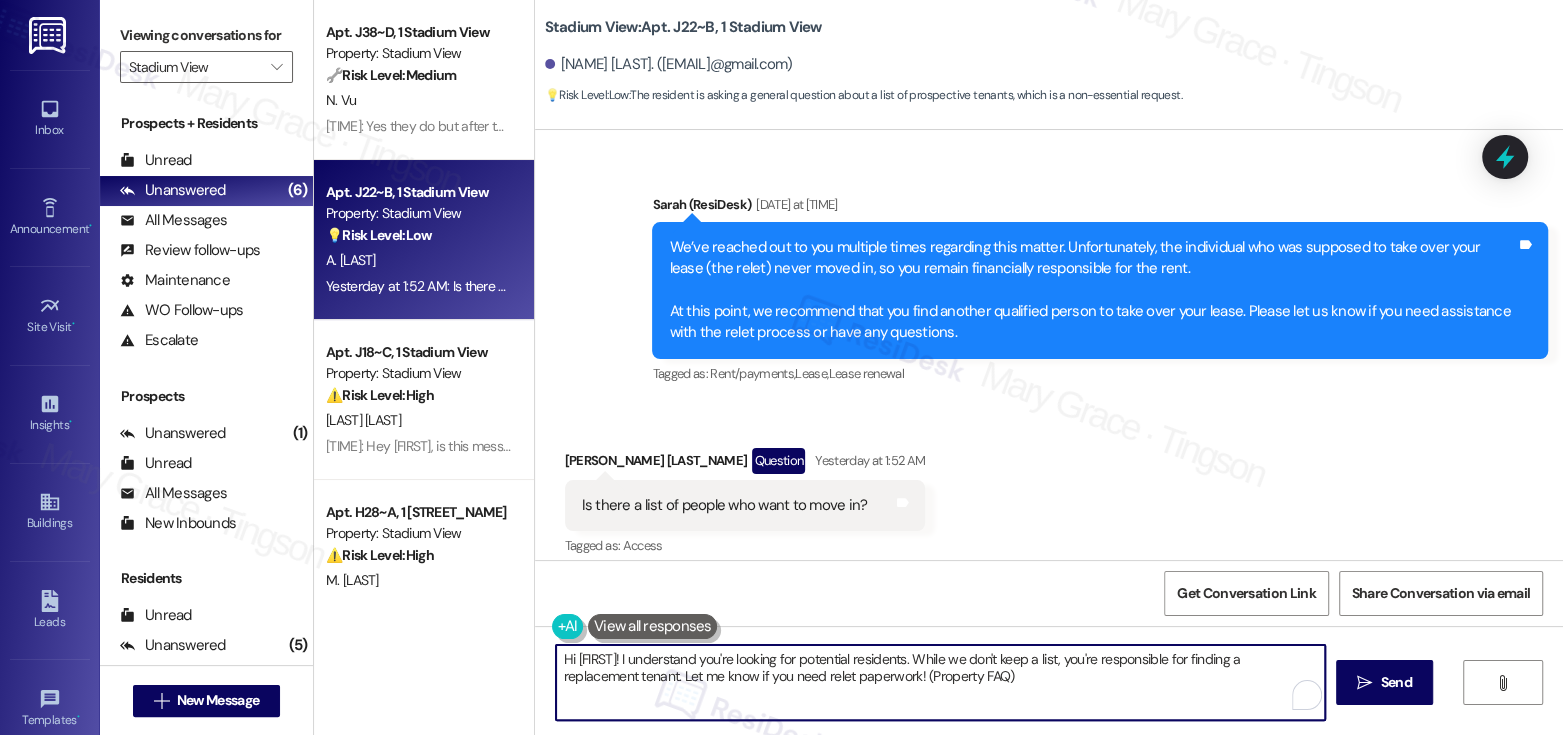 click on "Hi {{first_name}}! I understand you're looking for potential residents. While we don't keep a list, you're responsible for finding a replacement tenant. Let me know if you need relet paperwork! (Property FAQ)" at bounding box center (940, 682) 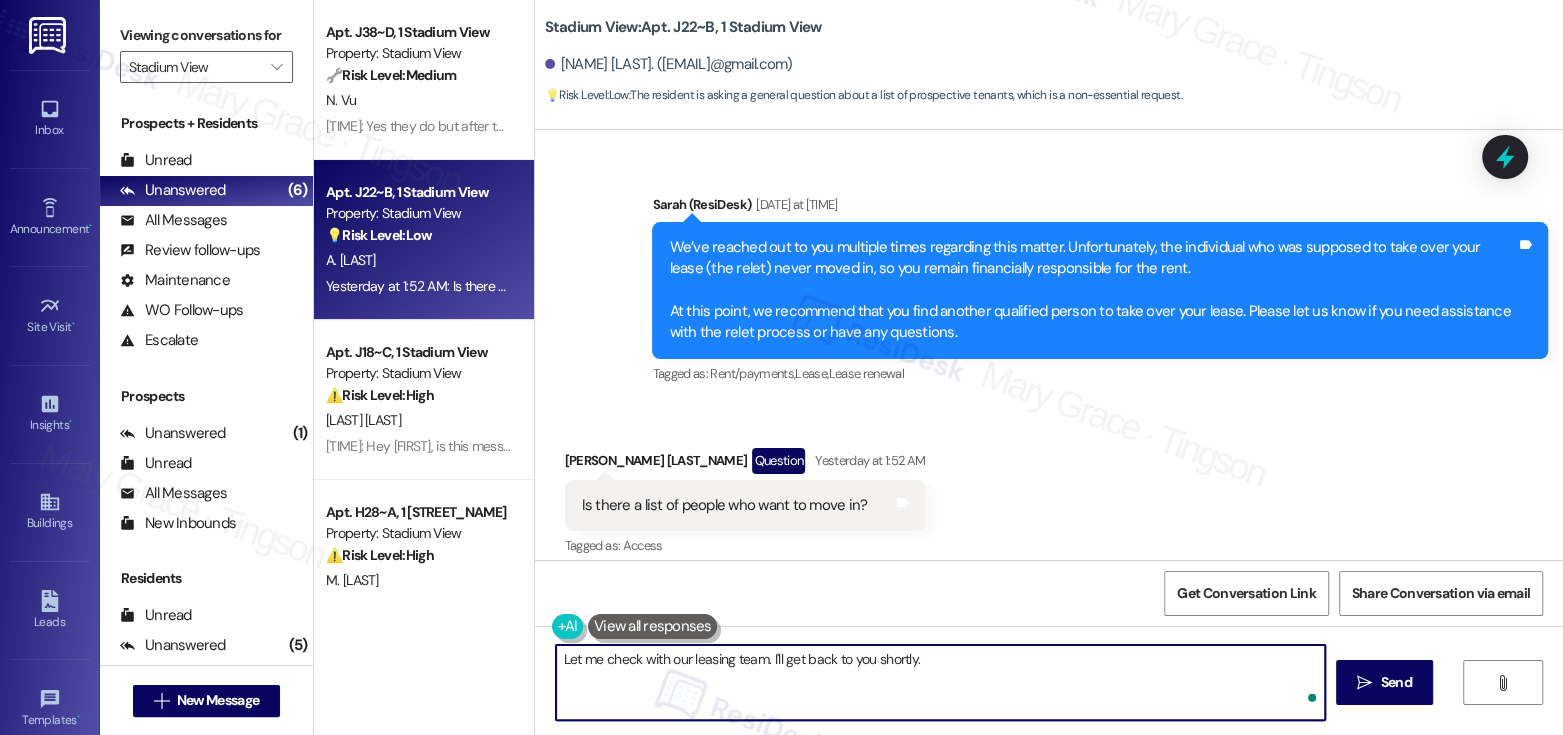 type on "Let me check with our leasing team. I'll get back to you shortly." 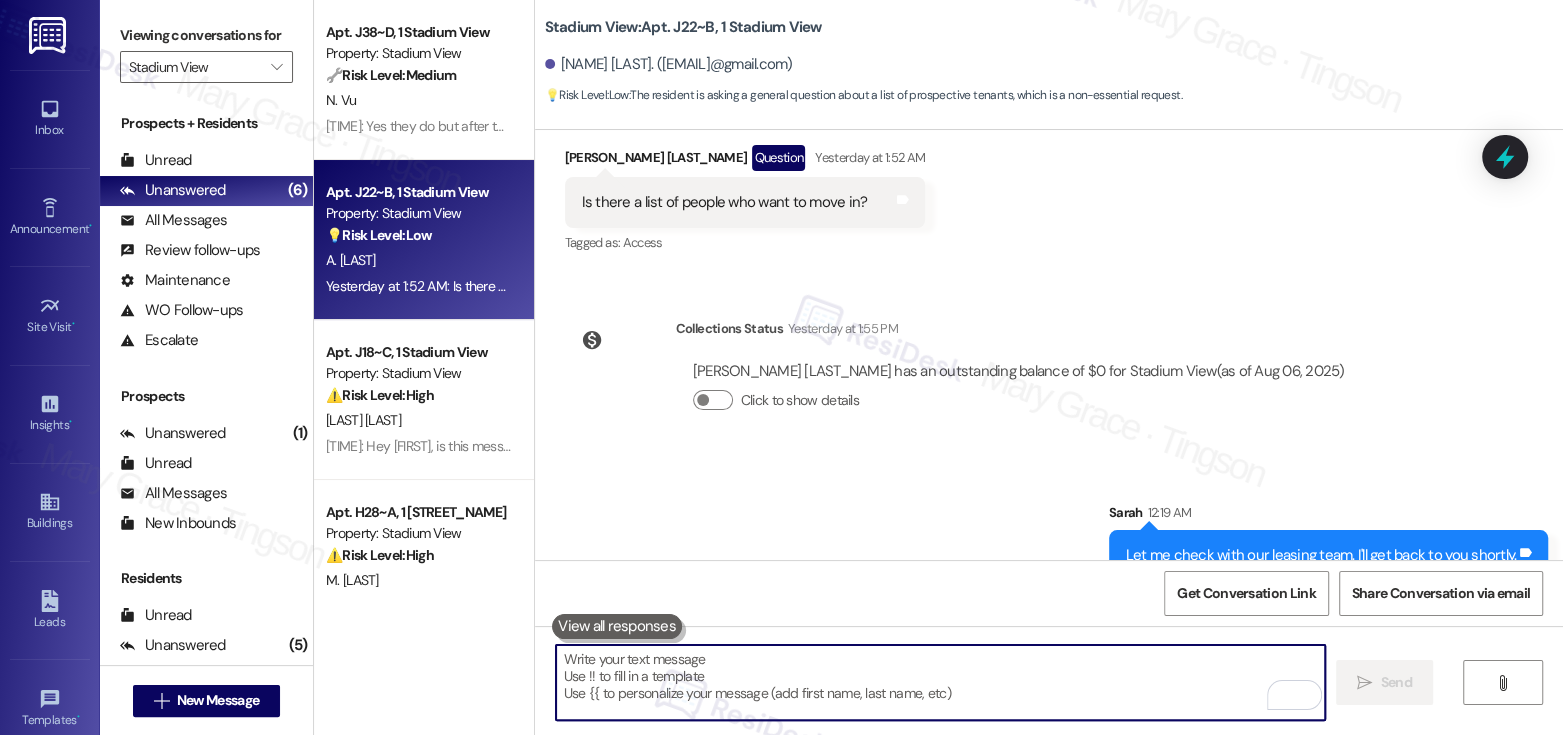 scroll, scrollTop: 2122, scrollLeft: 0, axis: vertical 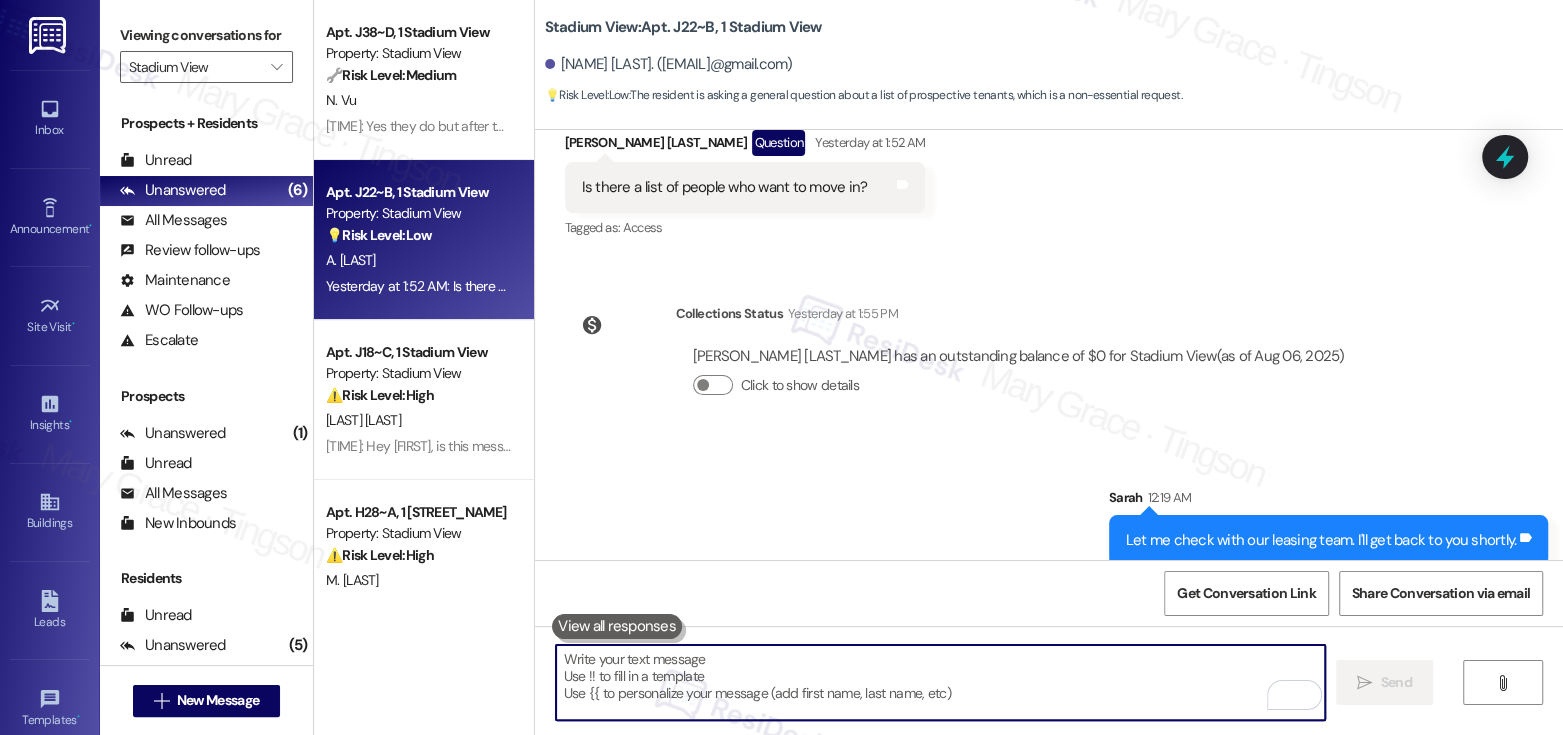 click at bounding box center [940, 682] 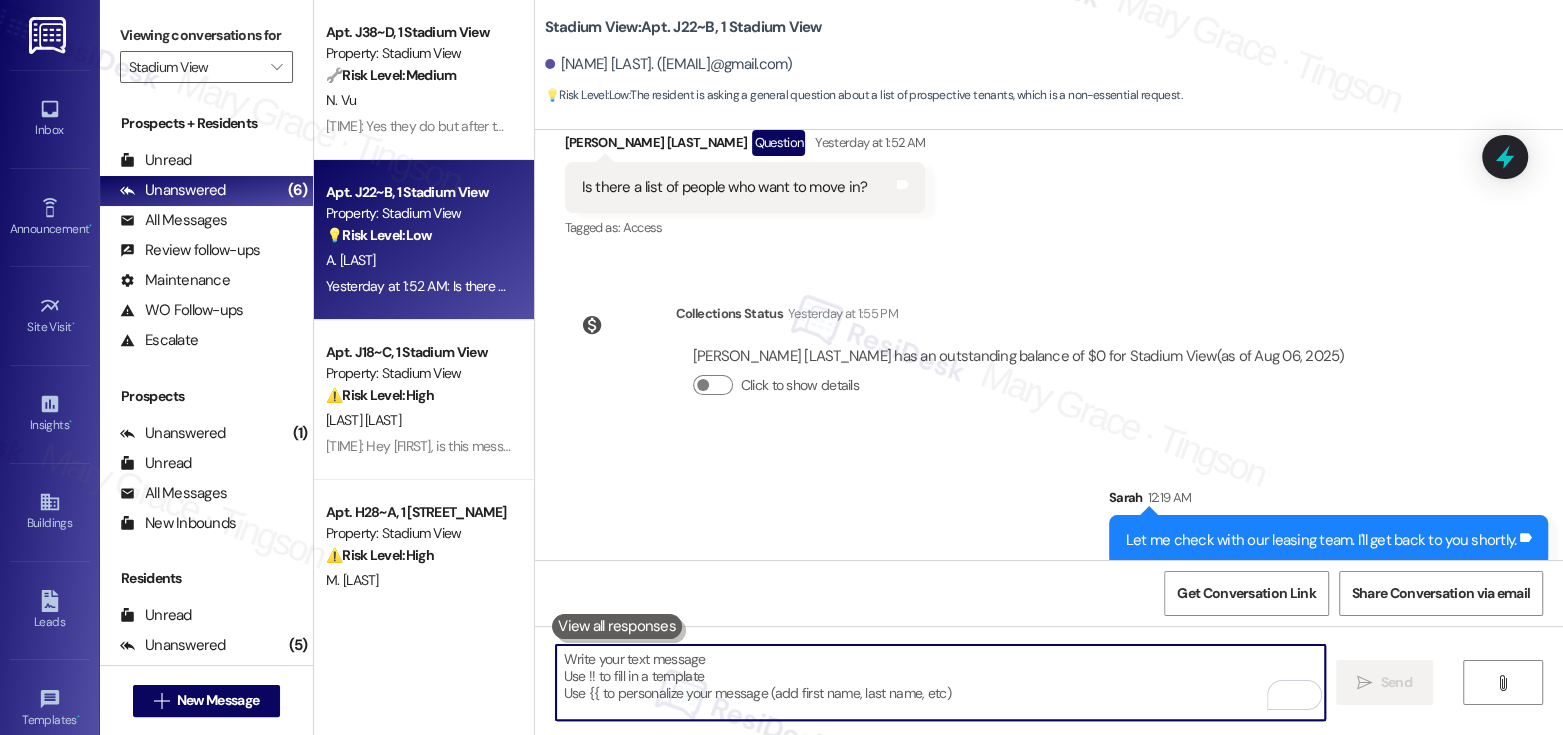 type 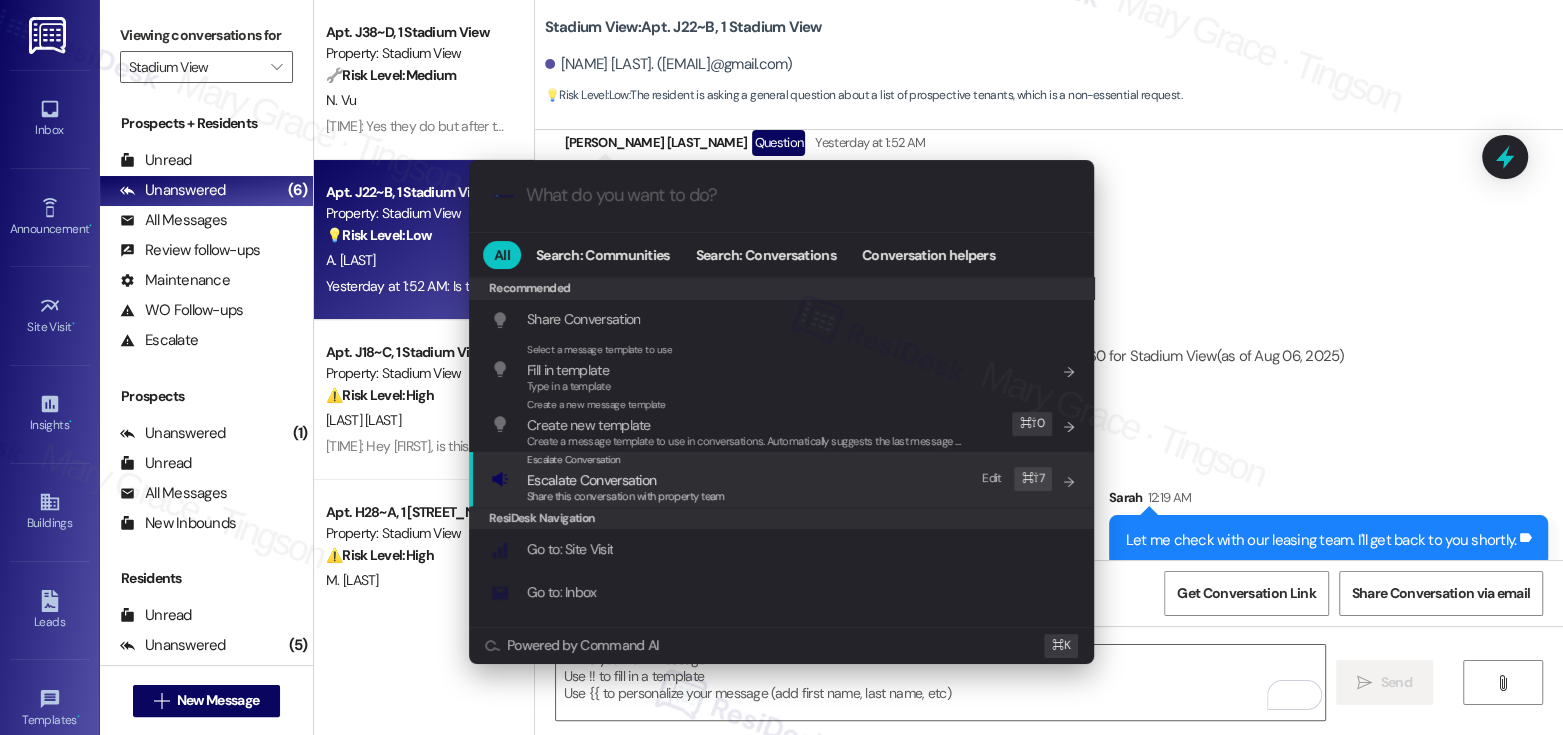 click on "Escalate Conversation Escalate Conversation Share this conversation with property team Edit ⌘ ⇧ 7" at bounding box center [783, 479] 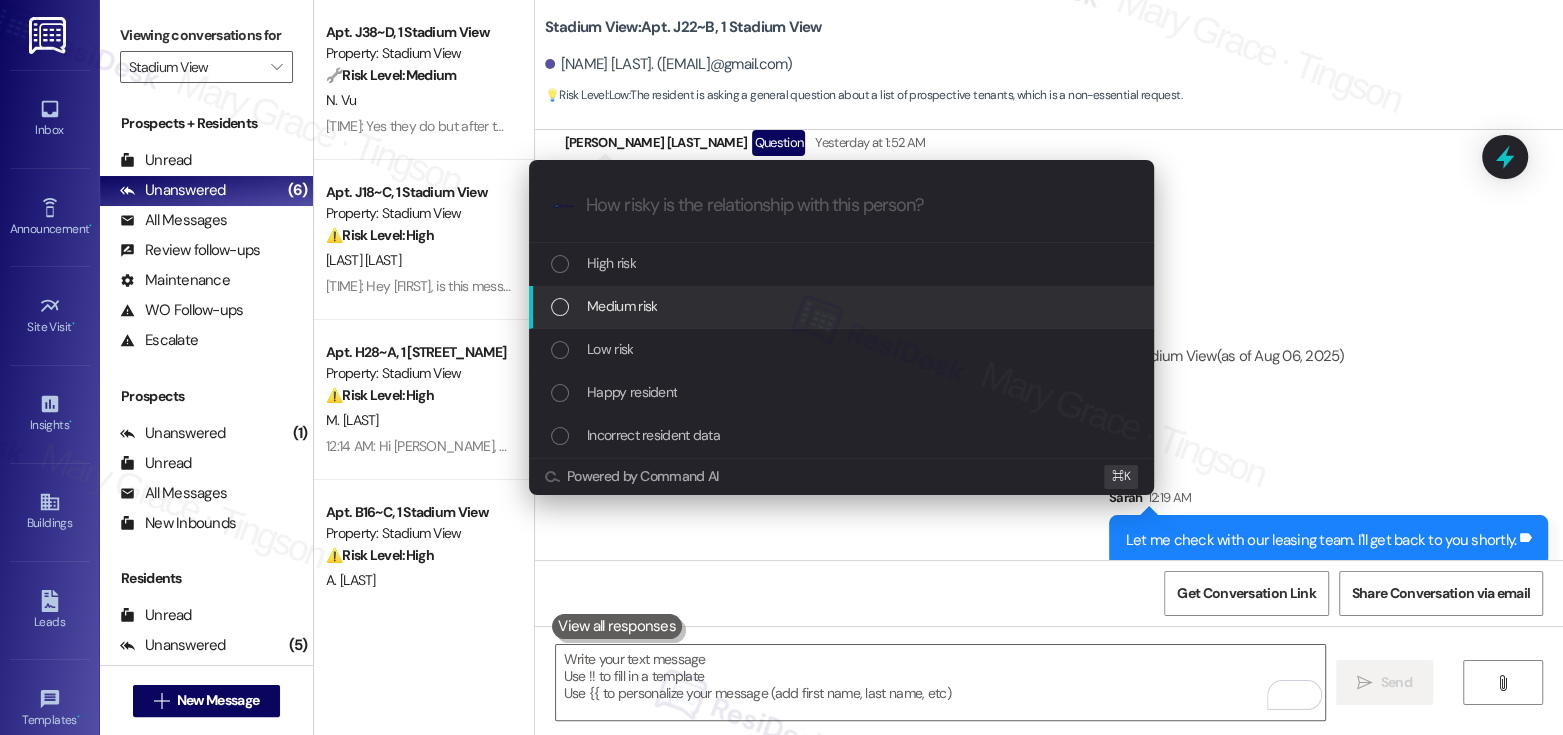 click on "Medium risk" at bounding box center [843, 306] 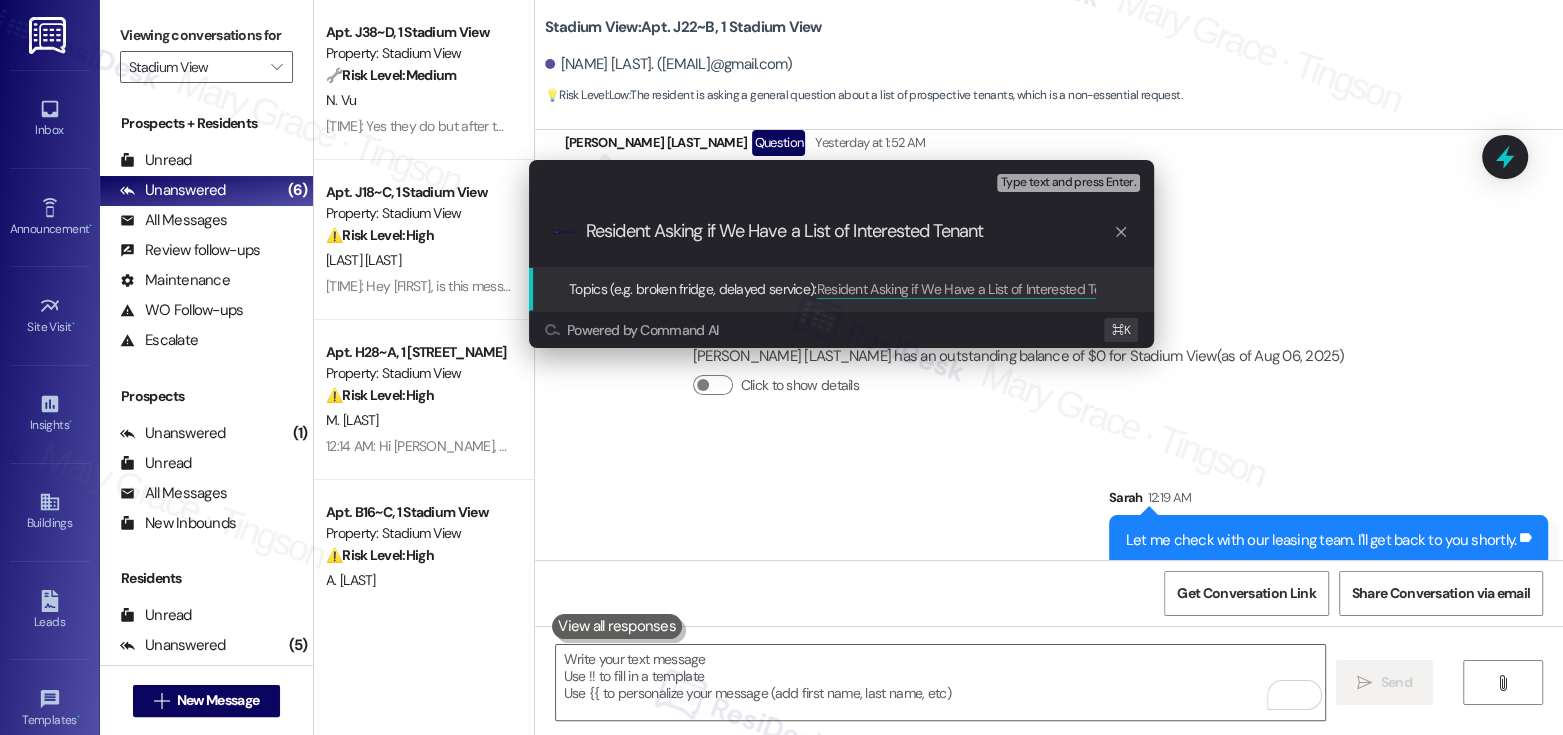 type on "Resident Asking if We Have a List of Interested Tenants" 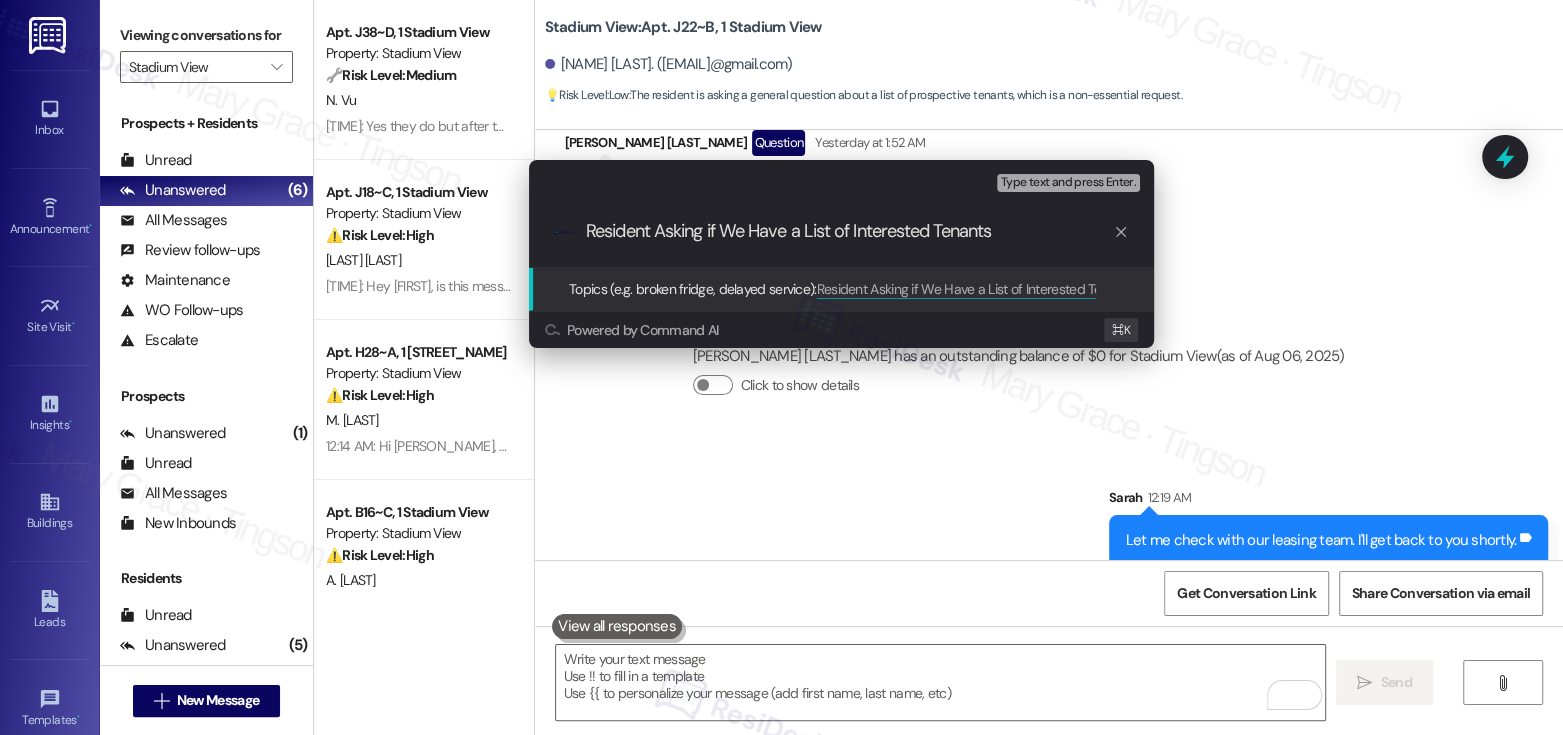 type 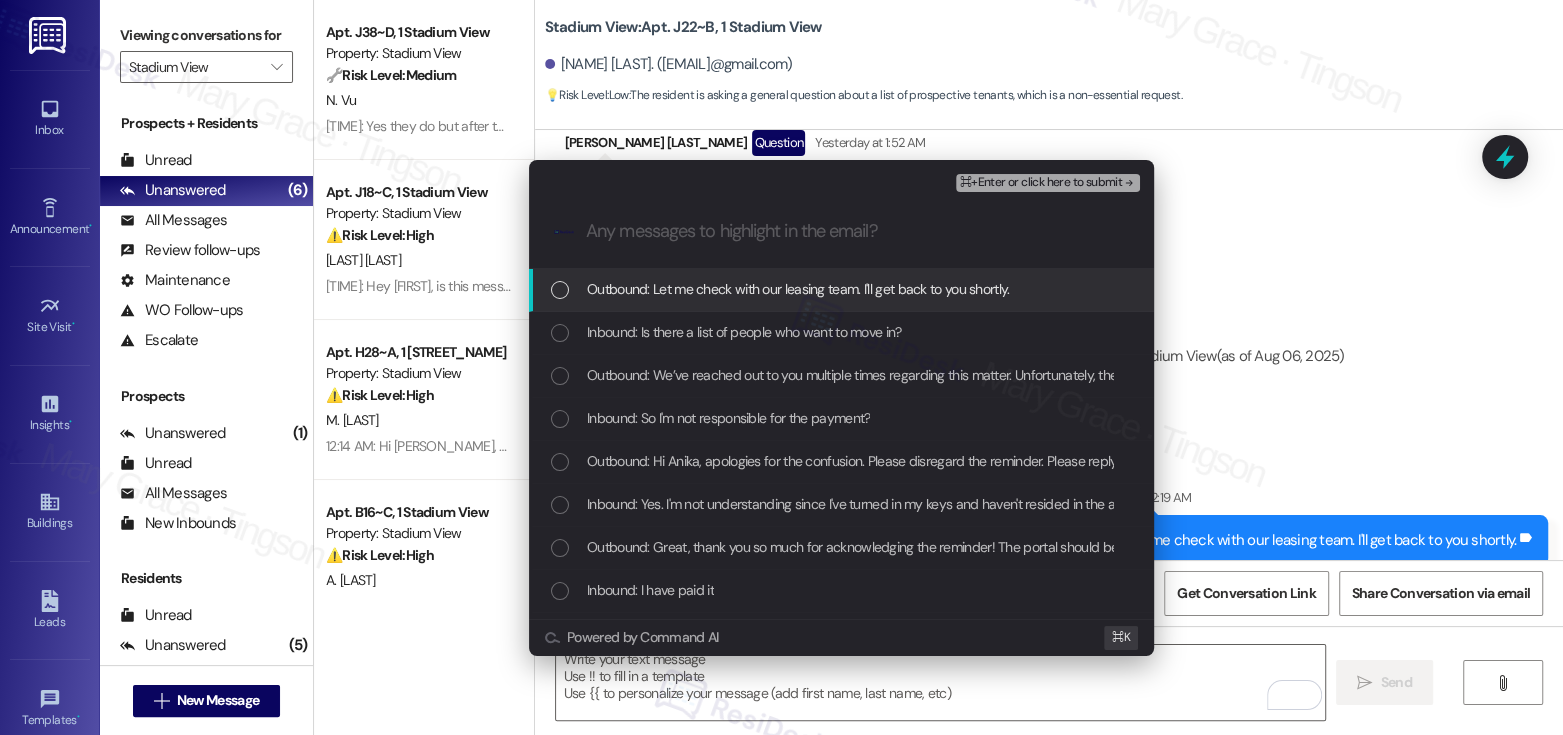 click on "Outbound: Let me check with our leasing team. I'll get back to you shortly." at bounding box center [798, 289] 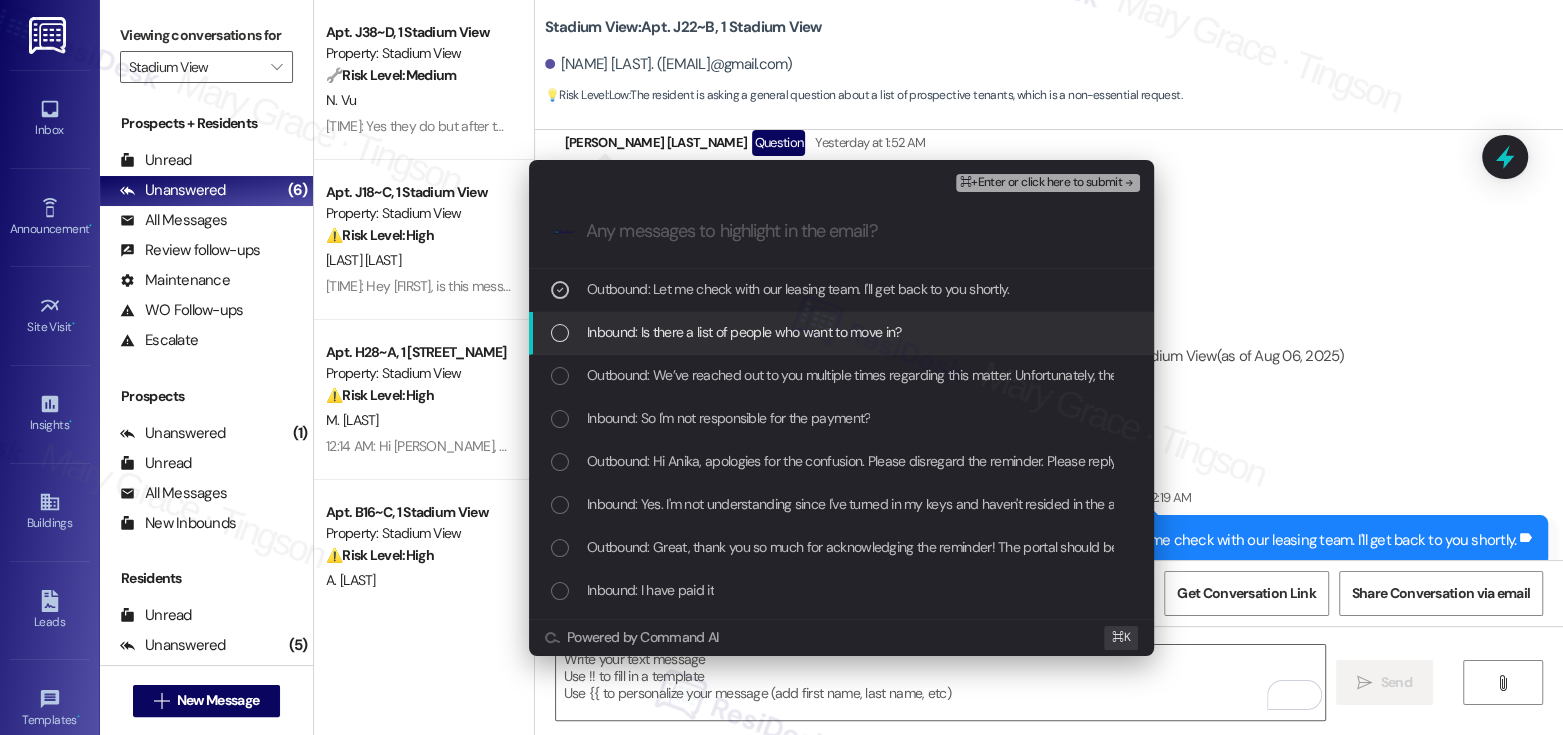 click on "Inbound: Is there a list of people who want to move in?" at bounding box center [744, 332] 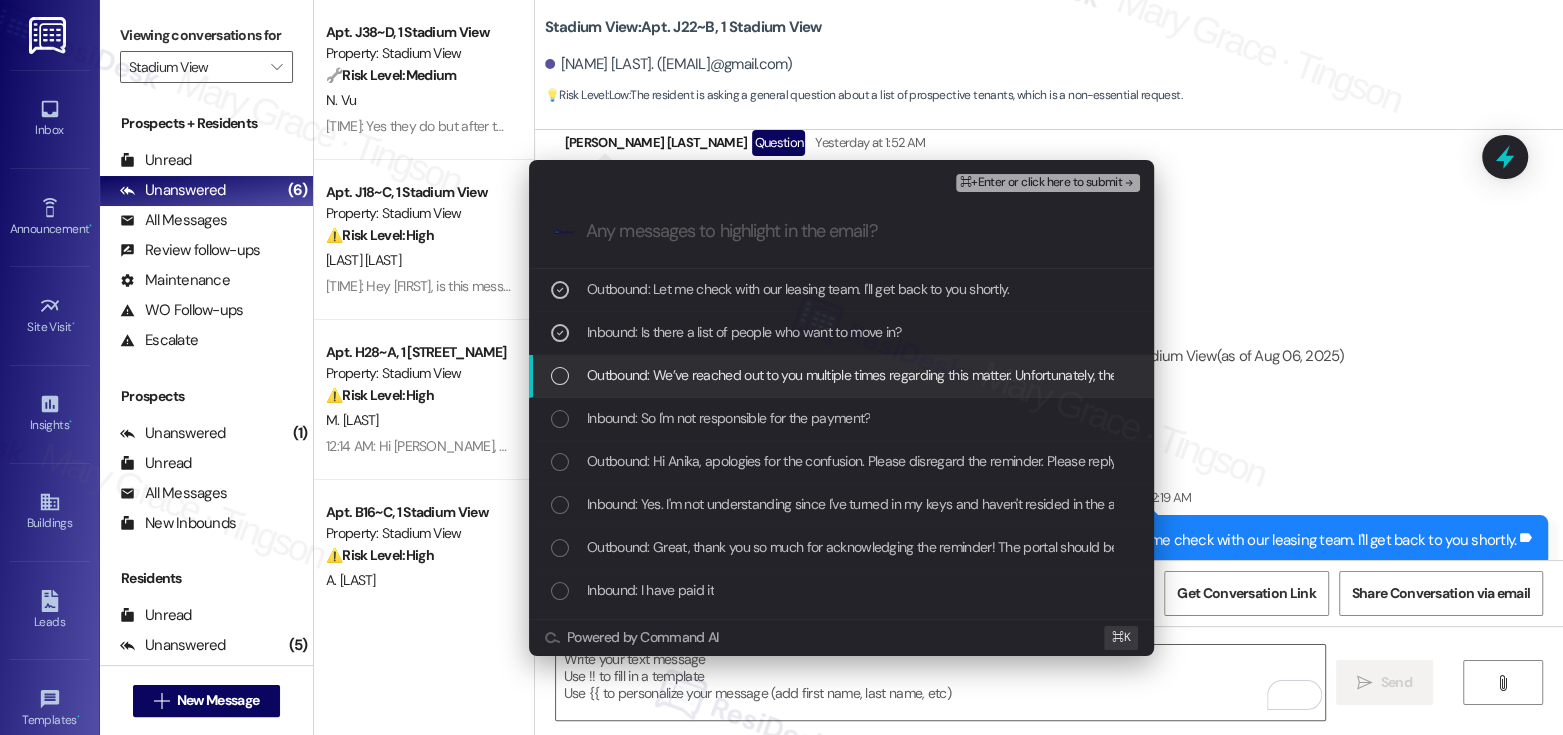 click on "Outbound: We’ve reached out to you multiple times regarding this matter. Unfortunately, the individual who was supposed to take over your lease (the relet) never moved in, so you remain financially responsible for the rent.
At this point, we recommend that you find another qualified person to take over your lease. Please let us know if you need assistance with the relet process or have any questions." at bounding box center (1743, 375) 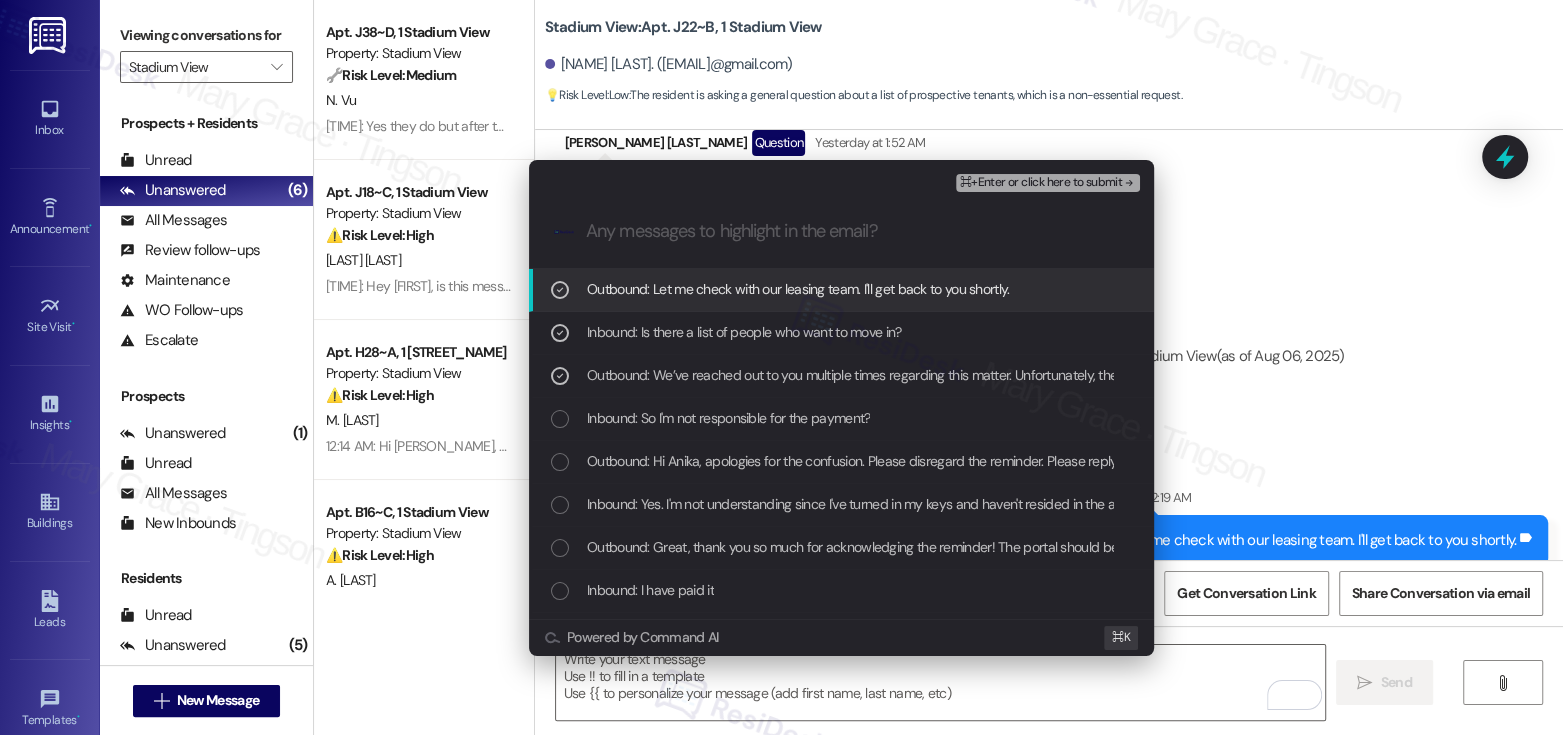 click on "⌘+Enter or click here to submit" at bounding box center (1048, 183) 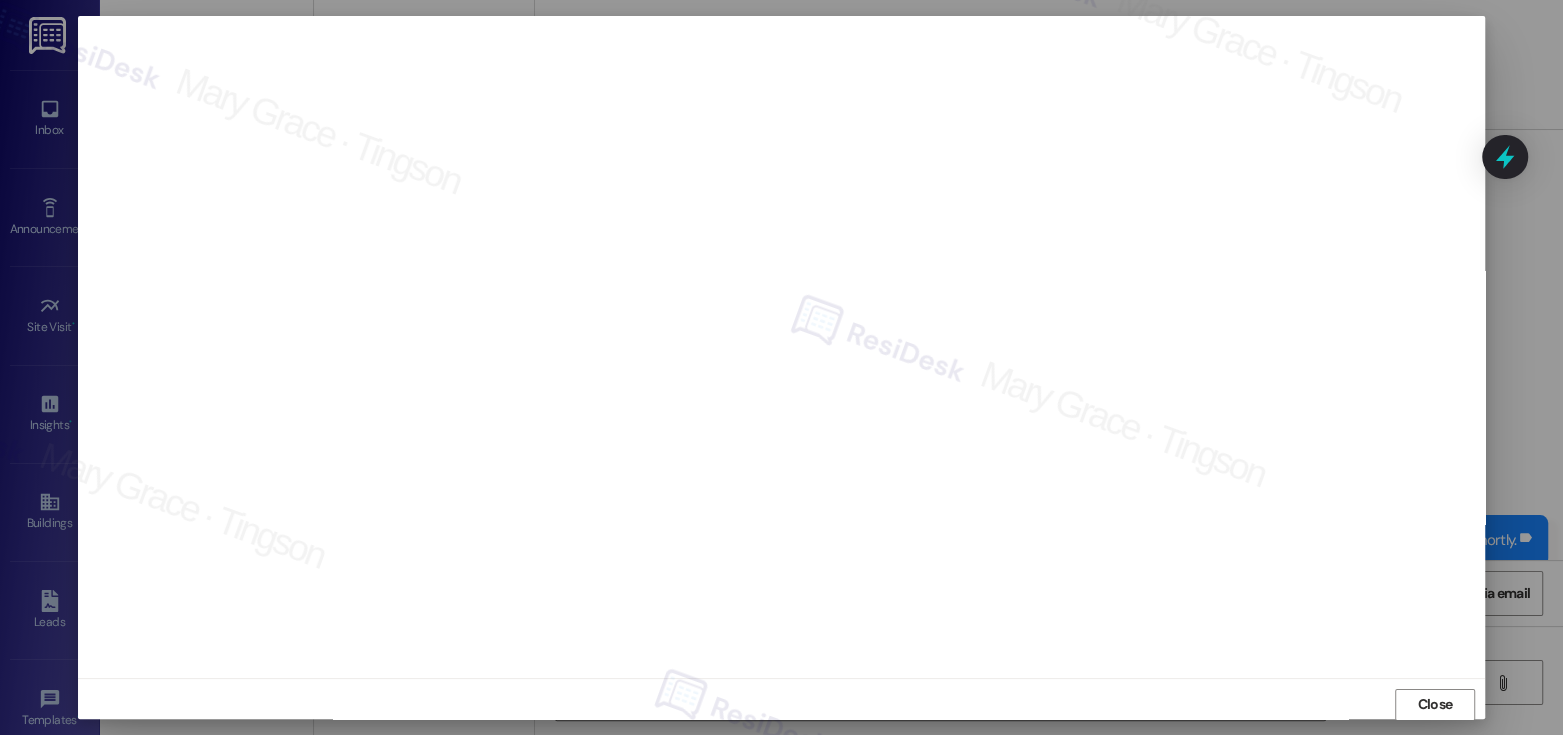 scroll, scrollTop: 1, scrollLeft: 0, axis: vertical 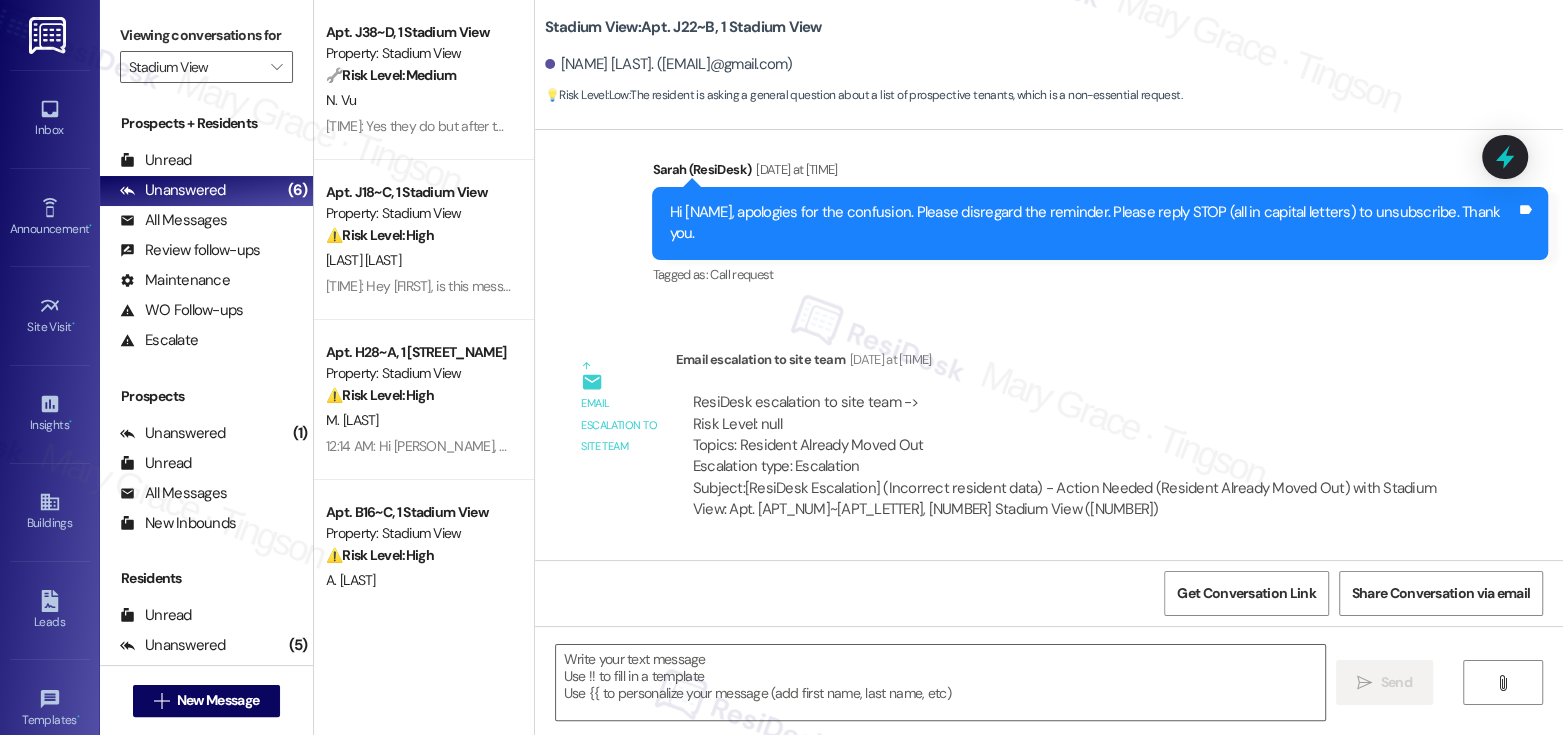 type on "Fetching suggested responses. Please feel free to read through the conversation in the meantime." 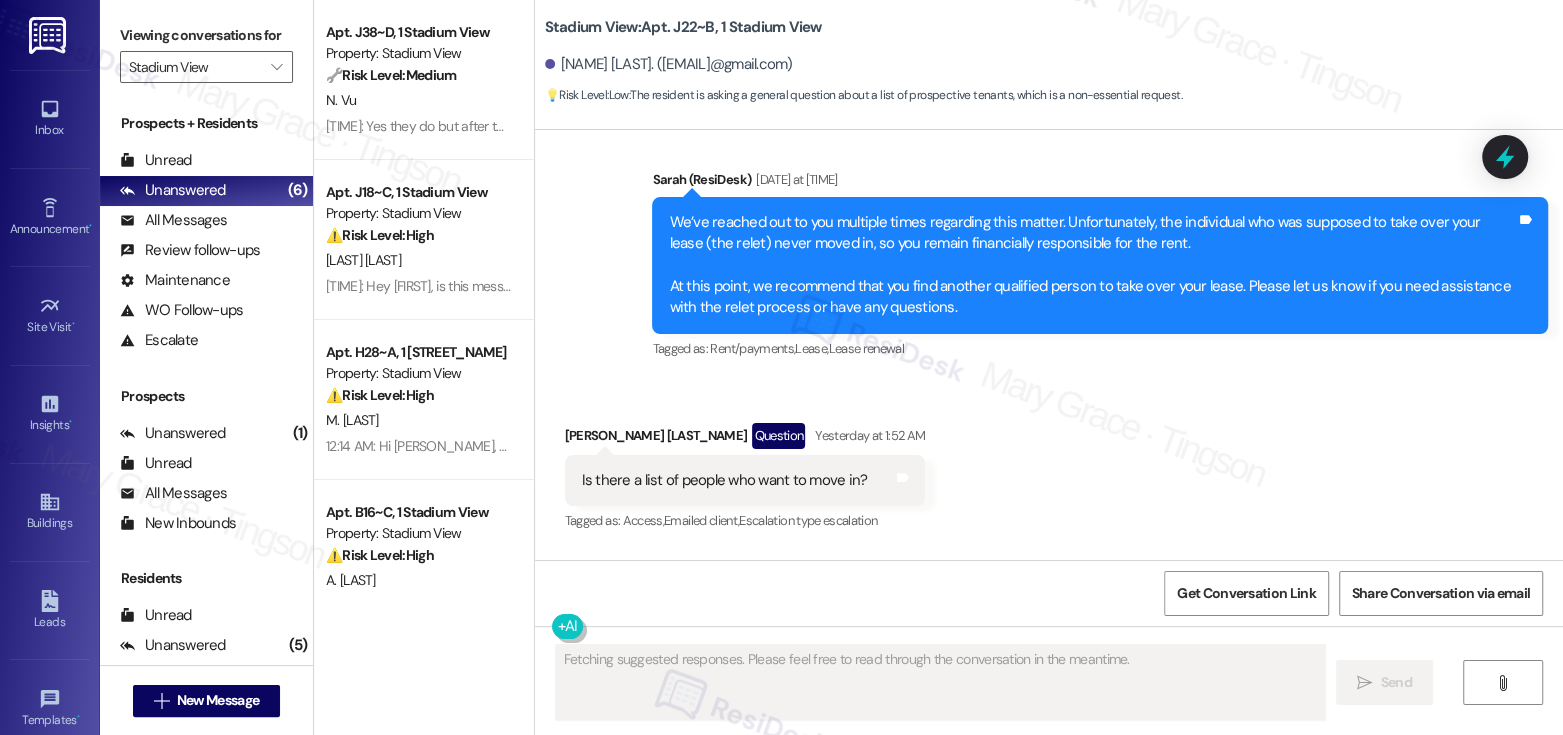 scroll, scrollTop: 2151, scrollLeft: 0, axis: vertical 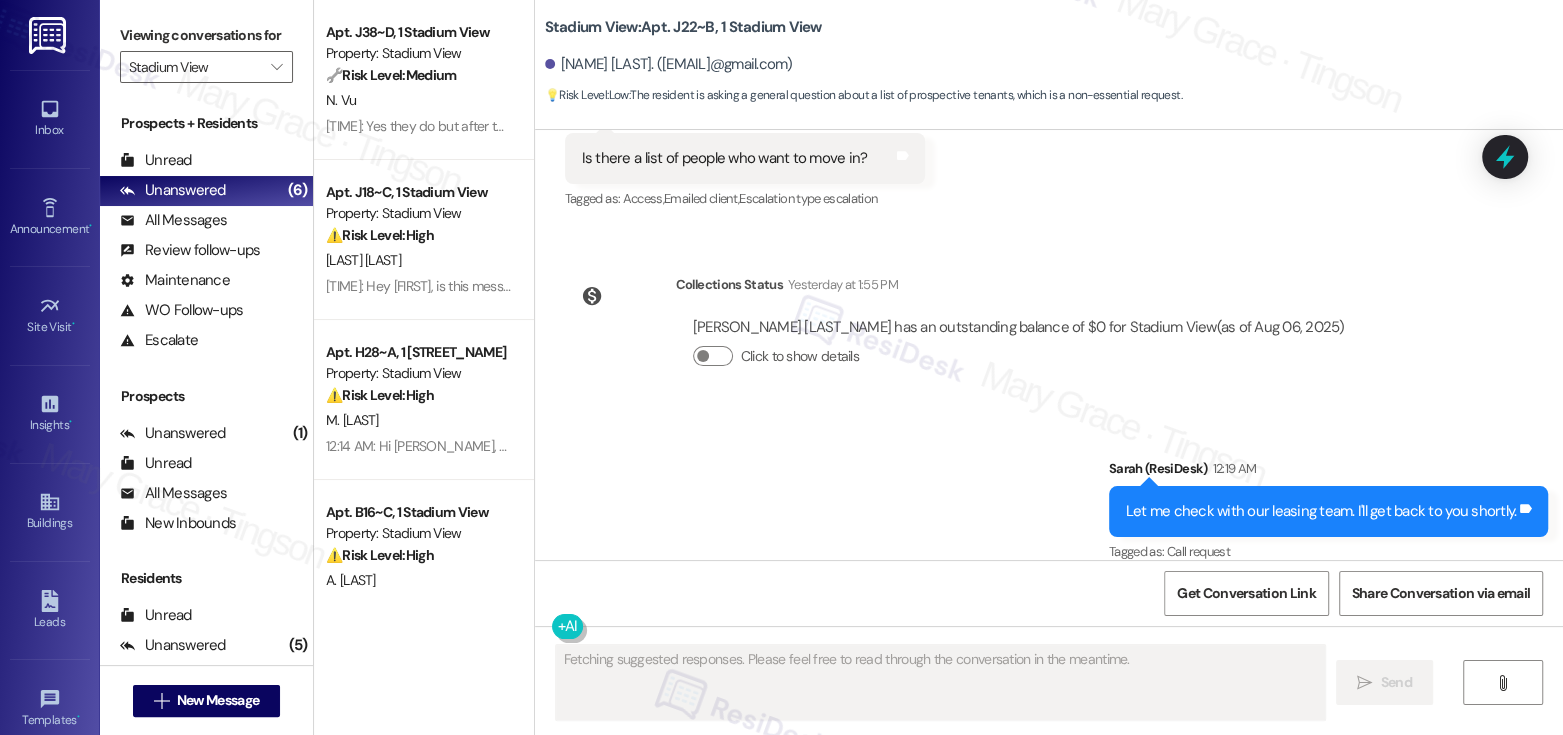 click on "Yesterday at 5:13 AM: Yes they do but after they leave i still see some fleas around . Then me and my roommates decide to buy some spraying and it get better just for now  Yesterday at 5:13 AM: Yes they do but after they leave i still see some fleas around . Then me and my roommates decide to buy some spraying and it get better just for now" at bounding box center [780, 126] 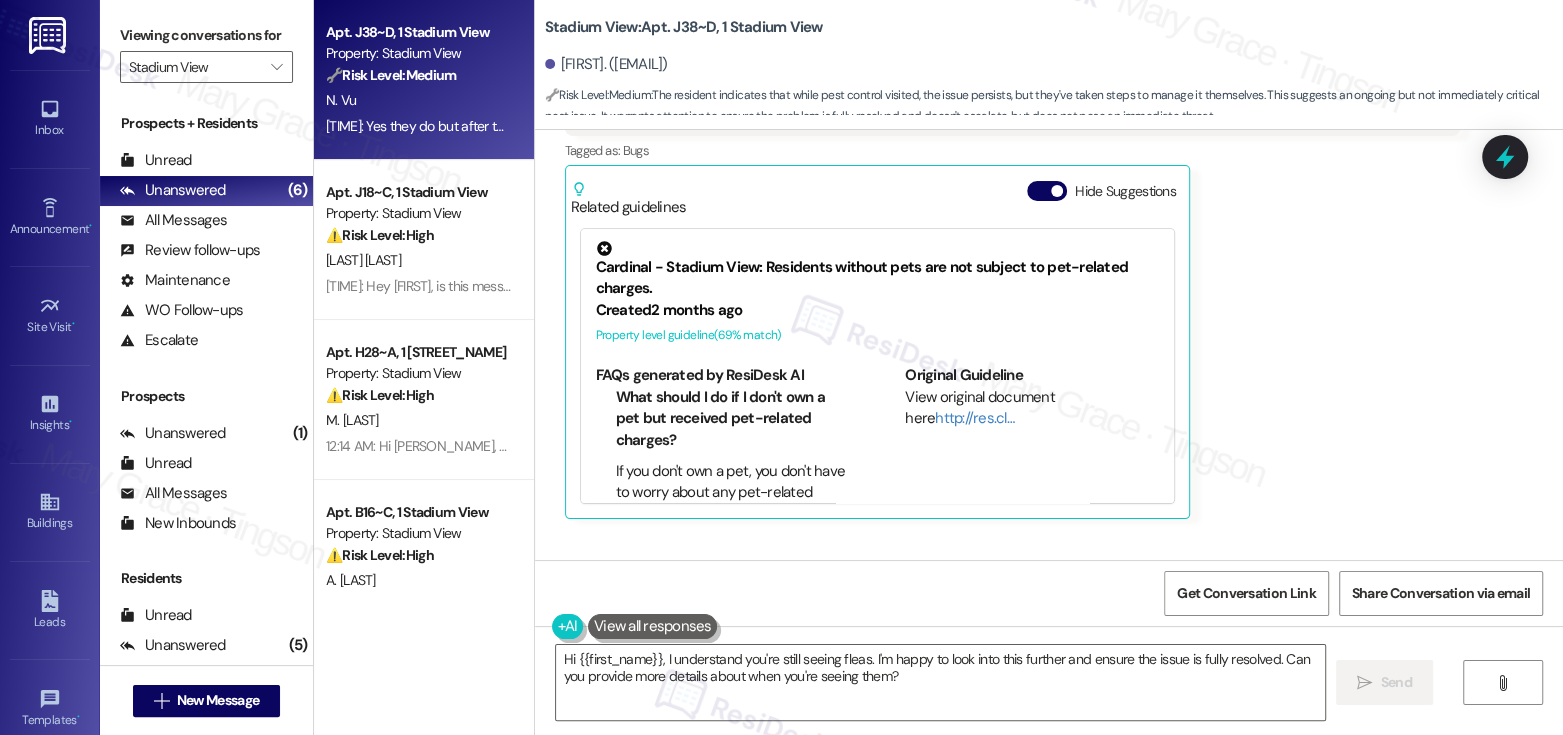 scroll, scrollTop: 698, scrollLeft: 0, axis: vertical 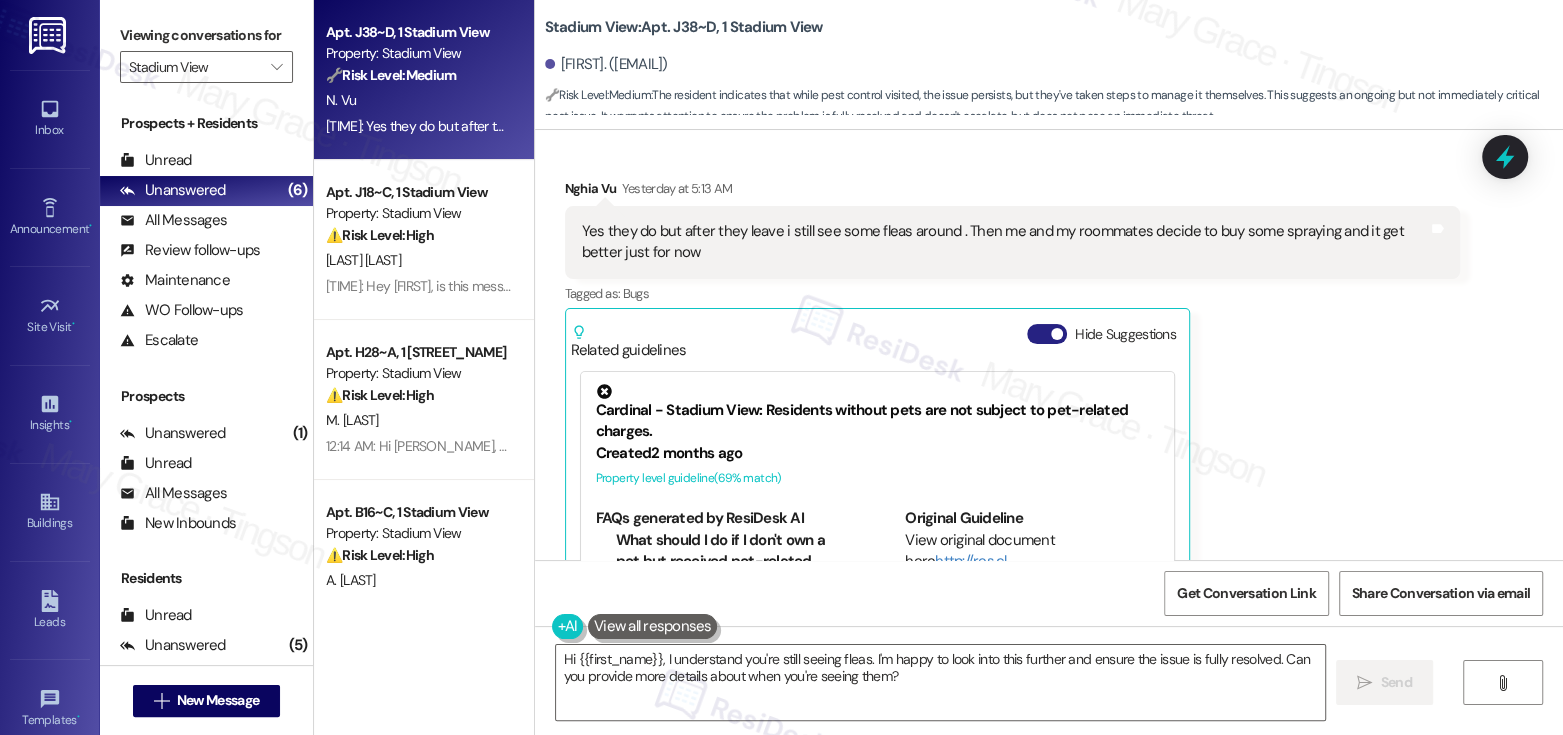 click on "Hide Suggestions" at bounding box center [1047, 334] 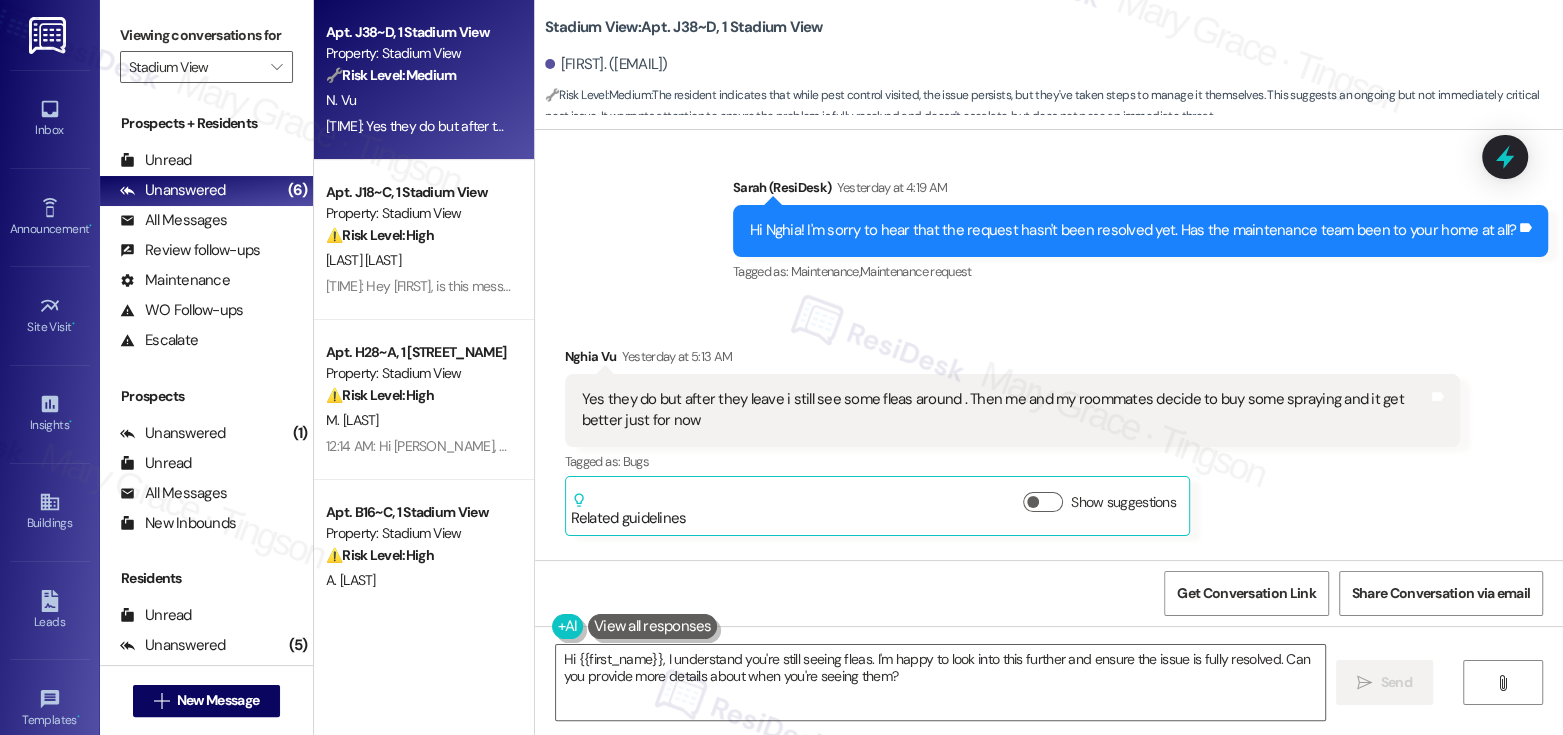 scroll, scrollTop: 518, scrollLeft: 0, axis: vertical 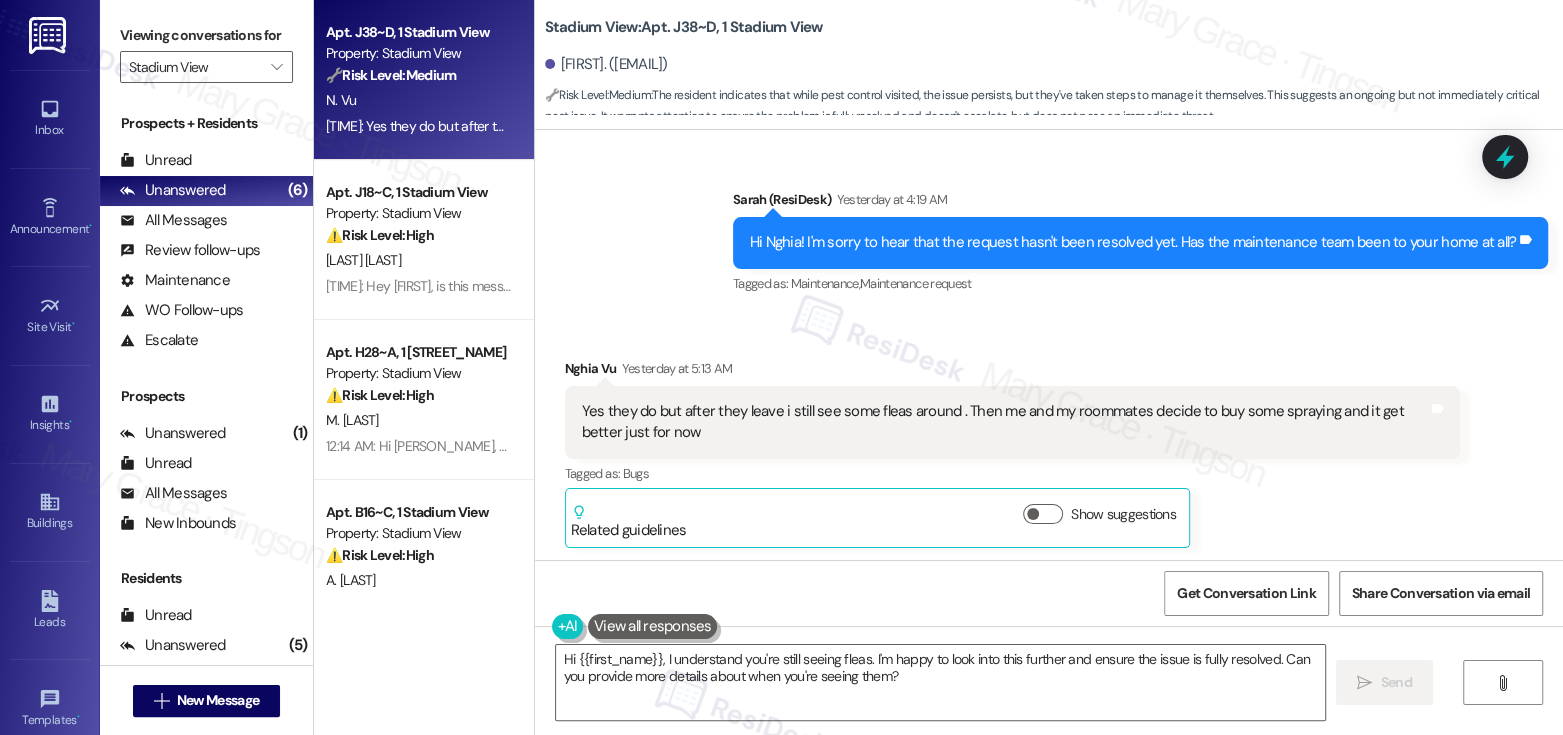 click on "Yes they do but after they leave i still see some fleas around . Then me and my roommates decide to buy some spraying and it get better just for now" at bounding box center (1005, 422) 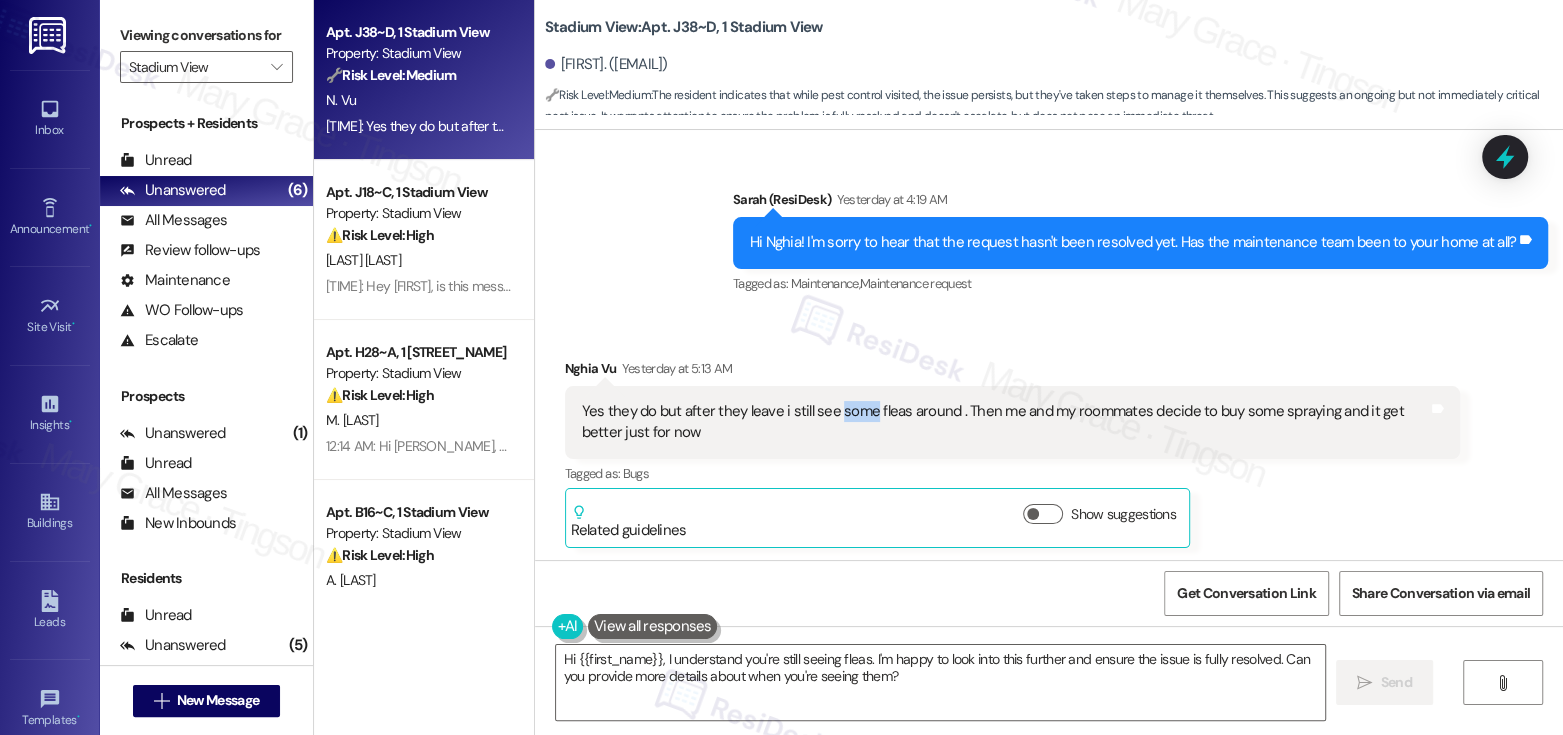click on "Yes they do but after they leave i still see some fleas around . Then me and my roommates decide to buy some spraying and it get better just for now" at bounding box center [1005, 422] 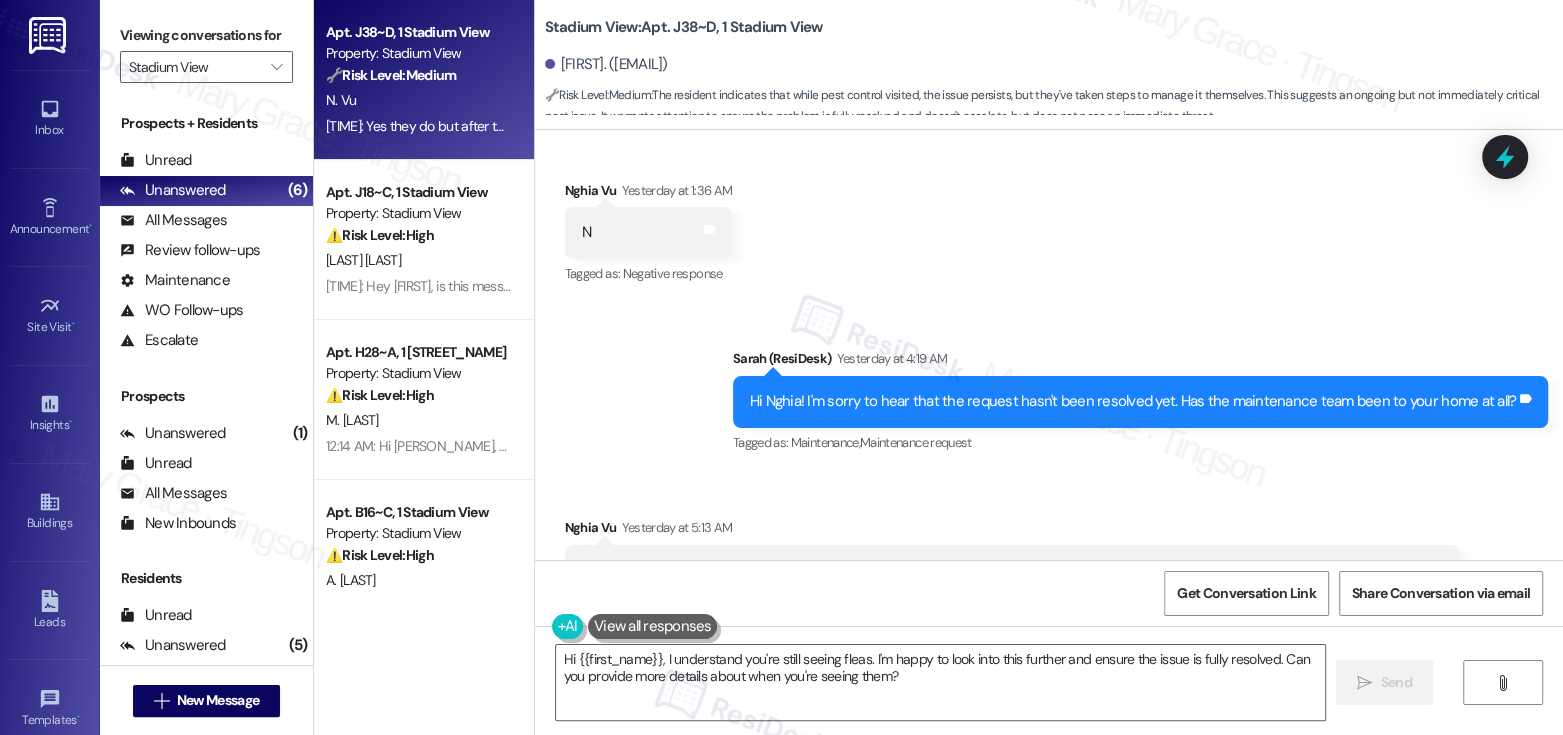 scroll, scrollTop: 706, scrollLeft: 0, axis: vertical 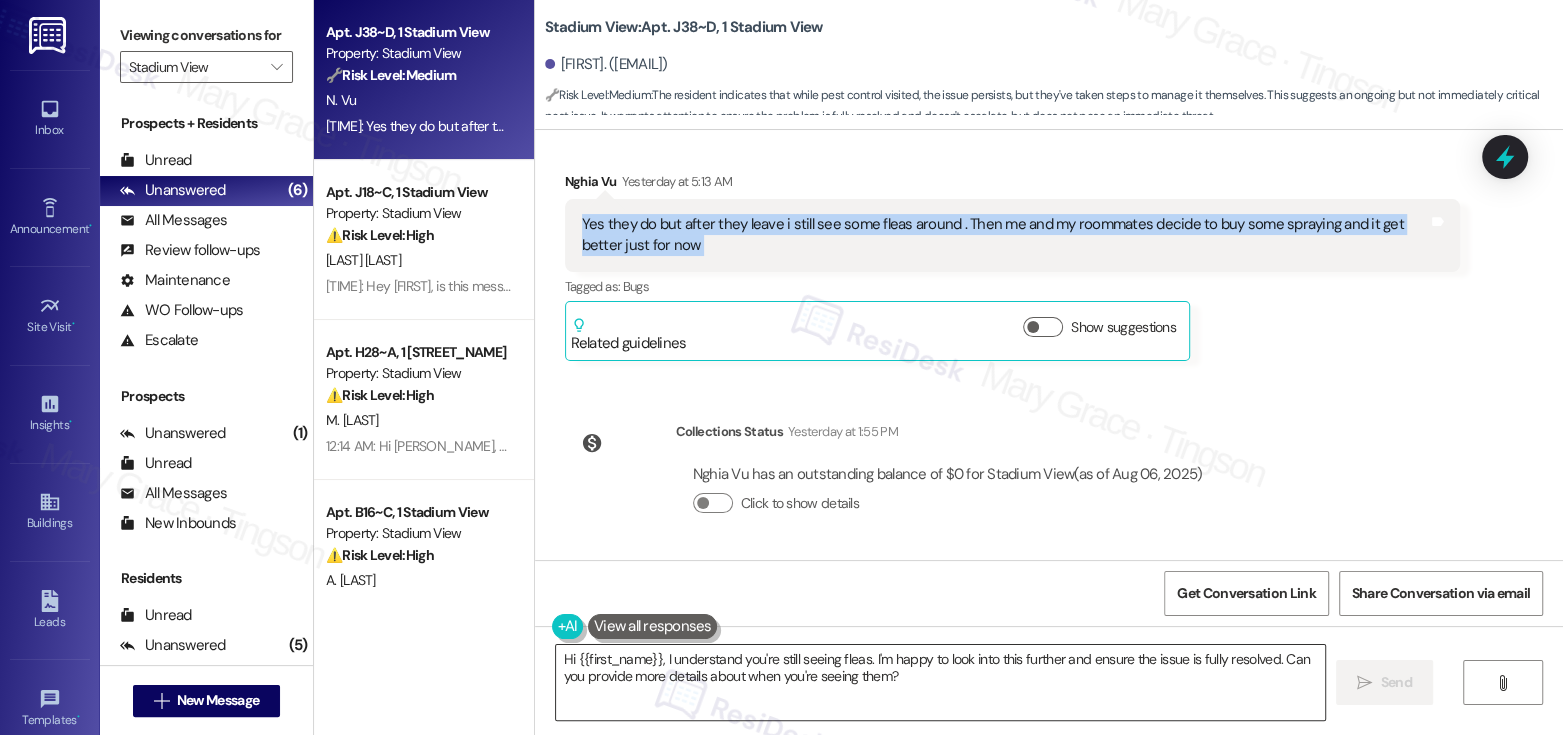 click on "Hi {{first_name}}, I understand you're still seeing fleas. I'm happy to look into this further and ensure the issue is fully resolved. Can you provide more details about when you're seeing them?" at bounding box center (940, 682) 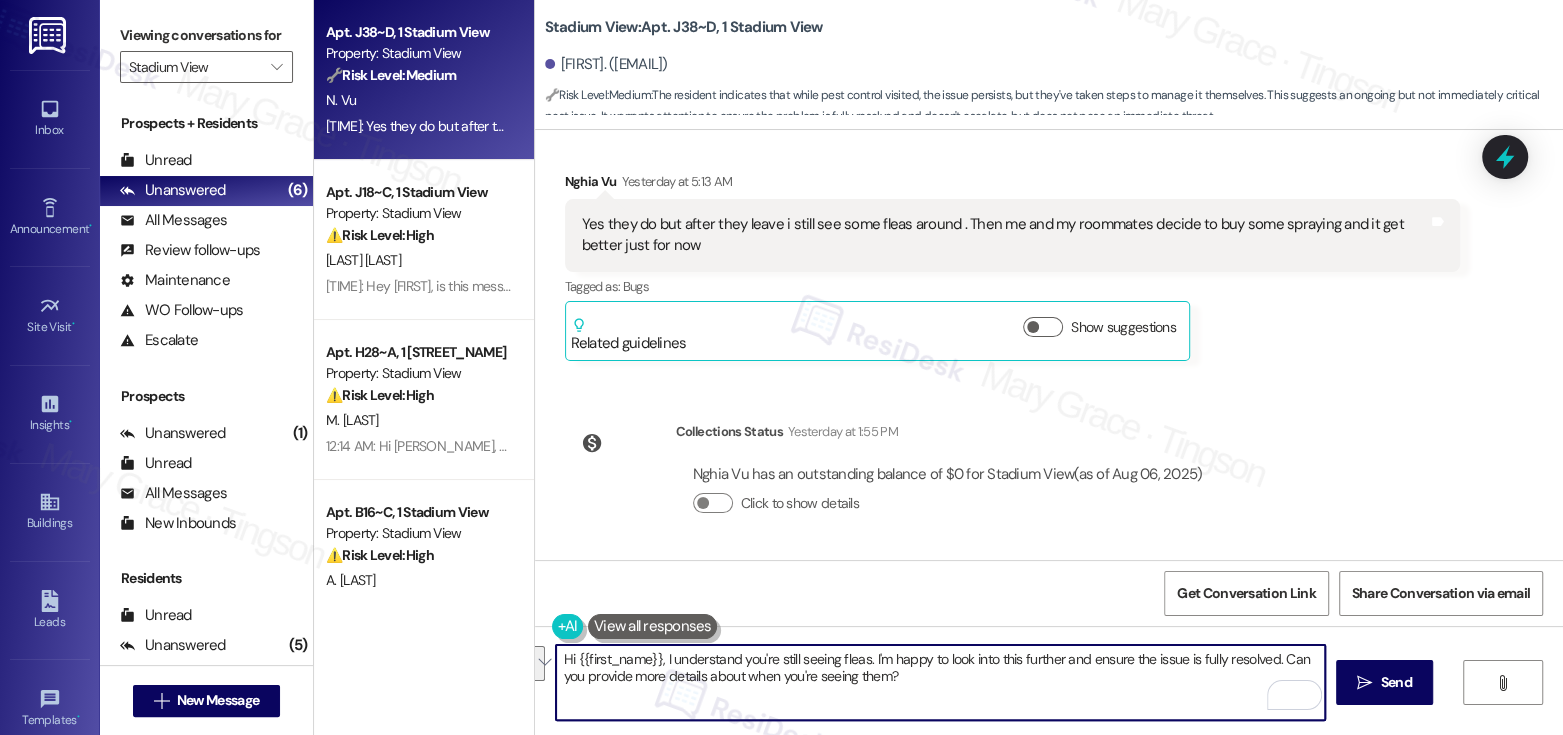drag, startPoint x: 957, startPoint y: 681, endPoint x: 923, endPoint y: 726, distance: 56.400356 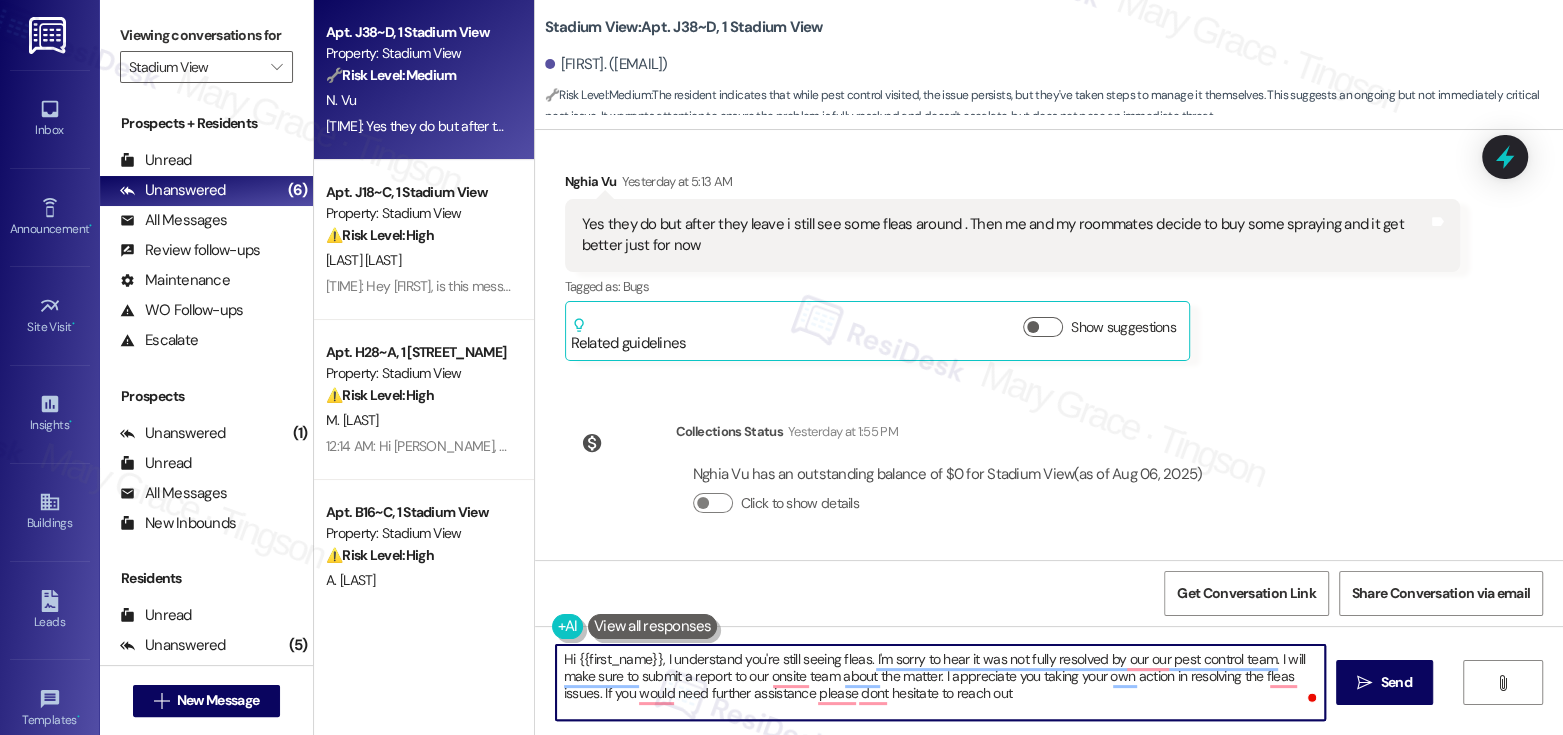 click on "Nghia Vu Yesterday at 5:13 AM" at bounding box center [1013, 185] 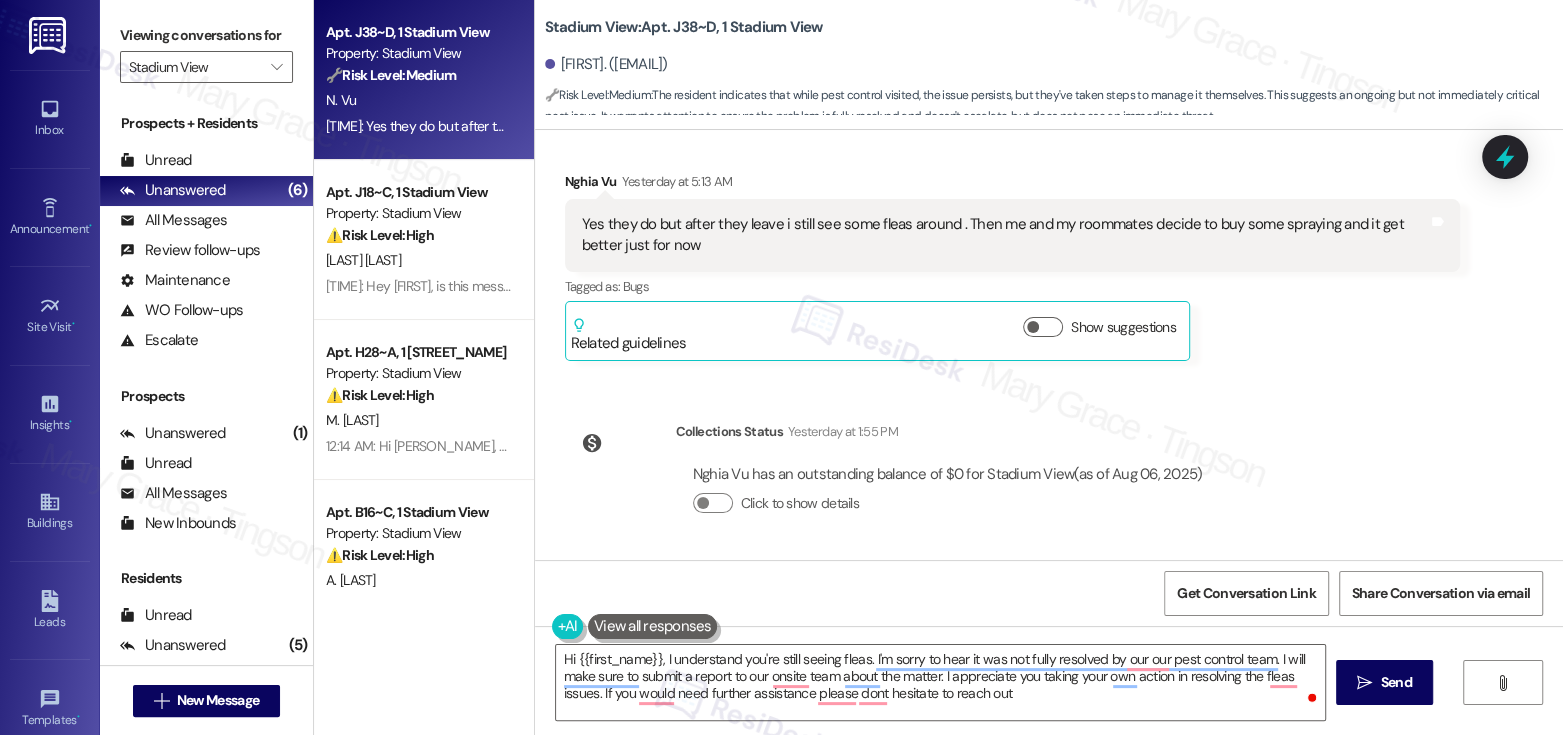 click on "Nghia Vu Yesterday at 5:13 AM" at bounding box center [1013, 185] 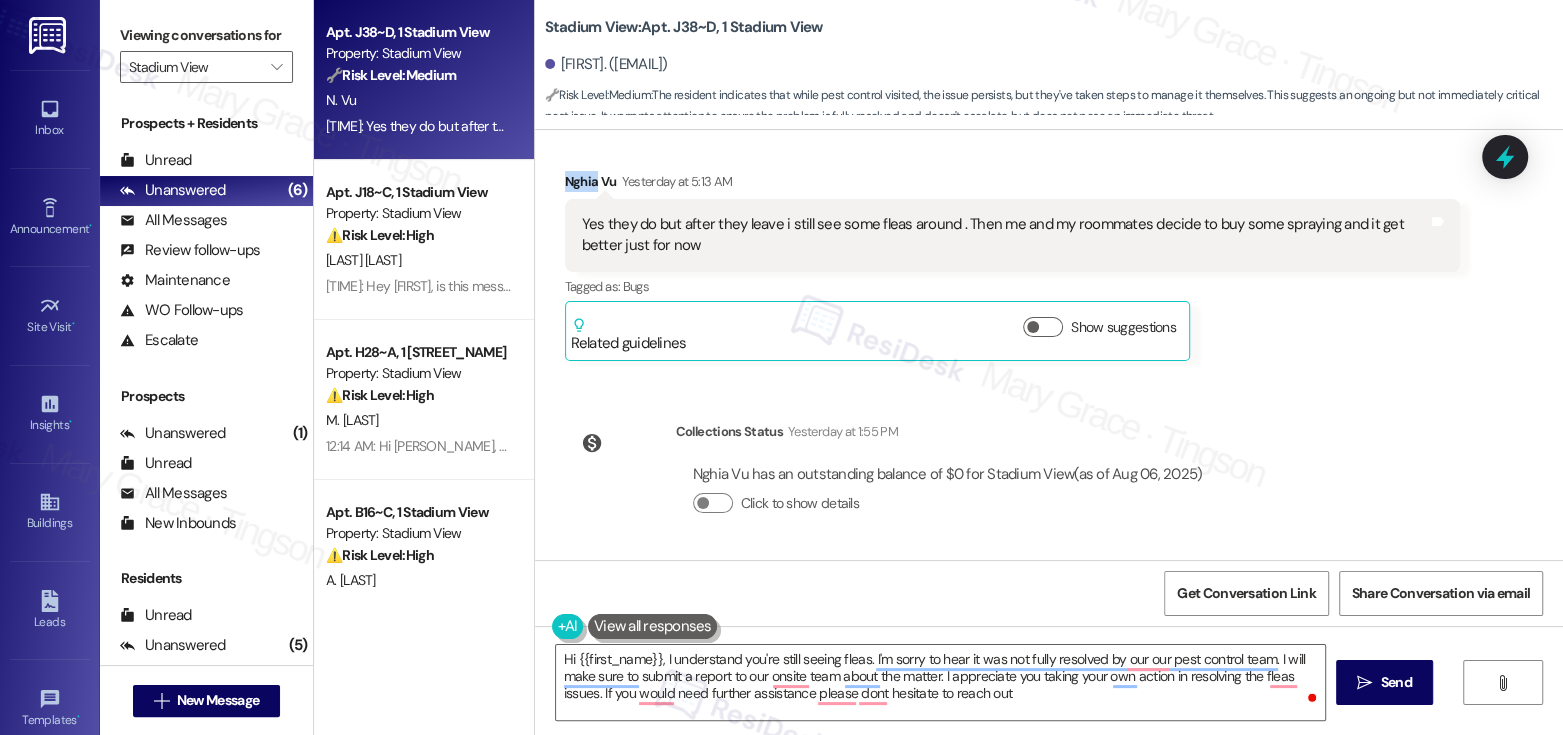 copy on "Nghia" 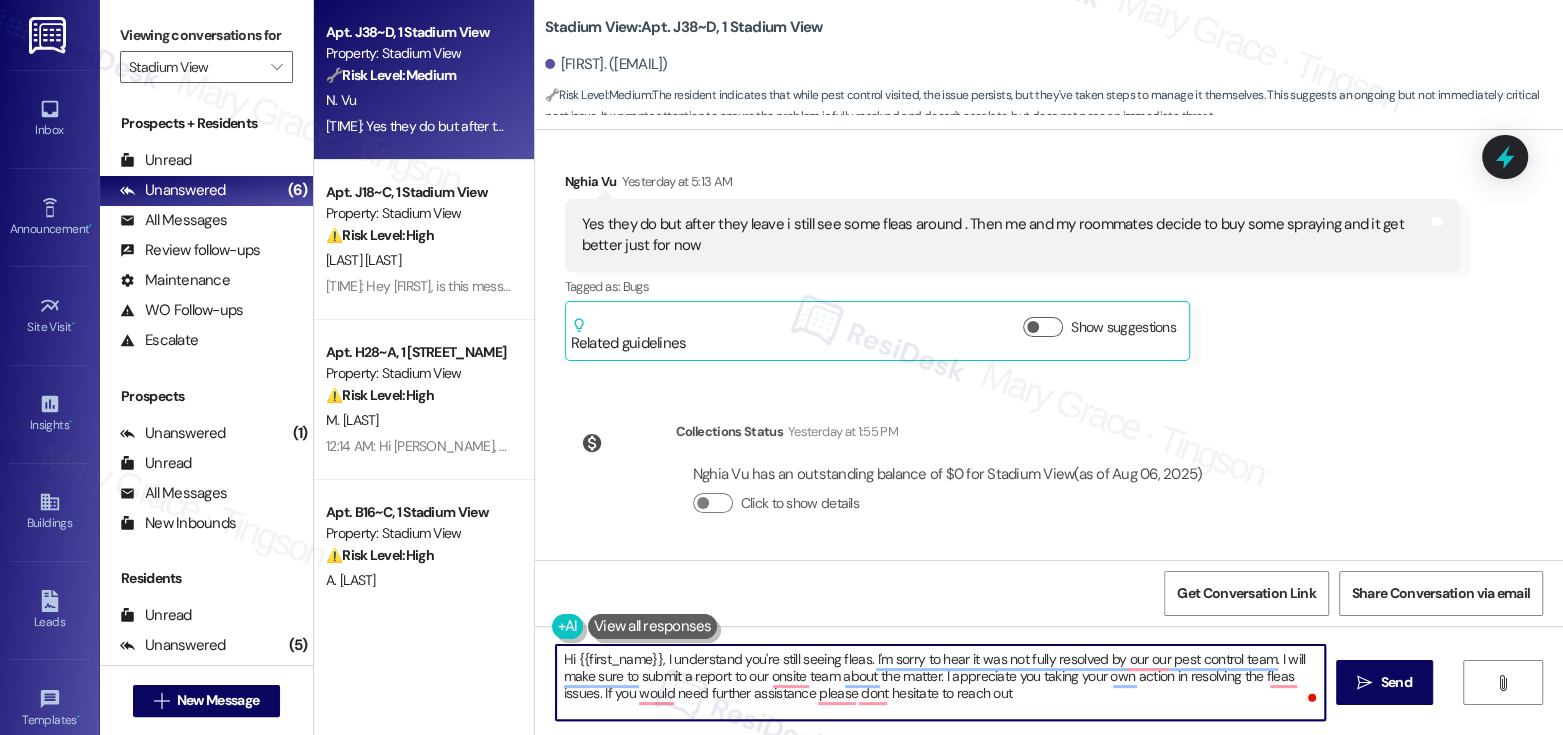 drag, startPoint x: 651, startPoint y: 655, endPoint x: 567, endPoint y: 652, distance: 84.05355 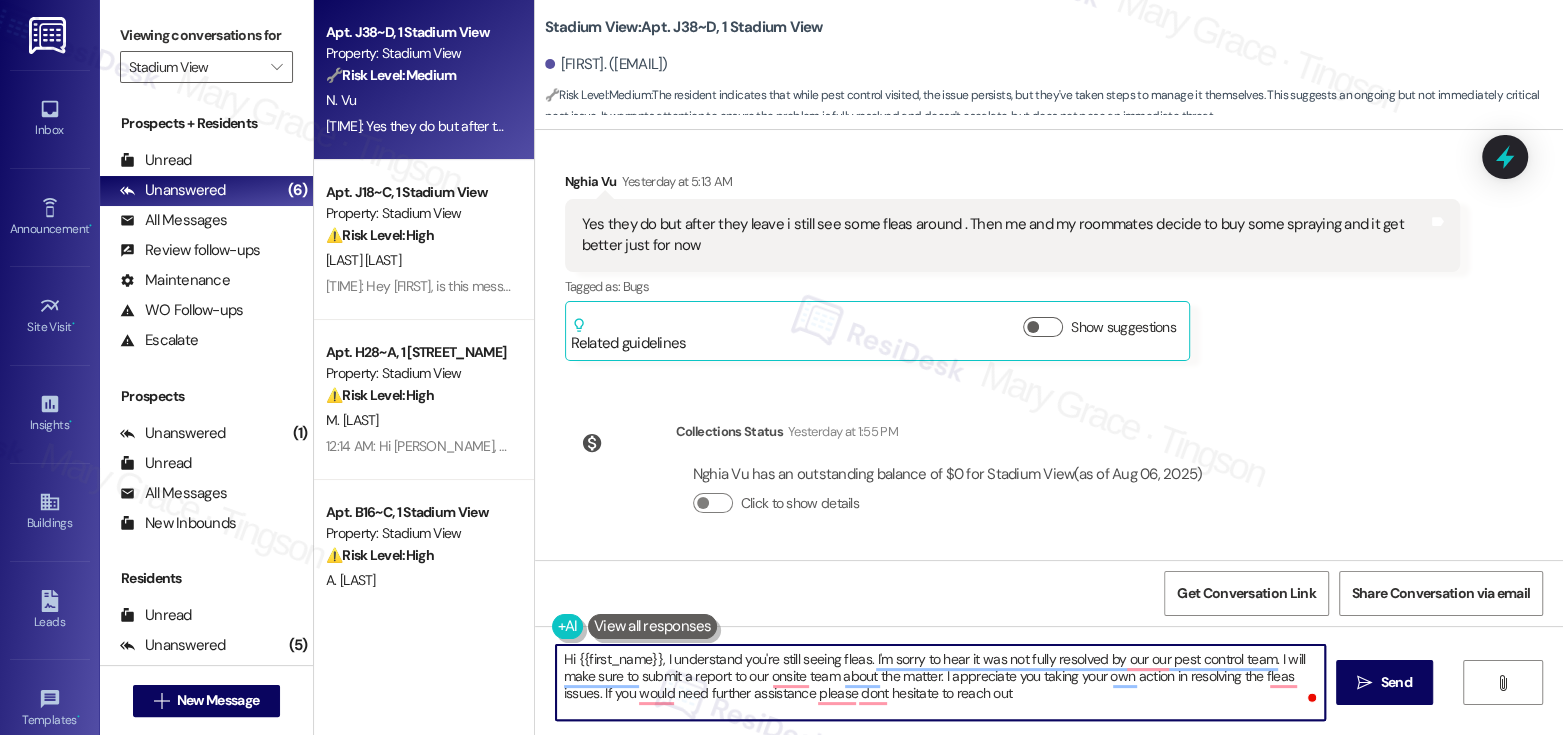 click on "Hi {{first_name}}, I understand you're still seeing fleas. I'm sorry to hear it was not fully resolved by our our pest control team. I will make sure to submit a report to our onsite team about the matter. I appreciate you taking your own action in resolving the fleas issues. If you would need further assistance please dont hesitate to reach out" at bounding box center (940, 682) 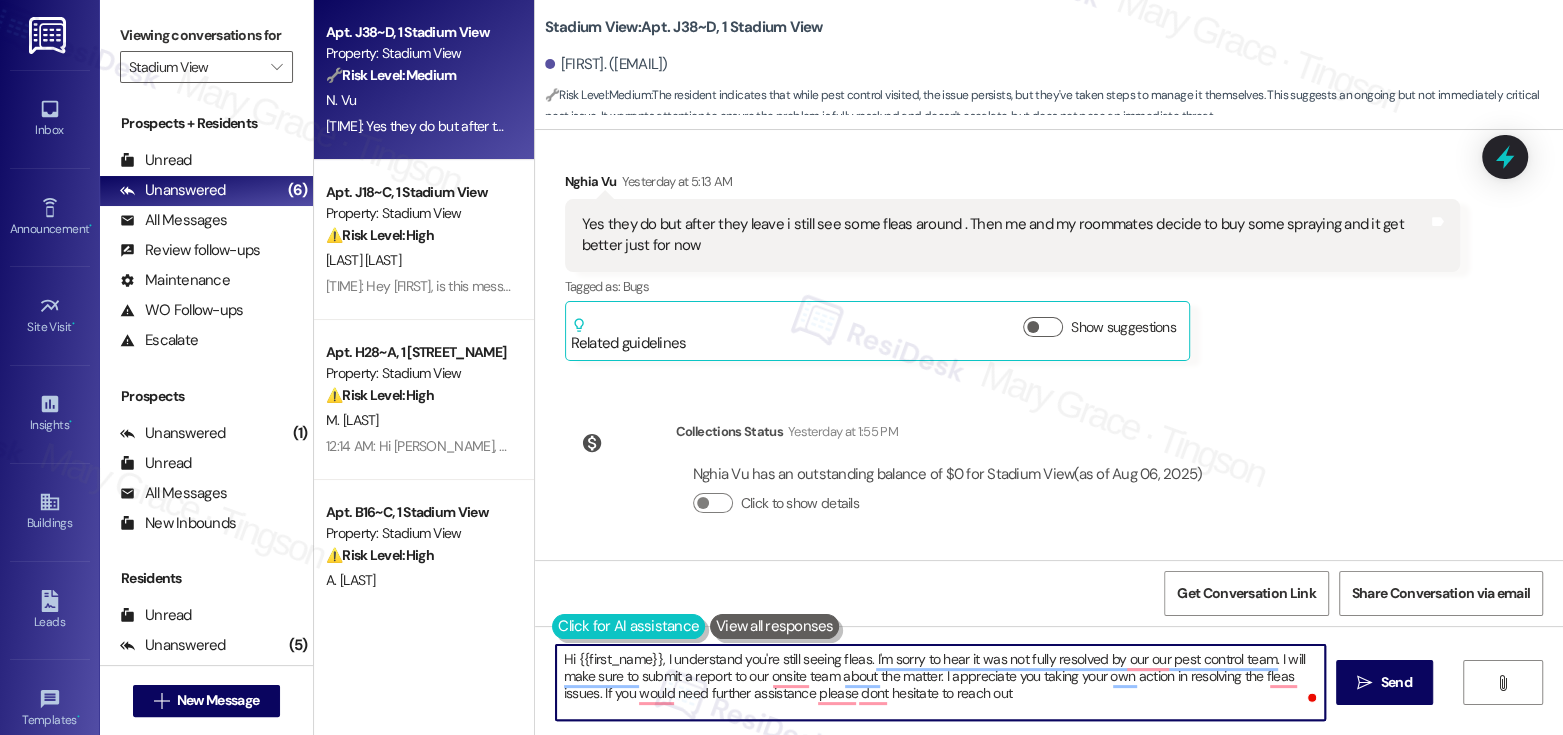 paste on "Nghia" 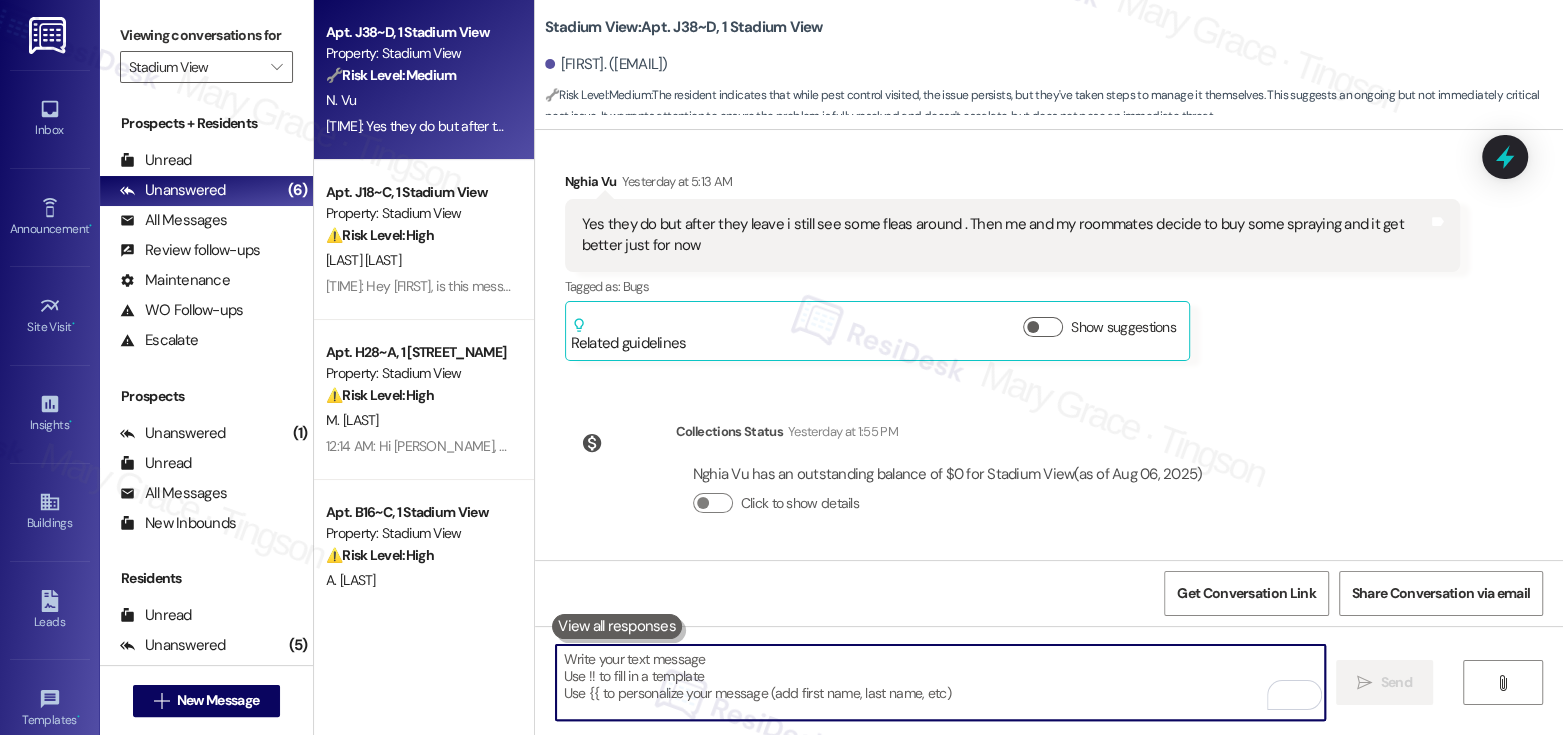 paste on "Hi Nghia,
I understand you’re still seeing fleas, and I’m sorry to hear this wasn’t fully resolved by our pest control team. I’ll submit a report to our onsite team so they can address the issue. I appreciate you taking your own steps to help resolve it, and if you need any further assistance, please don’t hesitate to reach out." 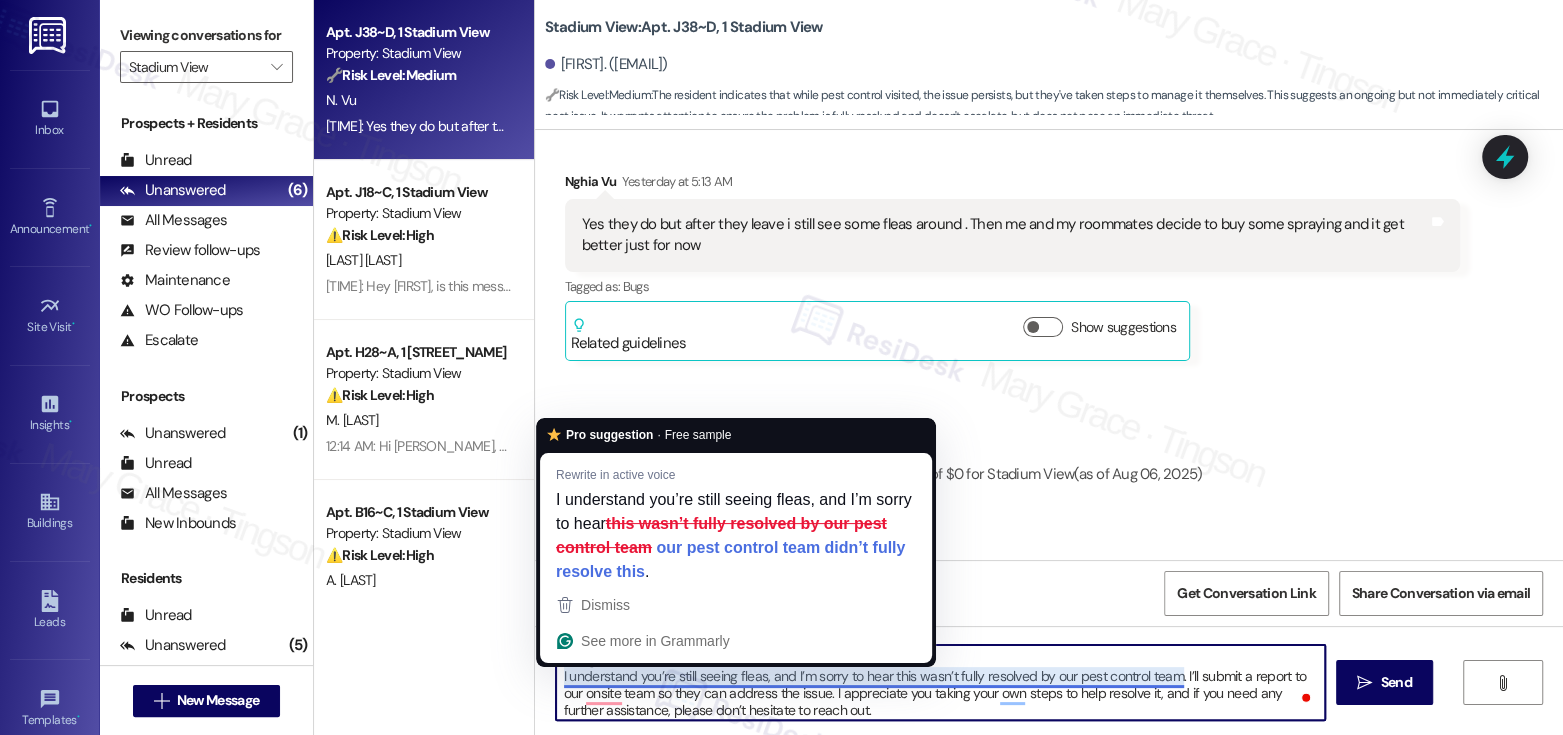 click on "Hi Nghia,
I understand you’re still seeing fleas, and I’m sorry to hear this wasn’t fully resolved by our pest control team. I’ll submit a report to our onsite team so they can address the issue. I appreciate you taking your own steps to help resolve it, and if you need any further assistance, please don’t hesitate to reach out." at bounding box center (940, 682) 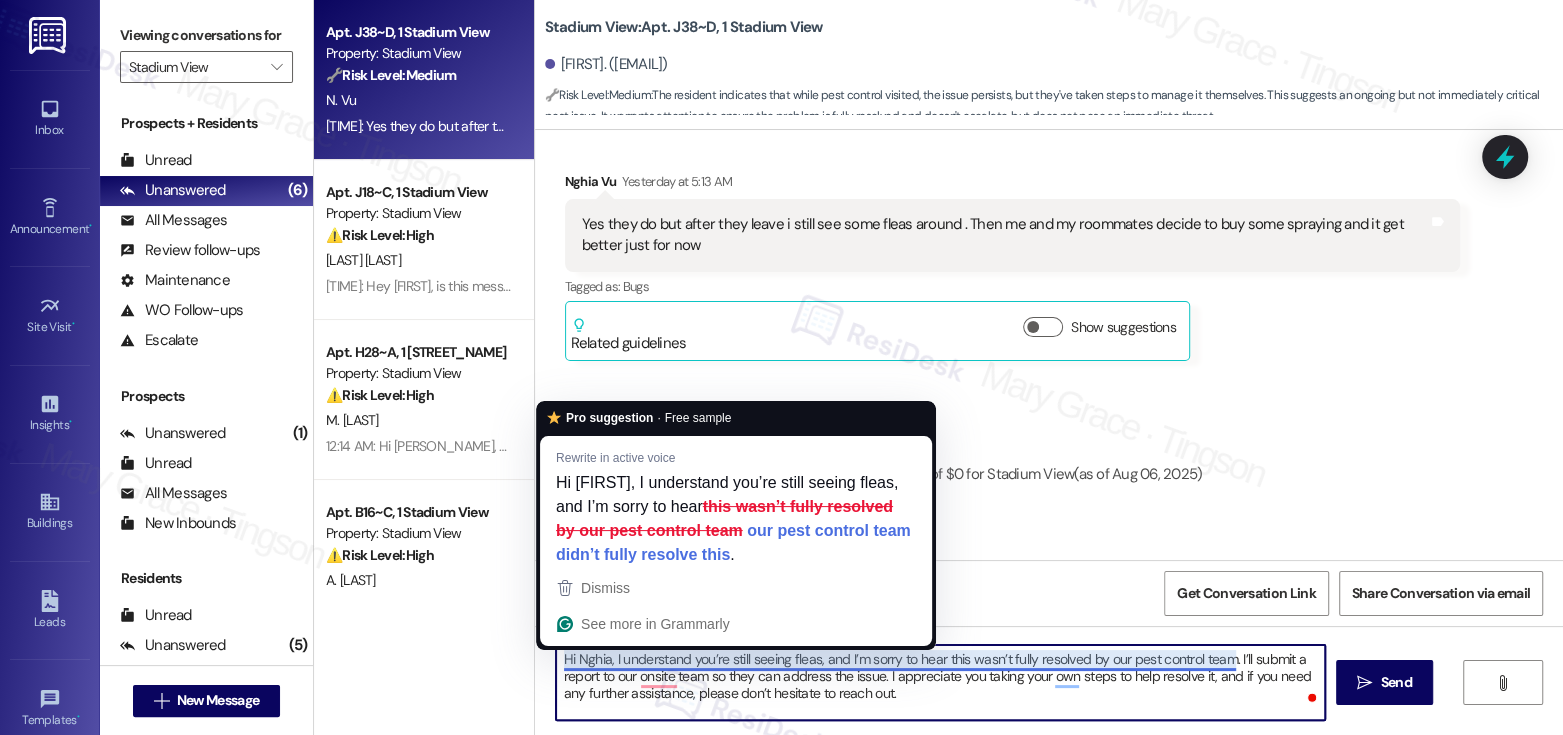 click on "Hi Nghia, I understand you’re still seeing fleas, and I’m sorry to hear this wasn’t fully resolved by our pest control team. I’ll submit a report to our onsite team so they can address the issue. I appreciate you taking your own steps to help resolve it, and if you need any further assistance, please don’t hesitate to reach out." at bounding box center [940, 682] 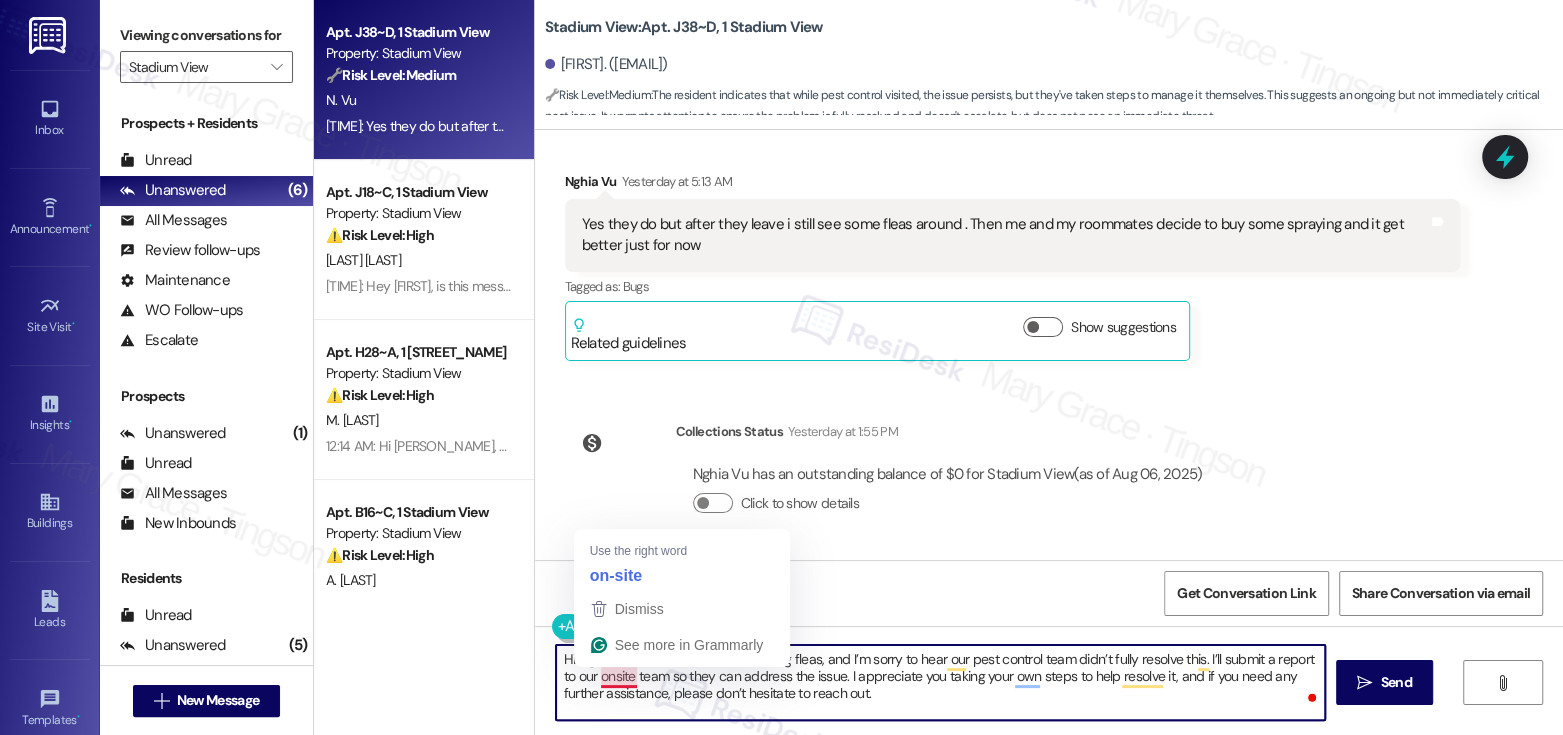 click on "Hi Nghia, I understand you’re still seeing fleas, and I’m sorry to hear our pest control team didn’t fully resolve this. I’ll submit a report to our onsite team so they can address the issue. I appreciate you taking your own steps to help resolve it, and if you need any further assistance, please don’t hesitate to reach out." at bounding box center [940, 682] 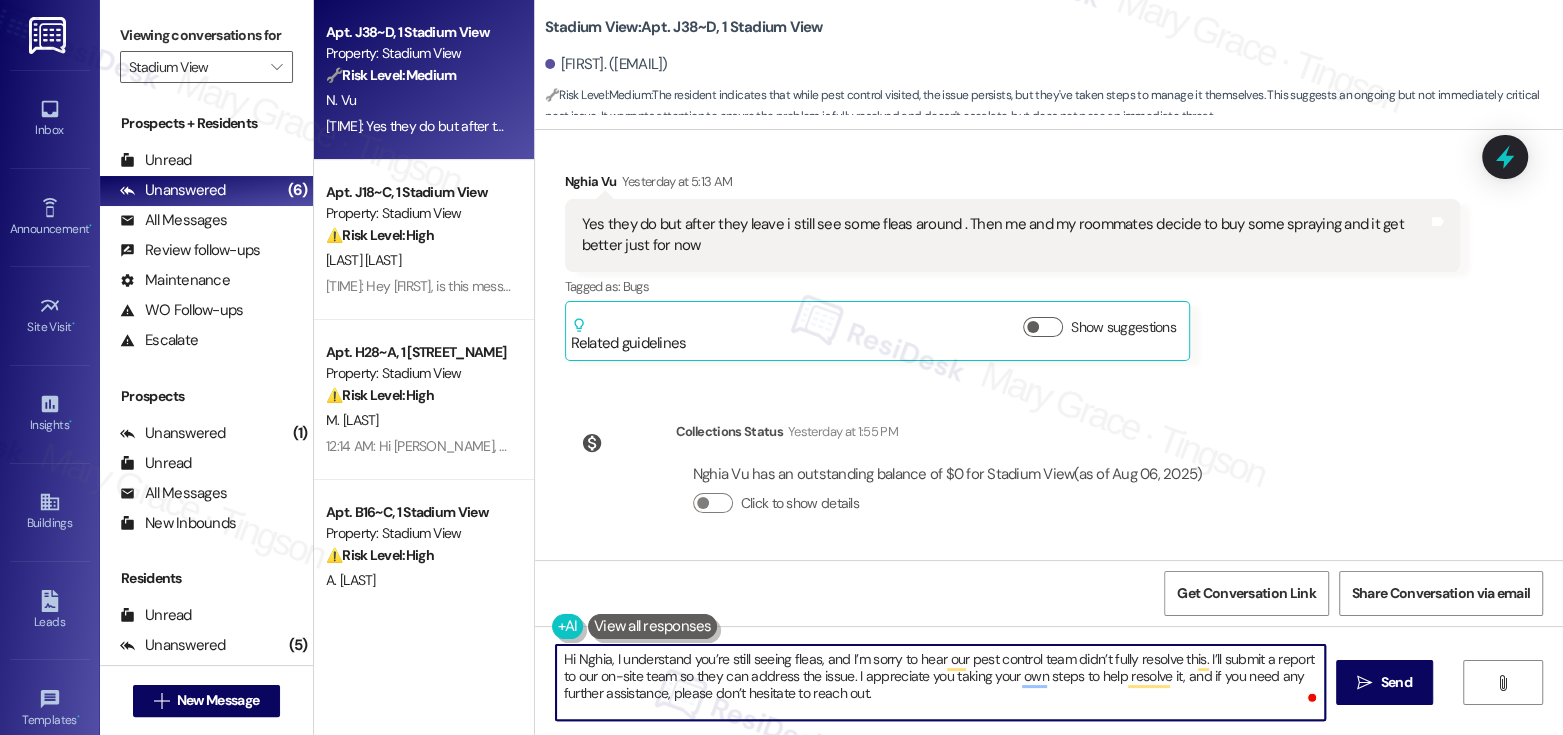 click on "Hi Nghia, I understand you’re still seeing fleas, and I’m sorry to hear our pest control team didn’t fully resolve this. I’ll submit a report to our on-site team so they can address the issue. I appreciate you taking your own steps to help resolve it, and if you need any further assistance, please don’t hesitate to reach out." at bounding box center [940, 682] 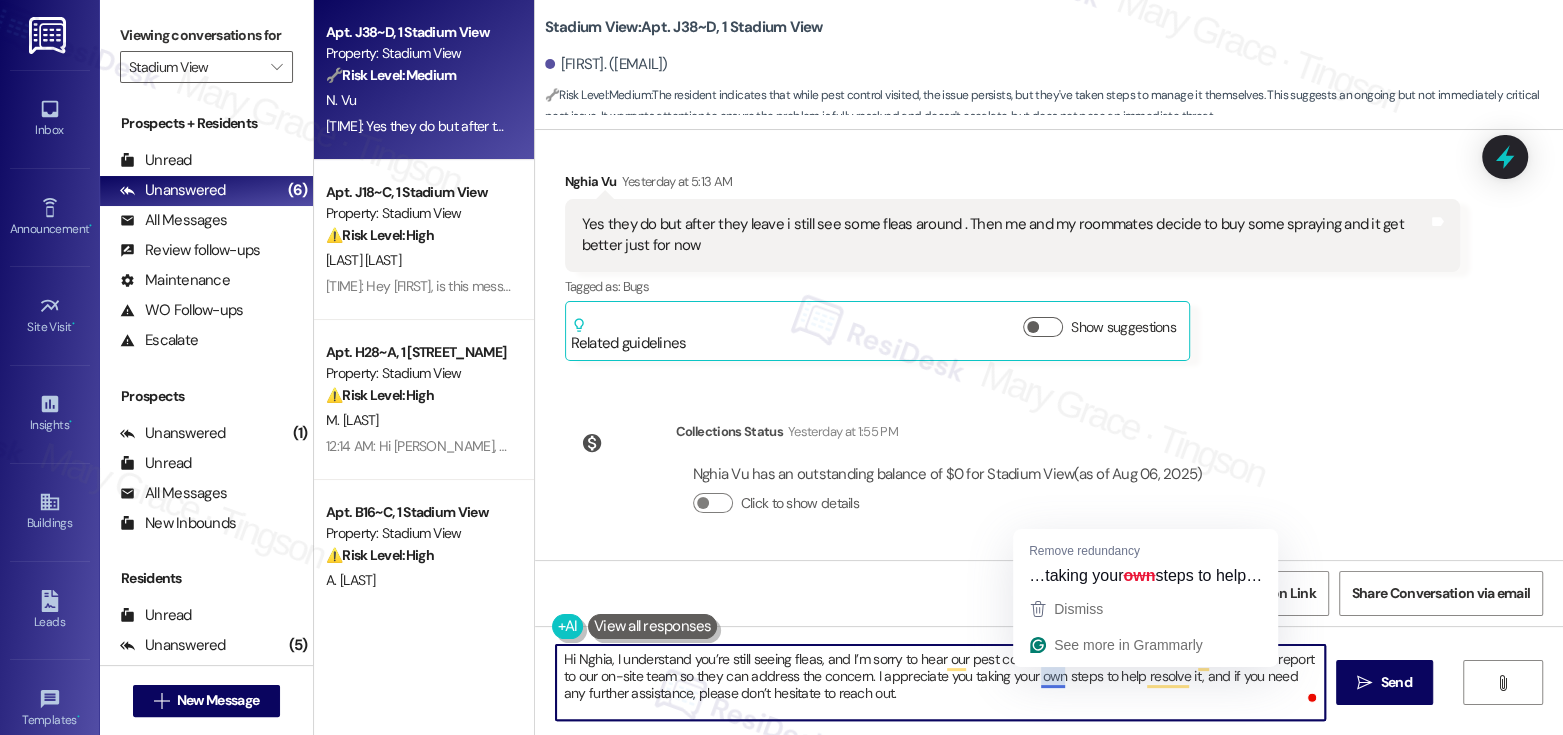 click on "Hi Nghia, I understand you’re still seeing fleas, and I’m sorry to hear our pest control team didn’t fully resolve this. I’ll submit a report to our on-site team so they can address the concern. I appreciate you taking your own steps to help resolve it, and if you need any further assistance, please don’t hesitate to reach out." at bounding box center (940, 682) 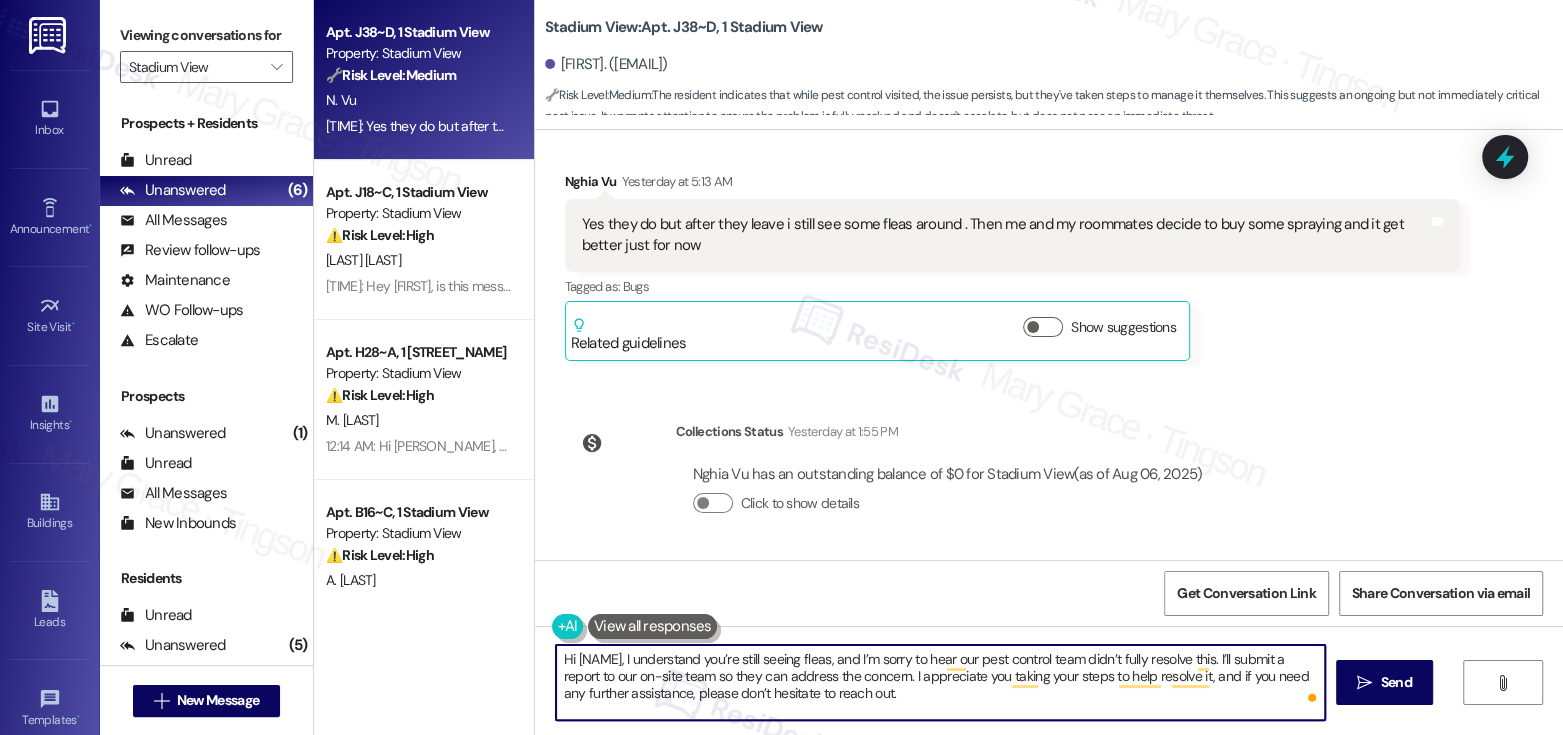 click on "Hi Nghia, I understand you’re still seeing fleas, and I’m sorry to hear our pest control team didn’t fully resolve this. I’ll submit a report to our on-site team so they can address the concern. I appreciate you taking your steps to help resolve it, and if you need any further assistance, please don’t hesitate to reach out." at bounding box center [940, 682] 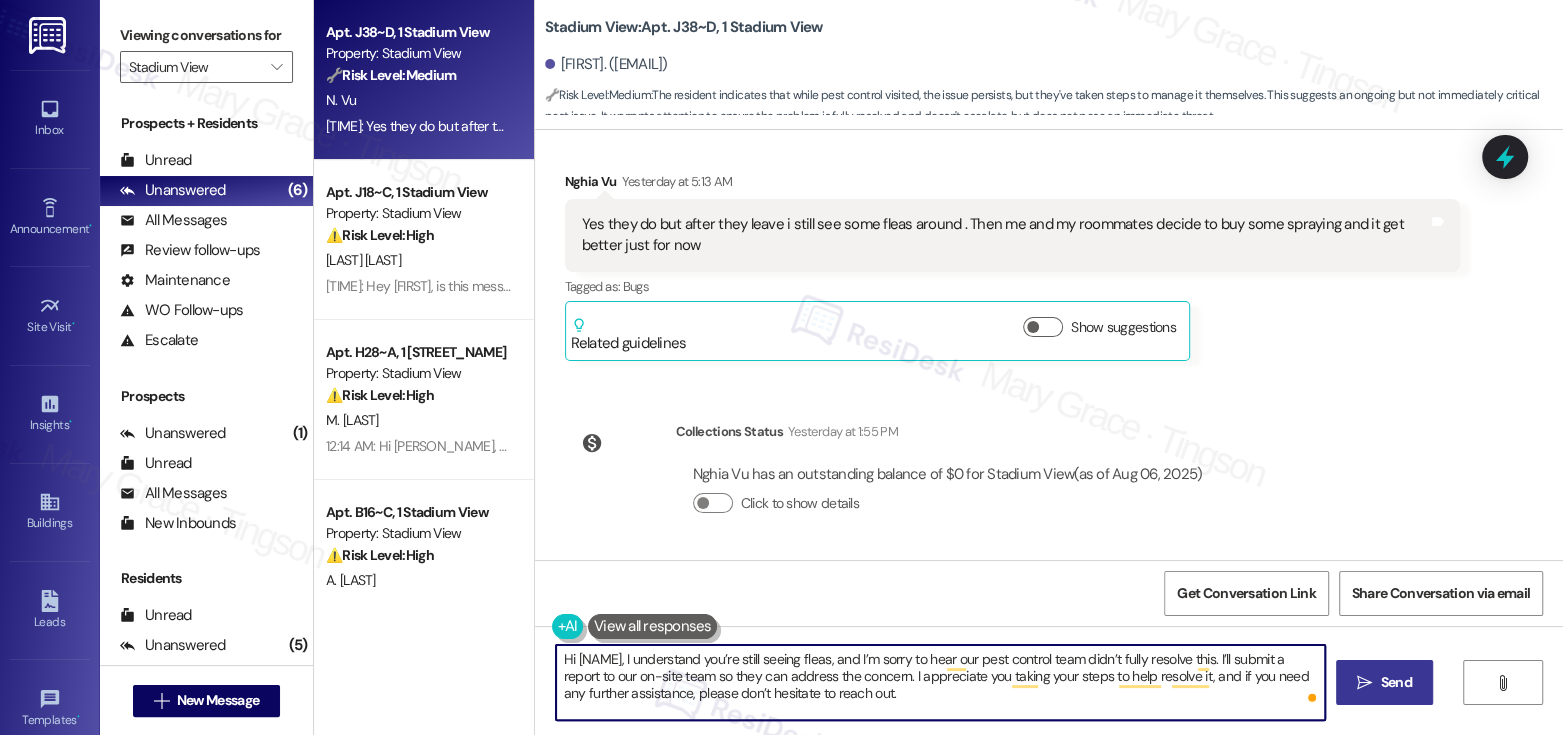 type on "Hi Nghia, I understand you’re still seeing fleas, and I’m sorry to hear our pest control team didn’t fully resolve this. I’ll submit a report to our on-site team so they can address the concern. I appreciate you taking your steps to help resolve it, and if you need any further assistance, please don’t hesitate to reach out." 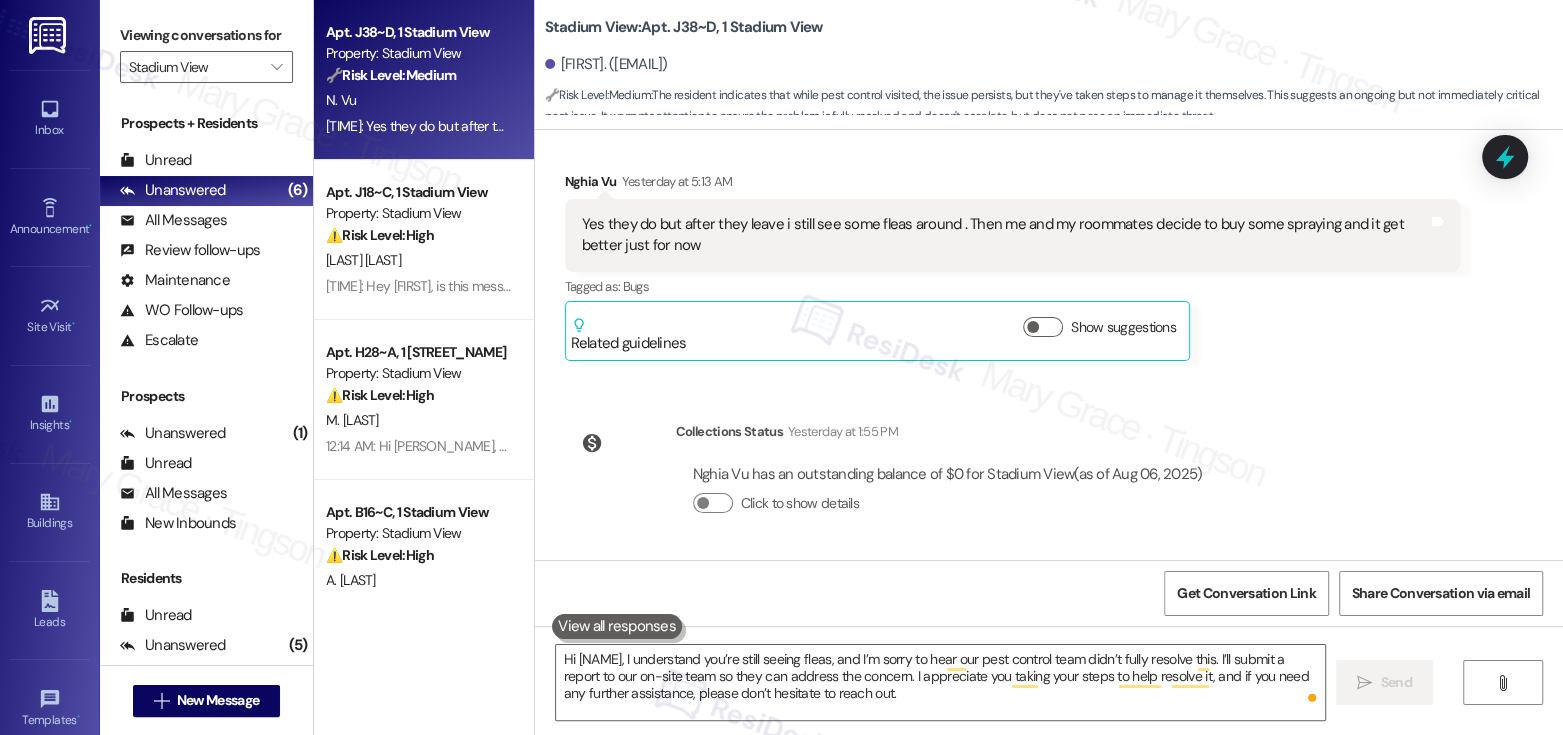 type 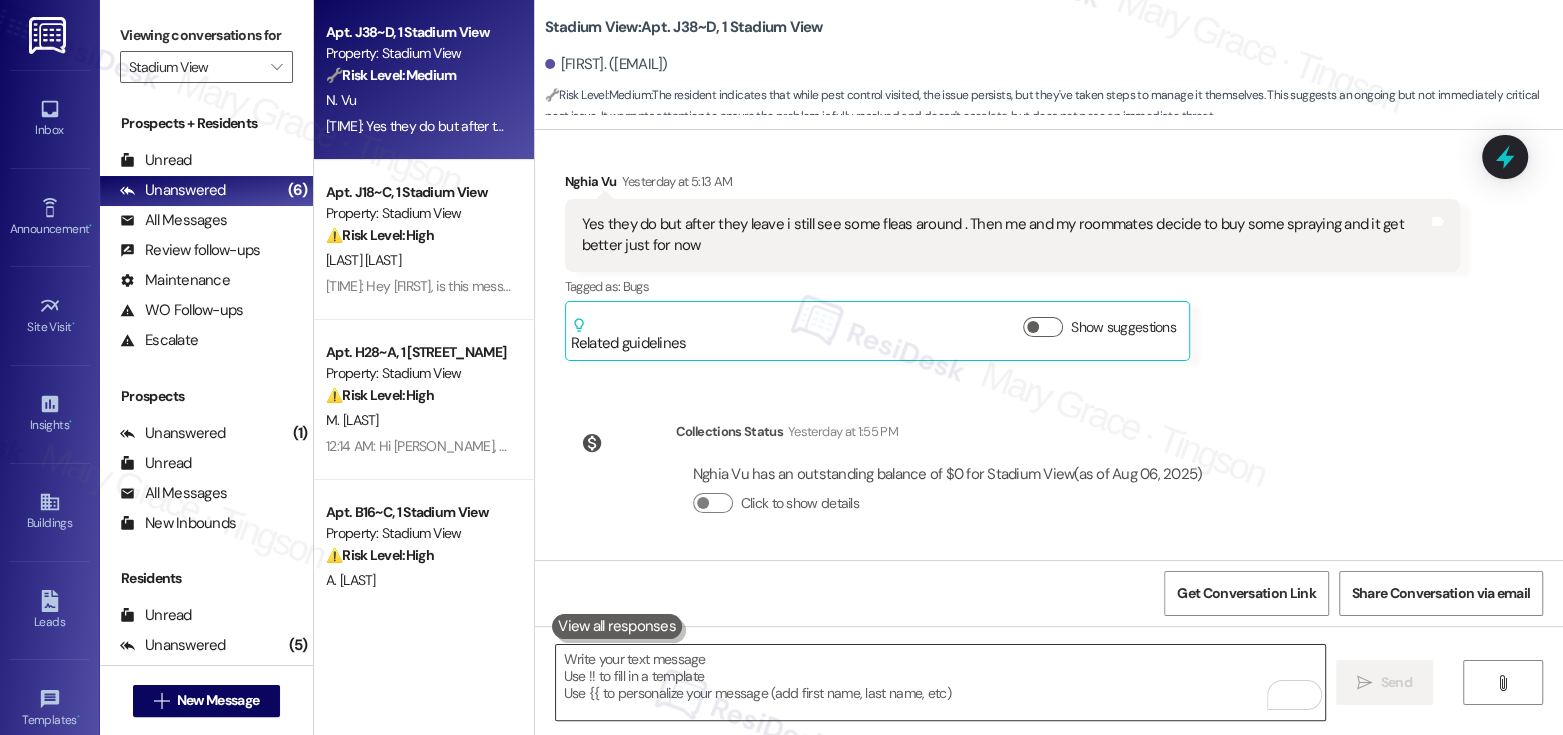 click at bounding box center (940, 682) 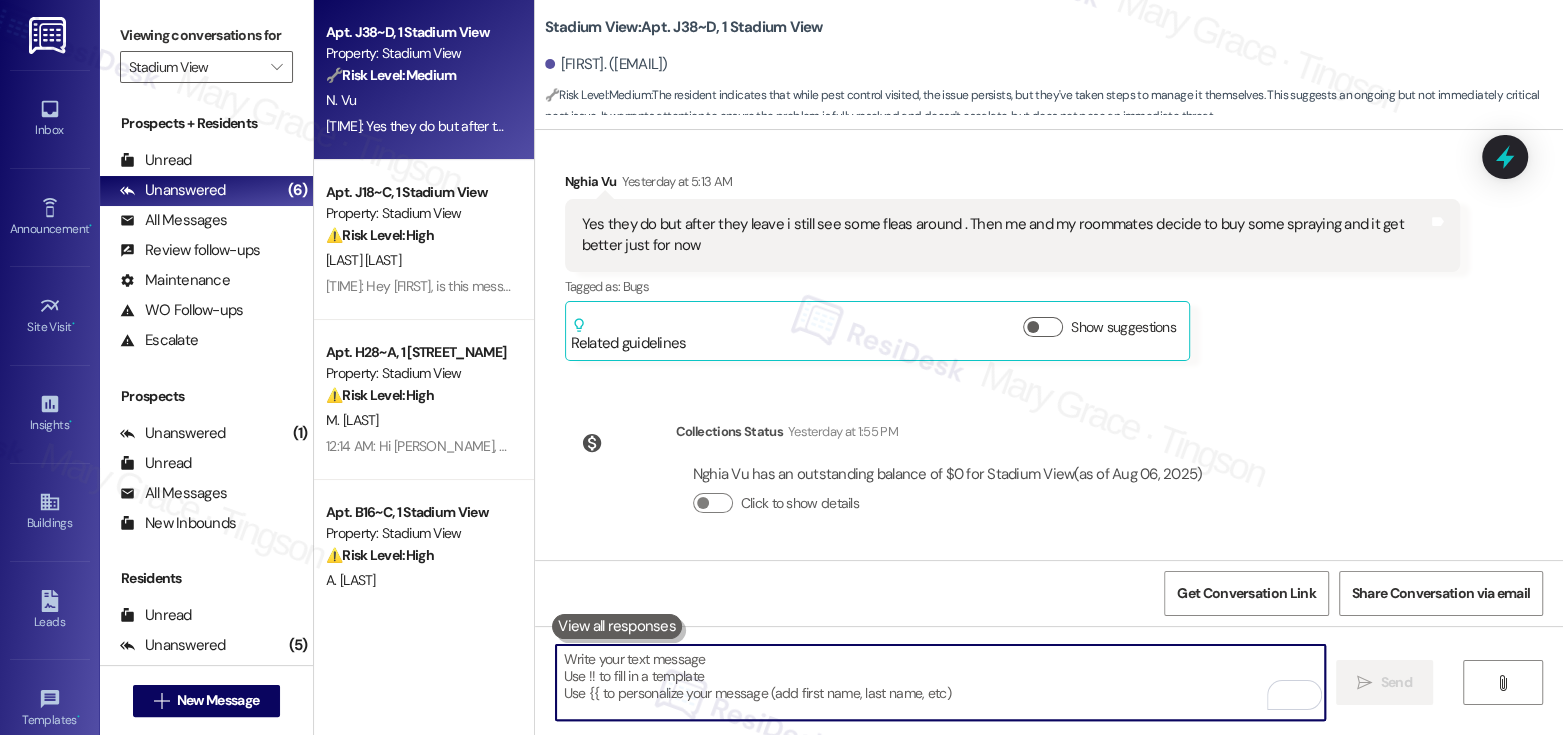 click at bounding box center [940, 682] 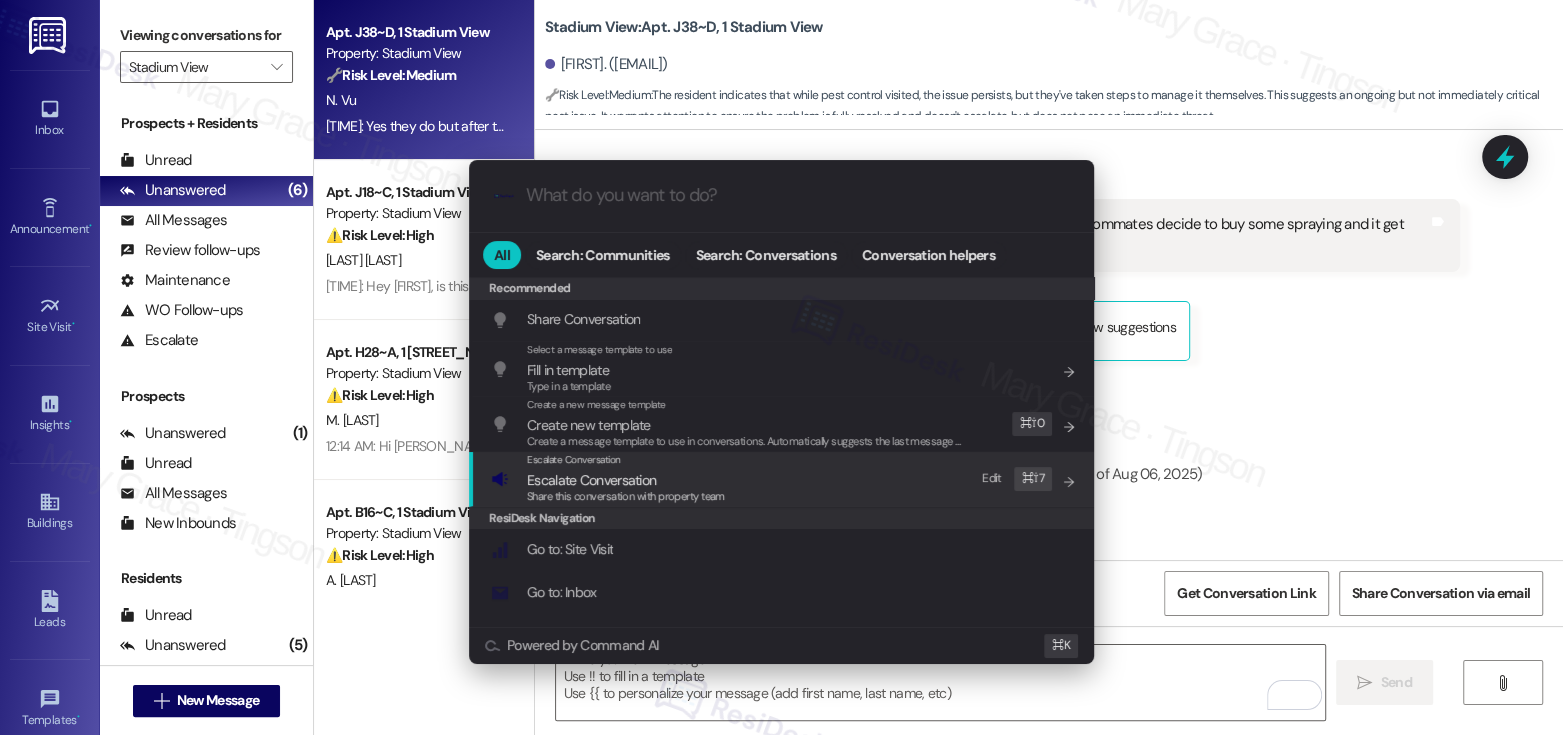 click on "Escalate Conversation" at bounding box center (626, 480) 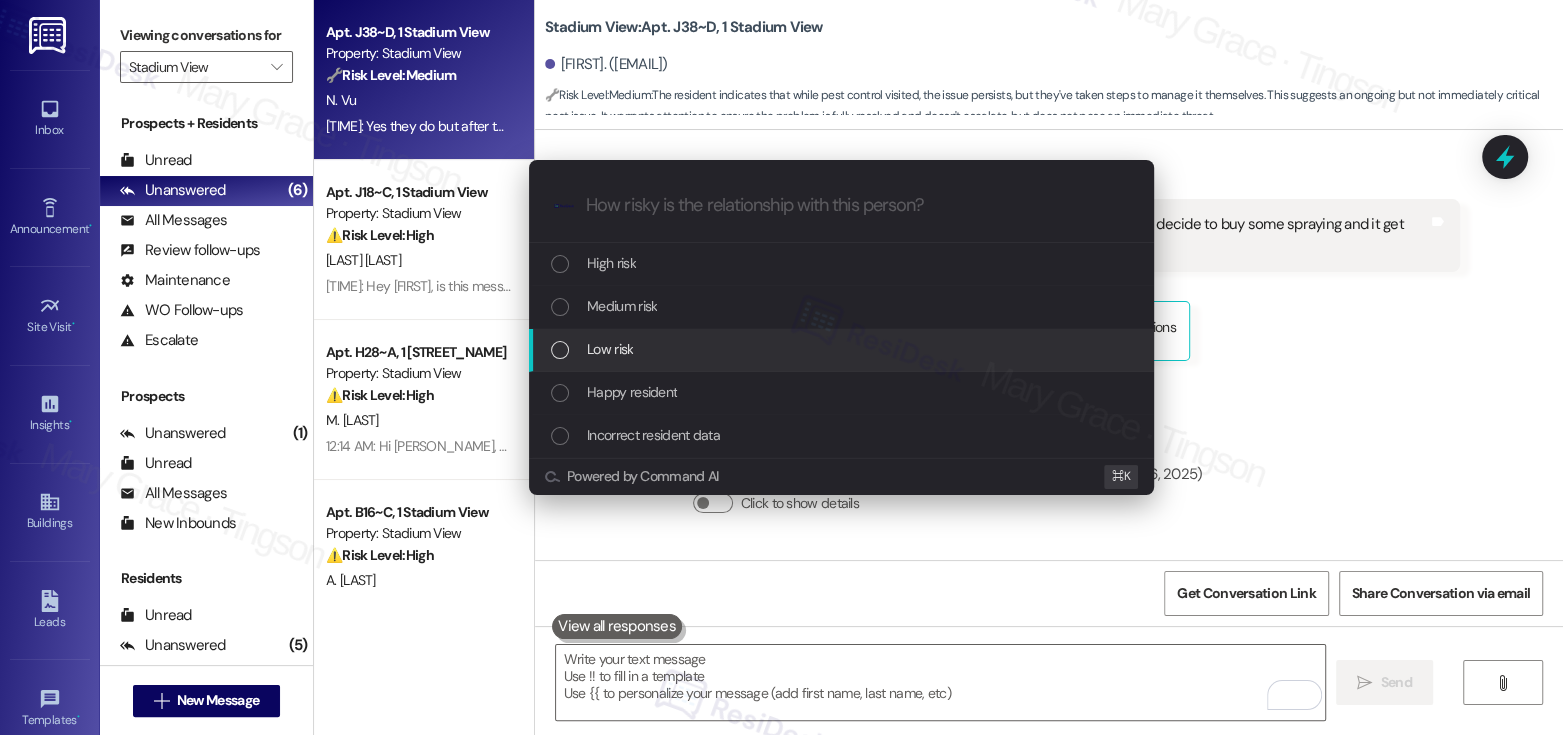 click on "Low risk" at bounding box center (843, 349) 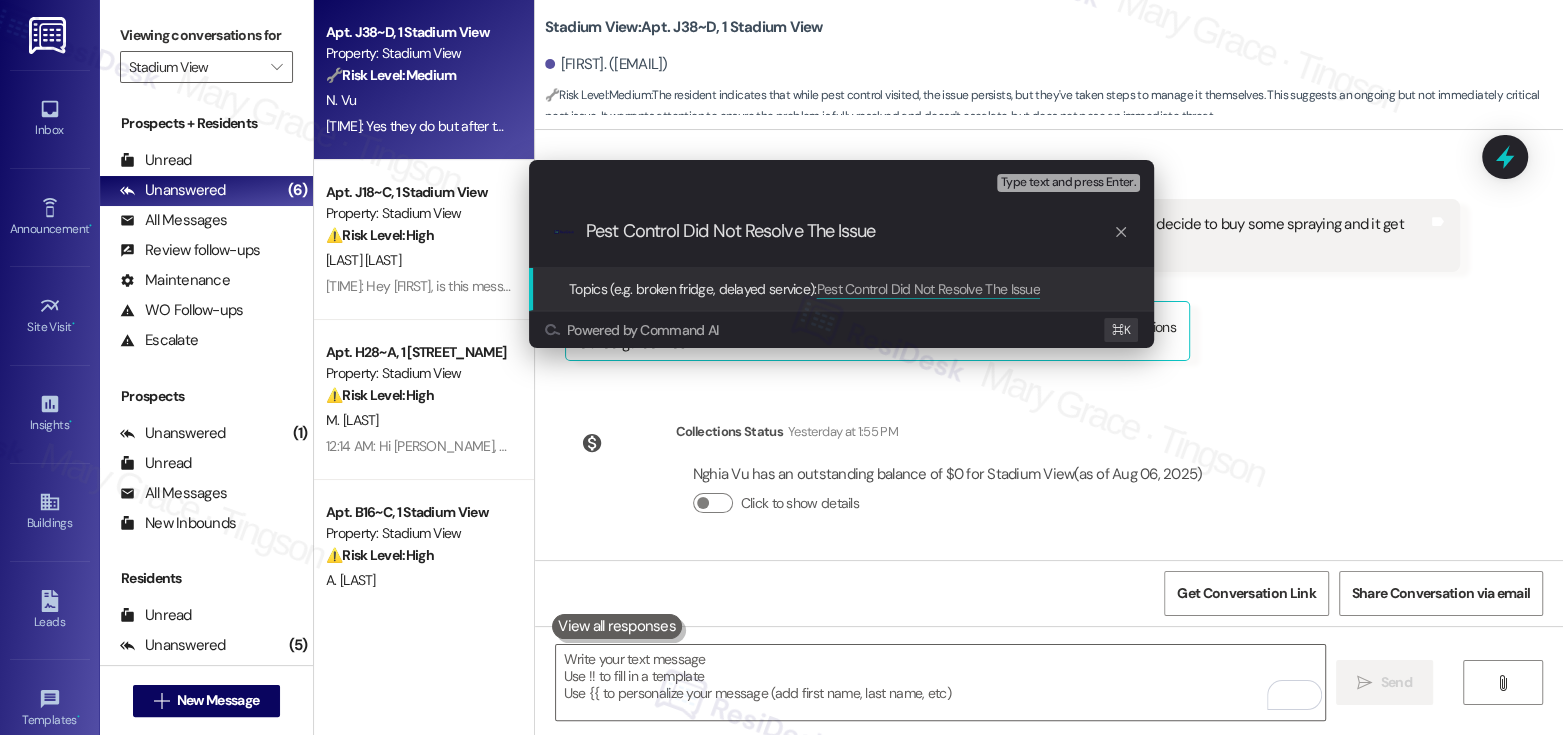 click on "Pest Control Did Not Resolve The Issue" at bounding box center [849, 231] 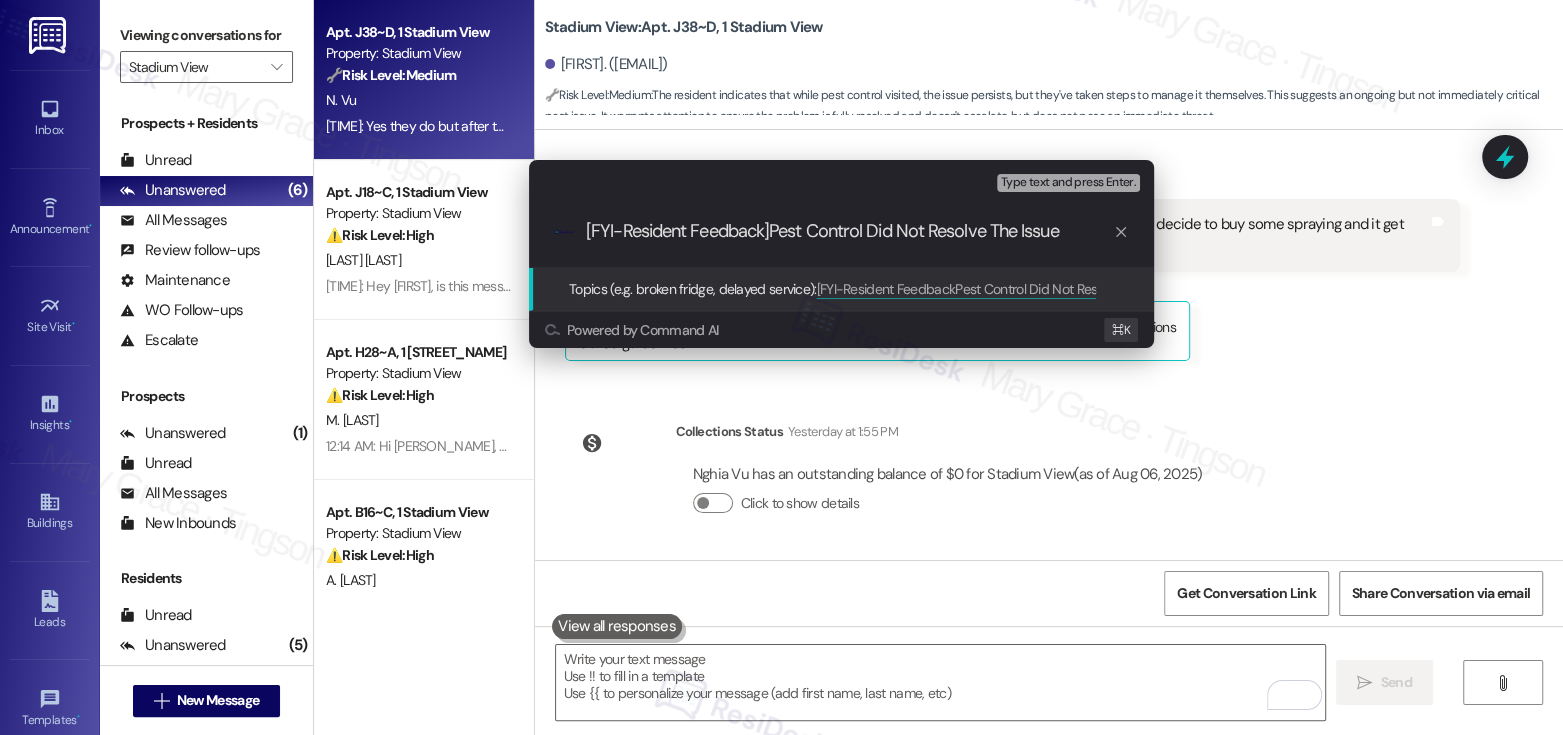 type on "[FYI-Resident Feedback] Pest Control Did Not Resolve The Issue" 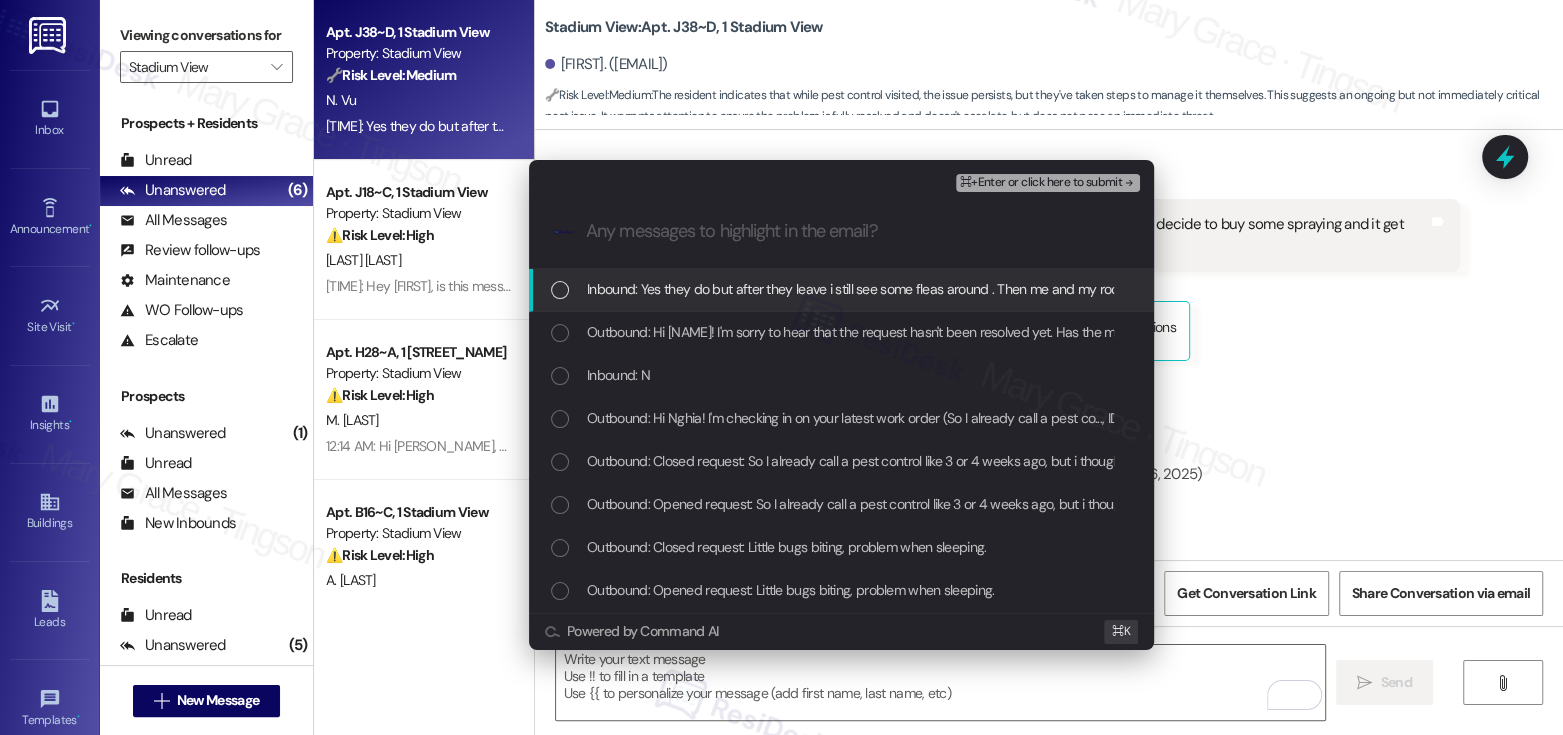 click on "Inbound: Yes they do but after they leave i still see some fleas around . Then me and my roommates decide to buy some spraying and it get better just for now" at bounding box center [1048, 289] 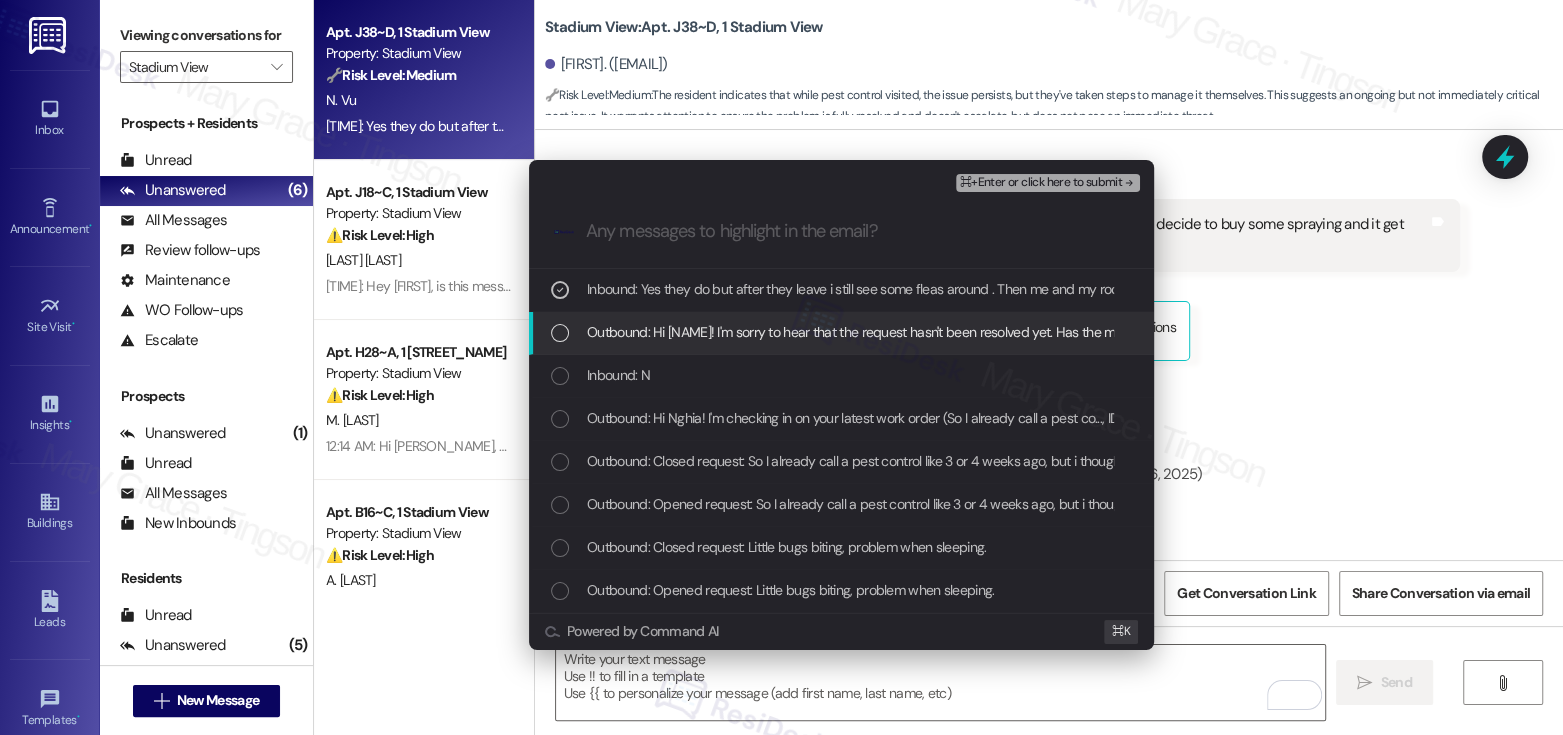 click on "Outbound: Hi Nghia! I'm sorry to hear that the request hasn't been resolved yet. Has the maintenance team been to your home at all?" at bounding box center (975, 332) 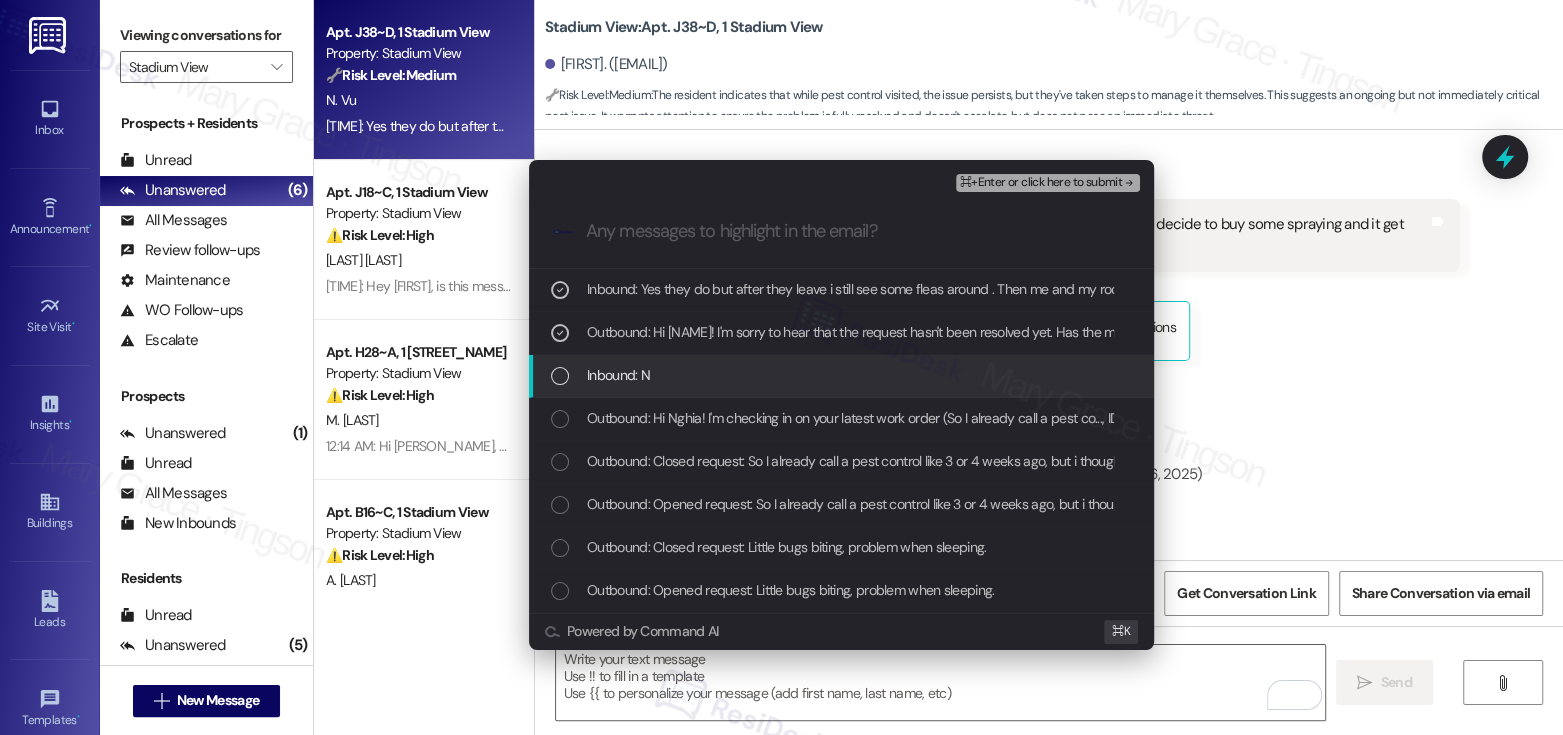 click on "Inbound: N" at bounding box center [618, 375] 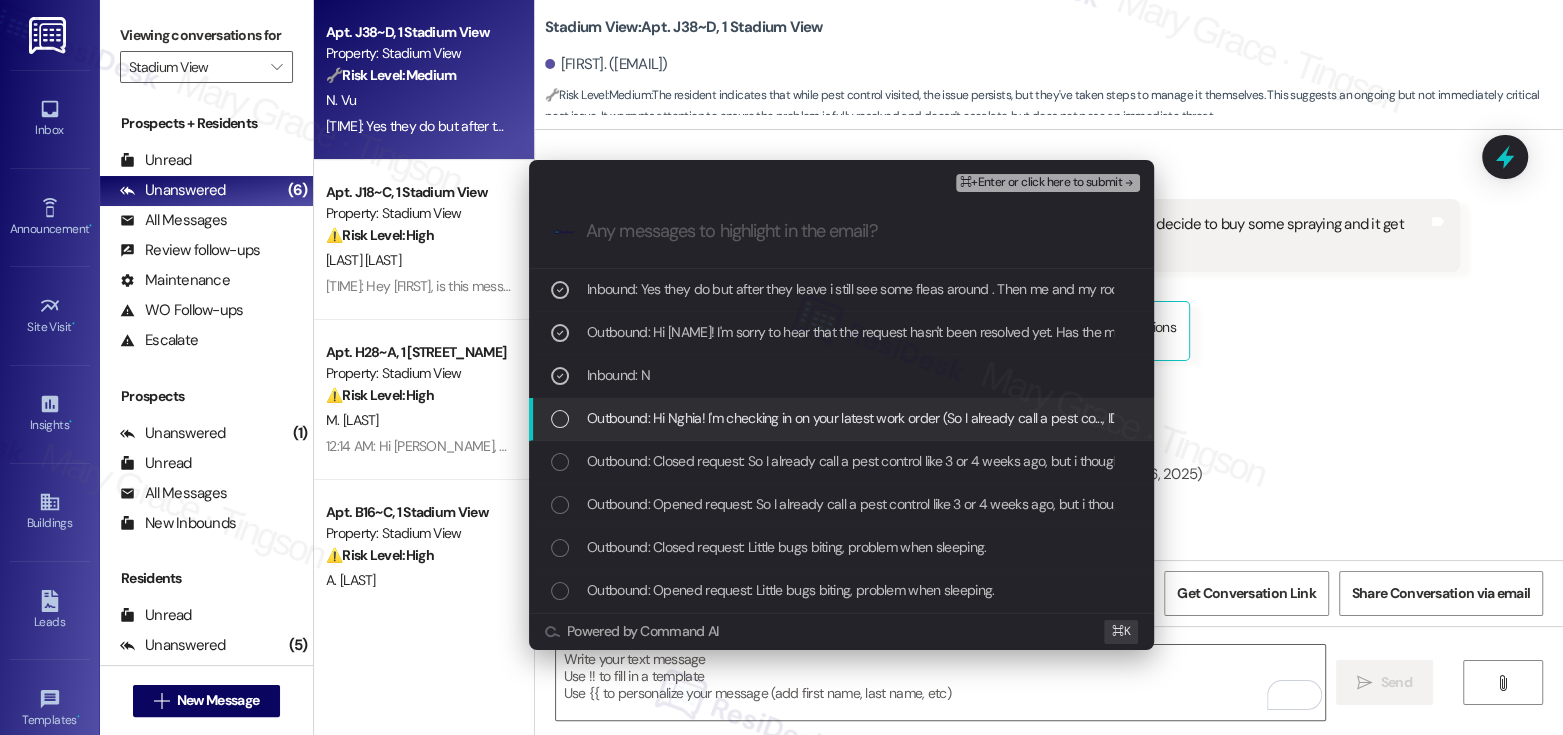 click on "Outbound: Hi Nghia! I'm checking in on your latest work order (So I already call a pest co..., ID: 12845576). Was everything completed to your satisfaction? You can answer with a quick (Y/N) (You can always reply STOP to opt out of future messages)" at bounding box center (1301, 418) 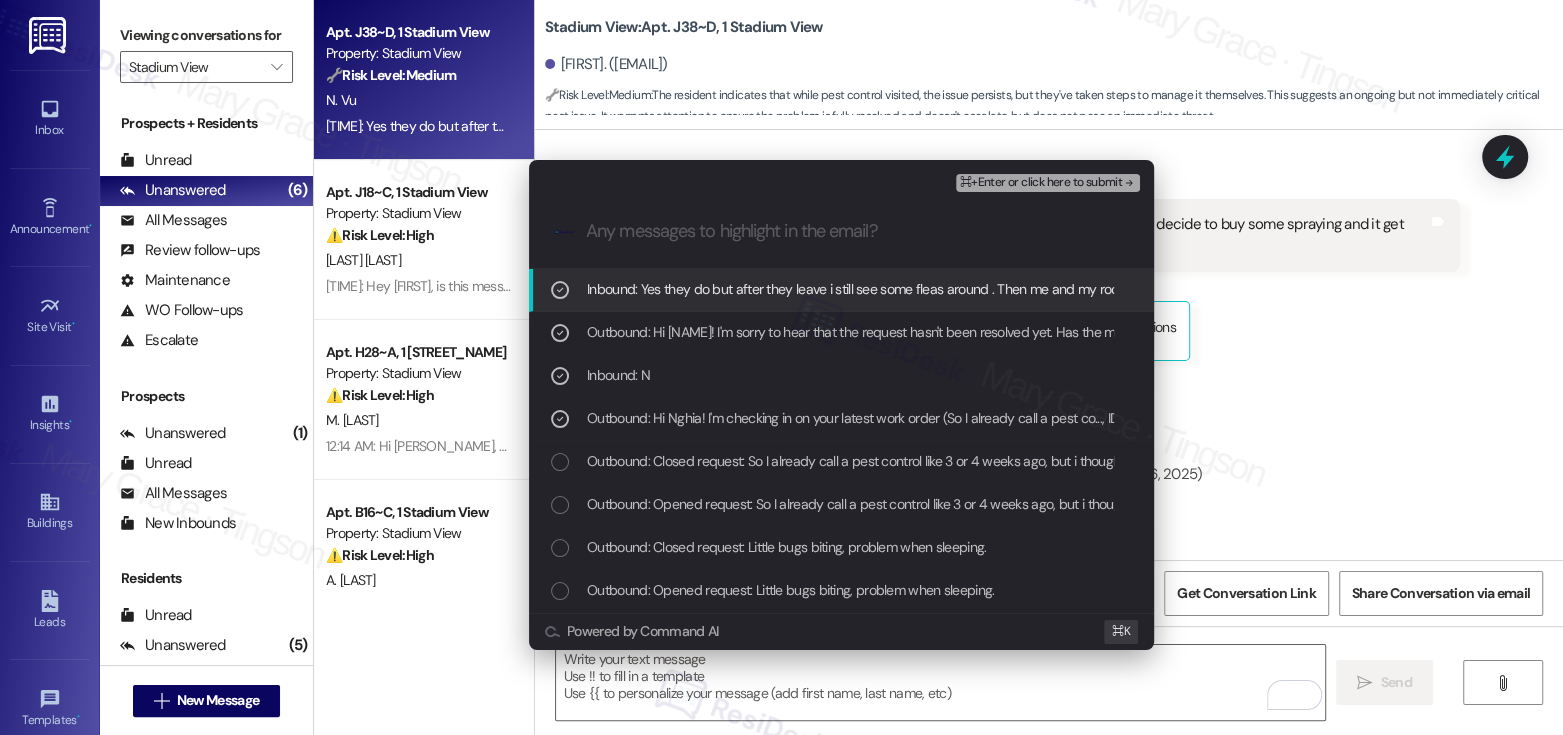 click on "⌘+Enter or click here to submit" at bounding box center (1041, 183) 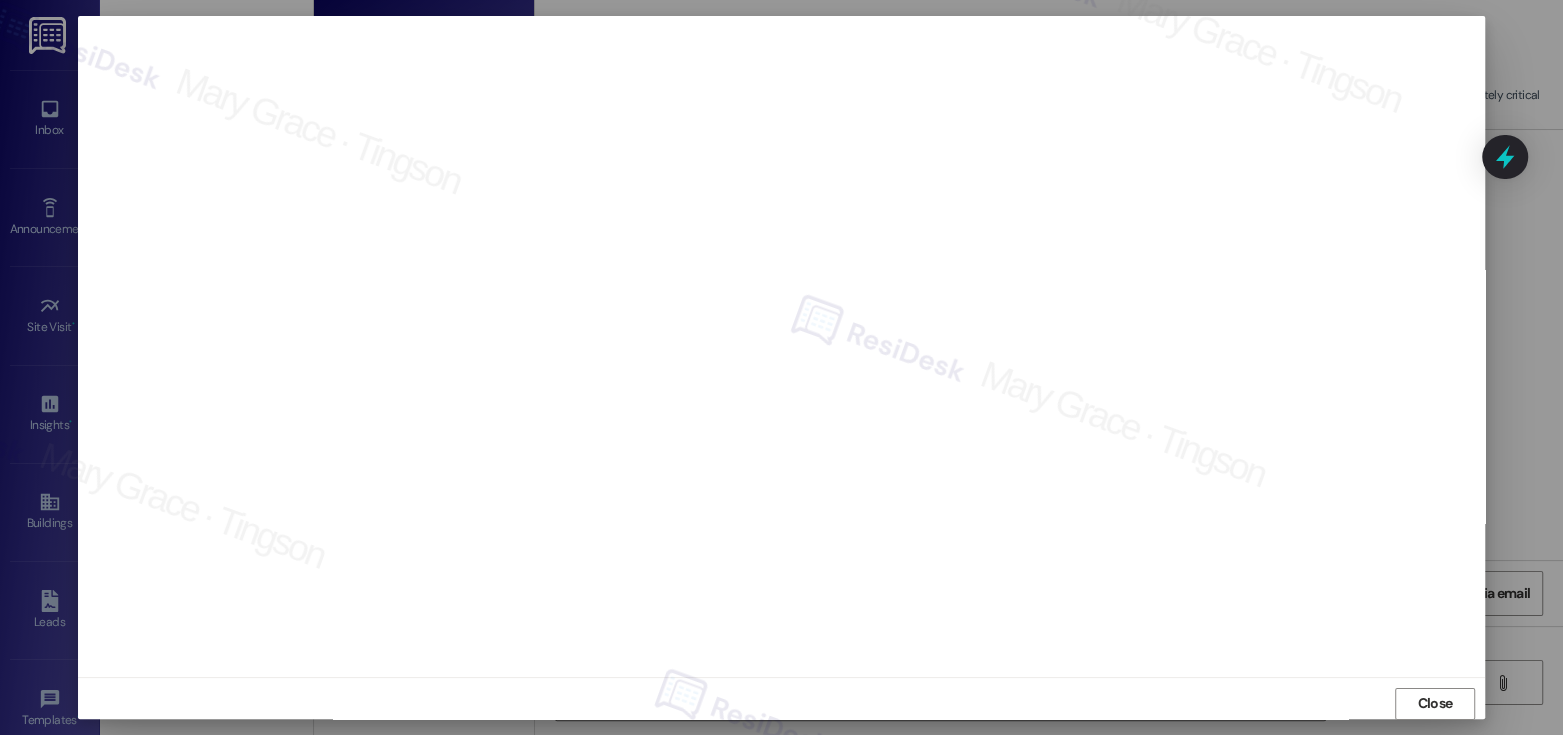 scroll, scrollTop: 10, scrollLeft: 0, axis: vertical 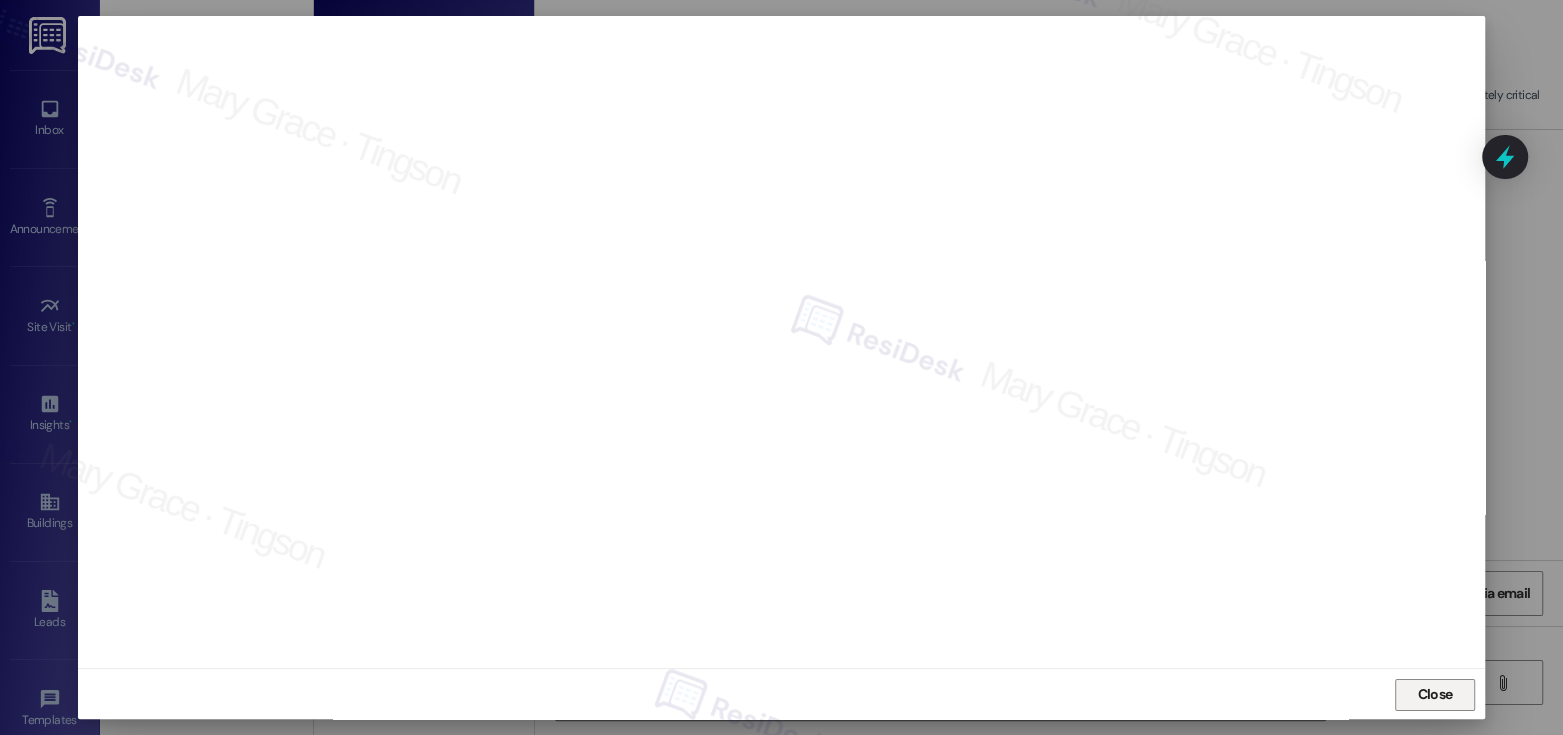click on "Close" at bounding box center [1435, 694] 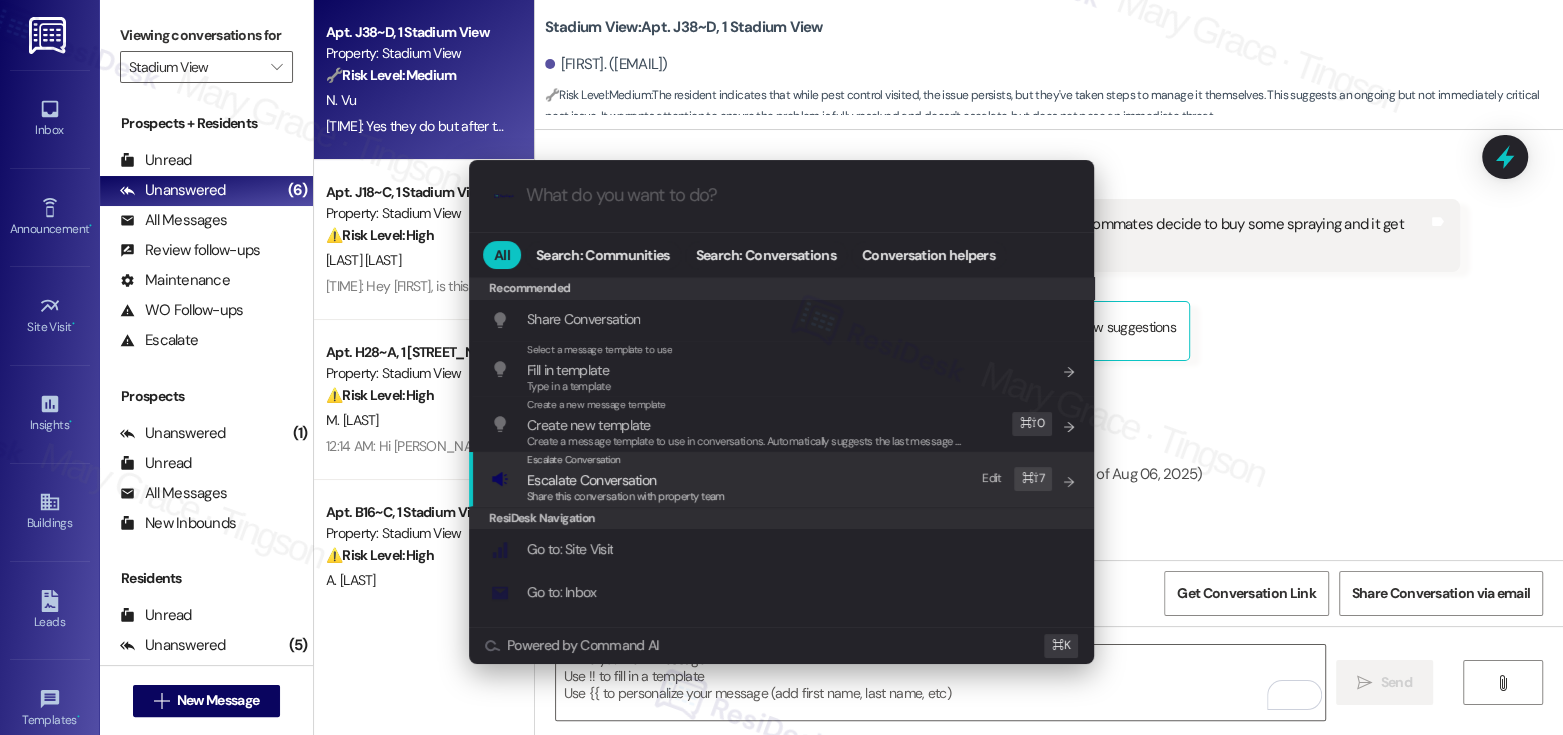 click on "Escalate Conversation Escalate Conversation Share this conversation with property team Edit ⌘ ⇧ 7" at bounding box center (783, 479) 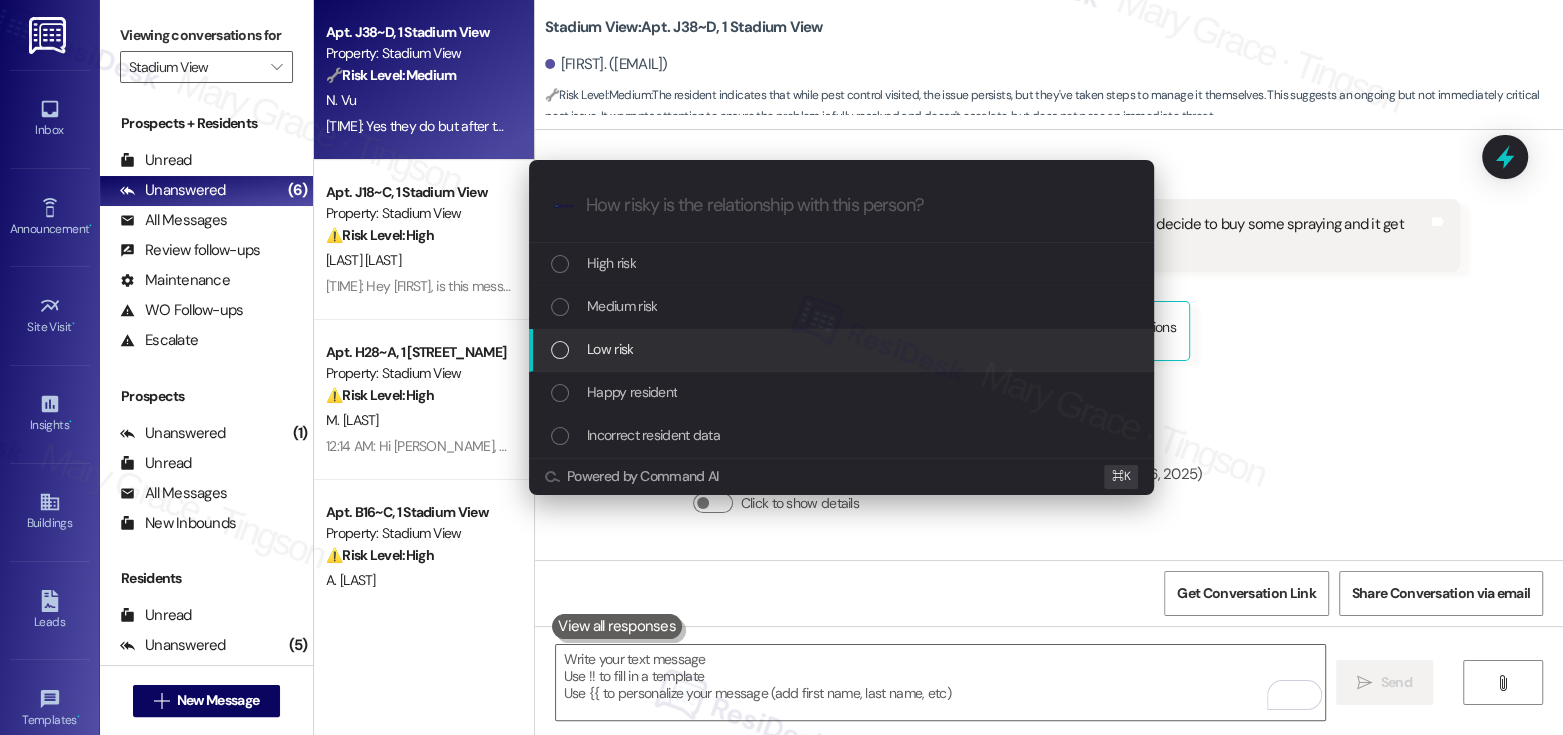 click on "Low risk" at bounding box center [843, 349] 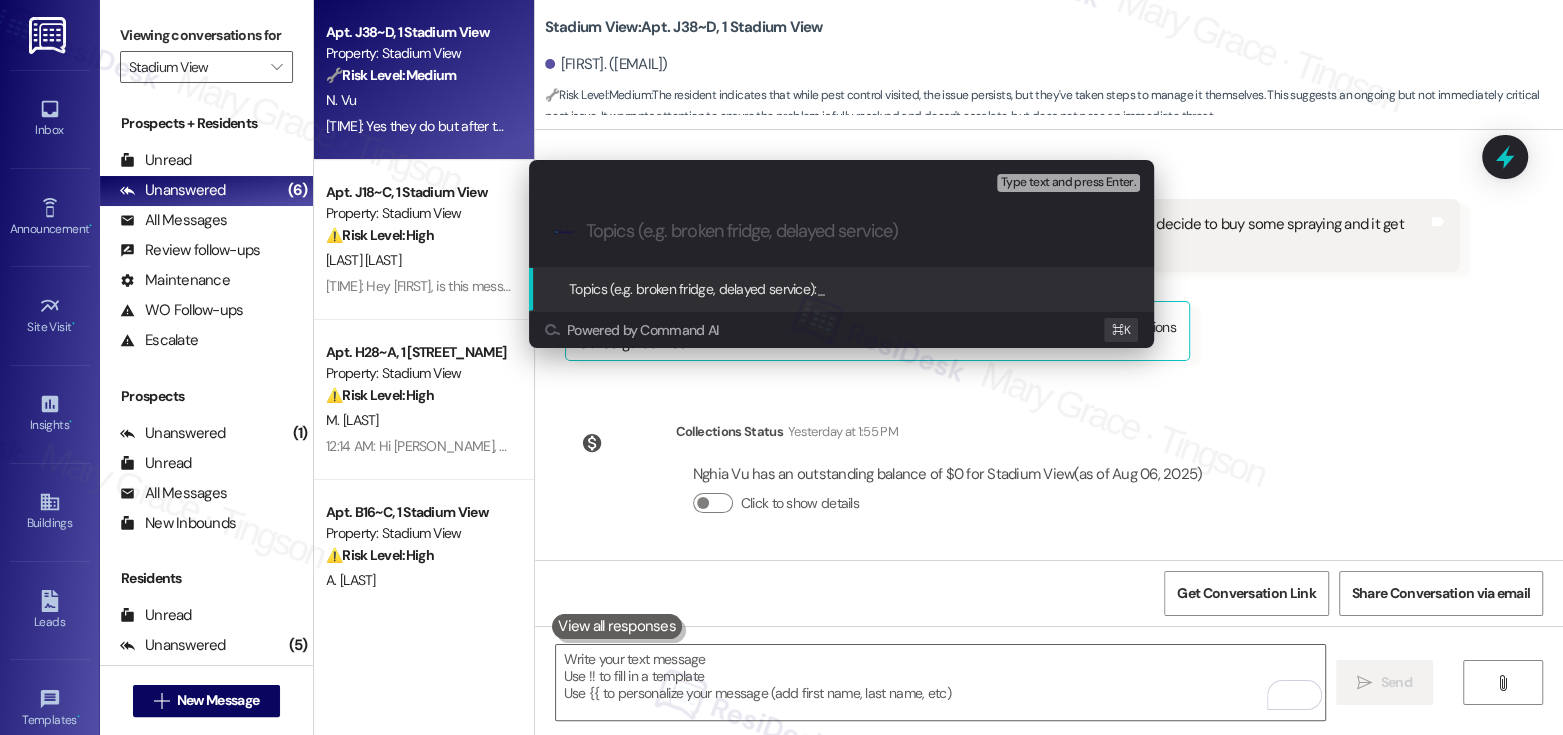 paste on "[FYI-Resident Feedback] Pest Control Did Not Resolve The Issue" 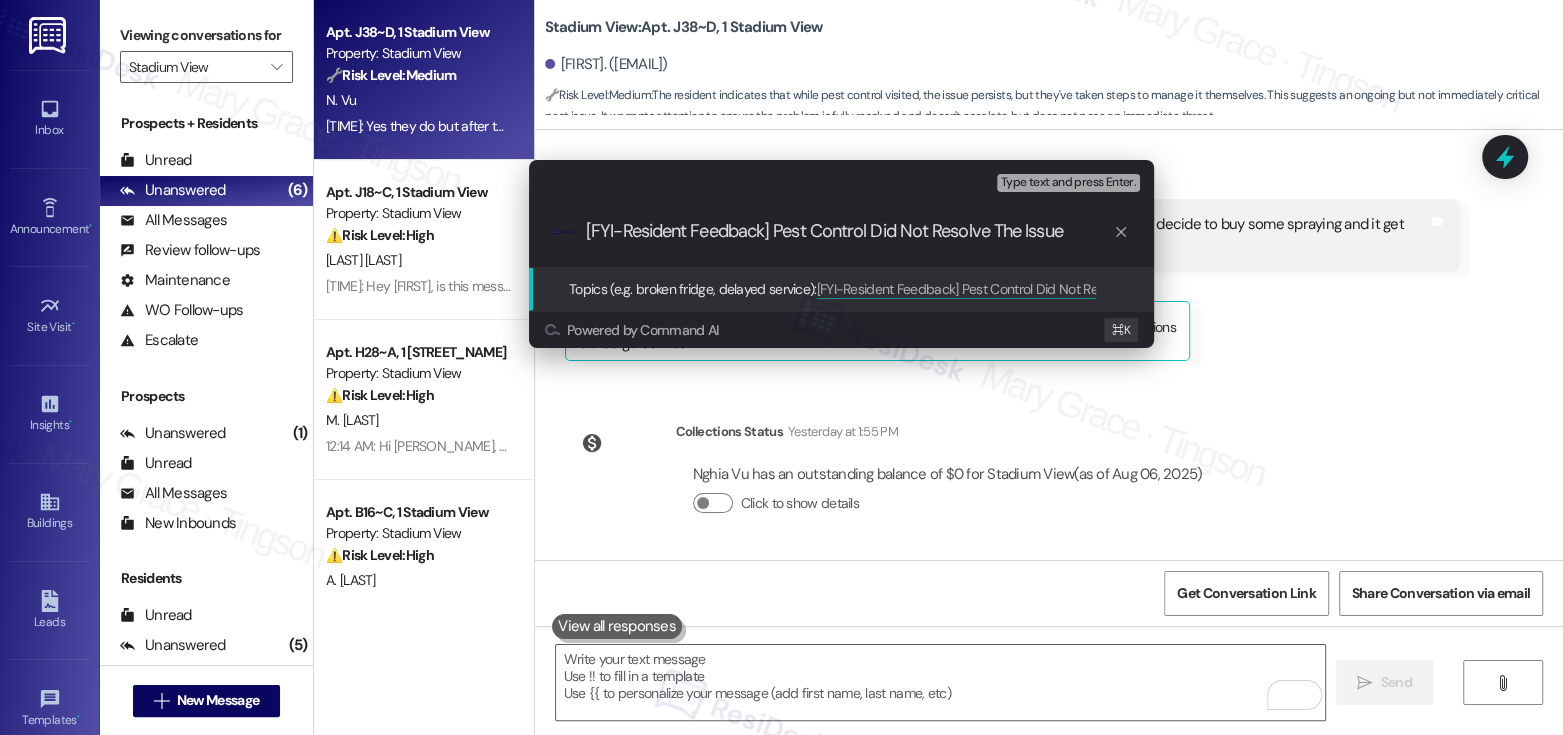 type 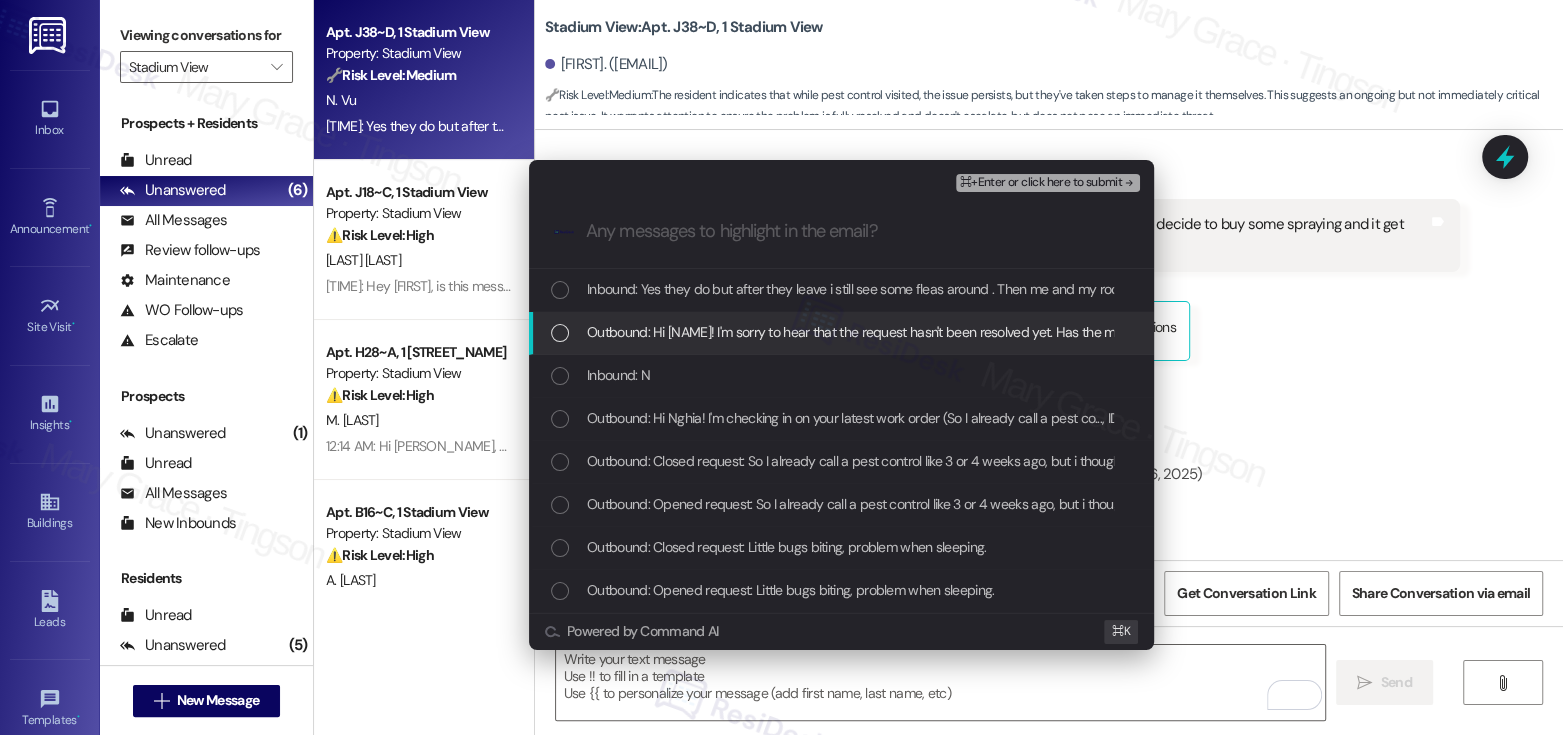 click on "Outbound: Hi Nghia! I'm sorry to hear that the request hasn't been resolved yet. Has the maintenance team been to your home at all?" at bounding box center (975, 332) 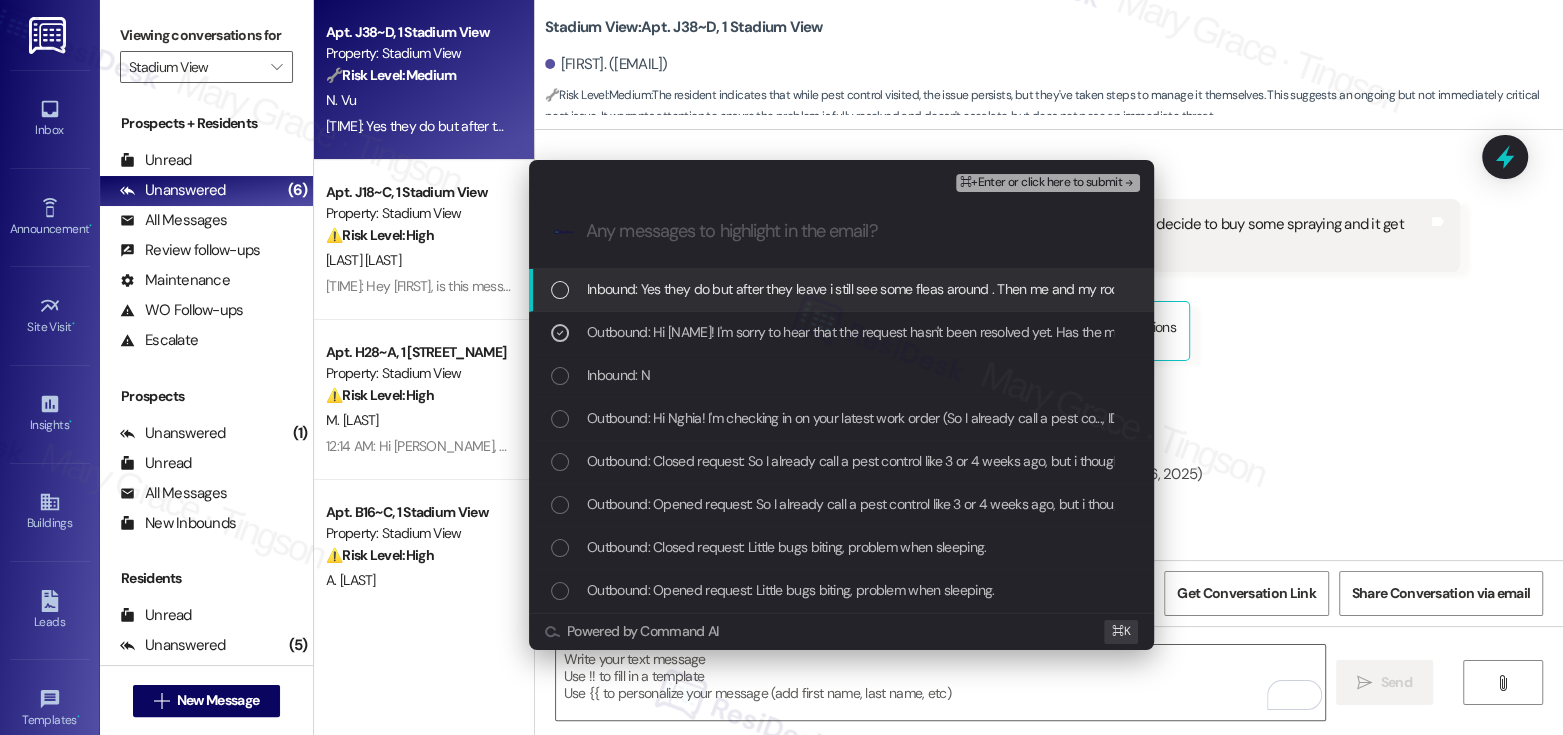 click on "Inbound: Yes they do but after they leave i still see some fleas around . Then me and my roommates decide to buy some spraying and it get better just for now" at bounding box center (1048, 289) 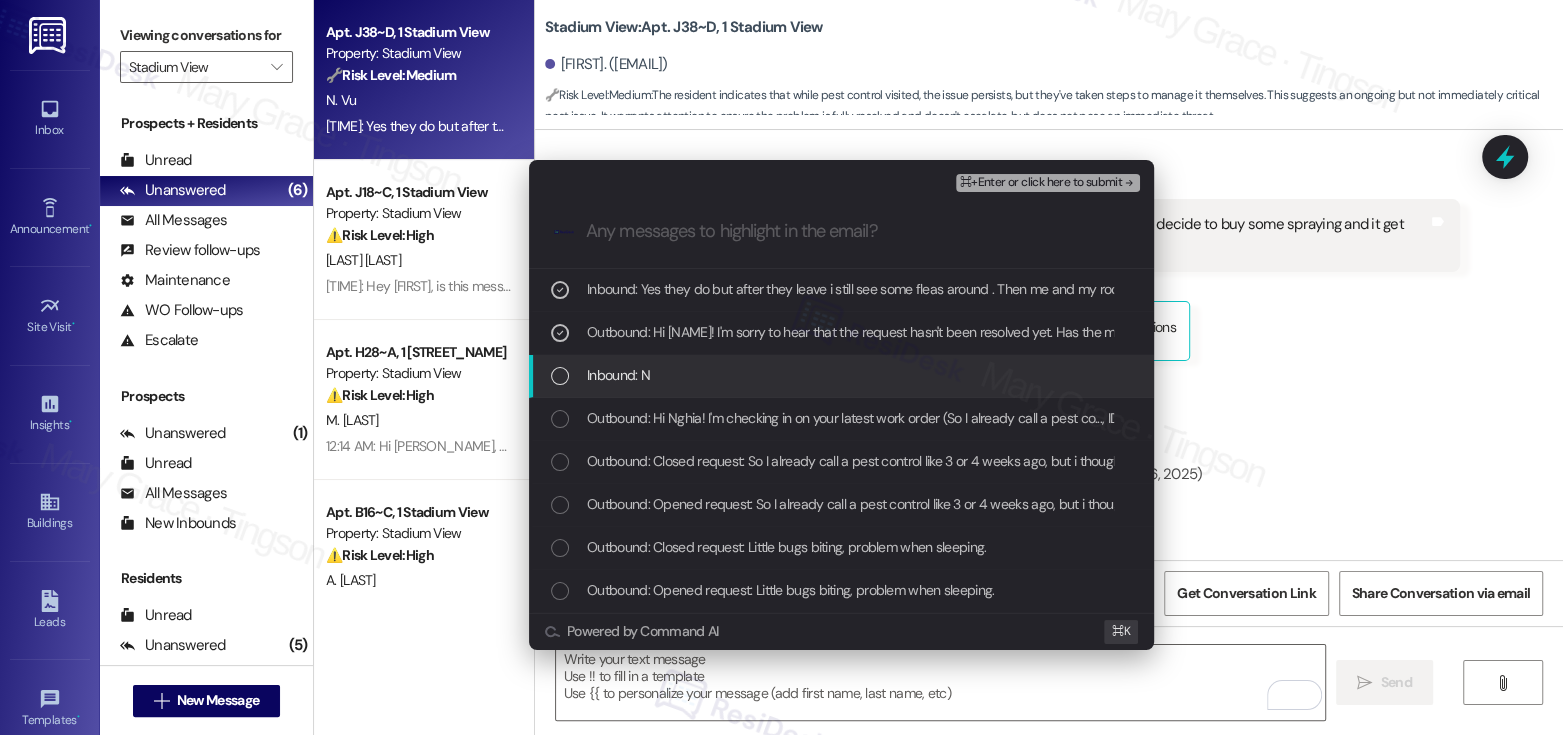click on "Inbound: N" at bounding box center [843, 375] 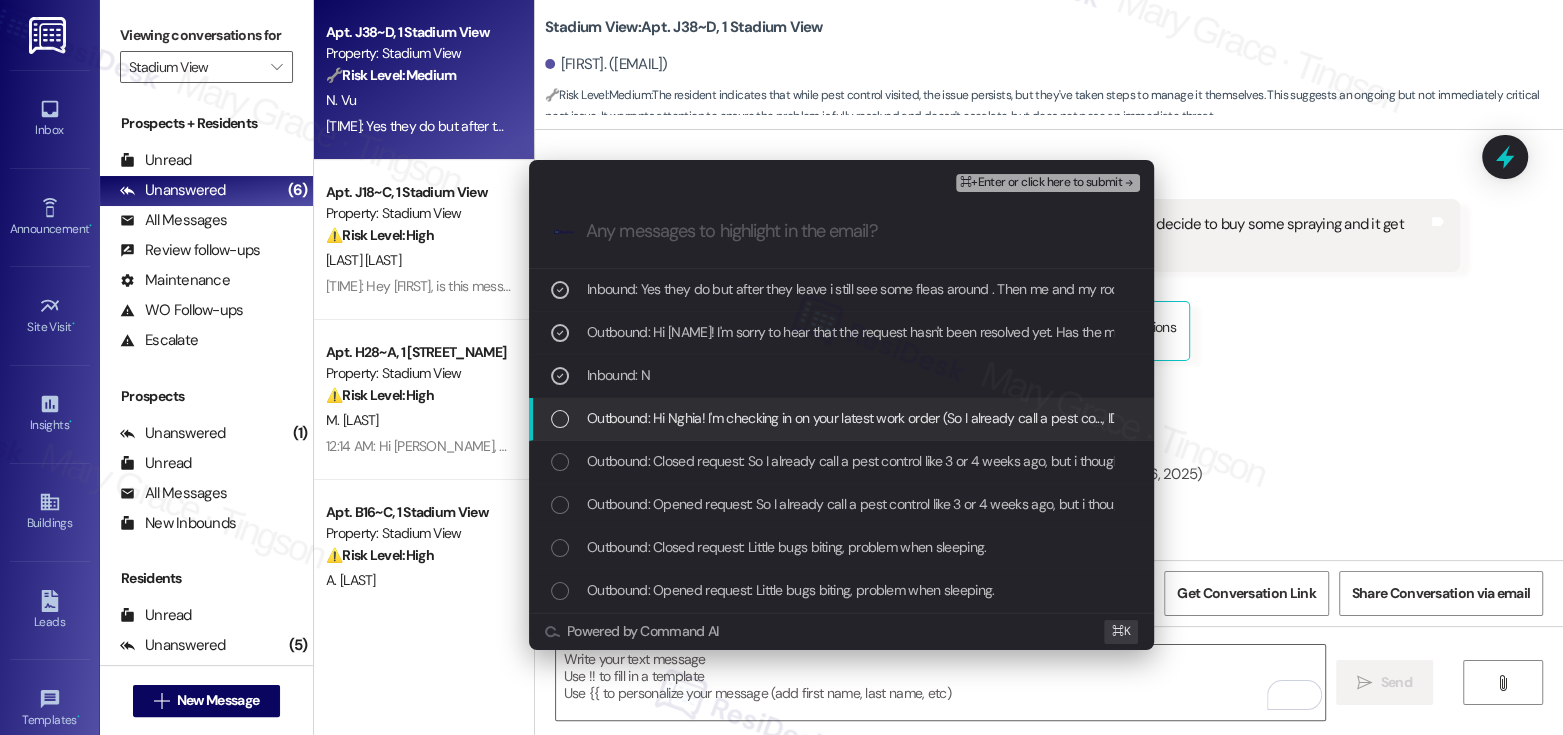 click on "Outbound: Hi Nghia! I'm checking in on your latest work order (So I already call a pest co..., ID: 12845576). Was everything completed to your satisfaction? You can answer with a quick (Y/N) (You can always reply STOP to opt out of future messages)" at bounding box center (1301, 418) 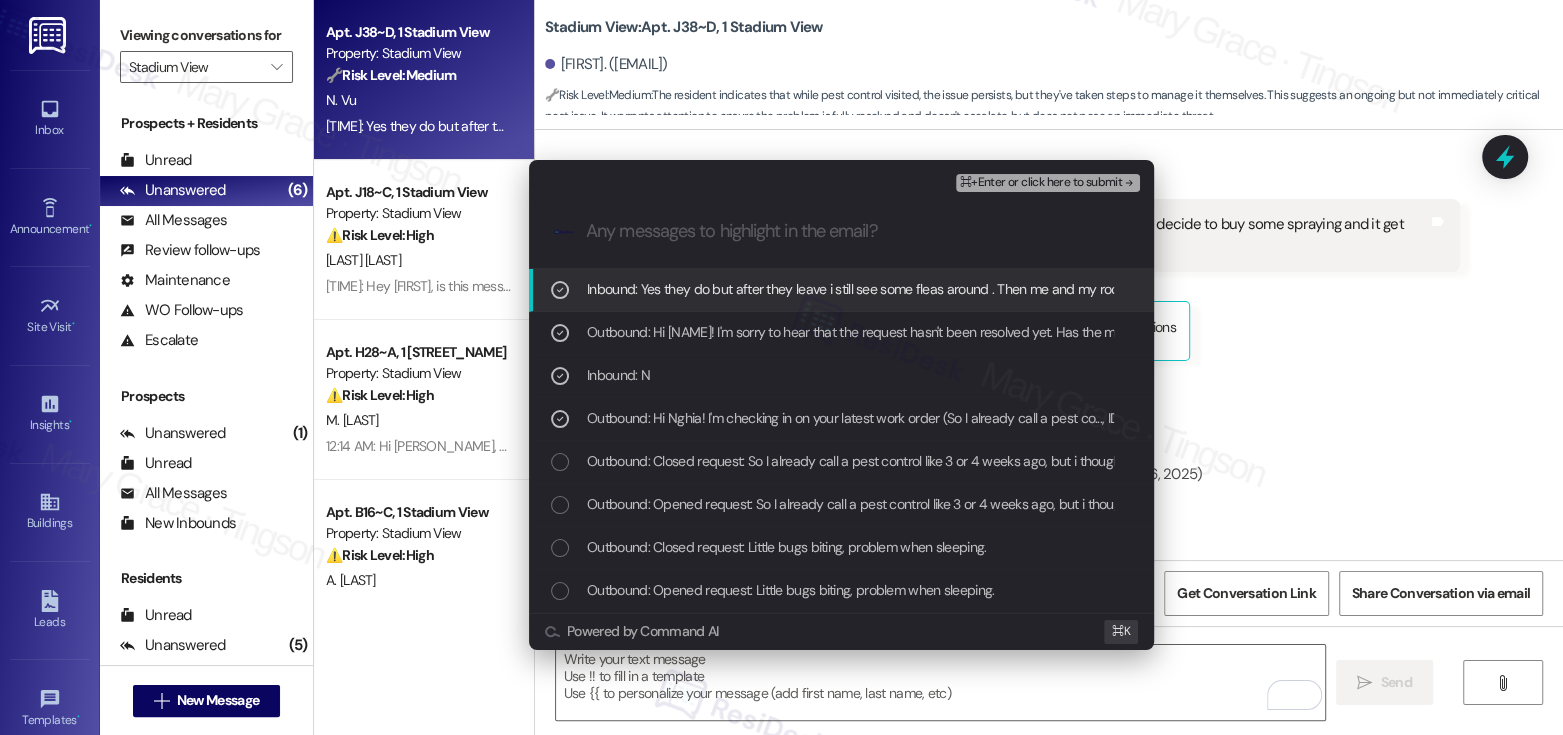 click on "⌘+Enter or click here to submit" at bounding box center [1041, 183] 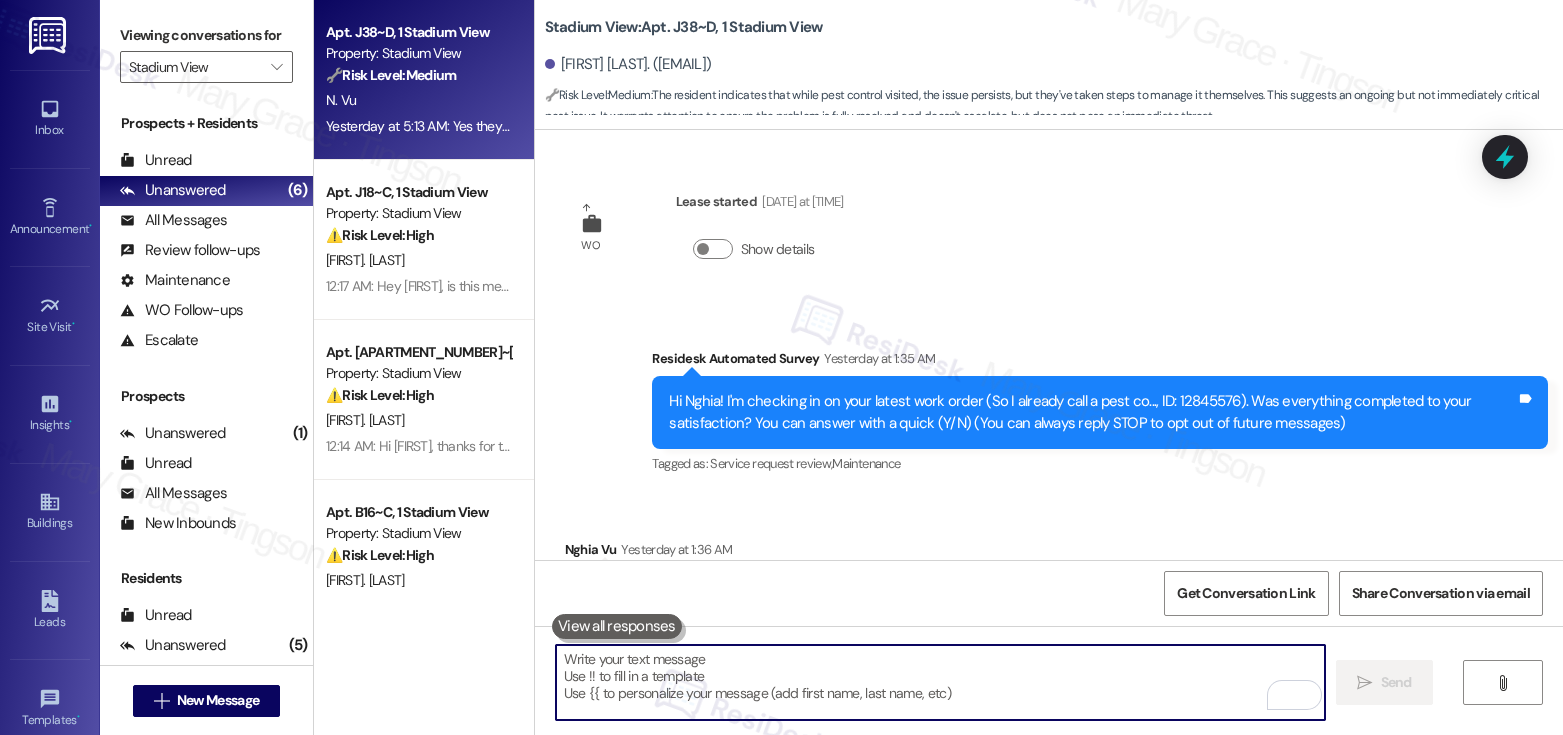 scroll, scrollTop: 0, scrollLeft: 0, axis: both 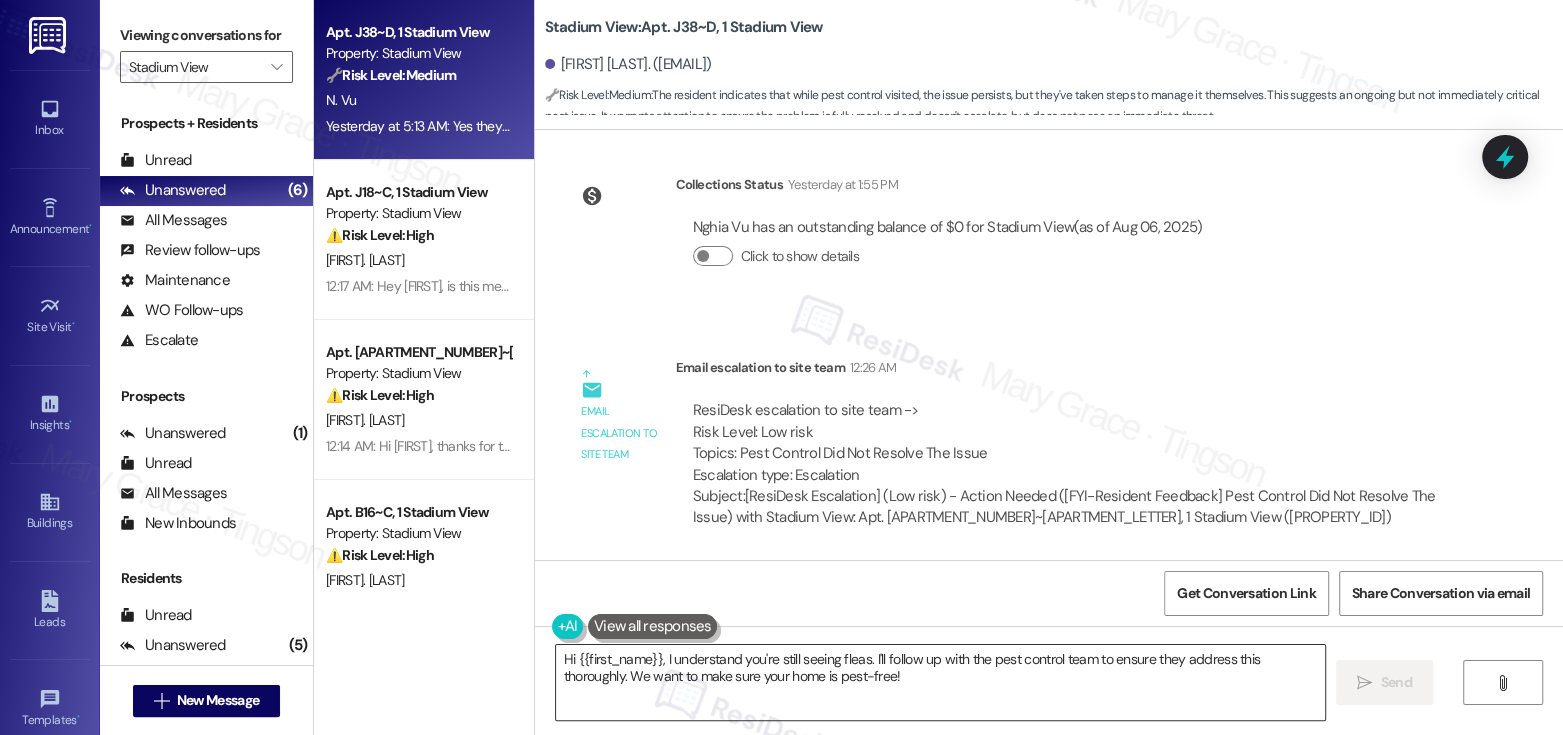 click on "Hi {{first_name}}, I understand you're still seeing fleas. I'll follow up with the pest control team to ensure they address this thoroughly. We want to make sure your home is pest-free!" at bounding box center [940, 682] 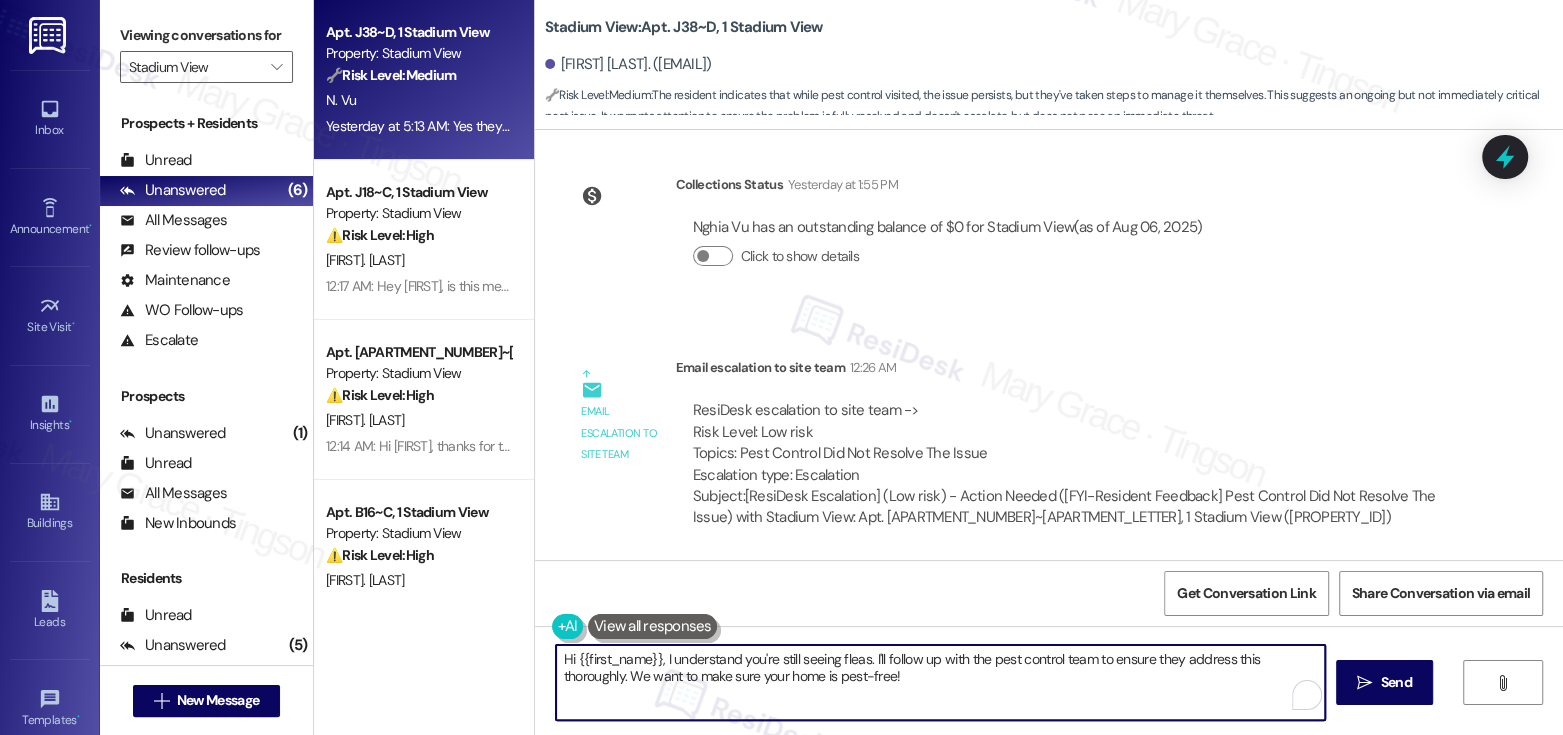 click on "Hi {{first_name}}, I understand you're still seeing fleas. I'll follow up with the pest control team to ensure they address this thoroughly. We want to make sure your home is pest-free!" at bounding box center [940, 682] 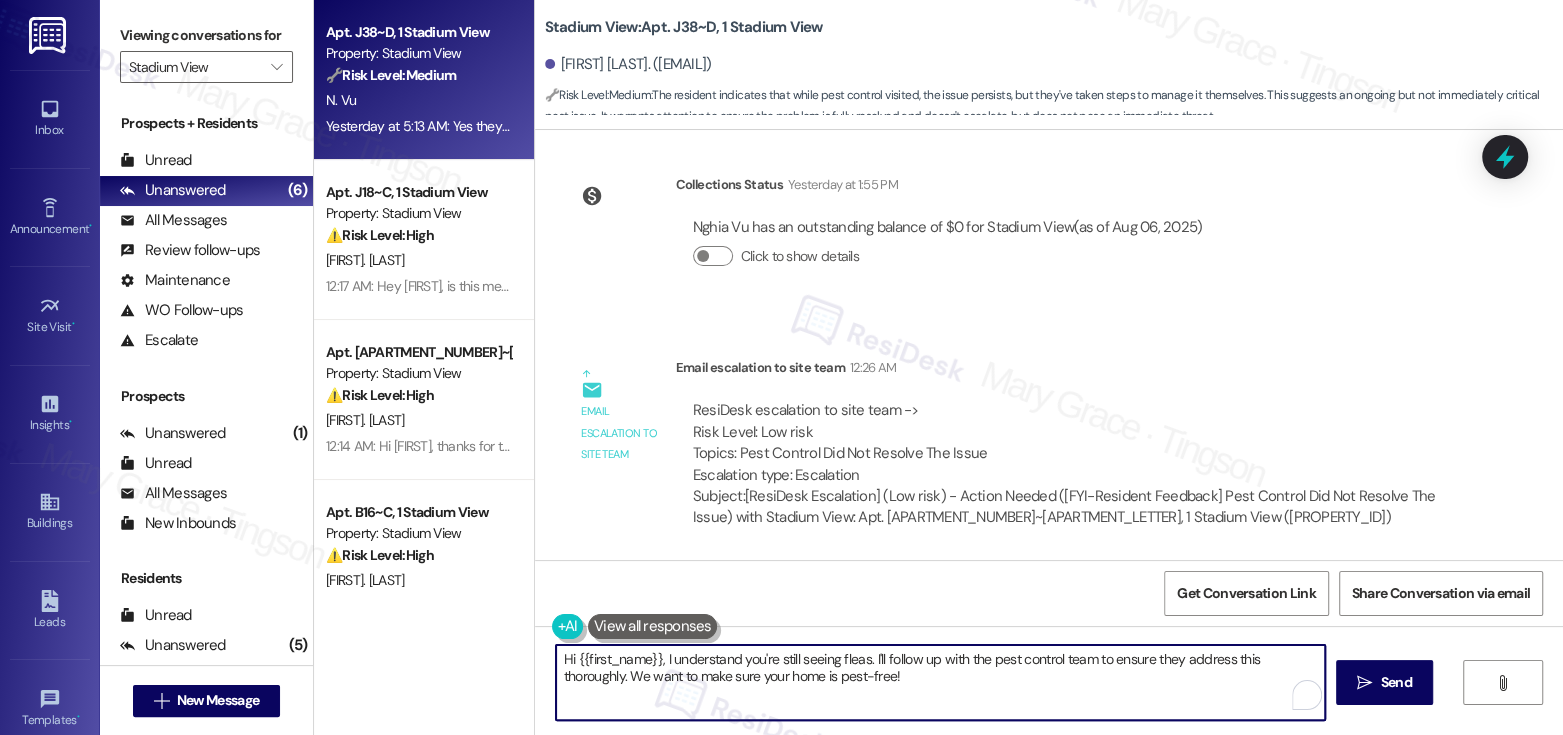 paste on "Nghia,
I understand you’re still seeing fleas, and I’m sorry to hear this wasn’t fully resolved by our pest control team. I’ll submit a report to our onsite team so they can address the issue. I appreciate you taking your own steps to help resolve it, and if you need any further assistance, please don’t hesitate to reach out." 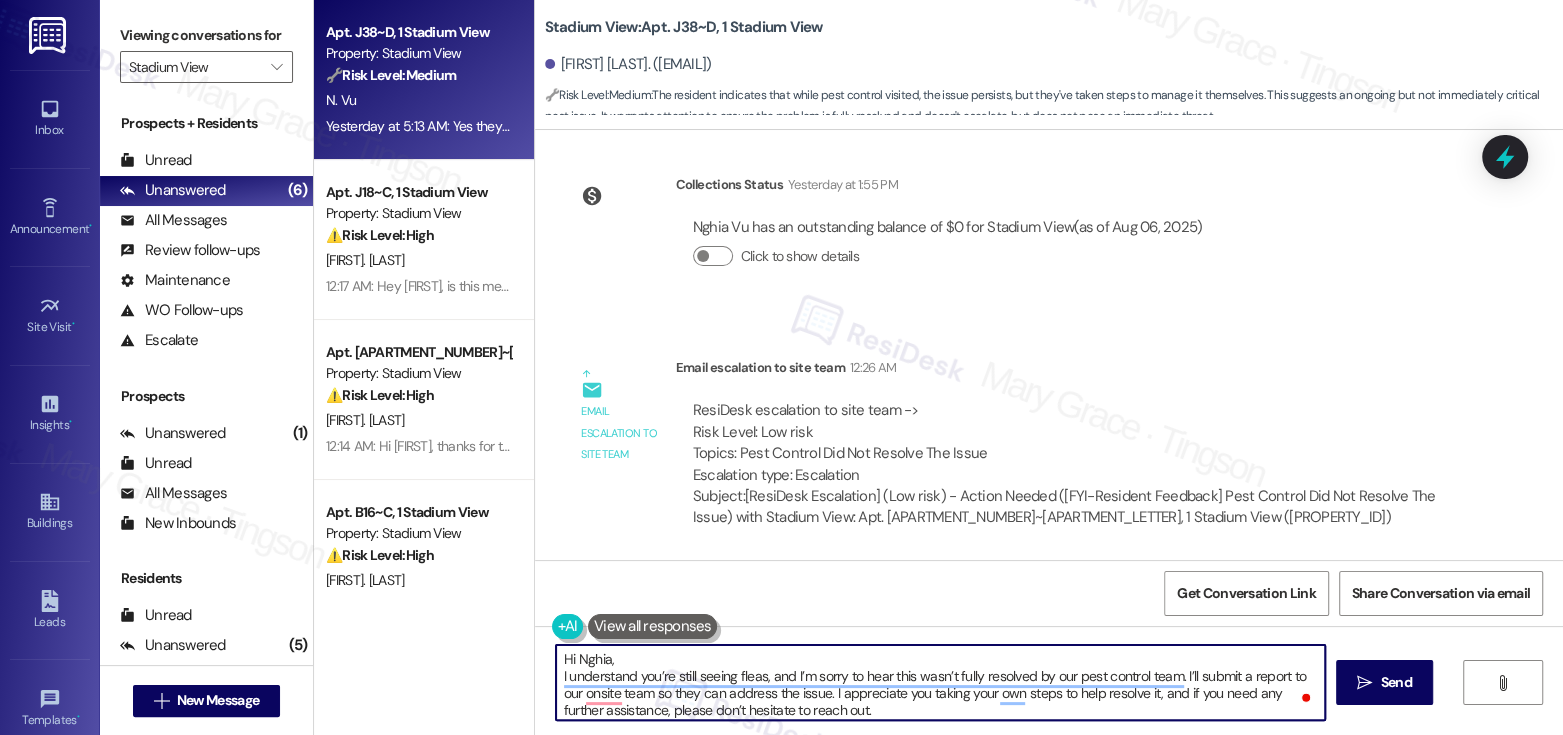 click on "Hi Nghia,
I understand you’re still seeing fleas, and I’m sorry to hear this wasn’t fully resolved by our pest control team. I’ll submit a report to our onsite team so they can address the issue. I appreciate you taking your own steps to help resolve it, and if you need any further assistance, please don’t hesitate to reach out." at bounding box center (940, 682) 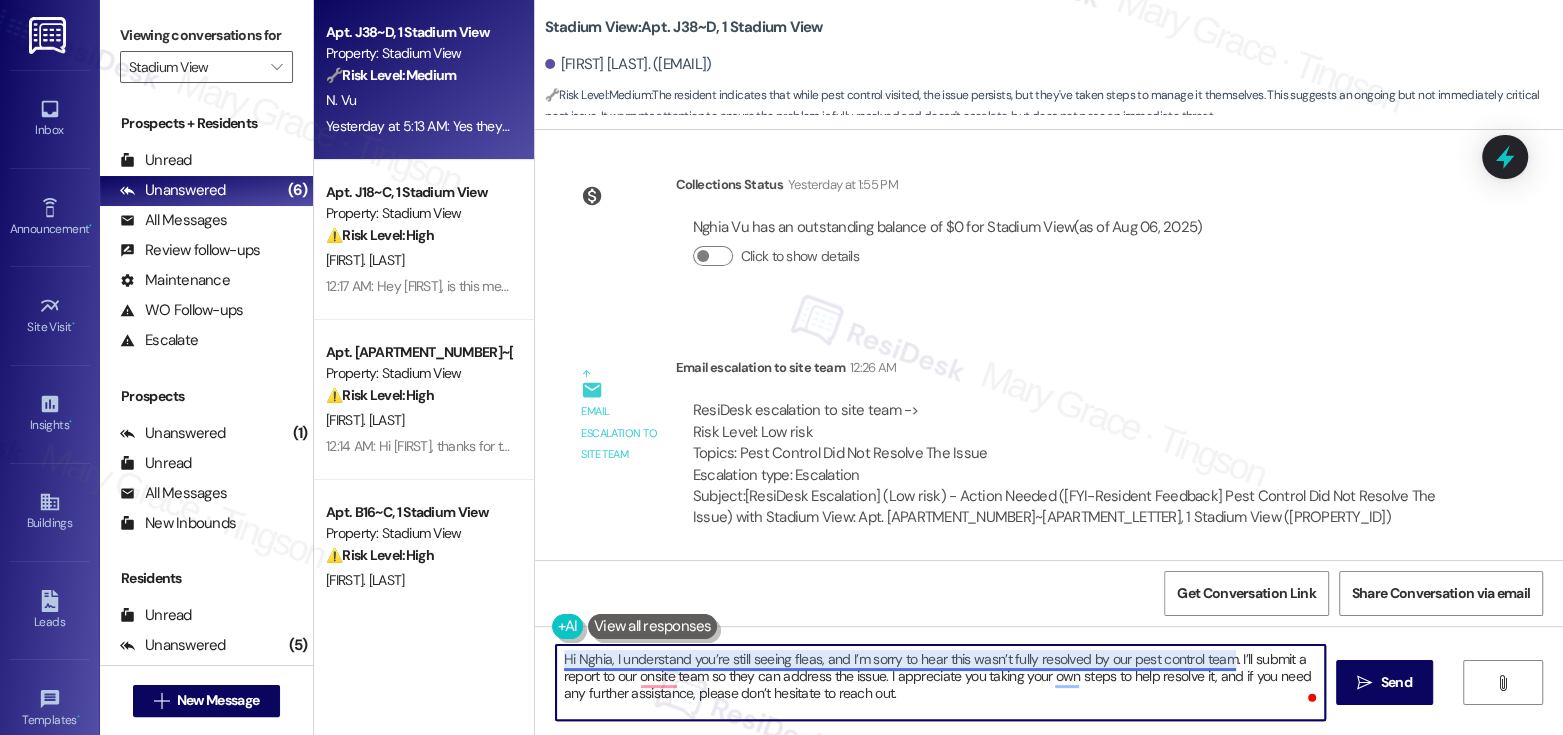 click on "Hi Nghia, I understand you’re still seeing fleas, and I’m sorry to hear this wasn’t fully resolved by our pest control team. I’ll submit a report to our onsite team so they can address the issue. I appreciate you taking your own steps to help resolve it, and if you need any further assistance, please don’t hesitate to reach out." at bounding box center [940, 682] 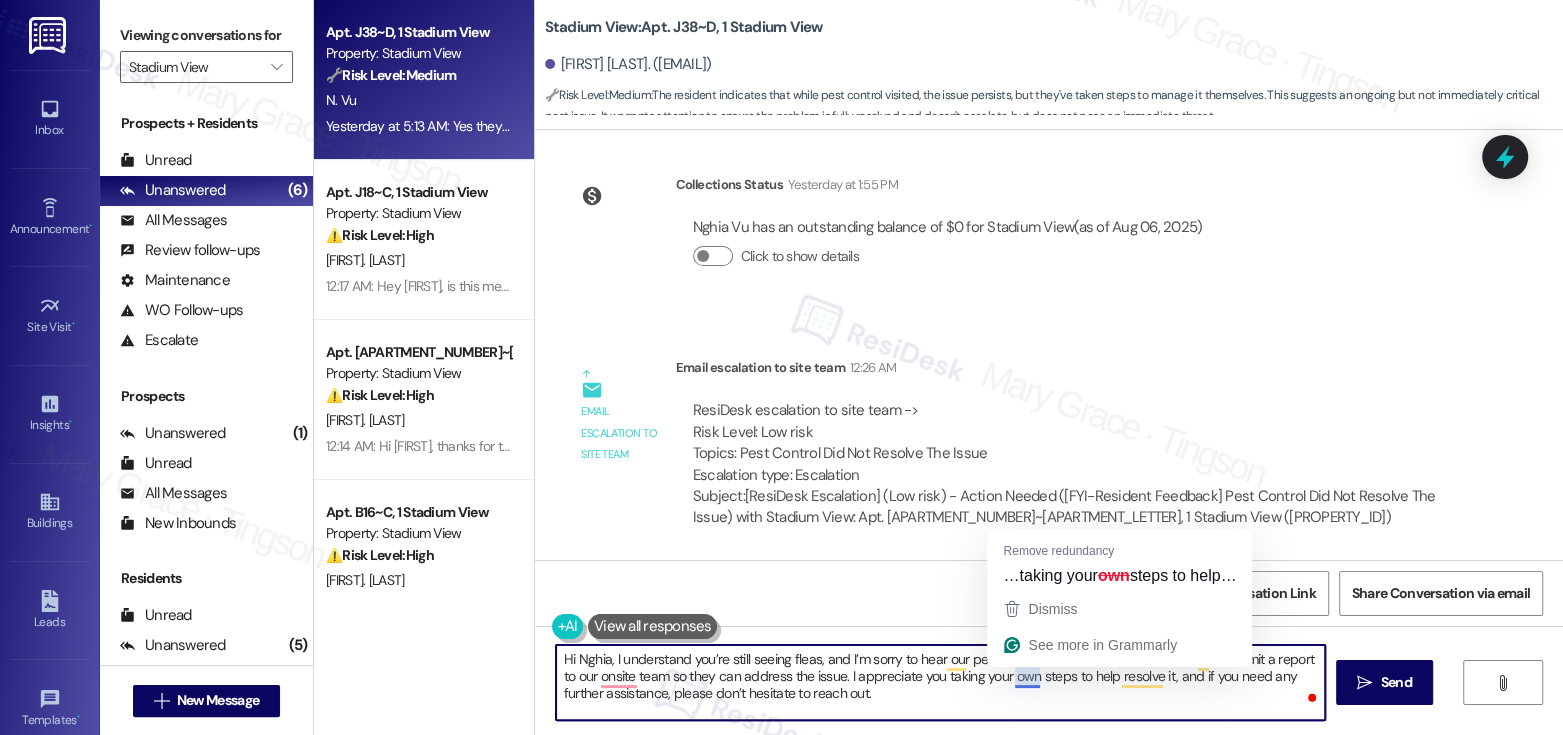 click on "Hi Nghia, I understand you’re still seeing fleas, and I’m sorry to hear our pest control team didn’t fully resolve this. I’ll submit a report to our onsite team so they can address the issue. I appreciate you taking your own steps to help resolve it, and if you need any further assistance, please don’t hesitate to reach out." at bounding box center (940, 682) 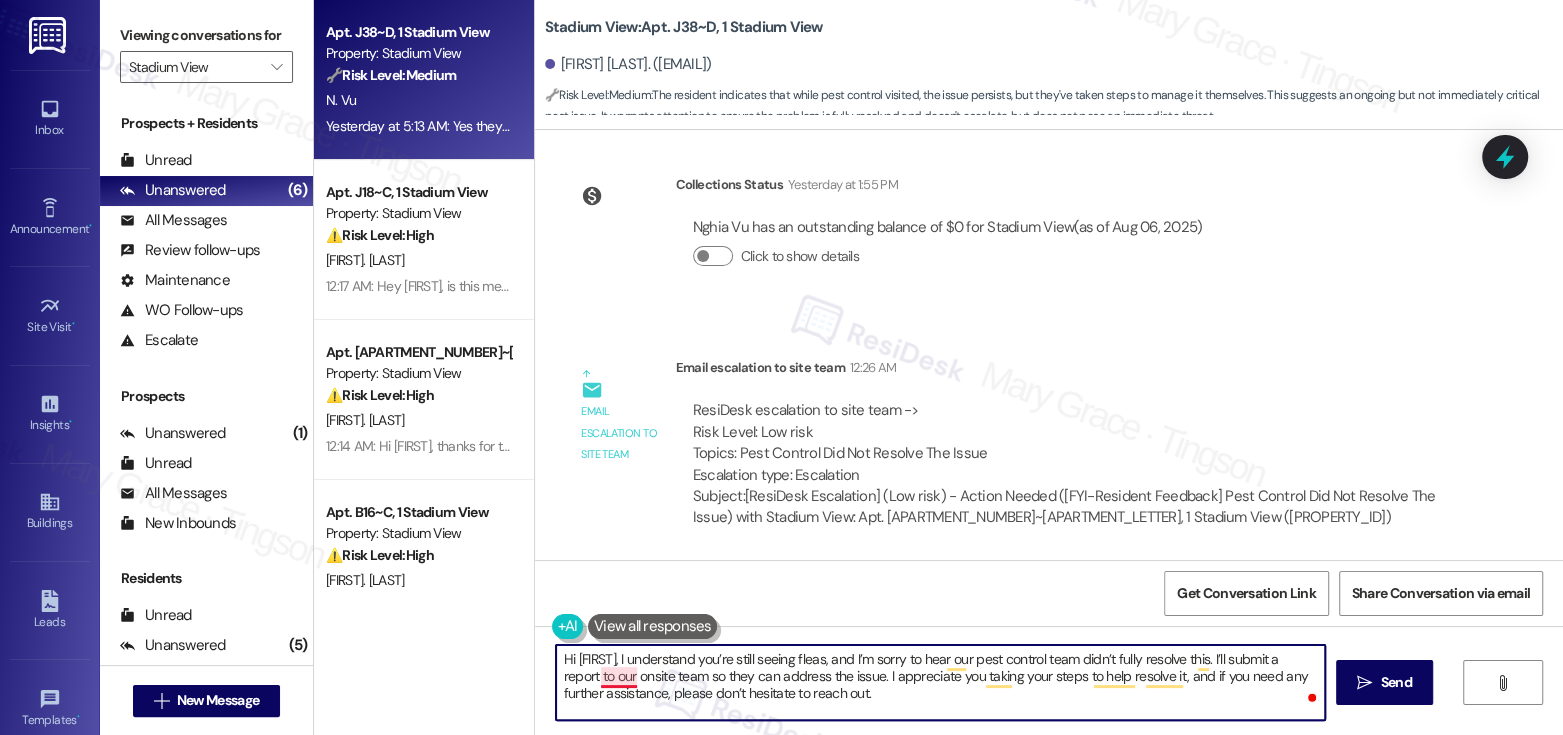 click on "Hi [FIRST], I understand you’re still seeing fleas, and I’m sorry to hear our pest control team didn’t fully resolve this. I’ll submit a report to our onsite team so they can address the issue. I appreciate you taking your steps to help resolve it, and if you need any further assistance, please don’t hesitate to reach out." at bounding box center (940, 682) 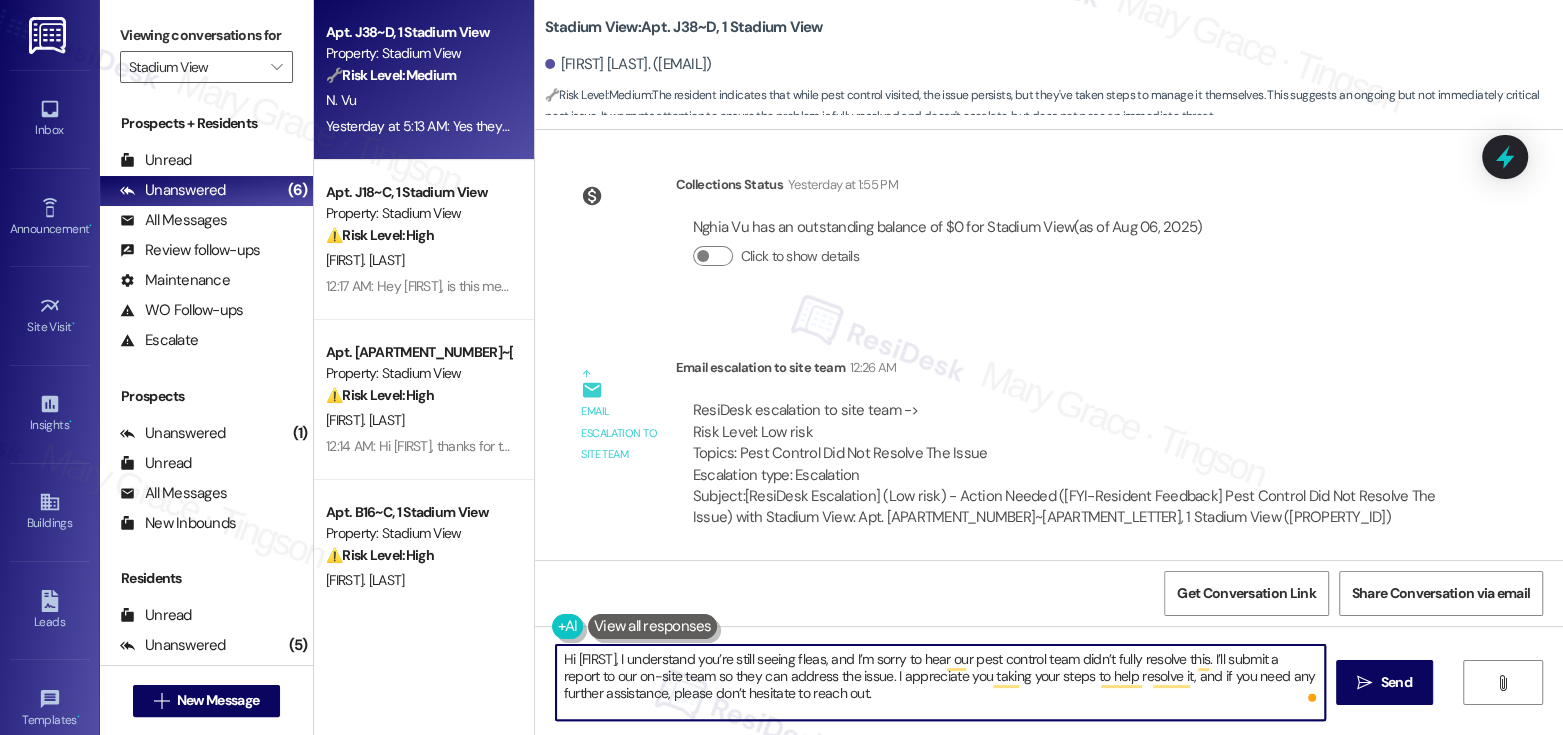 click on "Hi [FIRST], I understand you’re still seeing fleas, and I’m sorry to hear our pest control team didn’t fully resolve this. I’ll submit a report to our on-site team so they can address the issue. I appreciate you taking your steps to help resolve it, and if you need any further assistance, please don’t hesitate to reach out." at bounding box center (940, 682) 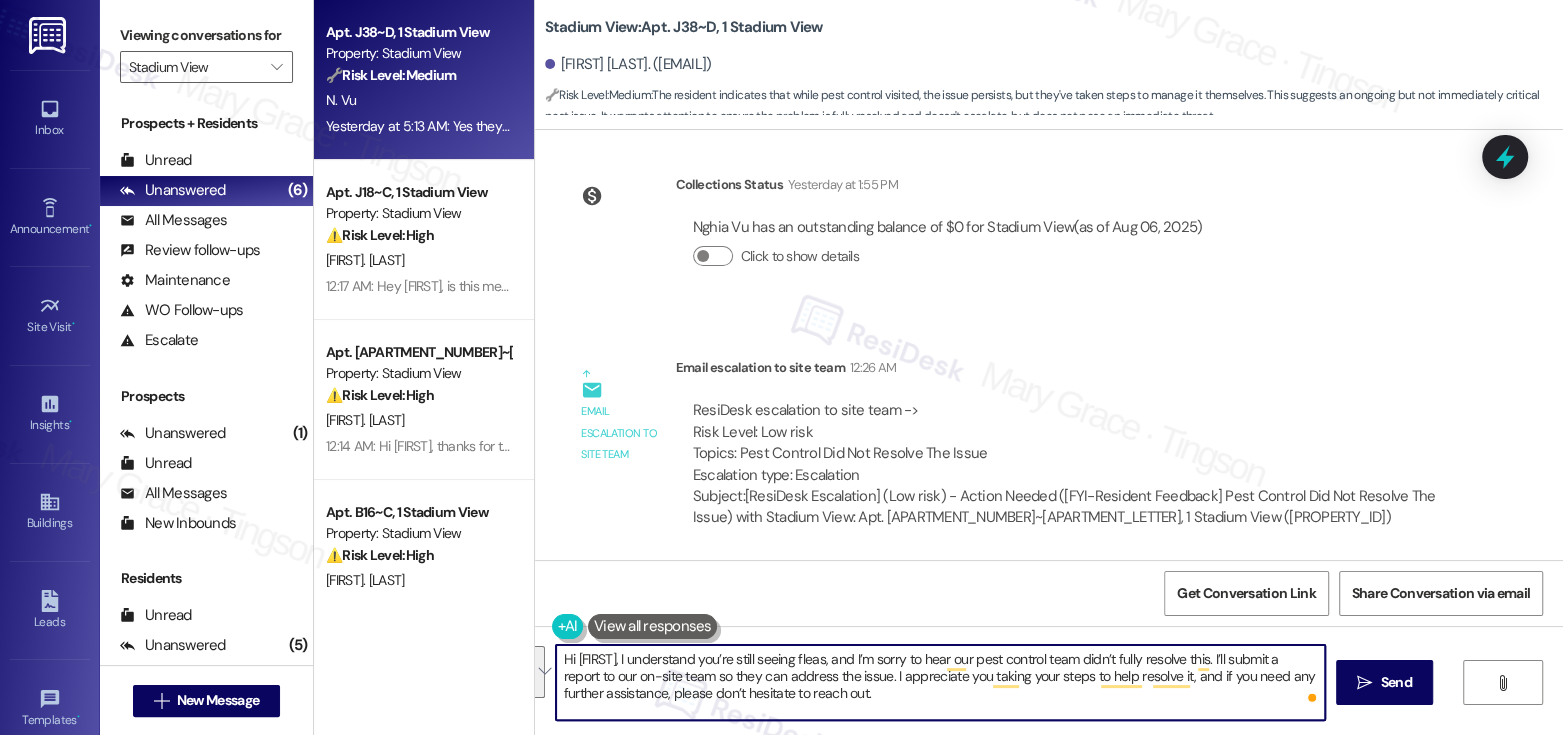 click on "Hi [FIRST], I understand you’re still seeing fleas, and I’m sorry to hear our pest control team didn’t fully resolve this. I’ll submit a report to our on-site team so they can address the issue. I appreciate you taking your steps to help resolve it, and if you need any further assistance, please don’t hesitate to reach out." at bounding box center (940, 682) 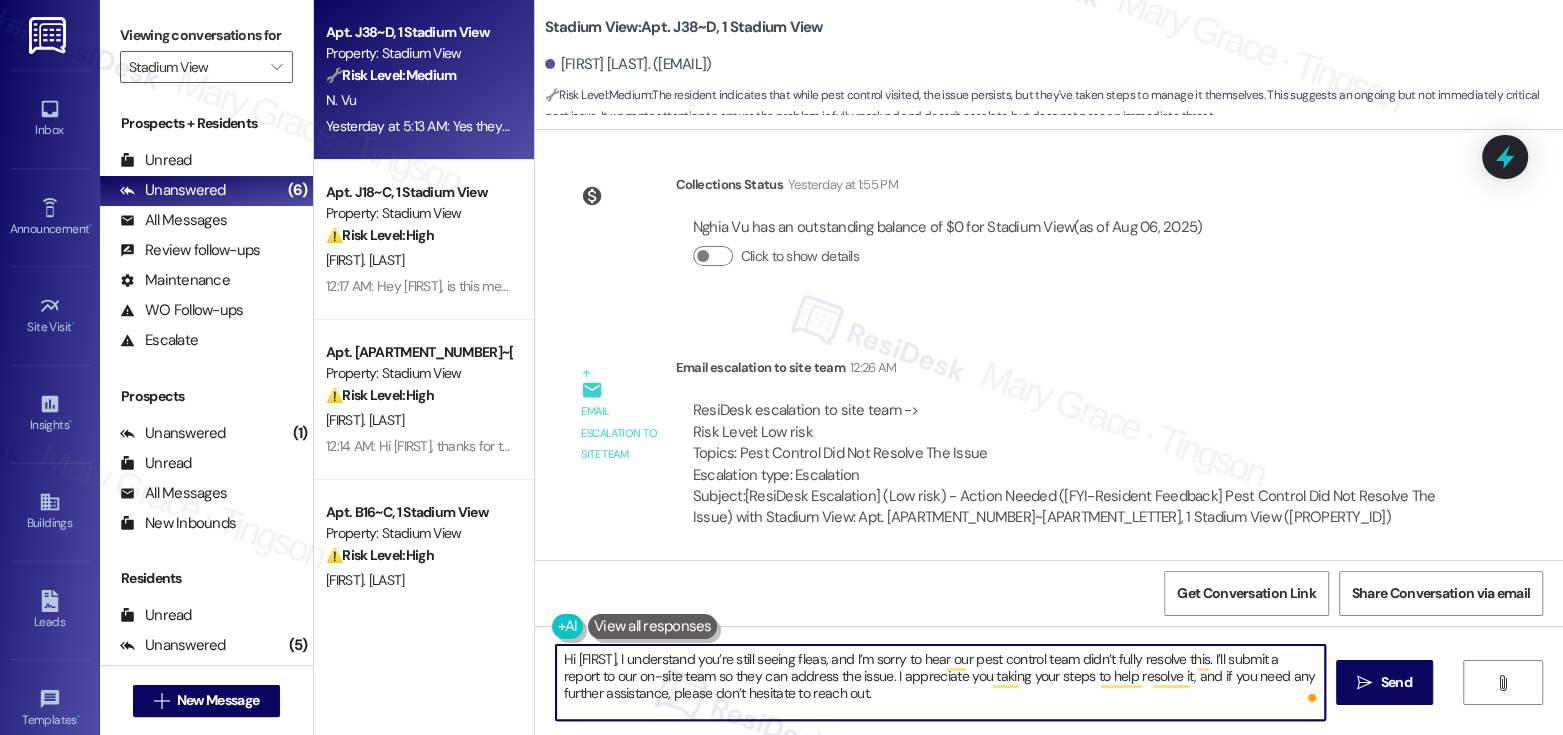 click on "Hi [FIRST], I understand you’re still seeing fleas, and I’m sorry to hear our pest control team didn’t fully resolve this. I’ll submit a report to our on-site team so they can address the issue. I appreciate you taking your steps to help resolve it, and if you need any further assistance, please don’t hesitate to reach out." at bounding box center (940, 682) 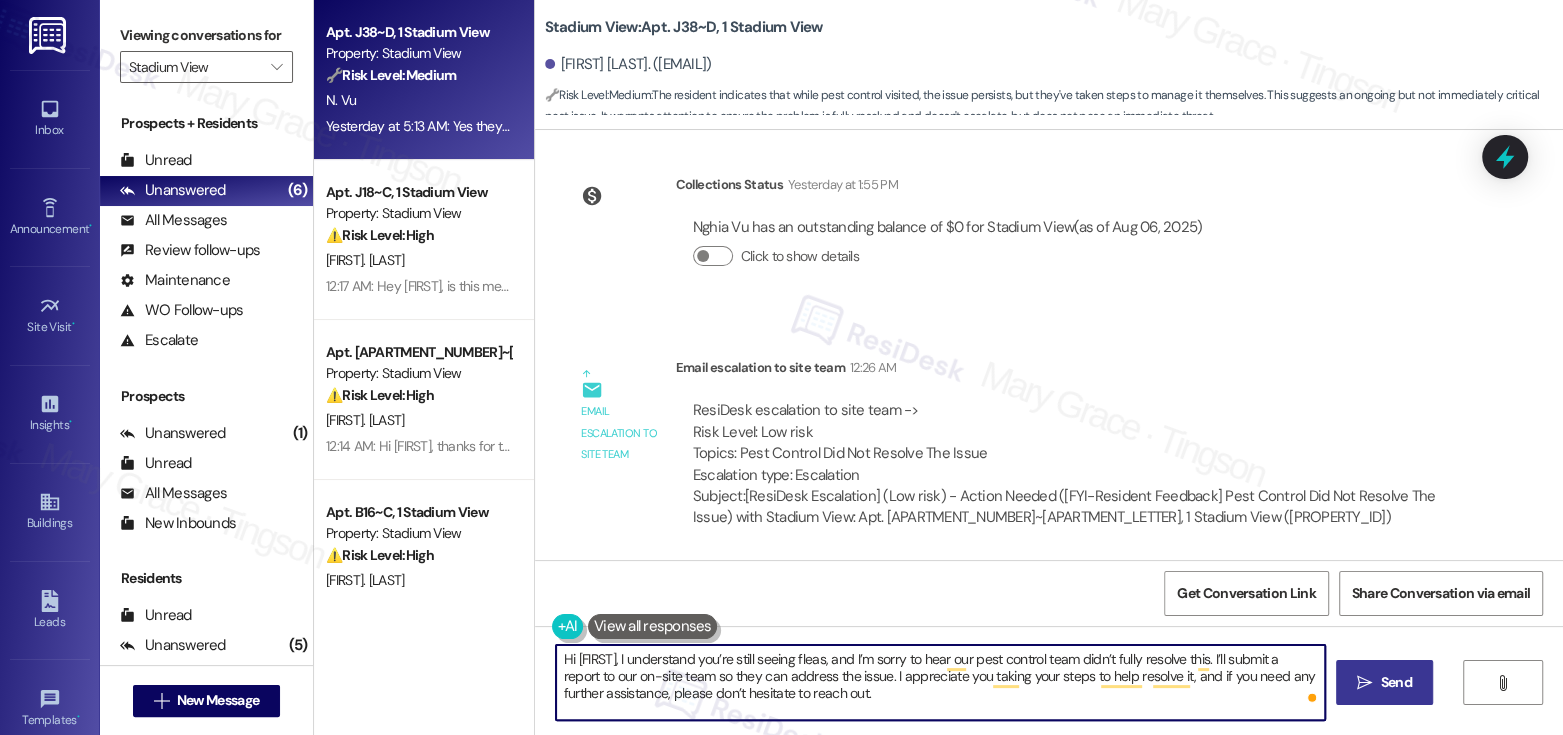 type on "Hi [FIRST], I understand you’re still seeing fleas, and I’m sorry to hear our pest control team didn’t fully resolve this. I’ll submit a report to our on-site team so they can address the issue. I appreciate you taking your steps to help resolve it, and if you need any further assistance, please don’t hesitate to reach out." 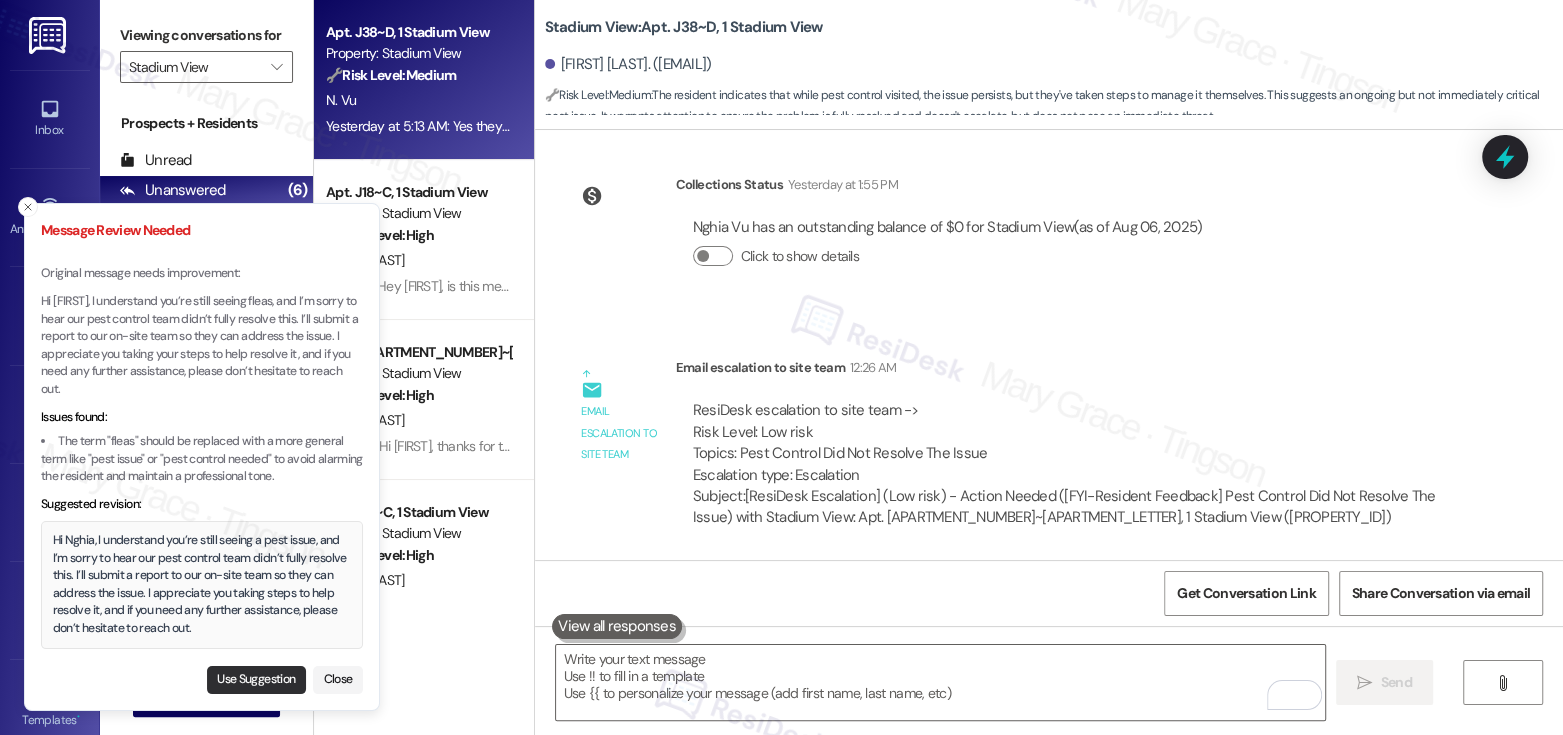 click on "Use Suggestion" at bounding box center [256, 680] 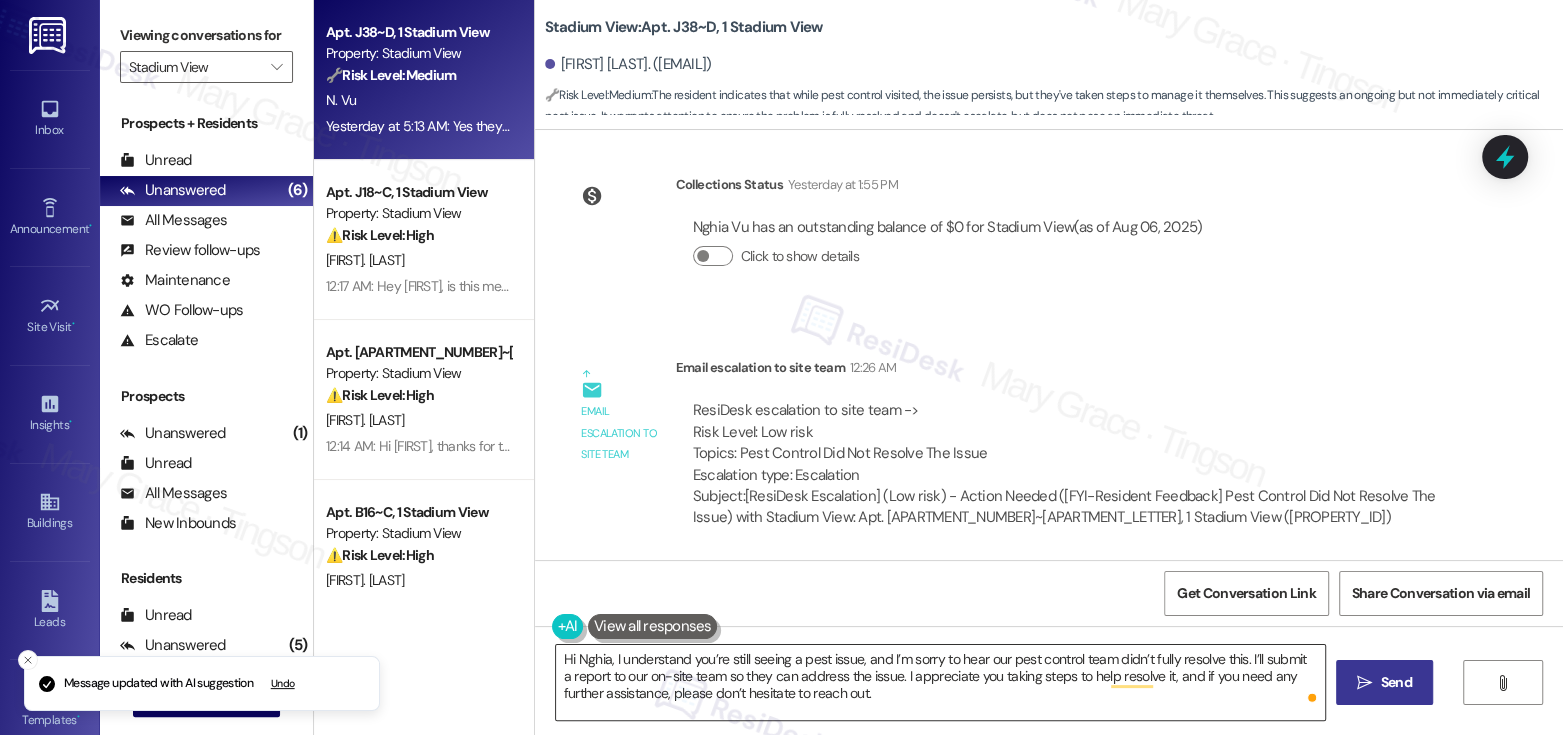 click on "Hi Nghia, I understand you’re still seeing a pest issue, and I’m sorry to hear our pest control team didn’t fully resolve this. I’ll submit a report to our on-site team so they can address the issue. I appreciate you taking steps to help resolve it, and if you need any further assistance, please don’t hesitate to reach out." at bounding box center [940, 682] 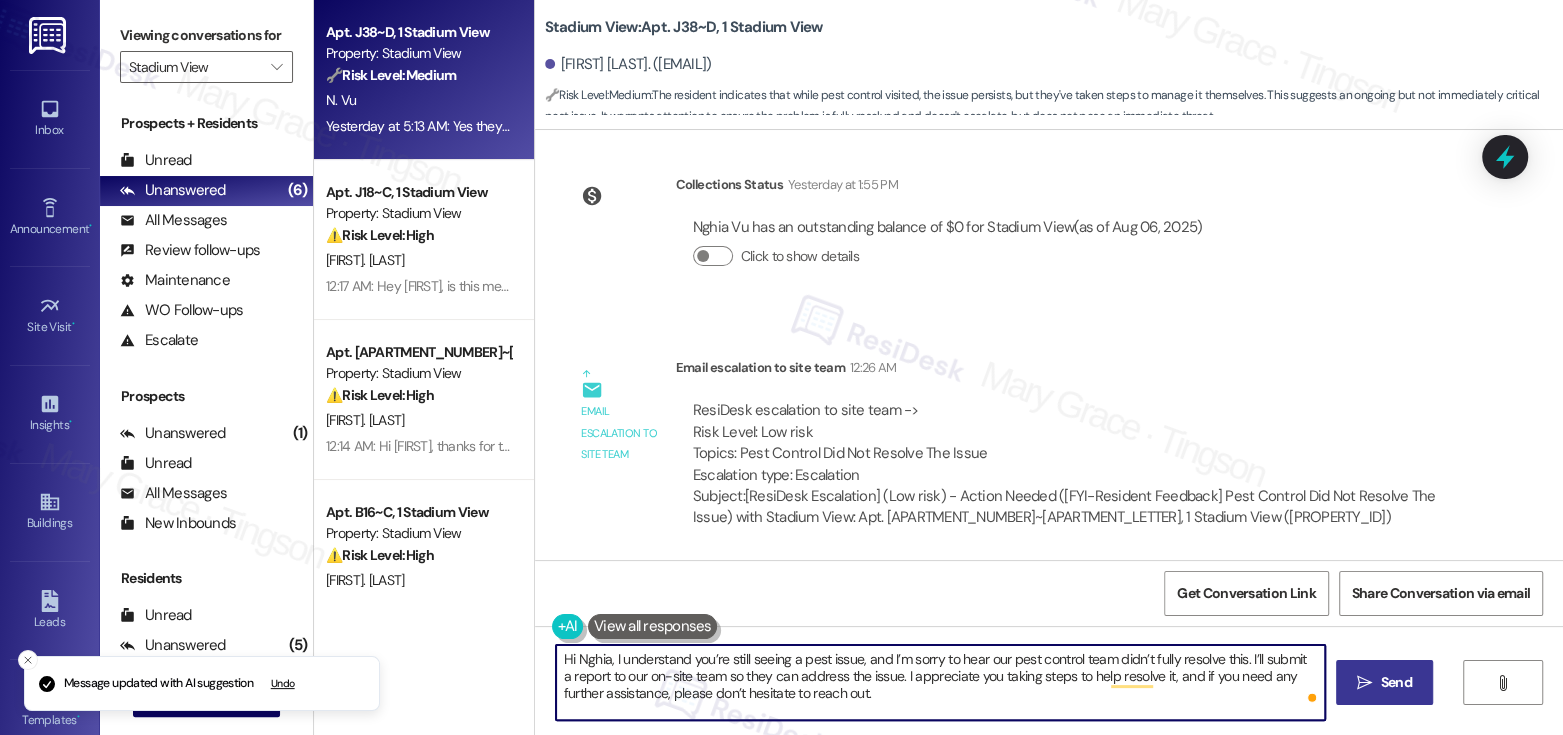 click on "Send" at bounding box center [1396, 682] 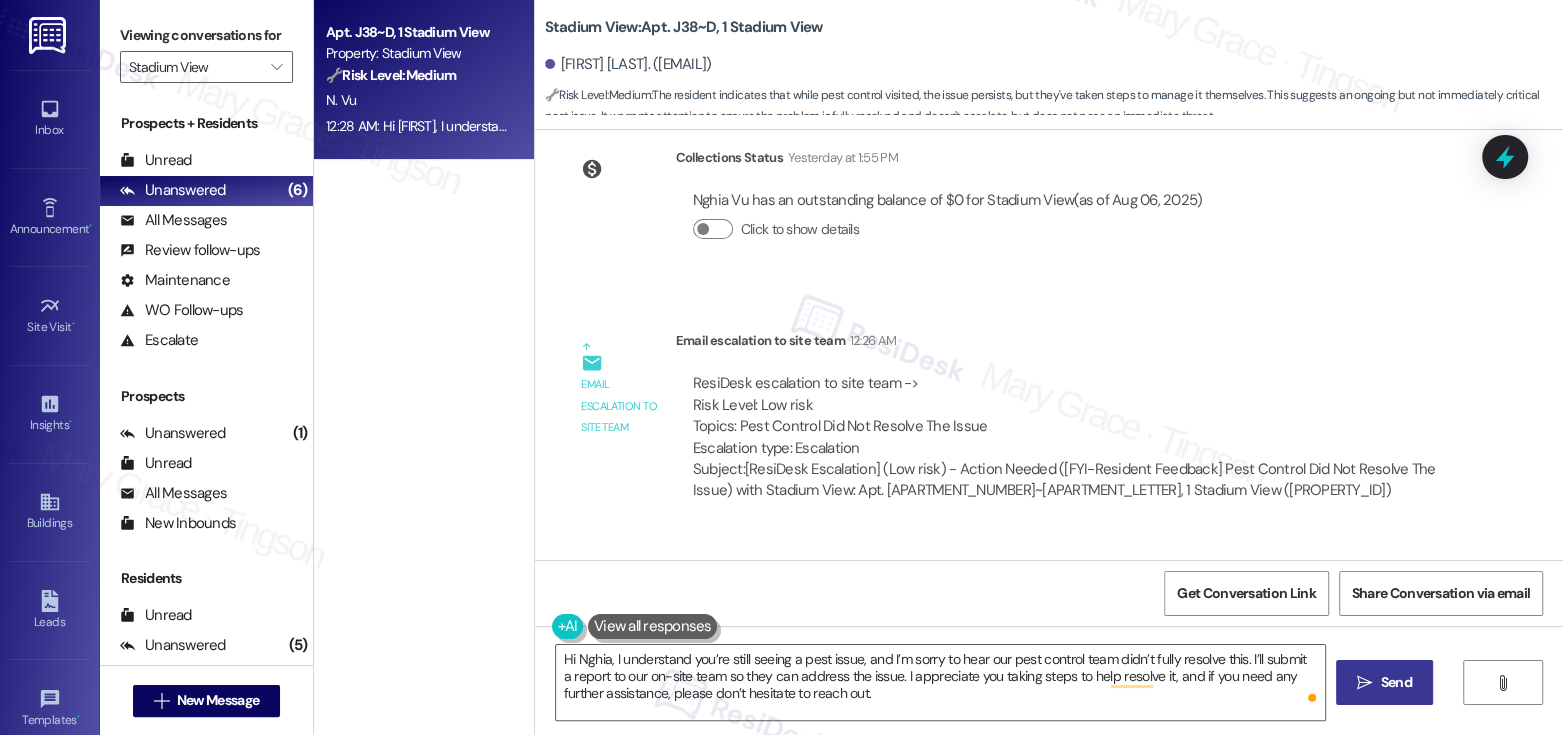 scroll, scrollTop: 1428, scrollLeft: 0, axis: vertical 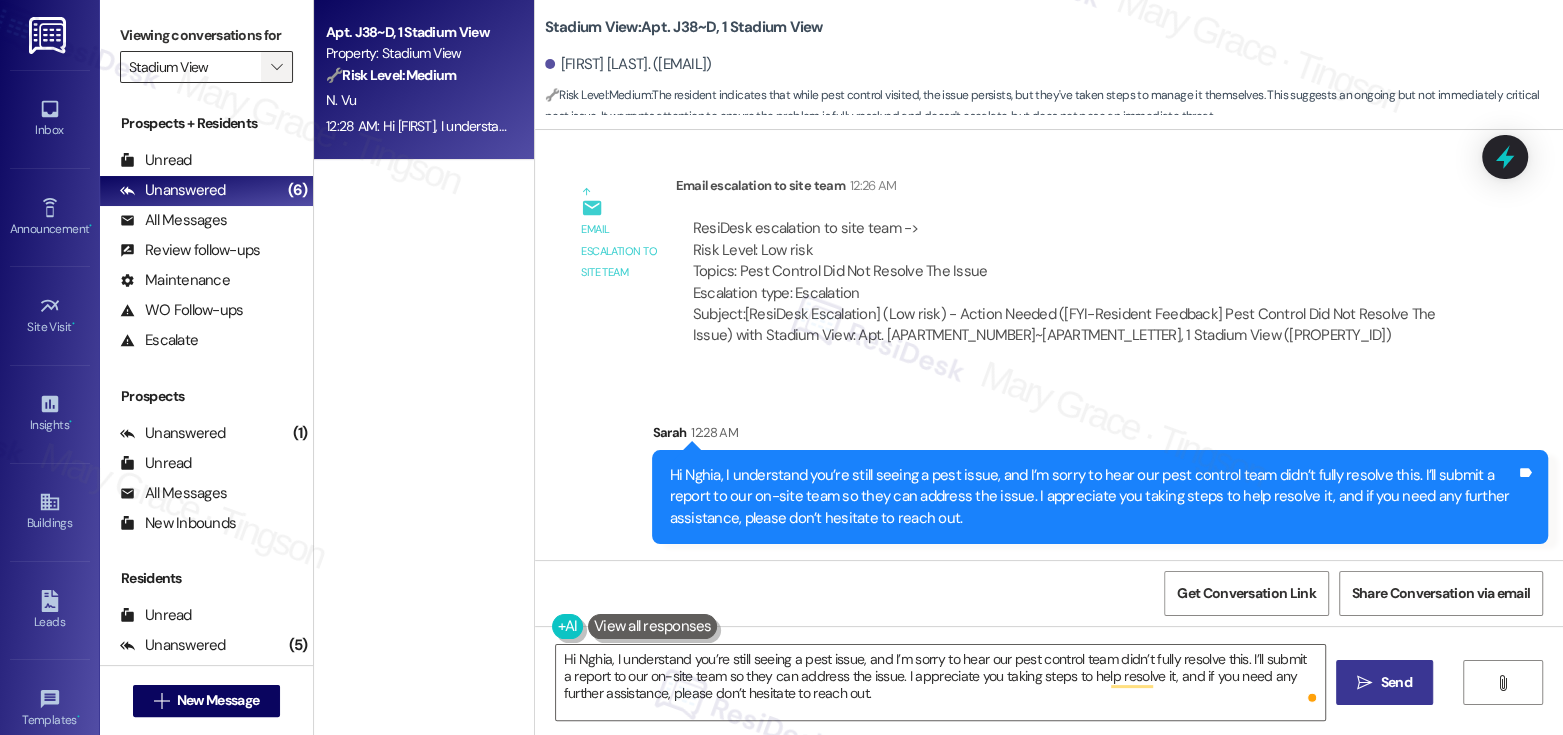 click on "" at bounding box center (276, 67) 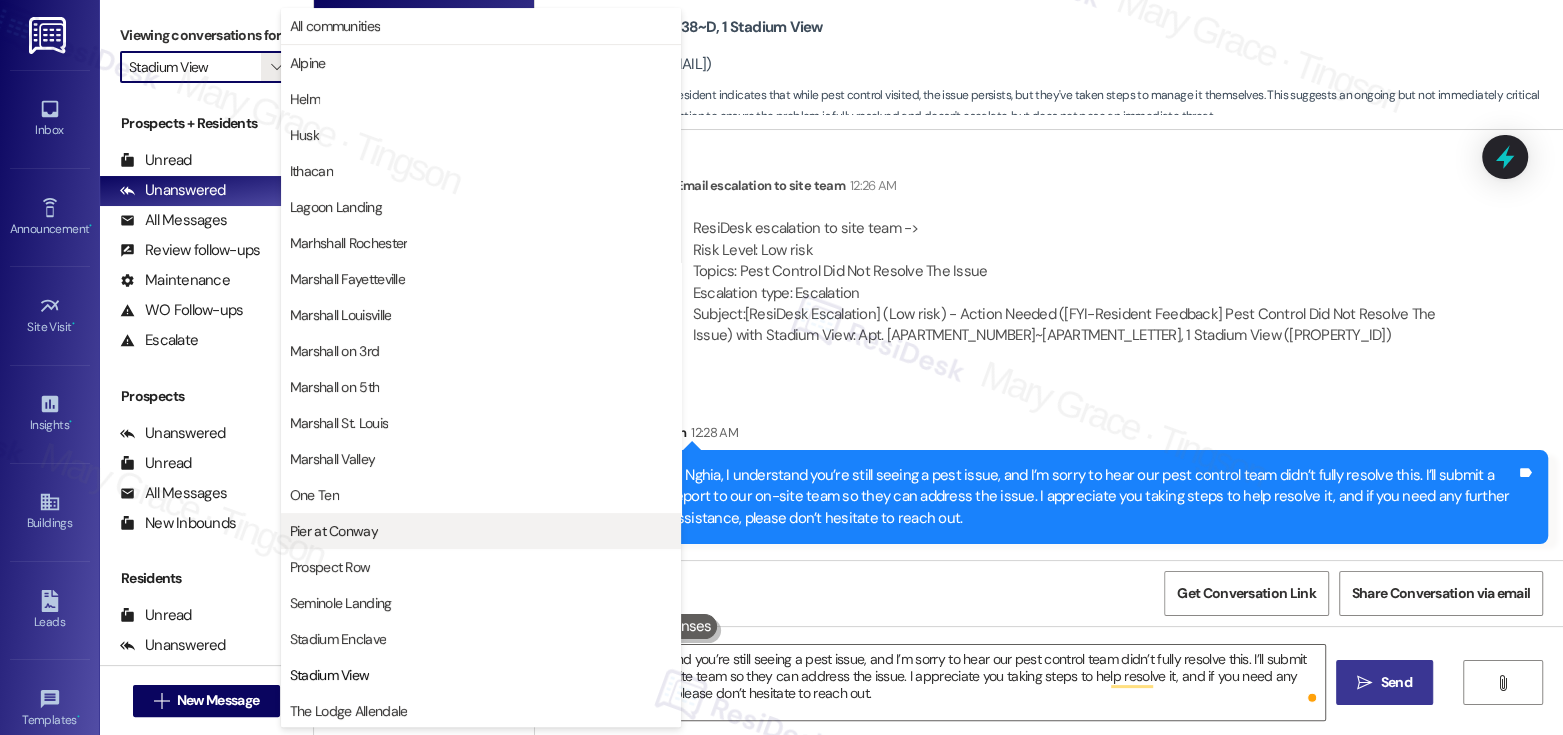scroll, scrollTop: 38, scrollLeft: 0, axis: vertical 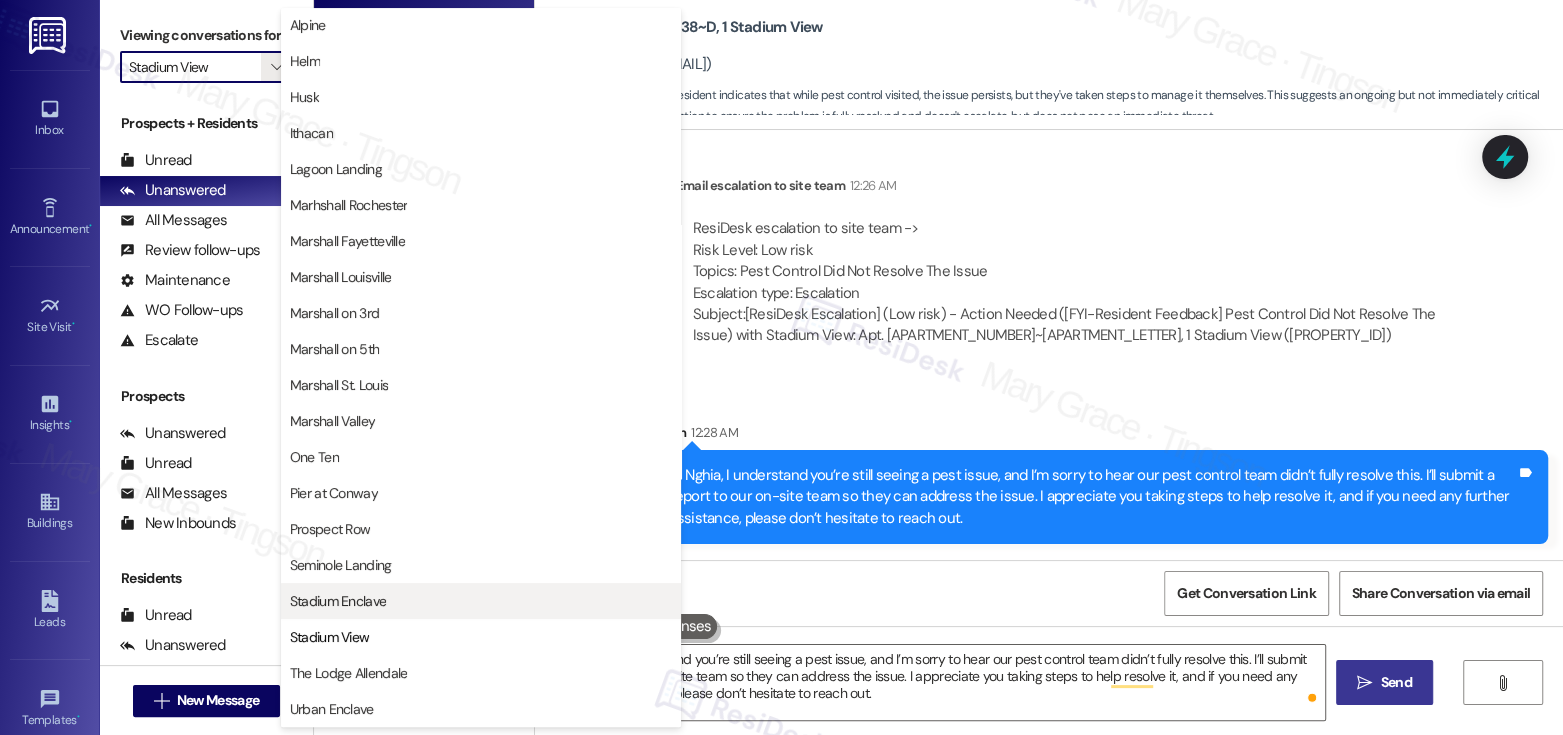 click on "Stadium Enclave" at bounding box center (481, 601) 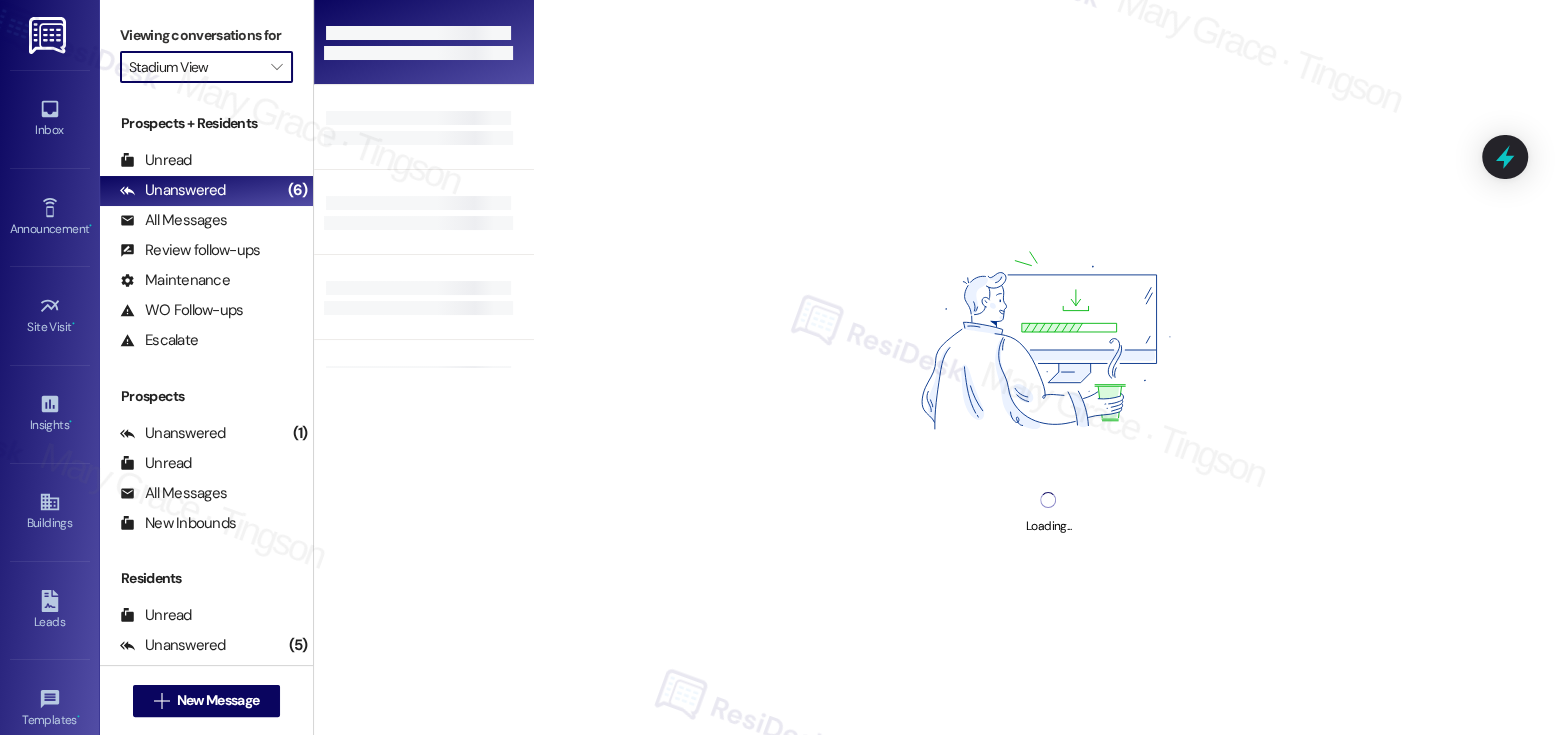 type on "Stadium Enclave" 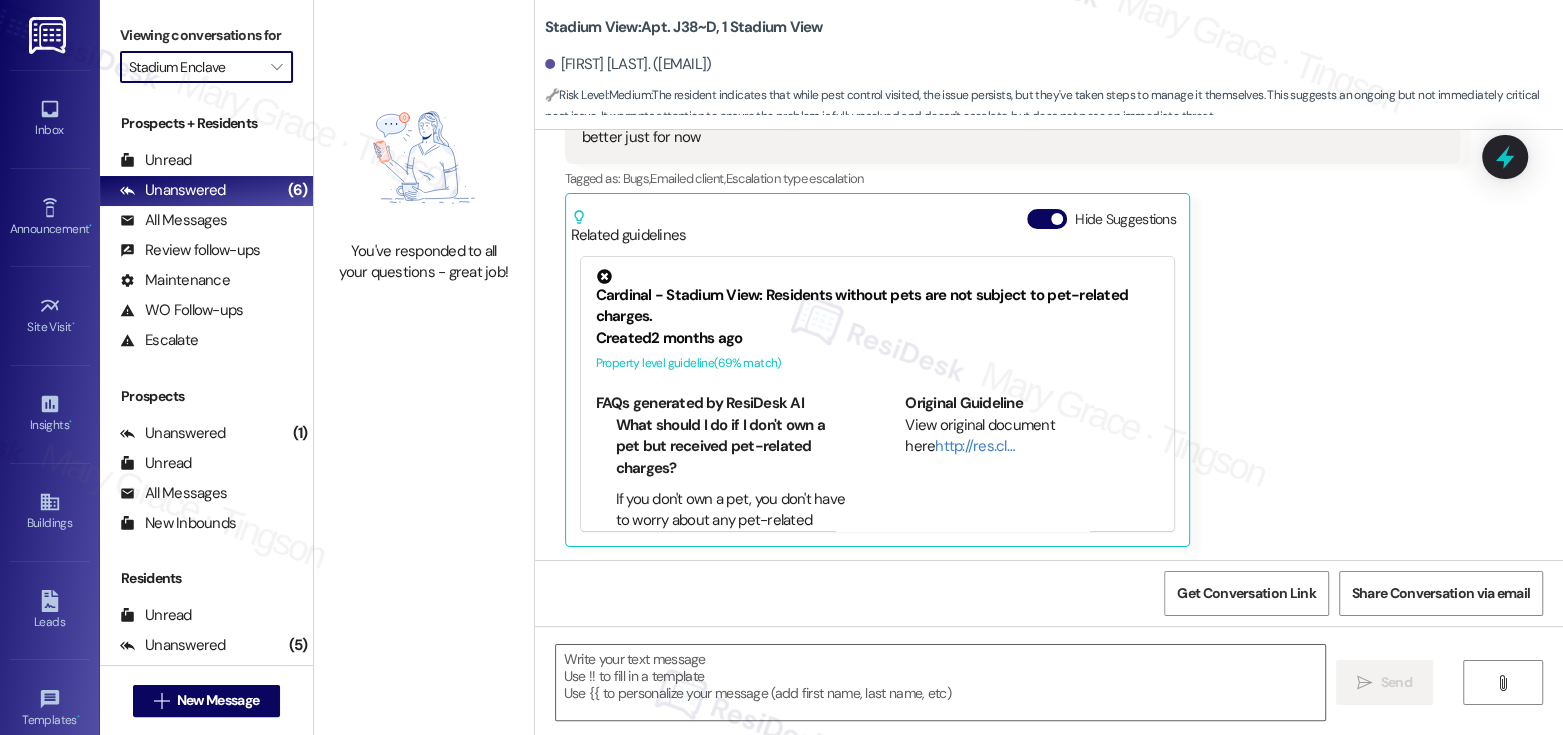 scroll, scrollTop: 814, scrollLeft: 0, axis: vertical 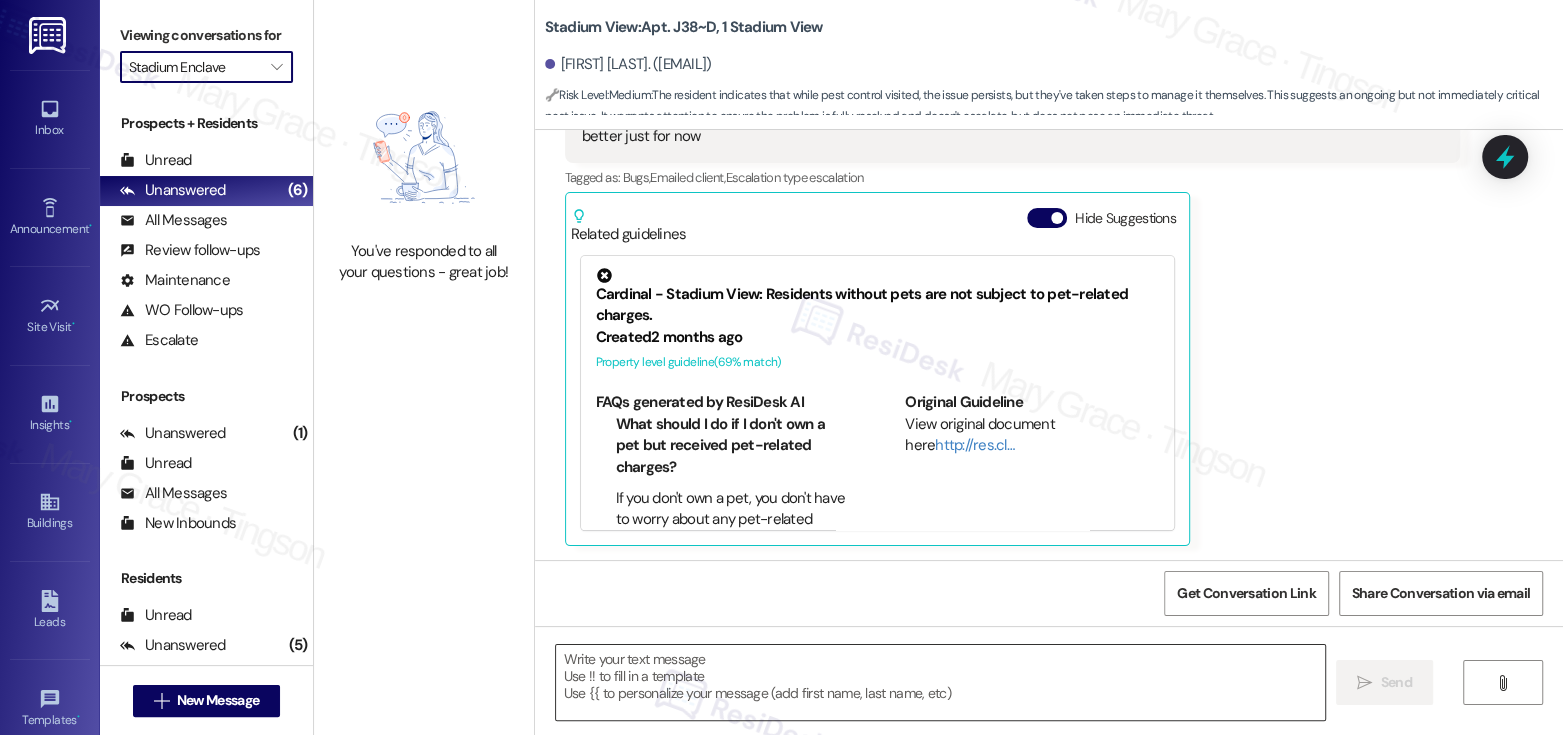 type on "Fetching suggested responses. Please feel free to read through the conversation in the meantime." 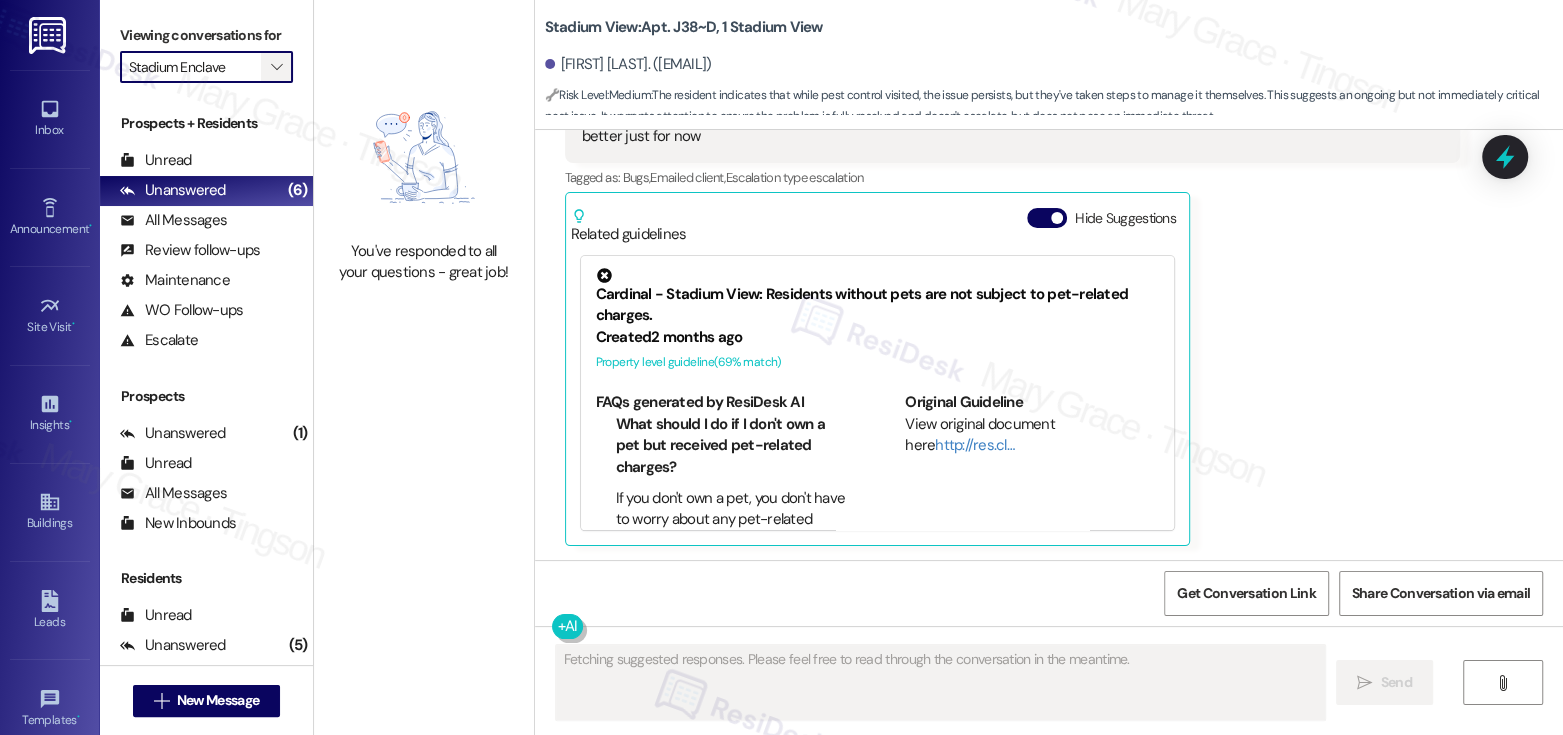 click on "" at bounding box center [276, 67] 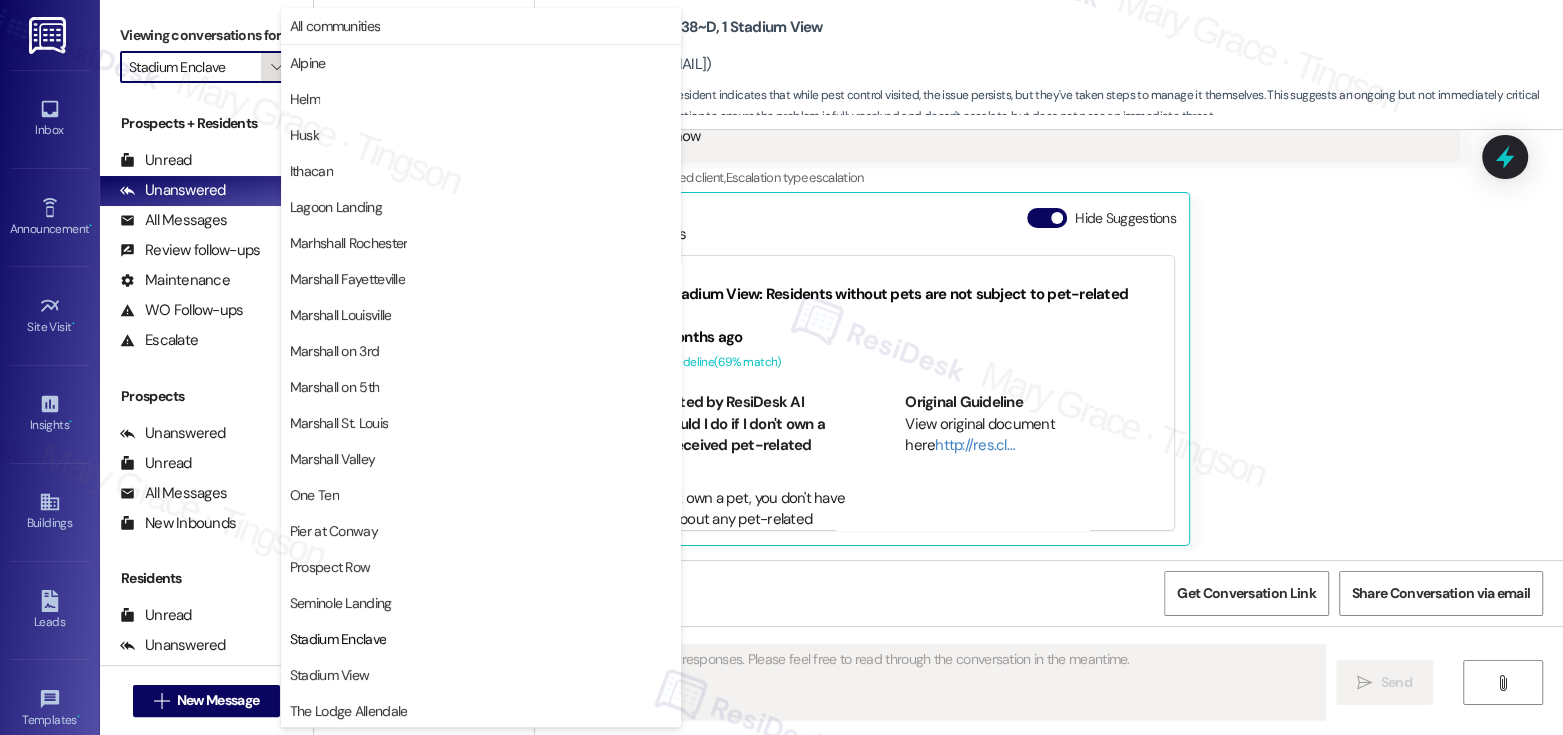 scroll, scrollTop: 38, scrollLeft: 0, axis: vertical 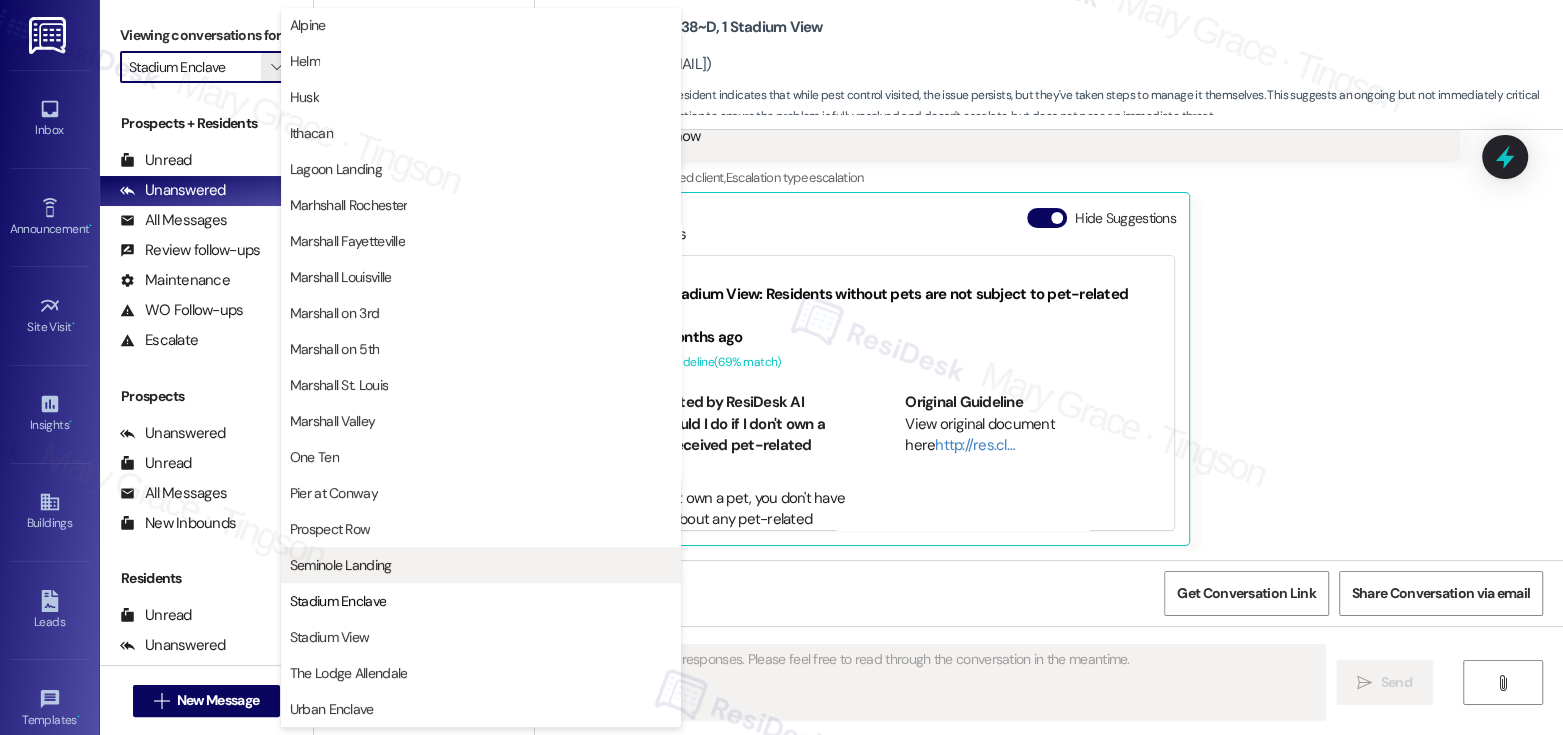 click on "Seminole Landing" at bounding box center (341, 565) 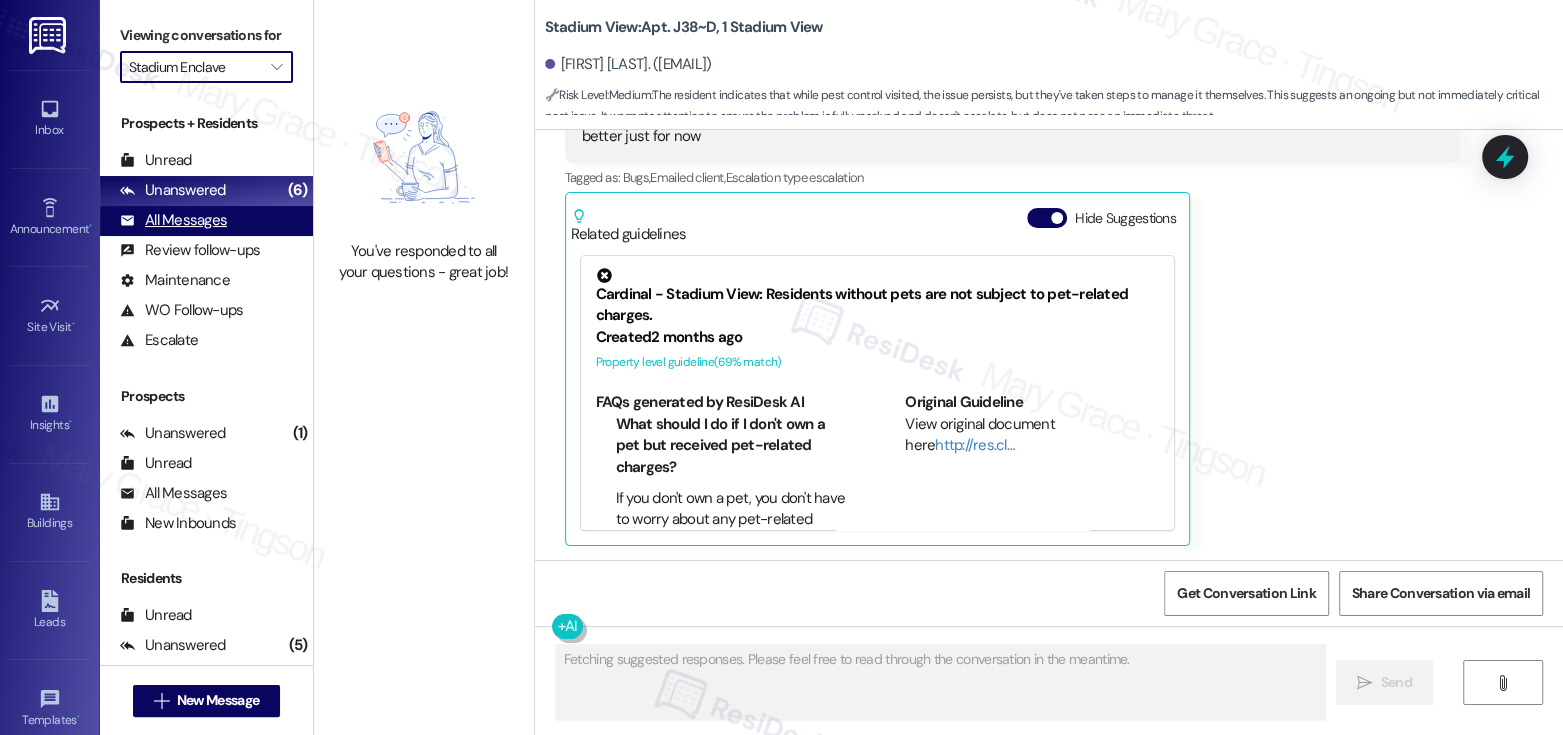click on "All Messages" at bounding box center (173, 220) 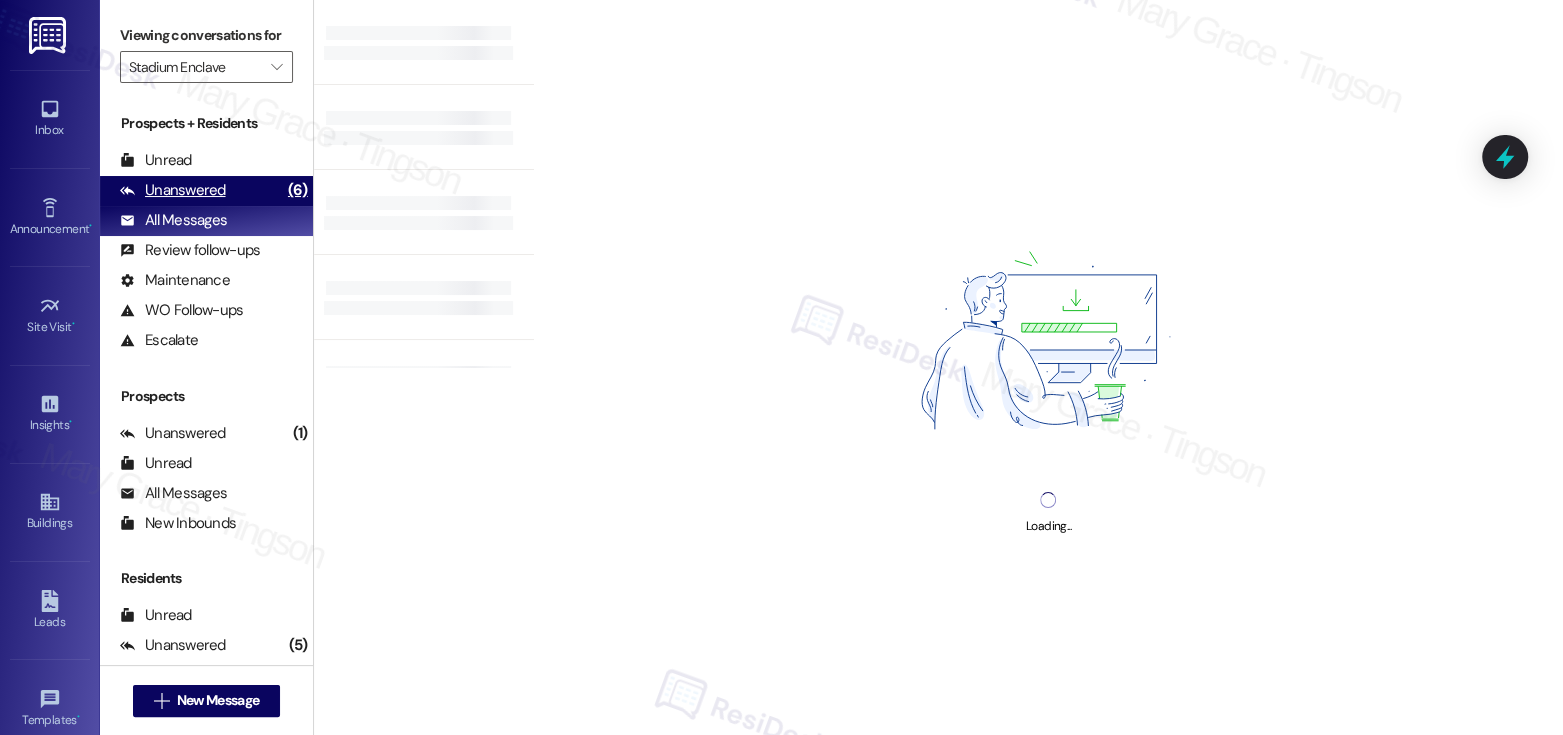 click on "Unanswered" at bounding box center [173, 190] 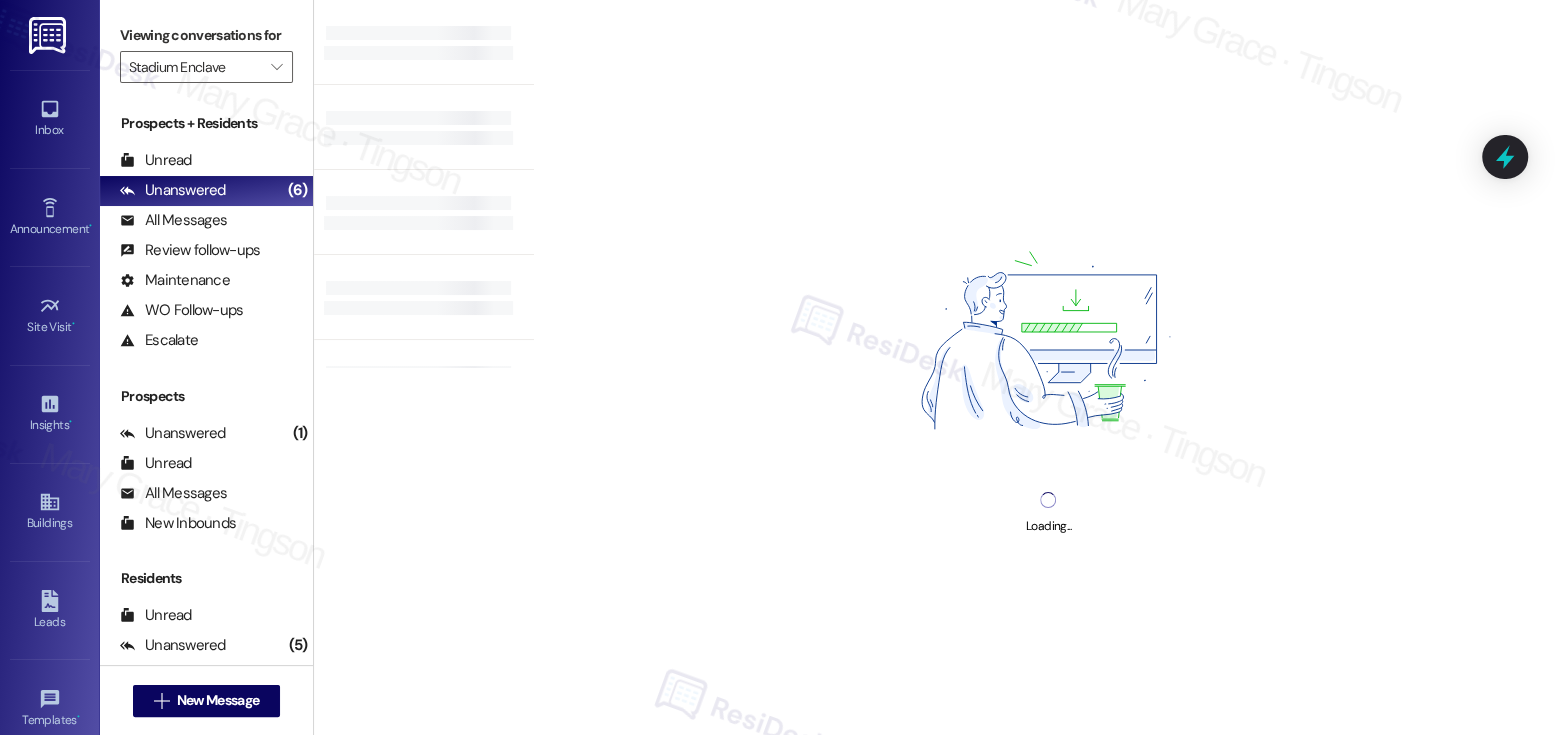 type on "All communities" 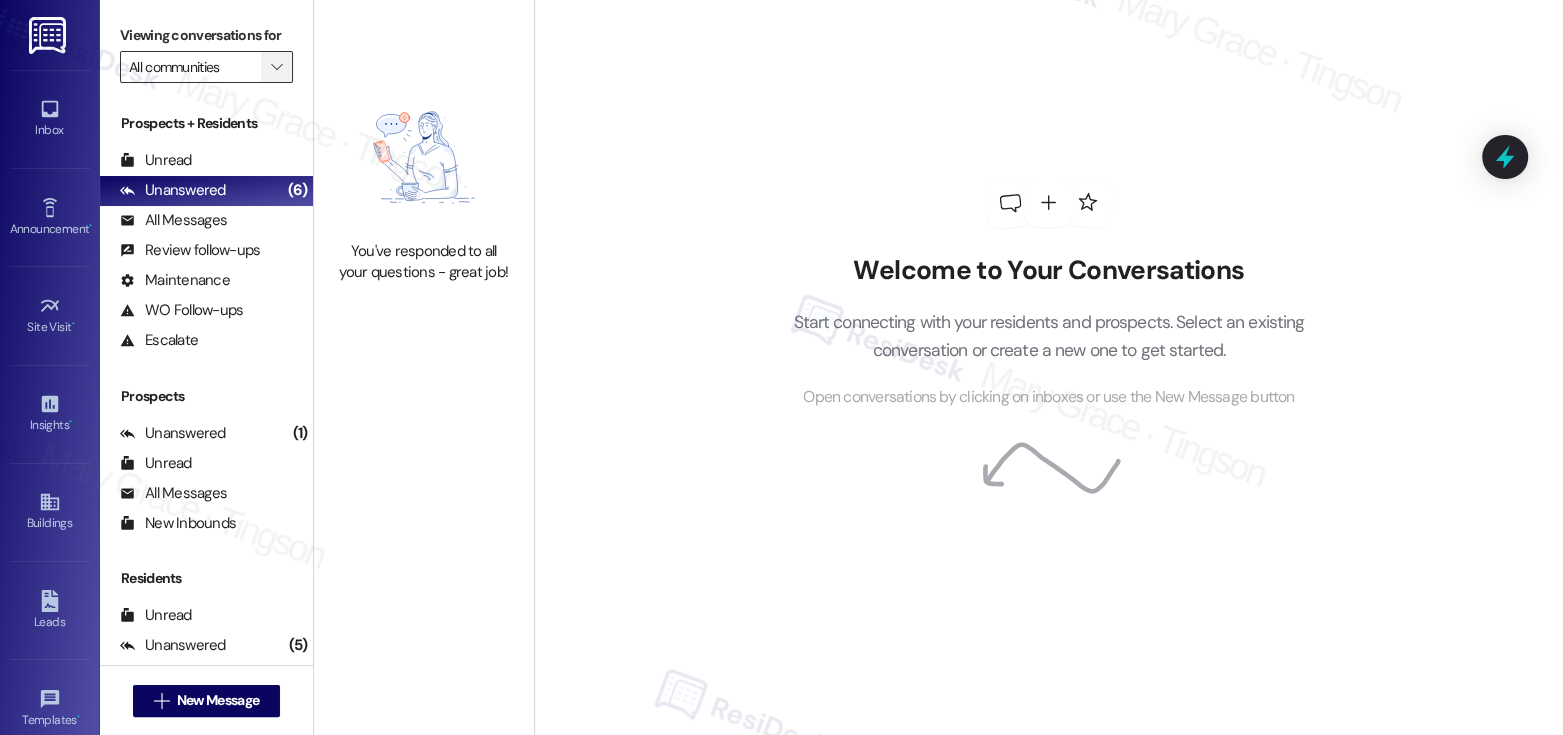 click on "" at bounding box center [276, 67] 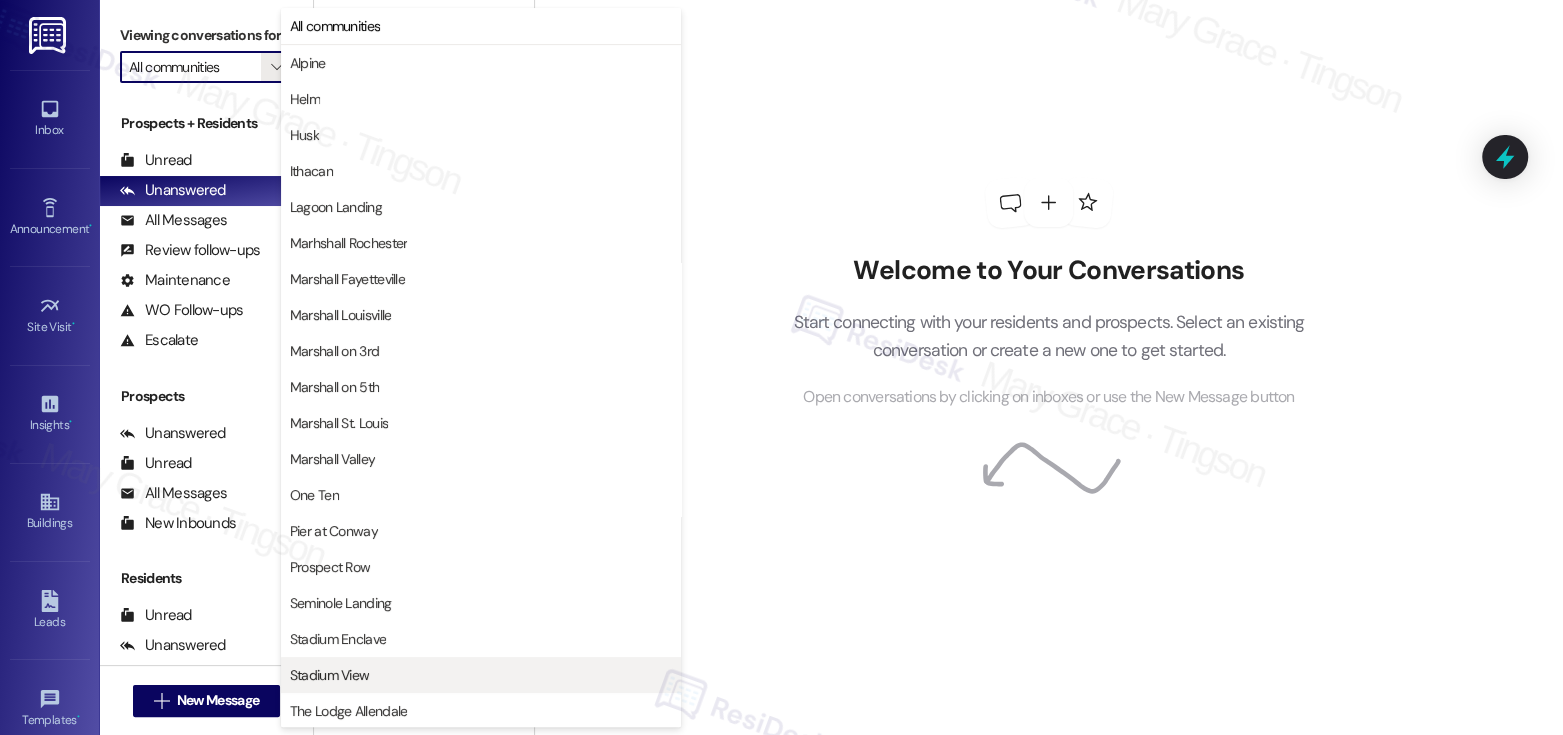 click on "Stadium View" at bounding box center [481, 675] 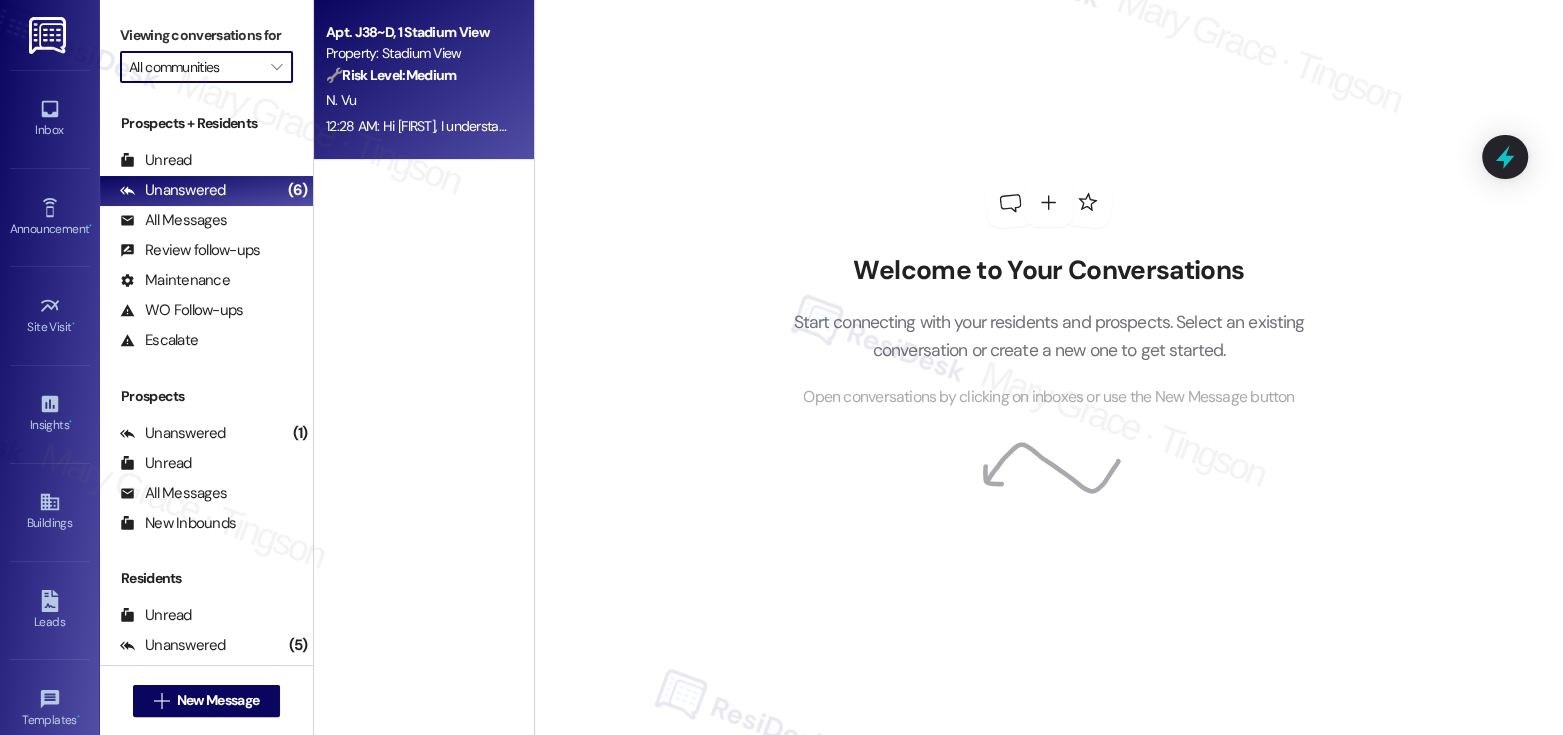click on "Property: Stadium View" at bounding box center [418, 53] 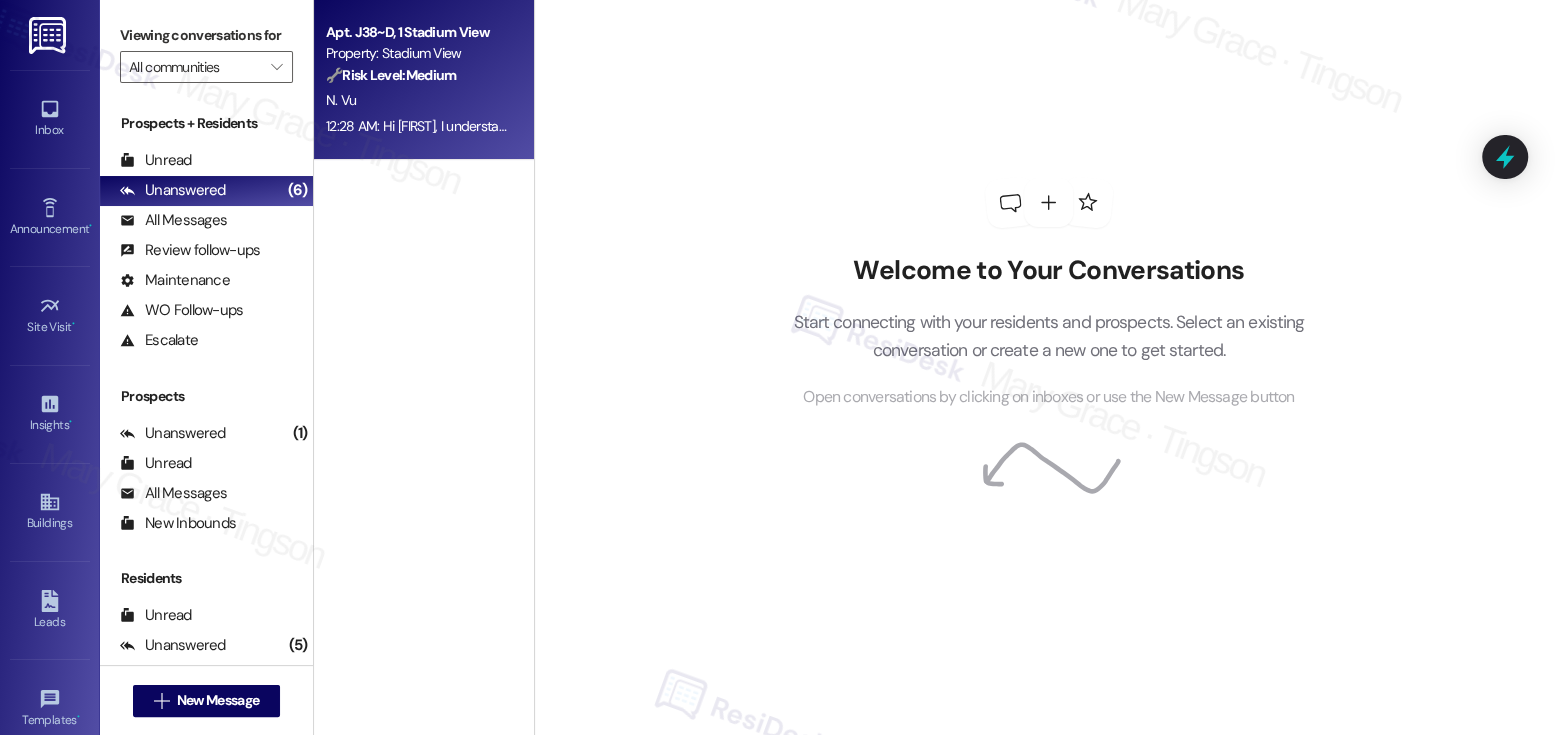 click on "Property: Stadium View" at bounding box center (418, 53) 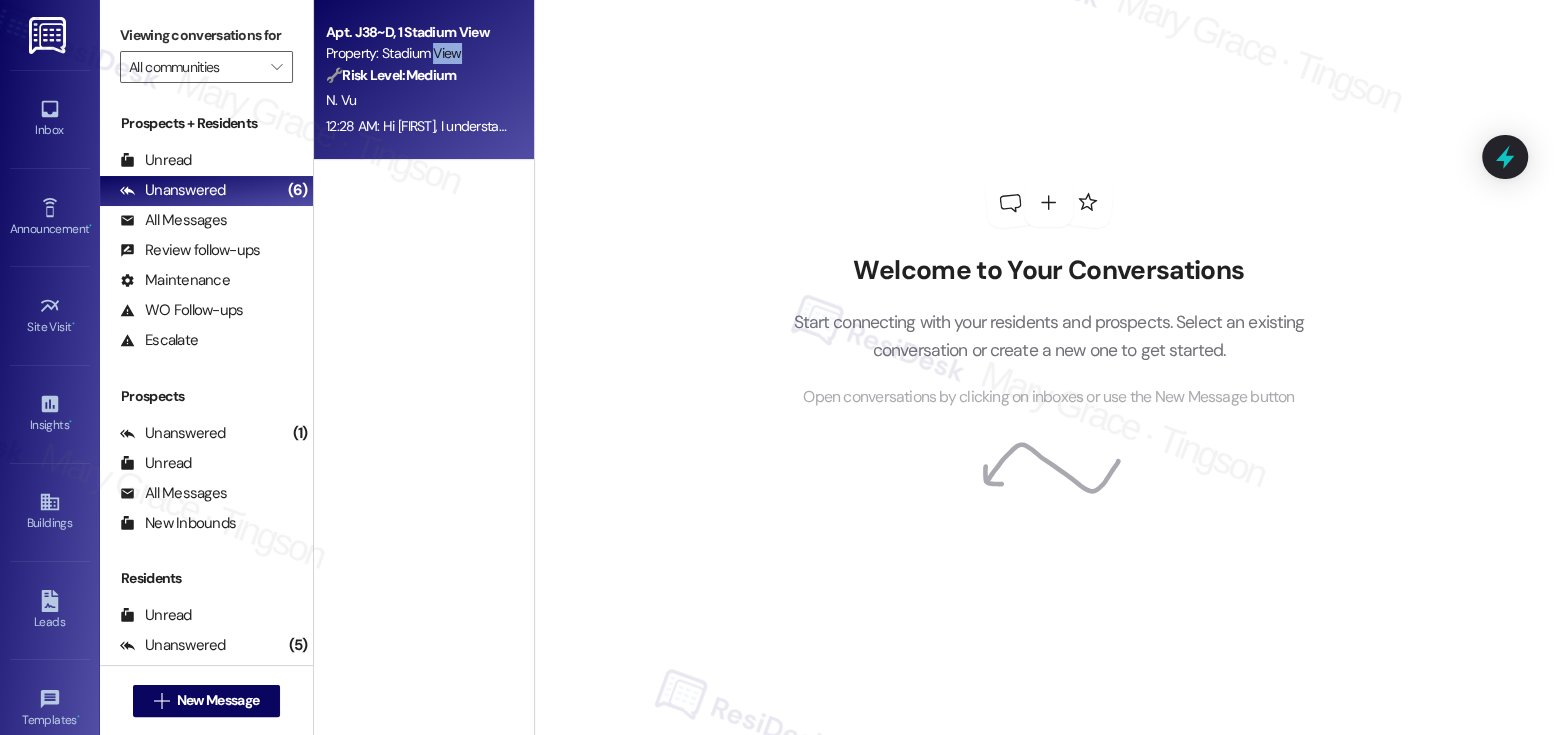 click on "N. Vu" at bounding box center [418, 100] 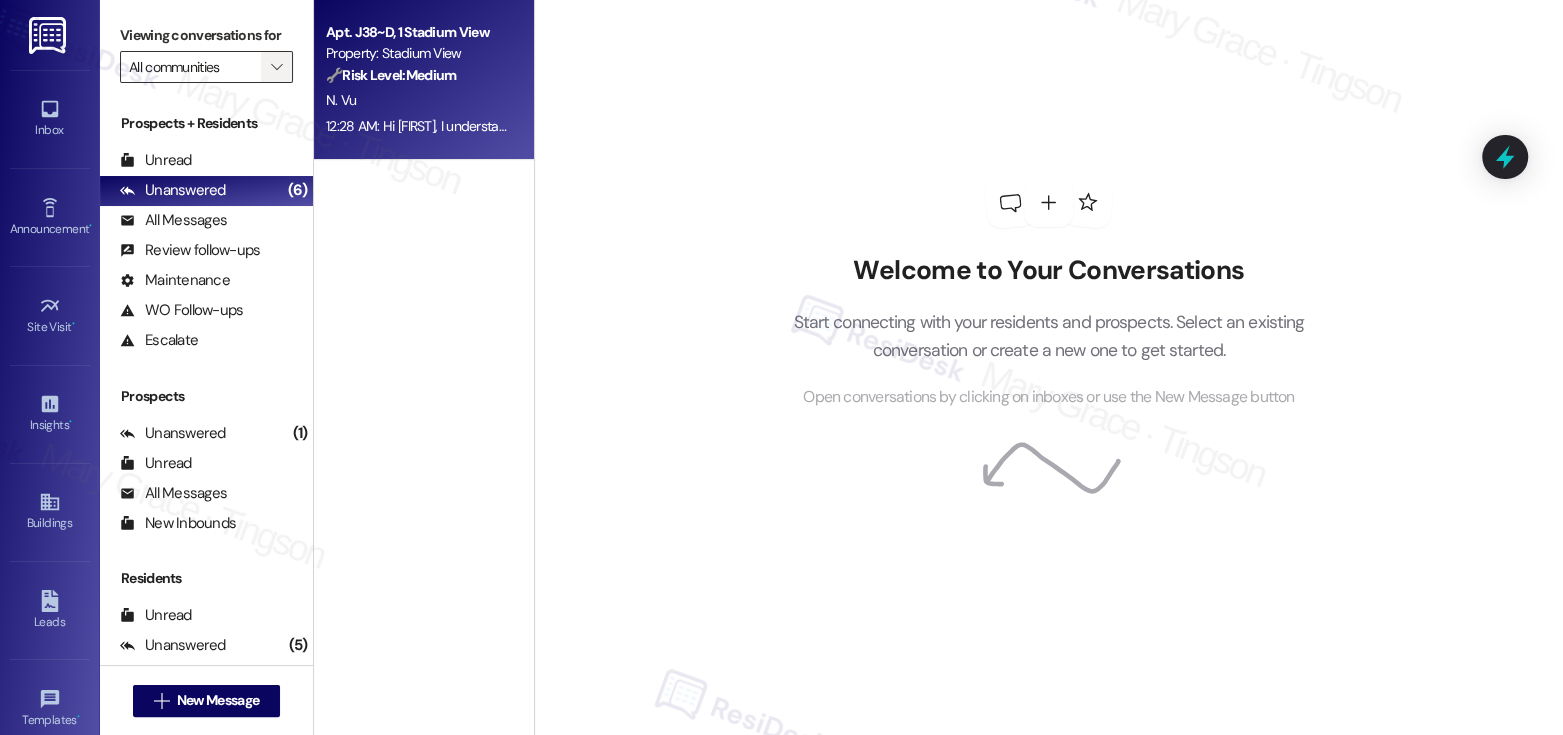 click on "" at bounding box center (276, 67) 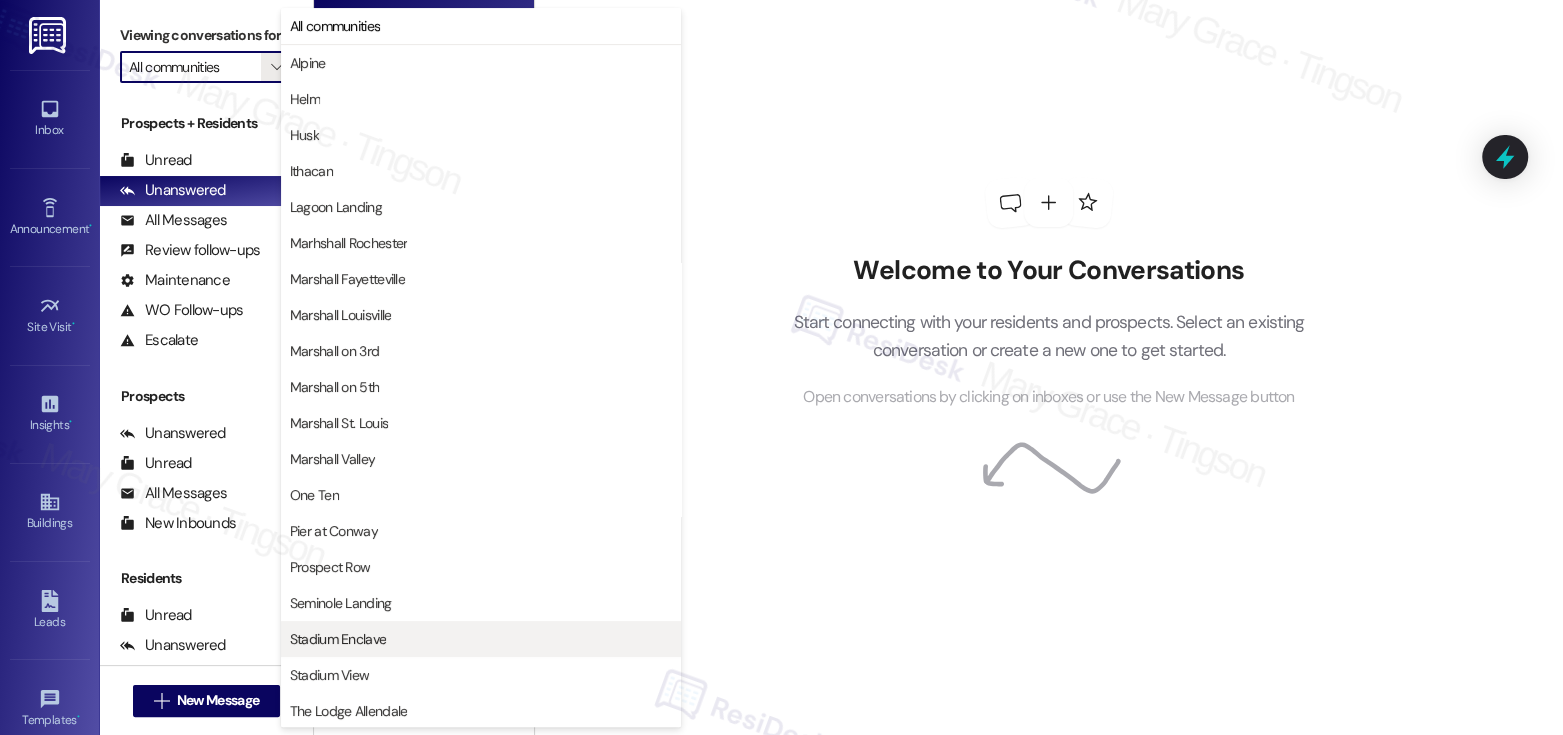 click on "Stadium Enclave" at bounding box center [338, 639] 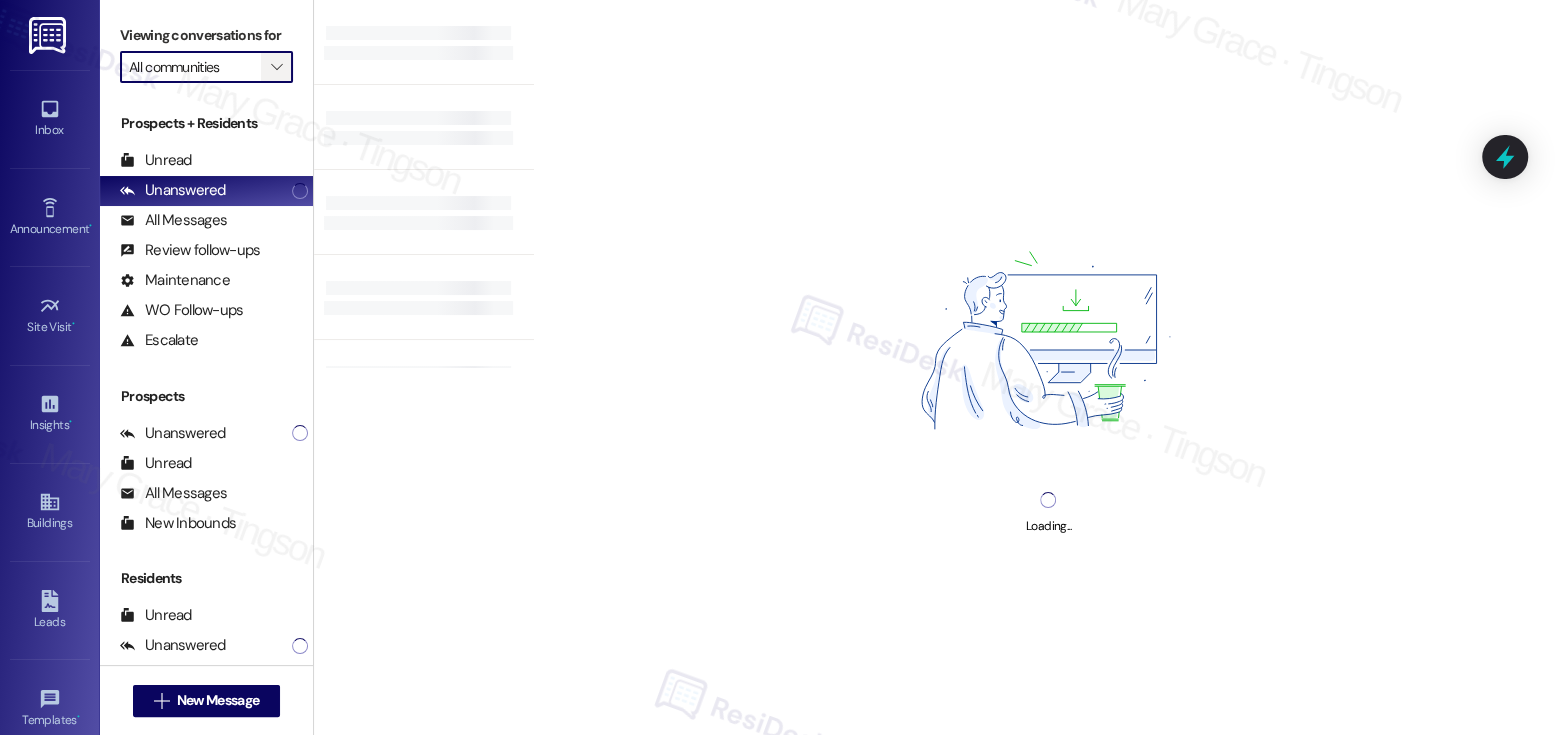 click on "" at bounding box center (277, 67) 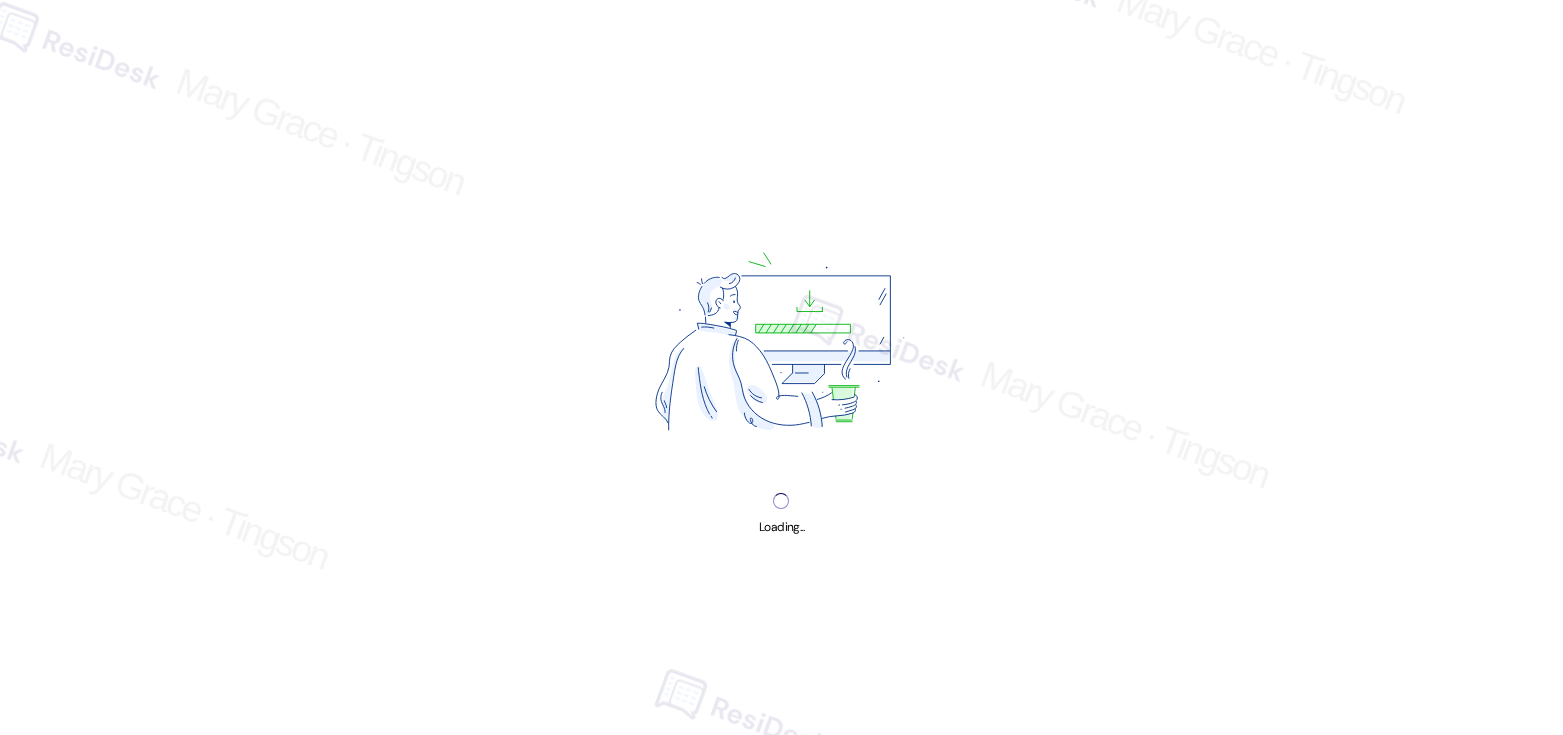 scroll, scrollTop: 0, scrollLeft: 0, axis: both 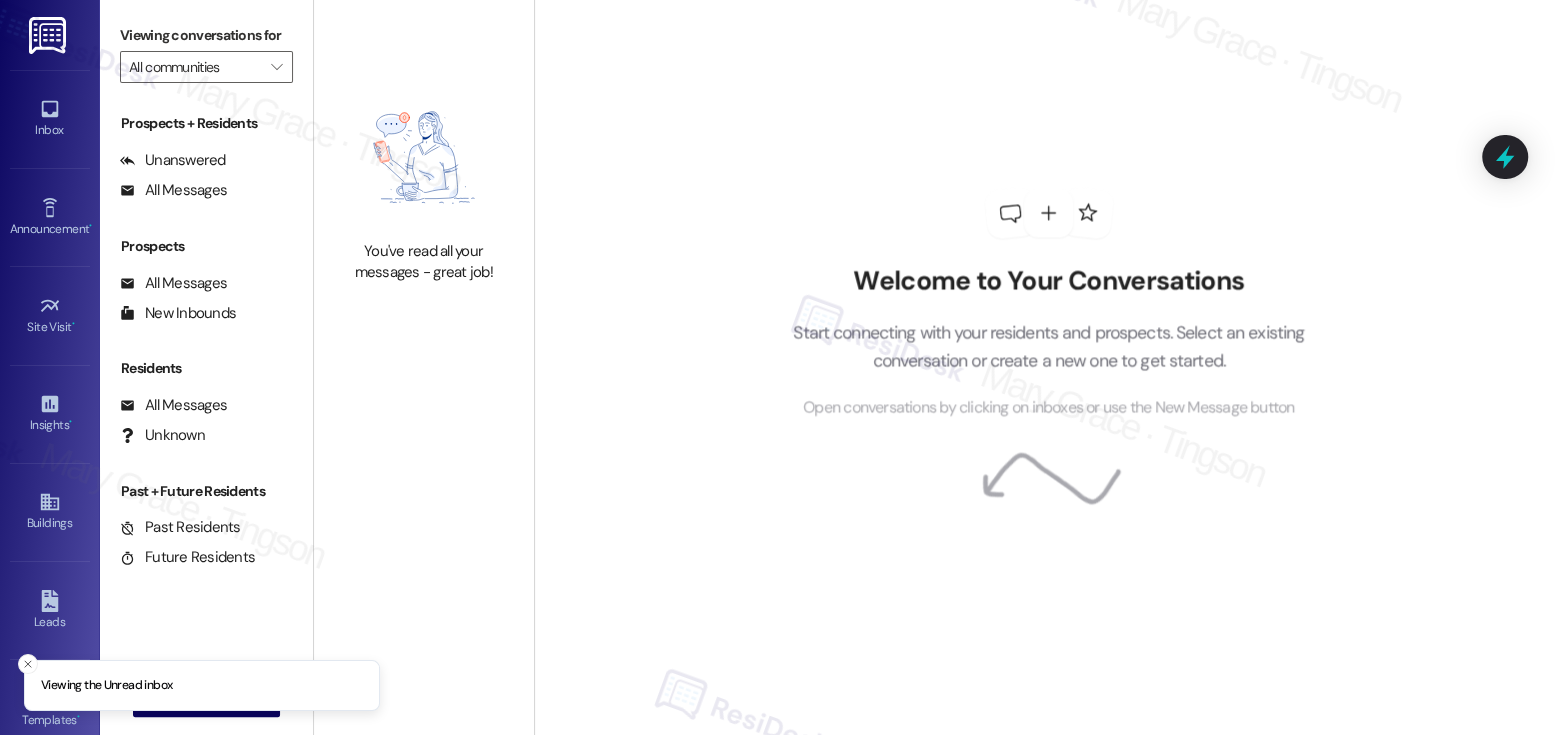 type on "Stadium Enclave" 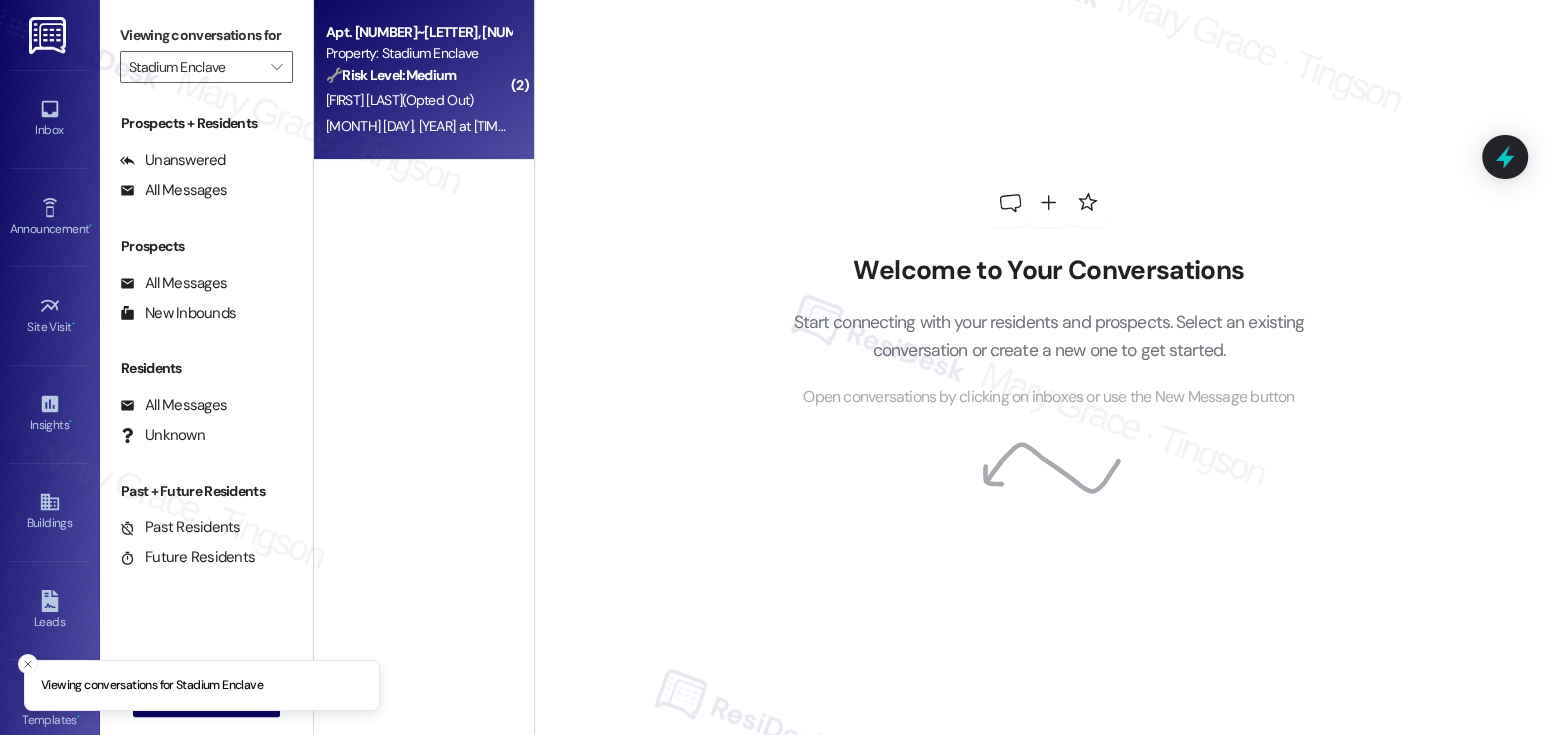 click on "[DATE] at [TIME]: Thank you. You will no longer receive texts from this thread. Please reply with 'UNSTOP' (all capital letters) or let your building know if you want to opt back in [DATE] at [TIME]: Thank you. You will no longer receive texts from this thread. Please reply with 'UNSTOP' (all capital letters) or let your building know if you want to opt back in" at bounding box center (867, 126) 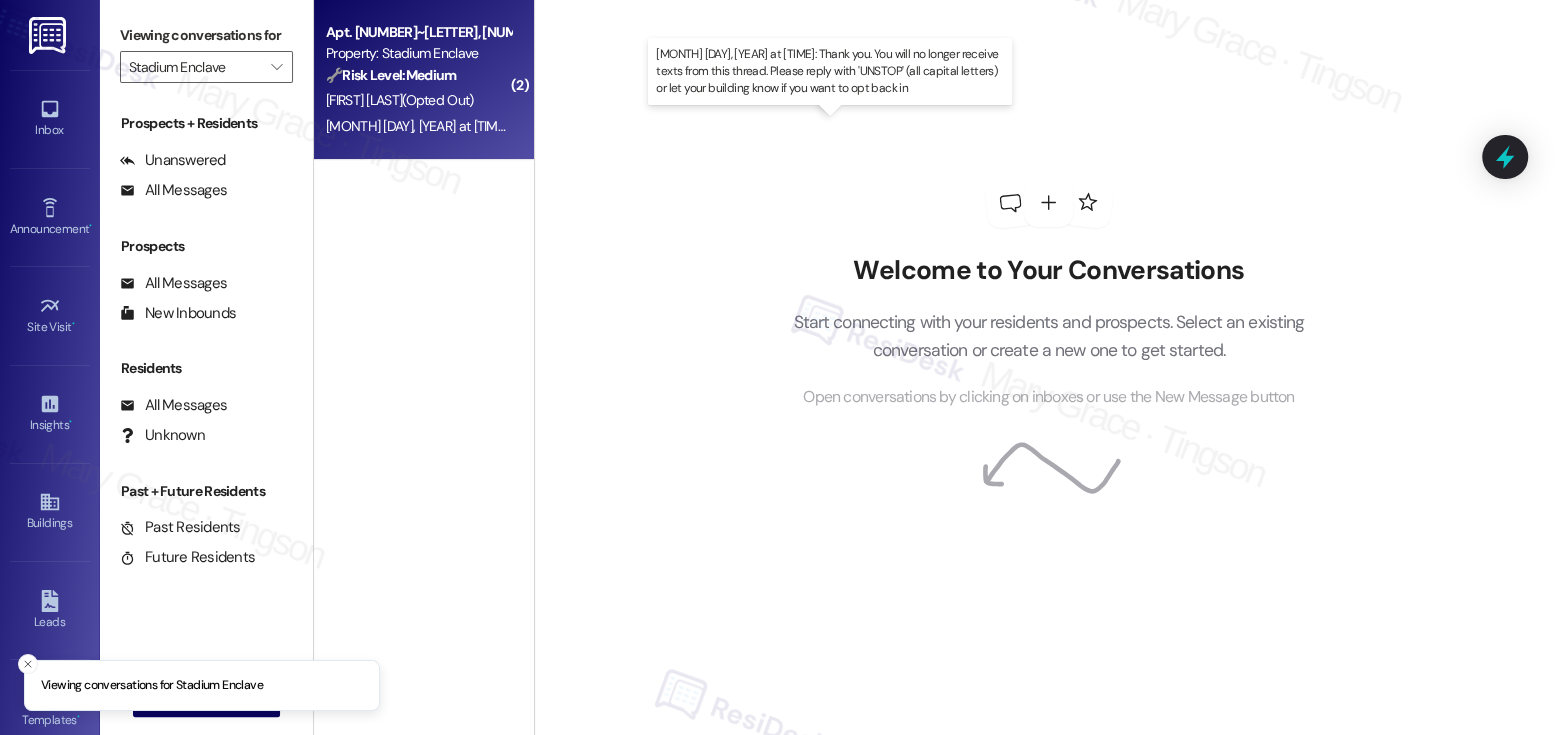 click on "[DATE] at [TIME]: Thank you. You will no longer receive texts from this thread. Please reply with 'UNSTOP' (all capital letters) or let your building know if you want to opt back in [DATE] at [TIME]: Thank you. You will no longer receive texts from this thread. Please reply with 'UNSTOP' (all capital letters) or let your building know if you want to opt back in" at bounding box center (867, 126) 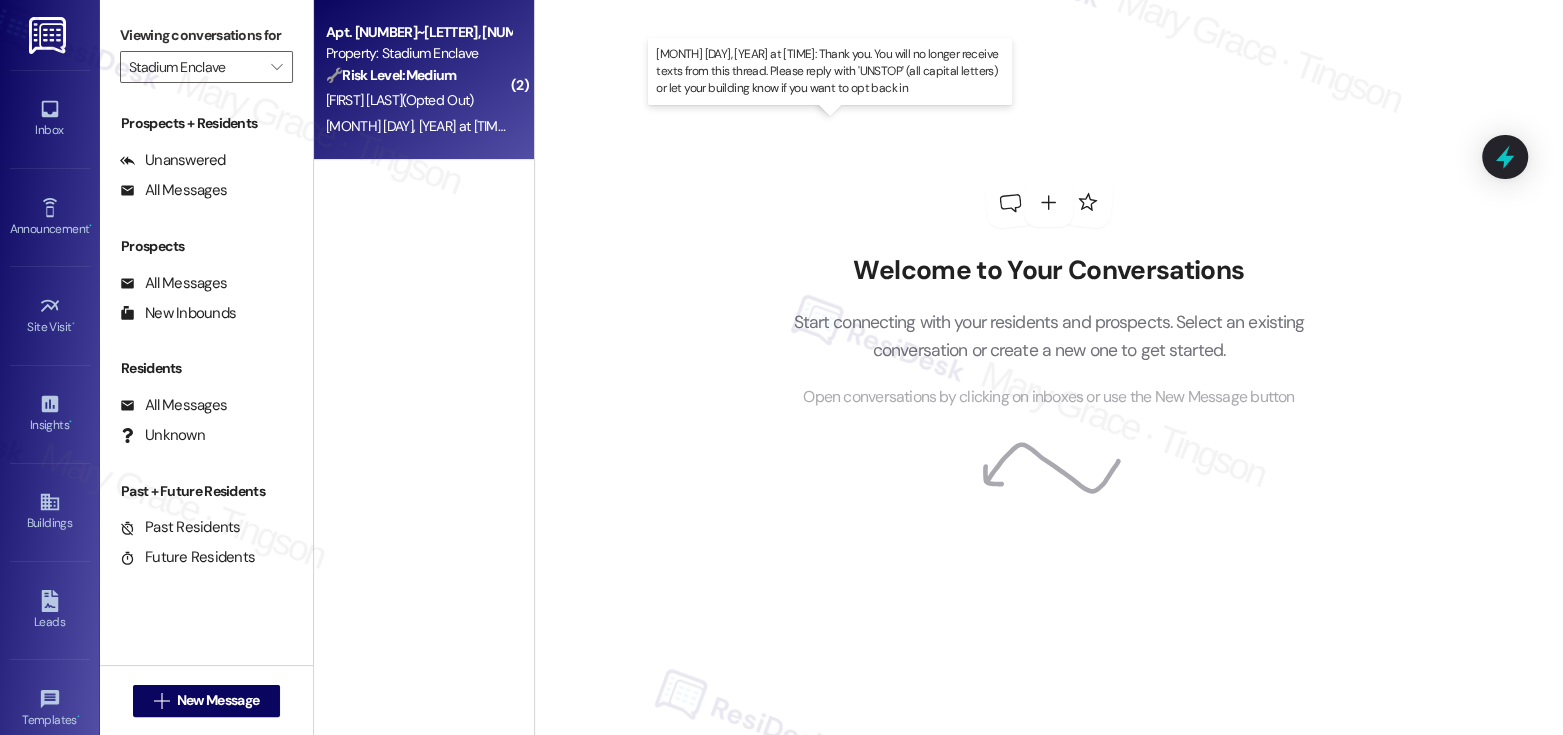 click on "[DATE] at [TIME]: Thank you. You will no longer receive texts from this thread. Please reply with 'UNSTOP' (all capital letters) or let your building know if you want to opt back in [DATE] at [TIME]: Thank you. You will no longer receive texts from this thread. Please reply with 'UNSTOP' (all capital letters) or let your building know if you want to opt back in" at bounding box center (867, 126) 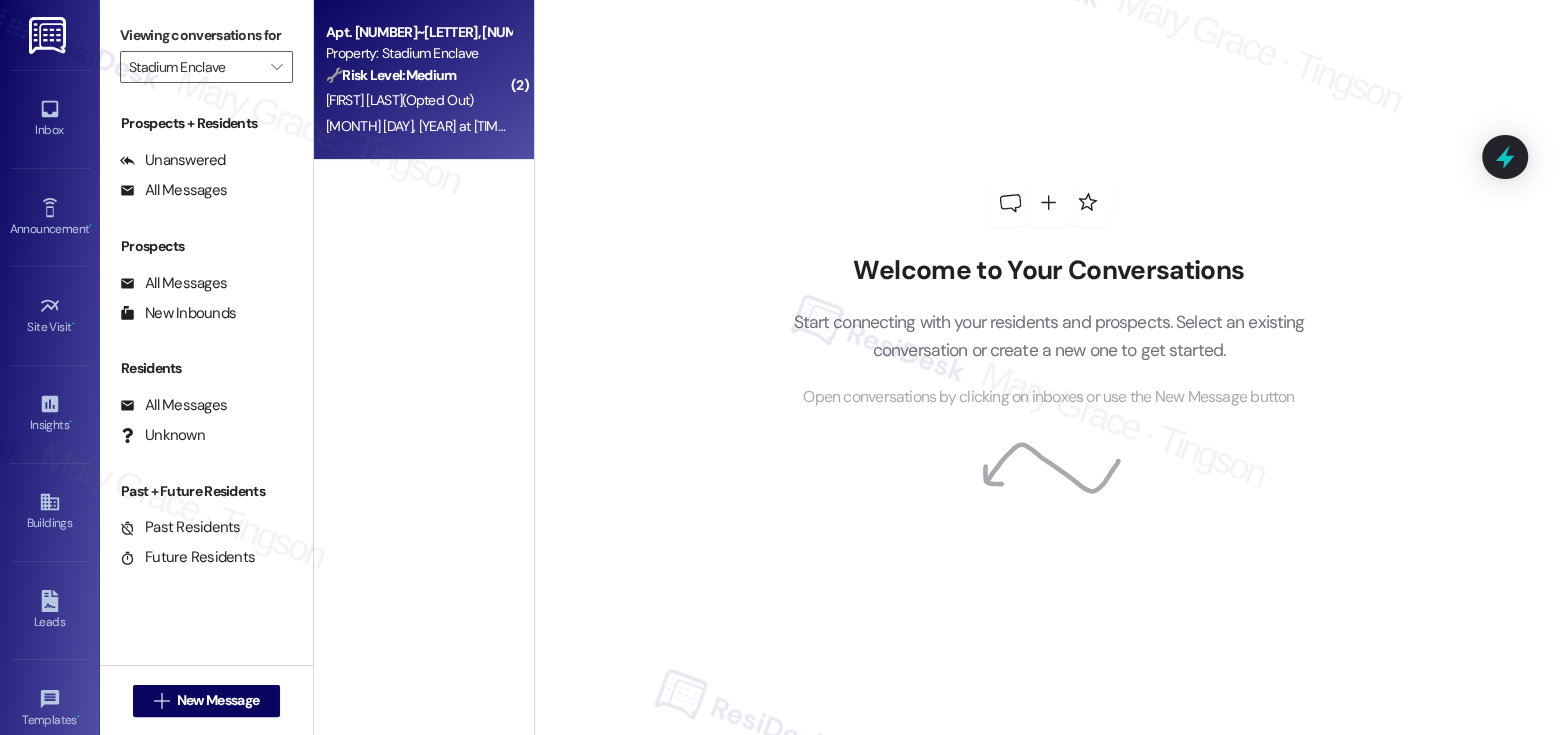 click on "[LAST] [LAST]  (Opted Out)" at bounding box center (400, 100) 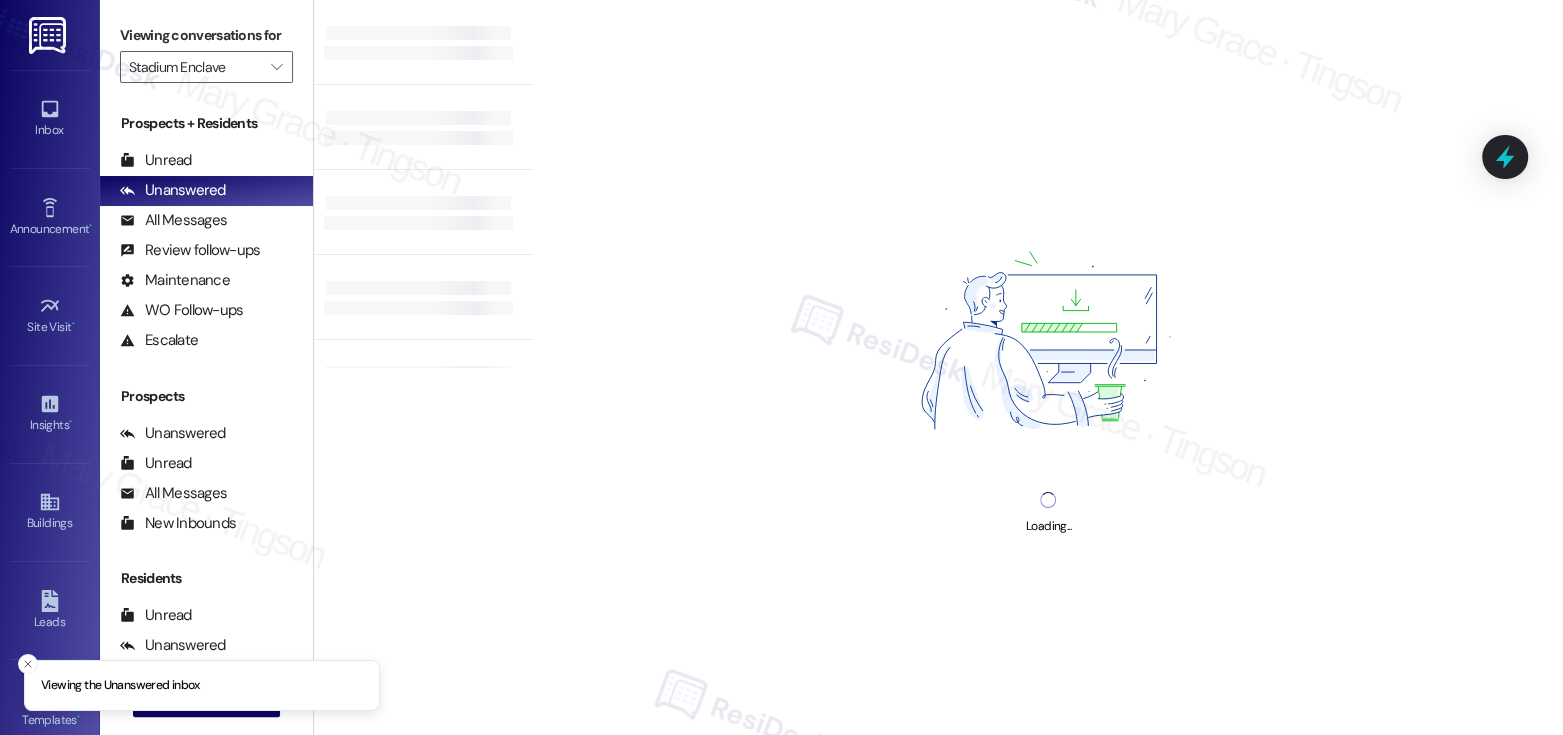 click at bounding box center [424, 127] 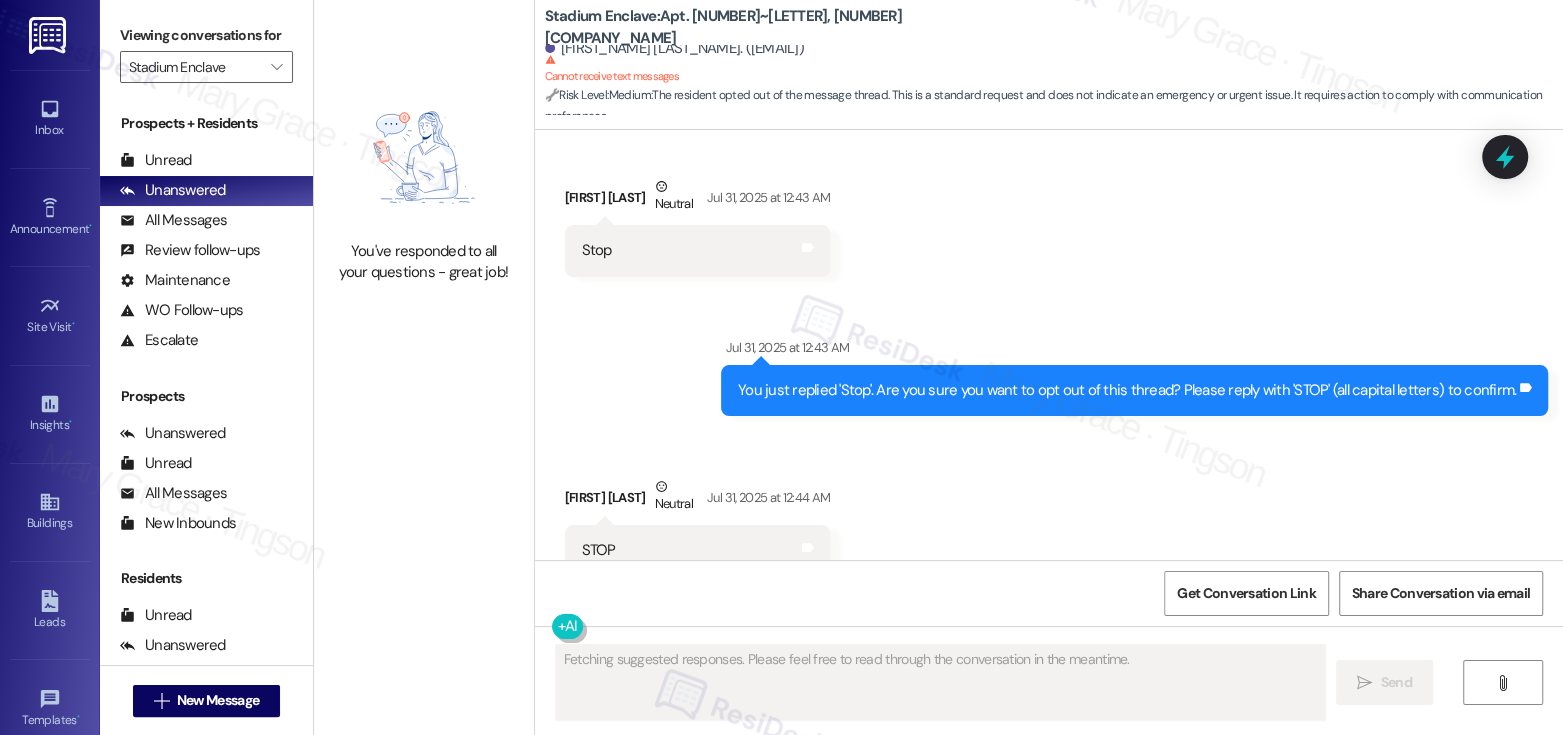 scroll, scrollTop: 5087, scrollLeft: 0, axis: vertical 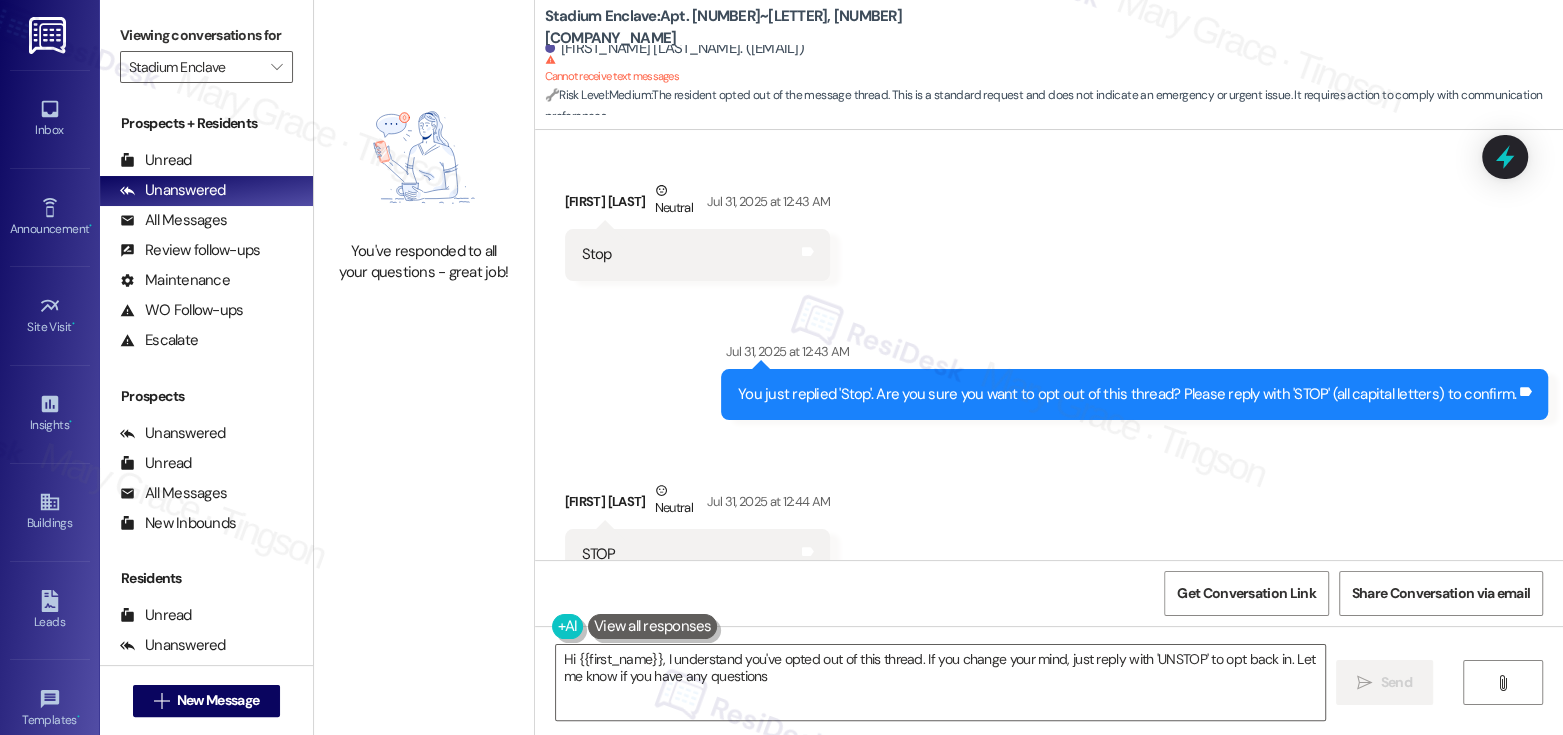 type on "Hi [FIRST_NAME], I understand you've opted out of this thread. If you change your mind, just reply with 'UNSTOP' to opt back in. Let me know if you have any questions!" 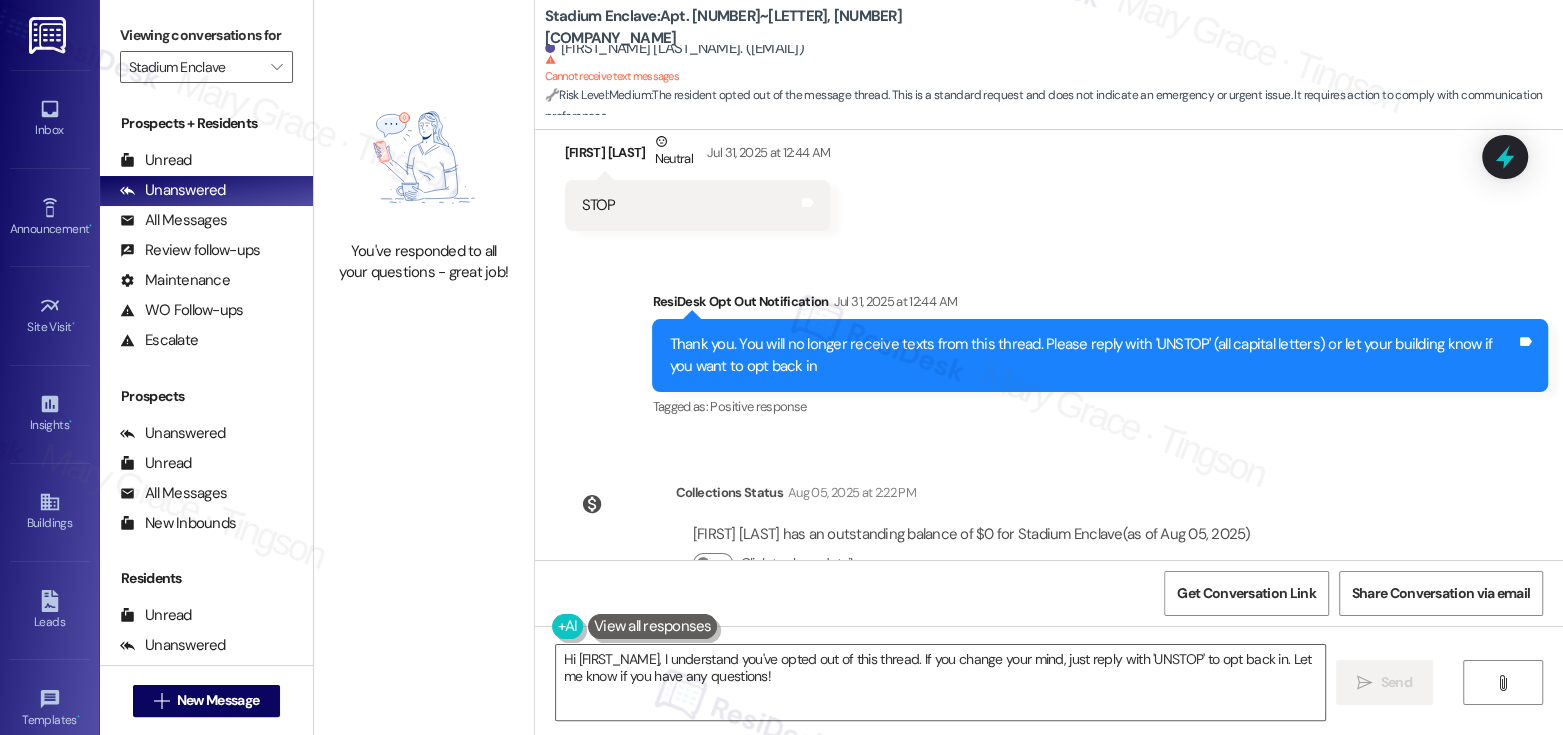 scroll, scrollTop: 5476, scrollLeft: 0, axis: vertical 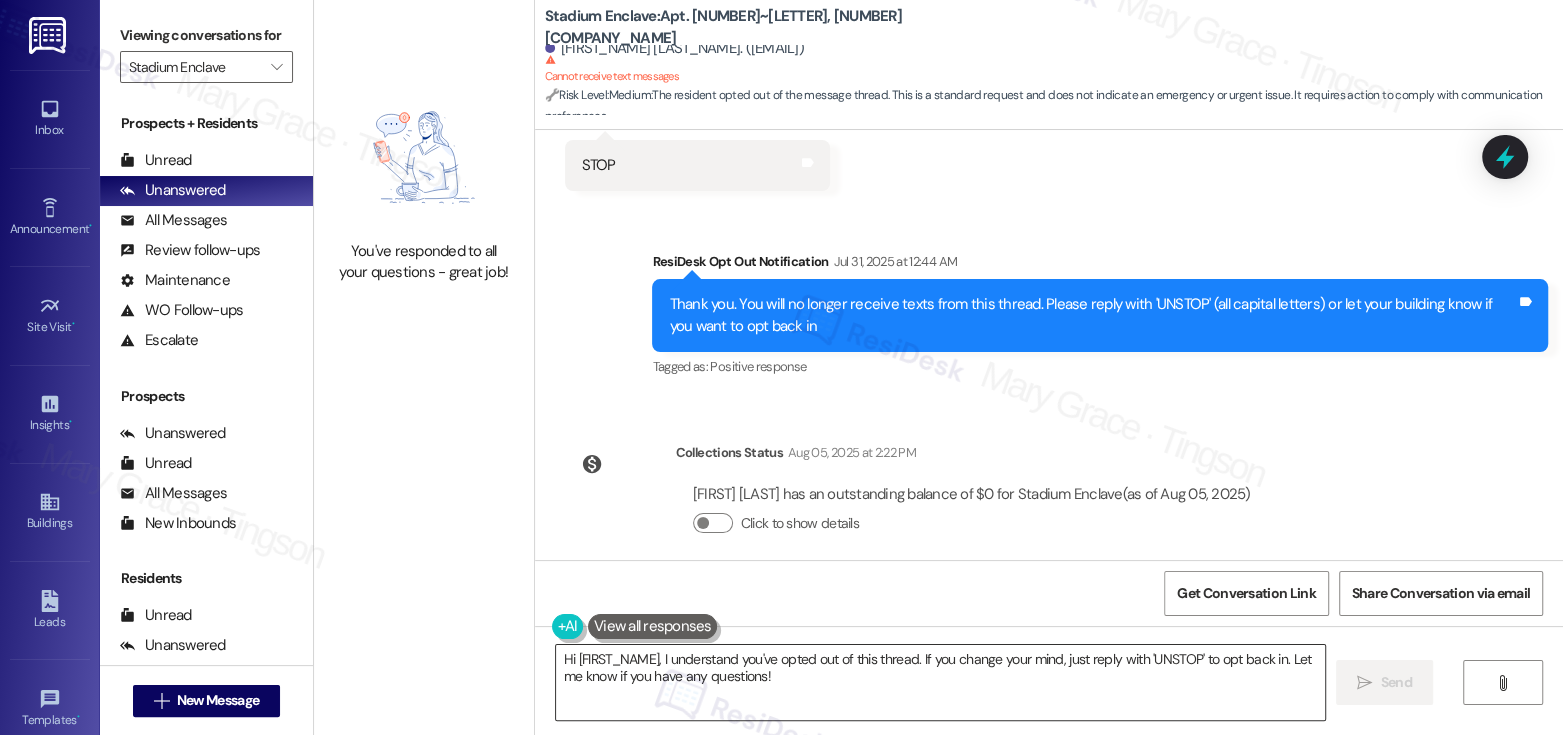 click on "Hi [FIRST_NAME], I understand you've opted out of this thread. If you change your mind, just reply with 'UNSTOP' to opt back in. Let me know if you have any questions!" at bounding box center [940, 682] 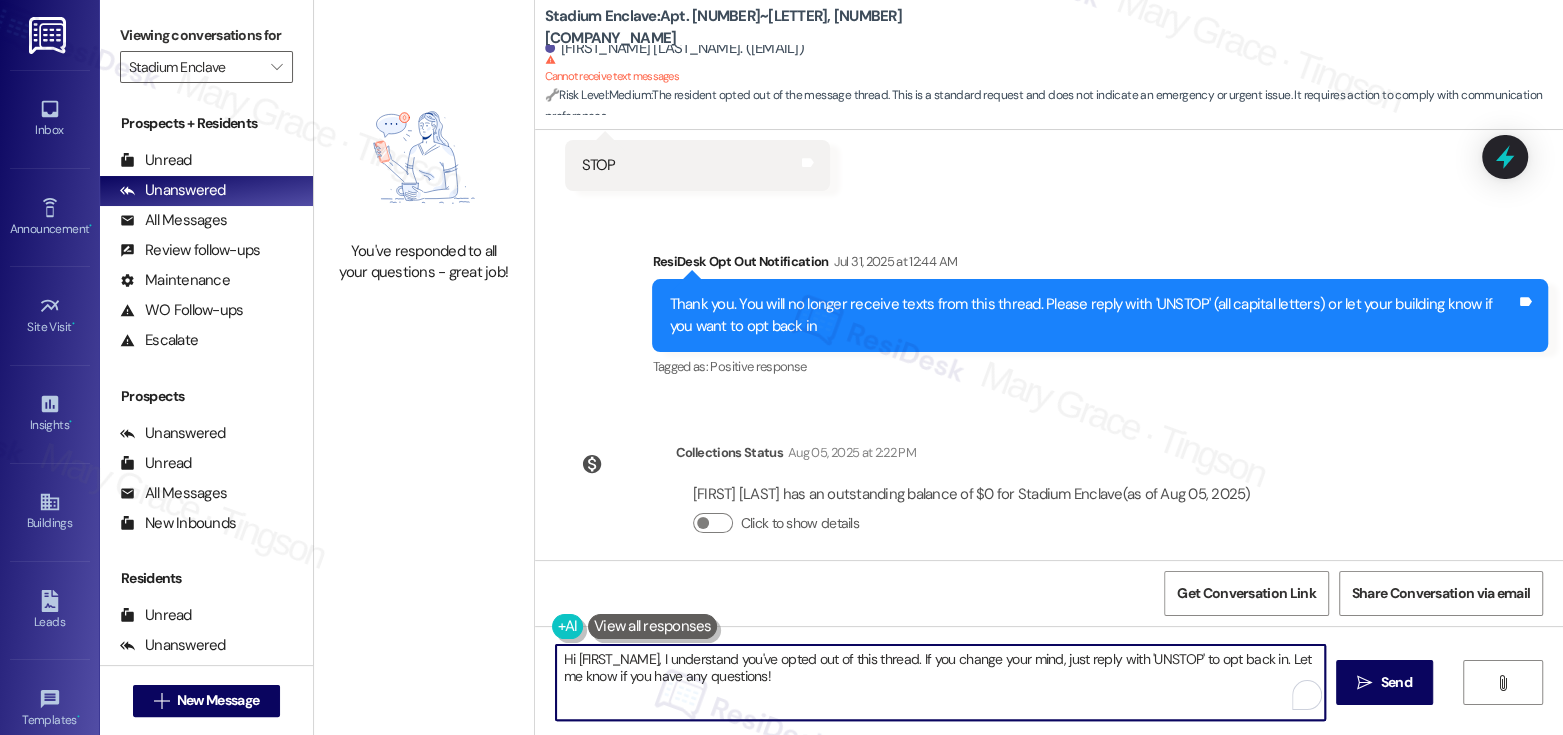 click on "Hi [FIRST_NAME], I understand you've opted out of this thread. If you change your mind, just reply with 'UNSTOP' to opt back in. Let me know if you have any questions!" at bounding box center [940, 682] 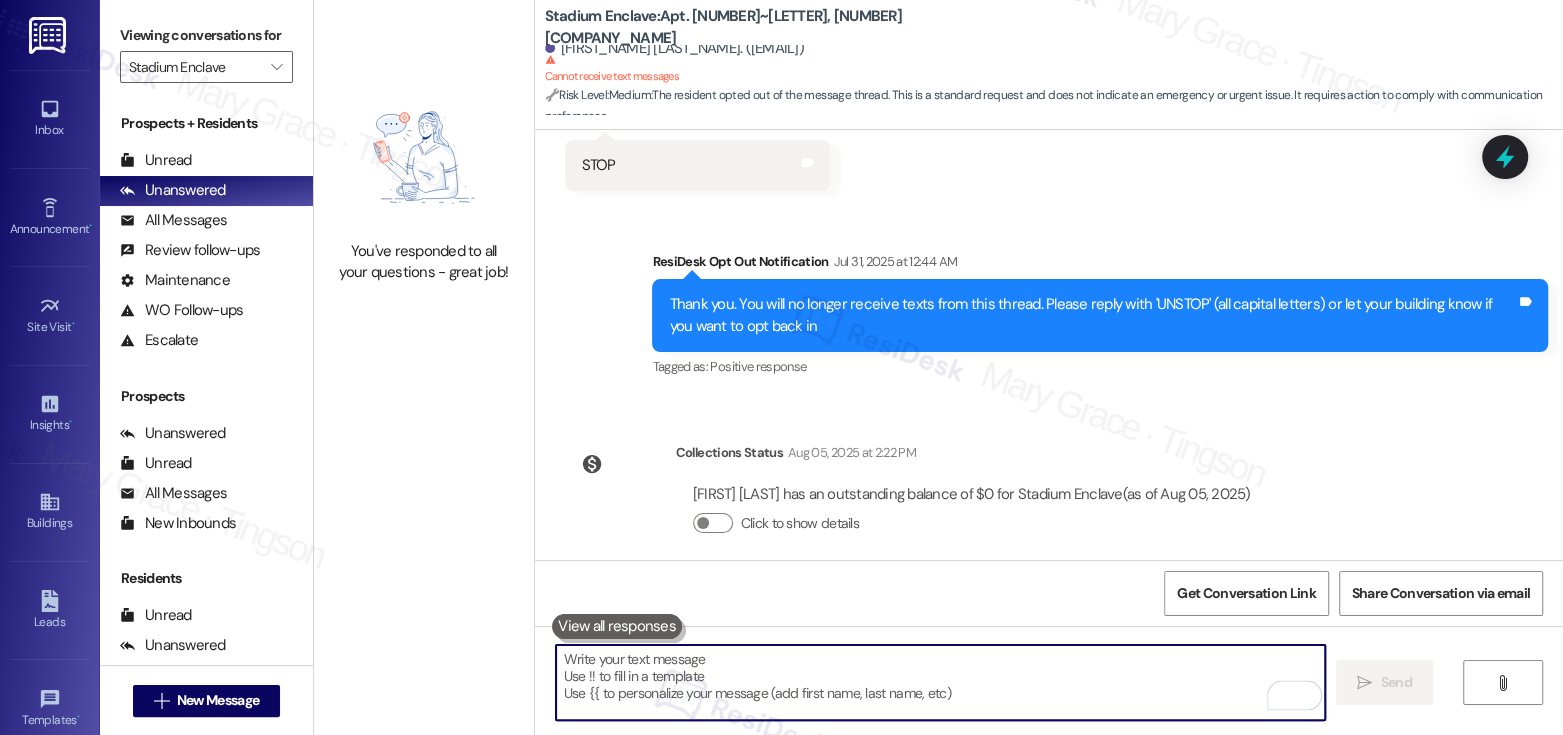 type 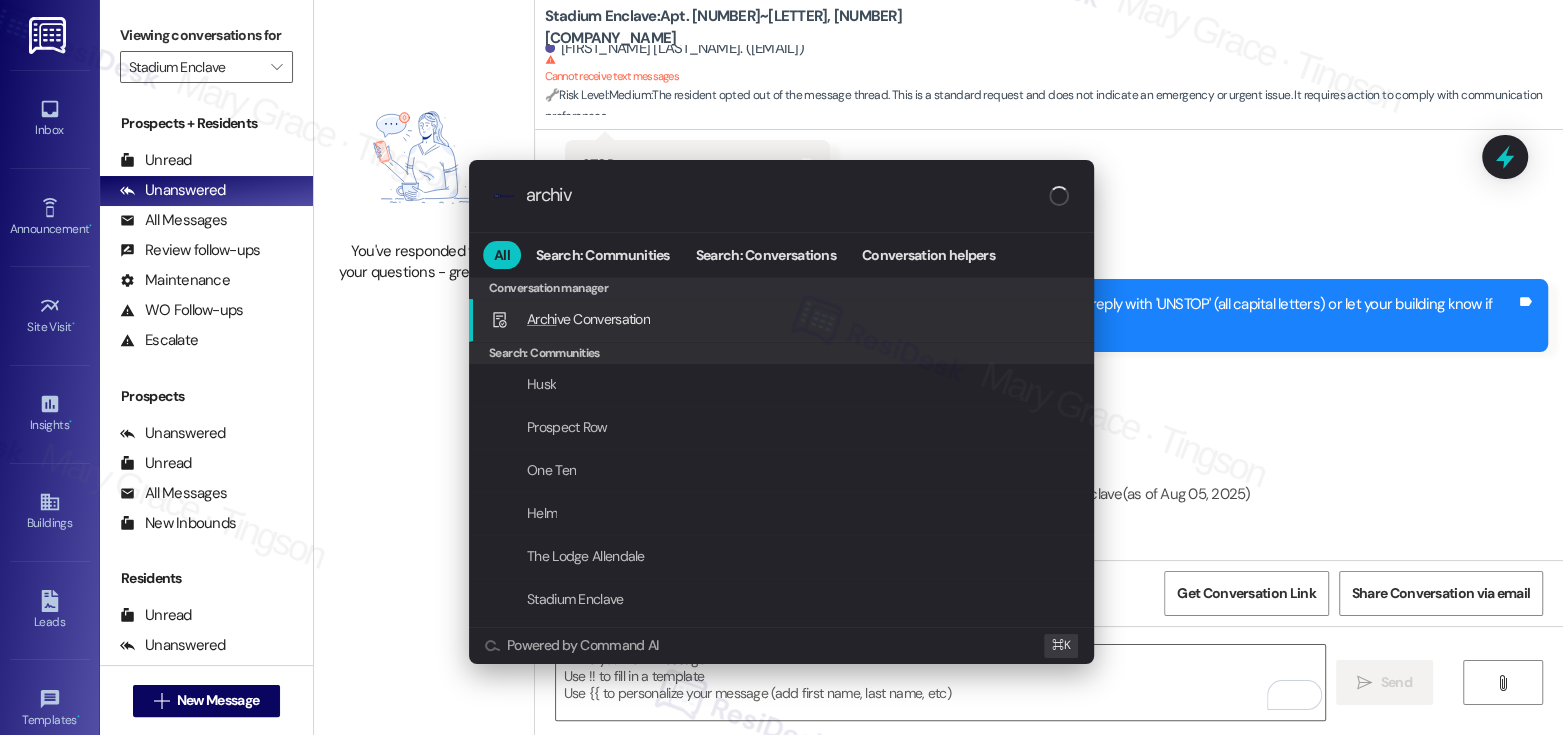 type on "archive" 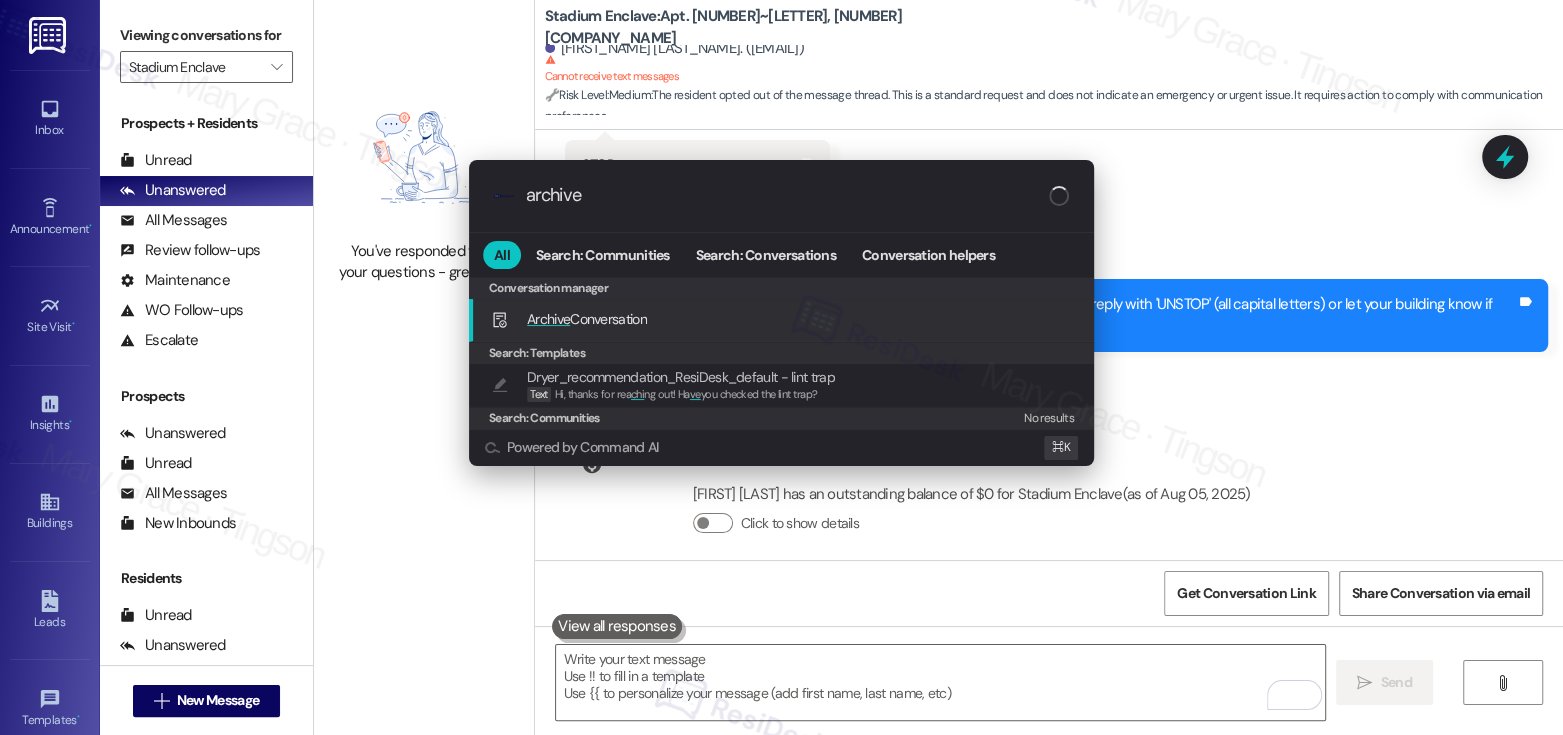 click on "Archive  Conversation Add shortcut" at bounding box center [783, 319] 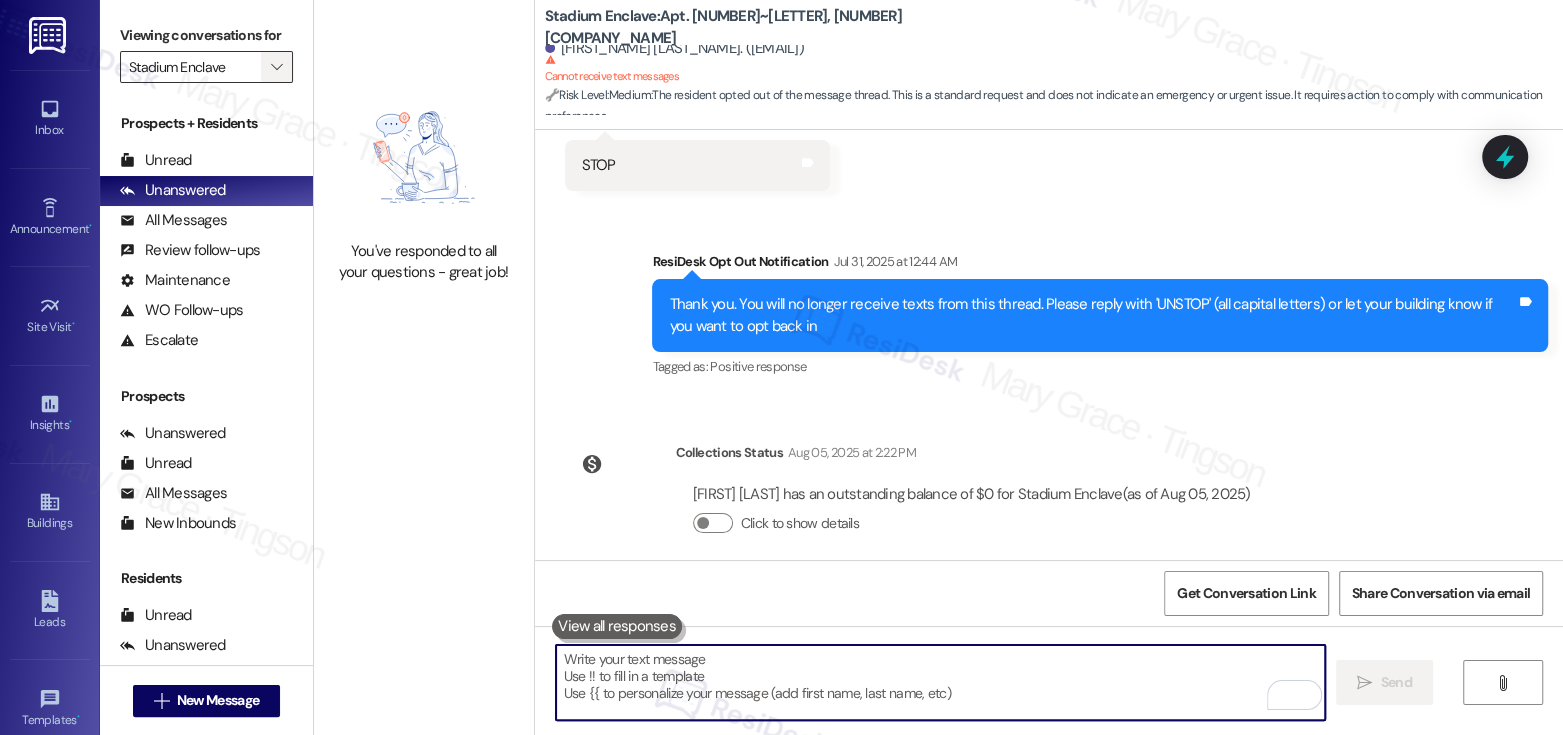 click on "" at bounding box center (276, 67) 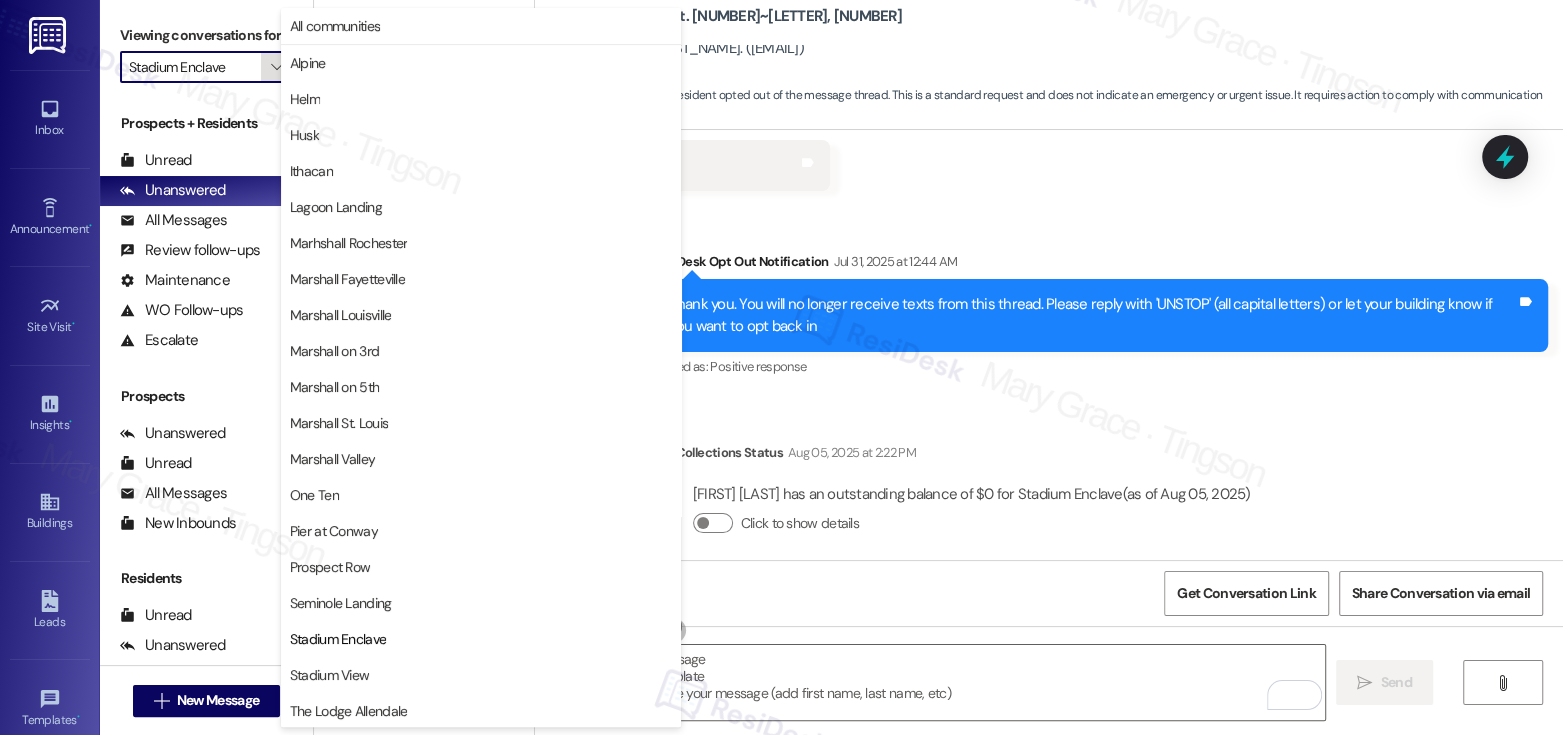 scroll, scrollTop: 38, scrollLeft: 0, axis: vertical 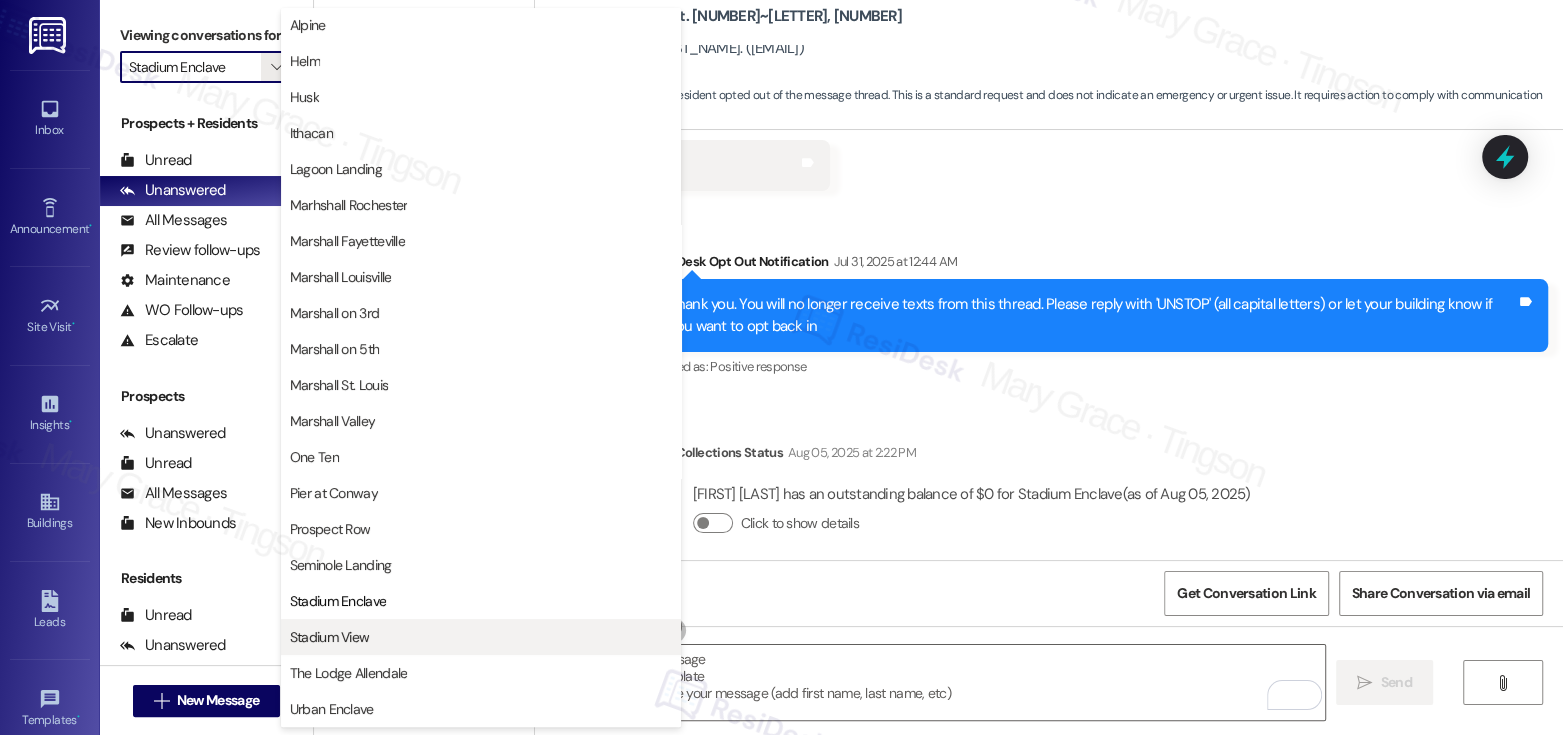 click on "Stadium View" at bounding box center (330, 637) 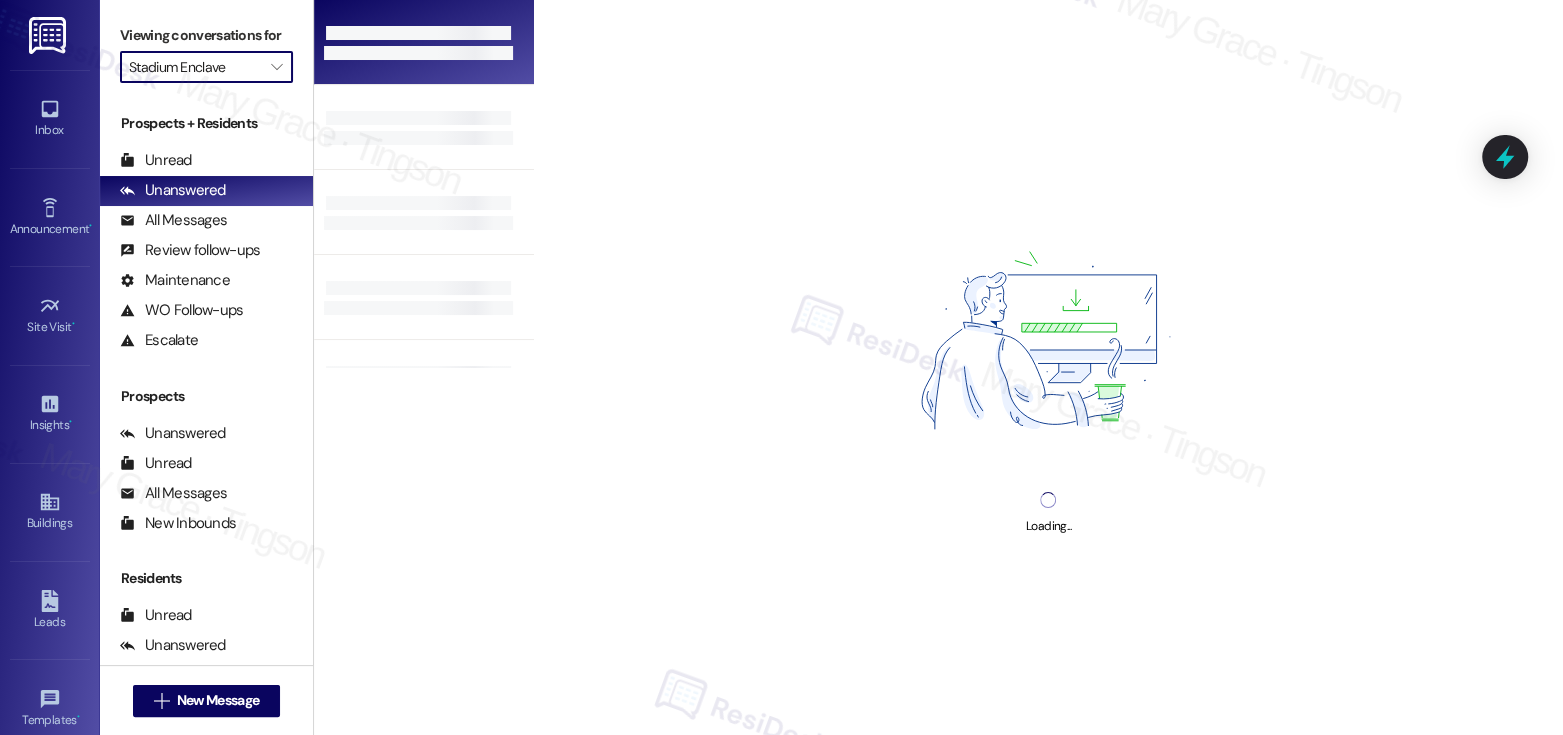 type on "Stadium View" 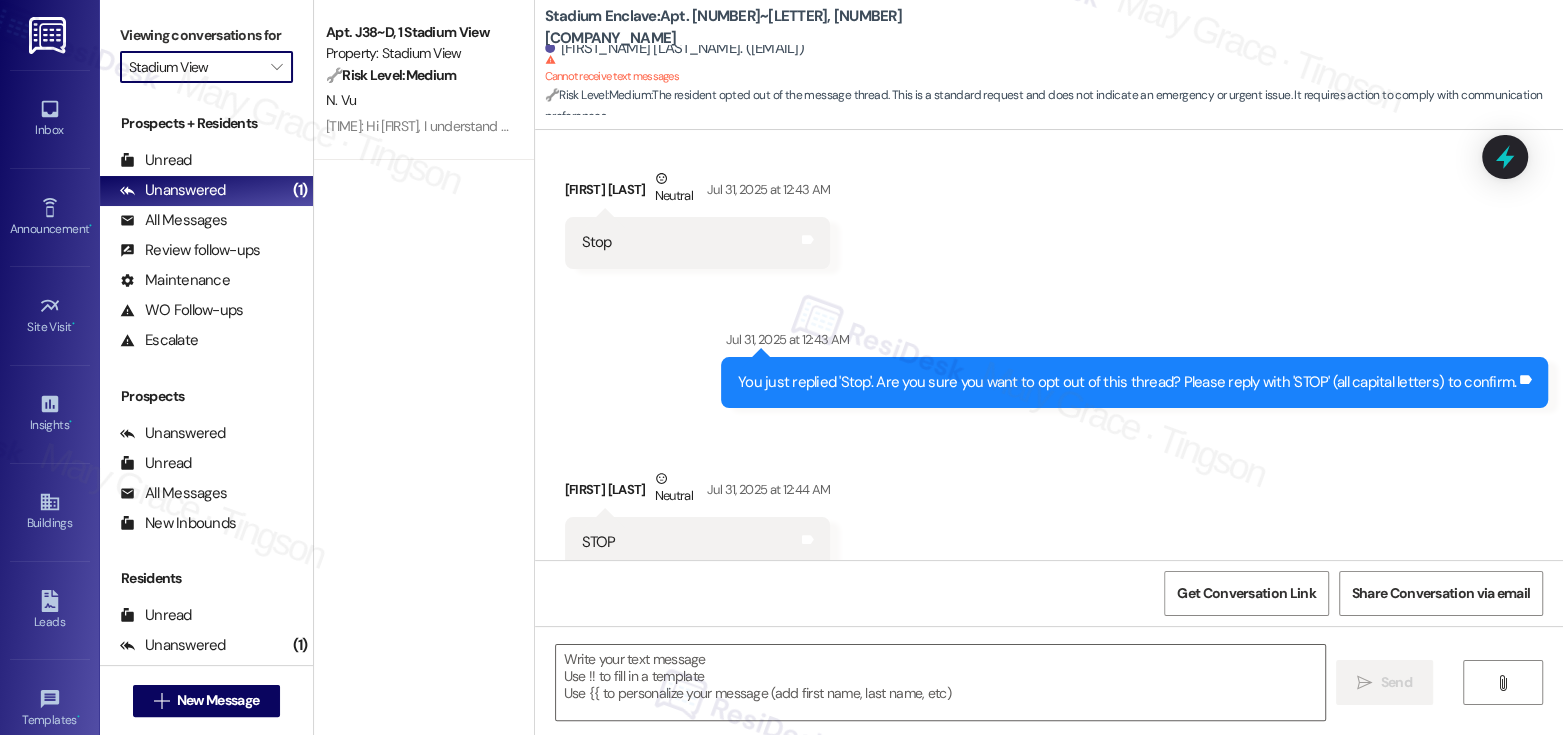 scroll, scrollTop: 5100, scrollLeft: 0, axis: vertical 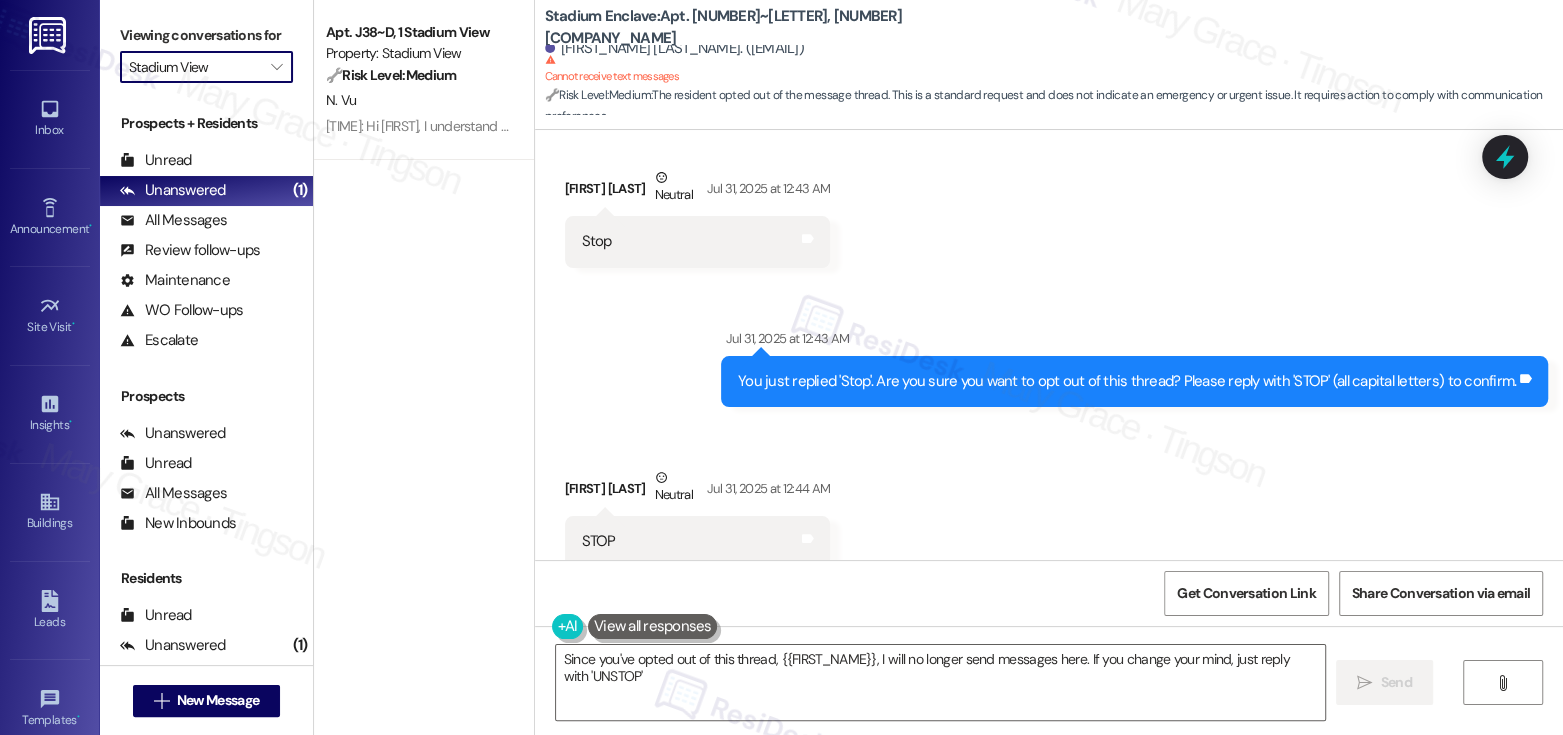 type on "Since you've opted out of this thread, {{FIRST_NAME}}, I will no longer send messages here. If you change your mind, just reply with 'UNSTOP'." 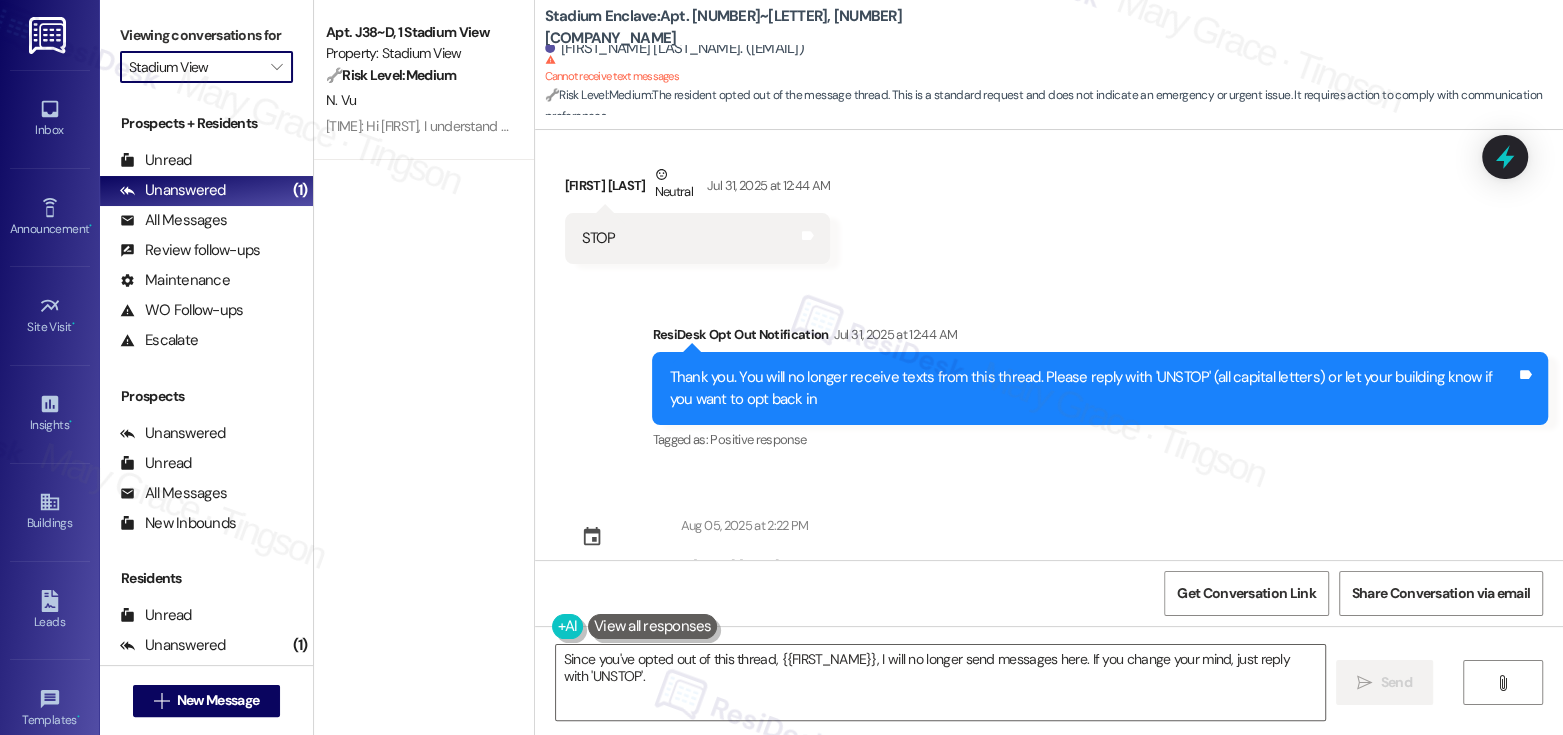scroll, scrollTop: 5431, scrollLeft: 0, axis: vertical 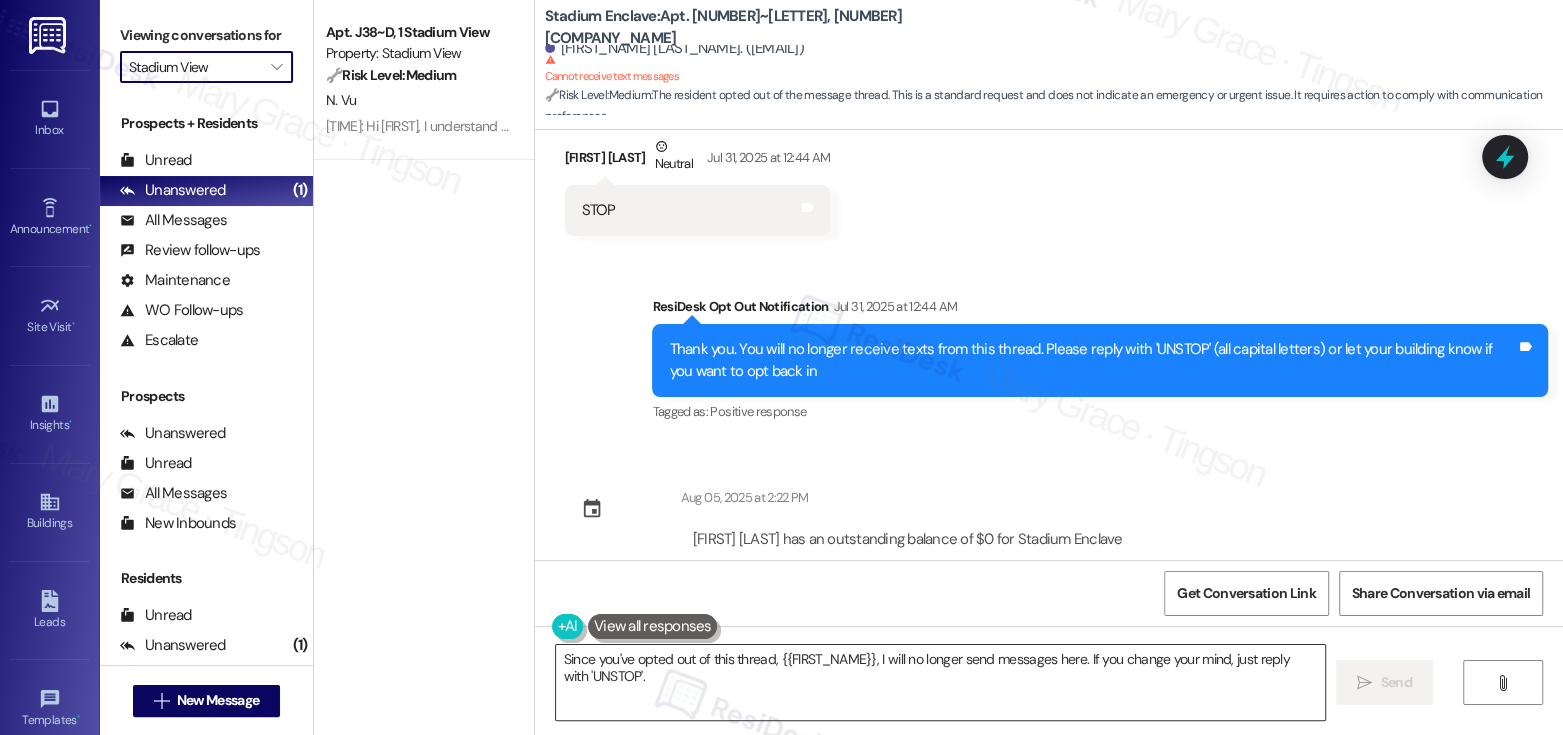 click on "Since you've opted out of this thread, {{FIRST_NAME}}, I will no longer send messages here. If you change your mind, just reply with 'UNSTOP'." at bounding box center (940, 682) 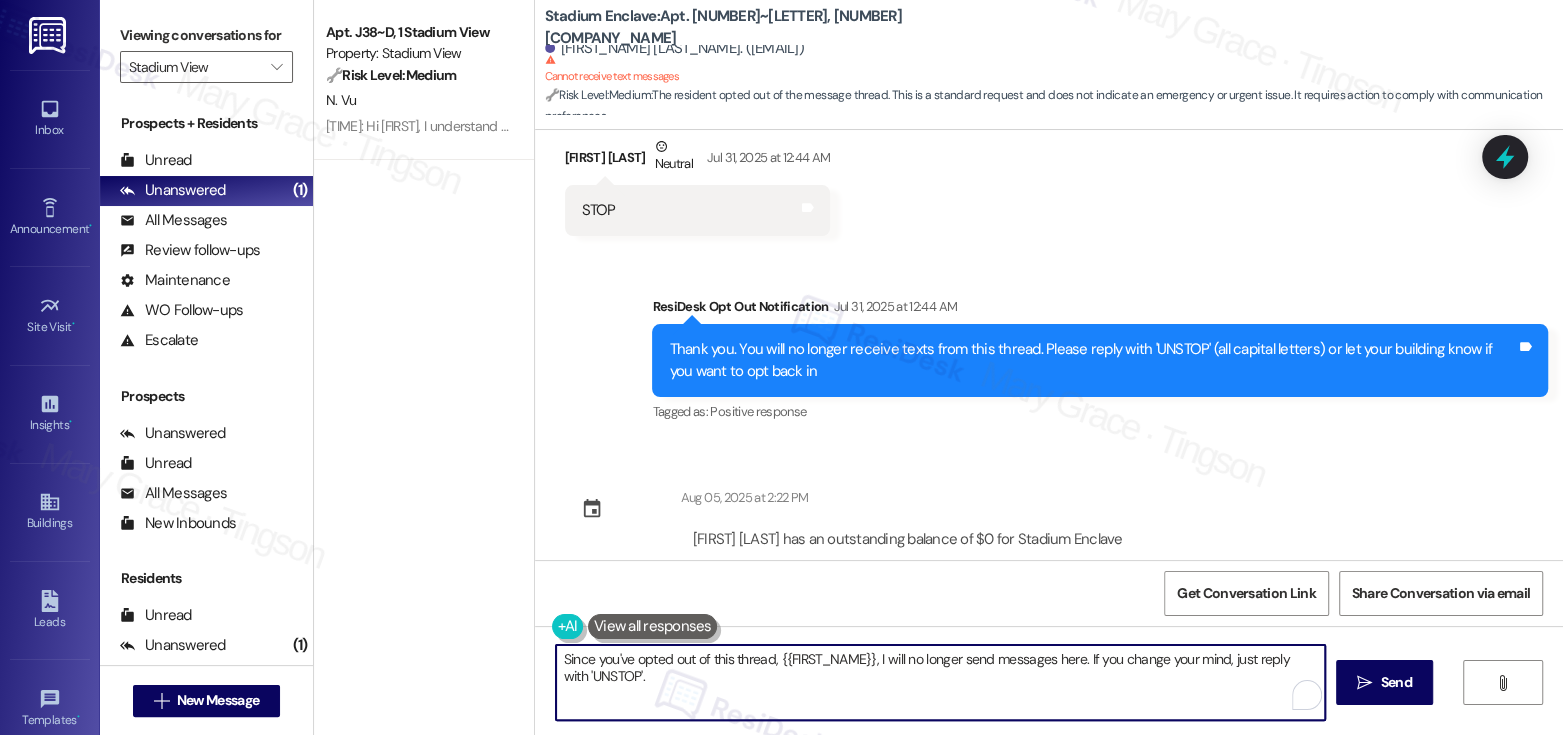click on "Since you've opted out of this thread, {{FIRST_NAME}}, I will no longer send messages here. If you change your mind, just reply with 'UNSTOP'." at bounding box center (940, 682) 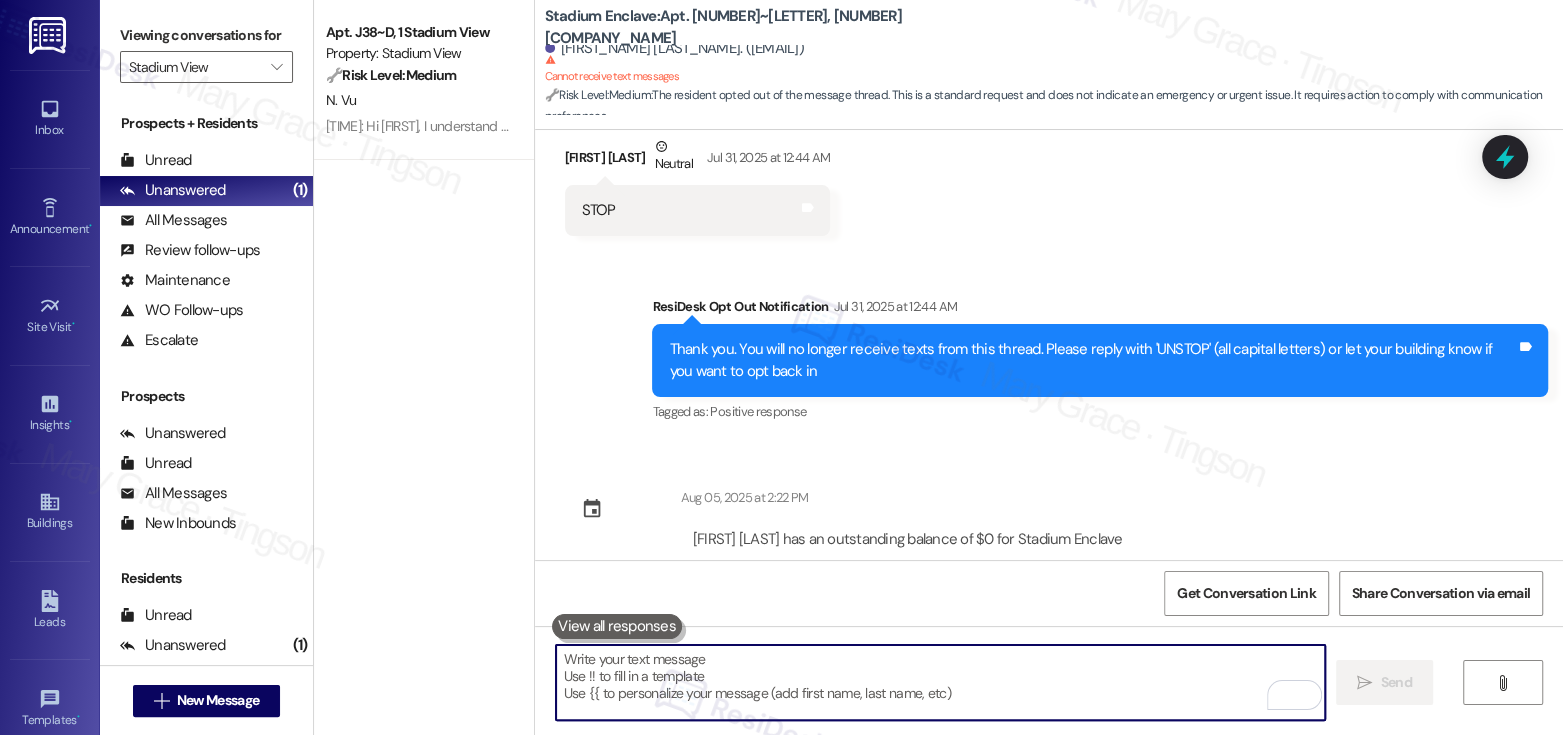 type 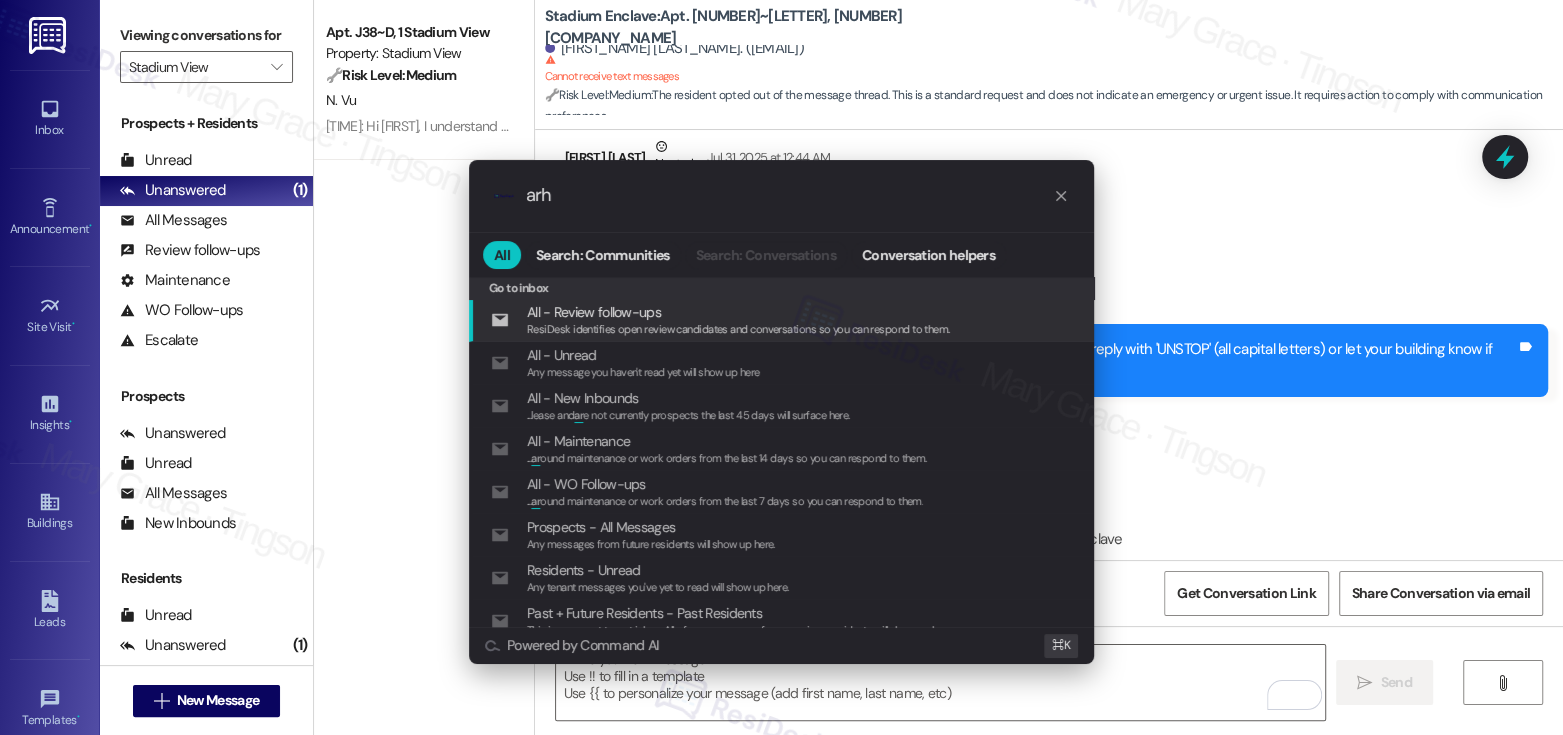 type on "arhi" 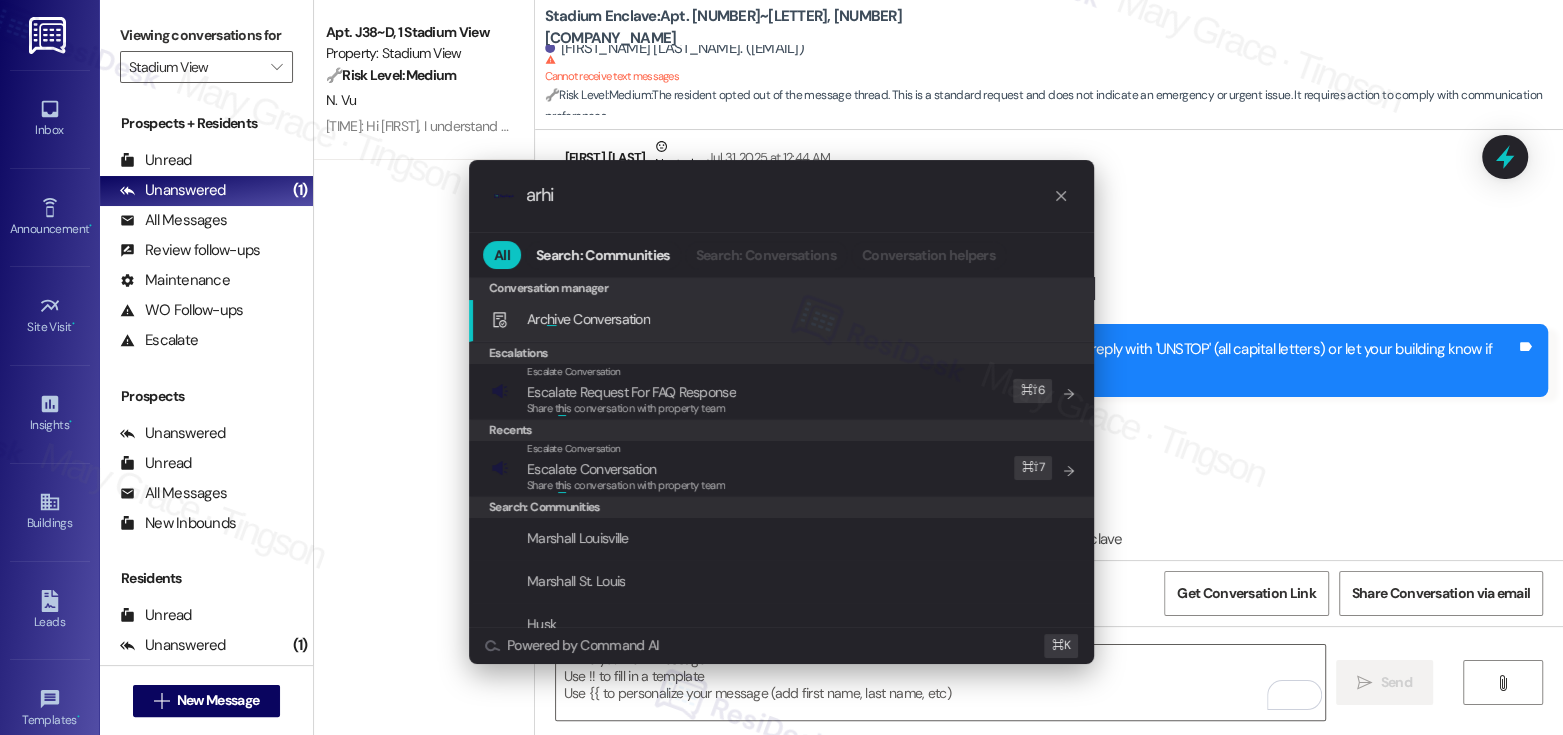 click on "Arc hi ve Conversation Add shortcut" at bounding box center [783, 319] 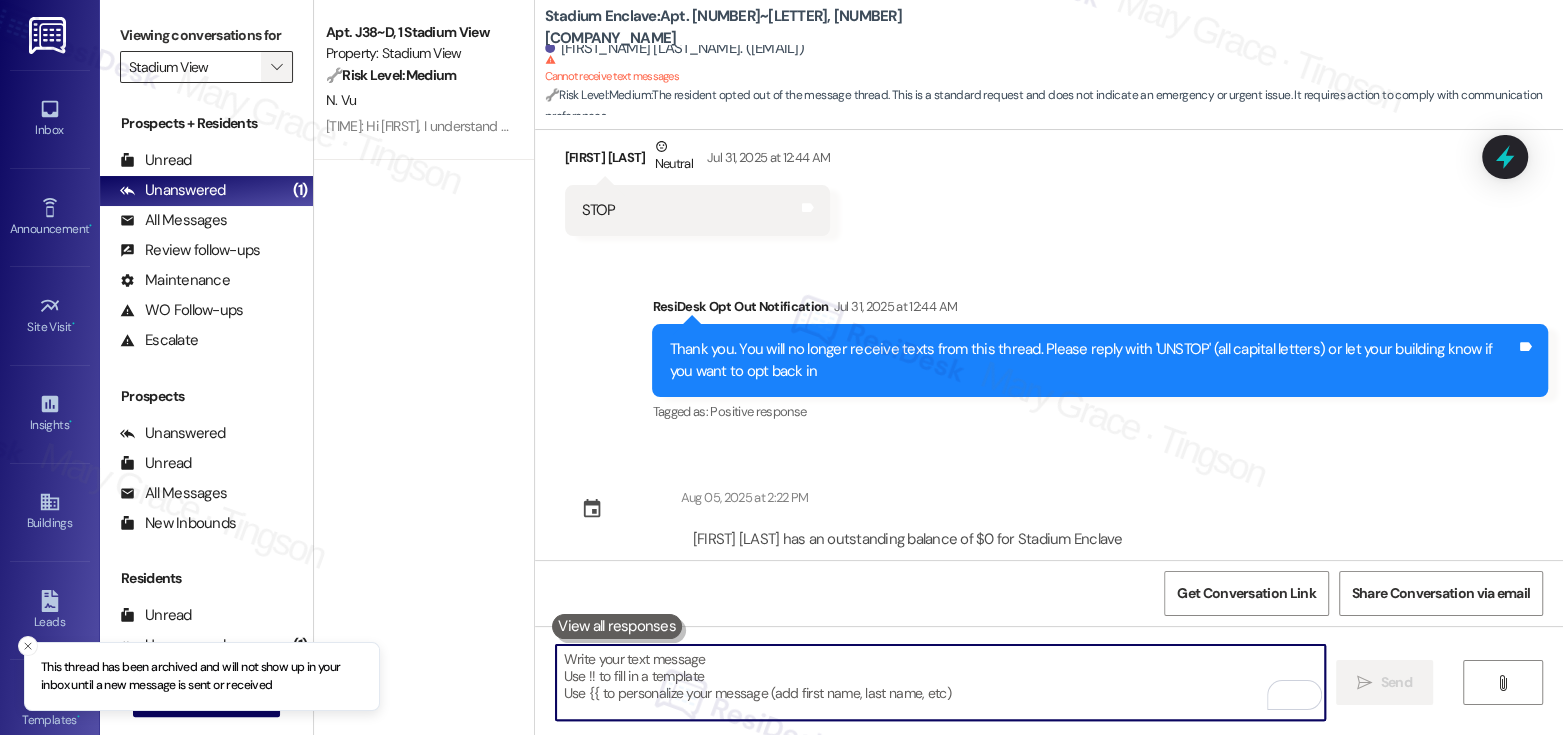 click on "" at bounding box center (276, 67) 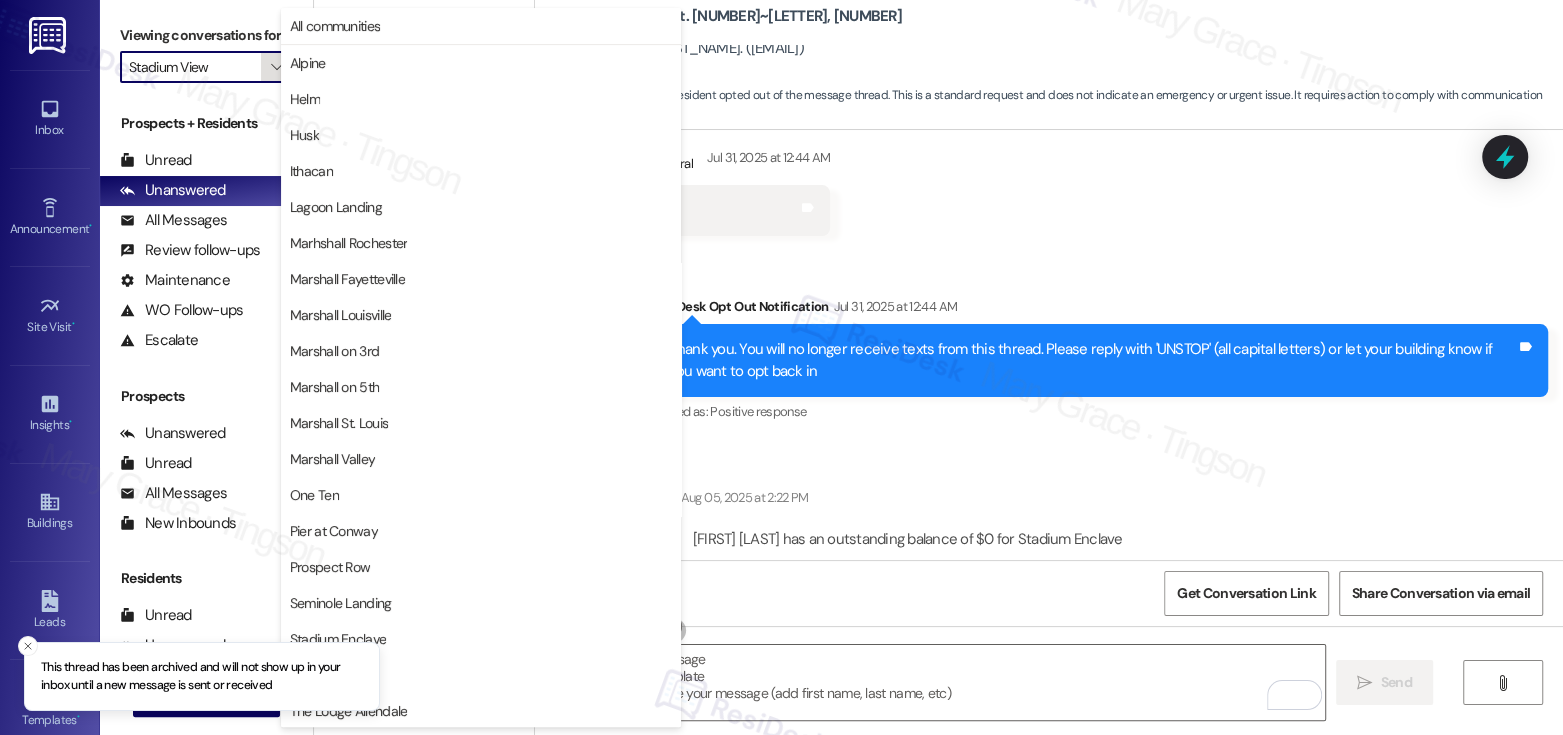 scroll, scrollTop: 38, scrollLeft: 0, axis: vertical 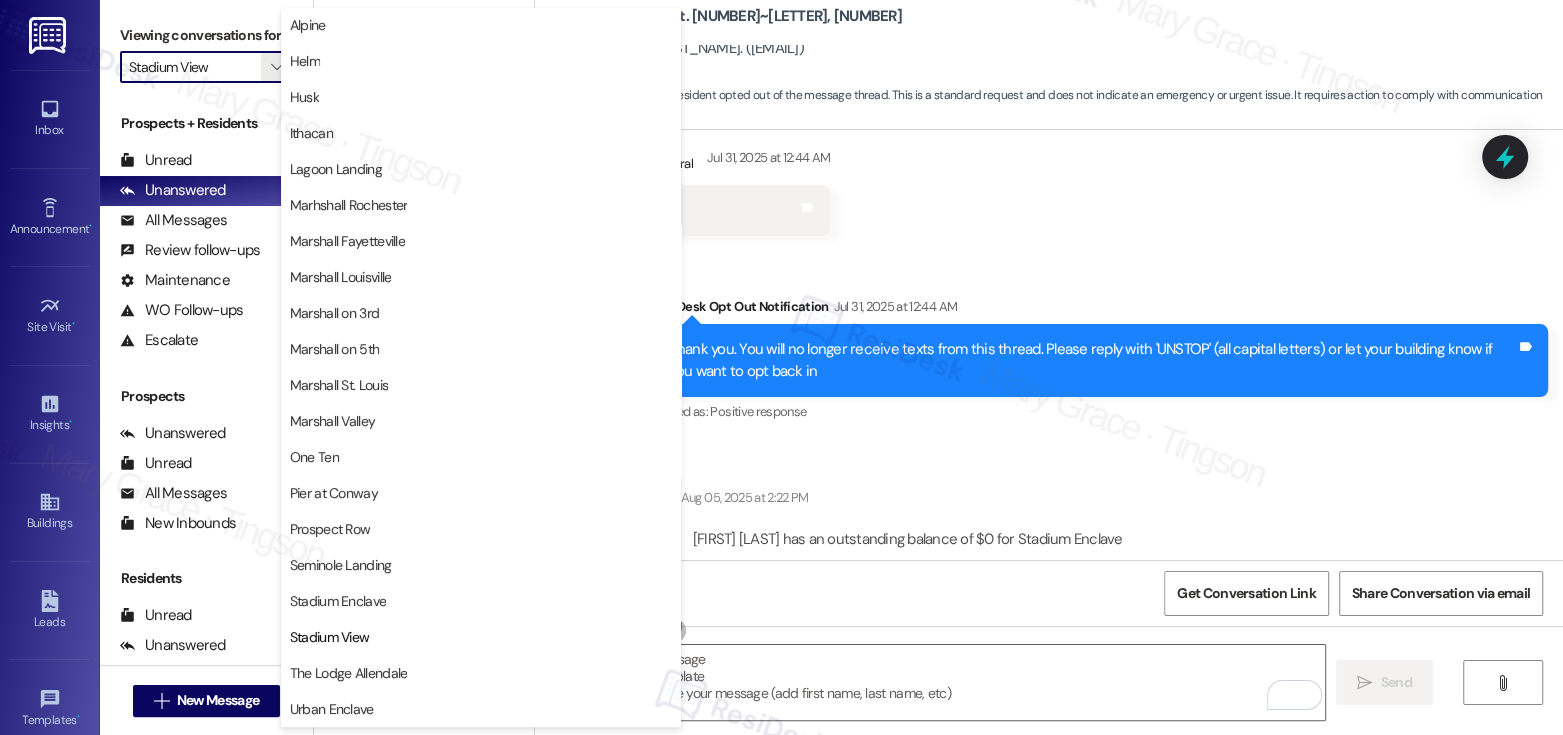 click on "Stadium Enclave" at bounding box center [338, 601] 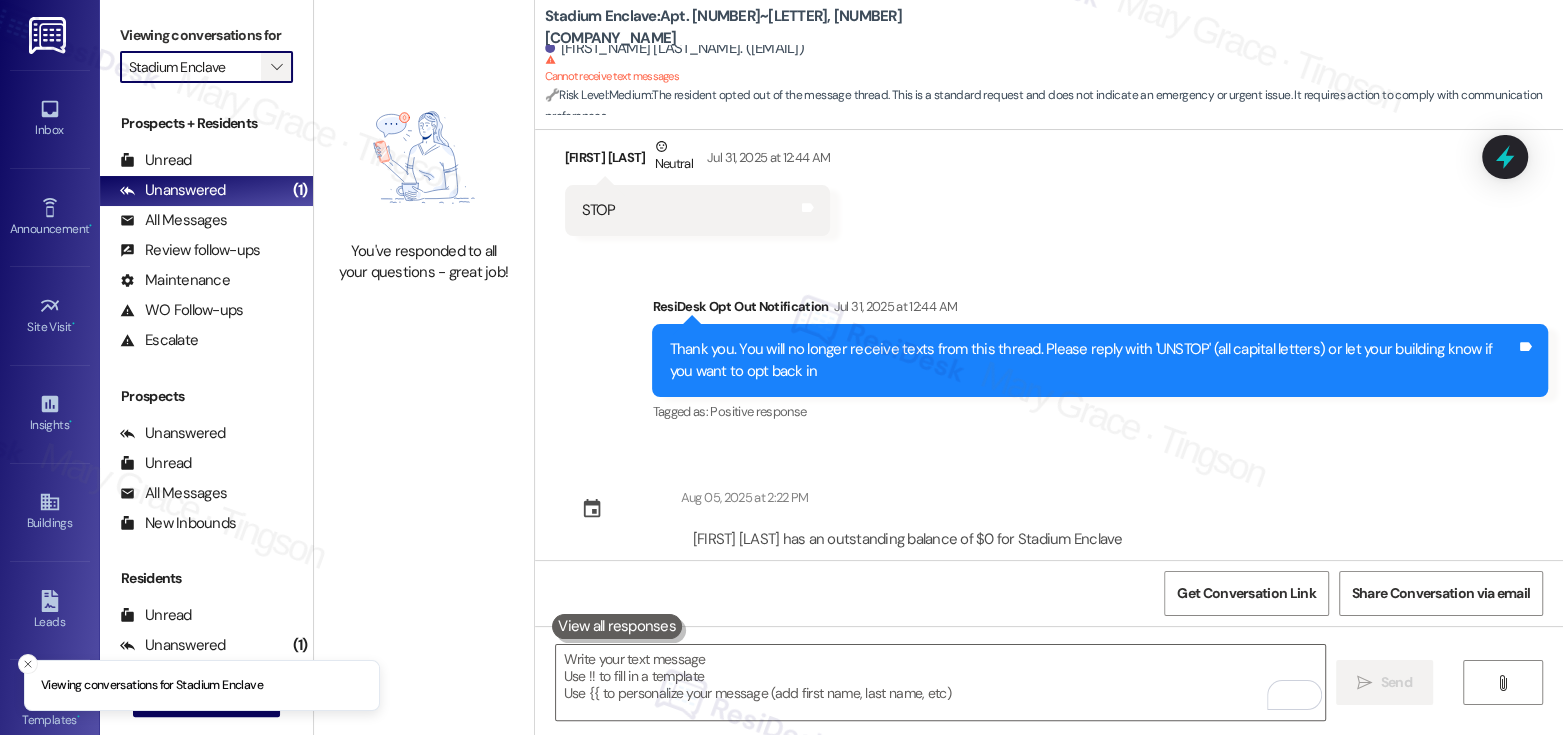 click on "" at bounding box center [276, 67] 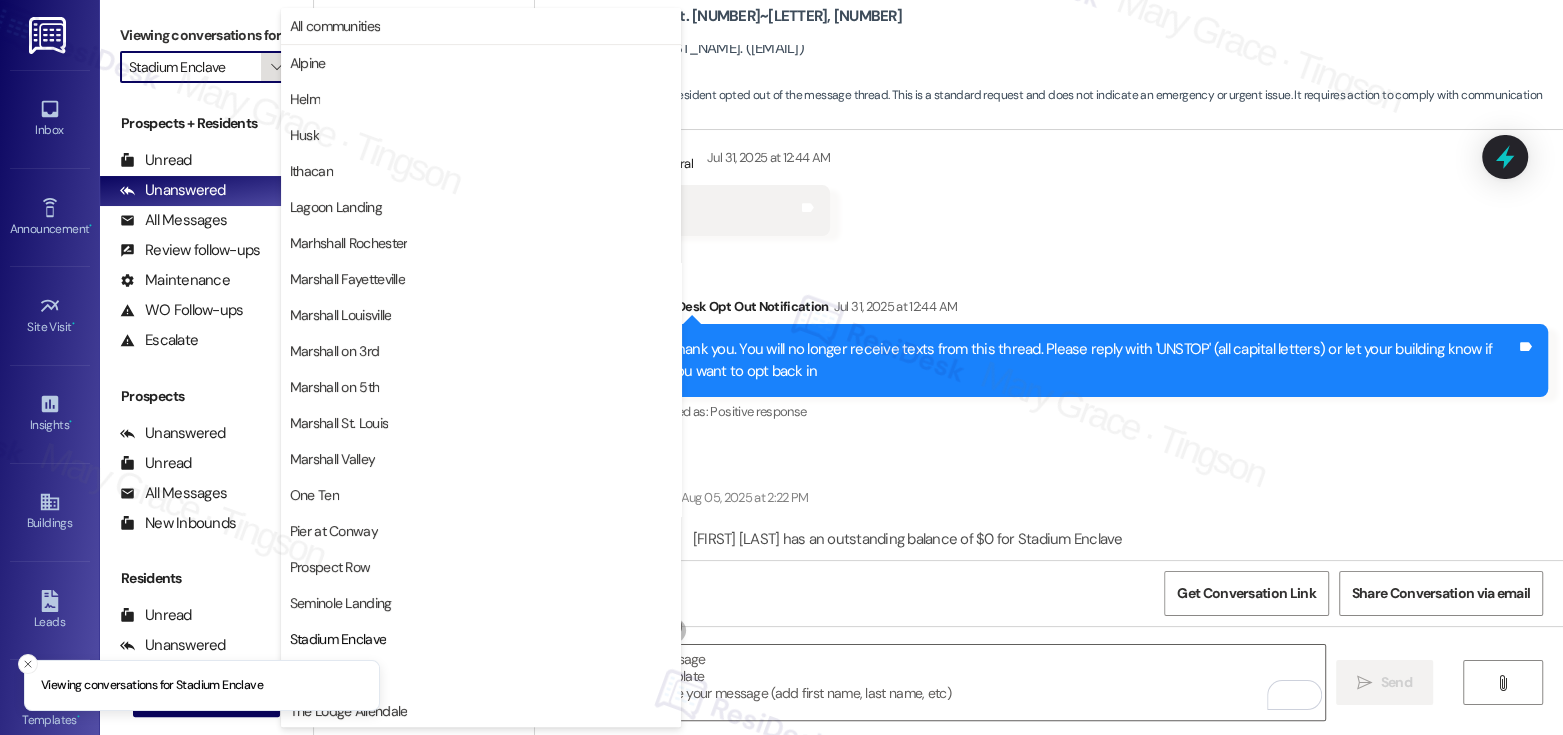 scroll, scrollTop: 38, scrollLeft: 0, axis: vertical 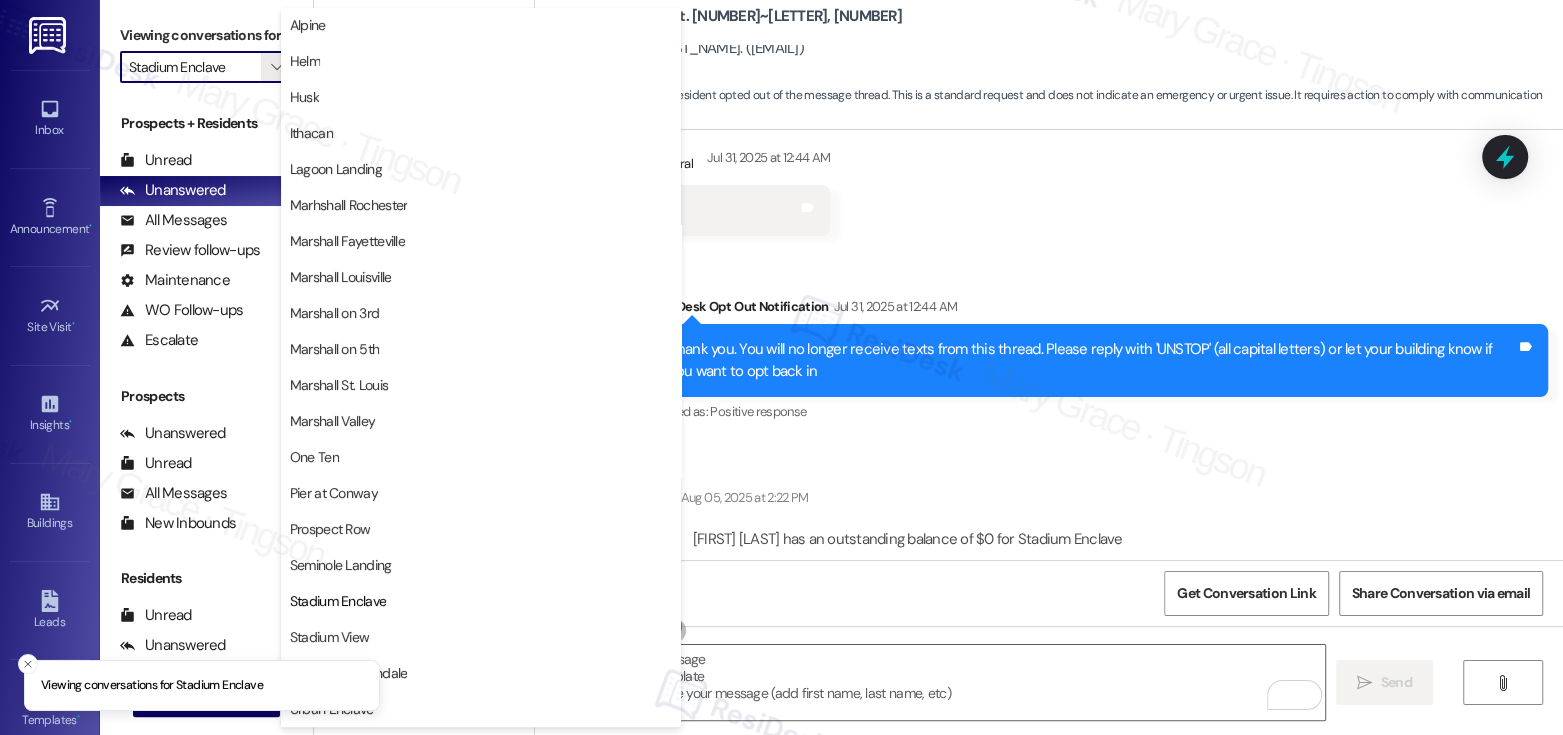 click on "Seminole Landing" at bounding box center (341, 565) 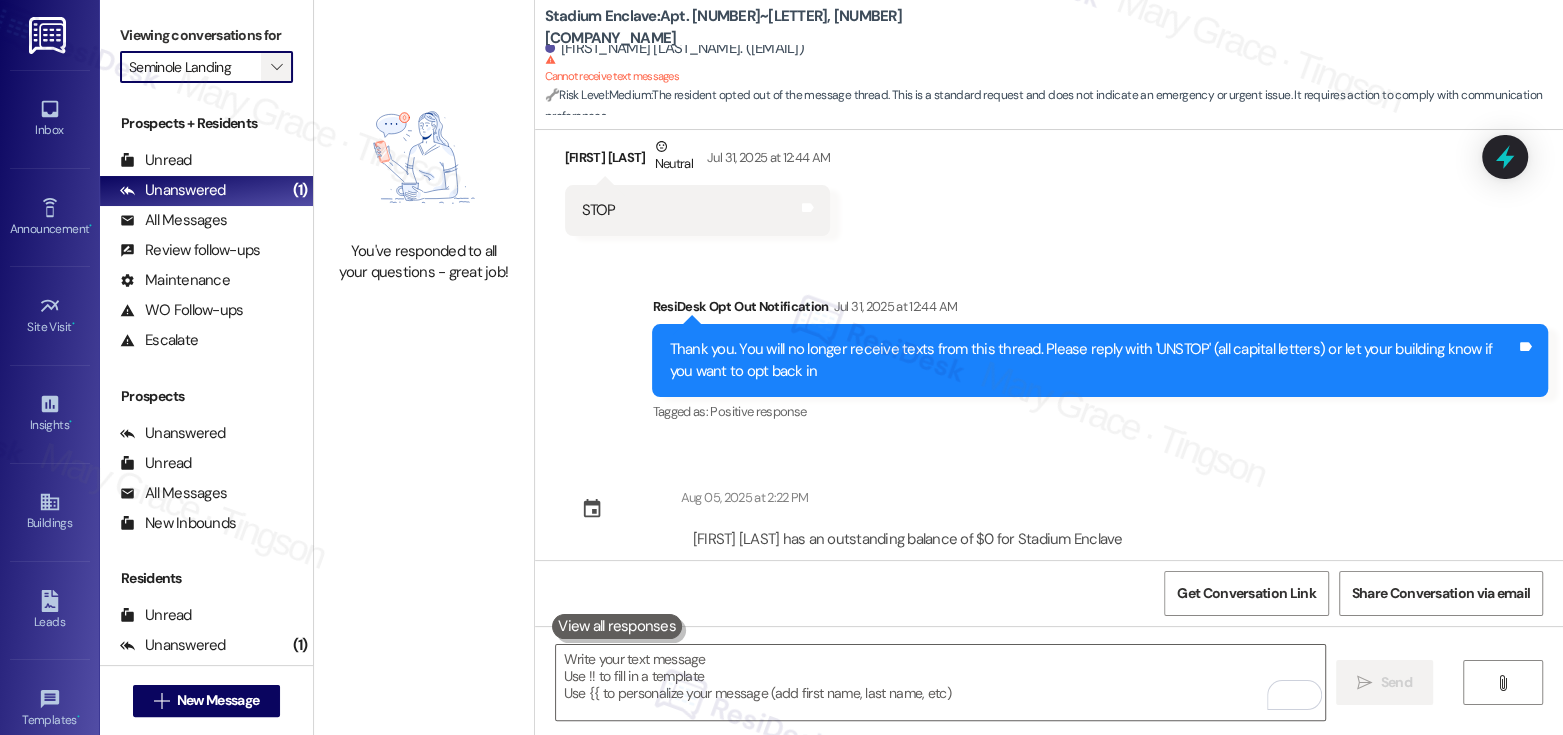 click on "" at bounding box center [277, 67] 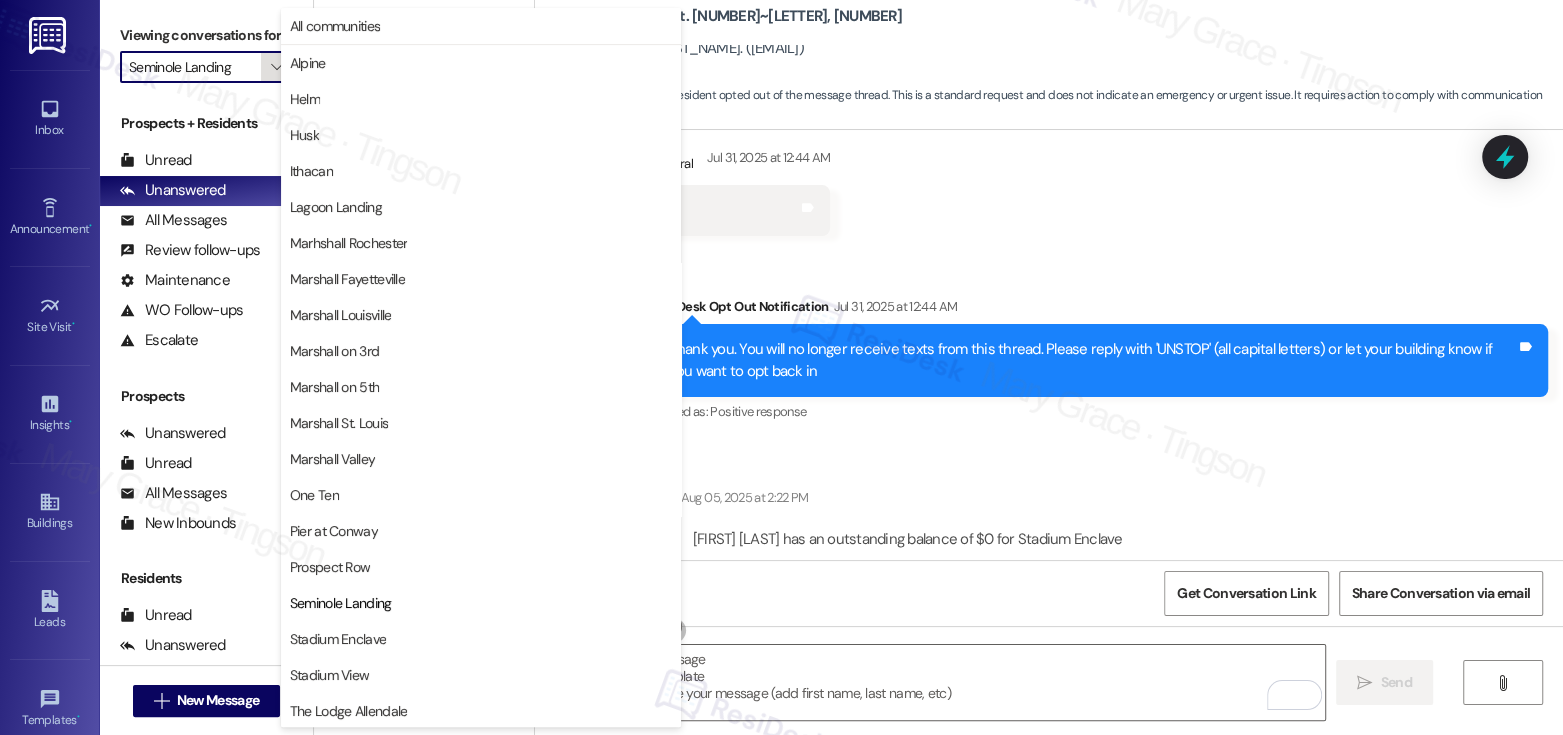scroll, scrollTop: 38, scrollLeft: 0, axis: vertical 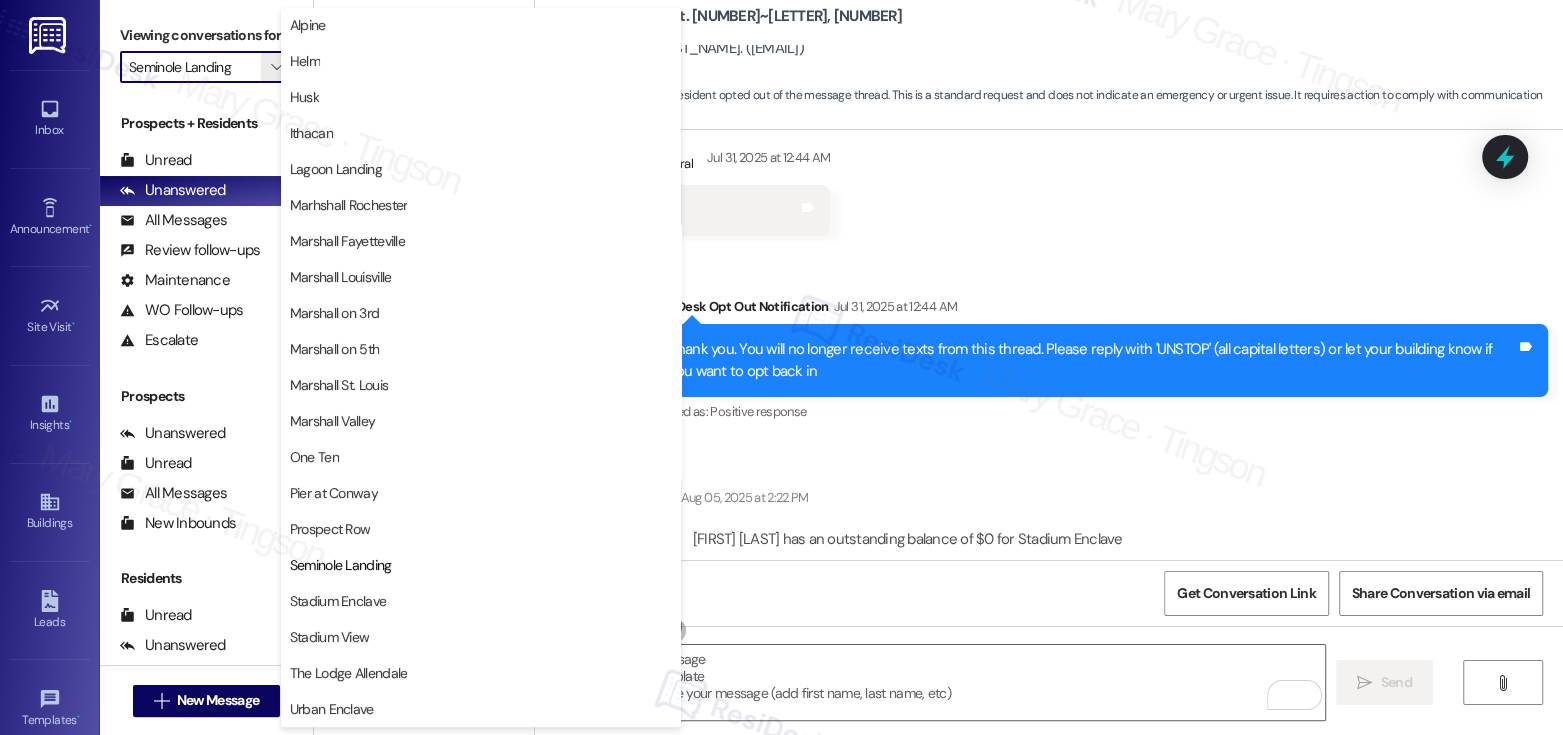 click on "Prospect Row" at bounding box center (481, 529) 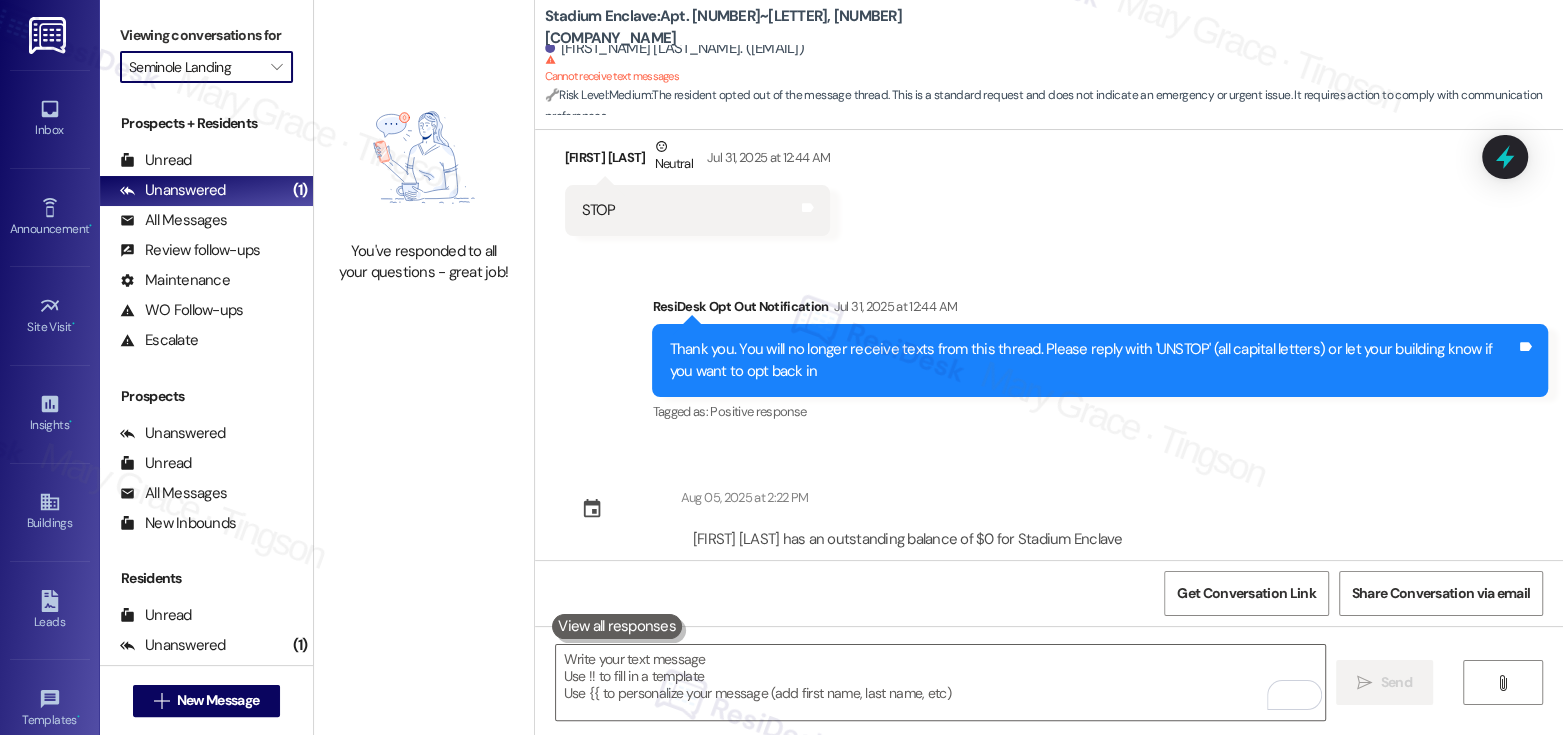 type on "Prospect Row" 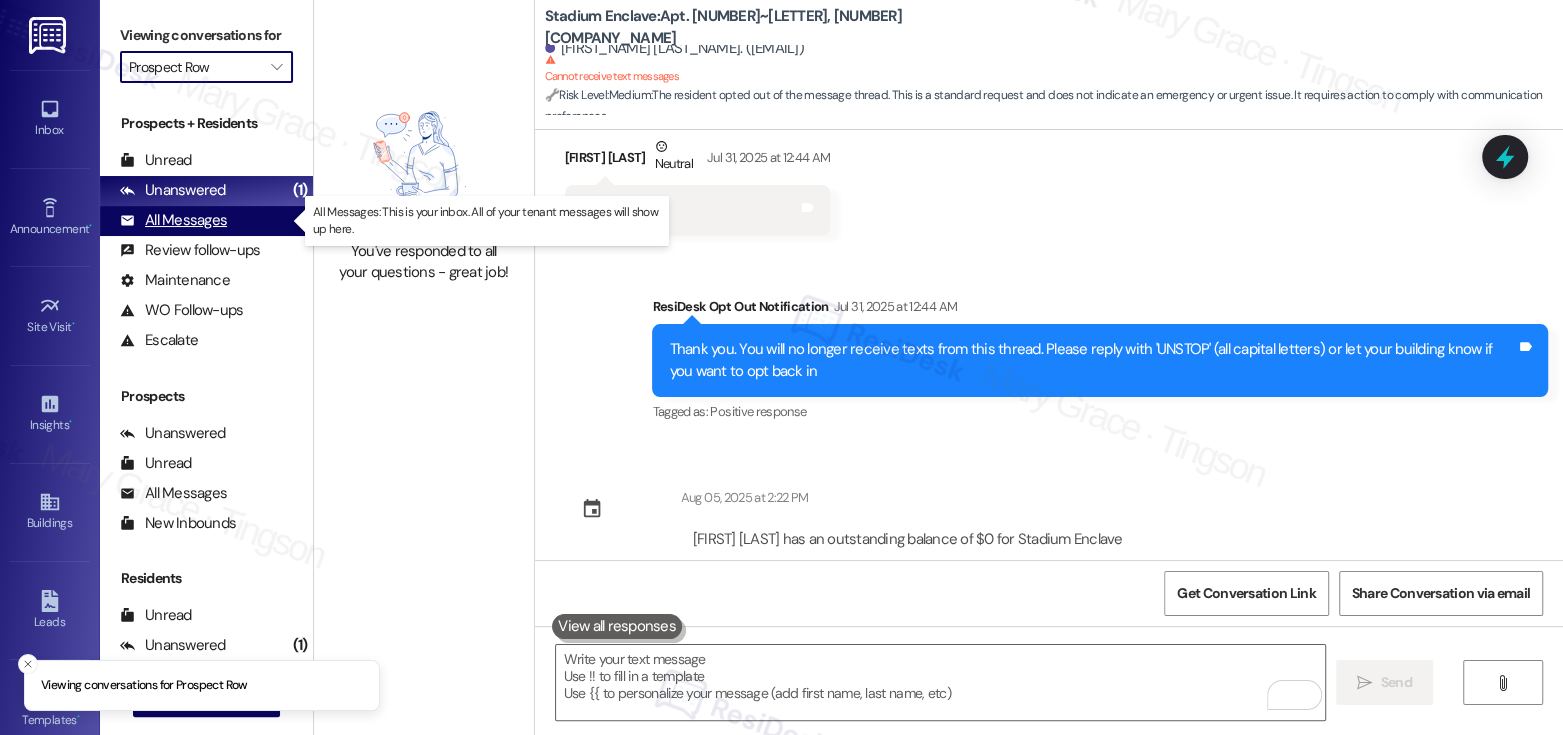 click on "All Messages" at bounding box center (173, 220) 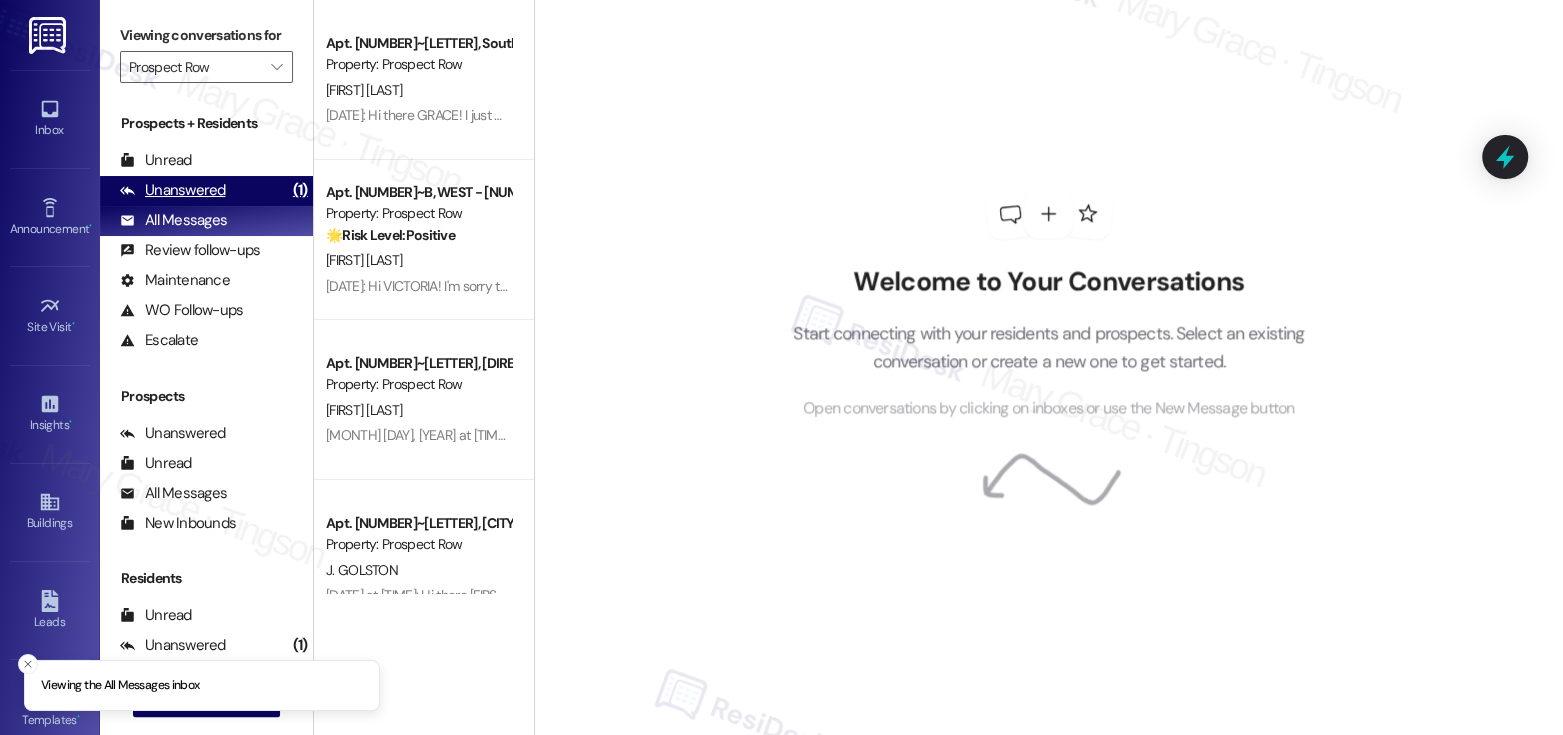 click on "Unanswered" at bounding box center [173, 190] 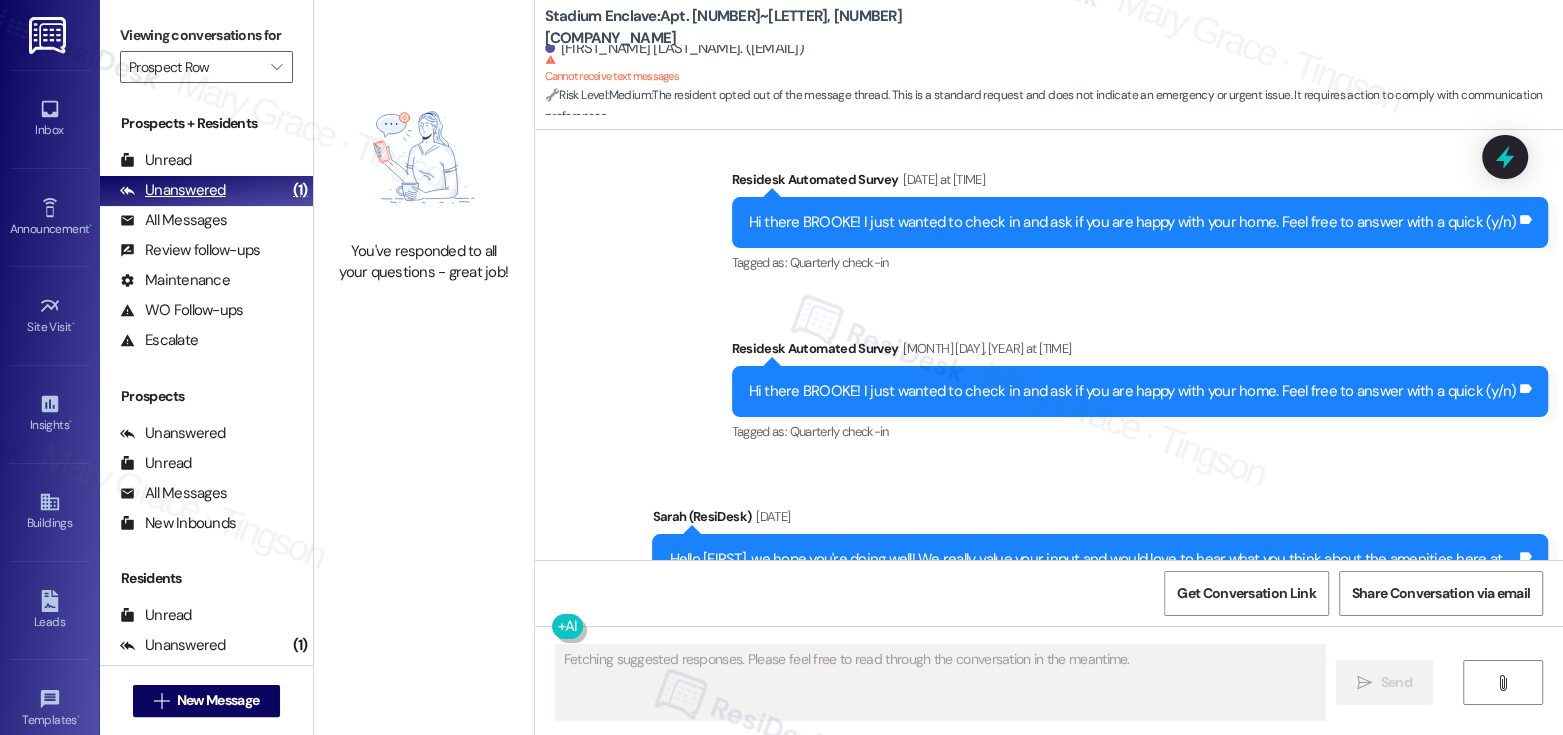 scroll, scrollTop: 5100, scrollLeft: 0, axis: vertical 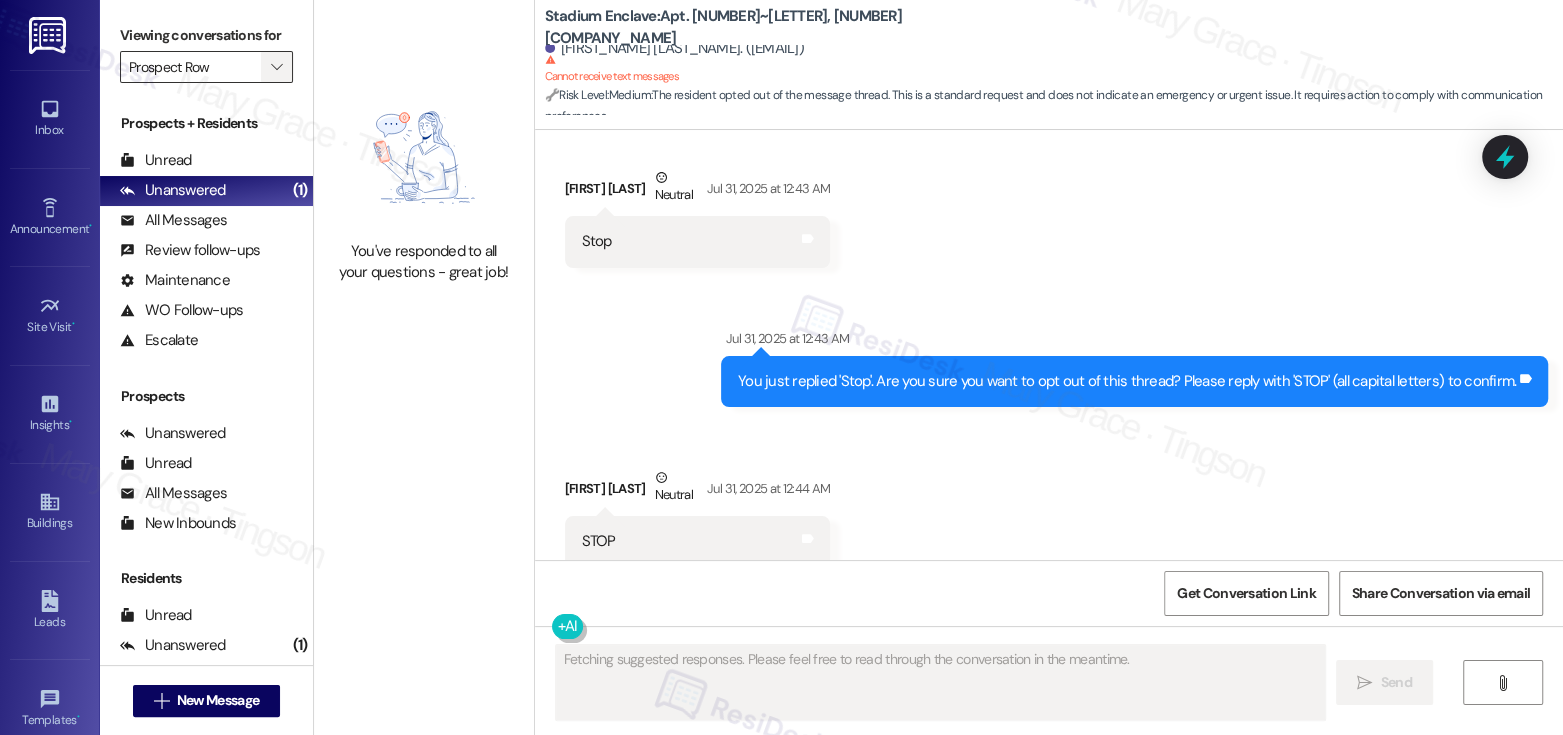 click on "" at bounding box center (277, 67) 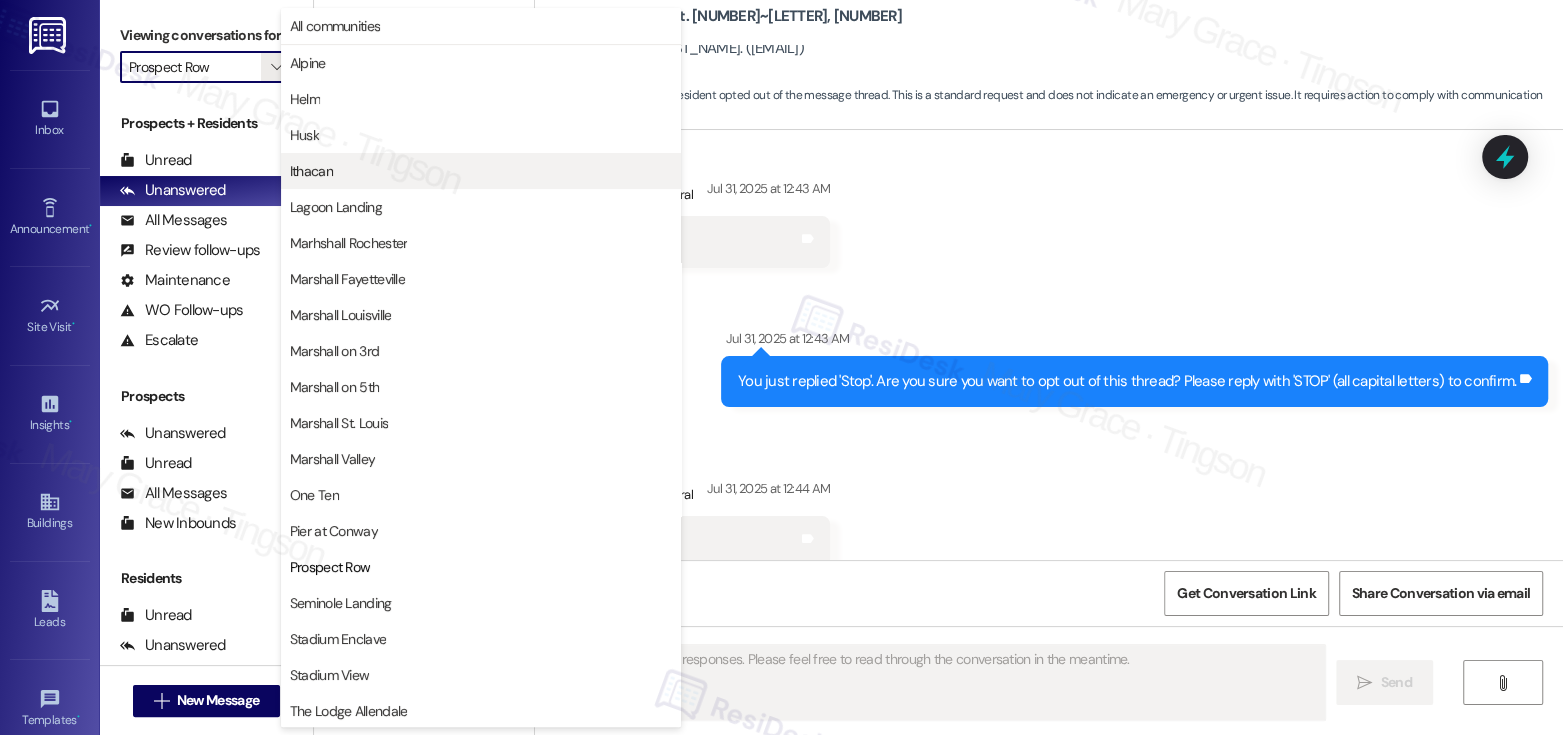 scroll, scrollTop: 38, scrollLeft: 0, axis: vertical 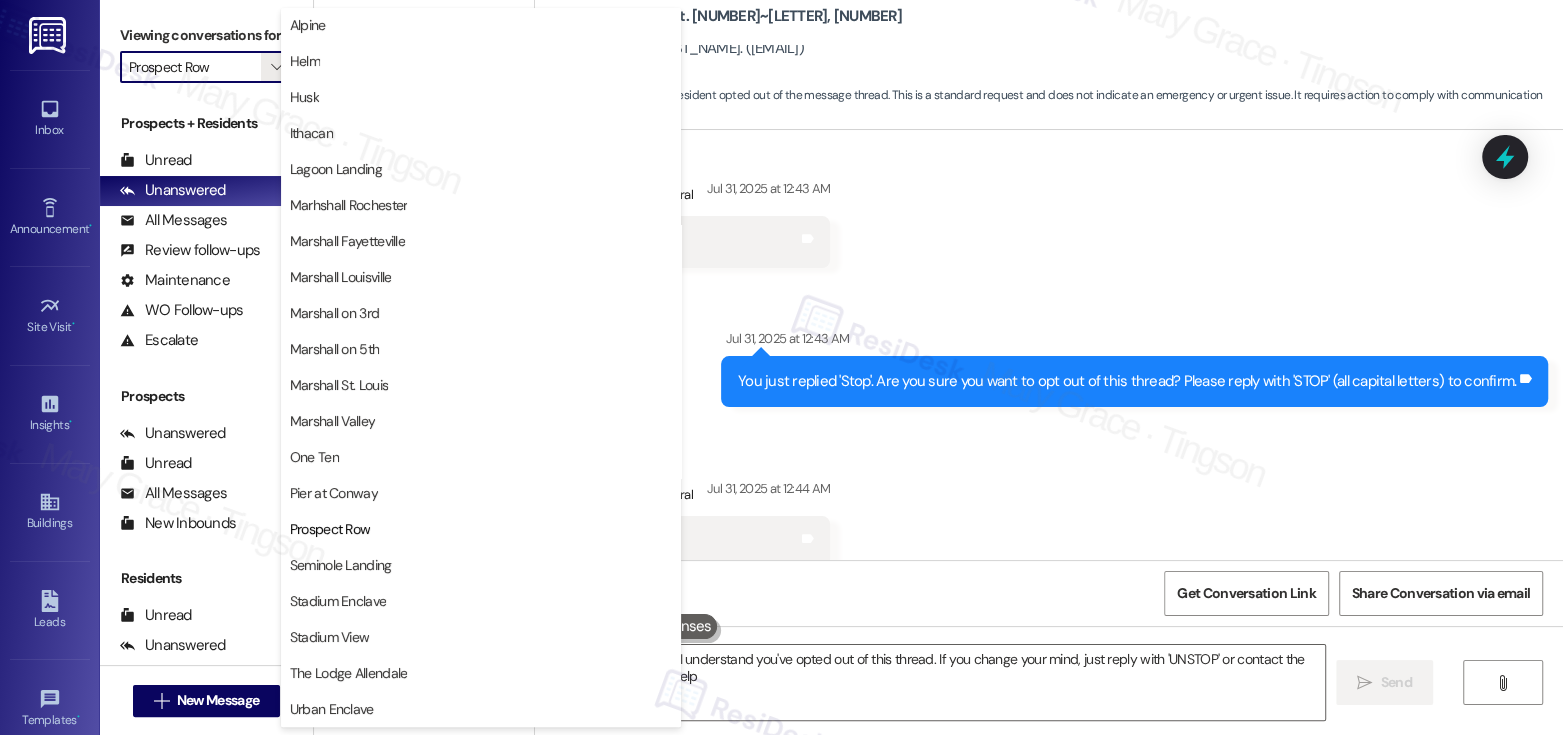 click on "Pier at Conway" at bounding box center [334, 493] 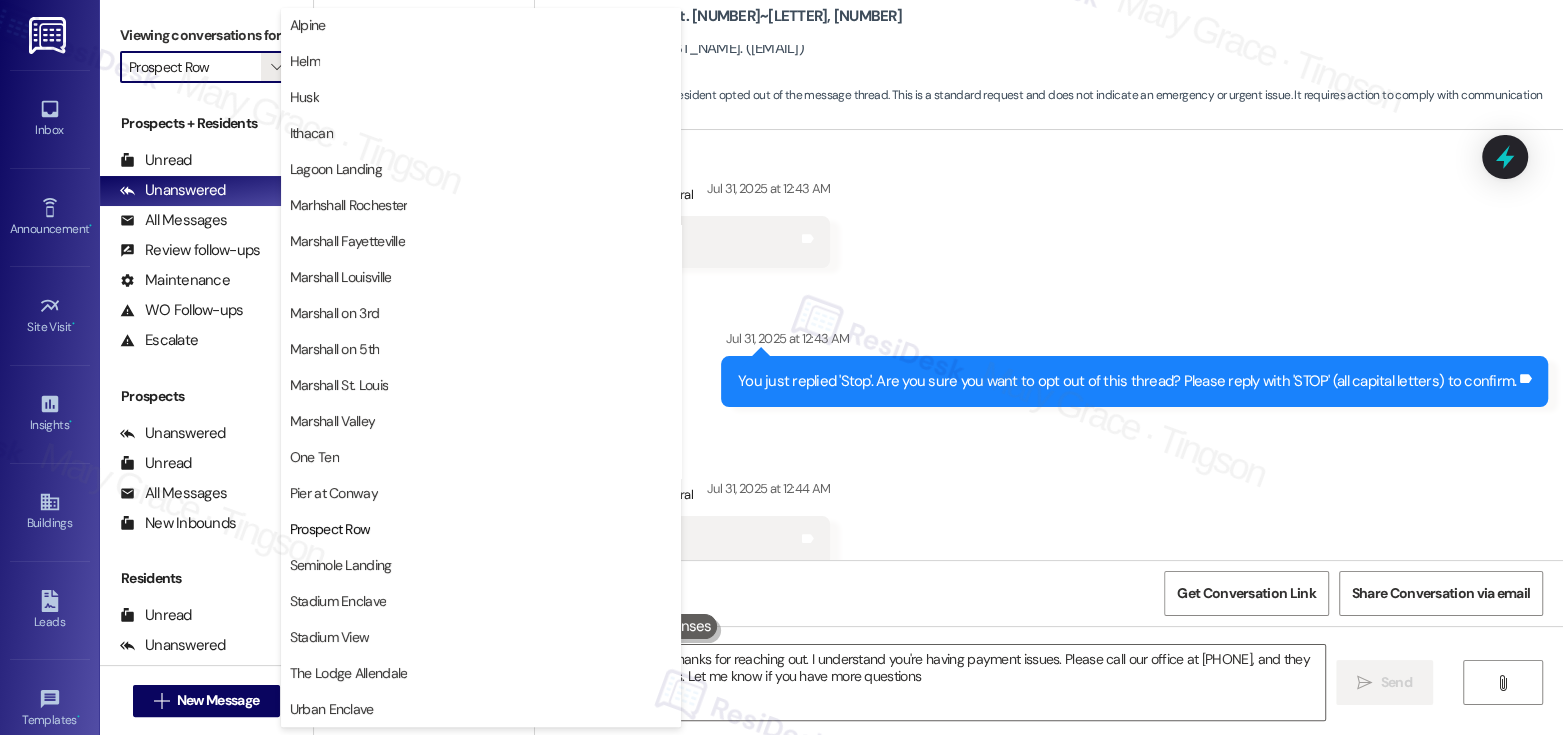 type on "Hi [FIRST_NAME], I understand you've opted out of this thread. If you change your mind, just reply with 'UNSTOP' or contact the building. Happy to help if you need anything else!" 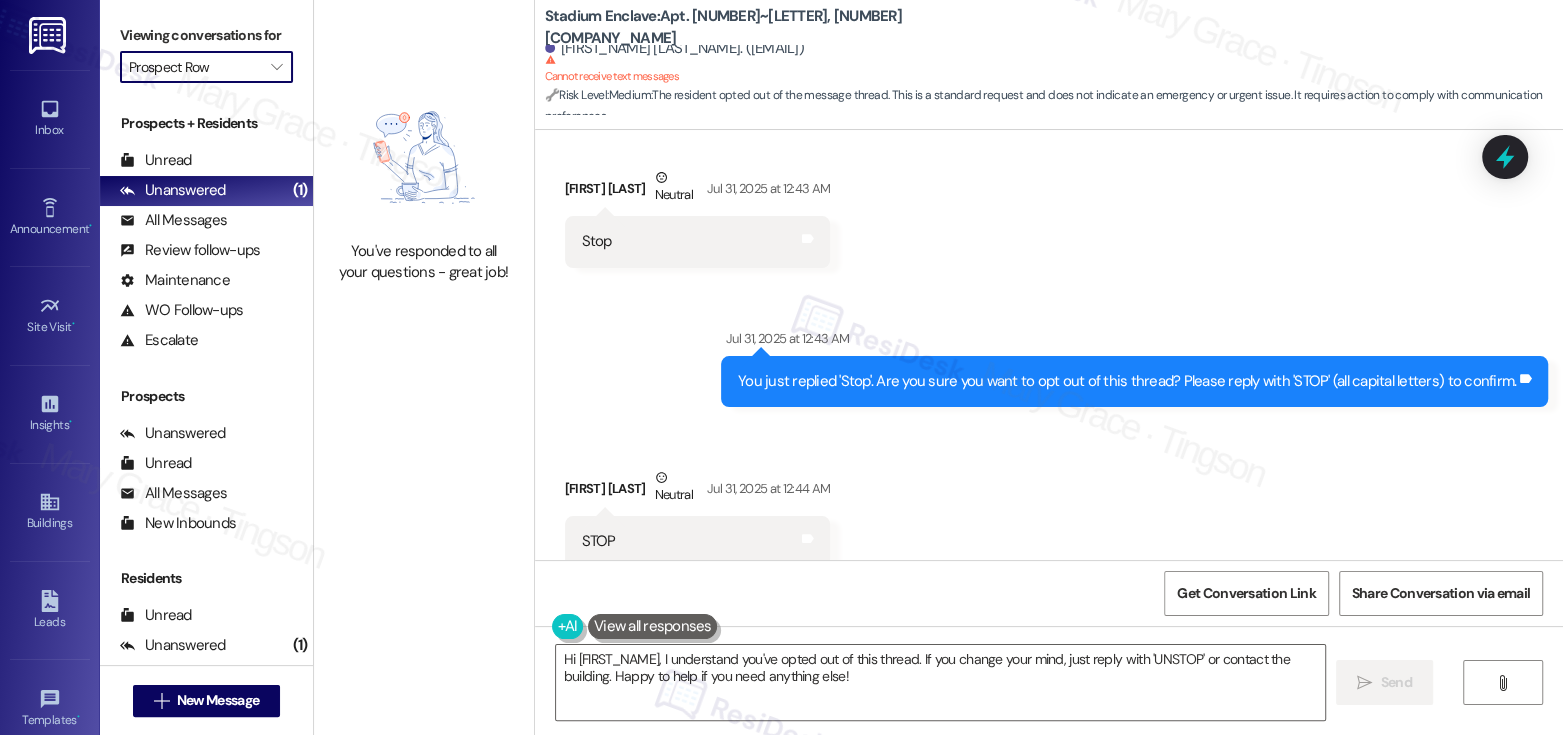 type on "Pier at Conway" 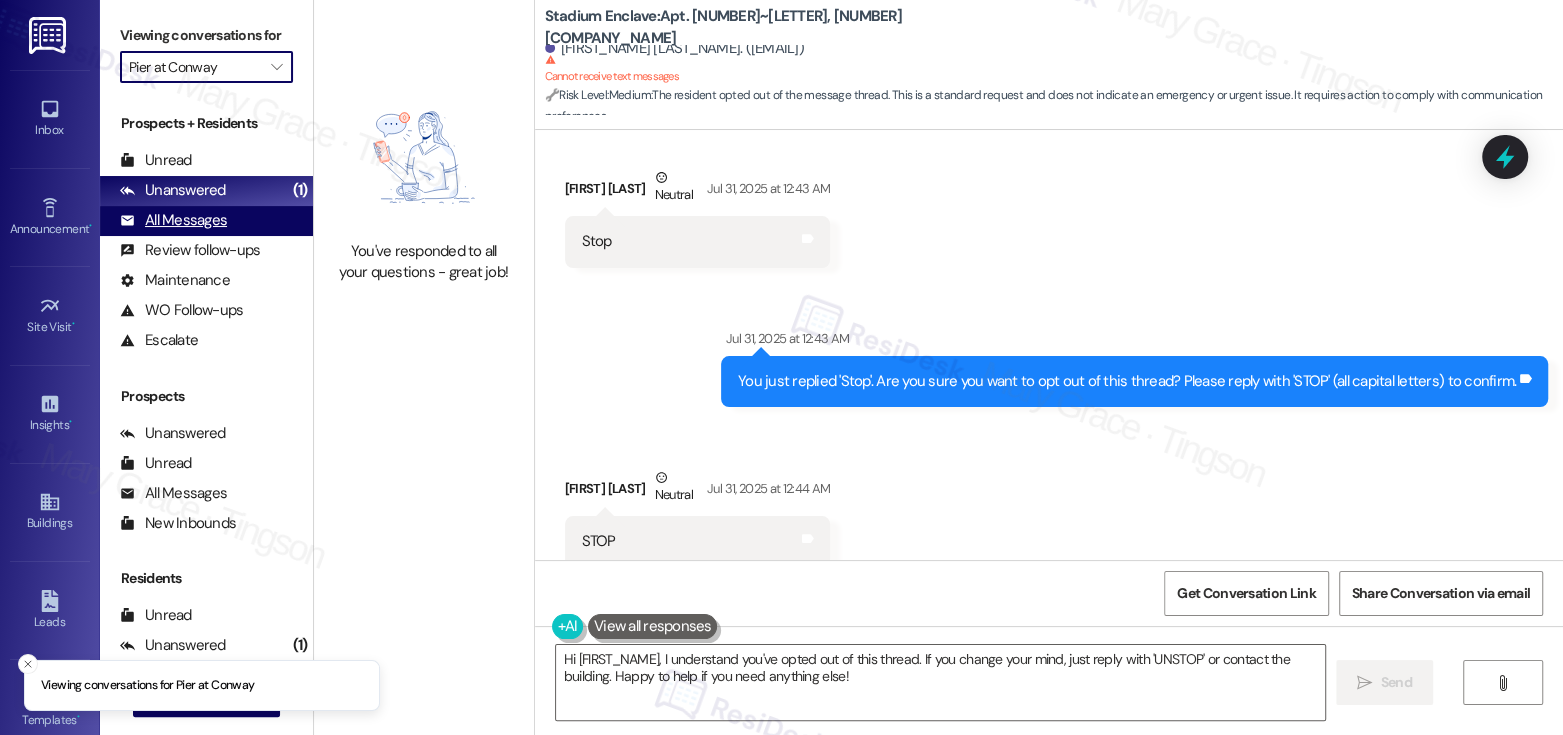 click on "All Messages" at bounding box center [173, 220] 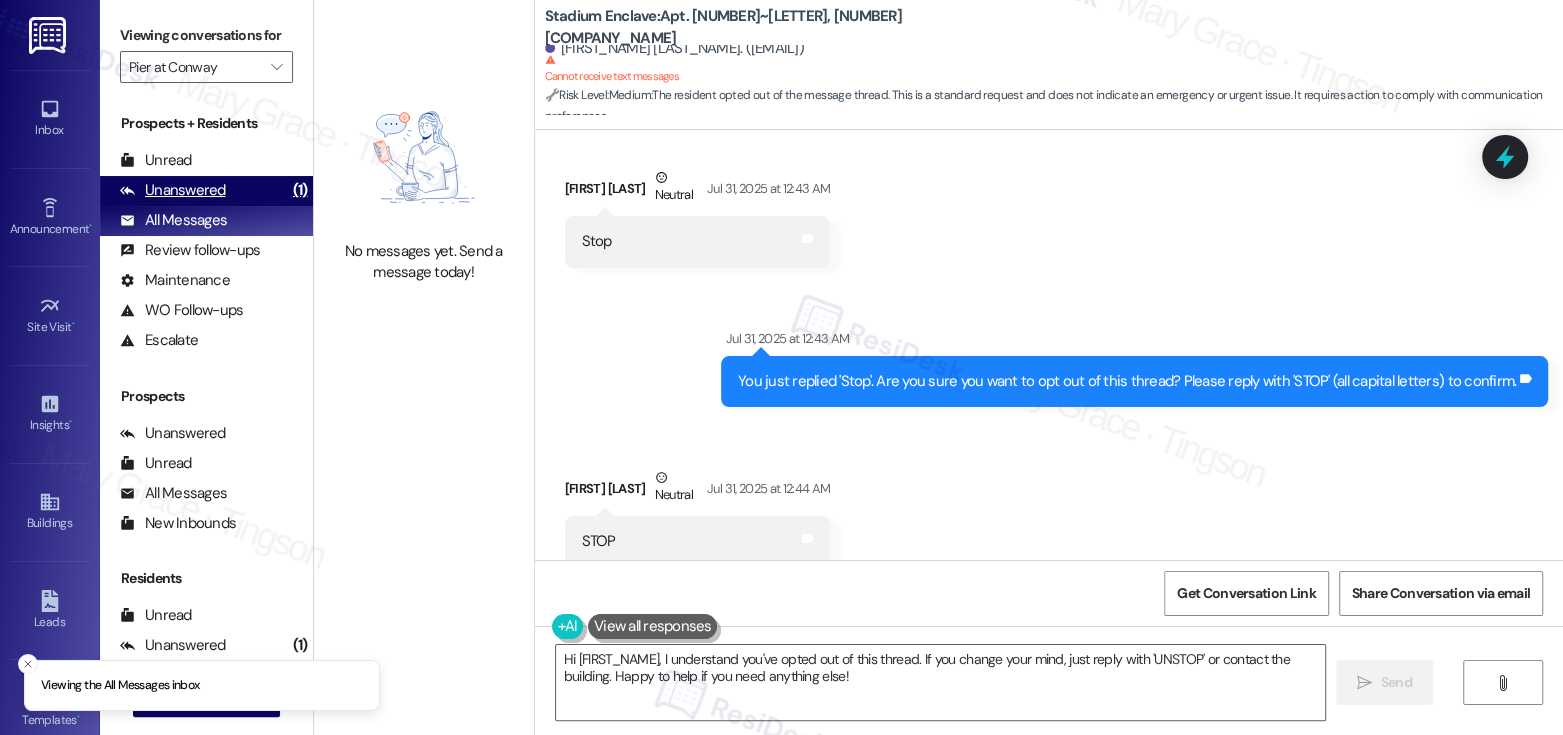 click on "Unanswered" at bounding box center [173, 190] 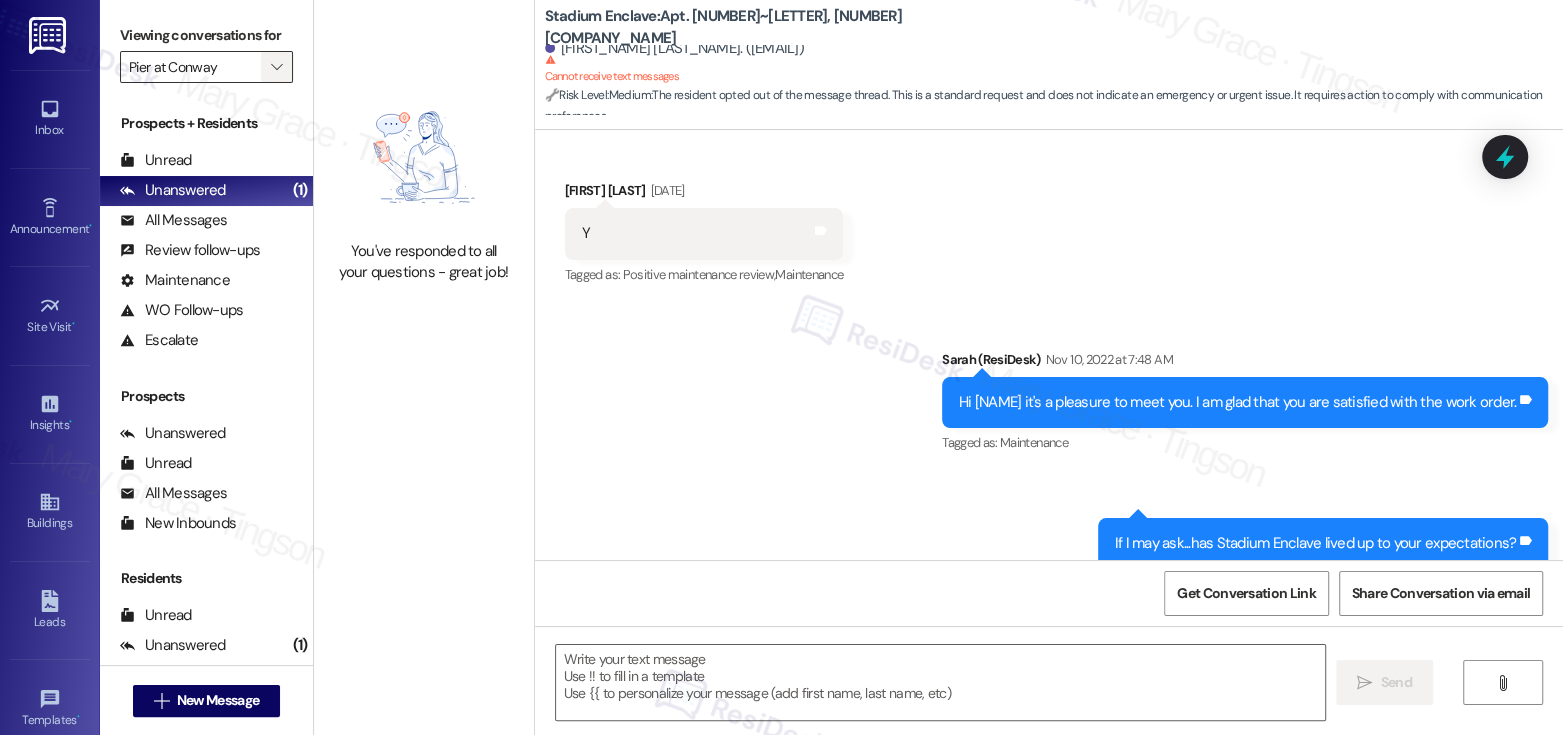 type on "Fetching suggested responses. Please feel free to read through the conversation in the meantime." 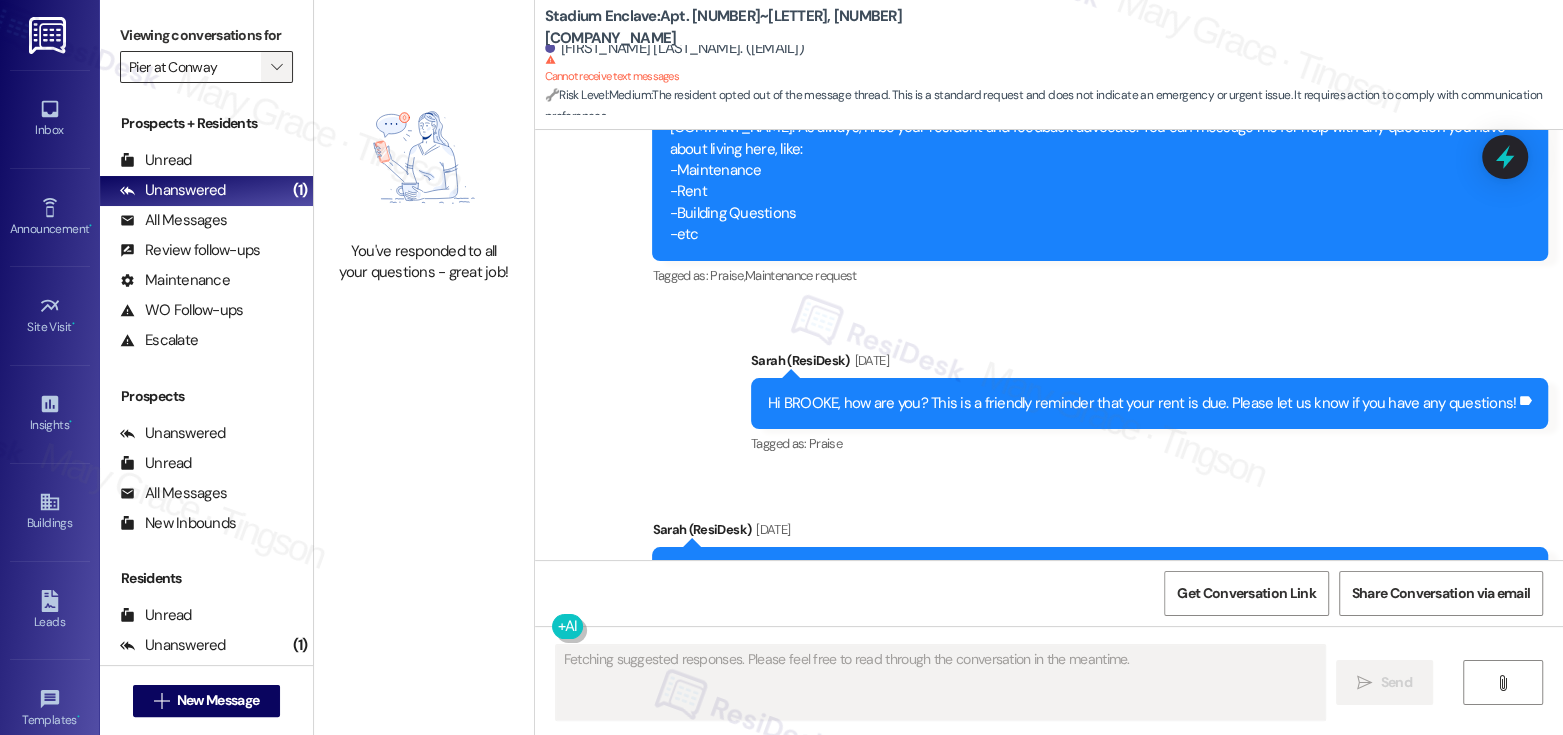 click on "" at bounding box center [276, 67] 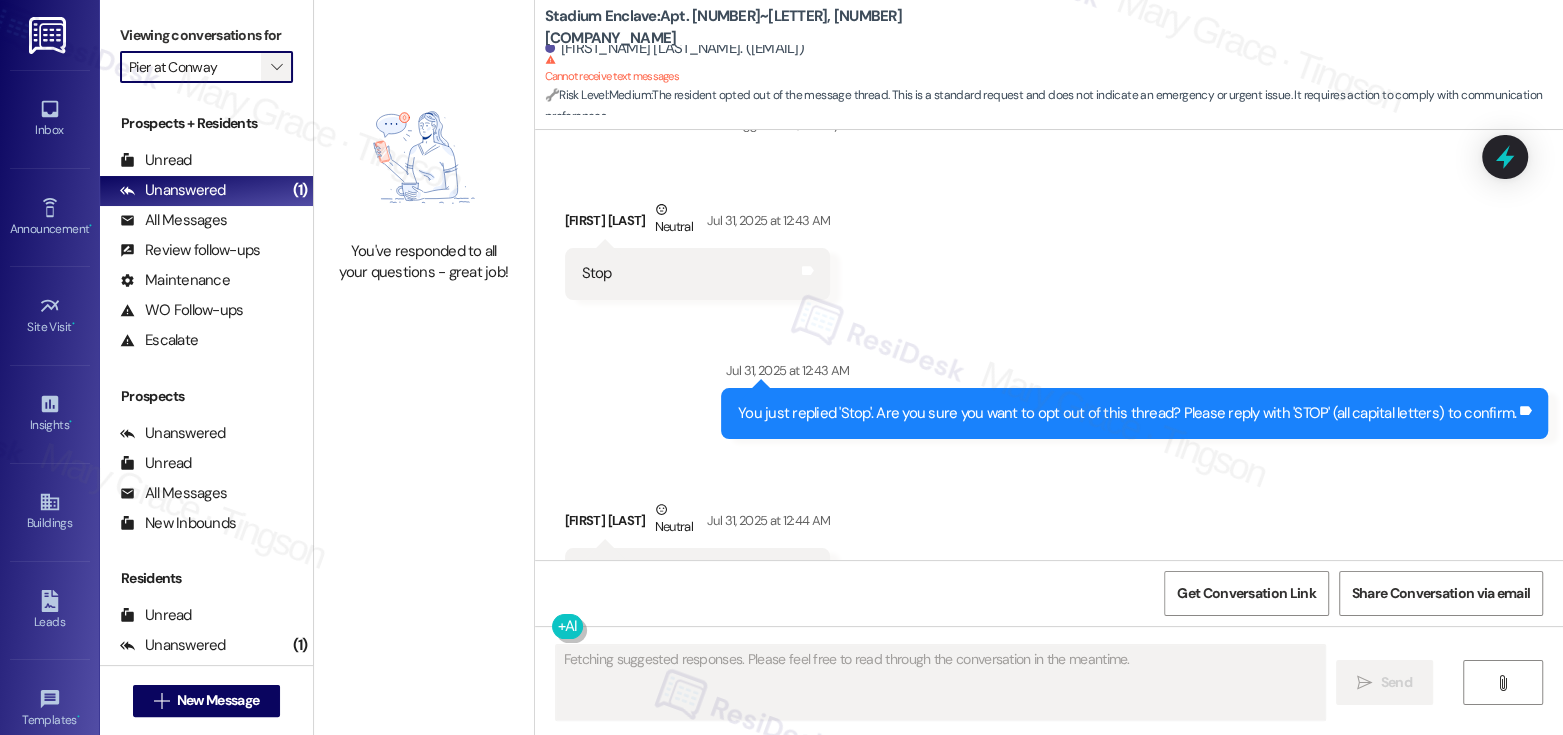 scroll, scrollTop: 5100, scrollLeft: 0, axis: vertical 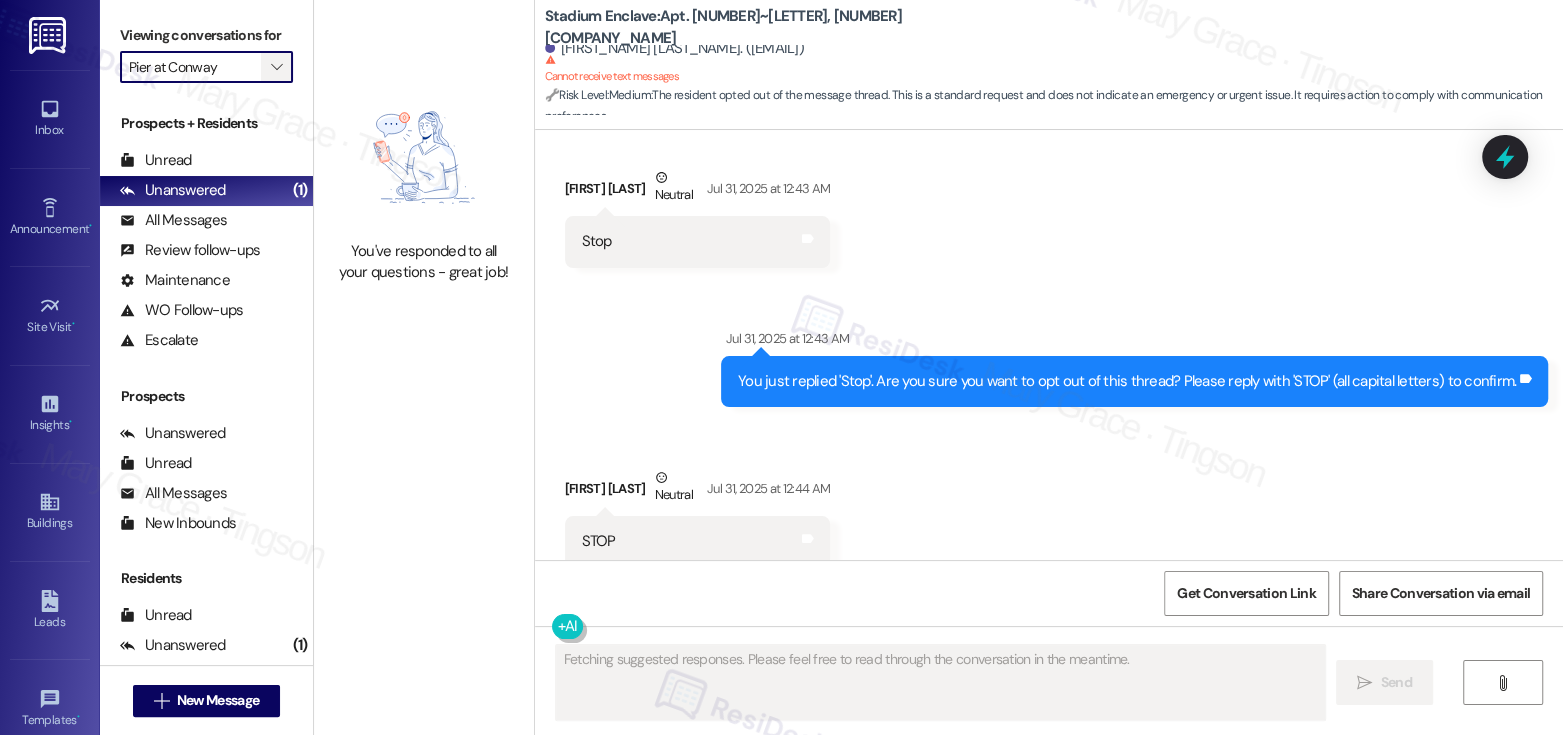 click on "" at bounding box center [276, 67] 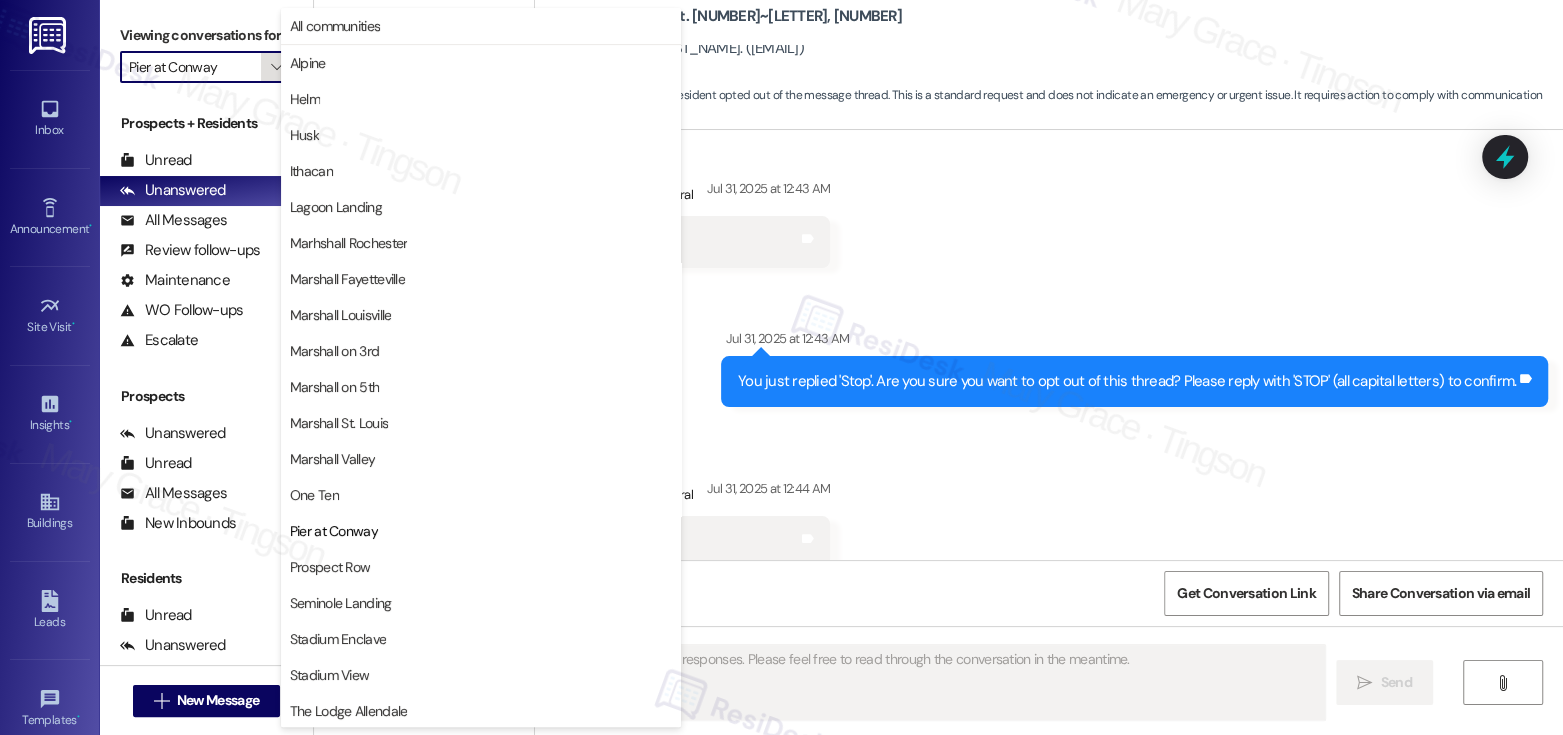 scroll, scrollTop: 38, scrollLeft: 0, axis: vertical 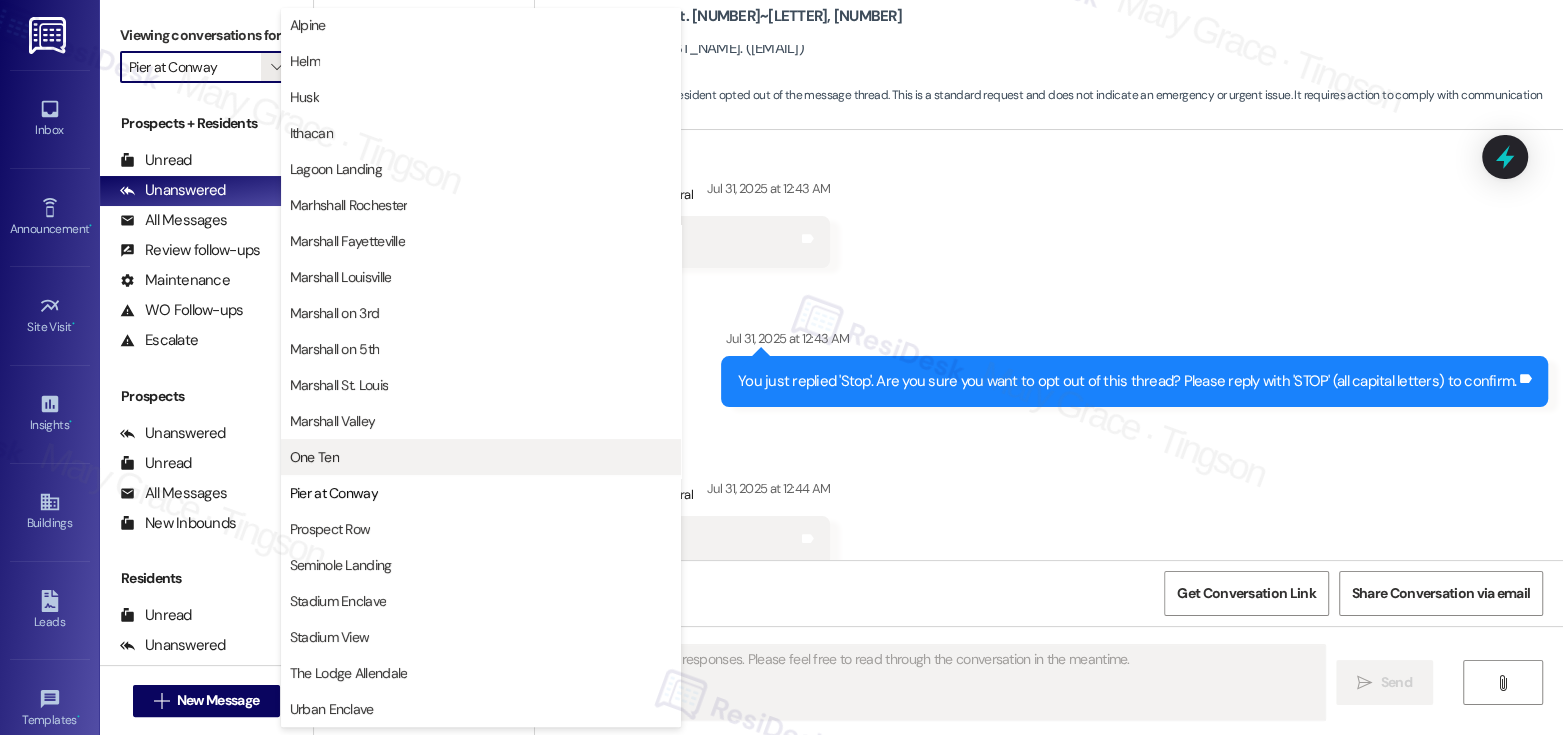 click on "One Ten" at bounding box center [481, 457] 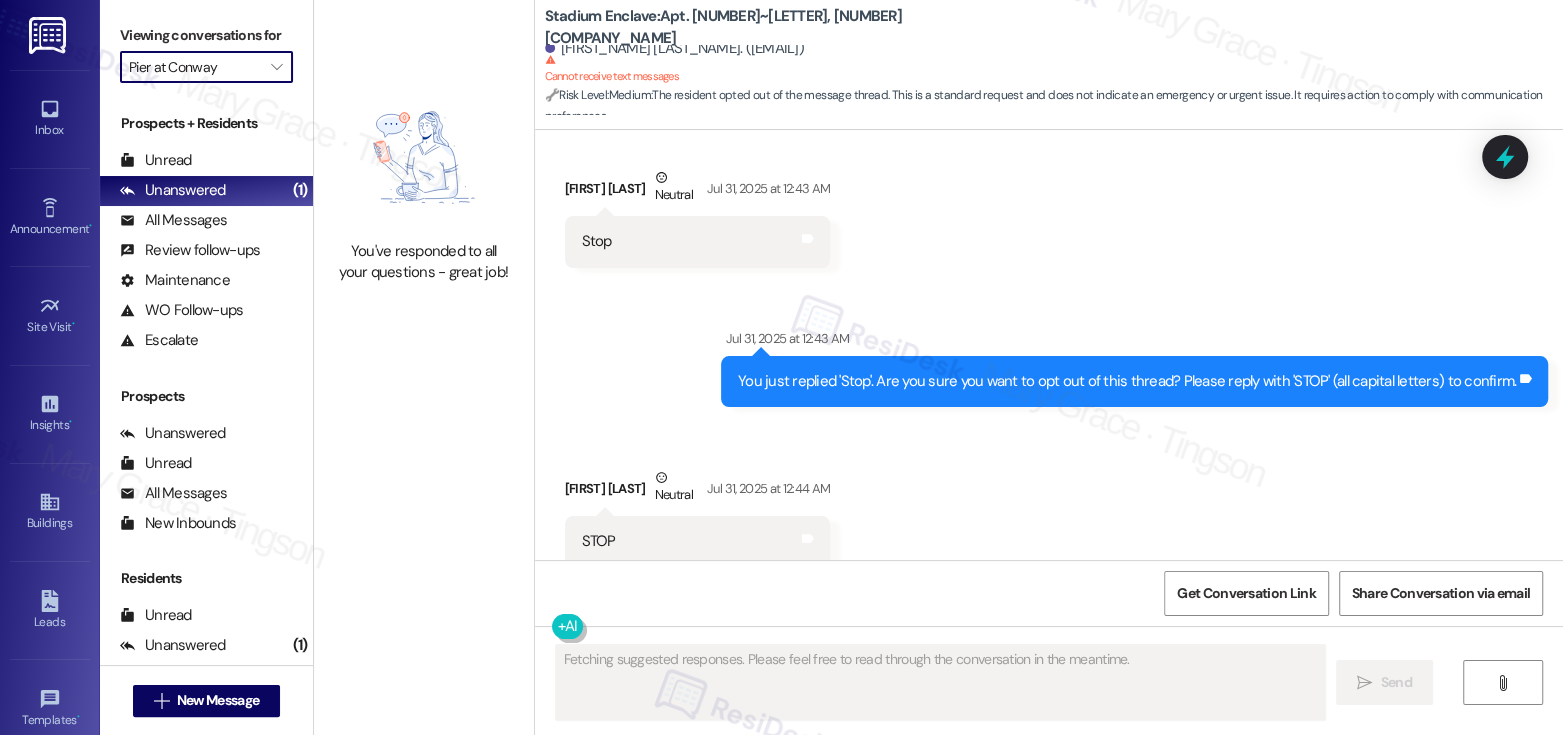 type on "One Ten" 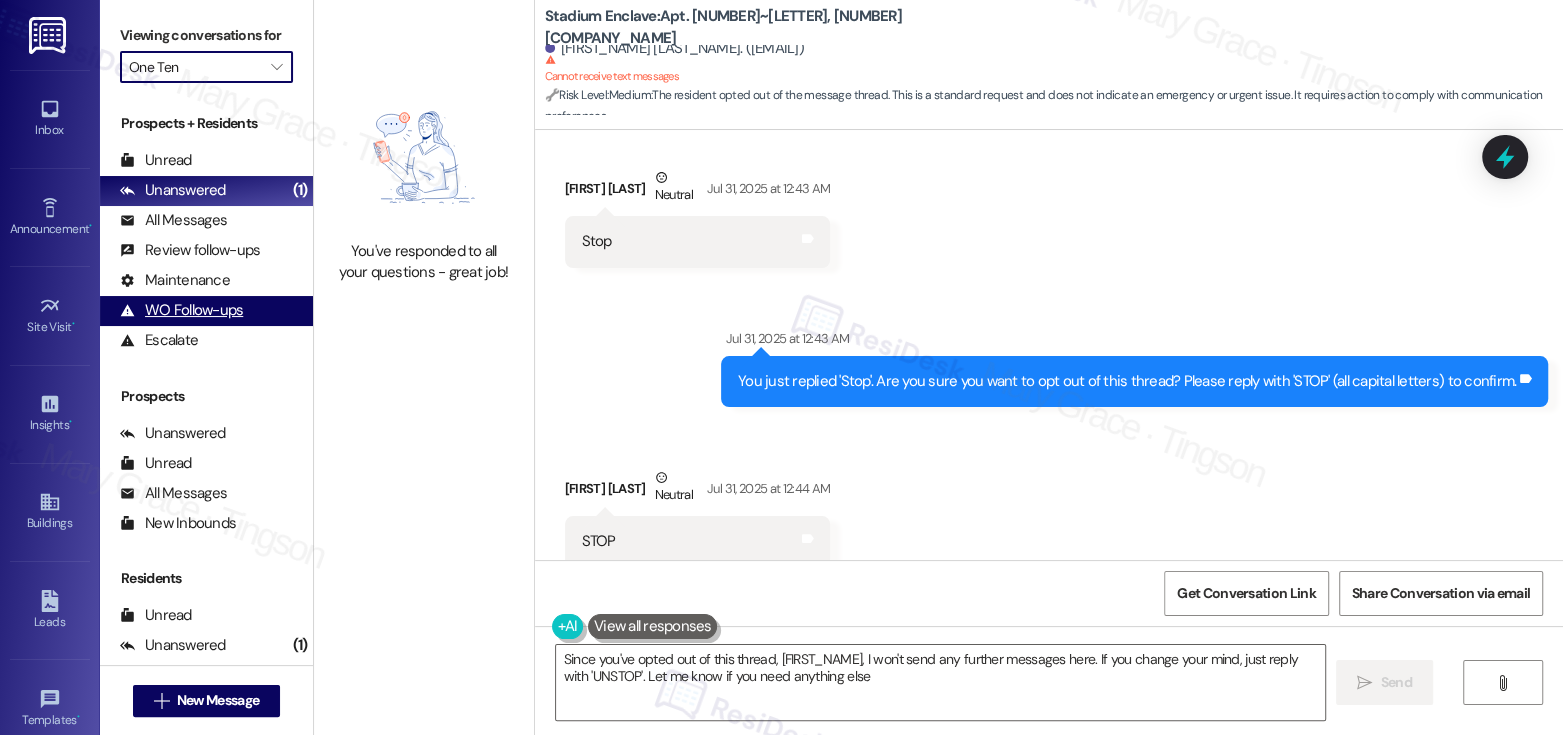 type on "Since you've opted out of this thread, [FIRST], I won't send any further messages here. If you change your mind, just reply with 'UNSTOP'. Let me know if you need anything else!" 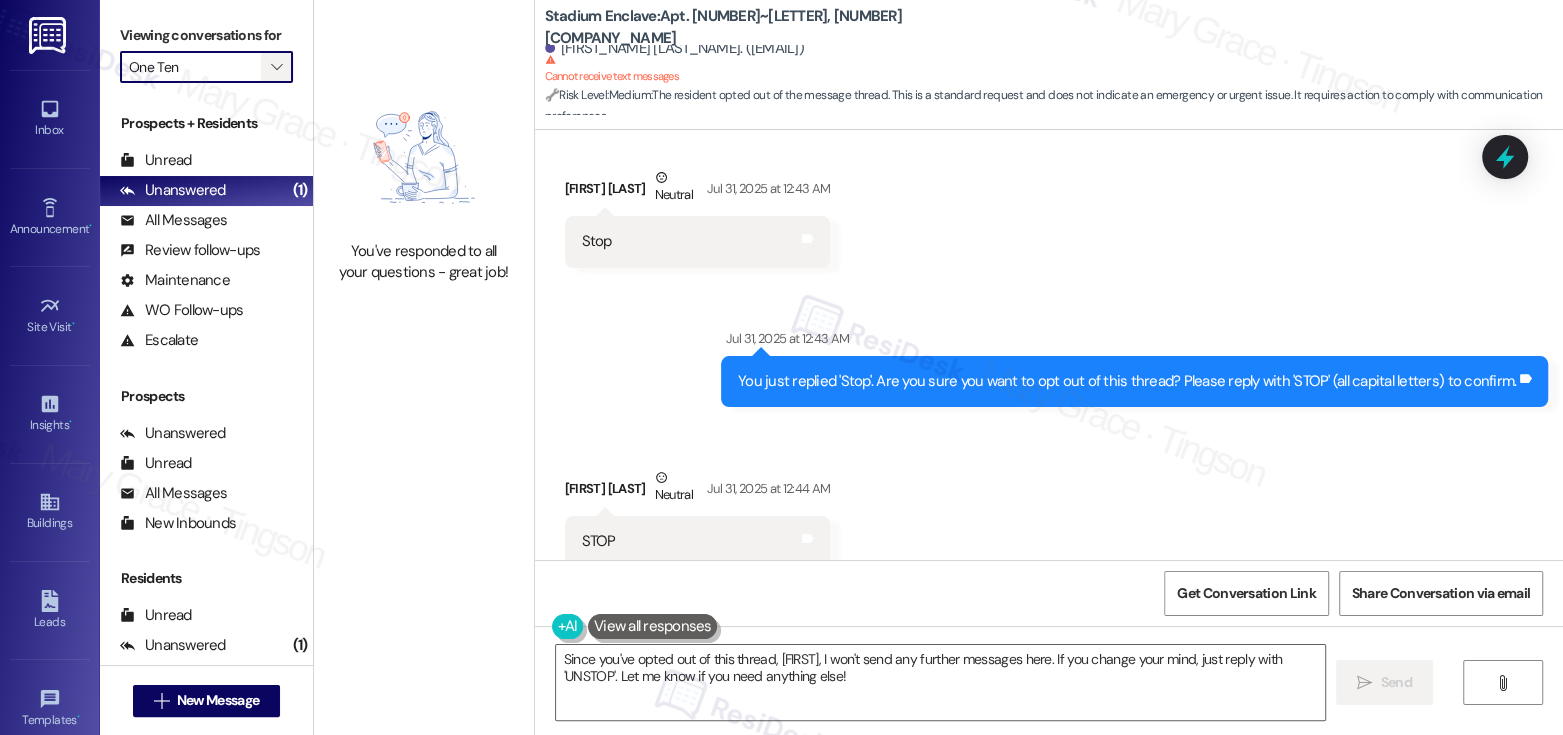 click on "" at bounding box center (277, 67) 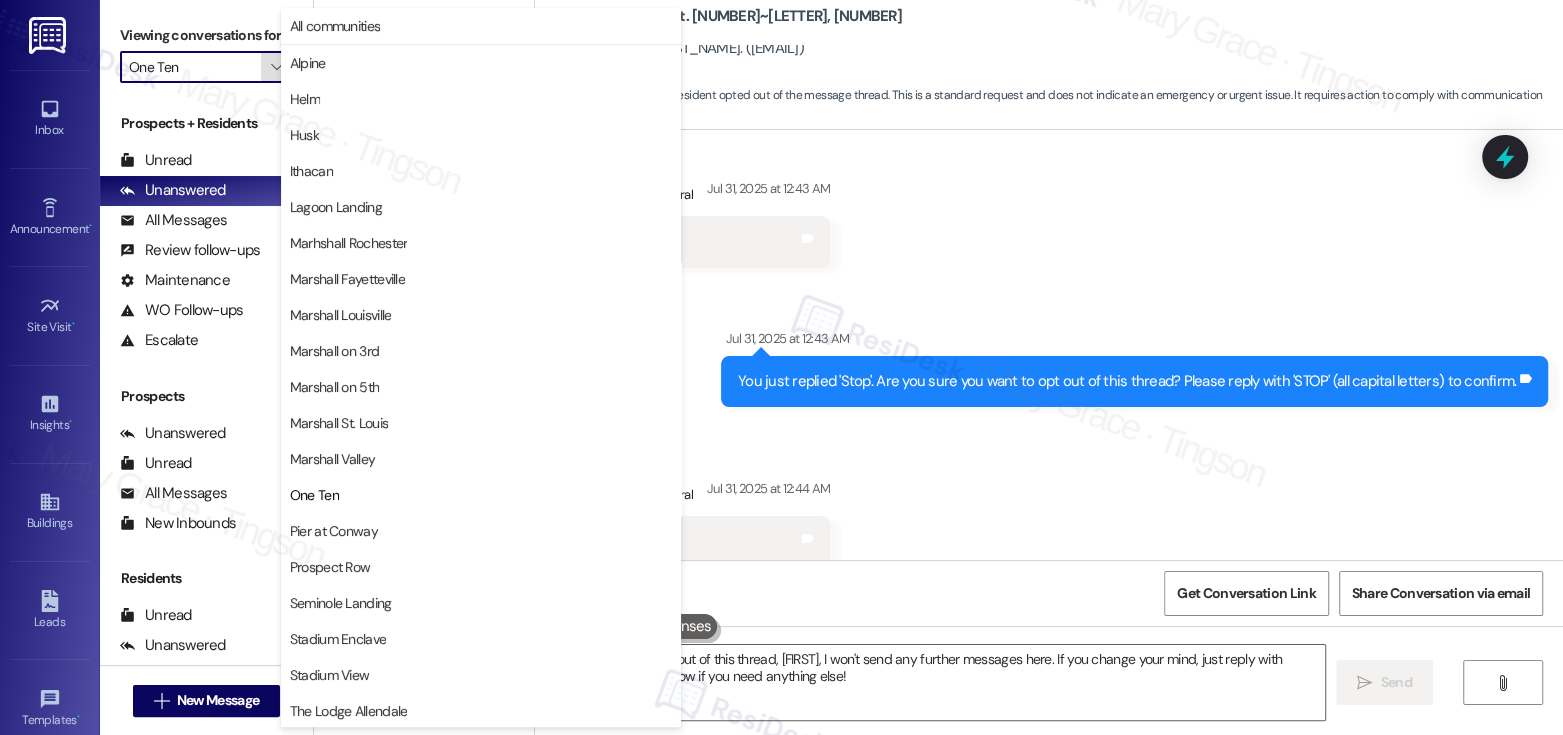 scroll, scrollTop: 38, scrollLeft: 0, axis: vertical 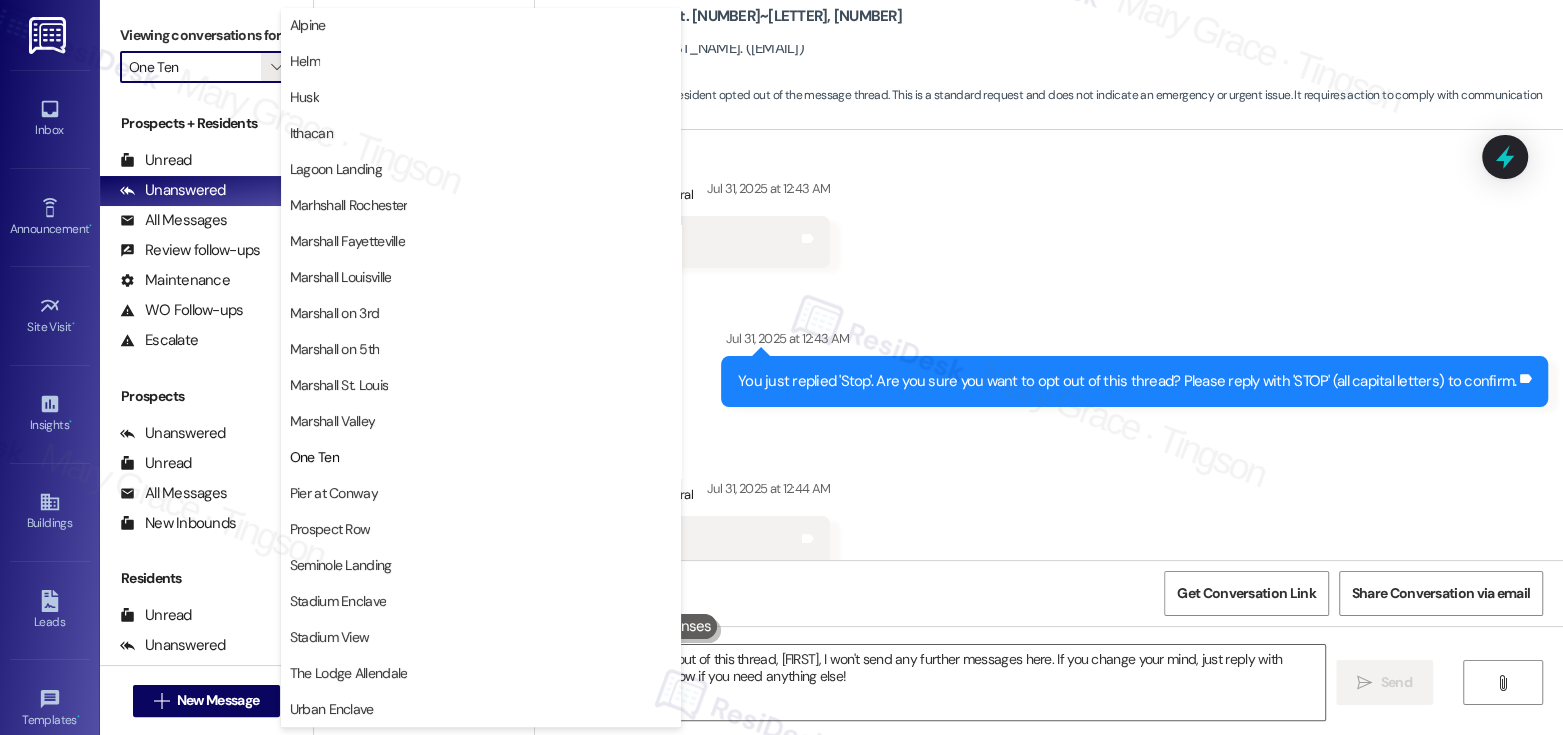 click on "Marshall Valley" at bounding box center [333, 421] 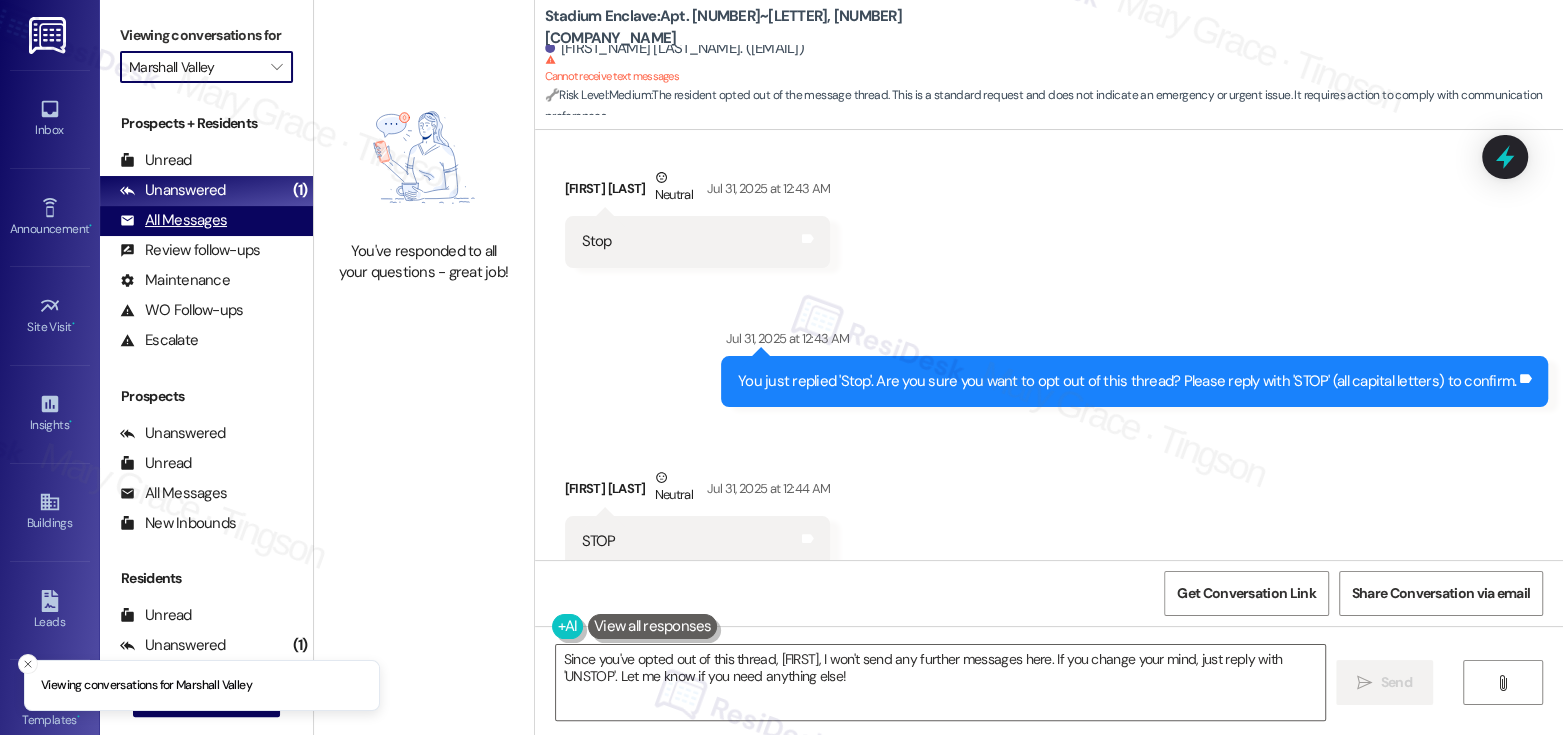 click on "All Messages" at bounding box center [173, 220] 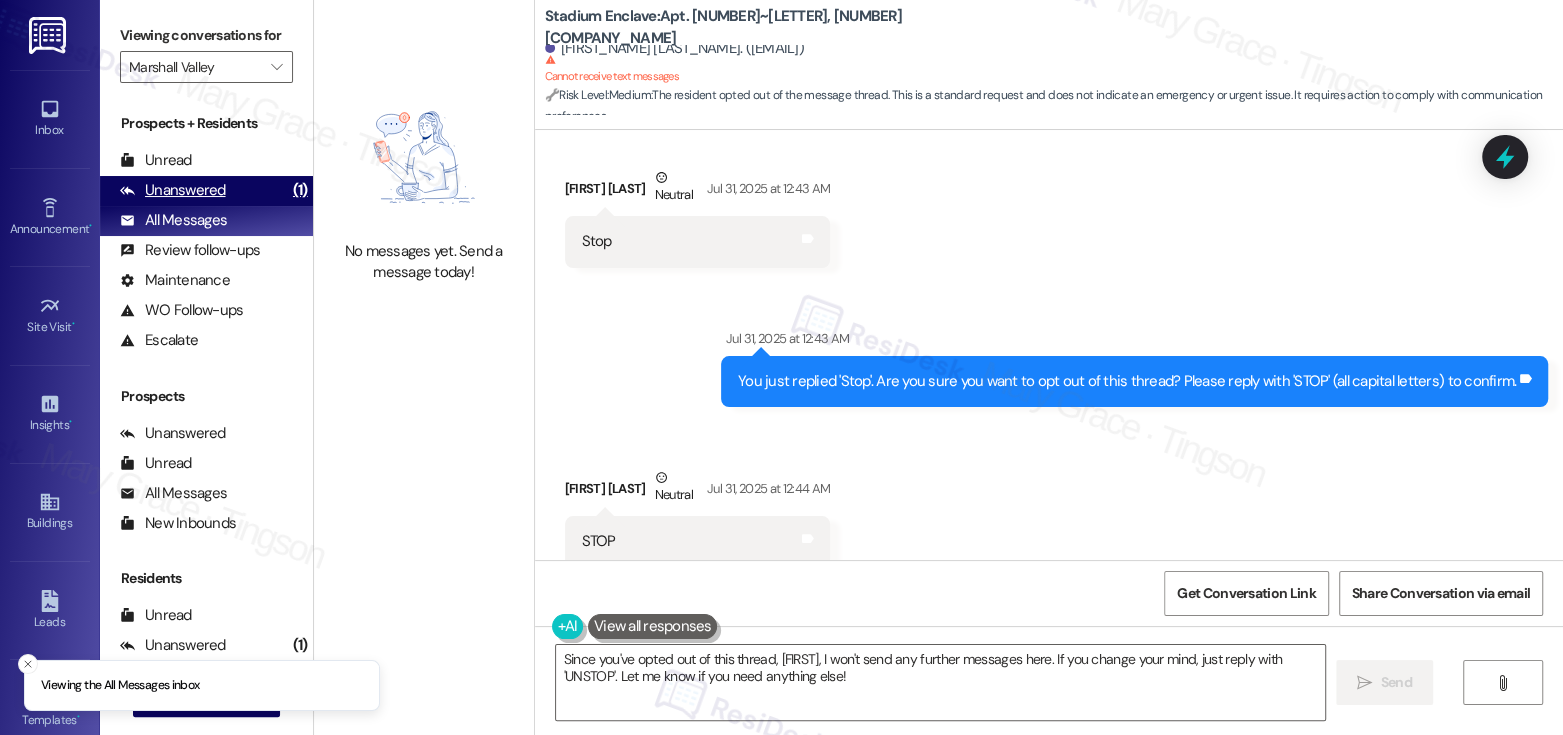 click on "Unanswered" at bounding box center [173, 190] 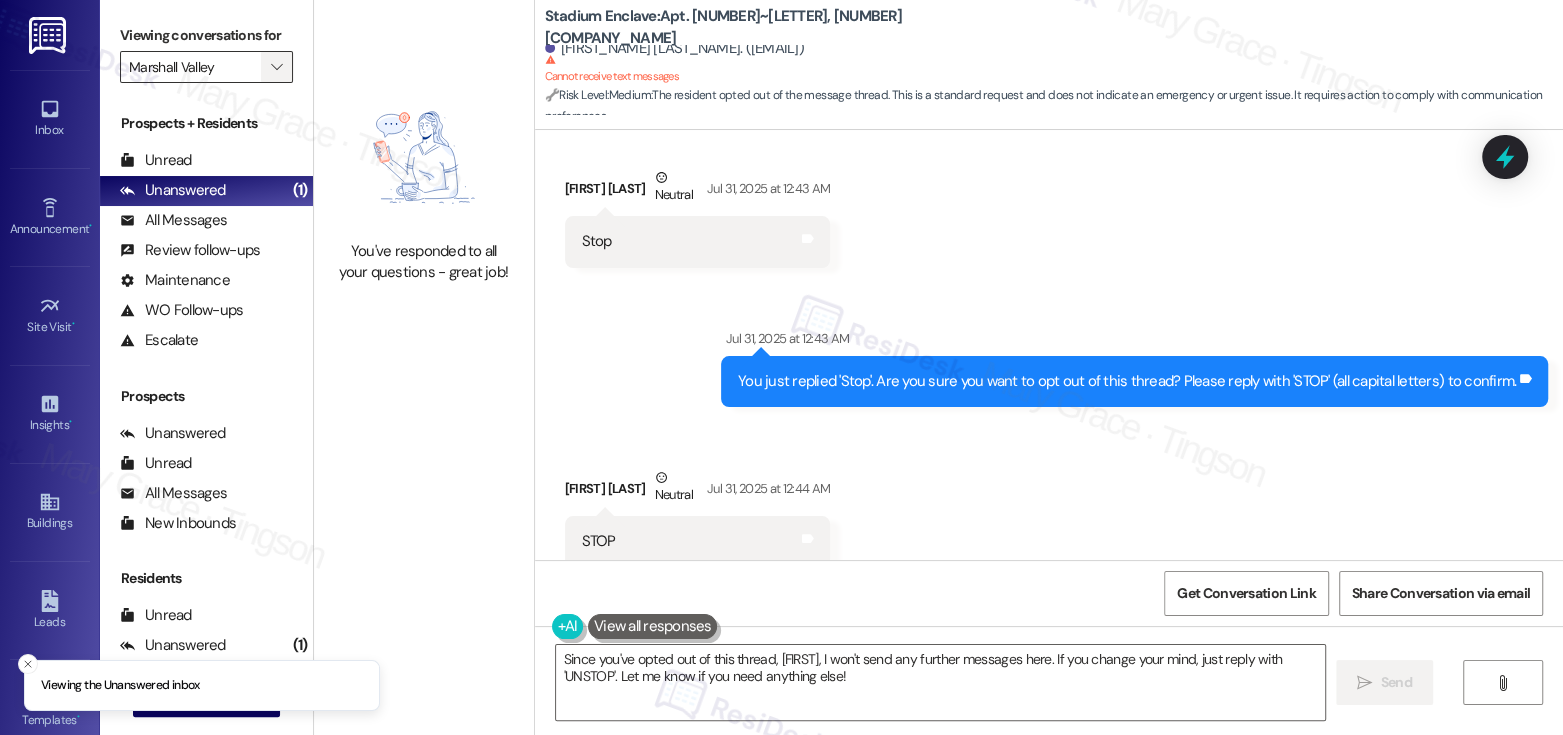 click on "" at bounding box center (276, 67) 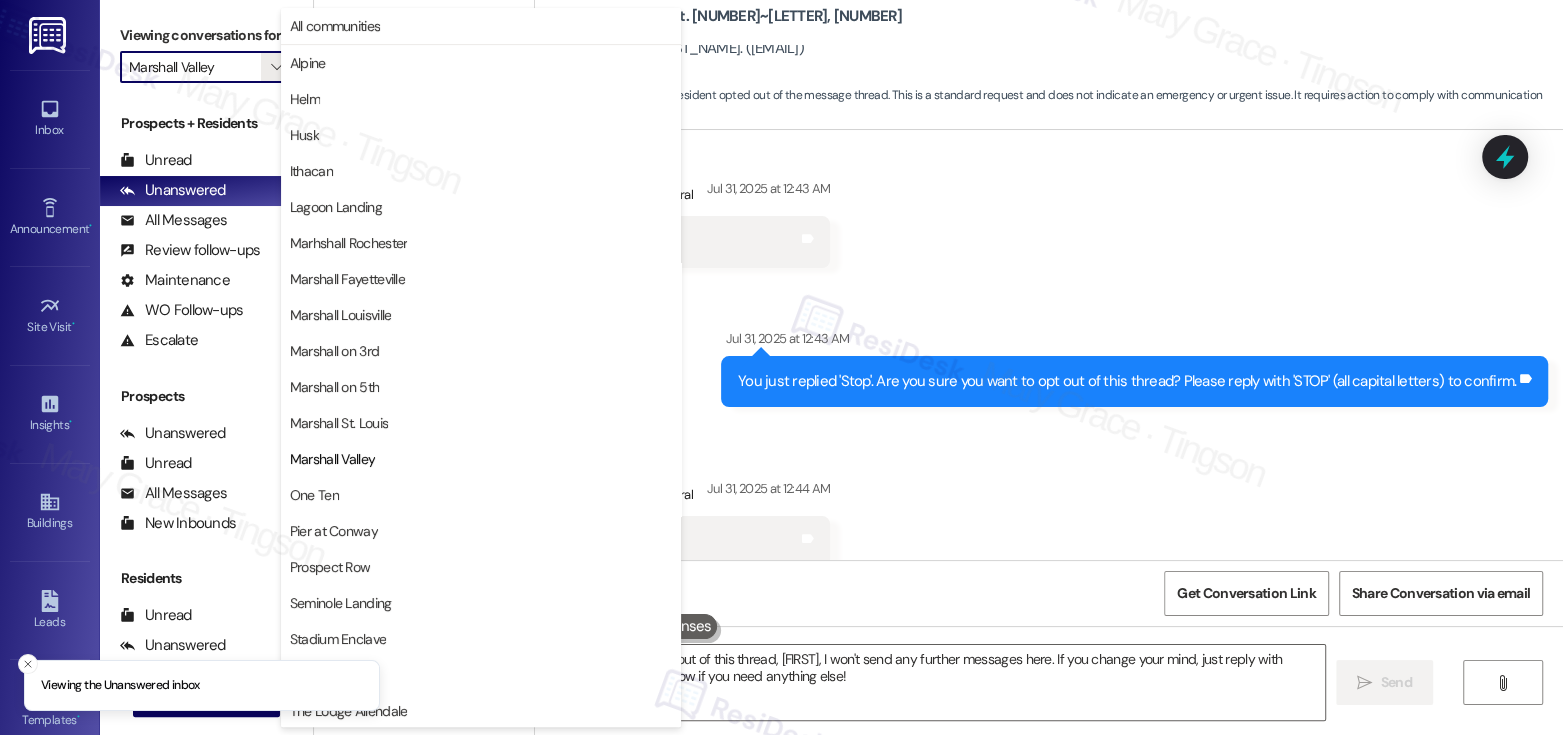 scroll, scrollTop: 38, scrollLeft: 0, axis: vertical 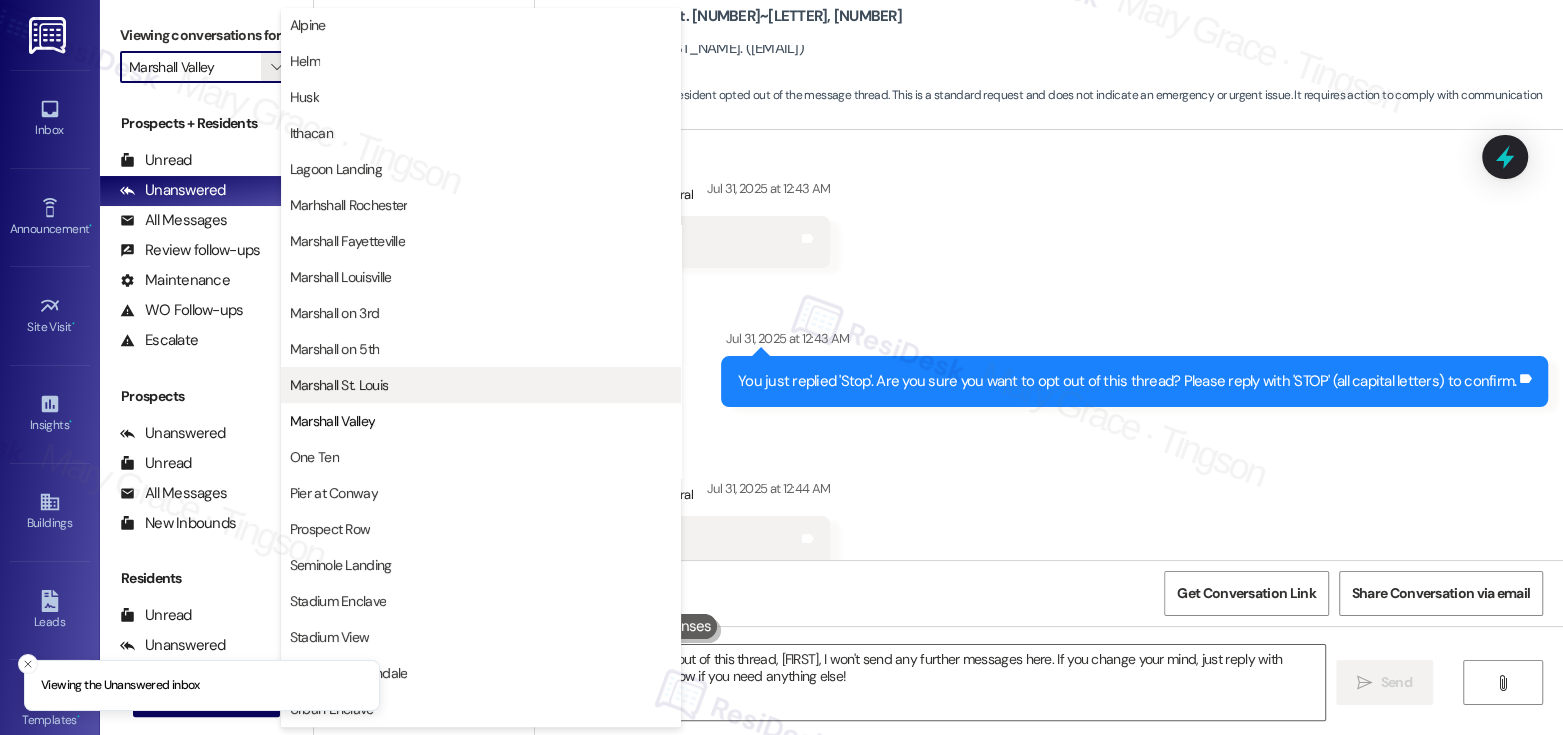 click on "Marshall St. Louis" at bounding box center (481, 385) 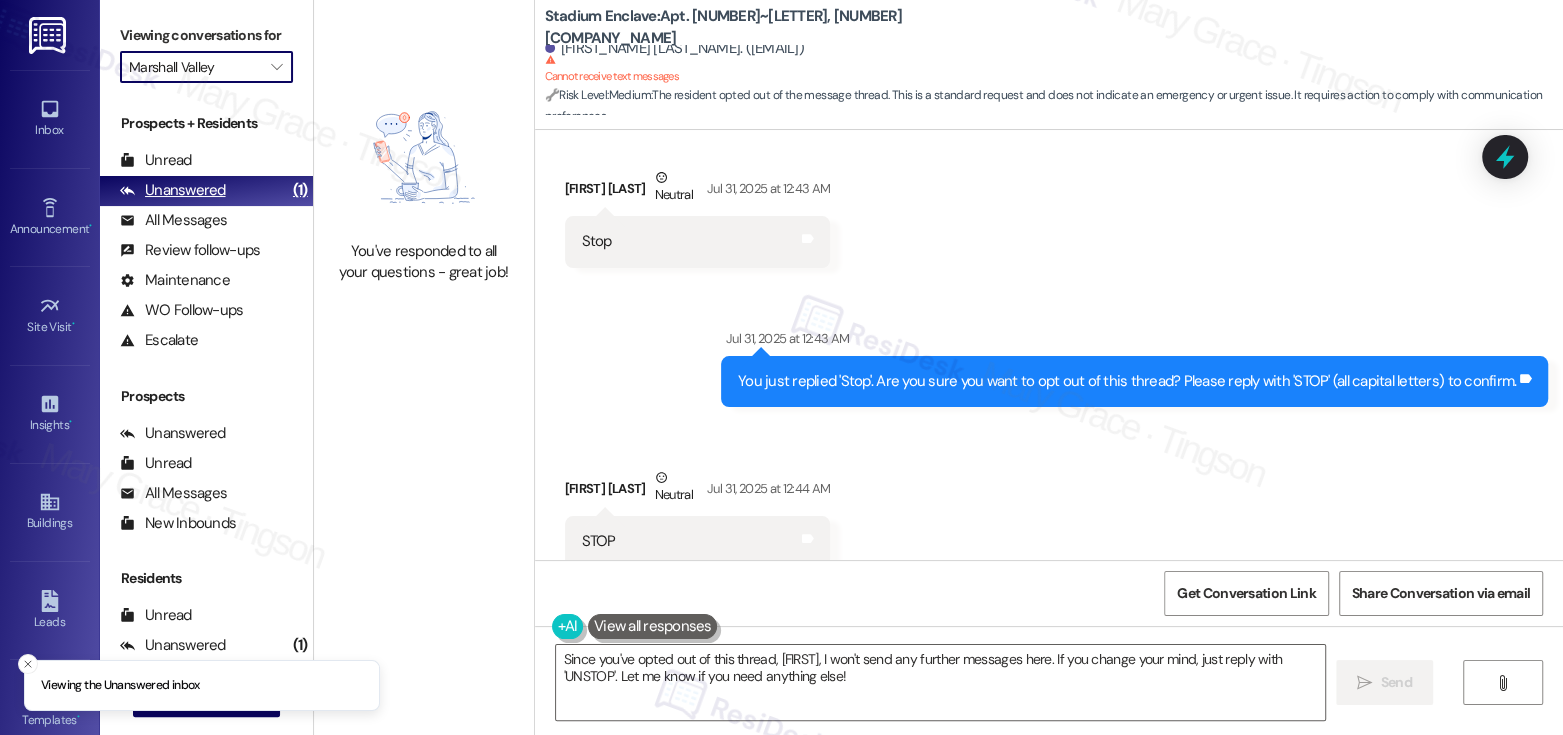 type on "Marshall St. Louis" 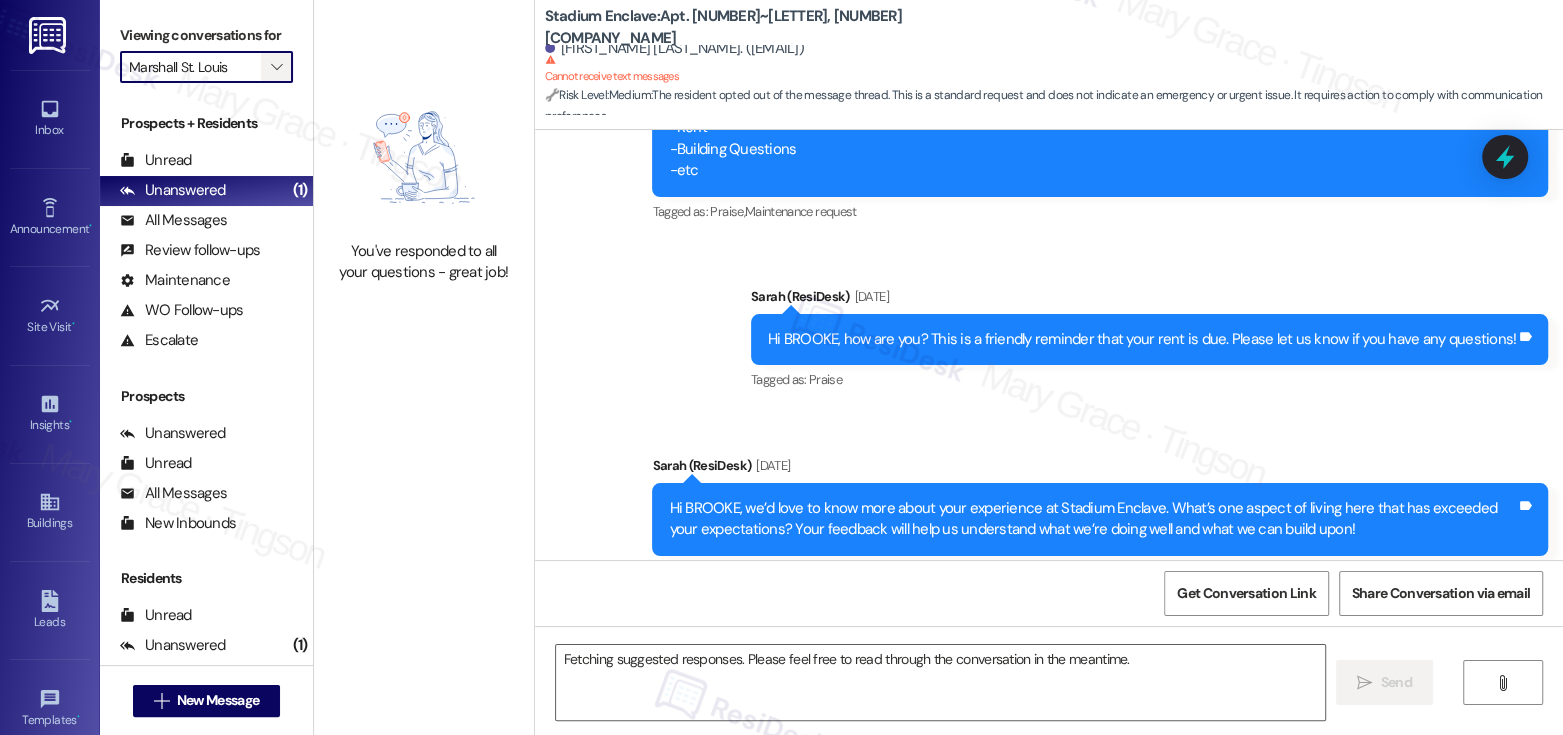 click on "" at bounding box center (276, 67) 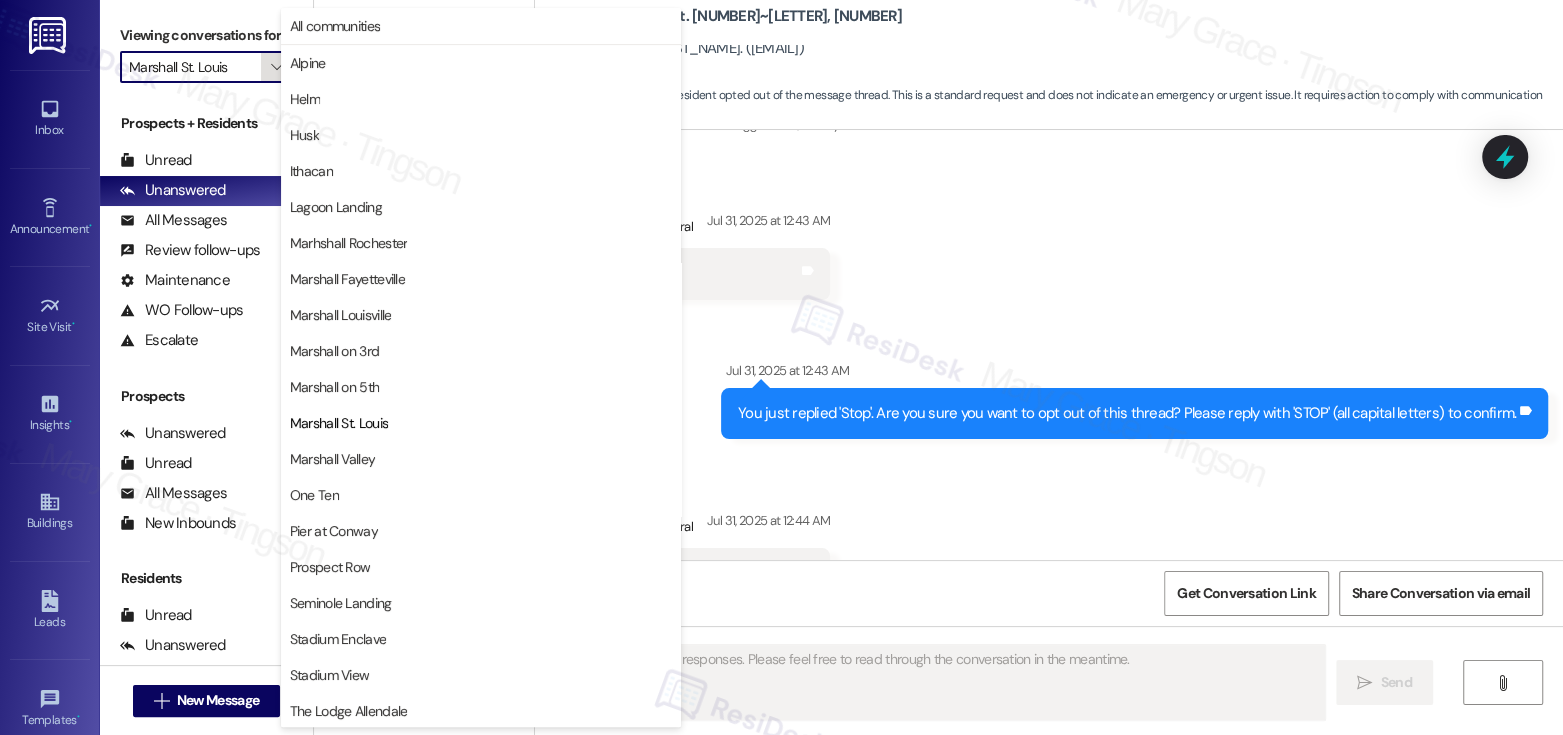 scroll, scrollTop: 5100, scrollLeft: 0, axis: vertical 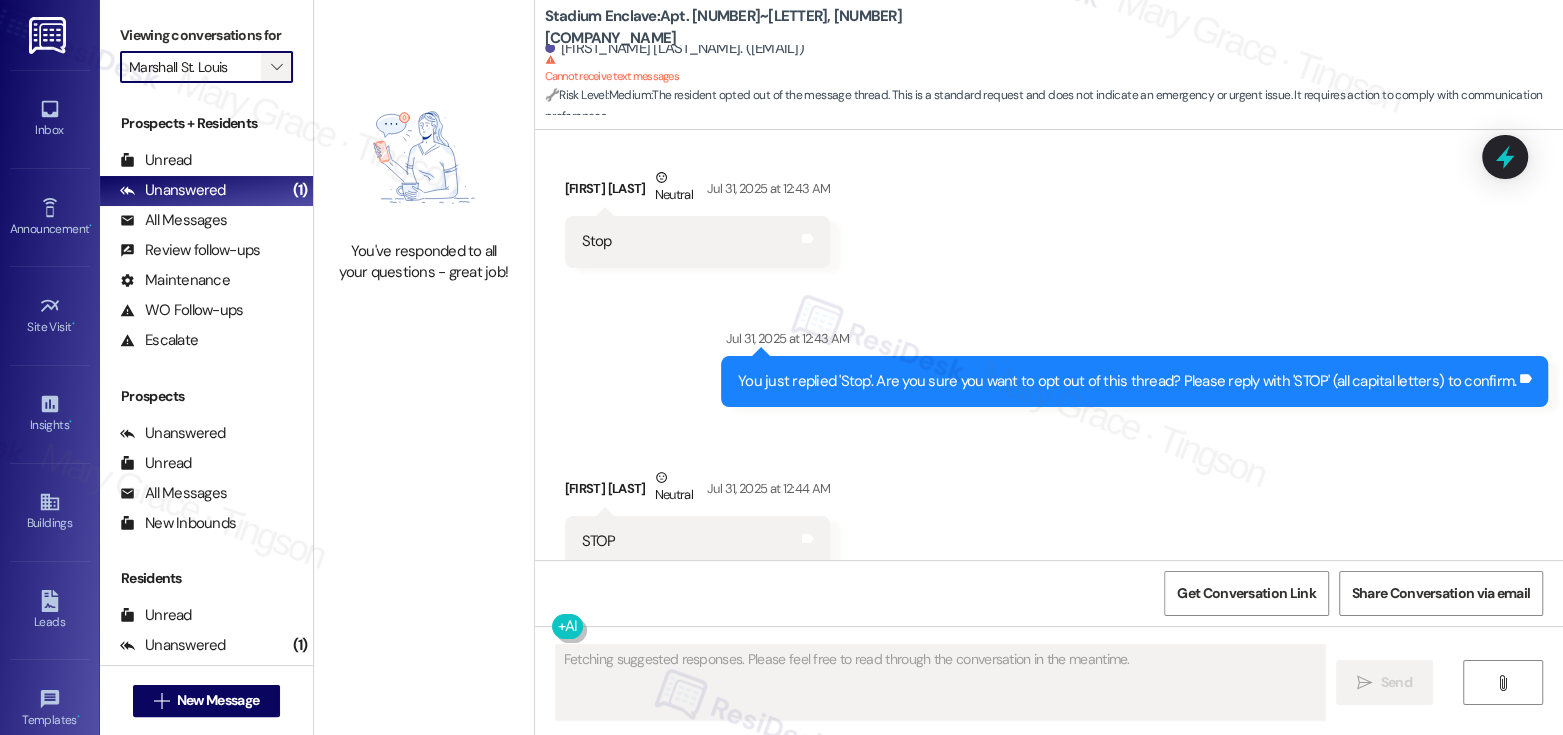 click on "" at bounding box center (276, 67) 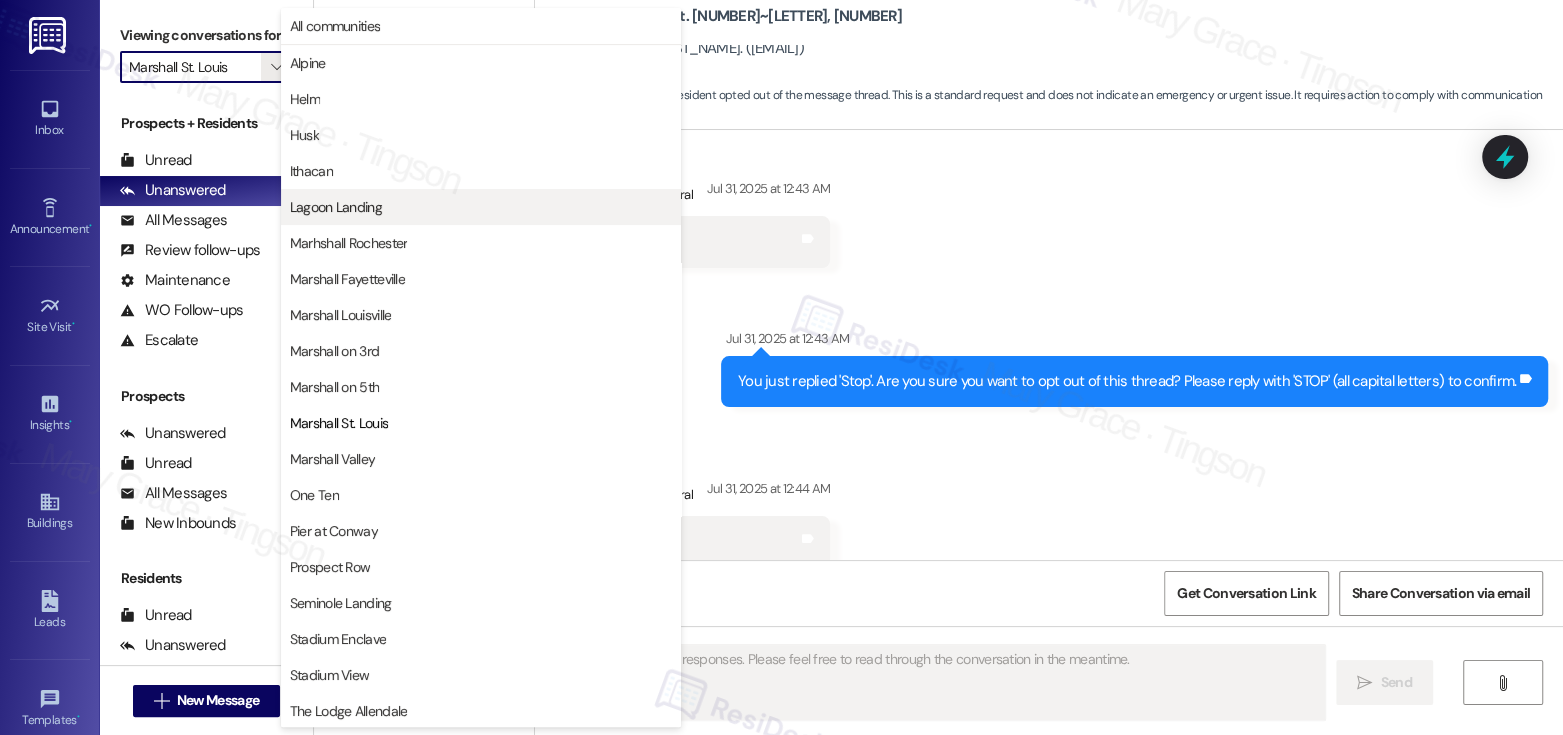 scroll, scrollTop: 38, scrollLeft: 0, axis: vertical 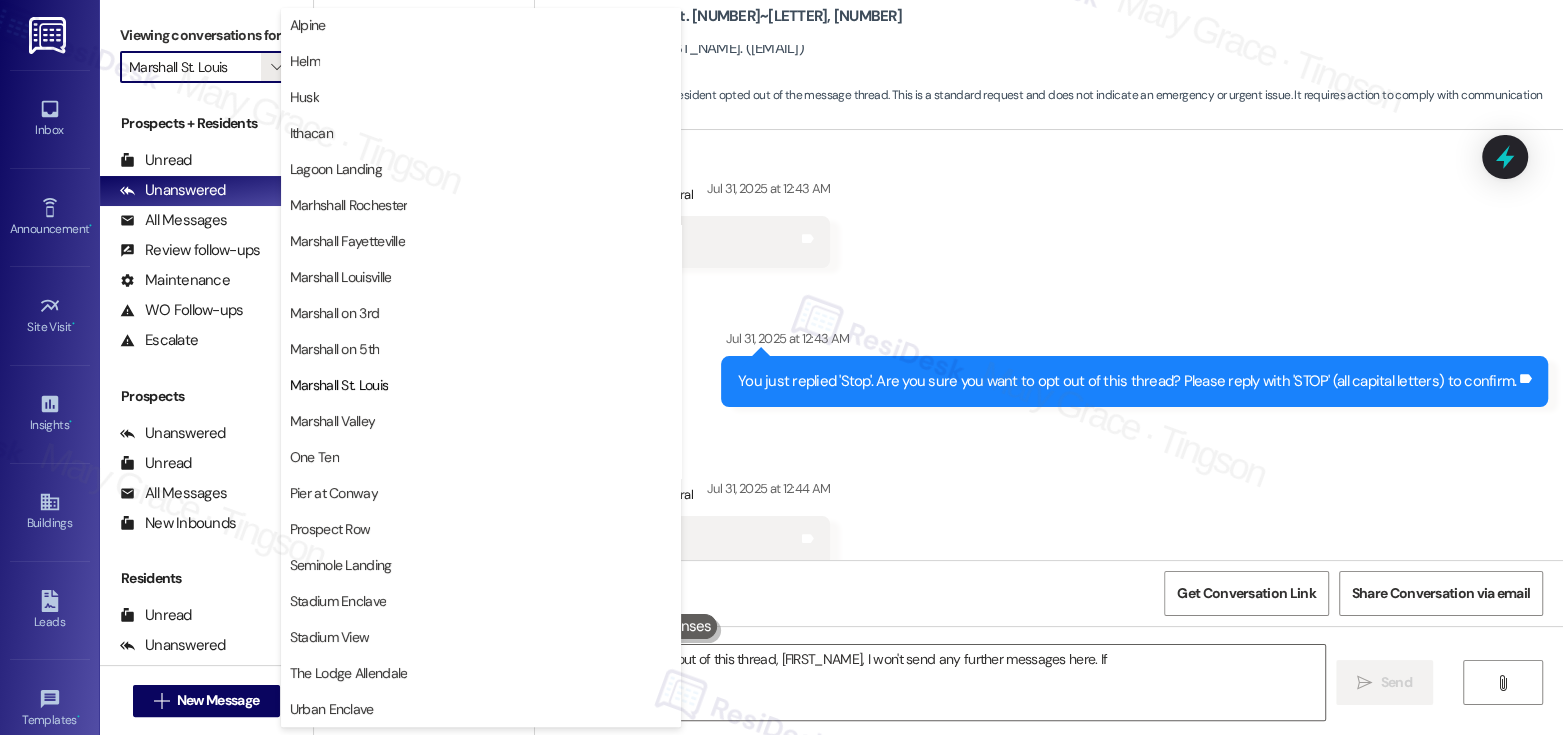 click on "Marshall on 5th" at bounding box center [481, 349] 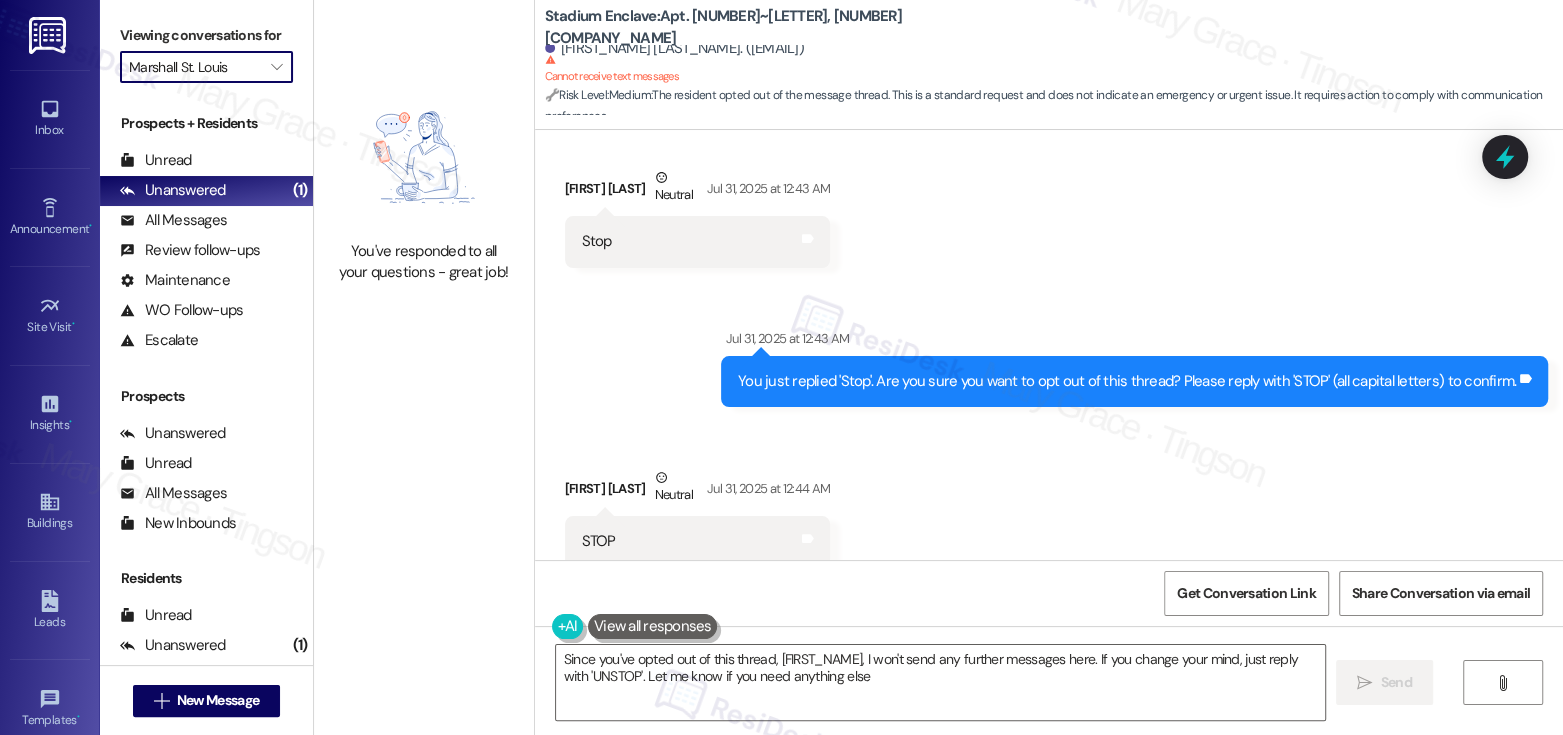 type on "Since you've opted out of this thread, [FIRST], I won't send any further messages here. If you change your mind, just reply with 'UNSTOP'. Let me know if you need anything else!" 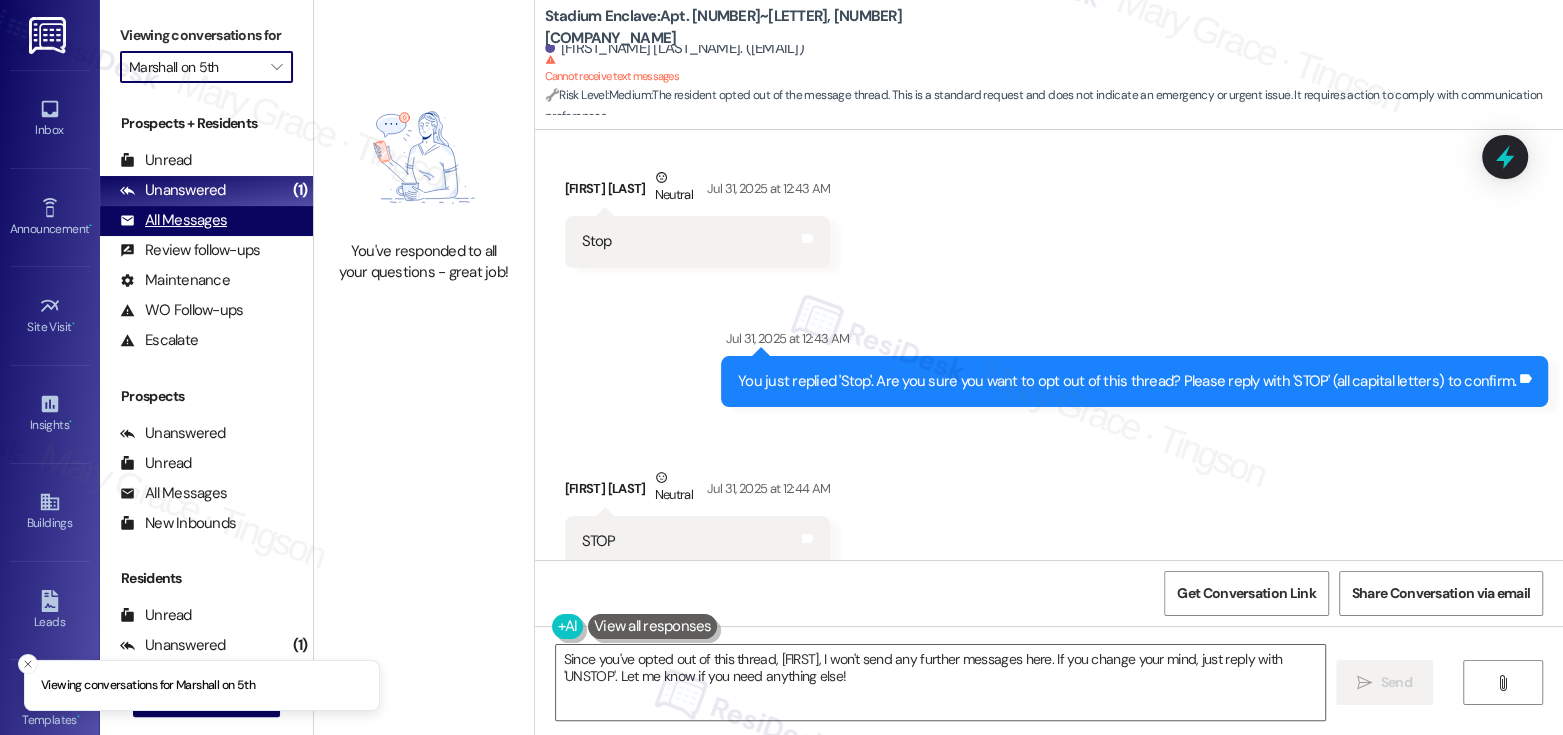 click on "All Messages" at bounding box center [173, 220] 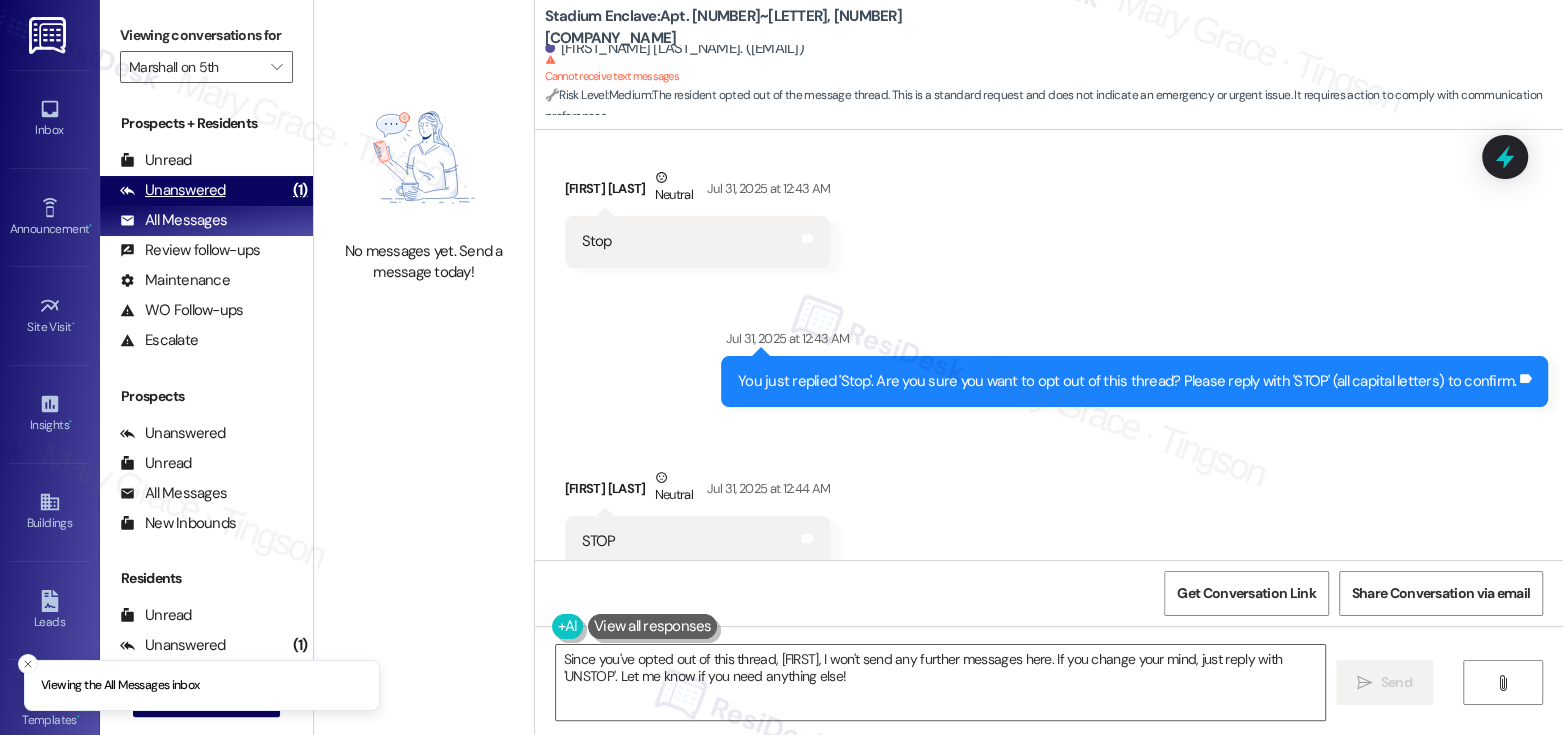 click on "Unanswered" at bounding box center (173, 190) 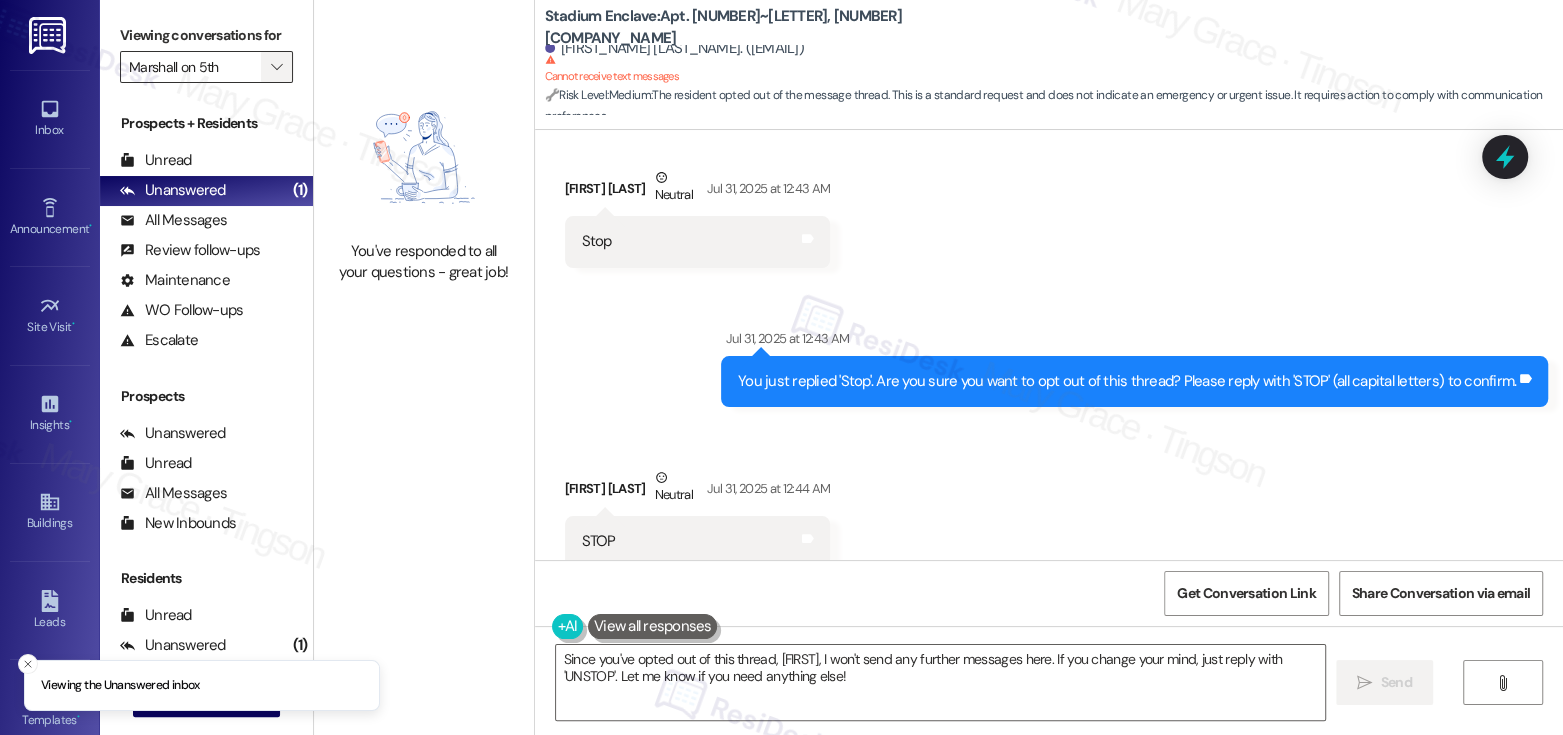 click on "" at bounding box center (276, 67) 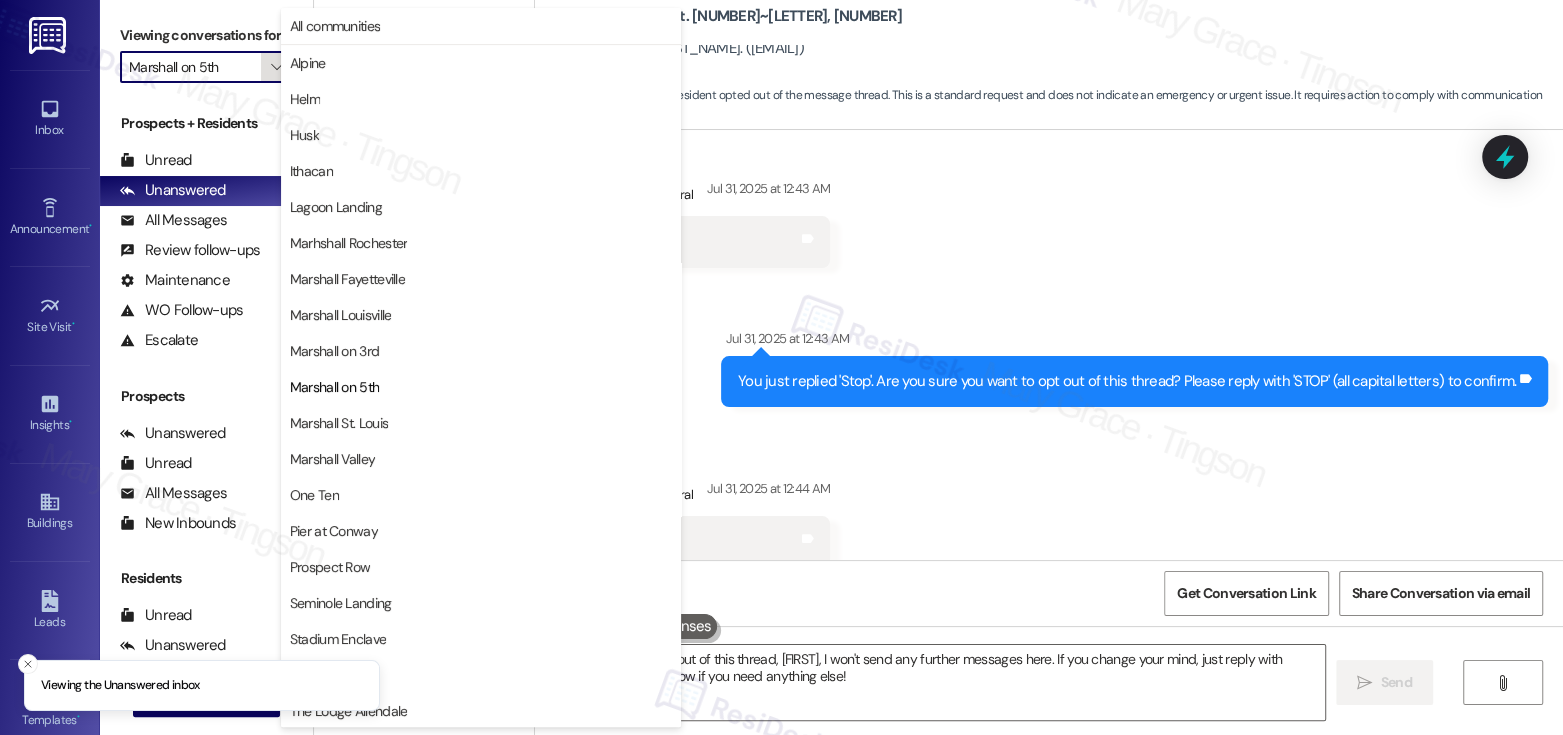 scroll, scrollTop: 38, scrollLeft: 0, axis: vertical 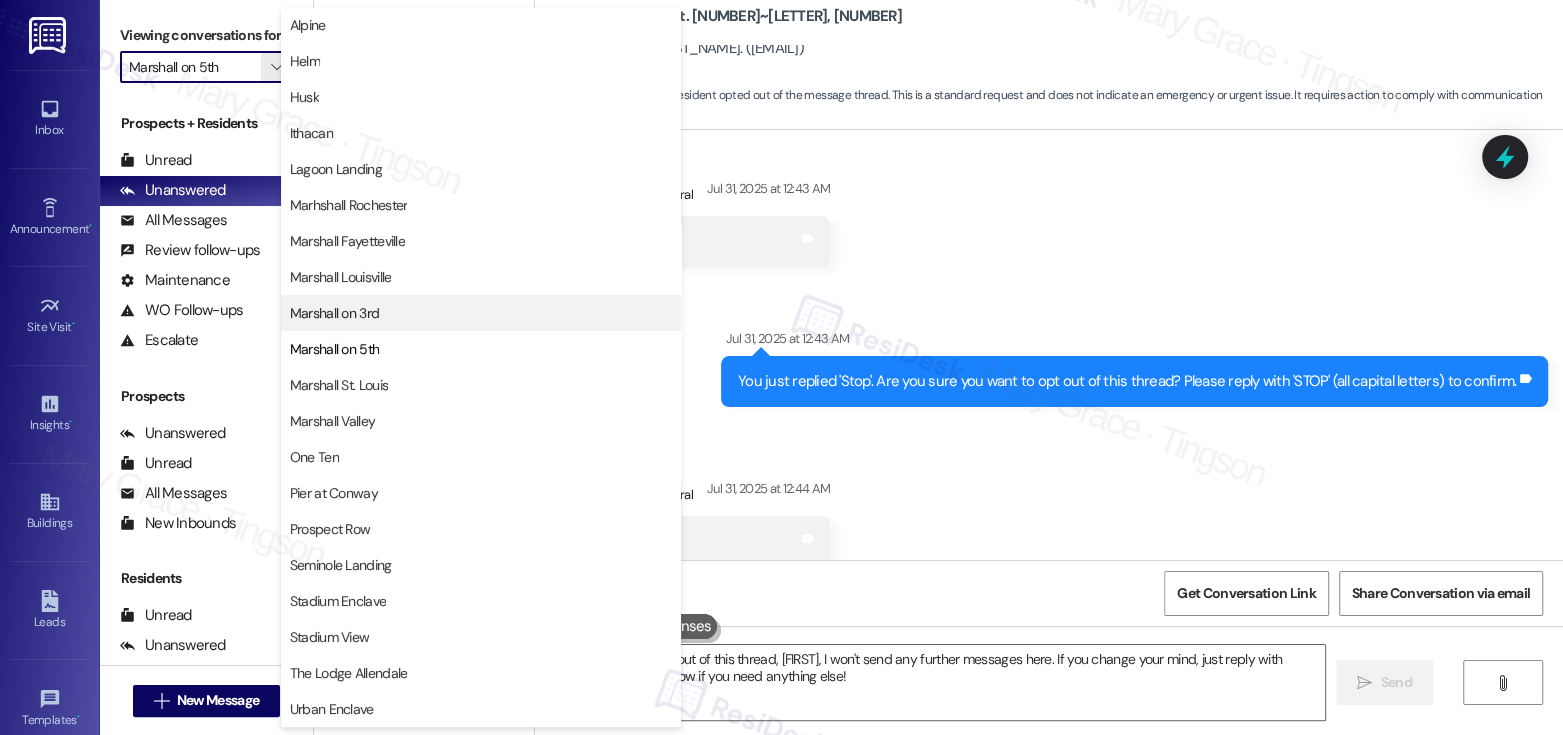 click on "Marshall on 3rd" at bounding box center (481, 313) 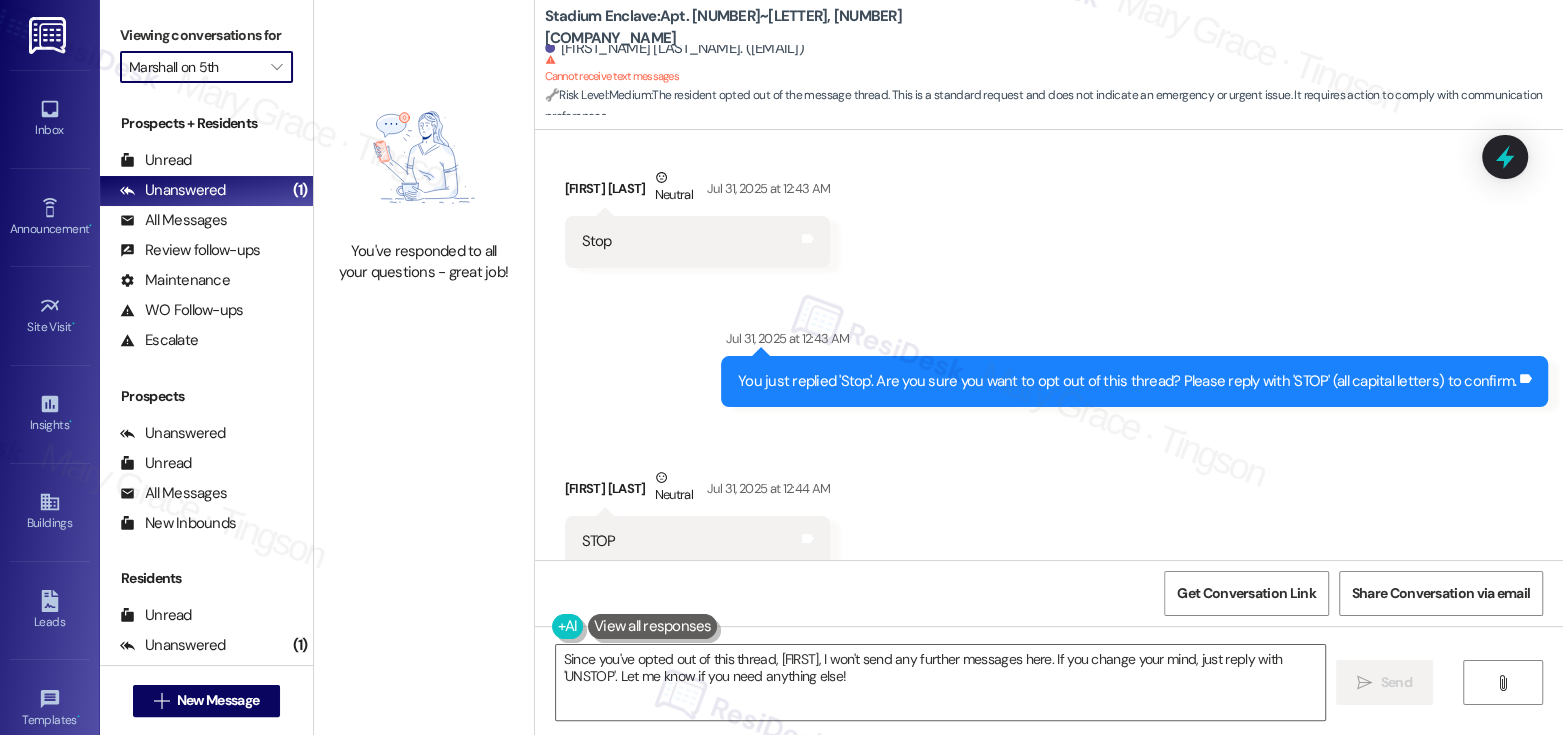 type on "Marshall on 3rd" 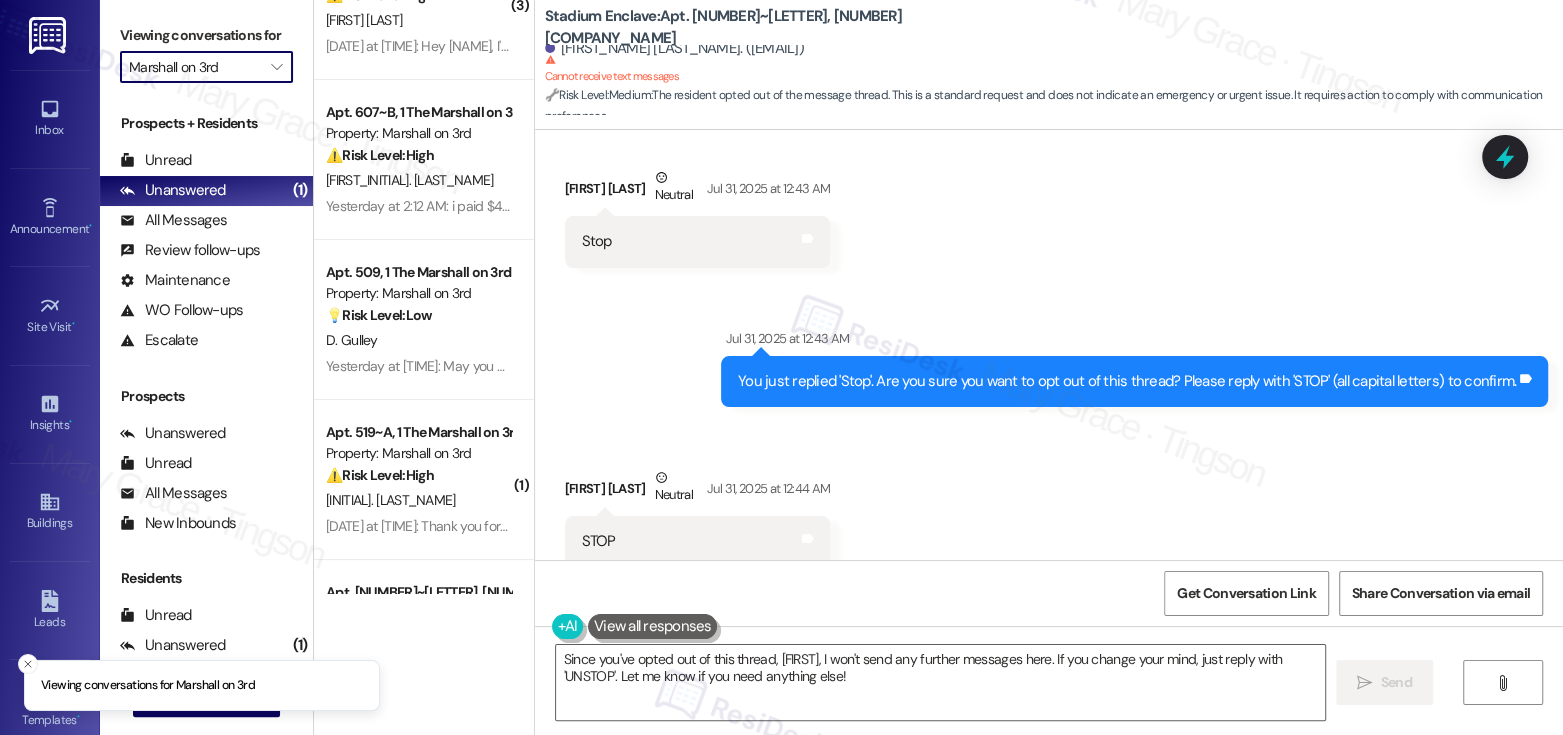 scroll, scrollTop: 207, scrollLeft: 0, axis: vertical 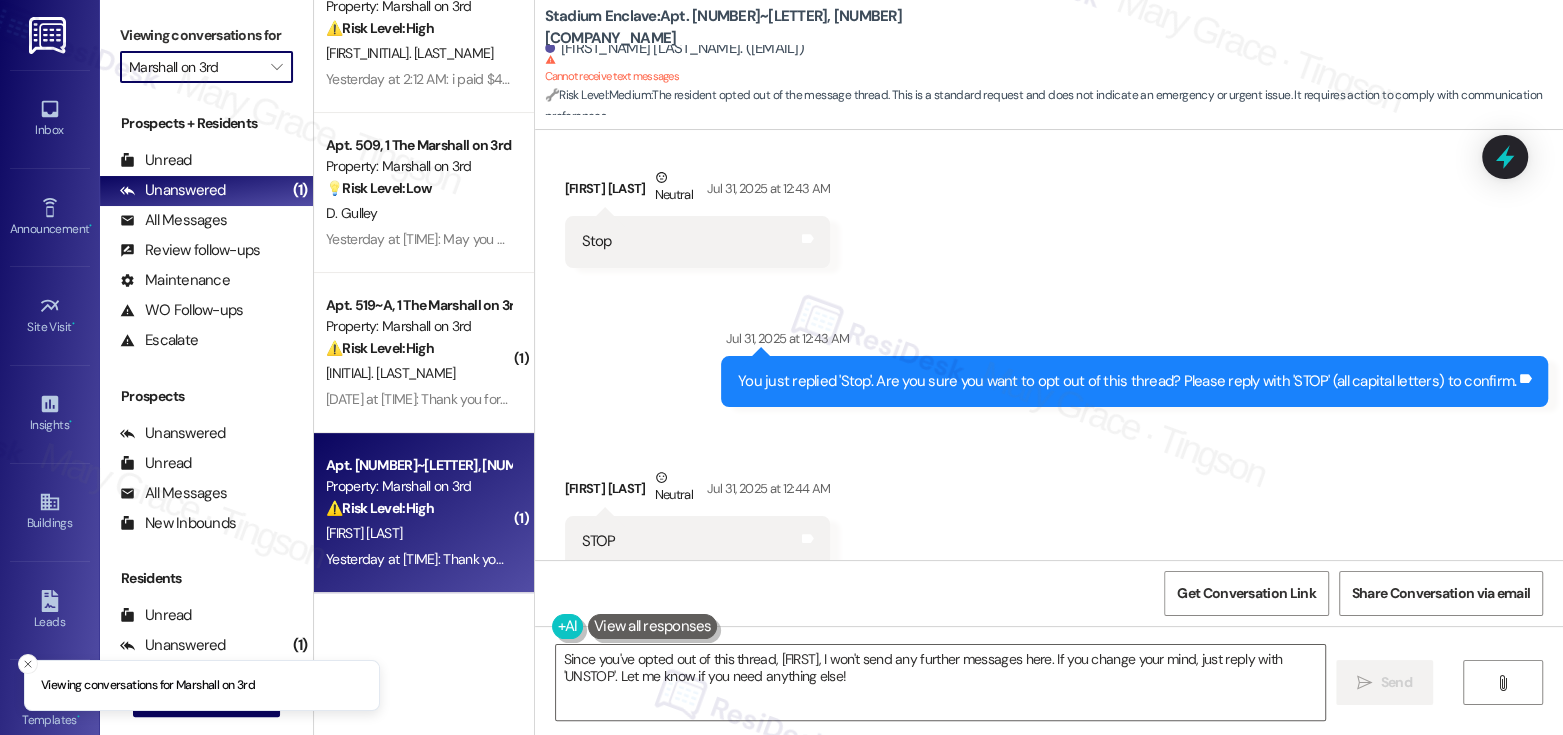 click on "[FIRST] [LAST]" at bounding box center [418, 533] 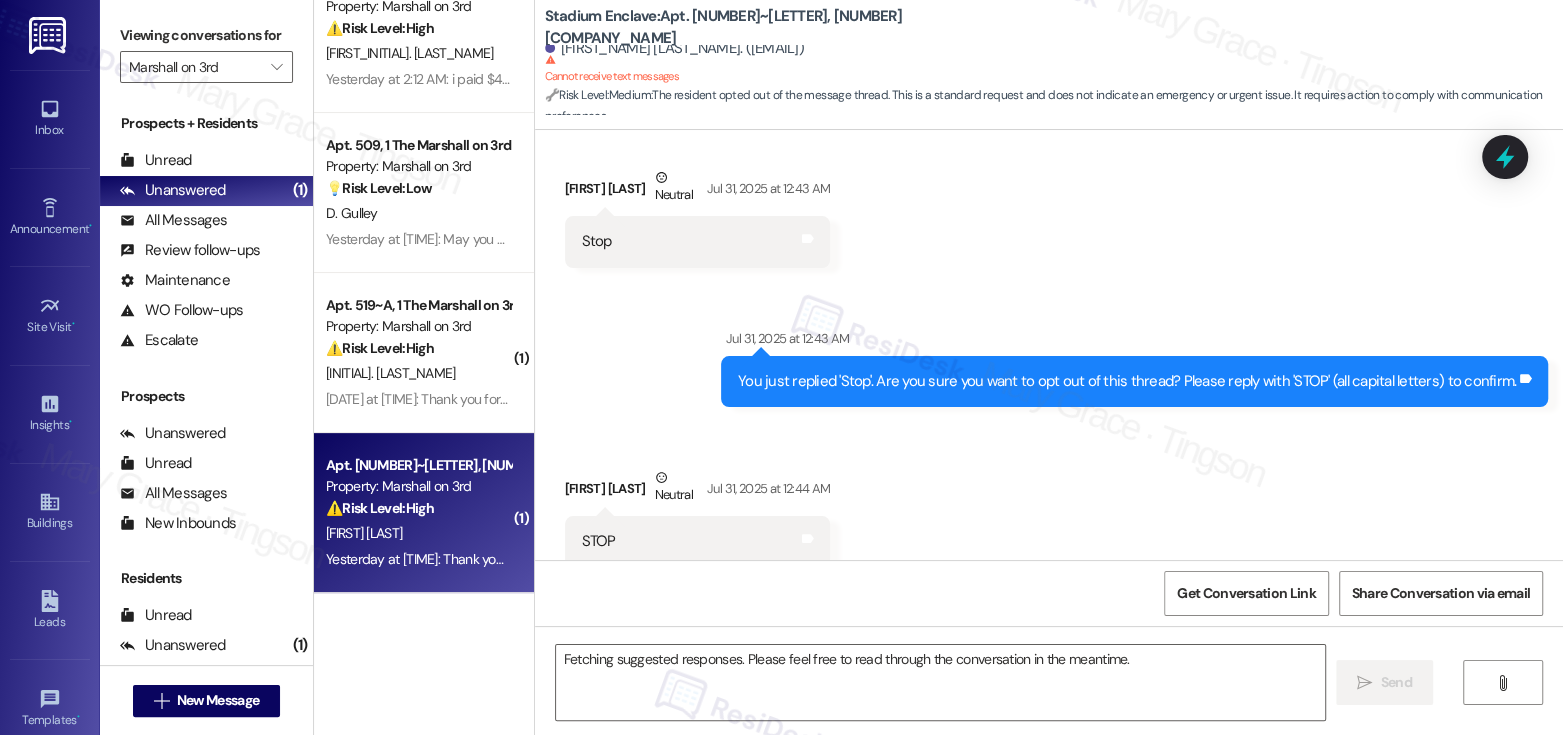 click on "[FIRST] [LAST]" at bounding box center (418, 533) 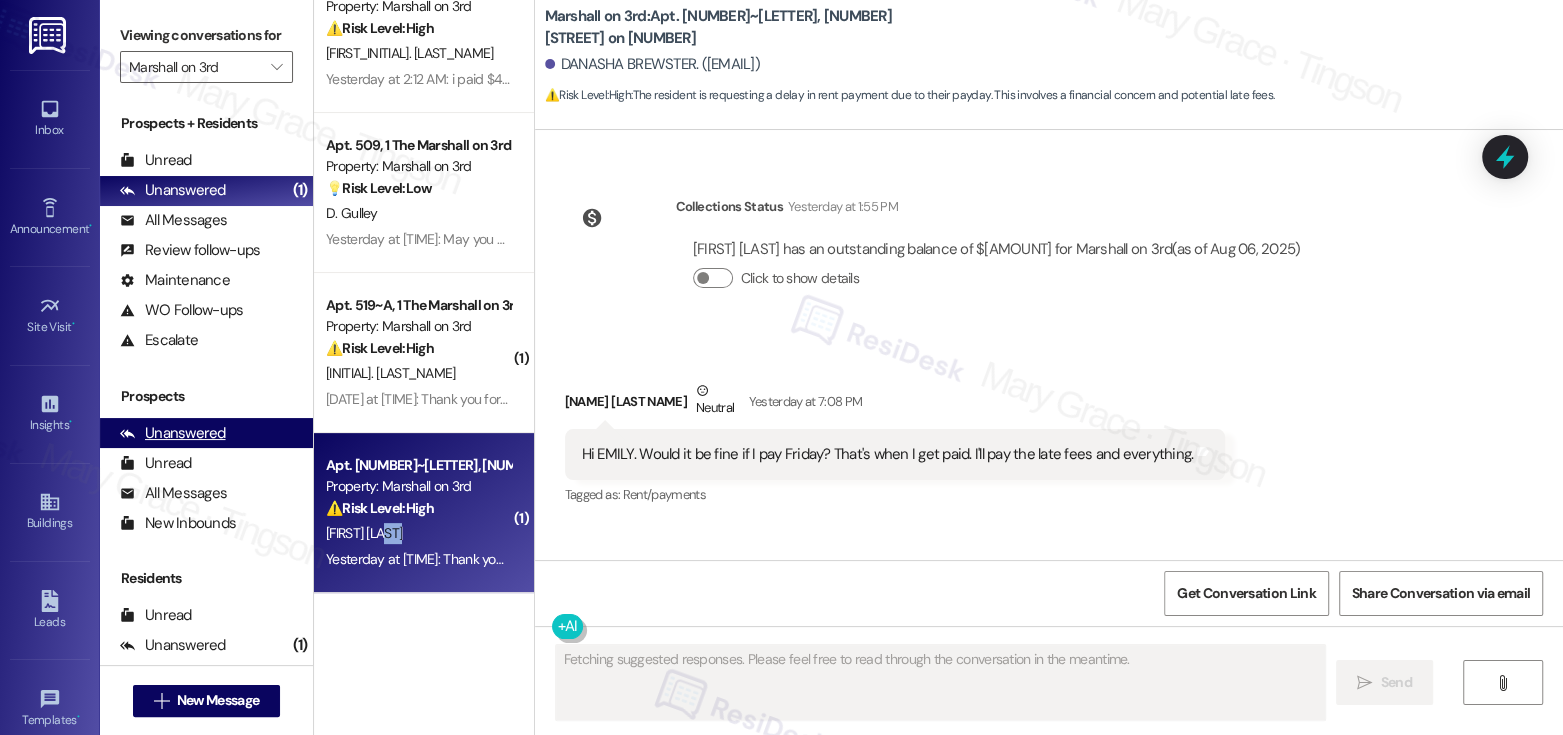 scroll, scrollTop: 458, scrollLeft: 0, axis: vertical 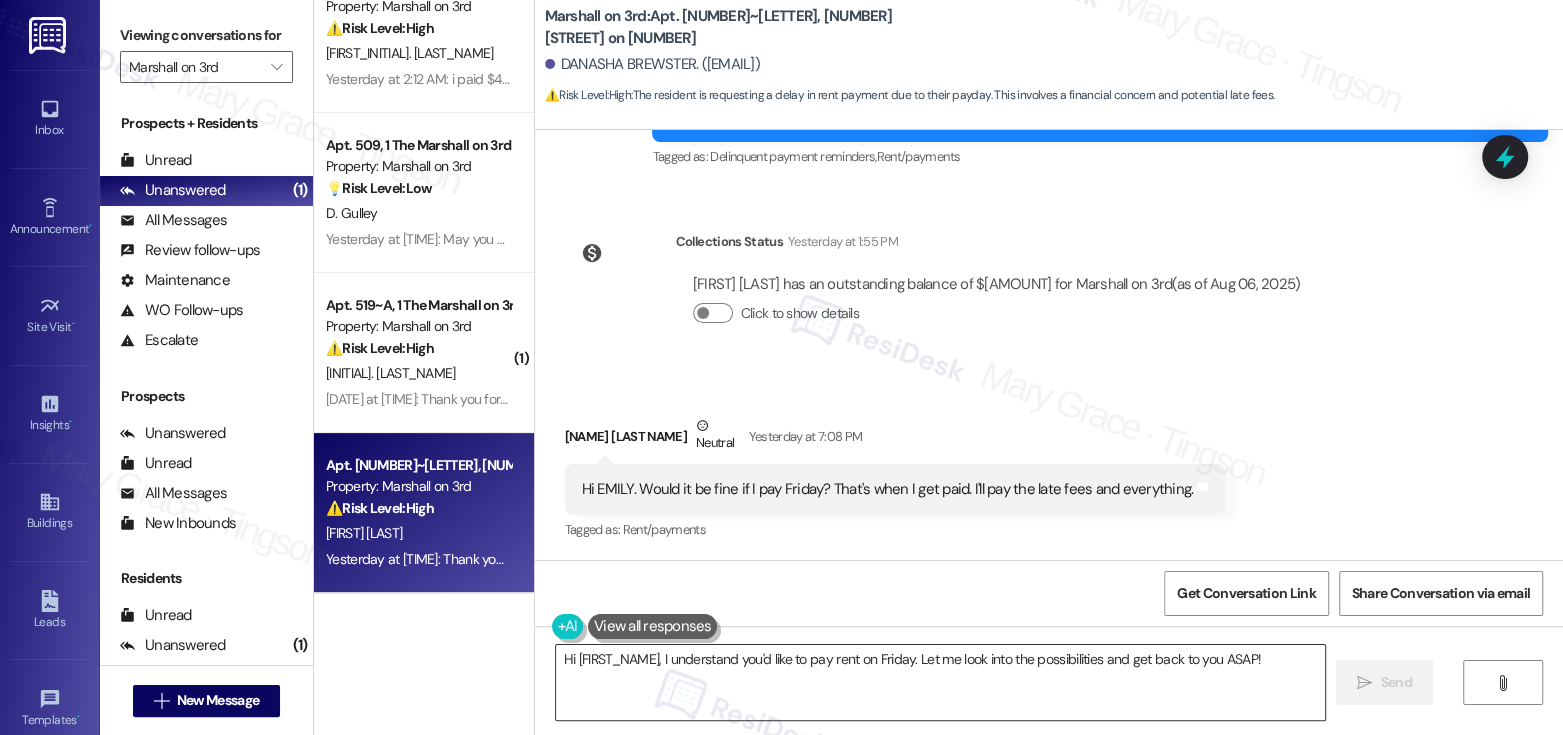 click on "Hi [FIRST_NAME], I understand you'd like to pay rent on Friday. Let me look into the possibilities and get back to you ASAP!" at bounding box center [940, 682] 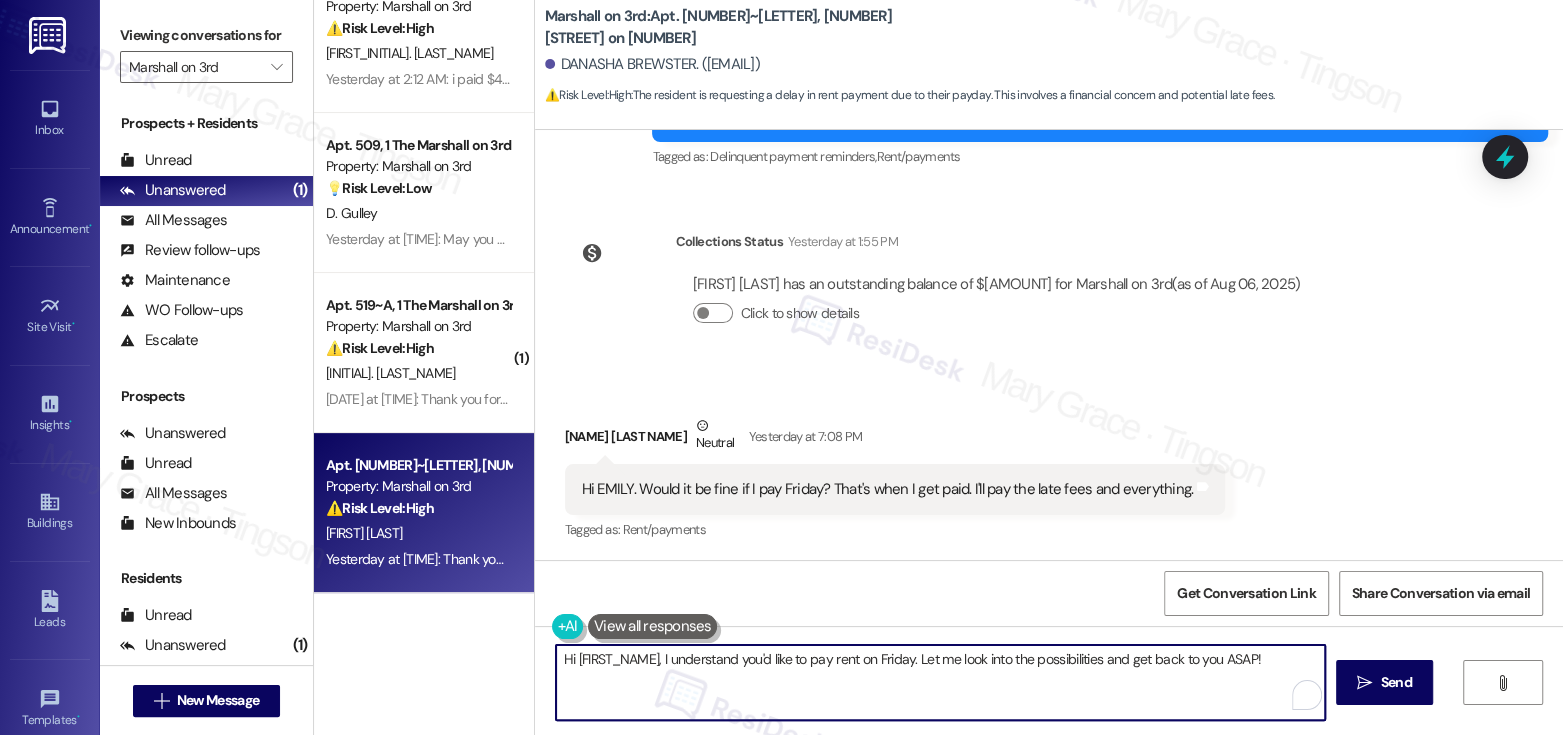 click on "Hi [FIRST_NAME], I understand you'd like to pay rent on Friday. Let me look into the possibilities and get back to you ASAP!" at bounding box center (940, 682) 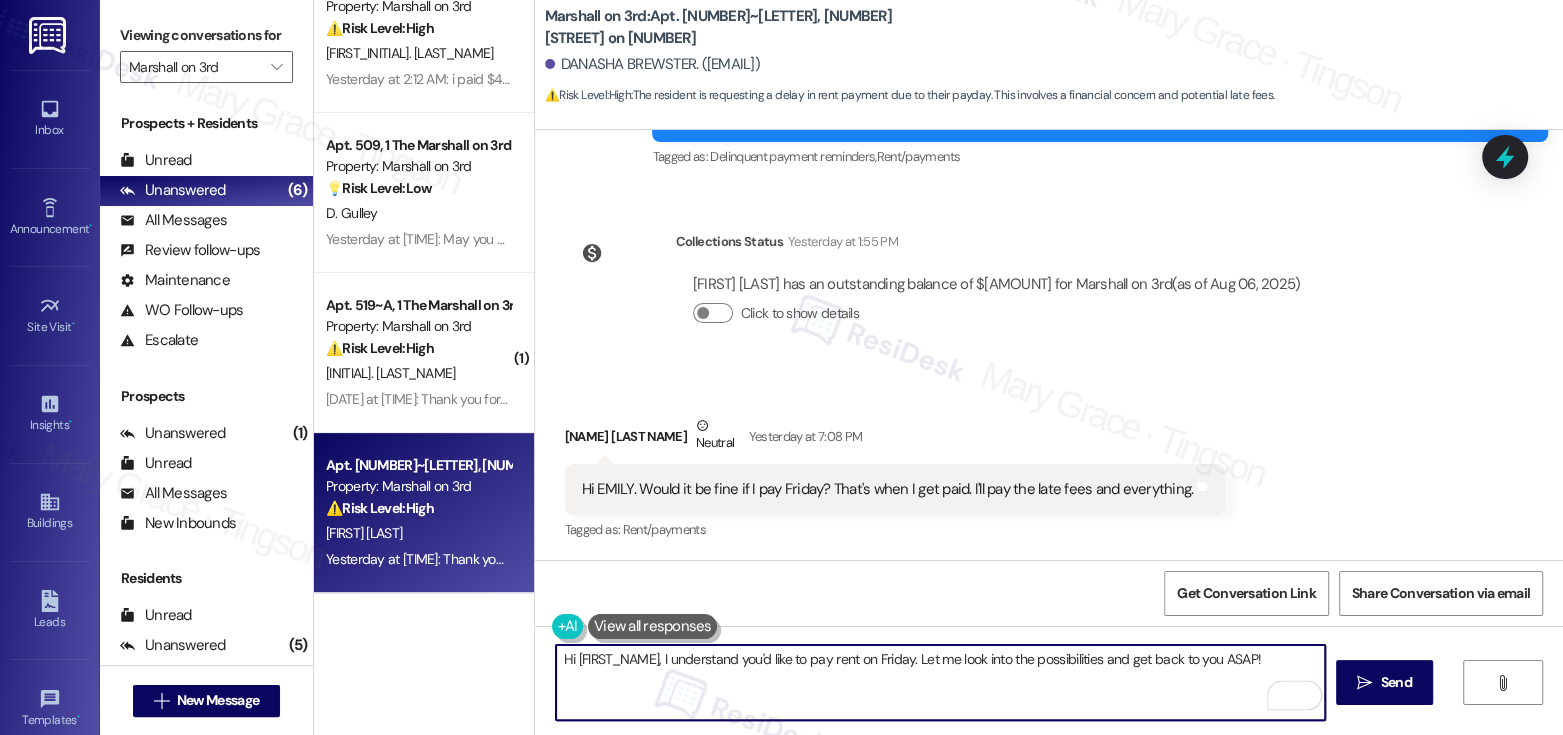 click on "Hi [FIRST_NAME], I understand you'd like to pay rent on Friday. Let me look into the possibilities and get back to you ASAP!" at bounding box center [940, 682] 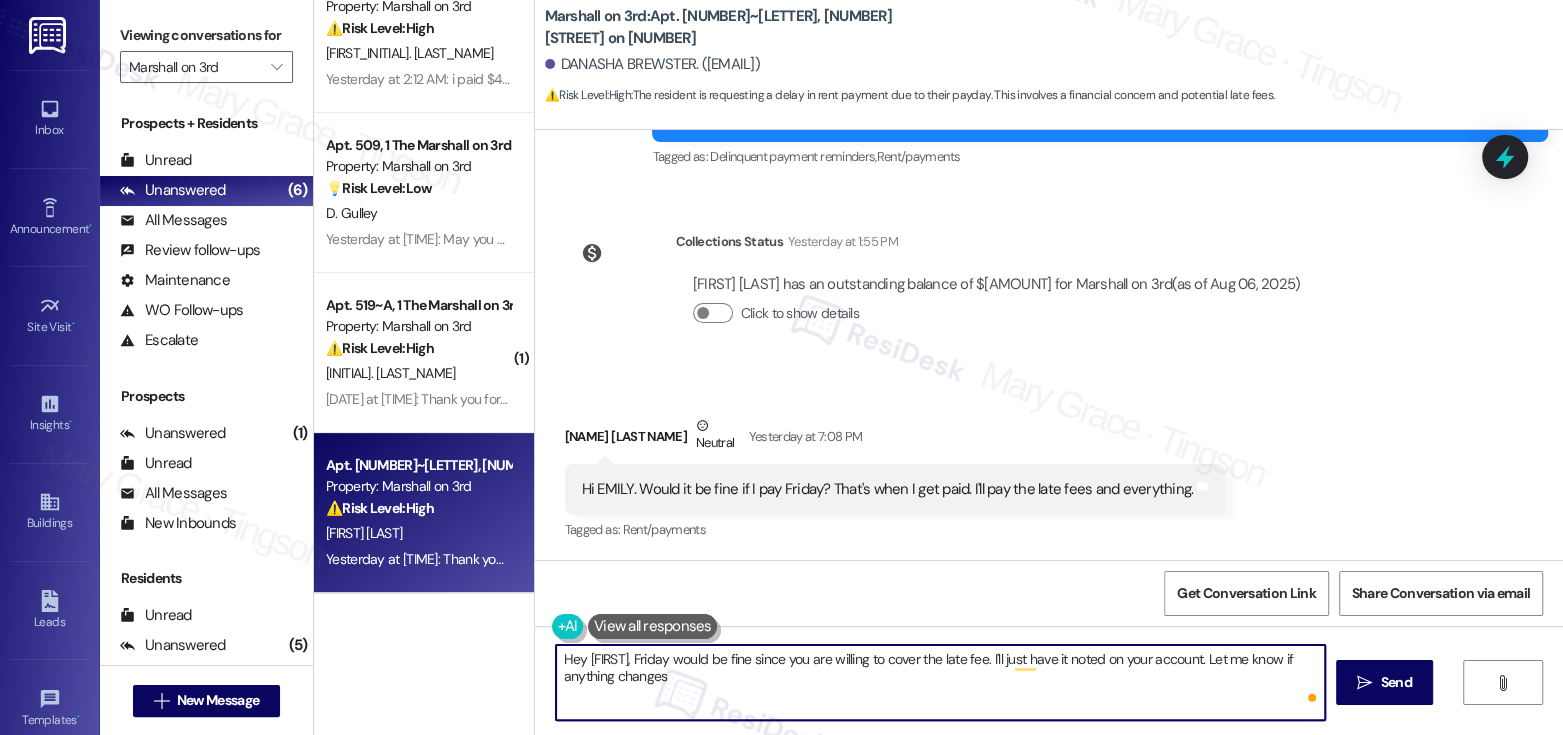 type on "Hey [FIRST], Friday would be fine since you are willing to cover the late fee. I'll just have it noted on your account. Let me know if anything changes." 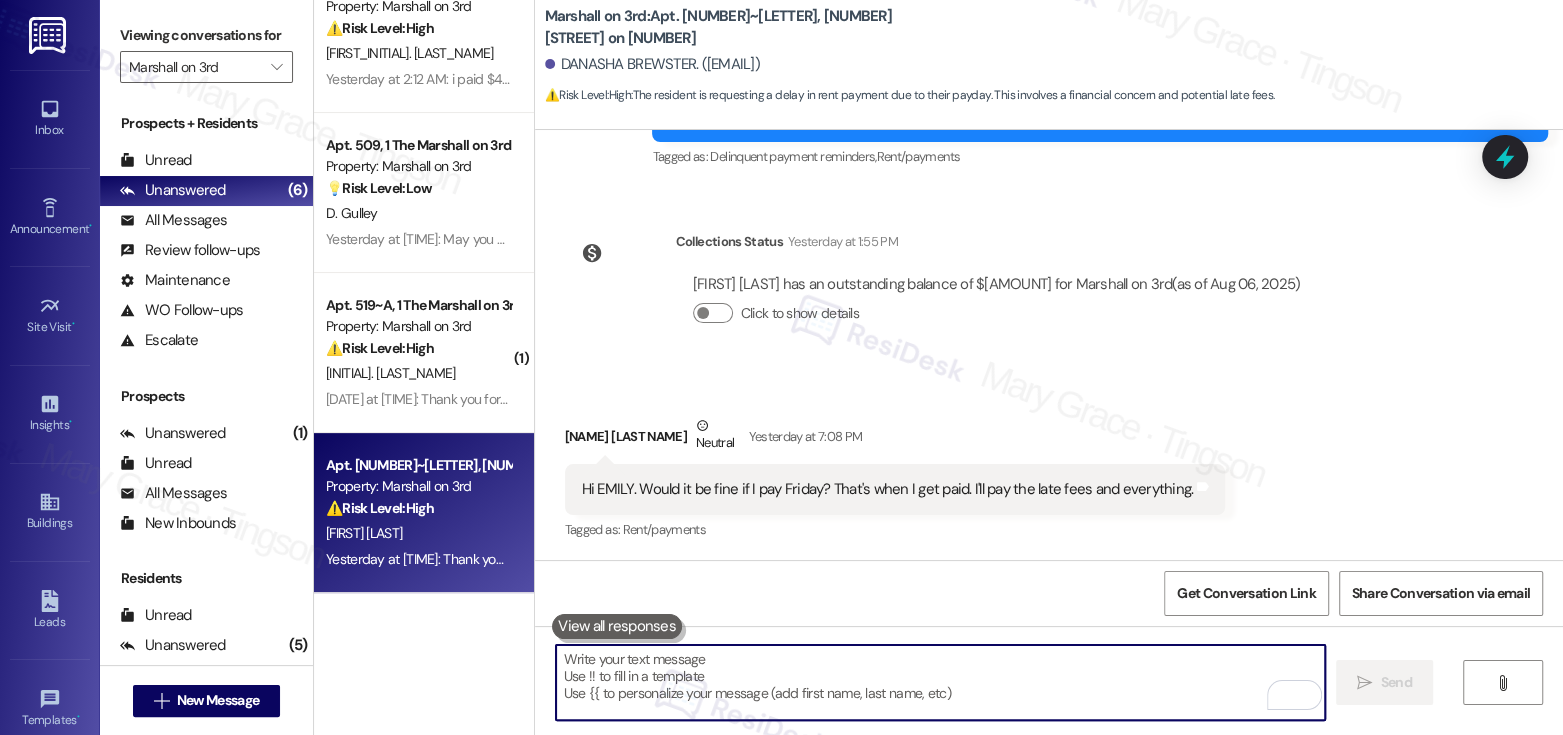 paste on "Hi [NAME],
Friday works, since you’re willing to cover the late fee. I’ll make a note on your account. Just let me know if anything changes." 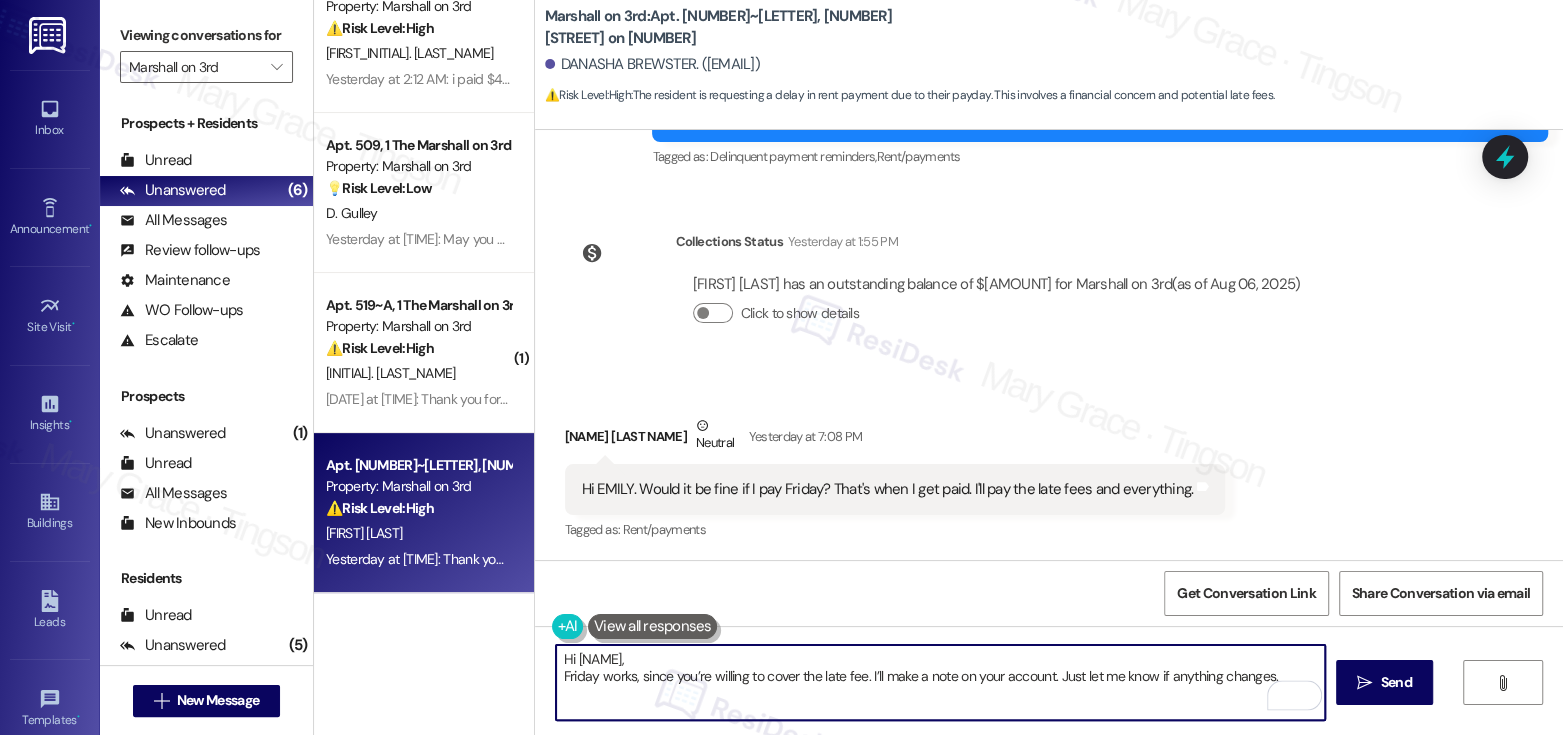 click on "Hi [NAME],
Friday works, since you’re willing to cover the late fee. I’ll make a note on your account. Just let me know if anything changes." at bounding box center (940, 682) 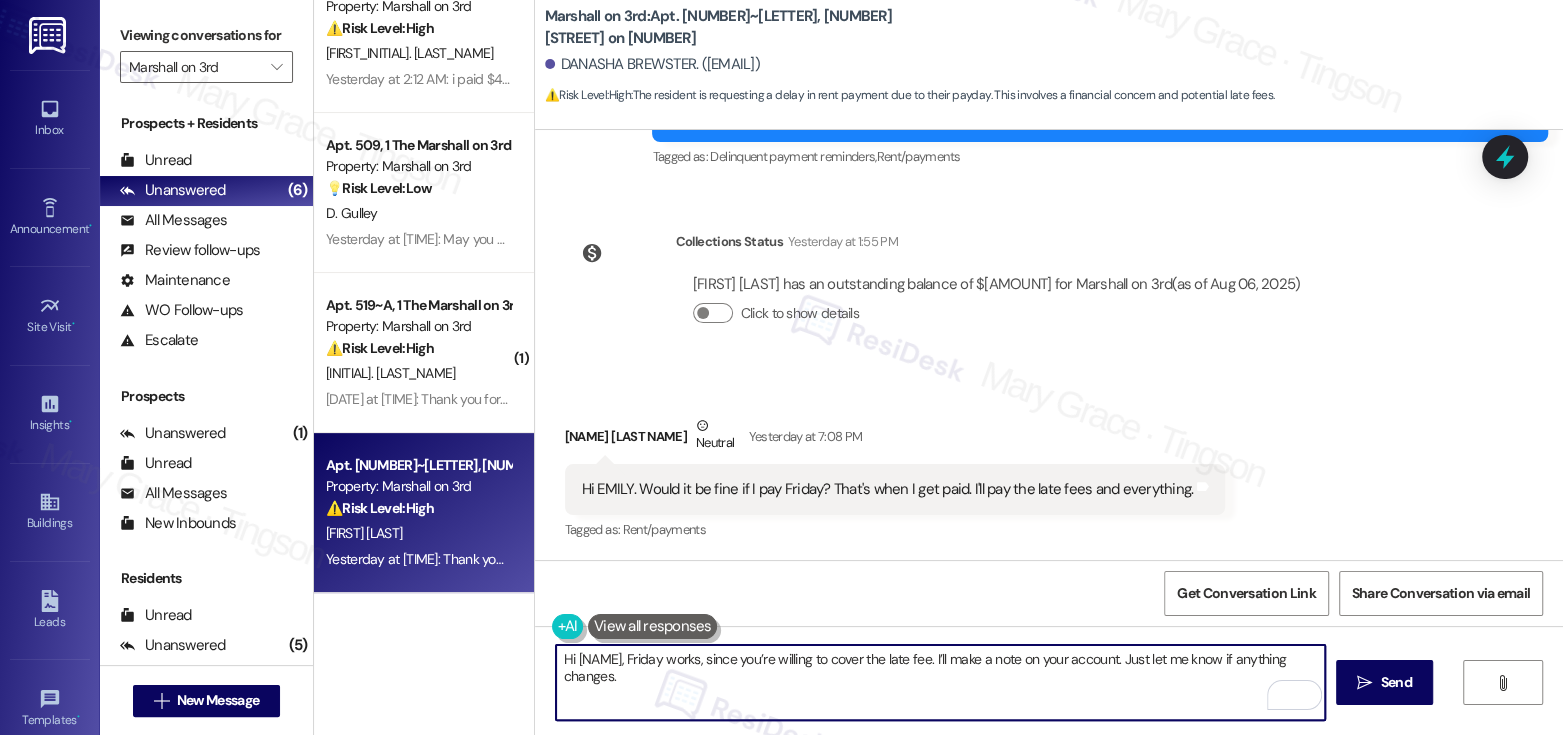 click on "Hi [NAME], Friday works, since you’re willing to cover the late fee. I’ll make a note on your account. Just let me know if anything changes." at bounding box center (940, 682) 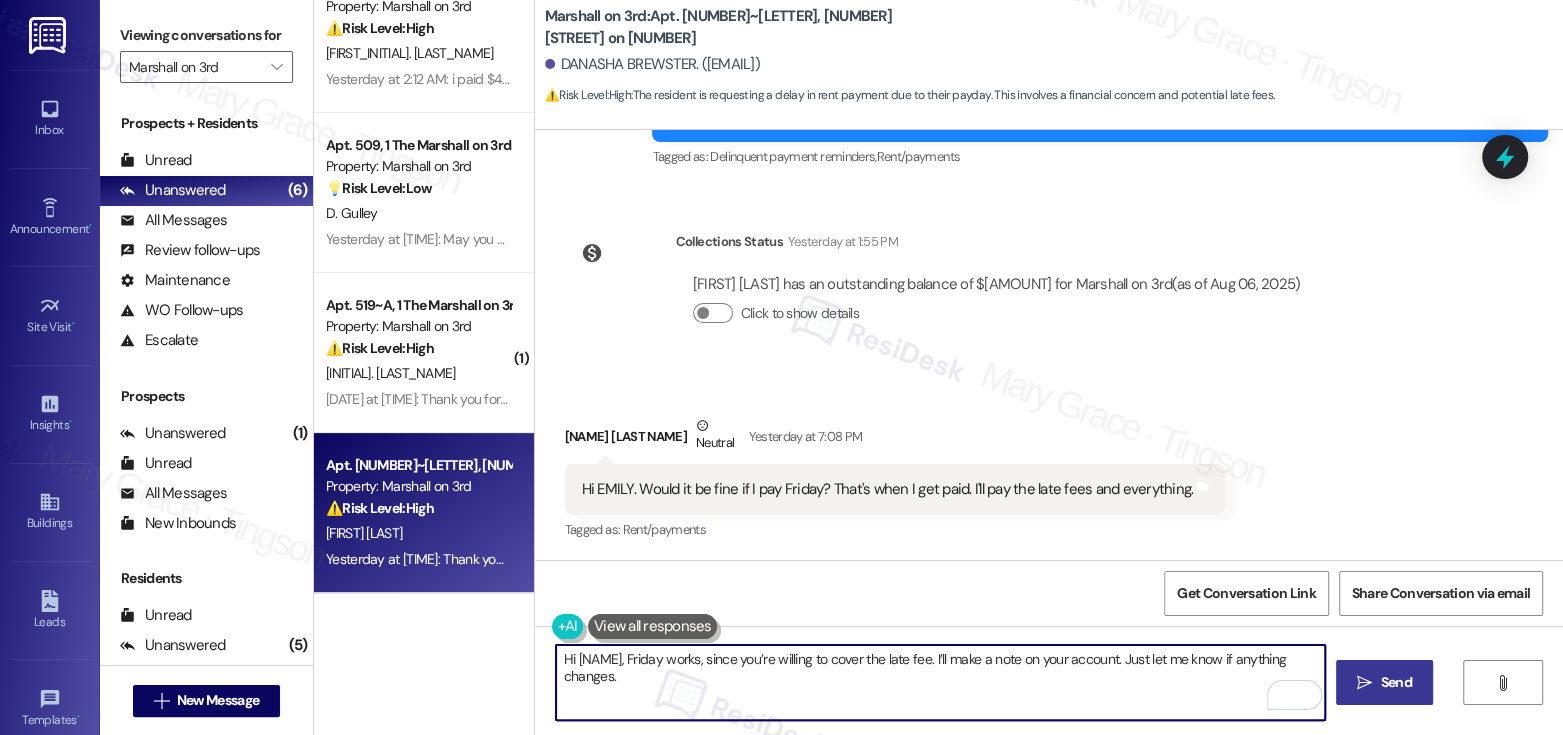 type on "Hi [NAME], Friday works, since you’re willing to cover the late fee. I’ll make a note on your account. Just let me know if anything changes." 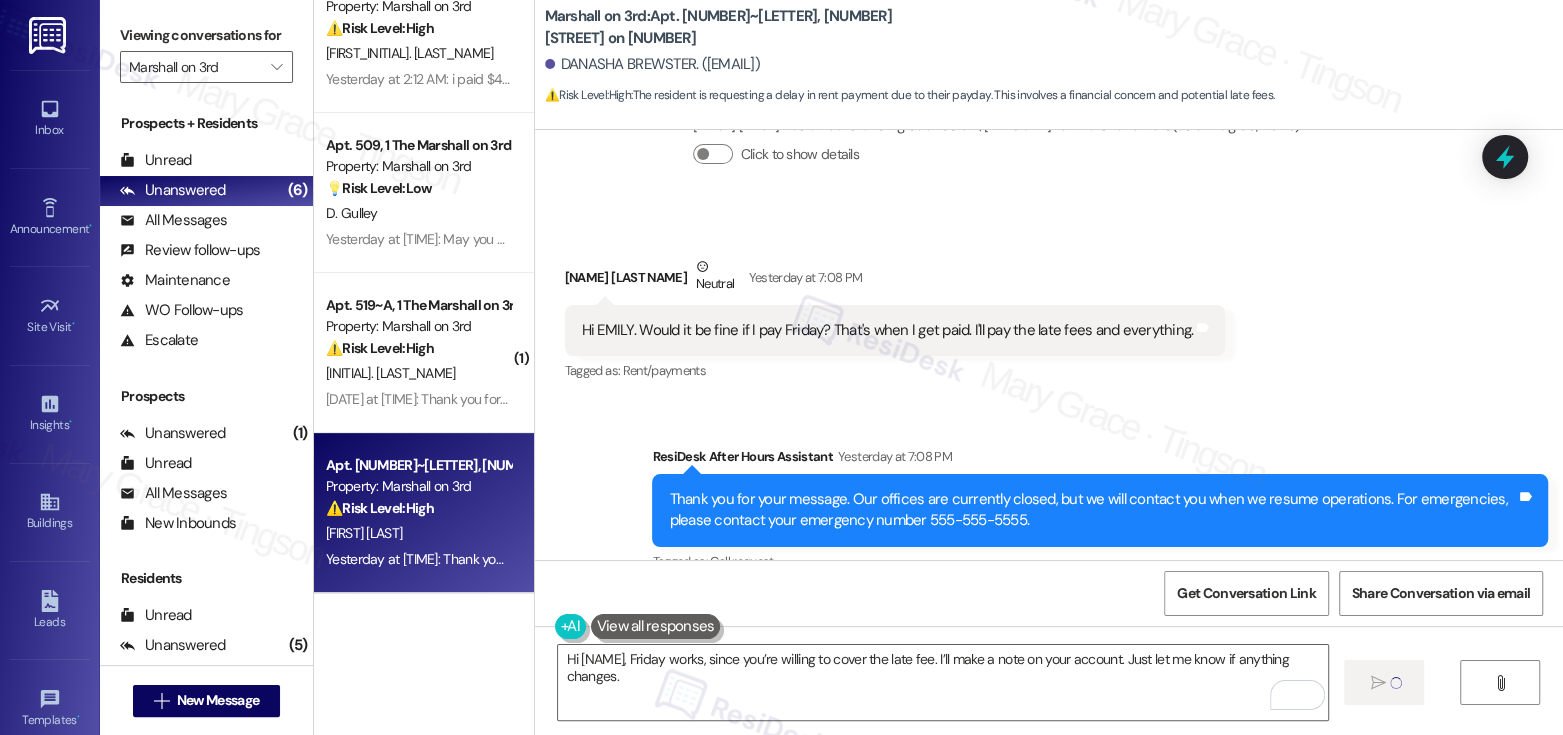 scroll, scrollTop: 650, scrollLeft: 0, axis: vertical 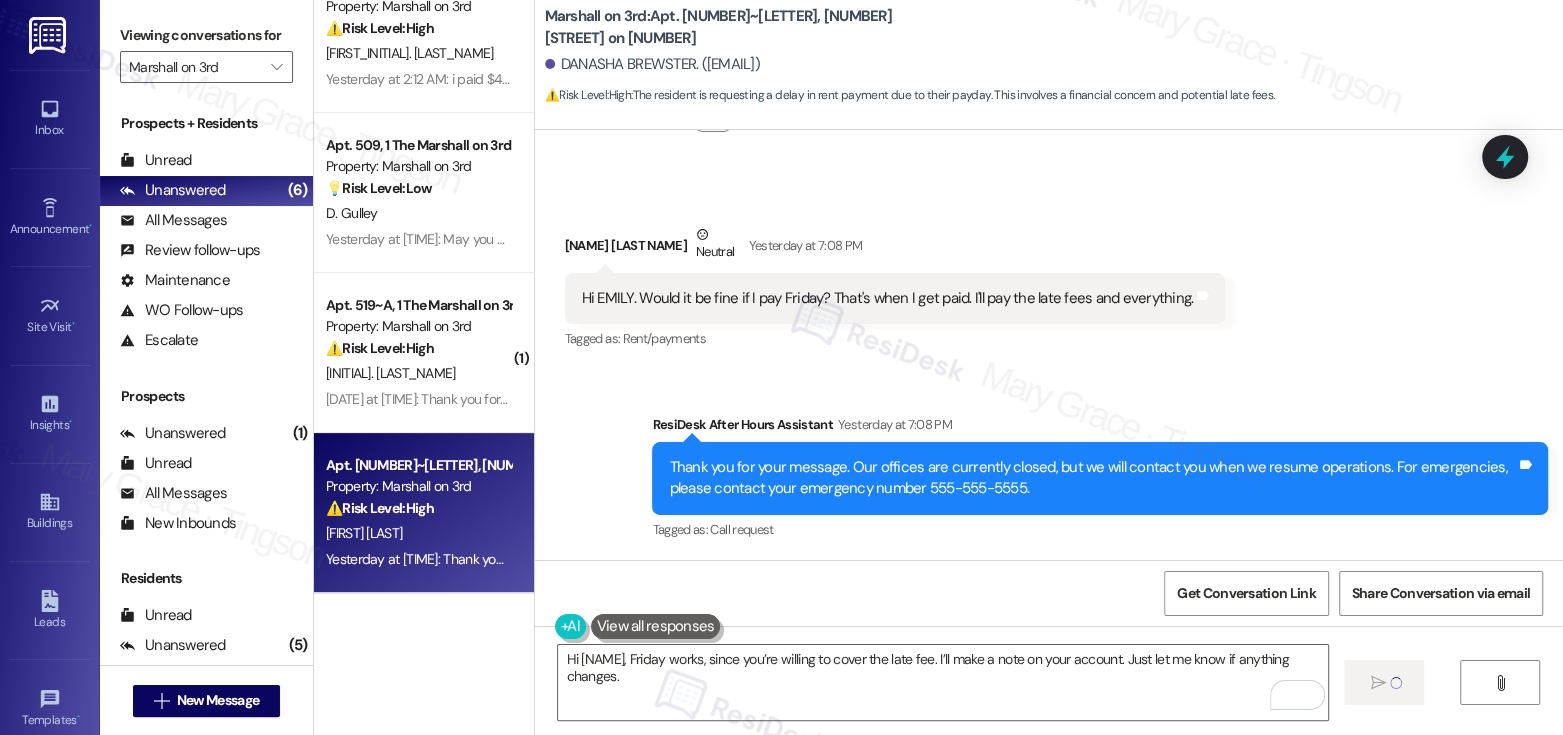 type 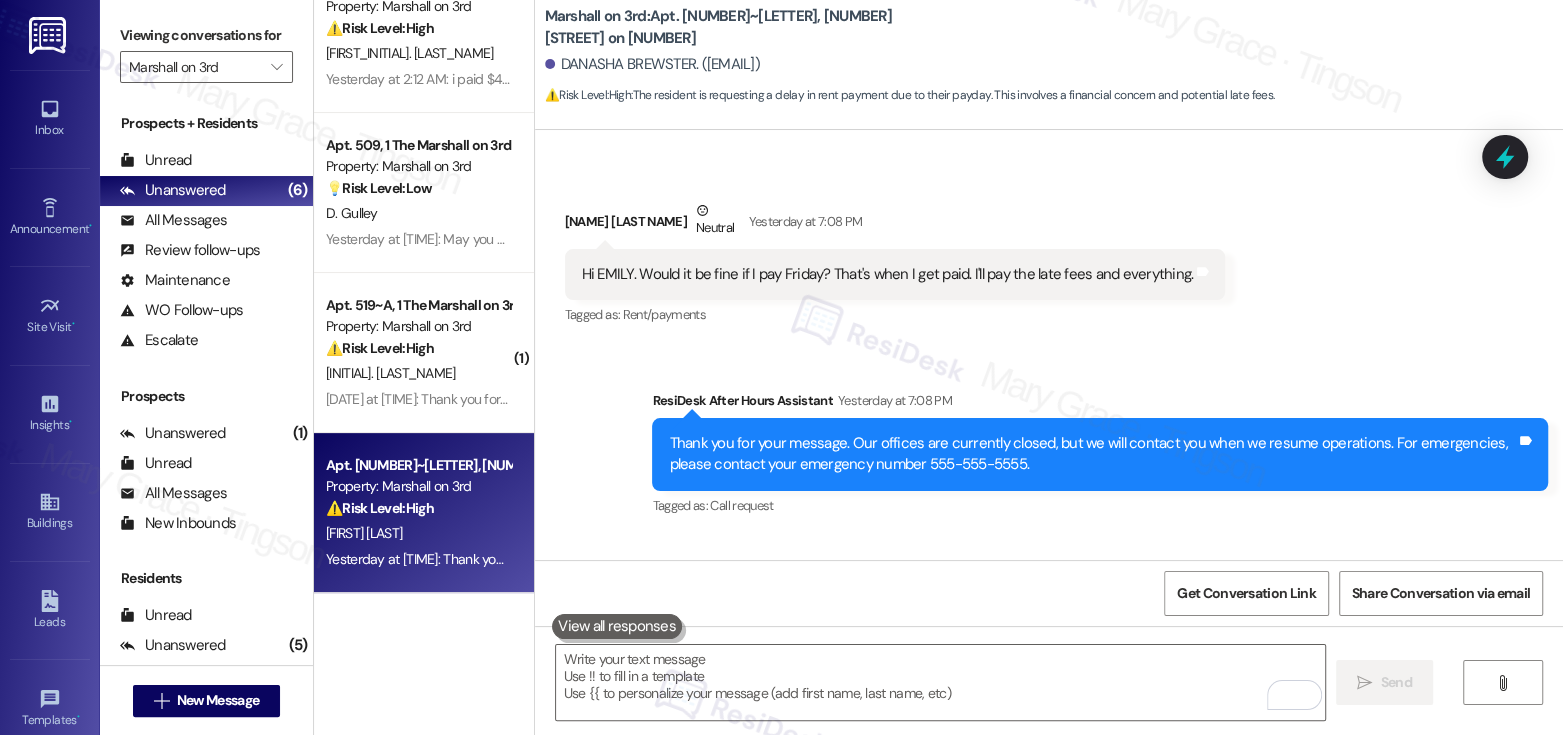 scroll, scrollTop: 789, scrollLeft: 0, axis: vertical 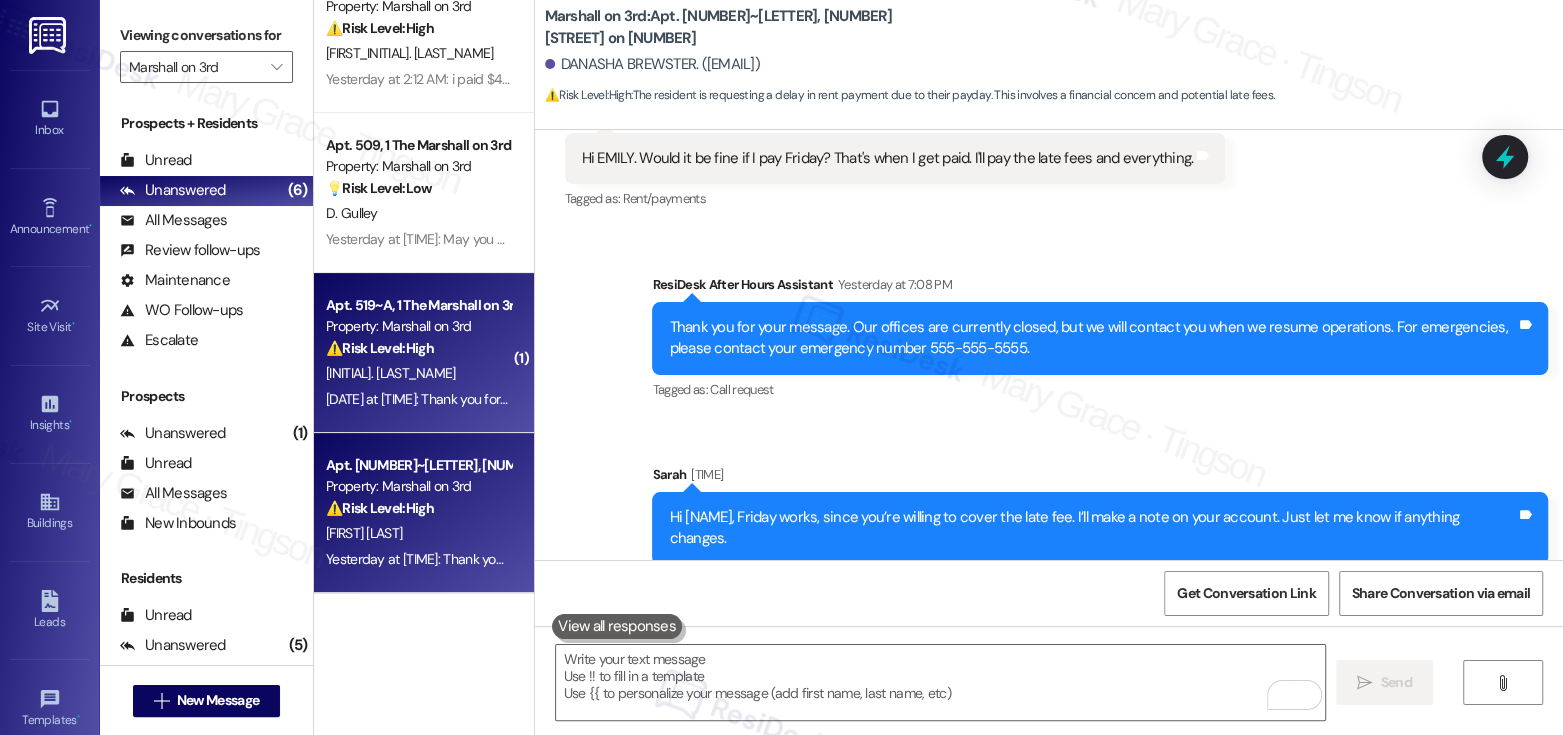 click on "[INITIAL]. [LAST_NAME]" at bounding box center [418, 373] 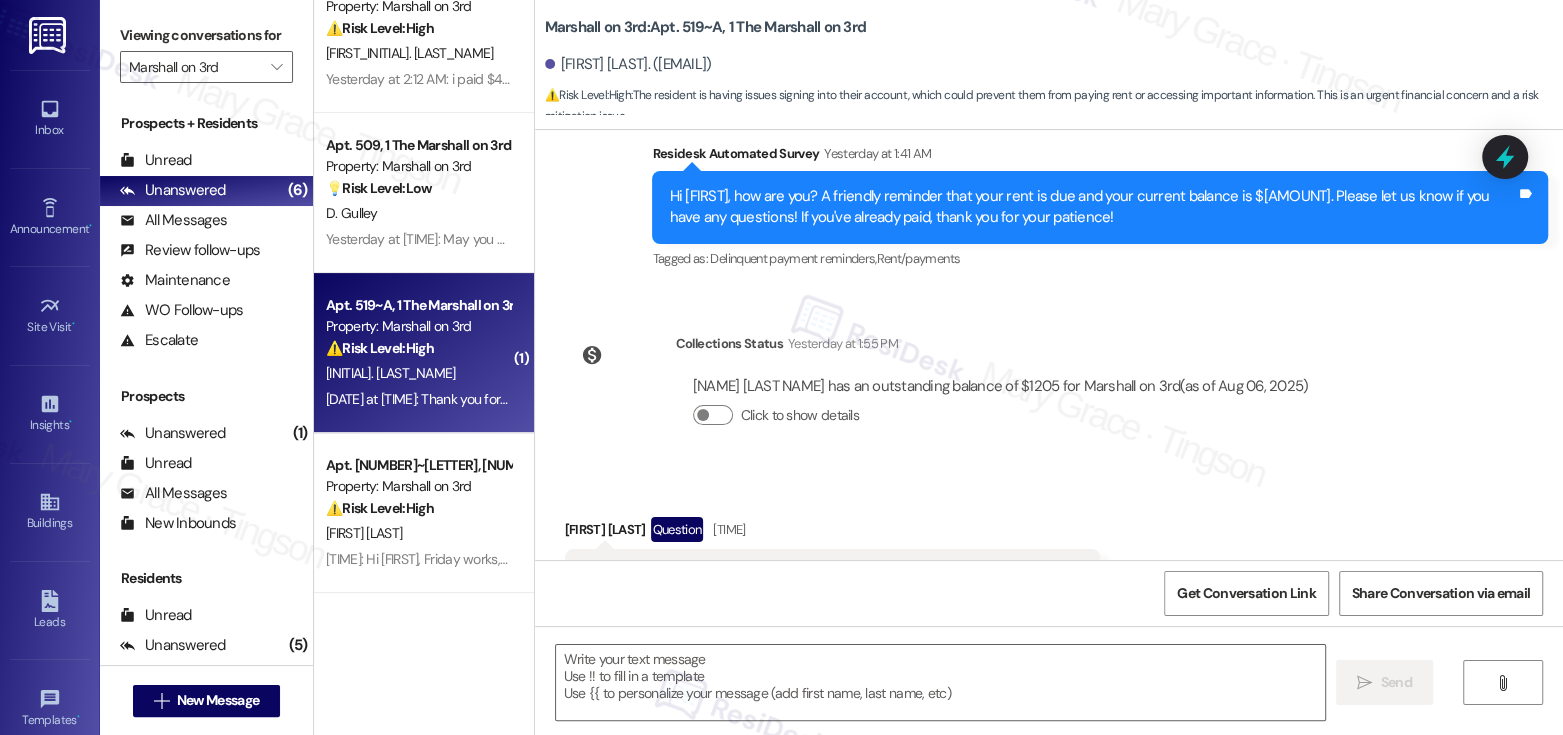 scroll, scrollTop: 610, scrollLeft: 0, axis: vertical 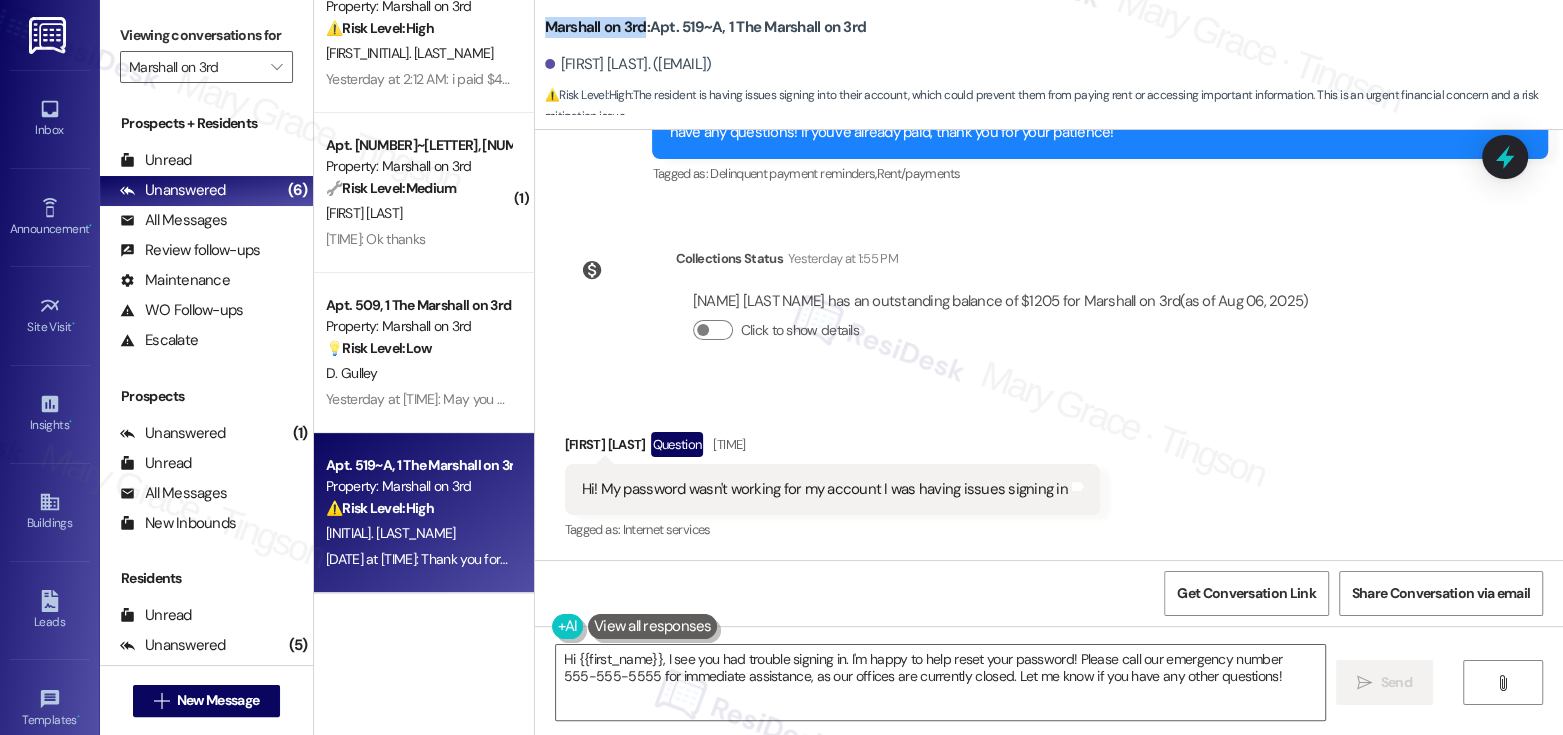 drag, startPoint x: 533, startPoint y: 26, endPoint x: 632, endPoint y: 32, distance: 99.18165 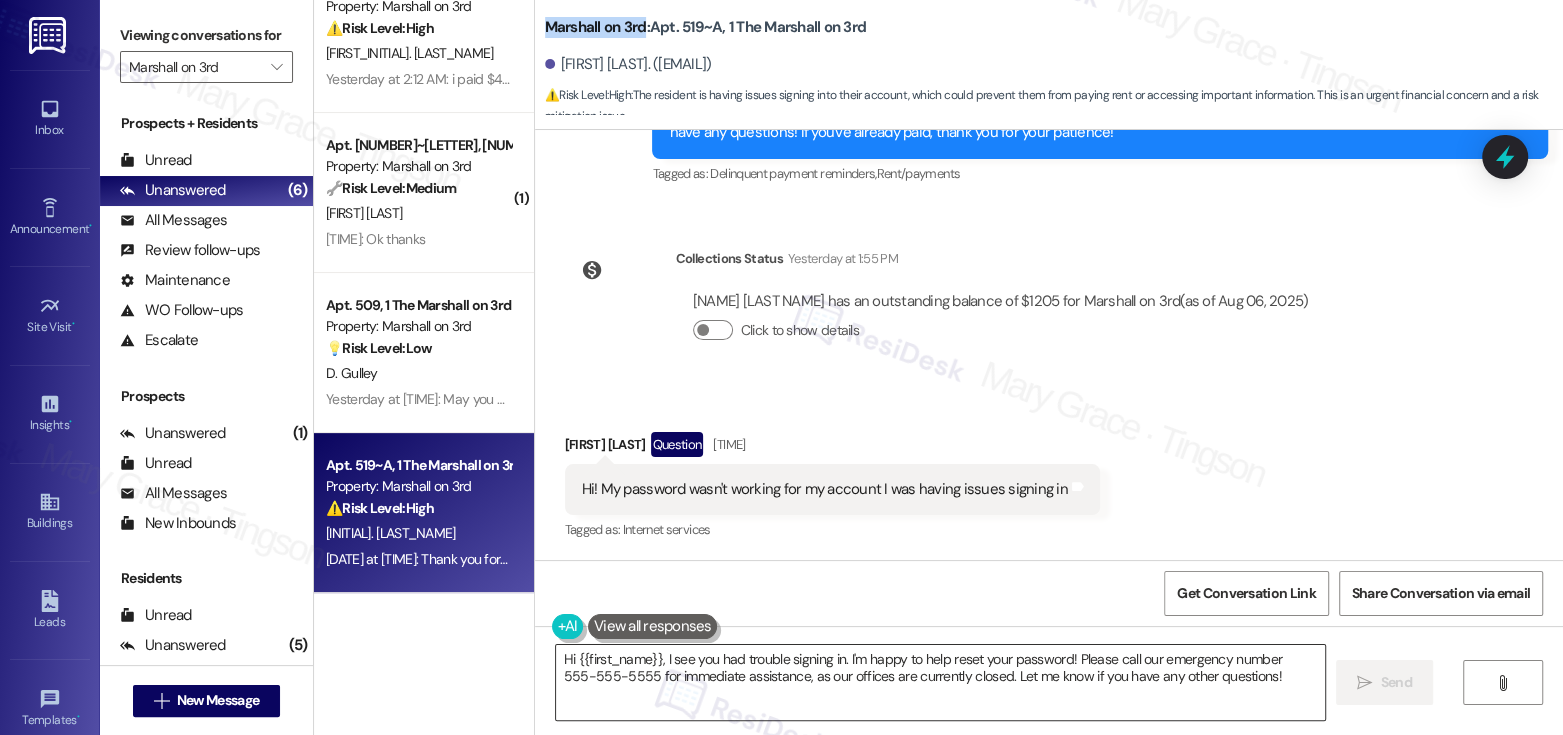 click on "Hi {{first_name}}, I see you had trouble signing in. I'm happy to help reset your password! Please call our emergency number 555-555-5555 for immediate assistance, as our offices are currently closed. Let me know if you have any other questions!" at bounding box center [940, 682] 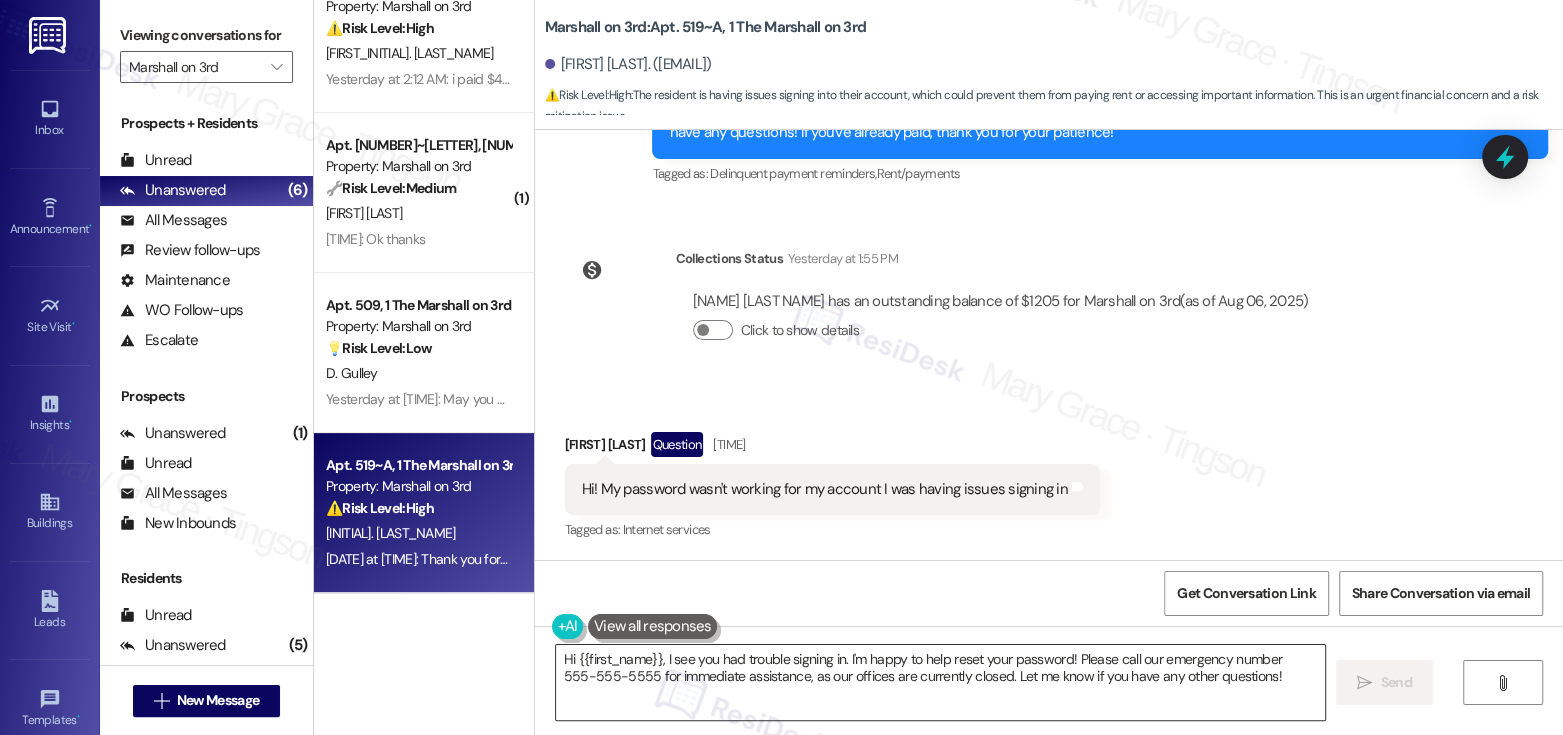 click on "Hi {{first_name}}, I see you had trouble signing in. I'm happy to help reset your password! Please call our emergency number 555-555-5555 for immediate assistance, as our offices are currently closed. Let me know if you have any other questions!" at bounding box center (940, 682) 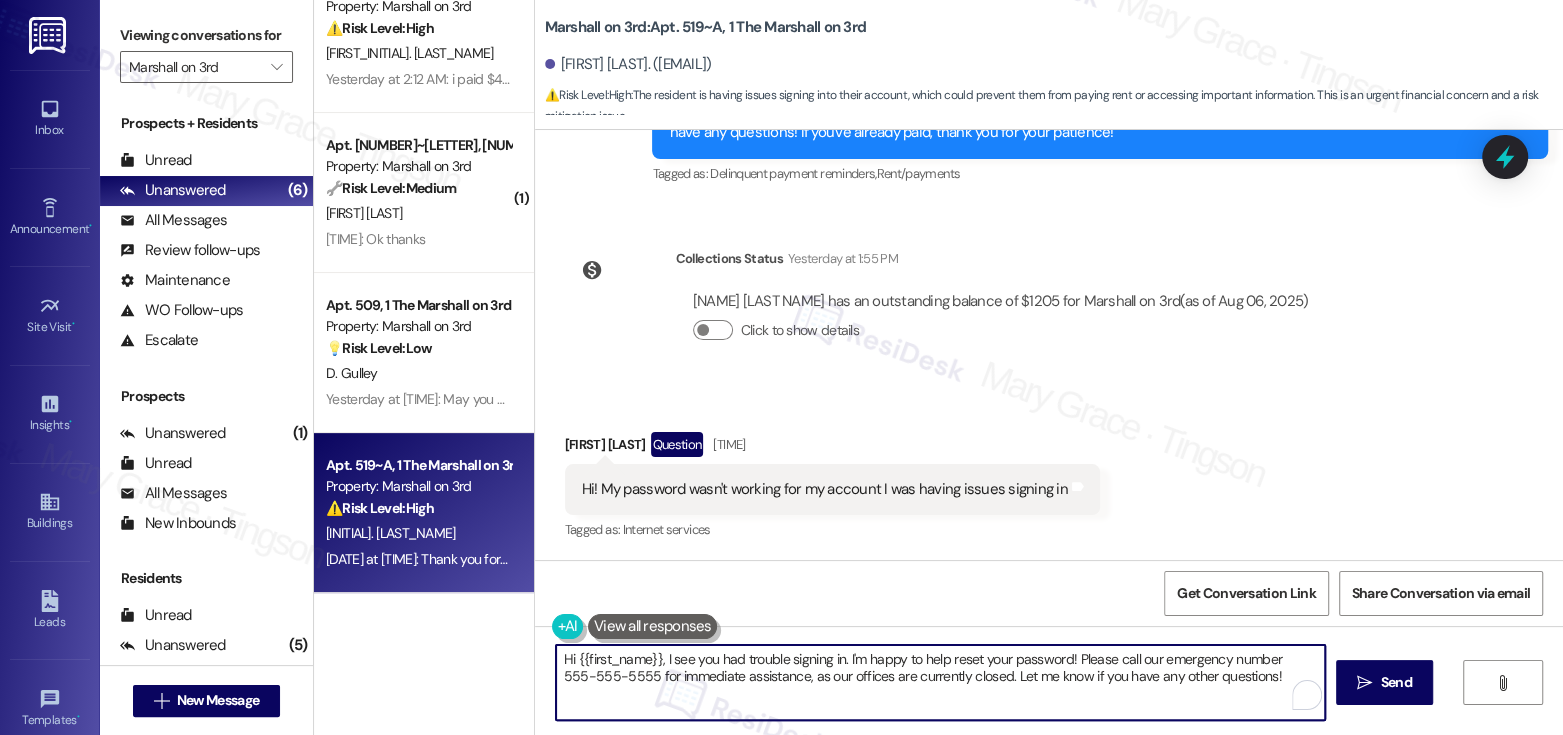 paste on "[NAME],
Thanks for letting us know you’re having trouble logging into the resident portal for Marshall on 3rd. Could you confirm if you’ve already tried resetting your password?" 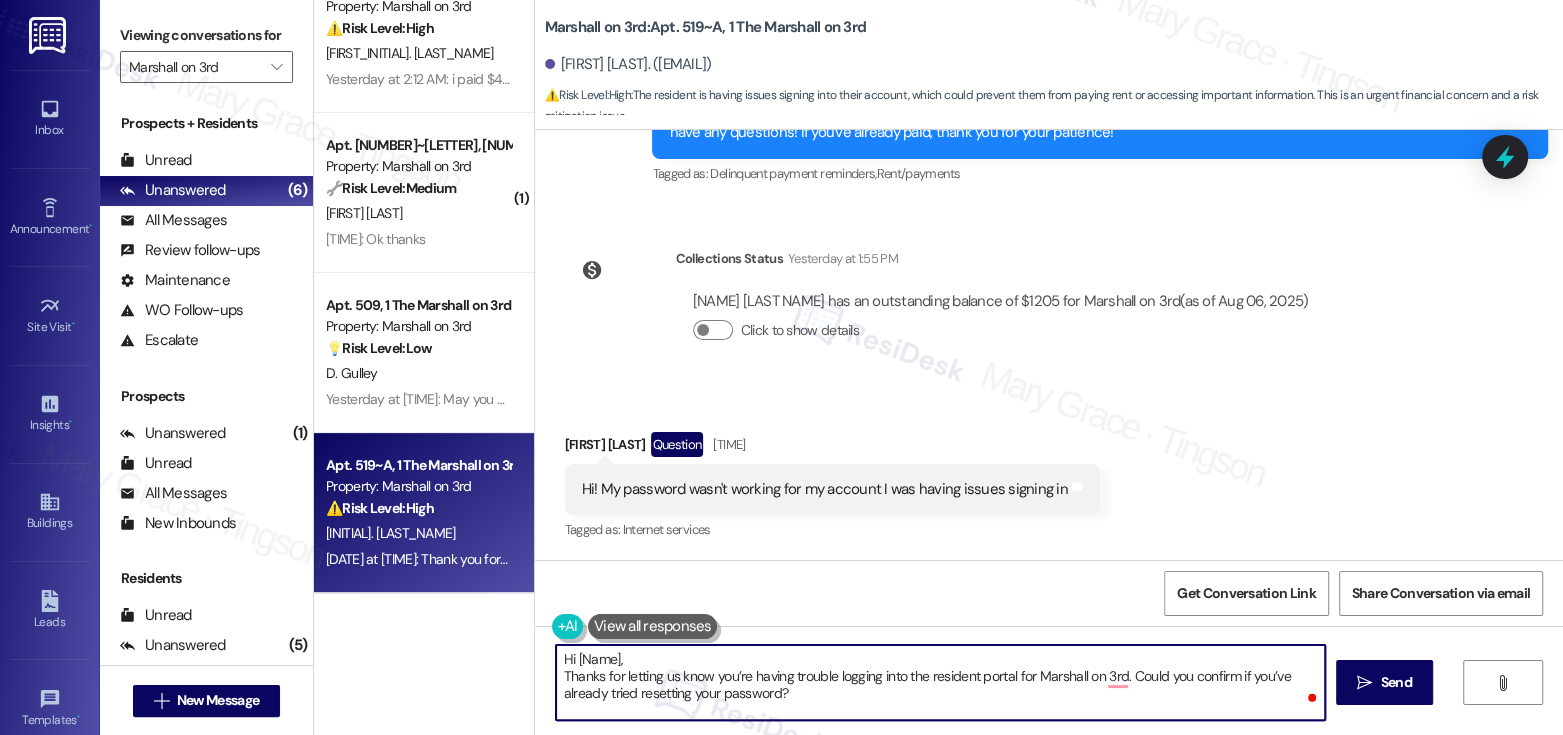 click on "Hi [Name],
Thanks for letting us know you’re having trouble logging into the resident portal for Marshall on 3rd. Could you confirm if you’ve already tried resetting your password?" at bounding box center [940, 682] 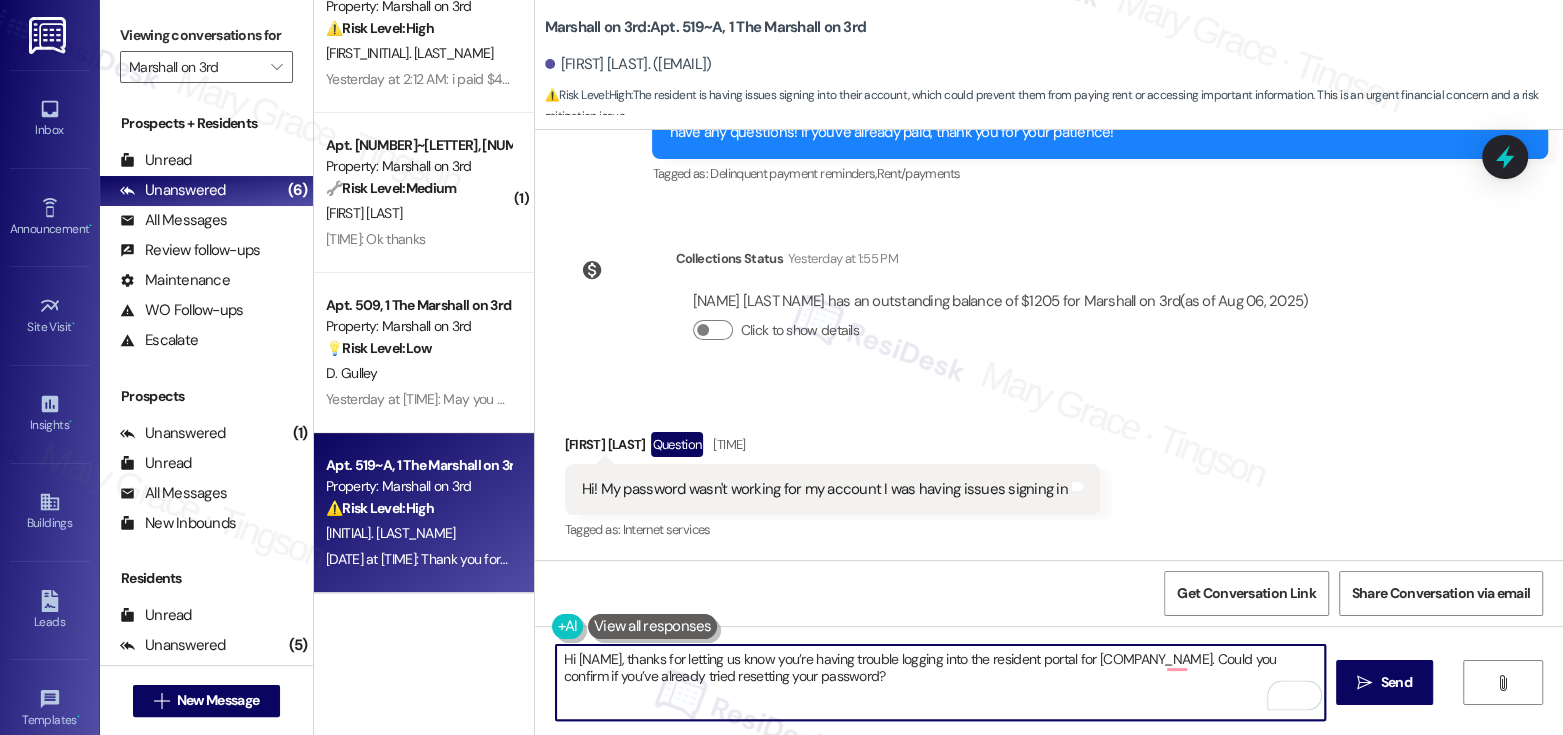 click on "[FIRST] [LAST] Question Yesterday at 8:53 PM" at bounding box center (832, 448) 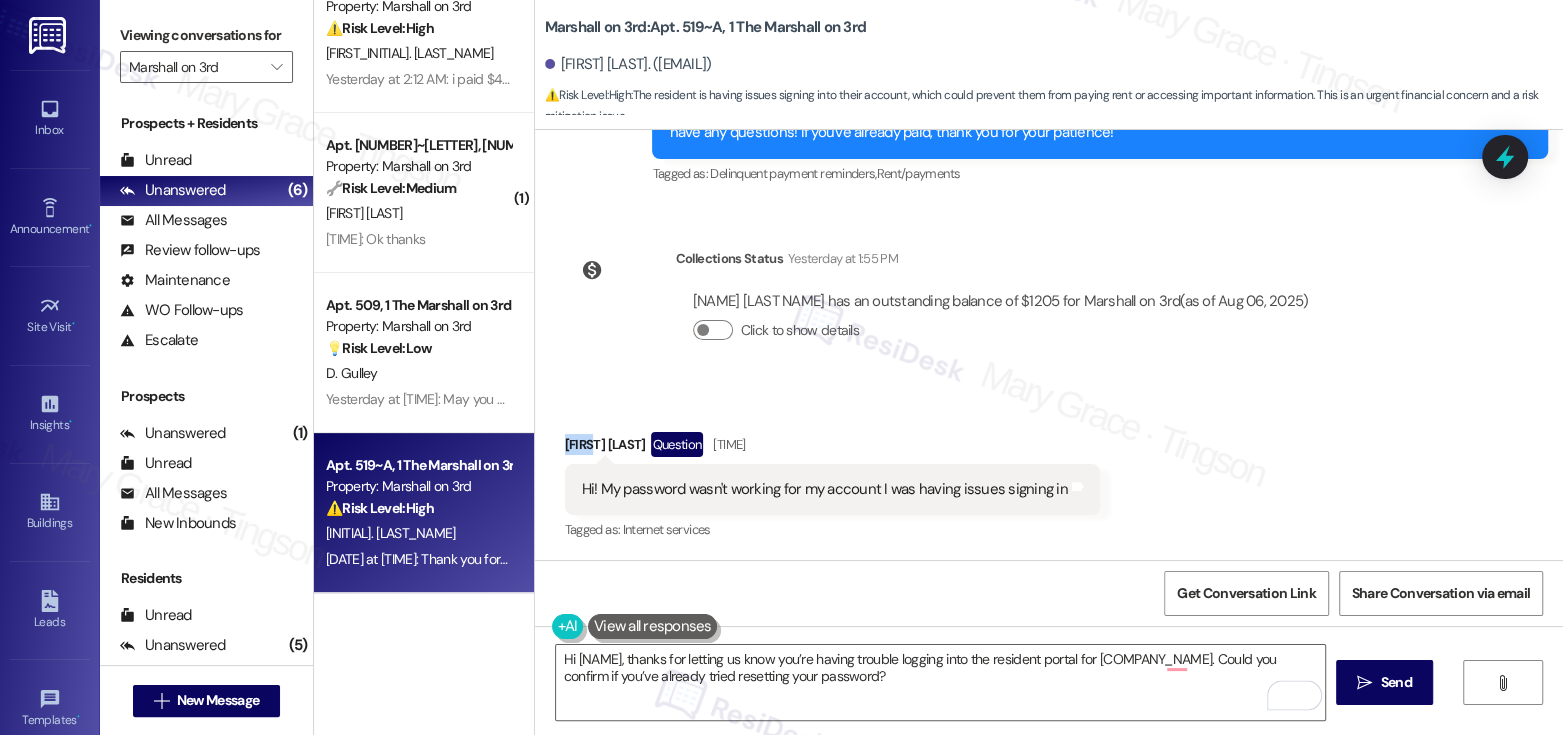copy on "[FIRST]" 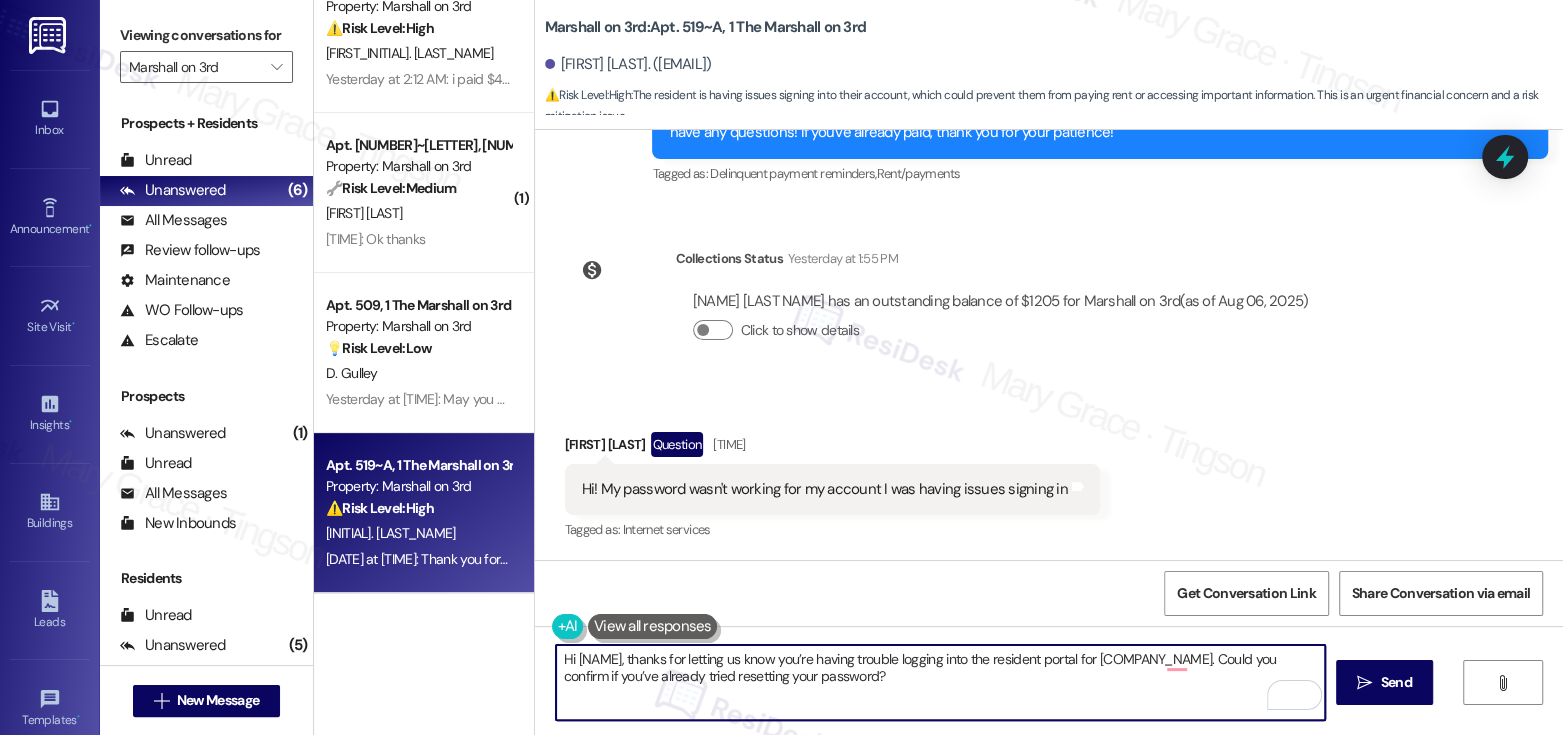 drag, startPoint x: 566, startPoint y: 660, endPoint x: 607, endPoint y: 653, distance: 41.59327 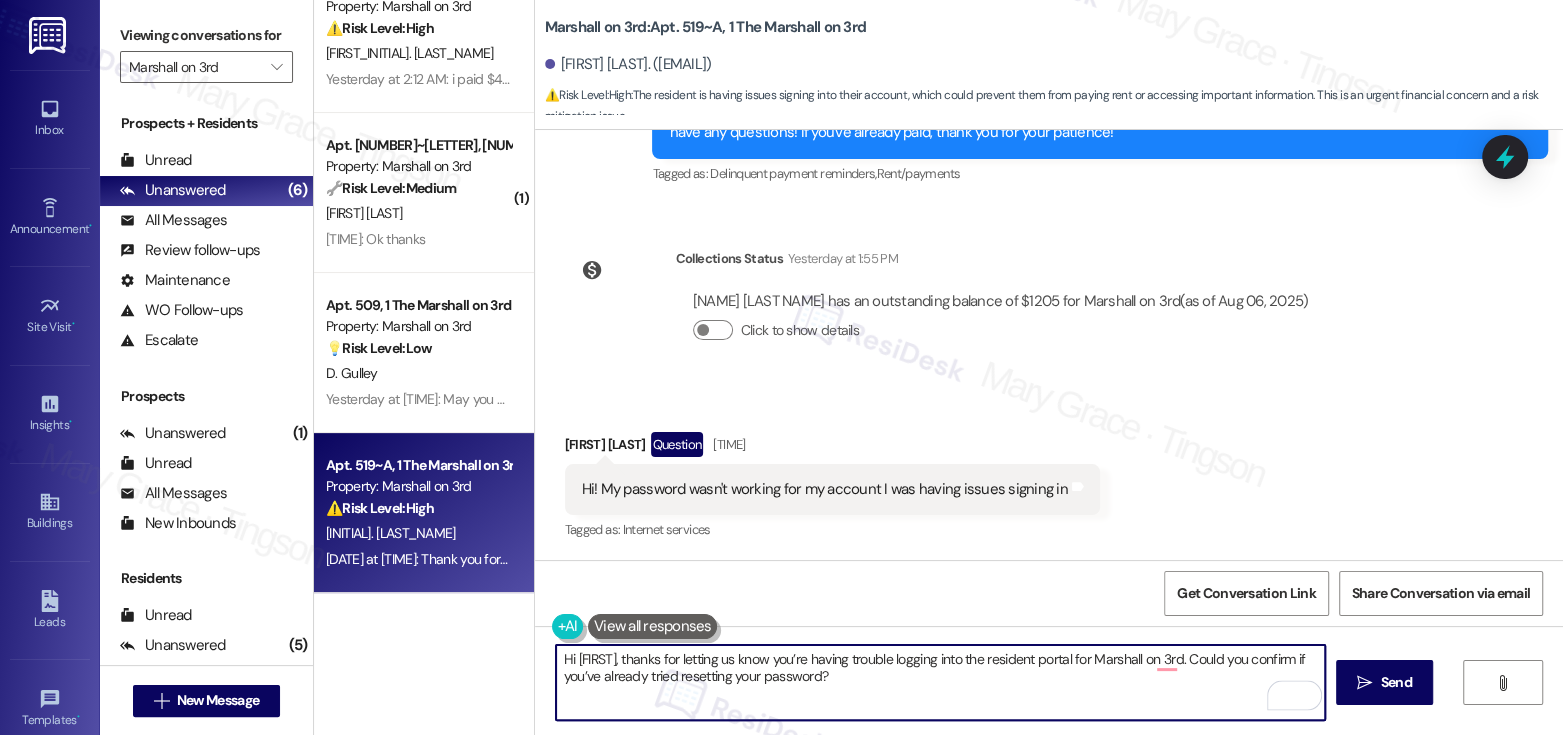 click on "Hi [FIRST], thanks for letting us know you’re having trouble logging into the resident portal for Marshall on 3rd. Could you confirm if you’ve already tried resetting your password?" at bounding box center [940, 682] 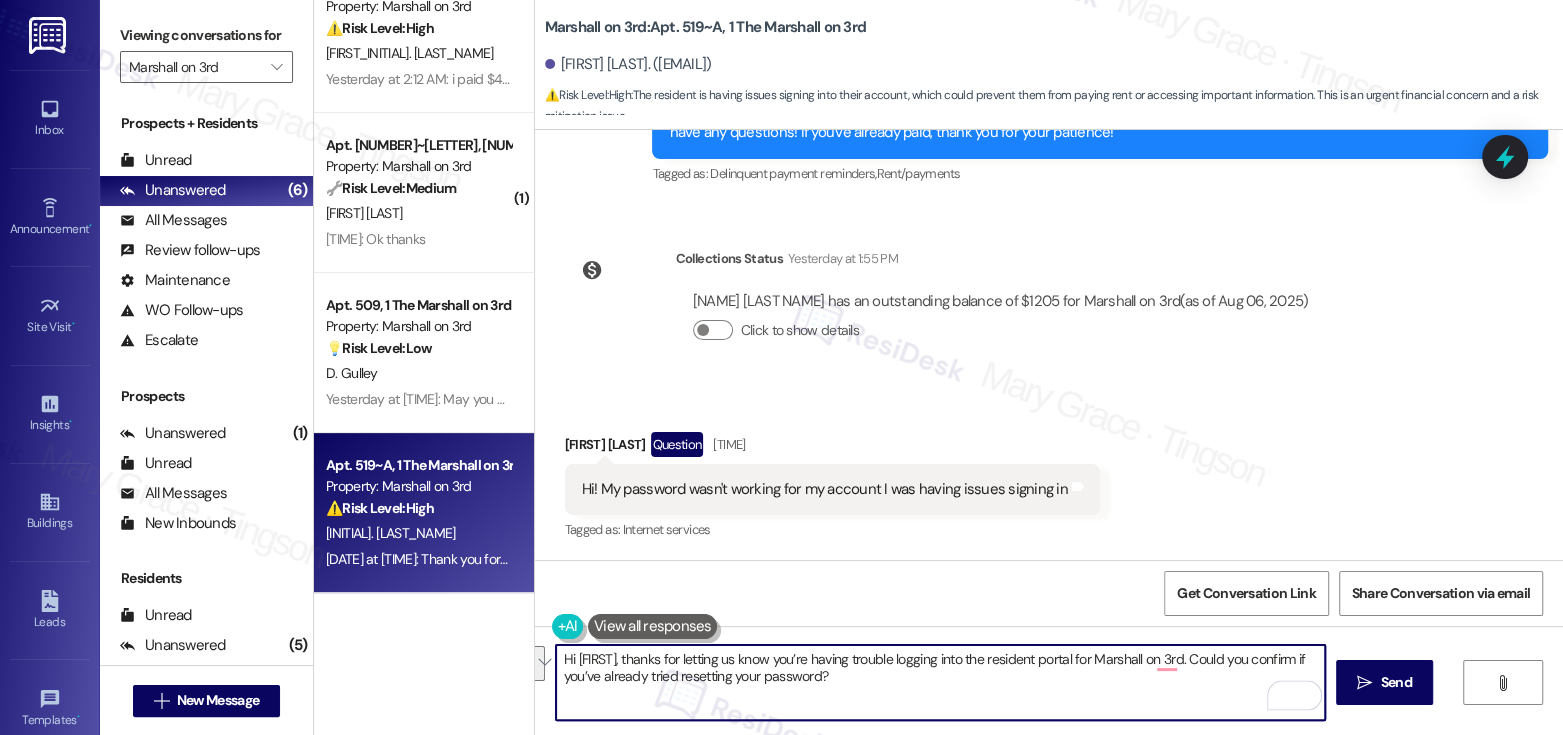 click on "Hi Devin, thanks for letting us know you’re having trouble logging into the resident portal for Marshall on 3rd. Could you confirm if you’ve already tried resetting your password?" at bounding box center (940, 682) 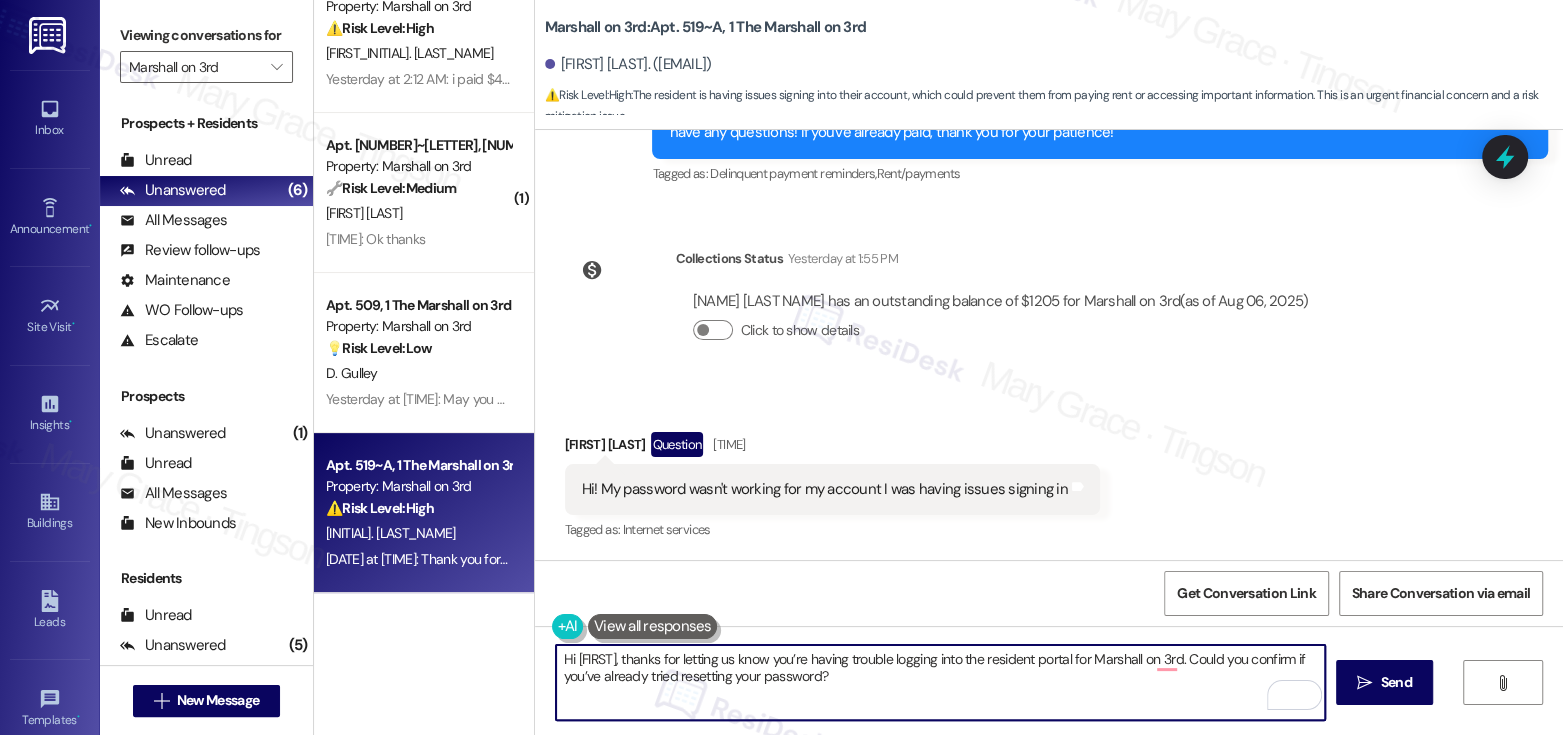 click on "Hi Devin, thanks for letting us know you’re having trouble logging into the resident portal for Marshall on 3rd. Could you confirm if you’ve already tried resetting your password?" at bounding box center [940, 682] 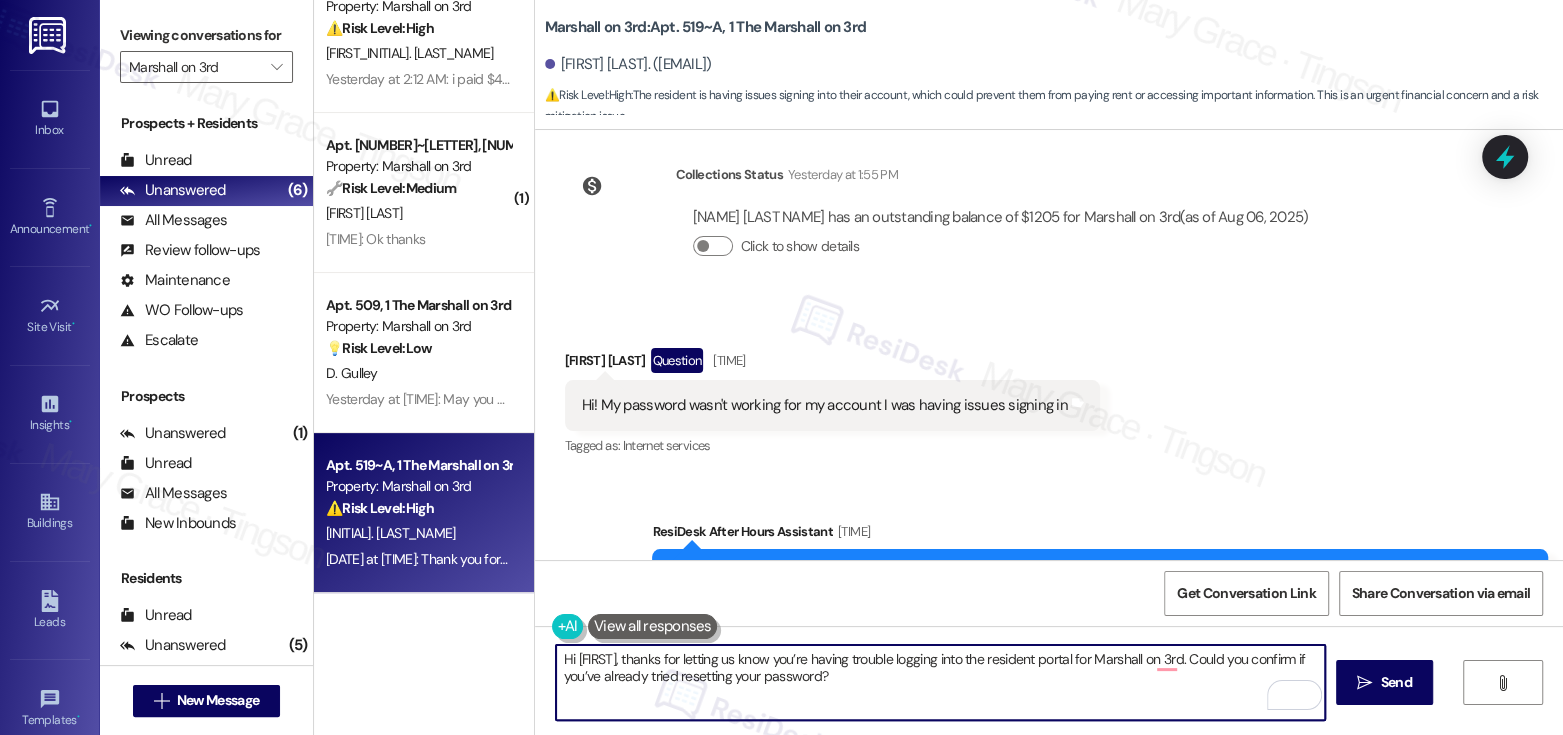 scroll, scrollTop: 801, scrollLeft: 0, axis: vertical 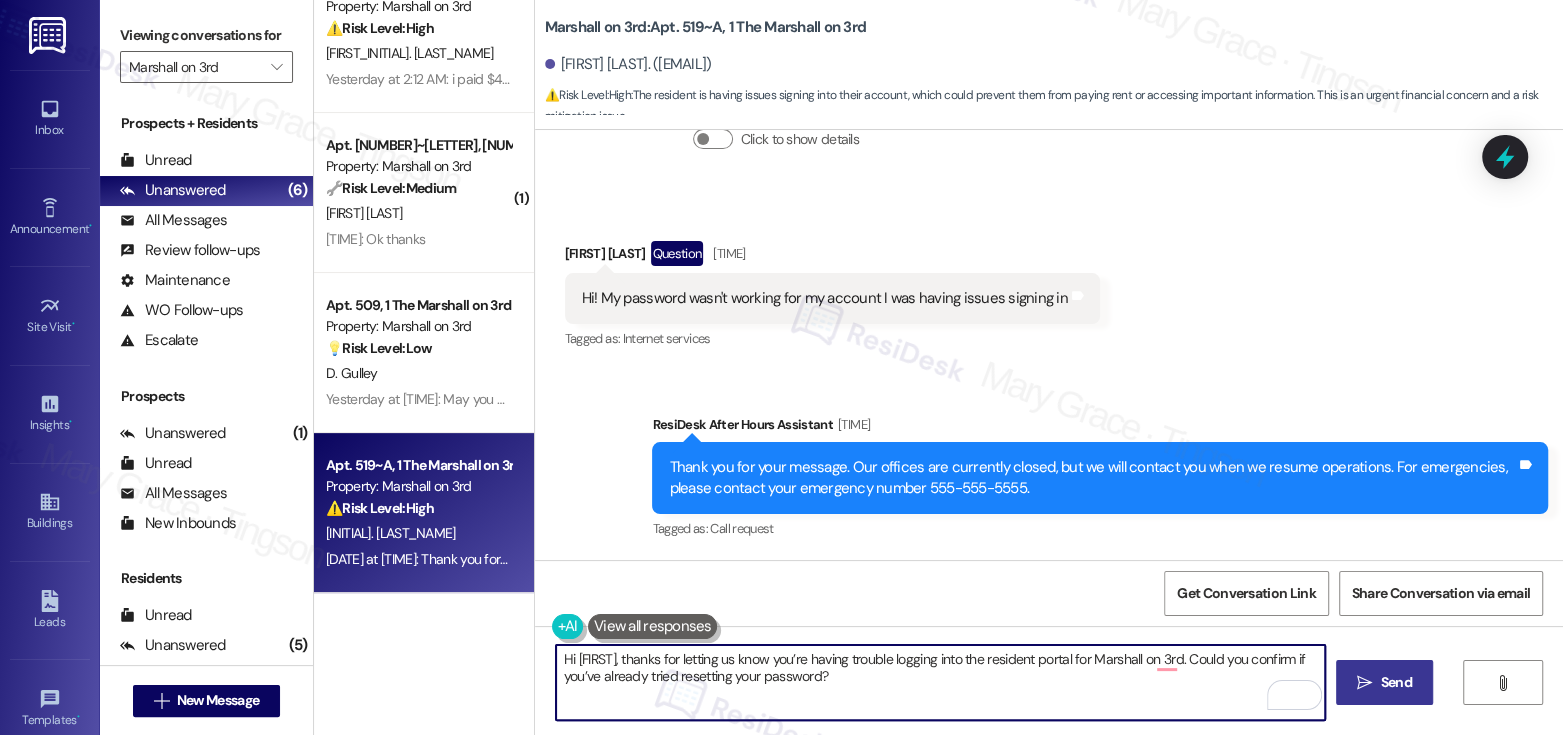 type on "Hi Devin, thanks for letting us know you’re having trouble logging into the resident portal for Marshall on 3rd. Could you confirm if you’ve already tried resetting your password?" 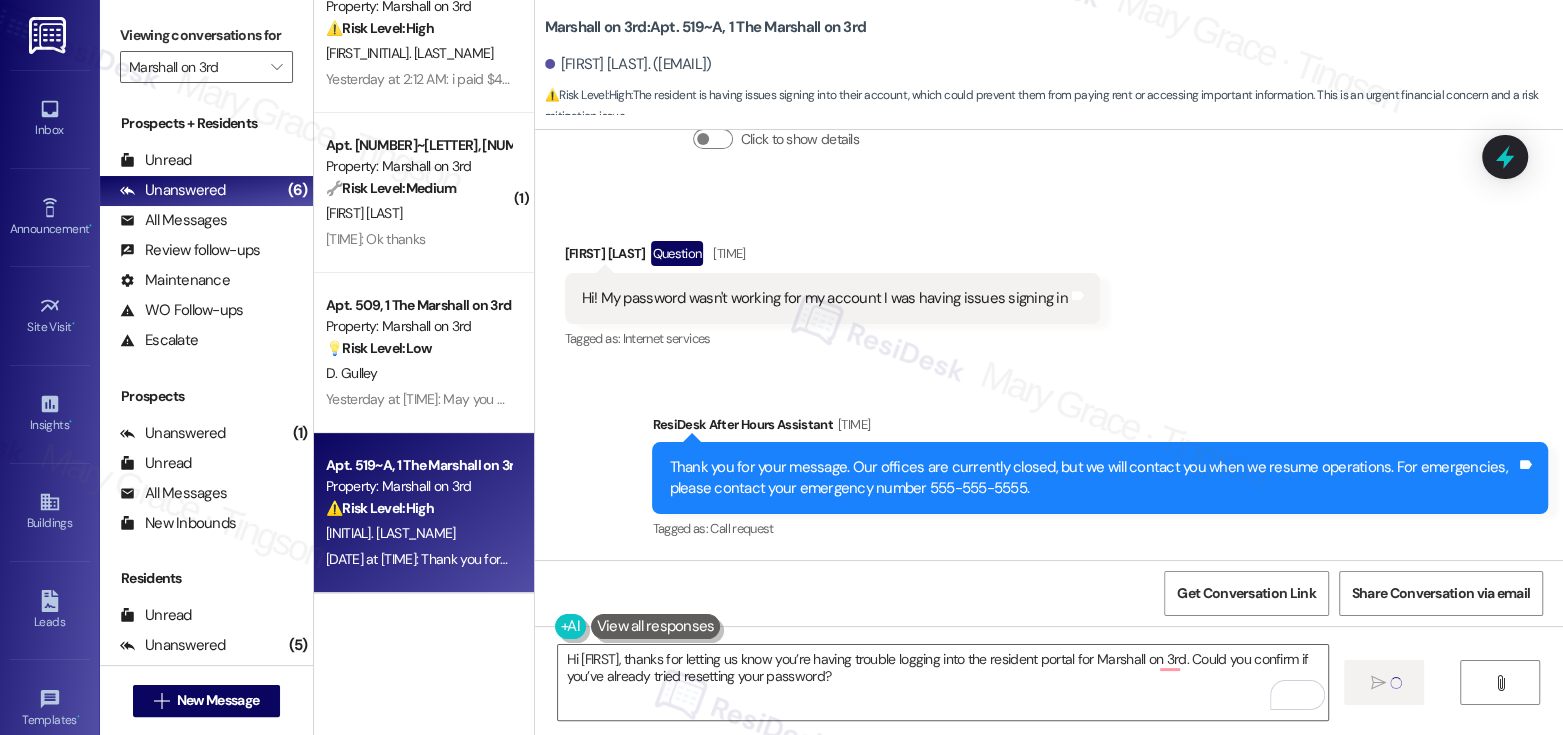 type 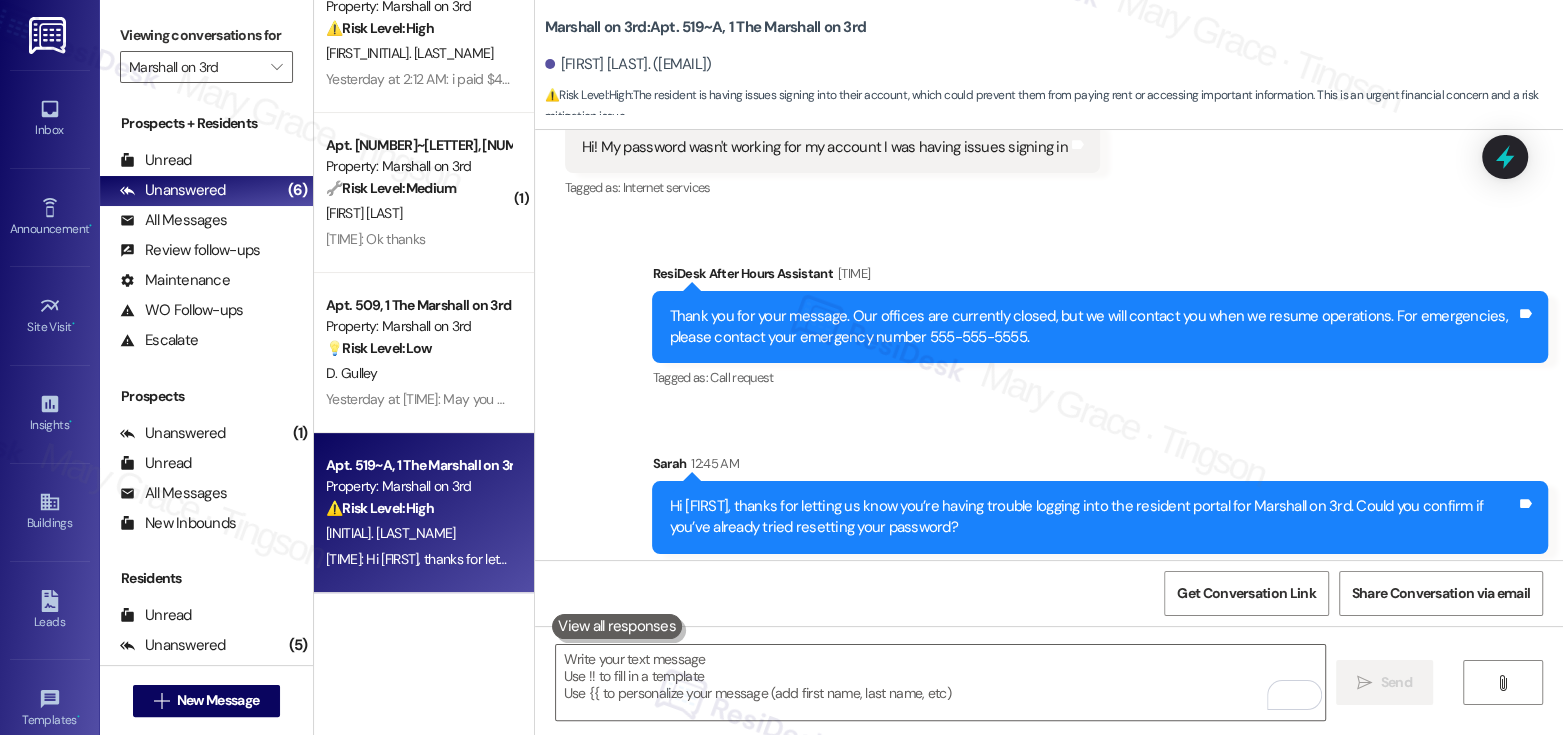 scroll, scrollTop: 961, scrollLeft: 0, axis: vertical 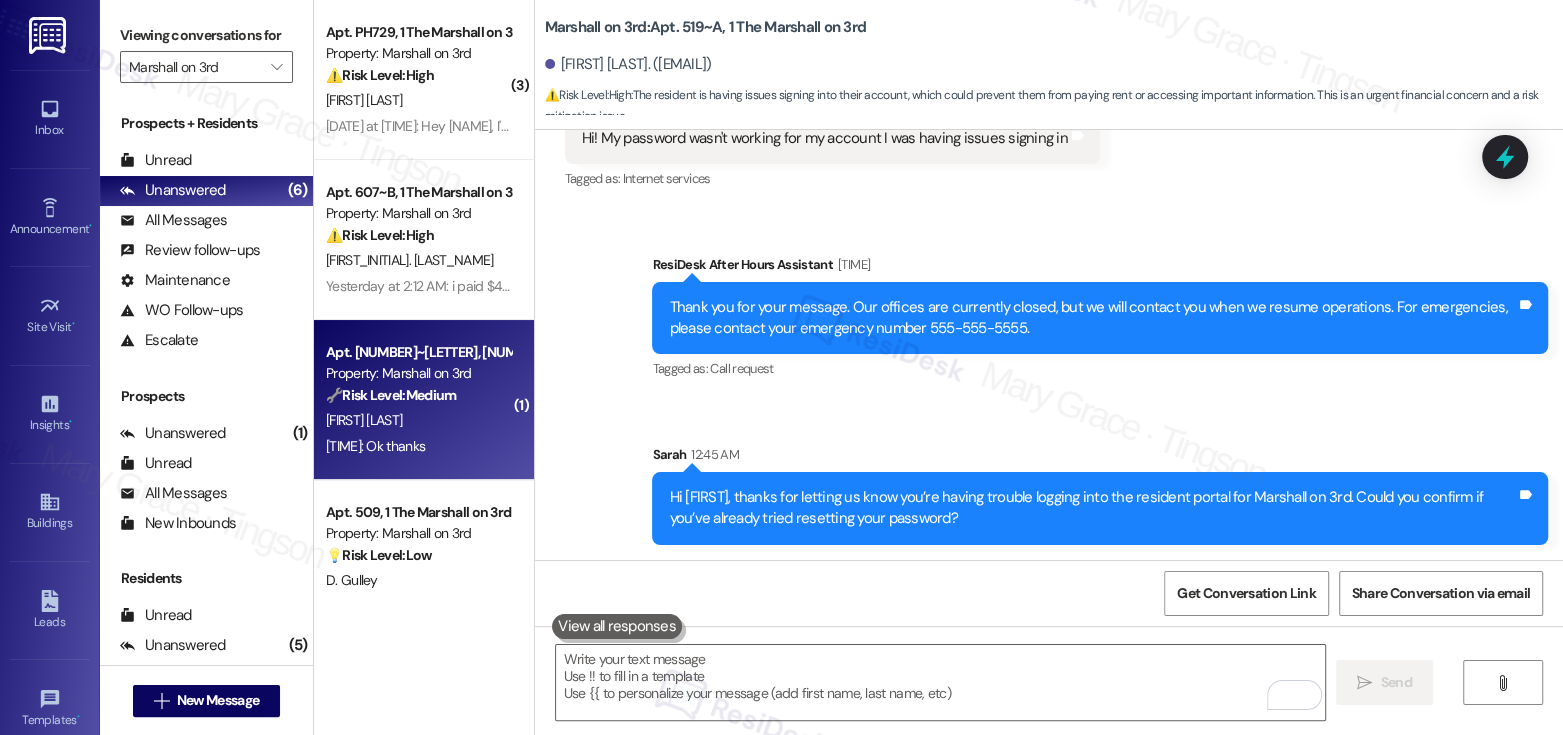 click on "D. Brewster" at bounding box center [418, 420] 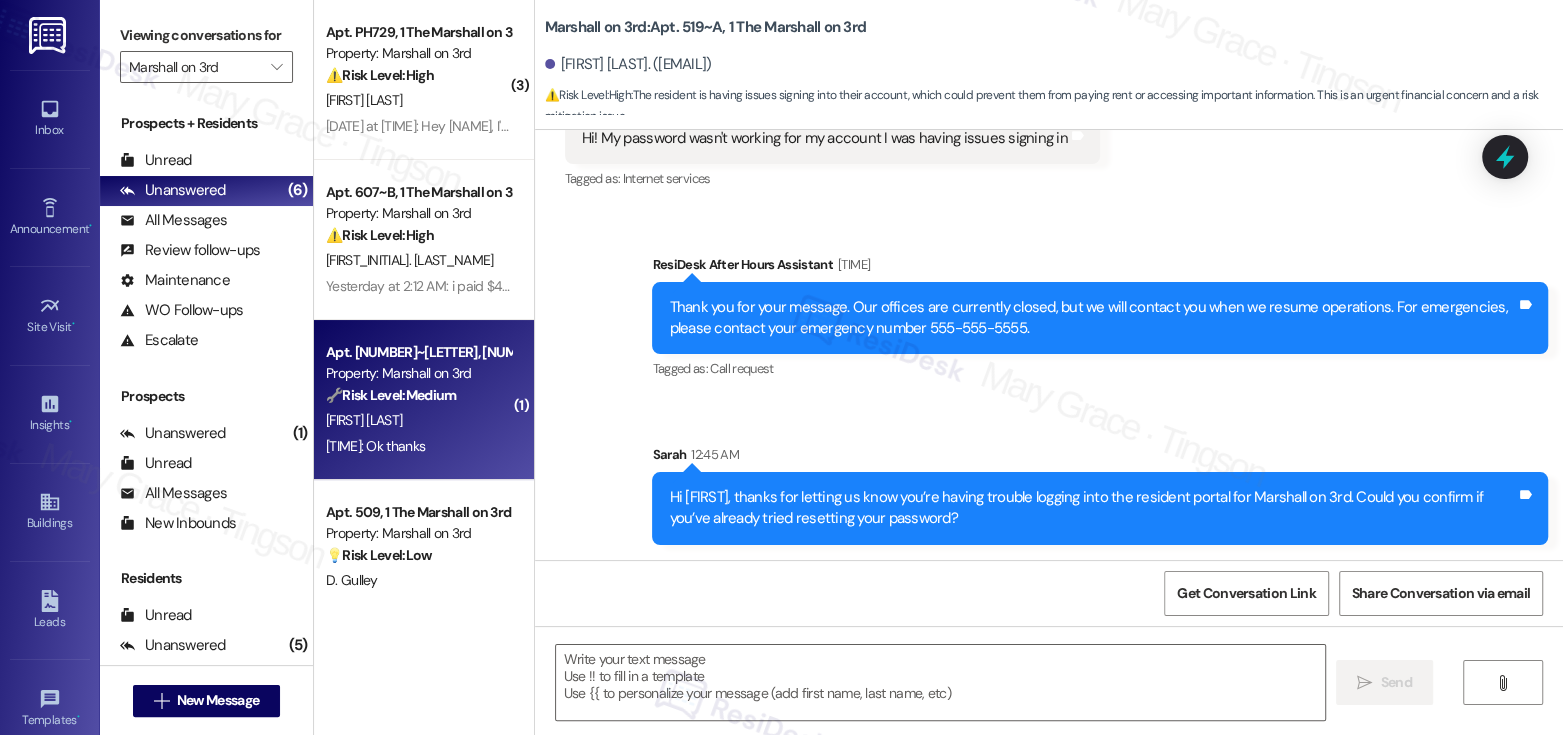 type on "Fetching suggested responses. Please feel free to read through the conversation in the meantime." 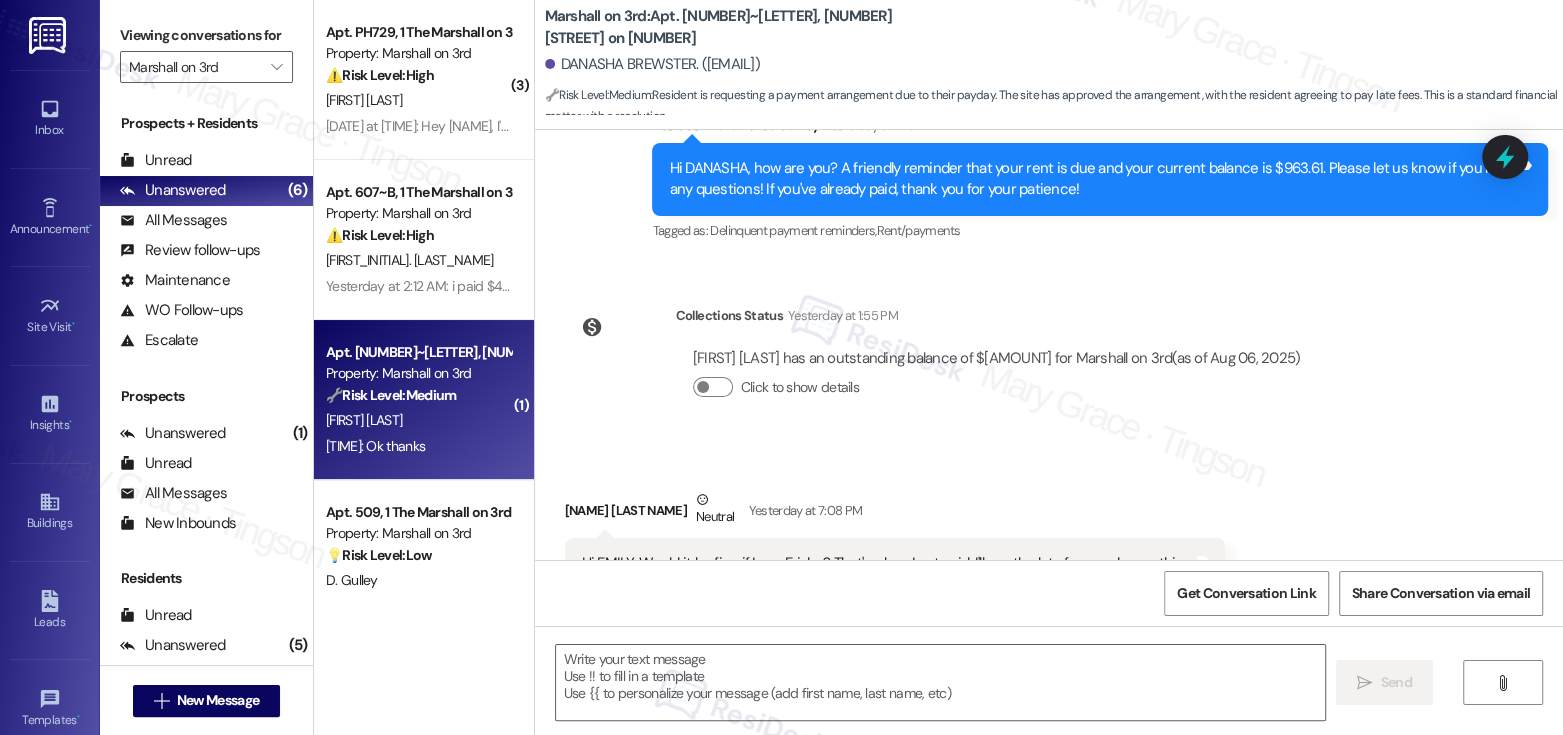 type on "Fetching suggested responses. Please feel free to read through the conversation in the meantime." 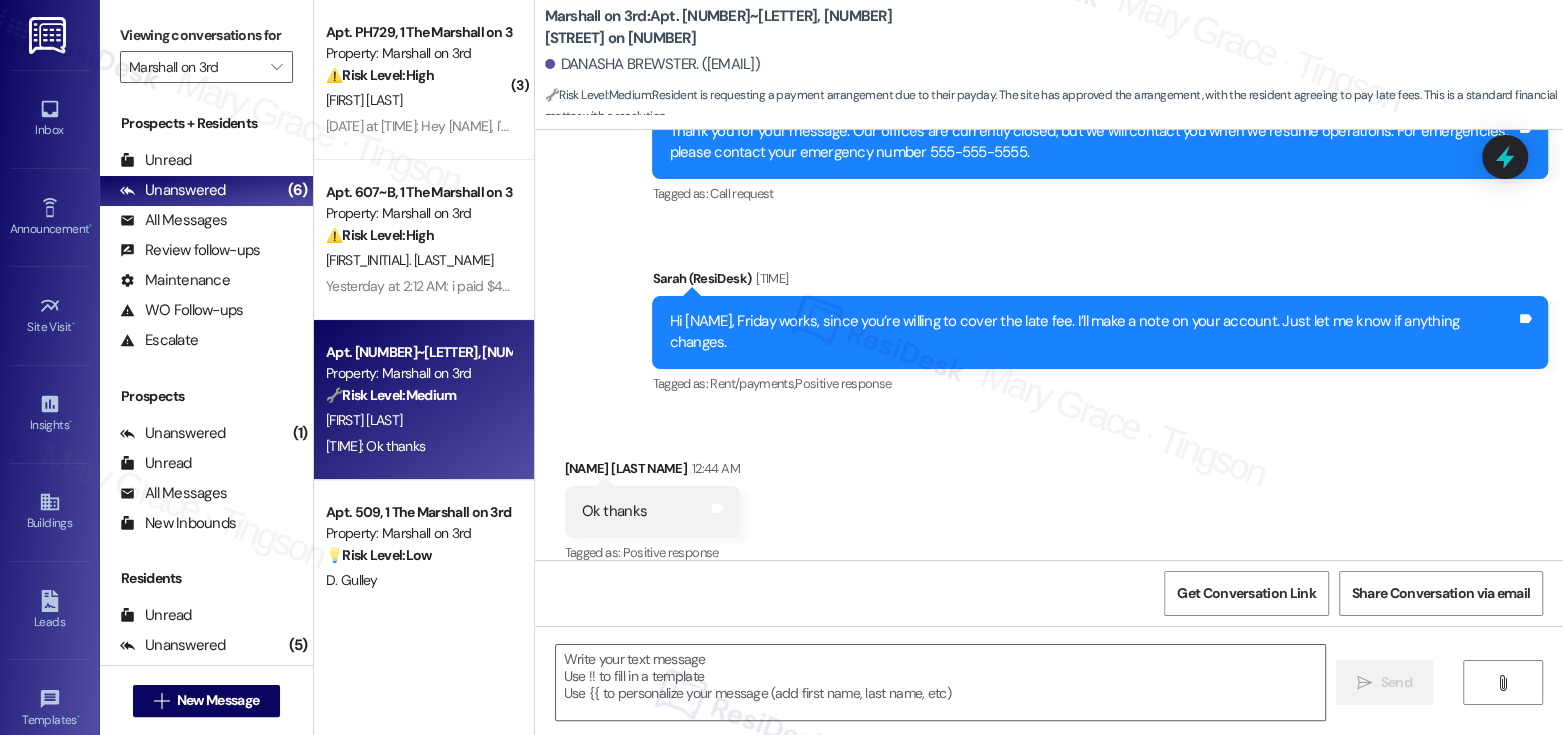 scroll, scrollTop: 987, scrollLeft: 0, axis: vertical 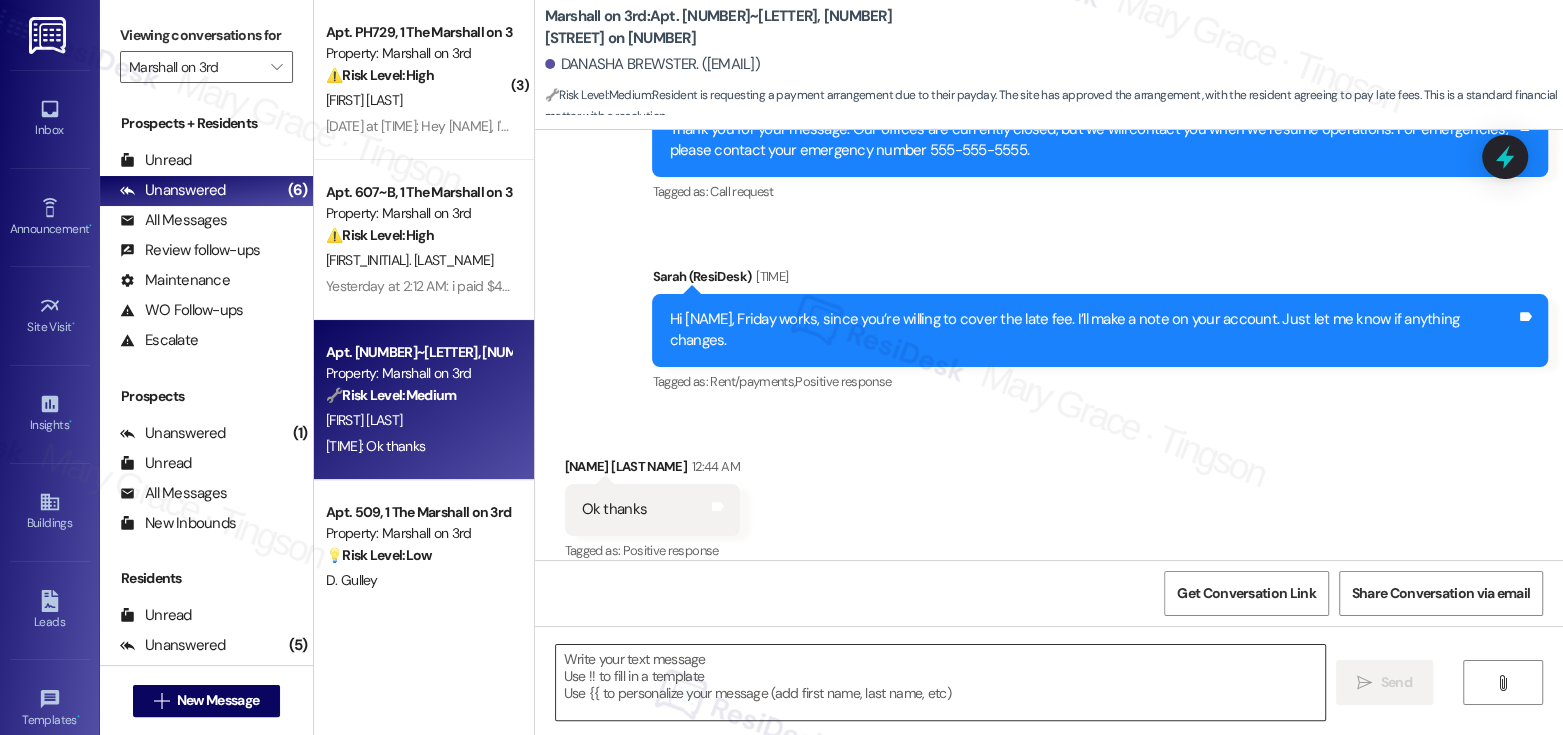 click at bounding box center [940, 682] 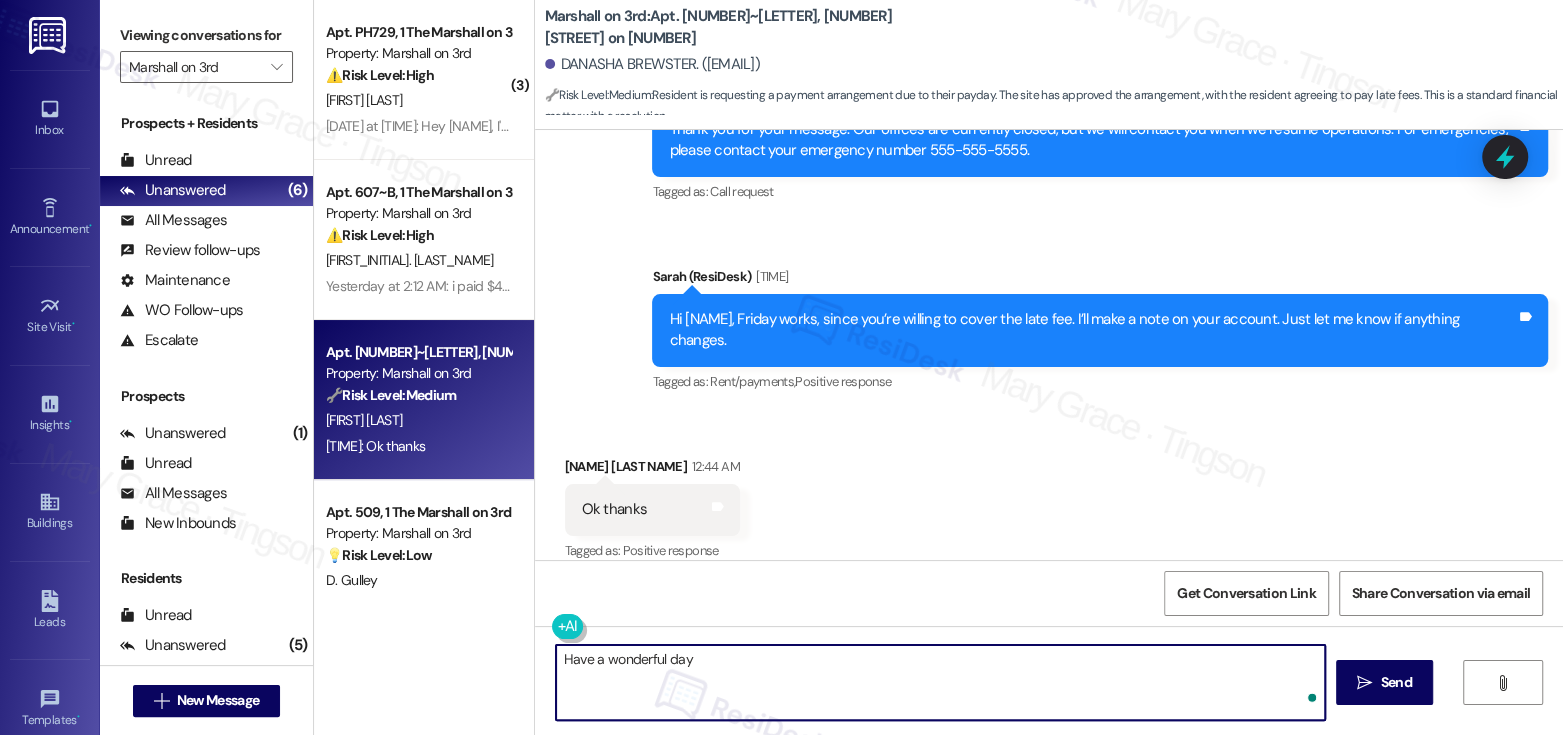 type on "Have a wonderful day!" 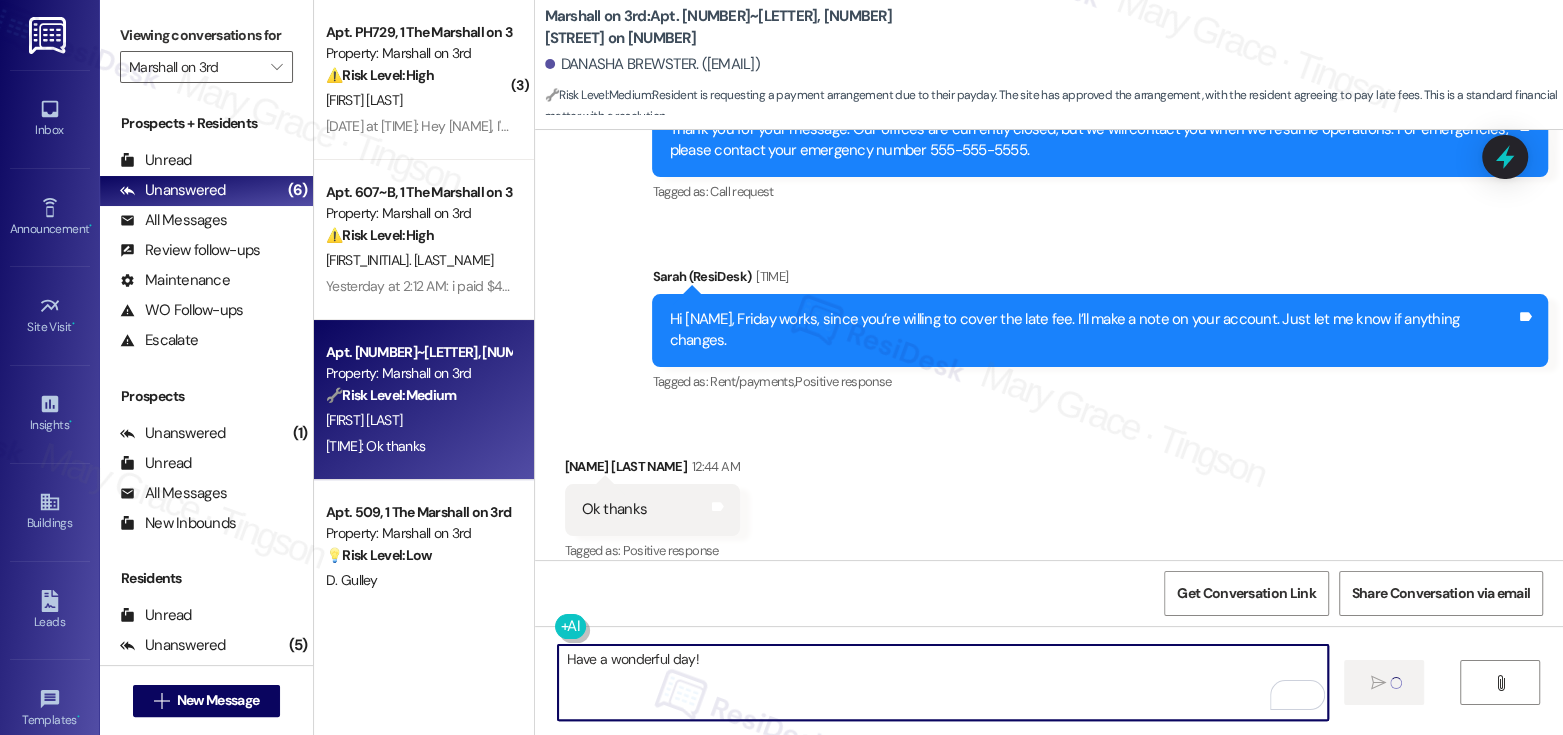 type 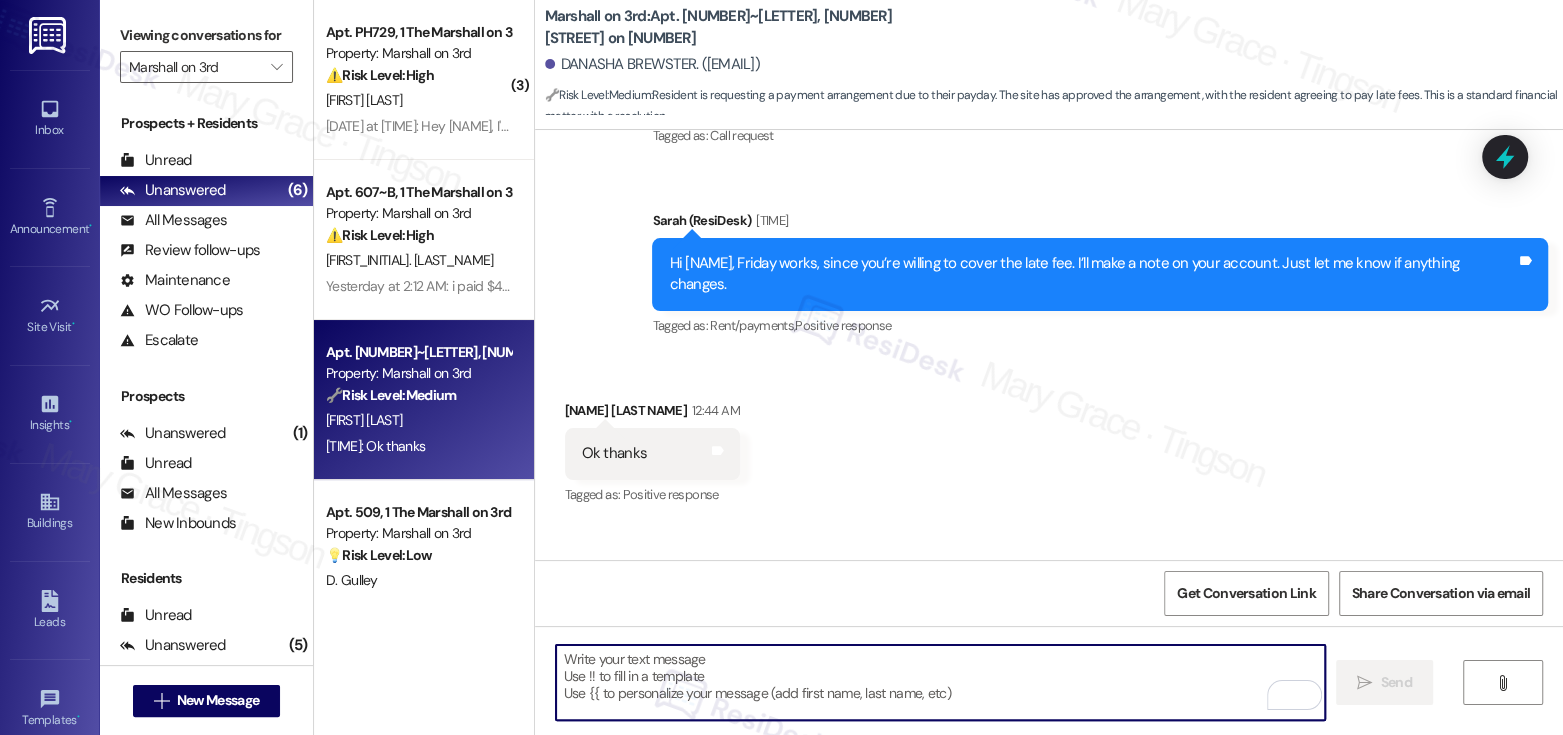 scroll, scrollTop: 1126, scrollLeft: 0, axis: vertical 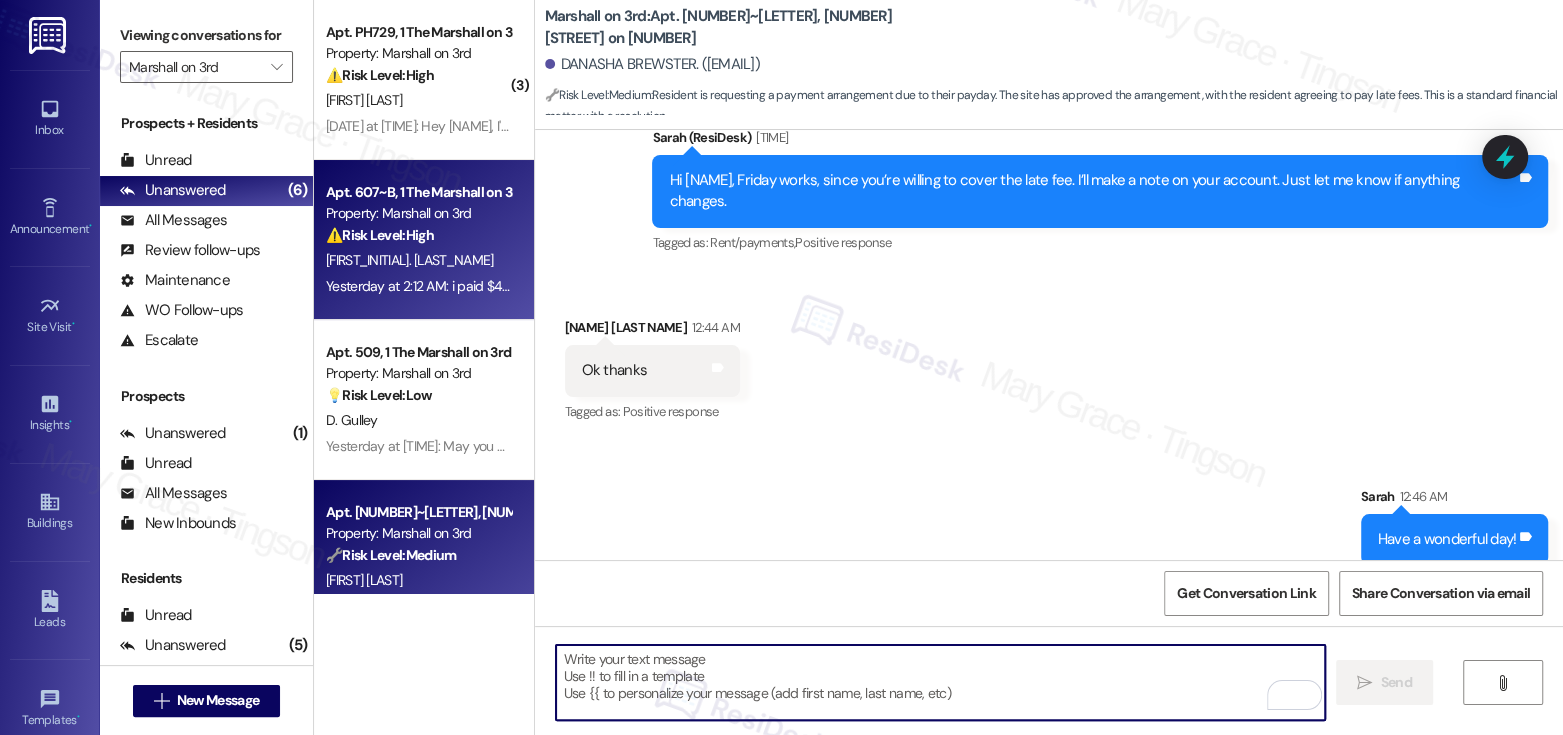 click on "F. Jimenez" at bounding box center (409, 260) 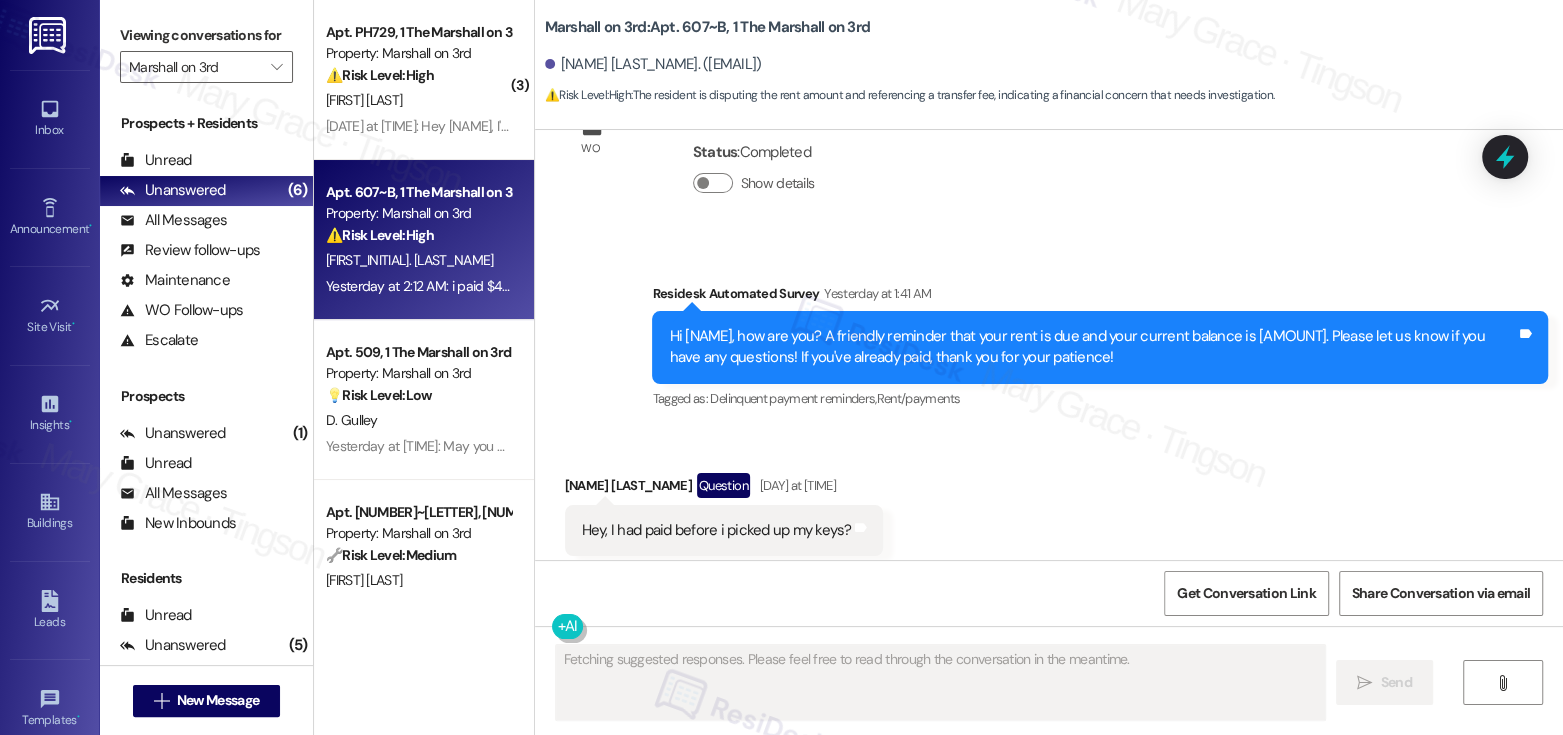 scroll, scrollTop: 587, scrollLeft: 0, axis: vertical 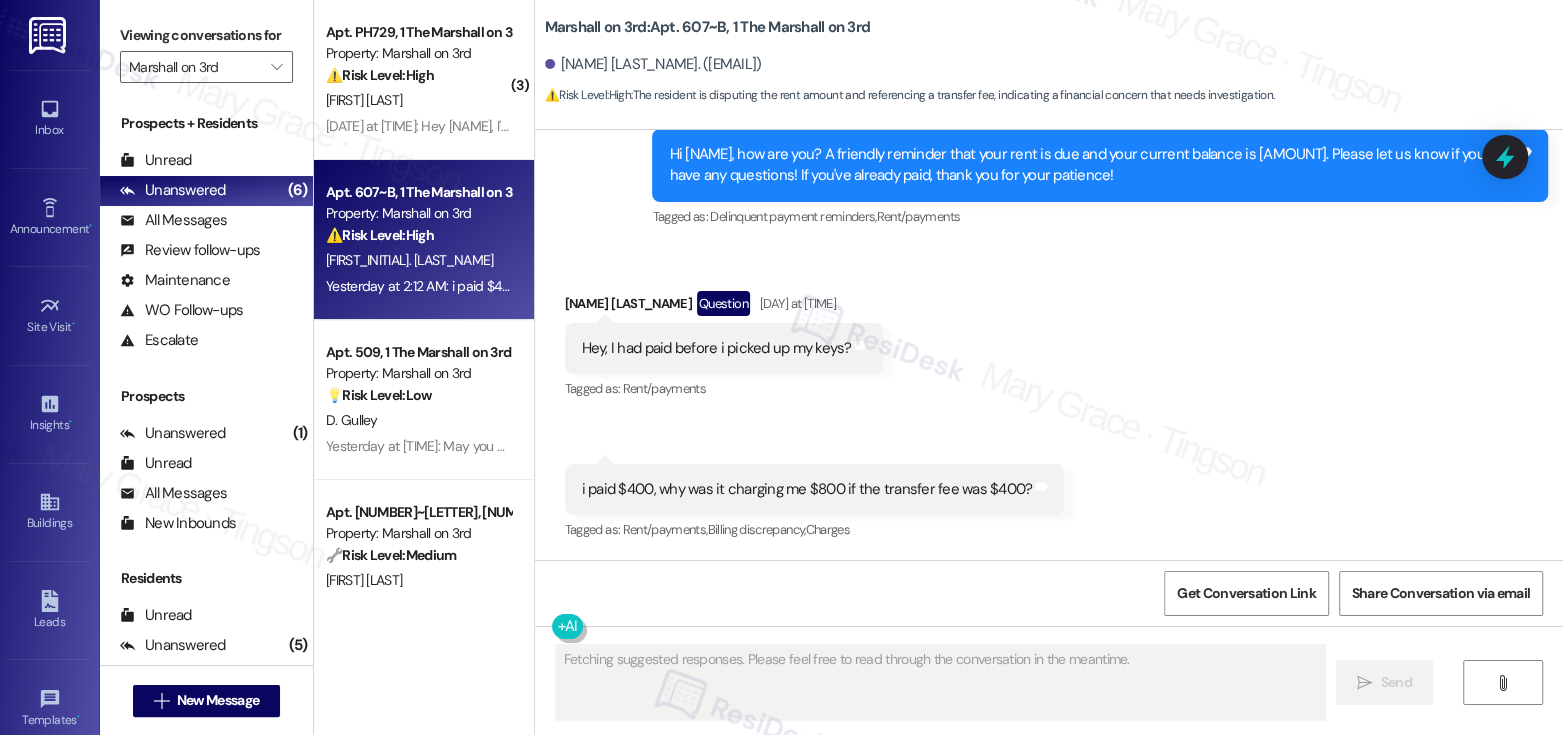 click on "Hey, I had paid before i picked up my keys?" at bounding box center (717, 348) 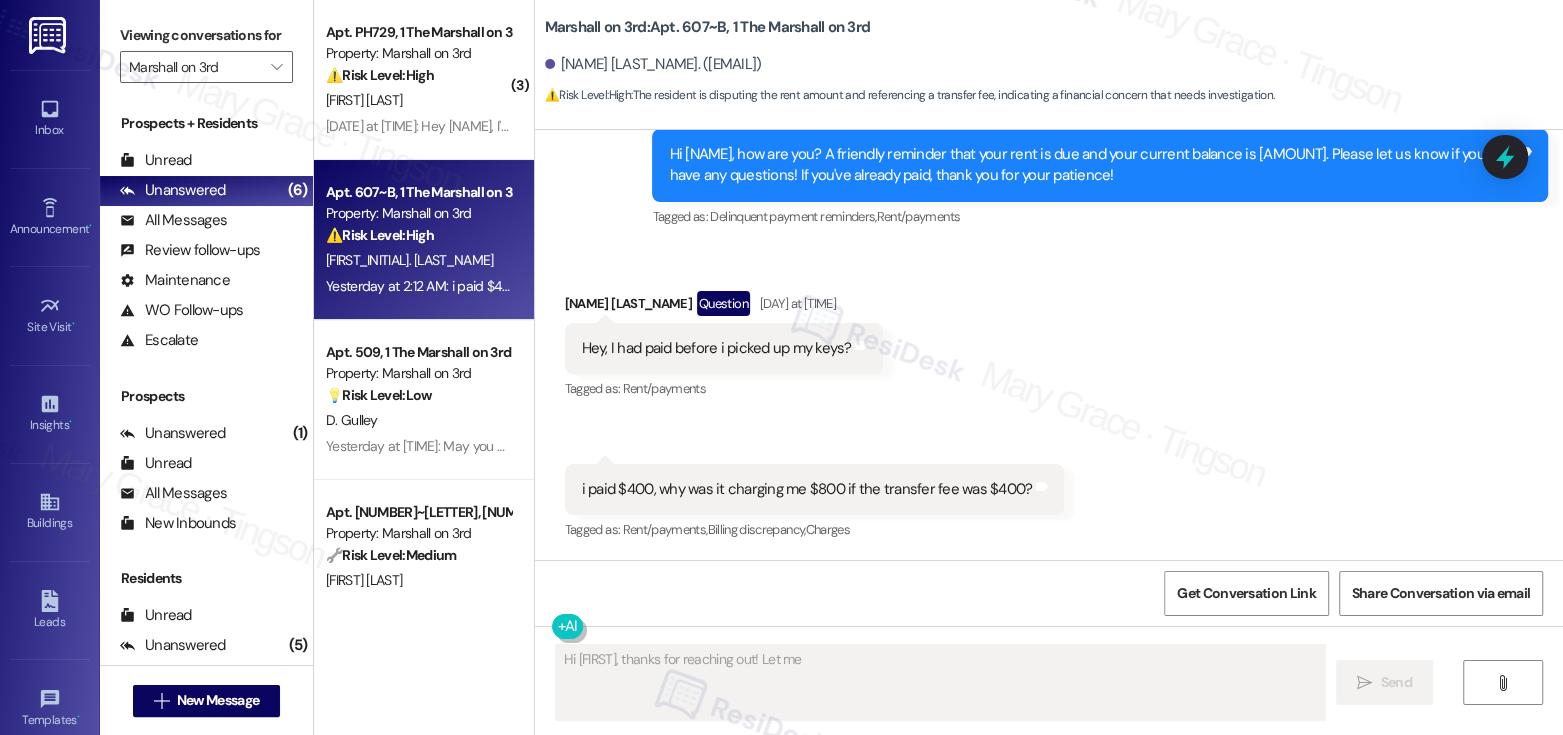 click on "Hey, I had paid before i picked up my keys?" at bounding box center [717, 348] 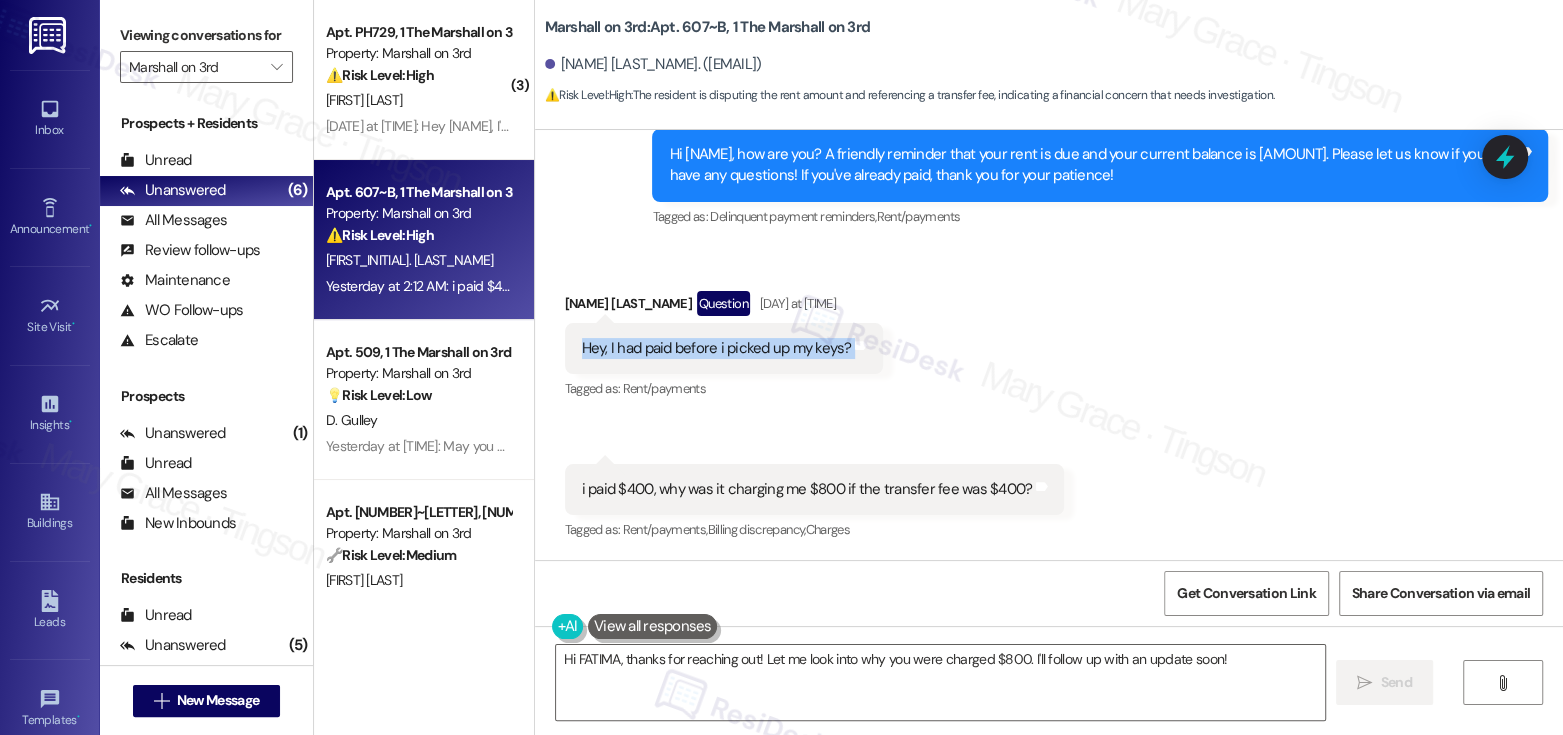 click on "Hey, I had paid before i picked up my keys?" at bounding box center (717, 348) 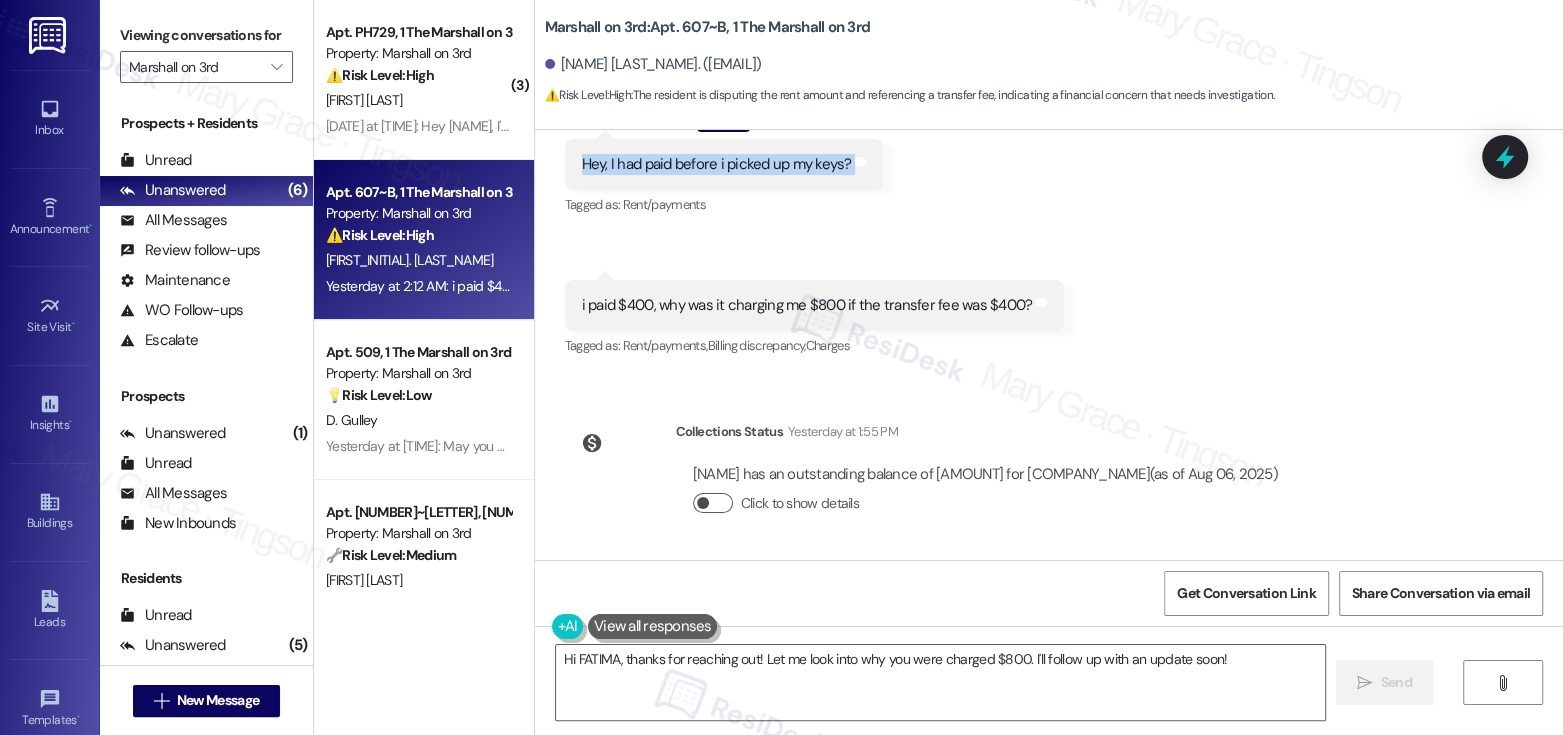 click on "Click to show details" at bounding box center [713, 503] 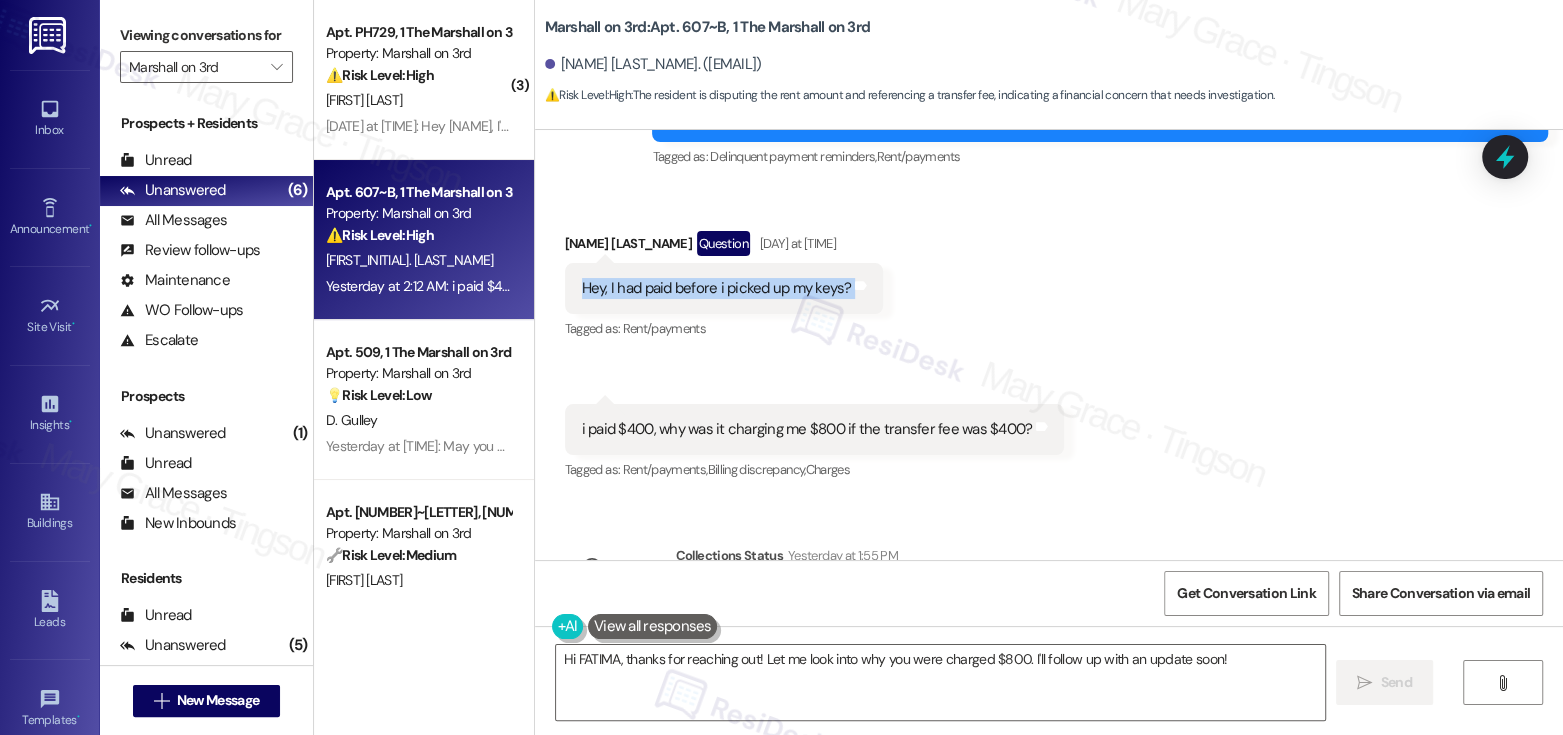 scroll, scrollTop: 641, scrollLeft: 0, axis: vertical 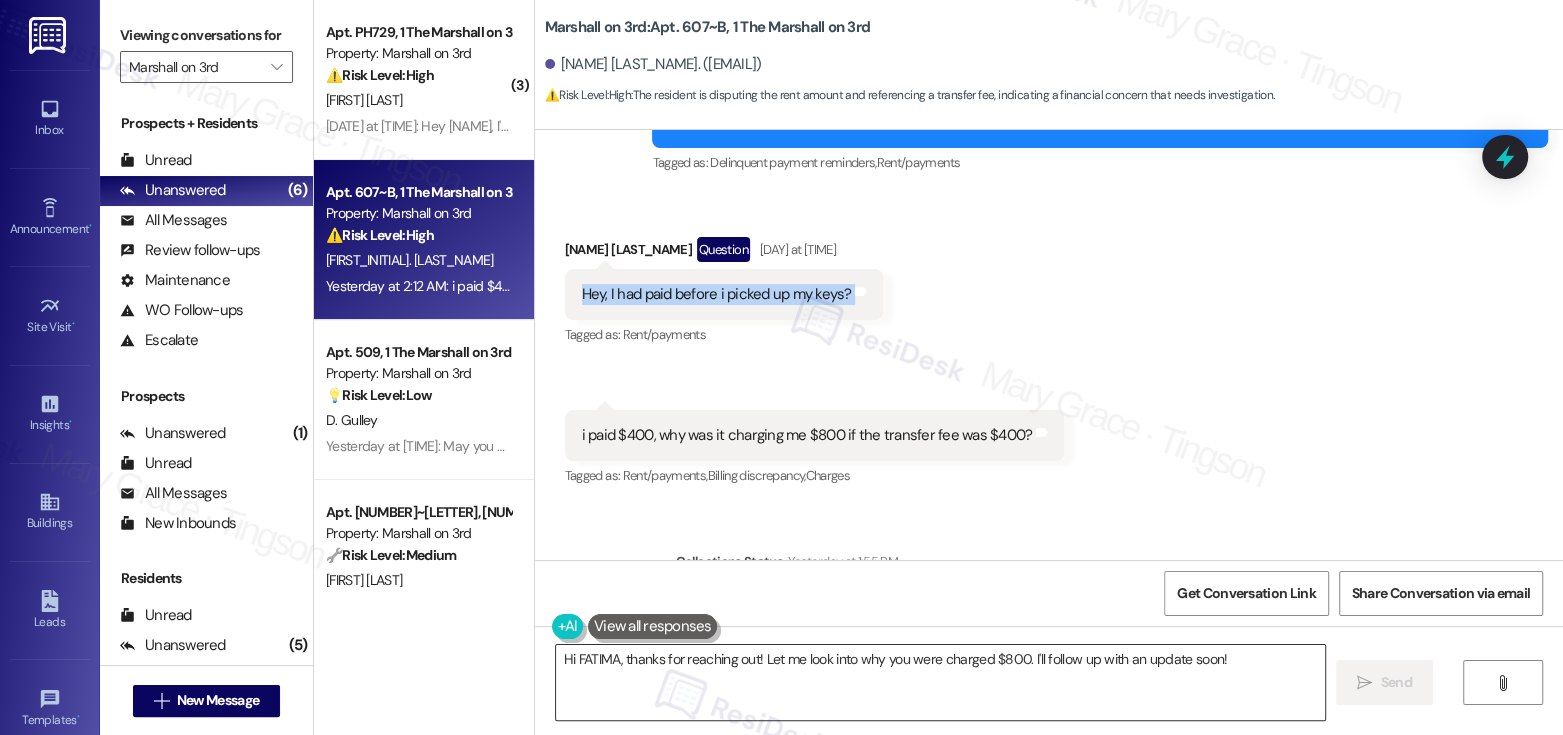 click on "Hi Fatima, thanks for reaching out! Let me look into why you were charged $800. I'll follow up with an update soon!" at bounding box center [940, 682] 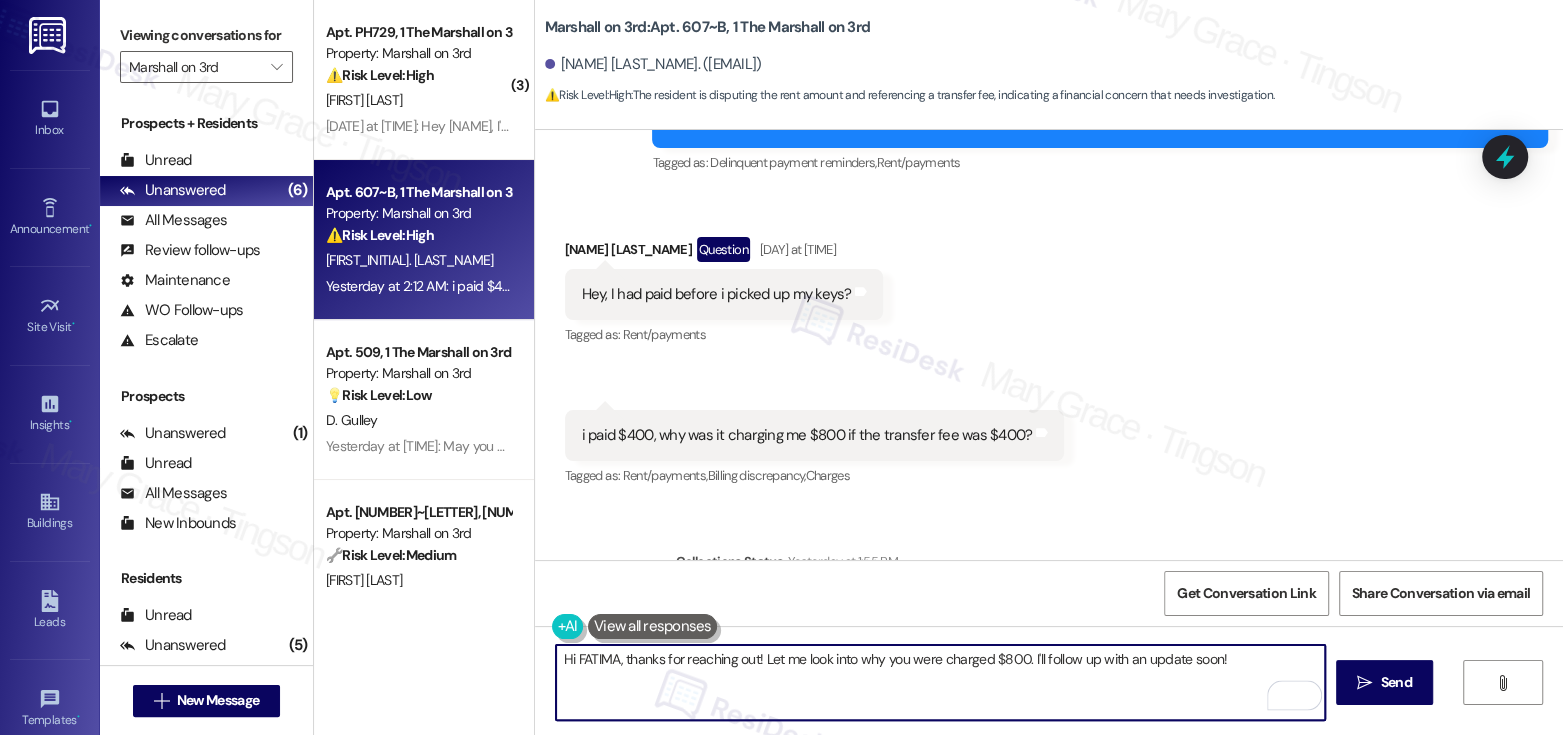 click on "Hi Fatima, thanks for reaching out! Let me look into why you were charged $800. I'll follow up with an update soon!" at bounding box center [940, 682] 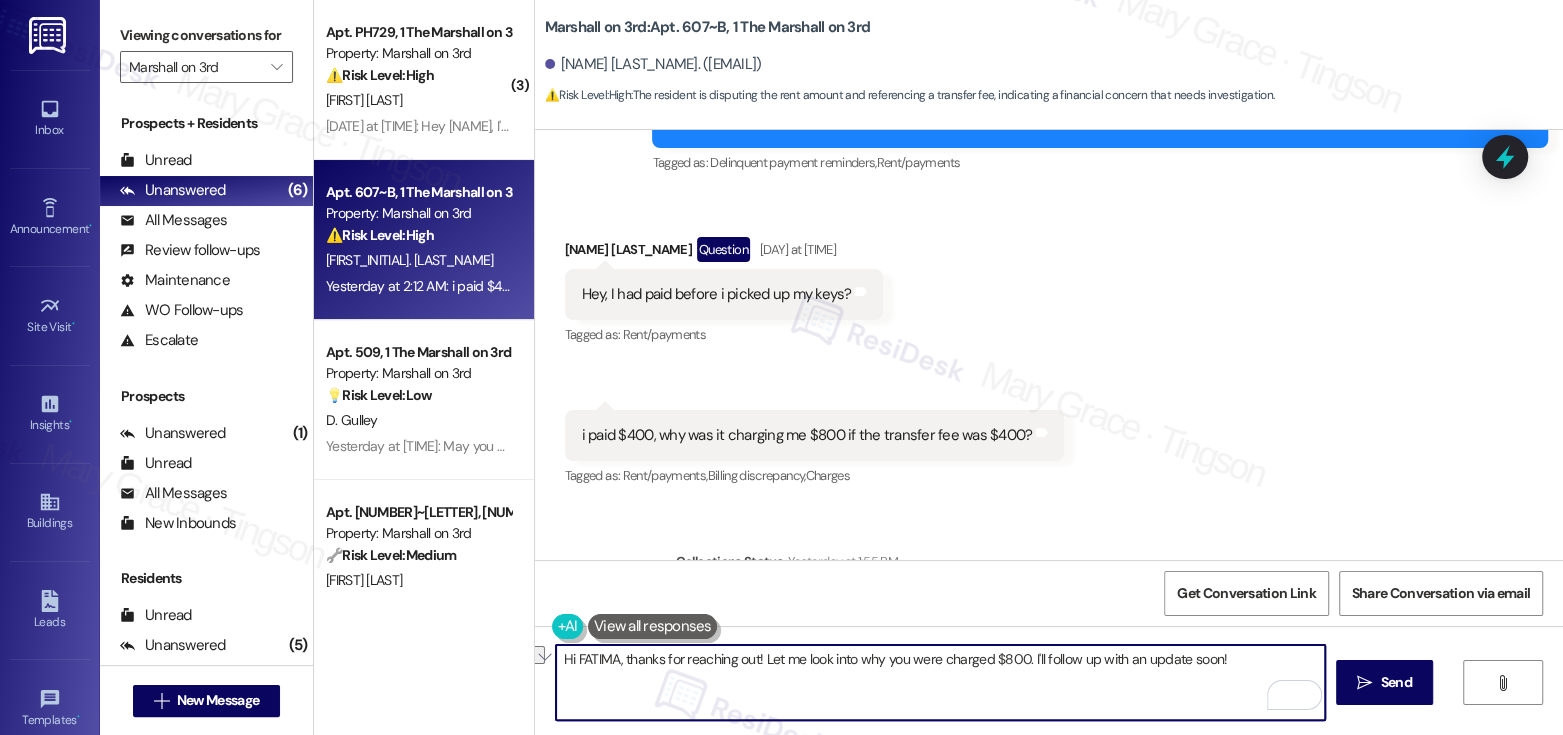 drag, startPoint x: 1217, startPoint y: 667, endPoint x: 751, endPoint y: 660, distance: 466.05258 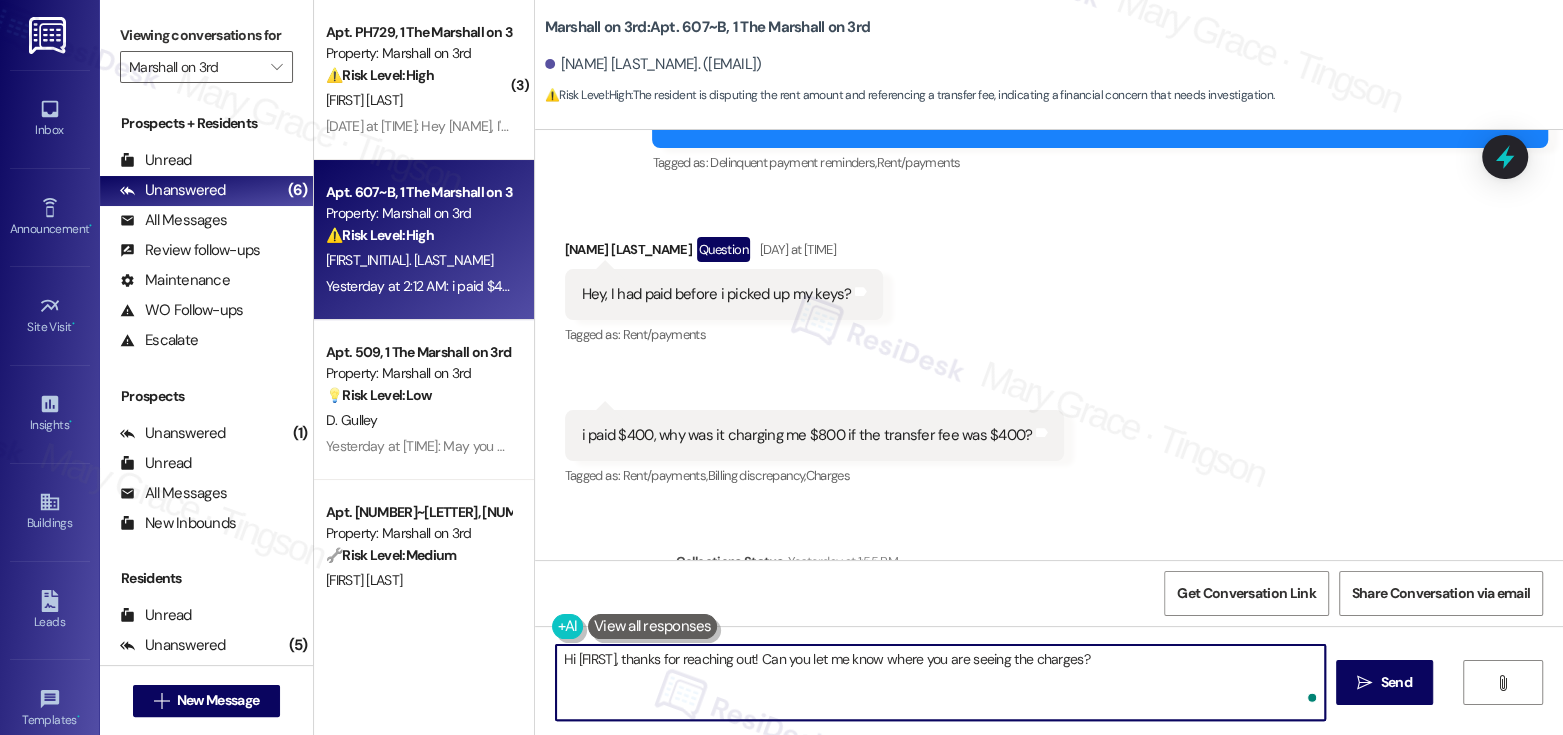 type on "Hi Fatima, thanks for reaching out! Can you let me know where you are seeing the charges?" 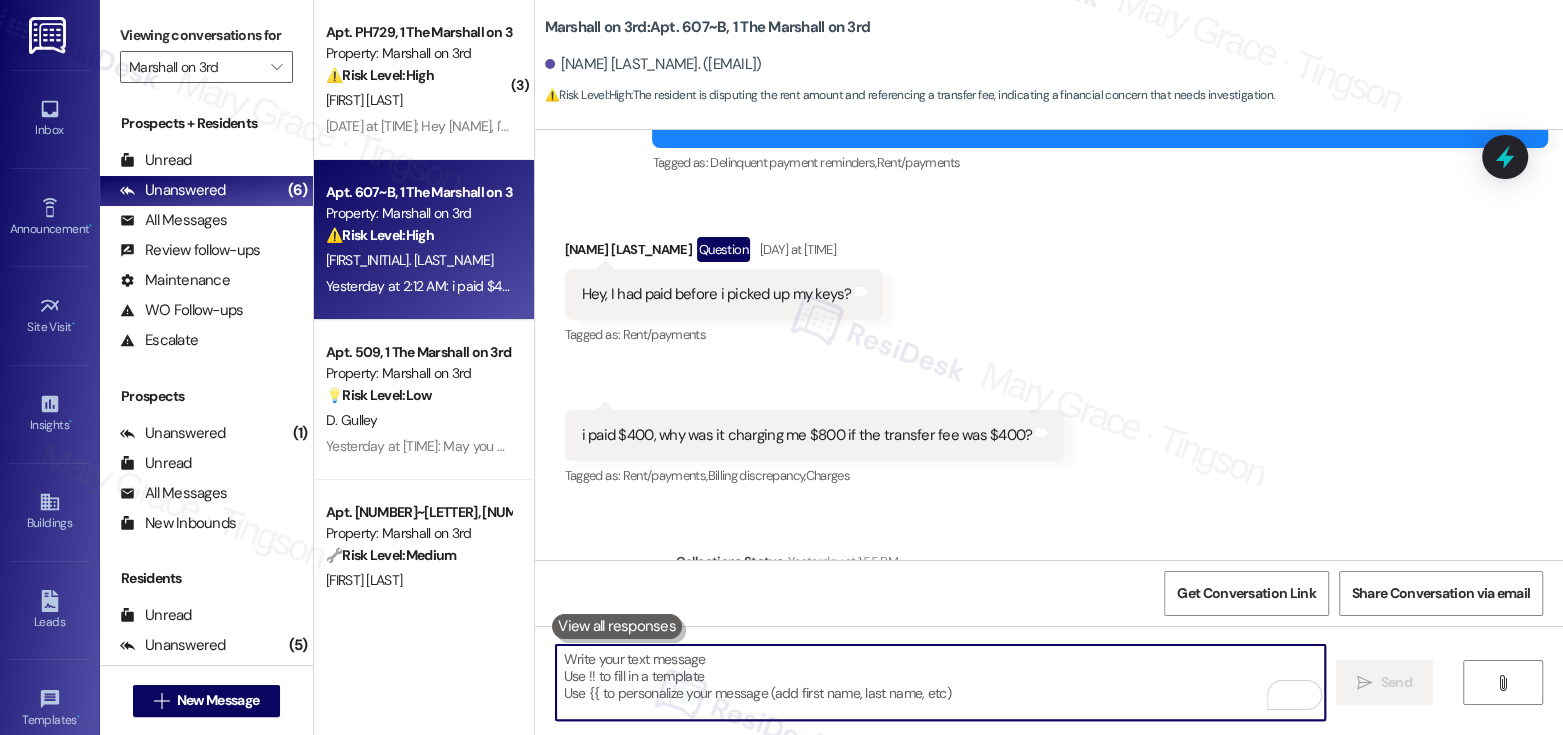 click at bounding box center [940, 682] 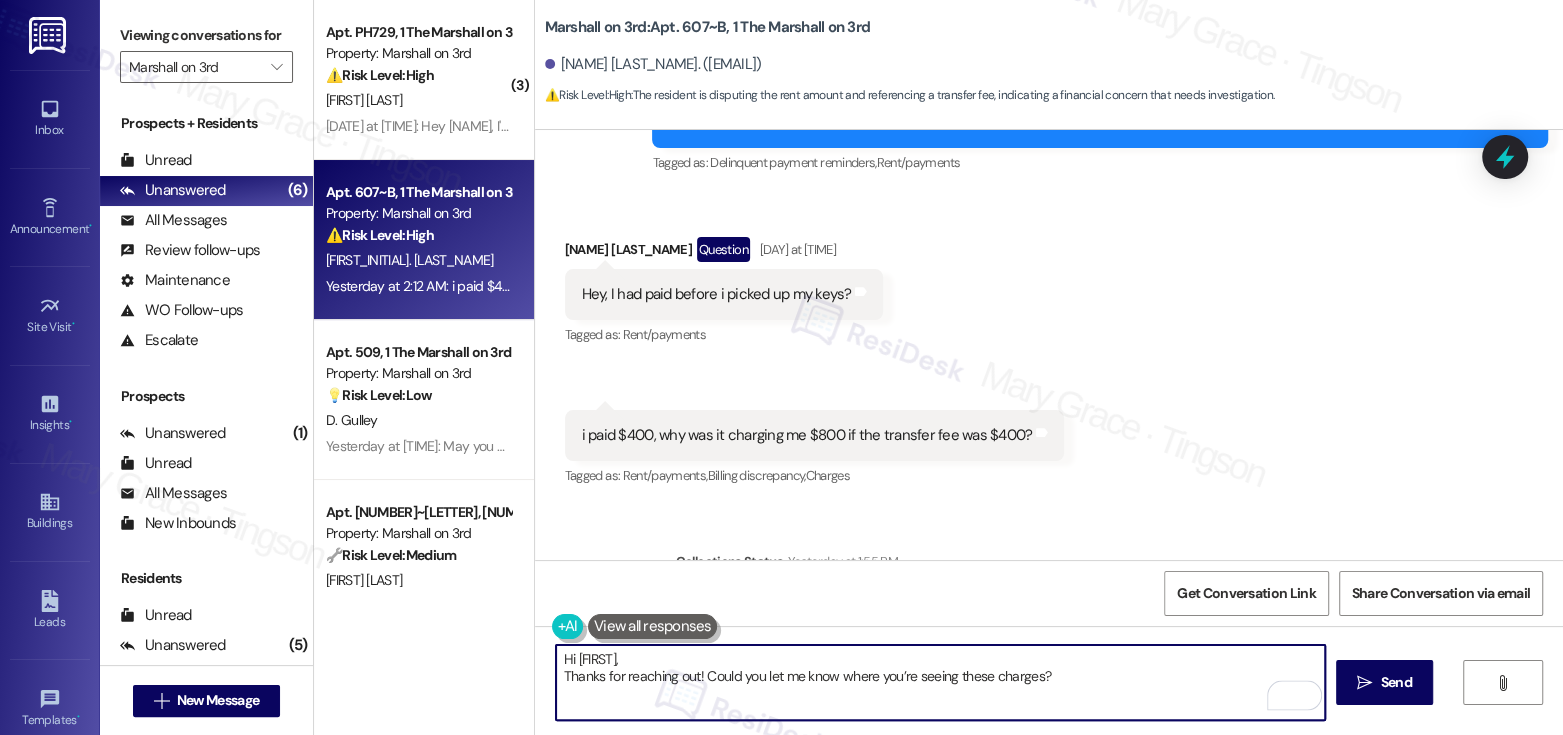 click on "Hi Fatima,
Thanks for reaching out! Could you let me know where you’re seeing these charges?" at bounding box center [940, 682] 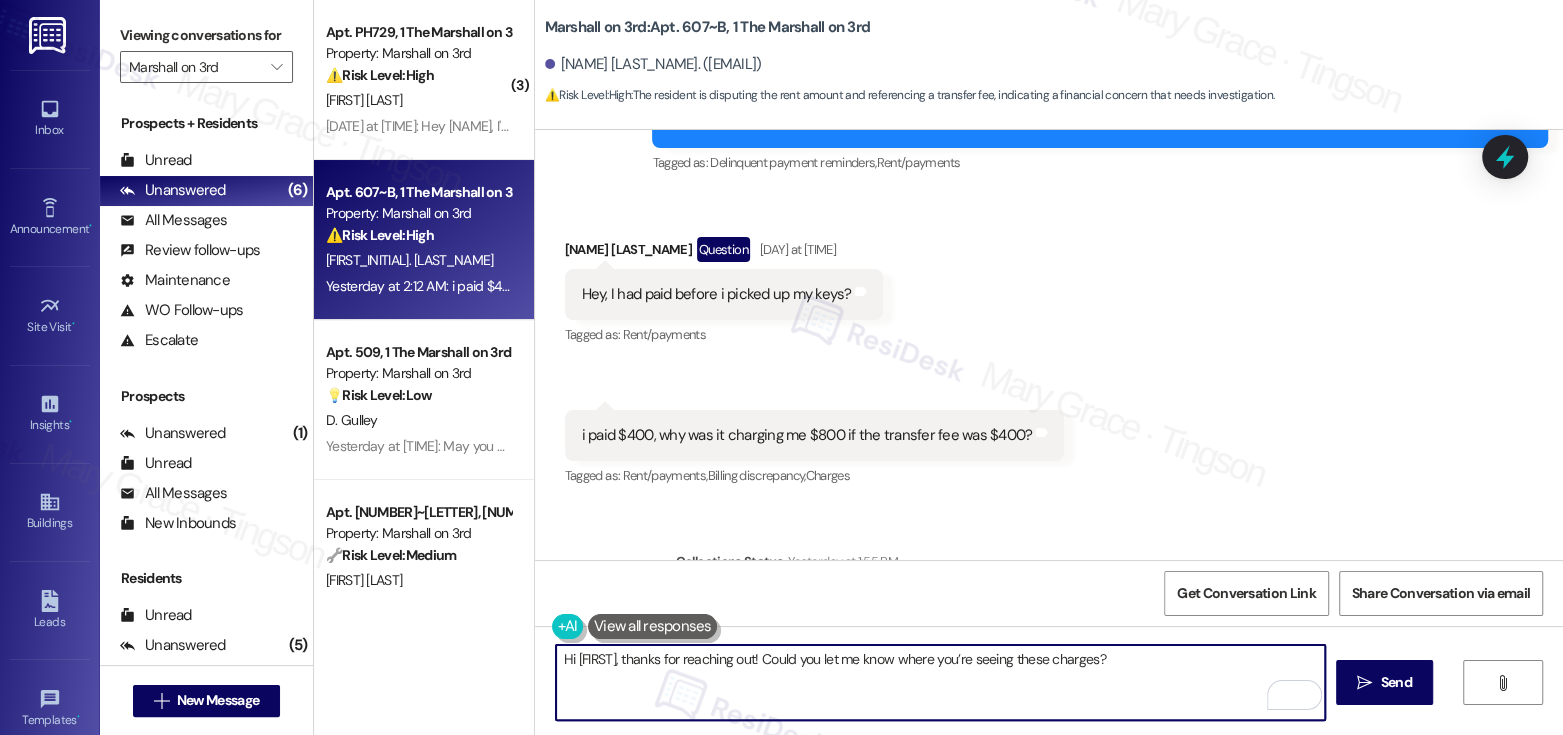 click on "Hi Fatima, thanks for reaching out! Could you let me know where you’re seeing these charges?" at bounding box center [940, 682] 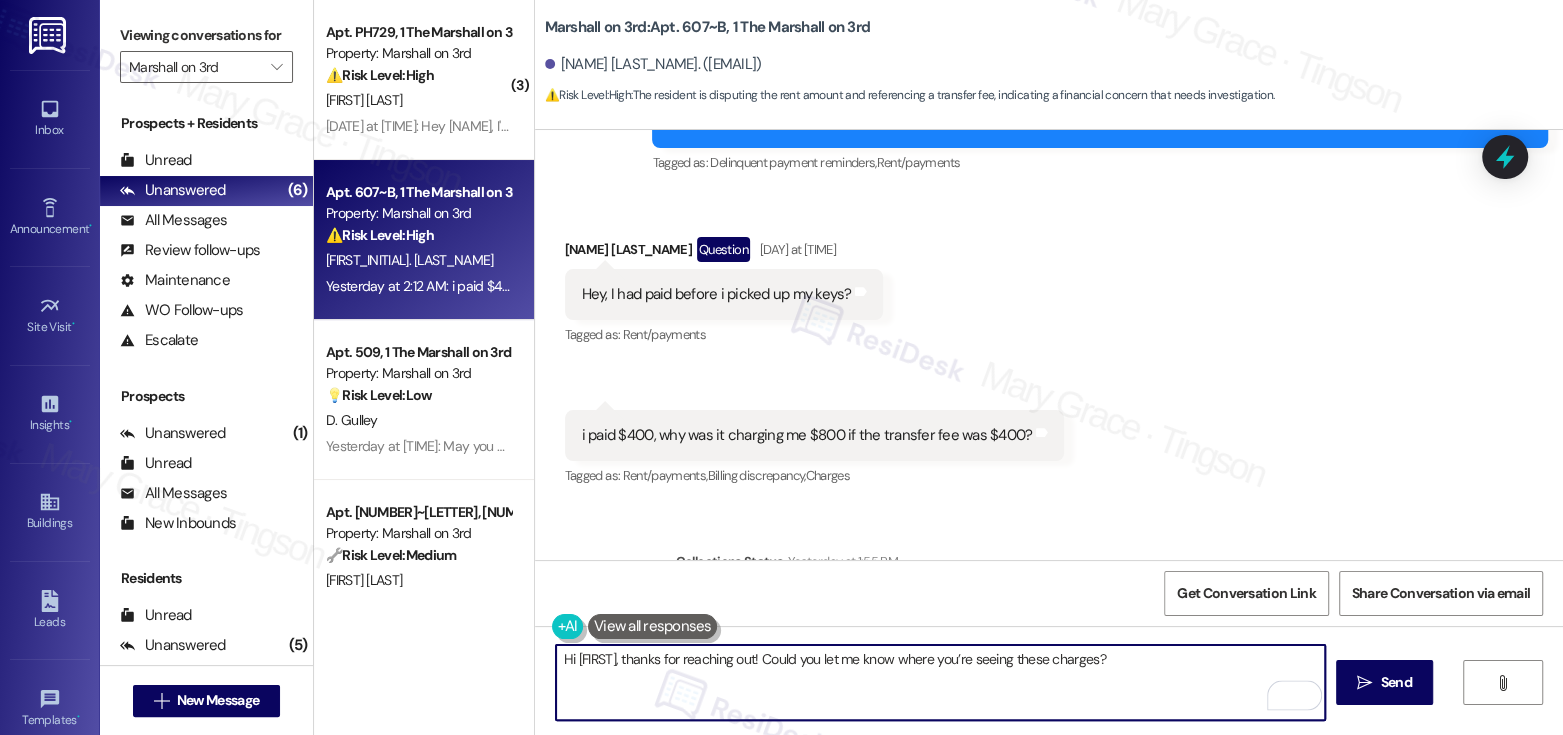 click on "Hi Fatima, thanks for reaching out! Could you let me know where you’re seeing these charges?" at bounding box center [940, 682] 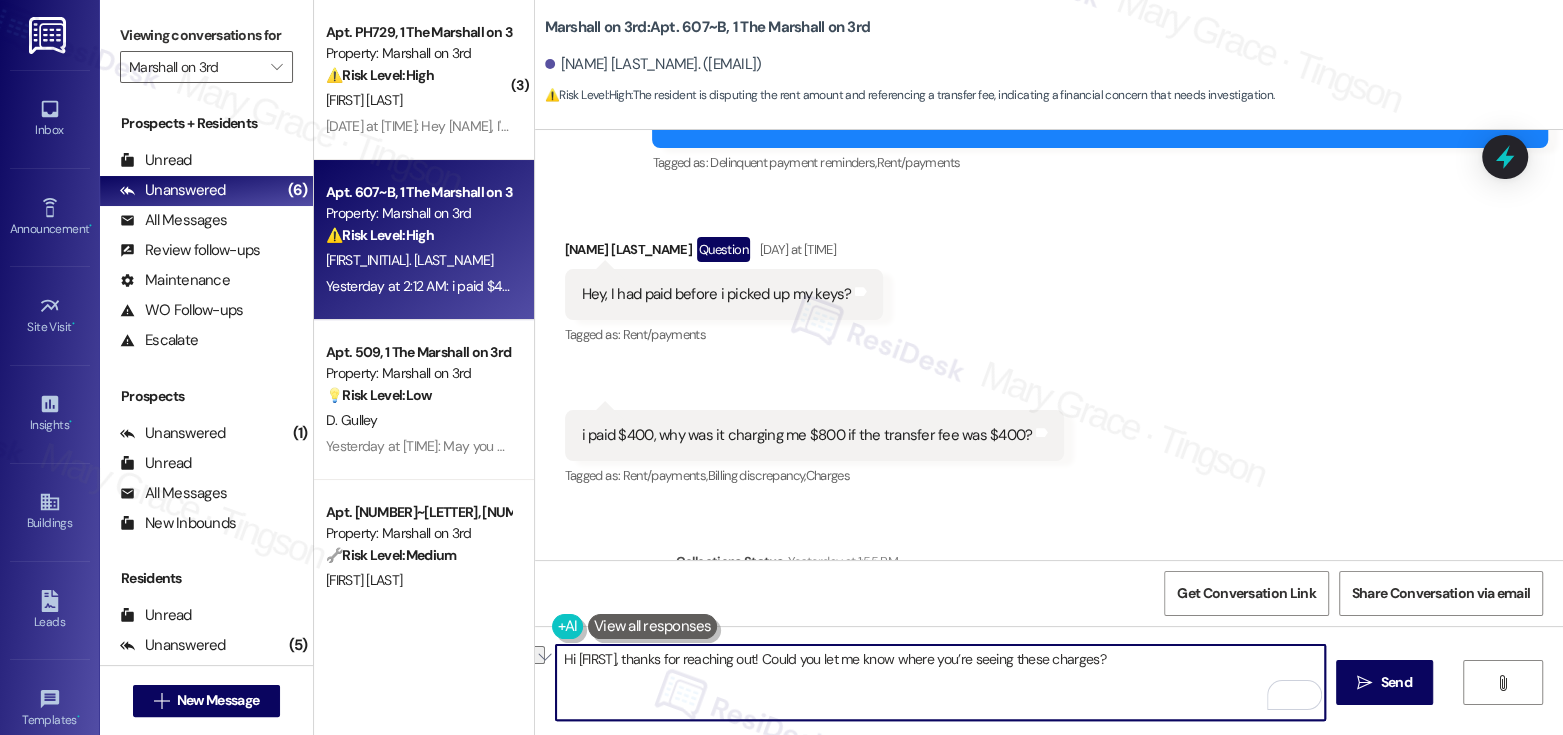 click on "Hi Fatima, thanks for reaching out! Could you let me know where you’re seeing these charges?" at bounding box center (940, 682) 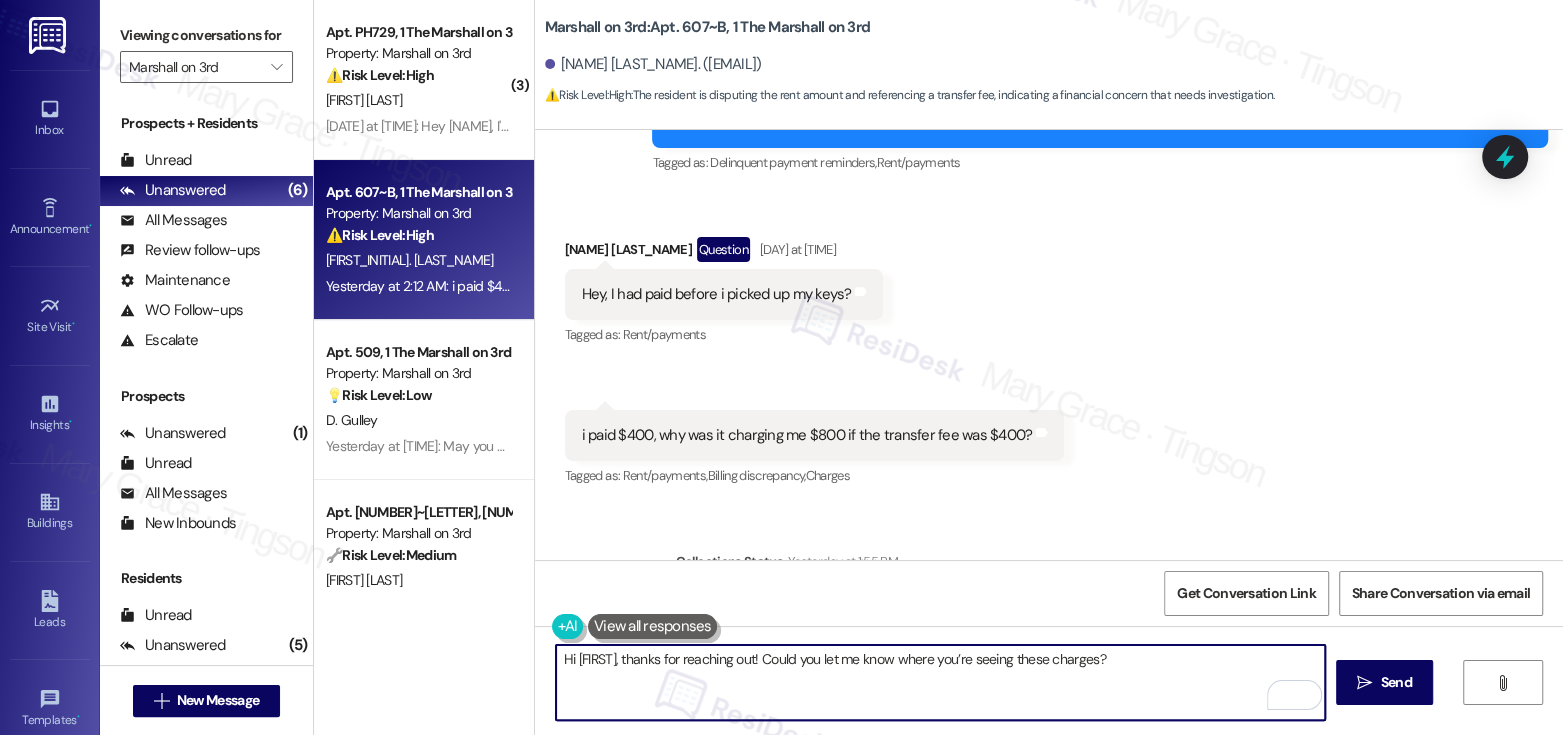 click on "Hi Fatima, thanks for reaching out! Could you let me know where you’re seeing these charges?" at bounding box center (940, 682) 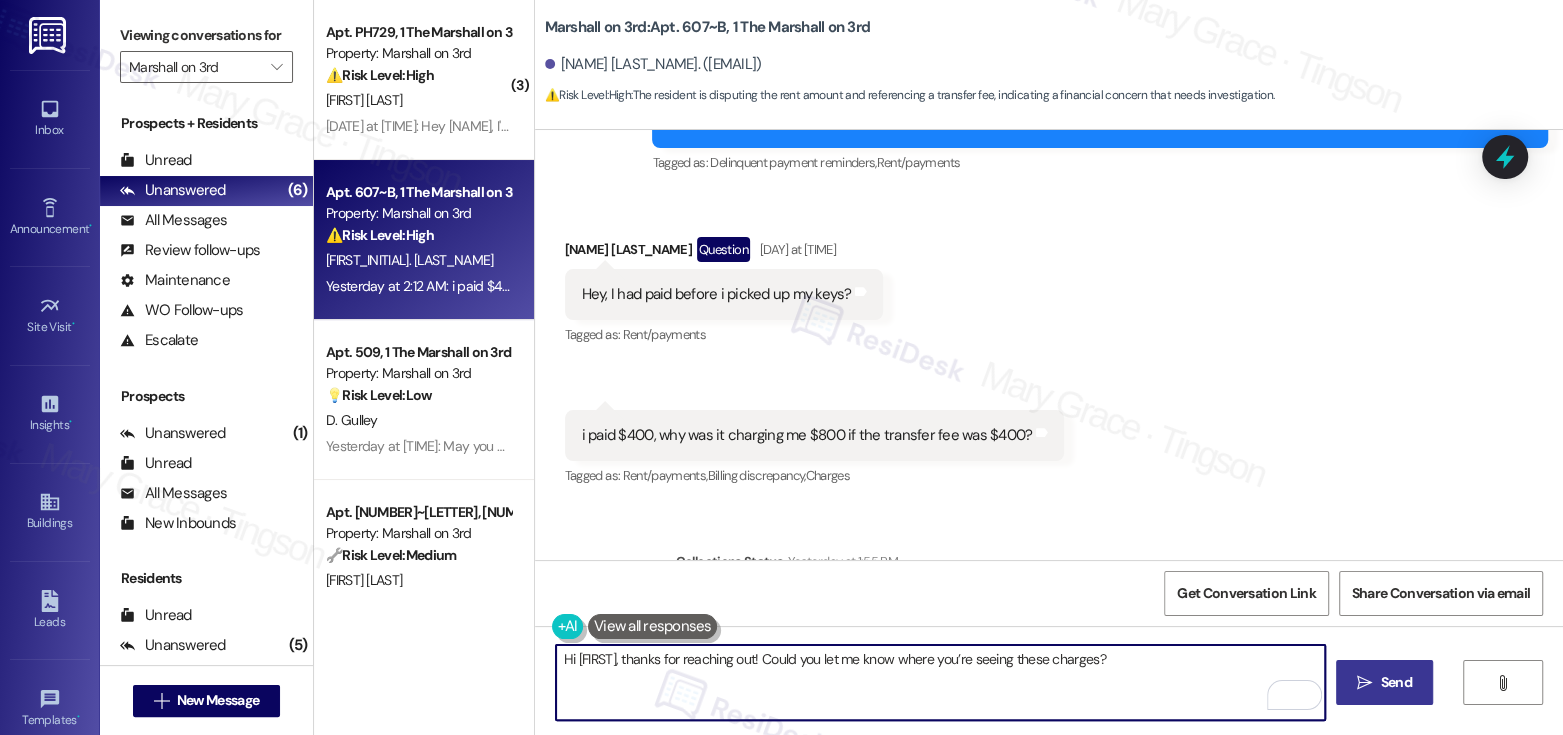 type on "Hi Fatima, thanks for reaching out! Could you let me know where you’re seeing these charges?" 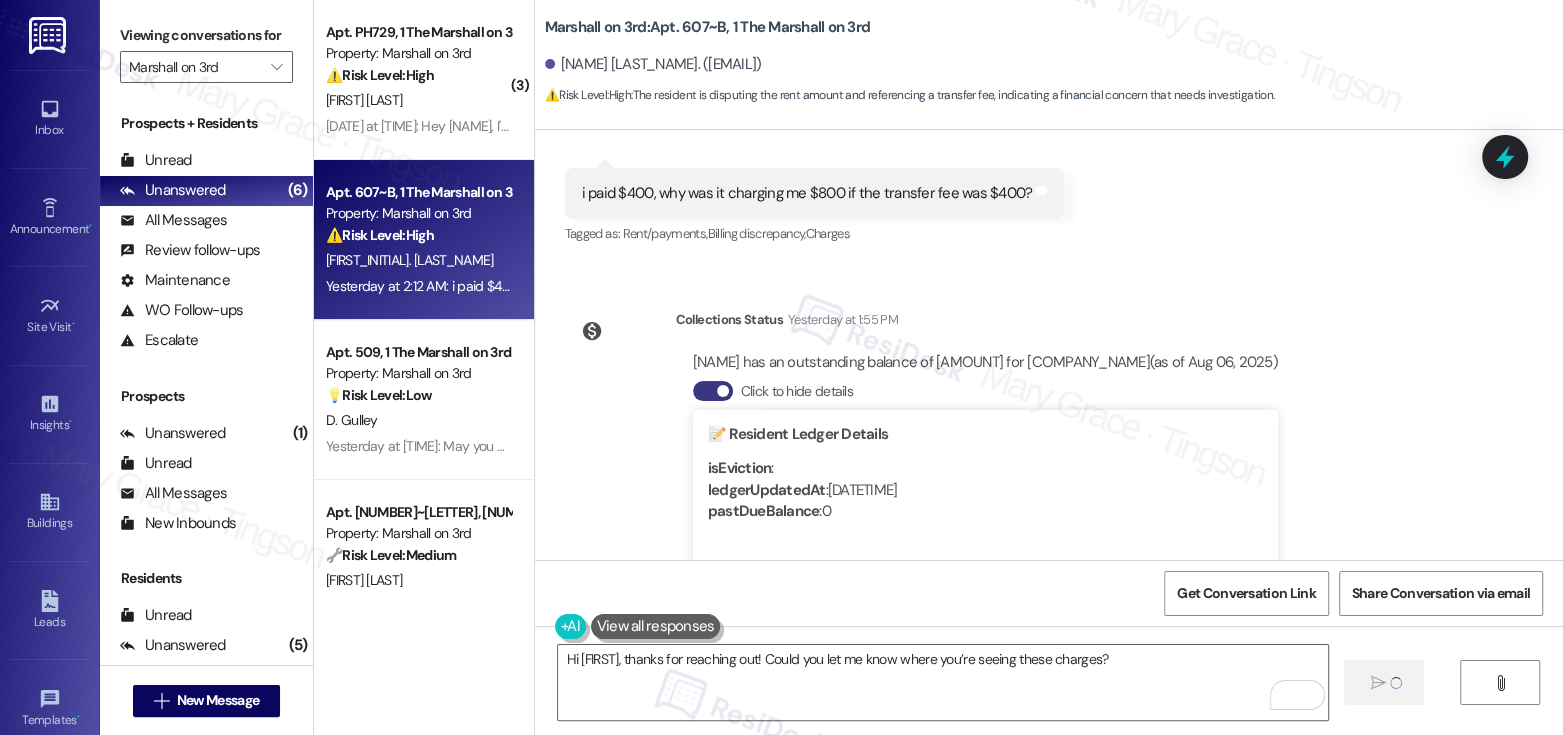 type 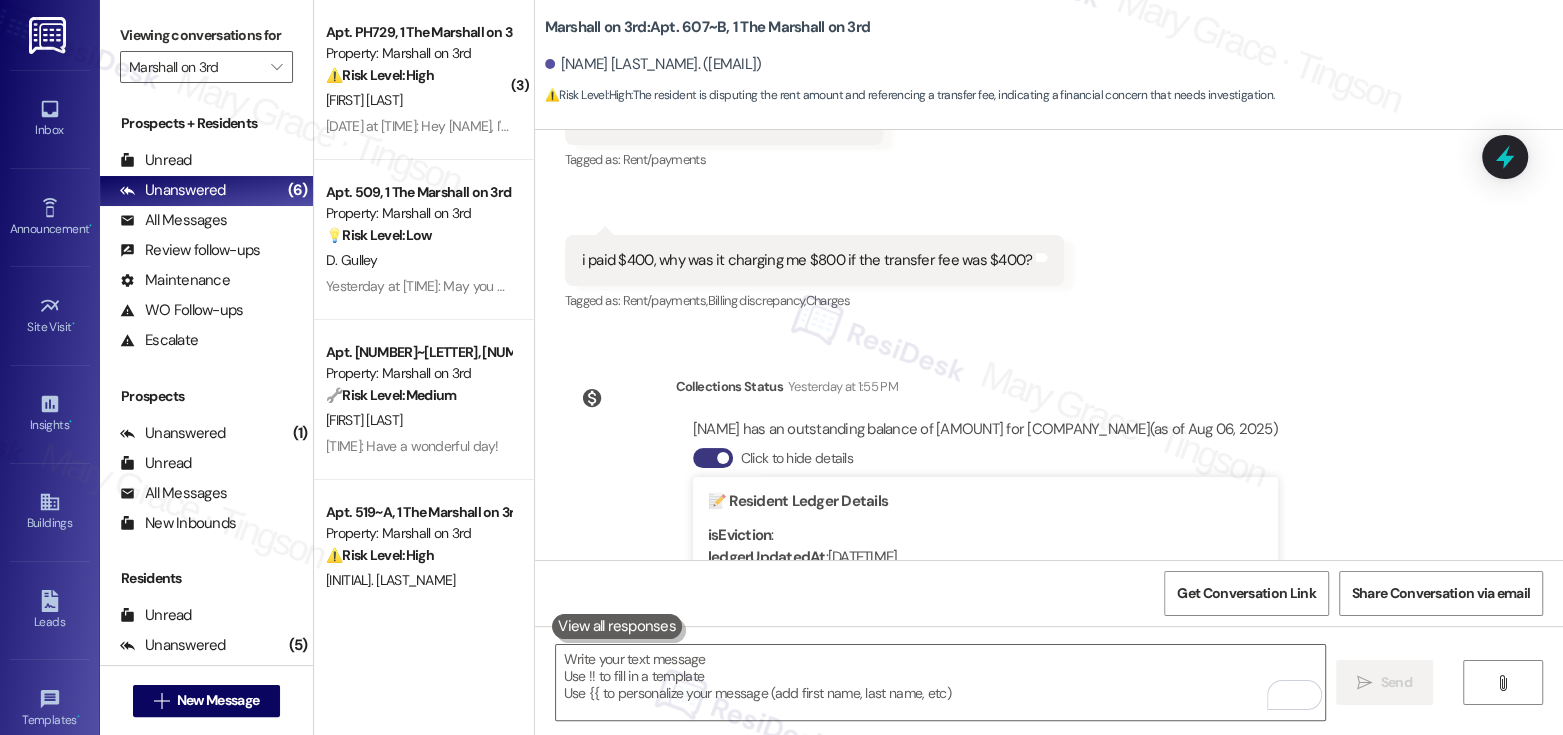 scroll, scrollTop: 1211, scrollLeft: 0, axis: vertical 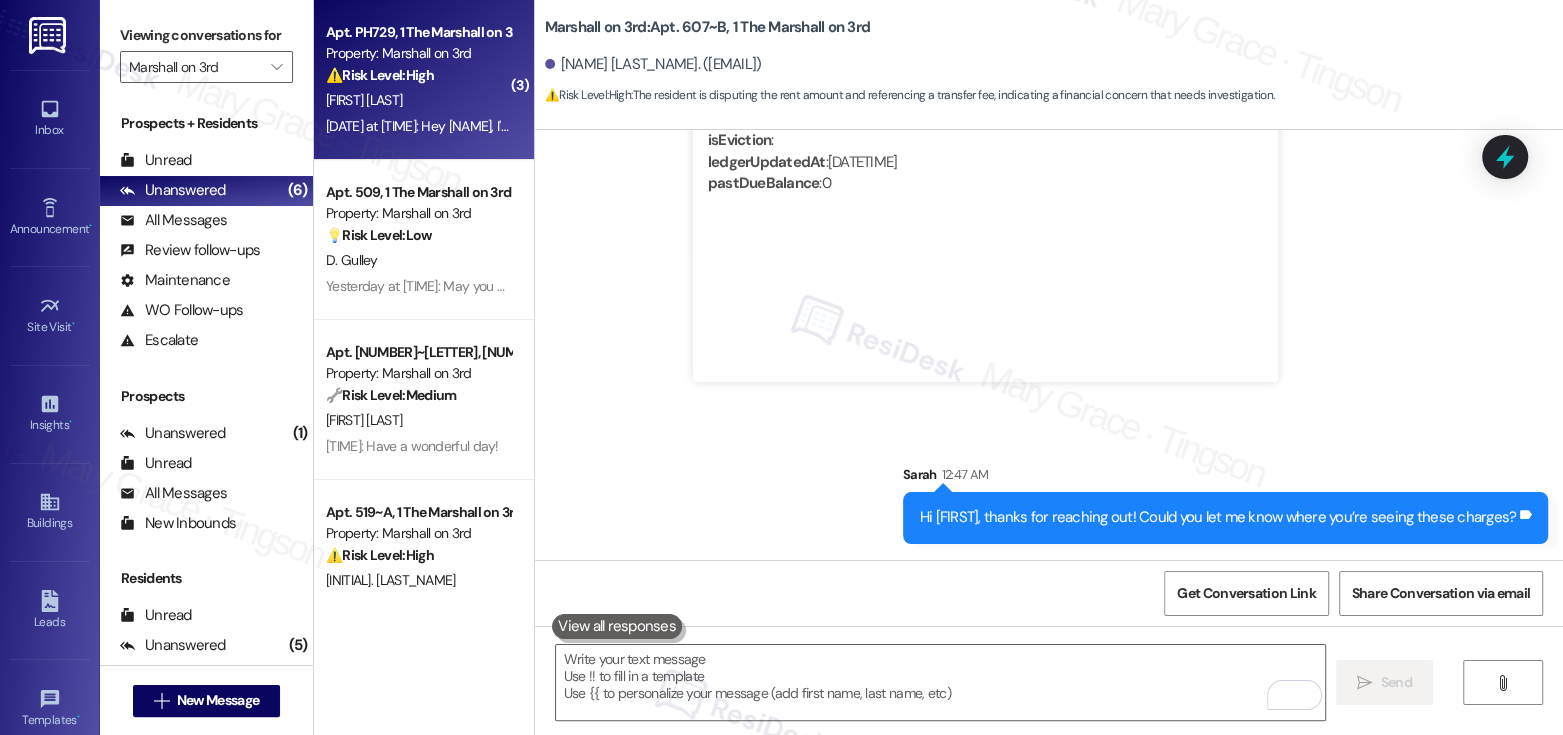 click on "Yesterday at 2:48 AM: Hey Emily, I'm not sure if you'll see this response but I was under the impression that one of my coaches were supposed to reach out to you regarding my payment for this month not being processed correctly!  Yesterday at 2:48 AM: Hey Emily, I'm not sure if you'll see this response but I was under the impression that one of my coaches were supposed to reach out to you regarding my payment for this month not being processed correctly!" at bounding box center [985, 126] 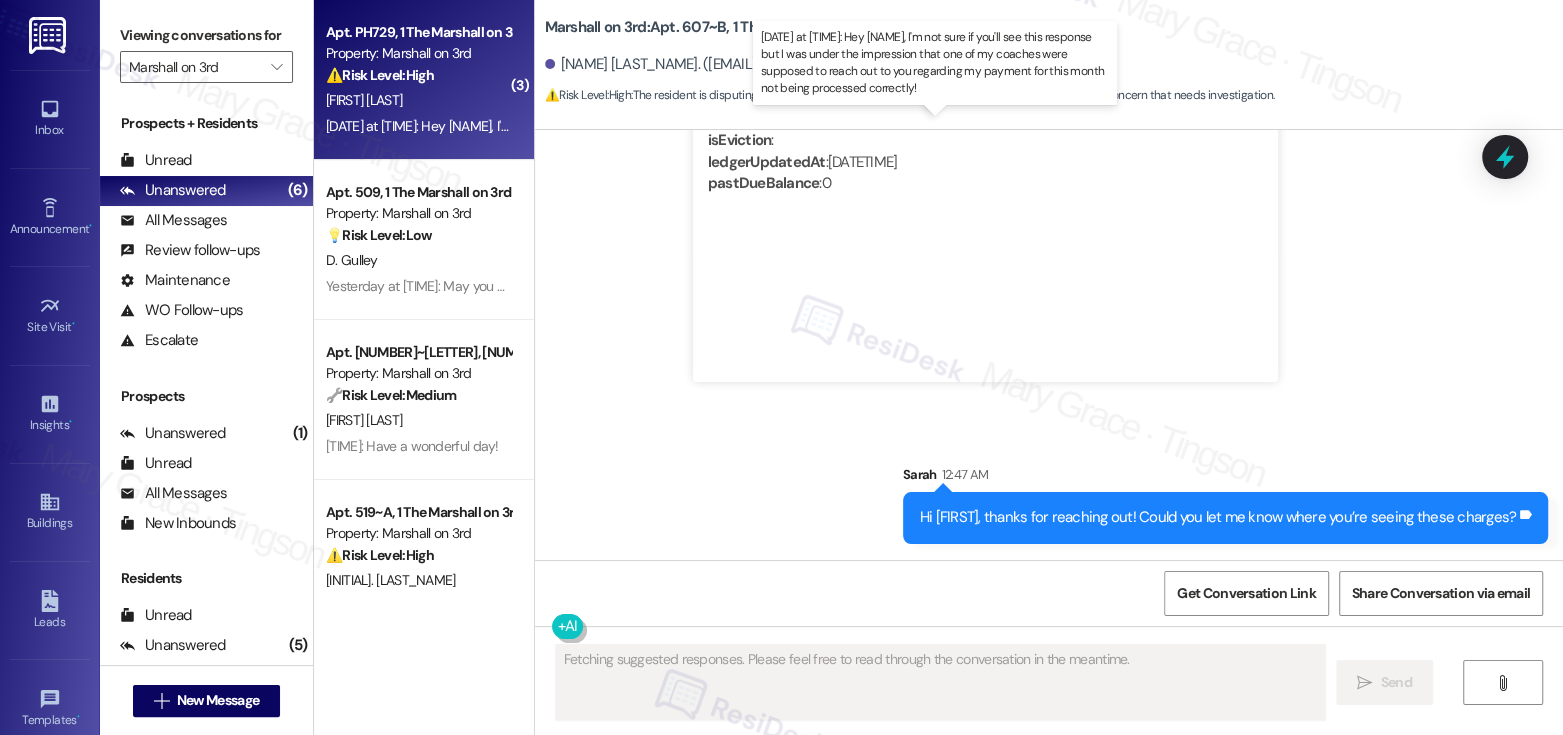 type on "Fetching suggested responses. Please feel free to read through the conversation in the meantime." 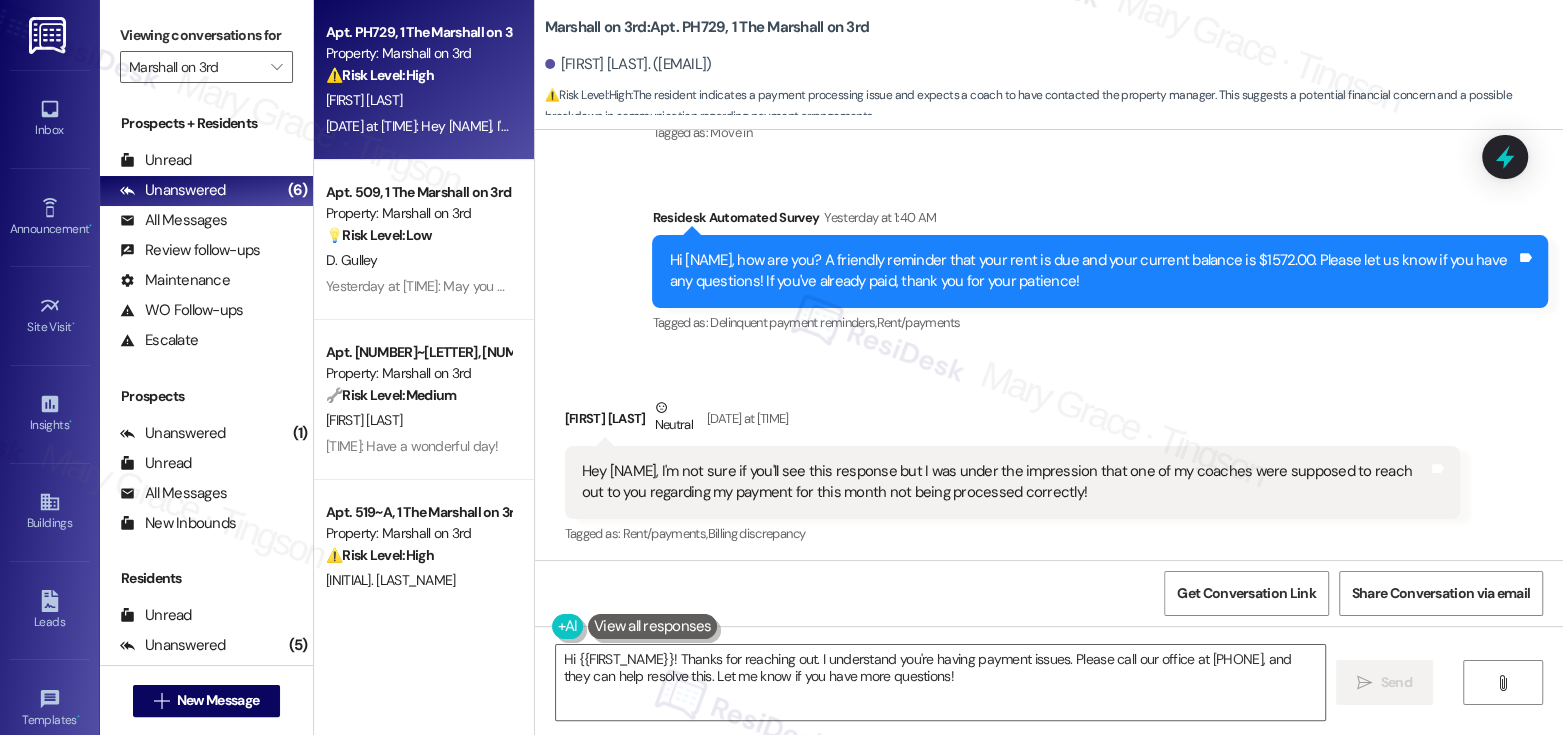 scroll, scrollTop: 2245, scrollLeft: 0, axis: vertical 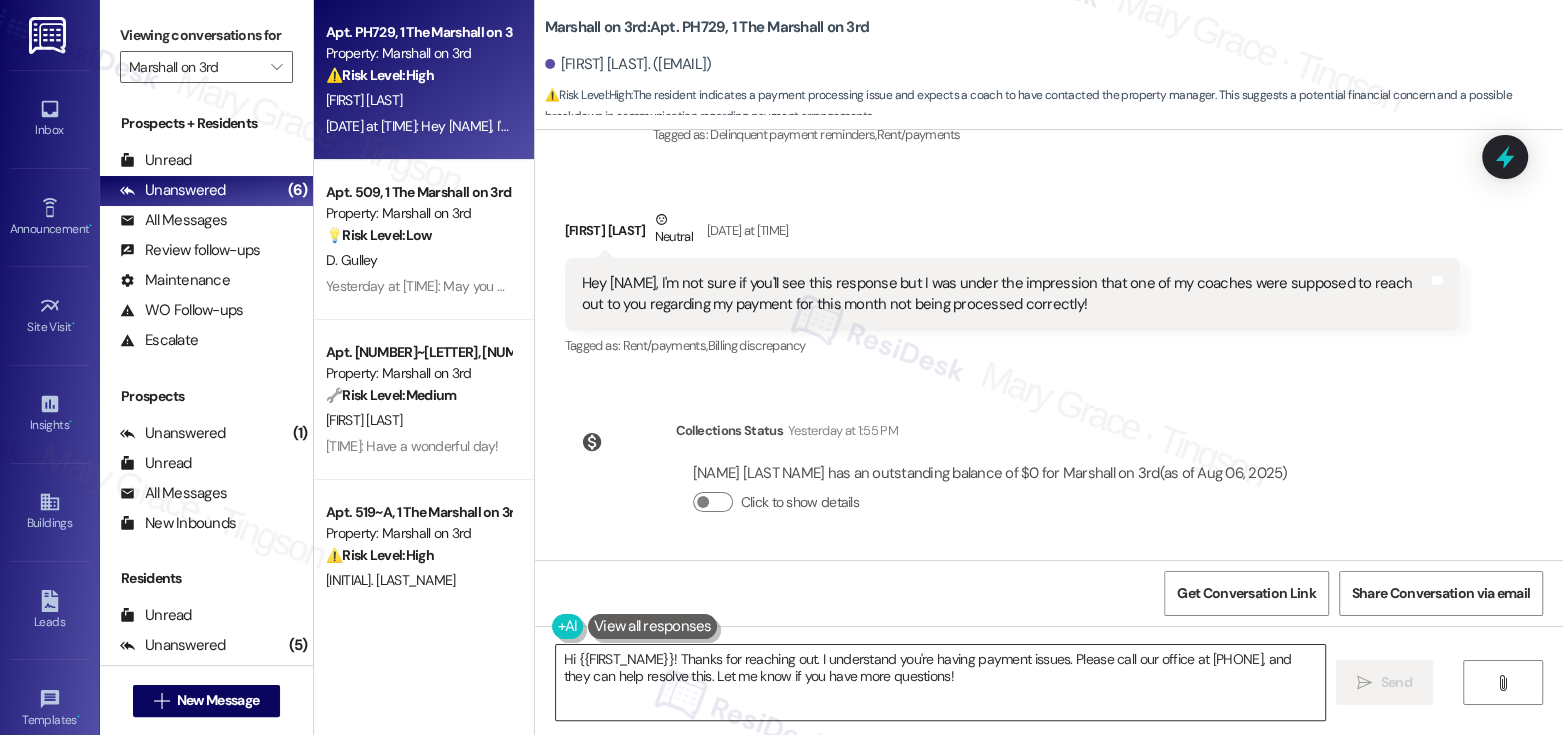 click on "Hi {{first_name}}! Thanks for reaching out. I understand you're having payment issues. Please call our office at 205.202.5449, and they can help resolve this. Let me know if you have more questions!" at bounding box center [940, 682] 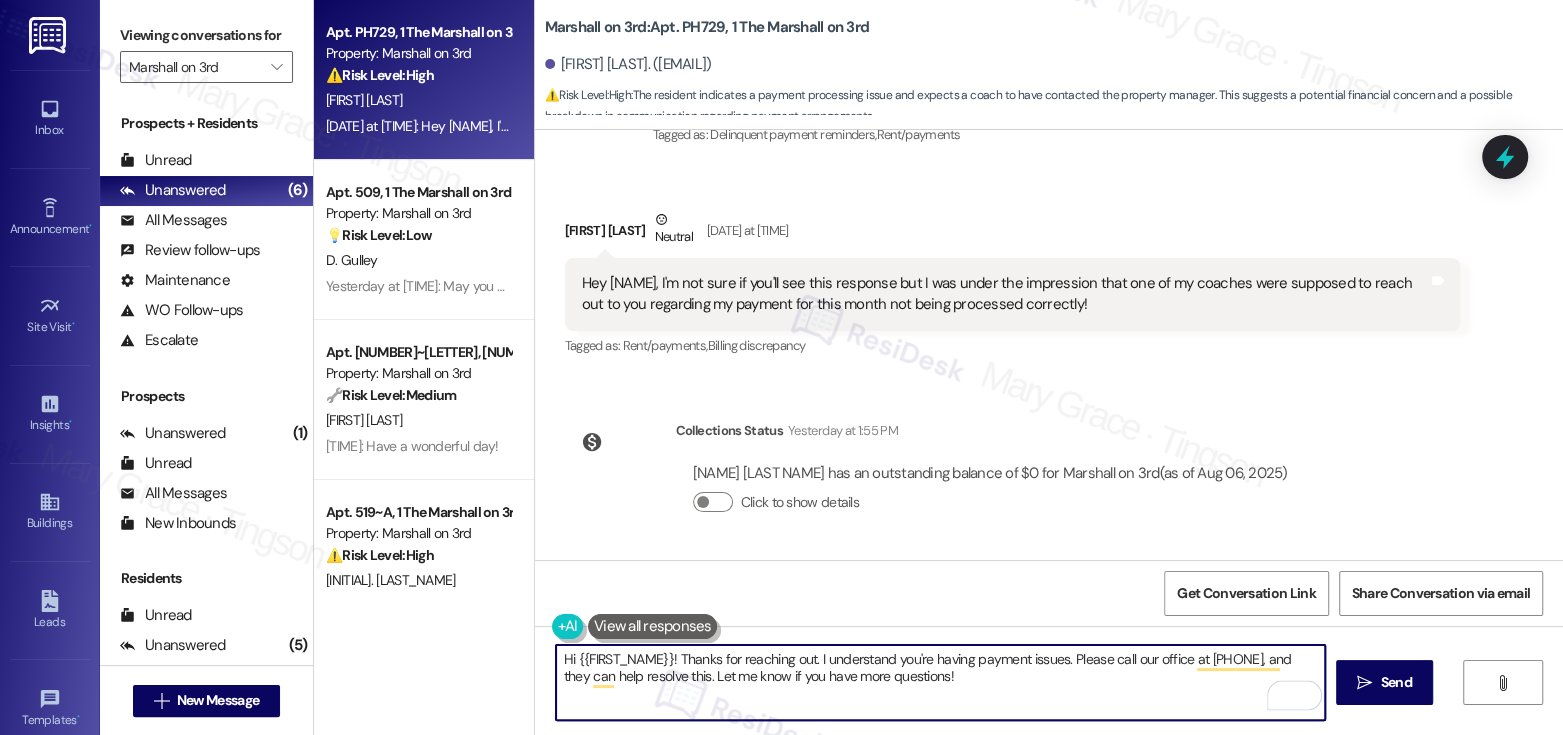 drag, startPoint x: 1050, startPoint y: 662, endPoint x: 1053, endPoint y: 674, distance: 12.369317 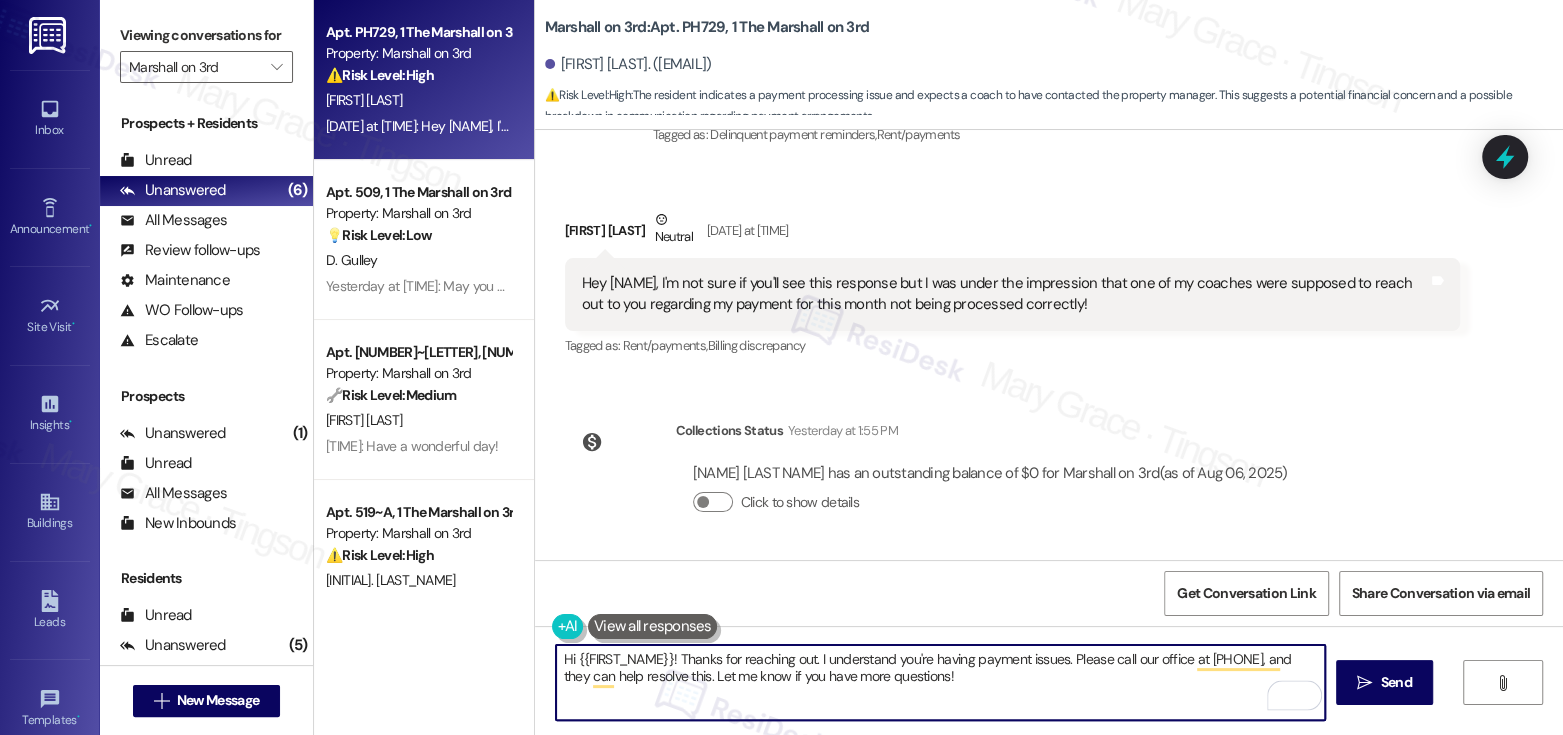 click on "Hi {{first_name}}! Thanks for reaching out. I understand you're having payment issues. Please call our office at 205.202.5449, and they can help resolve this. Let me know if you have more questions!" at bounding box center (940, 682) 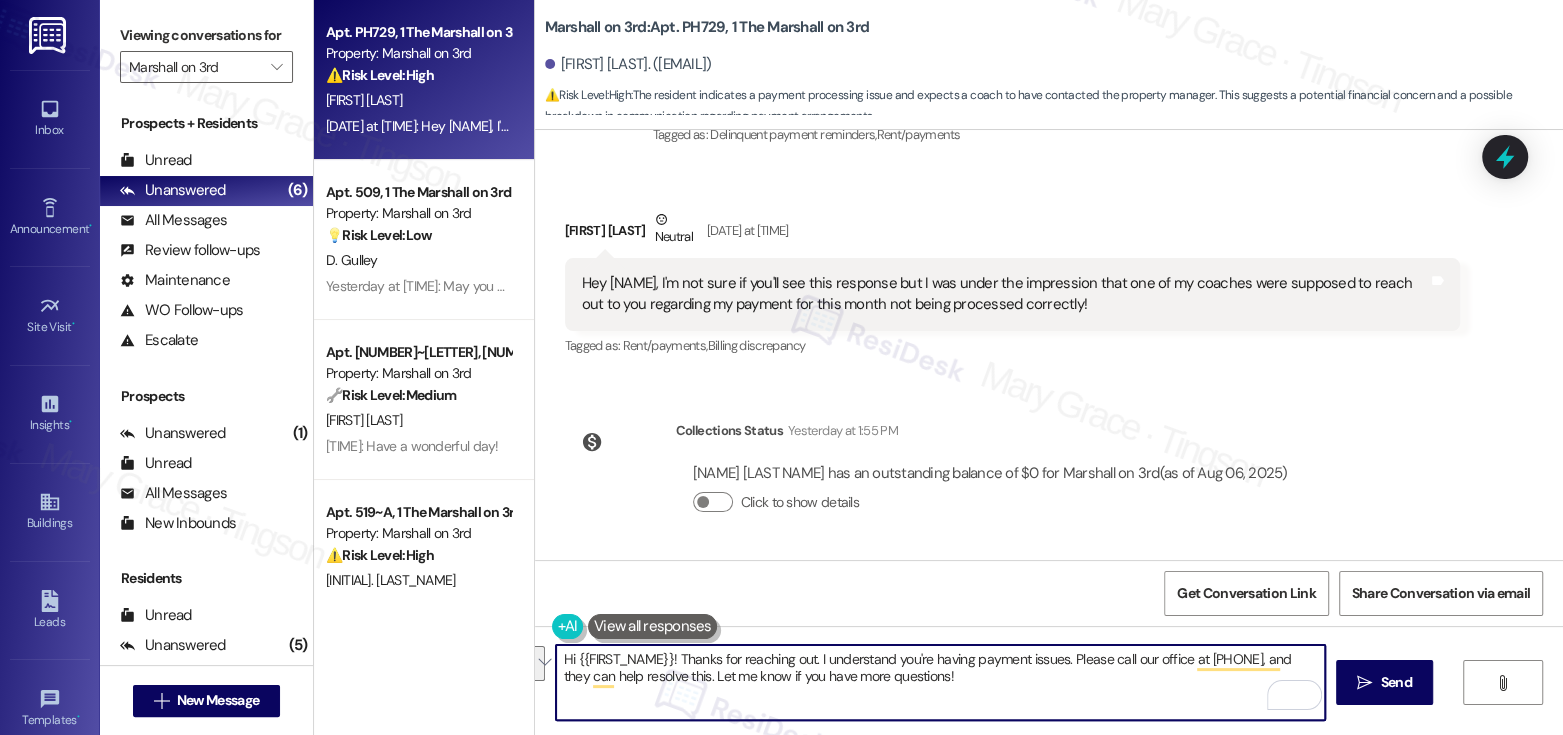 click on "Hi {{first_name}}! Thanks for reaching out. I understand you're having payment issues. Please call our office at 205.202.5449, and they can help resolve this. Let me know if you have more questions!" at bounding box center (940, 682) 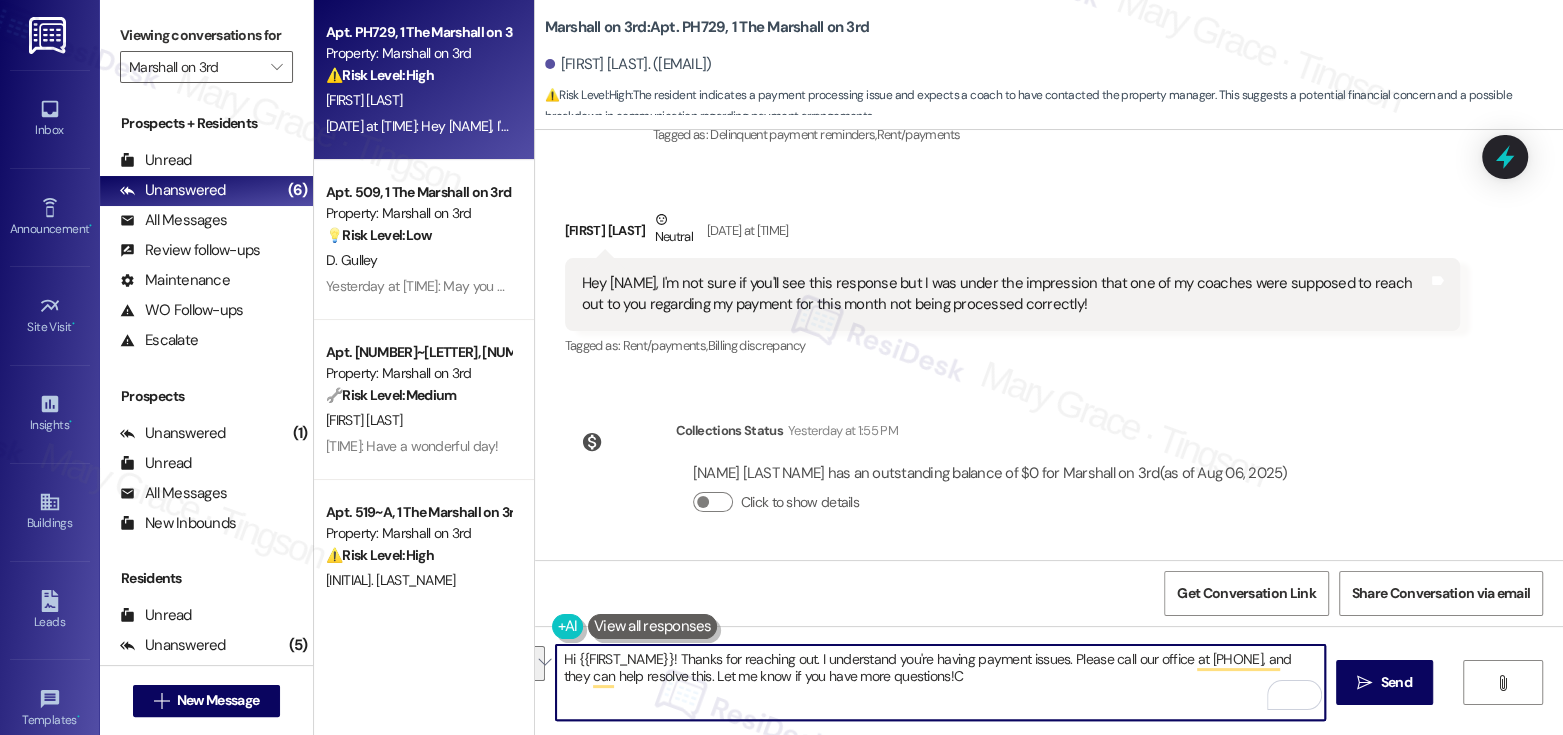 drag, startPoint x: 1052, startPoint y: 657, endPoint x: 1053, endPoint y: 671, distance: 14.035668 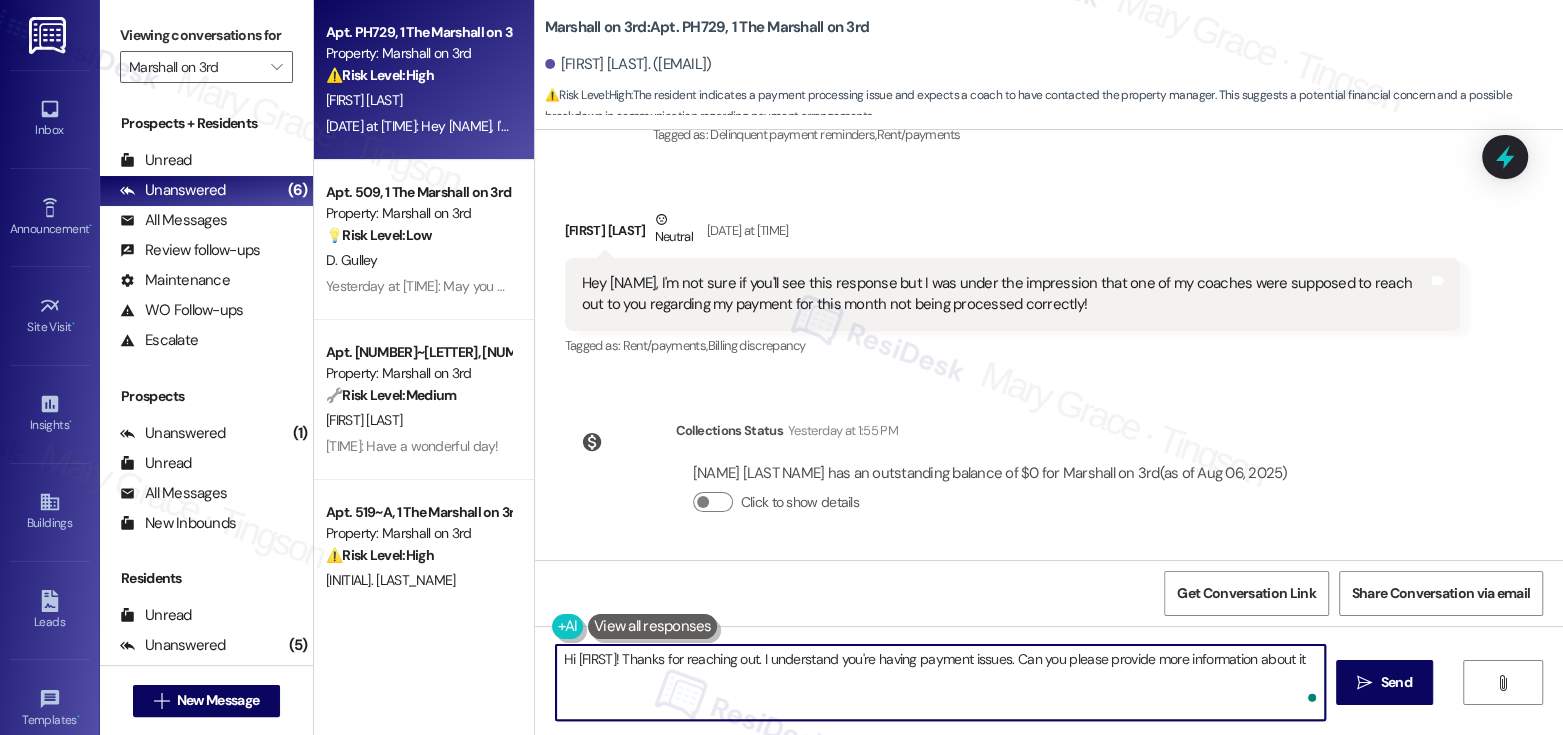 type on "Hi {{first_name}}! Thanks for reaching out. I understand you're having payment issues. Can you please provide more information about it?" 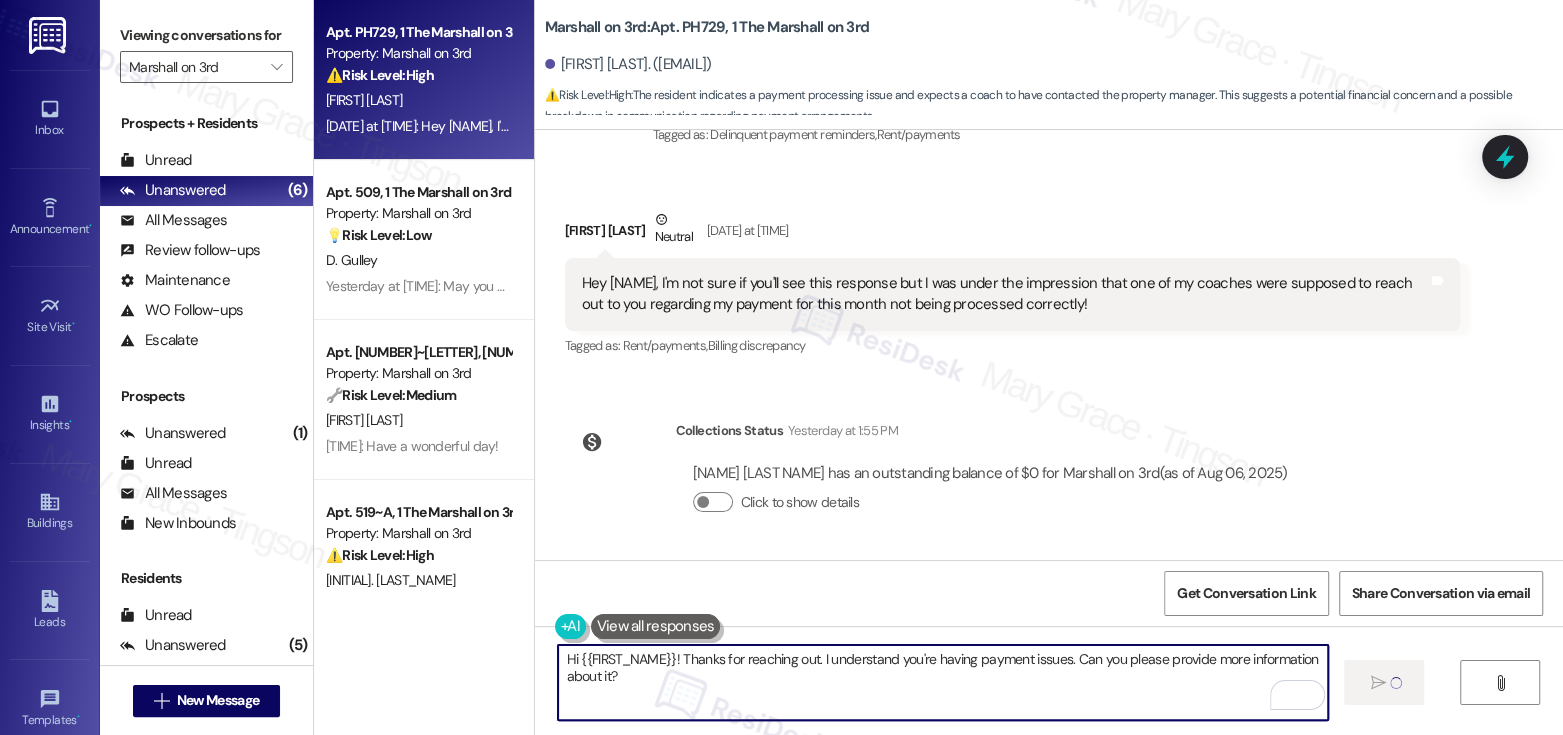 type 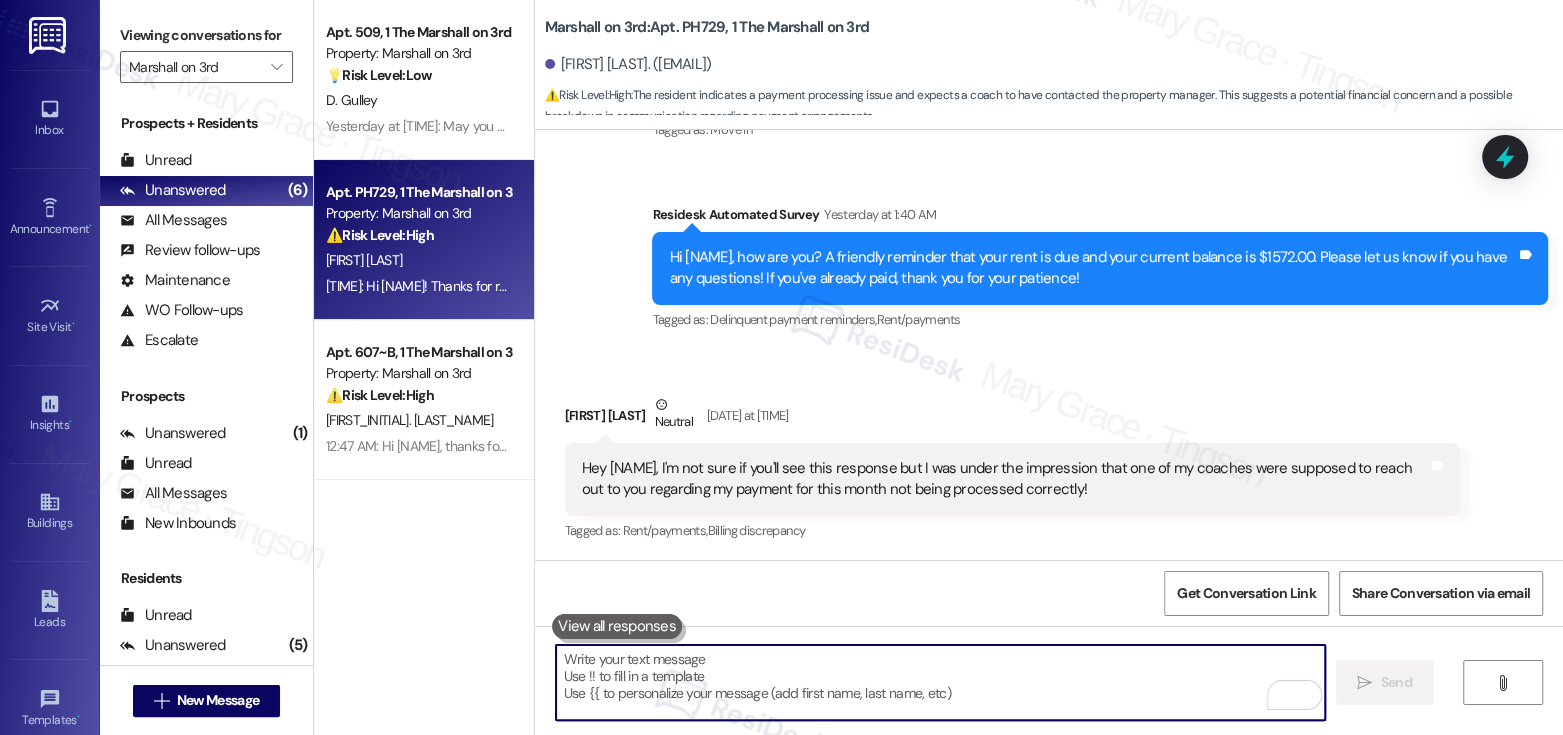 scroll, scrollTop: 2384, scrollLeft: 0, axis: vertical 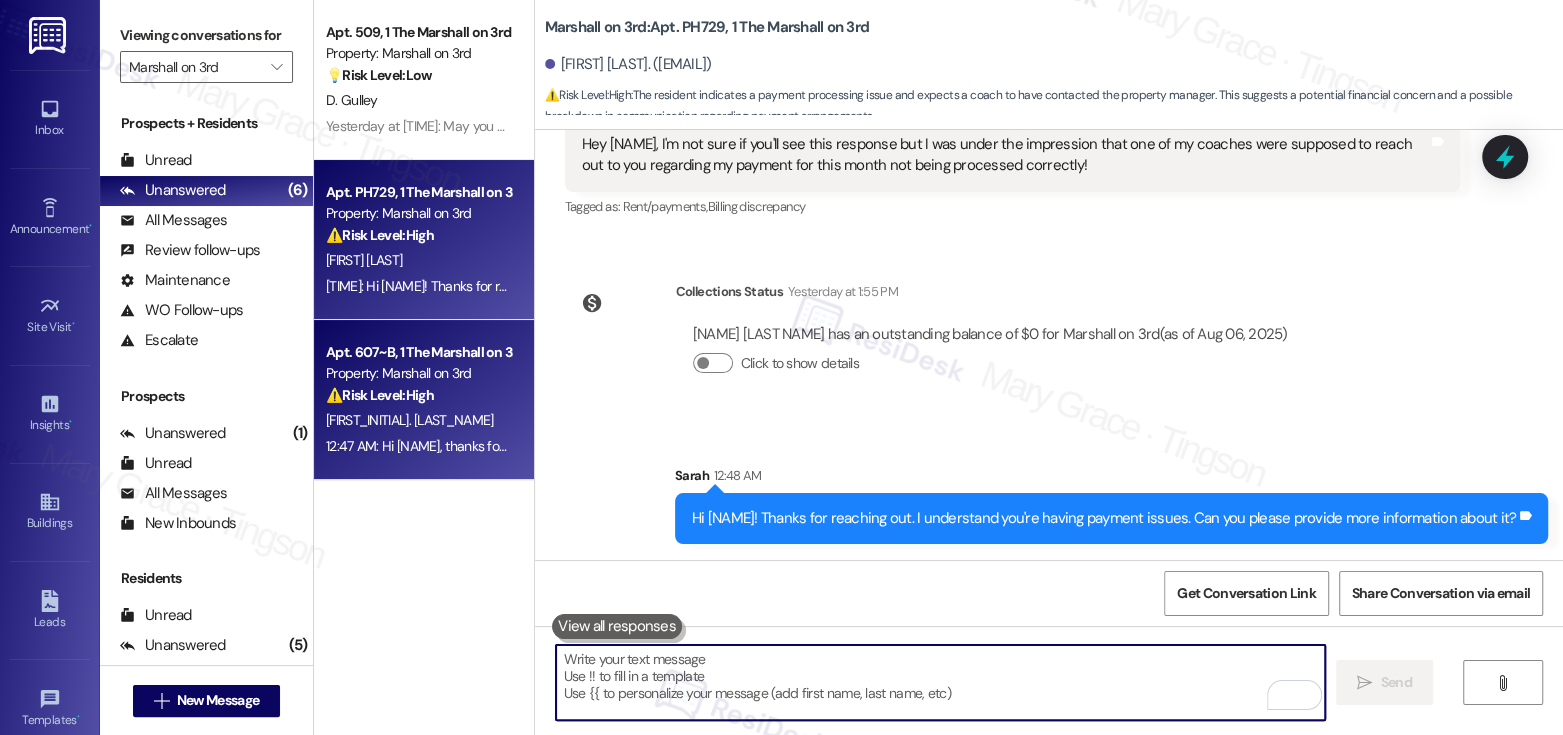 click on "12:47 AM: Hi Fatima, thanks for reaching out! Could you let me know where you’re seeing these charges? 12:47 AM: Hi Fatima, thanks for reaching out! Could you let me know where you’re seeing these charges?" at bounding box center (418, 446) 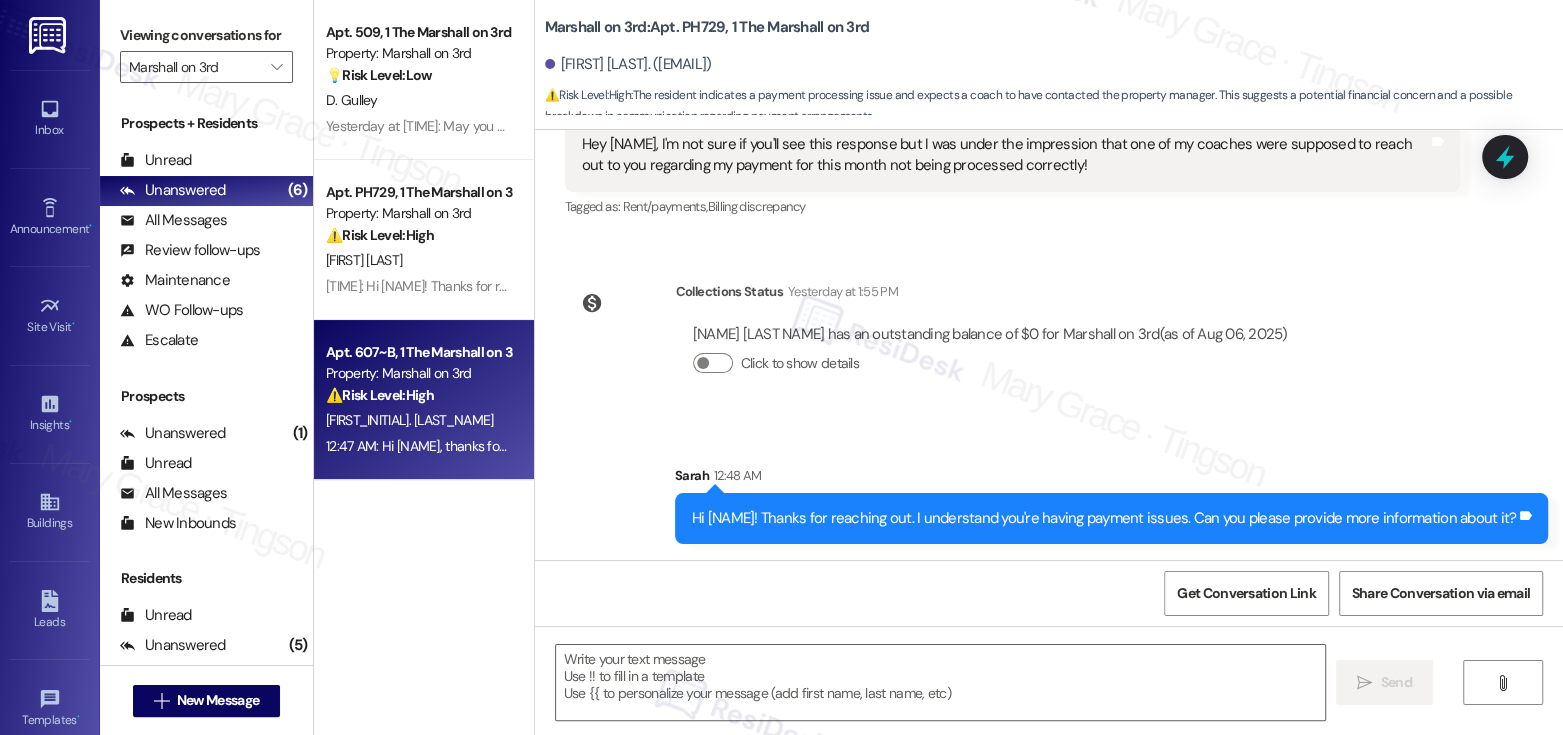 type on "Fetching suggested responses. Please feel free to read through the conversation in the meantime." 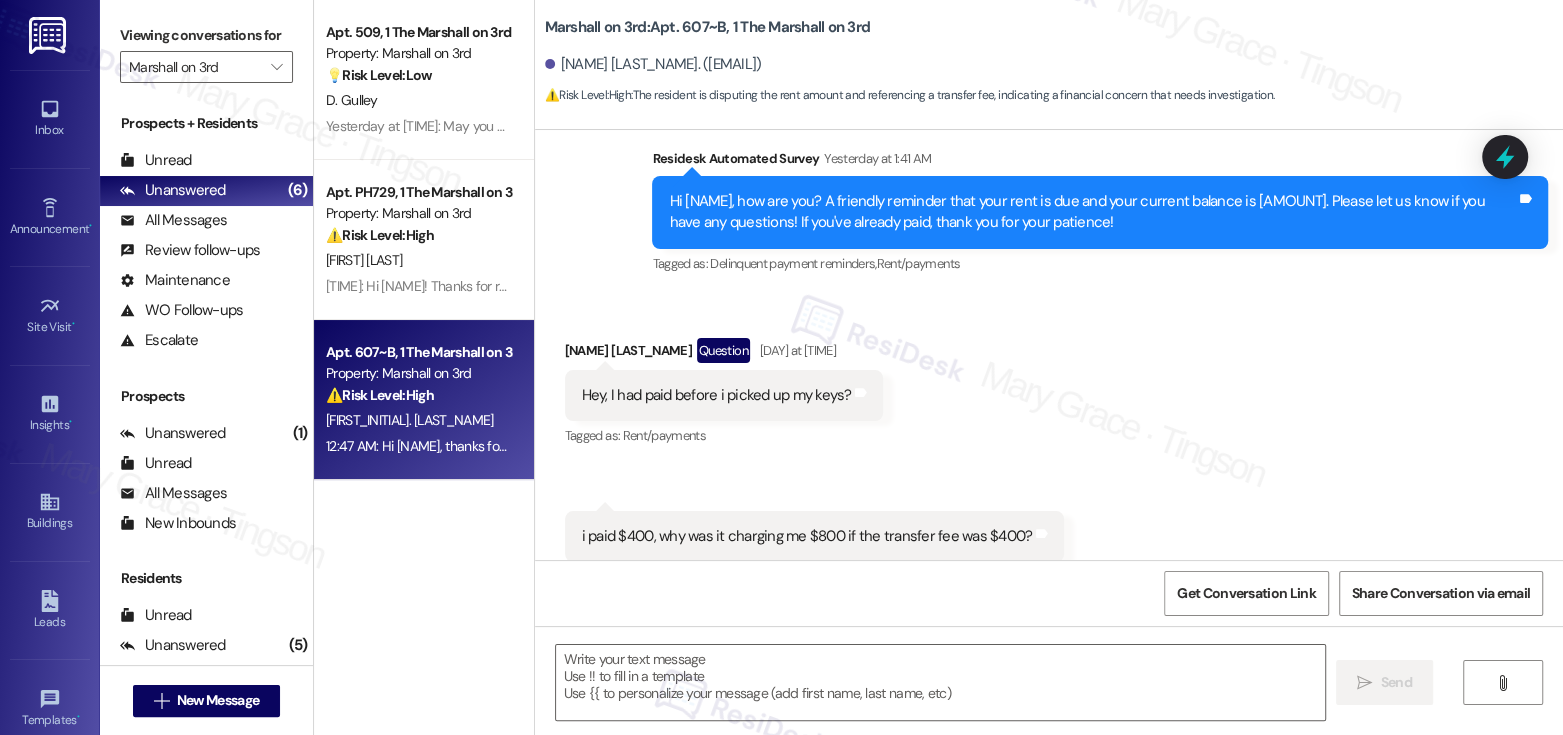type on "Fetching suggested responses. Please feel free to read through the conversation in the meantime." 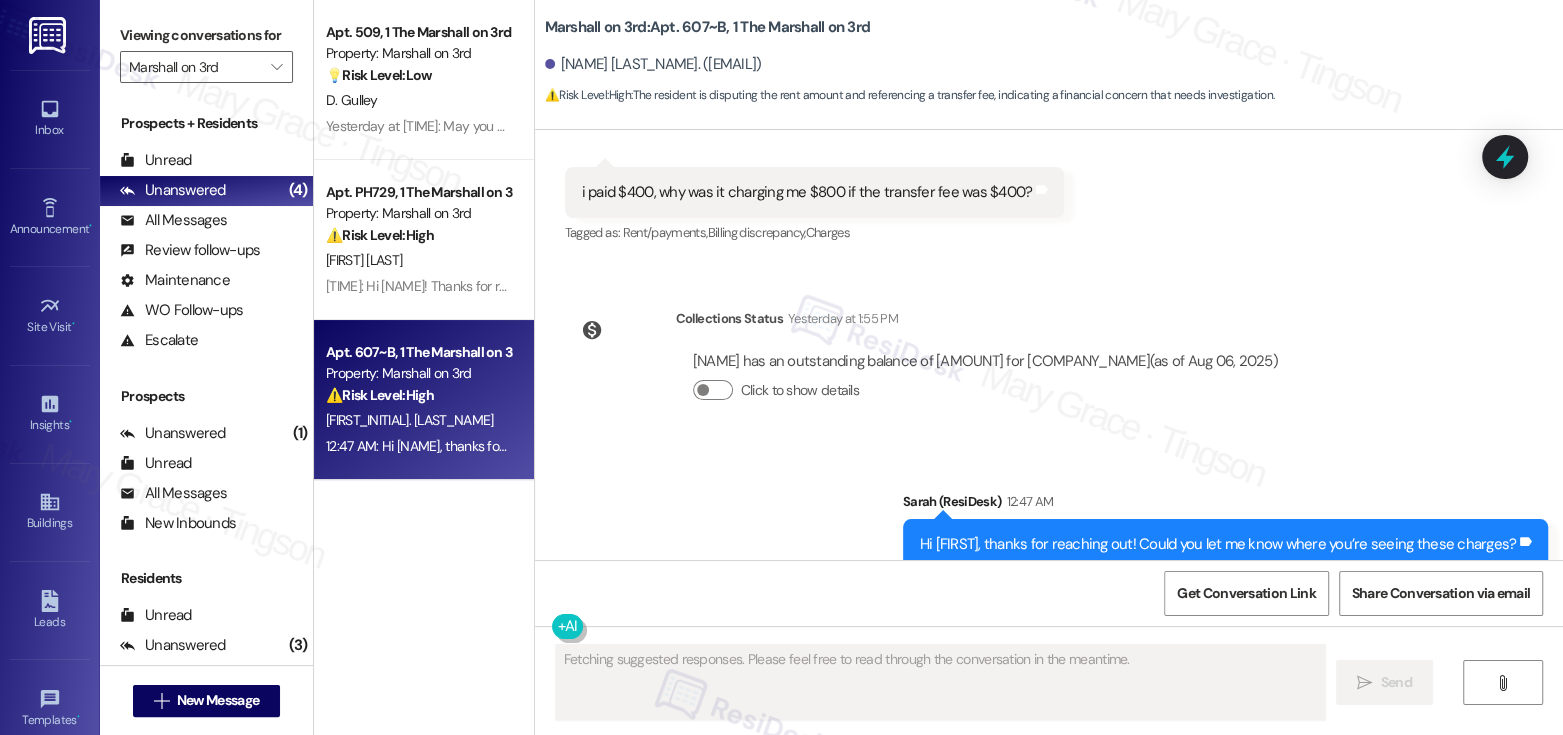 scroll, scrollTop: 940, scrollLeft: 0, axis: vertical 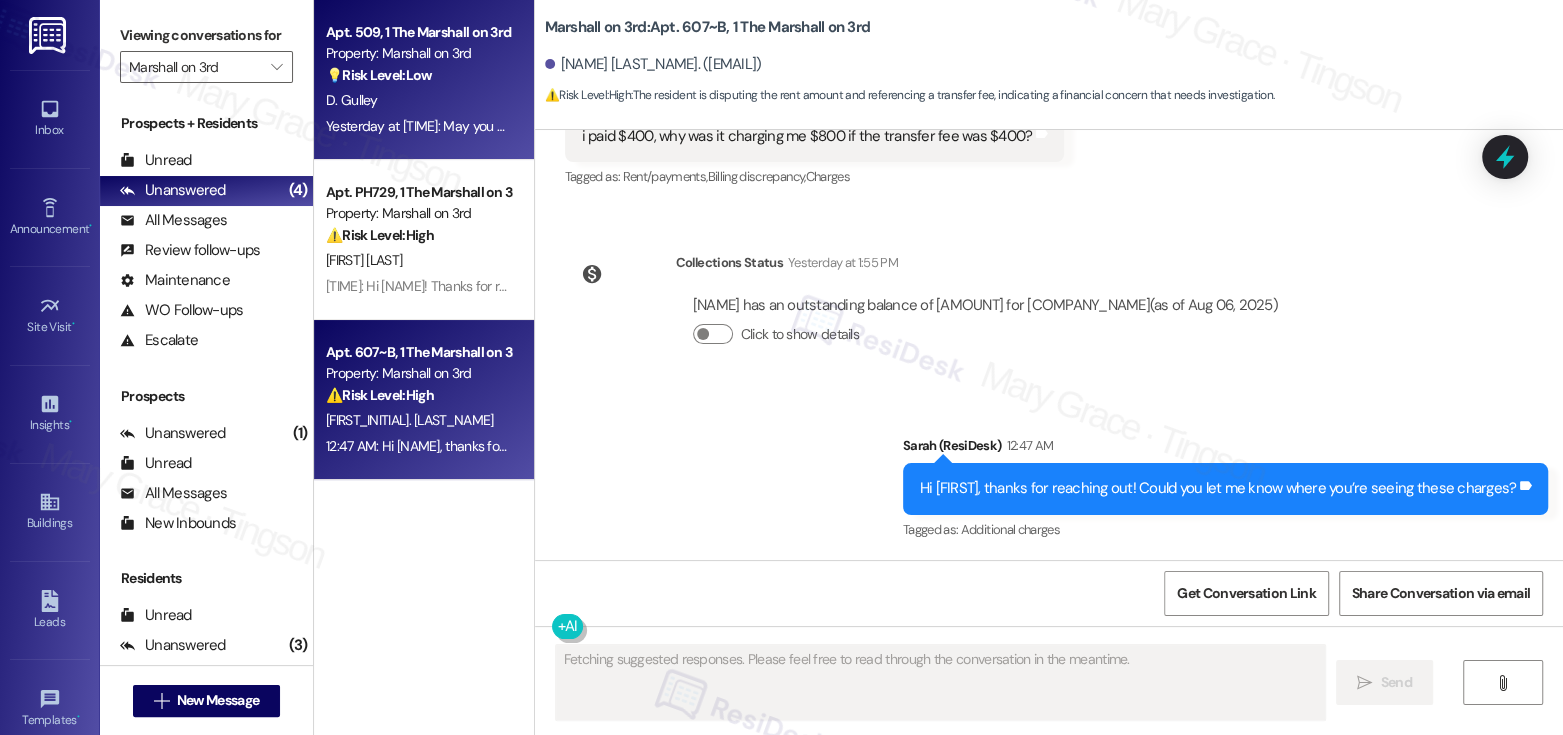 click on "💡  Risk Level:  Low The resident is asking the team to check their email. Without additional context, this is a non-essential request. It's unclear what they are expecting to find in their email, so it doesn't rise to a higher tier." at bounding box center (418, 75) 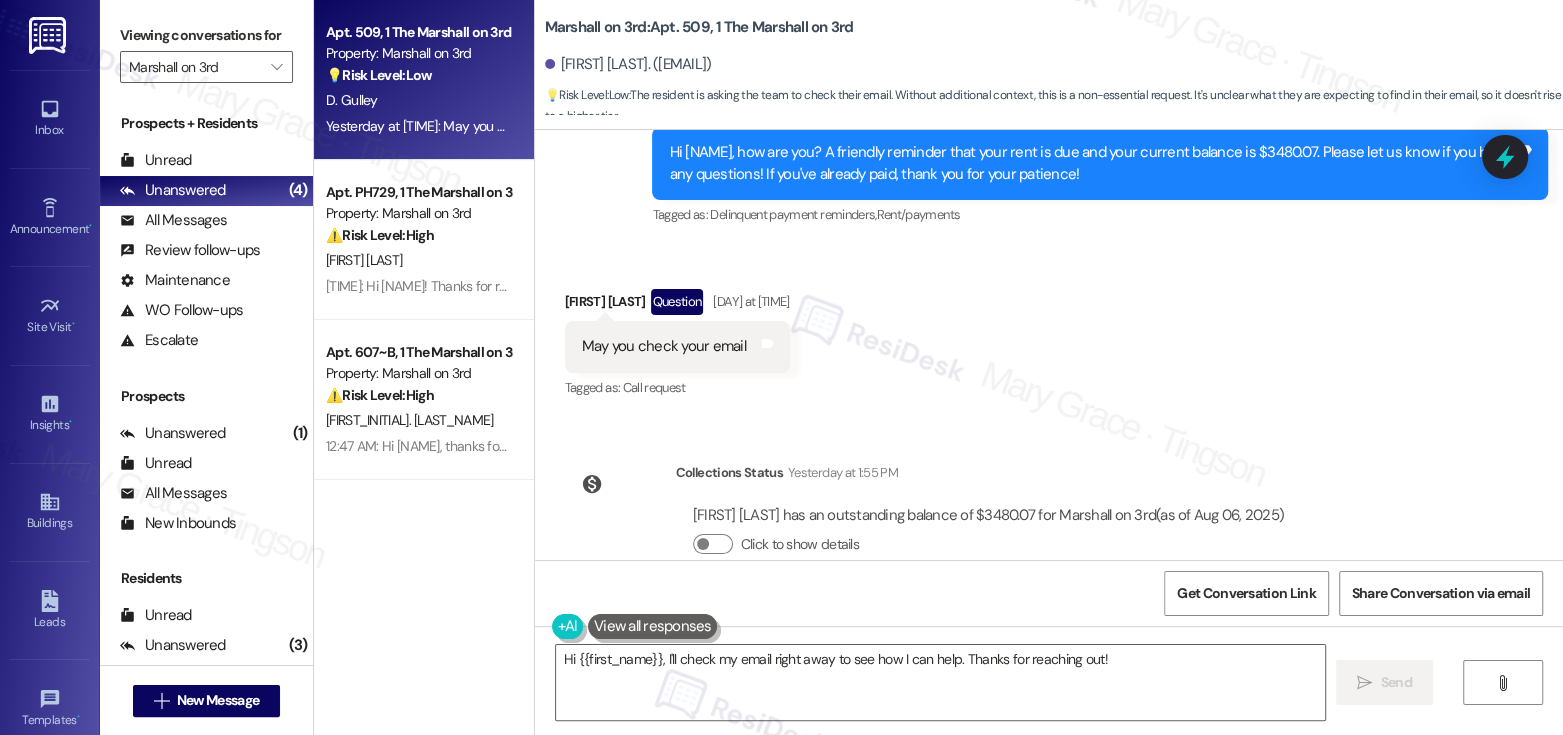 scroll, scrollTop: 593, scrollLeft: 0, axis: vertical 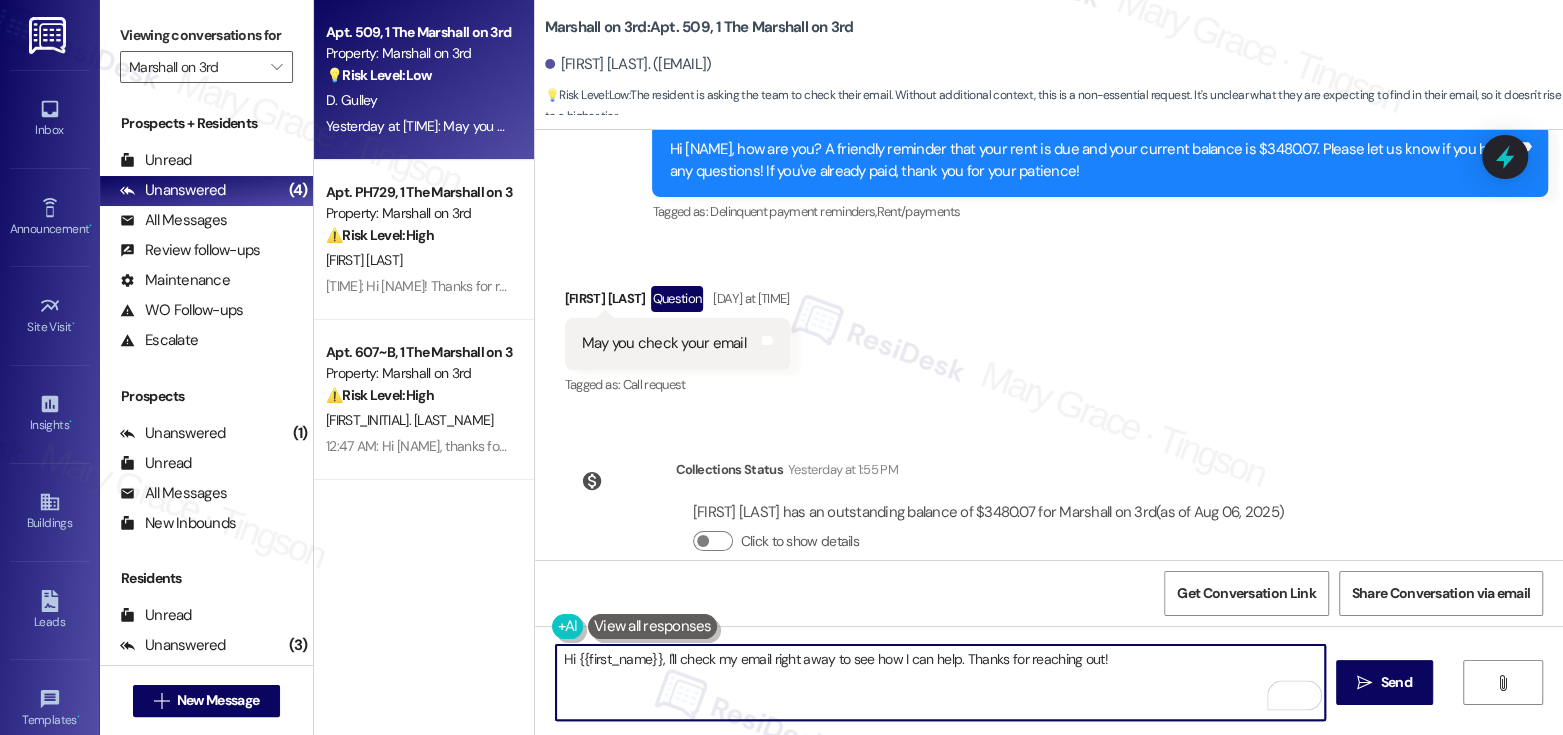 drag, startPoint x: 1111, startPoint y: 659, endPoint x: 666, endPoint y: 656, distance: 445.0101 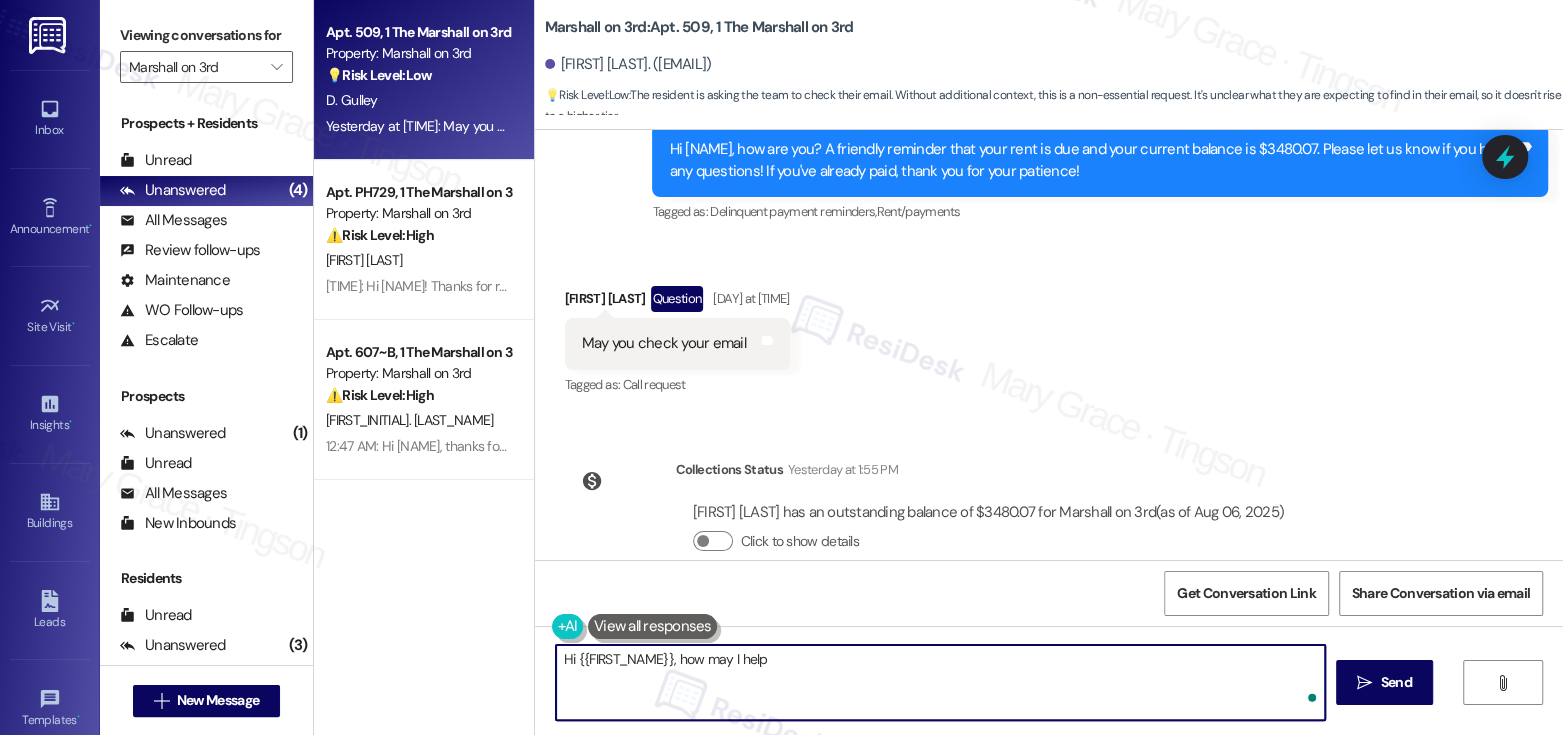 type on "Hi {{first_name}}, how may I help?" 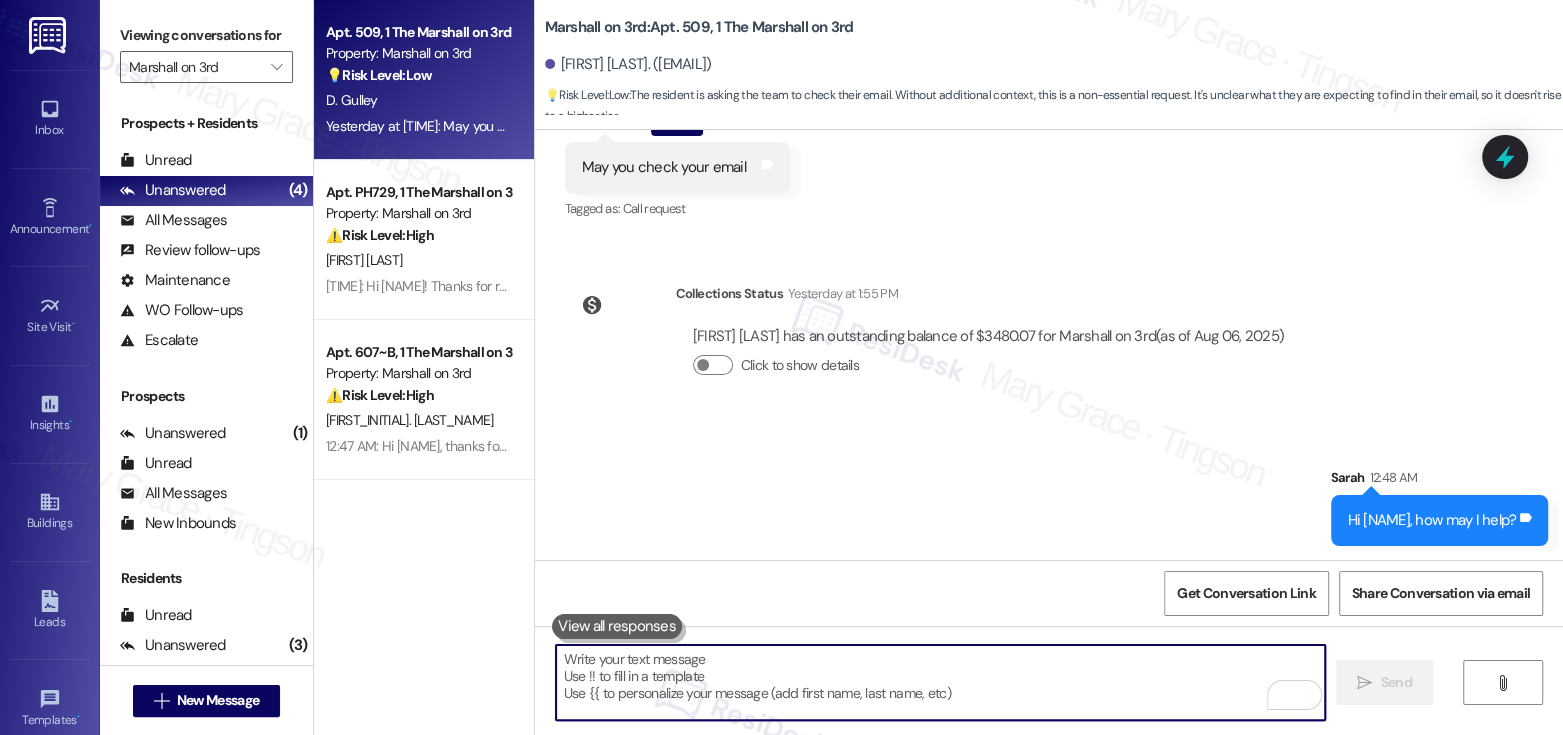 scroll, scrollTop: 771, scrollLeft: 0, axis: vertical 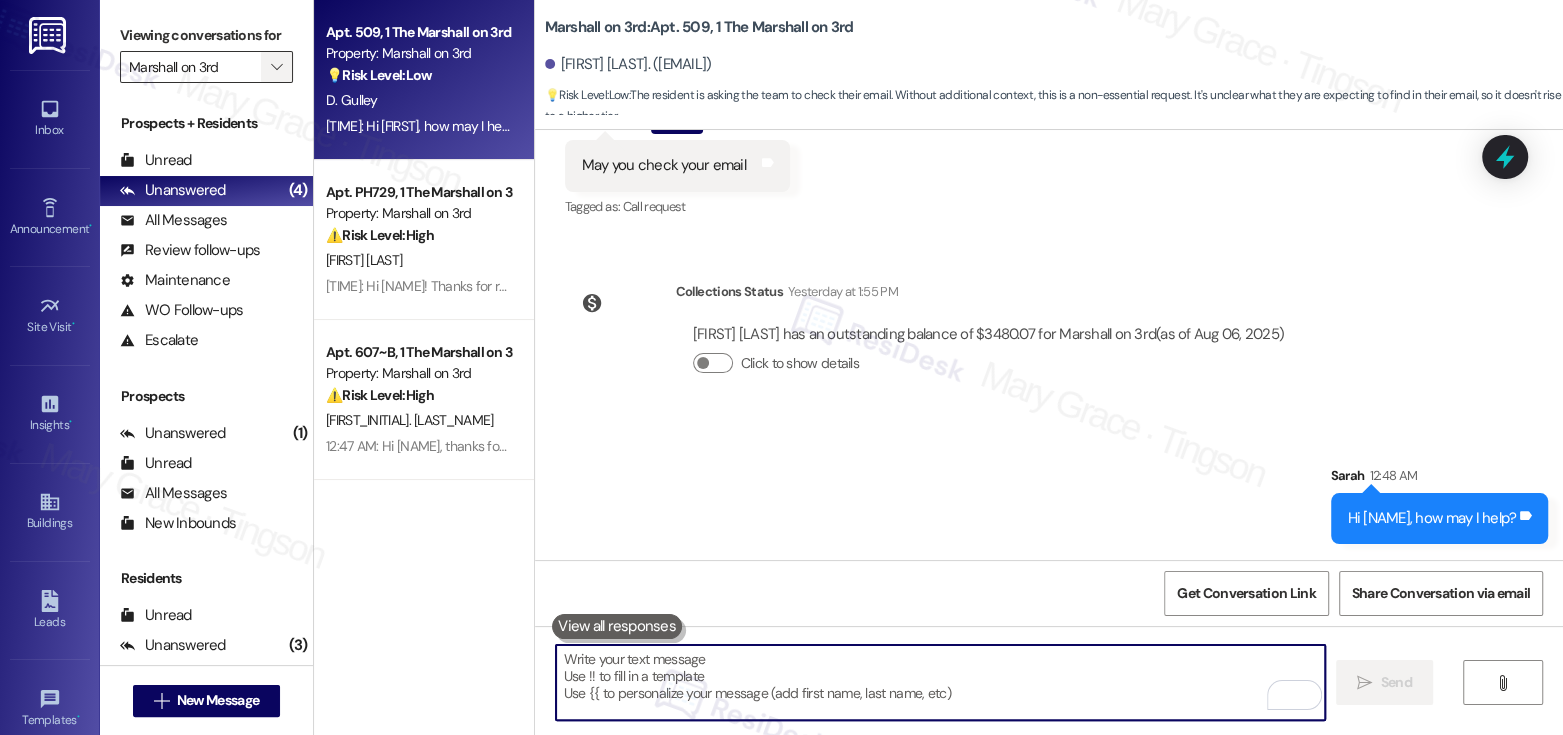 type 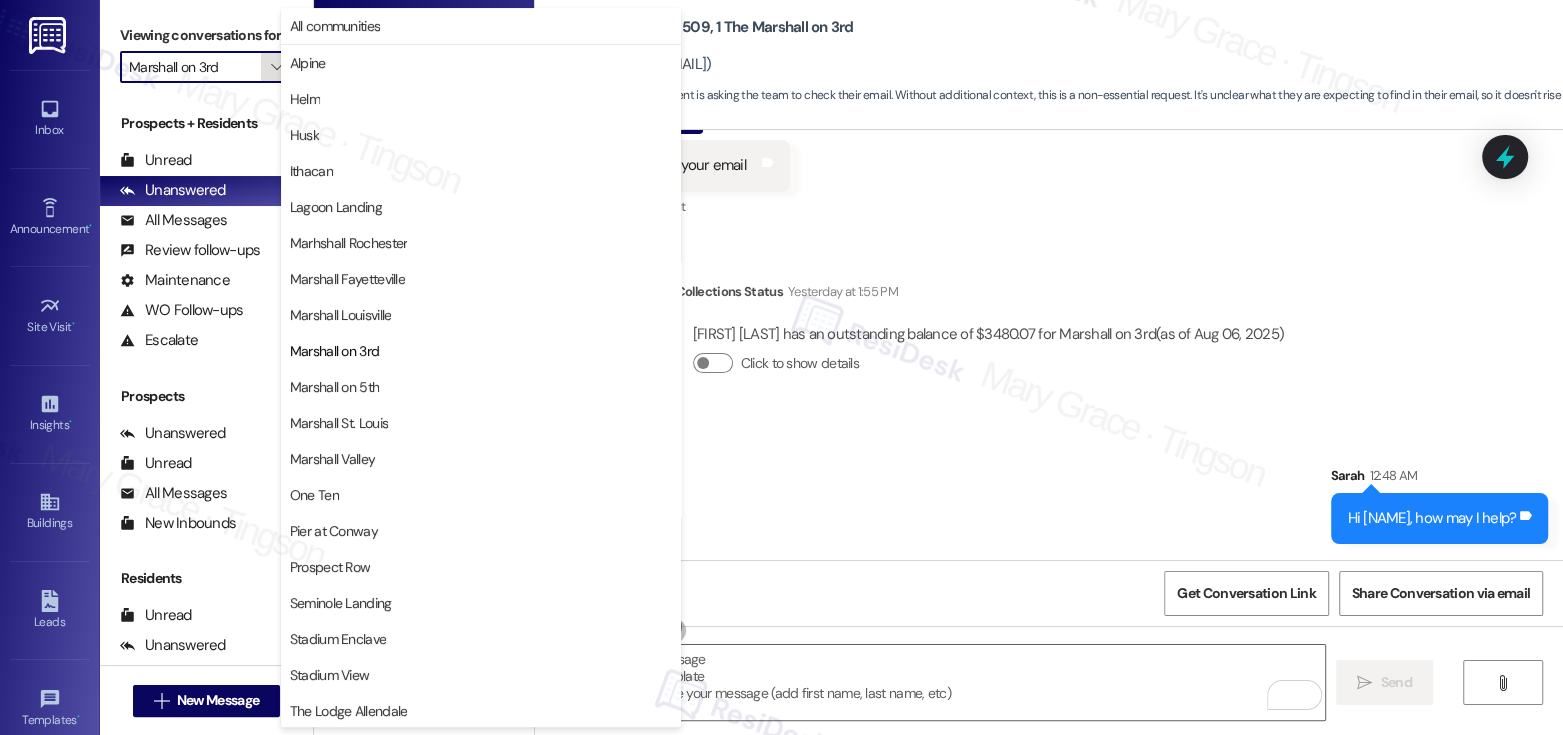 scroll, scrollTop: 38, scrollLeft: 0, axis: vertical 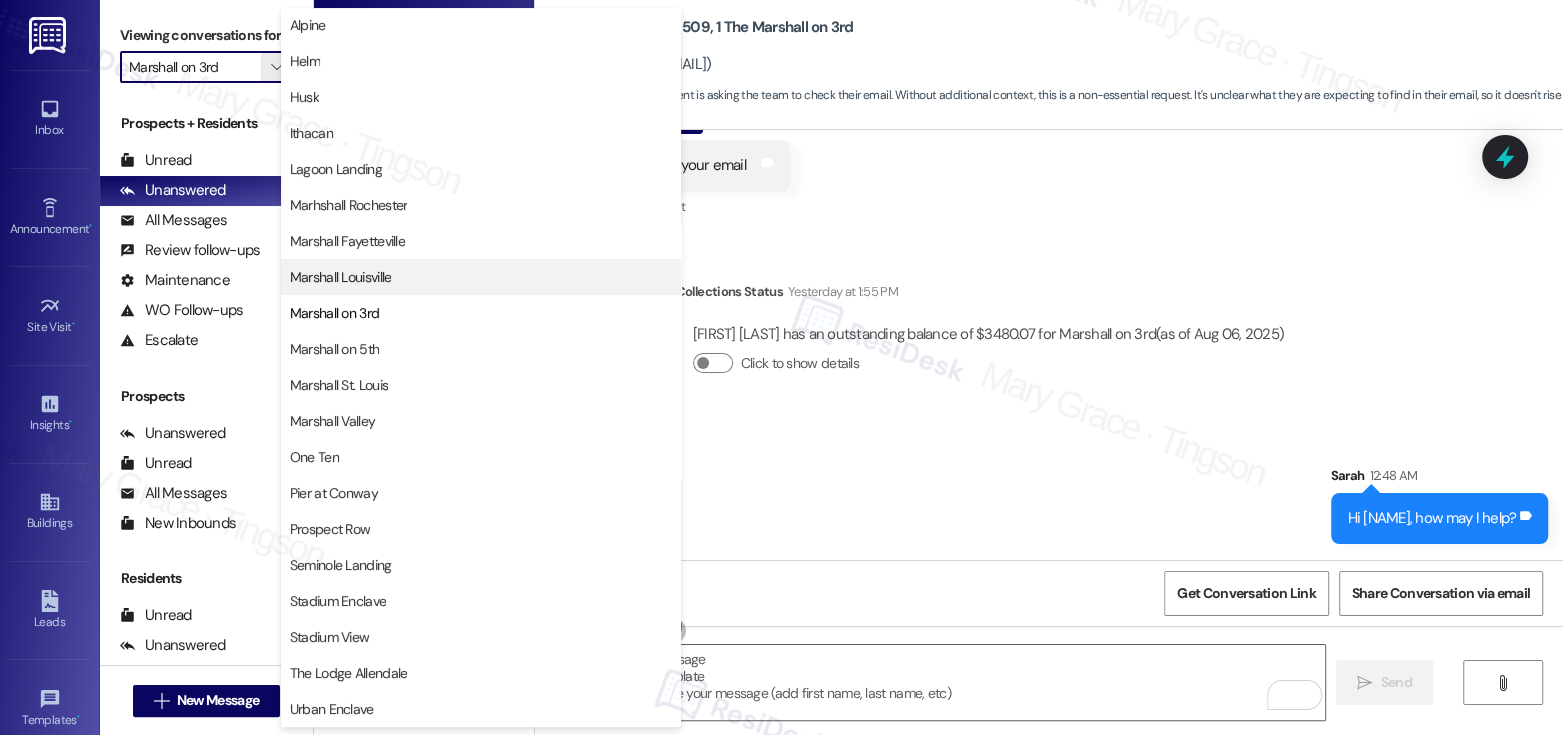 click on "Marshall Louisville" at bounding box center (341, 277) 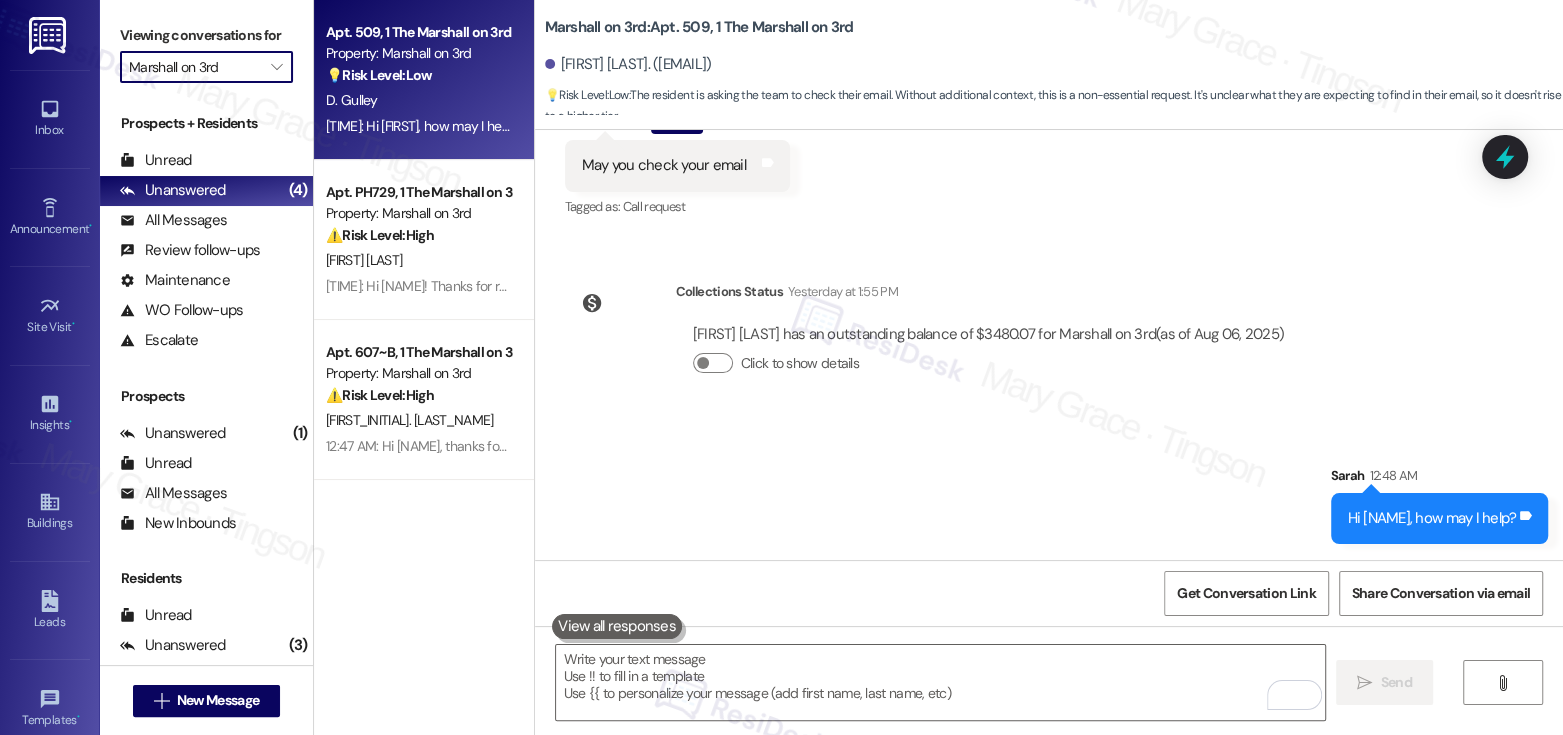 type on "Marshall Louisville" 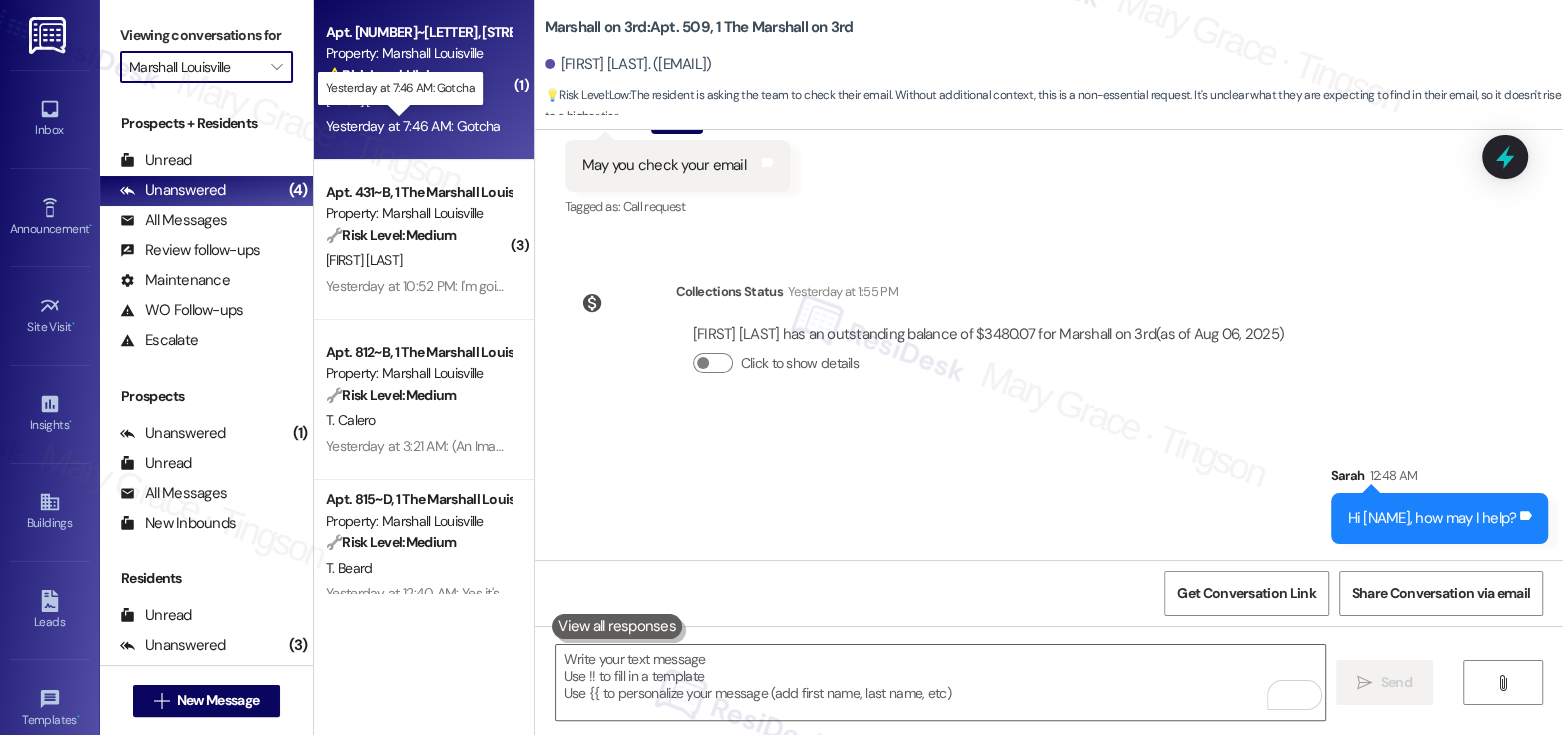 click on "Yesterday at 7:46 AM: Gotcha  Yesterday at 7:46 AM: Gotcha" at bounding box center [413, 126] 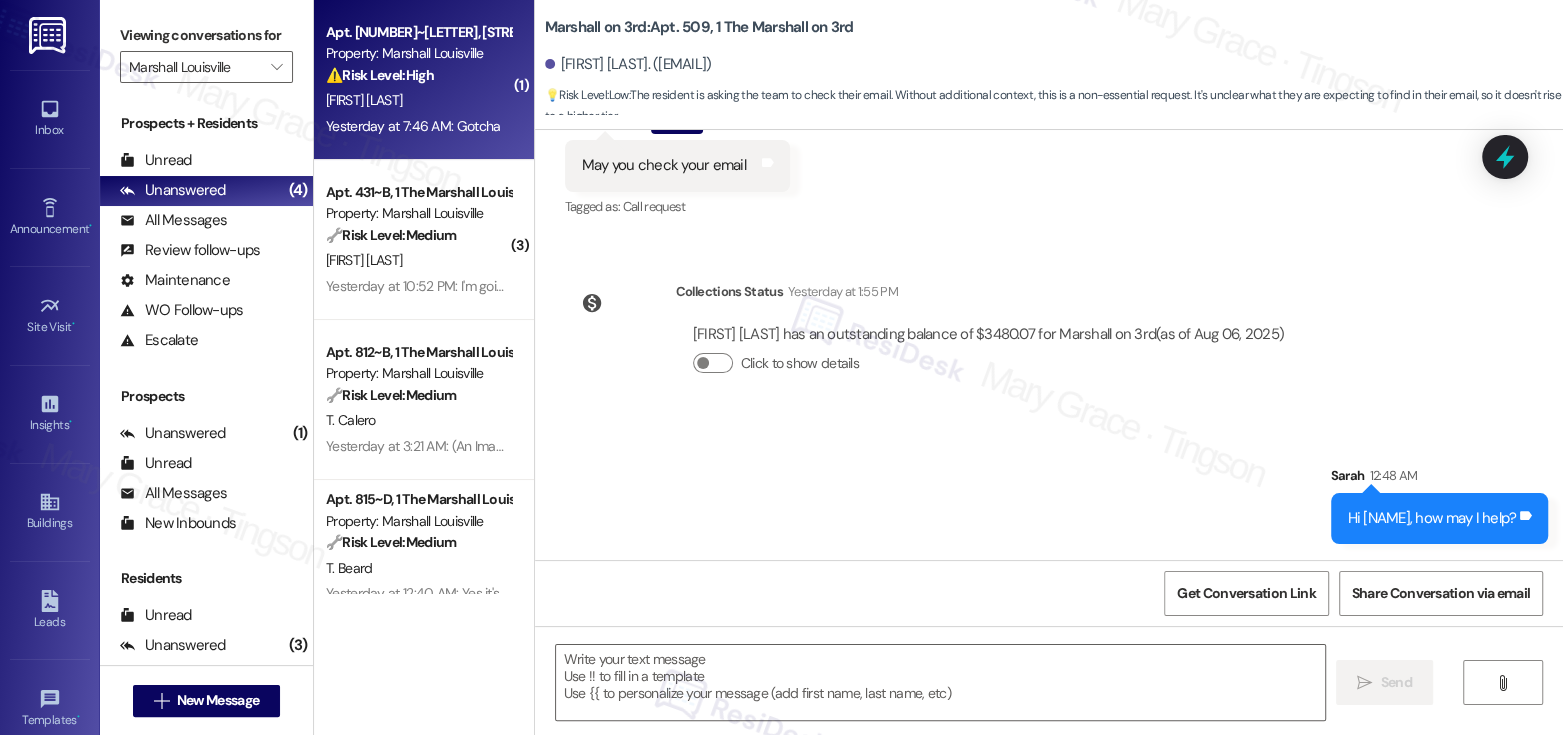 type on "Fetching suggested responses. Please feel free to read through the conversation in the meantime." 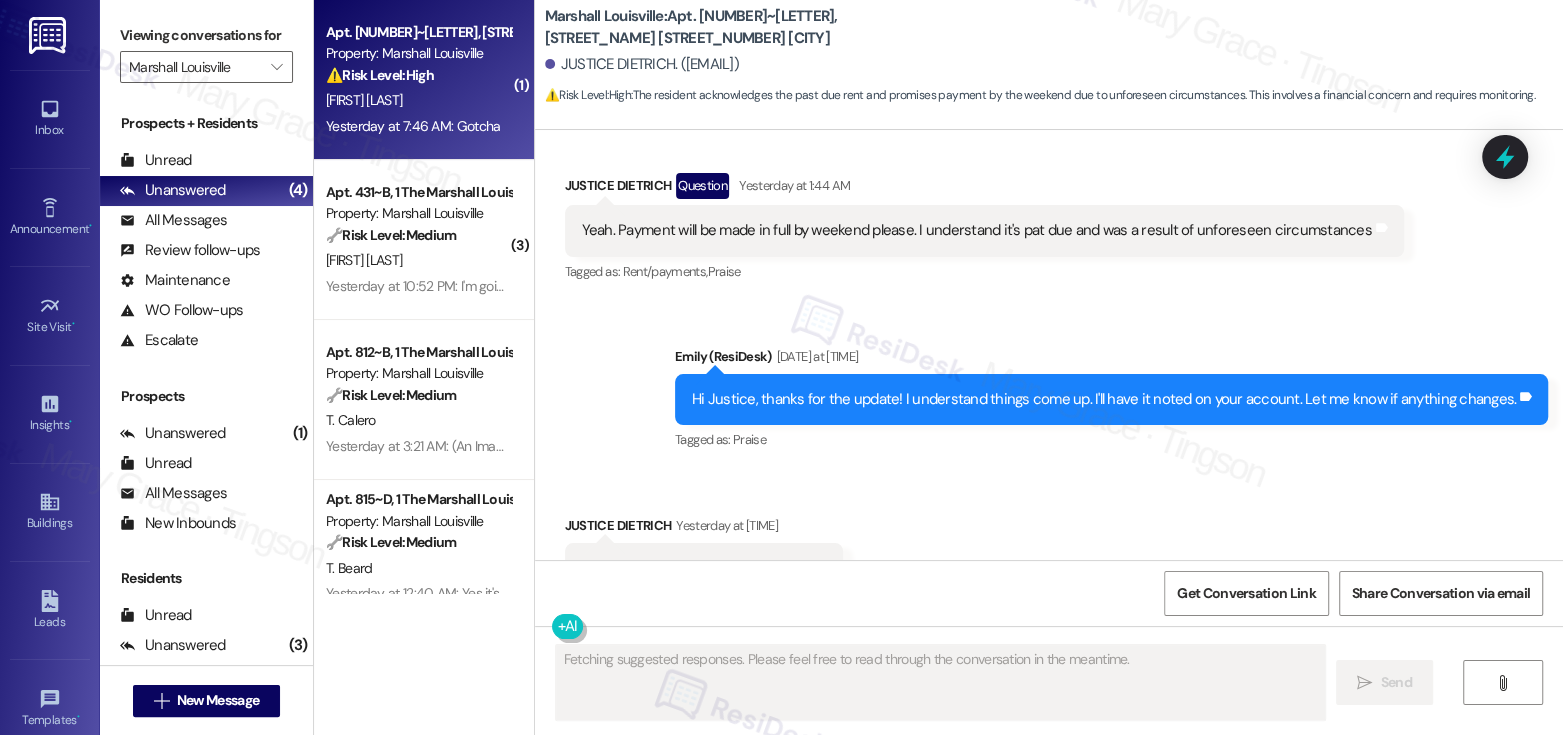 scroll, scrollTop: 2690, scrollLeft: 0, axis: vertical 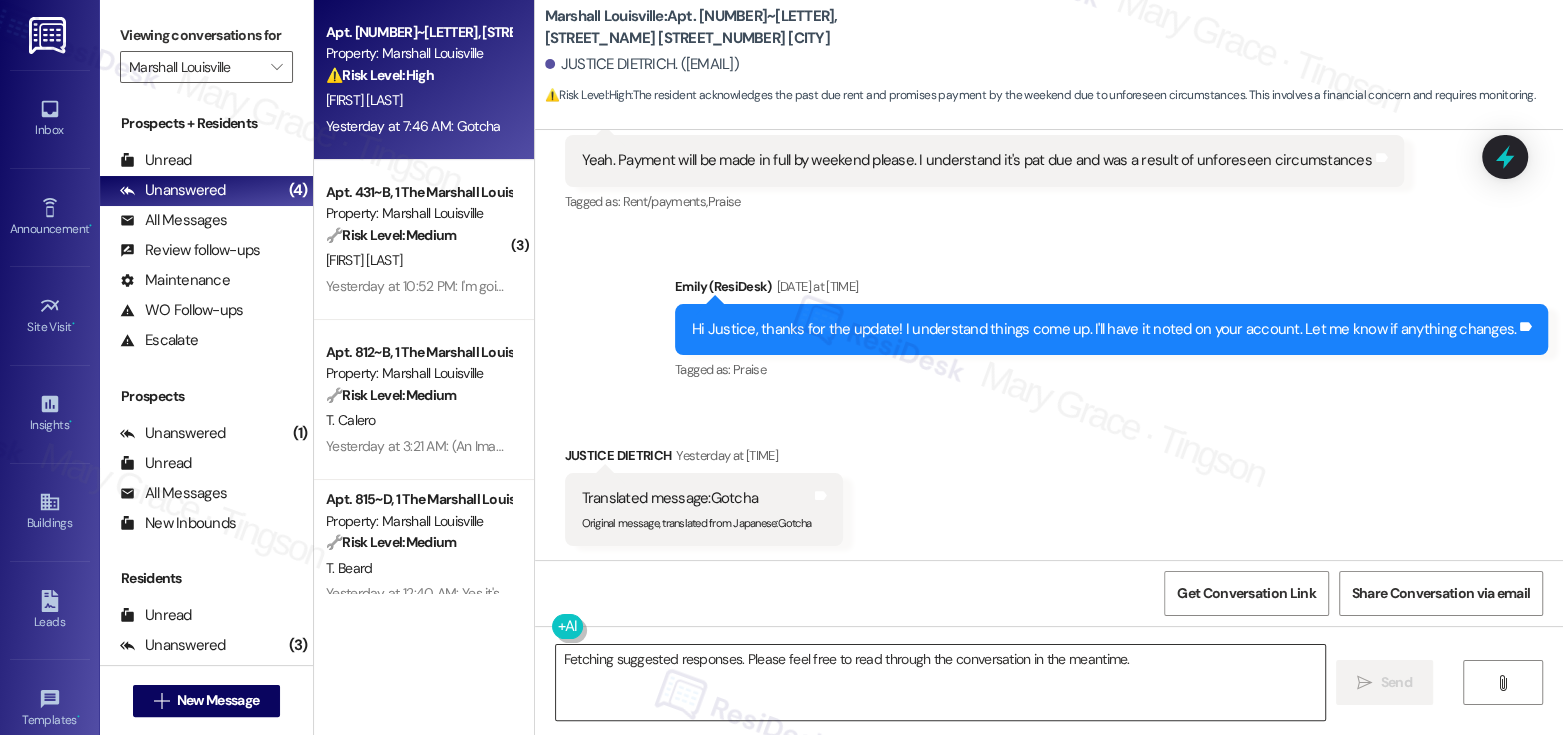 click on "Fetching suggested responses. Please feel free to read through the conversation in the meantime." at bounding box center [940, 682] 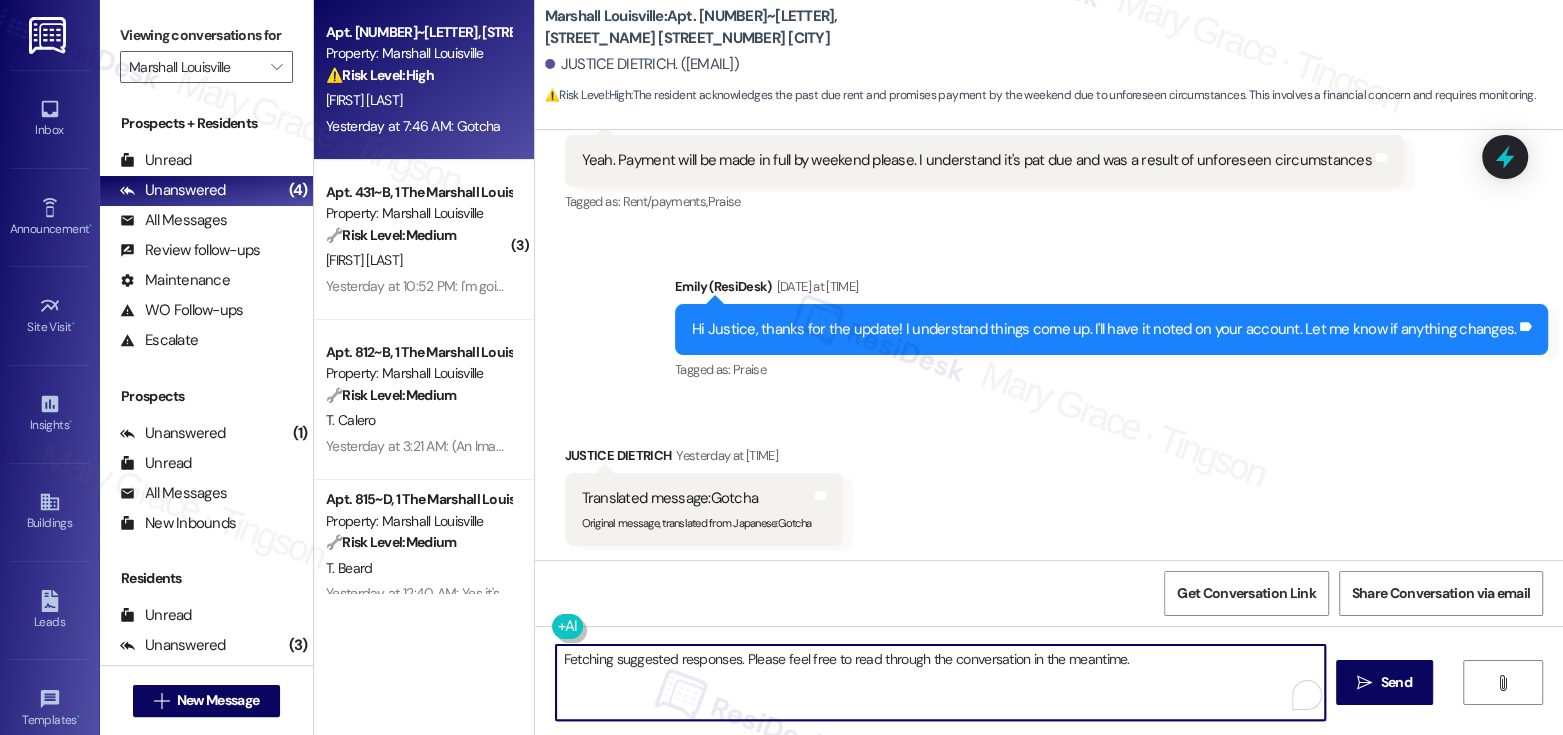 click on "Fetching suggested responses. Please feel free to read through the conversation in the meantime." at bounding box center [940, 682] 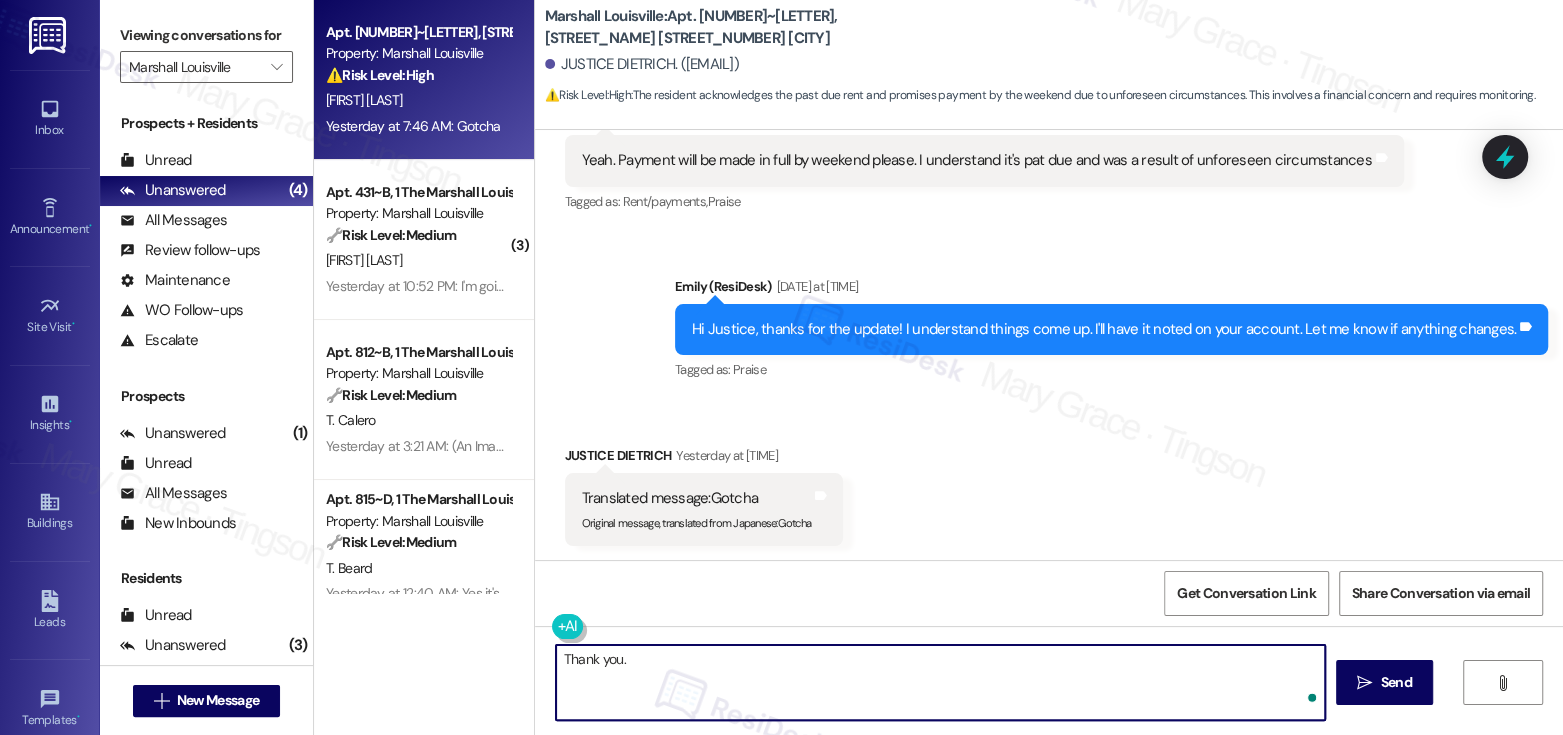 type on "Thank you." 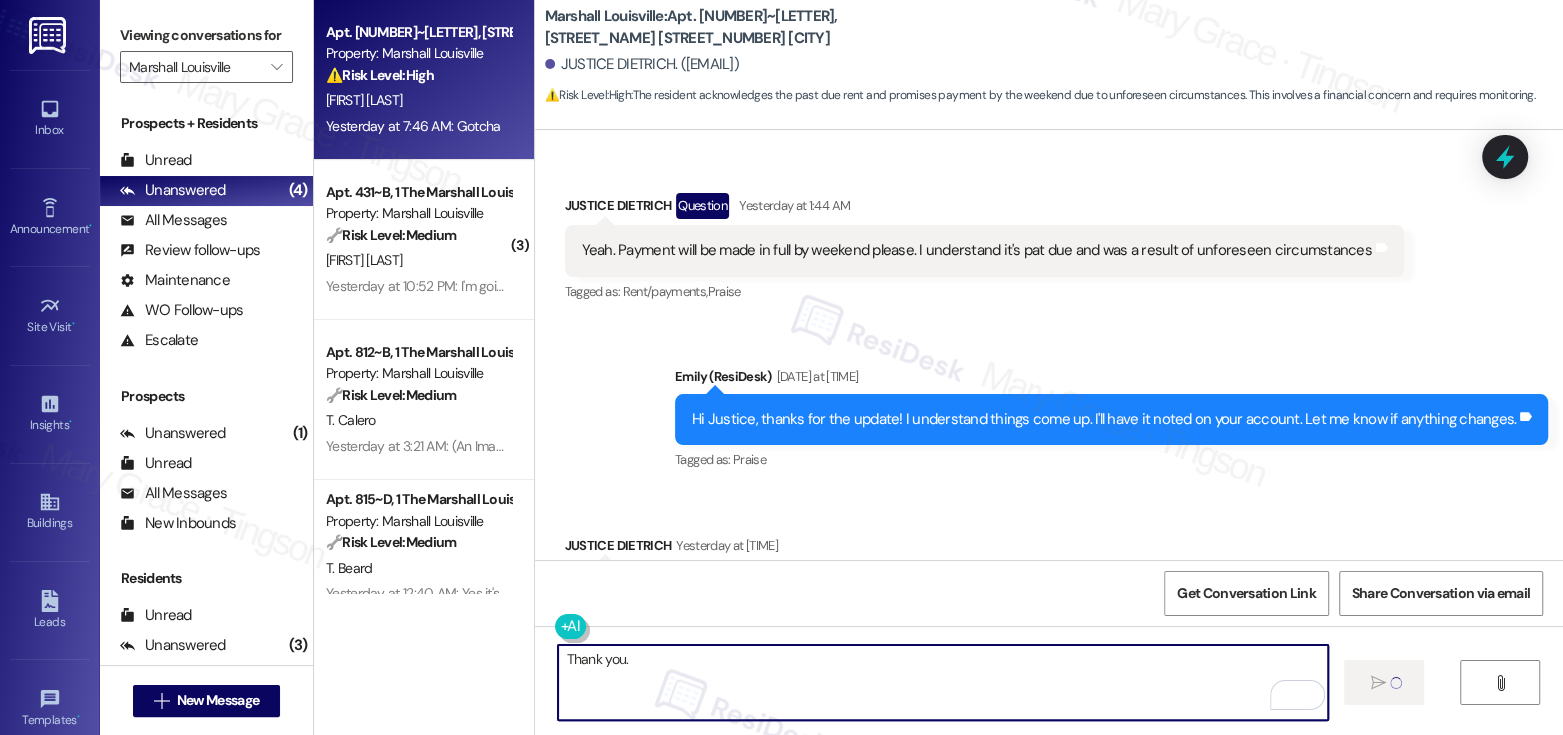 type 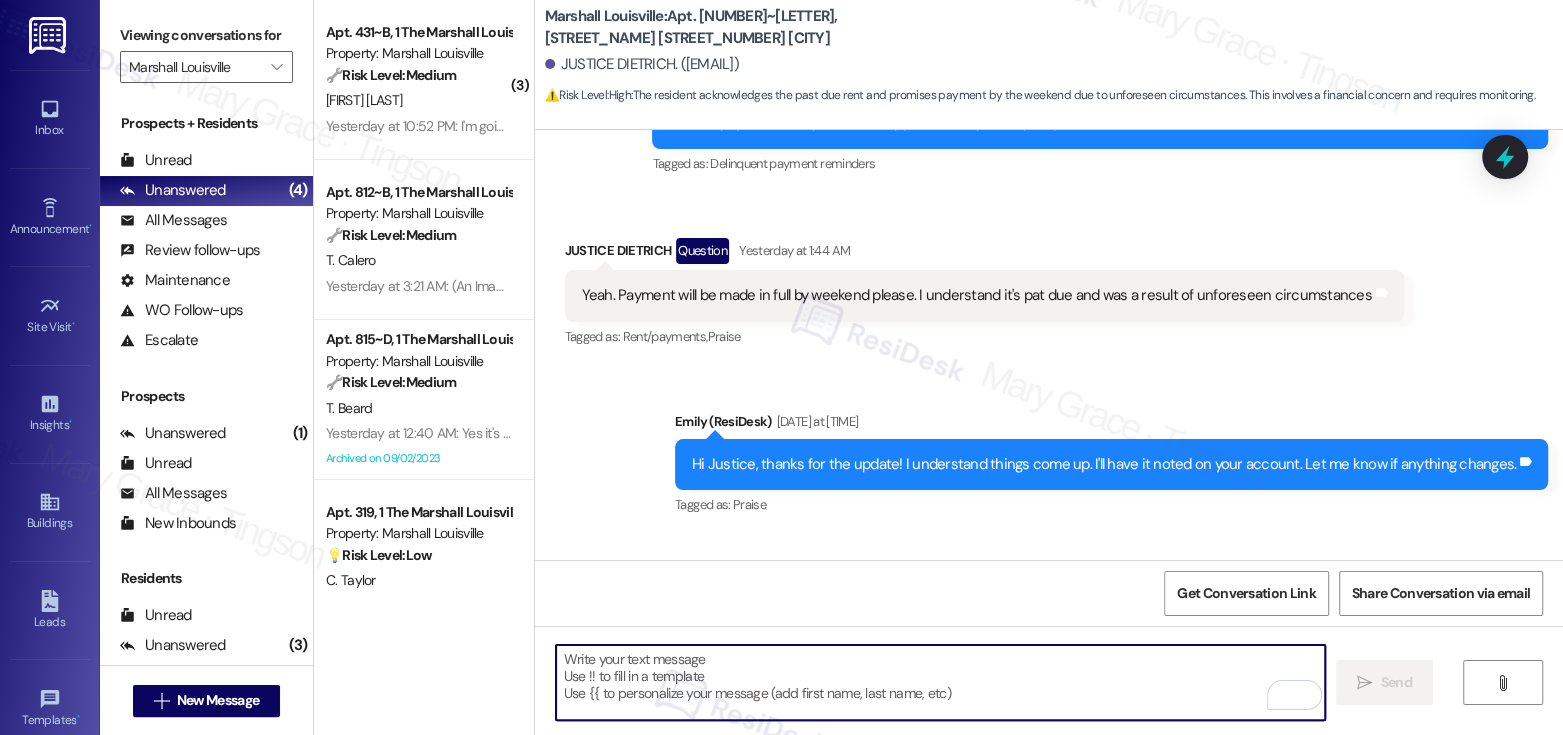 scroll, scrollTop: 2458, scrollLeft: 0, axis: vertical 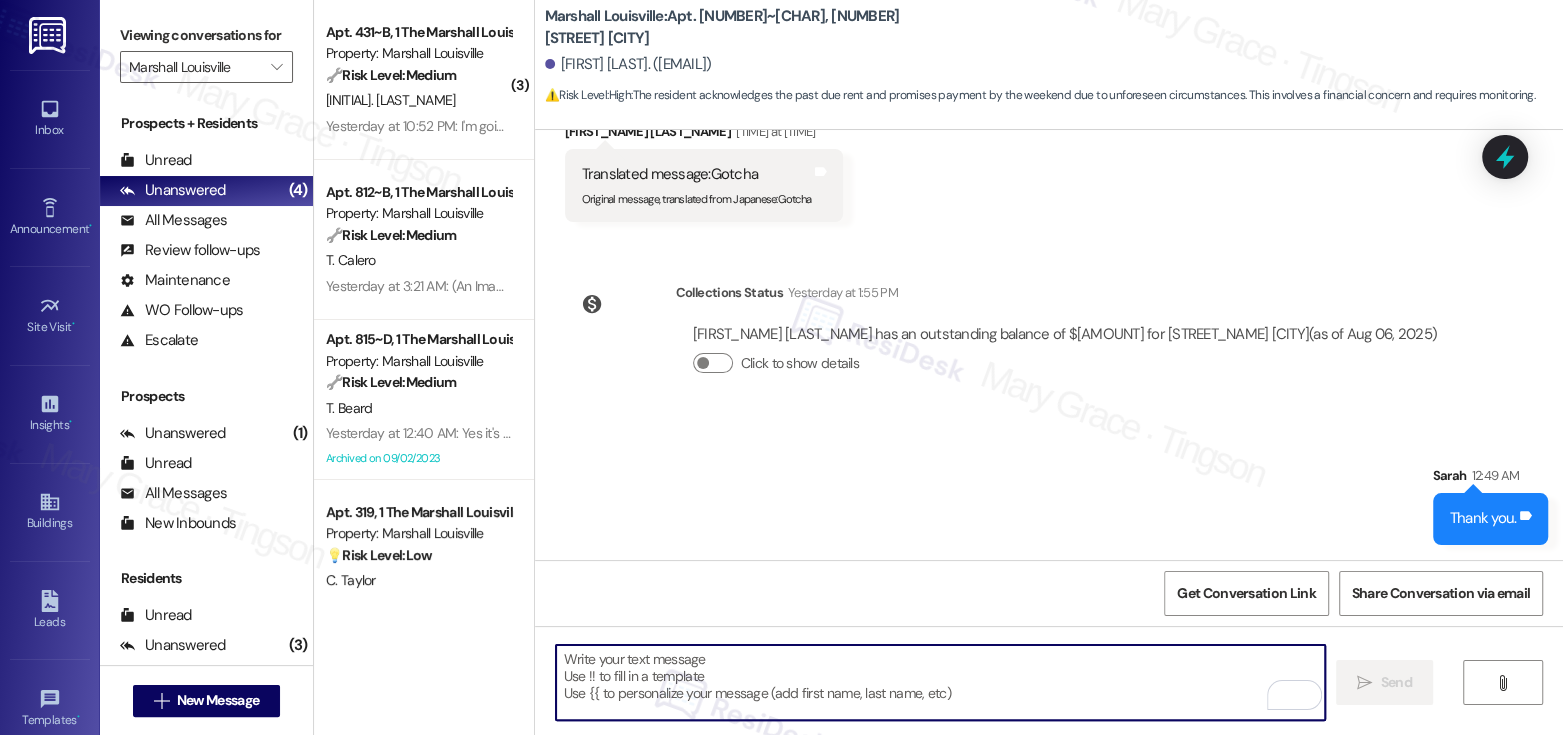 click at bounding box center (940, 682) 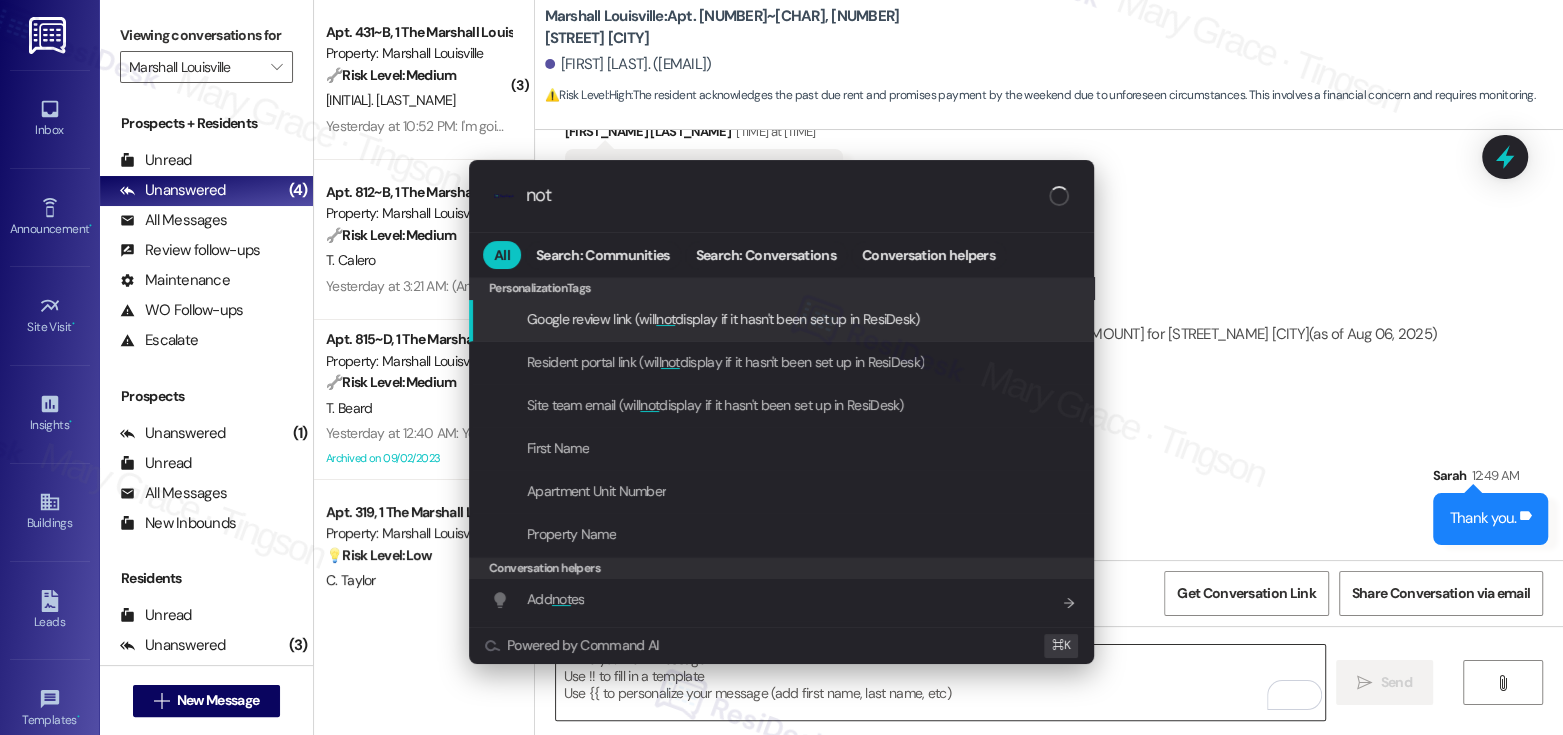 type on "note" 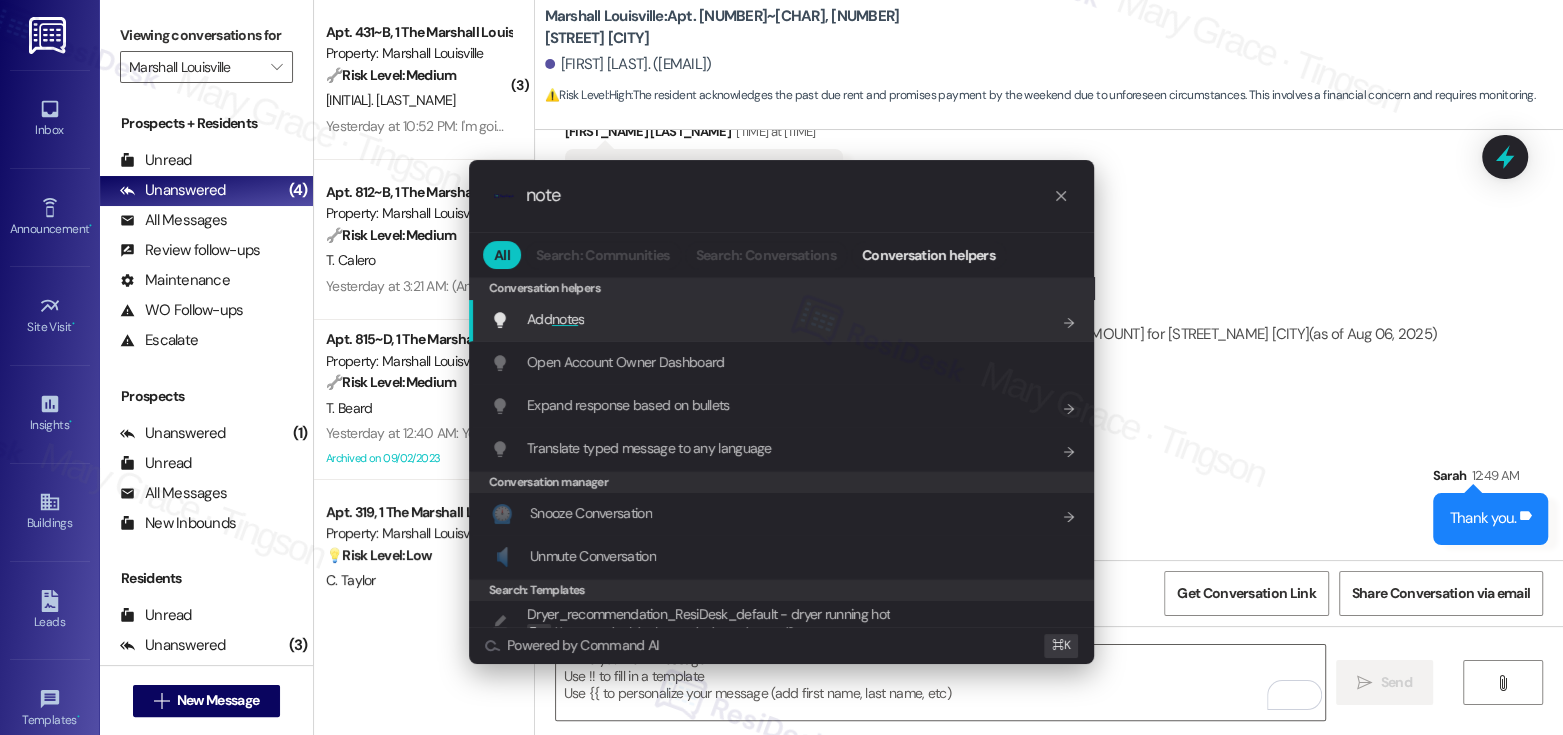 click on "Add  note s Add shortcut" at bounding box center (783, 319) 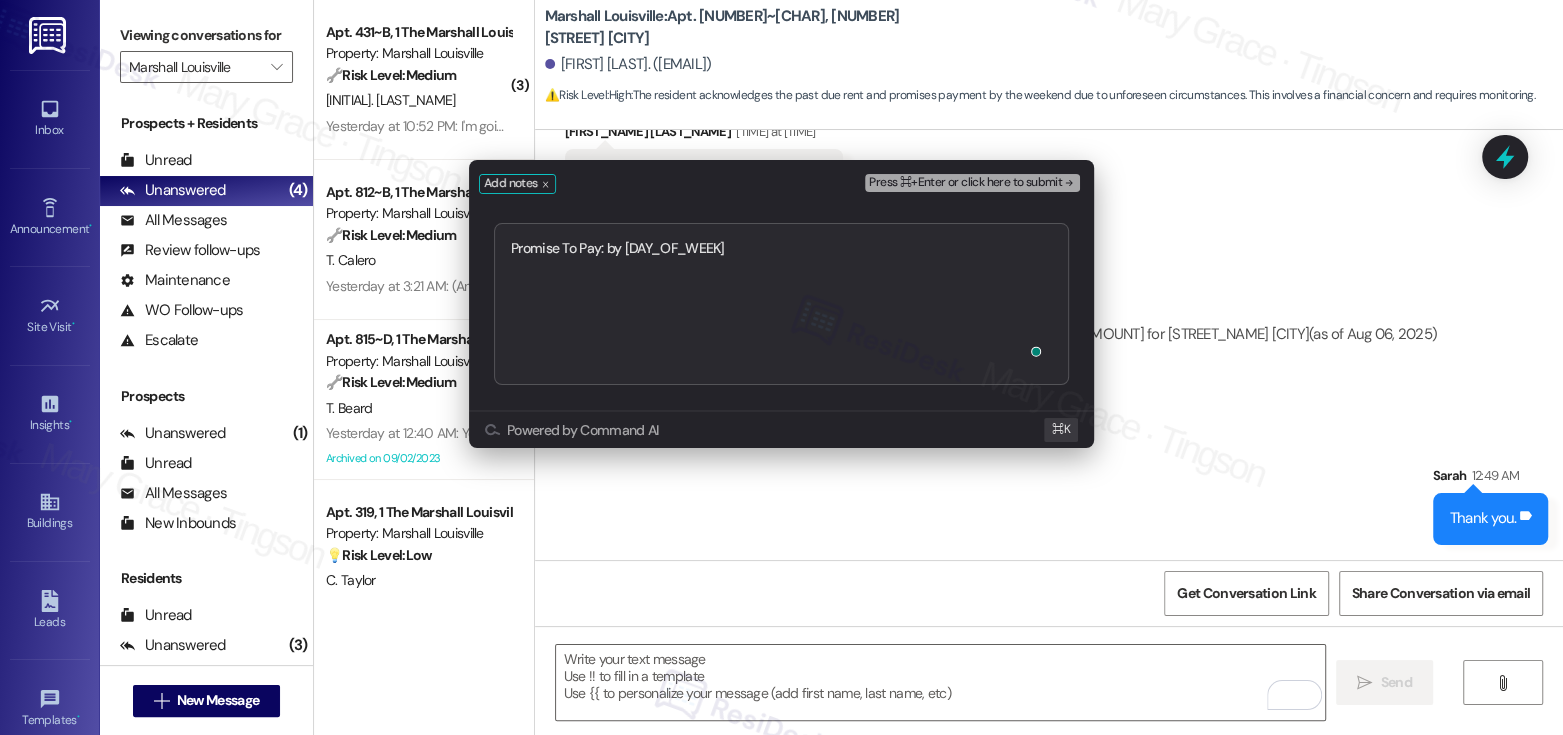 type on "Promise To Pay: by weekend" 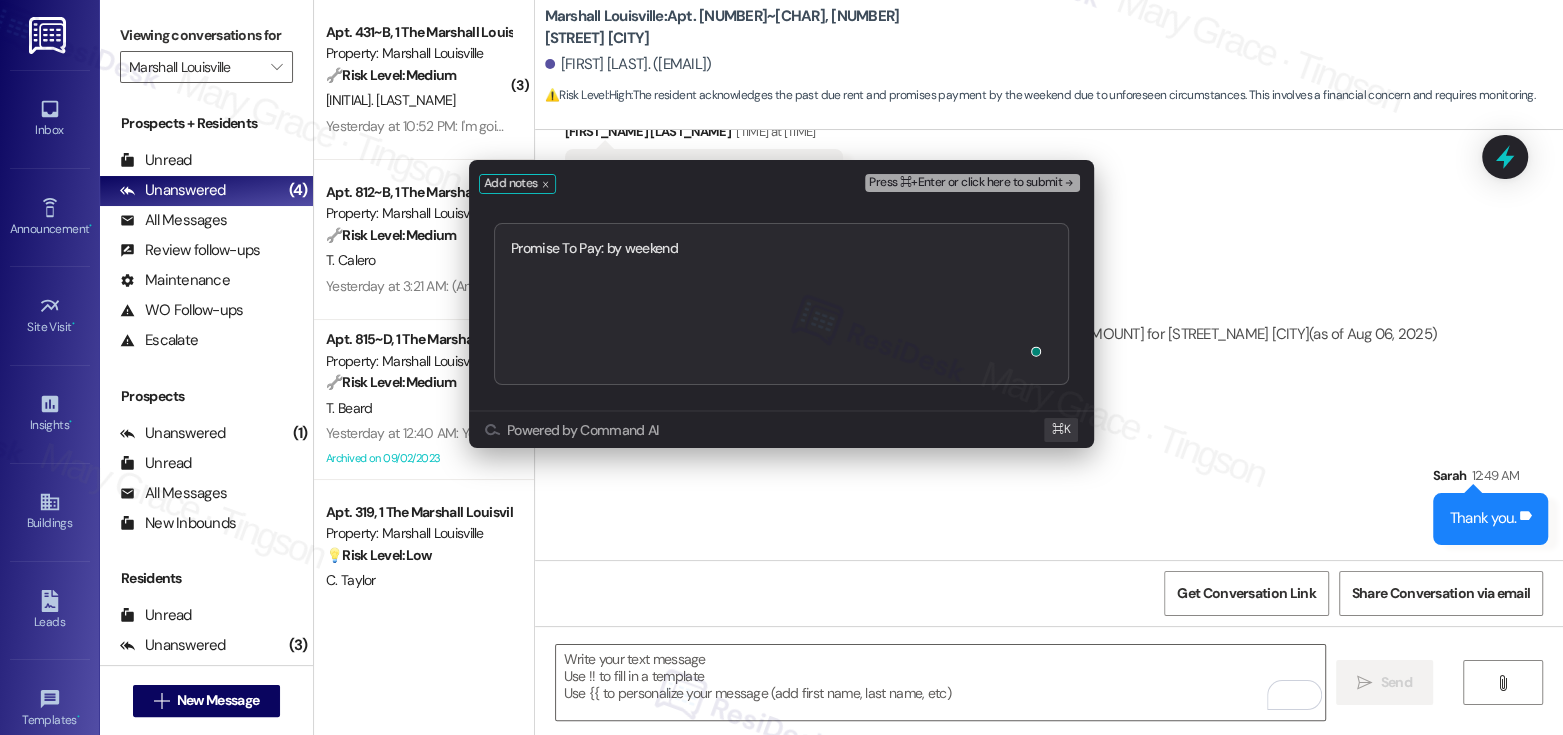 click on "Press ⌘+Enter or click here to submit" at bounding box center [965, 183] 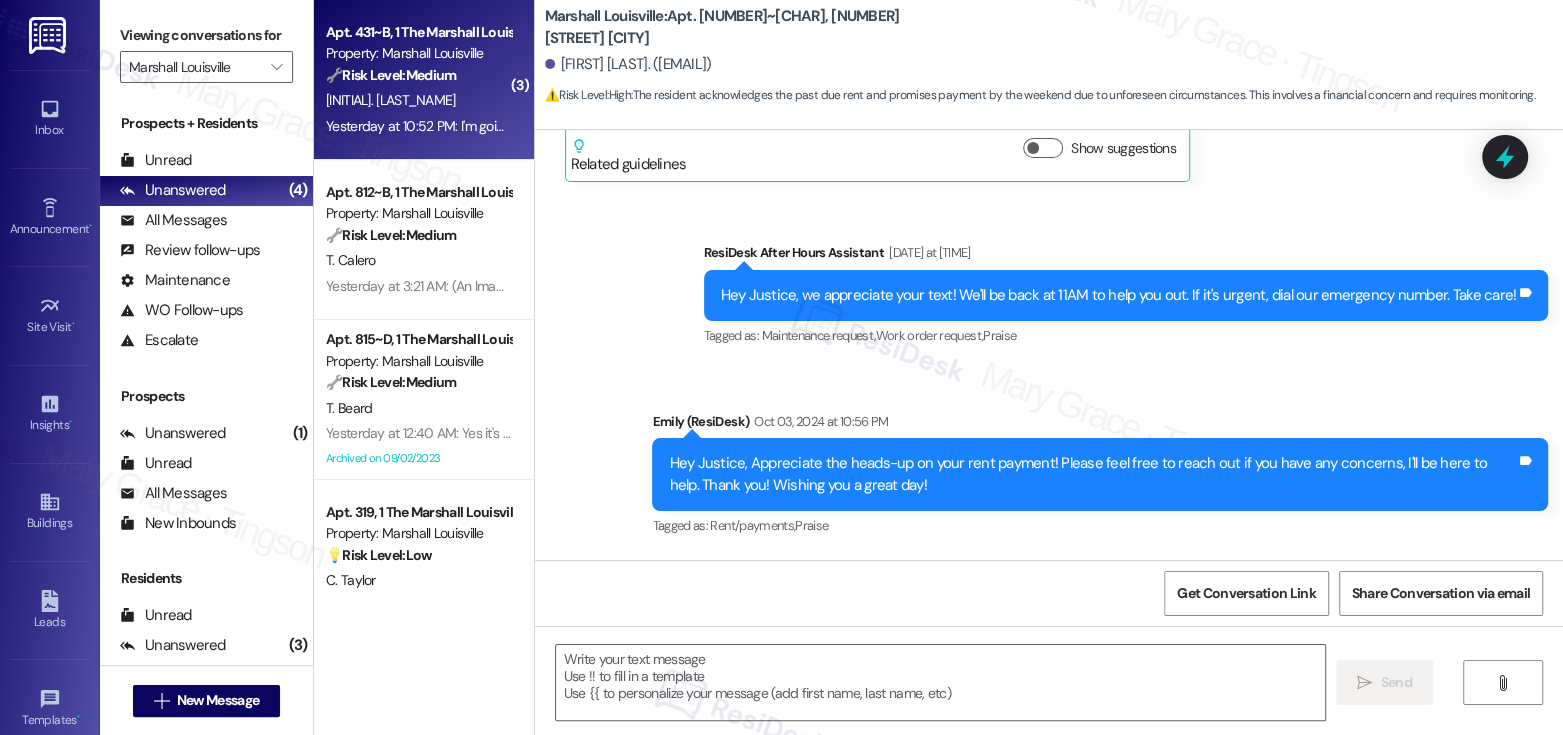 type on "Fetching suggested responses. Please feel free to read through the conversation in the meantime." 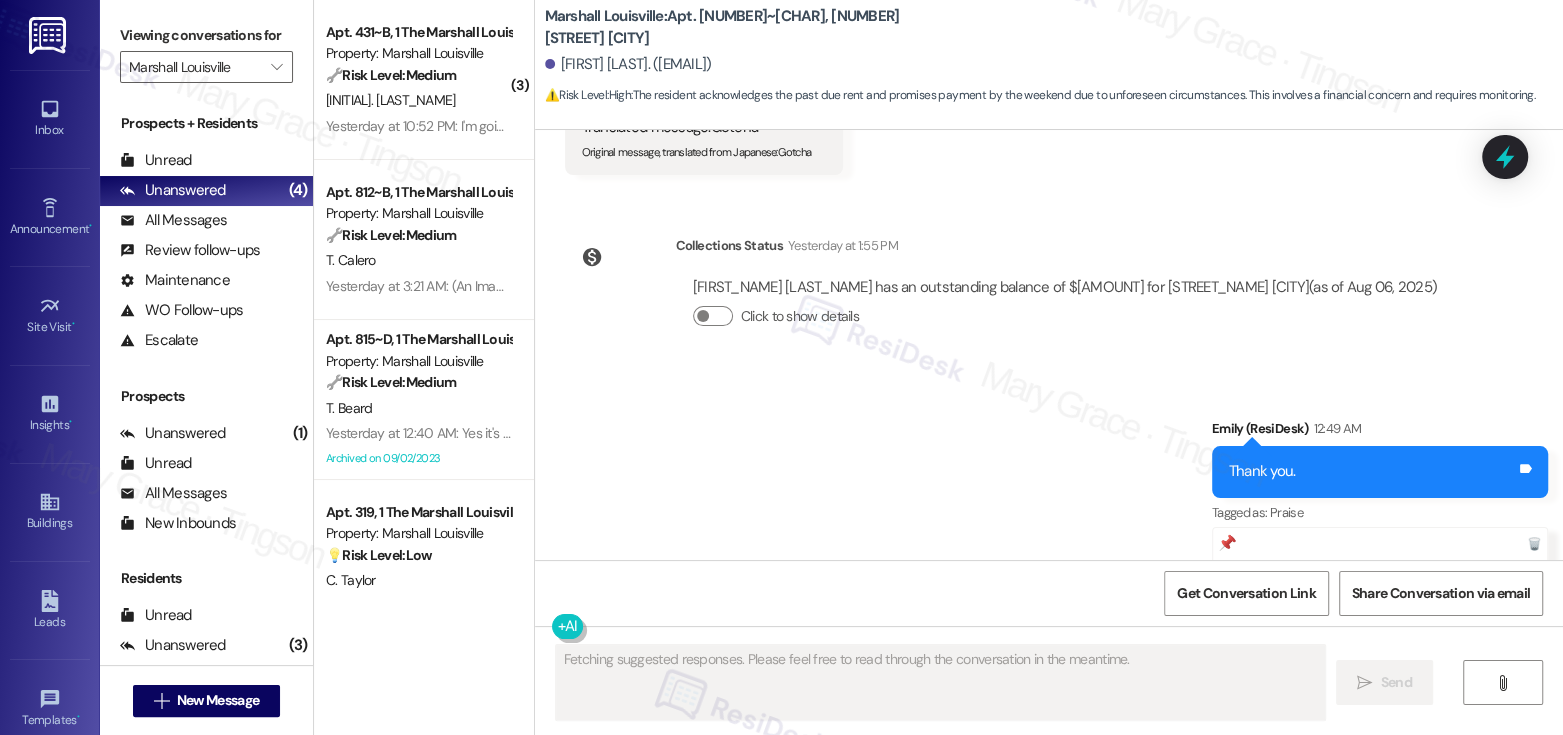 scroll, scrollTop: 3213, scrollLeft: 0, axis: vertical 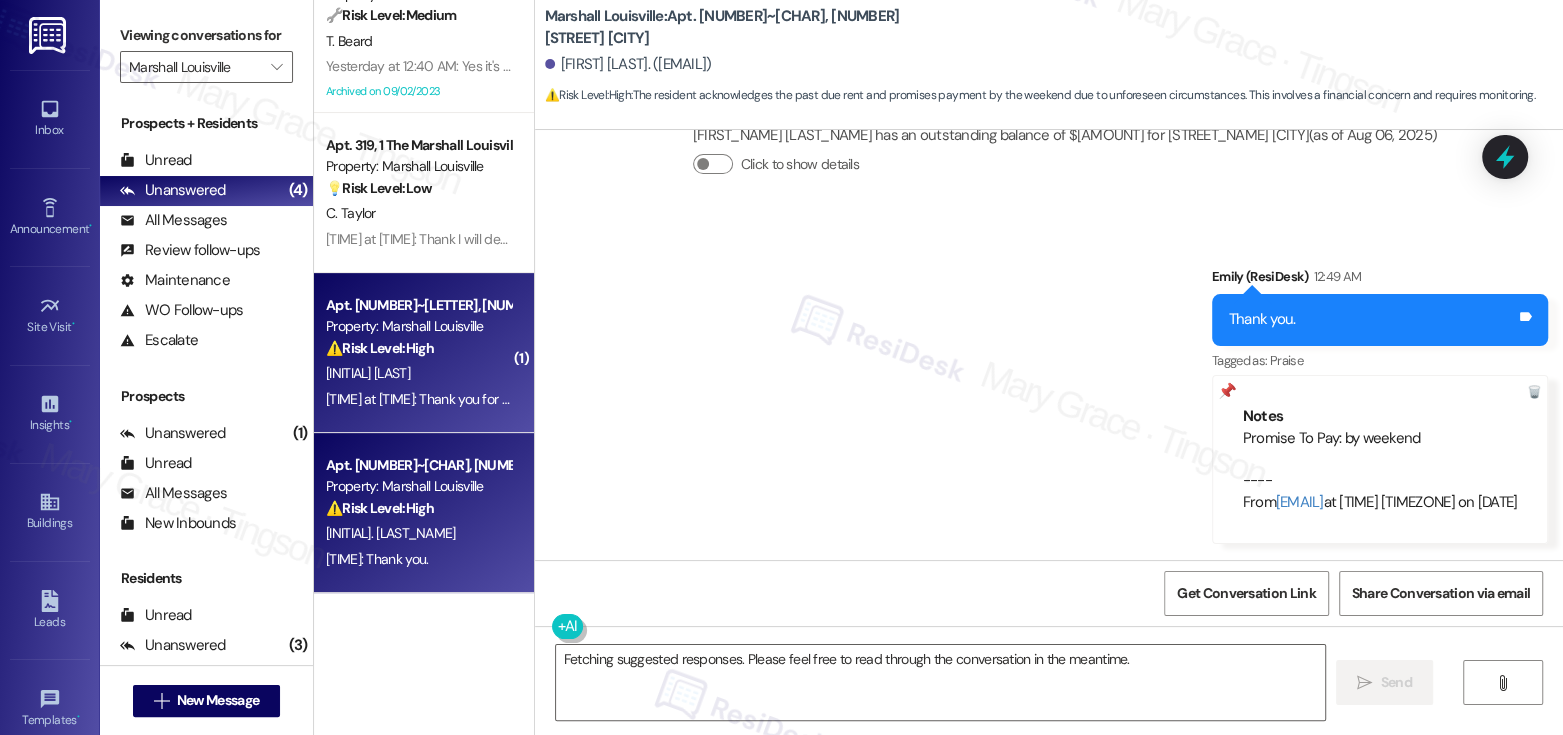 click on "Yesterday at 12:34 PM: Thank you for your message. Our offices are currently closed, but we will contact you when we resume operations. For emergencies, please contact your emergency number 502-780-6606. Yesterday at 12:34 PM: Thank you for your message. Our offices are currently closed, but we will contact you when we resume operations. For emergencies, please contact your emergency number 502-780-6606." at bounding box center (902, 399) 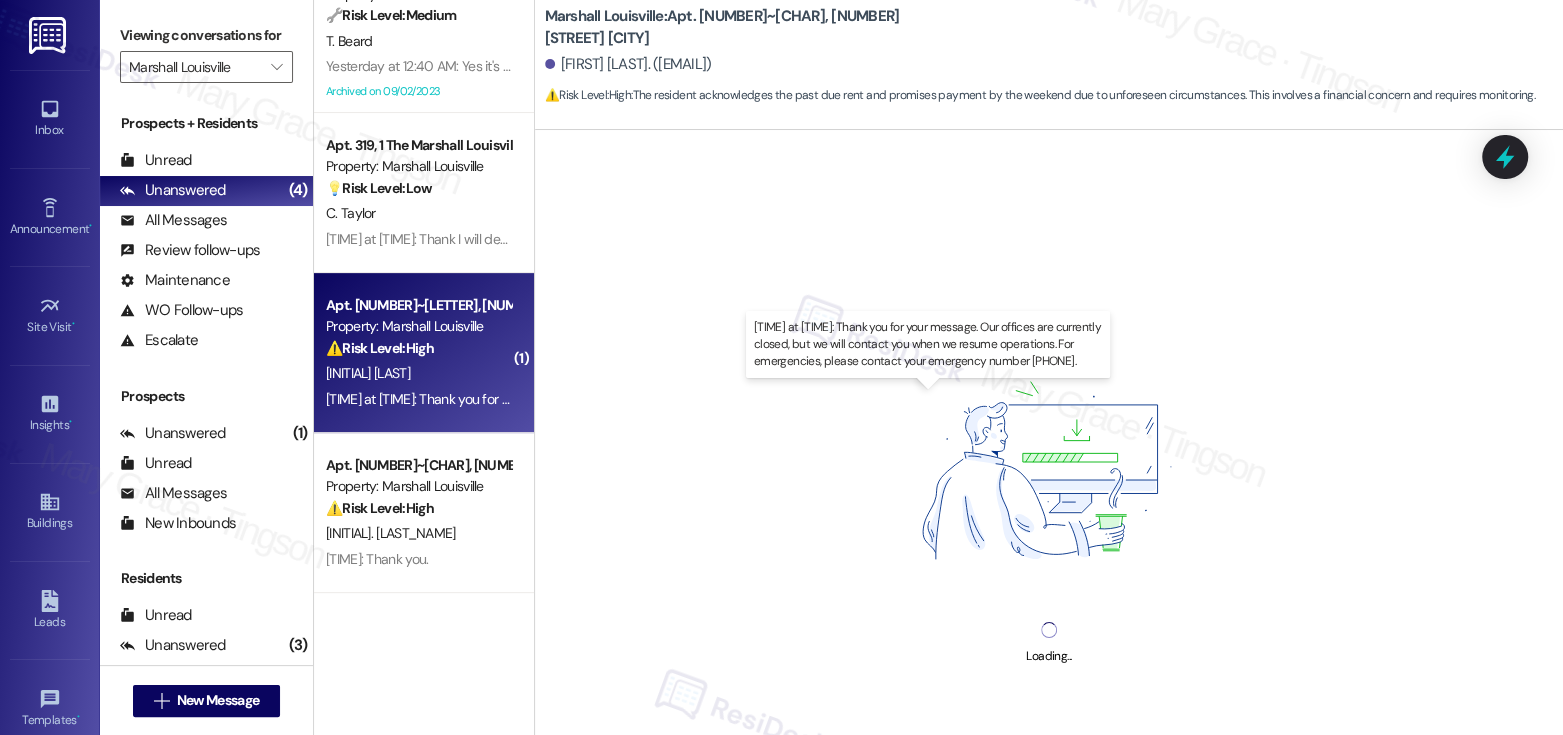 click on "Yesterday at 12:34 PM: Thank you for your message. Our offices are currently closed, but we will contact you when we resume operations. For emergencies, please contact your emergency number 502-780-6606. Yesterday at 12:34 PM: Thank you for your message. Our offices are currently closed, but we will contact you when we resume operations. For emergencies, please contact your emergency number 502-780-6606." at bounding box center [902, 399] 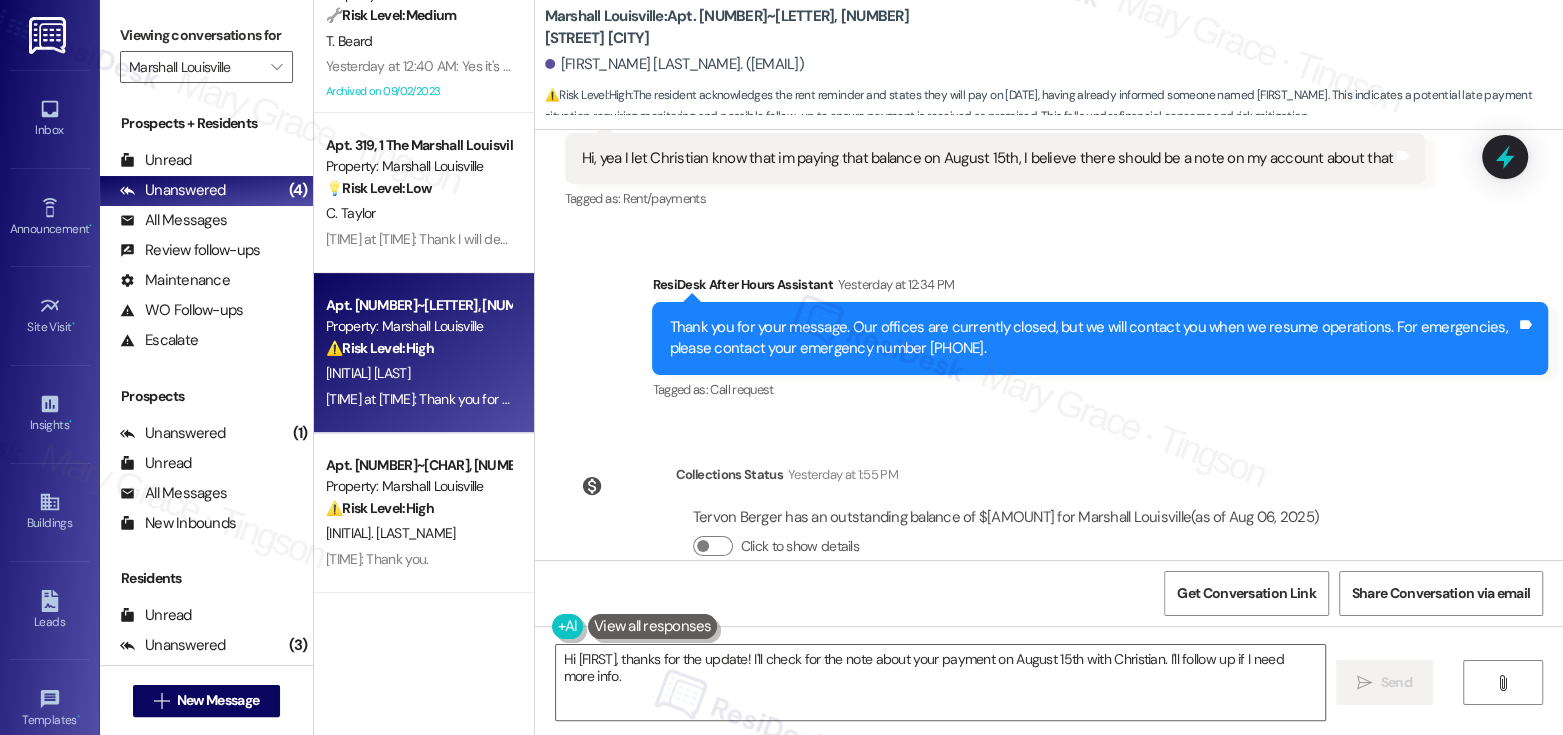 scroll, scrollTop: 817, scrollLeft: 0, axis: vertical 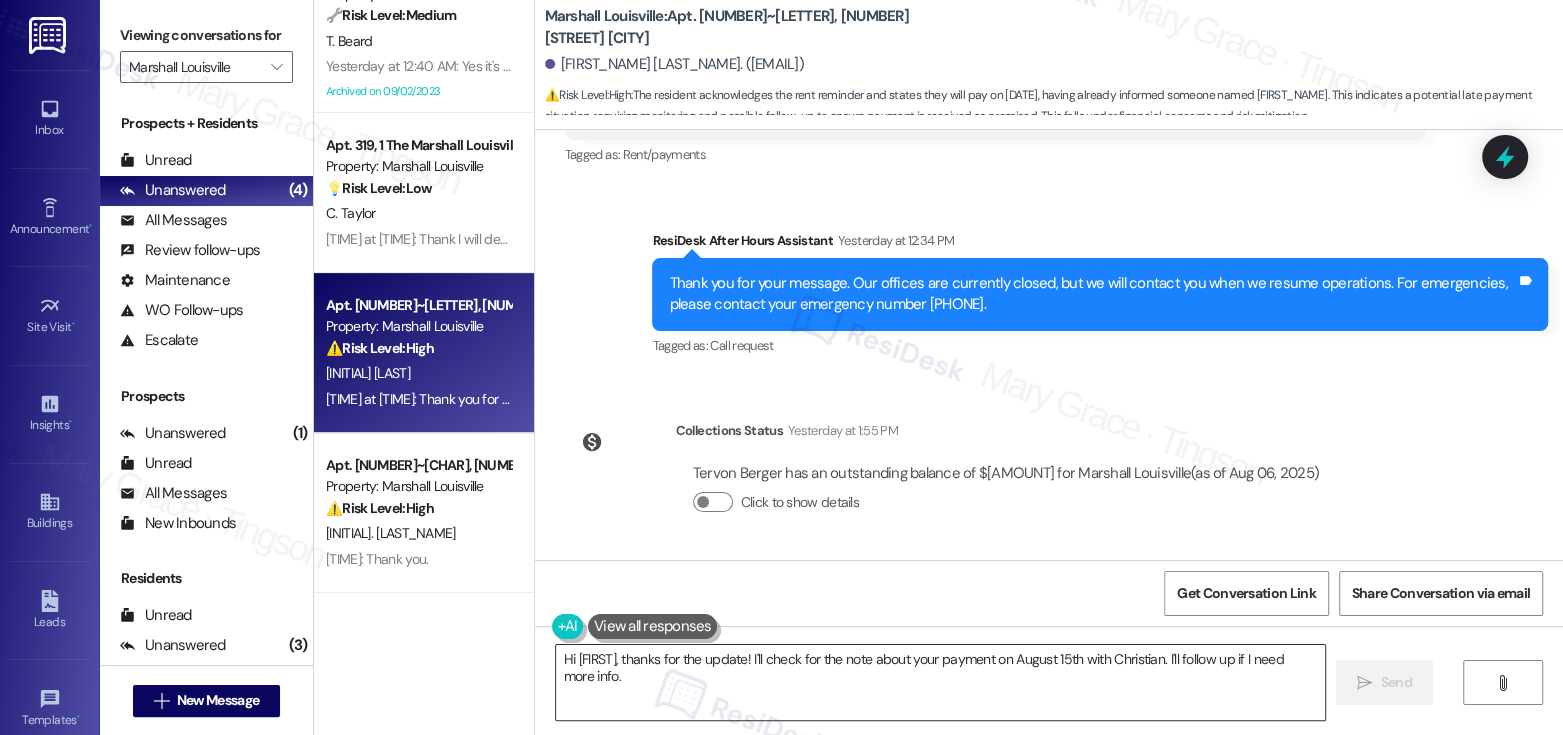 click on "Hi {{first_name}}, thanks for the update! I'll check for the note about your payment on August 15th with Christian. I'll follow up if I need more info." at bounding box center [940, 682] 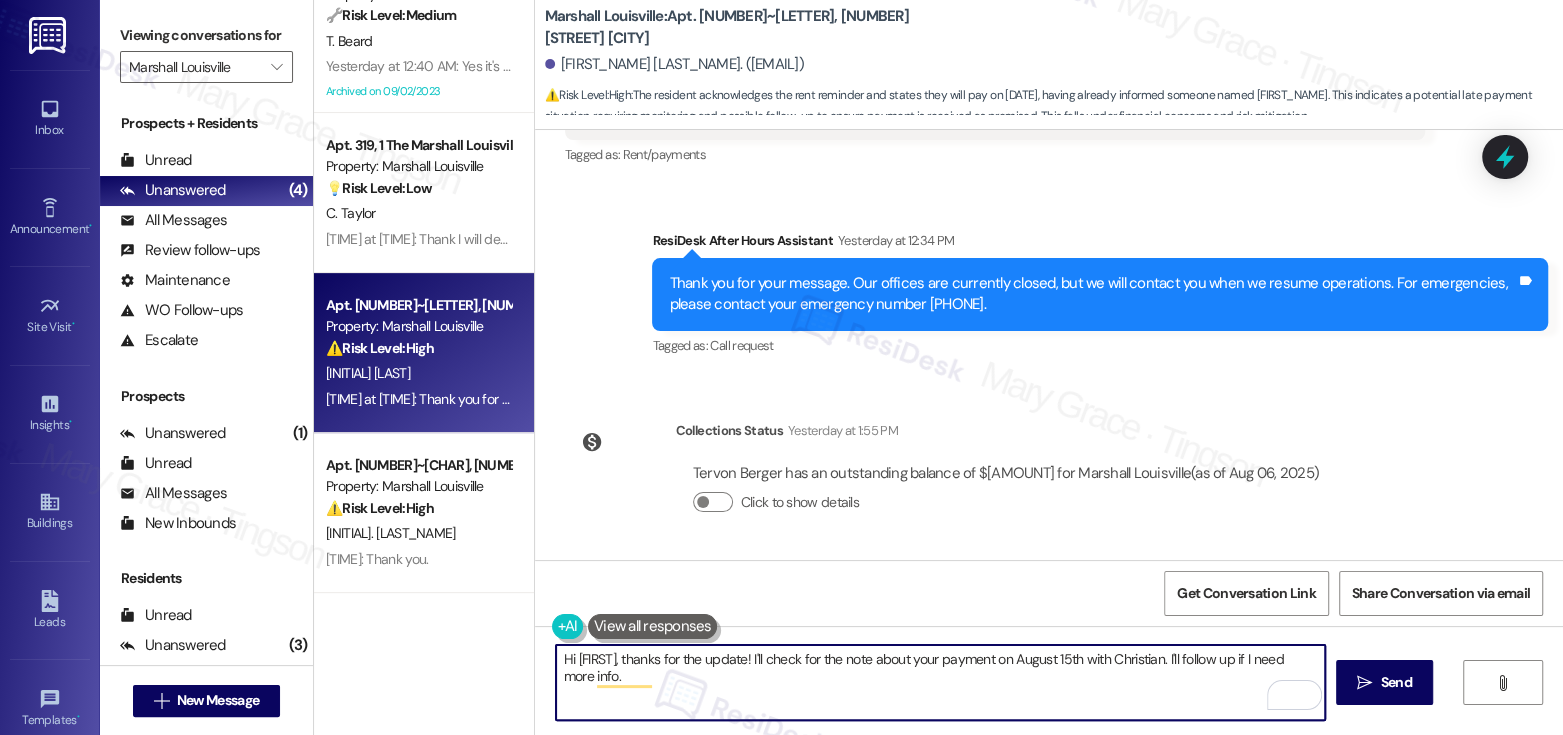 drag, startPoint x: 788, startPoint y: 660, endPoint x: 790, endPoint y: 683, distance: 23.086792 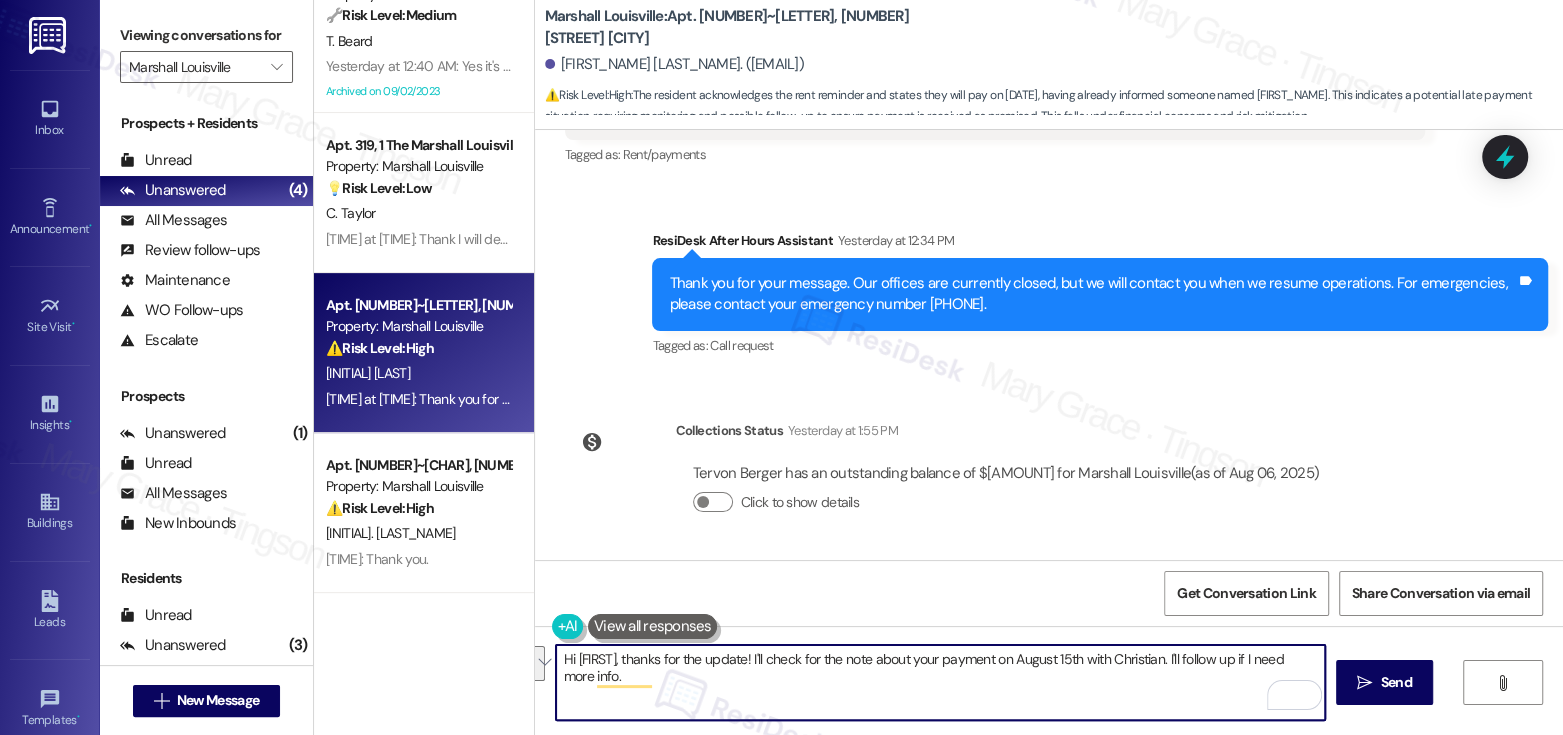 drag, startPoint x: 786, startPoint y: 662, endPoint x: 788, endPoint y: 679, distance: 17.117243 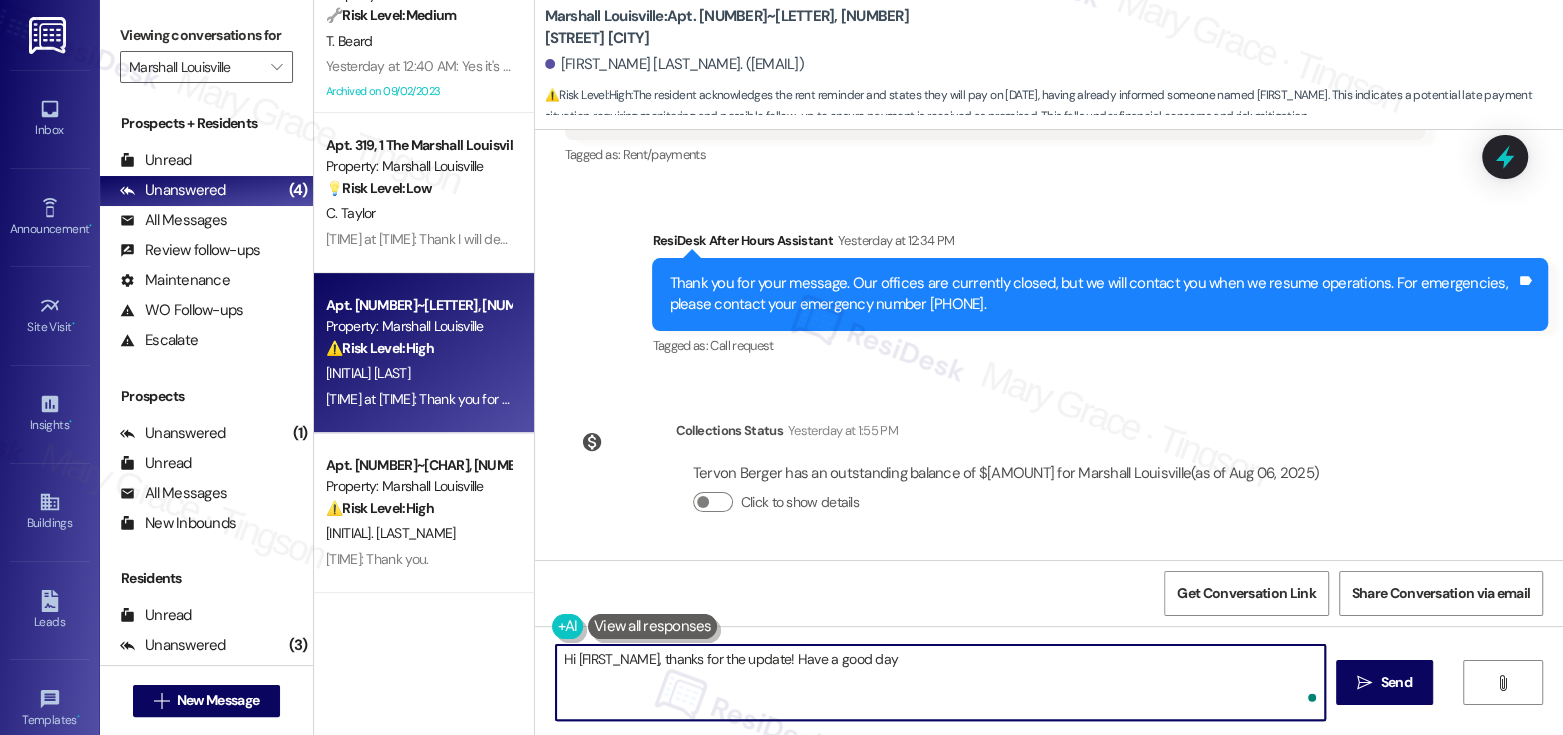 type on "Hi {{first_name}}, thanks for the update! Have a good day!" 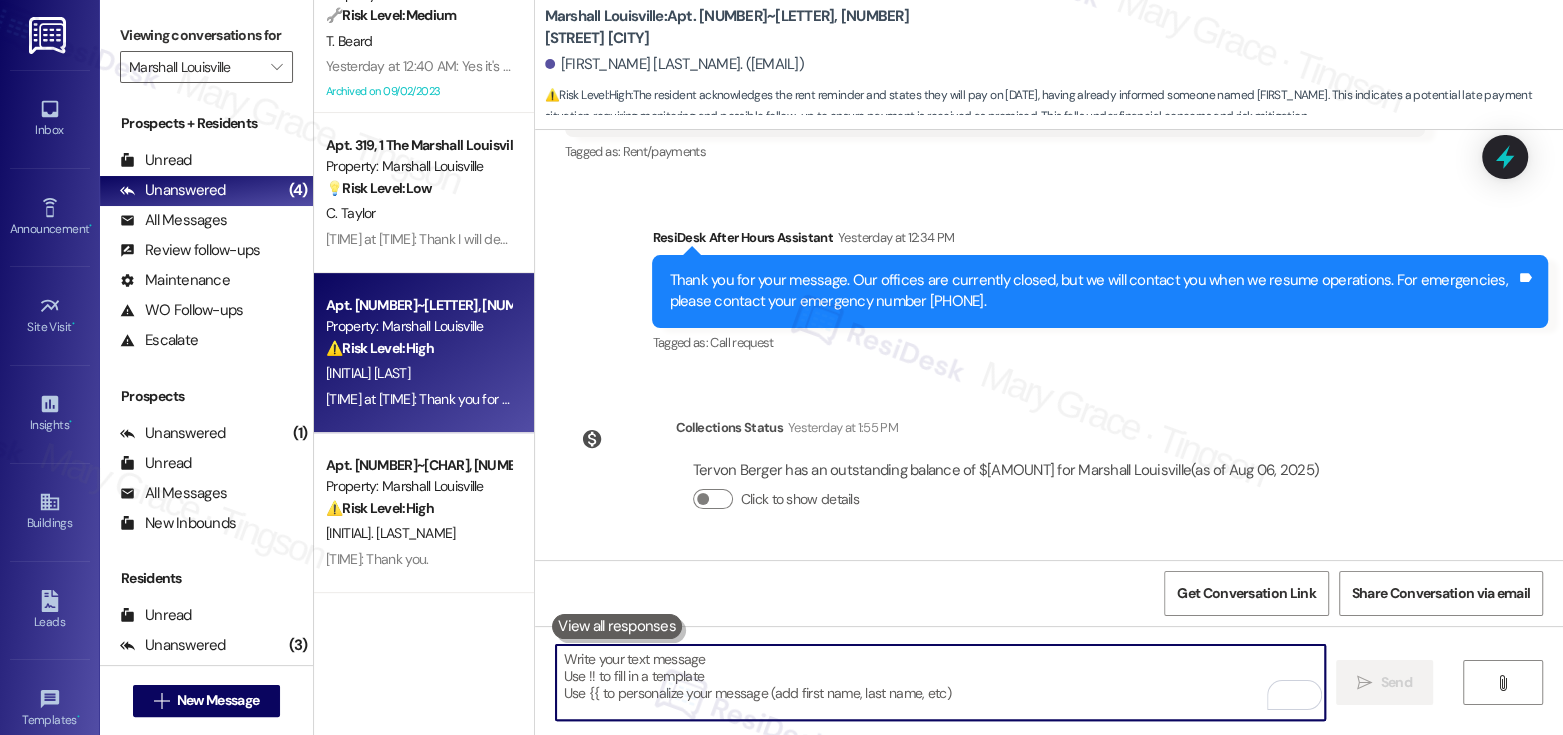 scroll, scrollTop: 957, scrollLeft: 0, axis: vertical 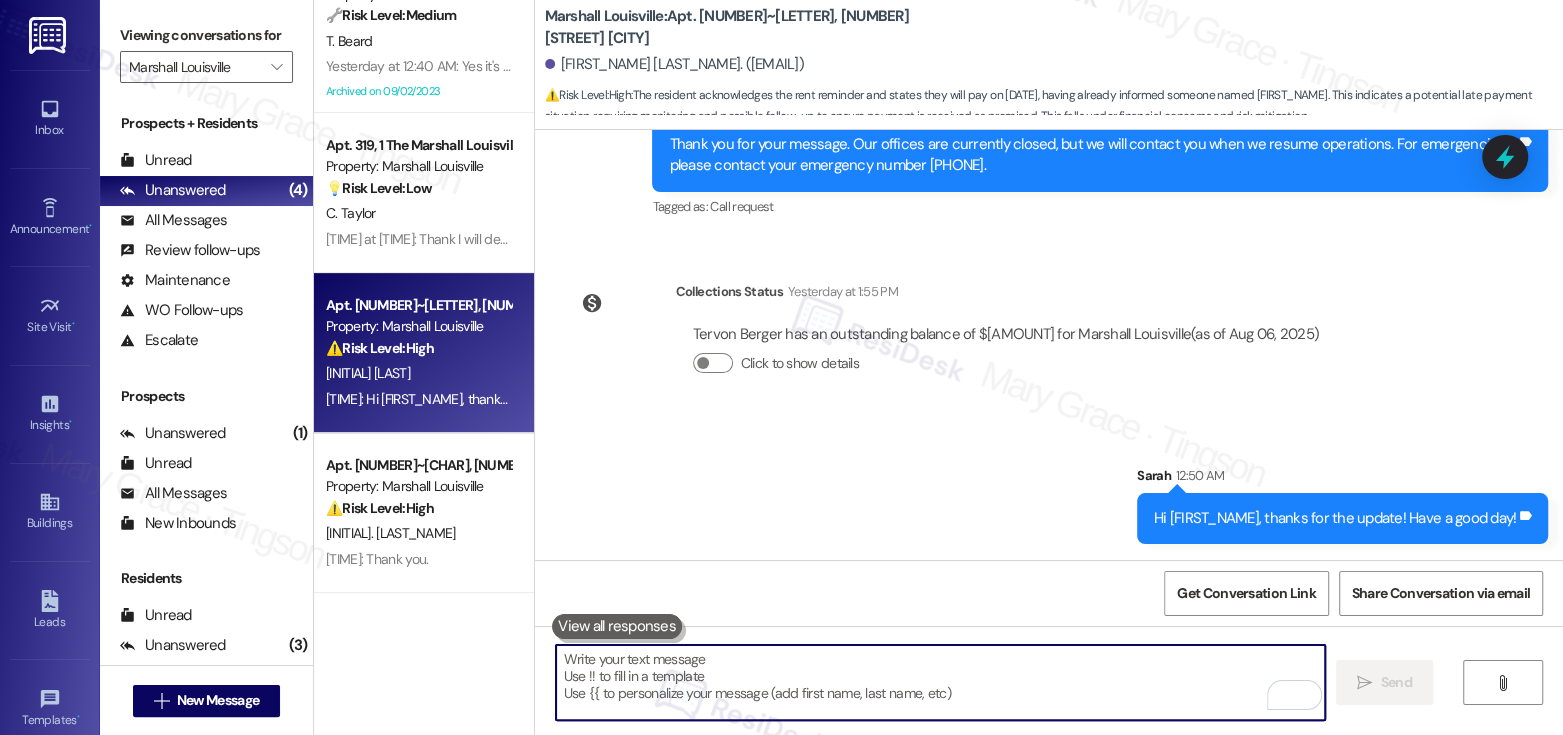 type 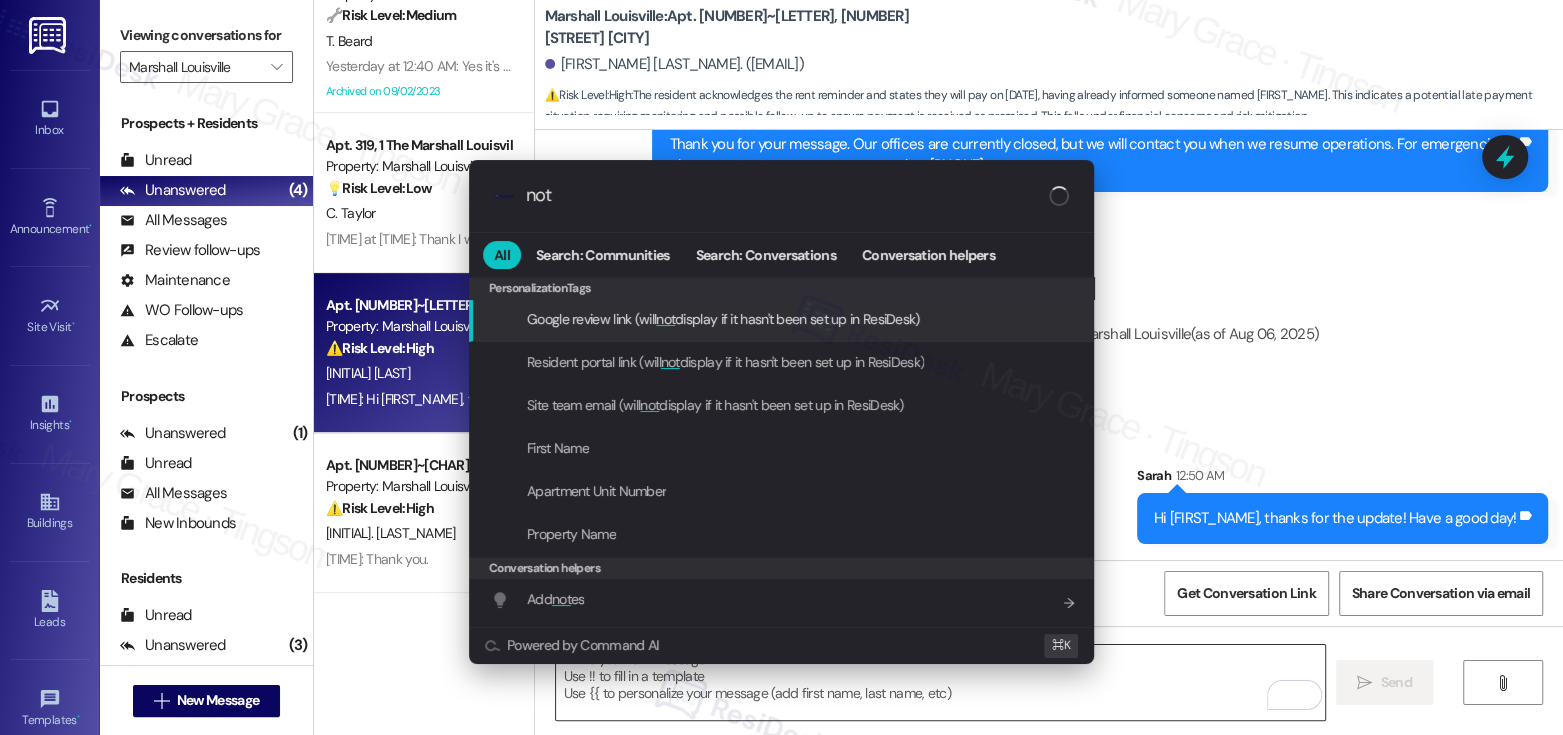 type on "note" 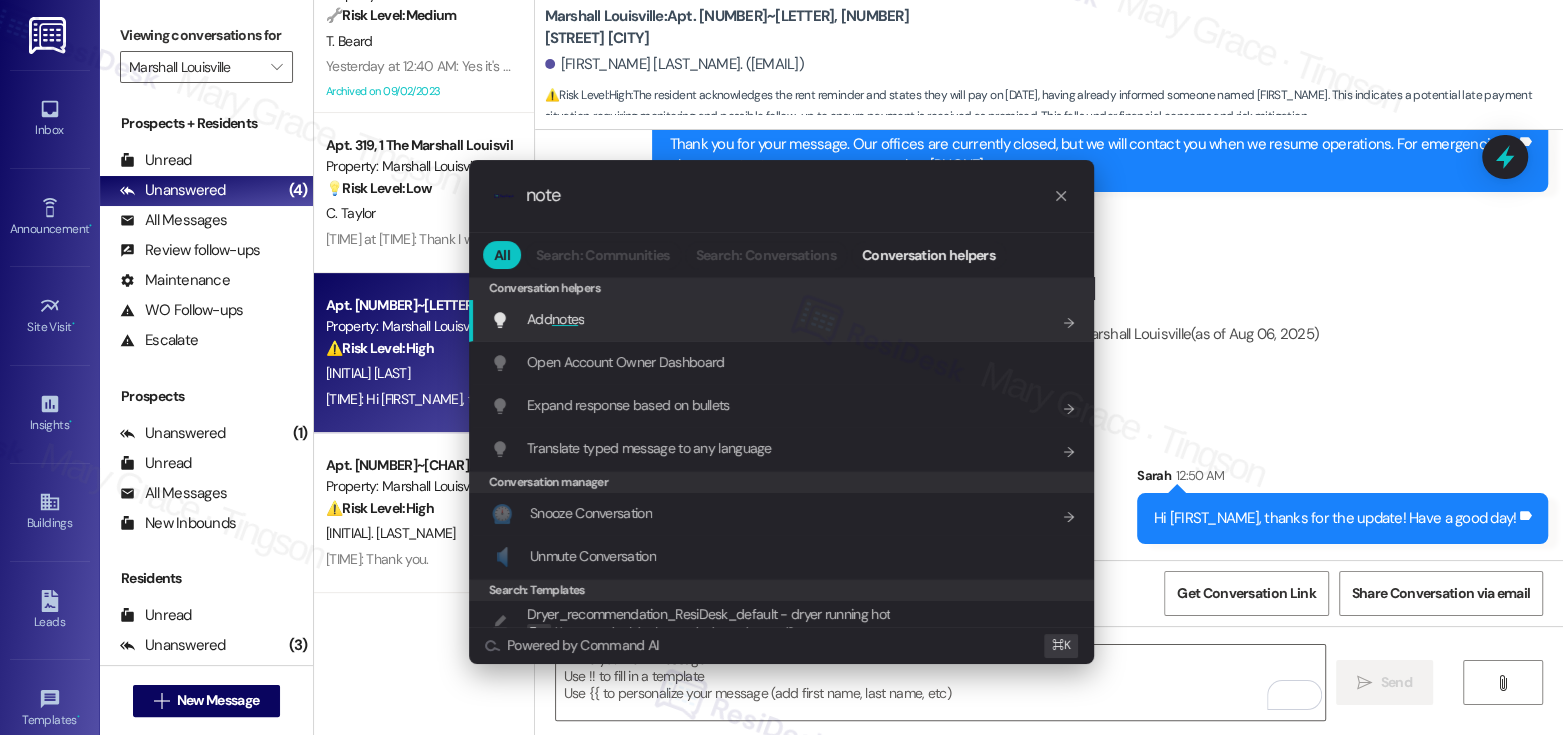 click on "Add  note s Add shortcut" at bounding box center [781, 320] 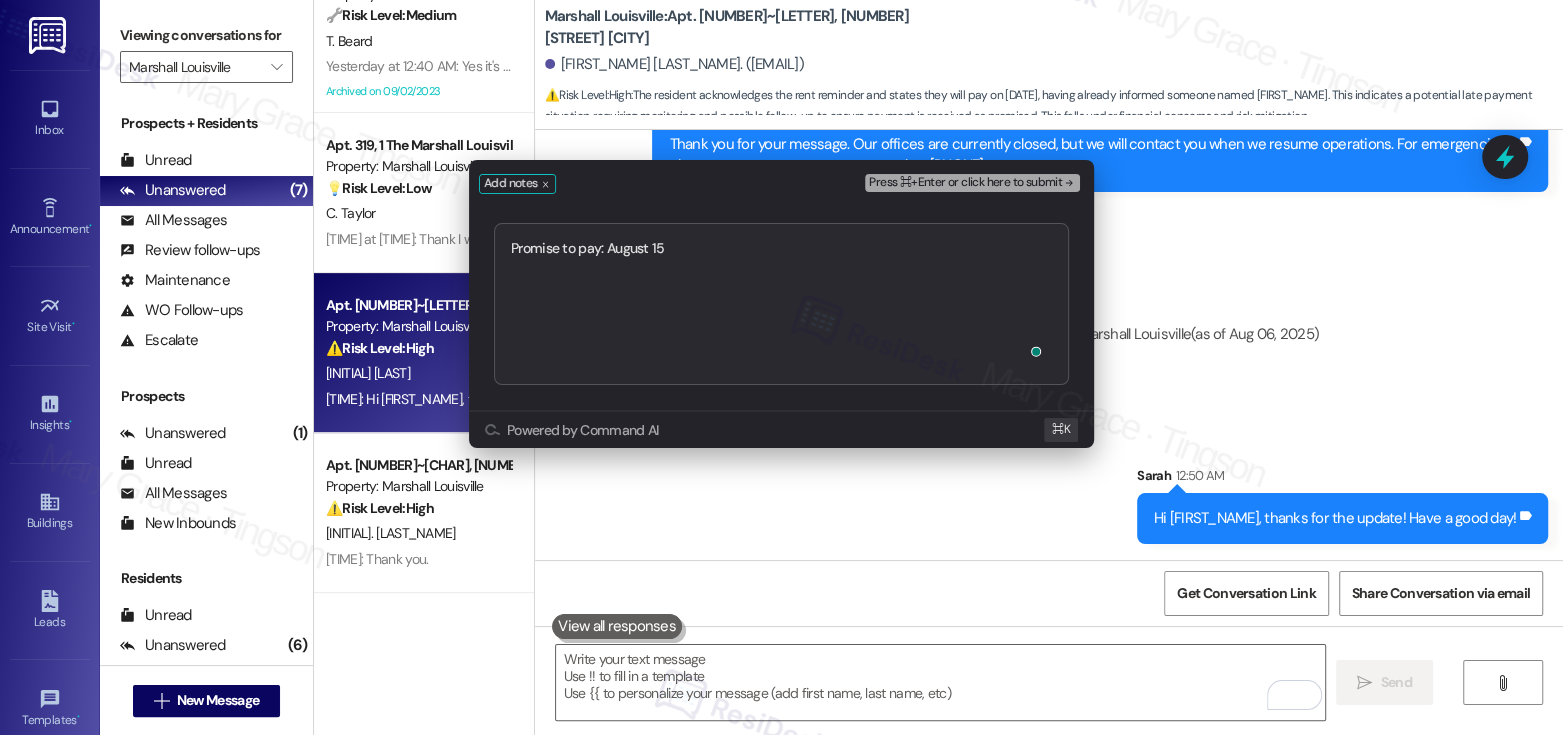 type on "Promise to pay: August 15" 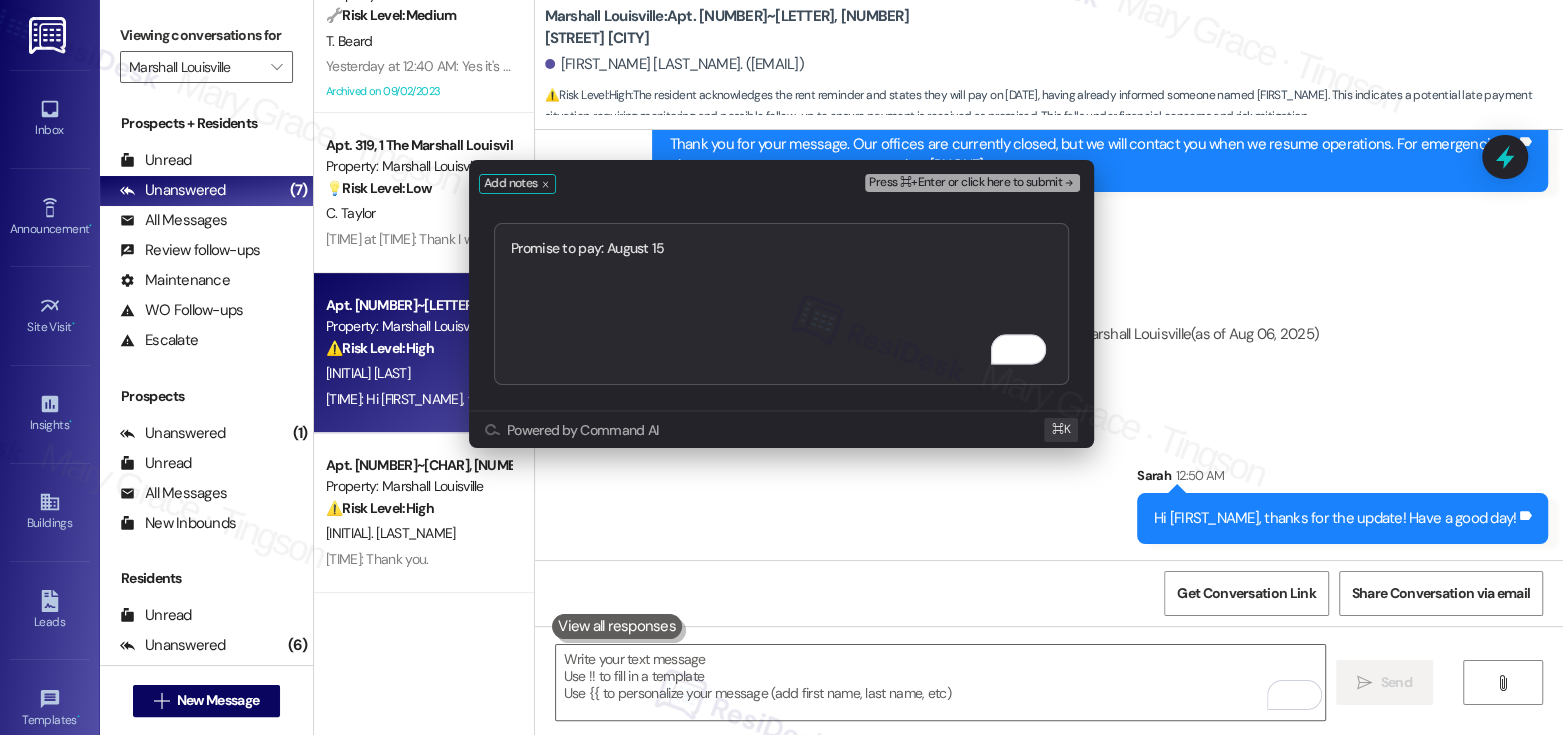click on "Press ⌘+Enter or click here to submit" at bounding box center (965, 183) 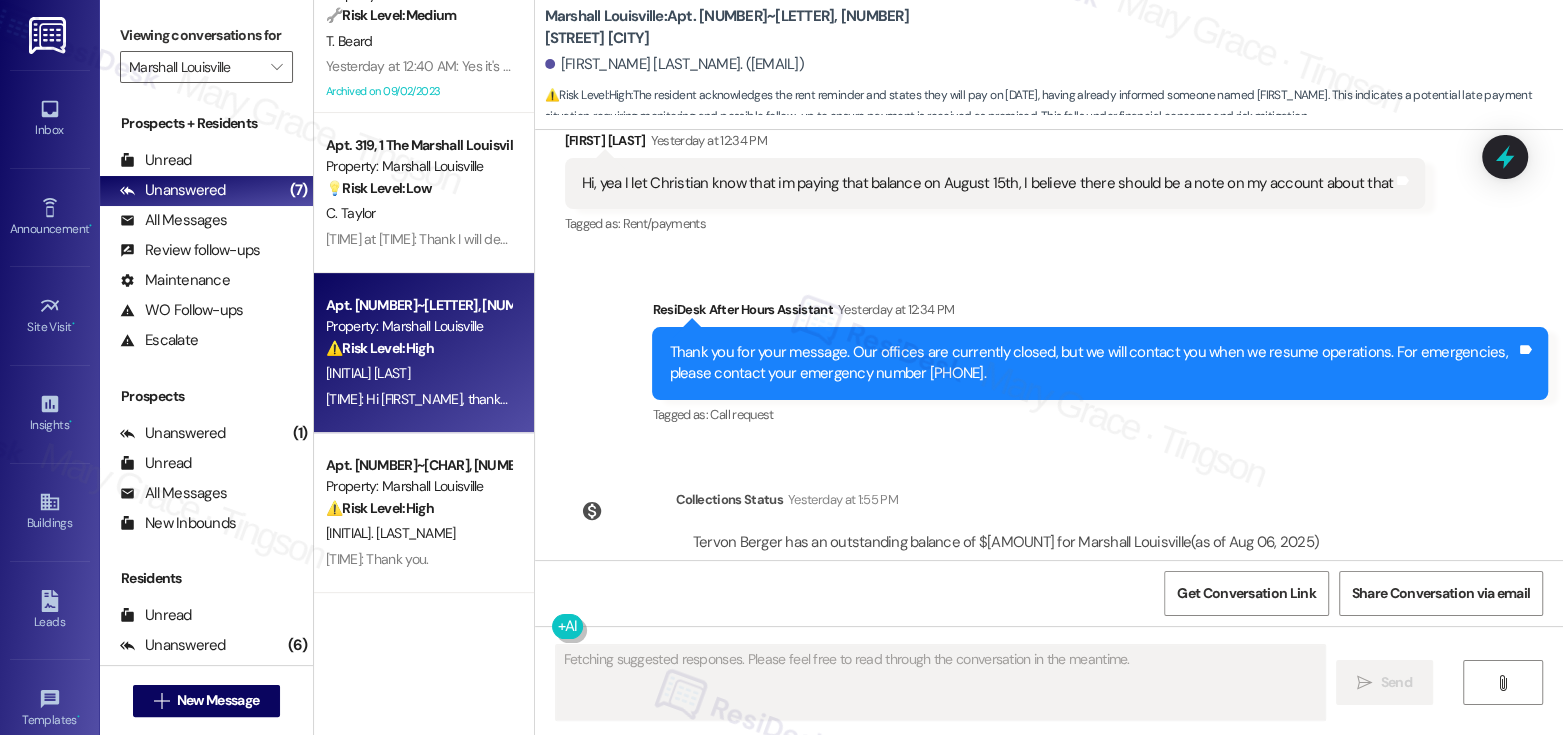 scroll, scrollTop: 1155, scrollLeft: 0, axis: vertical 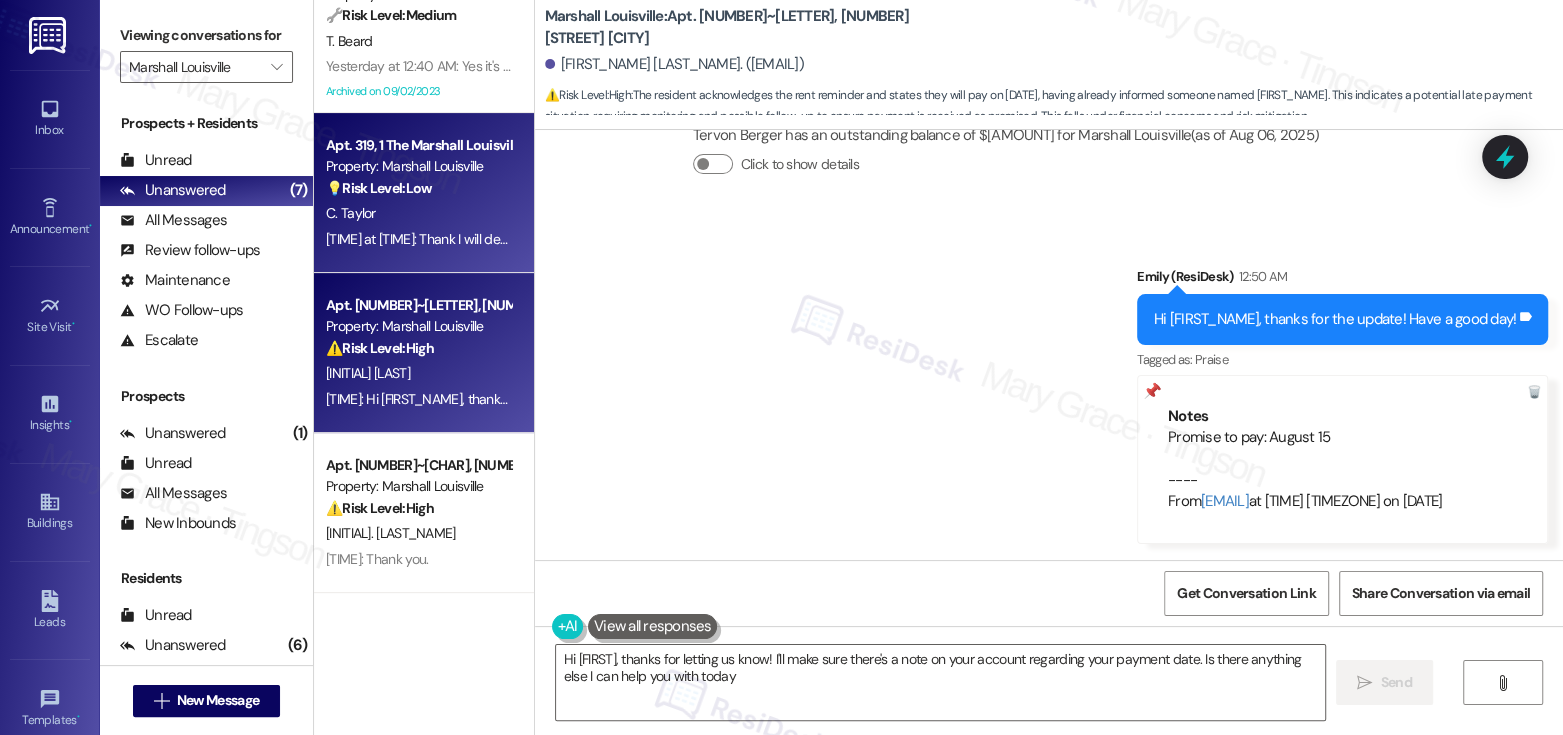 type on "Hi {{first_name}}, thanks for letting us know! I'll make sure there's a note on your account regarding your payment date. Is there anything else I can help you with today?" 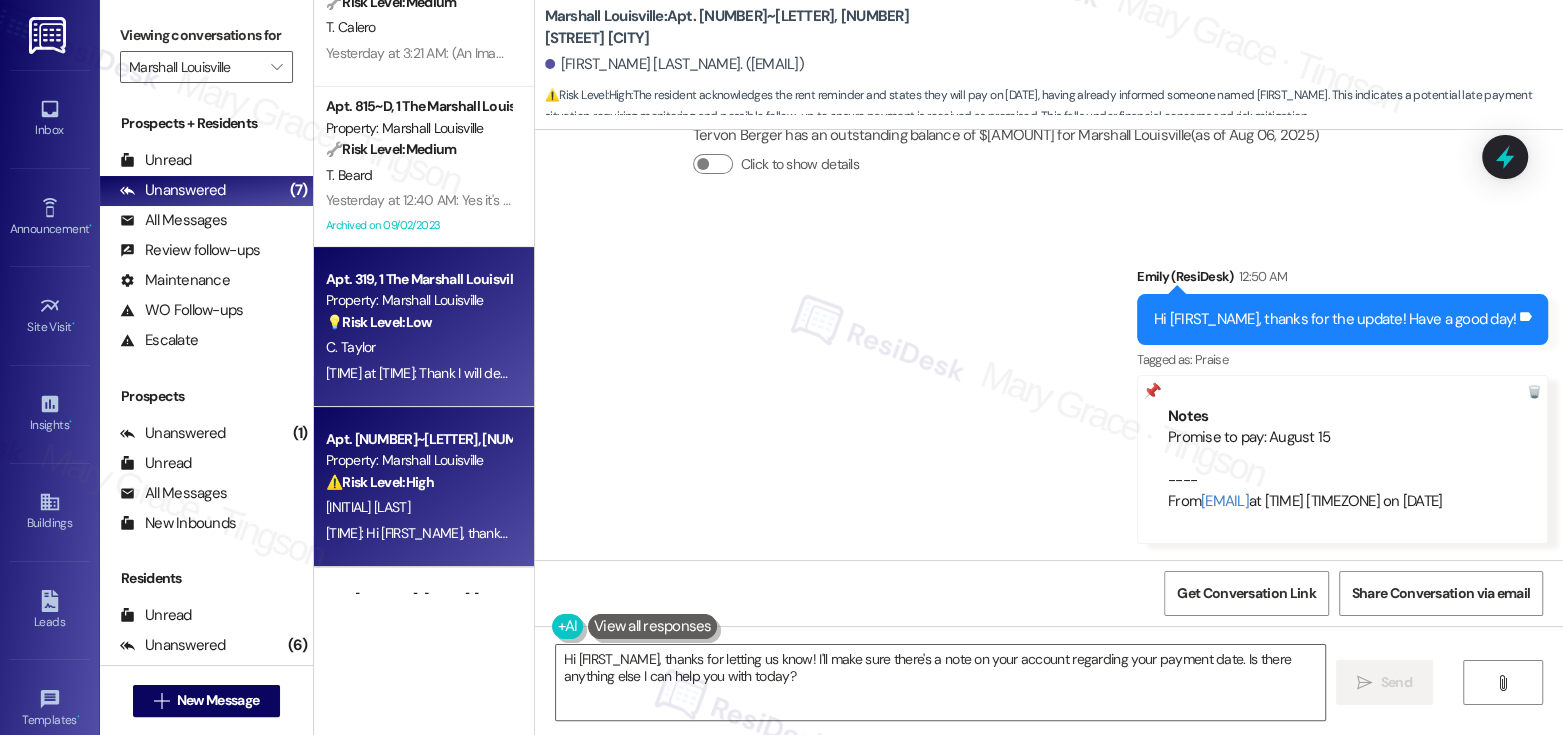 scroll, scrollTop: 239, scrollLeft: 0, axis: vertical 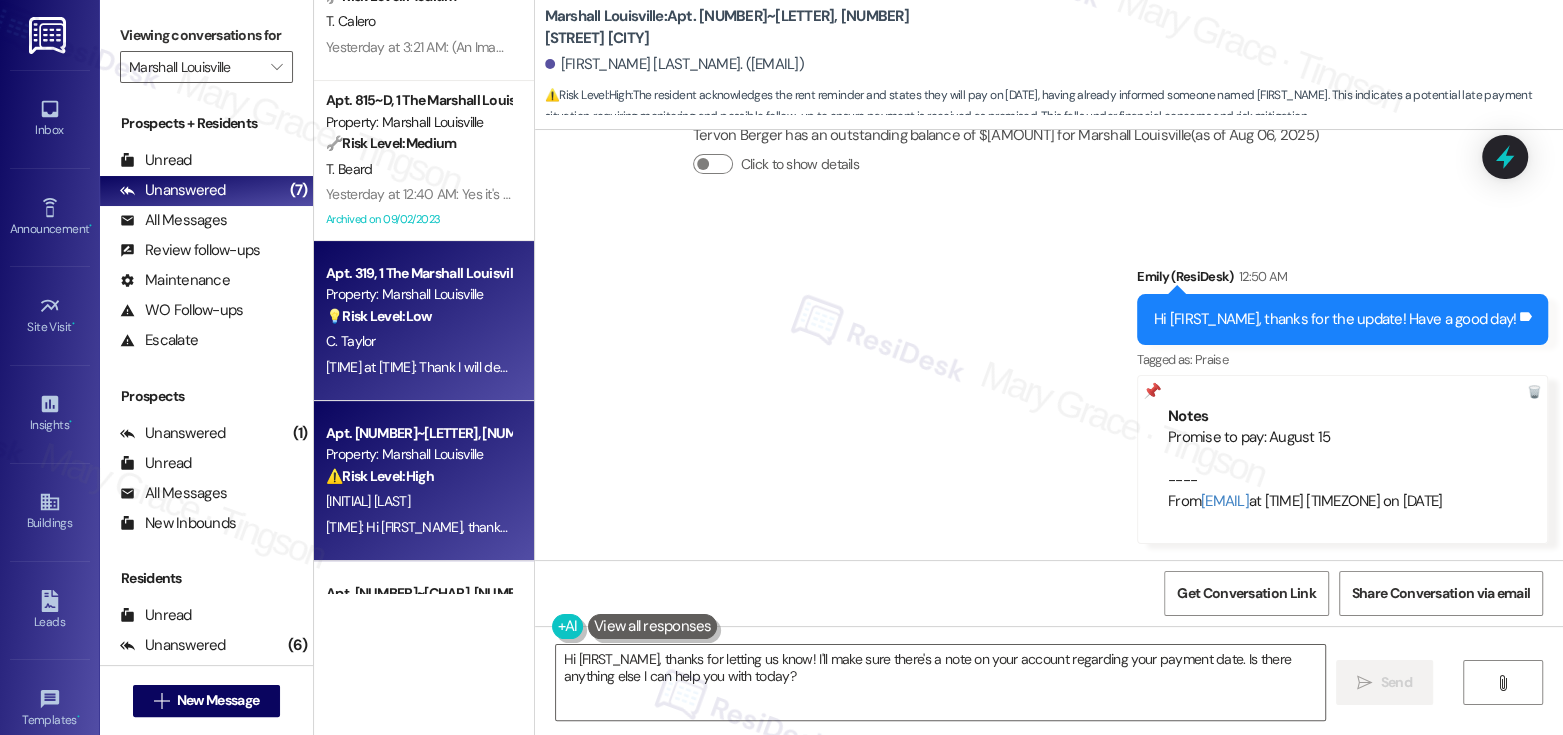 click on "💡  Risk Level:  Low The resident is discussing payment plans, likely related to rent, and mentions tax season or student refunds. This is a financial discussion but does not indicate immediate urgency or risk." at bounding box center (418, 316) 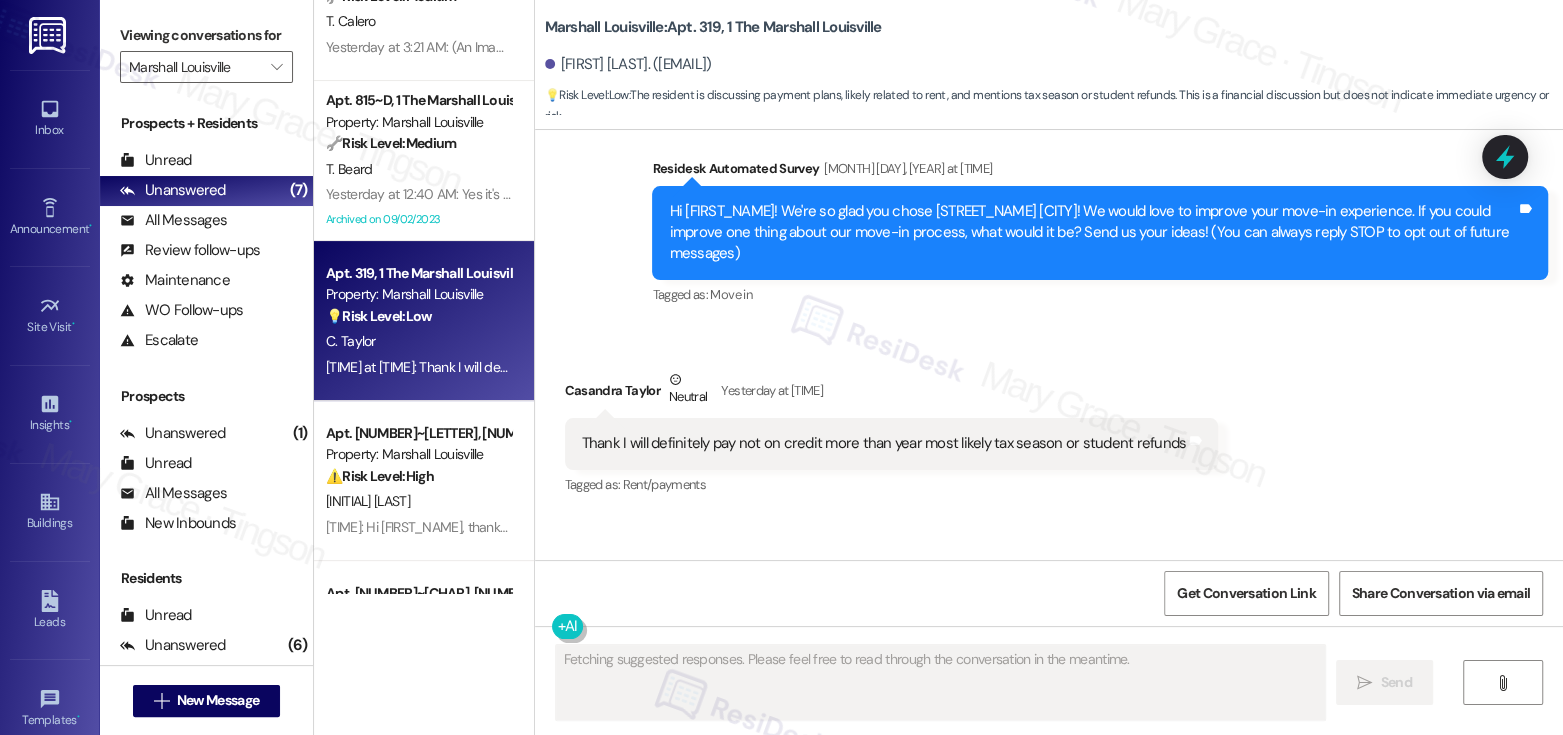 scroll, scrollTop: 335, scrollLeft: 0, axis: vertical 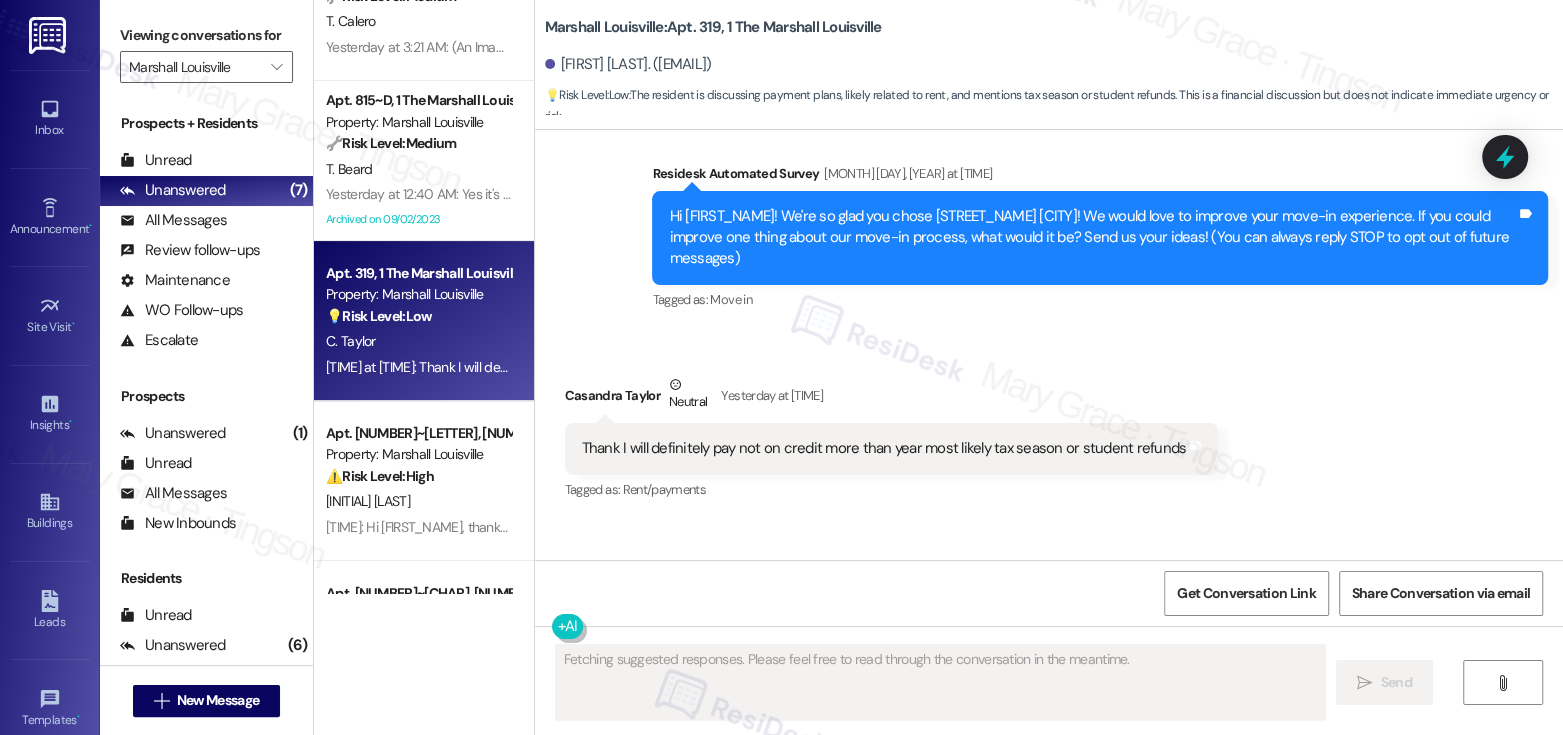 click on "Thank I will definitely pay not on credit more than year most likely tax season or student refunds" at bounding box center (884, 448) 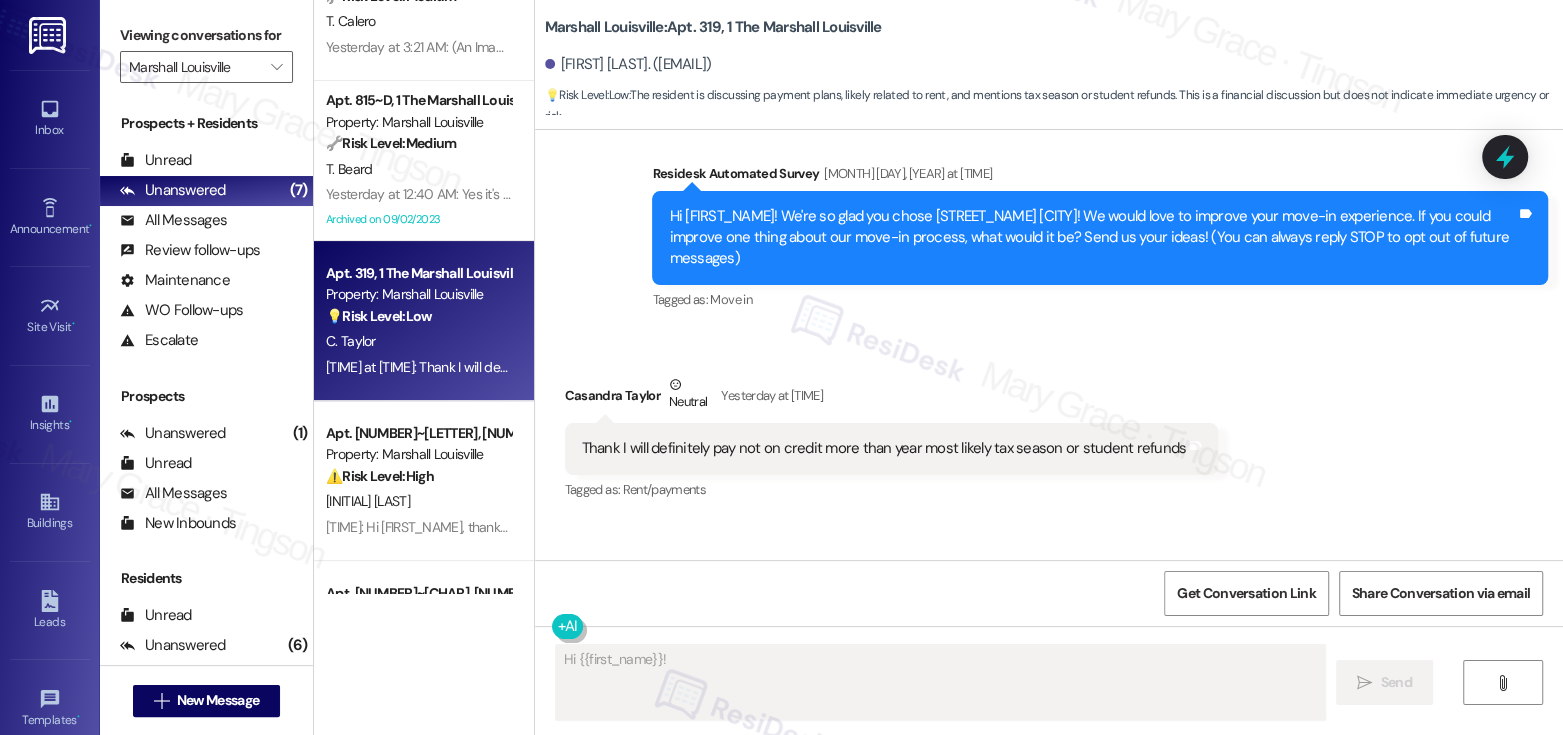 click on "Thank I will definitely pay not on credit more than year most likely tax season or student refunds" at bounding box center [884, 448] 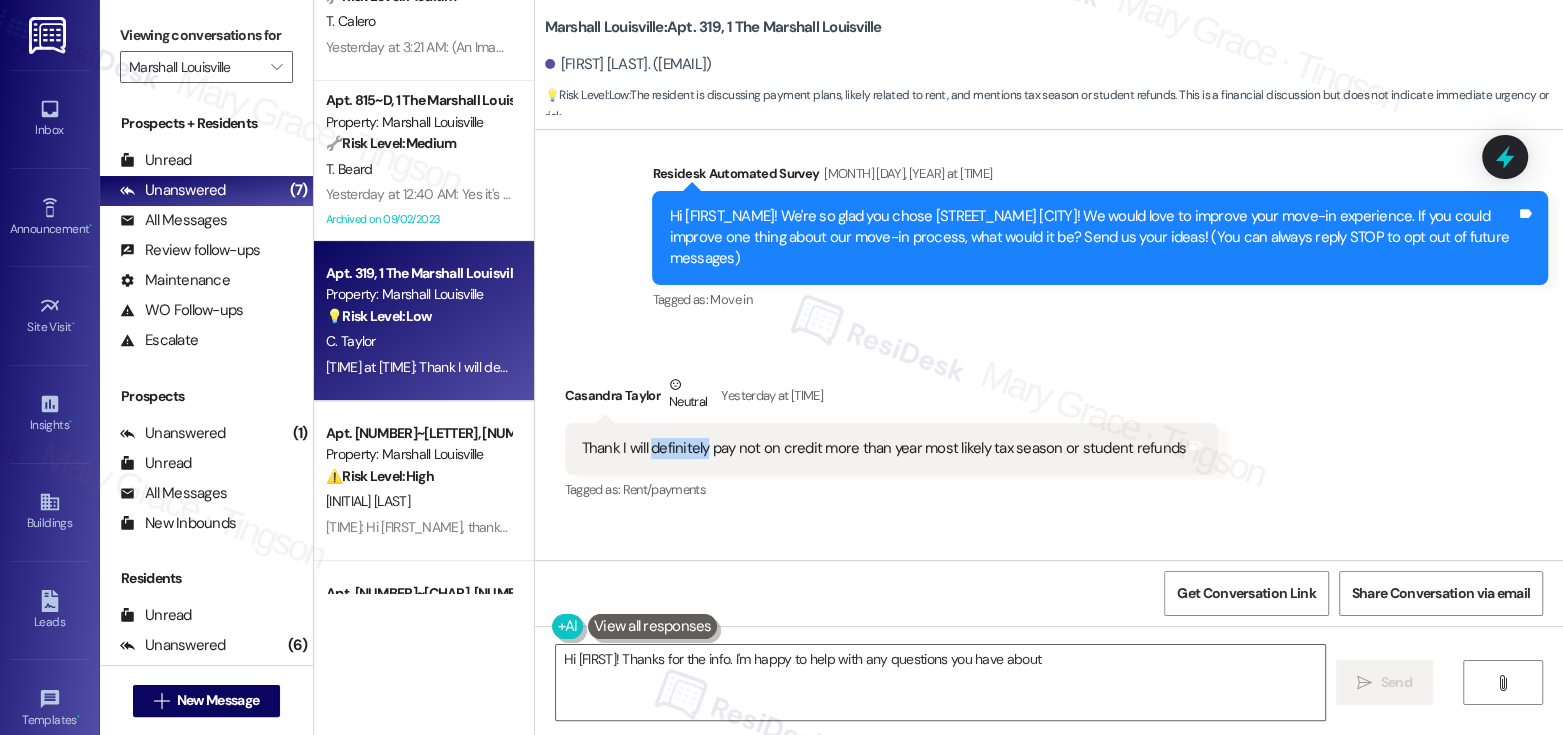 click on "Thank I will definitely pay not on credit more than year most likely tax season or student refunds" at bounding box center [884, 448] 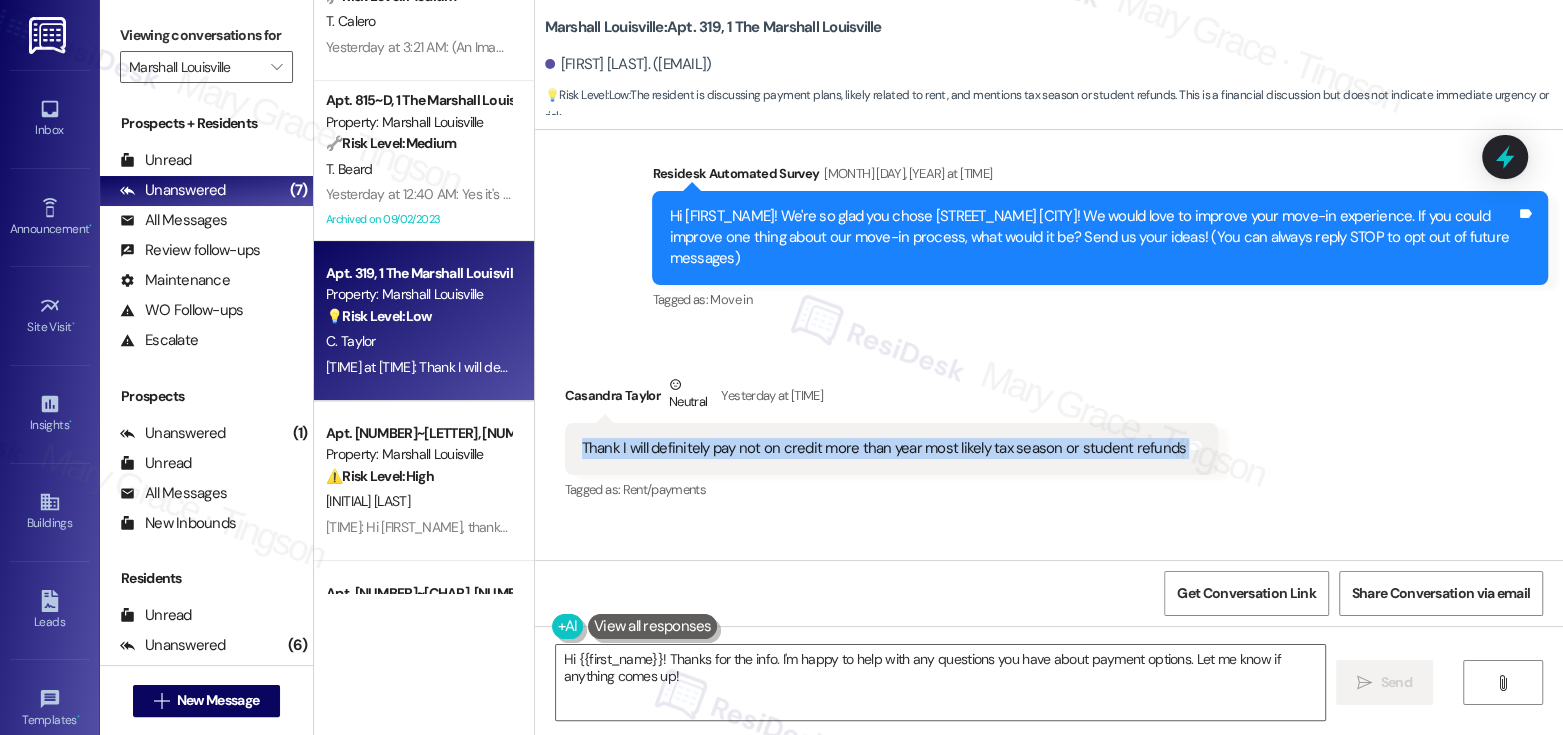 copy on "Thank I will definitely pay not on credit more than year most likely tax season or student refunds  Tags and notes" 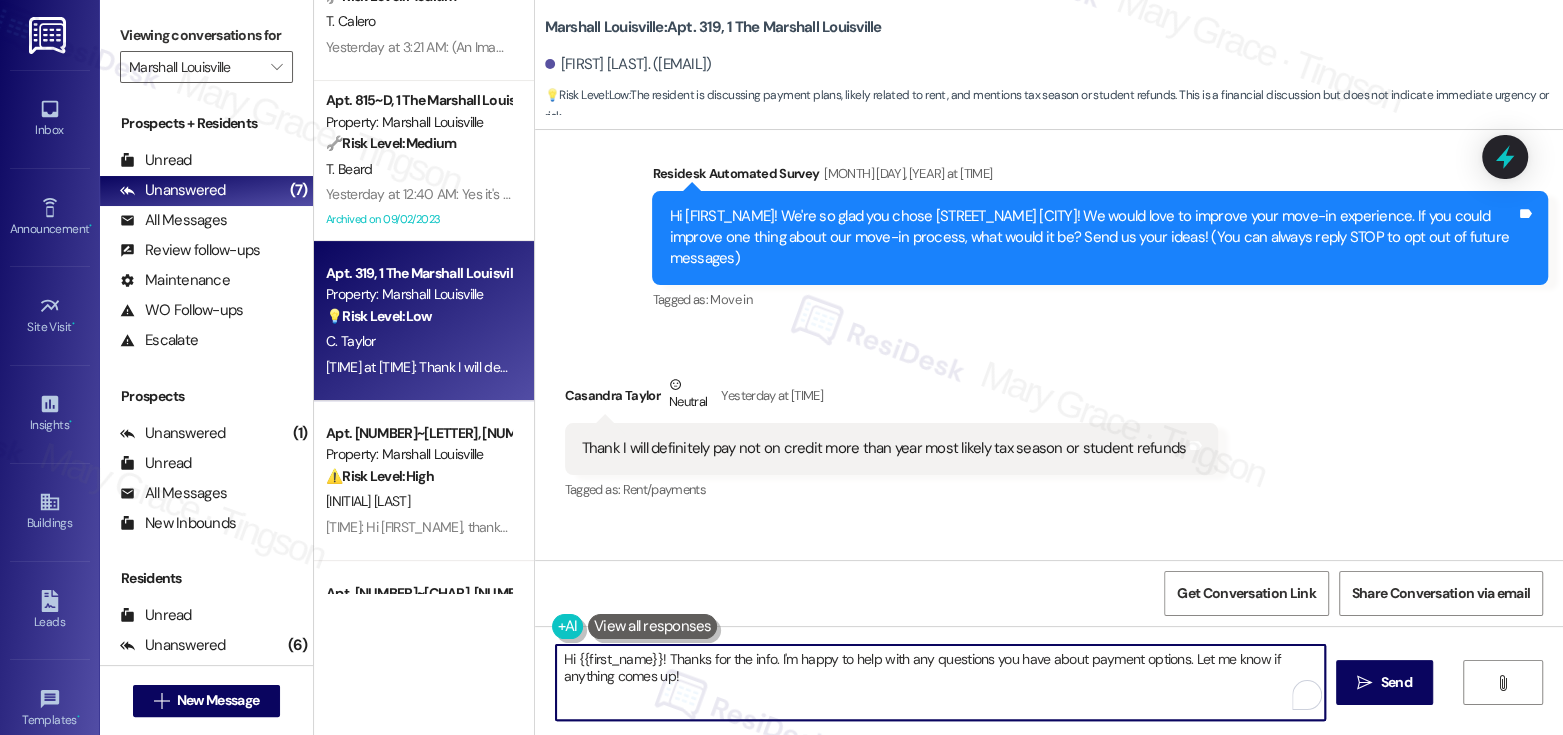 drag, startPoint x: 659, startPoint y: 658, endPoint x: 675, endPoint y: 681, distance: 28.01785 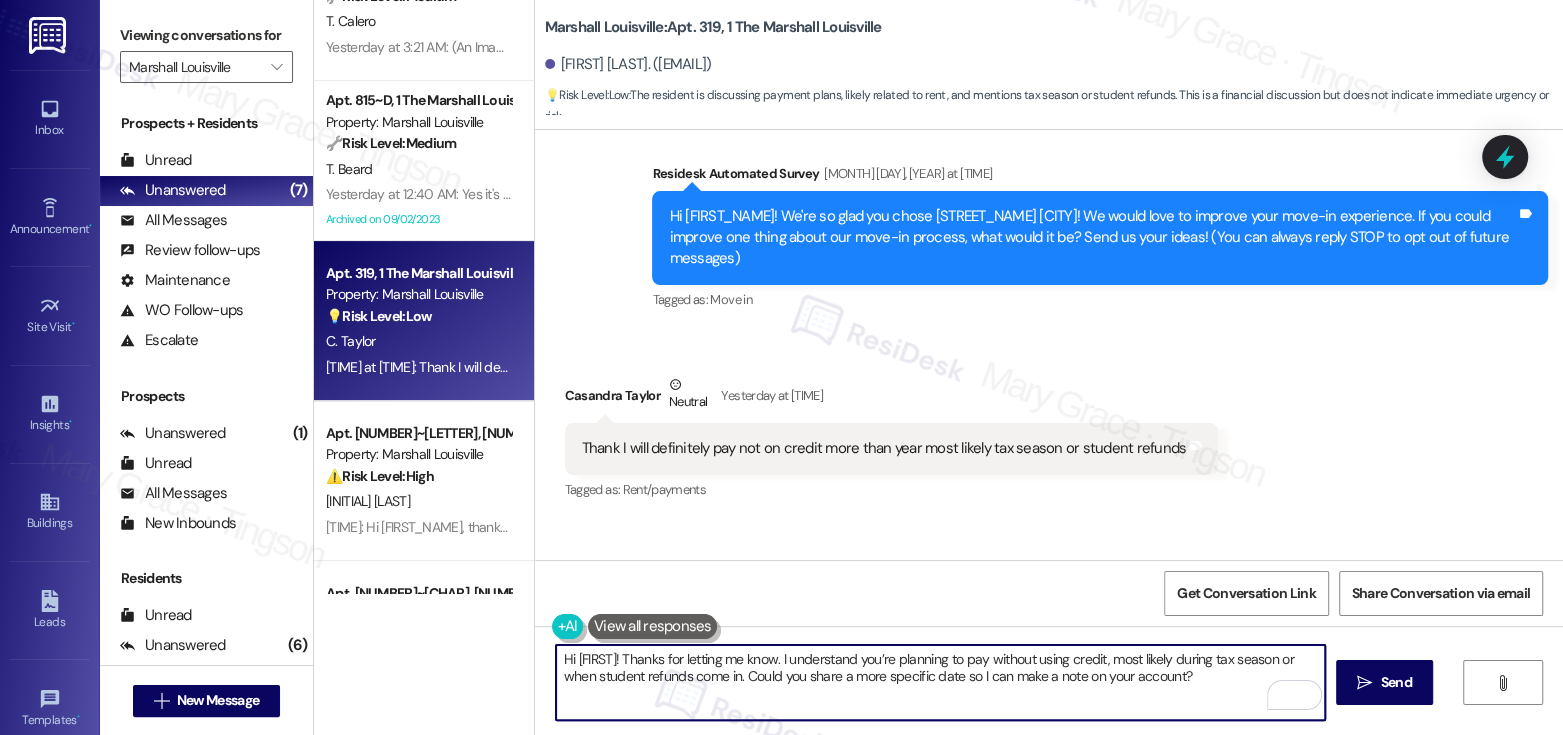 click on "Hi {{first_name}}! Thanks for letting me know. I understand you’re planning to pay without using credit, most likely during tax season or when student refunds come in. Could you share a more specific date so I can make a note on your account?" at bounding box center [940, 682] 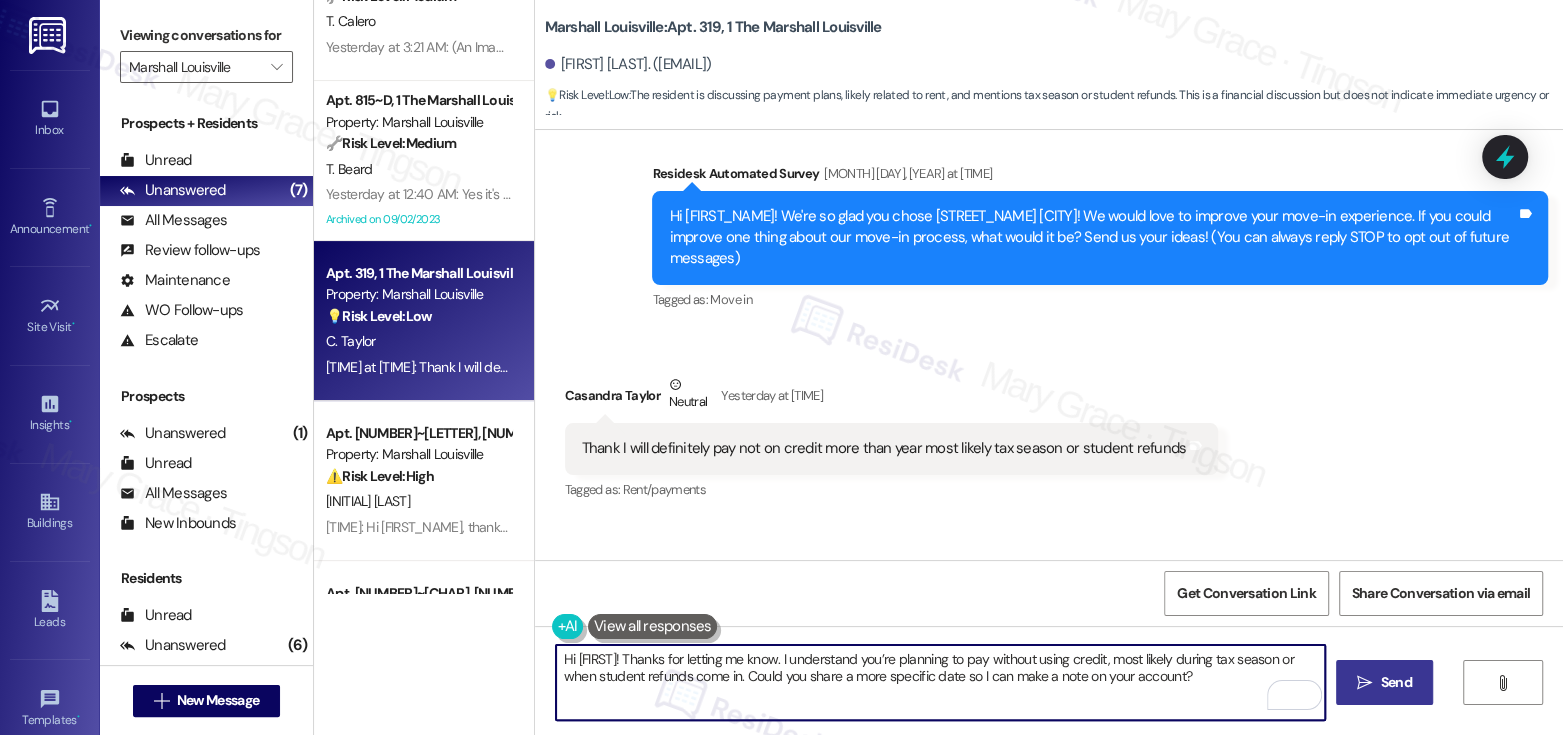 type on "Hi {{first_name}}! Thanks for letting me know. I understand you’re planning to pay without using credit, most likely during tax season or when student refunds come in. Could you share a more specific date so I can make a note on your account?" 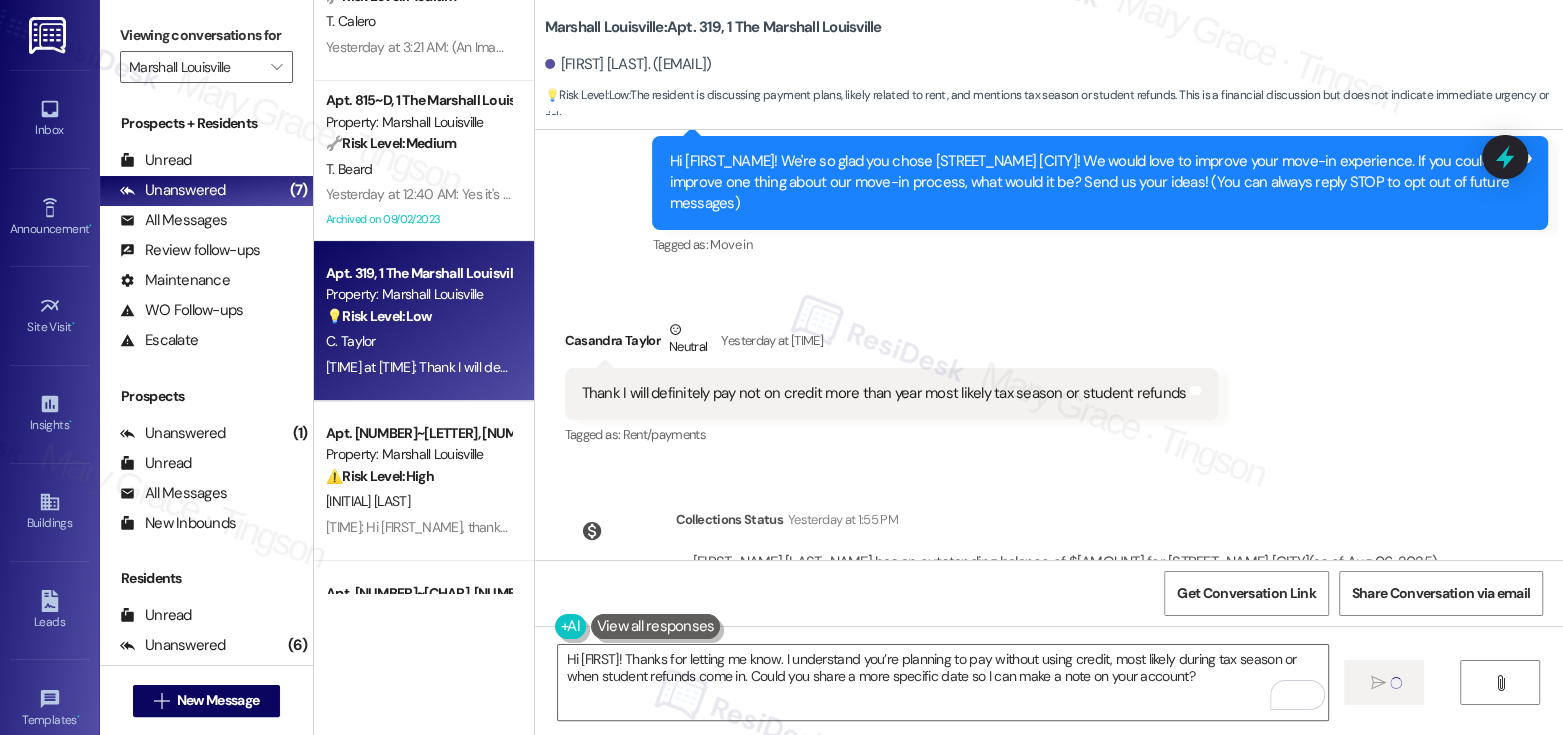 scroll, scrollTop: 458, scrollLeft: 0, axis: vertical 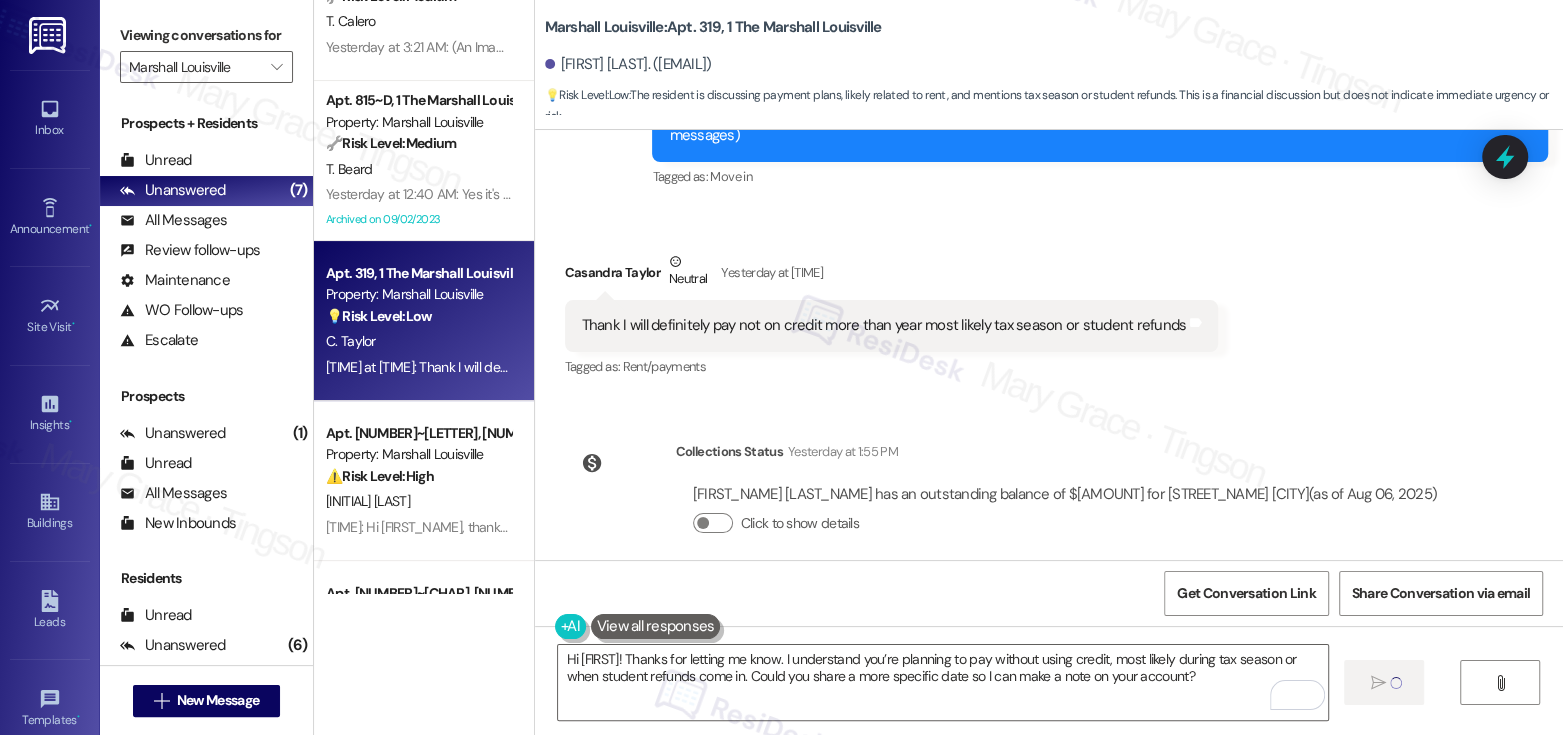 type 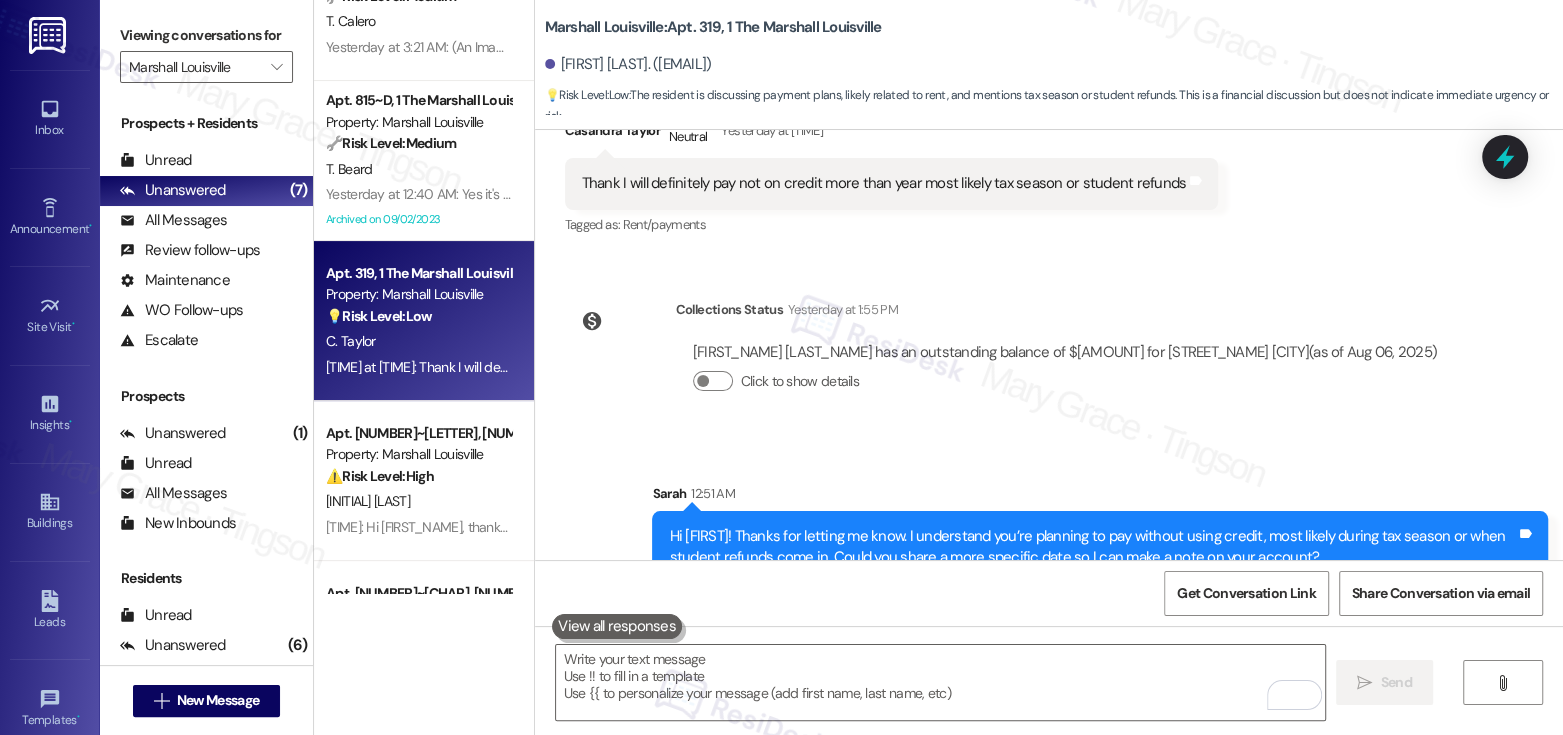 scroll, scrollTop: 619, scrollLeft: 0, axis: vertical 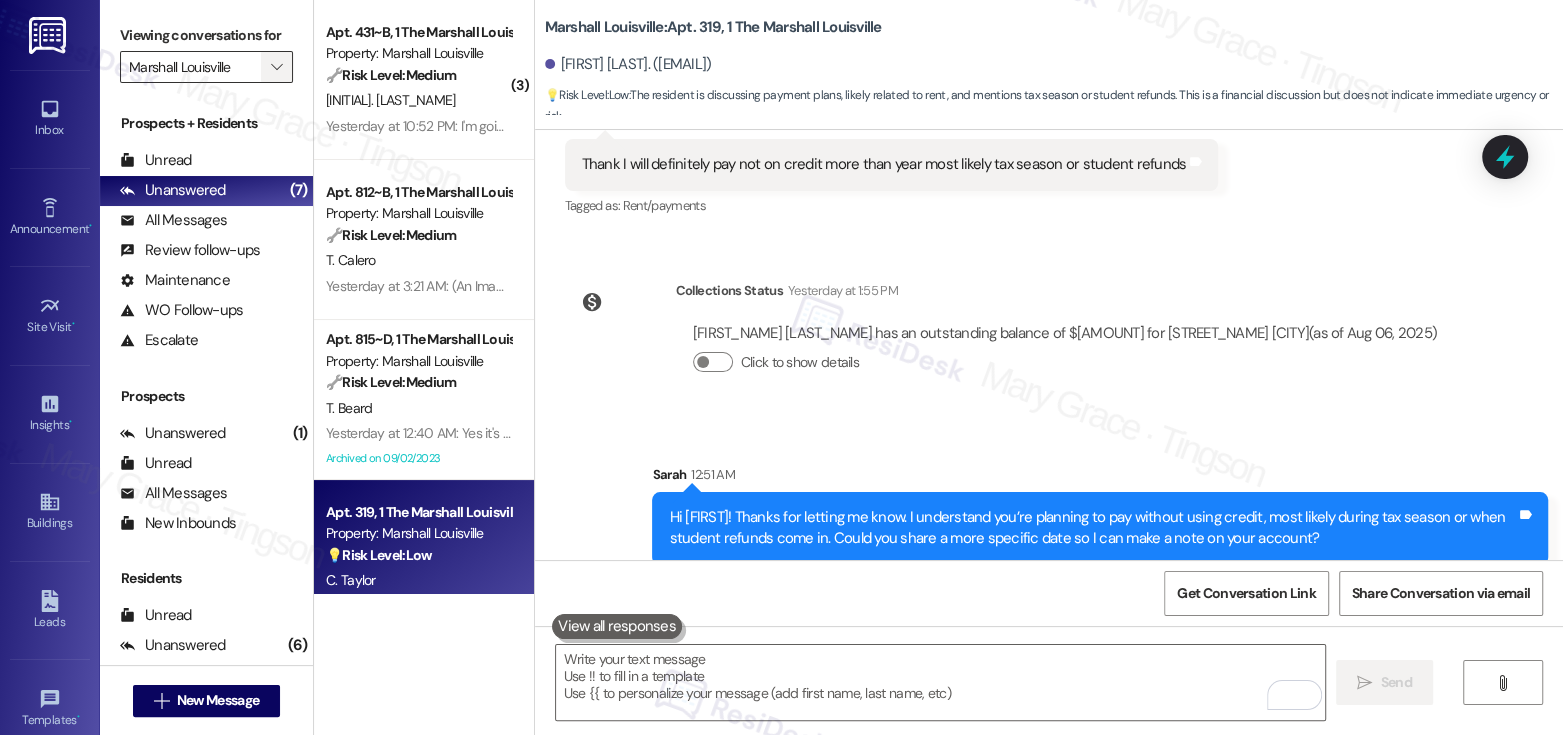 click on "" at bounding box center [276, 67] 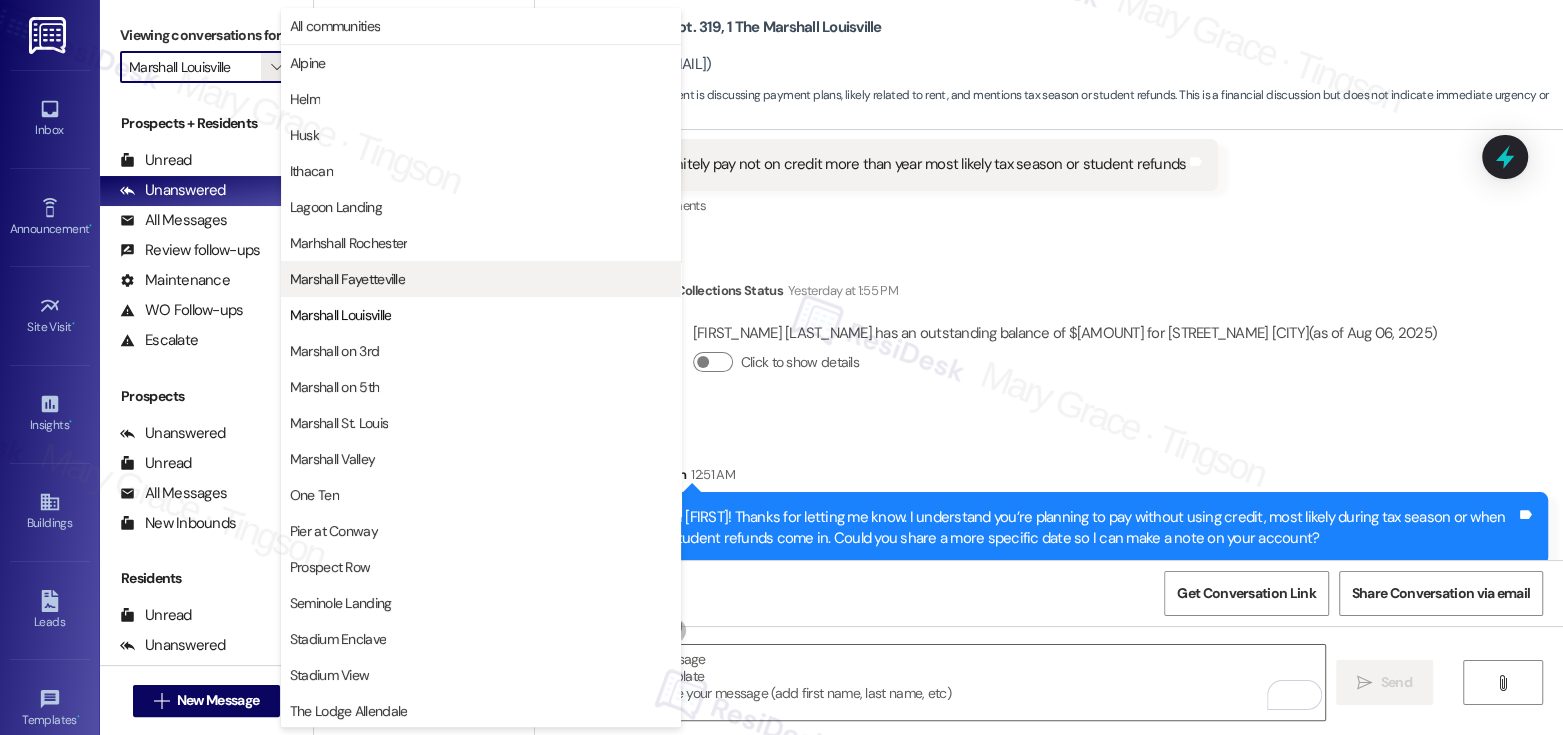 click on "Marshall Fayetteville" at bounding box center [347, 279] 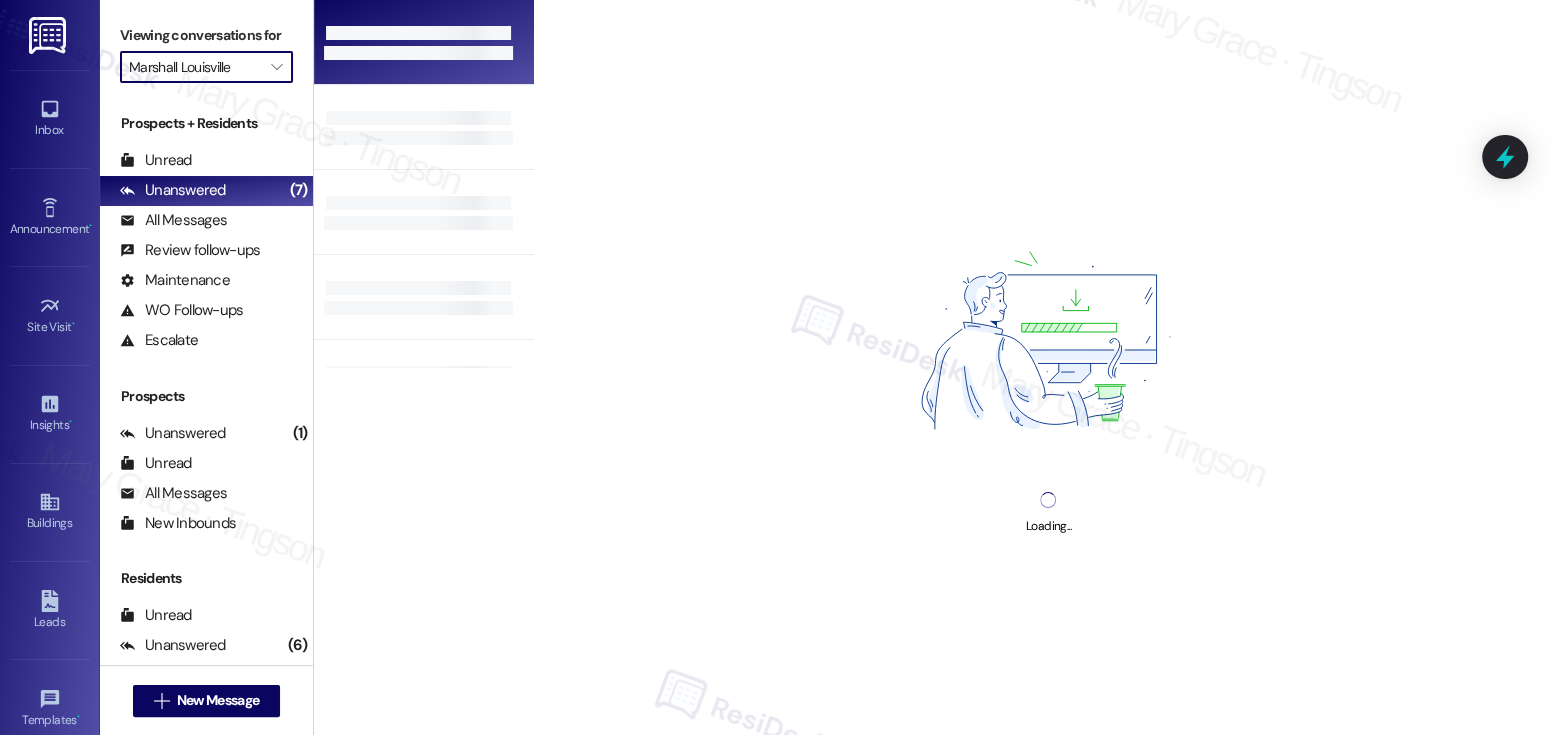 type on "Marshall Fayetteville" 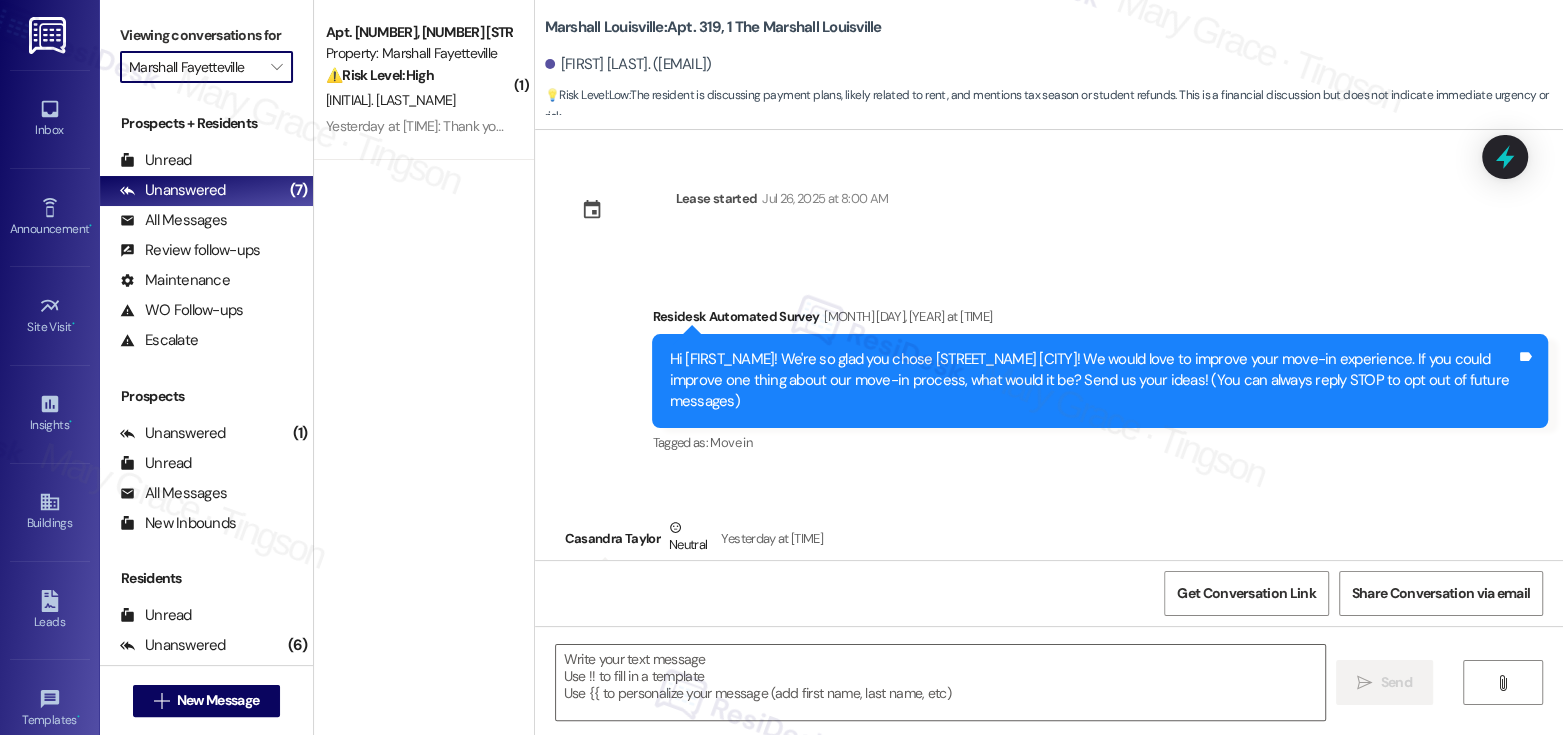 scroll, scrollTop: 272, scrollLeft: 0, axis: vertical 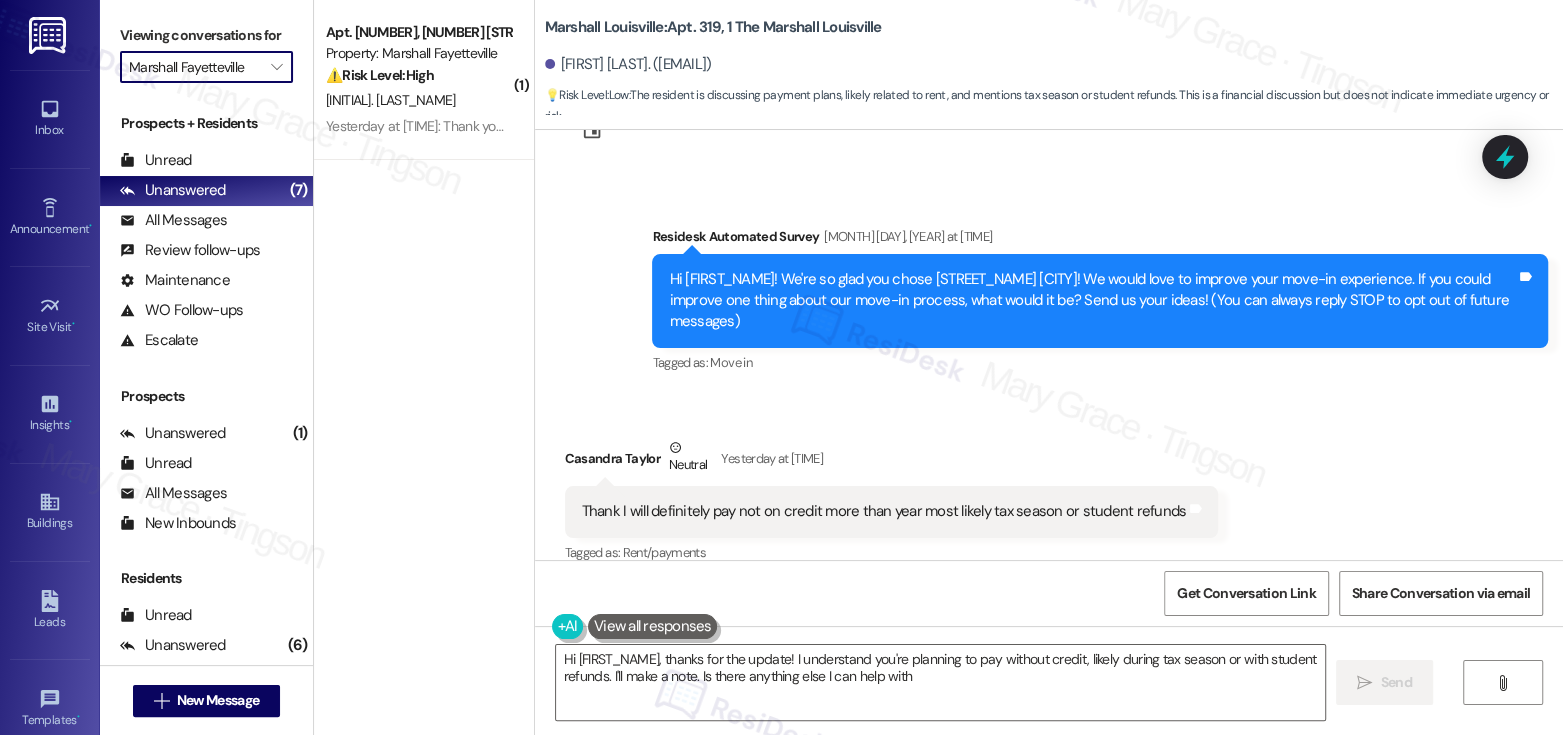 type on "Hi {{first_name}}, thanks for the update! I understand you're planning to pay without credit, likely during tax season or with student refunds. I'll make a note. Is there anything else I can help with?" 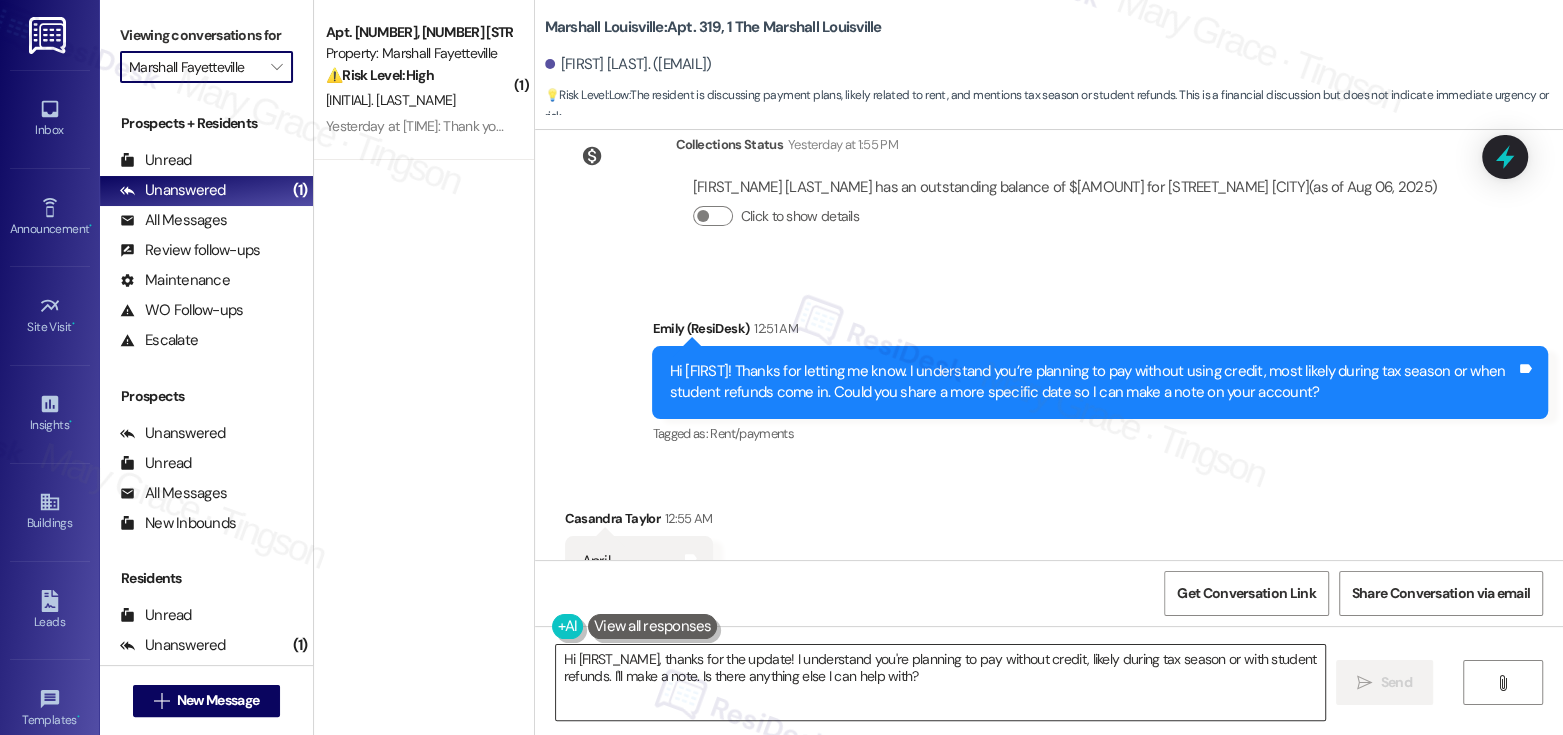 scroll, scrollTop: 786, scrollLeft: 0, axis: vertical 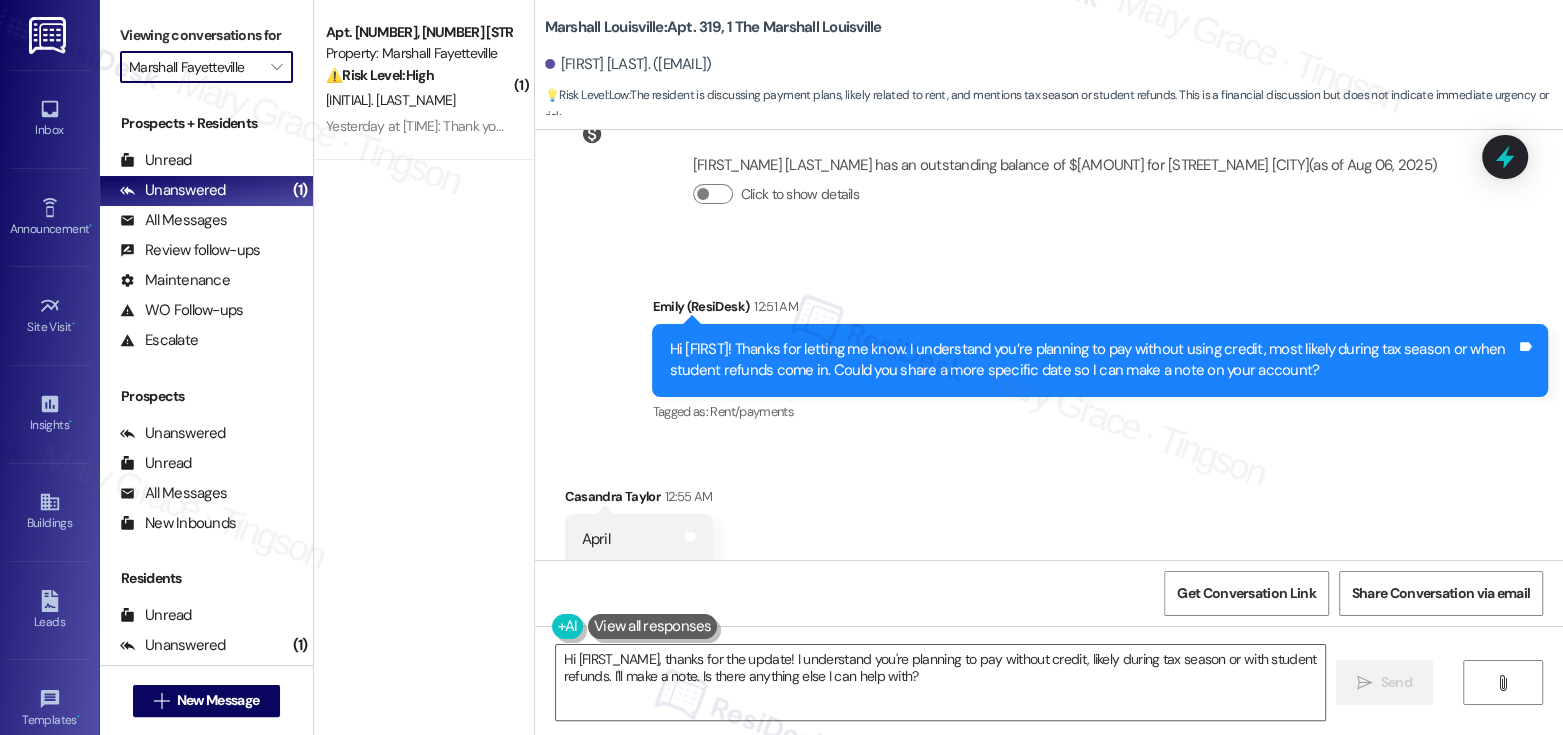 click on "Hi Casandra! Thanks for letting me know. I understand you’re planning to pay without using credit, most likely during tax season or when student refunds come in. Could you share a more specific date so I can make a note on your account?" at bounding box center [1092, 360] 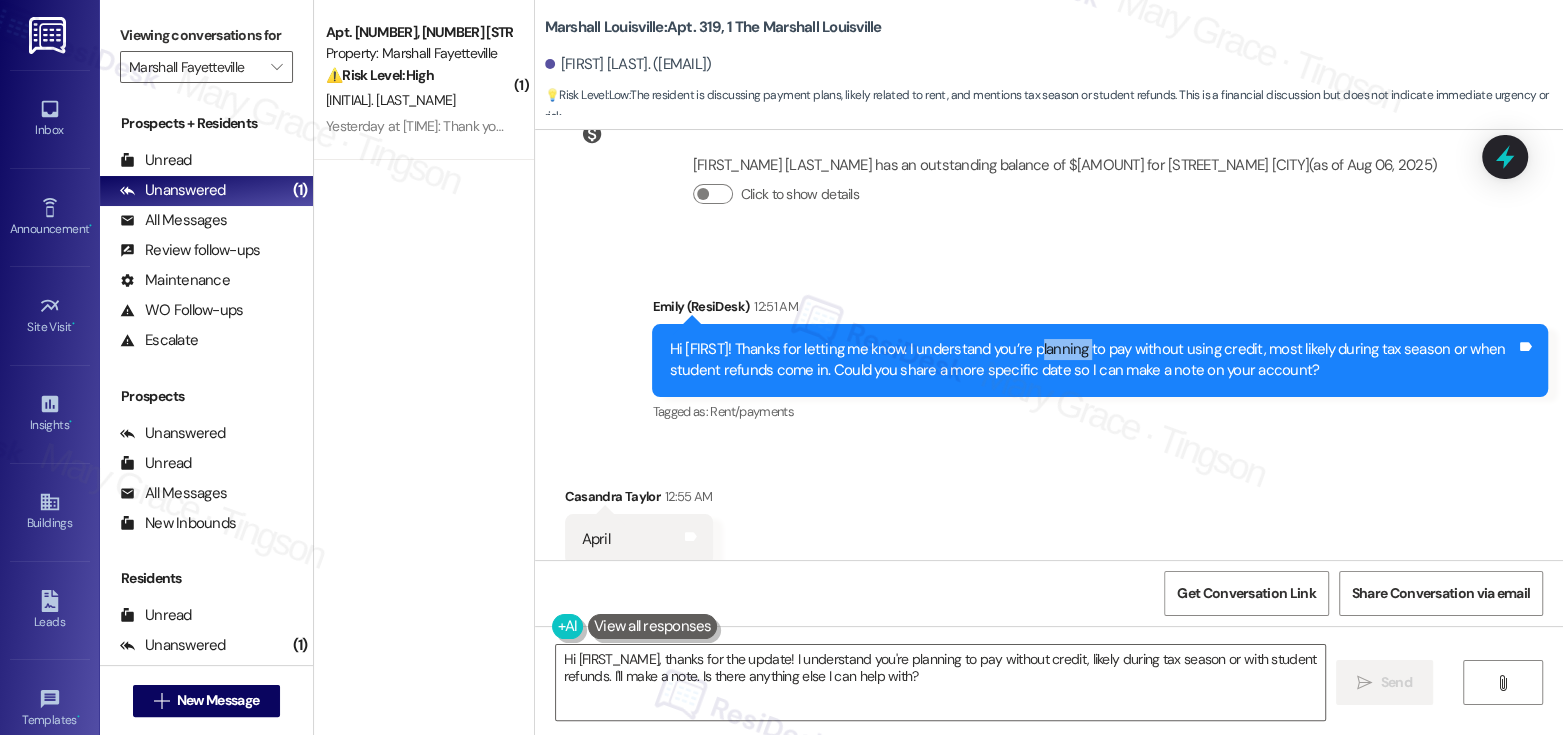 click on "Hi Casandra! Thanks for letting me know. I understand you’re planning to pay without using credit, most likely during tax season or when student refunds come in. Could you share a more specific date so I can make a note on your account?" at bounding box center [1092, 360] 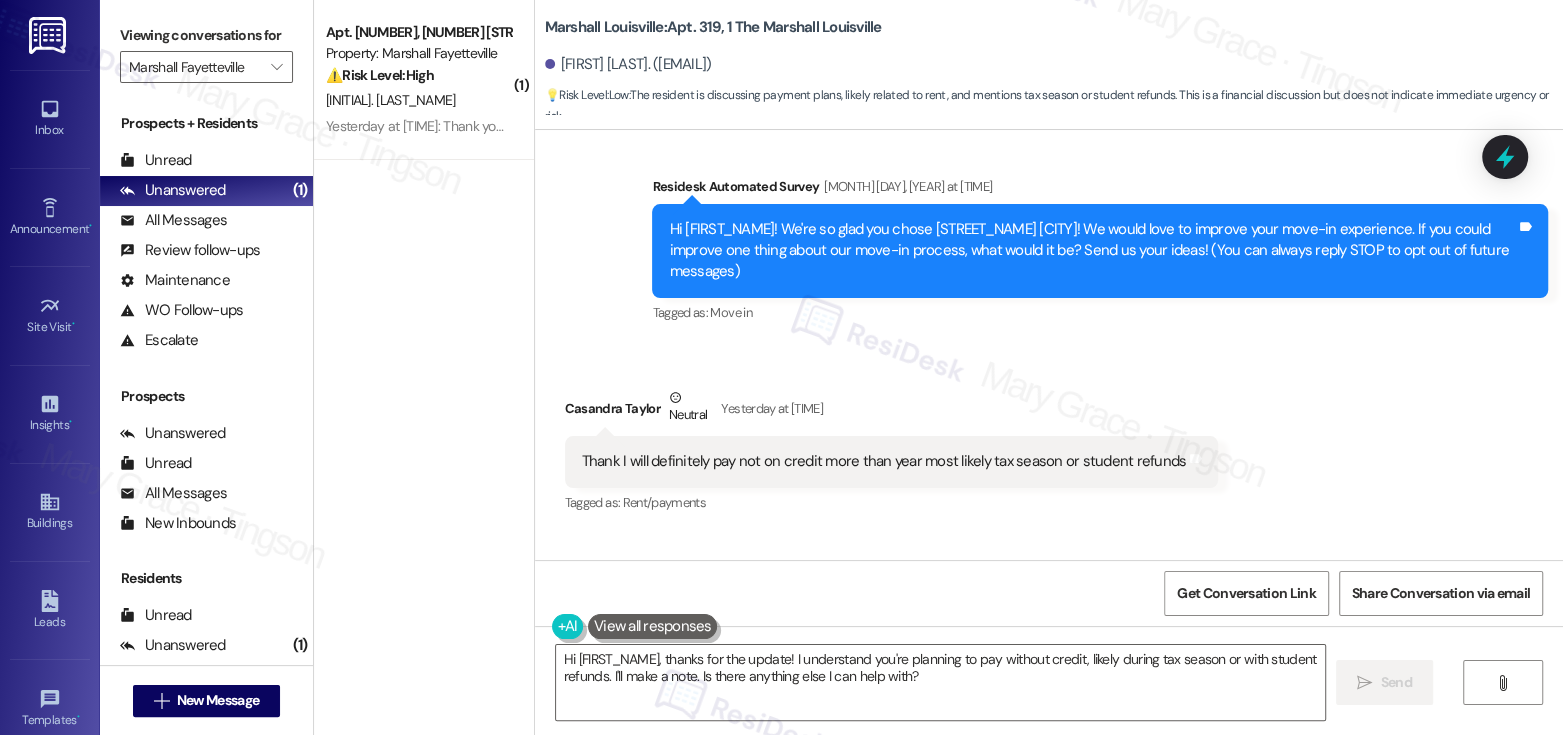 scroll, scrollTop: 321, scrollLeft: 0, axis: vertical 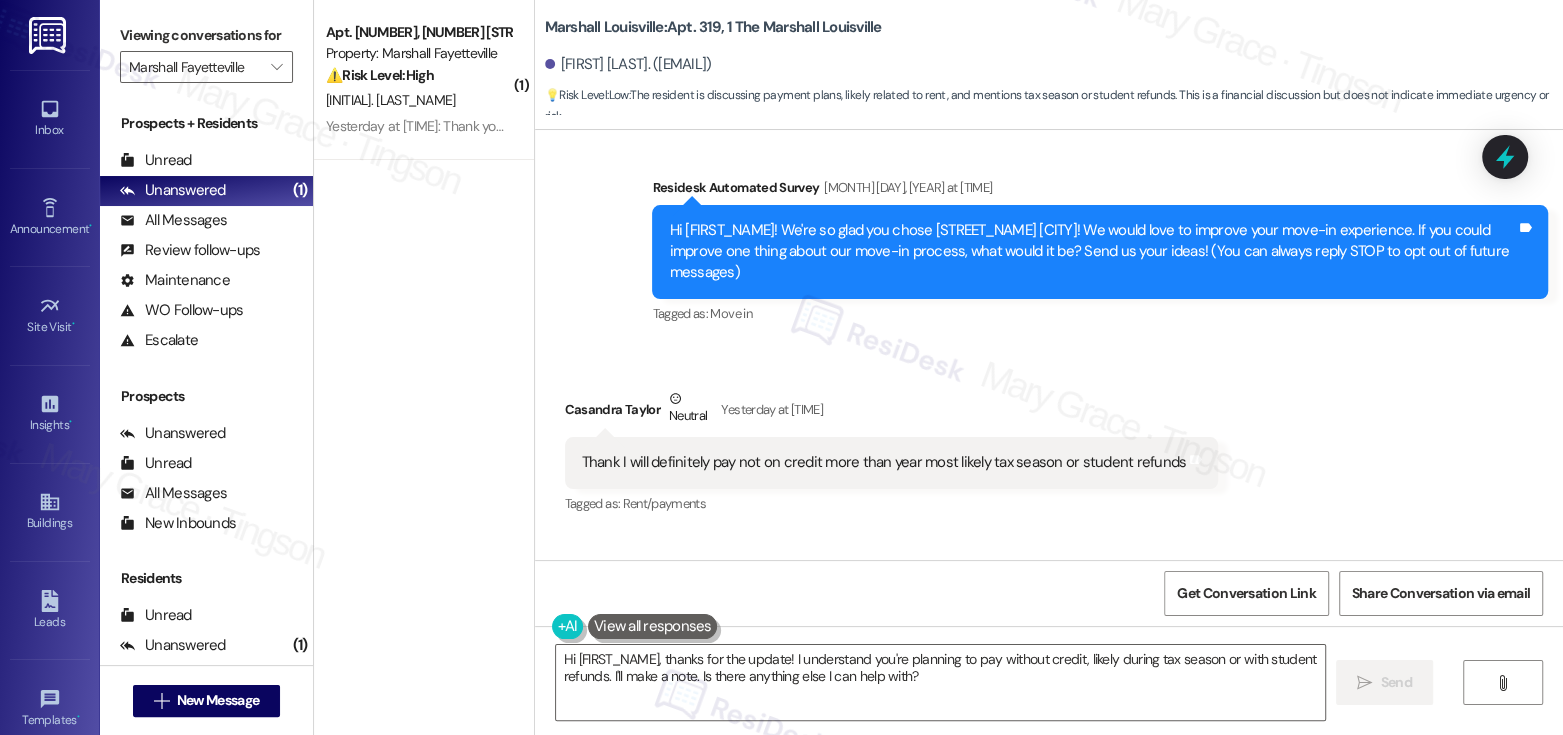 click on "Hi Casandra! We're so glad you chose Marshall Louisville! We would love to improve your move-in experience. If you could improve one thing about our move-in process, what would it be? Send us your ideas! (You can always reply STOP to opt out of future messages)" at bounding box center [1092, 252] 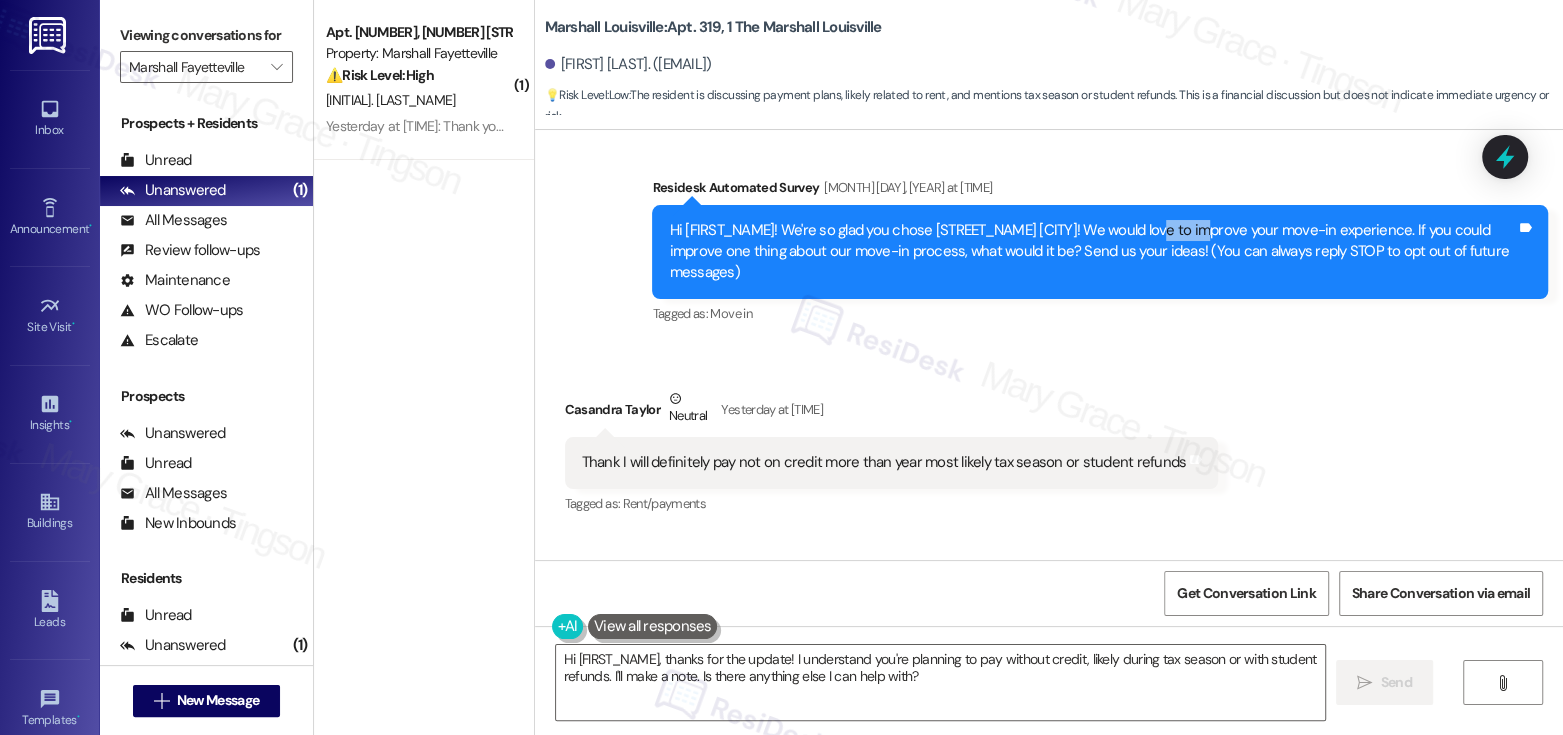 click on "Hi Casandra! We're so glad you chose Marshall Louisville! We would love to improve your move-in experience. If you could improve one thing about our move-in process, what would it be? Send us your ideas! (You can always reply STOP to opt out of future messages)" at bounding box center (1092, 252) 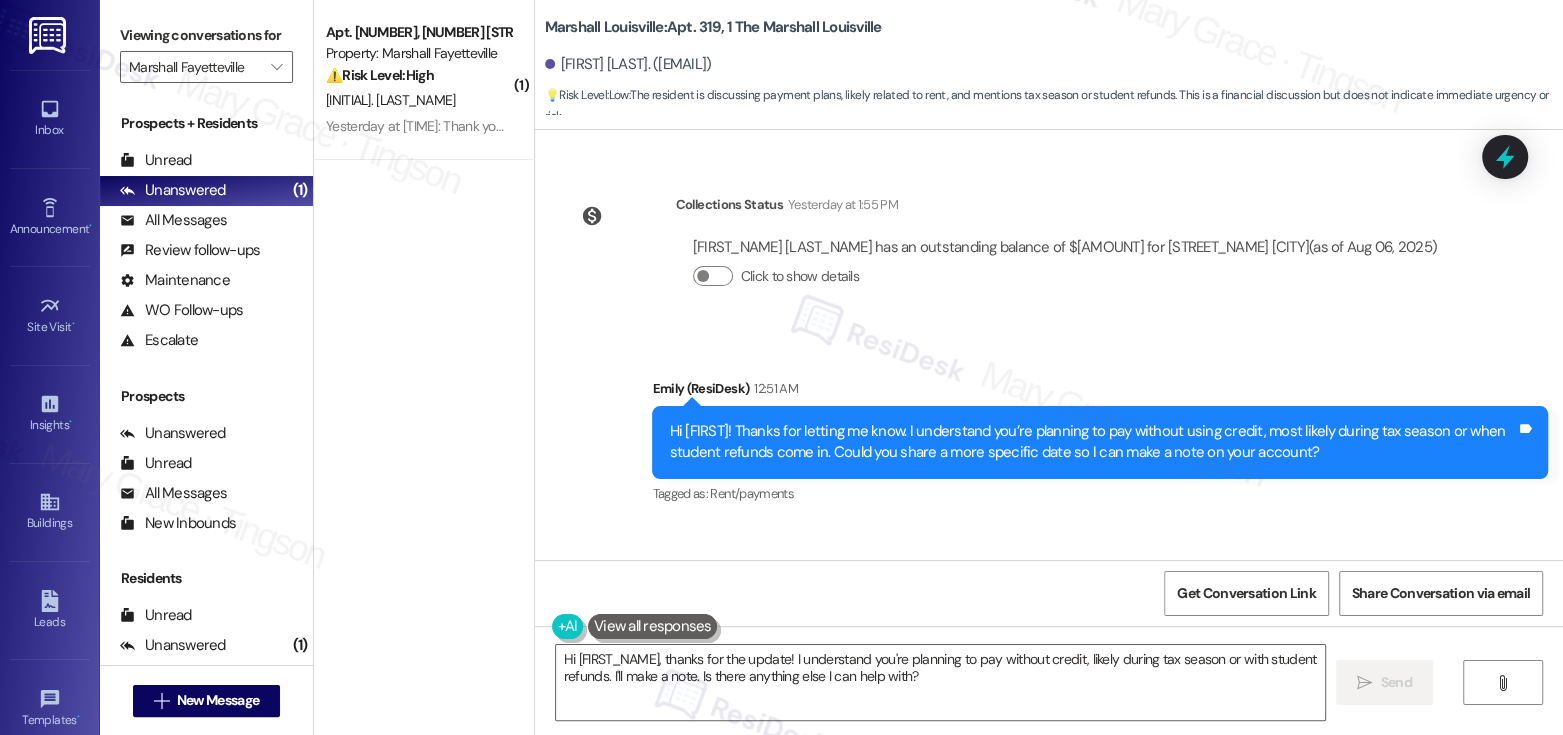 scroll, scrollTop: 700, scrollLeft: 0, axis: vertical 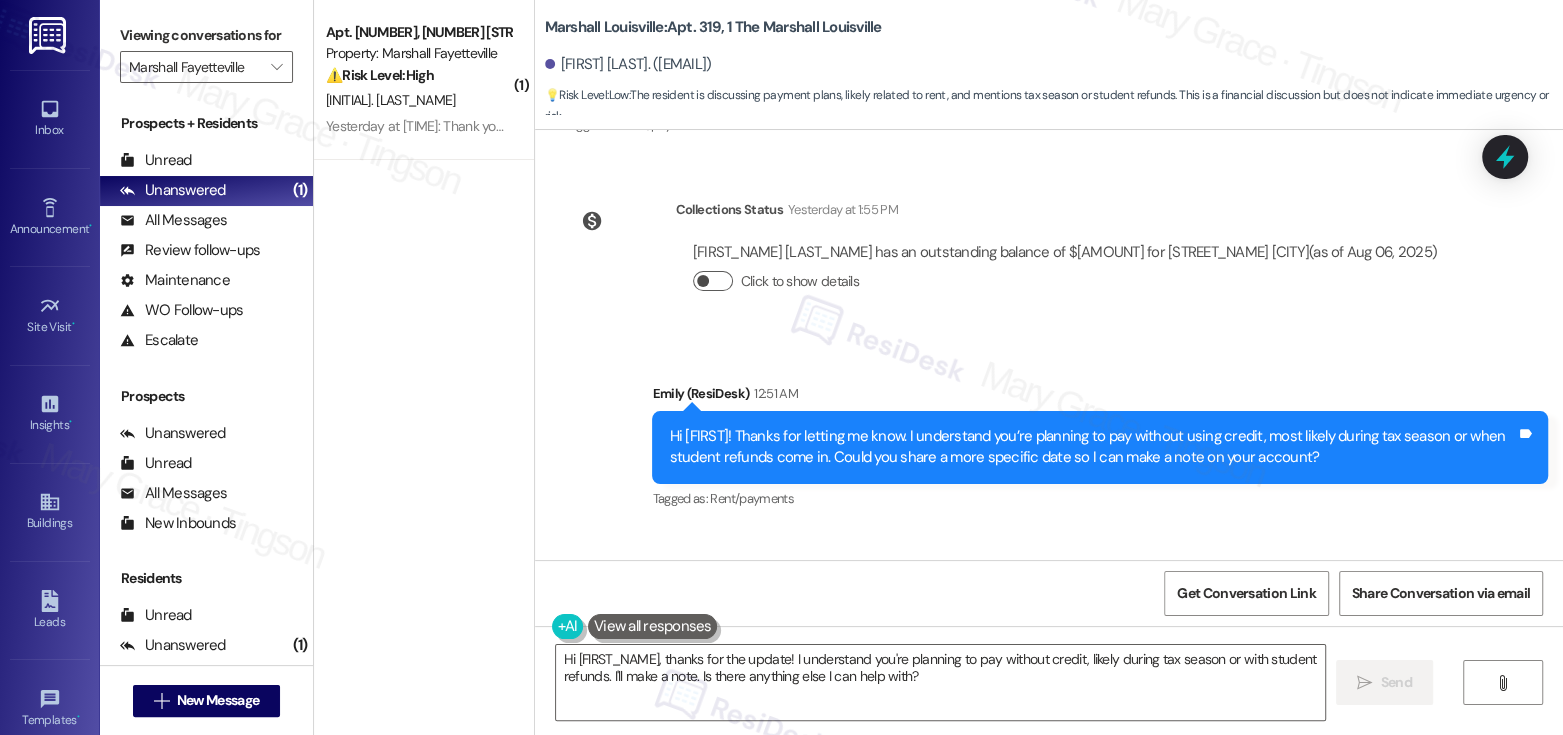 click on "Click to show details" at bounding box center (713, 281) 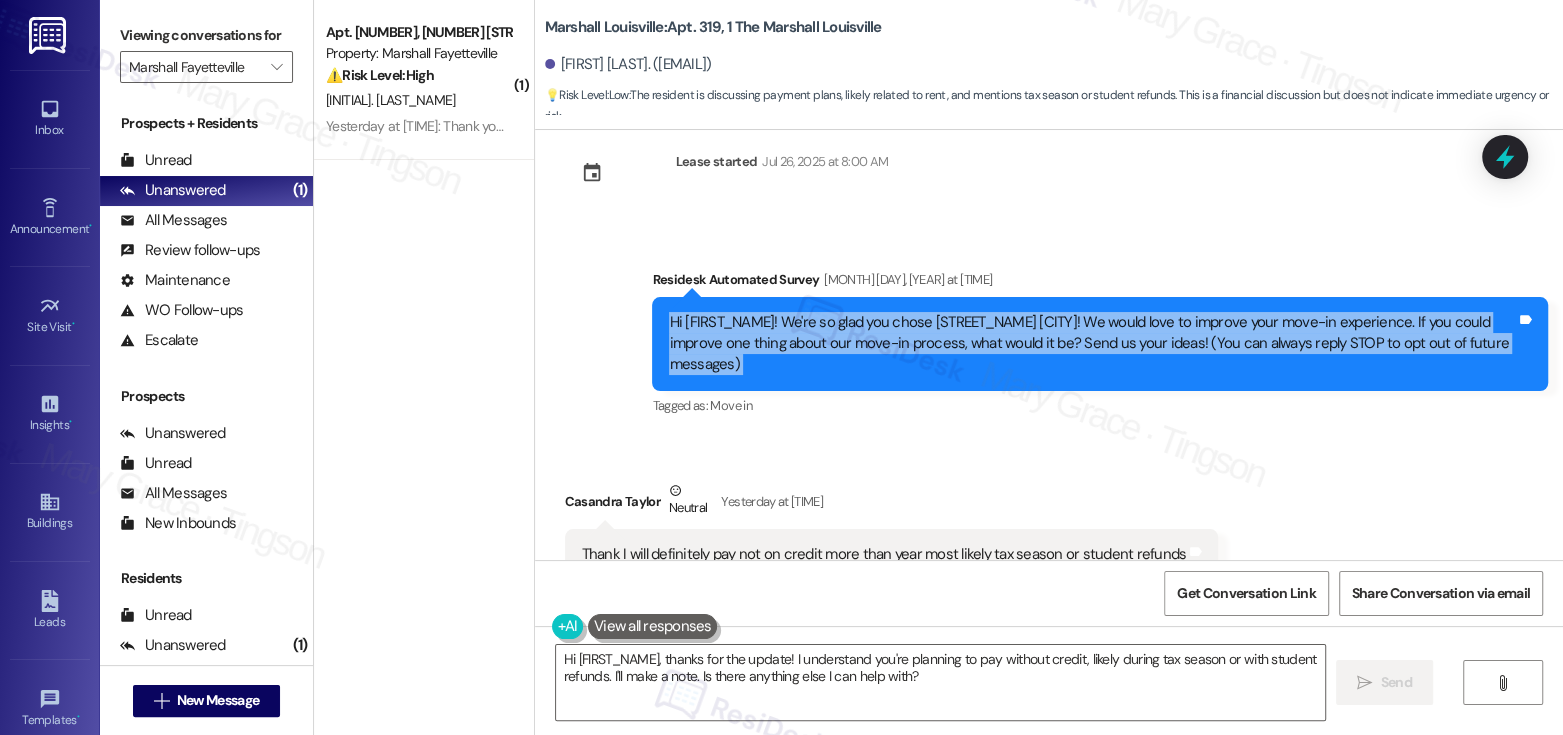 scroll, scrollTop: 255, scrollLeft: 0, axis: vertical 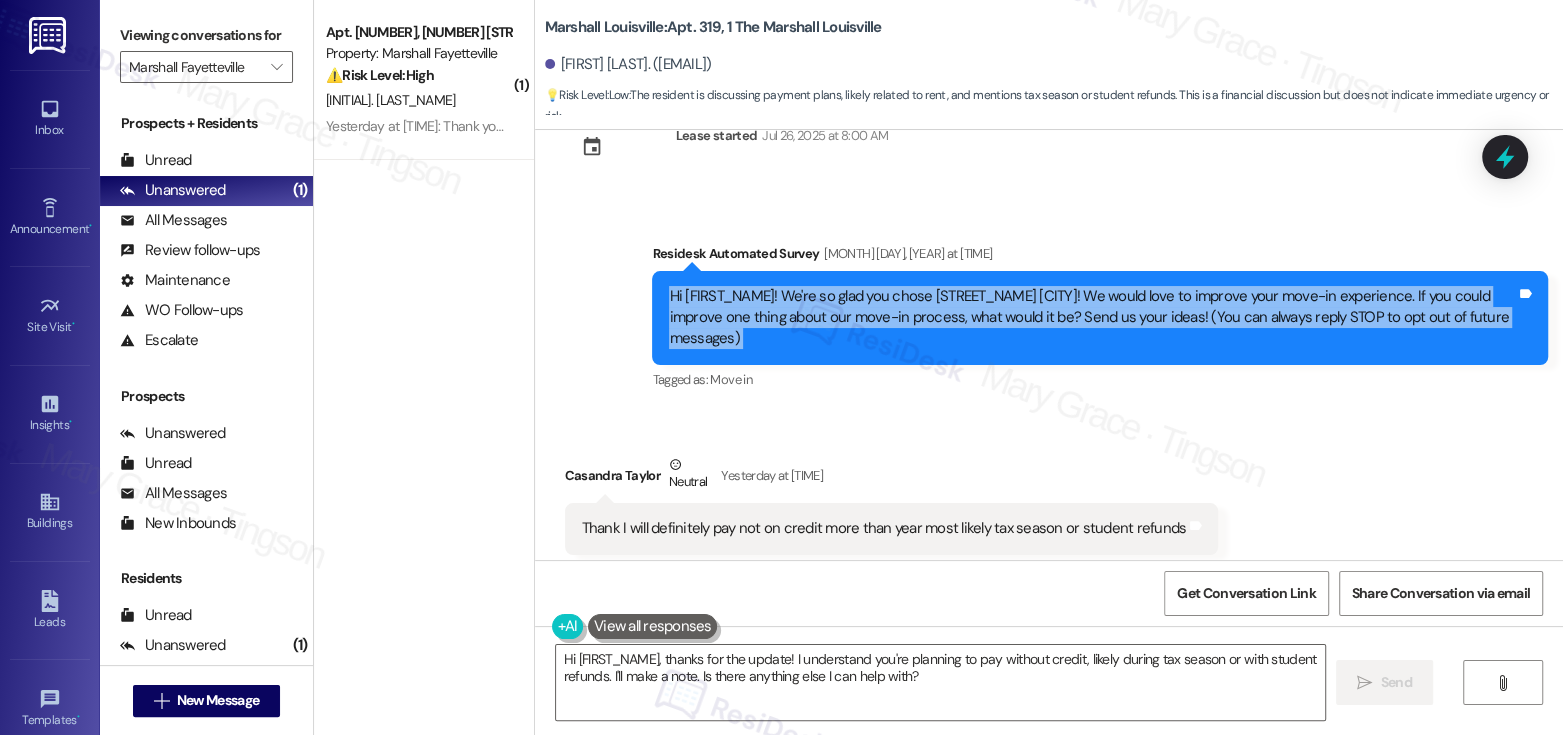 click on "Received via SMS Casandra Taylor   Neutral Yesterday at 2:29 AM Thank I will definitely pay not on credit more than year most likely tax season or student refunds  Tags and notes Tagged as:   Rent/payments Click to highlight conversations about Rent/payments" at bounding box center [1049, 504] 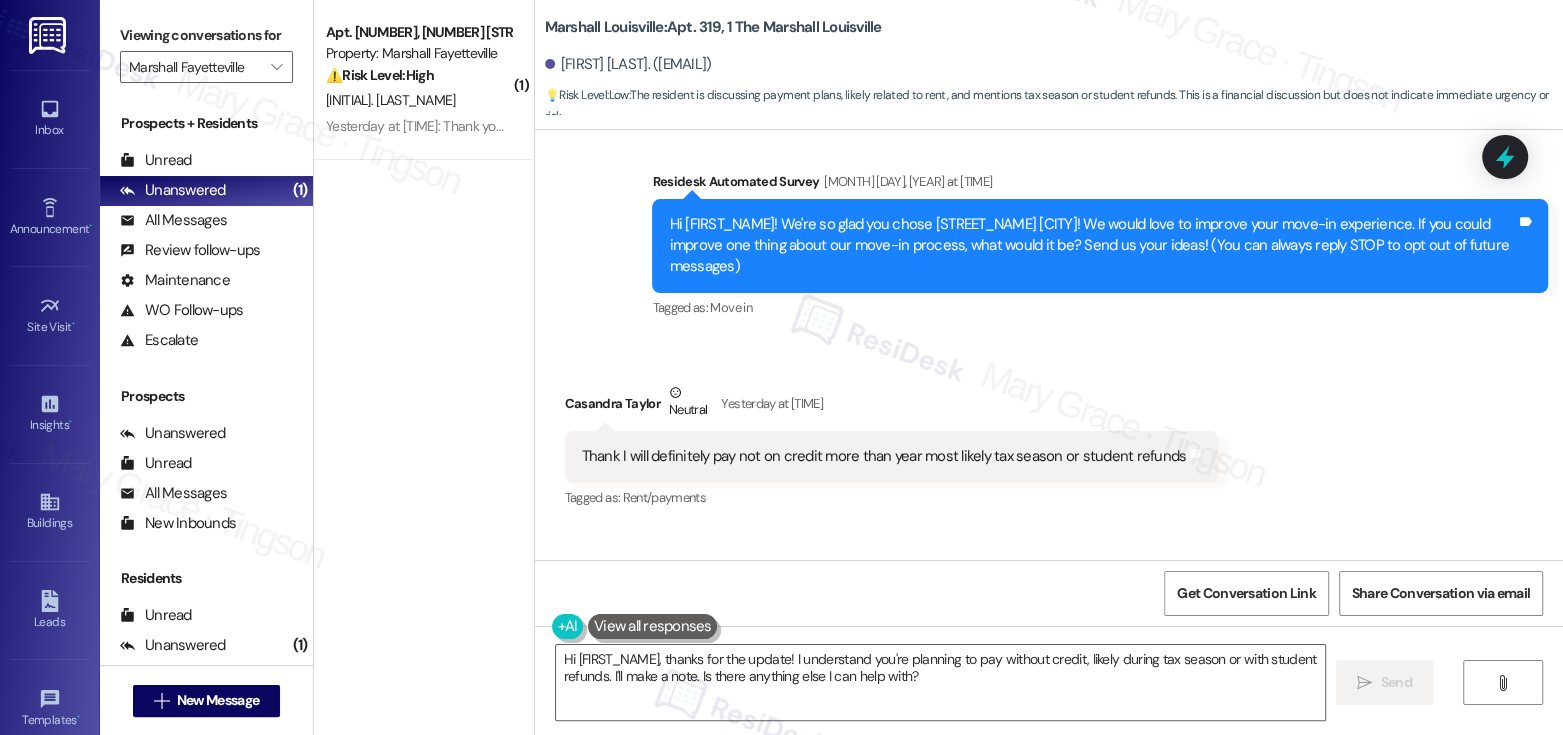 scroll, scrollTop: 340, scrollLeft: 0, axis: vertical 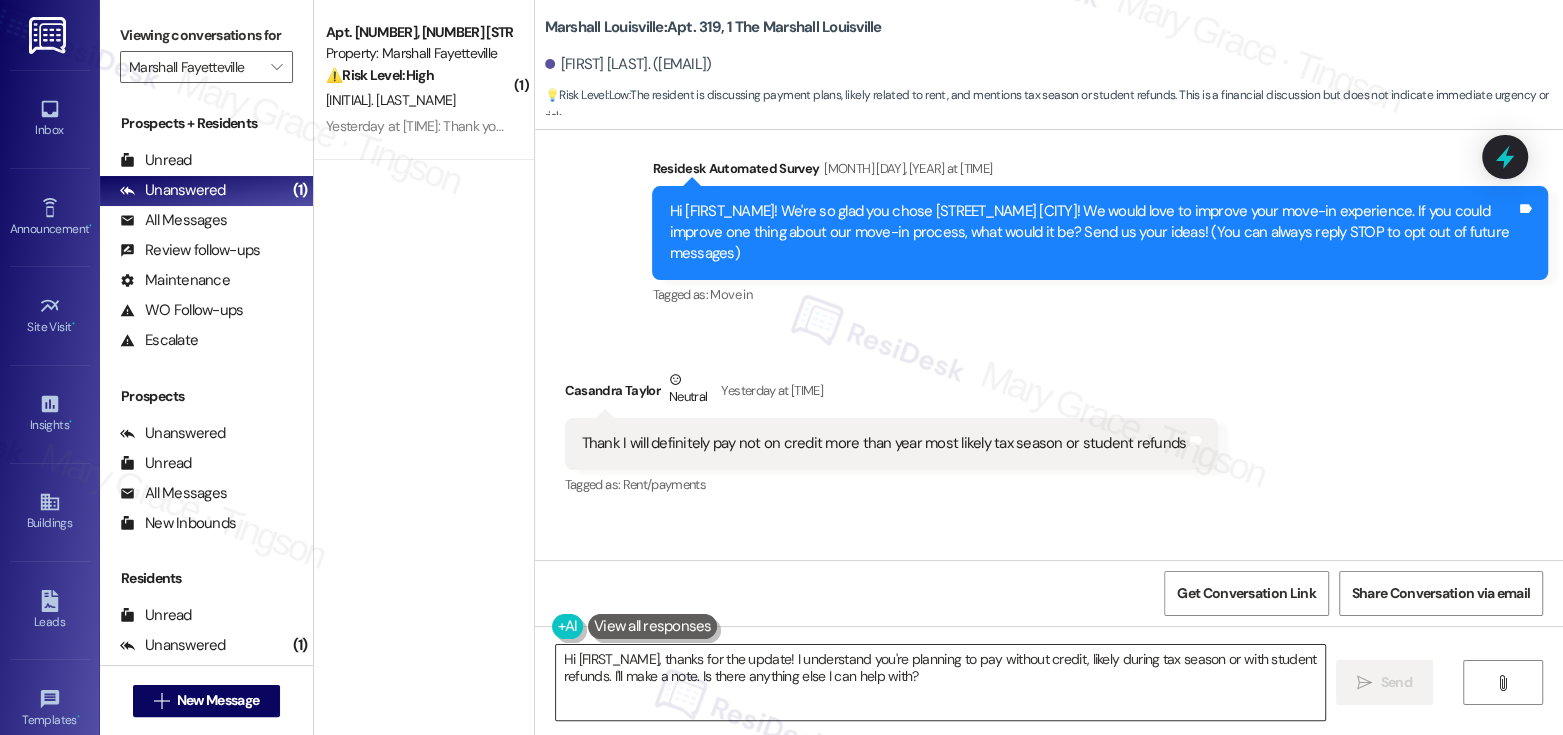 click on "Hi {{first_name}}, thanks for the update! I understand you're planning to pay without credit, likely during tax season or with student refunds. I'll make a note. Is there anything else I can help with?" at bounding box center [940, 682] 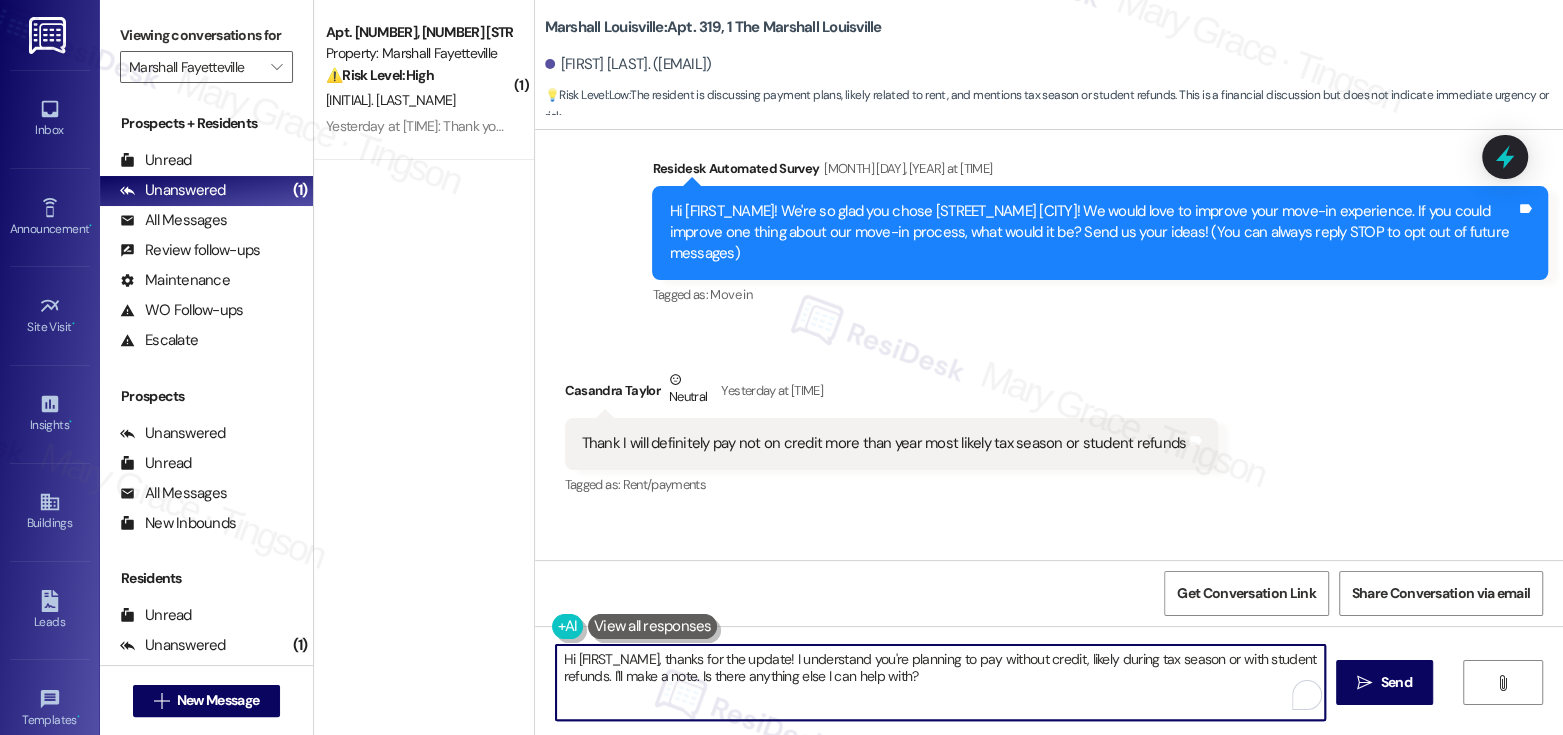 click on "Hi {{first_name}}, thanks for the update! I understand you're planning to pay without credit, likely during tax season or with student refunds. I'll make a note. Is there anything else I can help with?" at bounding box center [940, 682] 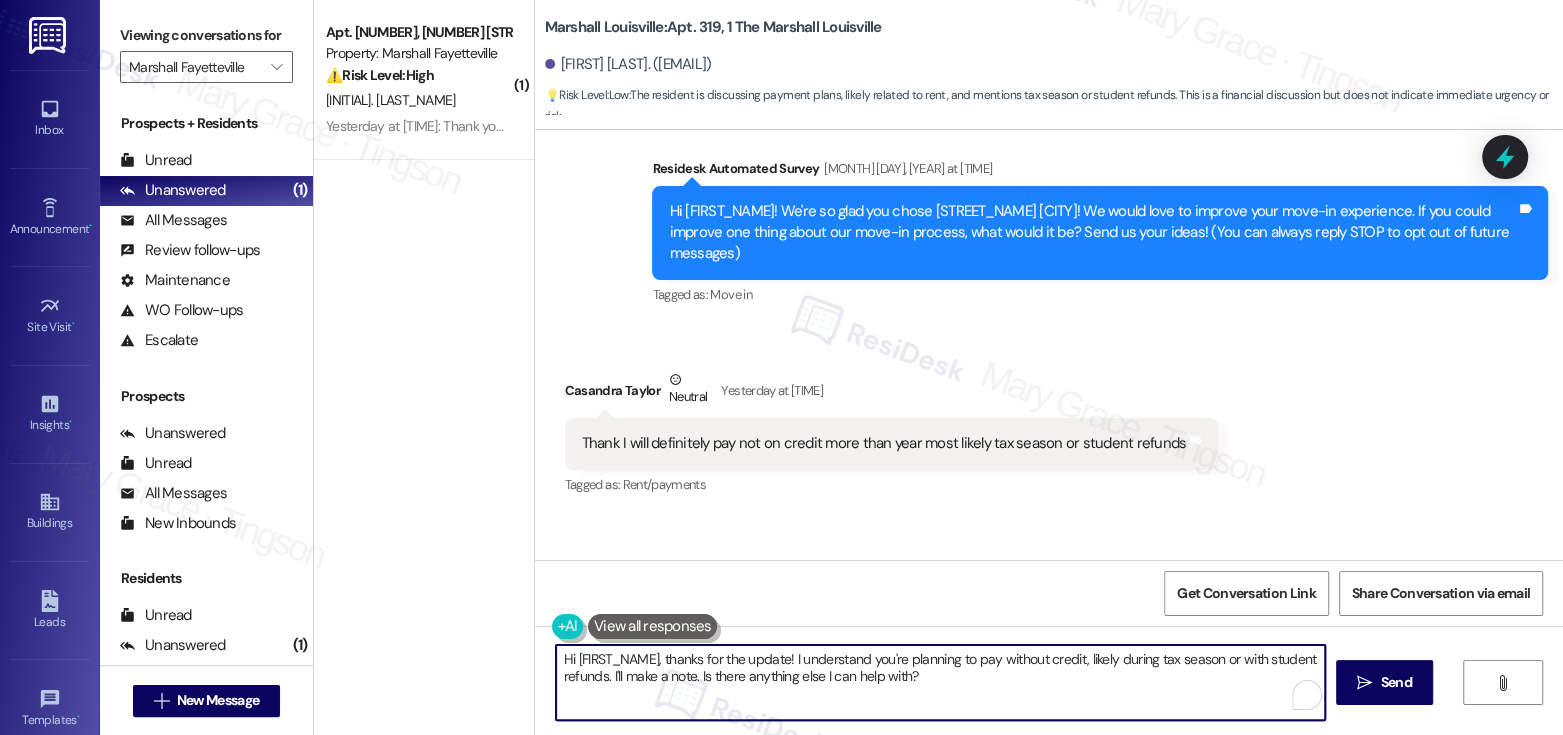 click on "Hi {{first_name}}, thanks for the update! I understand you're planning to pay without credit, likely during tax season or with student refunds. I'll make a note. Is there anything else I can help with?" at bounding box center (940, 682) 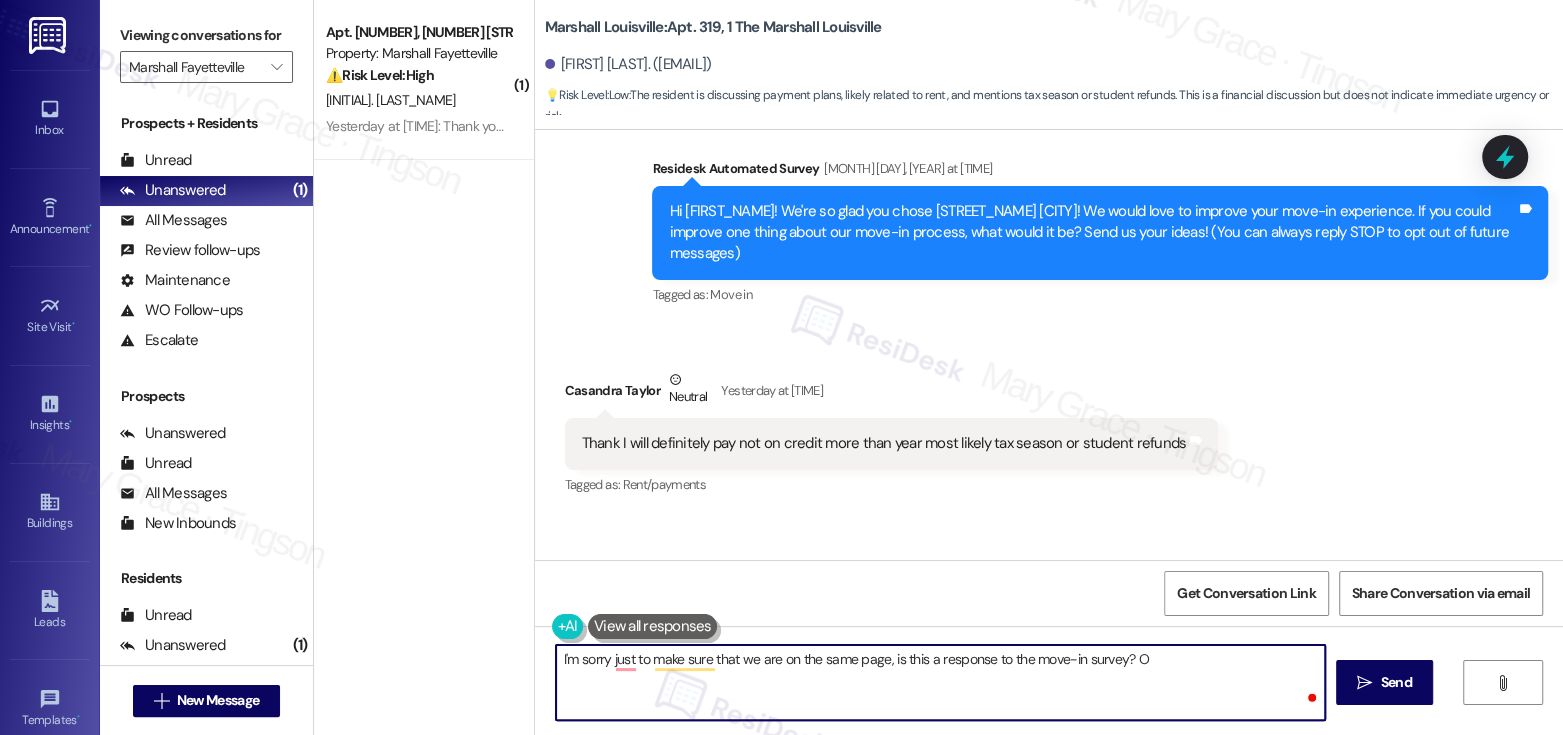 type on "I'm sorry just to make sure that we are on the same page, is this a response to the move-in survey?" 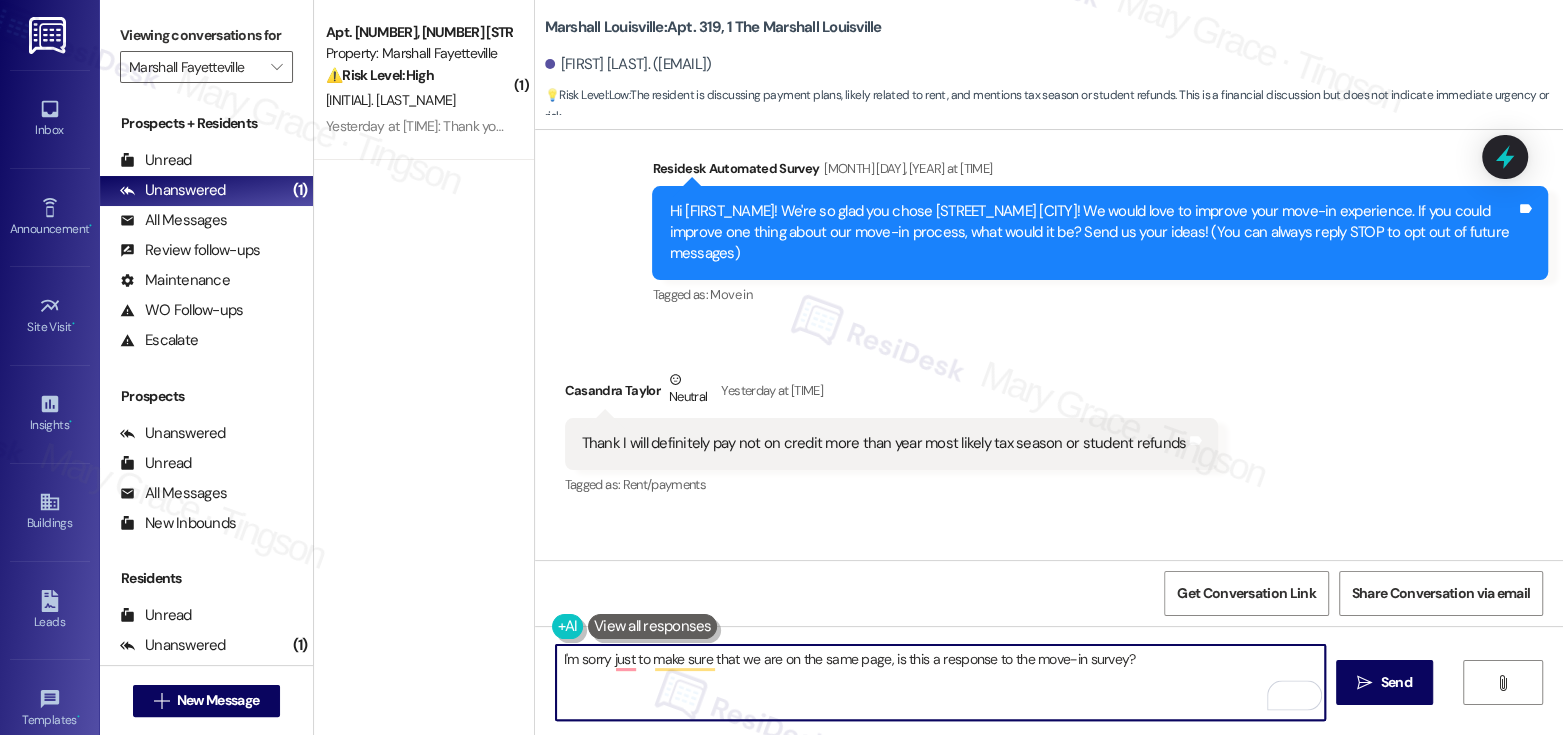 click on "I'm sorry just to make sure that we are on the same page, is this a response to the move-in survey?" at bounding box center (940, 682) 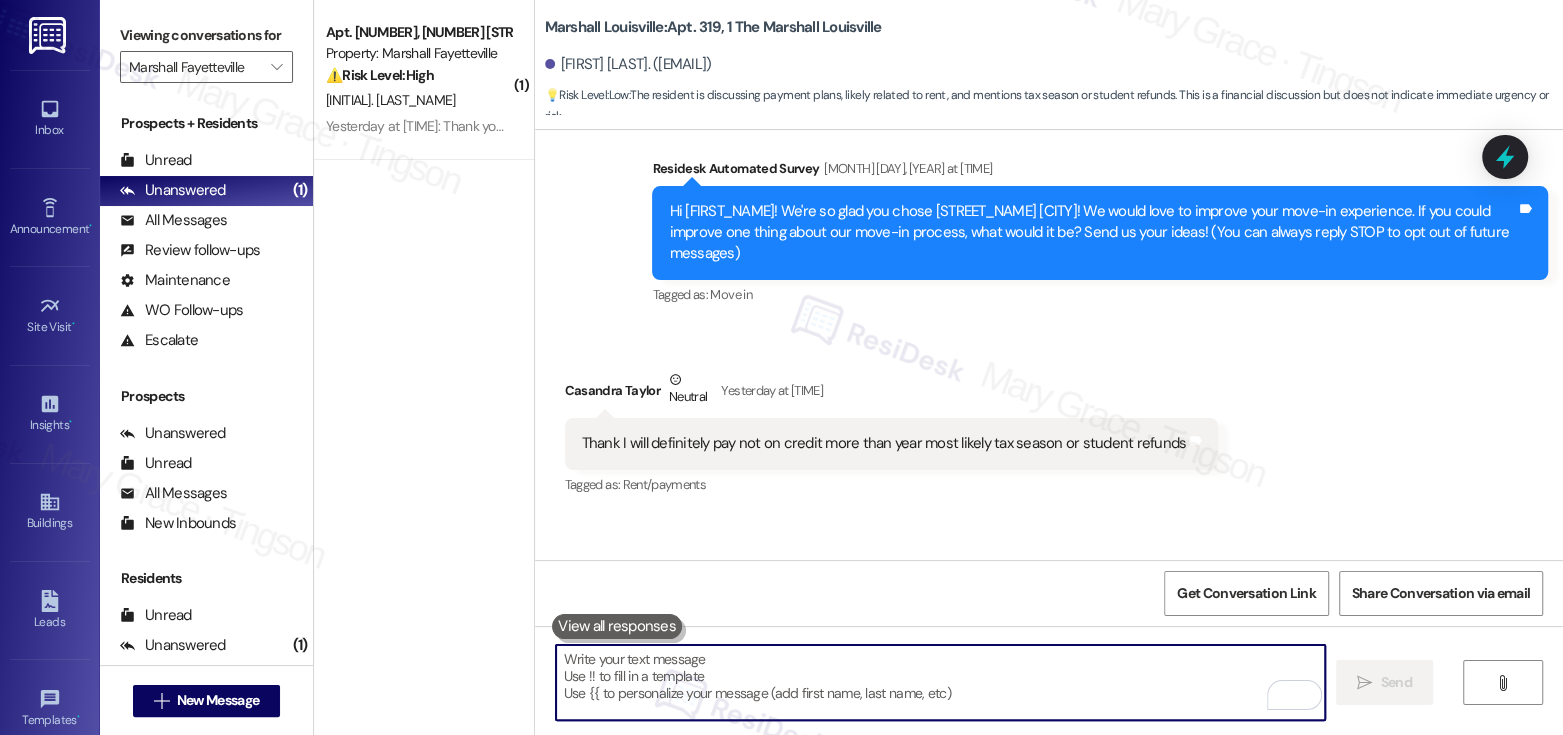 paste on "I’m sorry—just to make sure we’re on the same page, is this in response to the move‑in survey?
Ask ChatGPT" 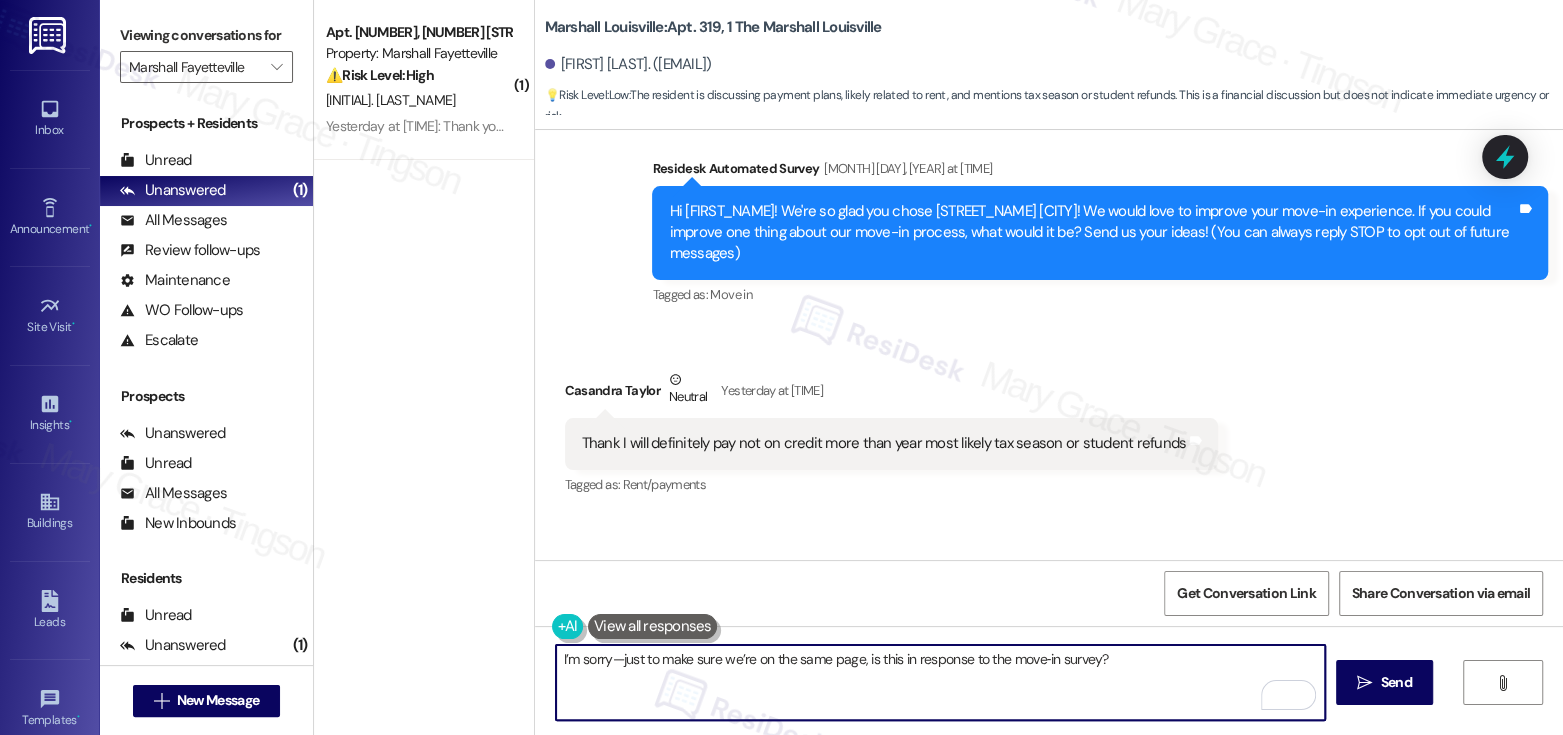 scroll, scrollTop: 135, scrollLeft: 0, axis: vertical 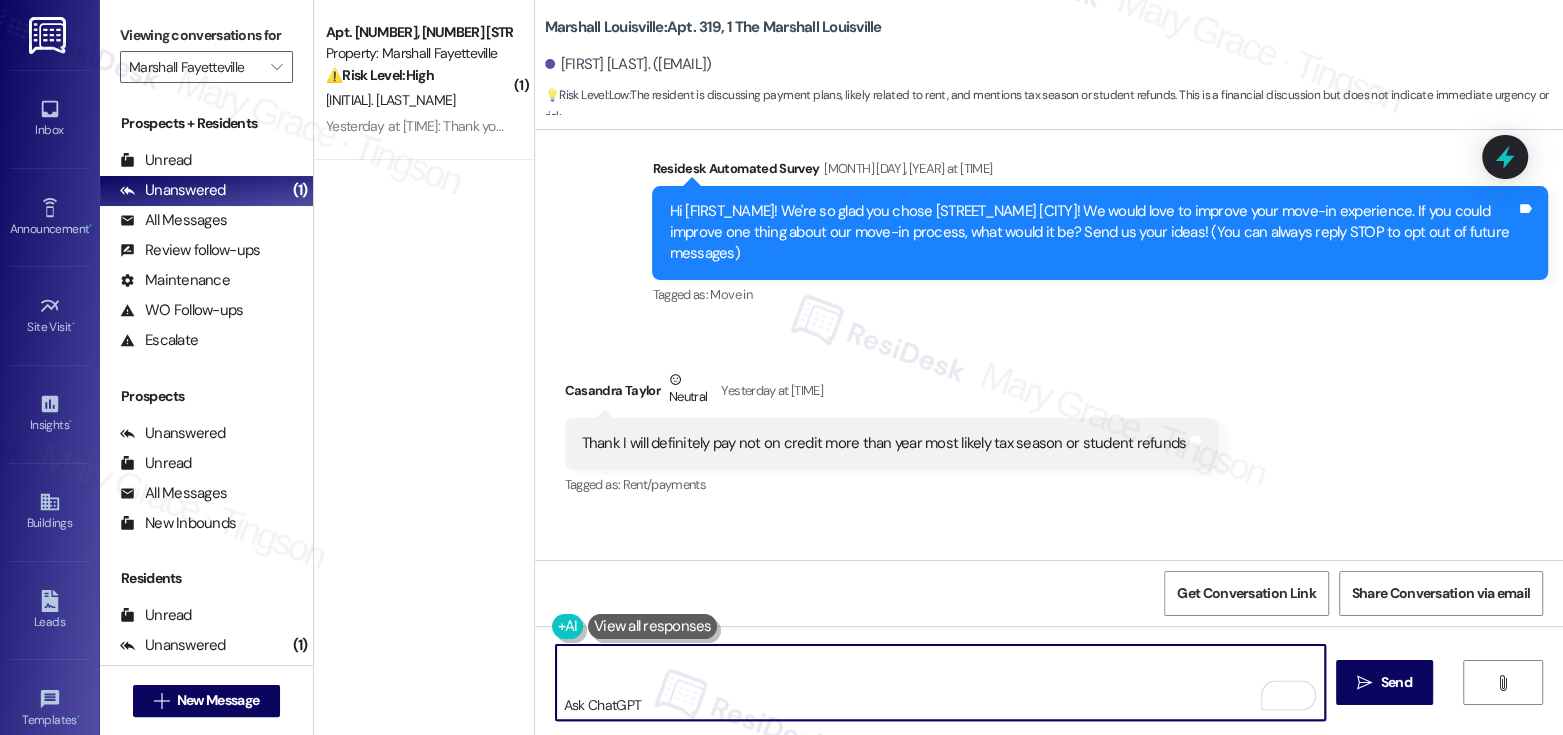 click on "I’m sorry—just to make sure we’re on the same page, is this in response to the move‑in survey?
Ask ChatGPT" at bounding box center [940, 682] 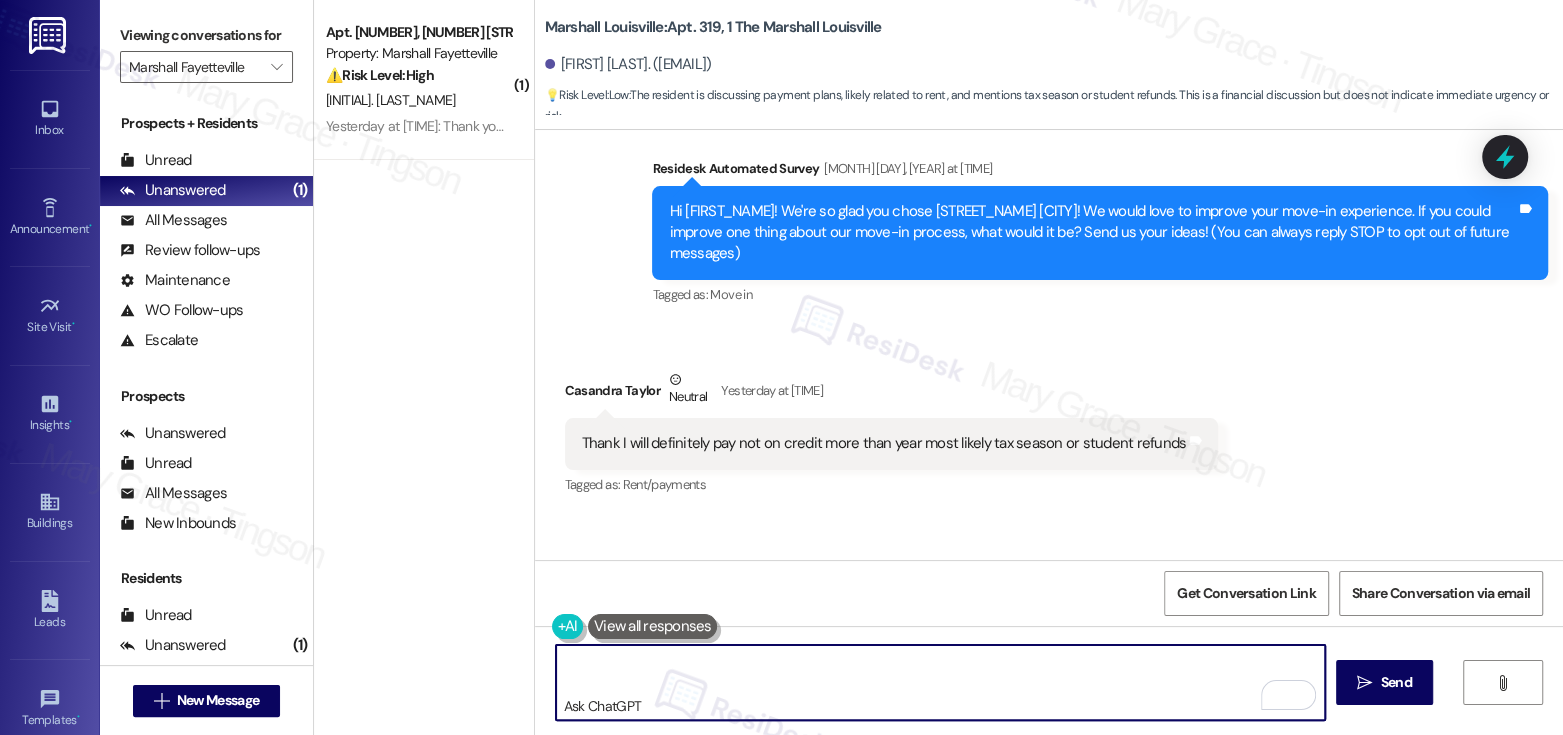 scroll, scrollTop: 106, scrollLeft: 0, axis: vertical 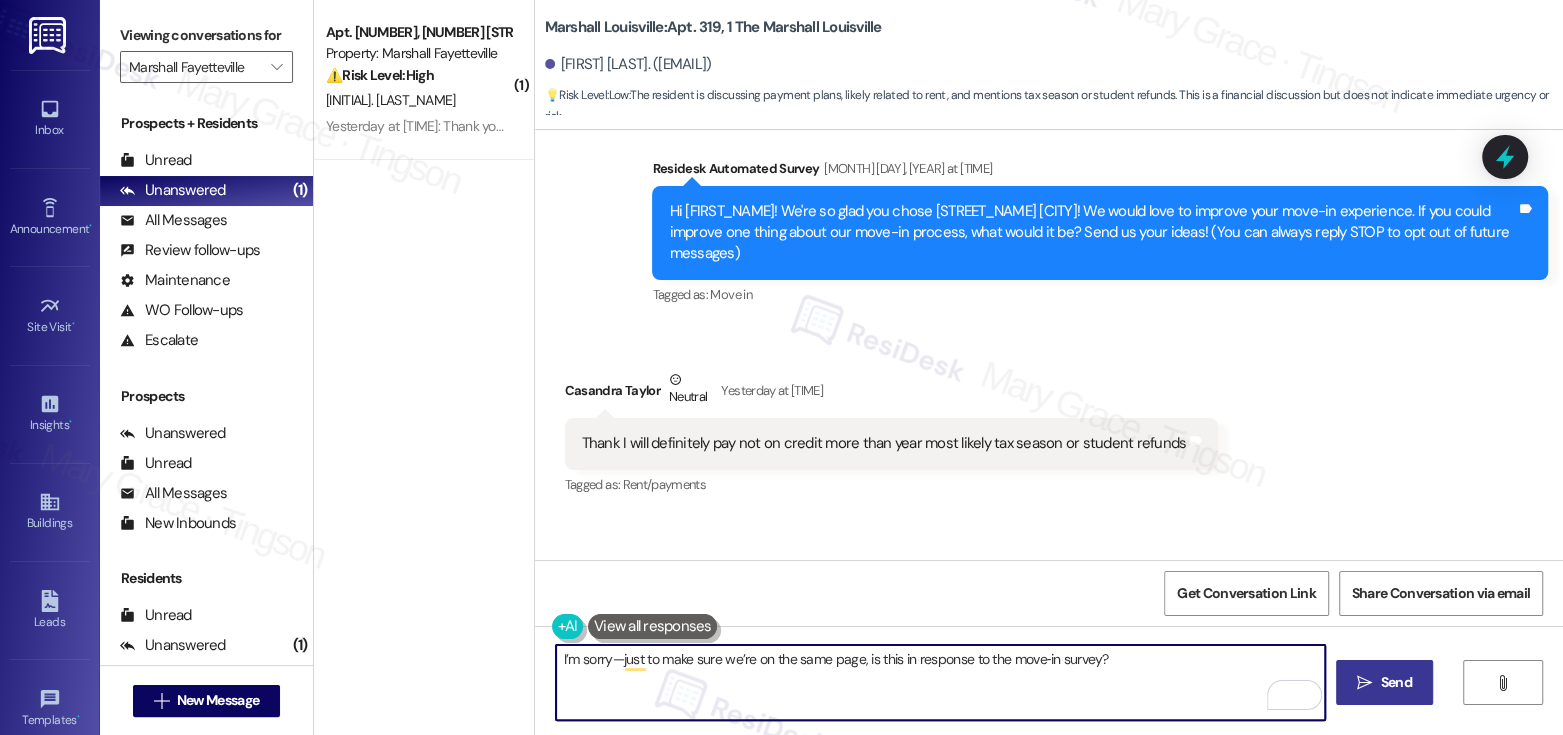type on "I’m sorry—just to make sure we’re on the same page, is this in response to the move‑in survey?" 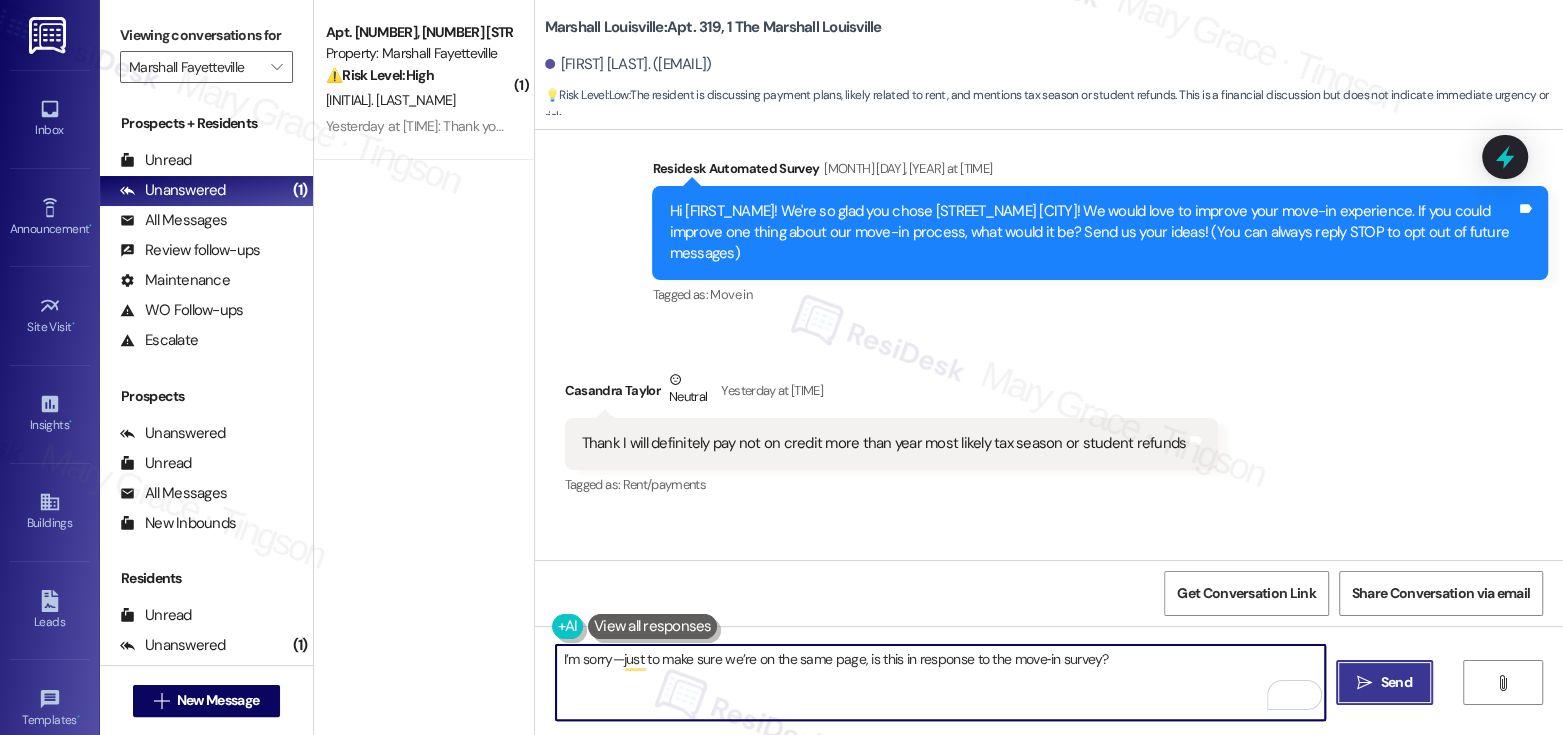 click on "Send" at bounding box center (1396, 682) 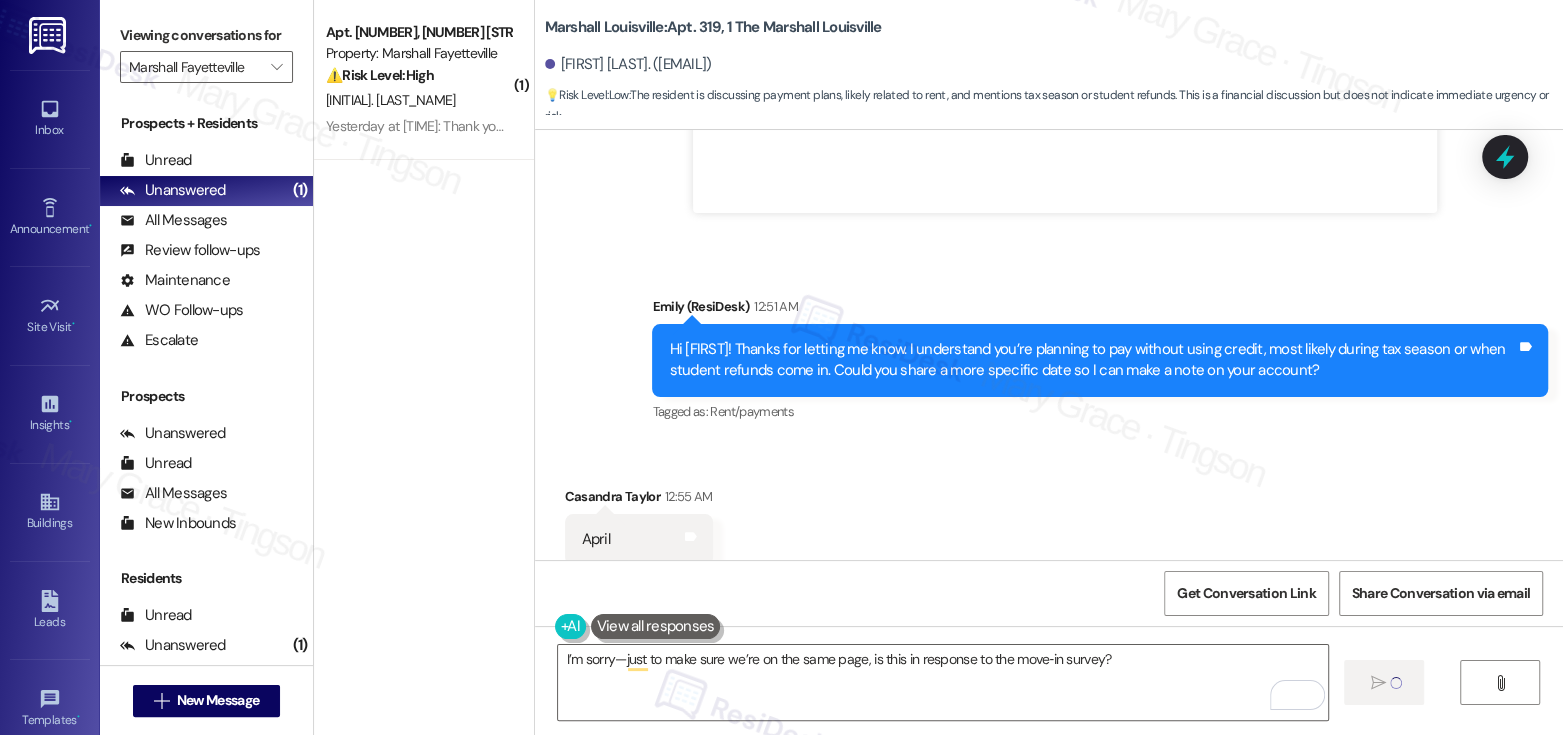type 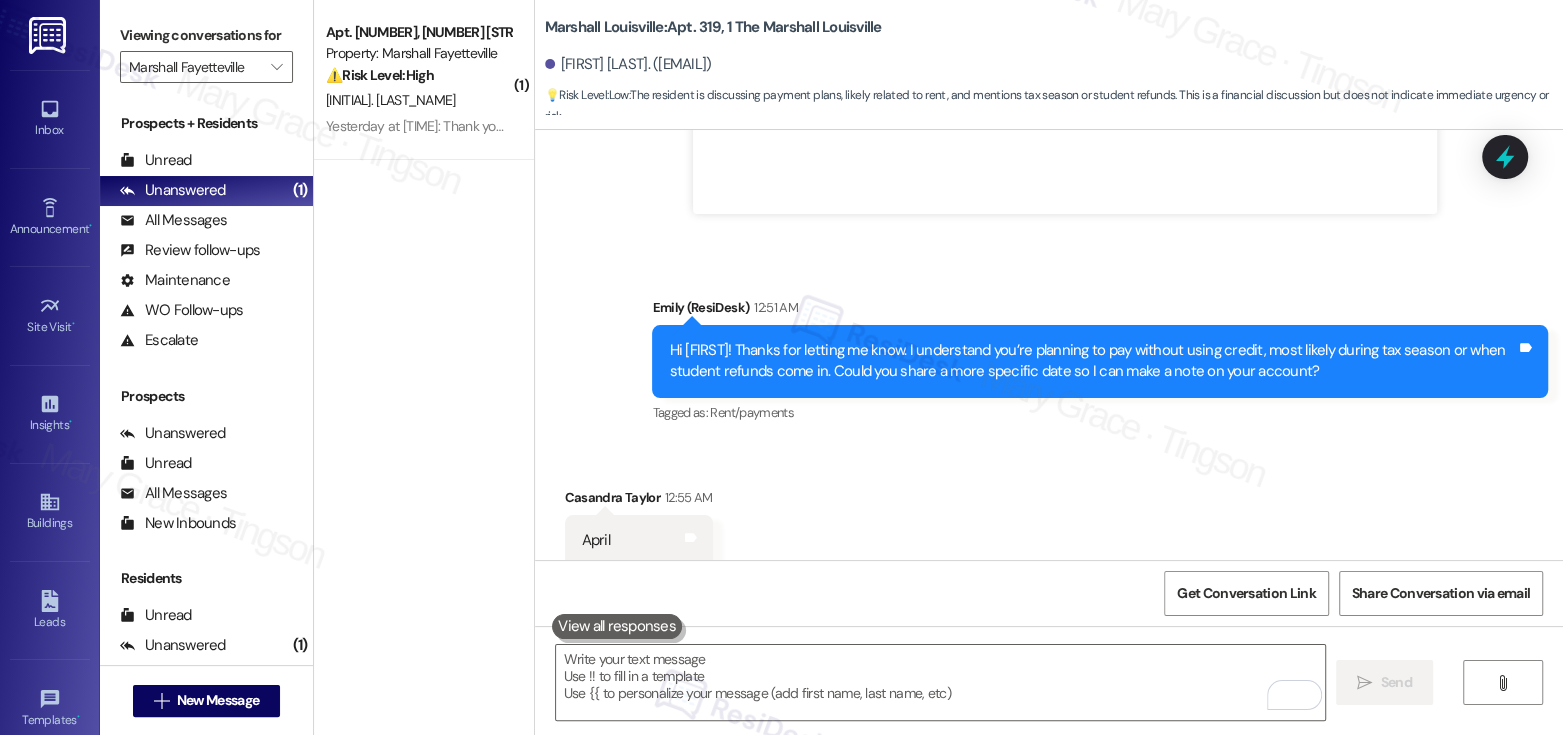 click on "Get Conversation Link Share Conversation via email" at bounding box center [1049, 593] 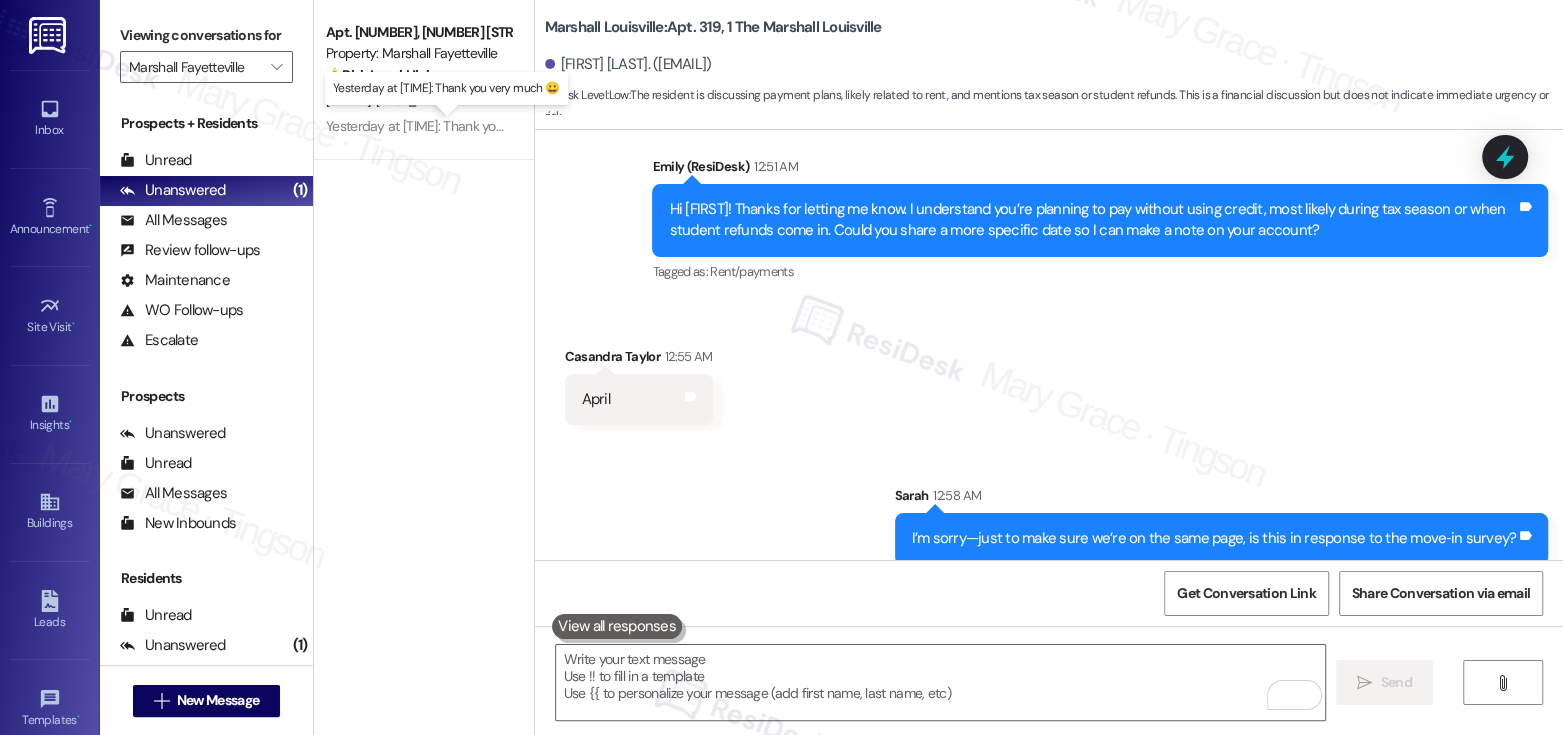 click on "Yesterday at 7:31 AM: Thank you very much 😀 Yesterday at 7:31 AM: Thank you very much 😀" at bounding box center (457, 126) 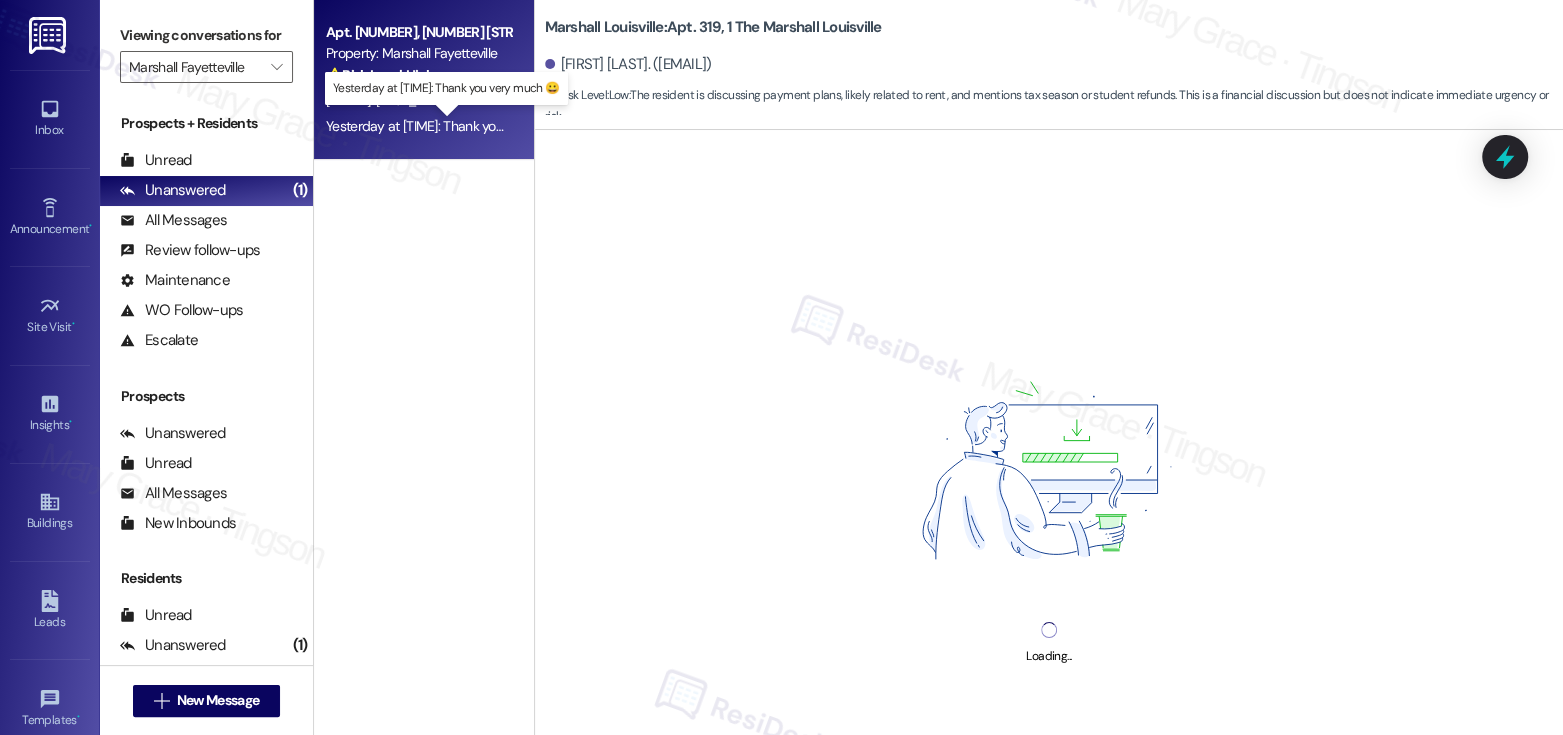 click on "Yesterday at 7:31 AM: Thank you very much 😀 Yesterday at 7:31 AM: Thank you very much 😀" at bounding box center [457, 126] 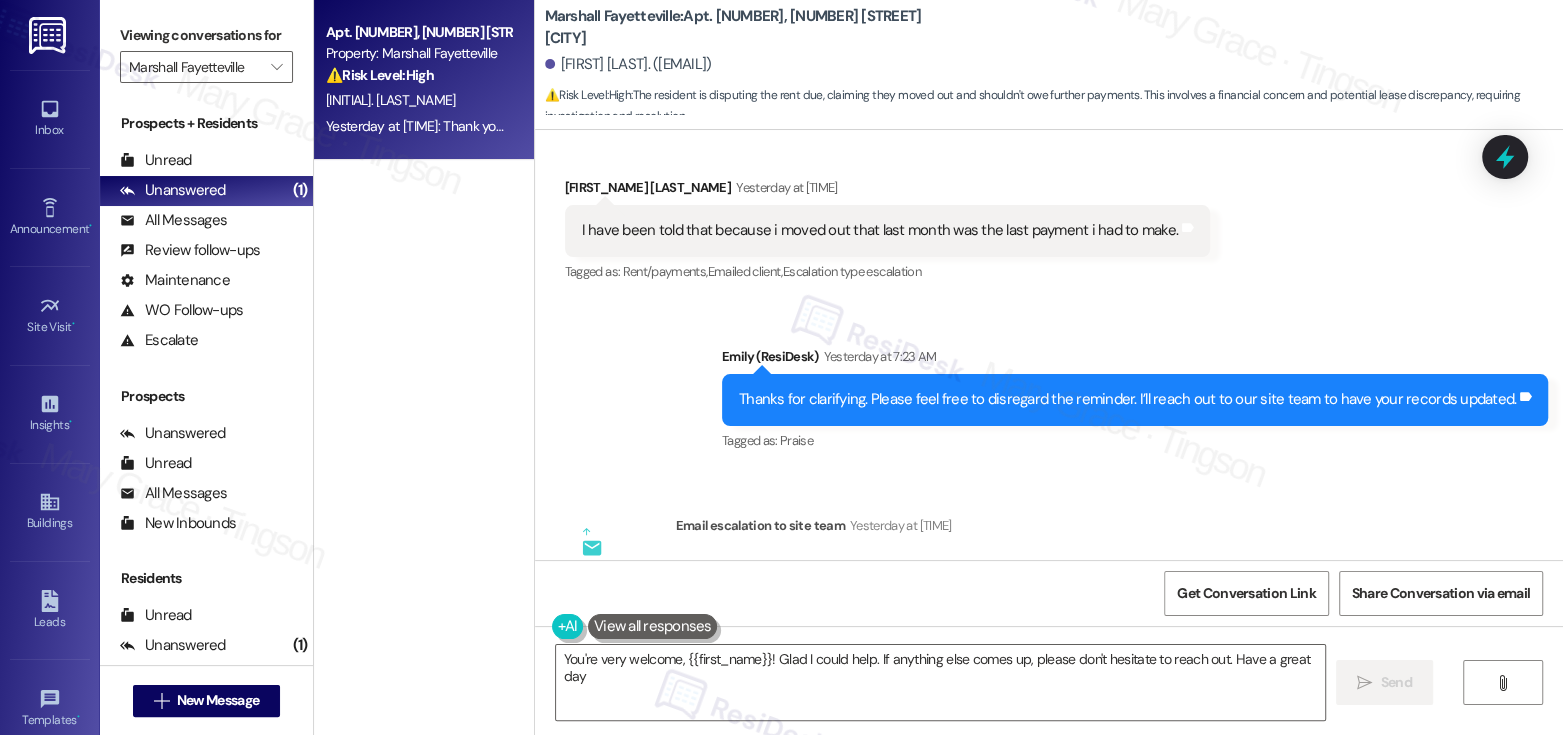 type on "You're very welcome, {{first_name}}! Glad I could help. If anything else comes up, please don't hesitate to reach out. Have a great day!" 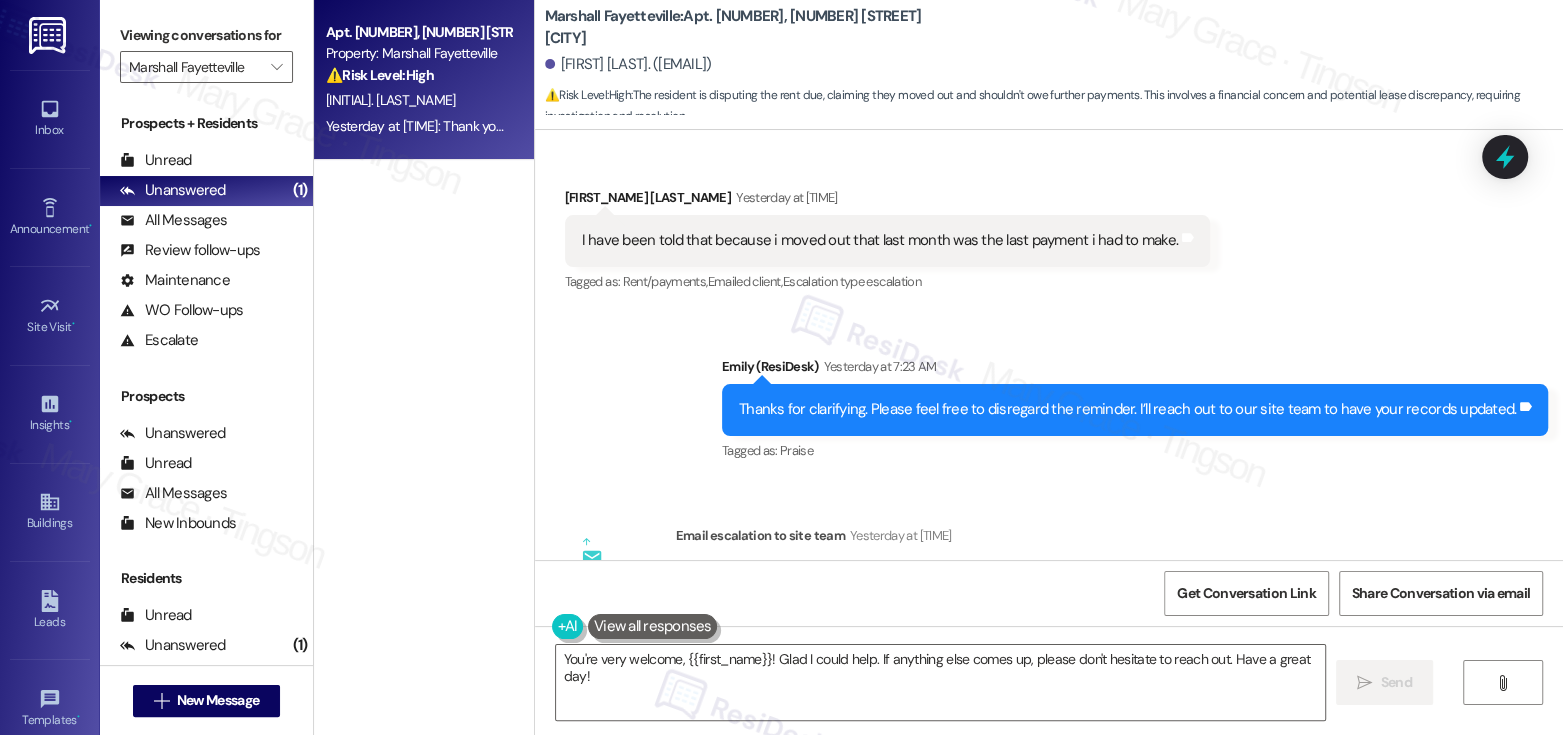 click on "I have been told that because i moved out that last month was the last payment i had to make. Tags and notes" at bounding box center [887, 240] 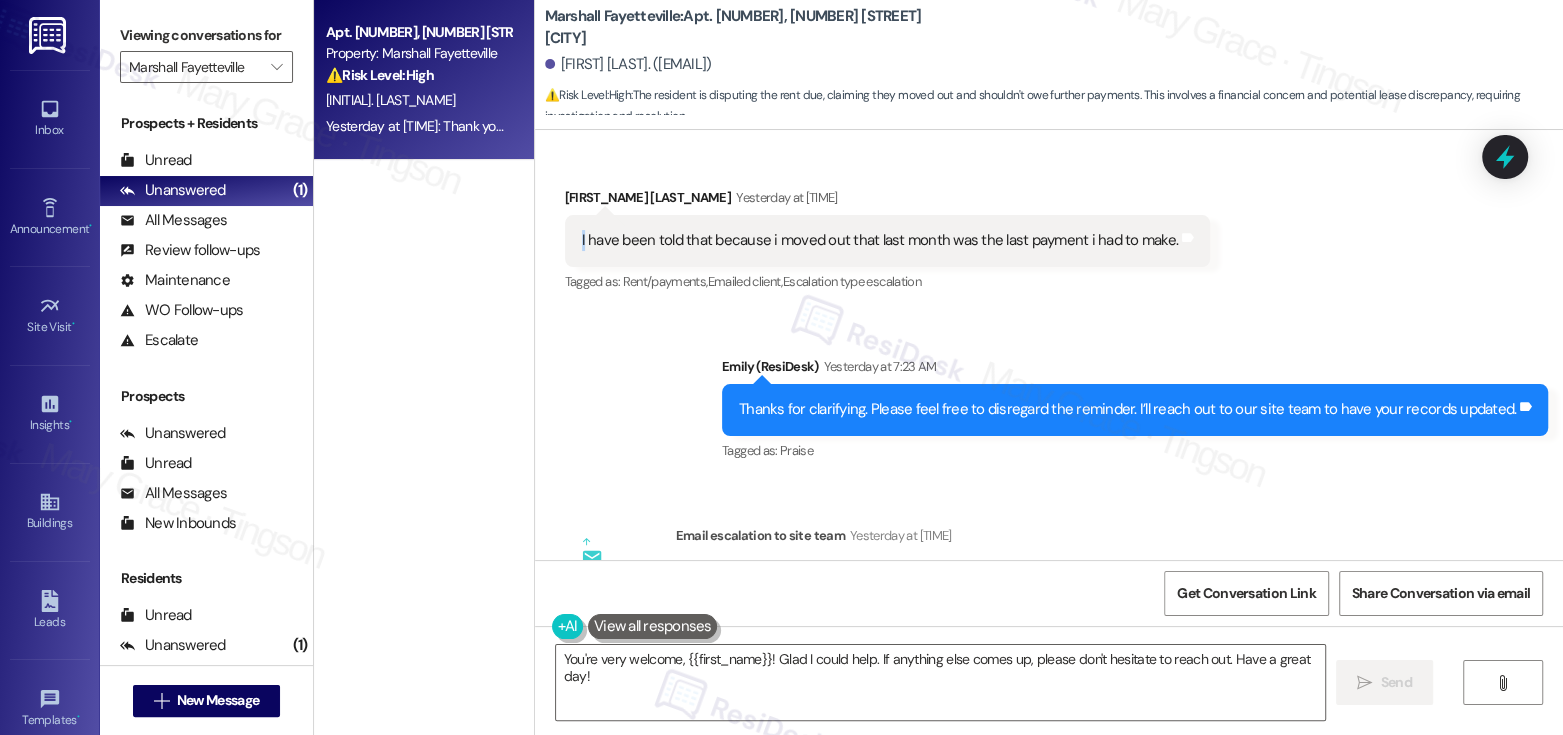 click on "I have been told that because i moved out that last month was the last payment i had to make. Tags and notes" at bounding box center [887, 240] 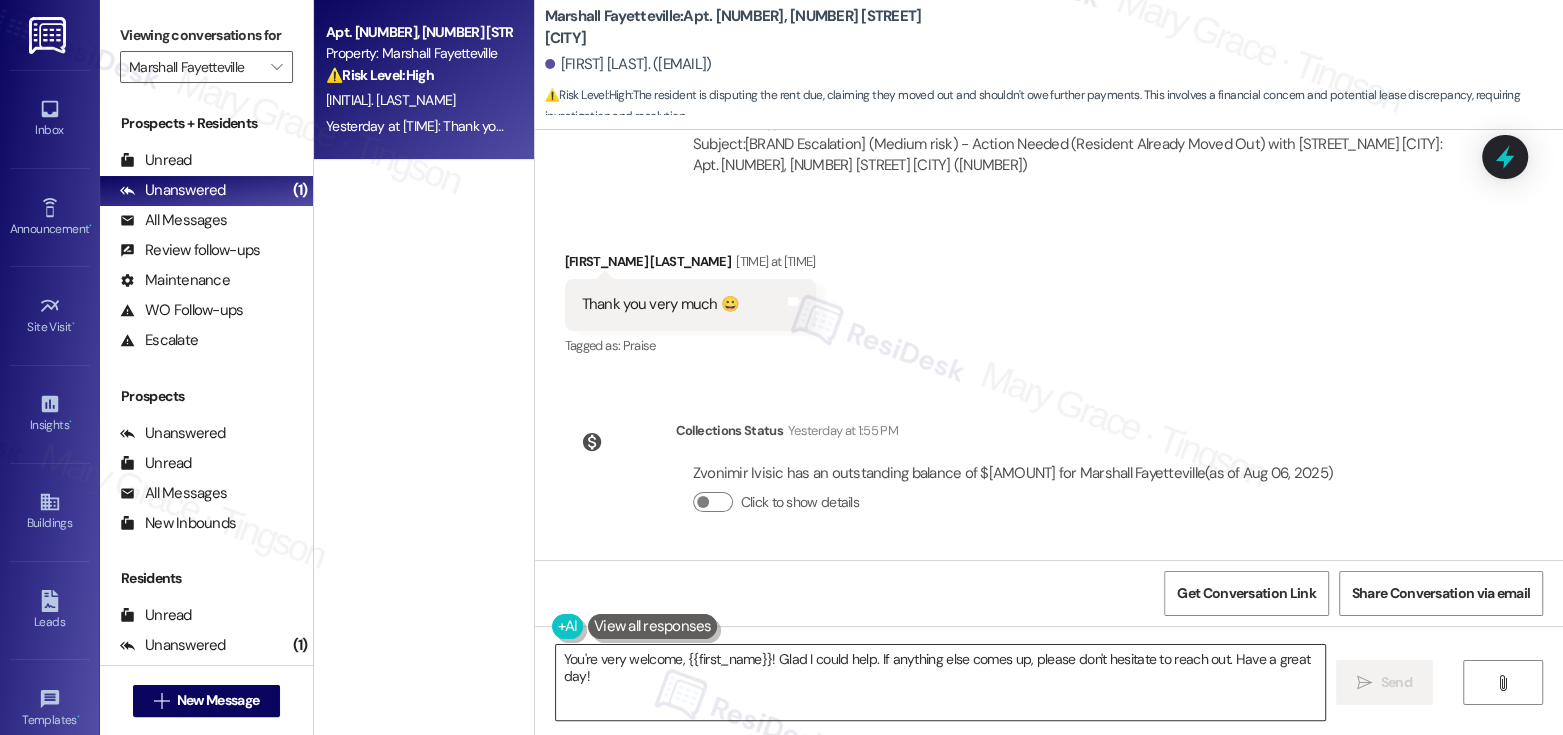 click on "You're very welcome, {{first_name}}! Glad I could help. If anything else comes up, please don't hesitate to reach out. Have a great day!" at bounding box center (940, 682) 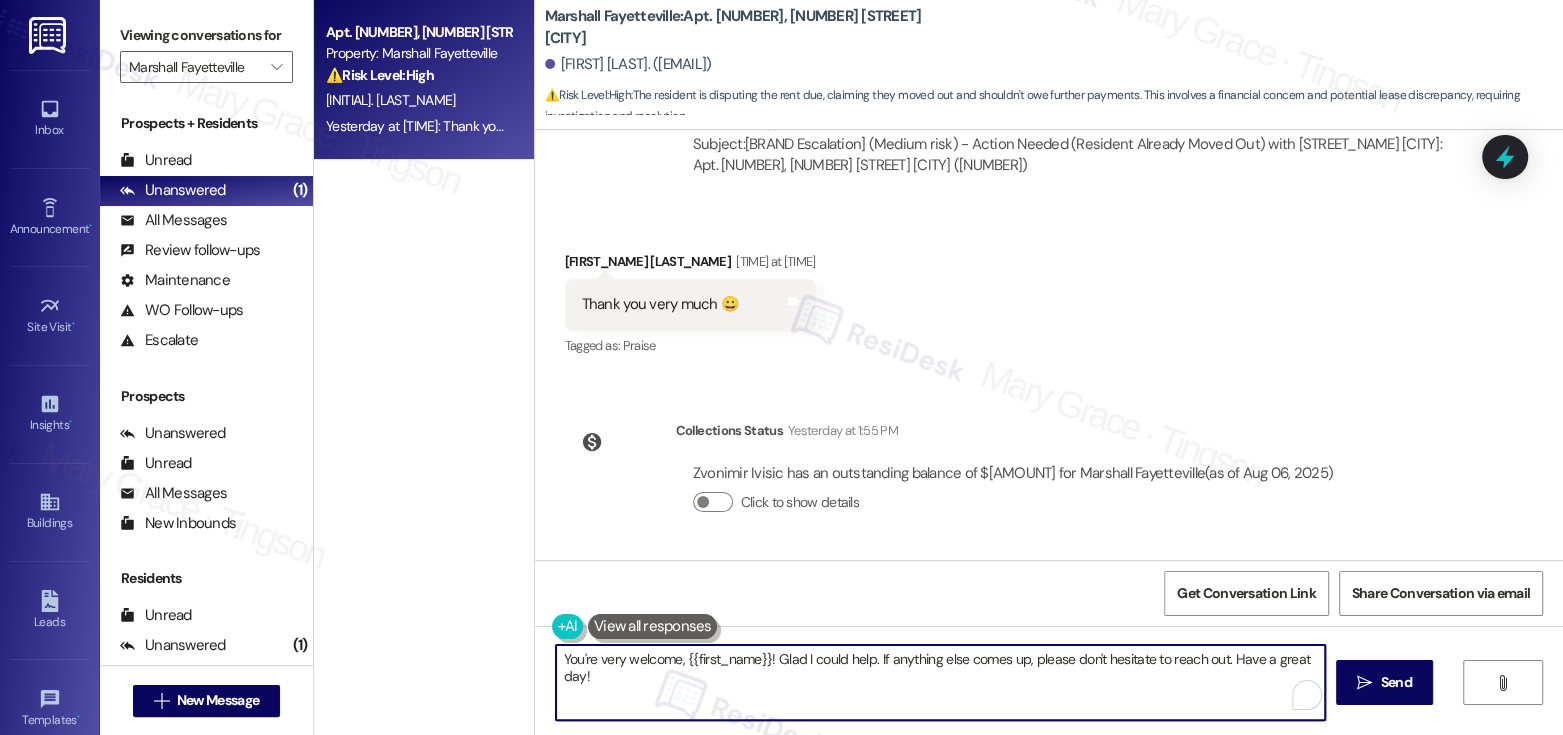 click on "You're very welcome, {{first_name}}! Glad I could help. If anything else comes up, please don't hesitate to reach out. Have a great day!" at bounding box center (940, 682) 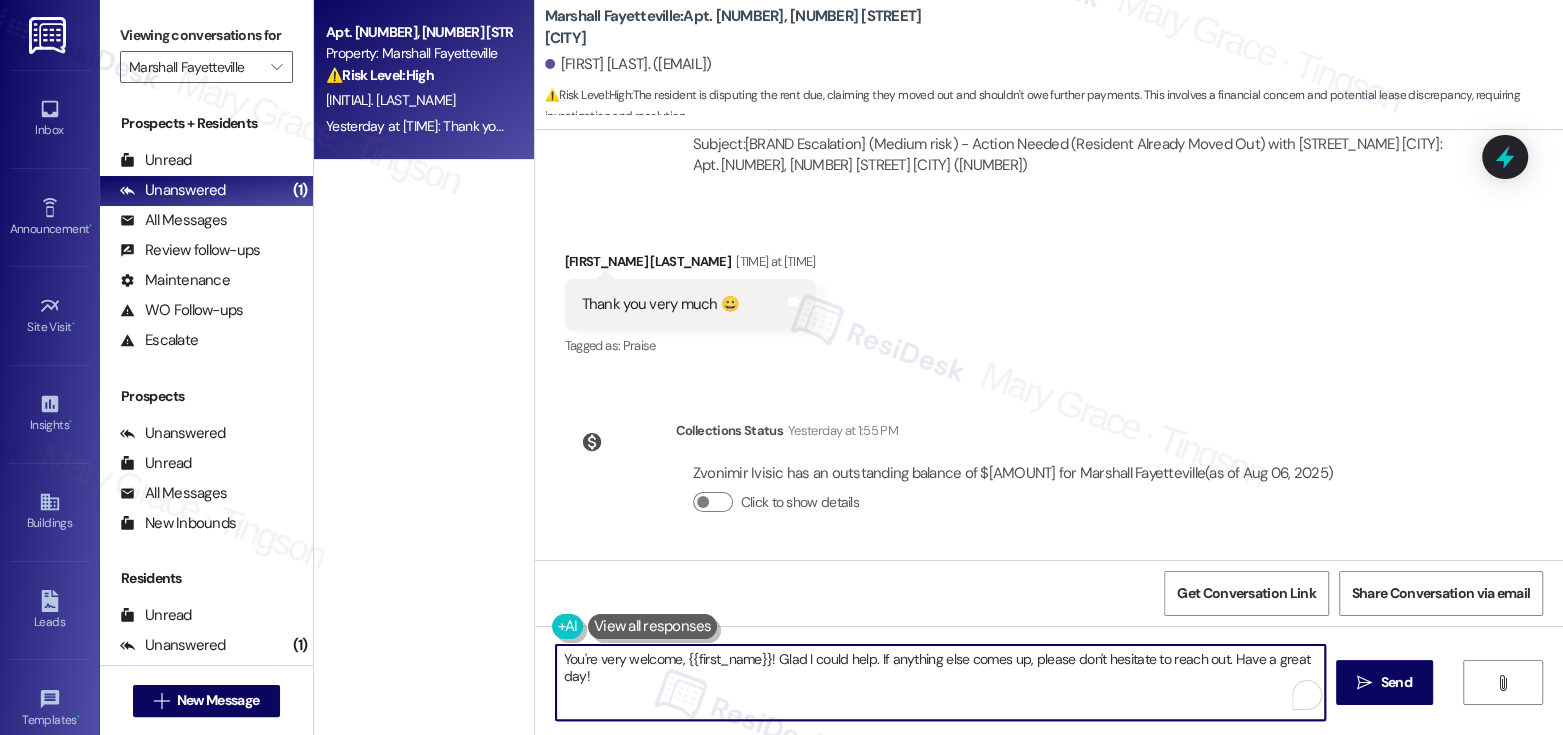 click on "You're very welcome, {{first_name}}! Glad I could help. If anything else comes up, please don't hesitate to reach out. Have a great day!" at bounding box center (940, 682) 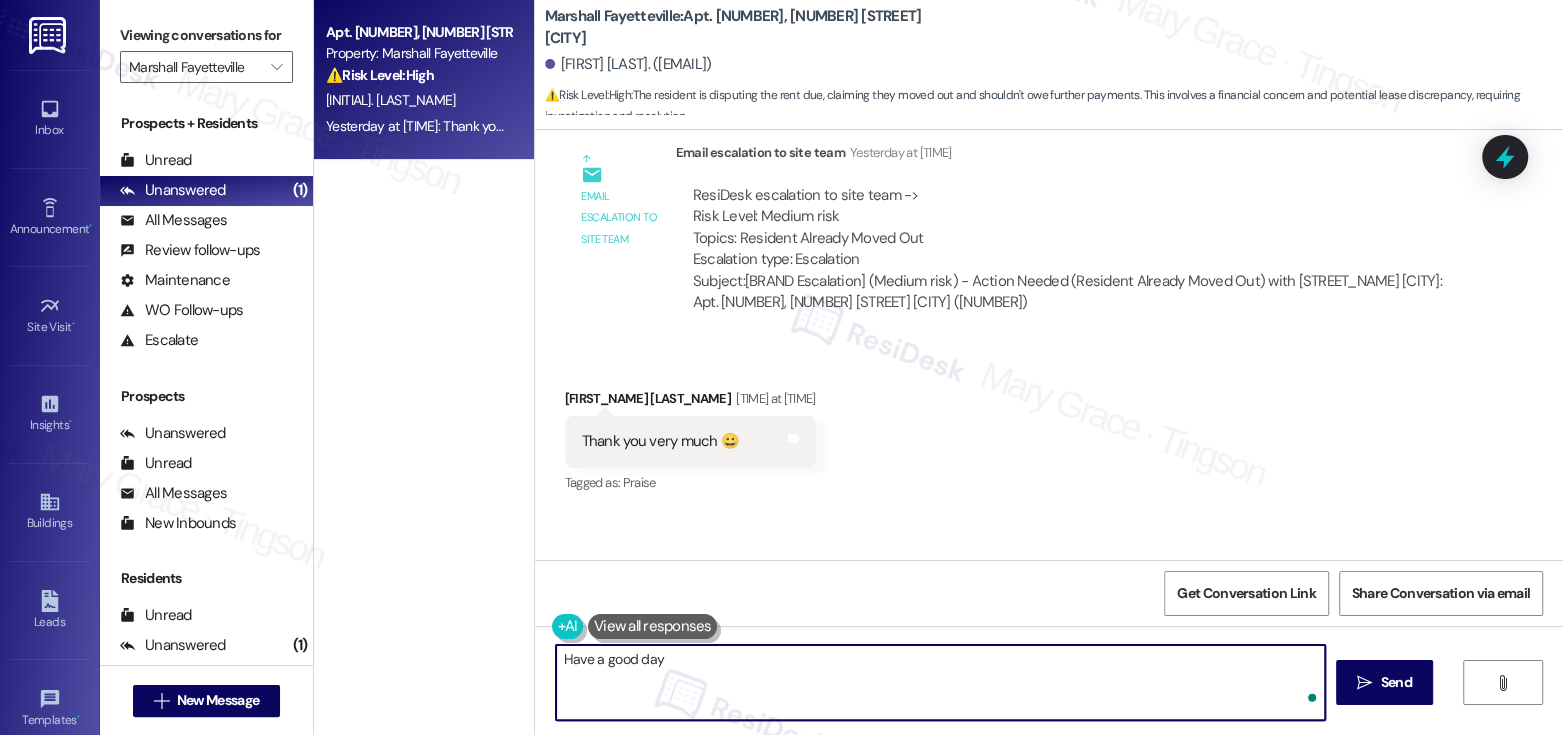 type on "Have a good day!" 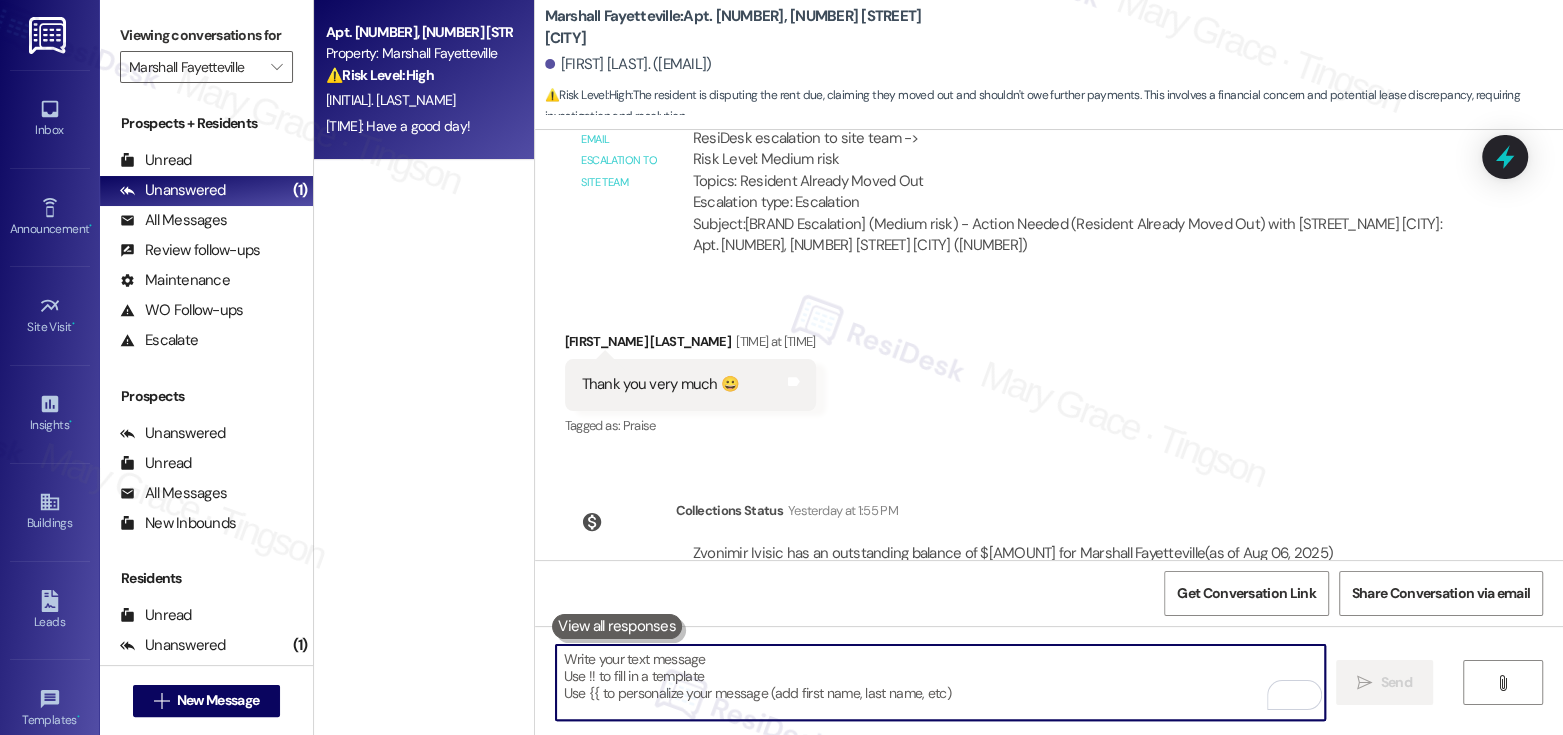 scroll, scrollTop: 3699, scrollLeft: 0, axis: vertical 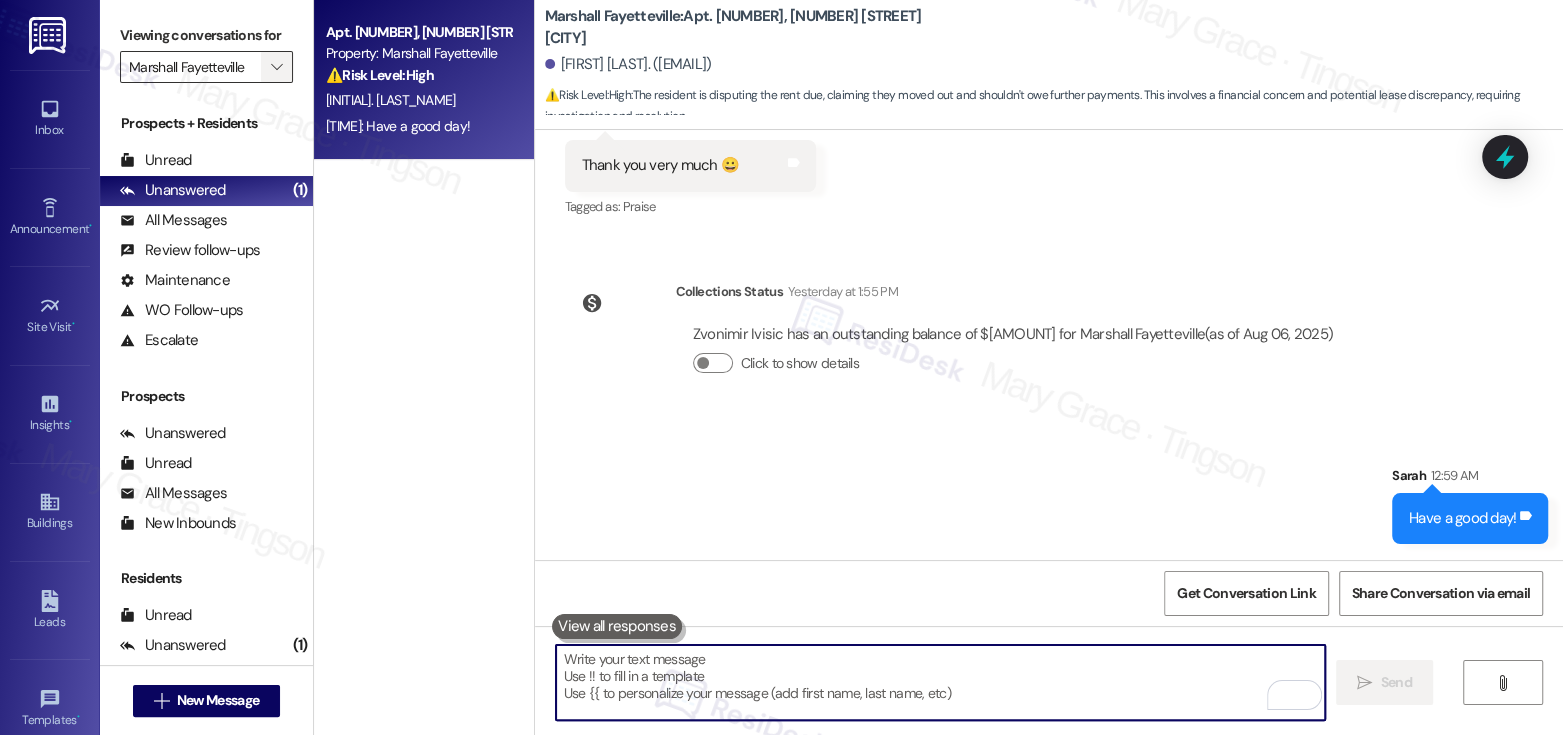 type 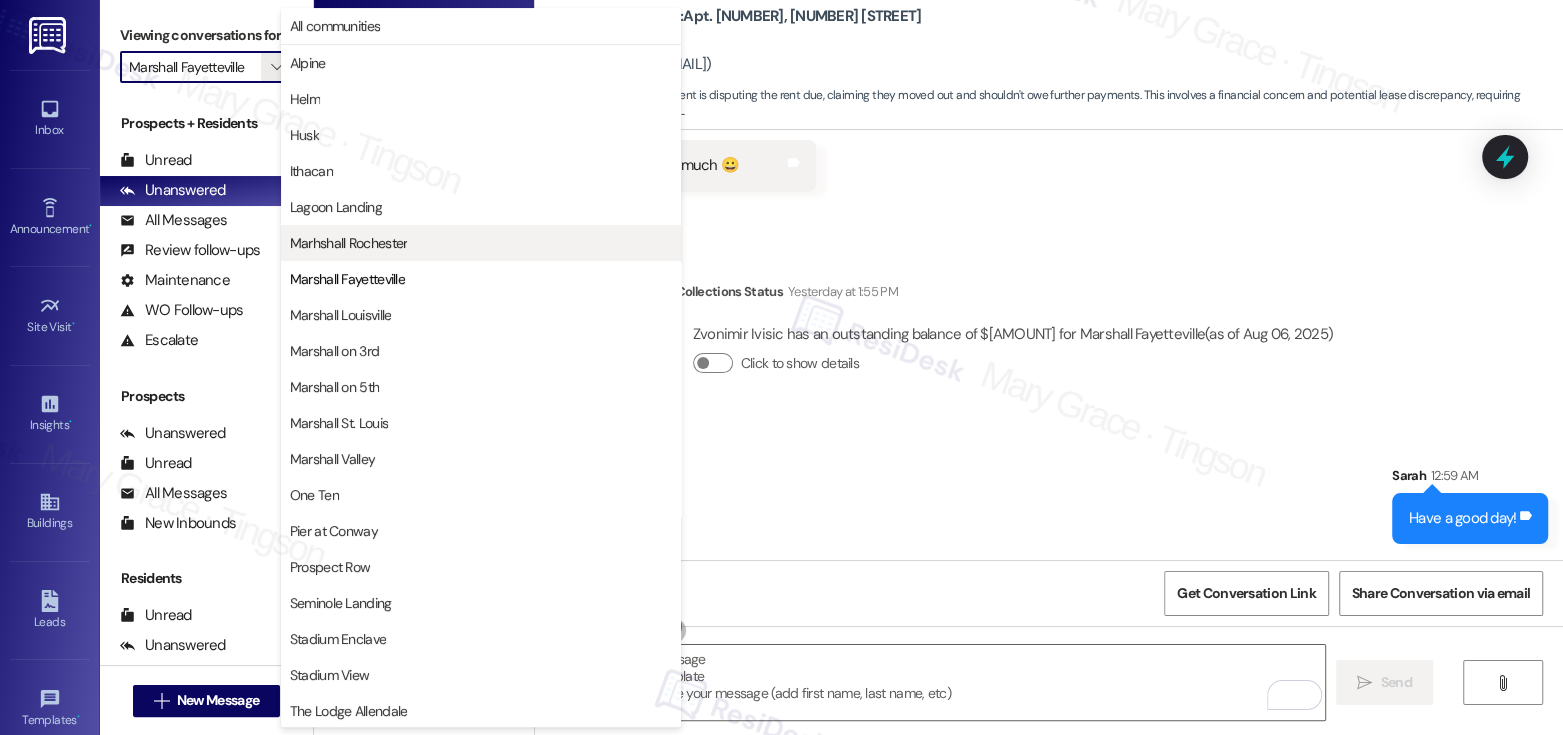 click on "Marhshall Rochester" at bounding box center (349, 243) 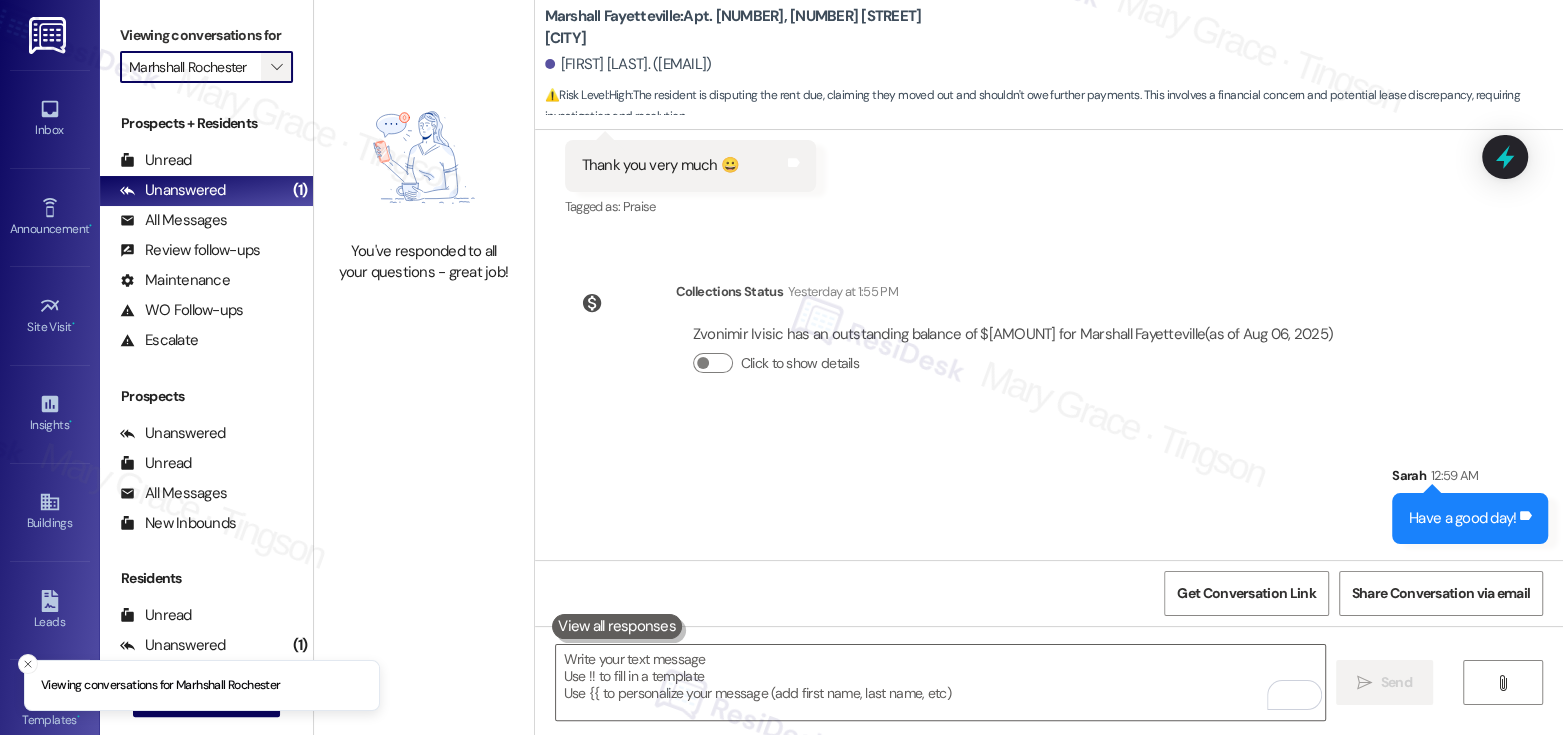 click on "" at bounding box center (276, 67) 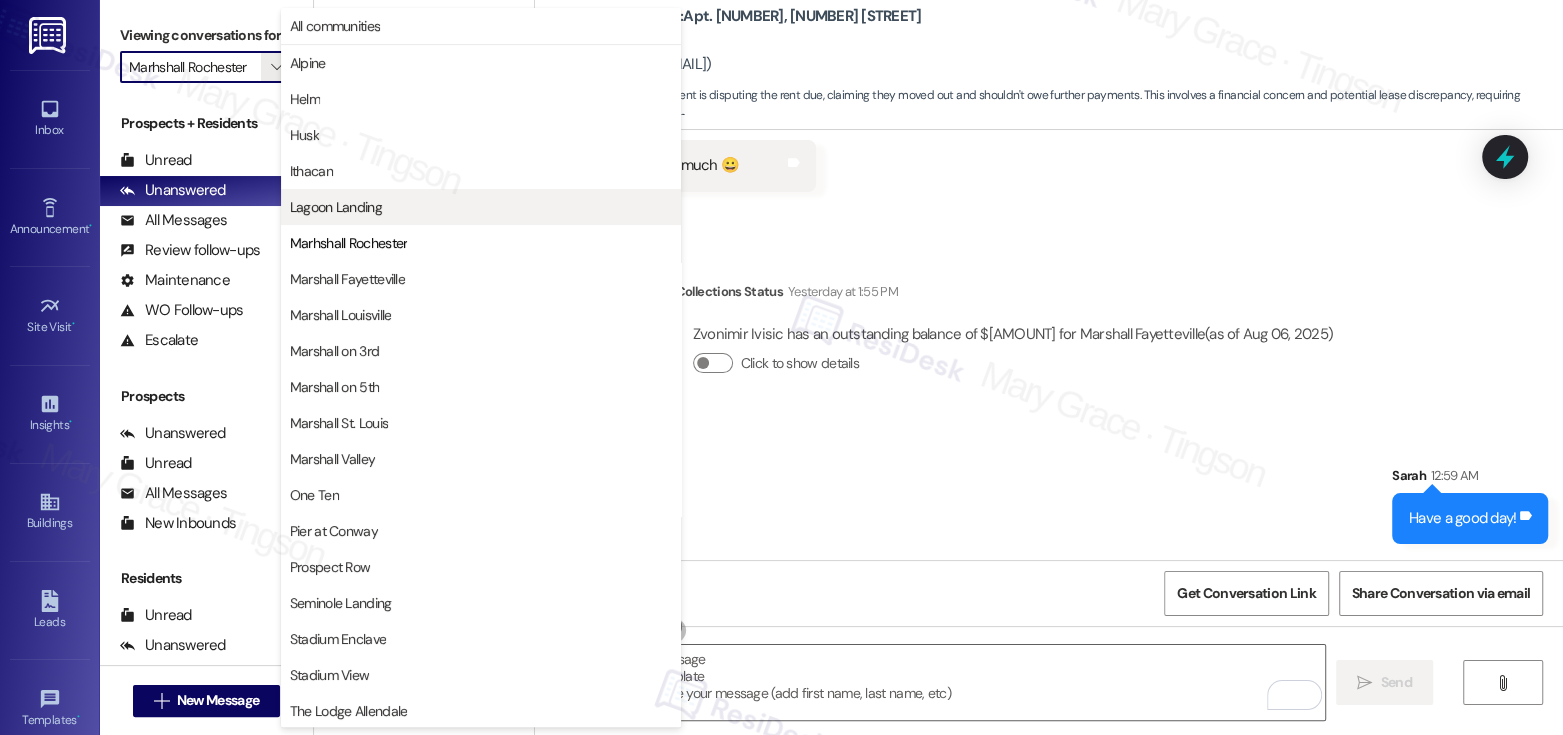 click on "Lagoon Landing" at bounding box center (336, 207) 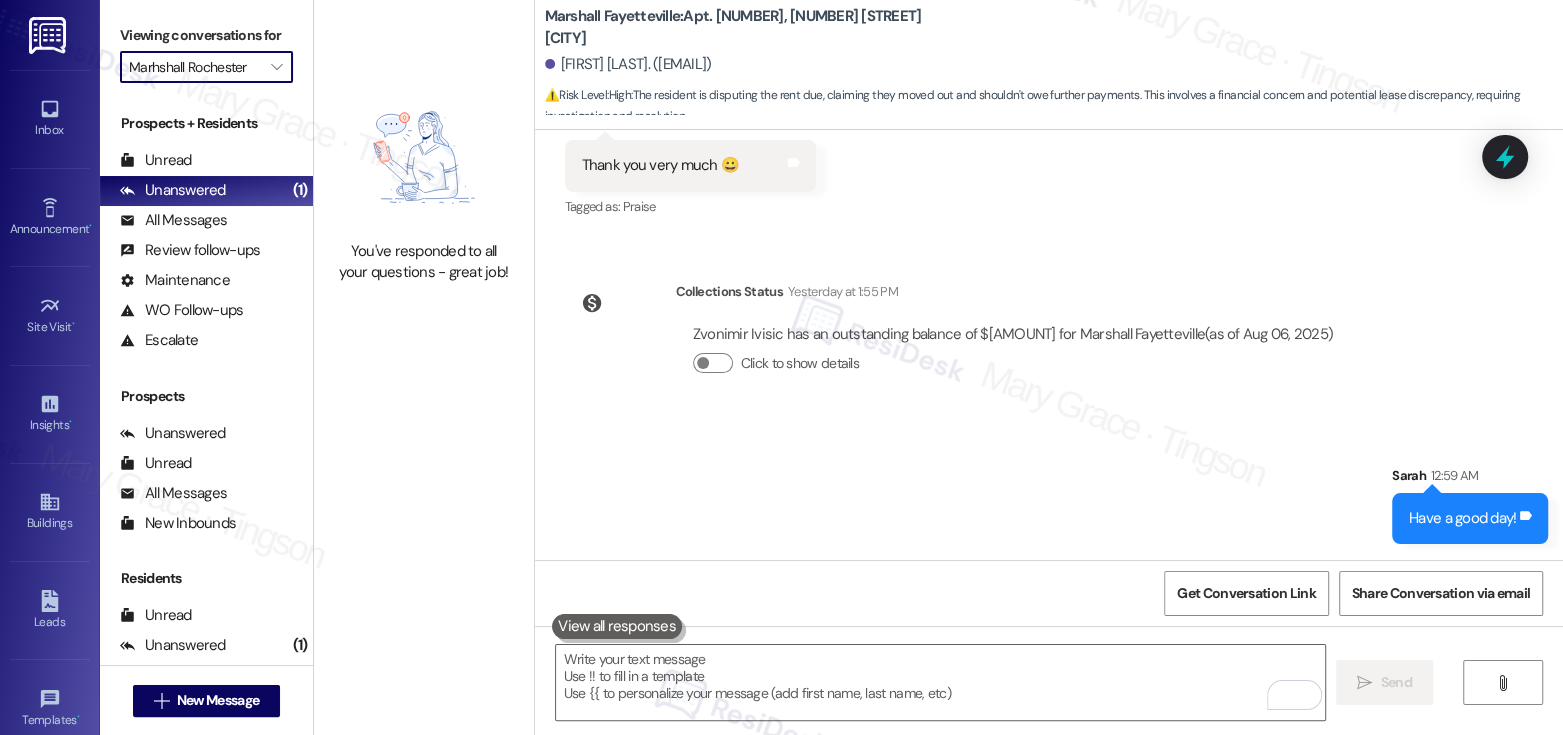 type on "Lagoon Landing" 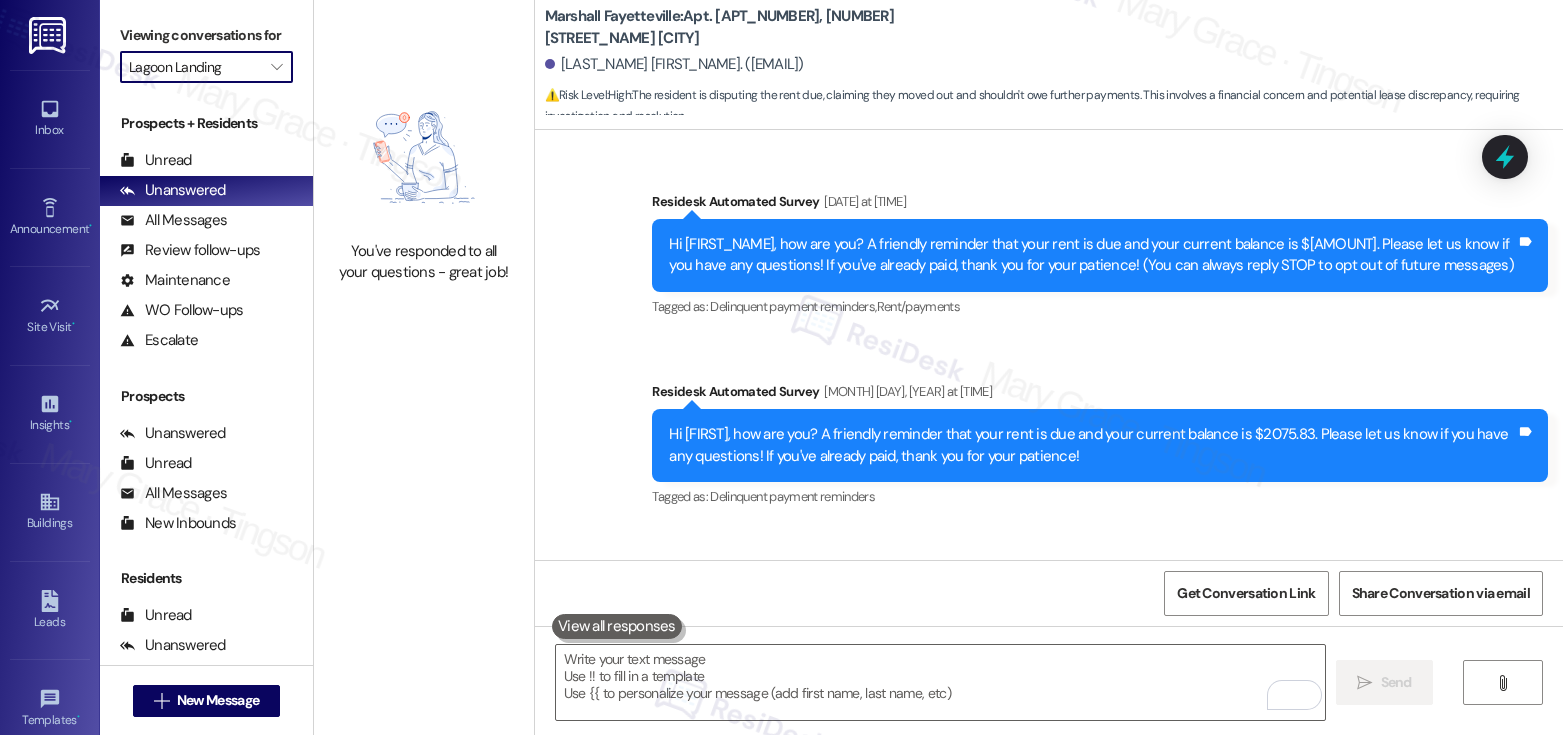 scroll, scrollTop: 0, scrollLeft: 0, axis: both 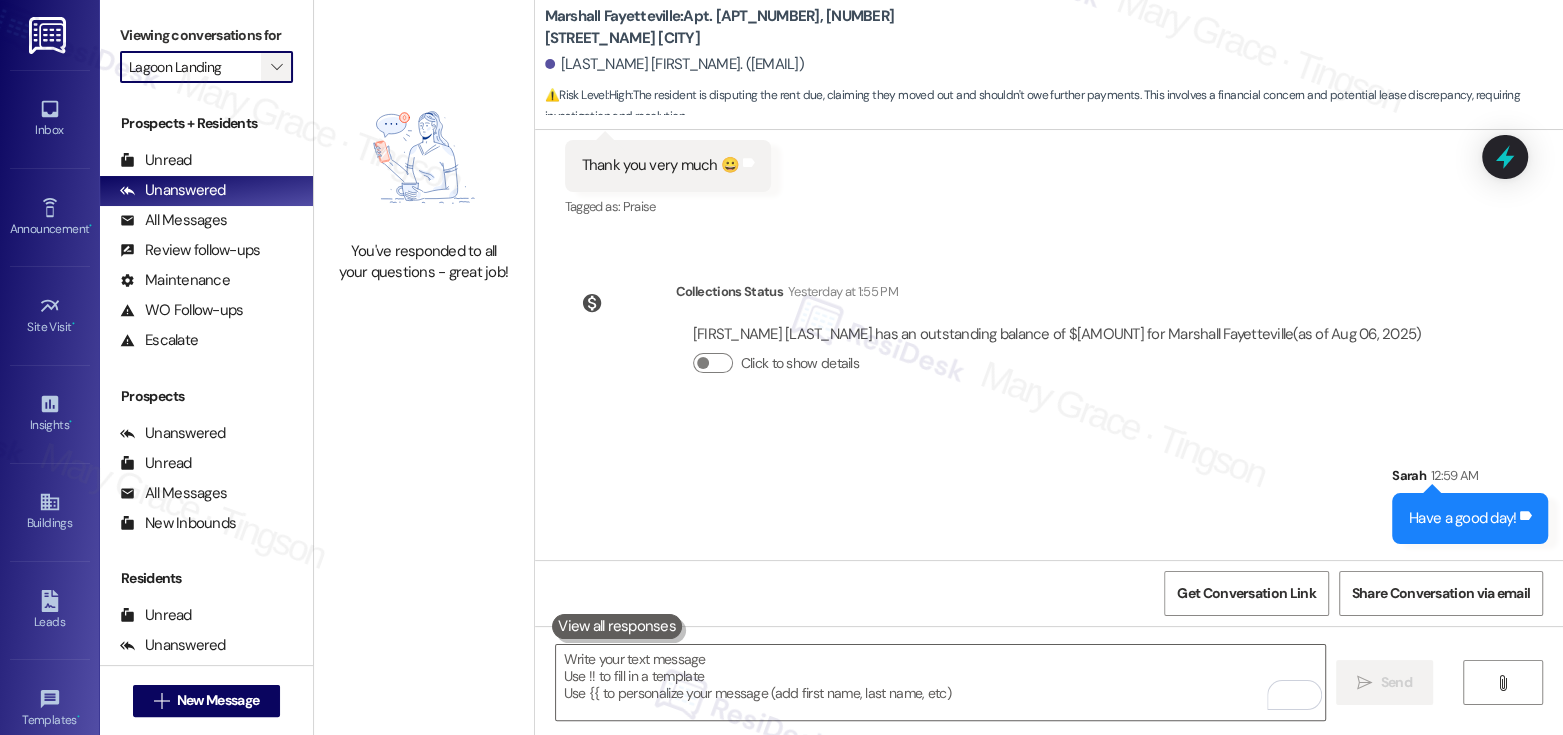 click on "" at bounding box center (277, 67) 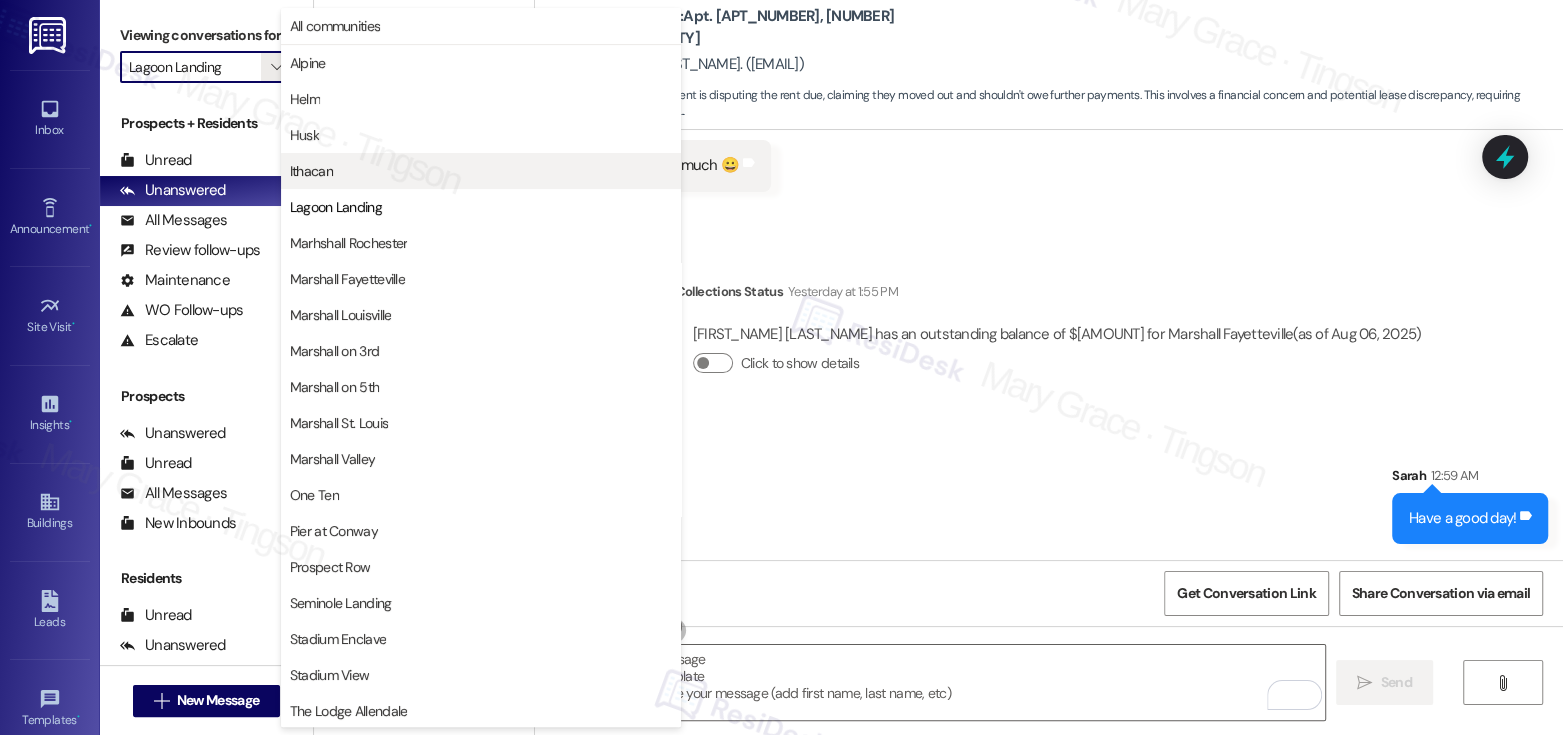 click on "Ithacan" at bounding box center [311, 171] 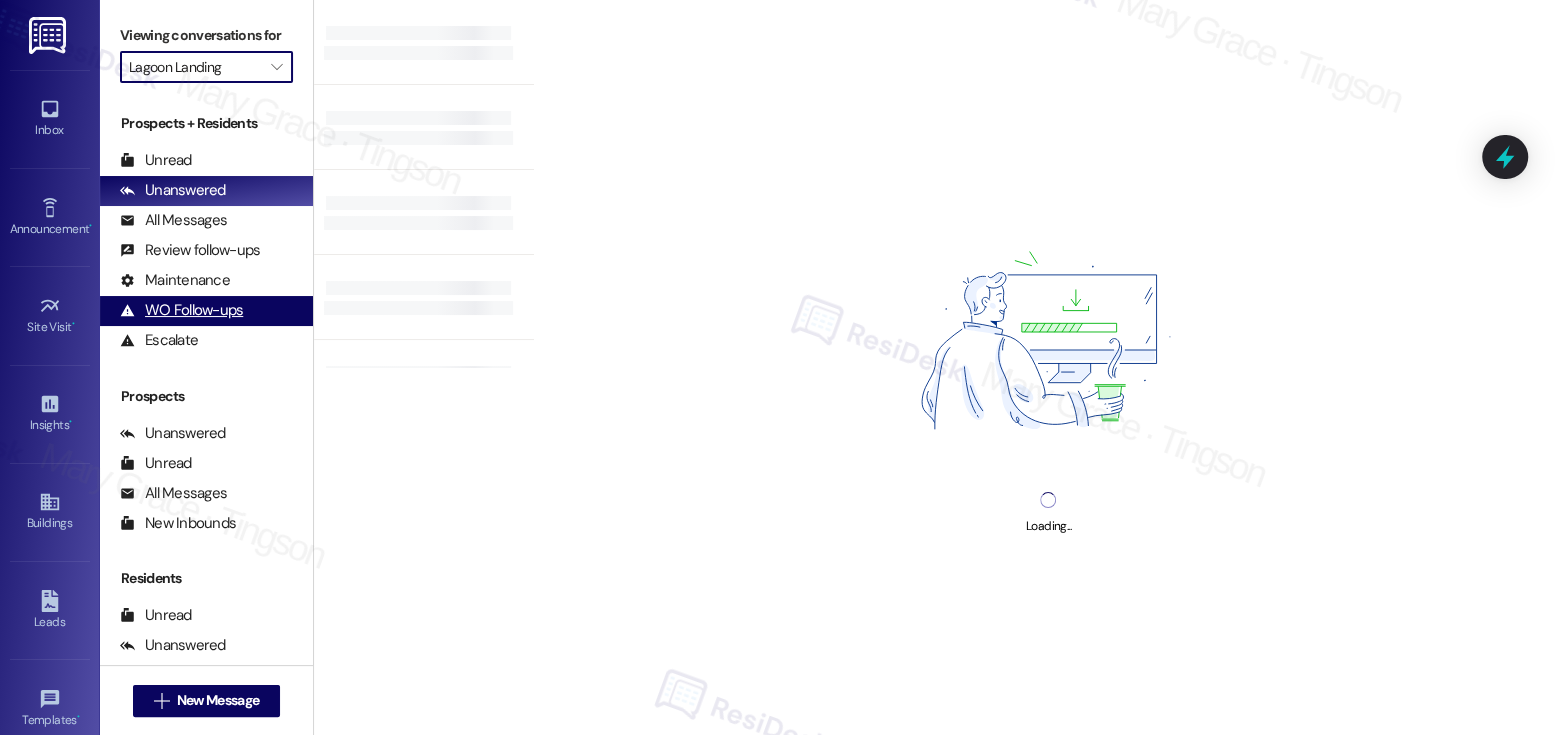 type on "Ithacan" 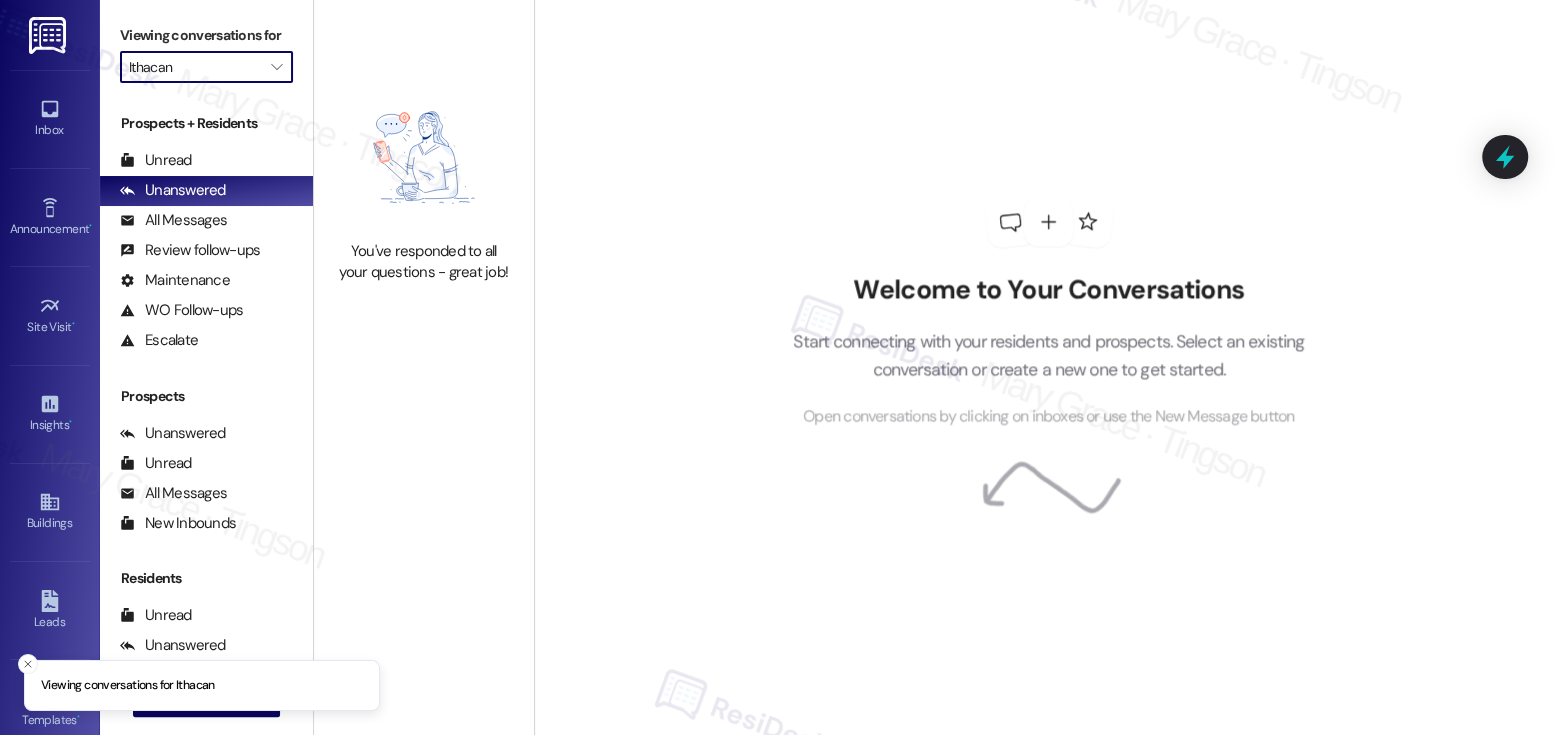 click on "Prospects + Residents Unread (0) Unread: Any message you haven't read yet will show up here Unanswered (0) Unanswered: ResiDesk identifies open questions and unanswered conversations so you can respond to them. All Messages (undefined) All Messages: This is your inbox. All of your tenant messages will show up here. Review follow-ups (undefined) Review follow-ups: ResiDesk identifies open review candidates and conversations so you can respond to them. Maintenance (undefined) Maintenance: ResiDesk identifies conversations around maintenance or work orders from the last 14 days so you can respond to them. WO Follow-ups (undefined) WO Follow-ups: ResiDesk identifies follow-ups around maintenance or work orders from the last 7 days so you can respond to them. Escalate (undefined) Escalate: ResiDesk identifies conversations that need to be escalated to the site team from the last 5 days so you can respond to them. Prospects Unanswered (0) Unread (0) All Messages (undefined) New Inbounds (0) Residents Unread (0) (0)" at bounding box center [206, 397] 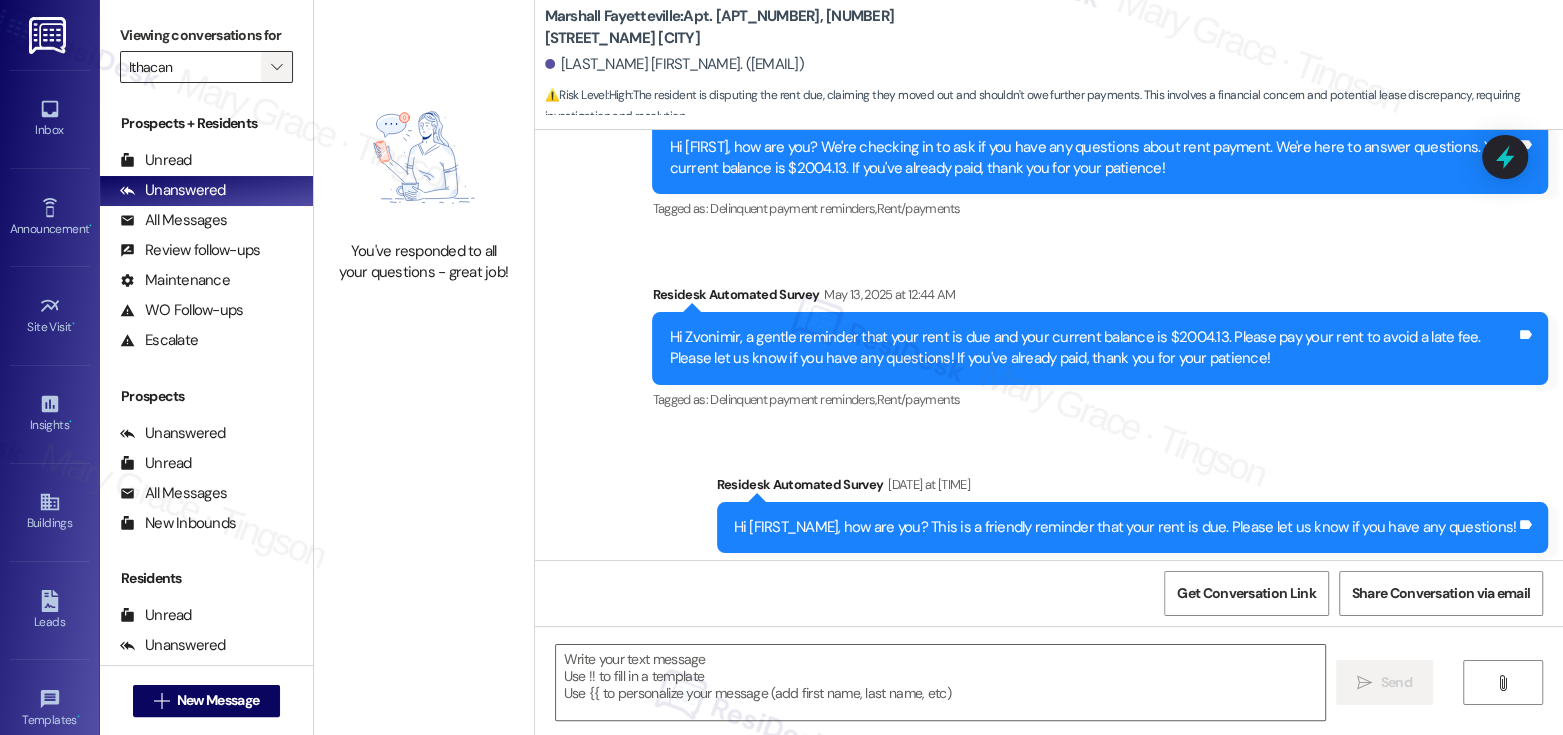 click on "" at bounding box center [276, 67] 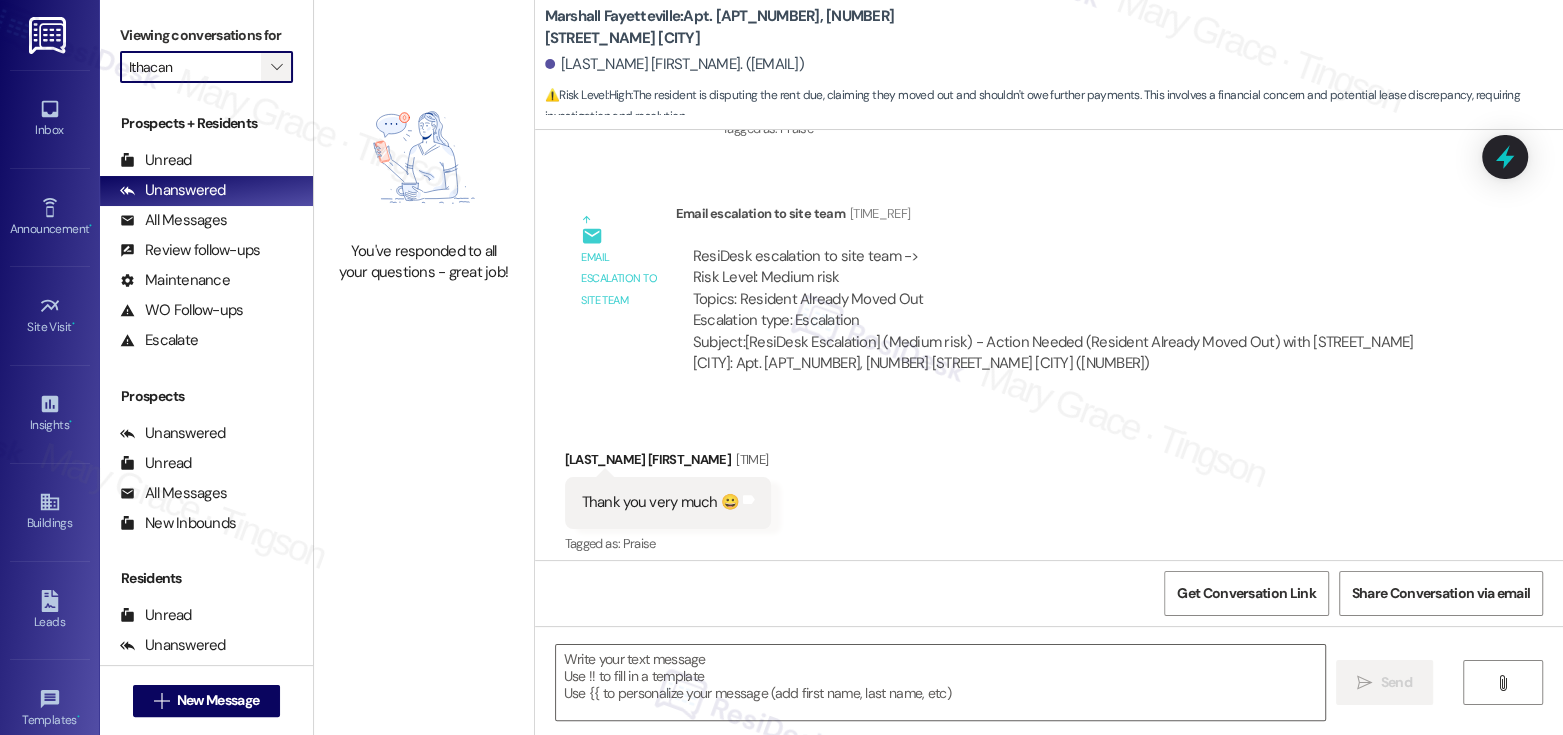 scroll, scrollTop: 3374, scrollLeft: 0, axis: vertical 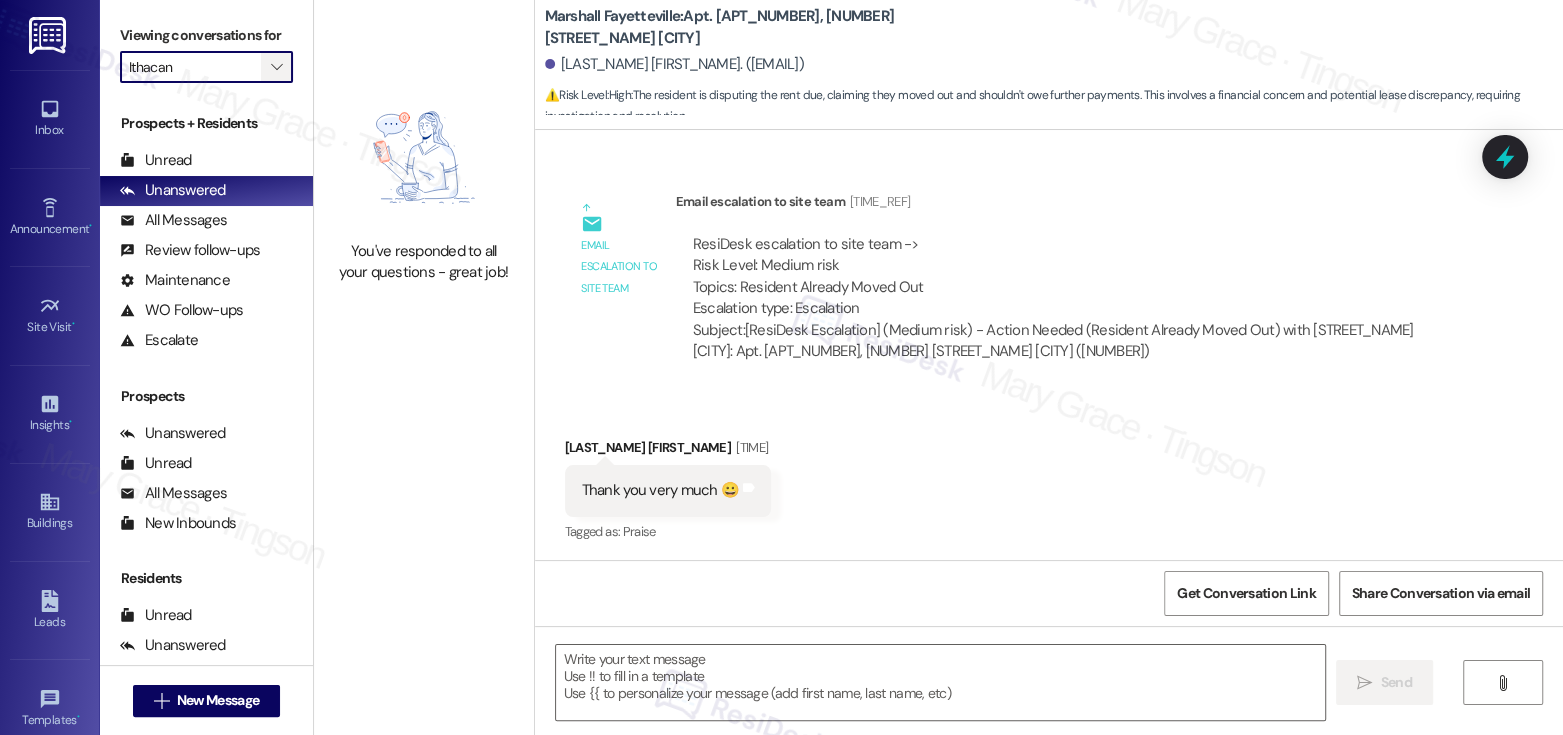 type on "Fetching suggested responses. Please feel free to read through the conversation in the meantime." 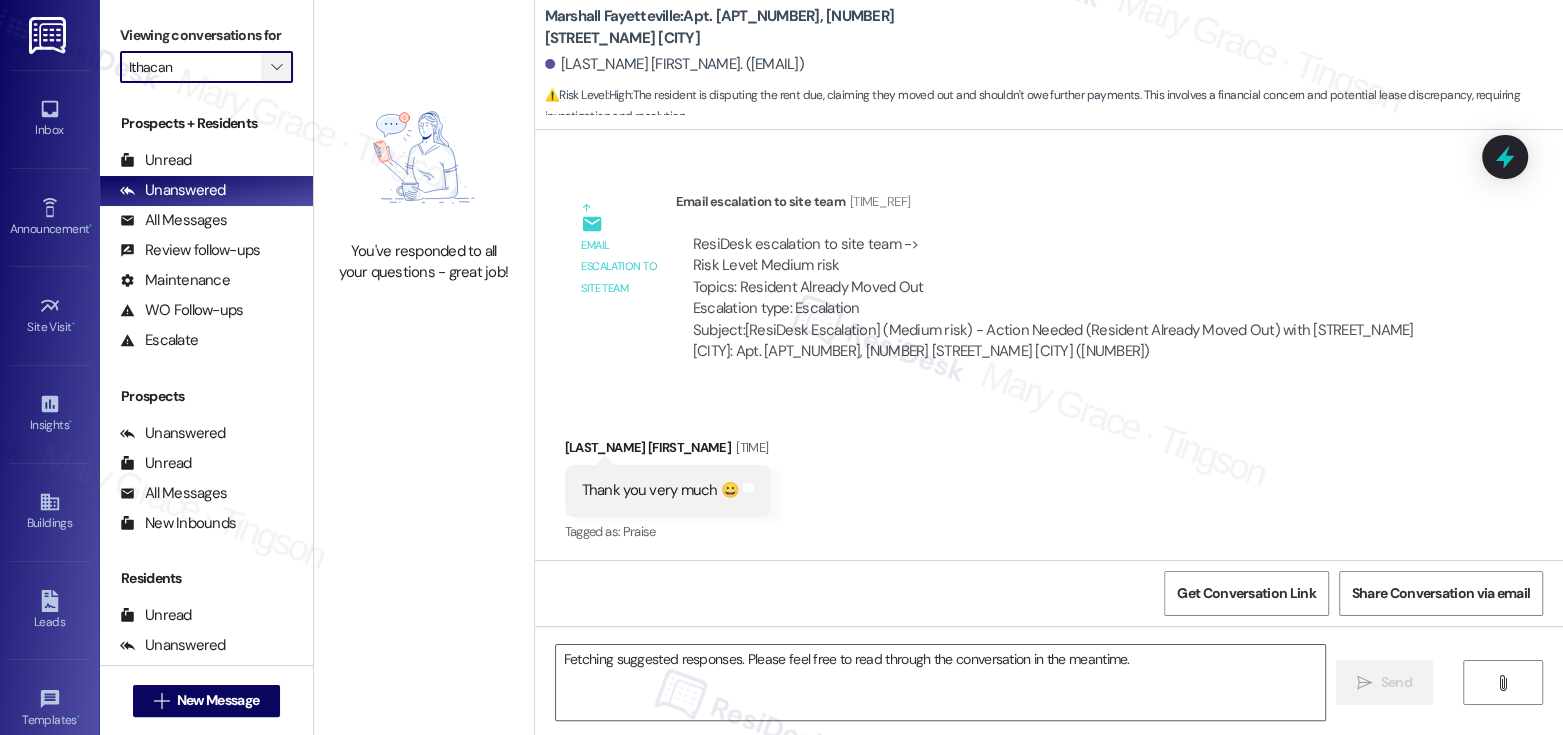 click on "" at bounding box center (276, 67) 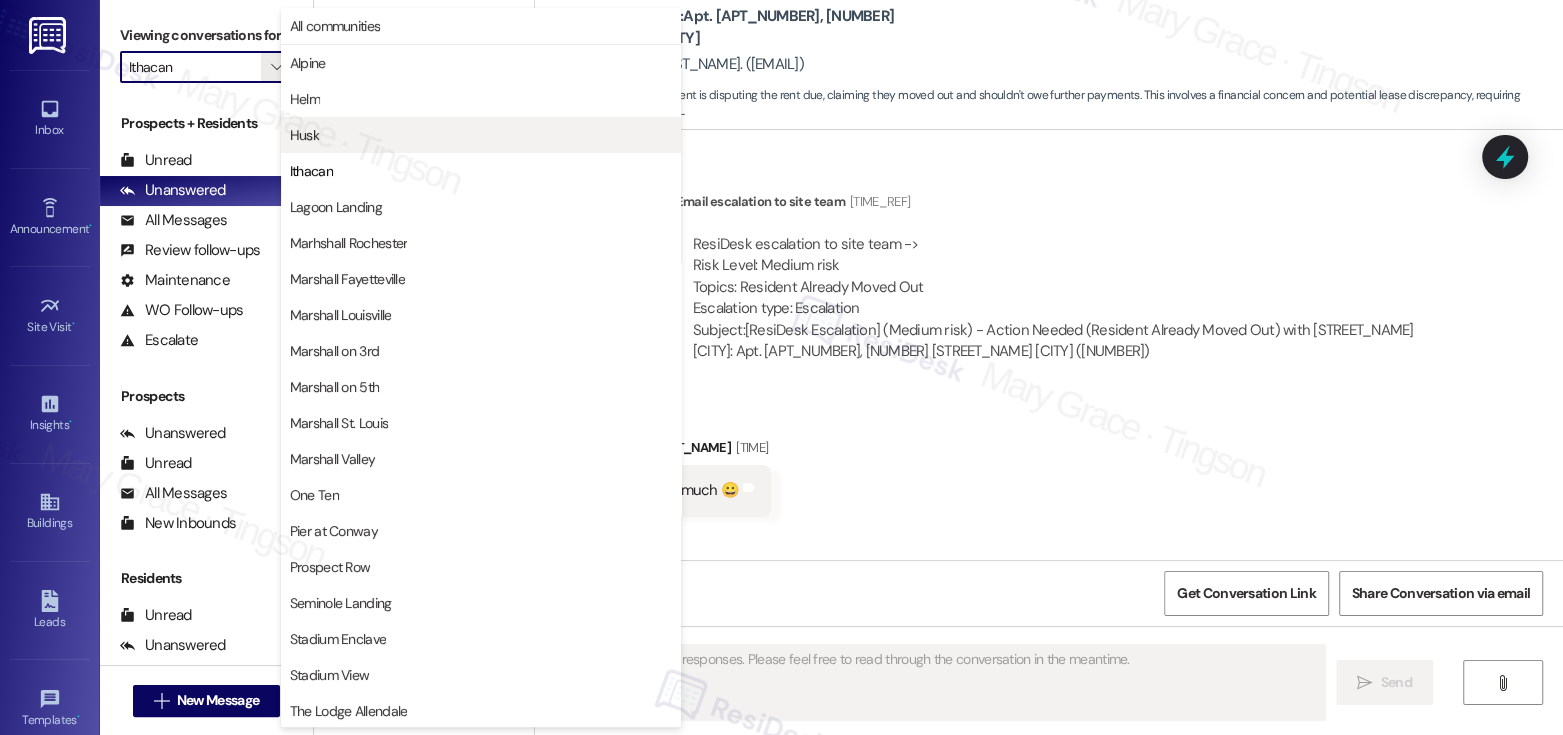 click on "Husk" at bounding box center (304, 135) 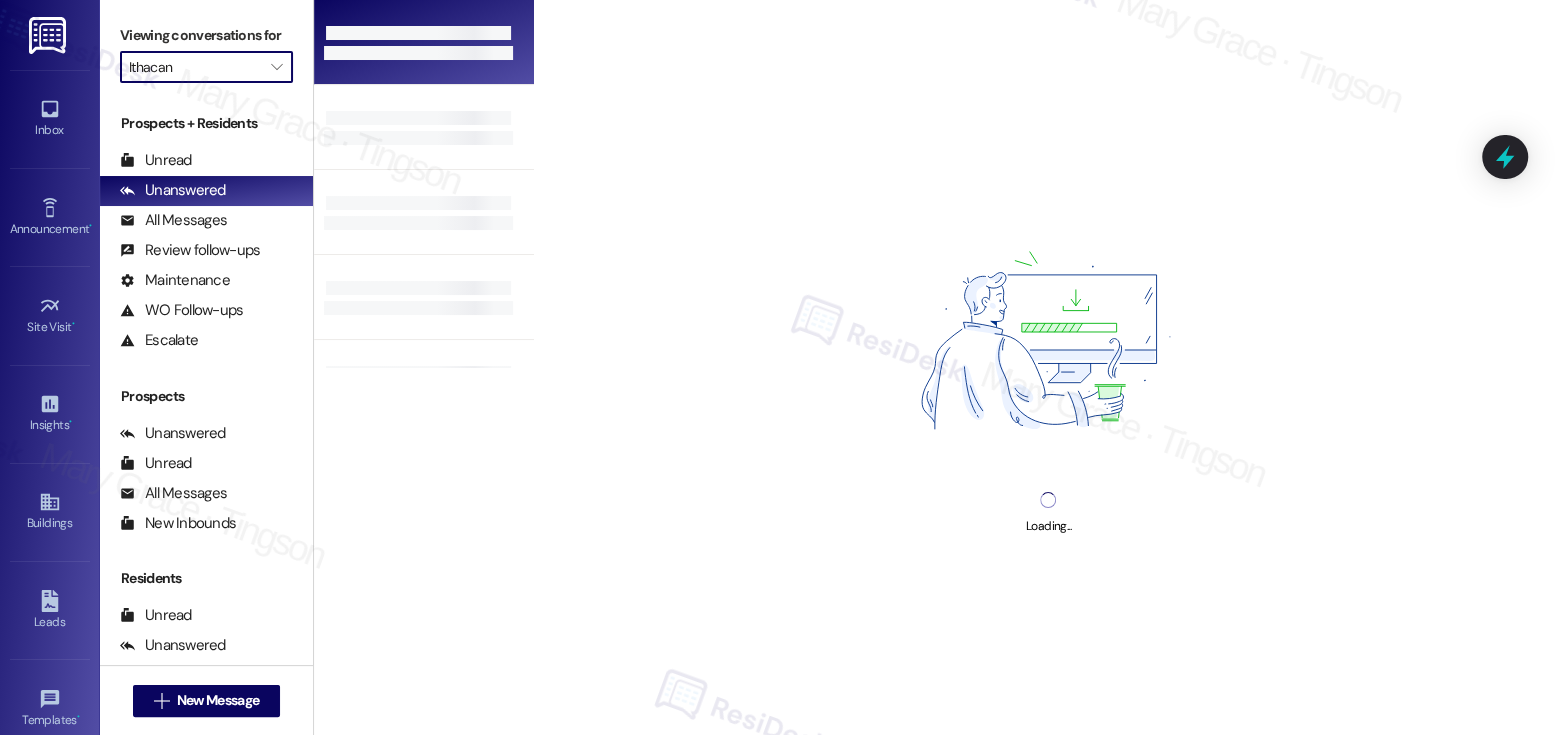 type on "Husk" 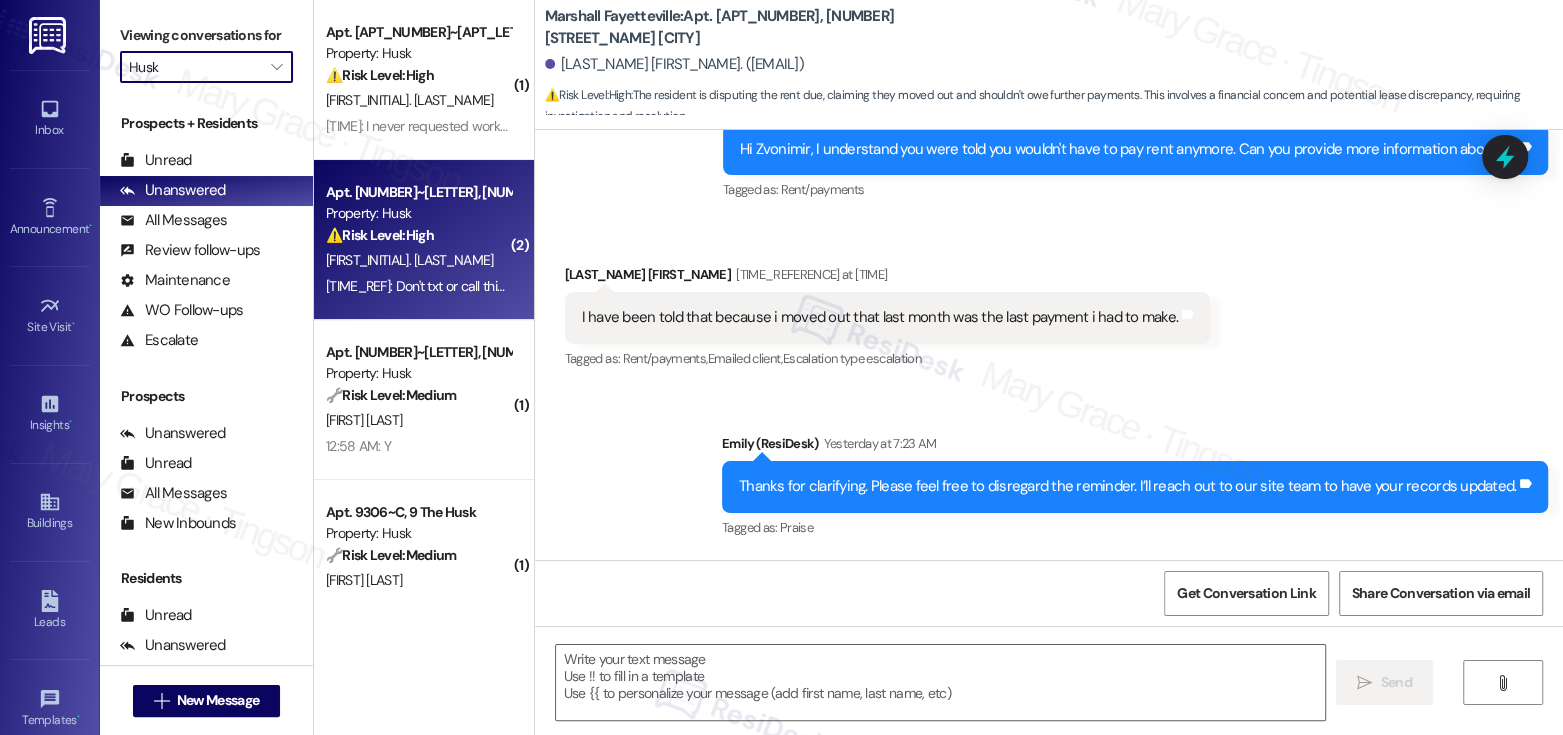 click on "[FIRST_INITIAL]. [LAST_NAME]" at bounding box center (418, 260) 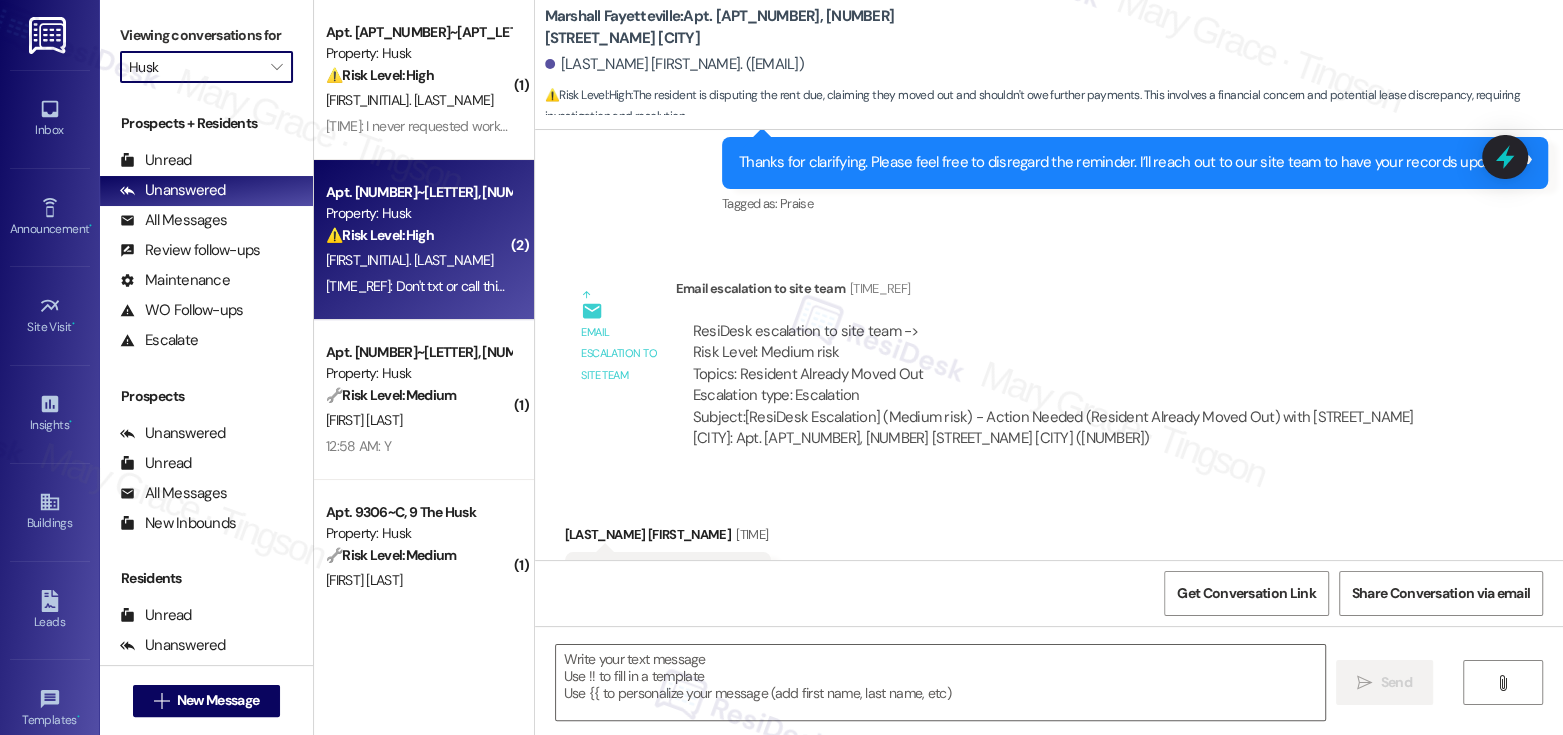 scroll, scrollTop: 3374, scrollLeft: 0, axis: vertical 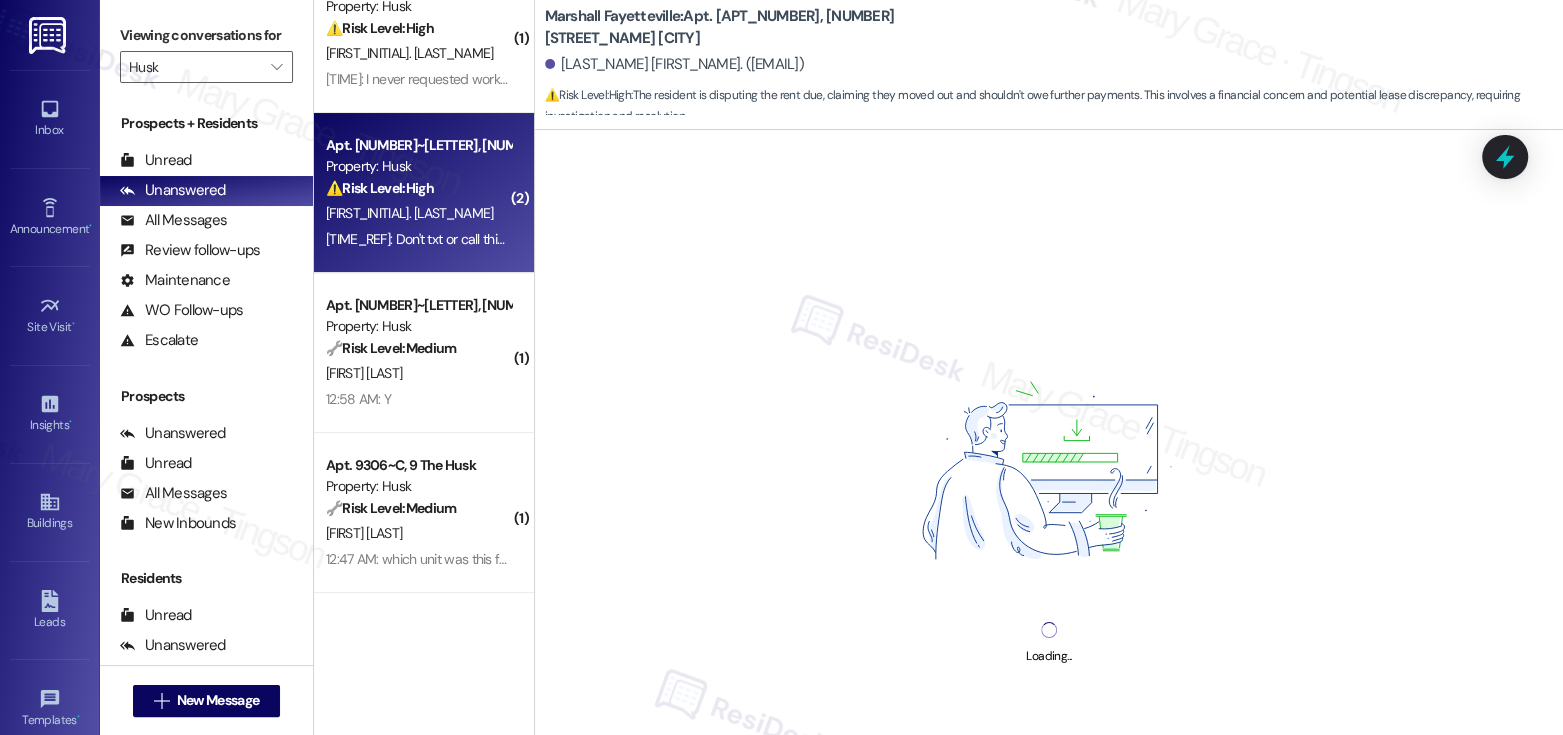 click on "⚠️  Risk Level:  High The resident is stating that they have received a message intended for someone else. This could indicate a privacy breach or incorrect contact information, which needs to be addressed to mitigate potential legal or reputational risks." at bounding box center (418, 188) 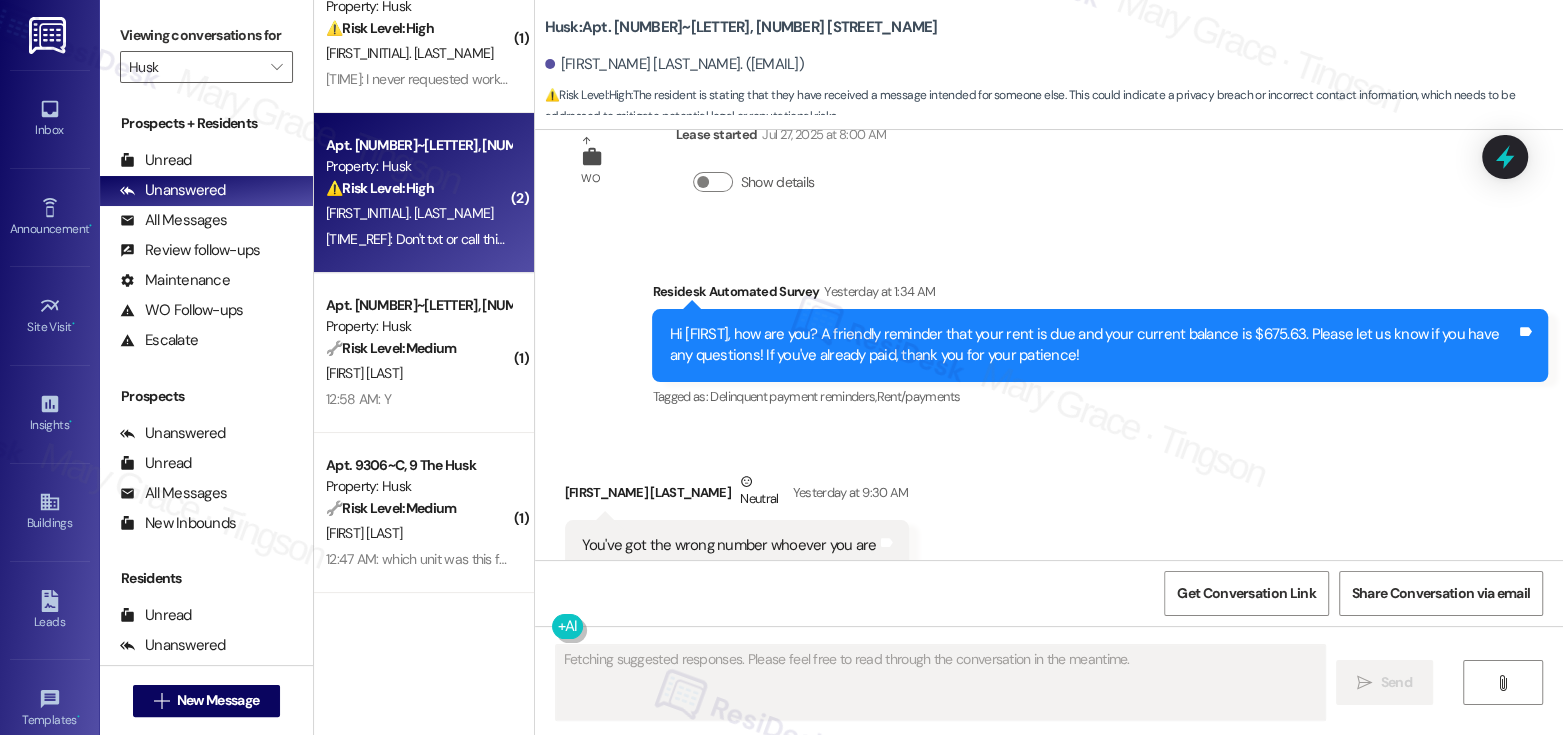scroll, scrollTop: 4805, scrollLeft: 0, axis: vertical 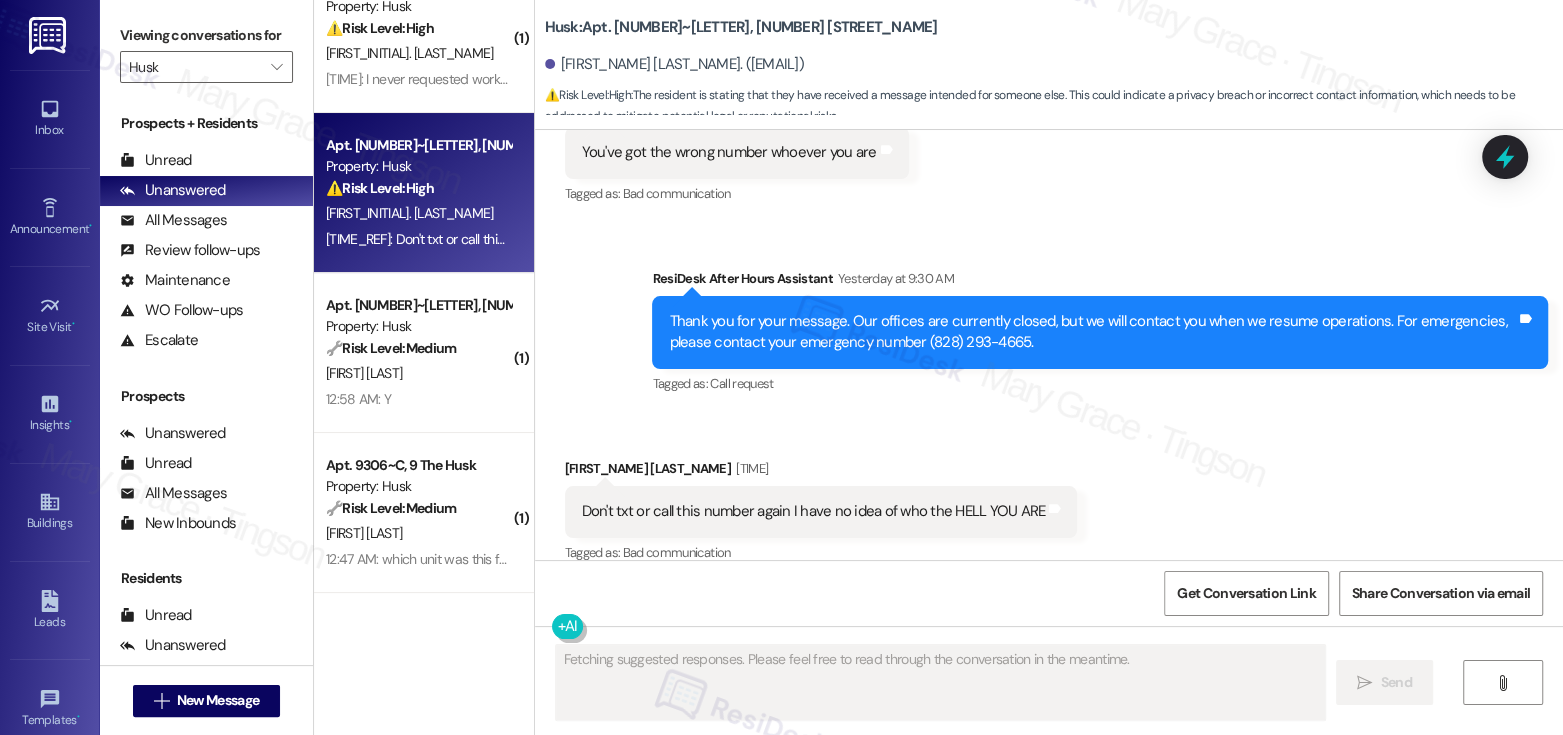 click on "Don't txt or call this number again I have no idea of who the HELL YOU ARE" at bounding box center [814, 511] 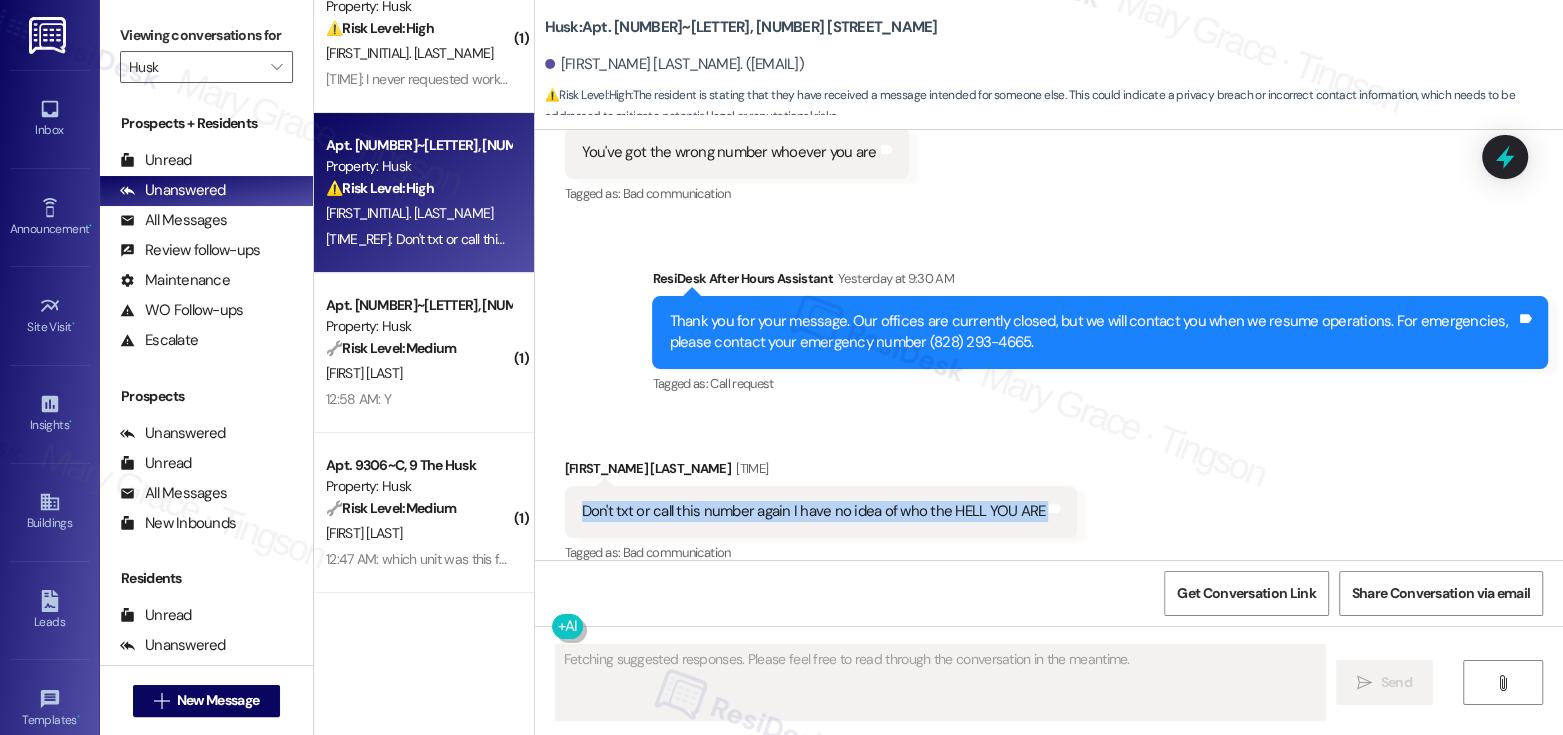 click on "Don't txt or call this number again I have no idea of who the HELL YOU ARE" at bounding box center [814, 511] 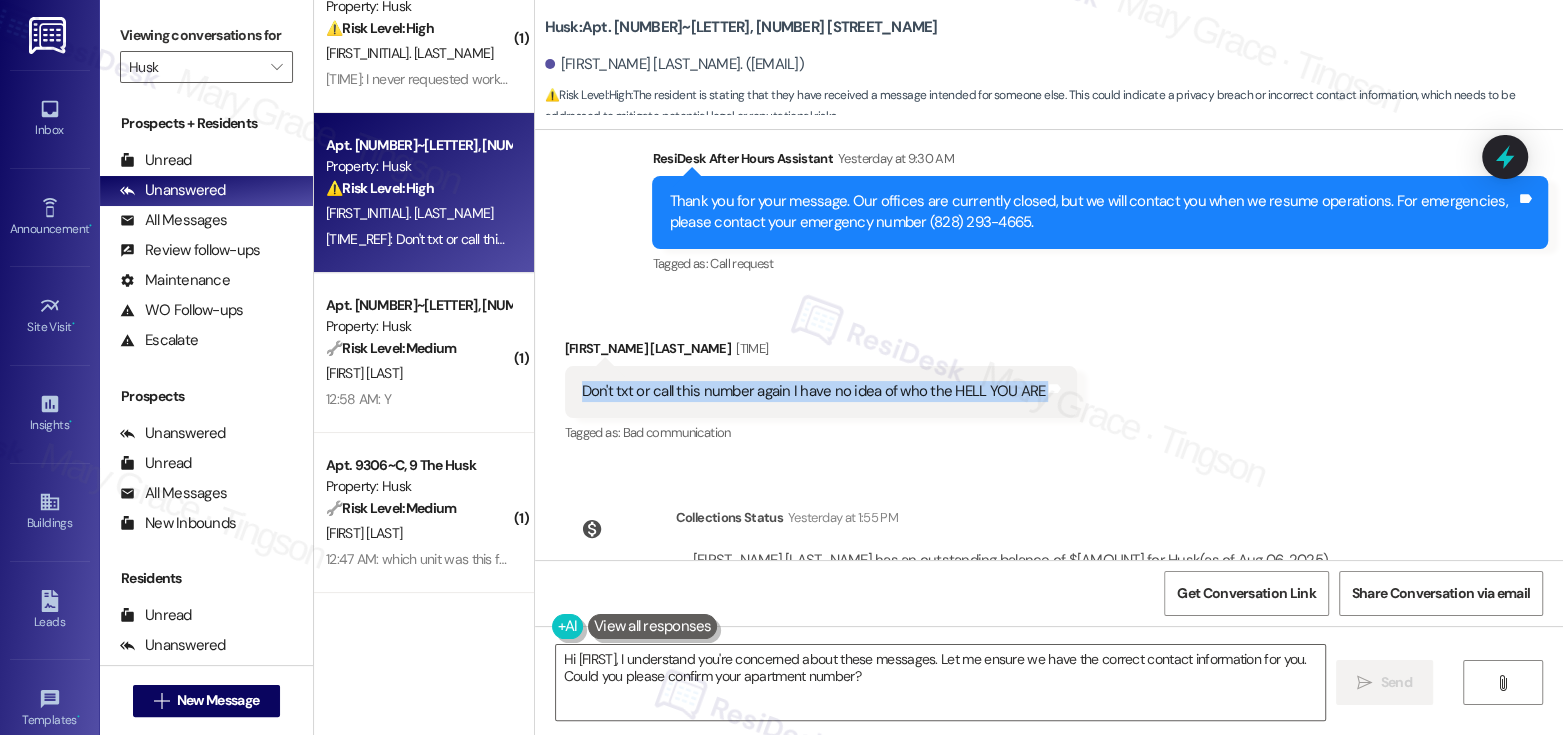 scroll, scrollTop: 4990, scrollLeft: 0, axis: vertical 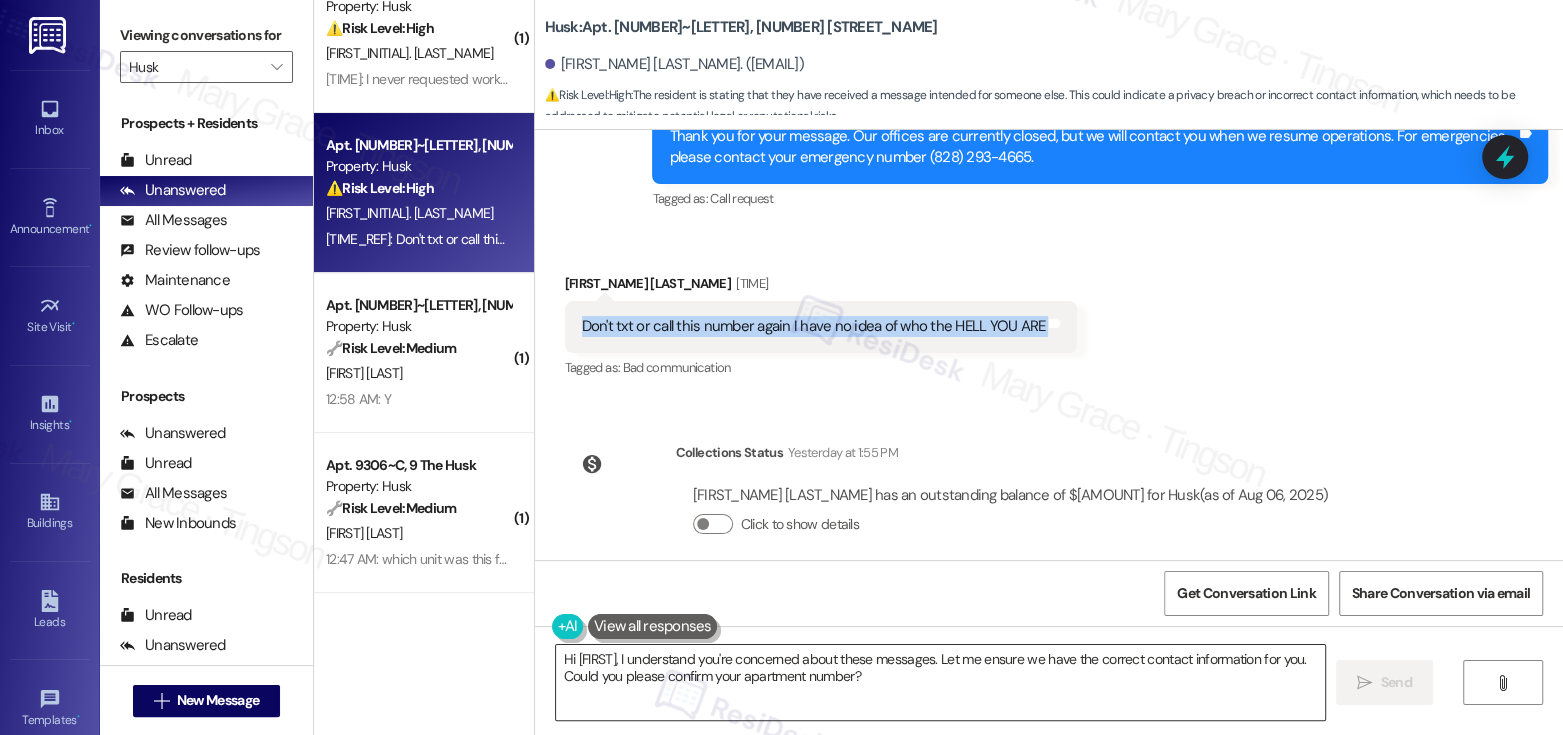 click on "Hi [FIRST], I understand you're concerned about these messages. Let me ensure we have the correct contact information for you. Could you please confirm your apartment number?" at bounding box center (940, 682) 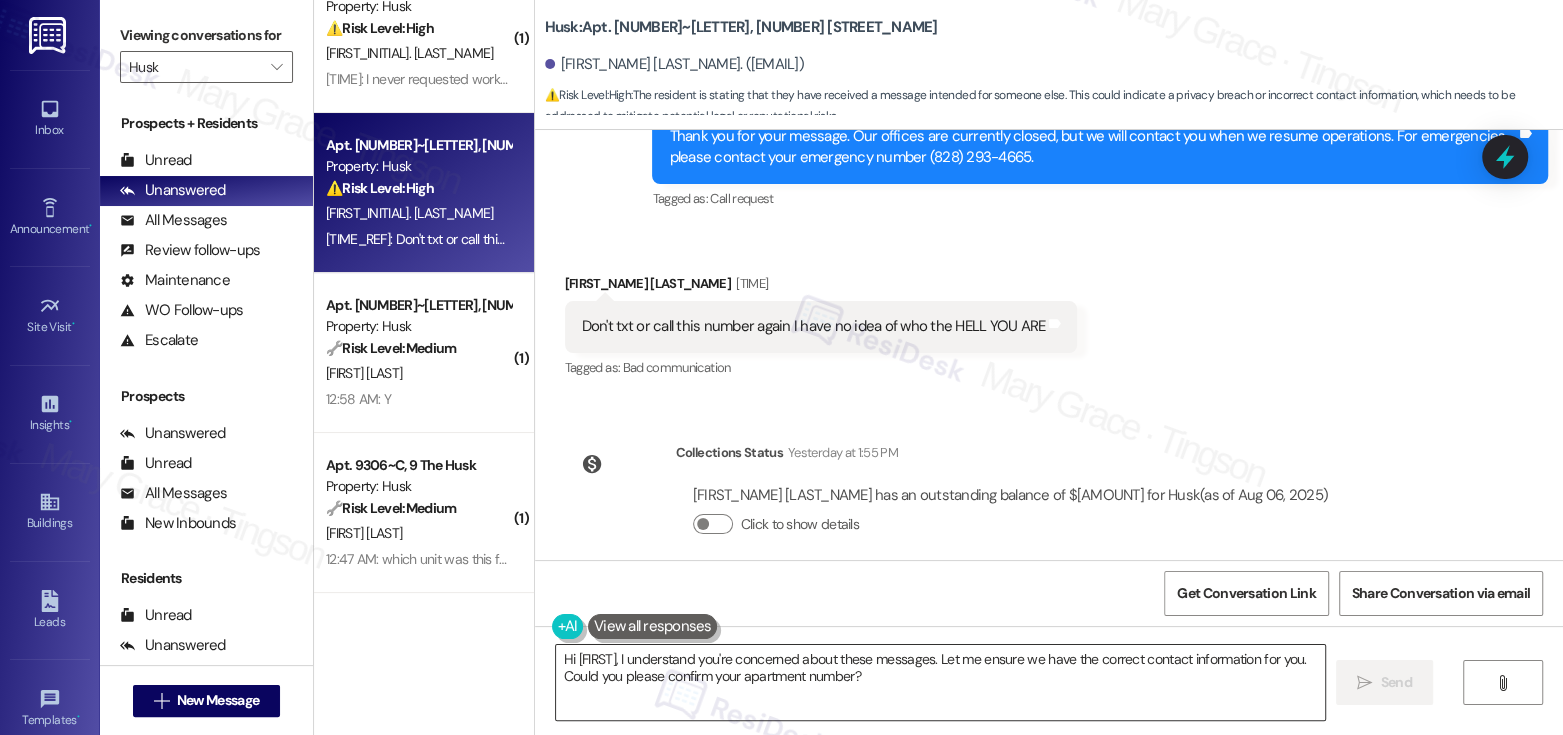 click on "Hi [FIRST], I understand you're concerned about these messages. Let me ensure we have the correct contact information for you. Could you please confirm your apartment number?" at bounding box center [940, 682] 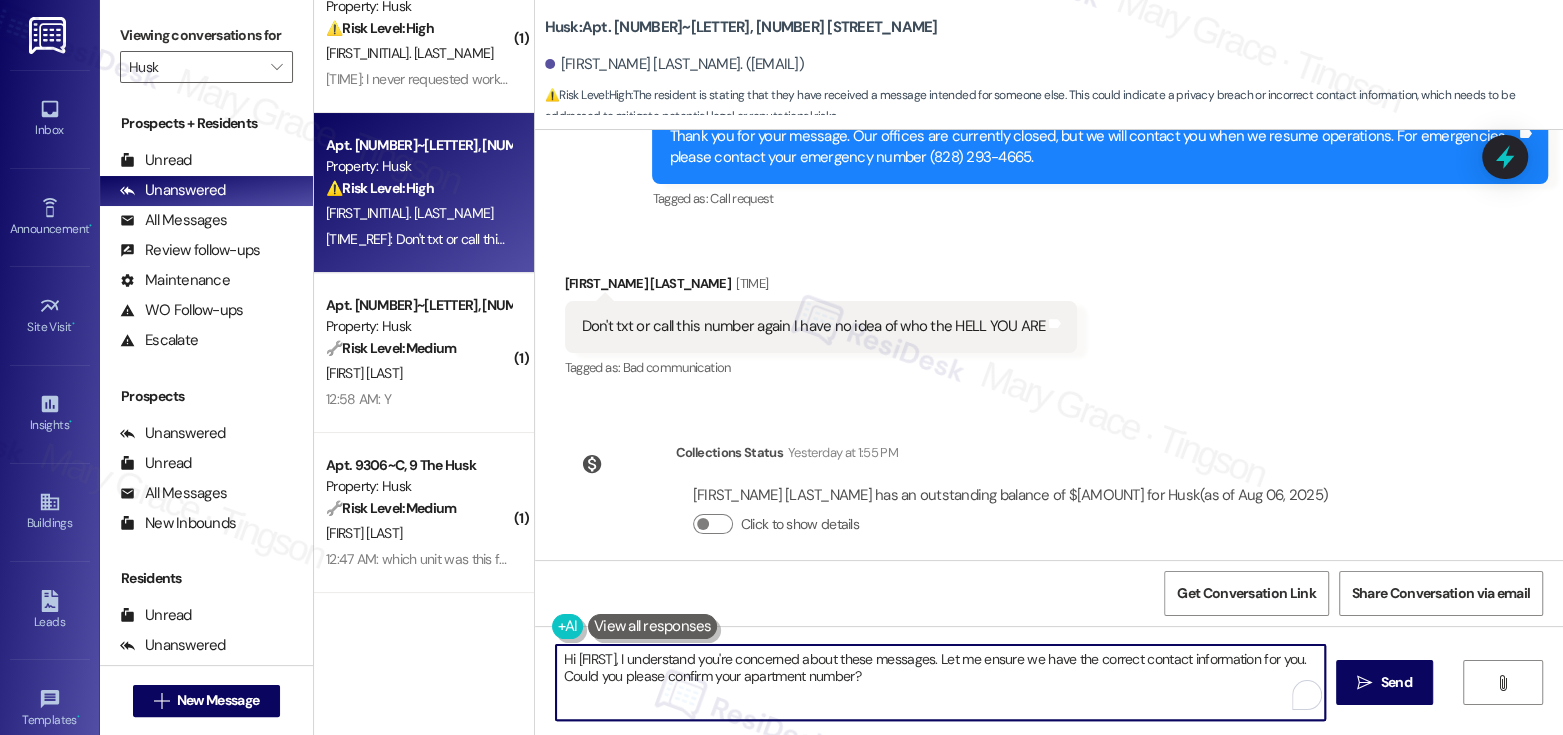 click on "Hi [FIRST], I understand you're concerned about these messages. Let me ensure we have the correct contact information for you. Could you please confirm your apartment number?" at bounding box center (940, 682) 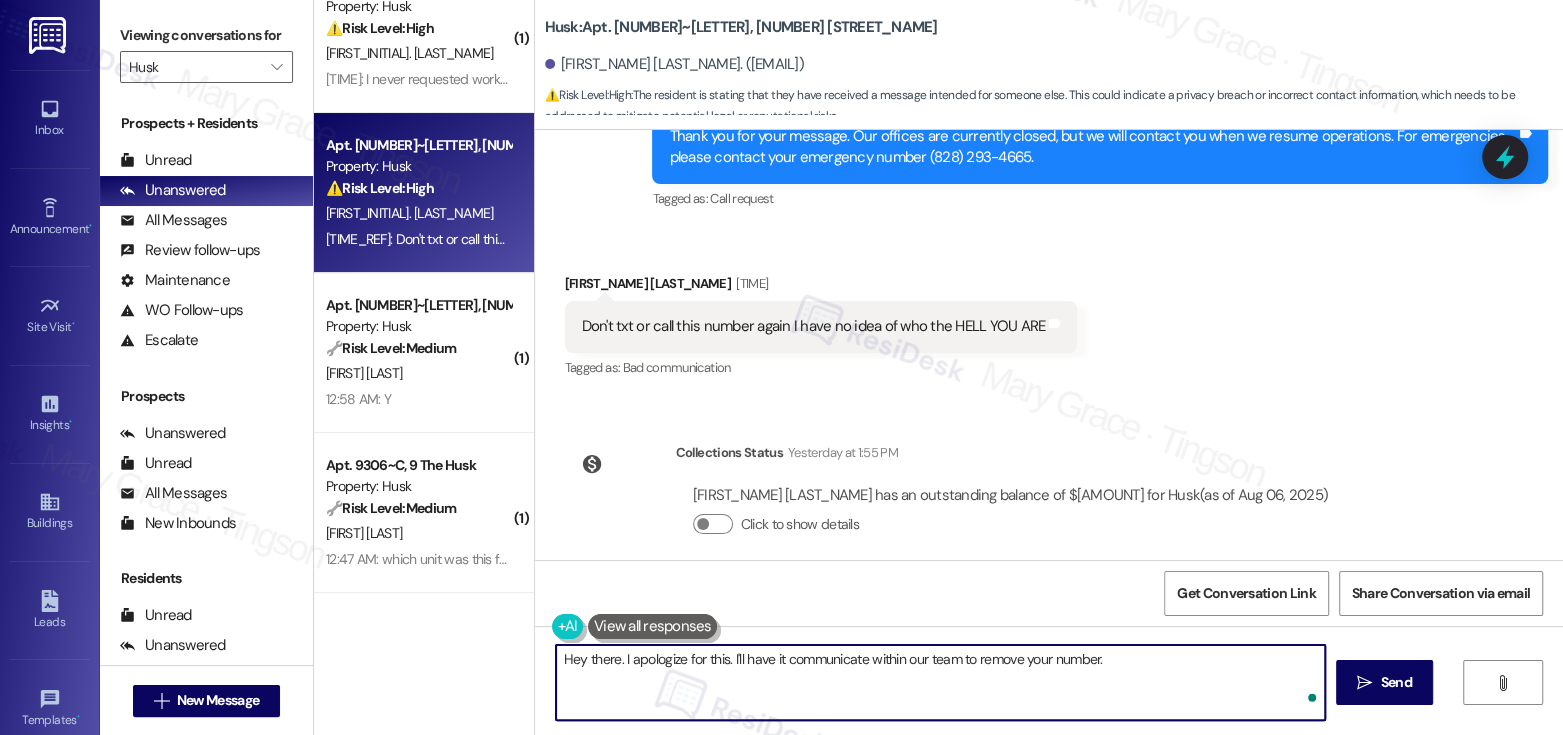 click on "Hey there. I apologize for this. I'll have it communicate within our team to remove your number." at bounding box center (940, 682) 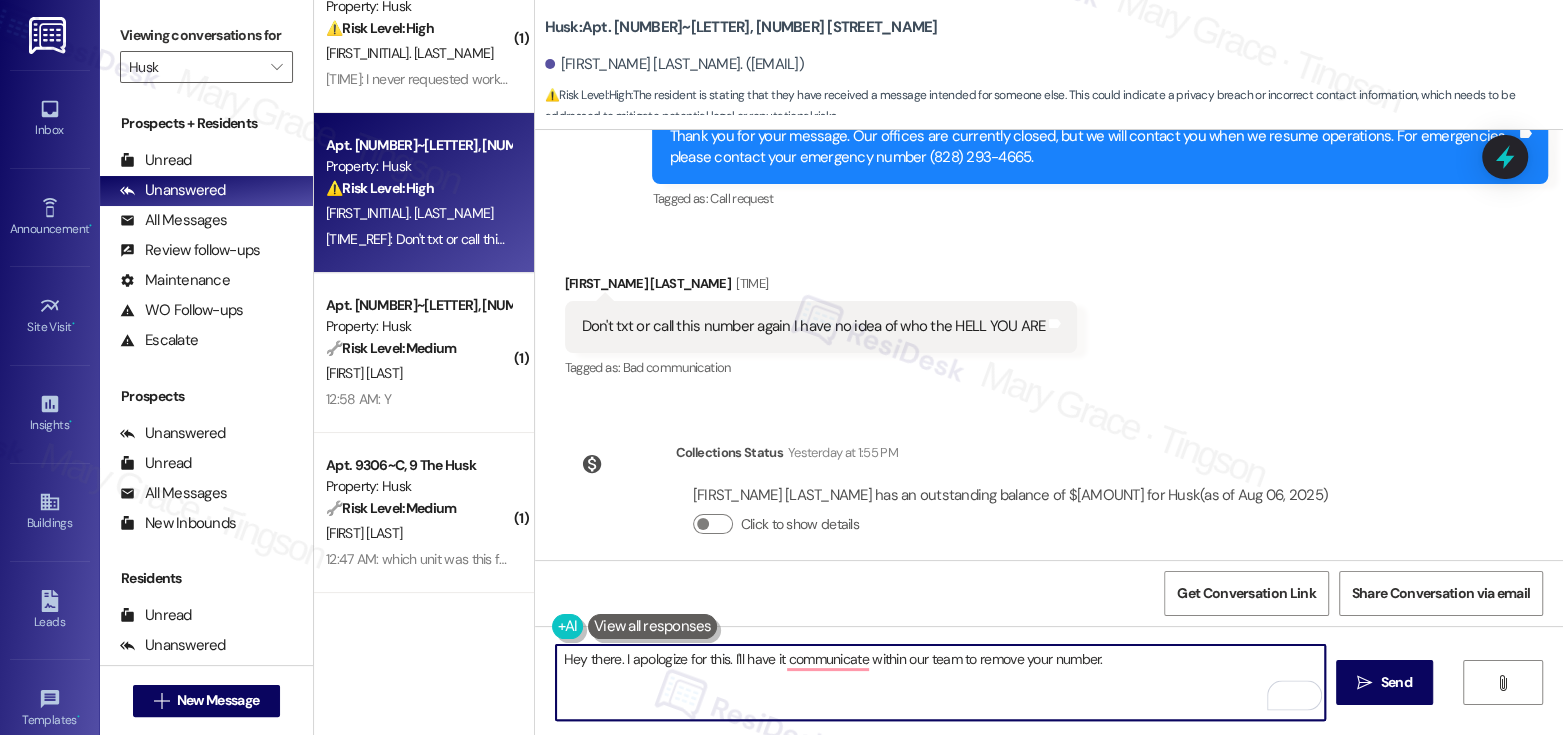 click on "Hey there. I apologize for this. I'll have it communicate within our team to remove your number." at bounding box center [940, 682] 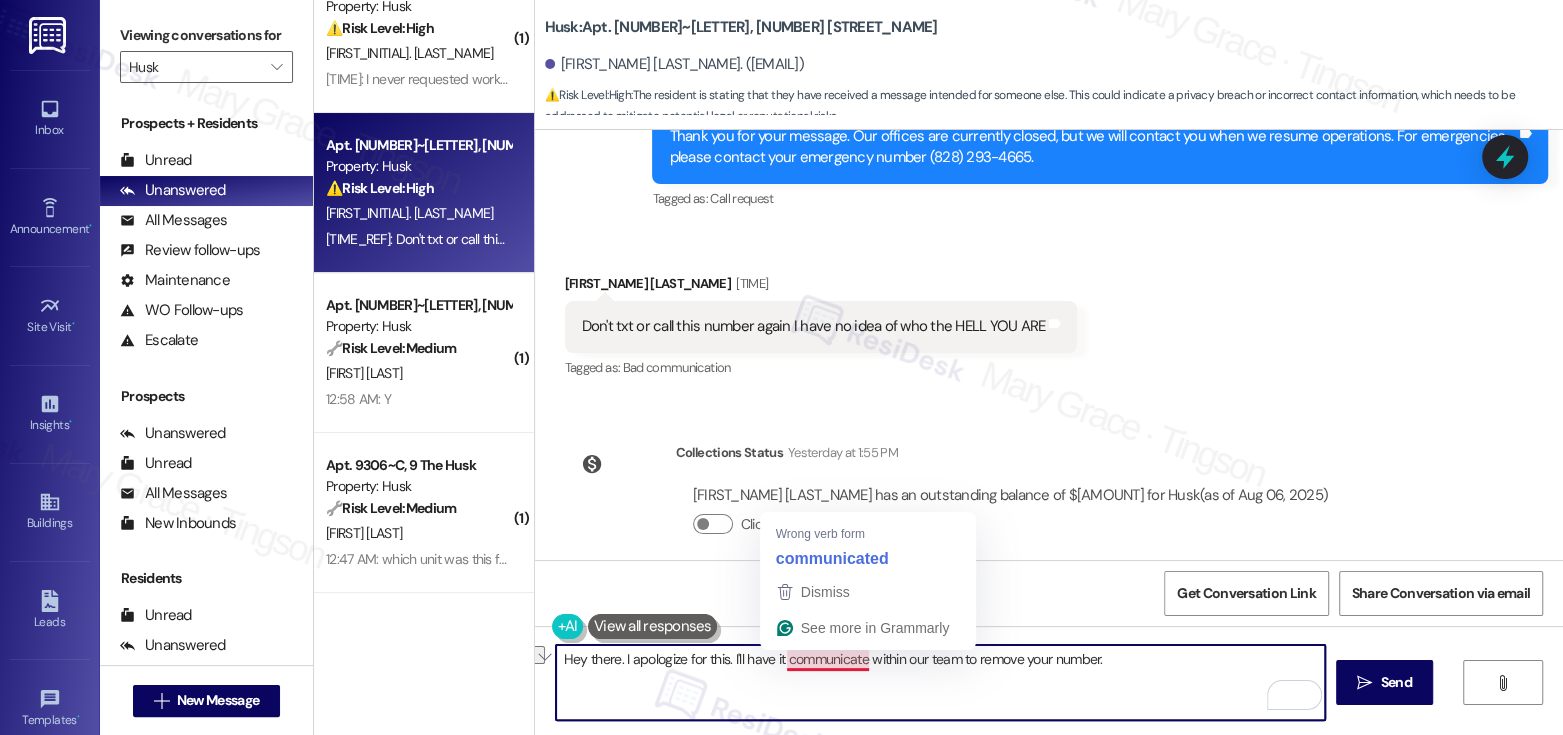 click on "Hey there. I apologize for this. I'll have it communicate within our team to remove your number." at bounding box center [940, 682] 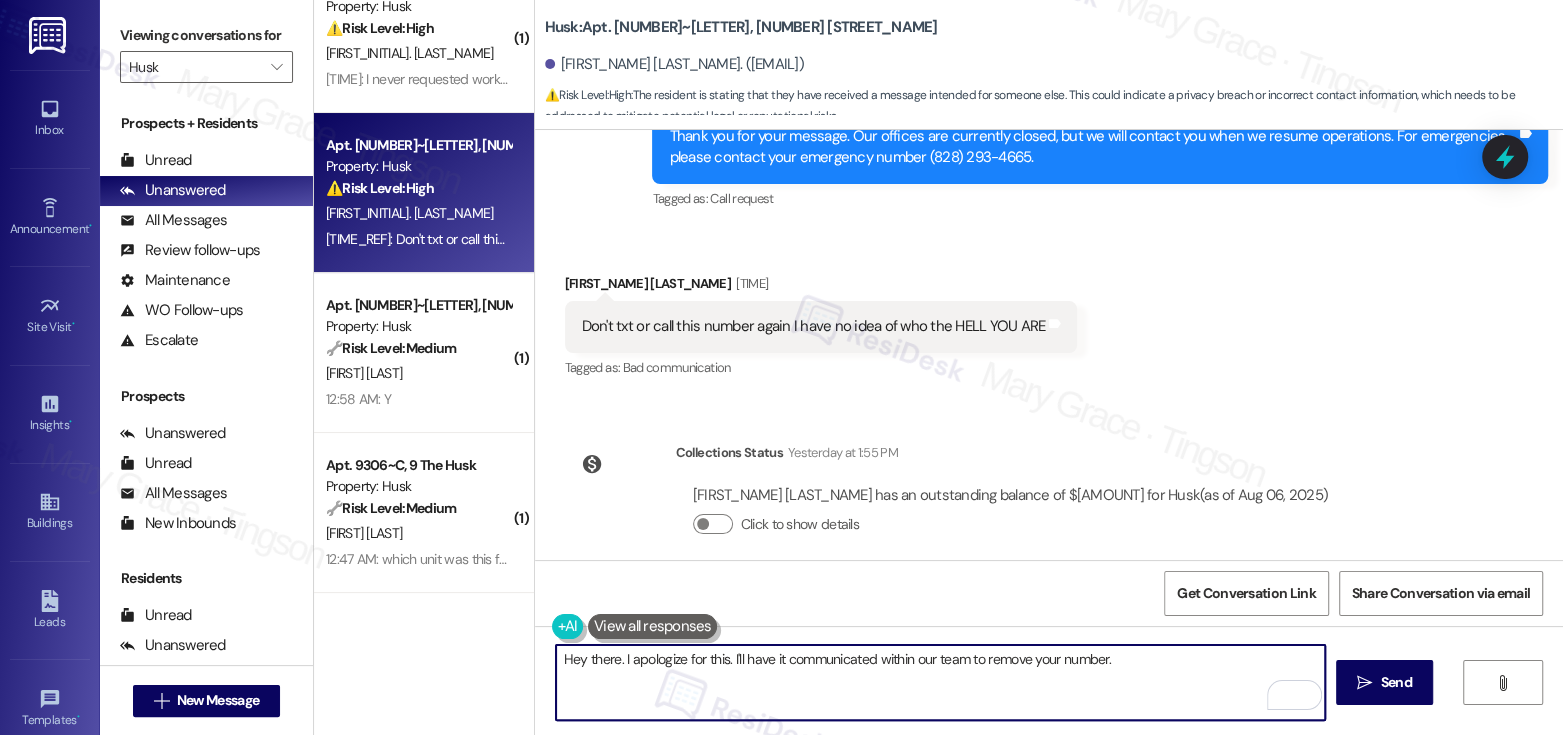 click on "Hey there. I apologize for this. I'll have it communicated within our team to remove your number." at bounding box center (940, 682) 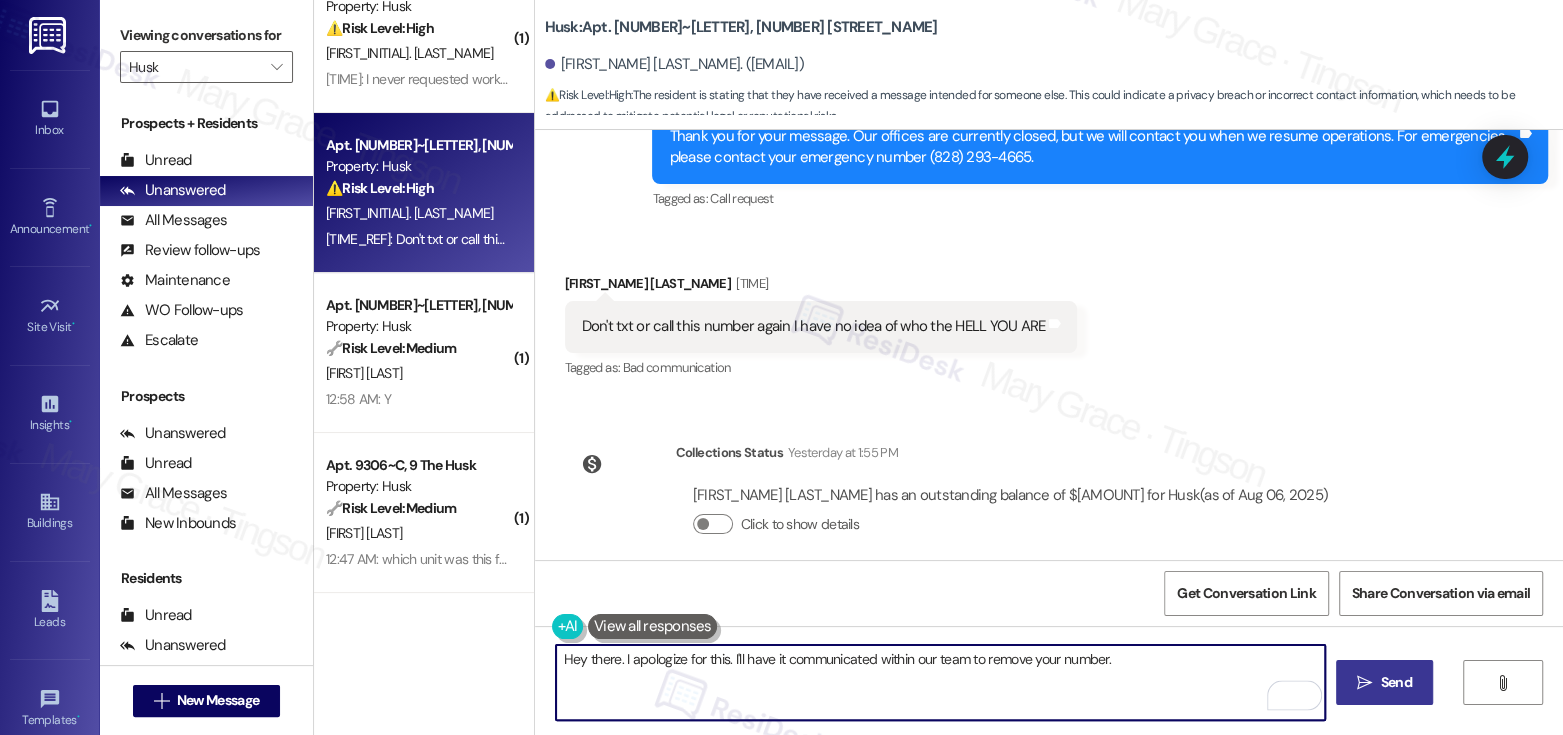 type on "Hey there. I apologize for this. I'll have it communicated within our team to remove your number." 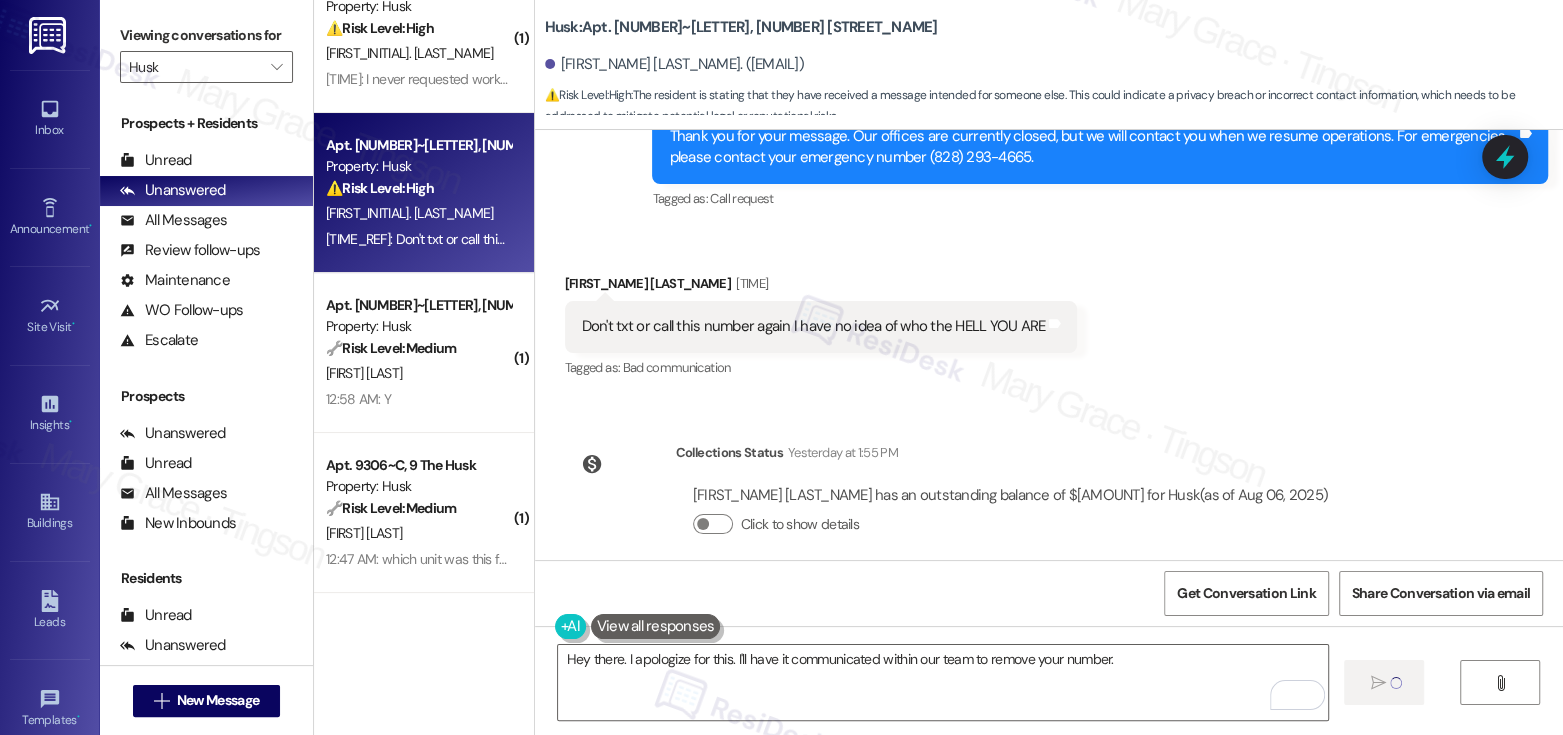 type 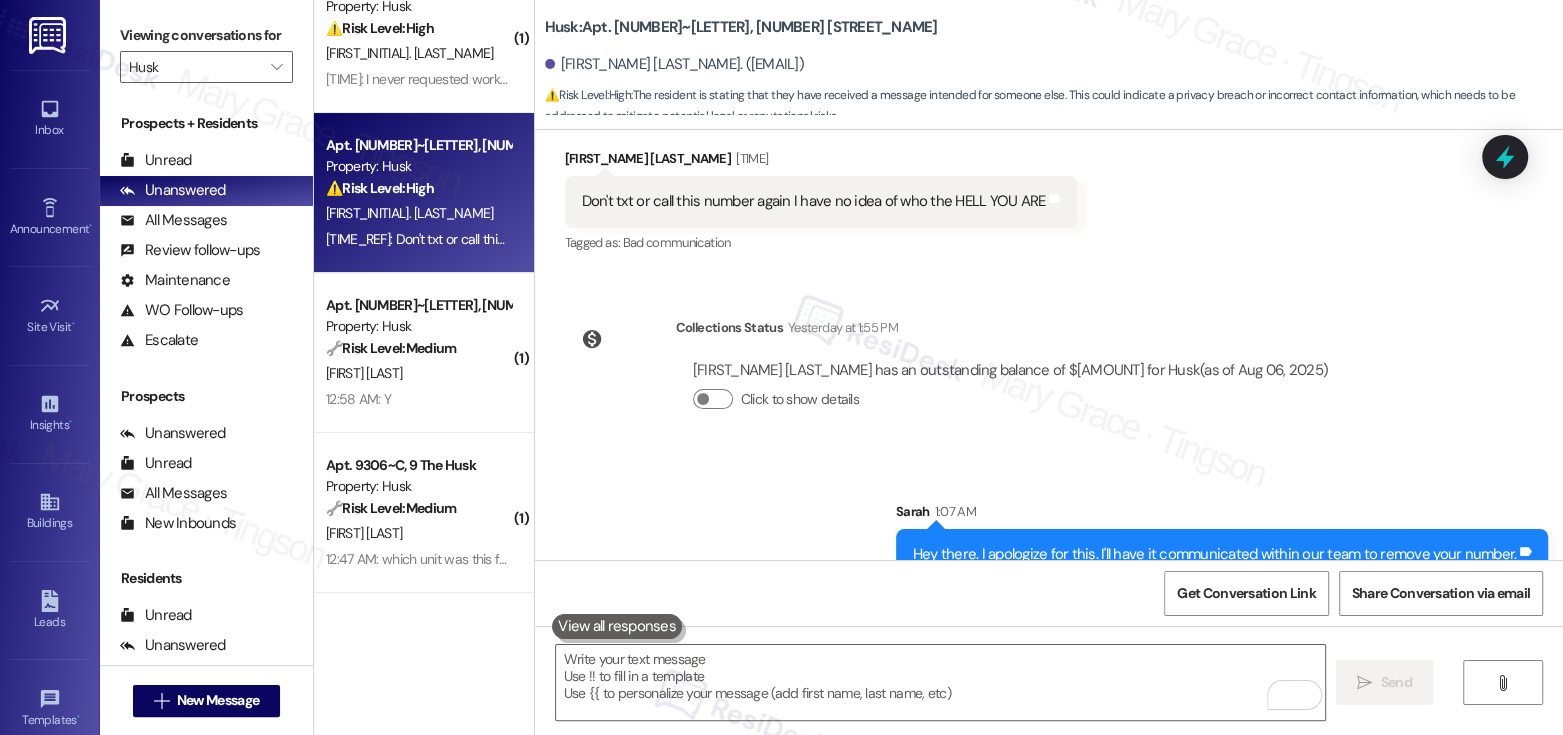 scroll, scrollTop: 5130, scrollLeft: 0, axis: vertical 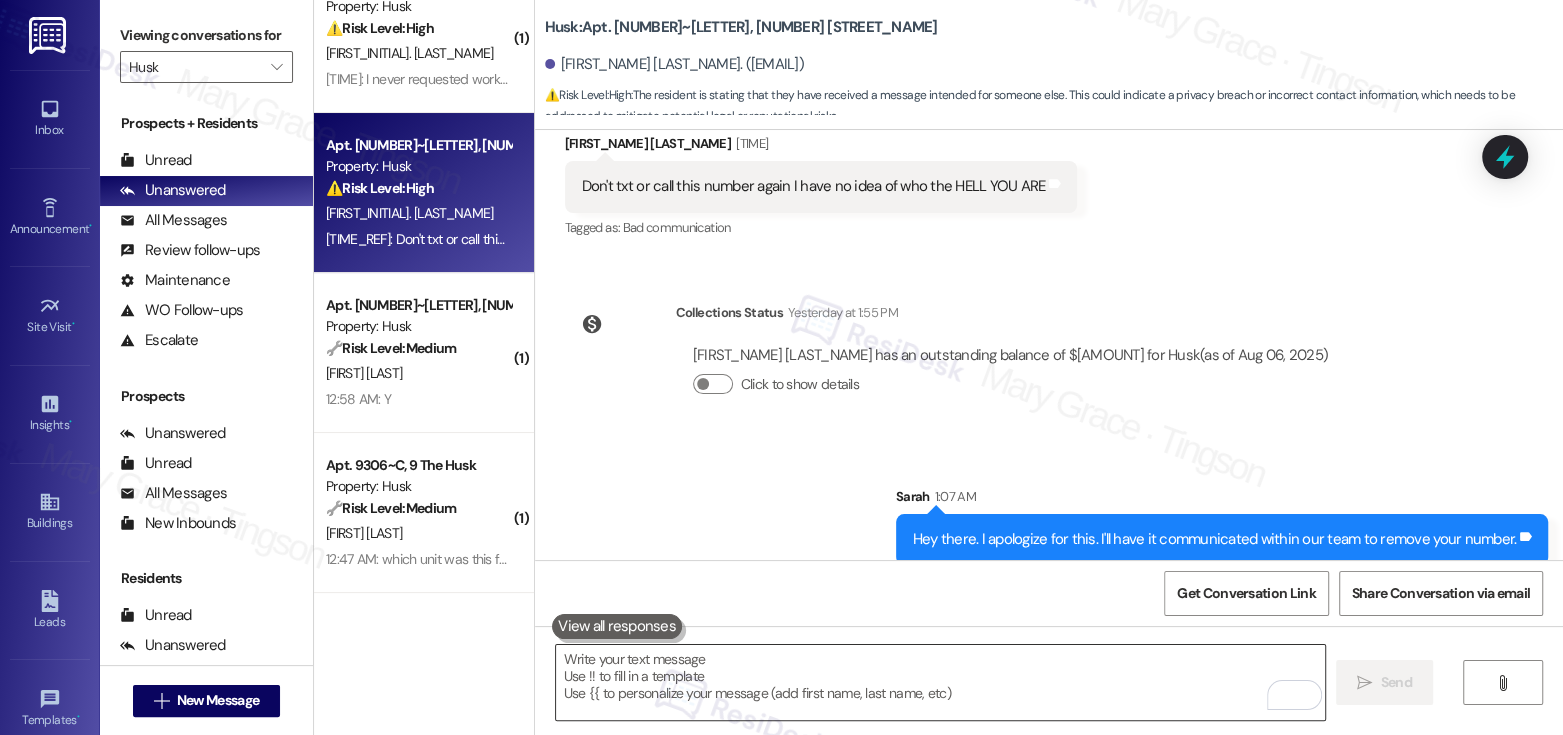 click at bounding box center (940, 682) 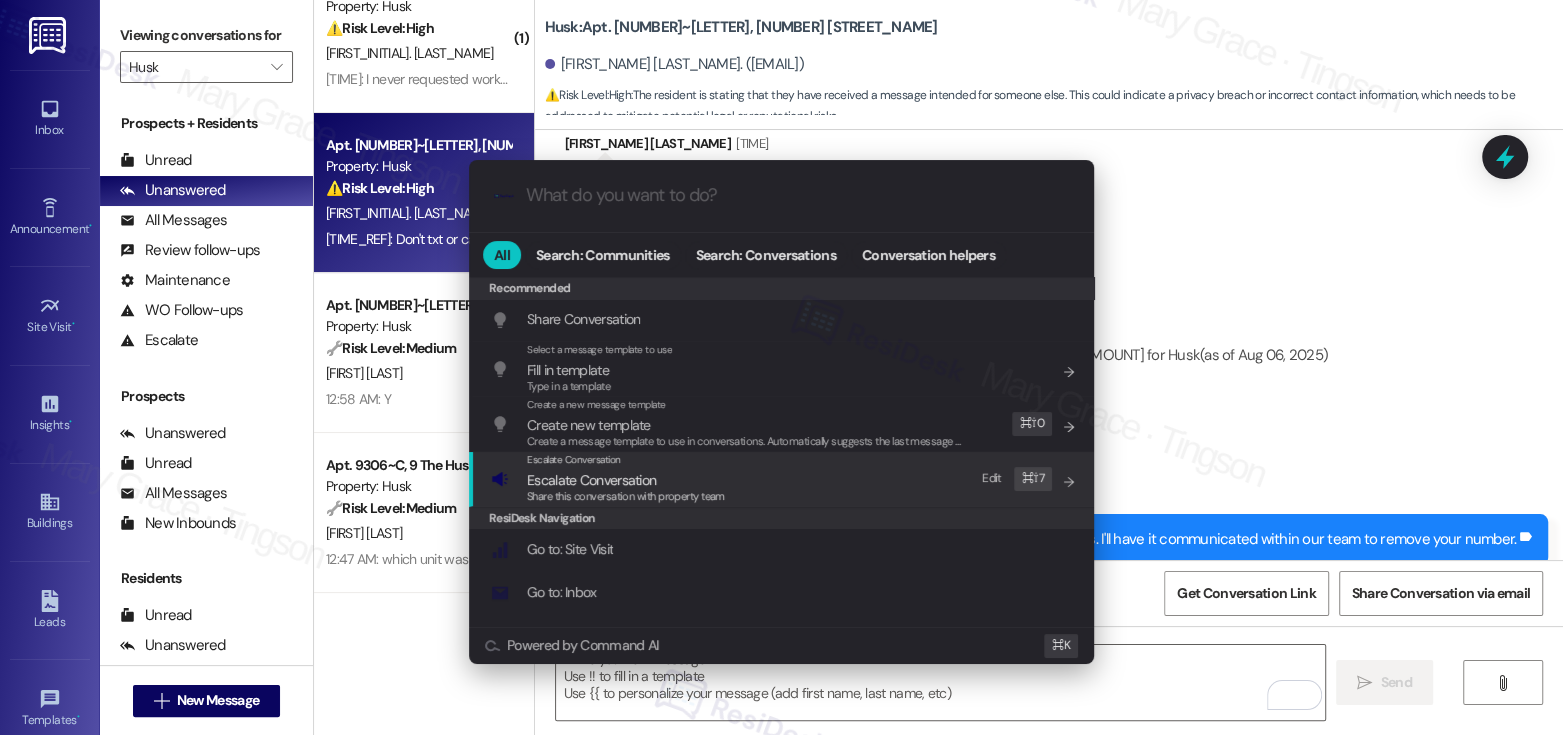 click on "Escalate Conversation Escalate Conversation Share this conversation with property team Edit ⌘ ⇧ 7" at bounding box center (783, 479) 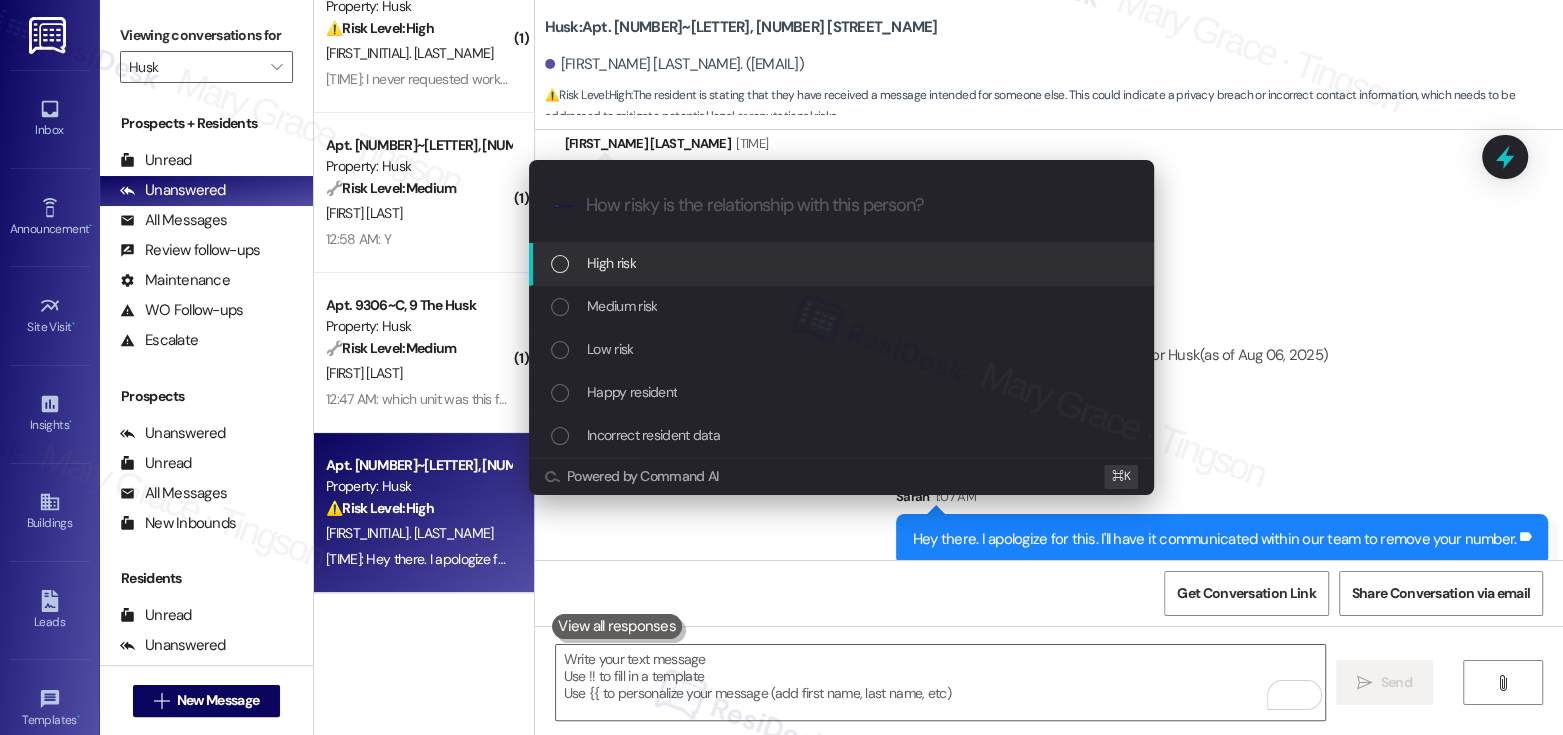 click on "High risk" at bounding box center [843, 263] 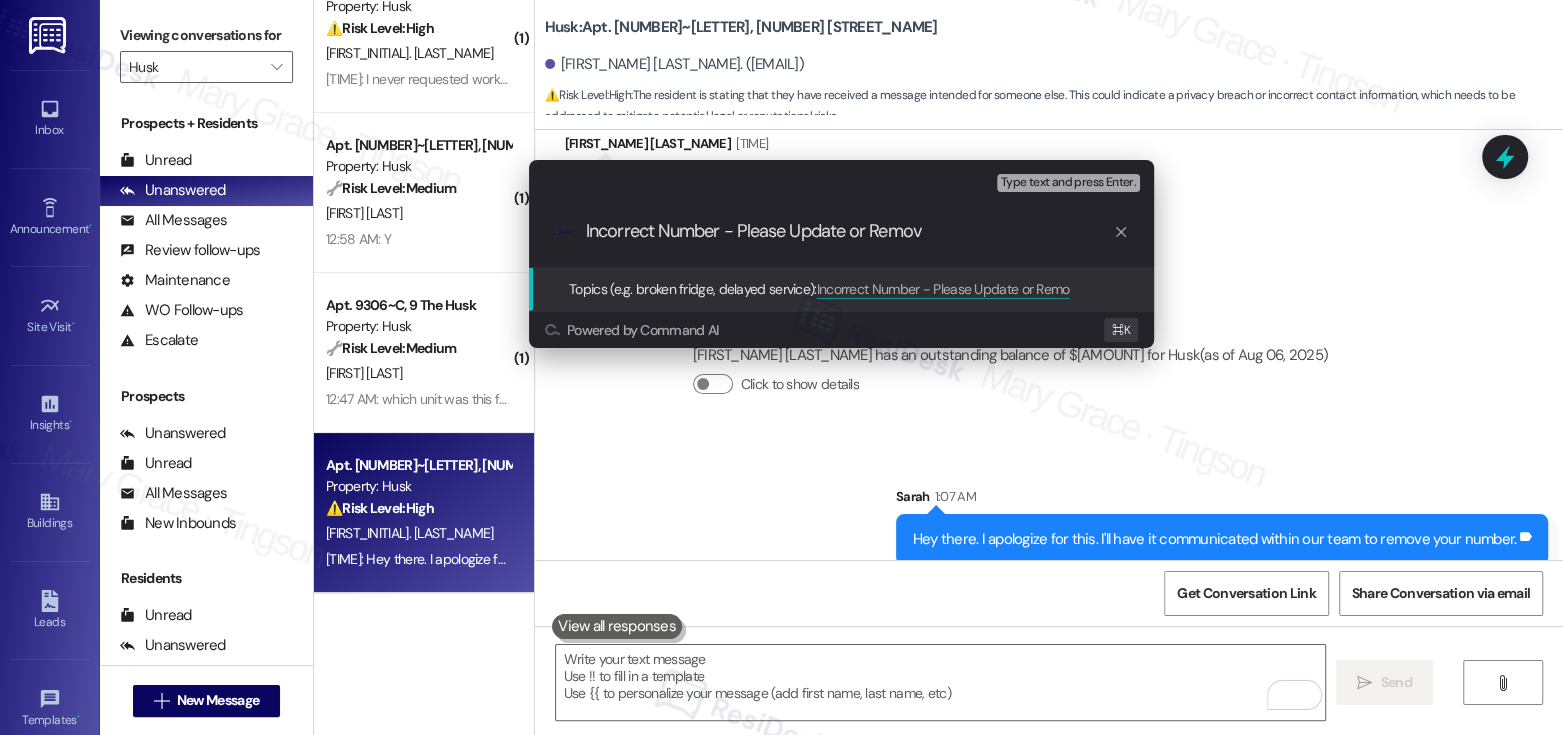 type on "Incorrect Number - Please Update or Remove" 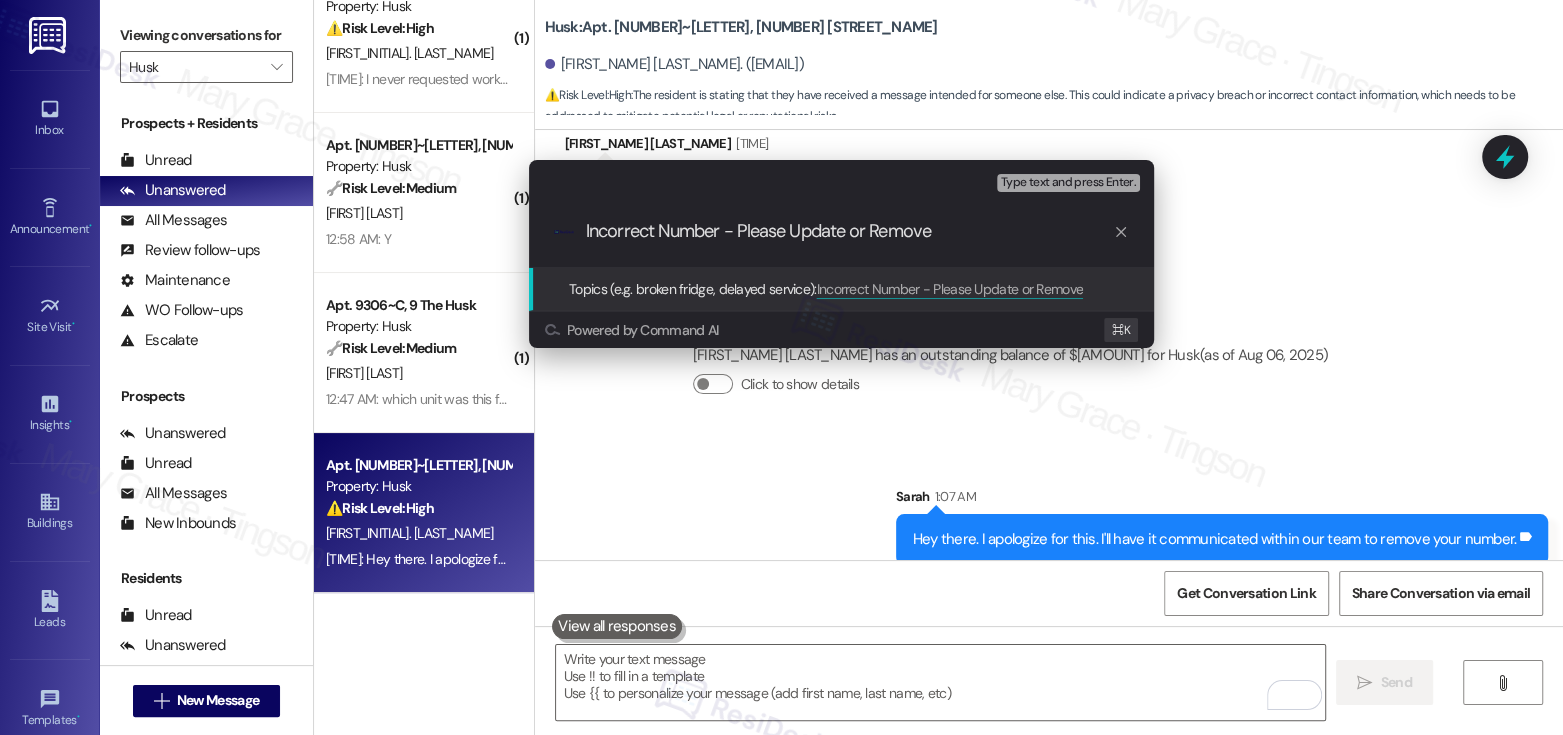 type 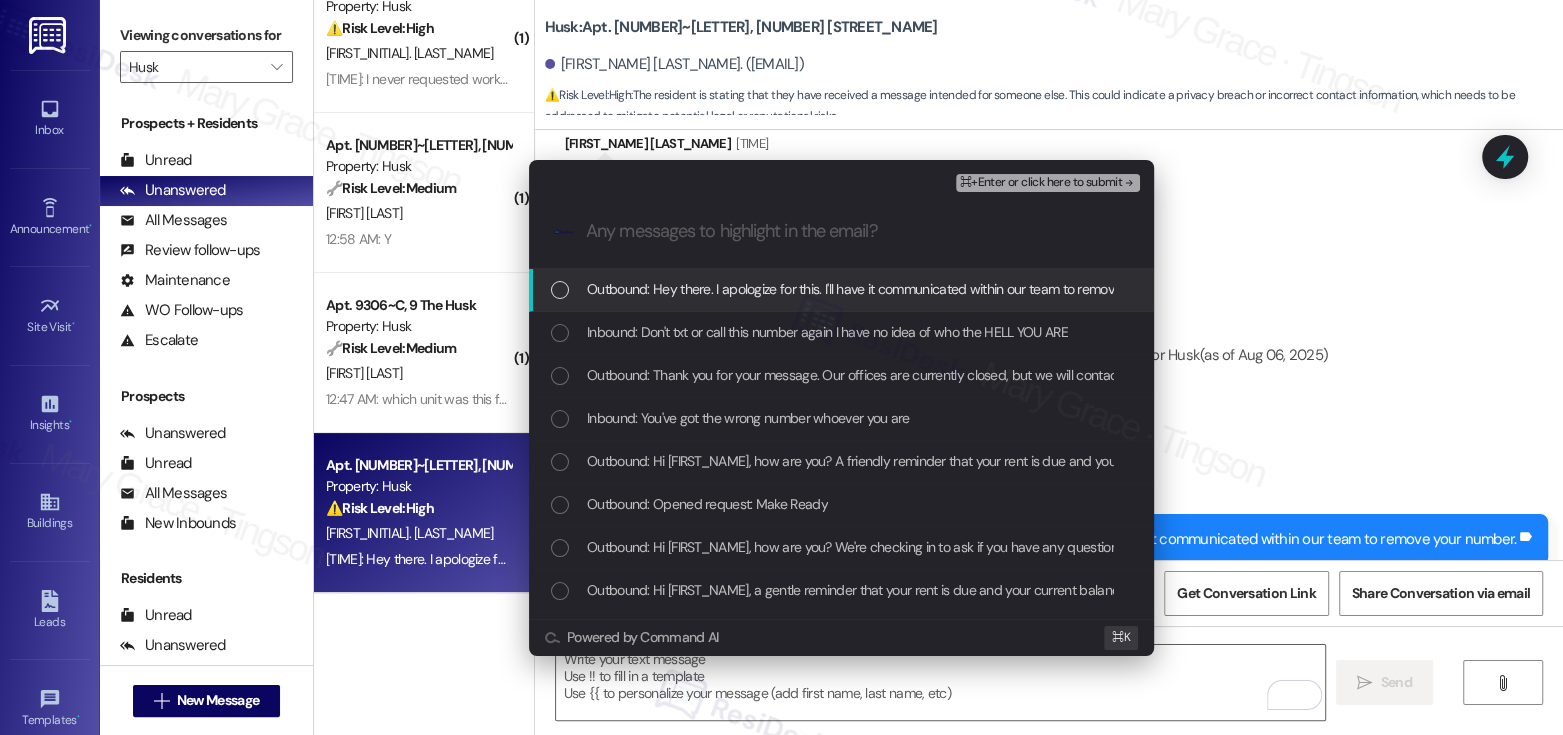 click on "Outbound: Hey there. I apologize for this. I'll have it communicated within our team to remove your number." at bounding box center [893, 289] 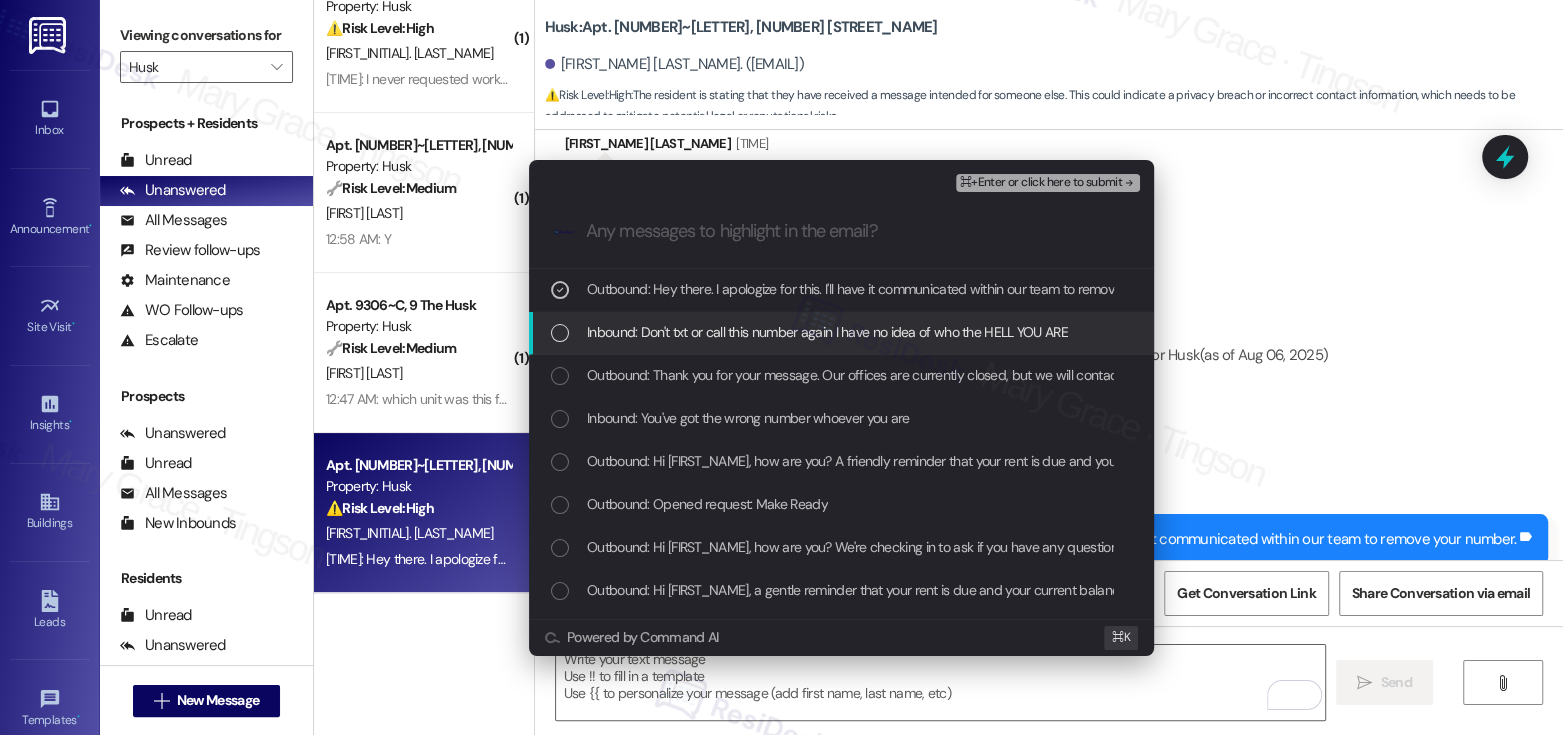 click on "Inbound: Don't txt or call this number again I have no idea of who the HELL YOU ARE" at bounding box center [827, 332] 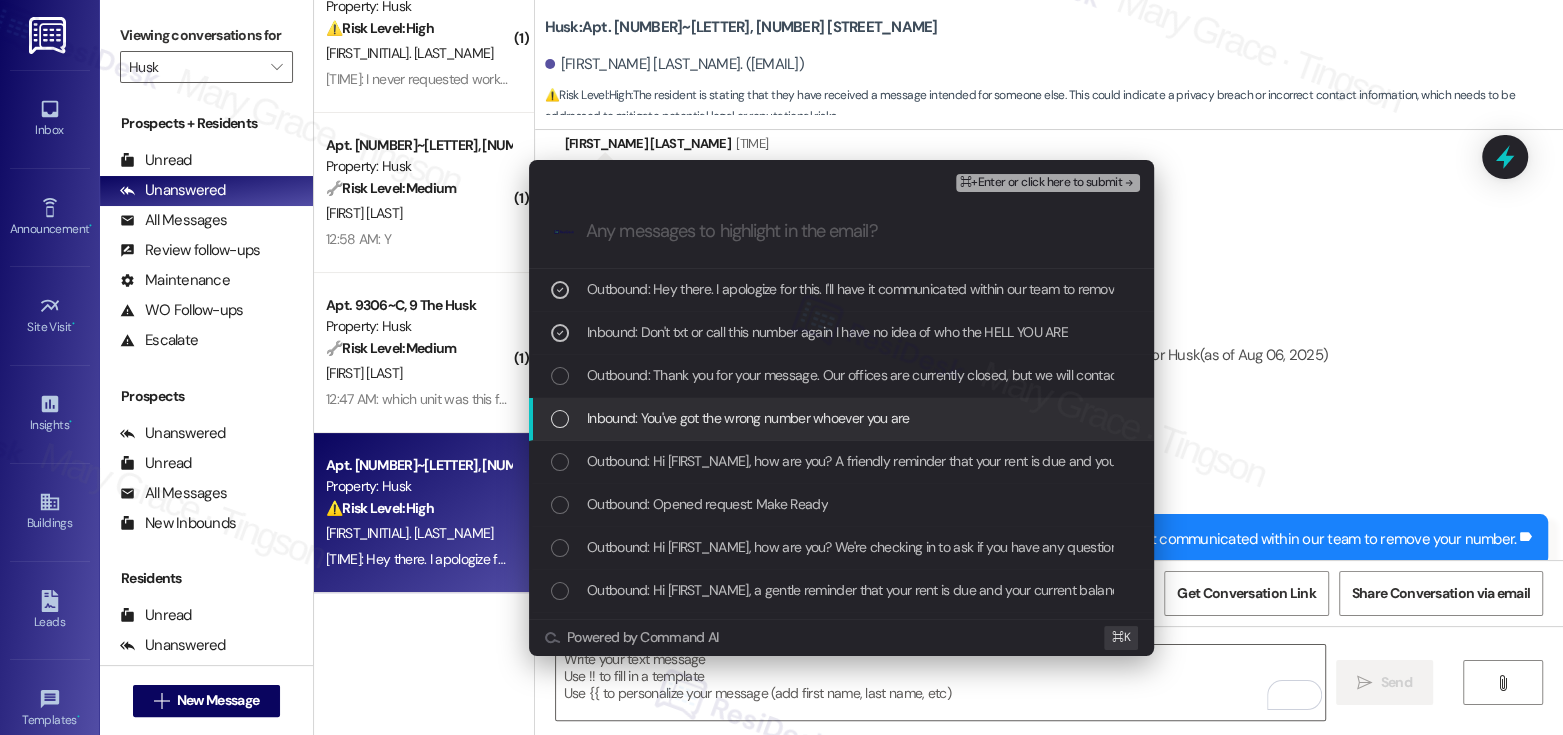 click on "Inbound: You've got the wrong number whoever you are" at bounding box center (748, 418) 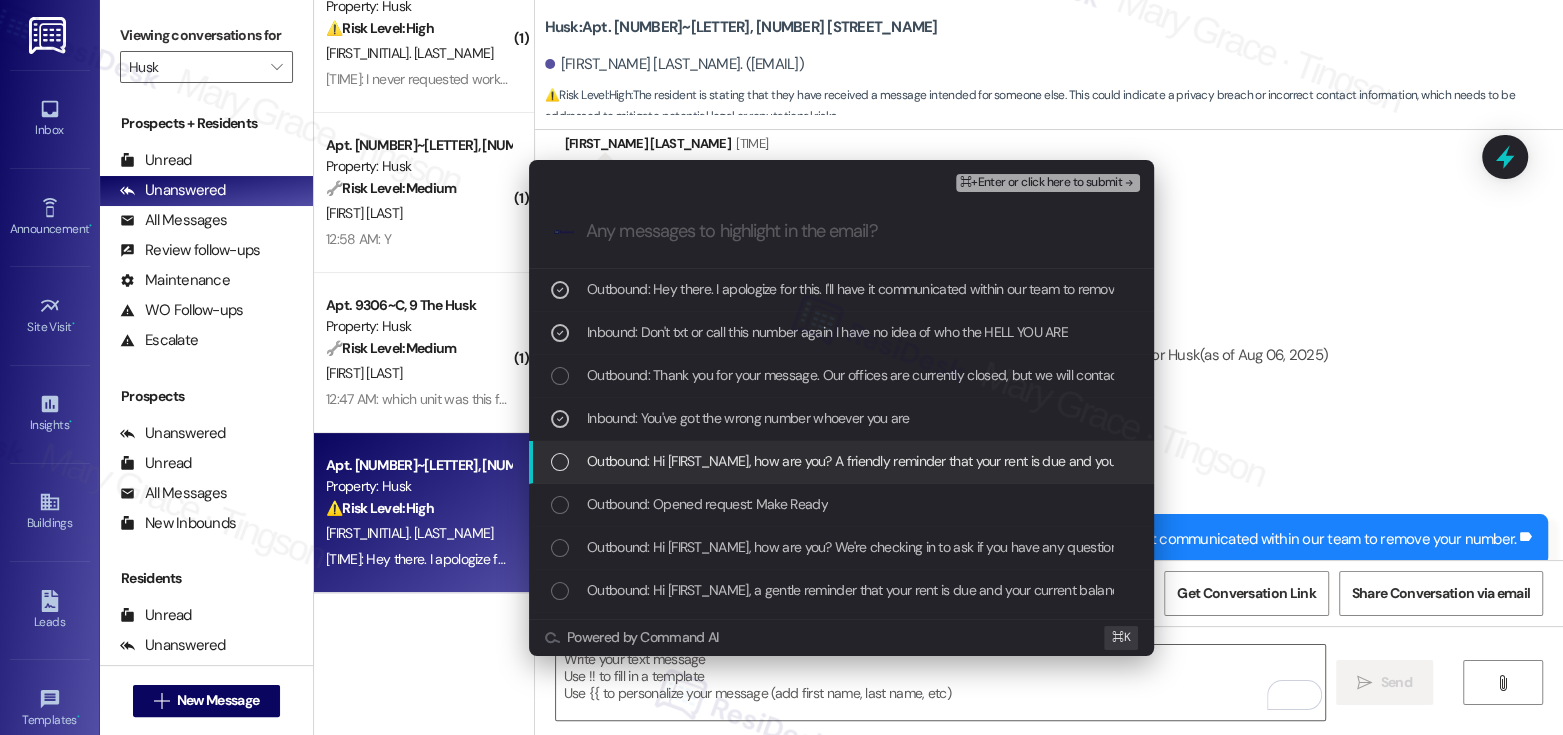 click on "Outbound: Hi [FIRST_NAME], how are you? A friendly reminder that your rent is due and your current balance is $[AMOUNT]. Please let us know if you have any questions! If you've already paid, thank you for your patience!" at bounding box center (1223, 461) 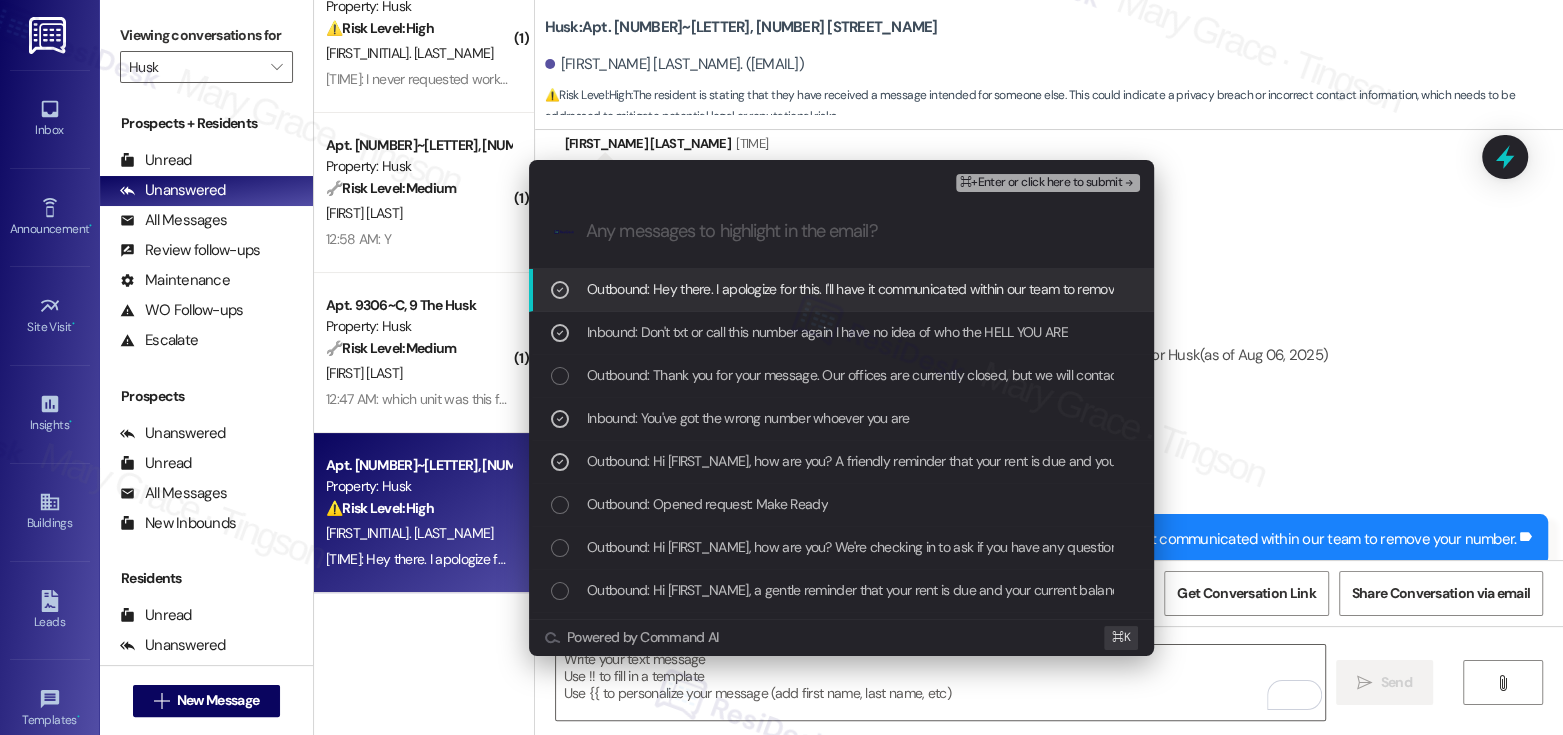 click on "⌘+Enter or click here to submit" at bounding box center [1041, 183] 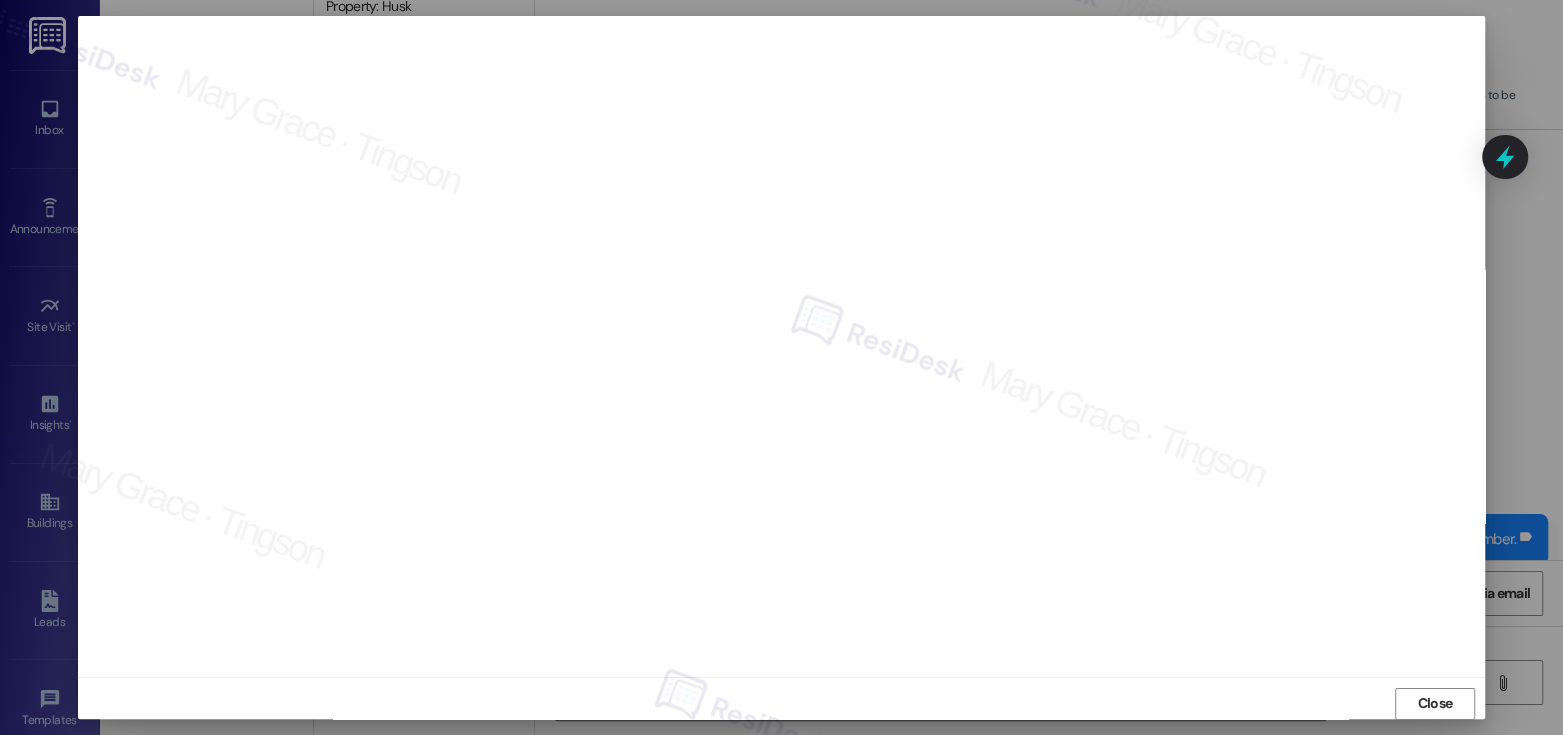 scroll, scrollTop: 10, scrollLeft: 0, axis: vertical 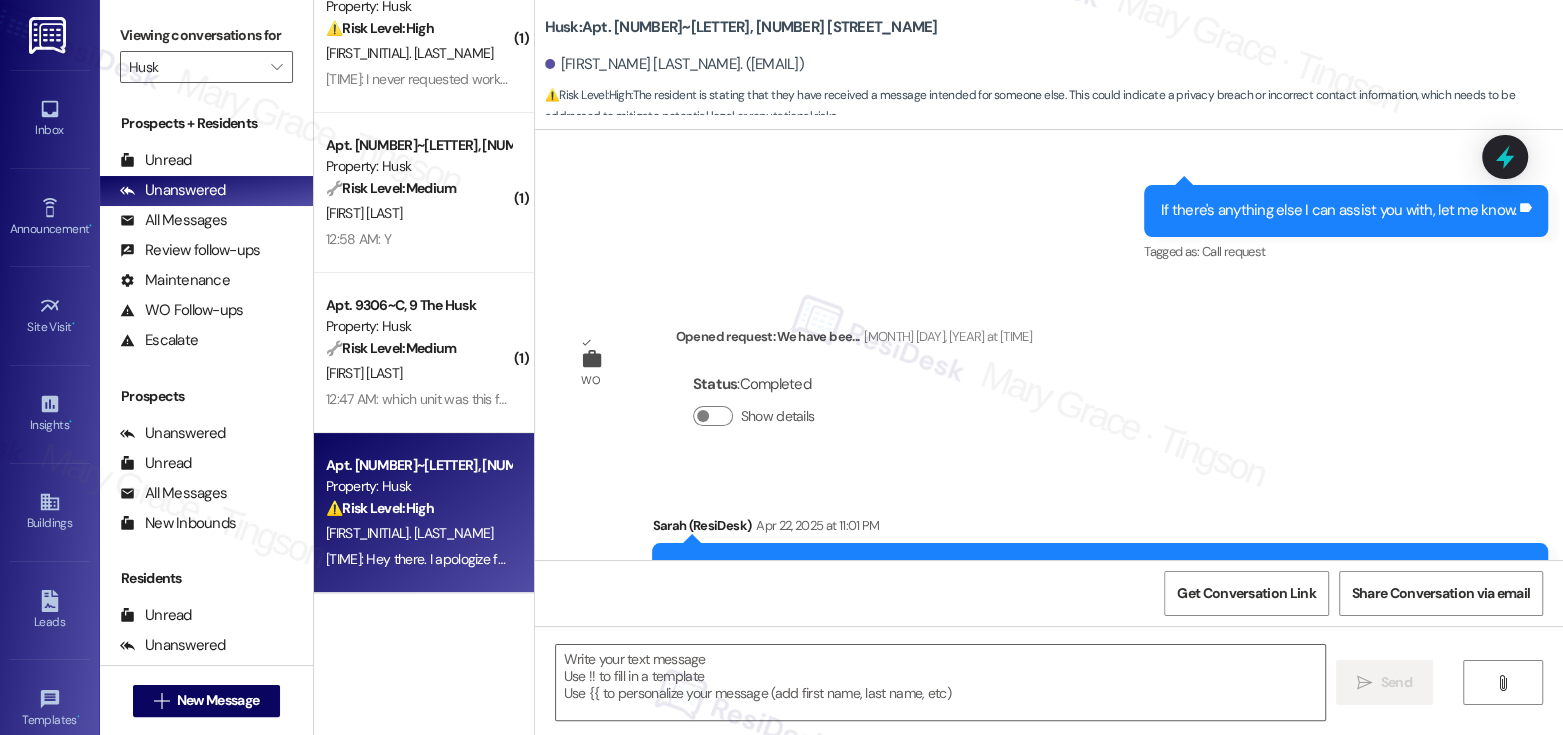 type on "Fetching suggested responses. Please feel free to read through the conversation in the meantime." 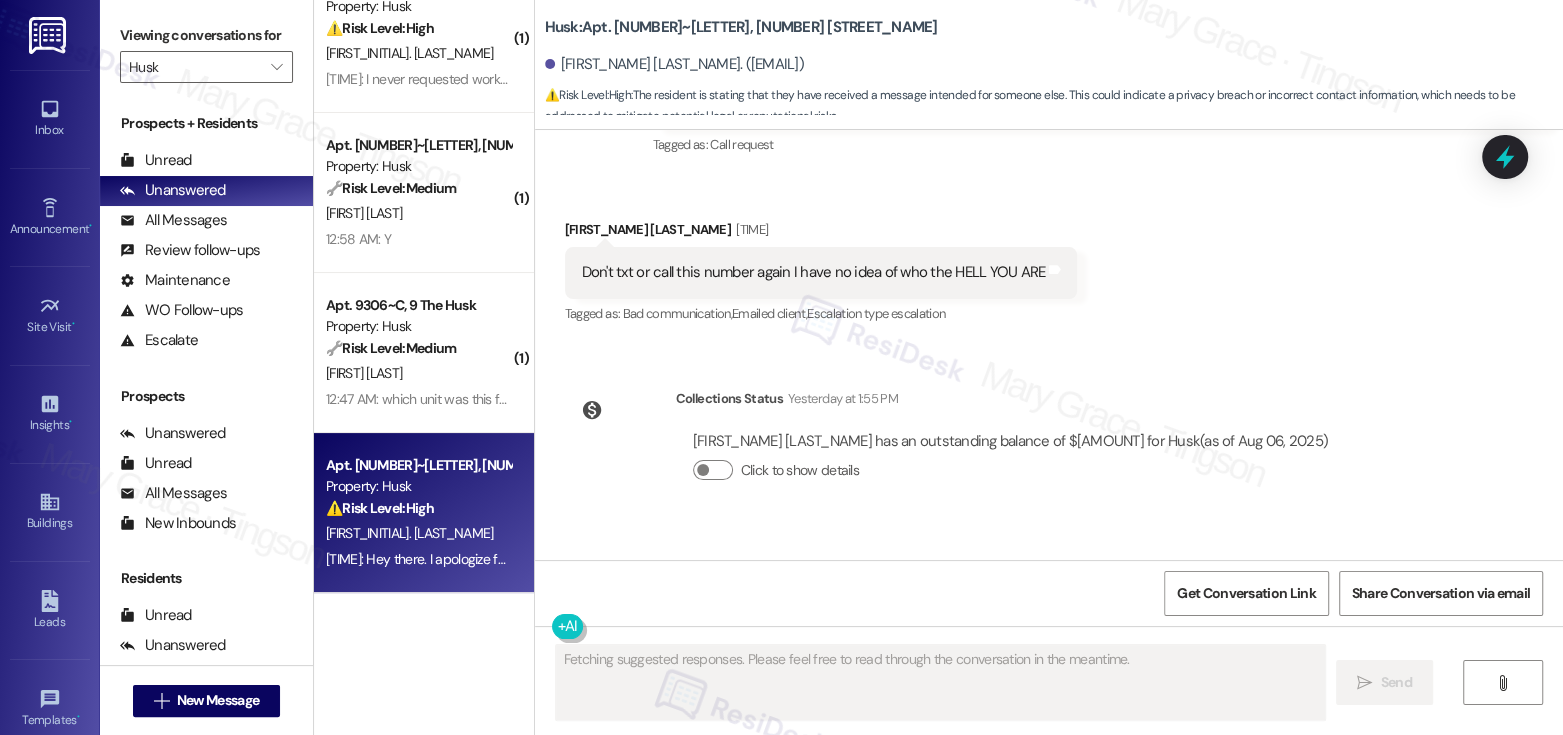 scroll, scrollTop: 5159, scrollLeft: 0, axis: vertical 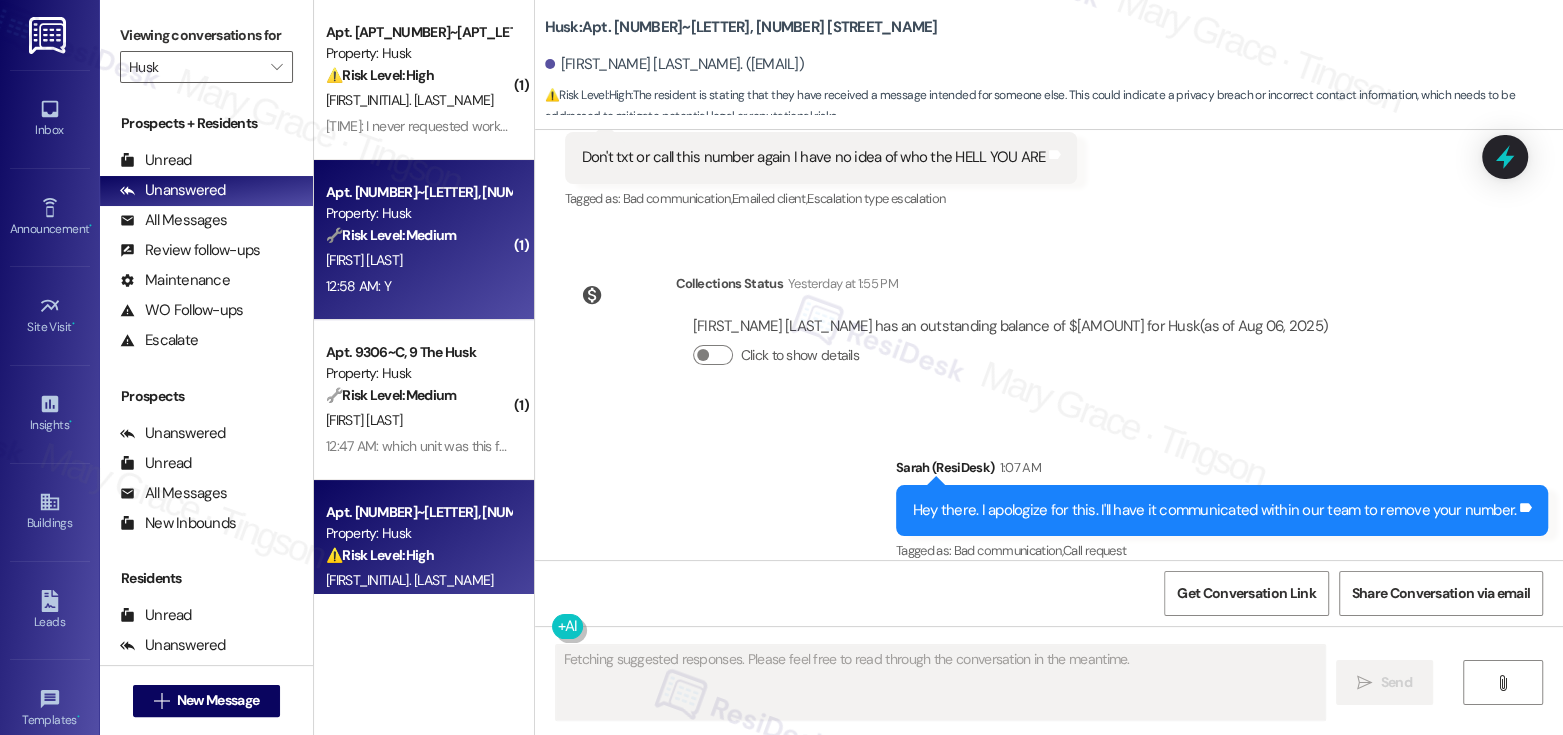 click on "[FIRST] [LAST]" at bounding box center [418, 260] 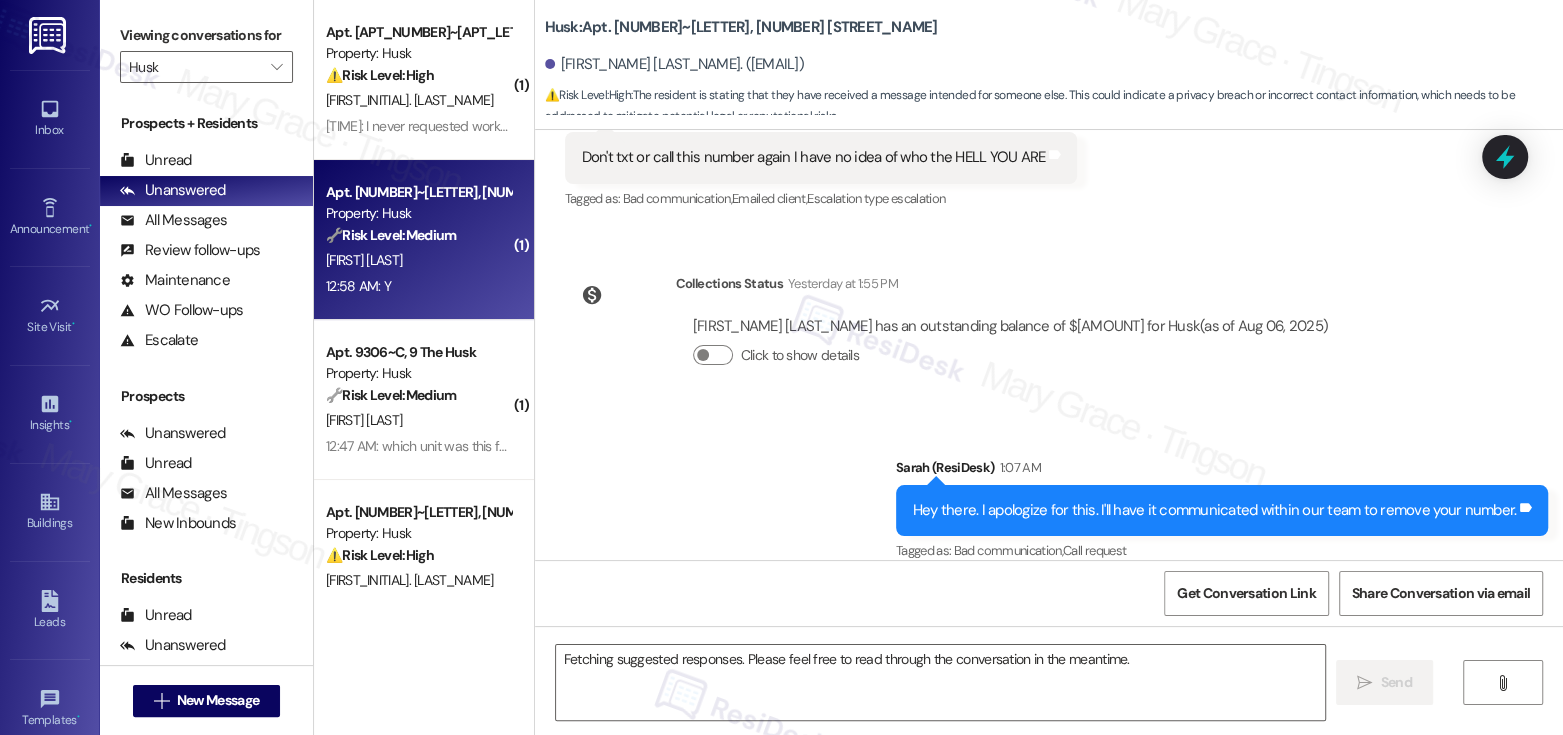click on "[FIRST] [LAST]" at bounding box center (418, 260) 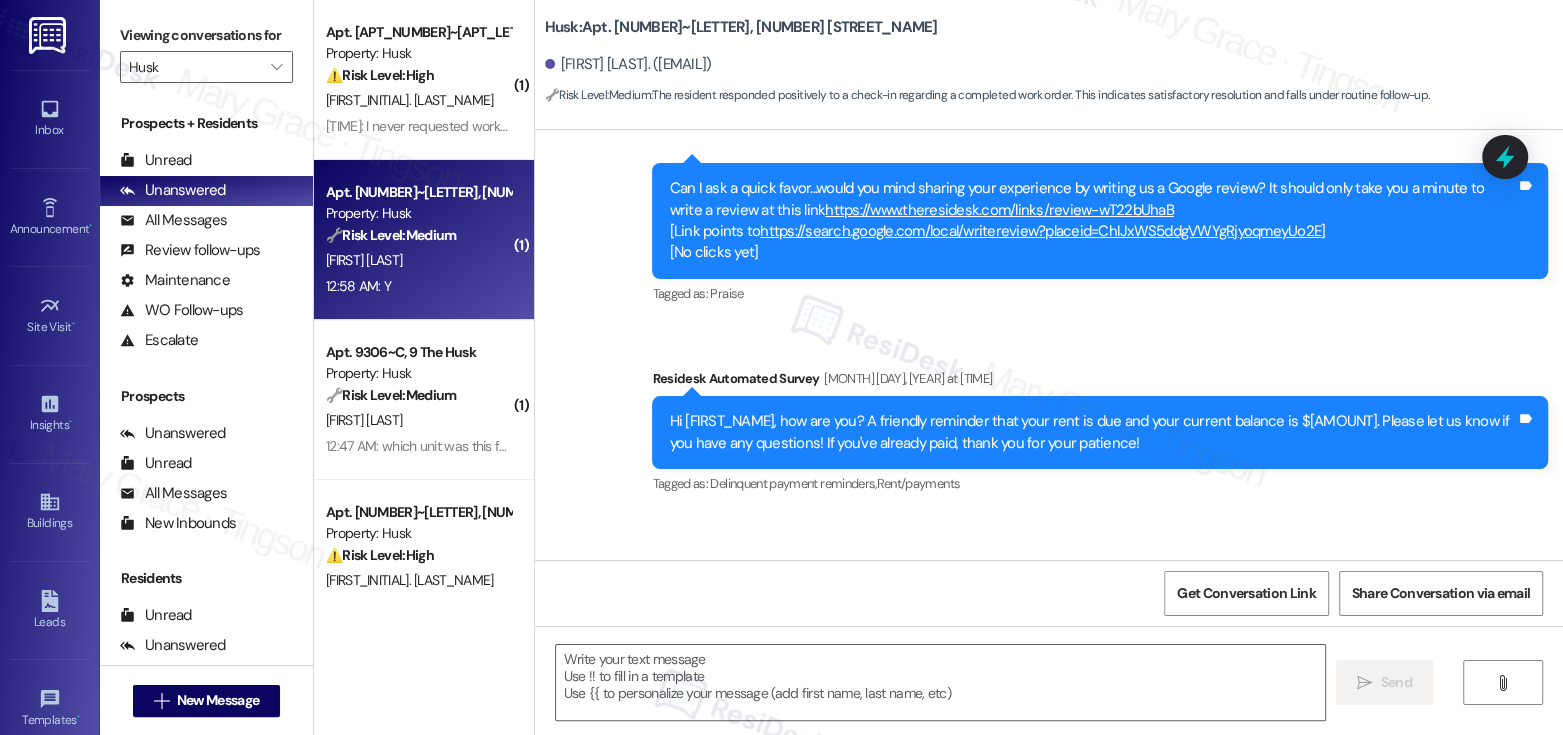click on "L. Sosa Ramirez" at bounding box center (418, 260) 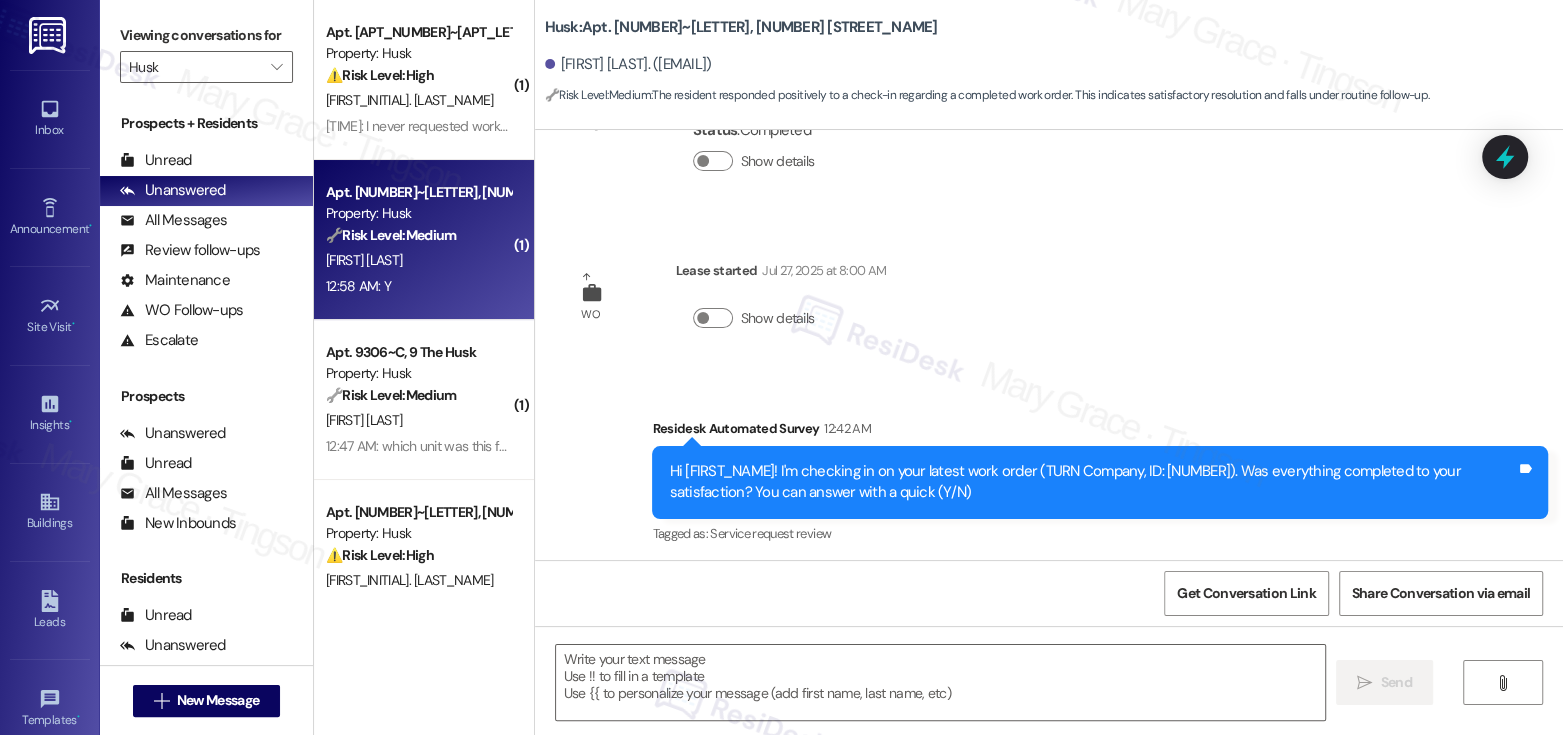 scroll, scrollTop: 2511, scrollLeft: 0, axis: vertical 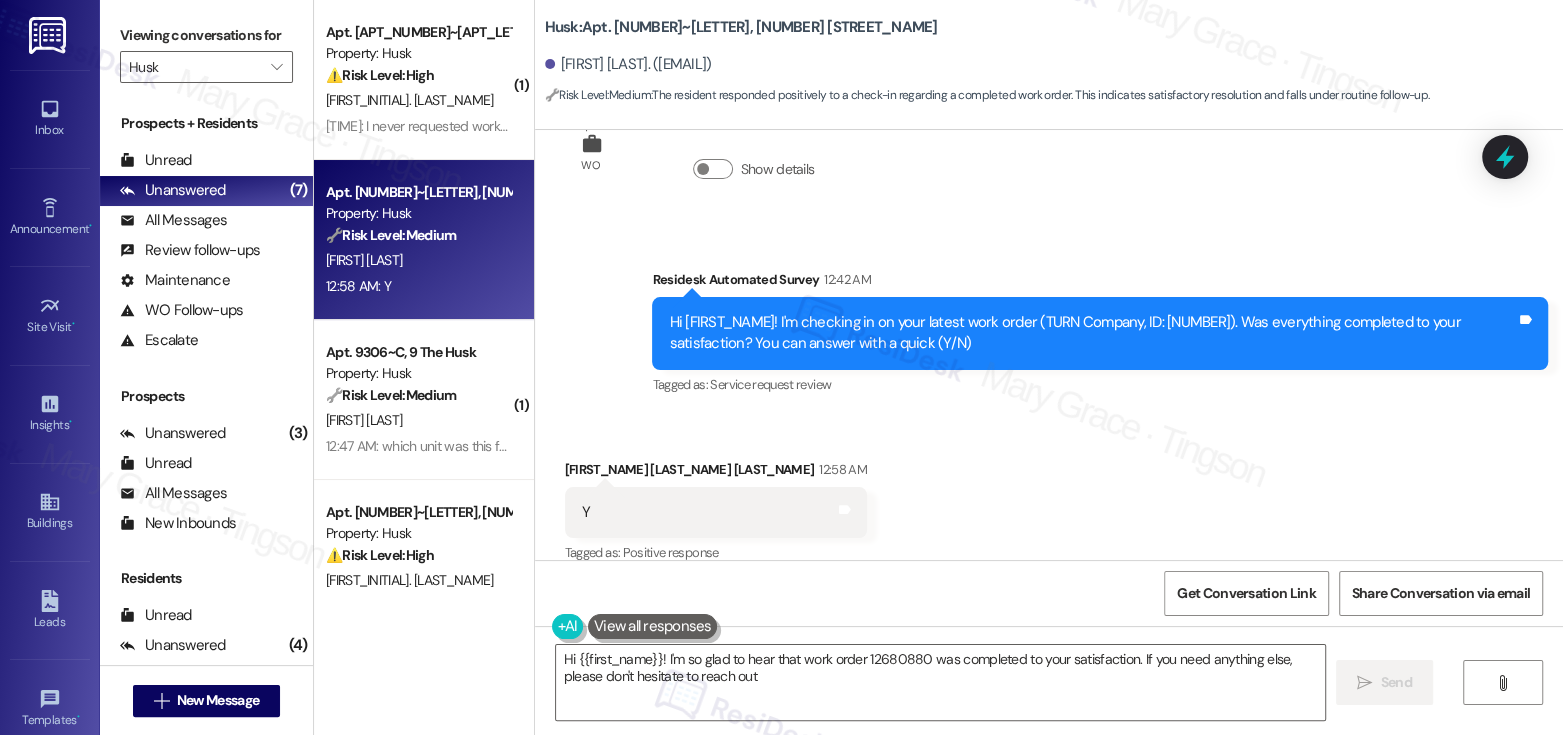 type on "Hi {{first_name}}! I'm so glad to hear that work order 12680880 was completed to your satisfaction. If you need anything else, please don't hesitate to reach out!" 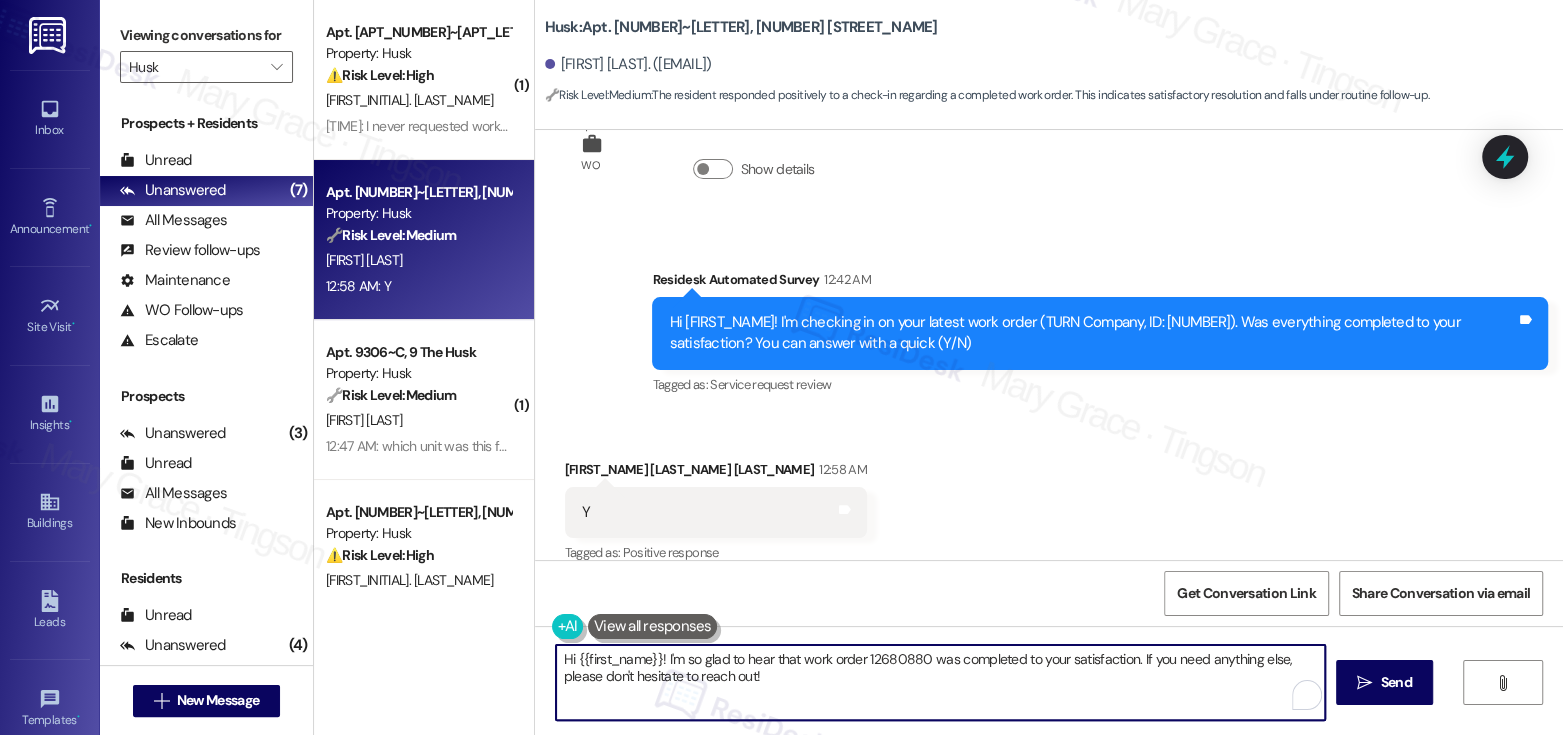 click on "Hi {{first_name}}! I'm so glad to hear that work order 12680880 was completed to your satisfaction. If you need anything else, please don't hesitate to reach out!" at bounding box center [940, 682] 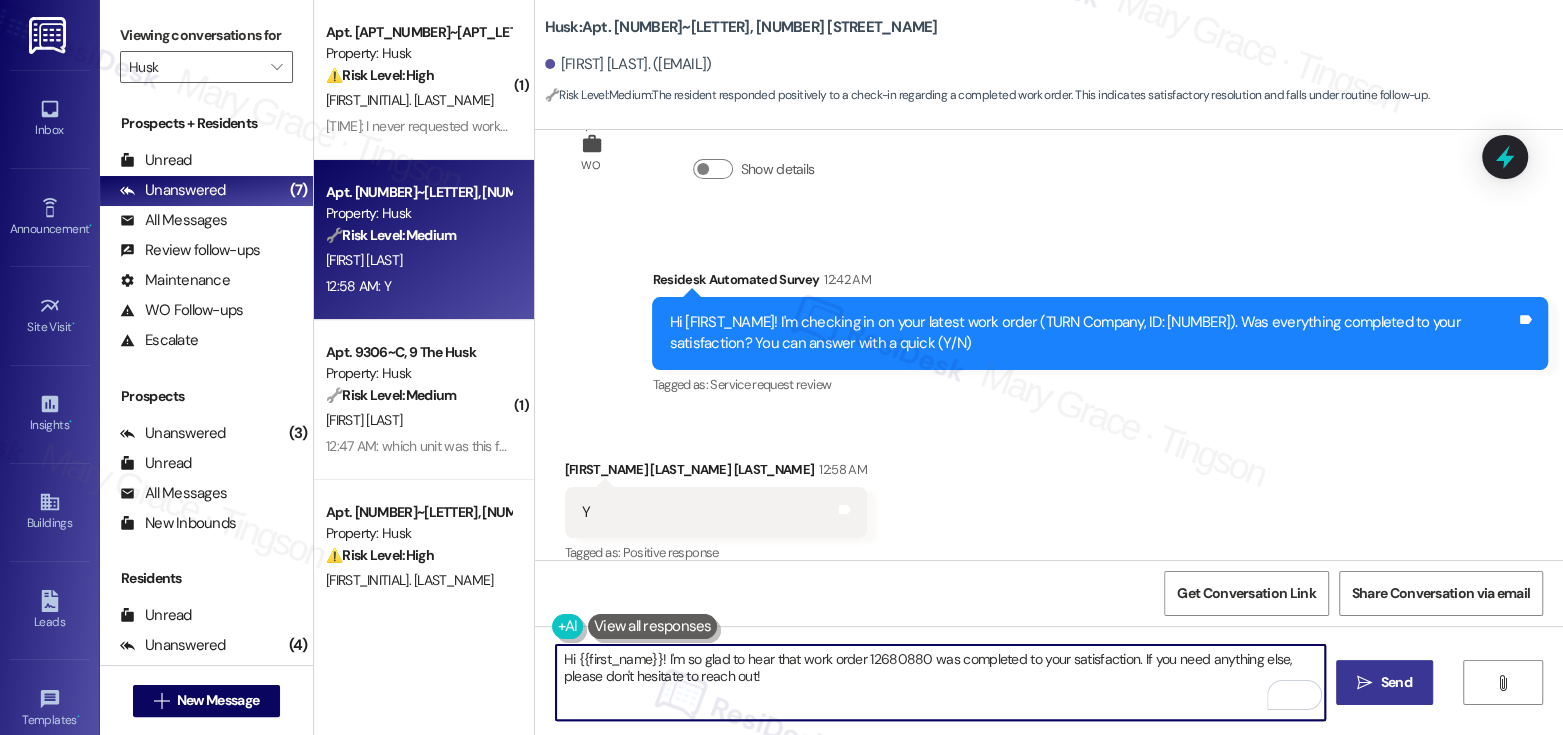 click on " Send" at bounding box center (1384, 682) 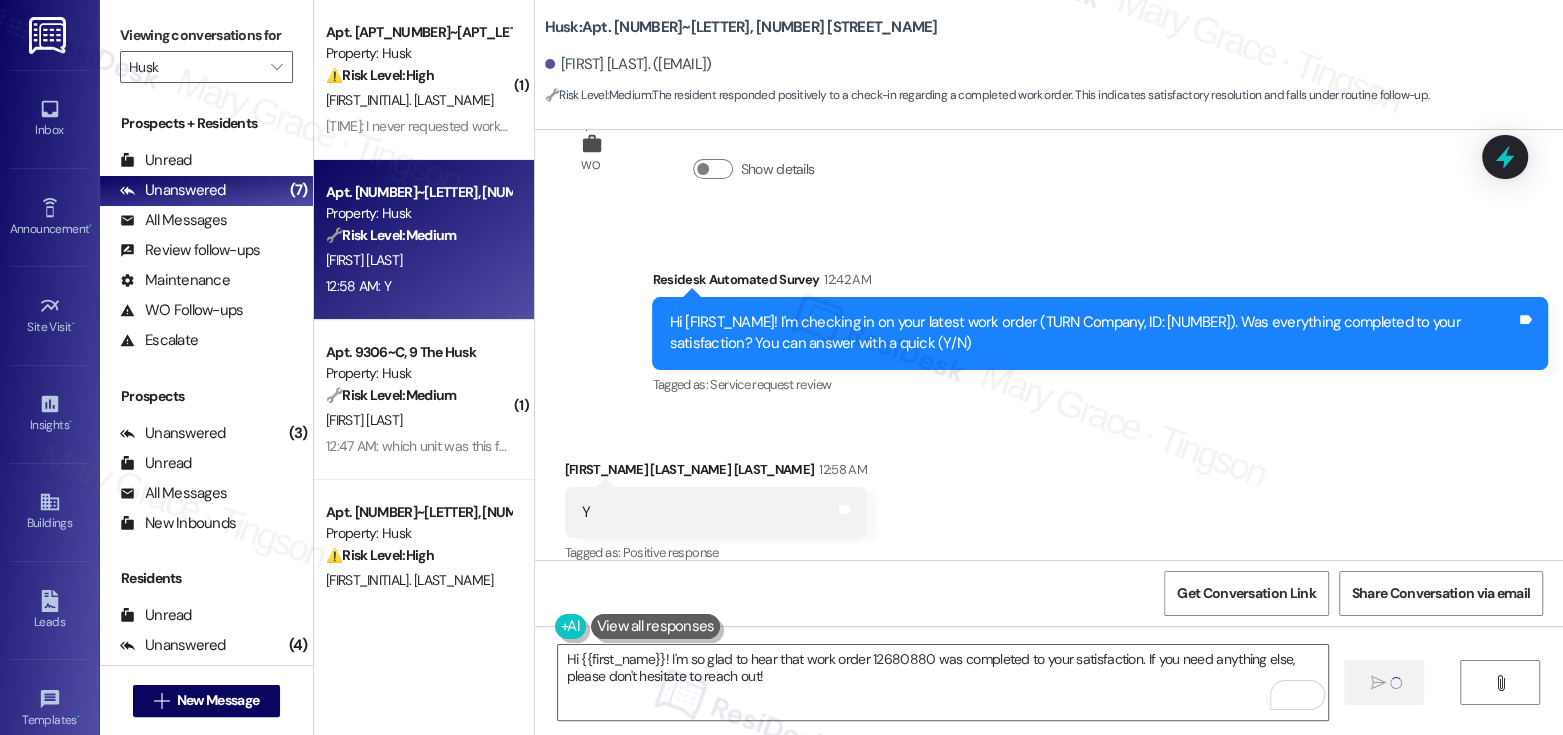 type 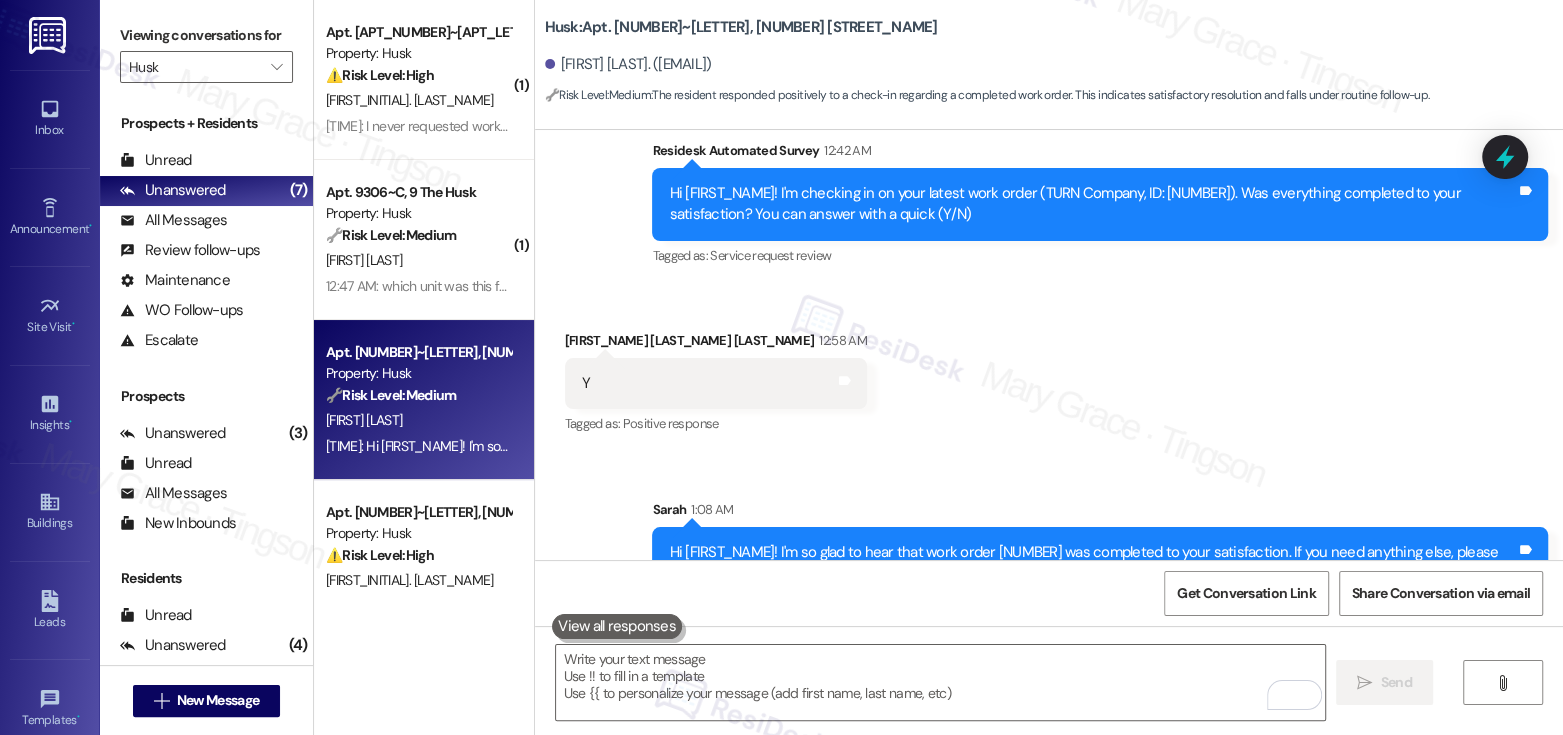 scroll, scrollTop: 2674, scrollLeft: 0, axis: vertical 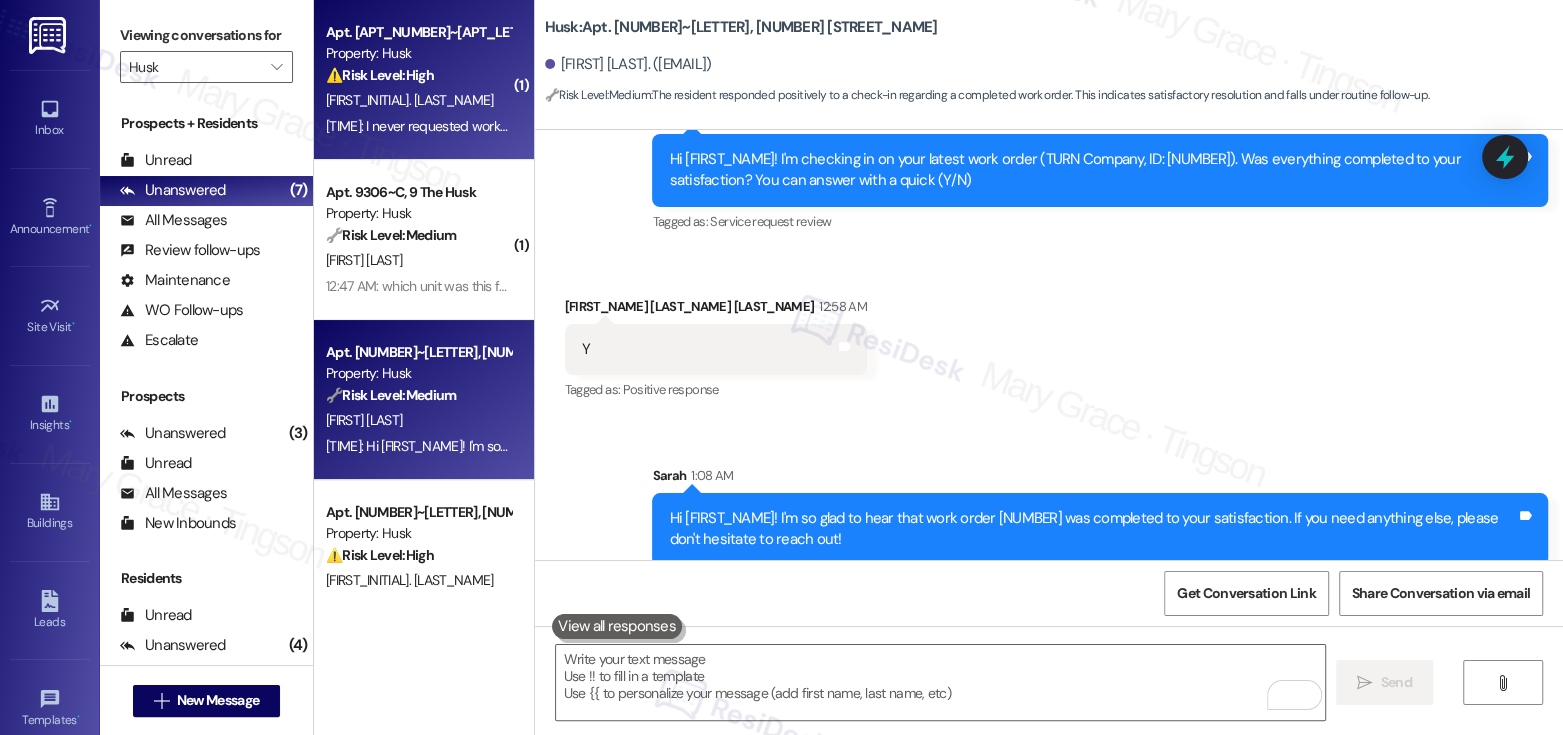click on "J. Laffoon" at bounding box center (418, 100) 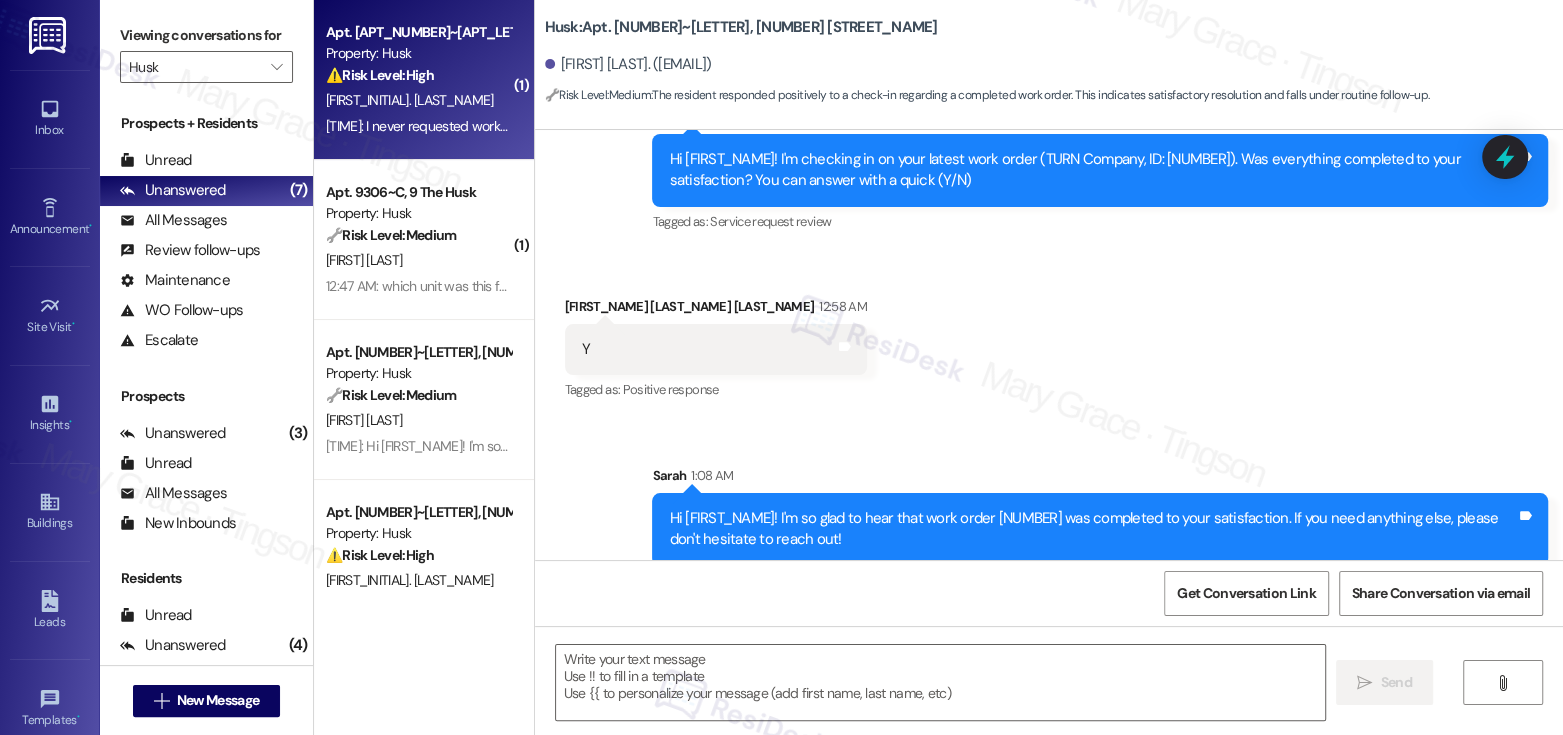 click on "J. Laffoon" at bounding box center (418, 100) 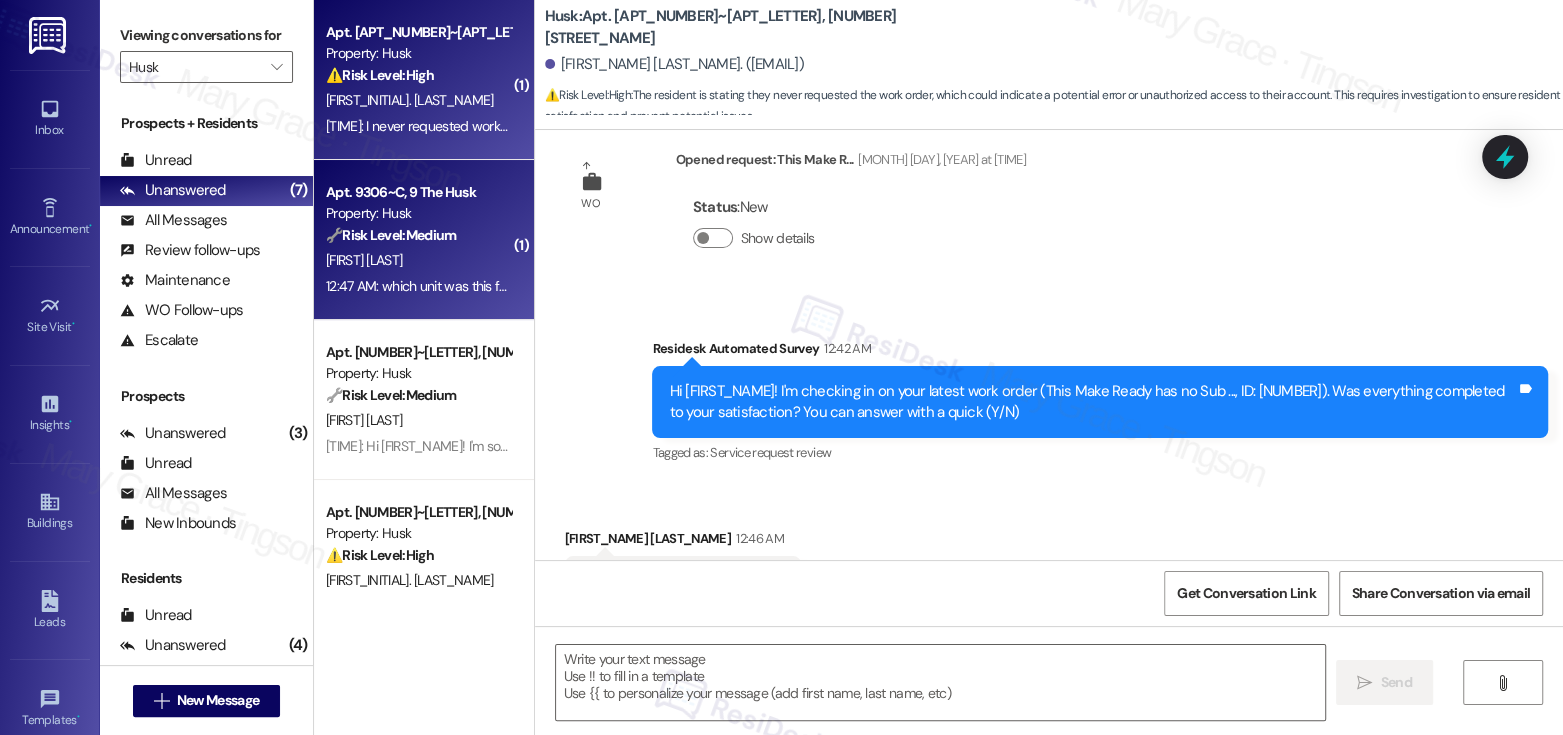 scroll, scrollTop: 2680, scrollLeft: 0, axis: vertical 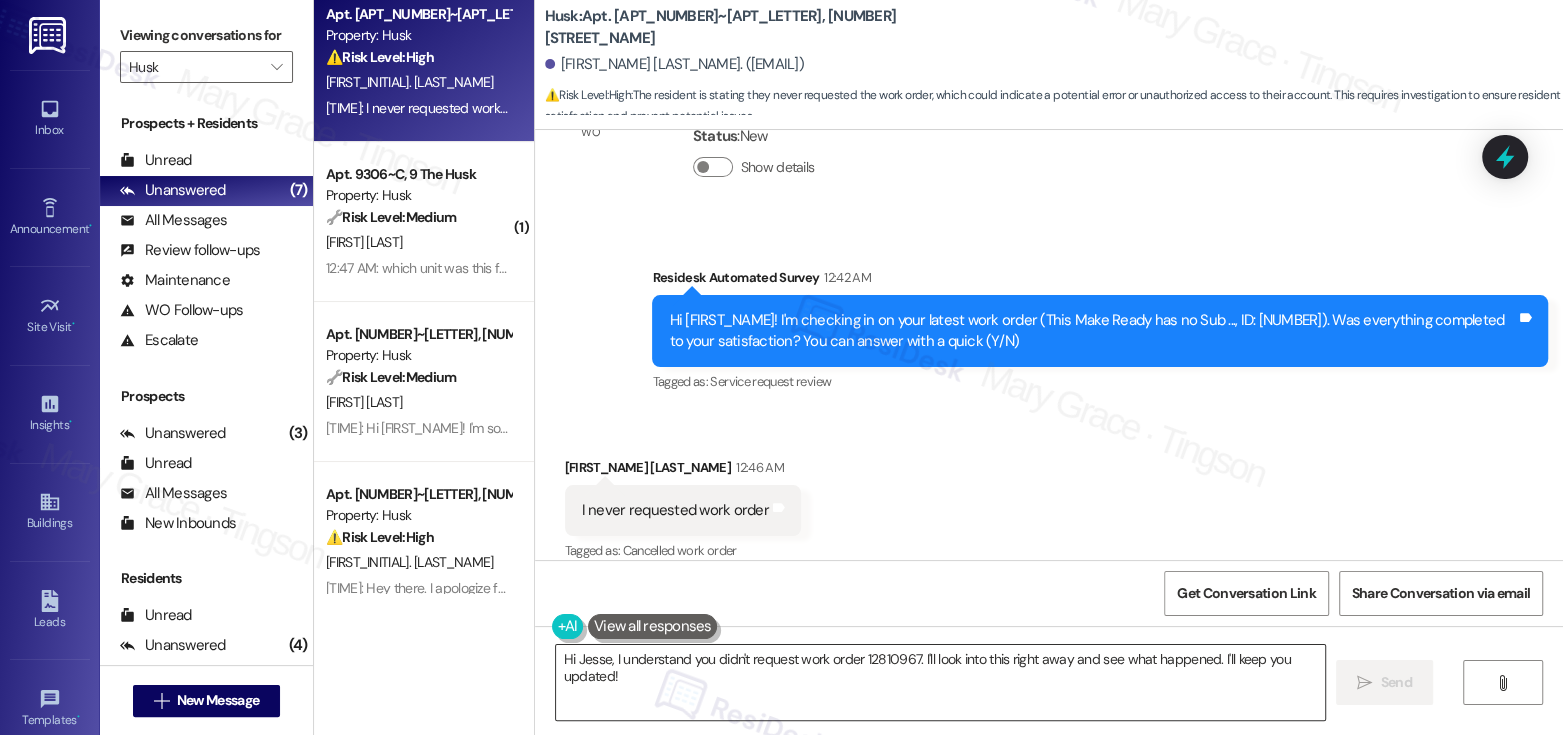 click on "Hi Jesse, I understand you didn't request work order 12810967. I'll look into this right away and see what happened. I'll keep you updated!" at bounding box center (940, 682) 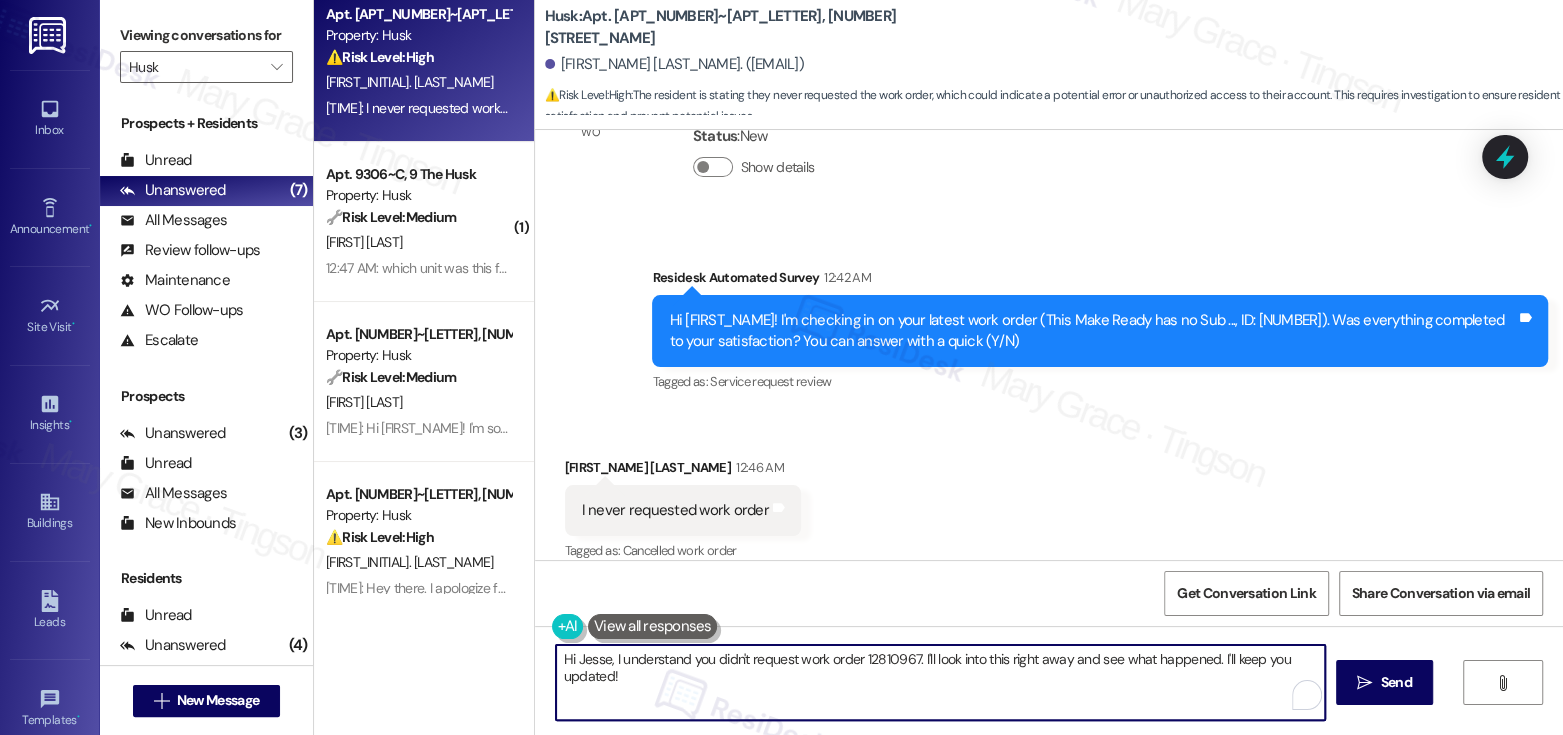 click on "Hi Jesse, I understand you didn't request work order 12810967. I'll look into this right away and see what happened. I'll keep you updated!" at bounding box center [940, 682] 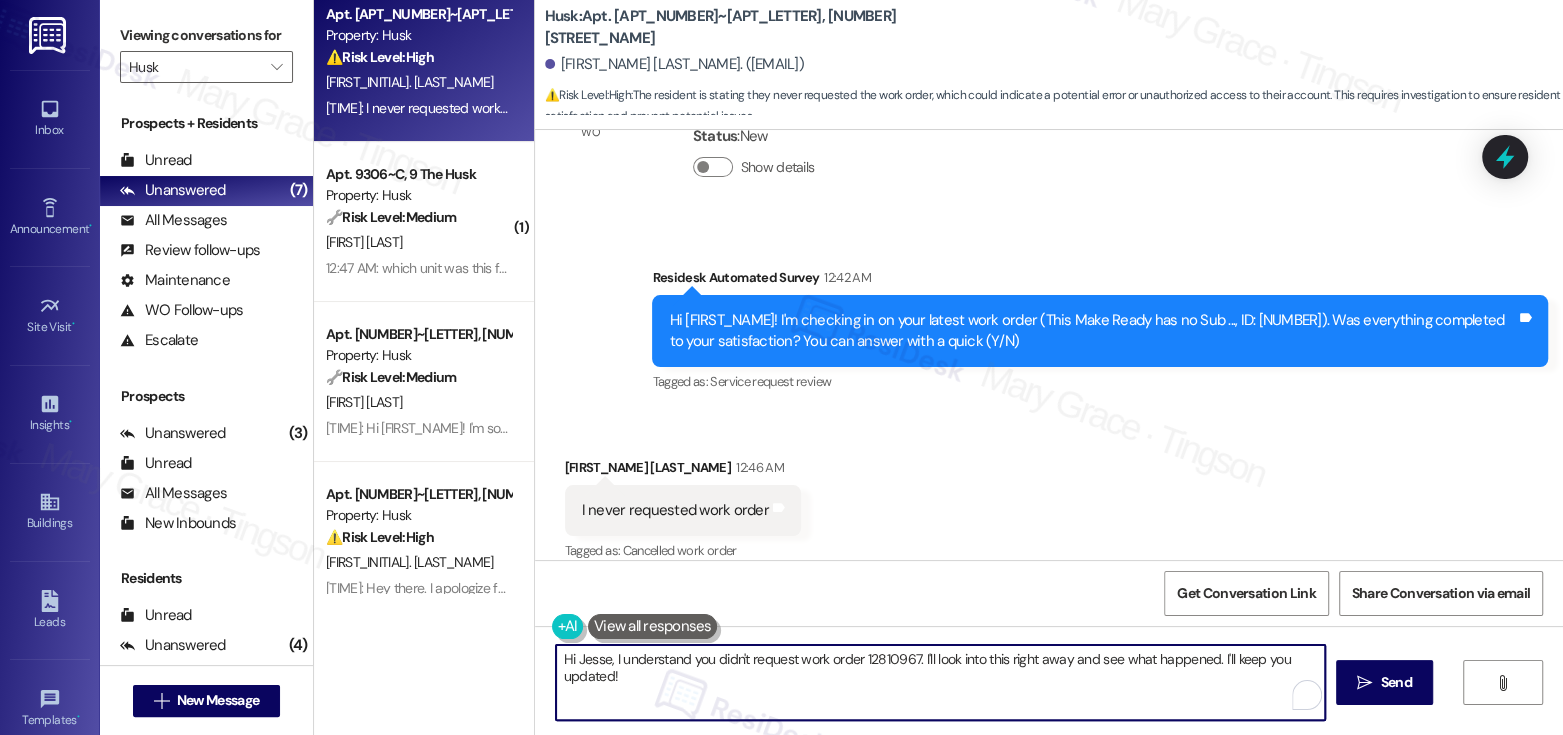 paste on "{{first_name}}, apologies for the confusion caused by the work order survey. Please feel free to disregard it—it’s related to preparing the unit, and no action is required on your part." 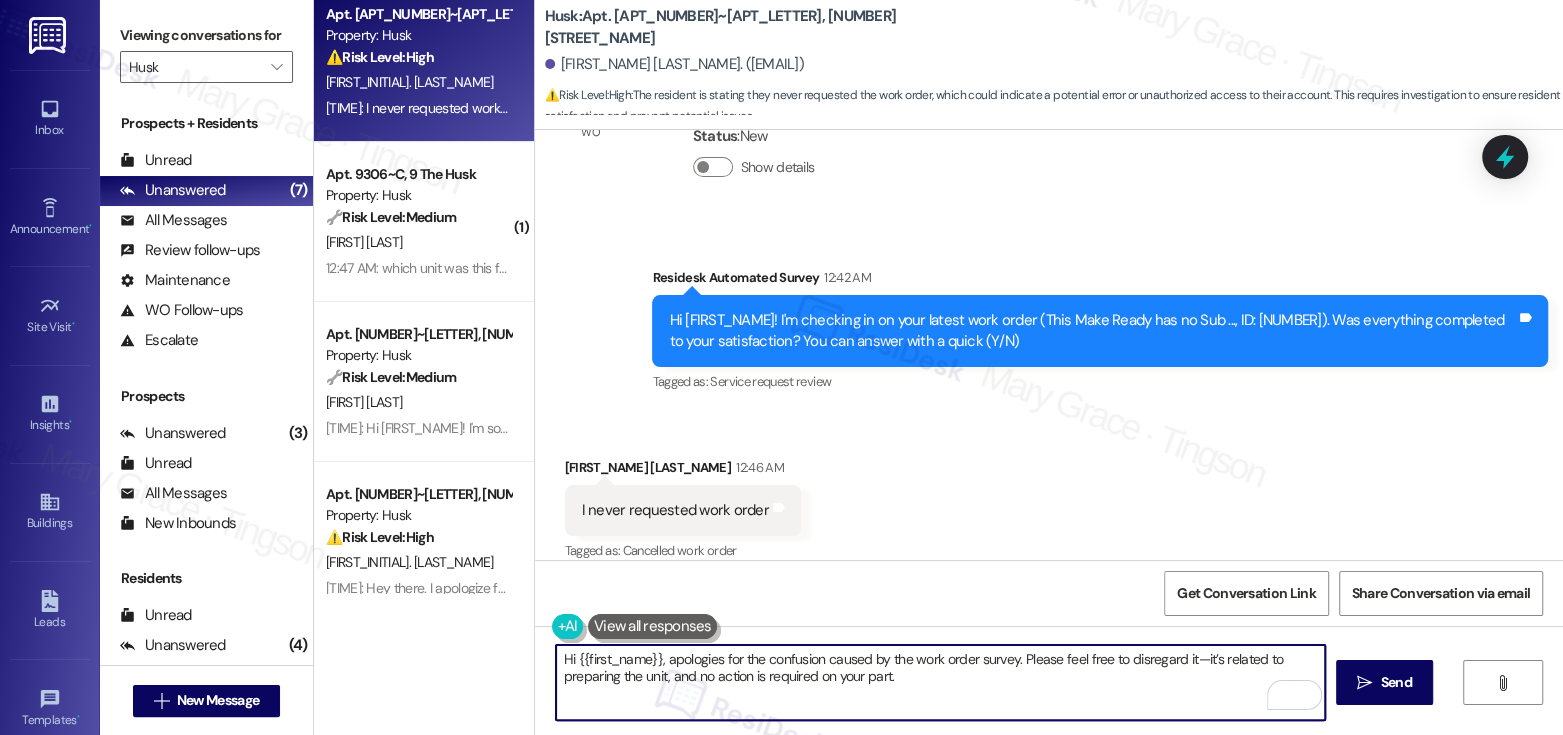click on "Hi {{first_name}}, apologies for the confusion caused by the work order survey. Please feel free to disregard it—it’s related to preparing the unit, and no action is required on your part." at bounding box center (940, 682) 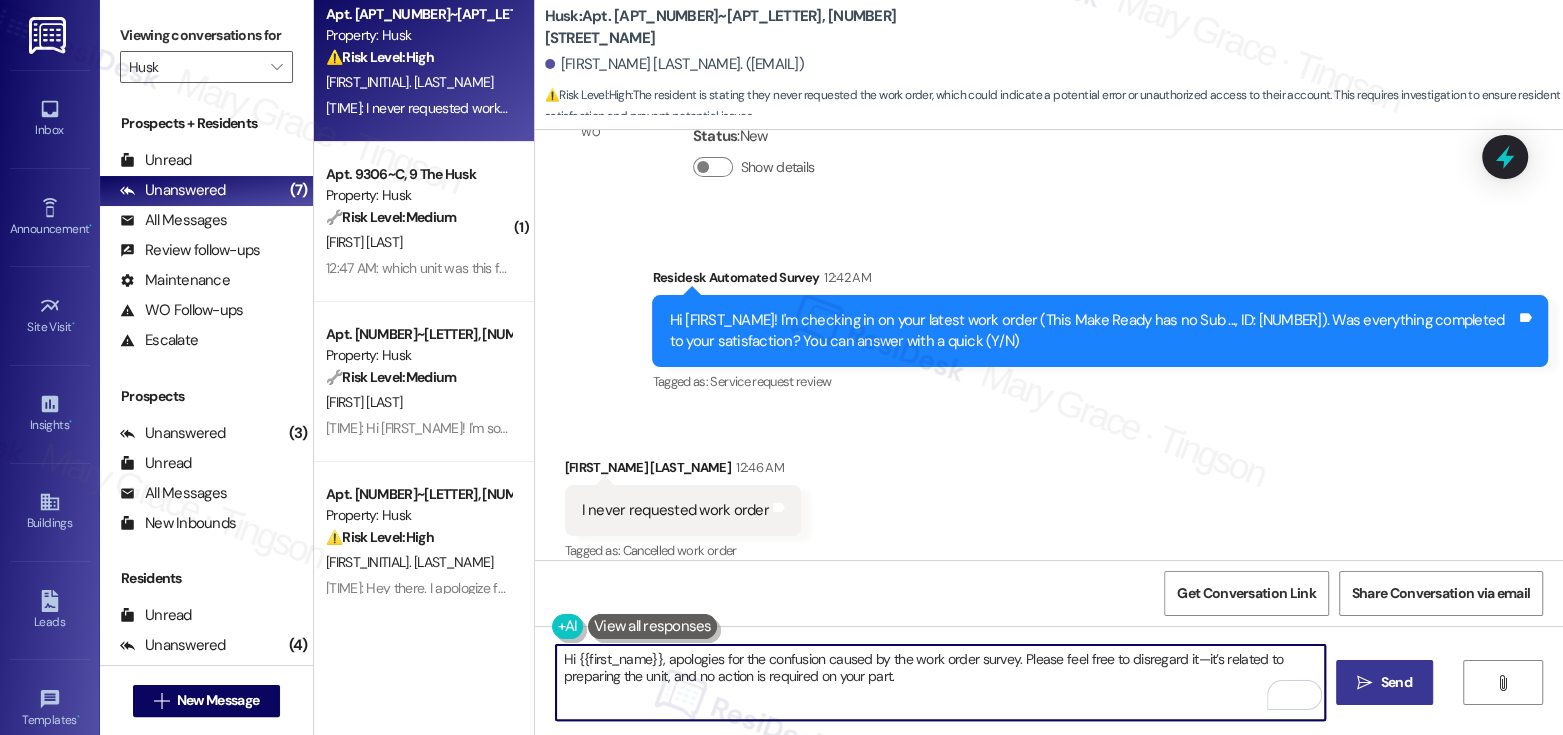 type on "Hi {{first_name}}, apologies for the confusion caused by the work order survey. Please feel free to disregard it—it’s related to preparing the unit, and no action is required on your part." 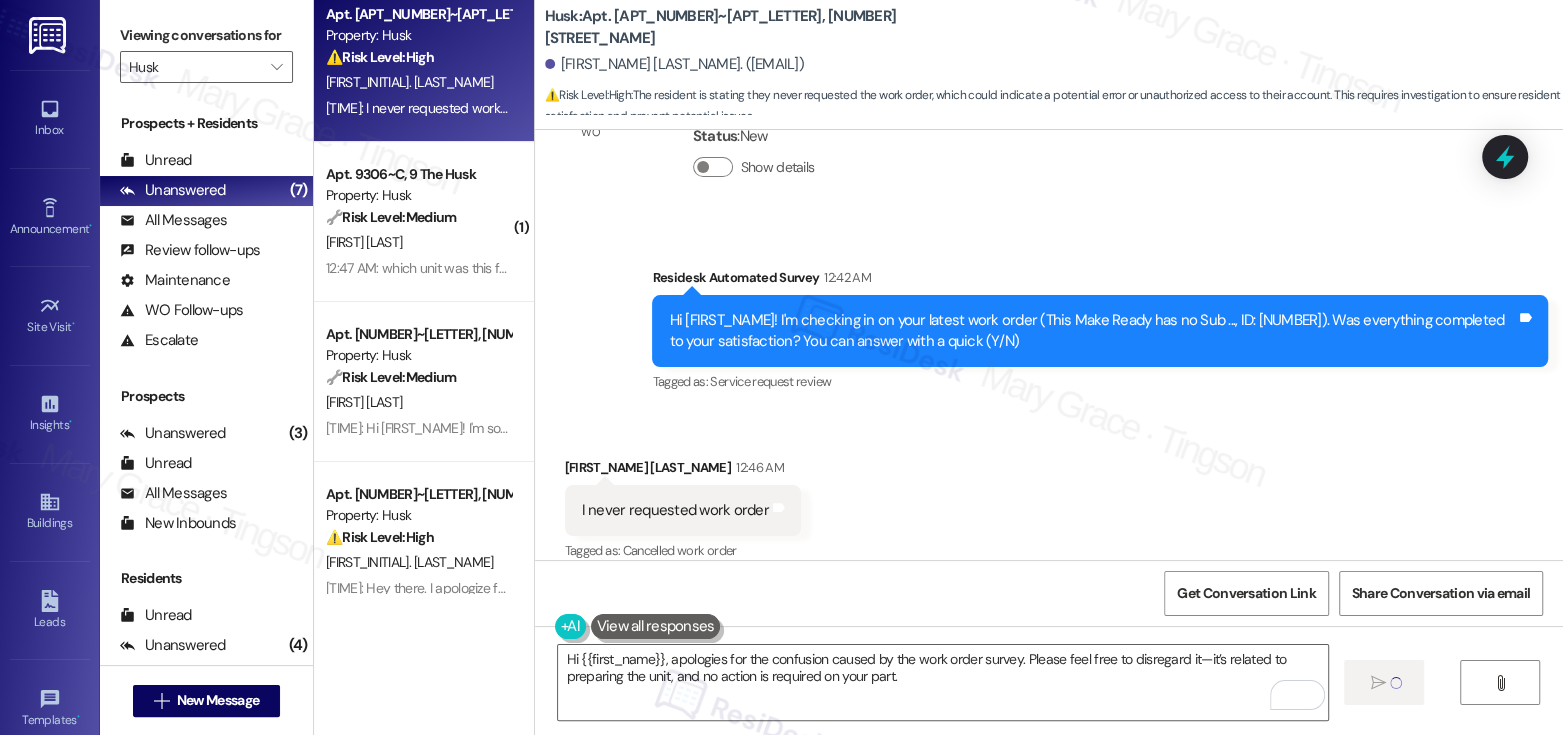 type 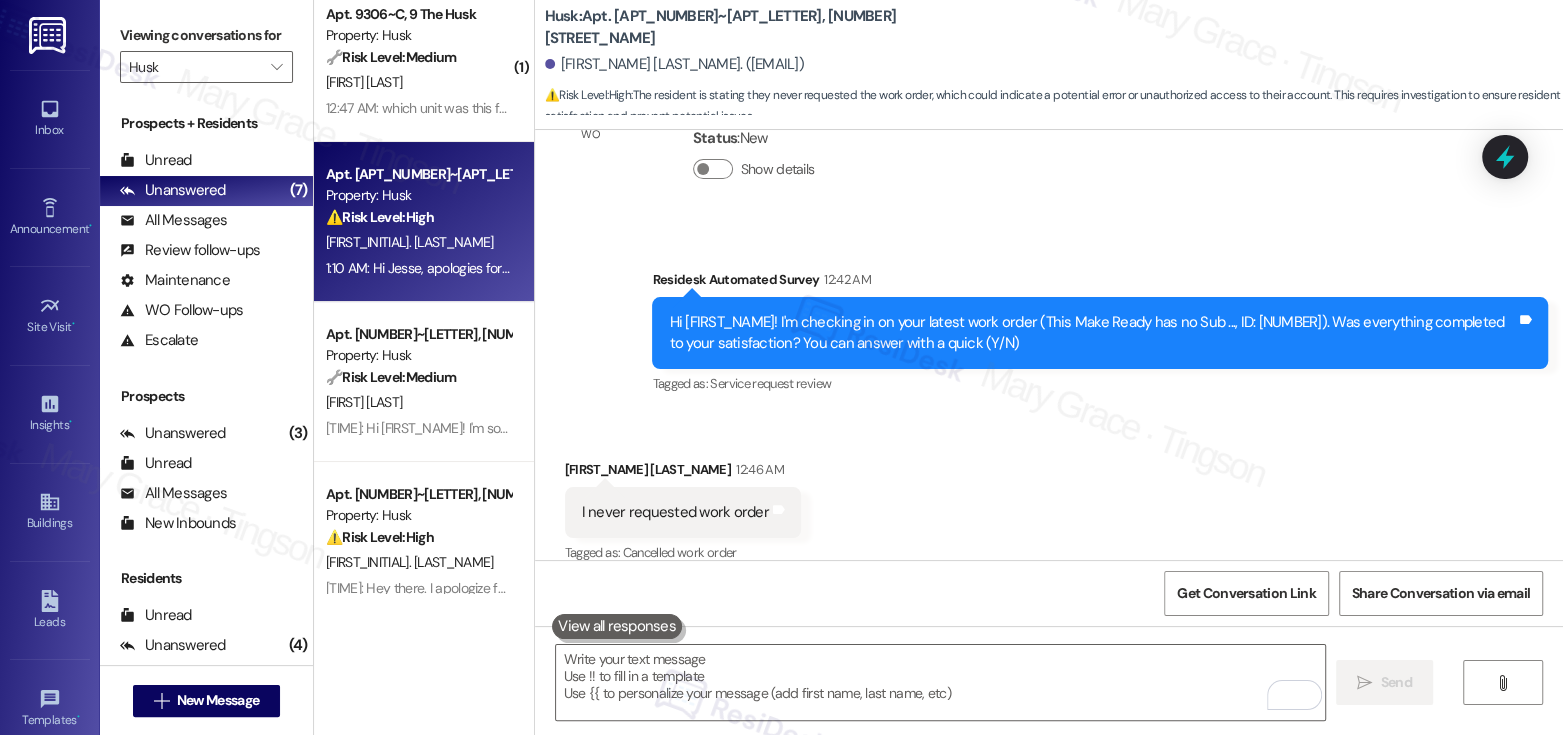 scroll, scrollTop: 2843, scrollLeft: 0, axis: vertical 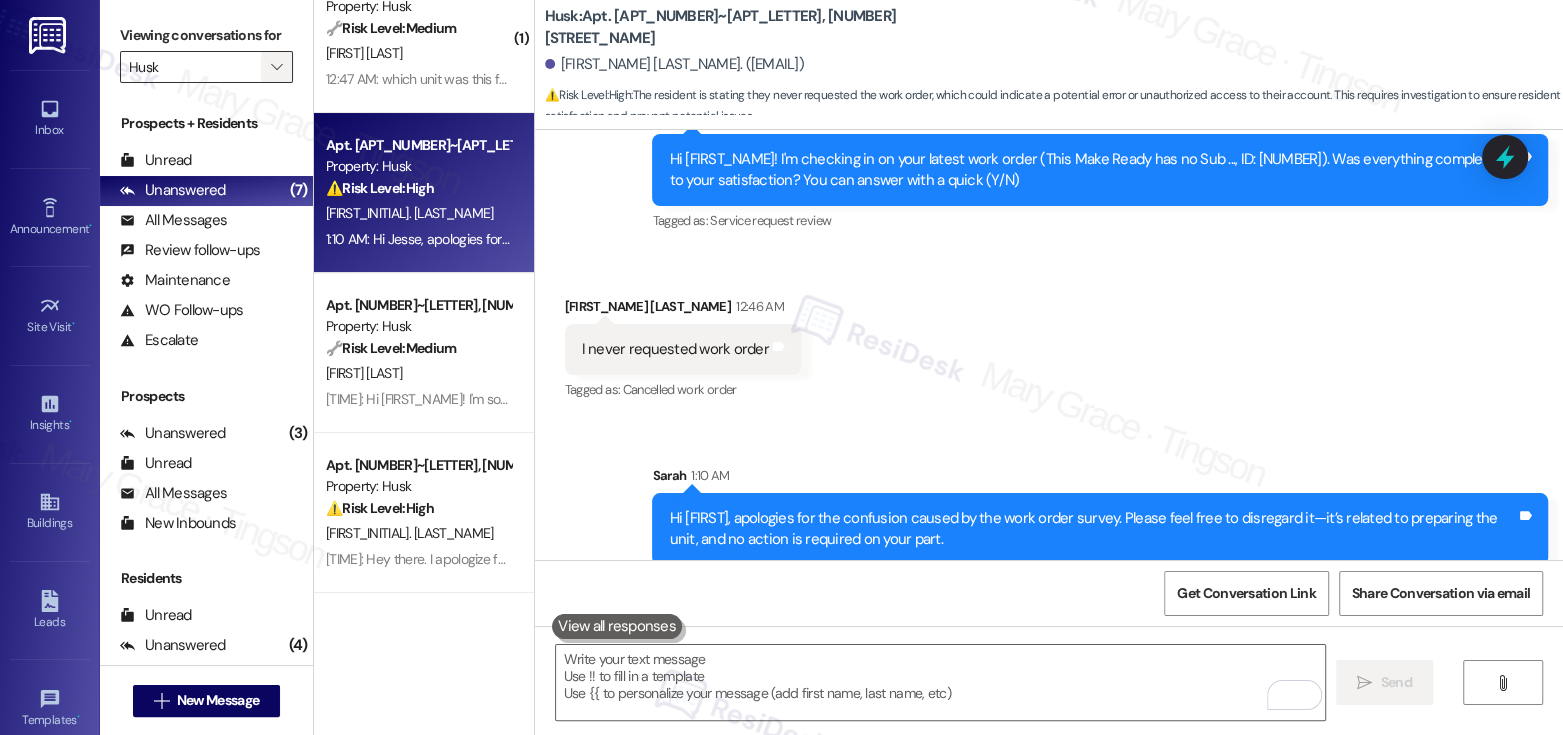 click on "" at bounding box center [276, 67] 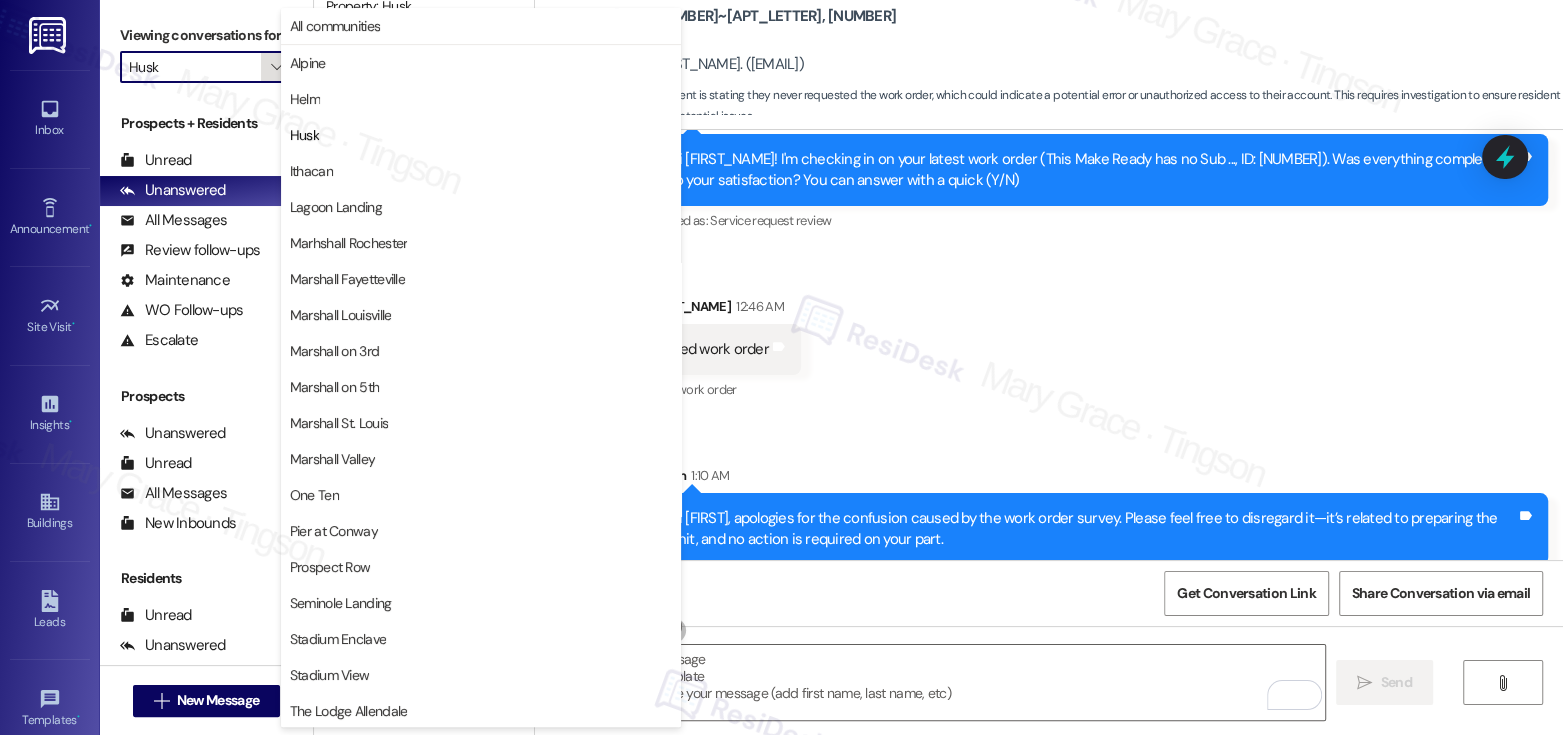 click on "" at bounding box center (276, 67) 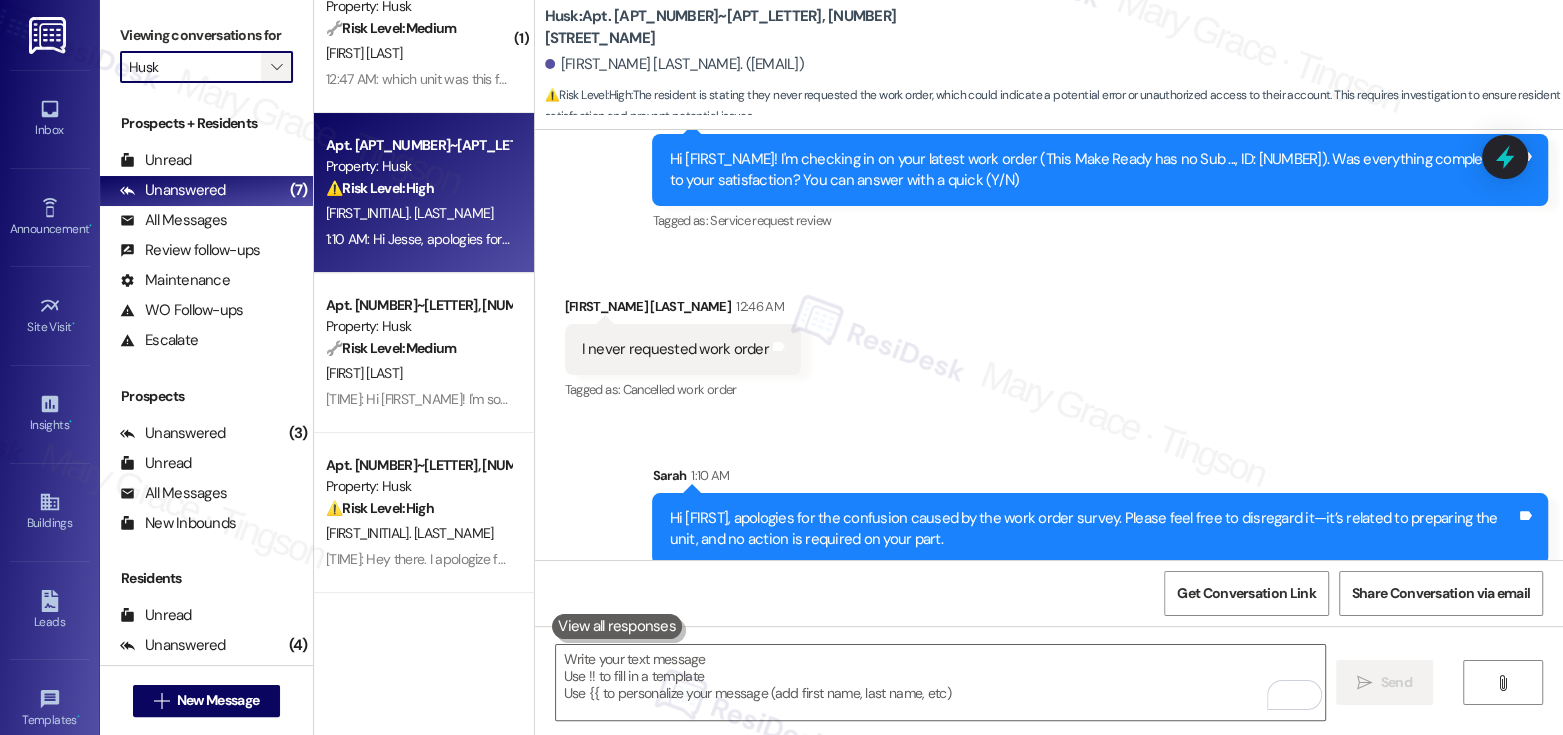 click on "" at bounding box center [276, 67] 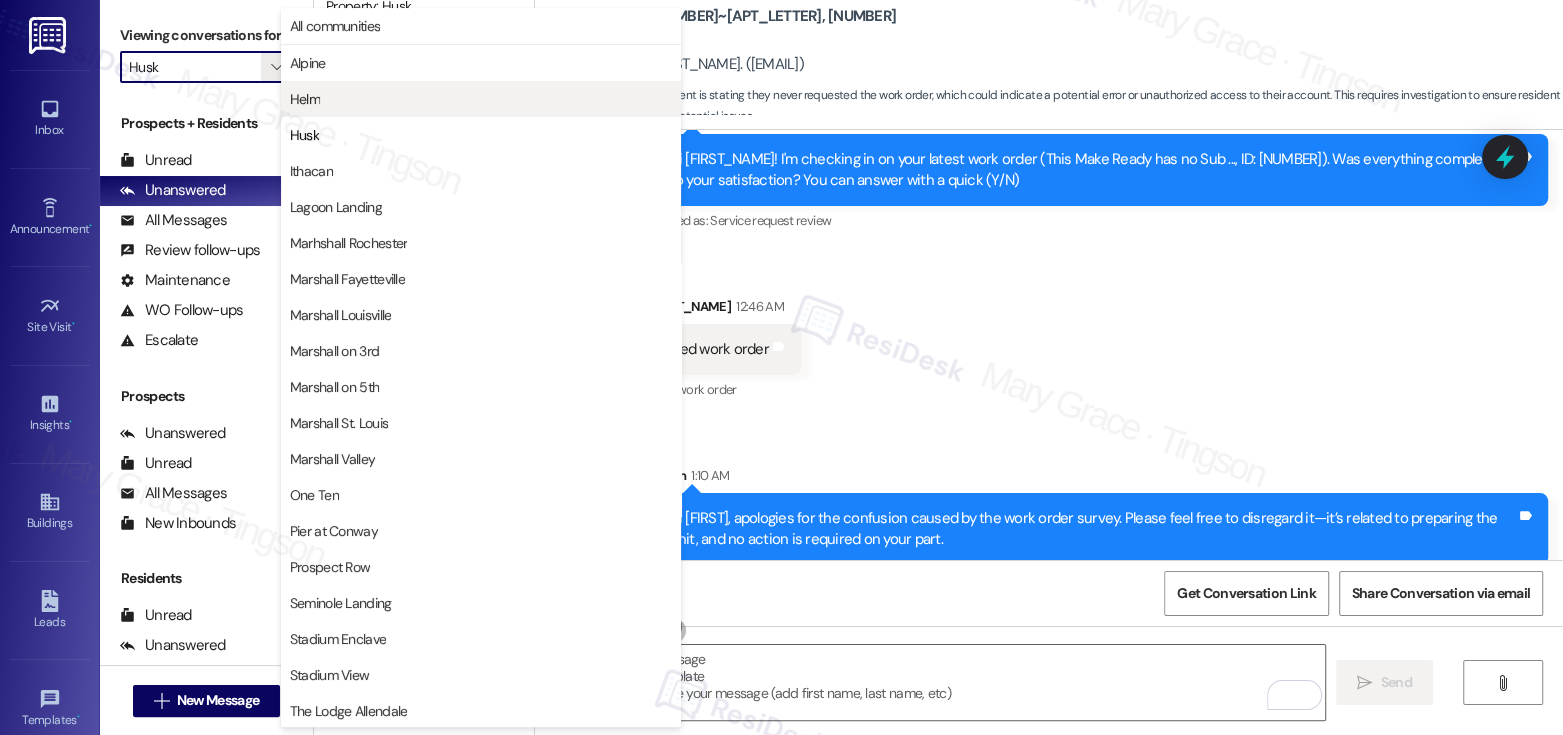 click on "Helm" at bounding box center (305, 99) 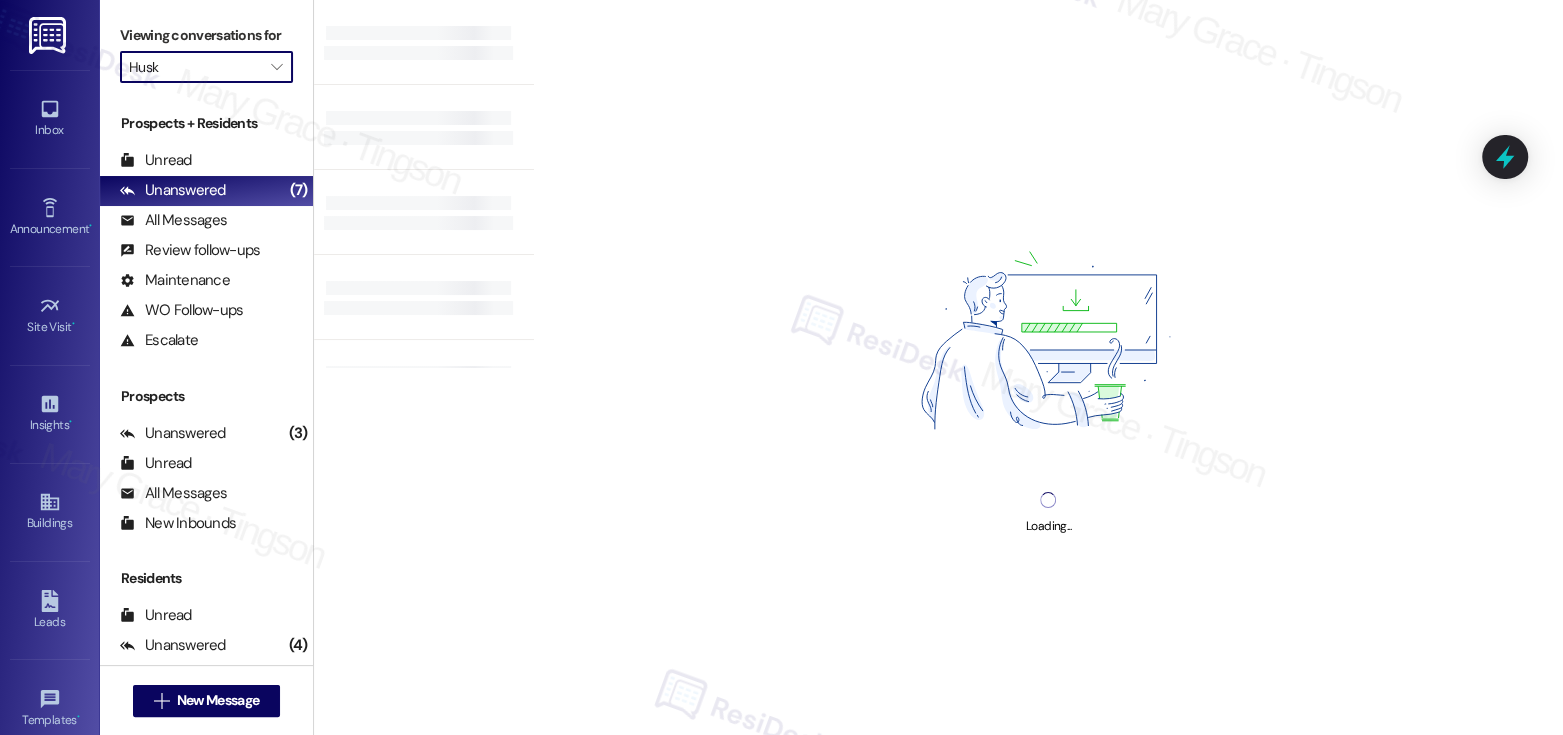type on "Helm" 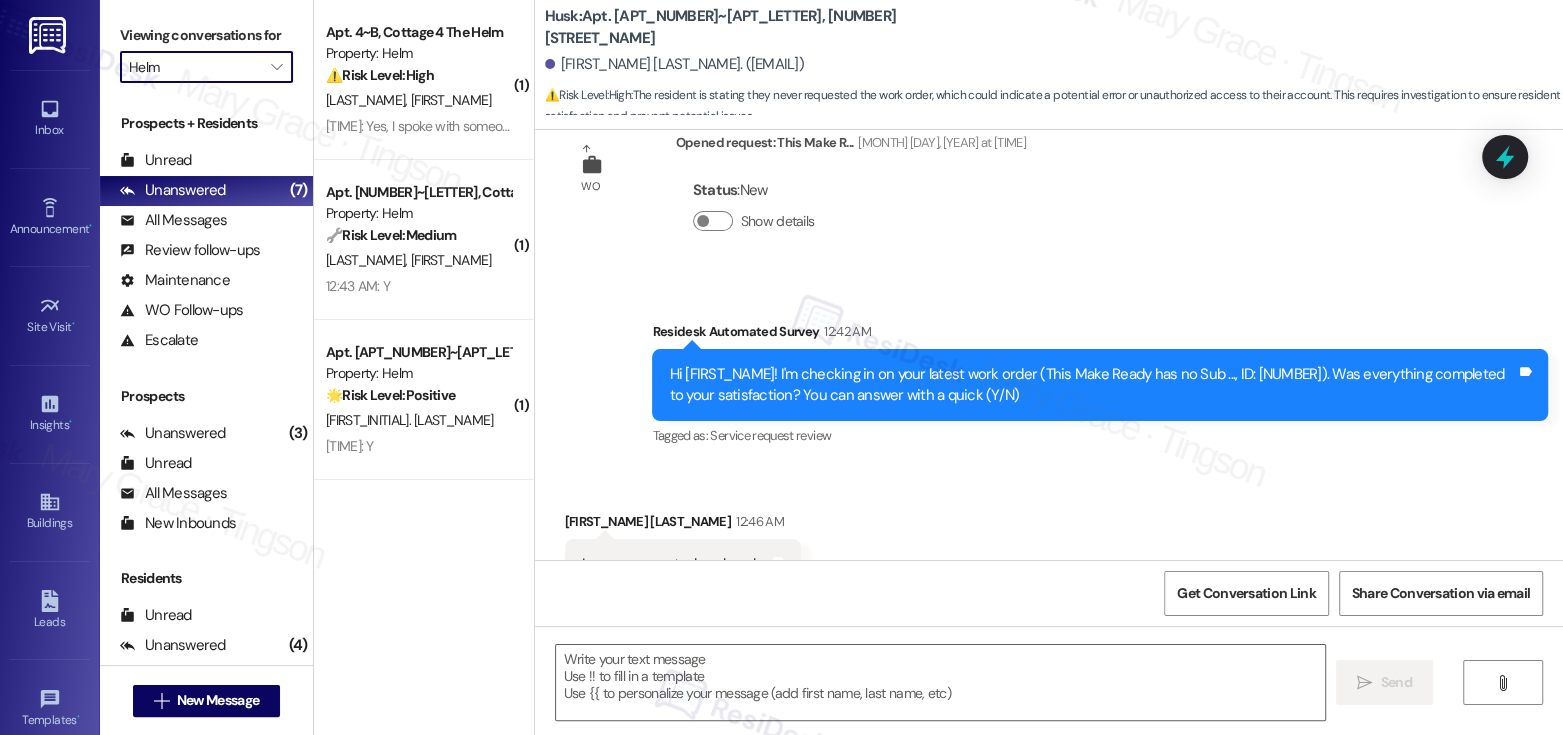 scroll, scrollTop: 2680, scrollLeft: 0, axis: vertical 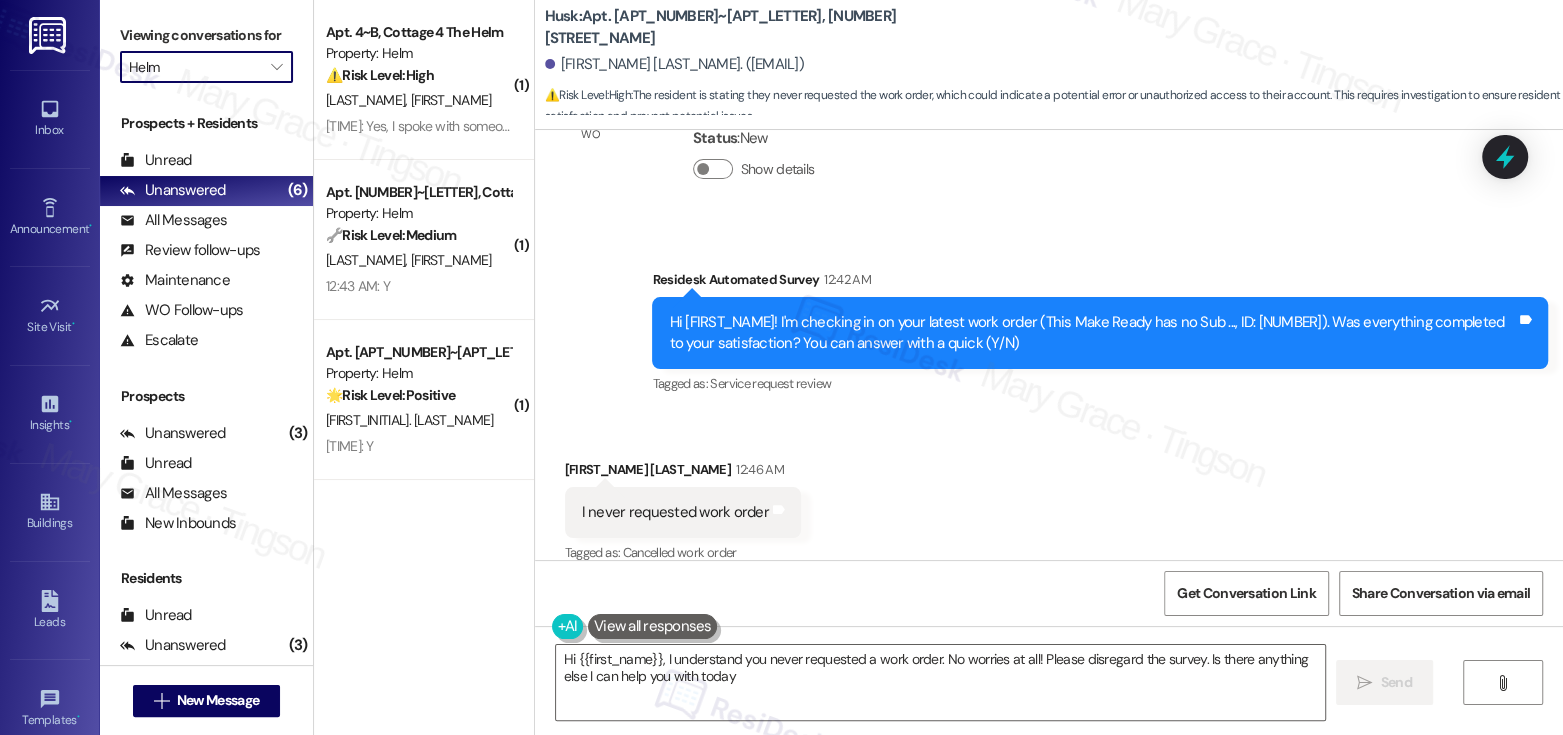 type on "Hi {{first_name}}, I understand you never requested a work order. No worries at all! Please disregard the survey. Is there anything else I can help you with today?" 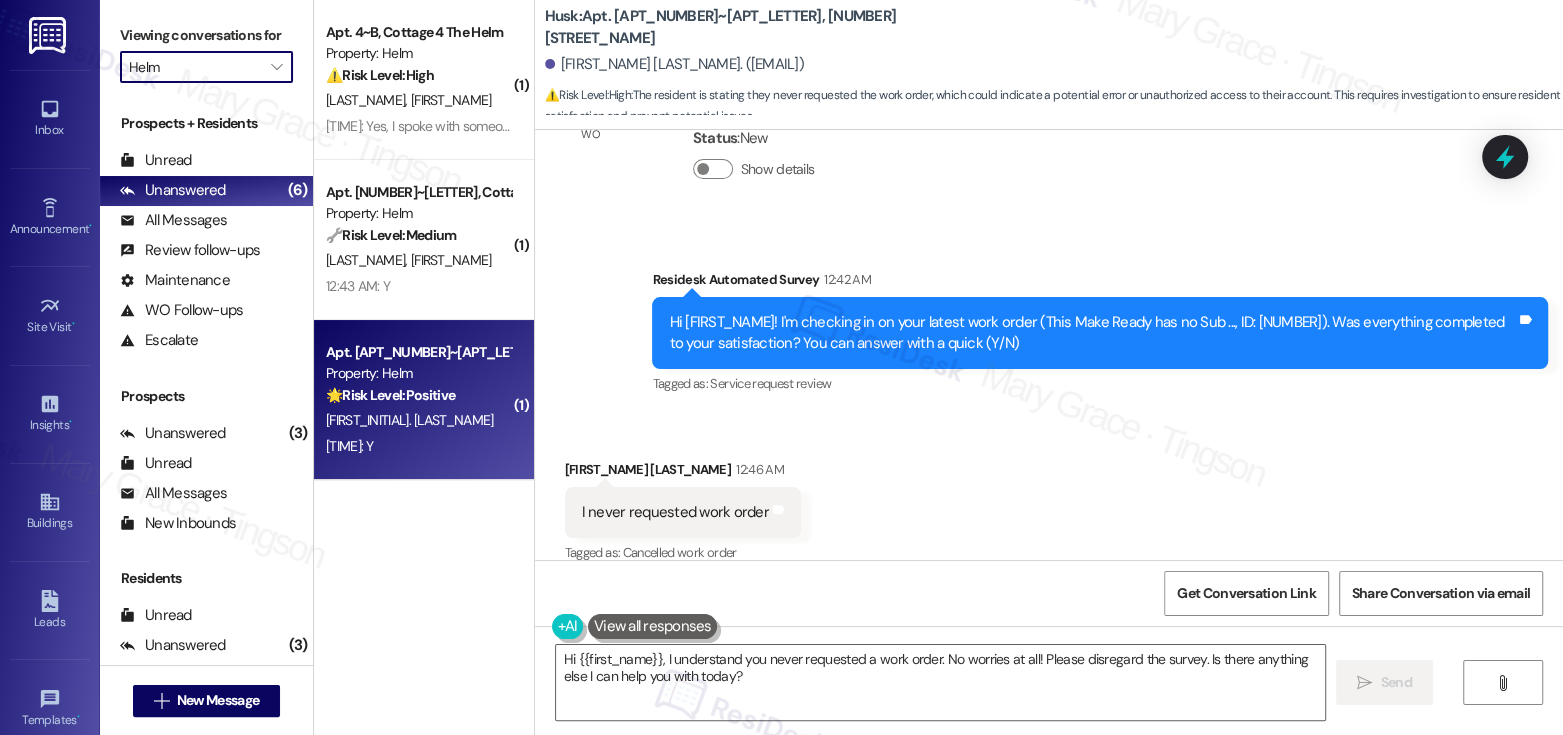 click on "A. Solomon" at bounding box center [418, 420] 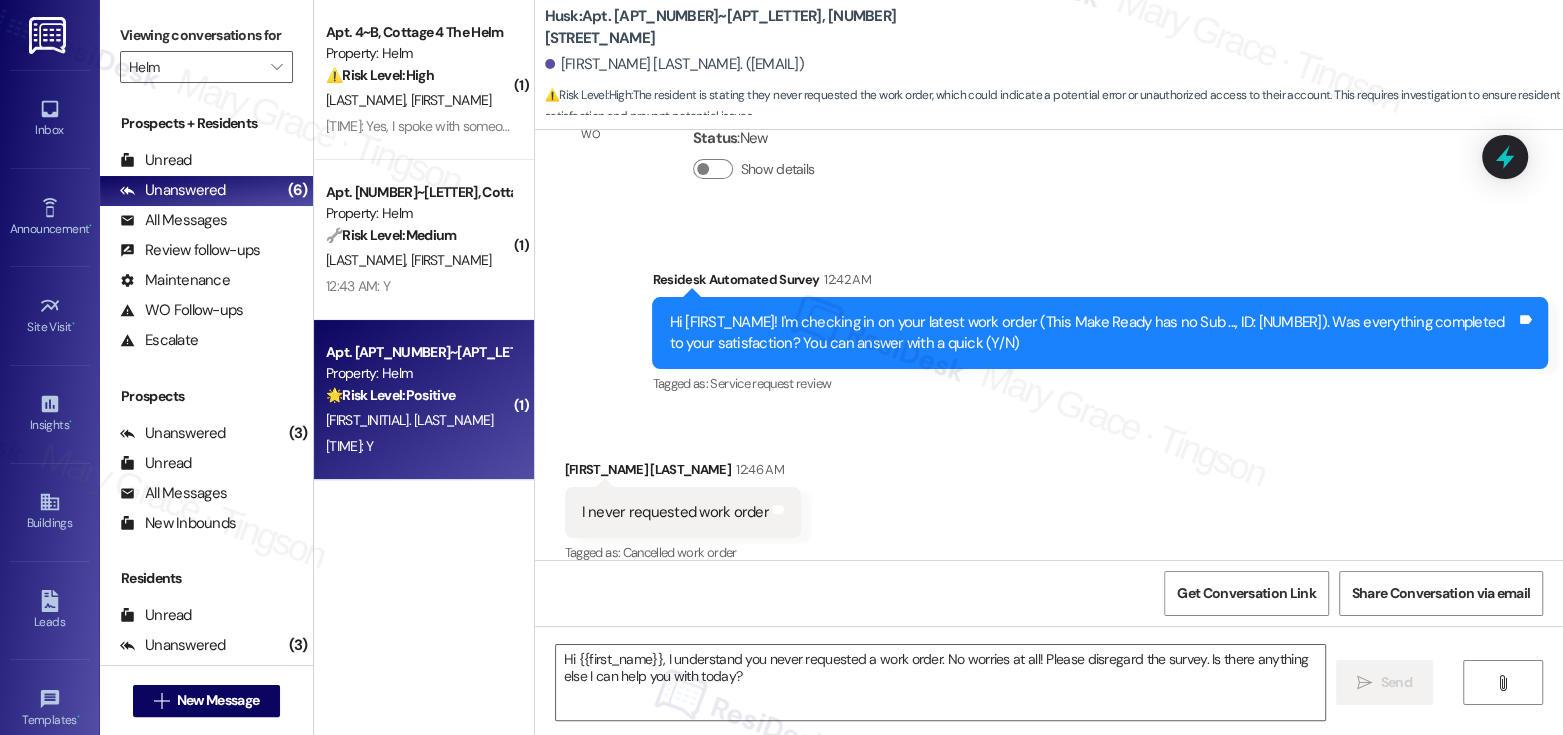 type on "Fetching suggested responses. Please feel free to read through the conversation in the meantime." 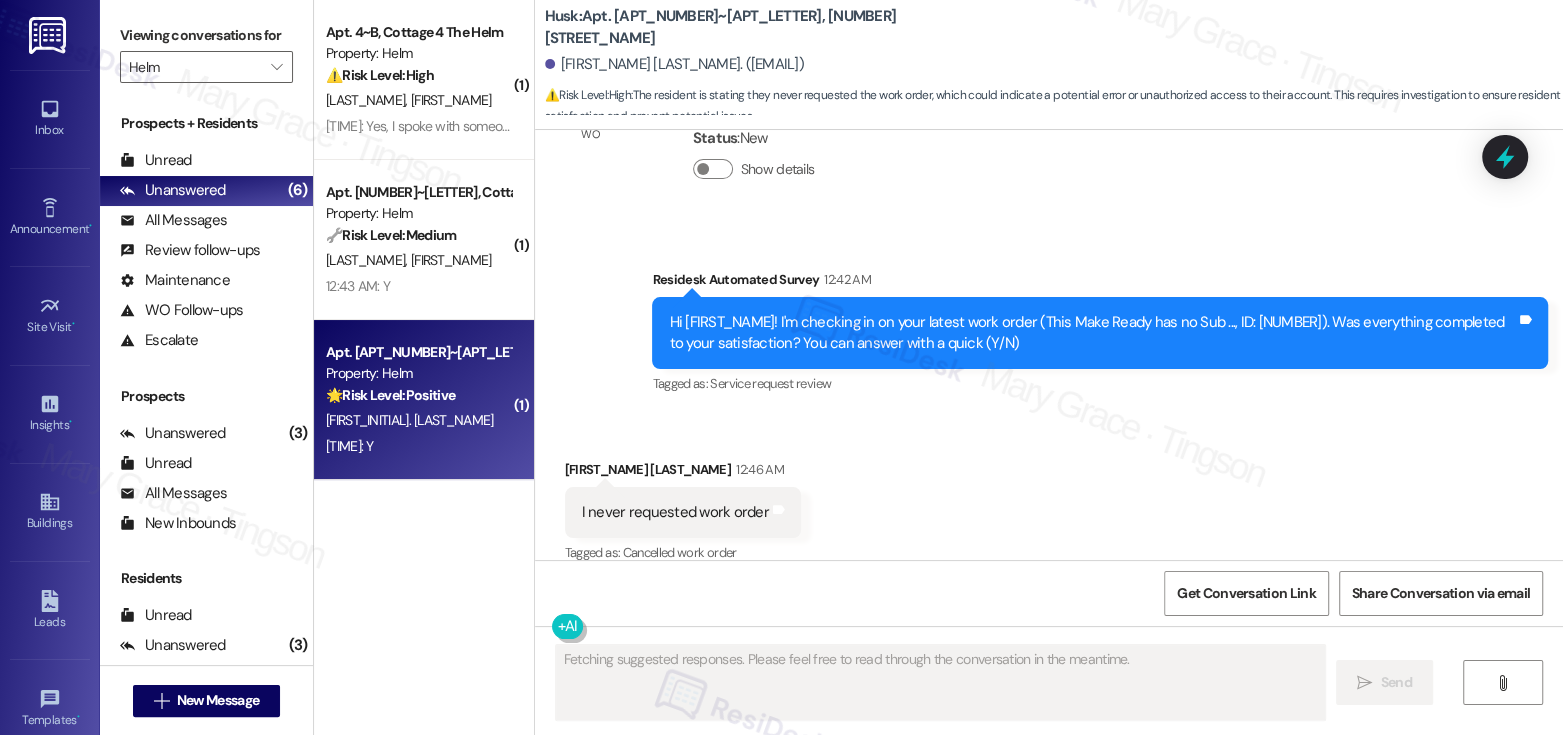 click on "A. Solomon" at bounding box center [418, 420] 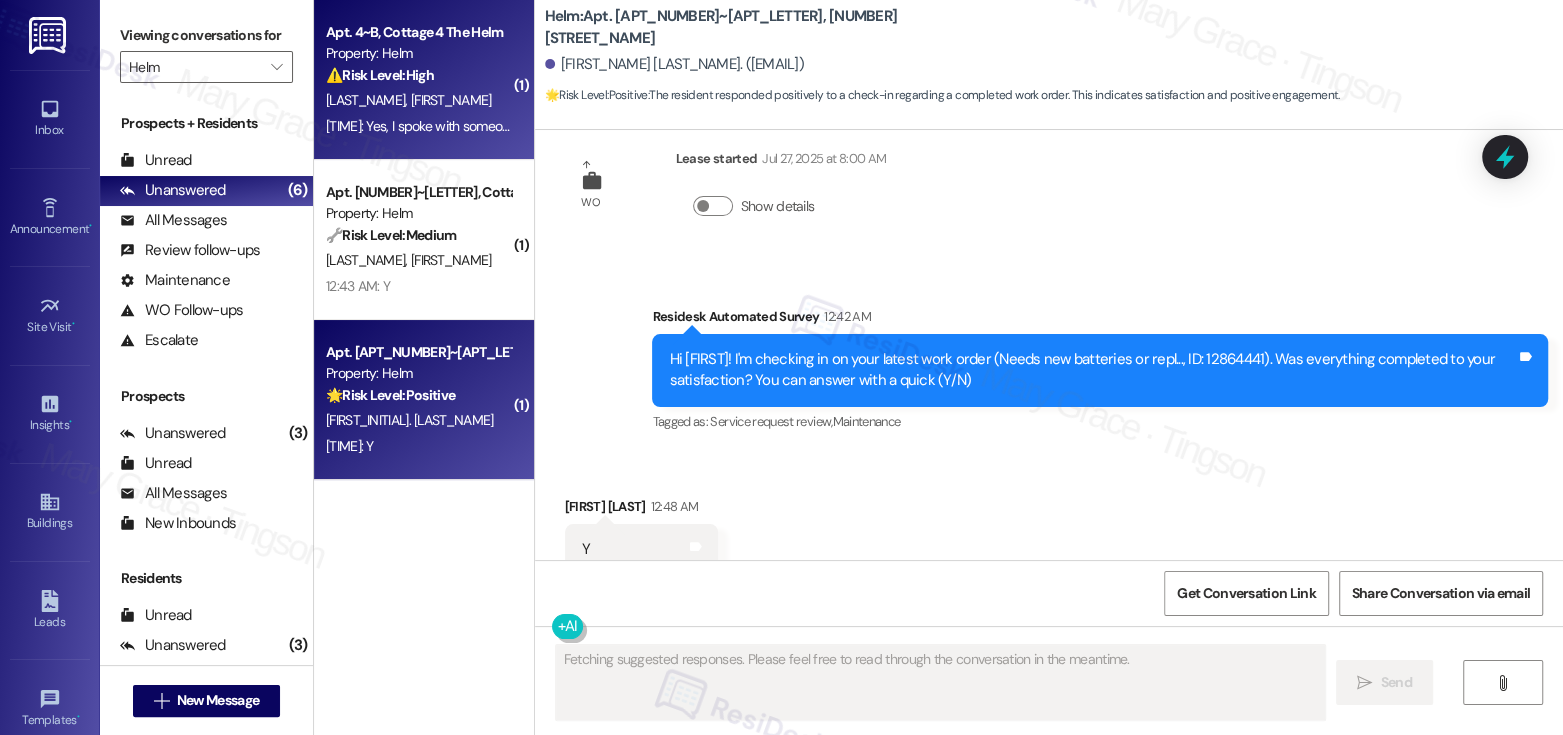 scroll, scrollTop: 3825, scrollLeft: 0, axis: vertical 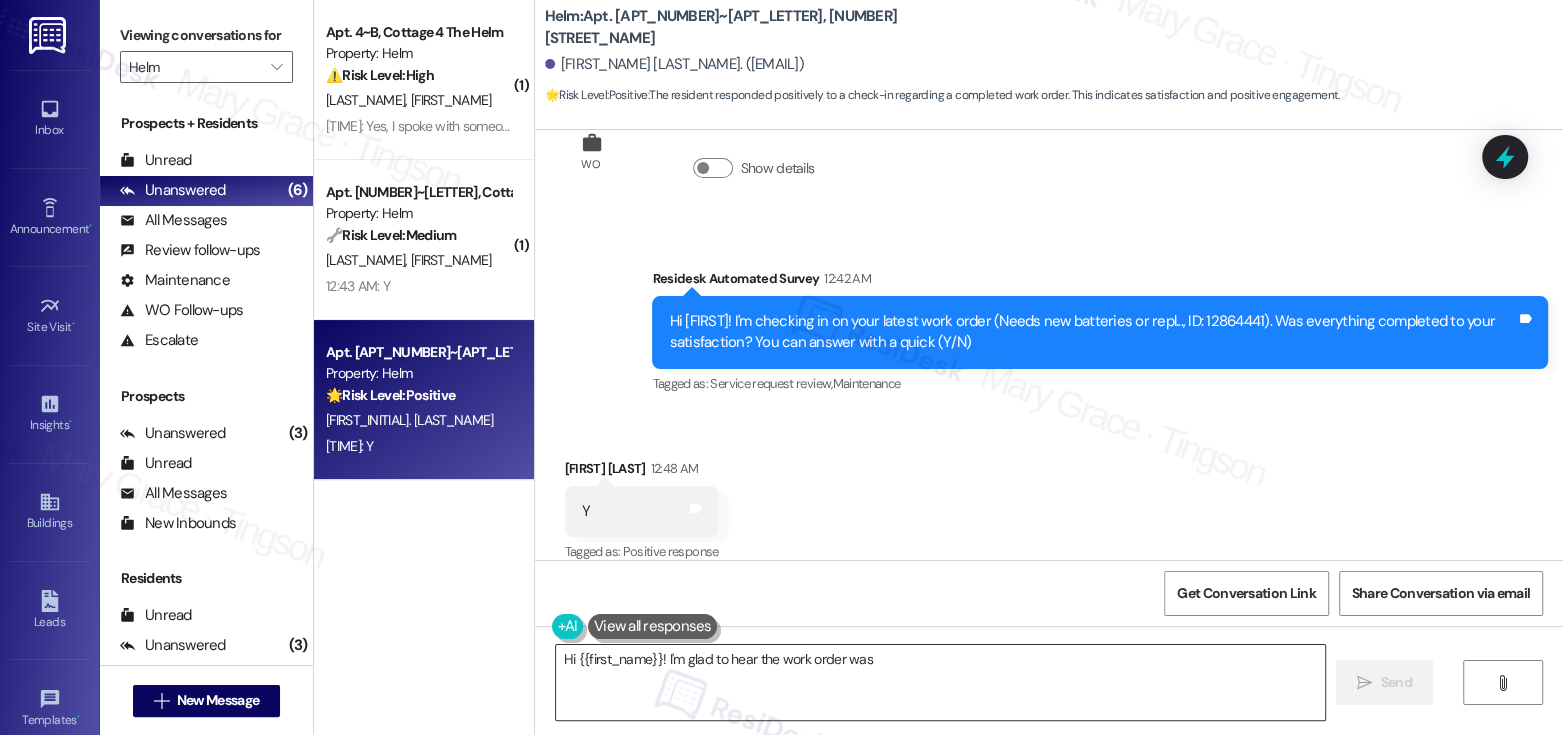 click on "Hi {{first_name}}!" at bounding box center [940, 682] 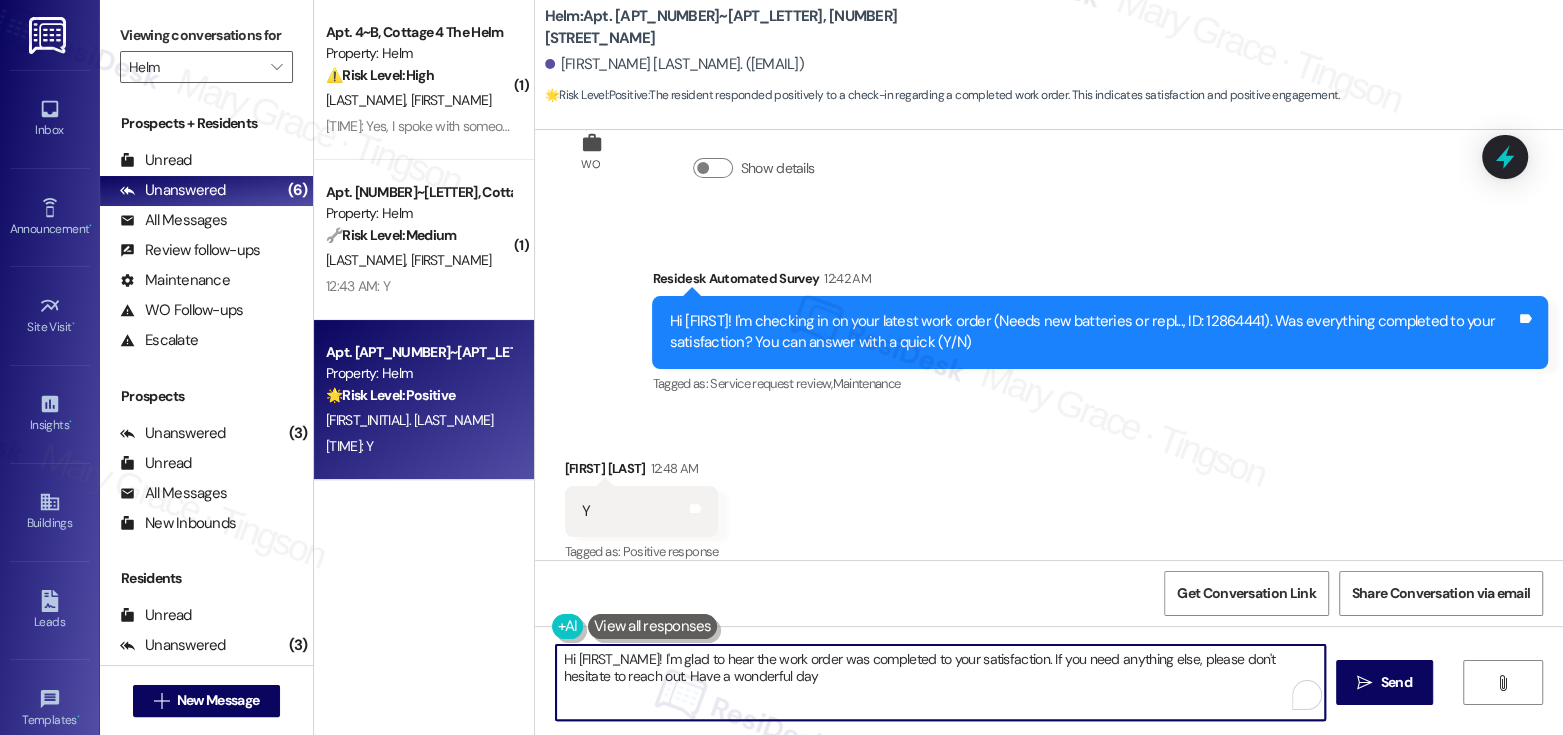 type on "Hi {{first_name}}! I'm glad to hear the work order was completed to your satisfaction. If you need anything else, please don't hesitate to reach out. Have a wonderful day!" 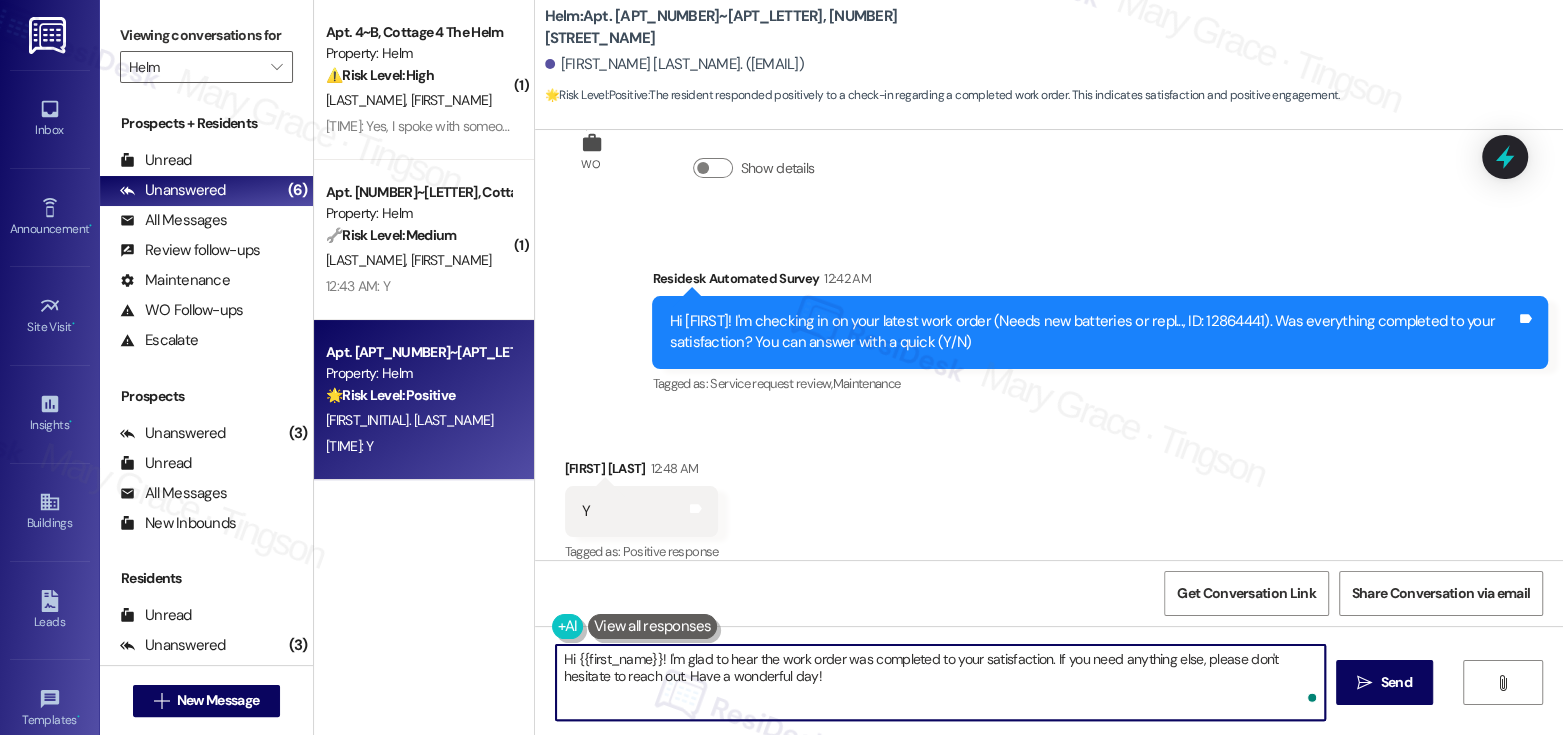 click on "Hi {{first_name}}! I'm glad to hear the work order was completed to your satisfaction. If you need anything else, please don't hesitate to reach out. Have a wonderful day!" at bounding box center [940, 682] 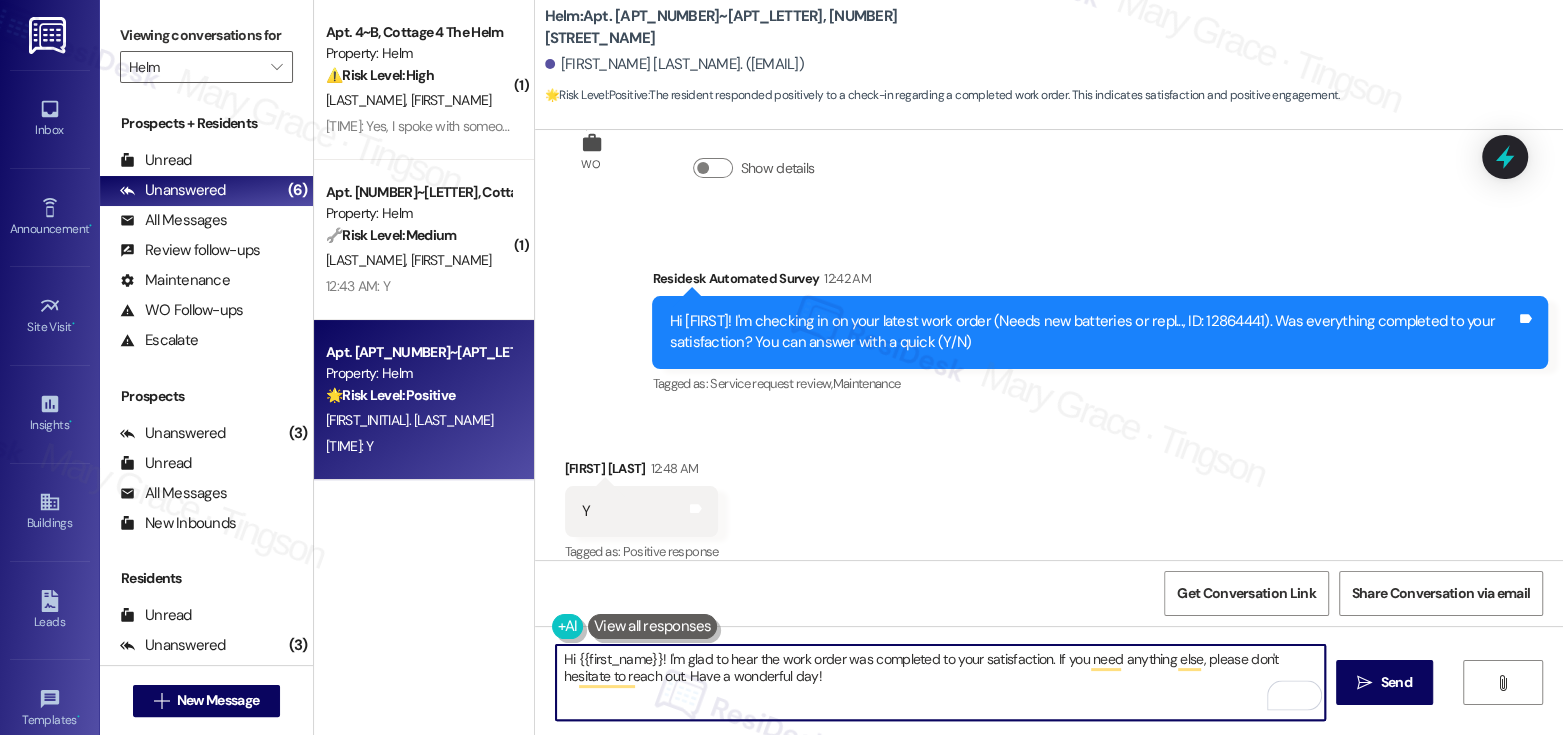 click on "Hi {{first_name}}! I'm glad to hear the work order was completed to your satisfaction. If you need anything else, please don't hesitate to reach out. Have a wonderful day!" at bounding box center (940, 682) 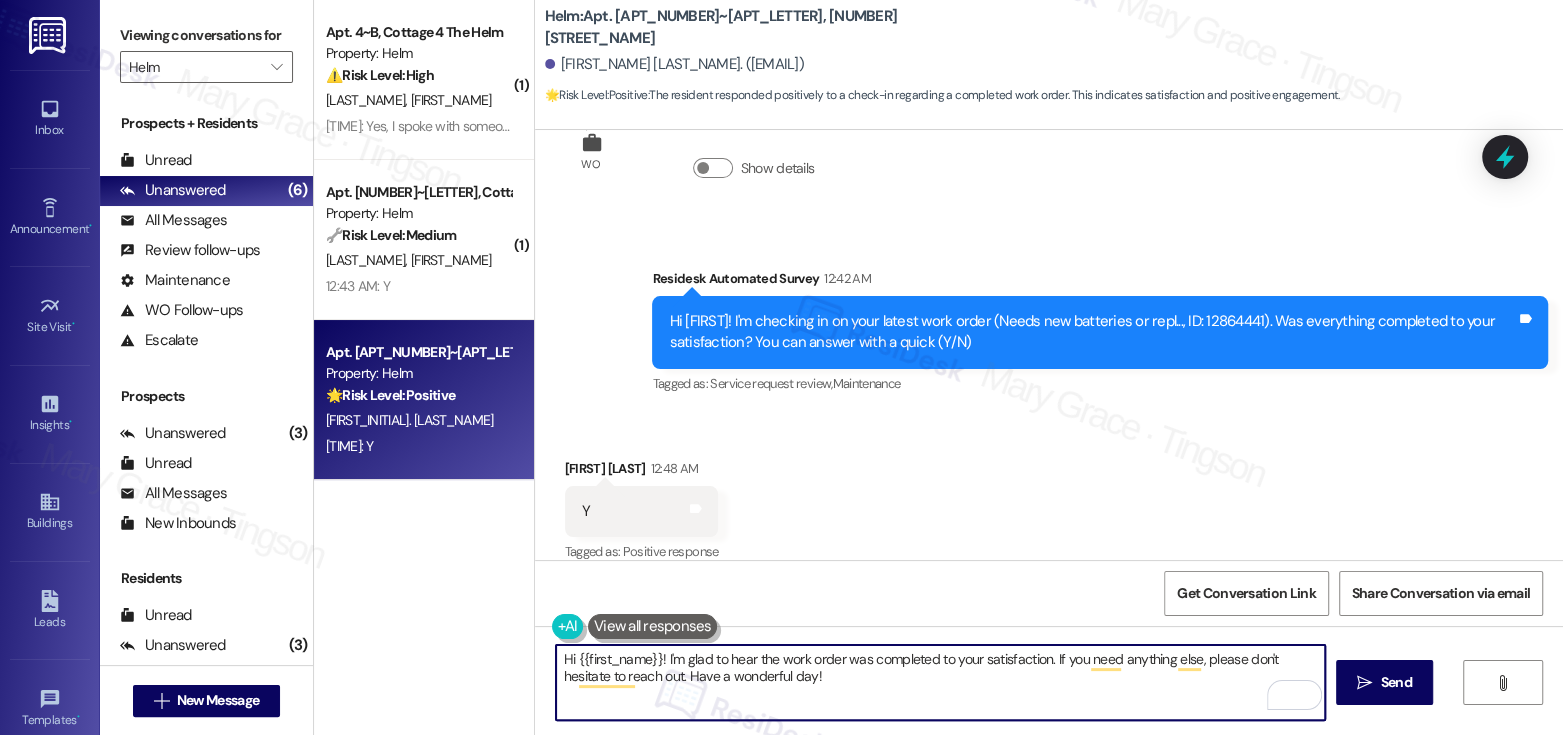 click on "Hi {{first_name}}! I'm glad to hear the work order was completed to your satisfaction. If you need anything else, please don't hesitate to reach out. Have a wonderful day!" at bounding box center (940, 682) 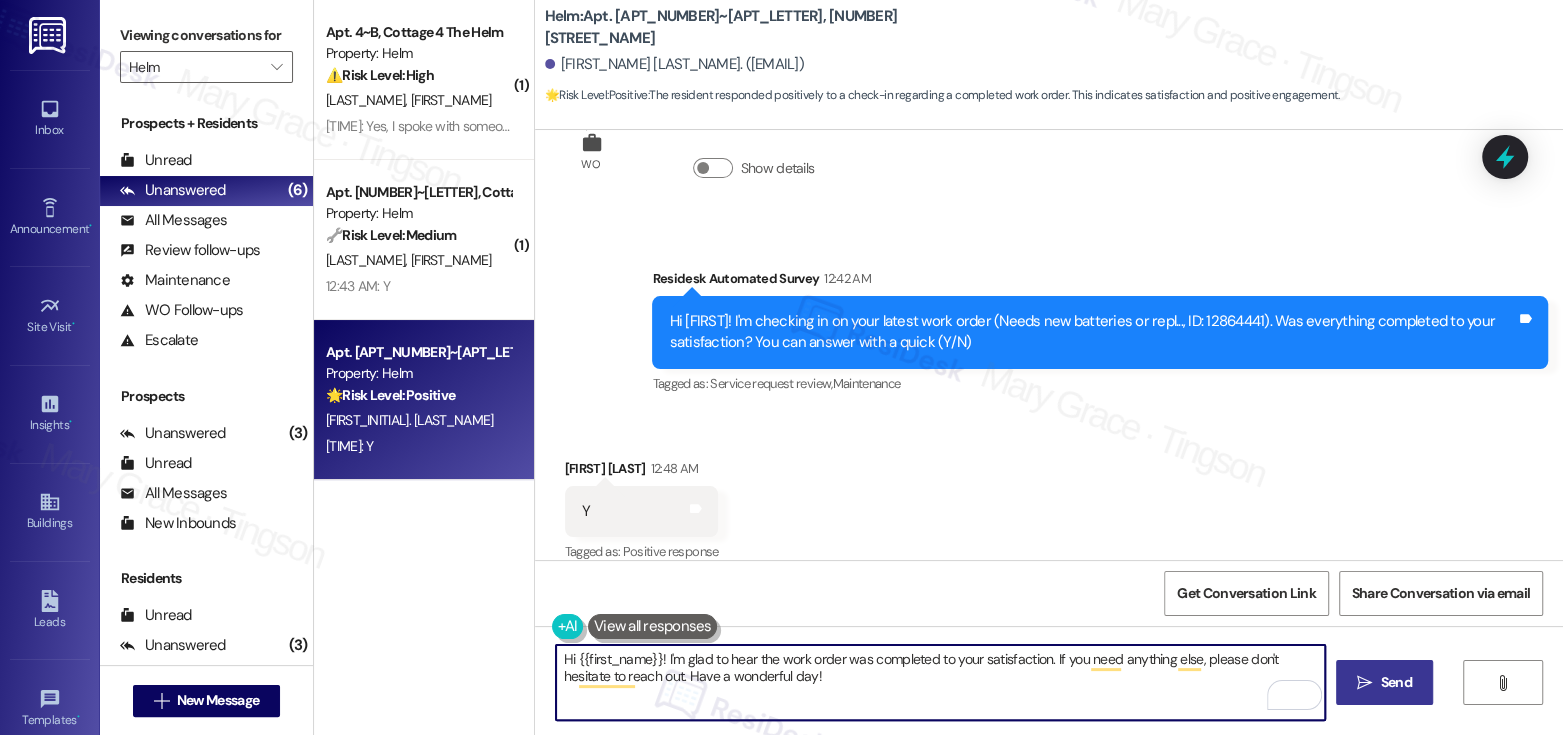 click on "" at bounding box center [1364, 683] 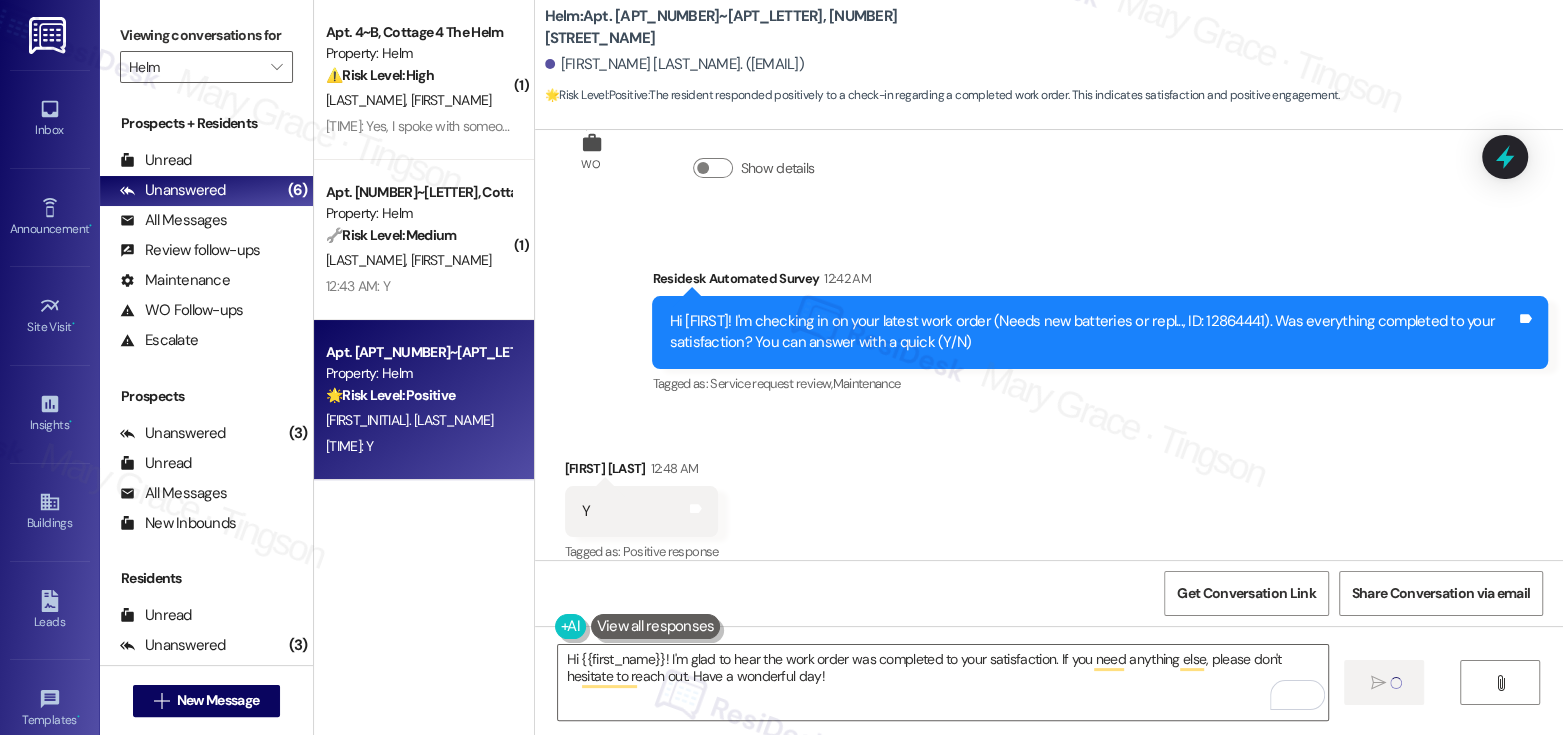 type 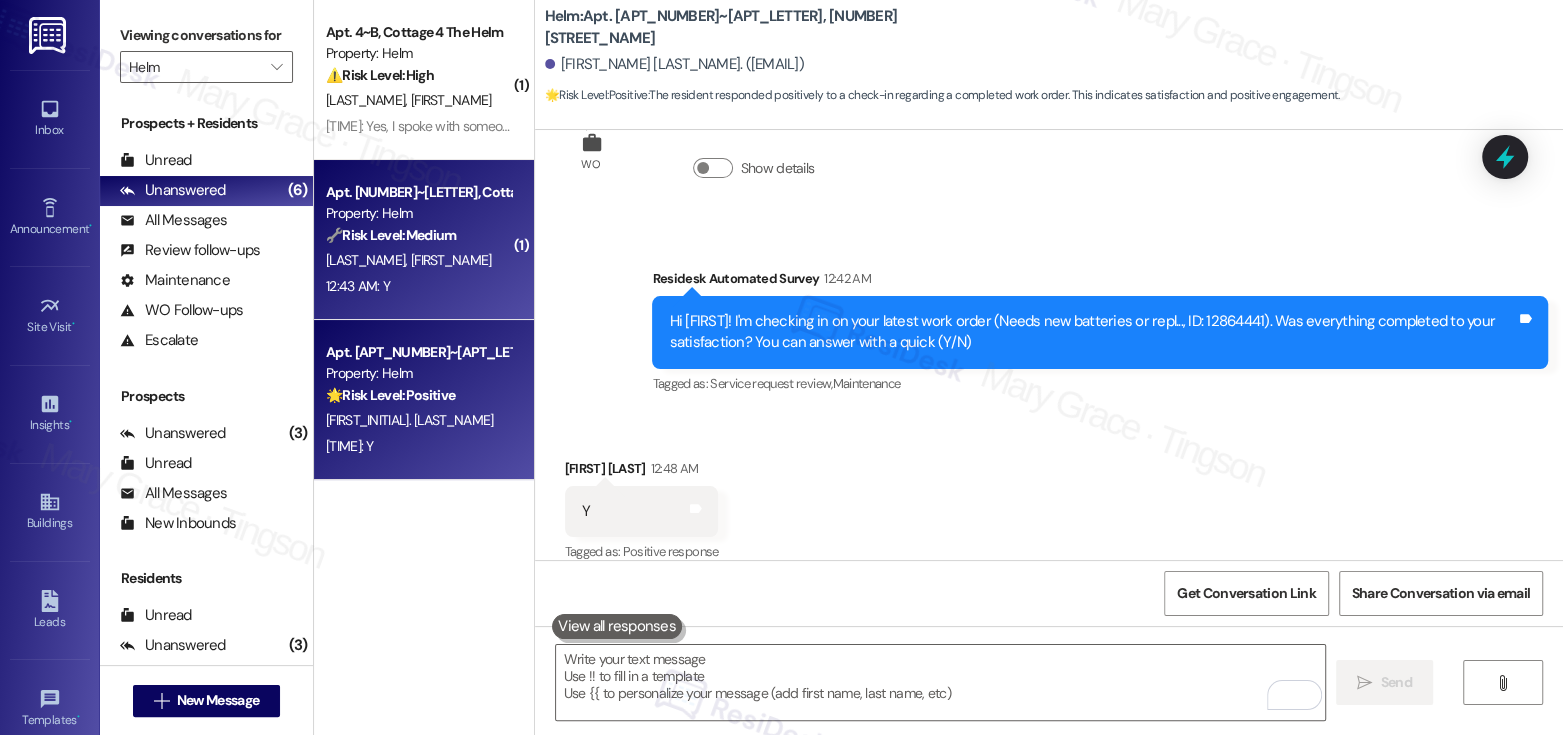 click on "12:43 AM: Y 12:43 AM: Y" at bounding box center [418, 286] 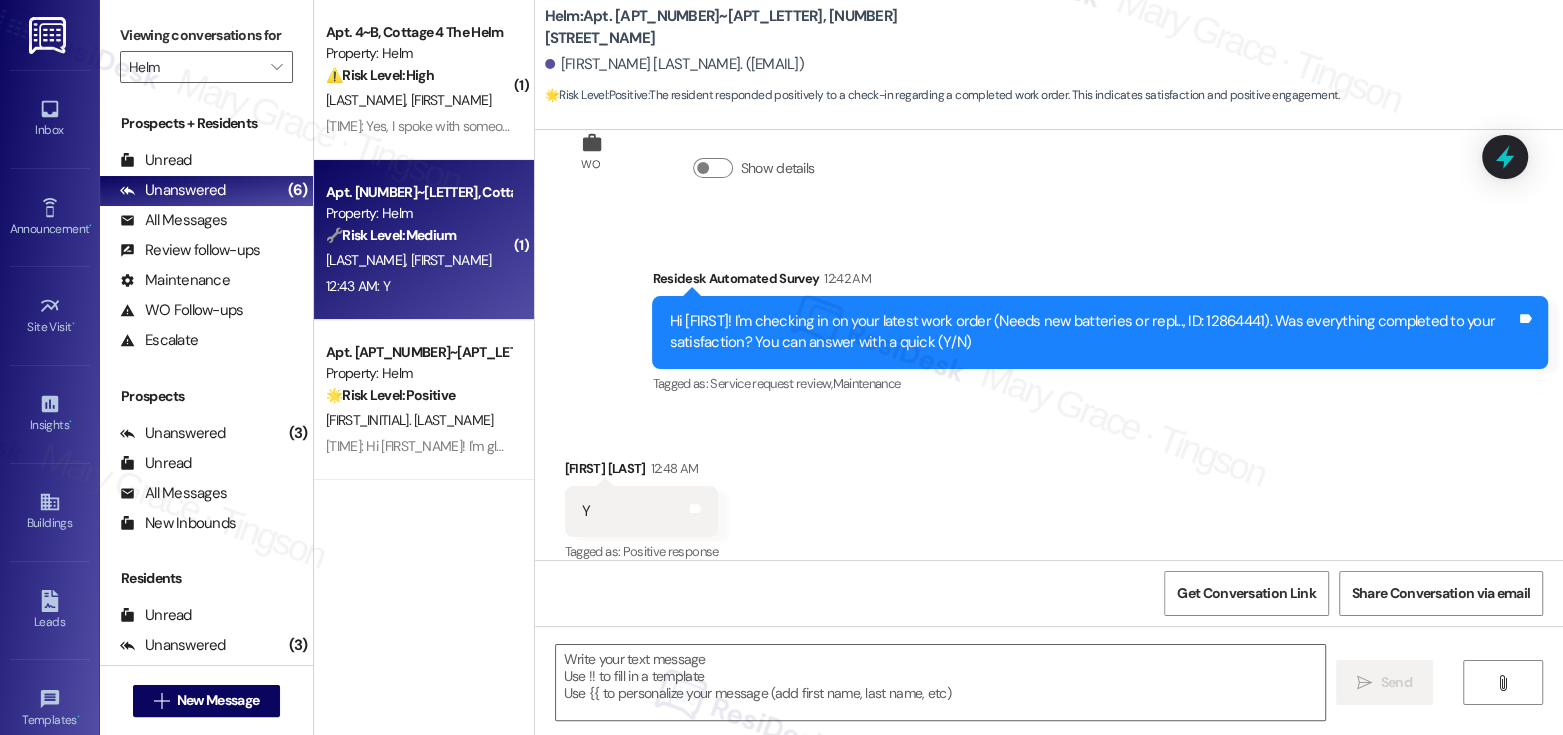 type on "Fetching suggested responses. Please feel free to read through the conversation in the meantime." 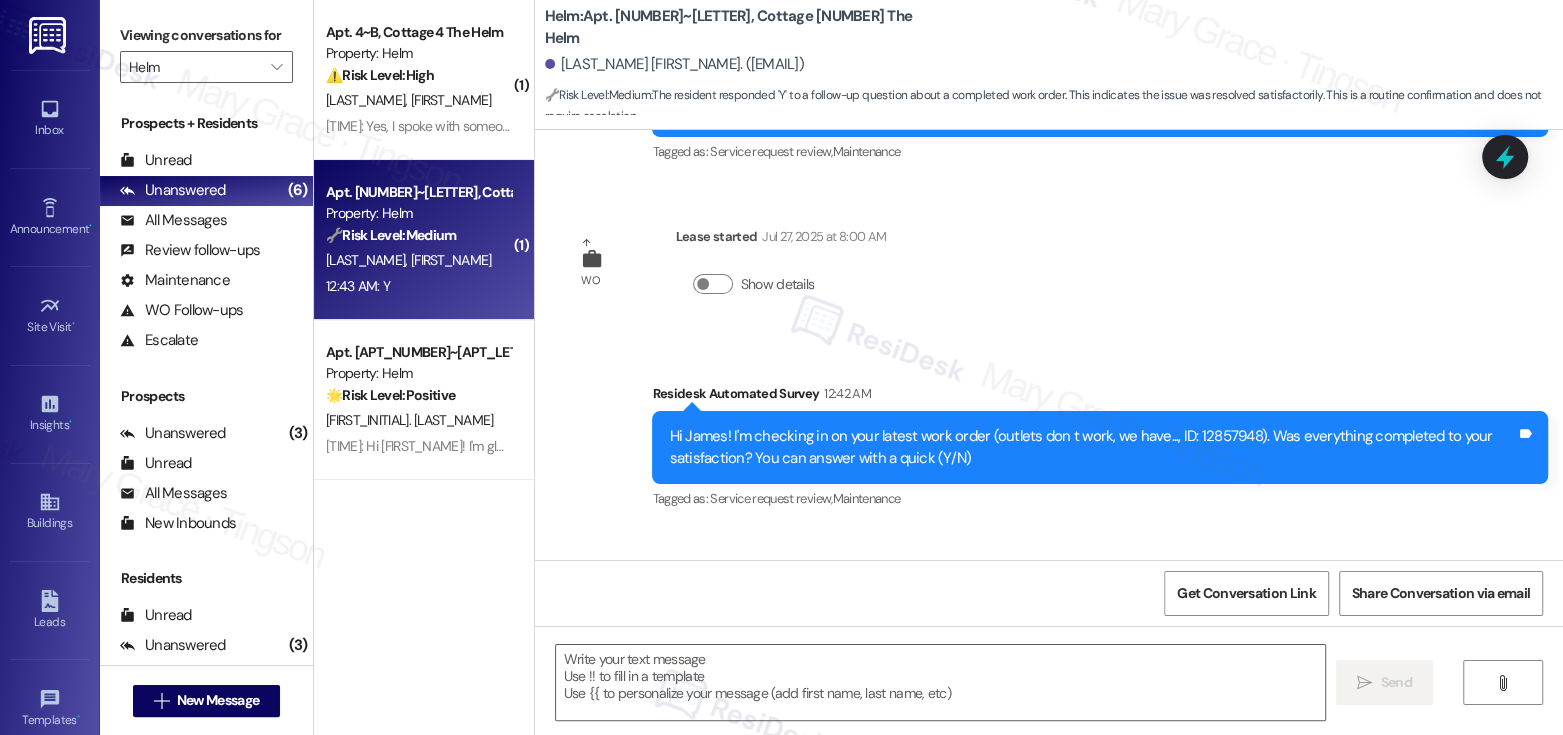 scroll, scrollTop: 2824, scrollLeft: 0, axis: vertical 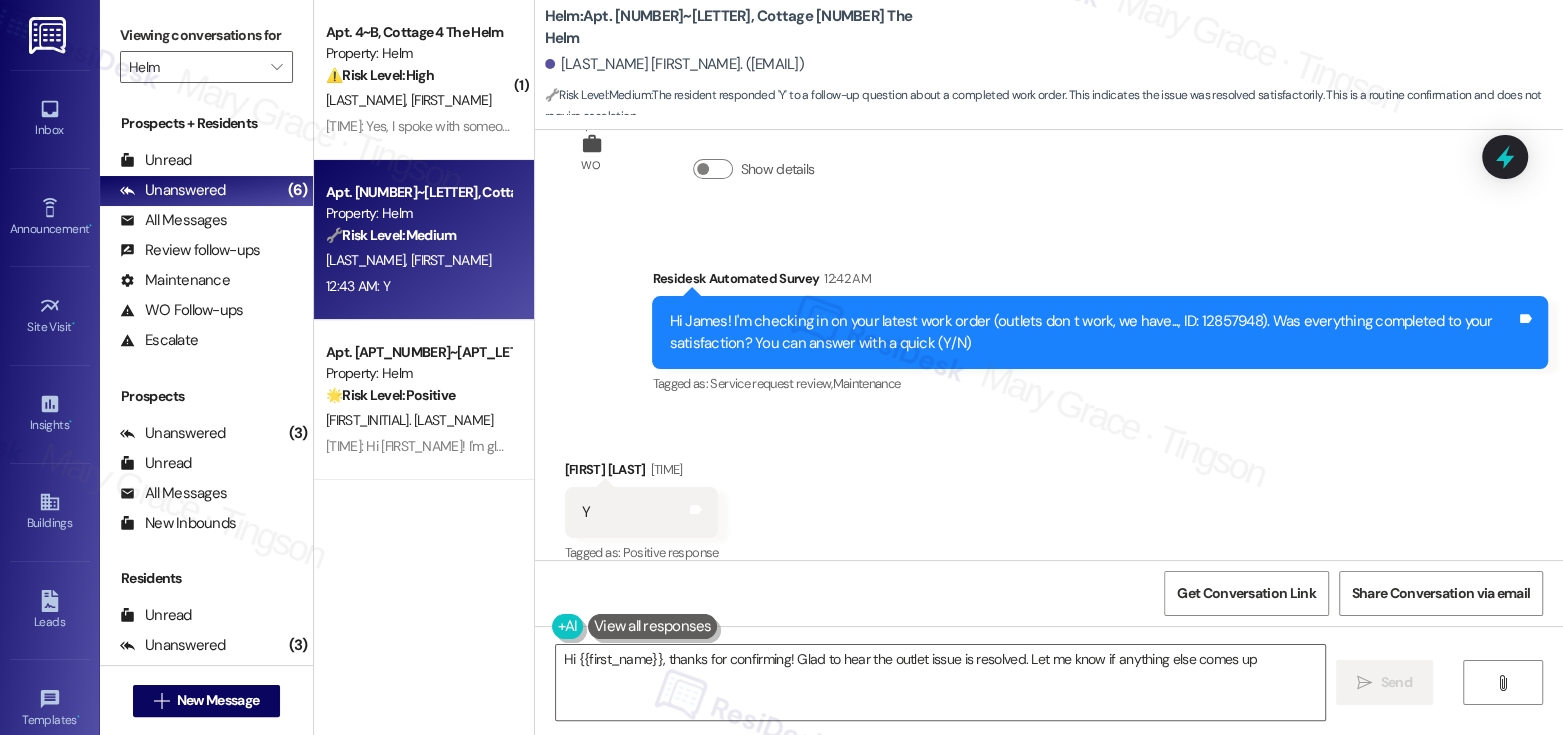type on "Hi {{first_name}}, thanks for confirming! Glad to hear the outlet issue is resolved. Let me know if anything else comes up!" 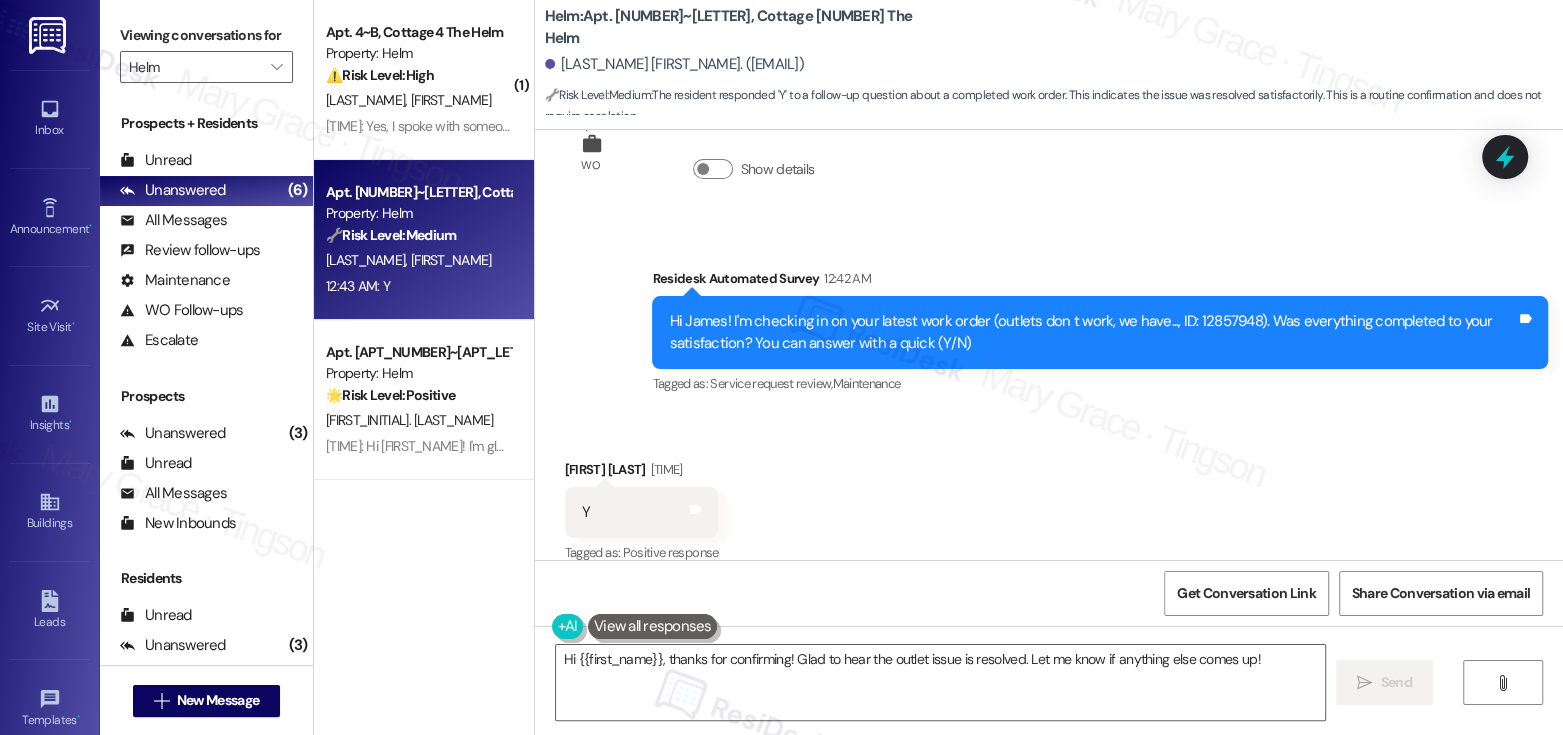 scroll, scrollTop: 2826, scrollLeft: 0, axis: vertical 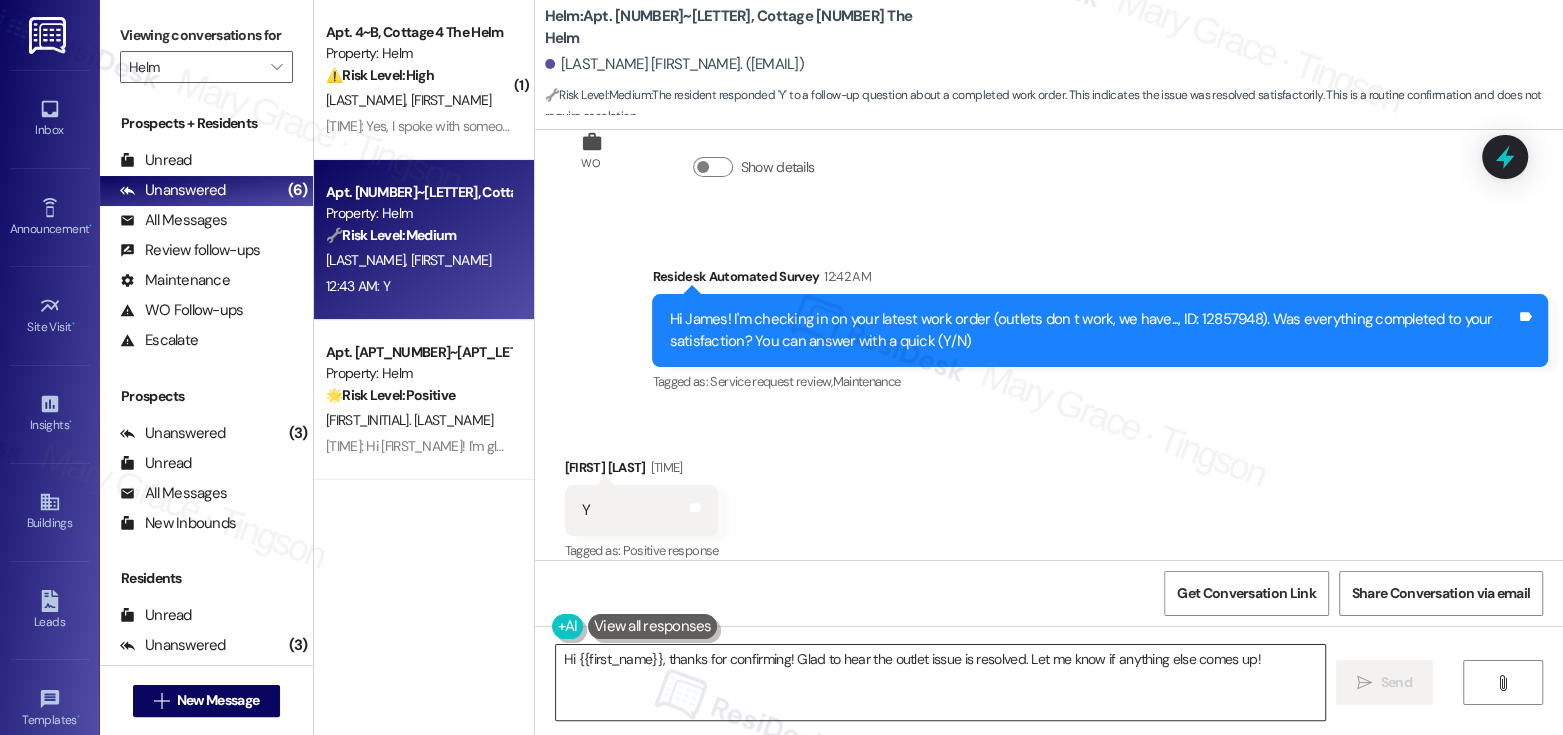 click on "Hi {{first_name}}, thanks for confirming! Glad to hear the outlet issue is resolved. Let me know if anything else comes up!" at bounding box center [940, 682] 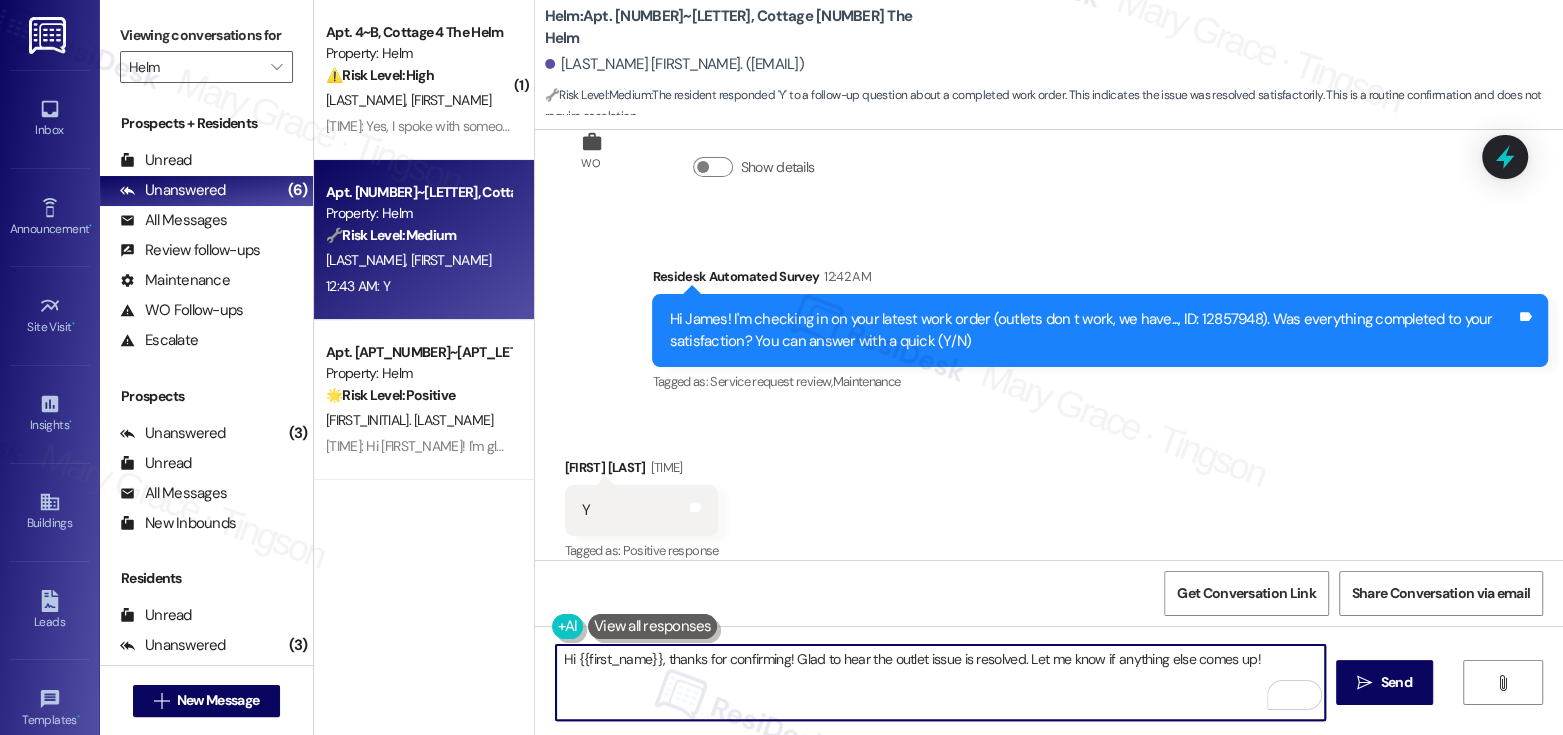 click on "Hi {{first_name}}, thanks for confirming! Glad to hear the outlet issue is resolved. Let me know if anything else comes up!" at bounding box center [940, 682] 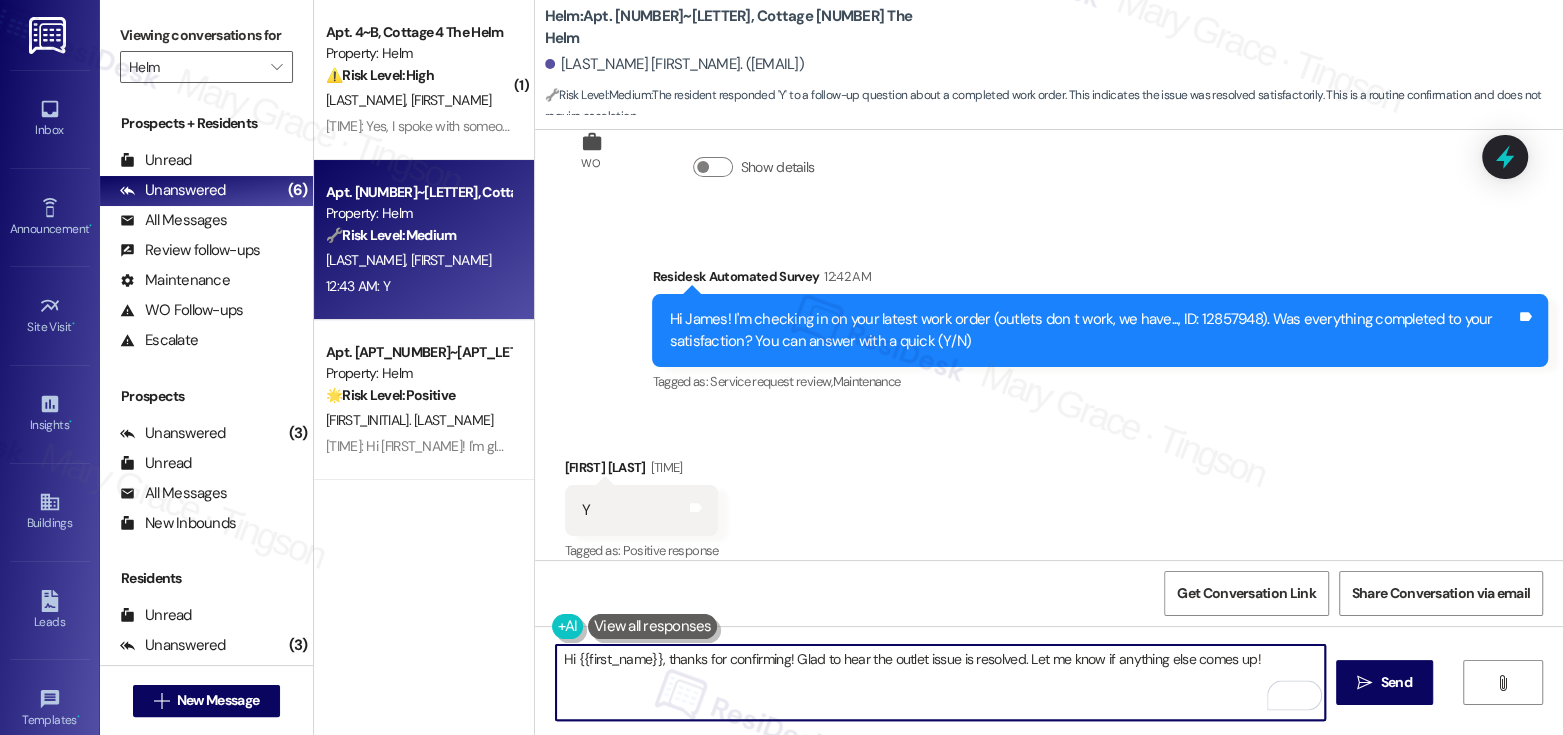 click on "Hi {{first_name}}, thanks for confirming! Glad to hear the outlet issue is resolved. Let me know if anything else comes up!" at bounding box center [940, 682] 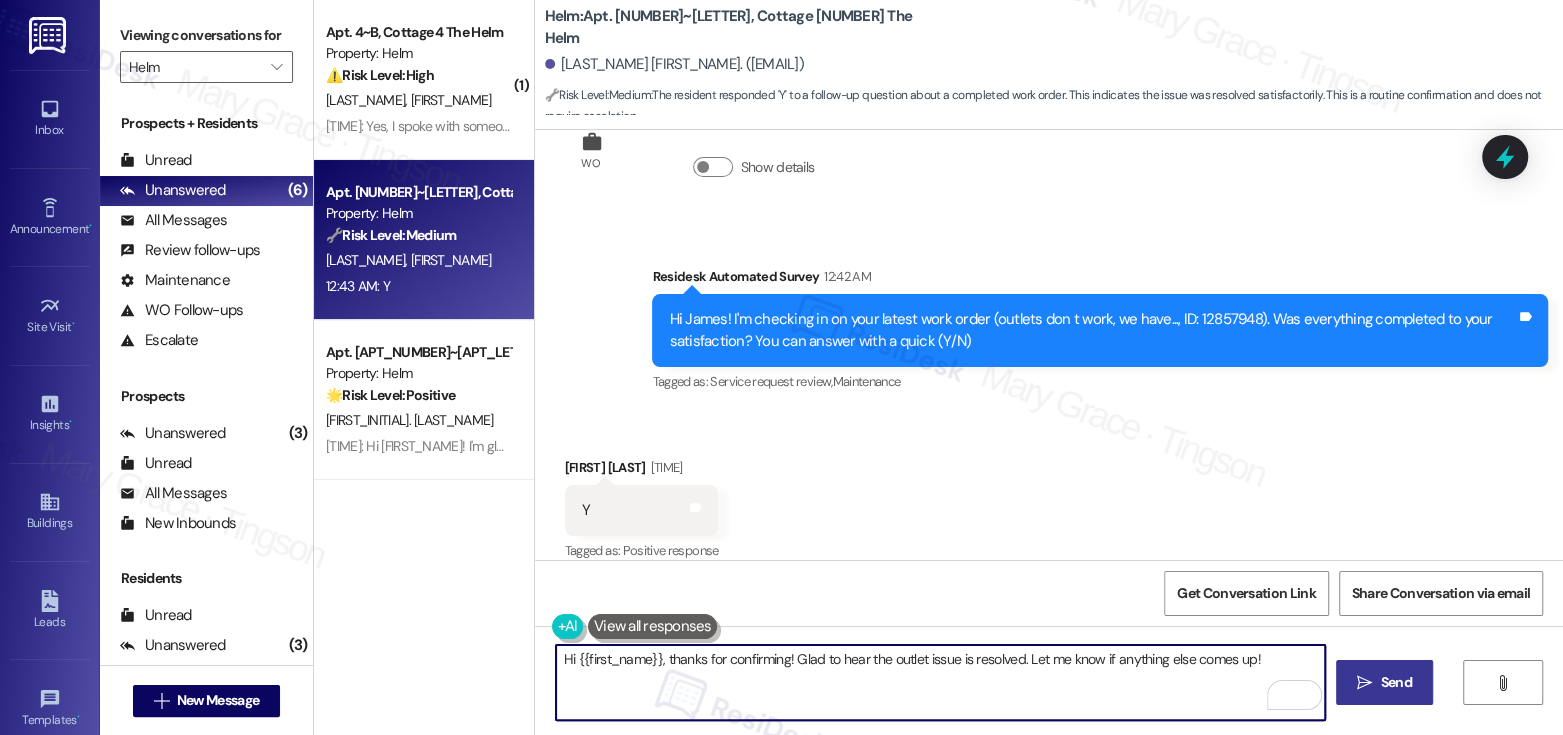 click on " Send" at bounding box center [1384, 682] 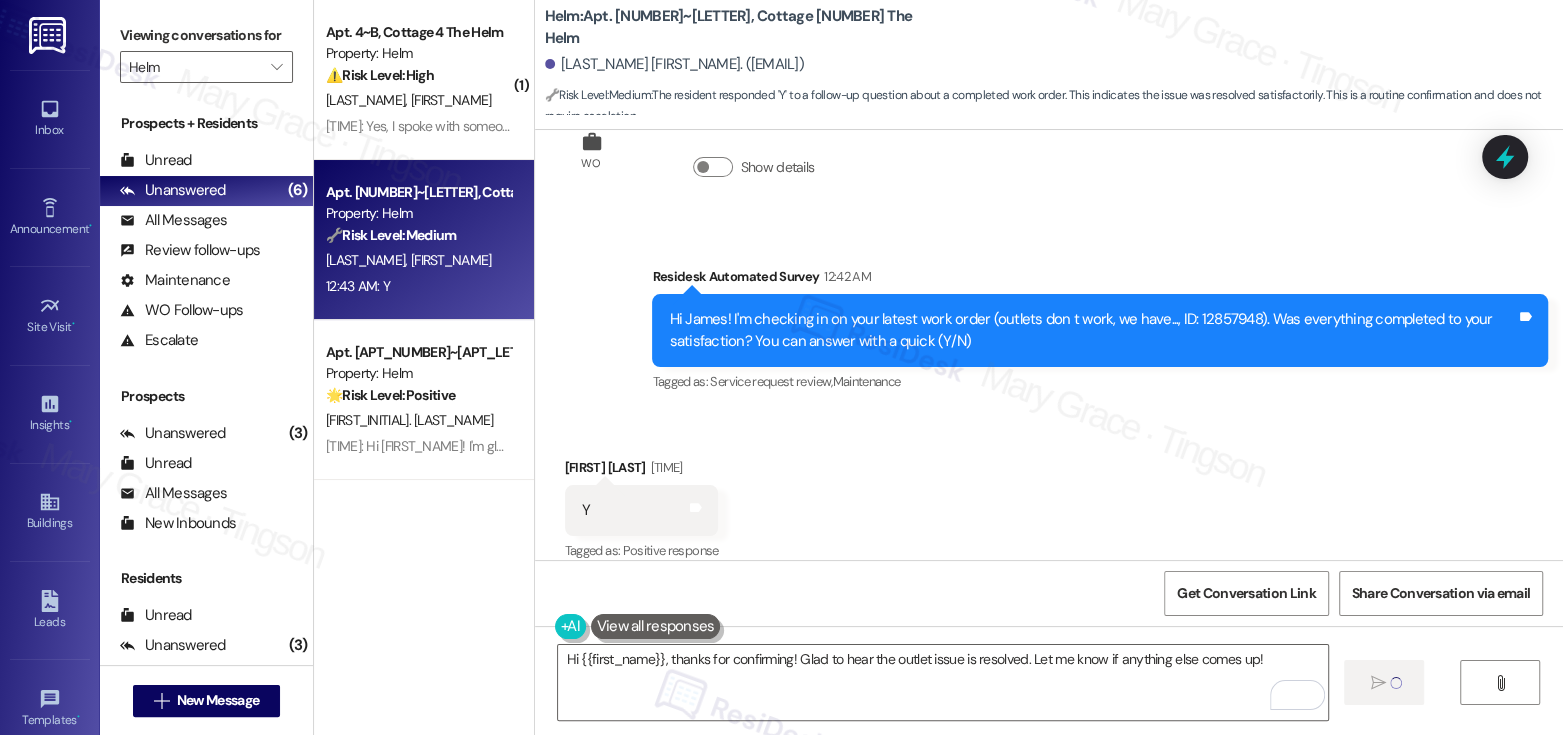type 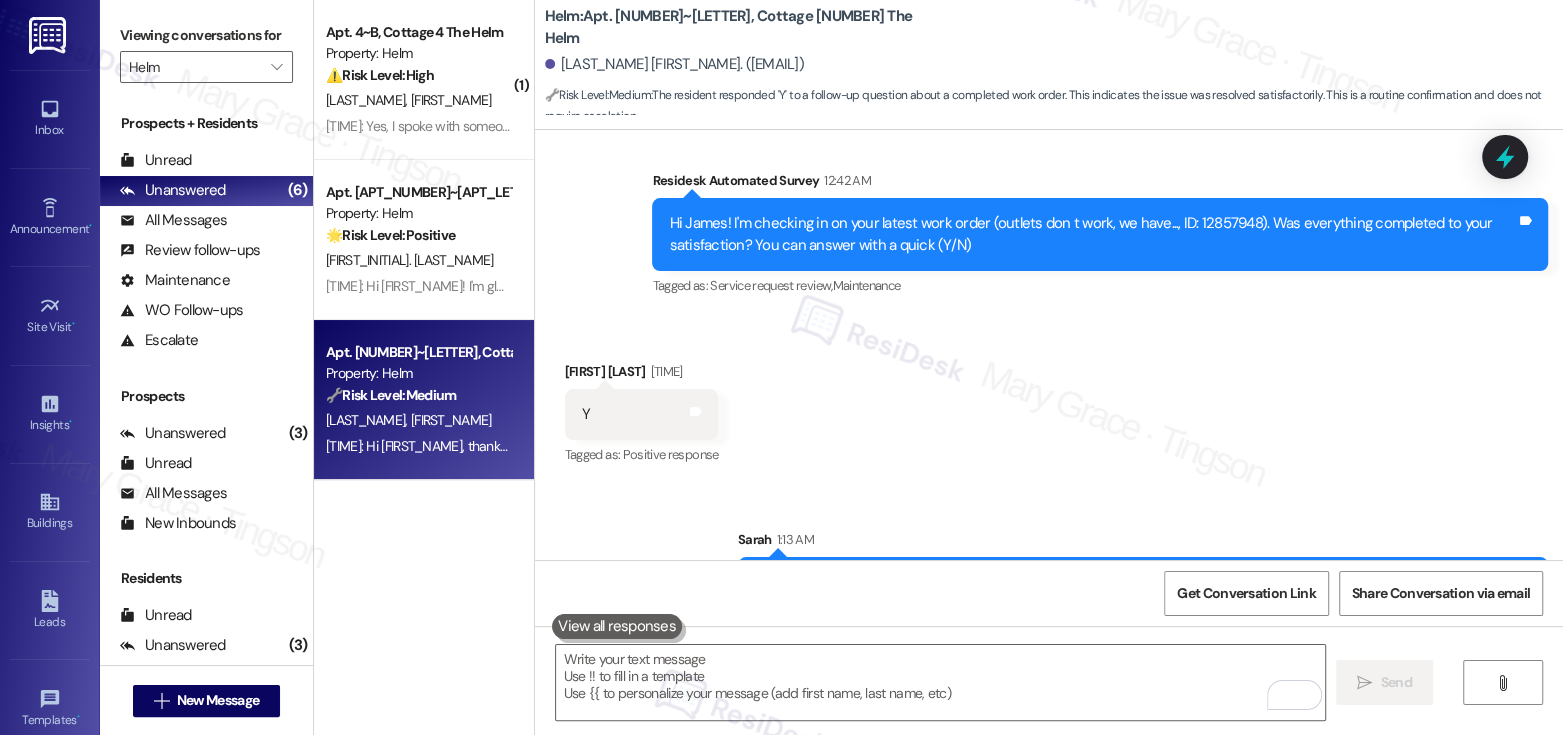 scroll, scrollTop: 2965, scrollLeft: 0, axis: vertical 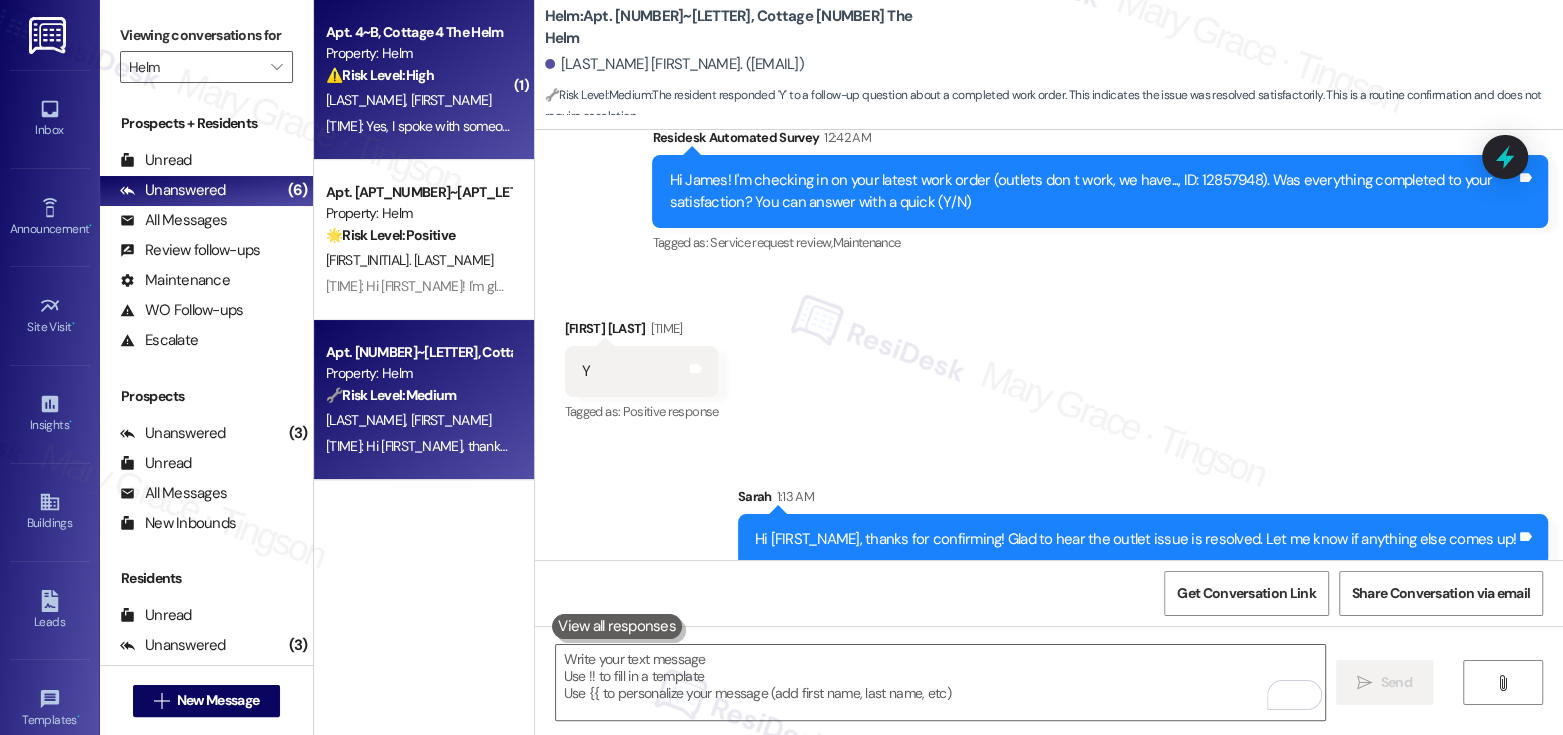 click on "E. Langston" at bounding box center [418, 100] 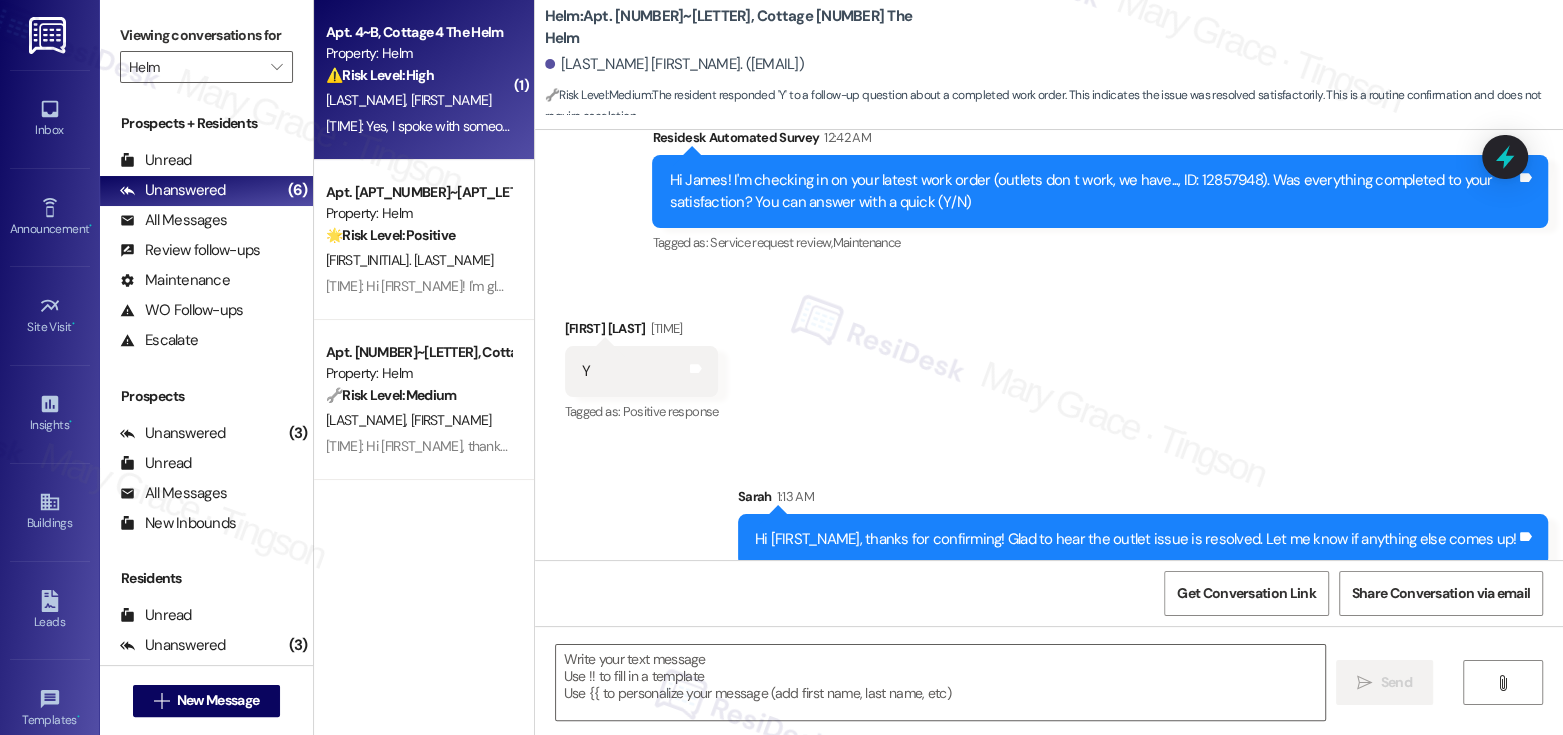 click on "E. Langston" at bounding box center (418, 100) 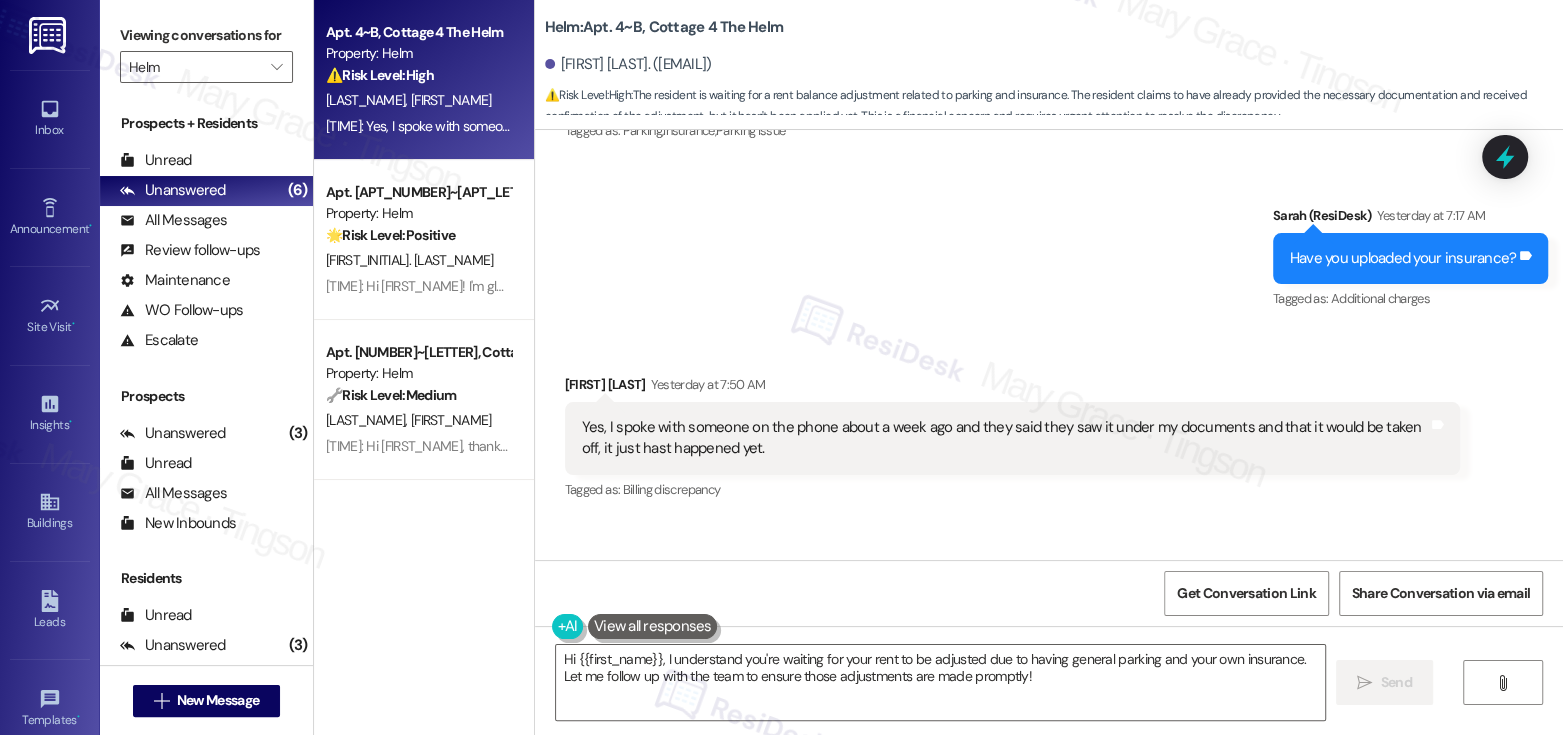 scroll, scrollTop: 5950, scrollLeft: 0, axis: vertical 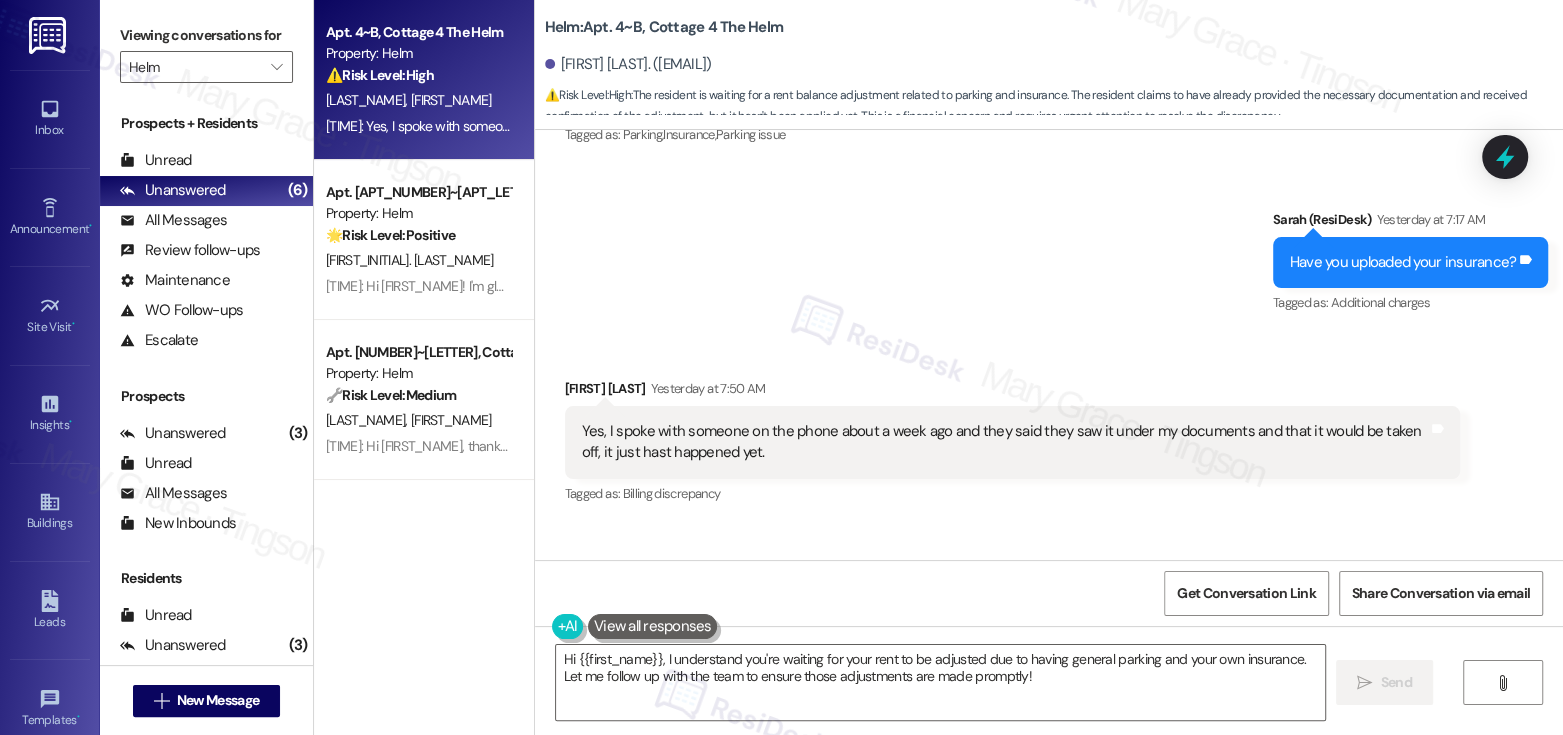 click on "Yes, I spoke with someone on the phone about a week ago and they said they saw it under my documents and that it would be taken off, it just hast happened yet." at bounding box center [1005, 442] 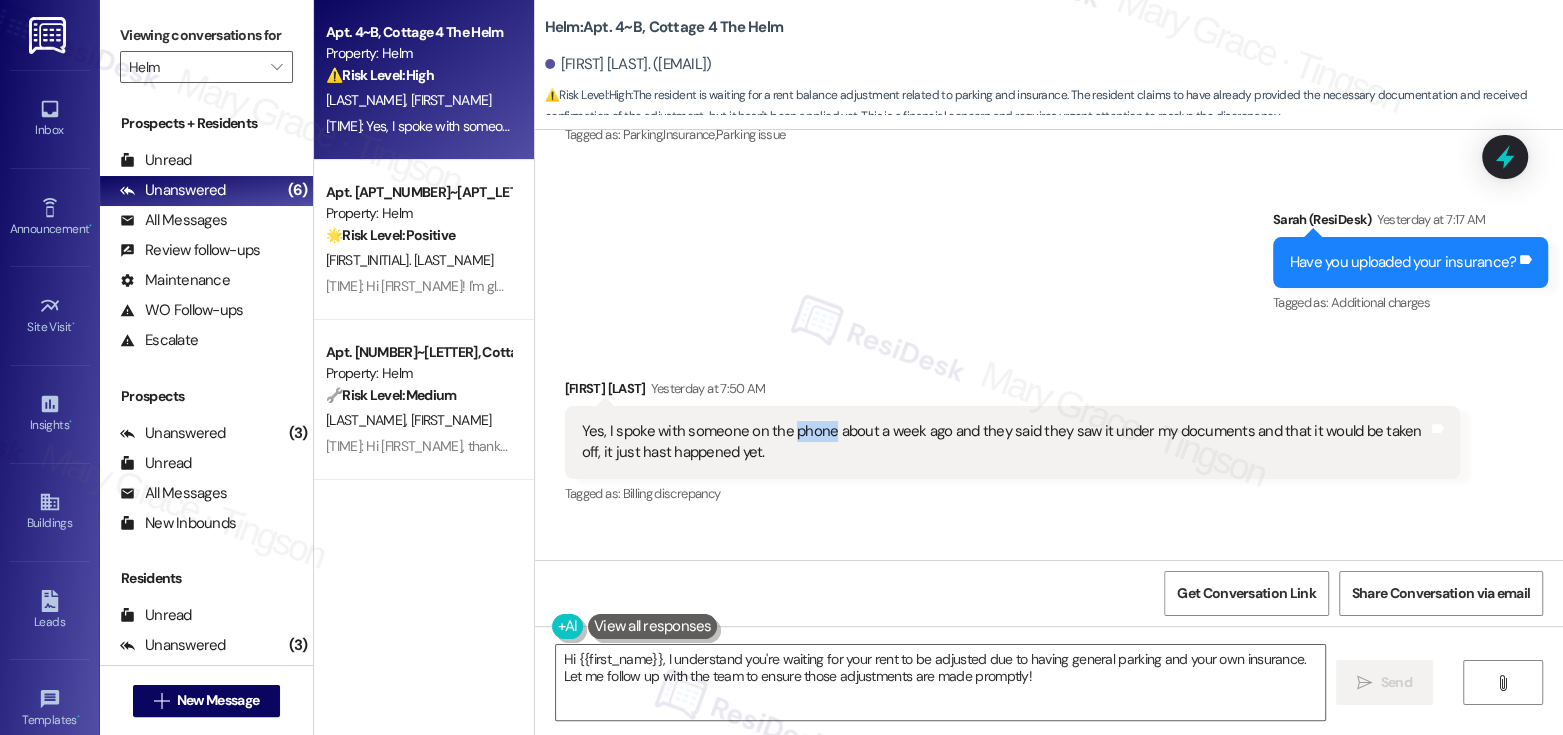 click on "Yes, I spoke with someone on the phone about a week ago and they said they saw it under my documents and that it would be taken off, it just hast happened yet." at bounding box center (1005, 442) 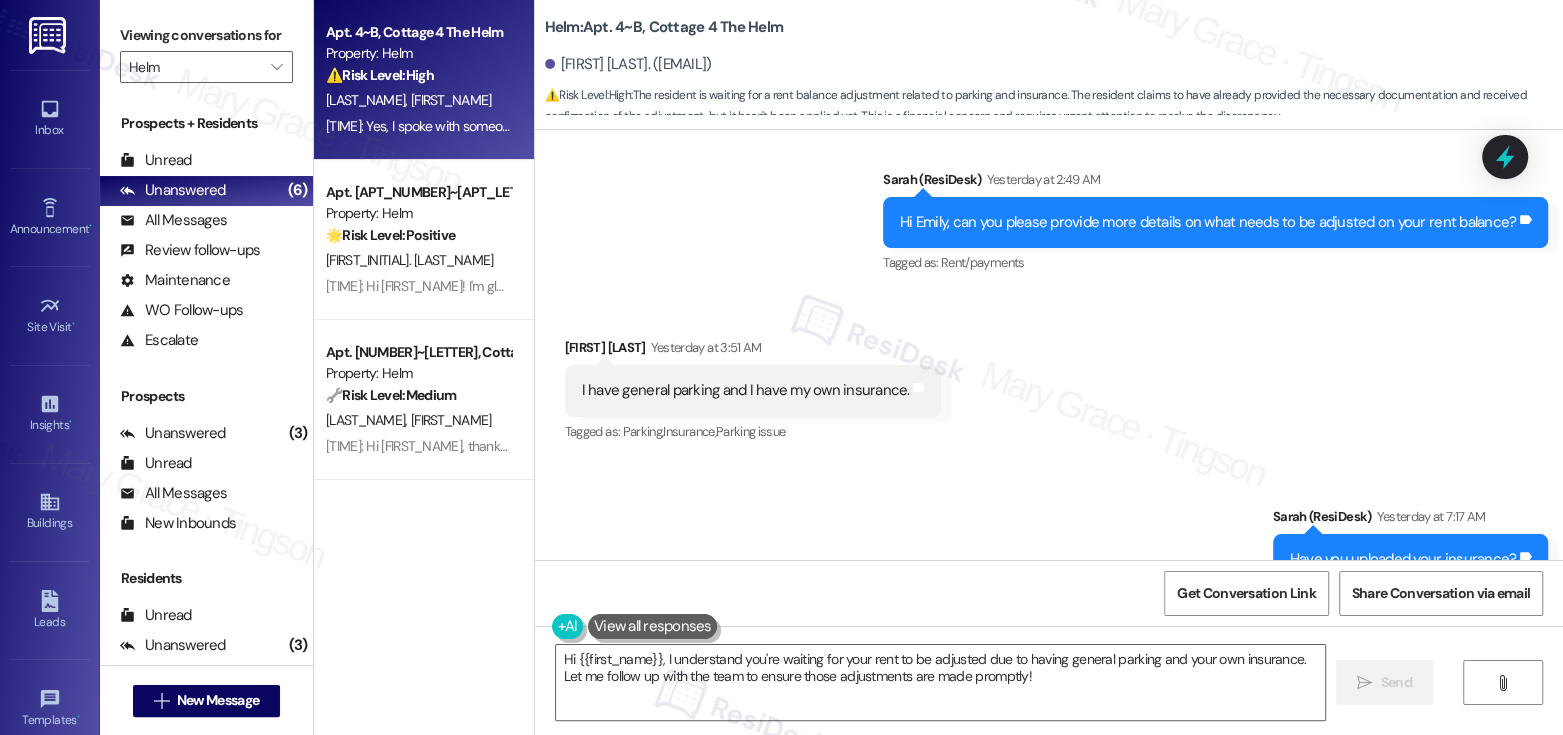 scroll, scrollTop: 5641, scrollLeft: 0, axis: vertical 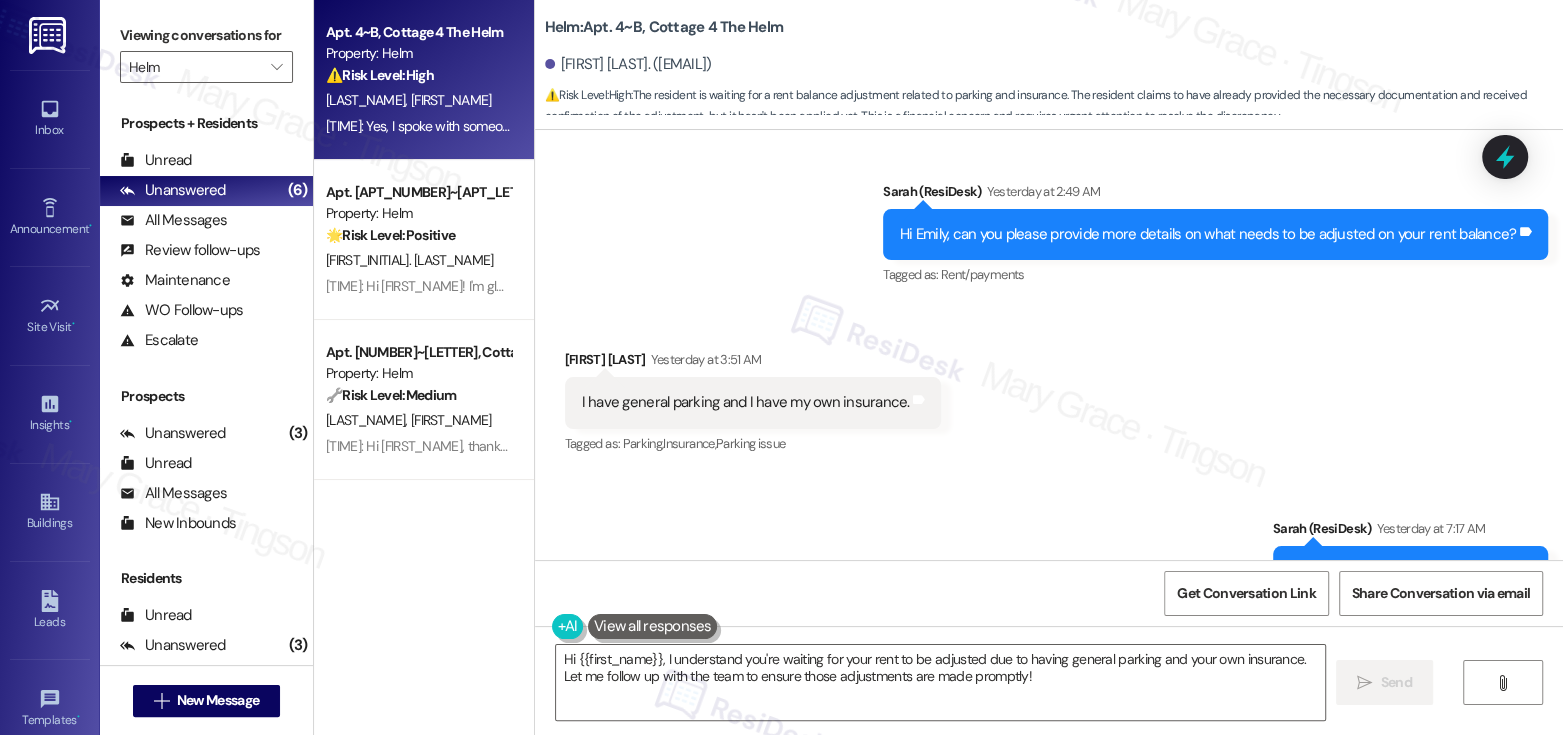 click on "I have general parking and I have my own insurance." at bounding box center (746, 402) 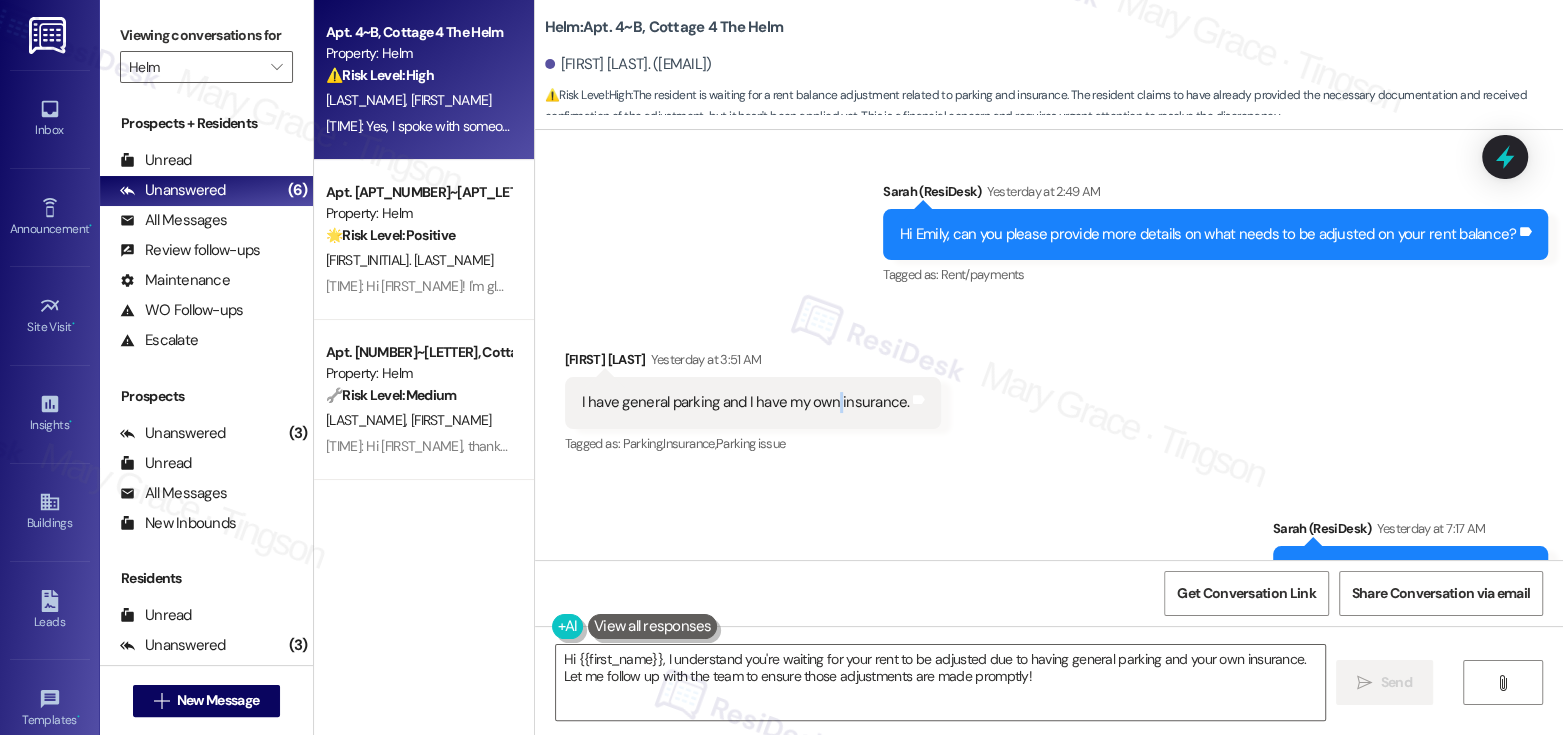 click on "I have general parking and I have my own insurance." at bounding box center [746, 402] 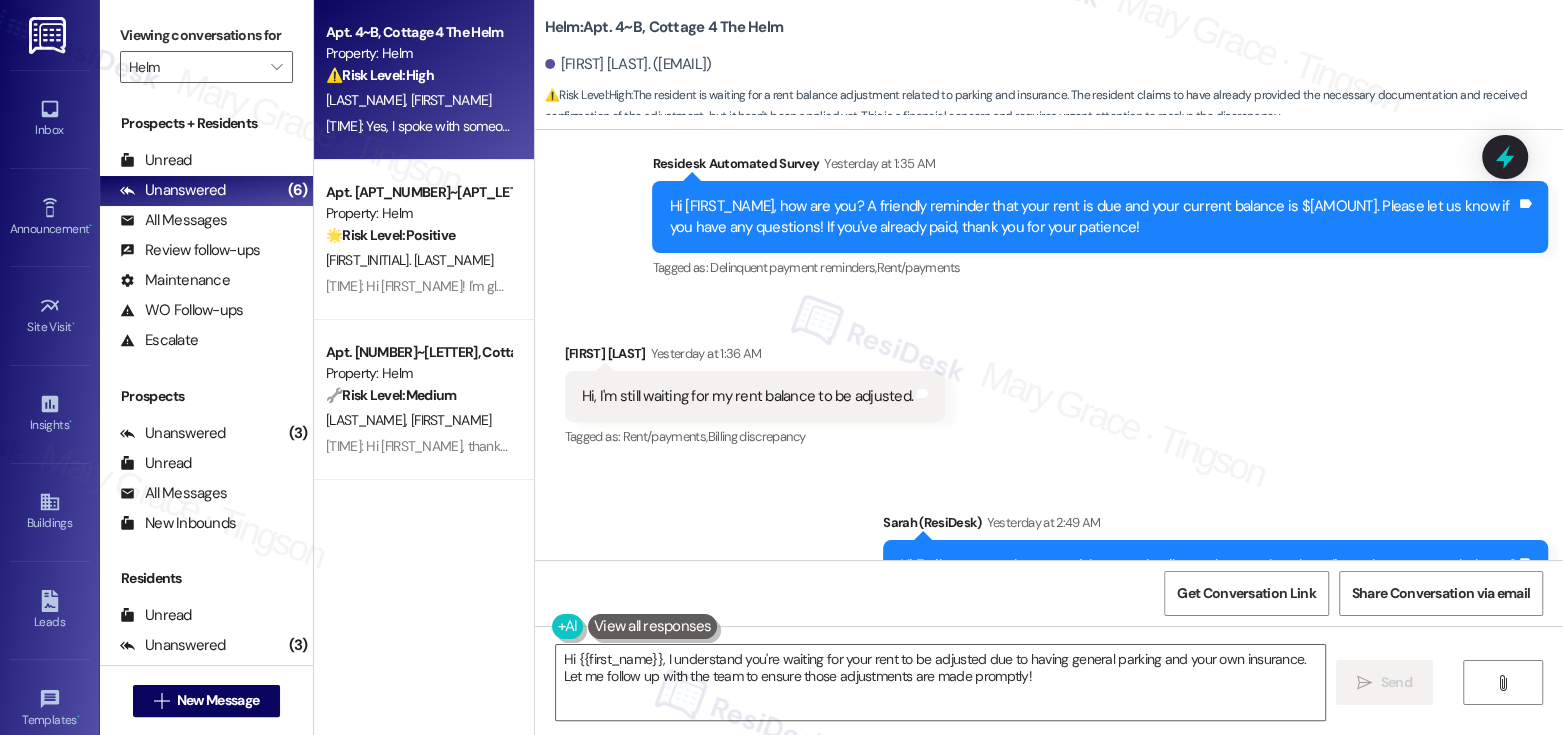 scroll, scrollTop: 5294, scrollLeft: 0, axis: vertical 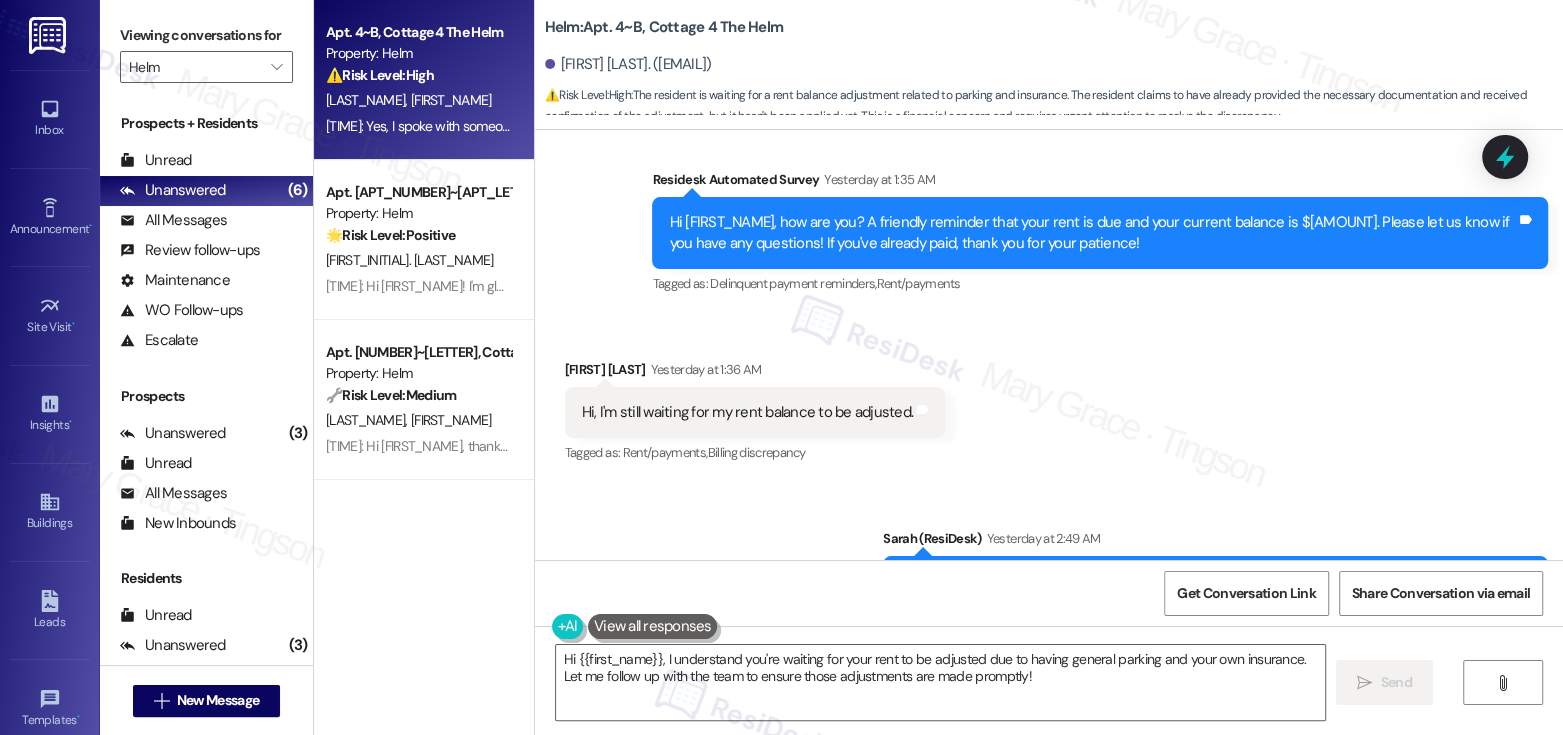 click on "Hi, I'm still waiting for my rent balance to be adjusted." at bounding box center [747, 412] 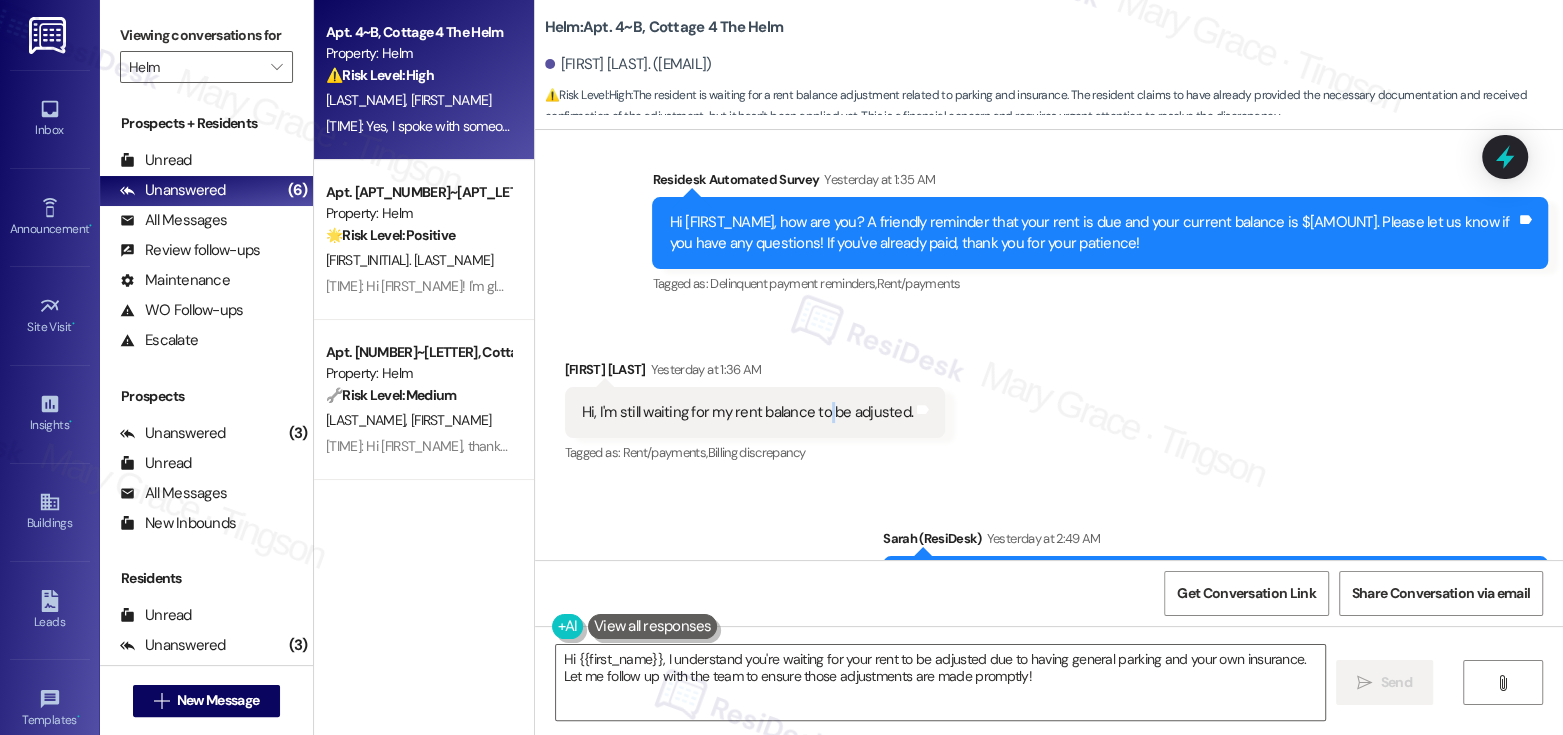 click on "Hi, I'm still waiting for my rent balance to be adjusted." at bounding box center (747, 412) 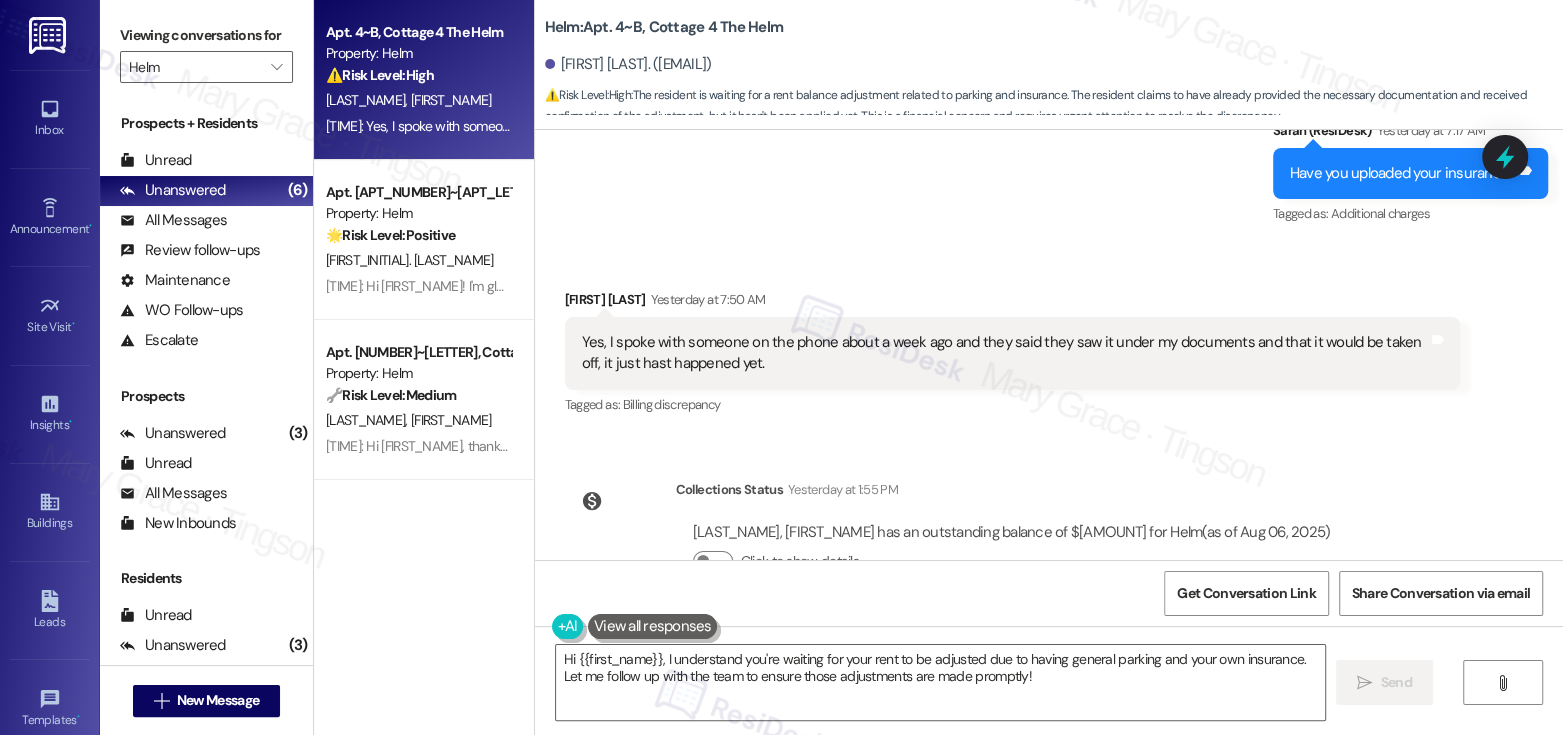 scroll, scrollTop: 6076, scrollLeft: 0, axis: vertical 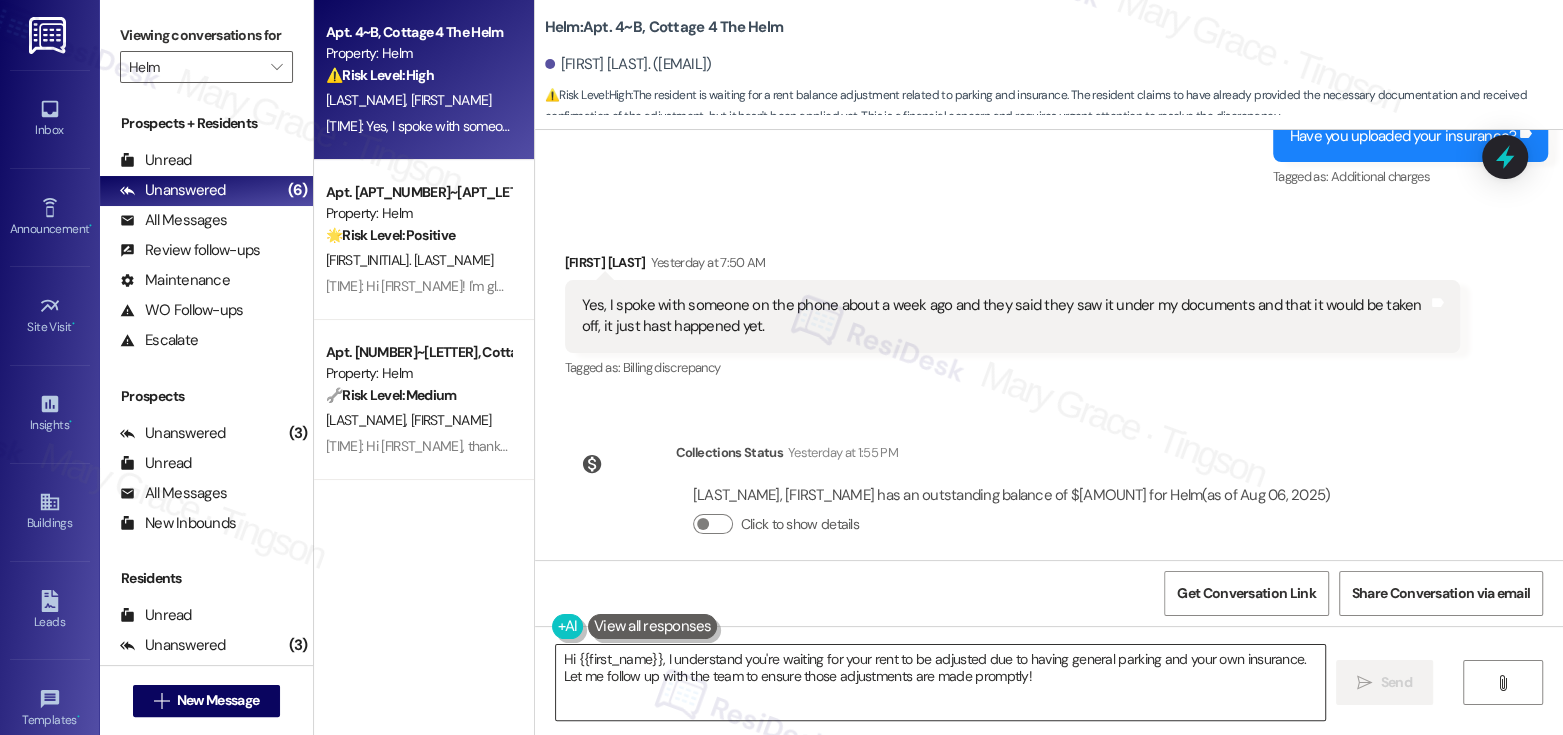 click on "Hi {{first_name}}, I understand you're waiting for your rent to be adjusted due to having general parking and your own insurance. Let me follow up with the team to ensure those adjustments are made promptly!" at bounding box center (940, 682) 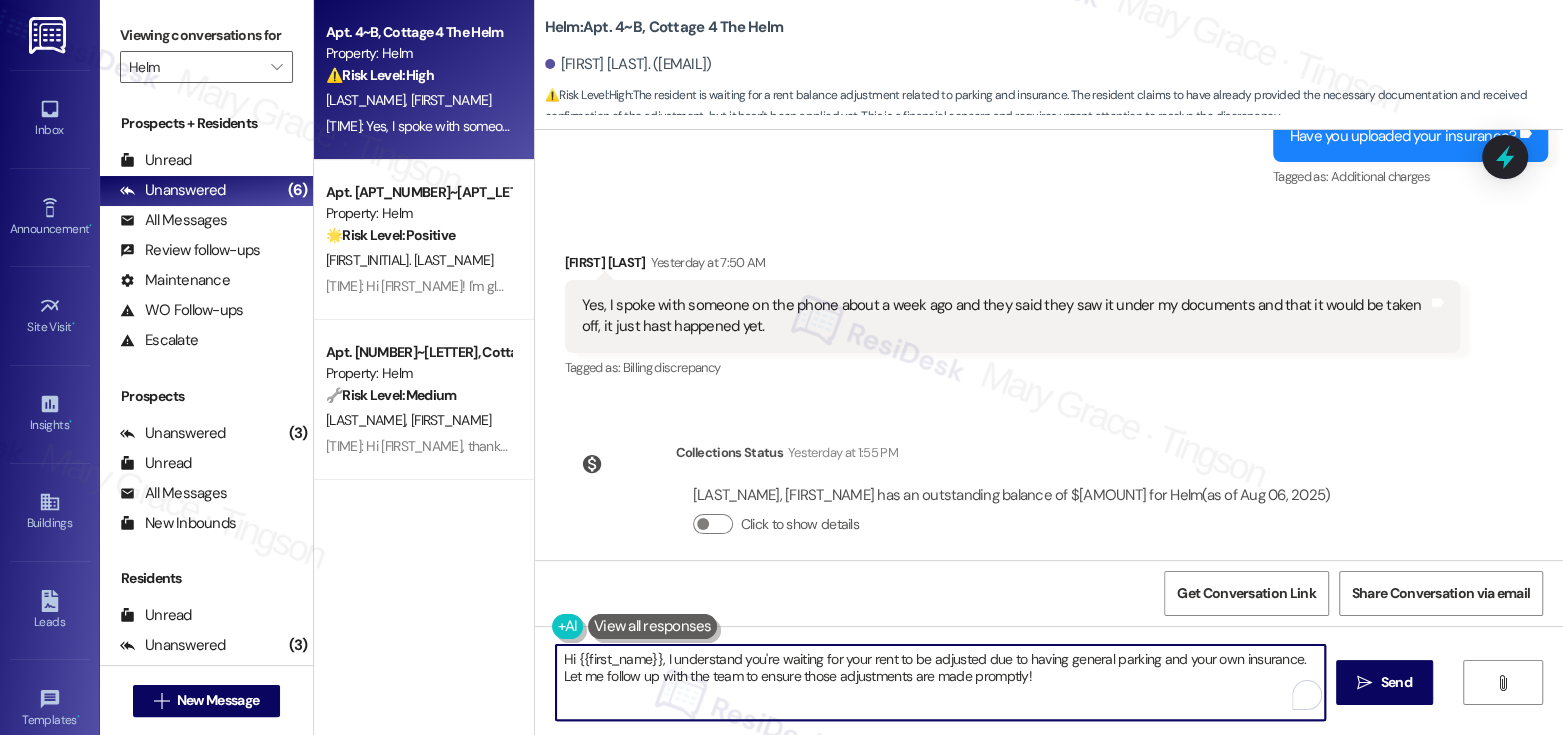 click on "Hi {{first_name}}, I understand you're waiting for your rent to be adjusted due to having general parking and your own insurance. Let me follow up with the team to ensure those adjustments are made promptly!" at bounding box center [940, 682] 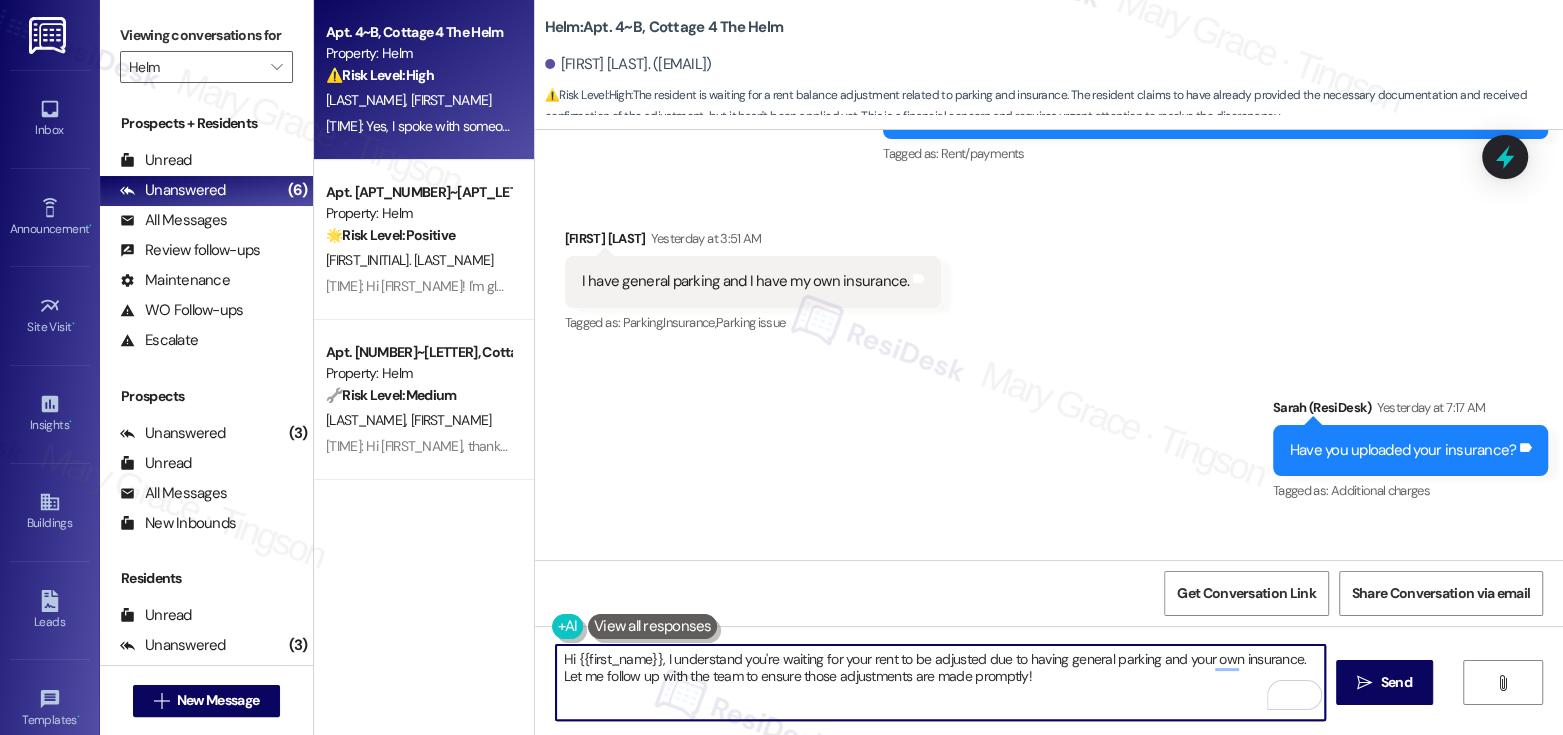 scroll, scrollTop: 6076, scrollLeft: 0, axis: vertical 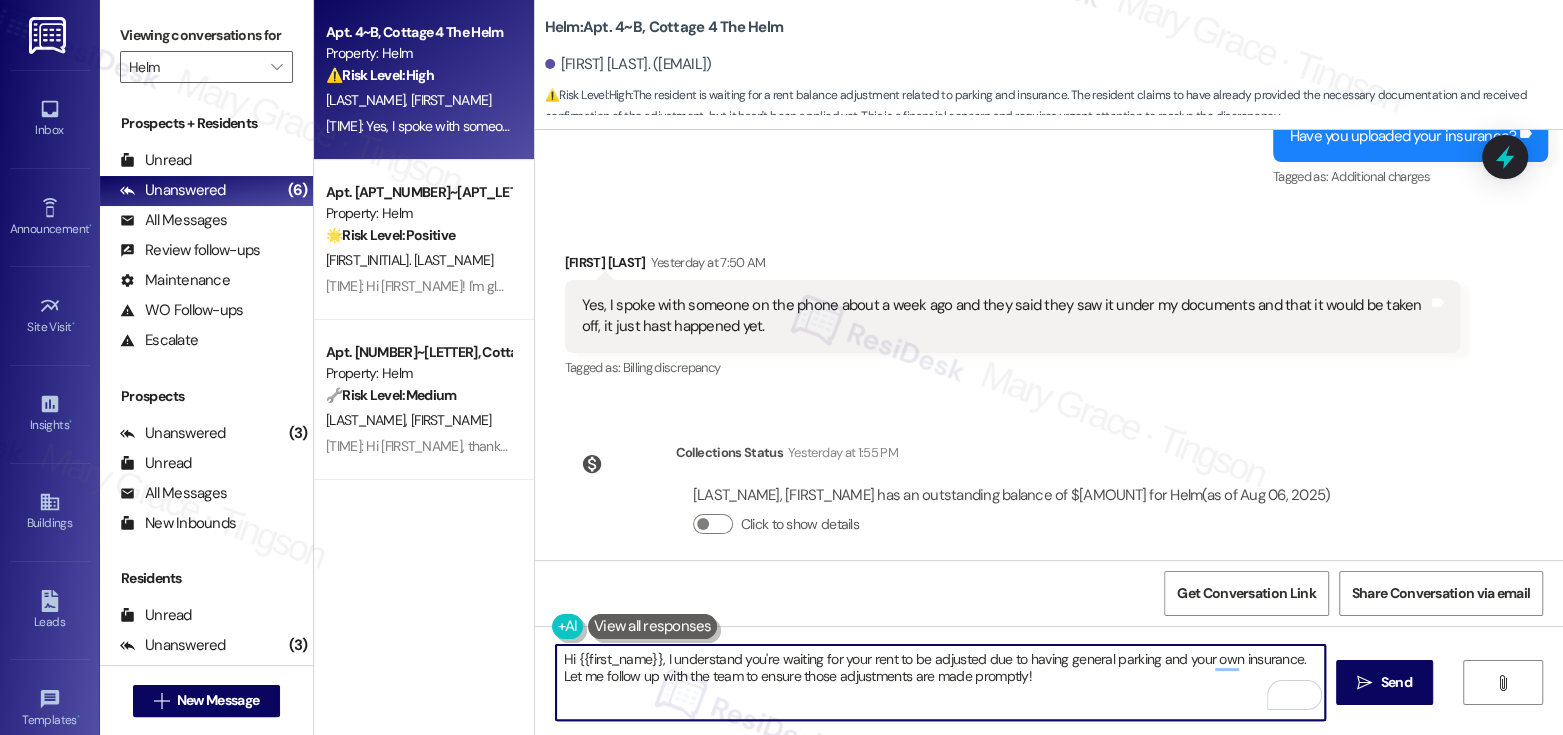 click on "Hi {{first_name}}, I understand you're waiting for your rent to be adjusted due to having general parking and your own insurance. Let me follow up with the team to ensure those adjustments are made promptly!" at bounding box center (940, 682) 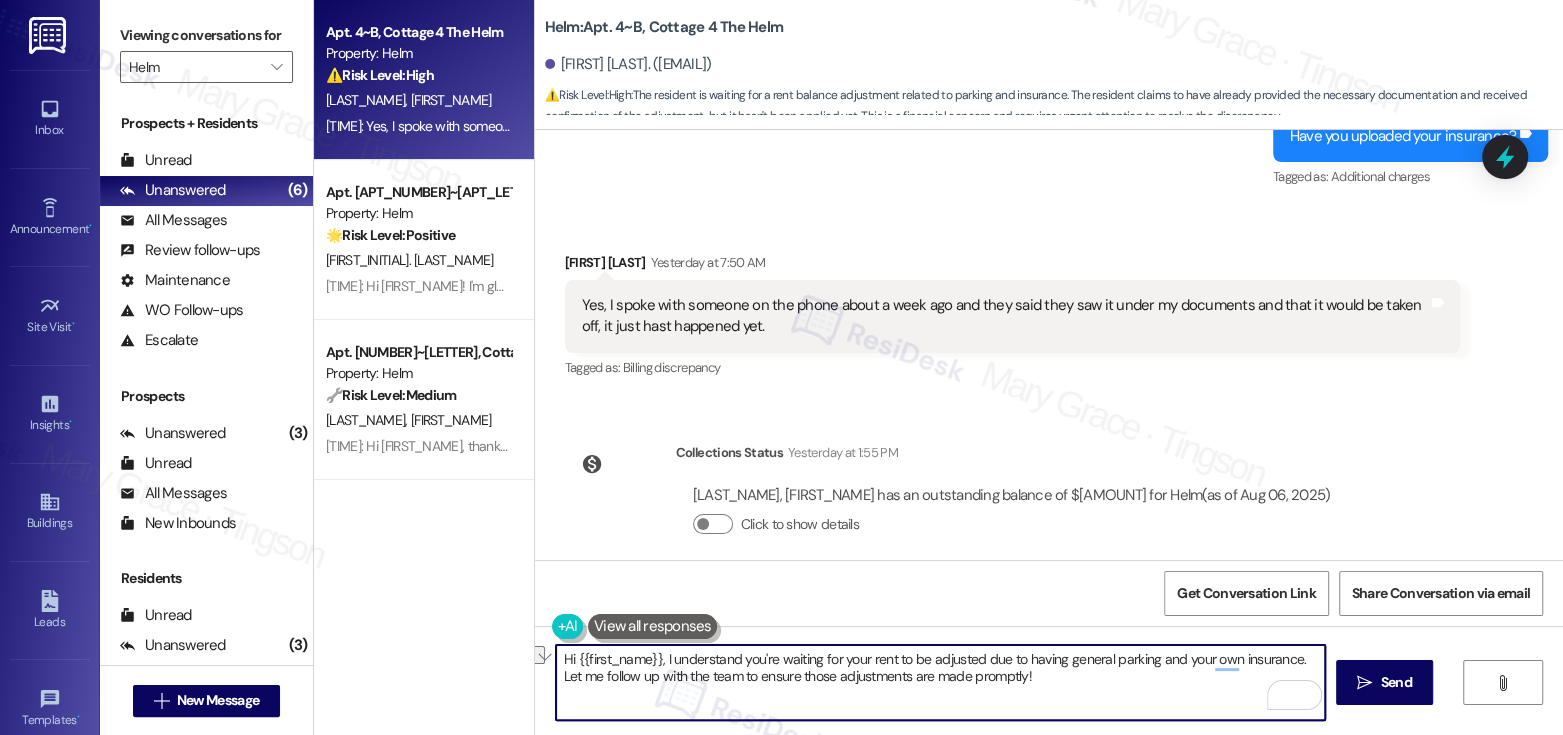 drag, startPoint x: 657, startPoint y: 658, endPoint x: 513, endPoint y: 638, distance: 145.38225 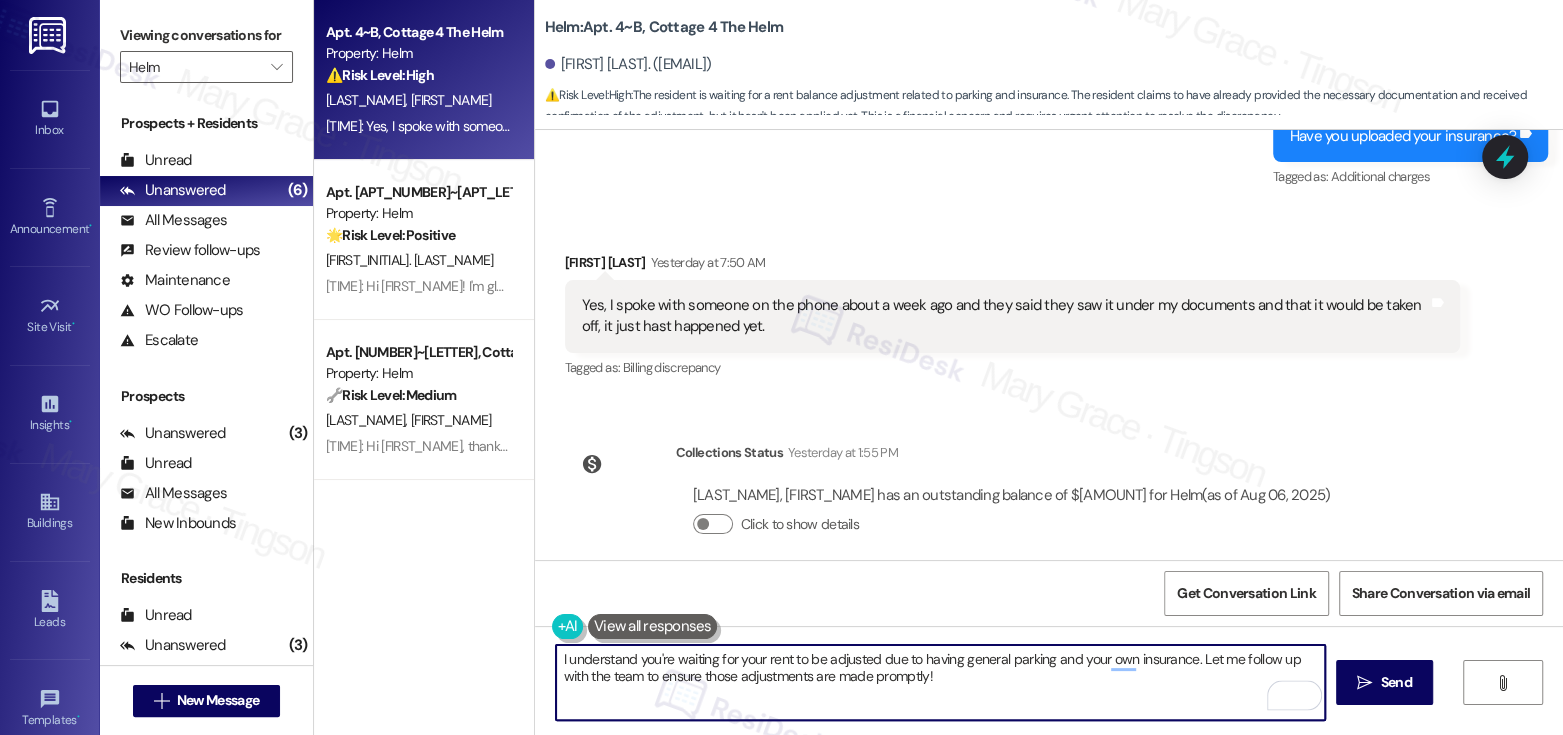 click on "I understand you're waiting for your rent to be adjusted due to having general parking and your own insurance. Let me follow up with the team to ensure those adjustments are made promptly!" at bounding box center [940, 682] 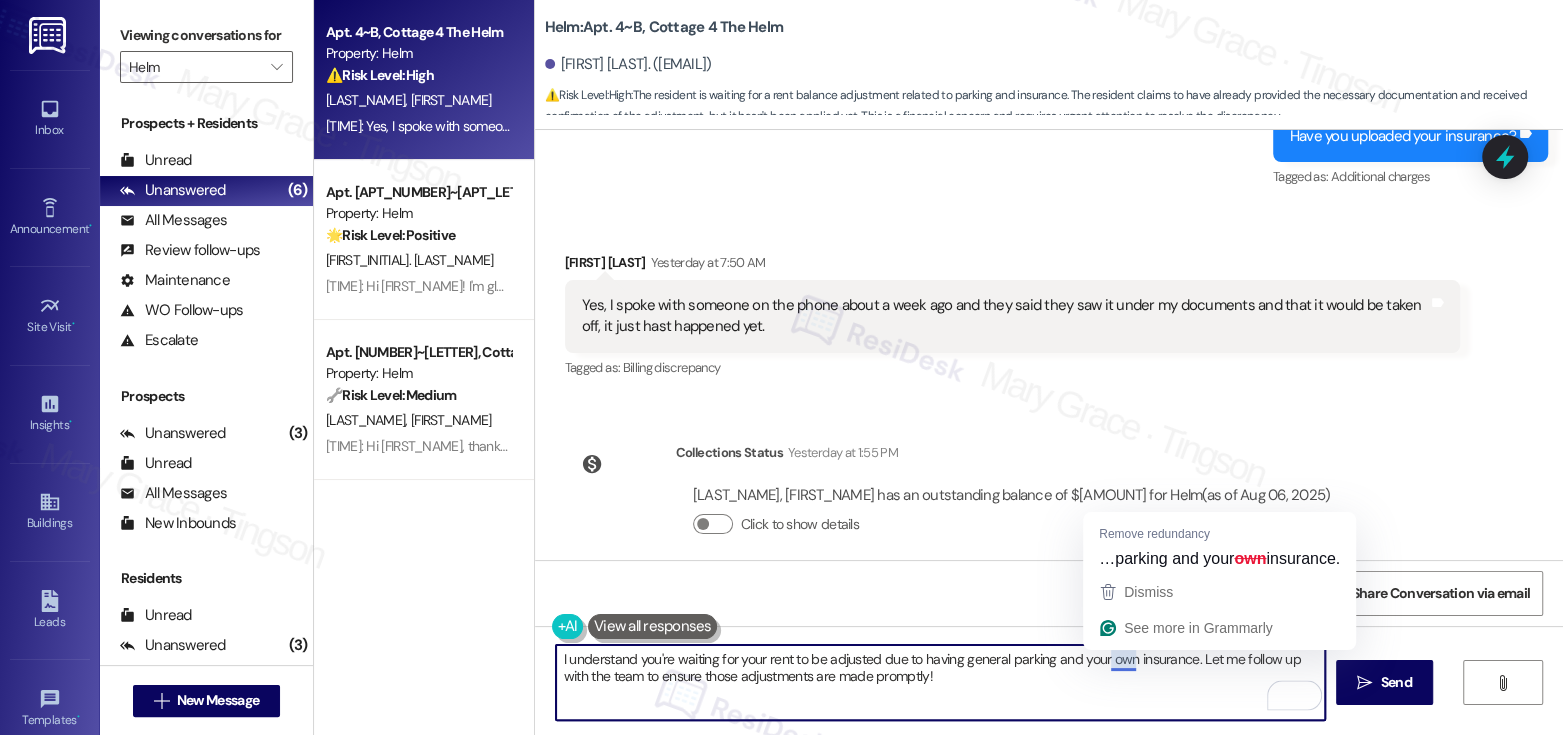 click on "I understand you're waiting for your rent to be adjusted due to having general parking and your own insurance. Let me follow up with the team to ensure those adjustments are made promptly!" at bounding box center [940, 682] 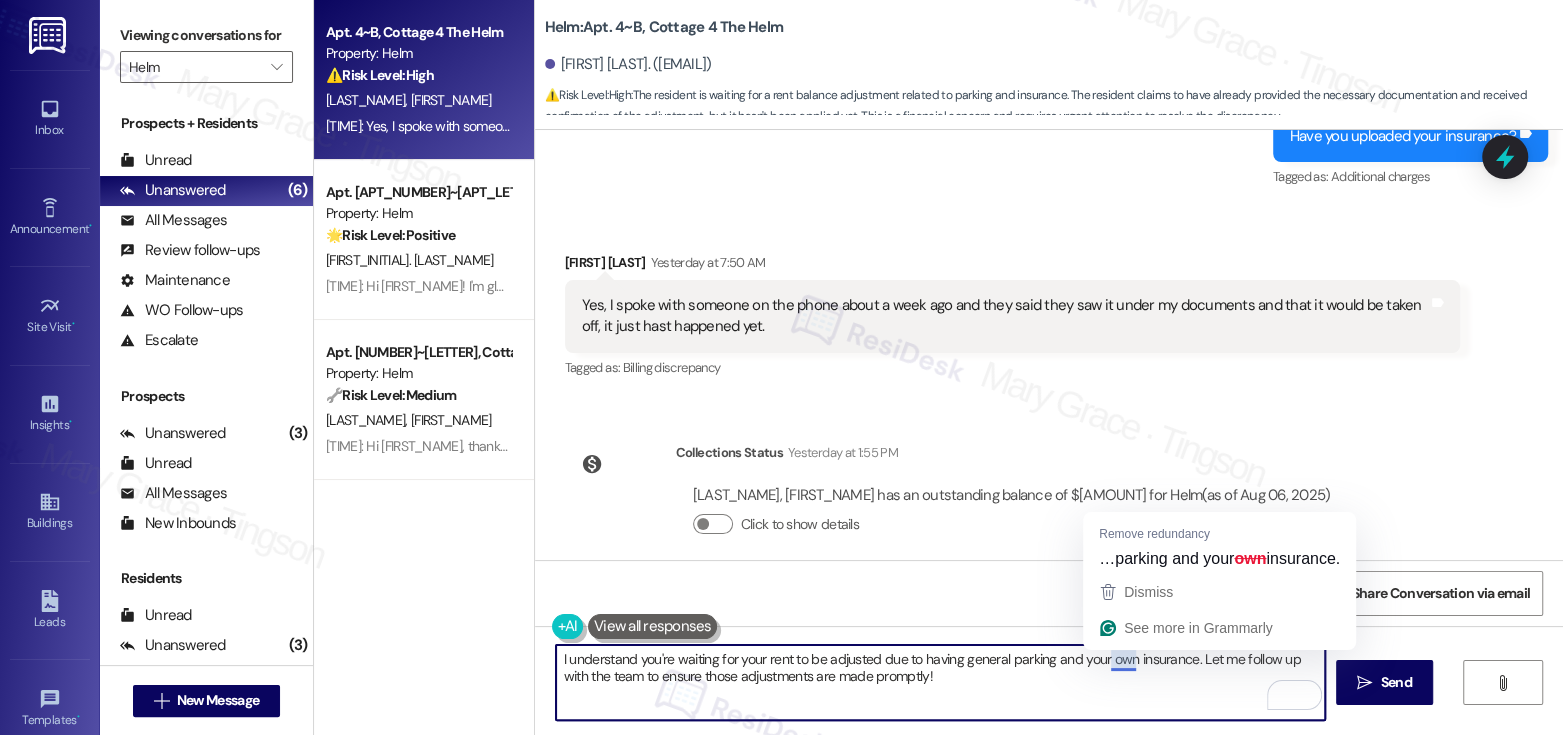 click on "I understand you're waiting for your rent to be adjusted due to having general parking and your own insurance. Let me follow up with the team to ensure those adjustments are made promptly!" at bounding box center [940, 682] 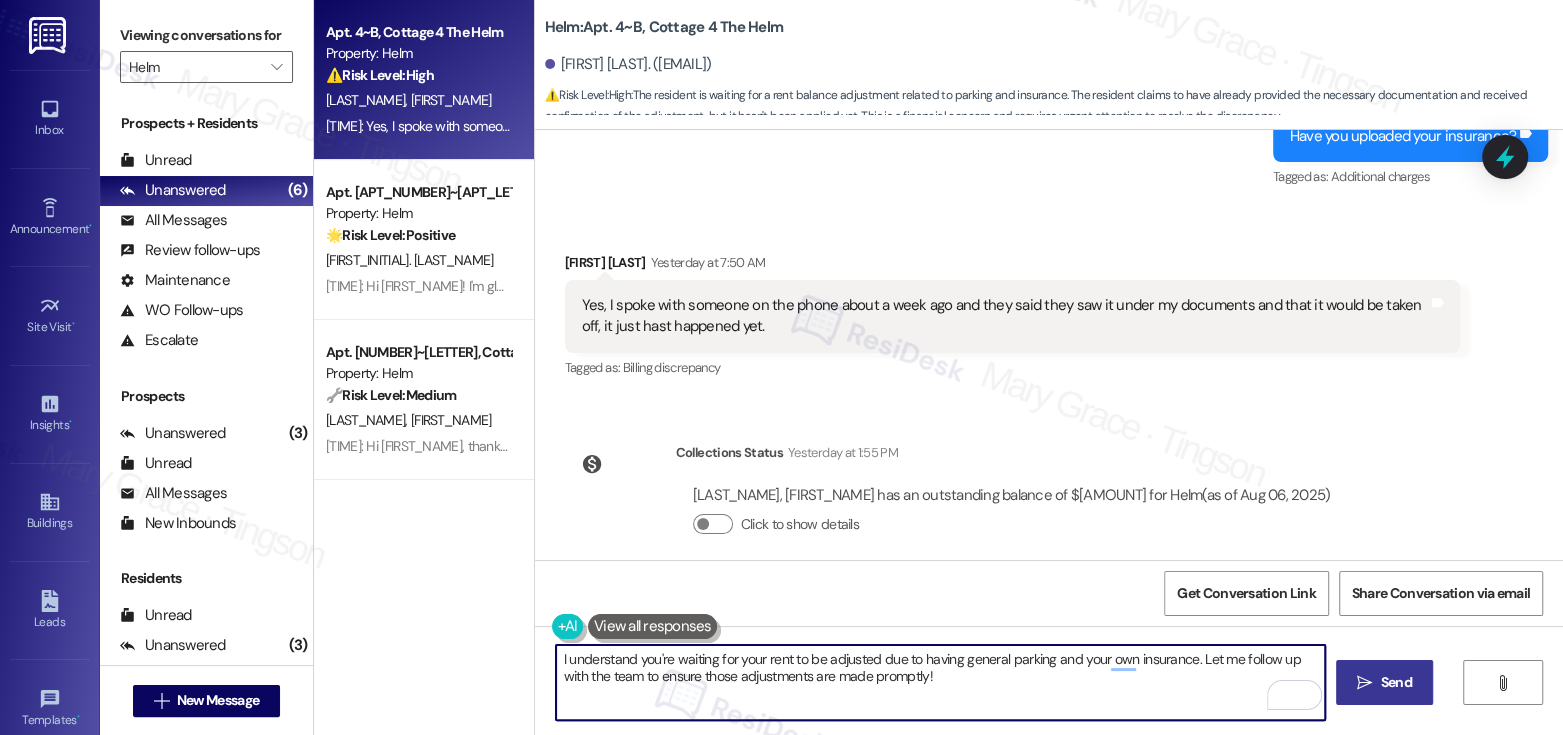 type on "I understand you're waiting for your rent to be adjusted due to having general parking and your own insurance. Let me follow up with the team to ensure those adjustments are made promptly!" 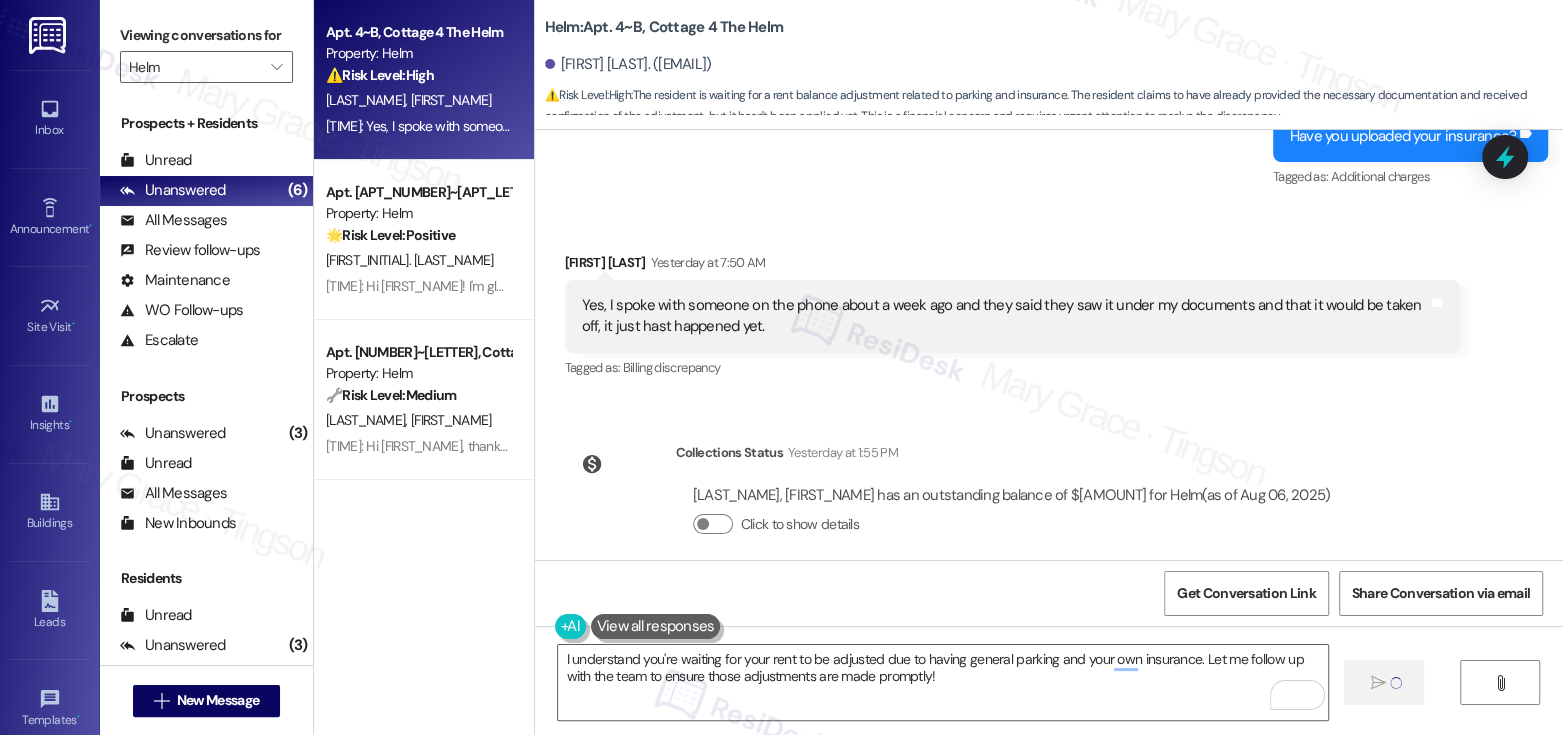 type 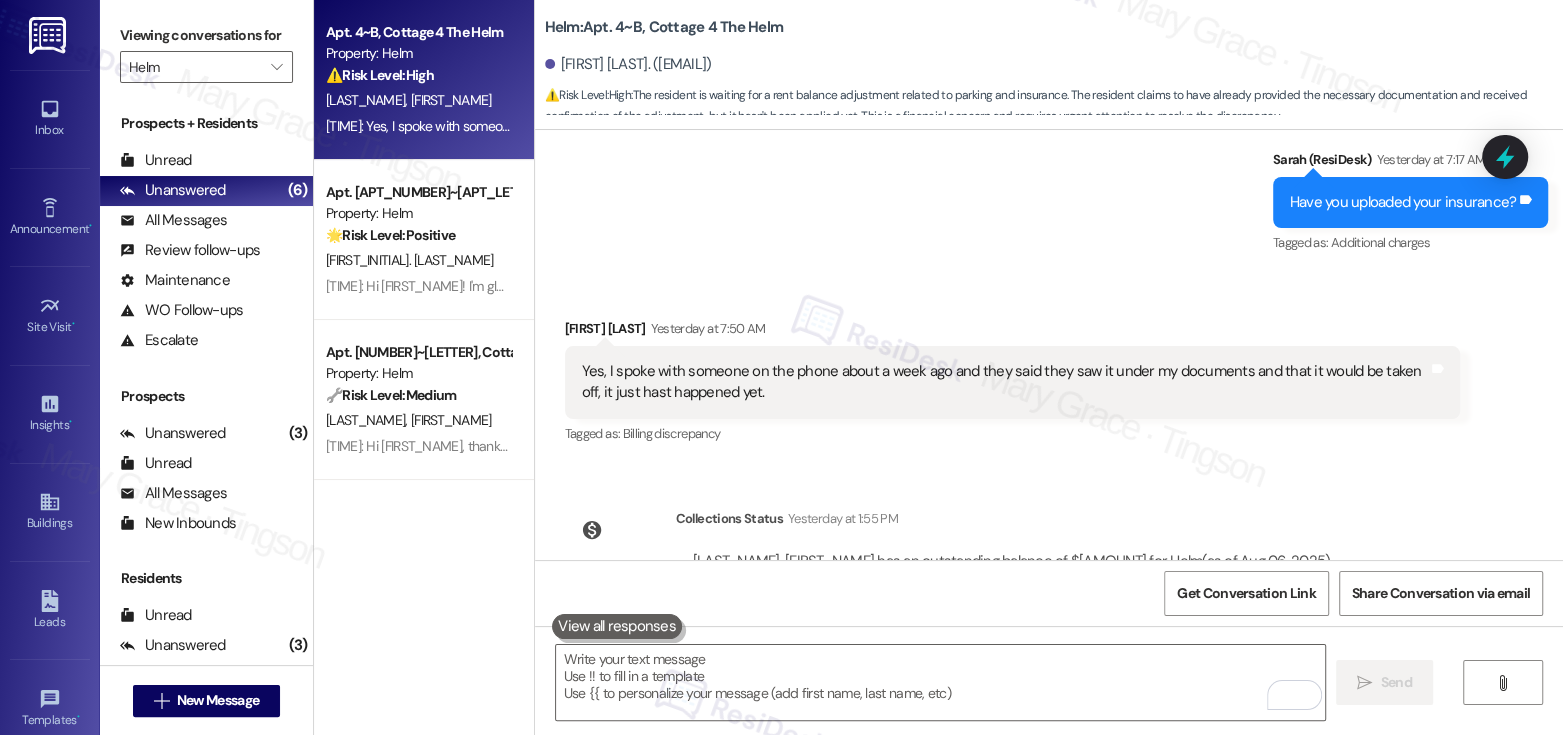 scroll, scrollTop: 6237, scrollLeft: 0, axis: vertical 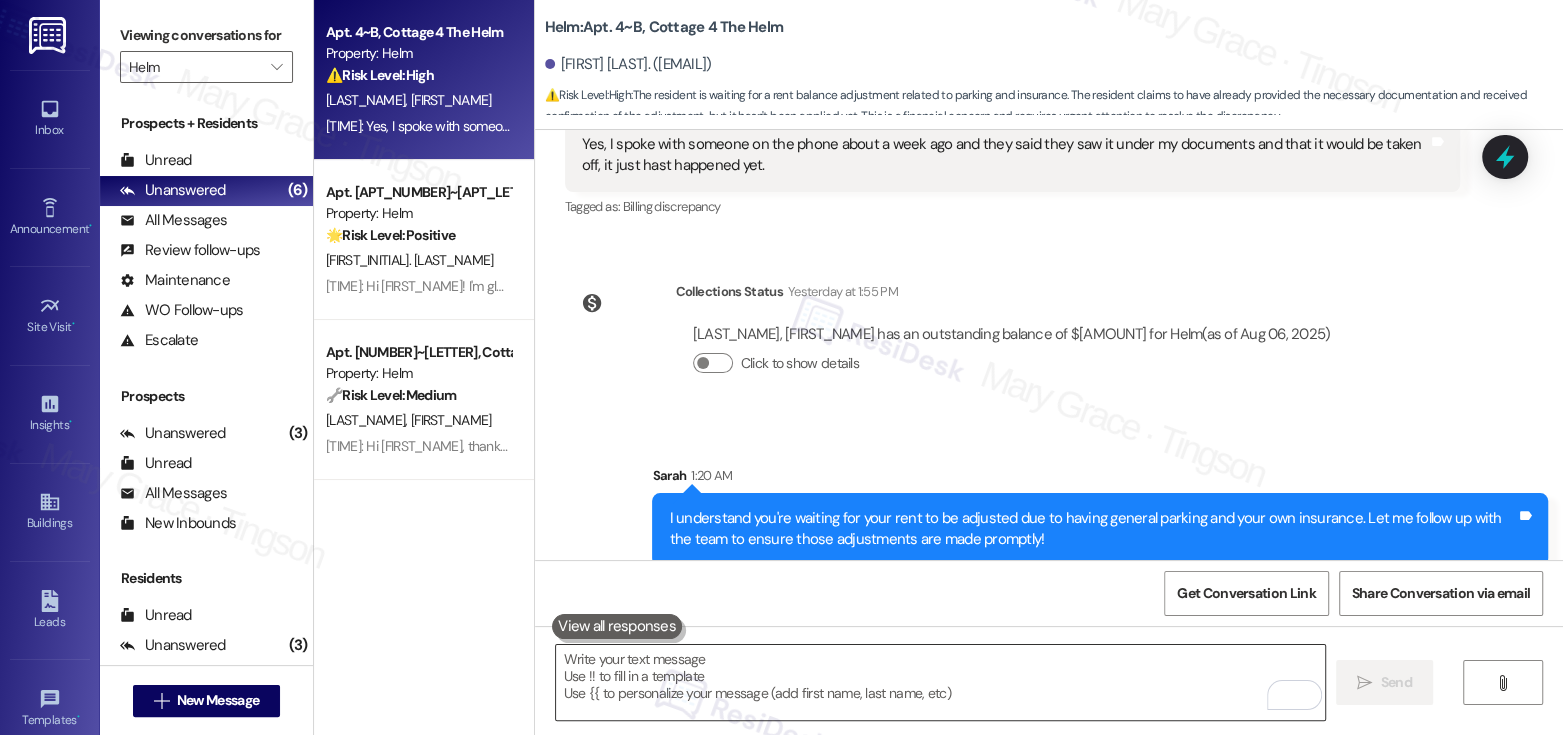click at bounding box center (940, 682) 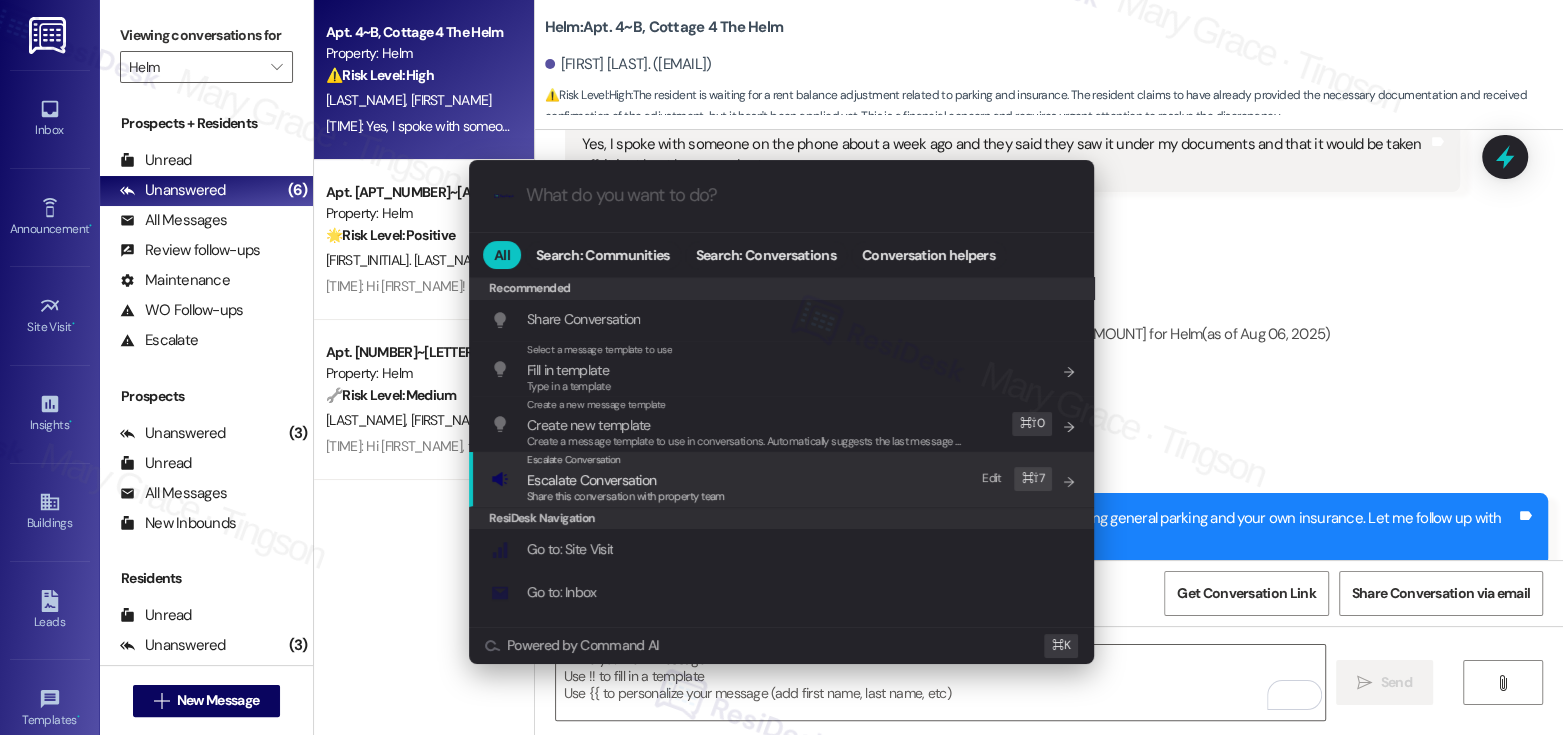 click on "Escalate Conversation Escalate Conversation Share this conversation with property team Edit ⌘ ⇧ 7" at bounding box center [783, 479] 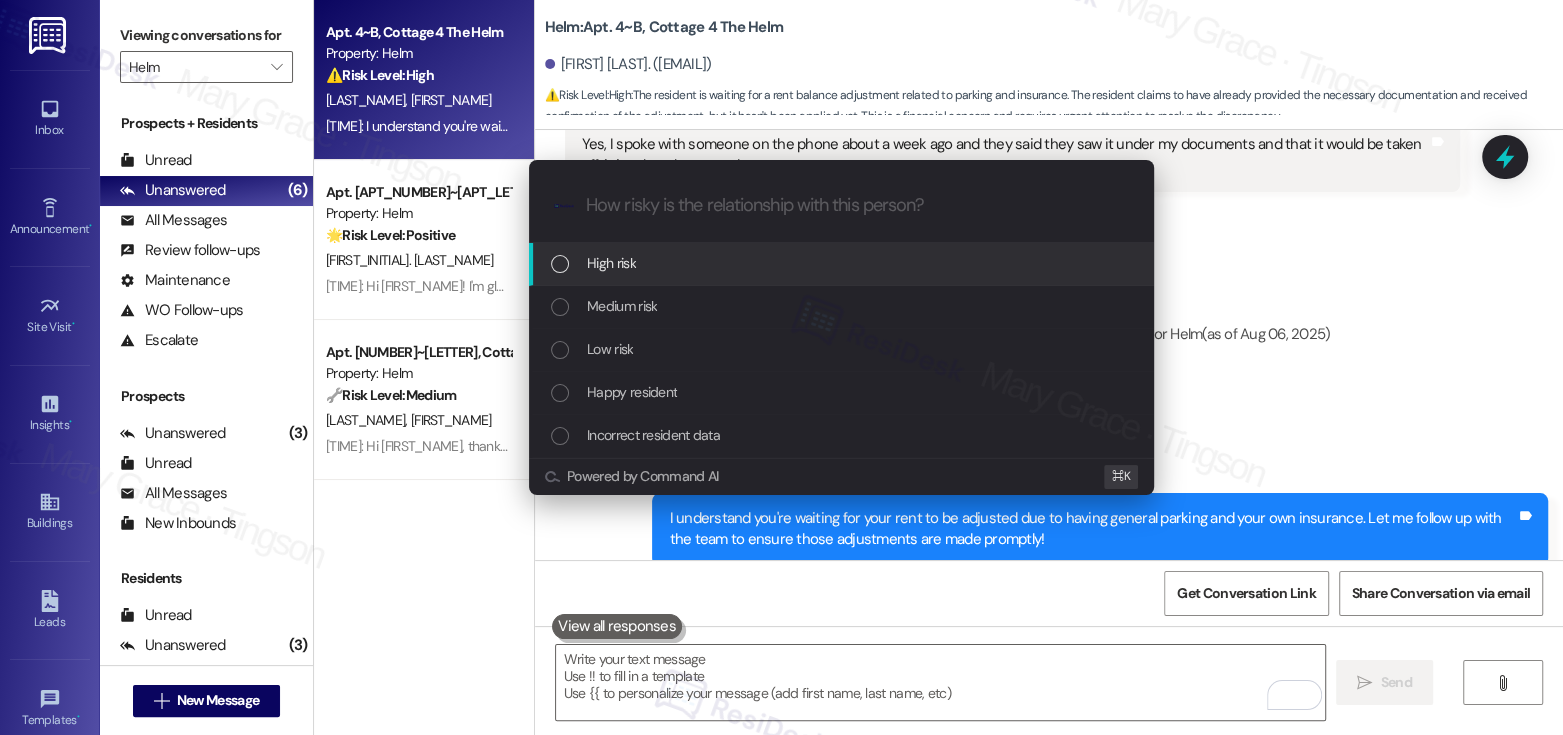click on "High risk" at bounding box center (843, 263) 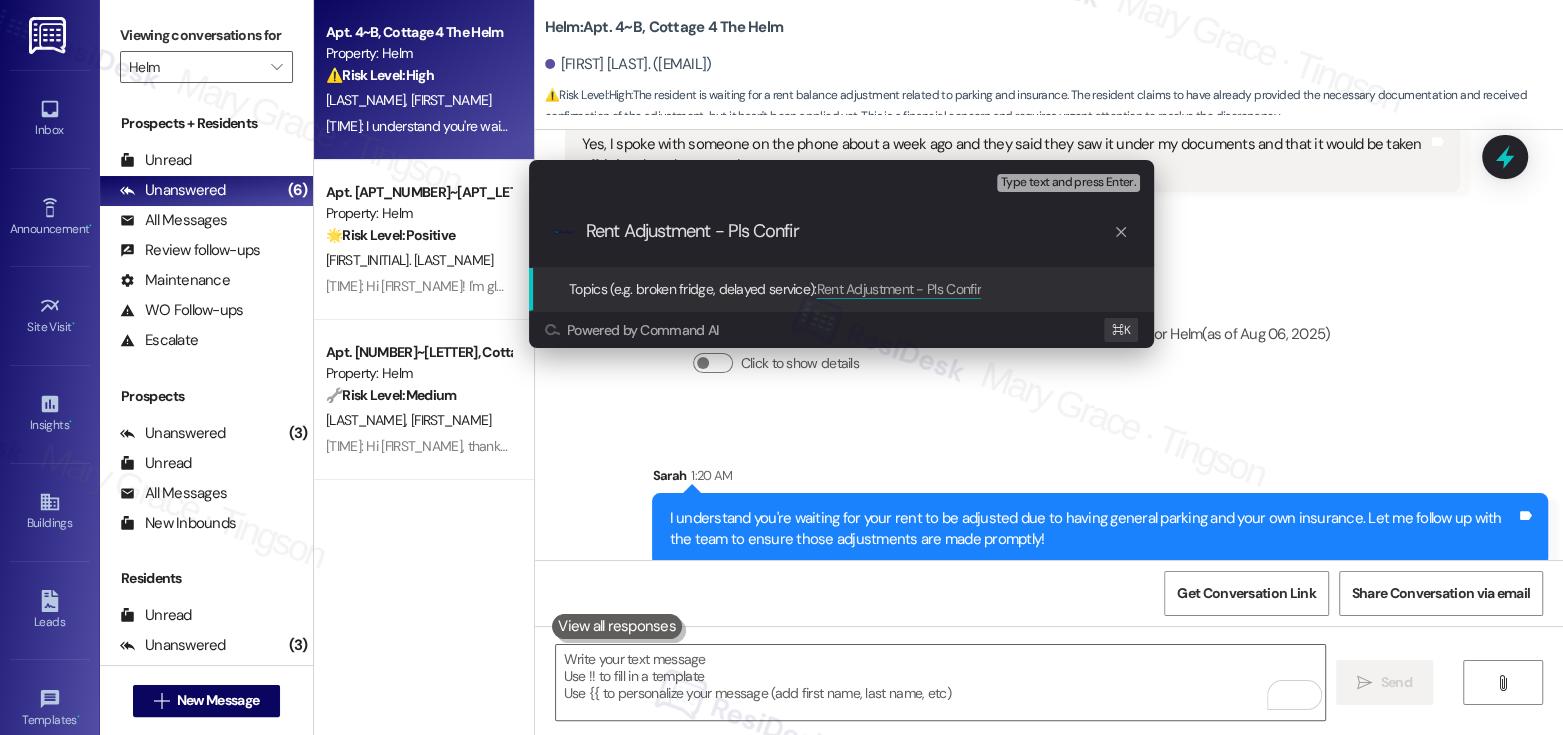 type on "Rent Adjustment - Pls Confirm" 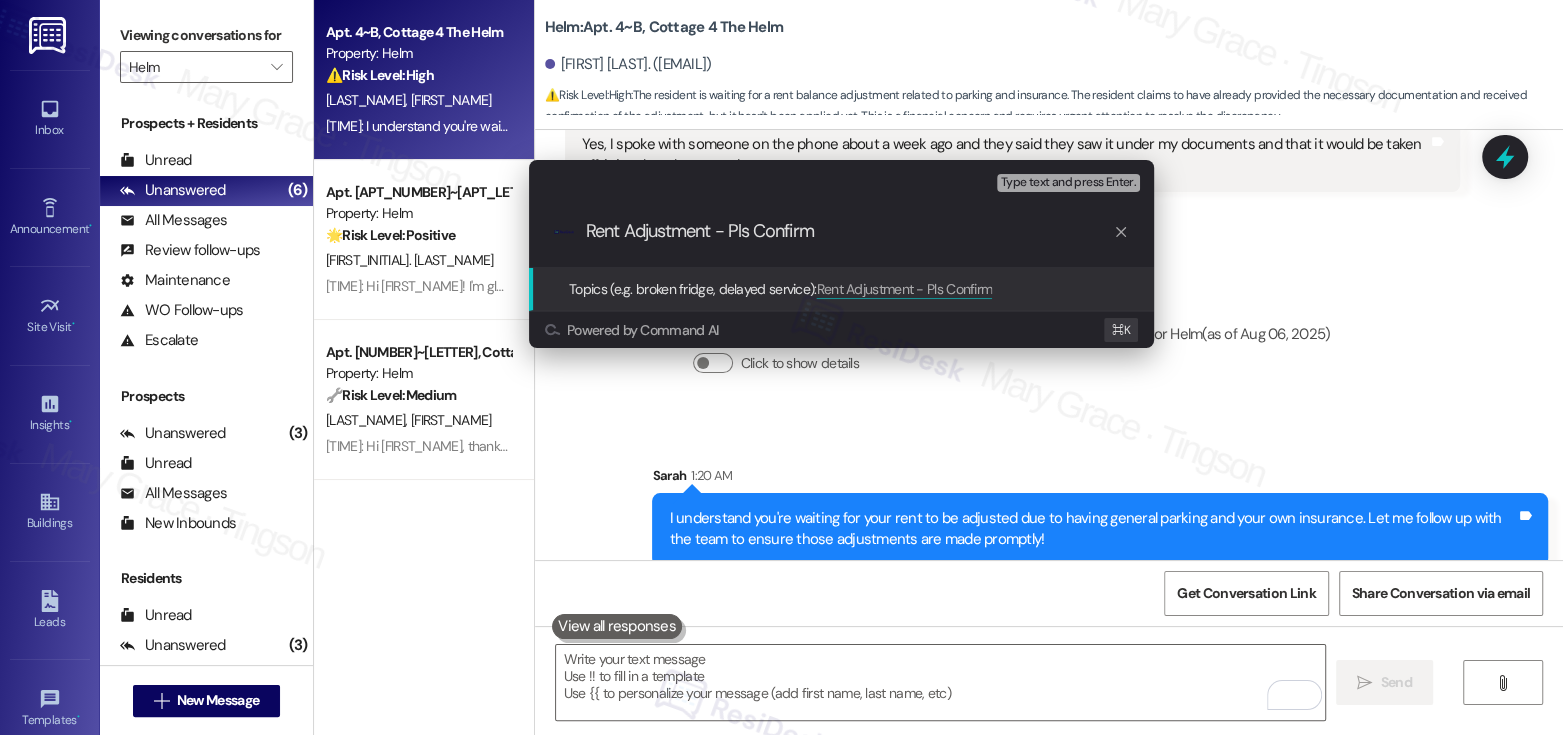 type 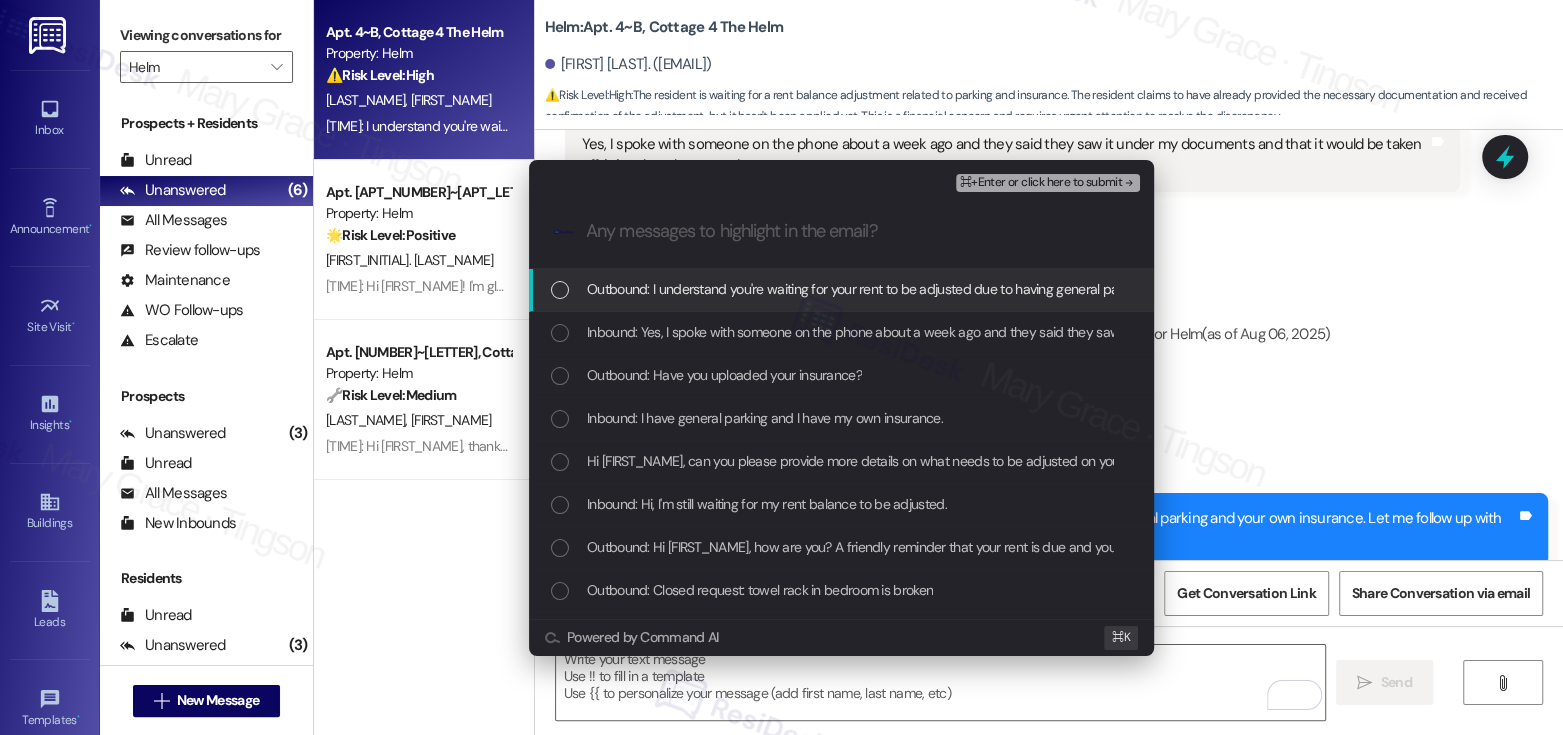 click on "Outbound: I understand you're waiting for your rent to be adjusted due to having general parking and your own insurance. Let me follow up with the team to ensure those adjustments are made promptly!" at bounding box center [1174, 289] 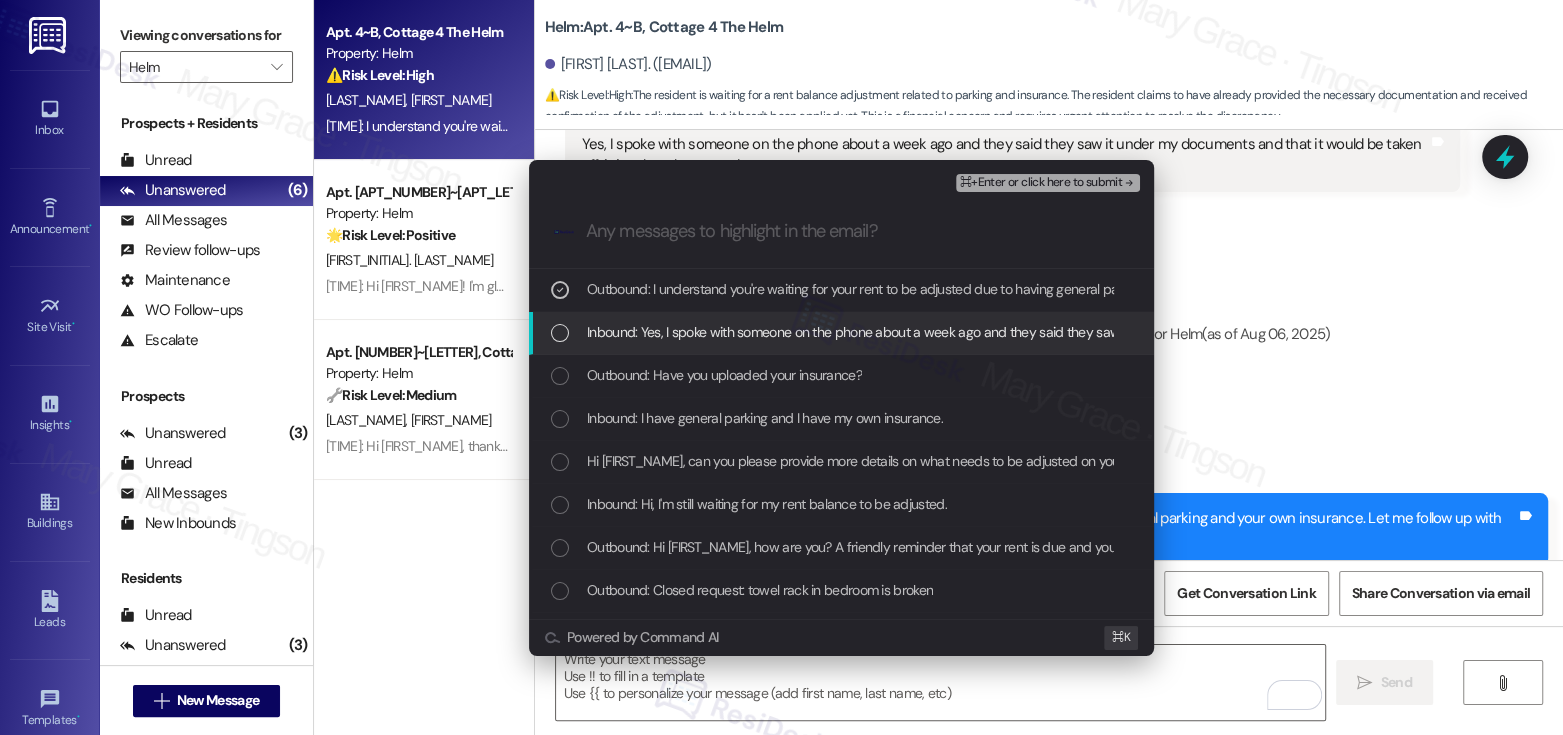 click on "Inbound: Yes, I spoke with someone on the phone about a week ago and they said they saw it under my documents and that it would be taken off, it just hast happened yet." at bounding box center [1086, 332] 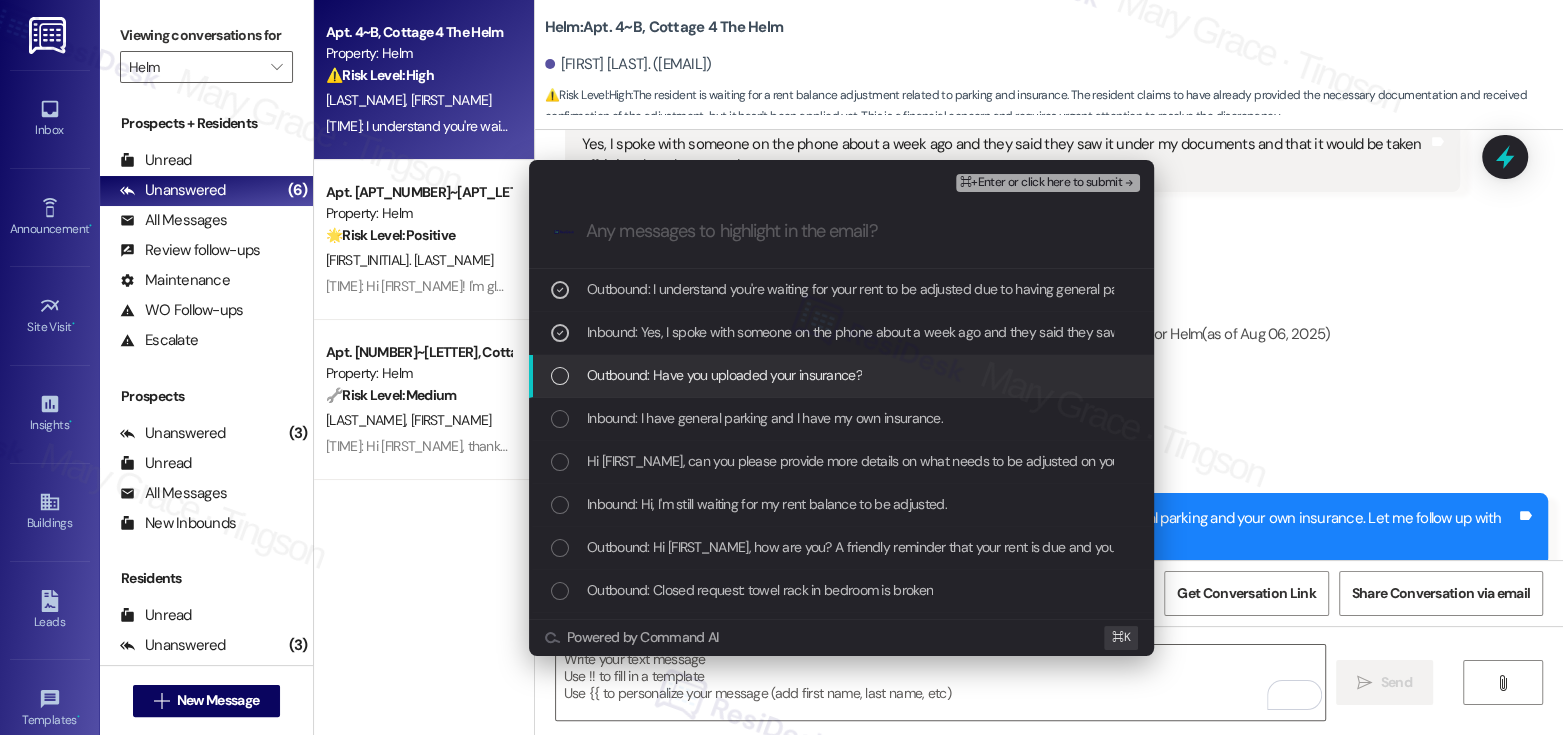 click on "Outbound: Have you uploaded your insurance?" at bounding box center [724, 375] 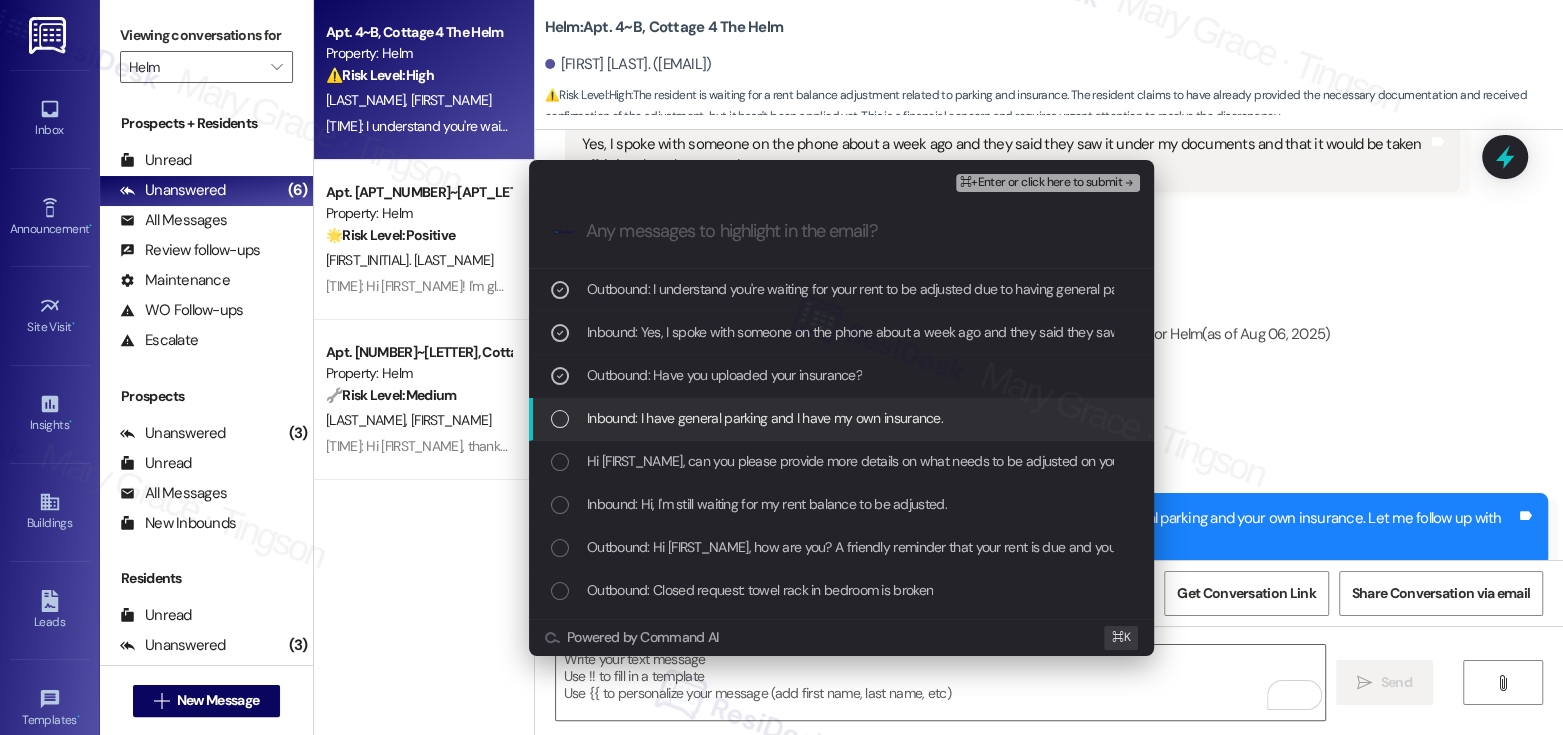 click on "Inbound: I have general parking and I have my own insurance." at bounding box center [765, 418] 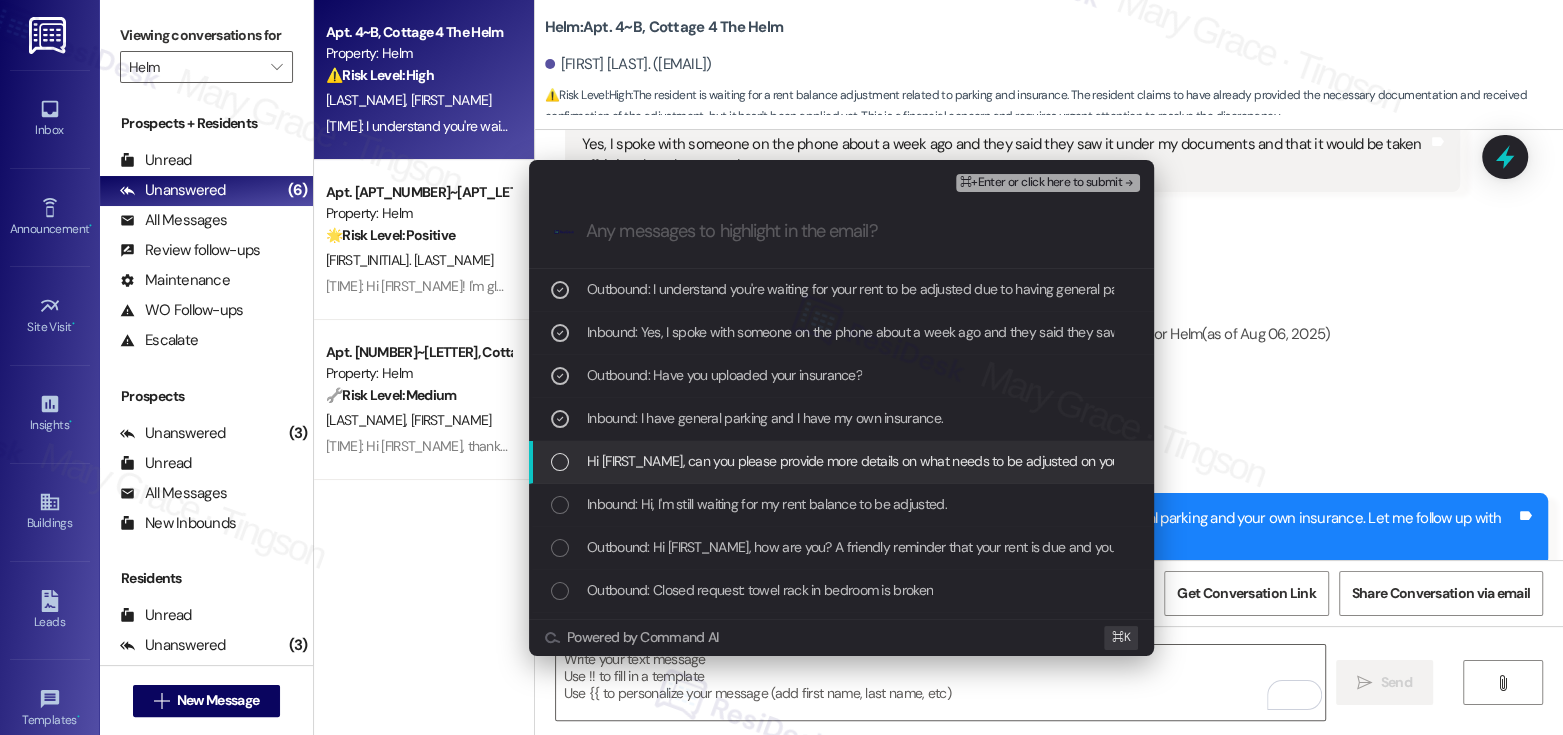 click on "Outbound: Hi Emily, can you please provide more details on what needs to be adjusted on your rent balance?" at bounding box center (897, 461) 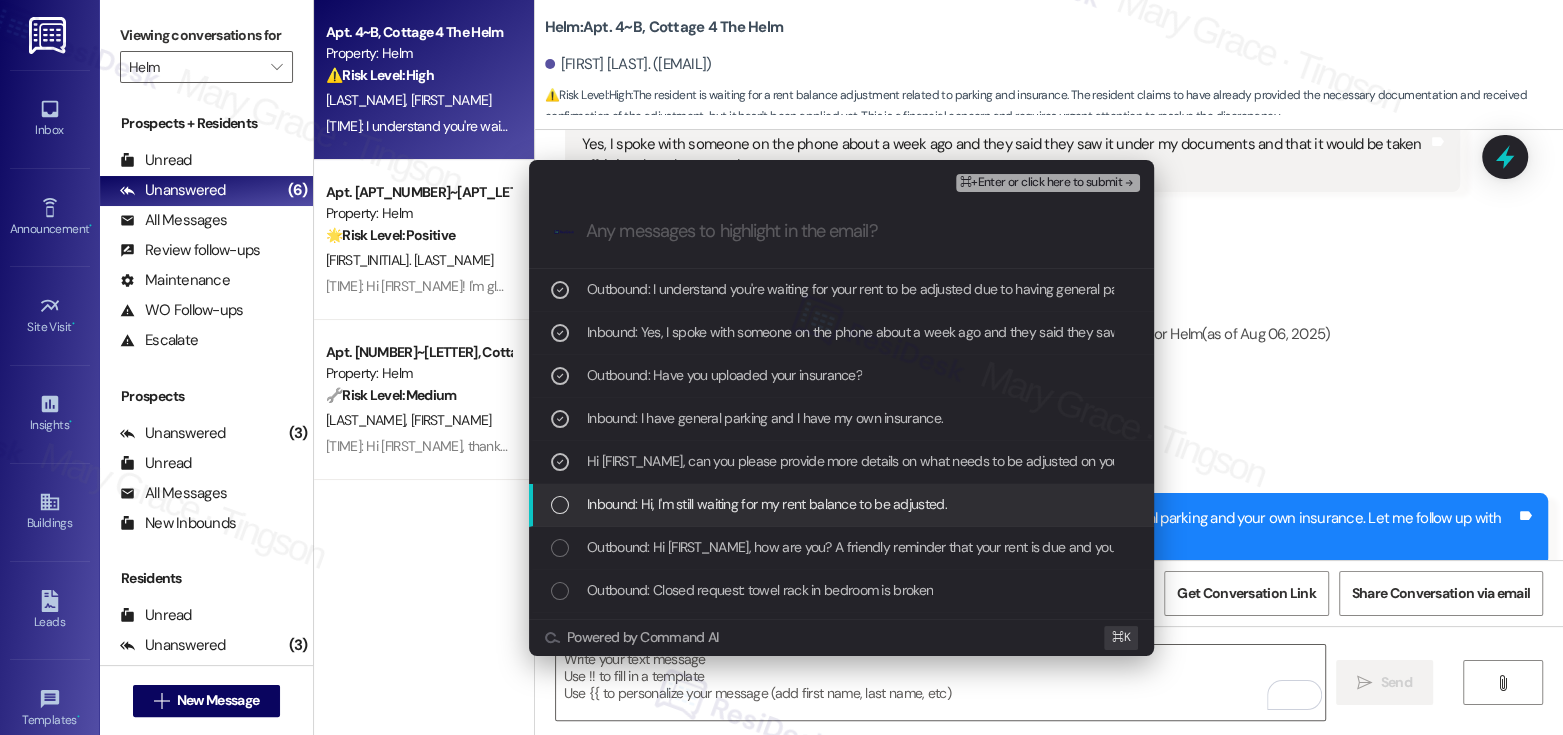 click on "Inbound: Hi, I'm still waiting for my rent balance to be adjusted." at bounding box center (767, 504) 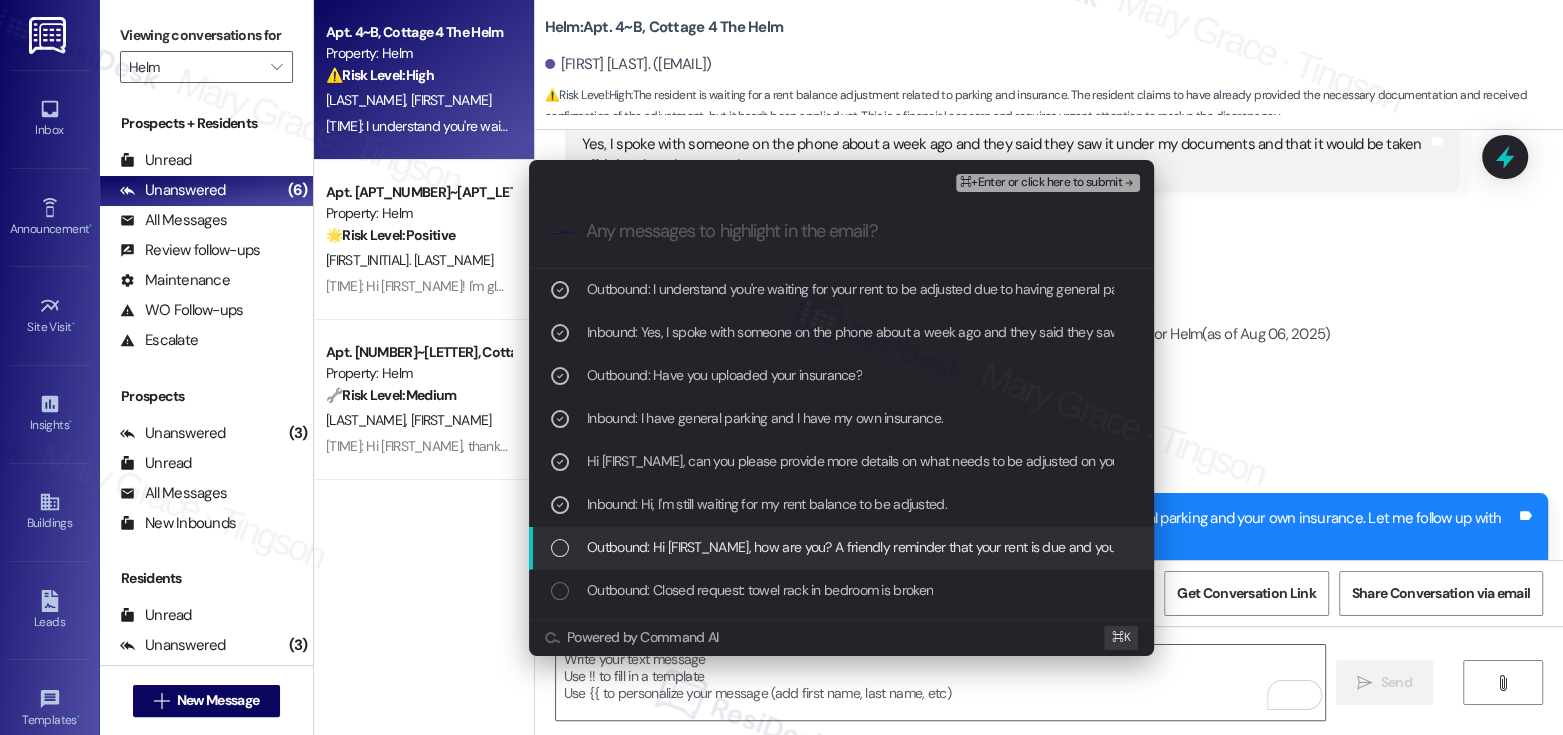 click on "Outbound: Hi Emily, how are you? A friendly reminder that your rent is due and your current balance is $765.28.  Please let us know if you have any questions! If you've already paid, thank you for your patience!" at bounding box center (1223, 547) 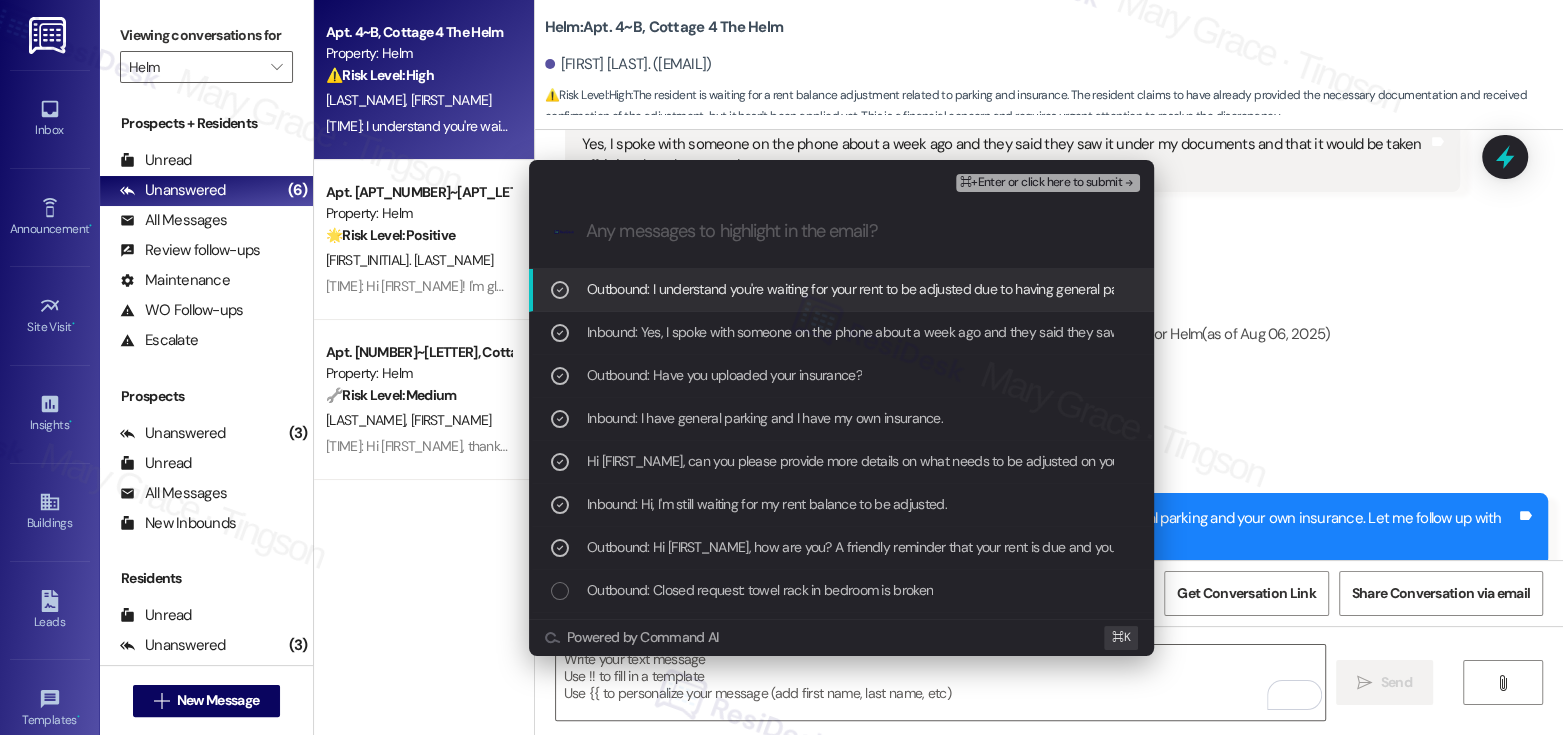 click on "⌘+Enter or click here to submit" at bounding box center [1041, 183] 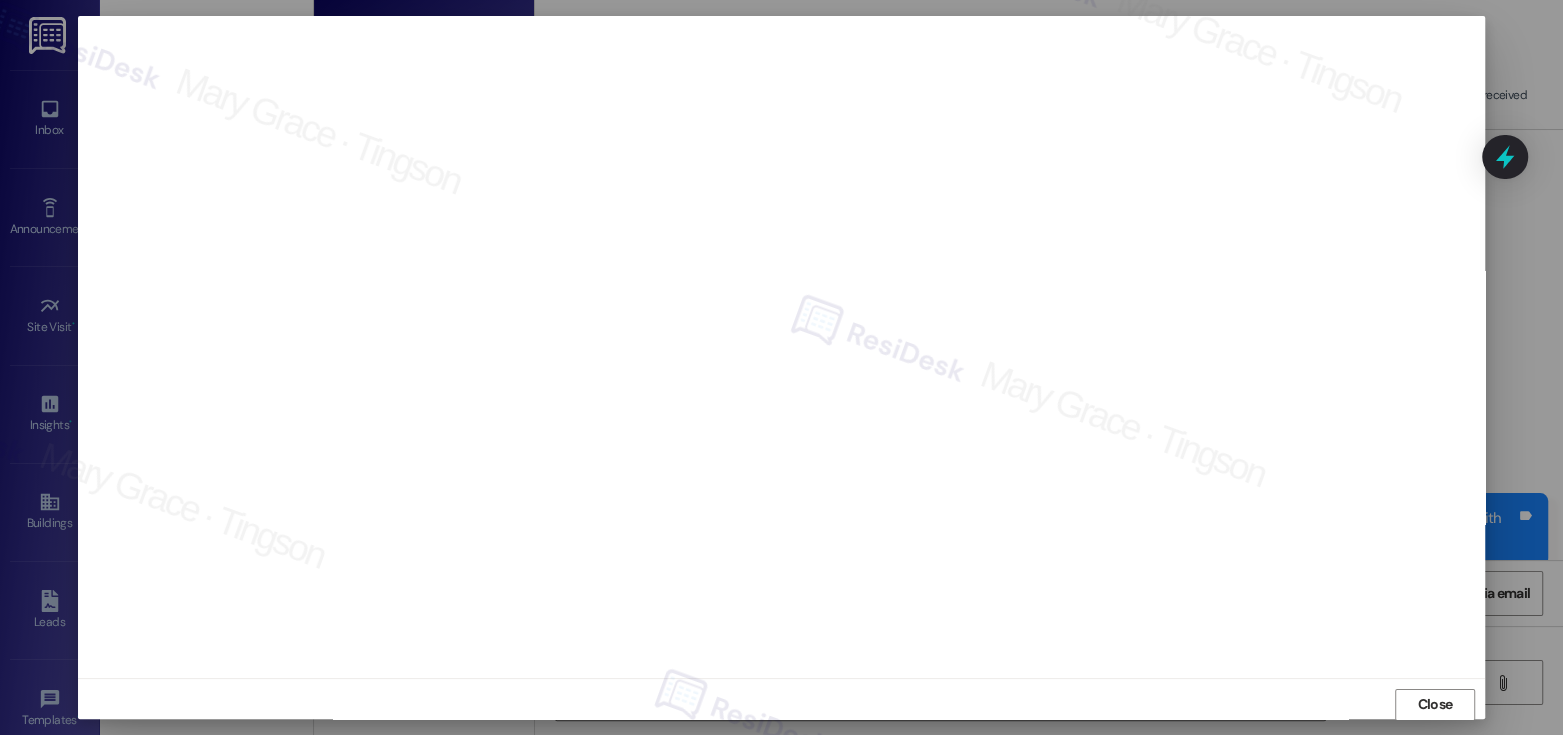 scroll, scrollTop: 1, scrollLeft: 0, axis: vertical 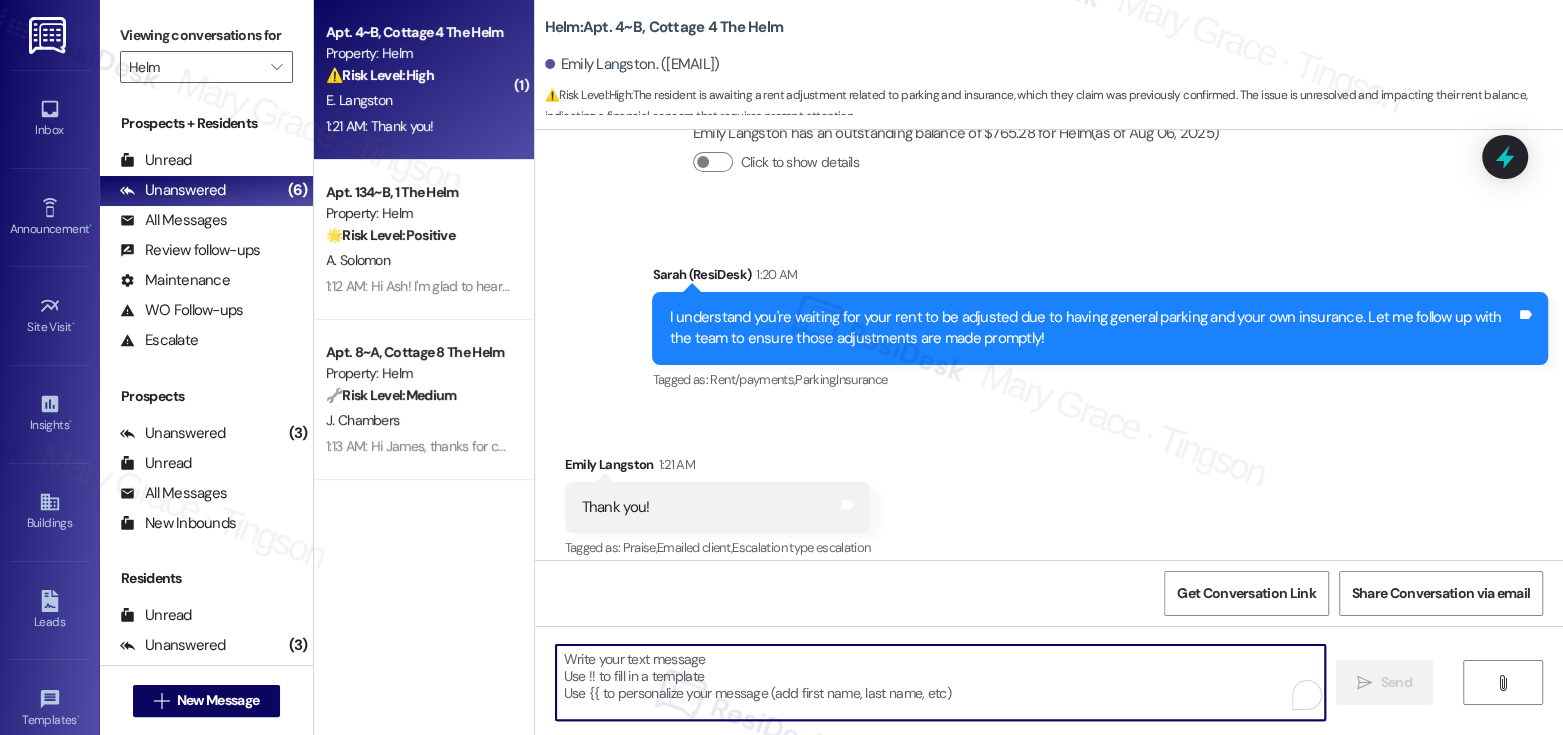 click at bounding box center [940, 682] 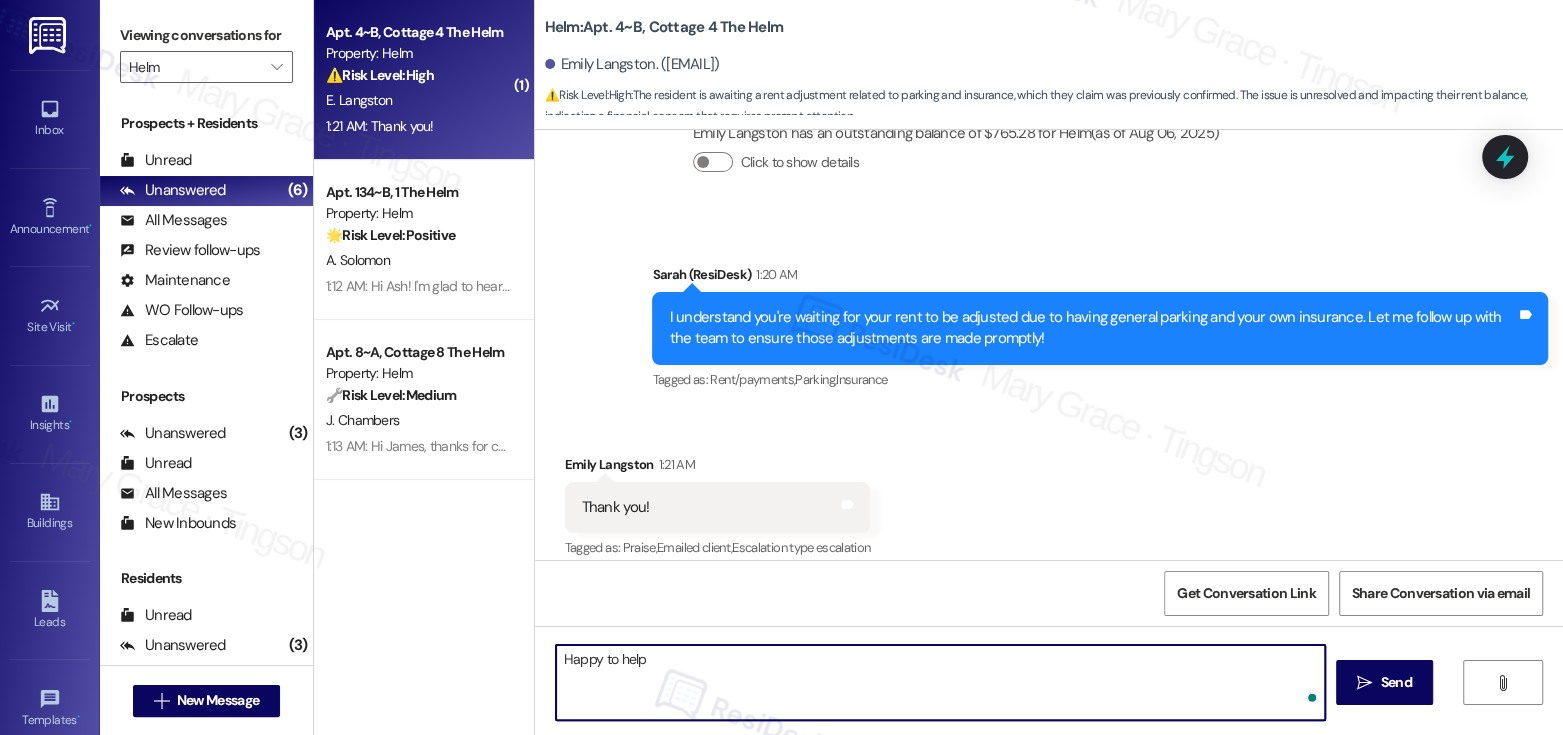 type on "Happy to help!" 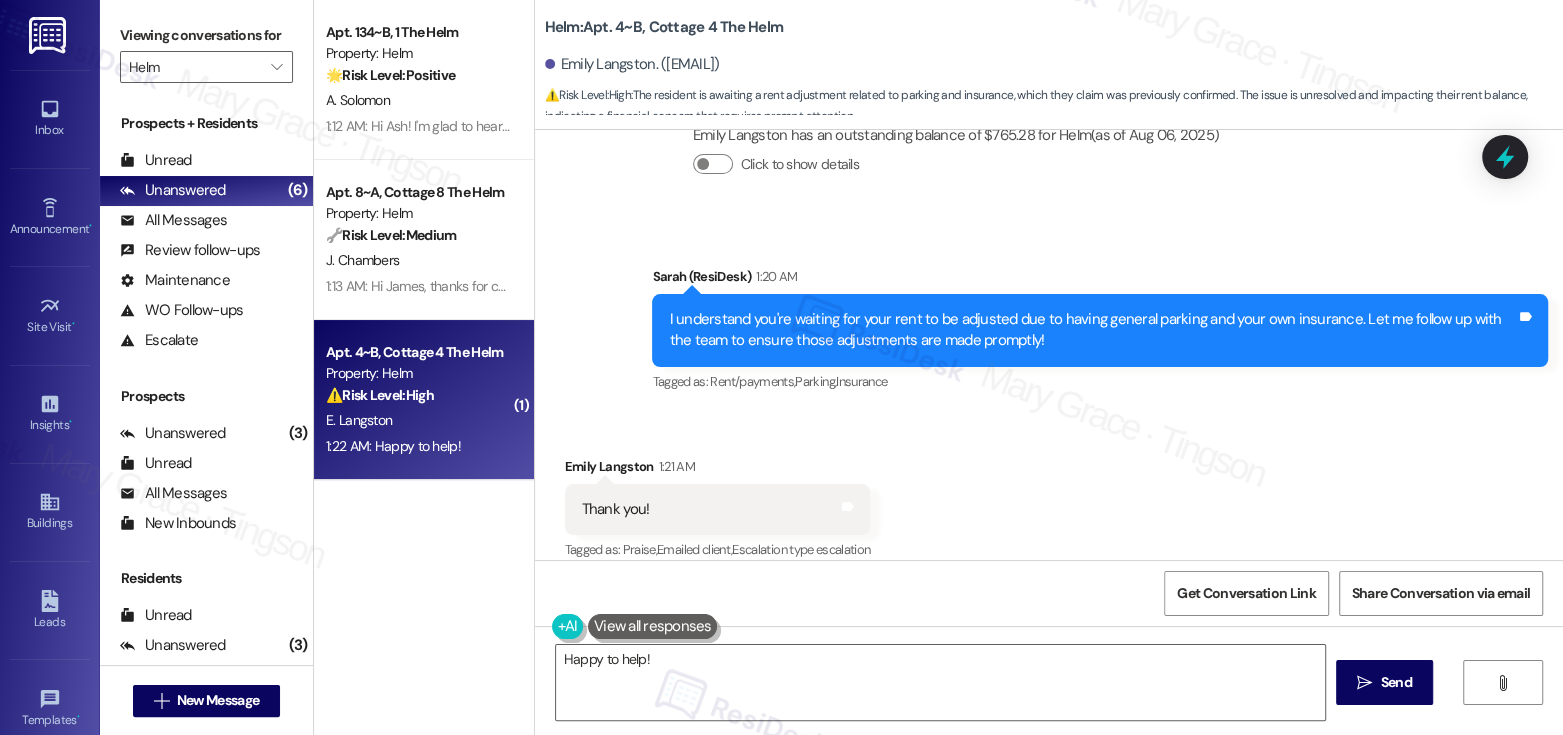 scroll, scrollTop: 6574, scrollLeft: 0, axis: vertical 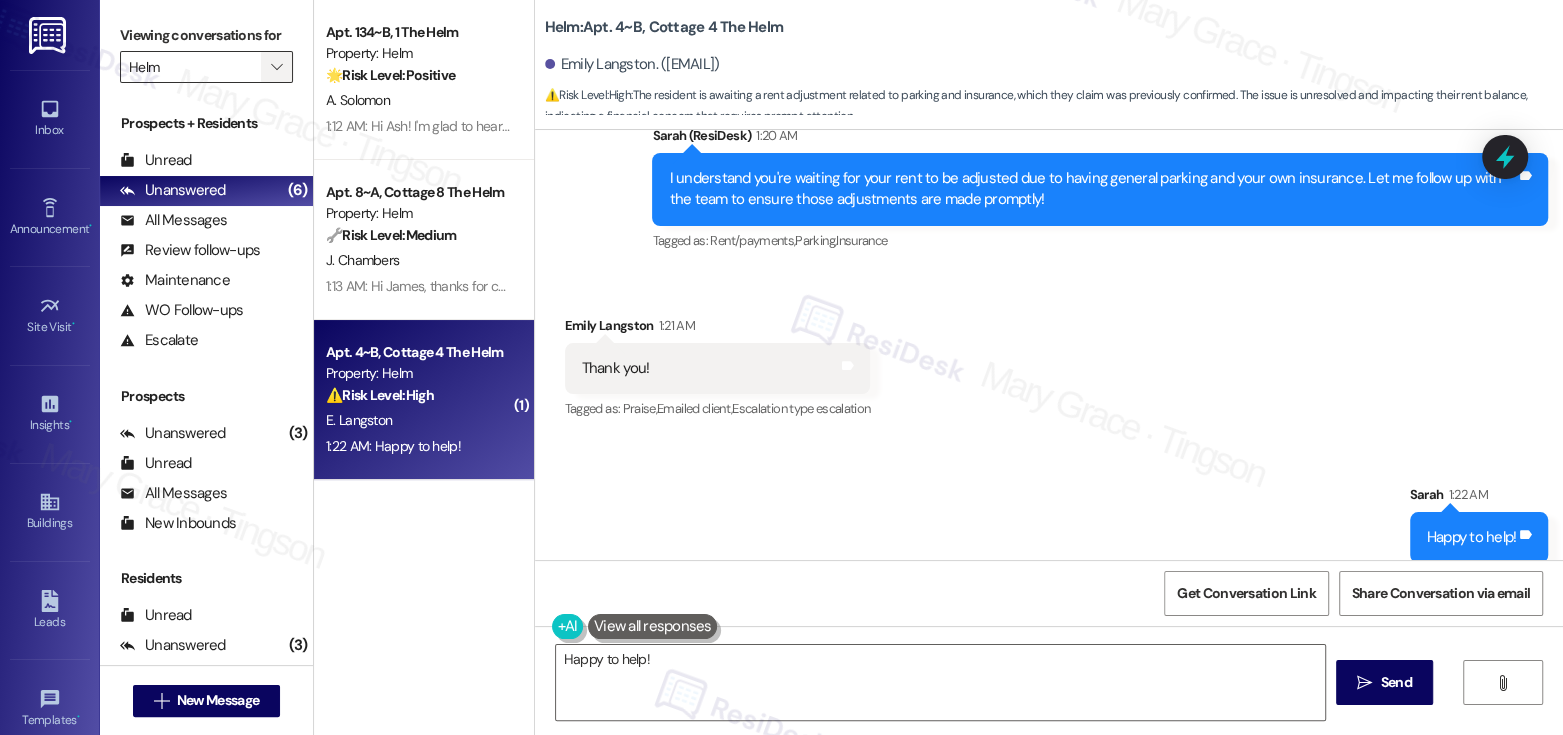 click on "" at bounding box center (276, 67) 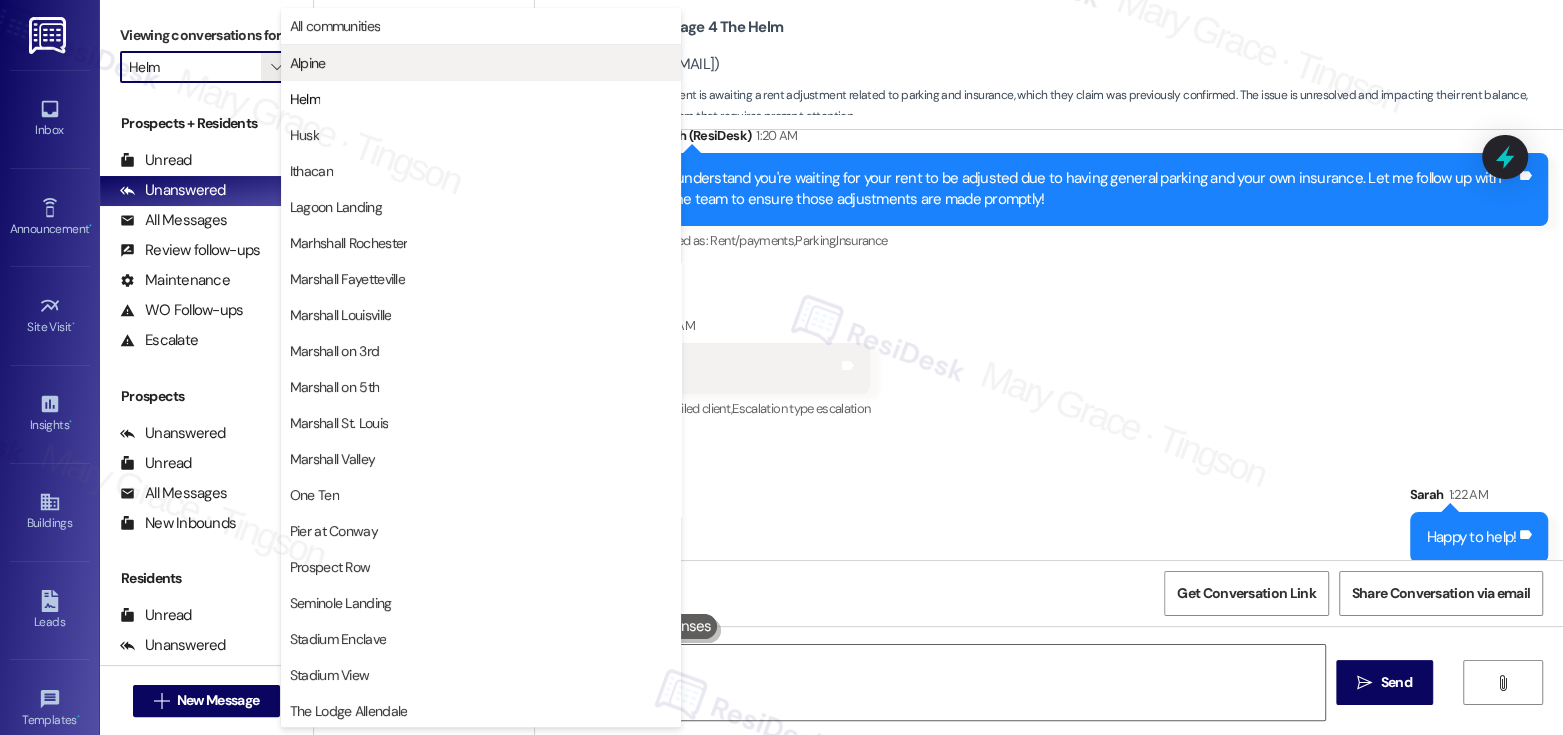 click on "Alpine" at bounding box center [481, 63] 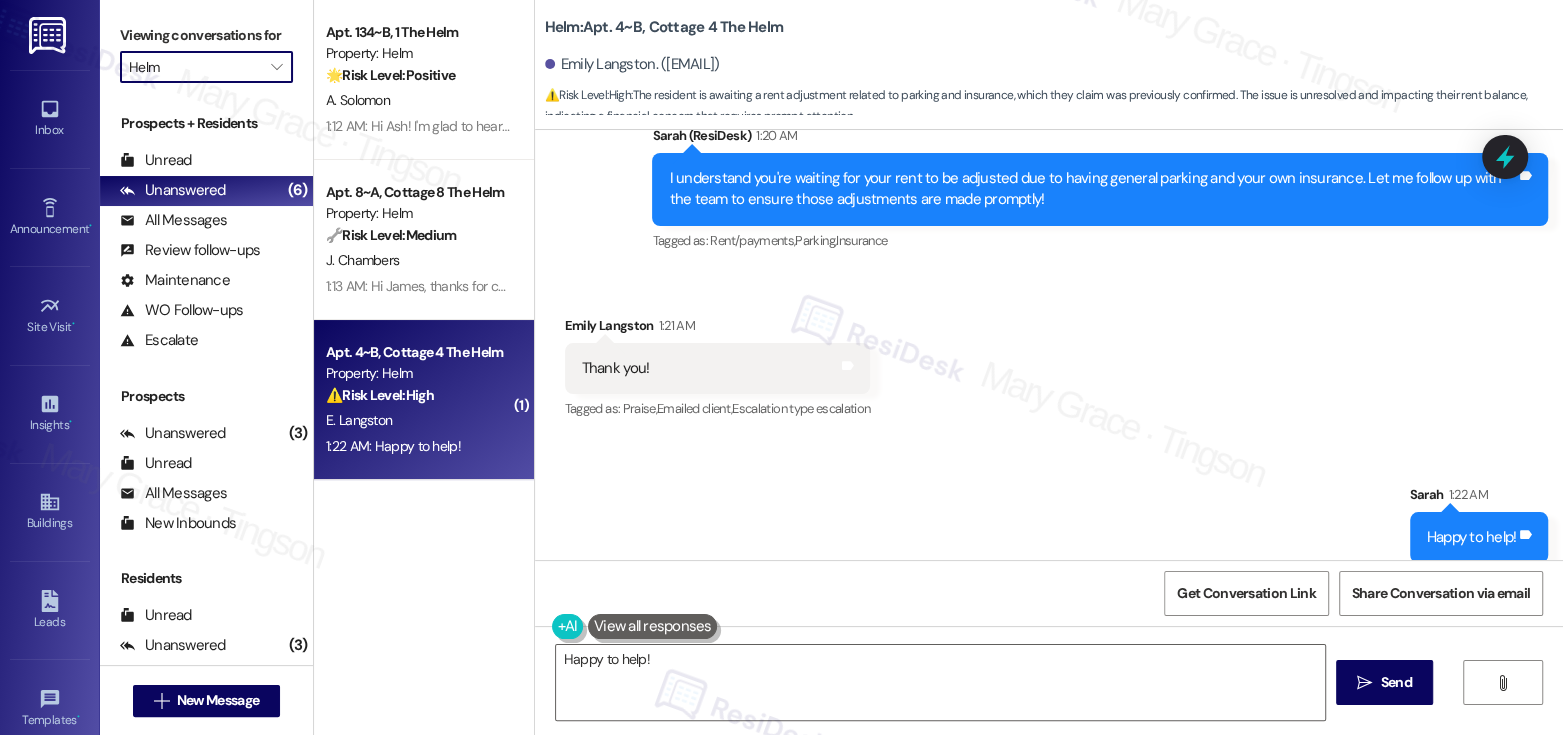 type on "Alpine" 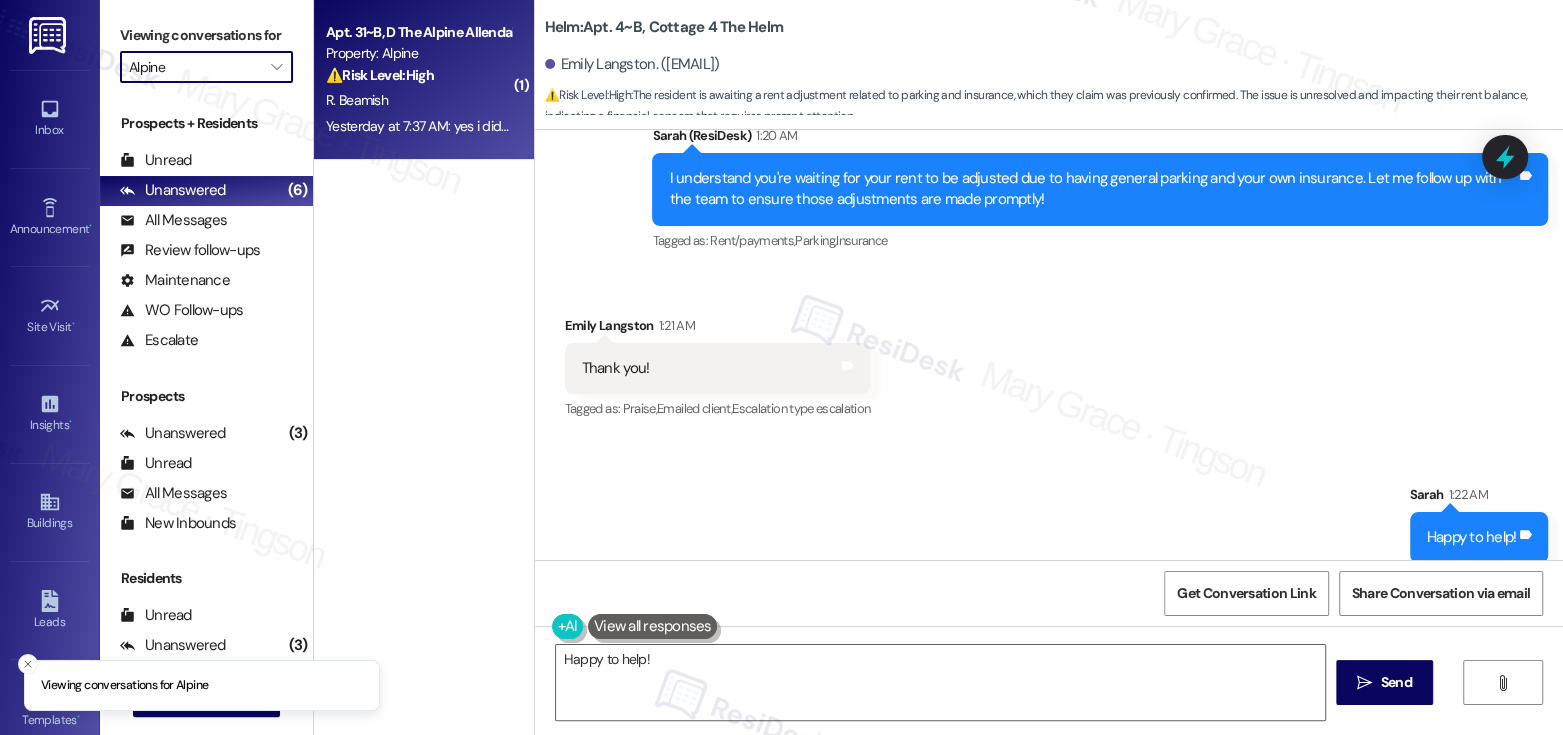 click on "Yesterday at 7:37 AM: yes i did, i think it may be fixed but i maxed out my attempts to pay until tomorrow Yesterday at 7:37 AM: yes i did, i think it may be fixed but i maxed out my attempts to pay until tomorrow" at bounding box center (418, 126) 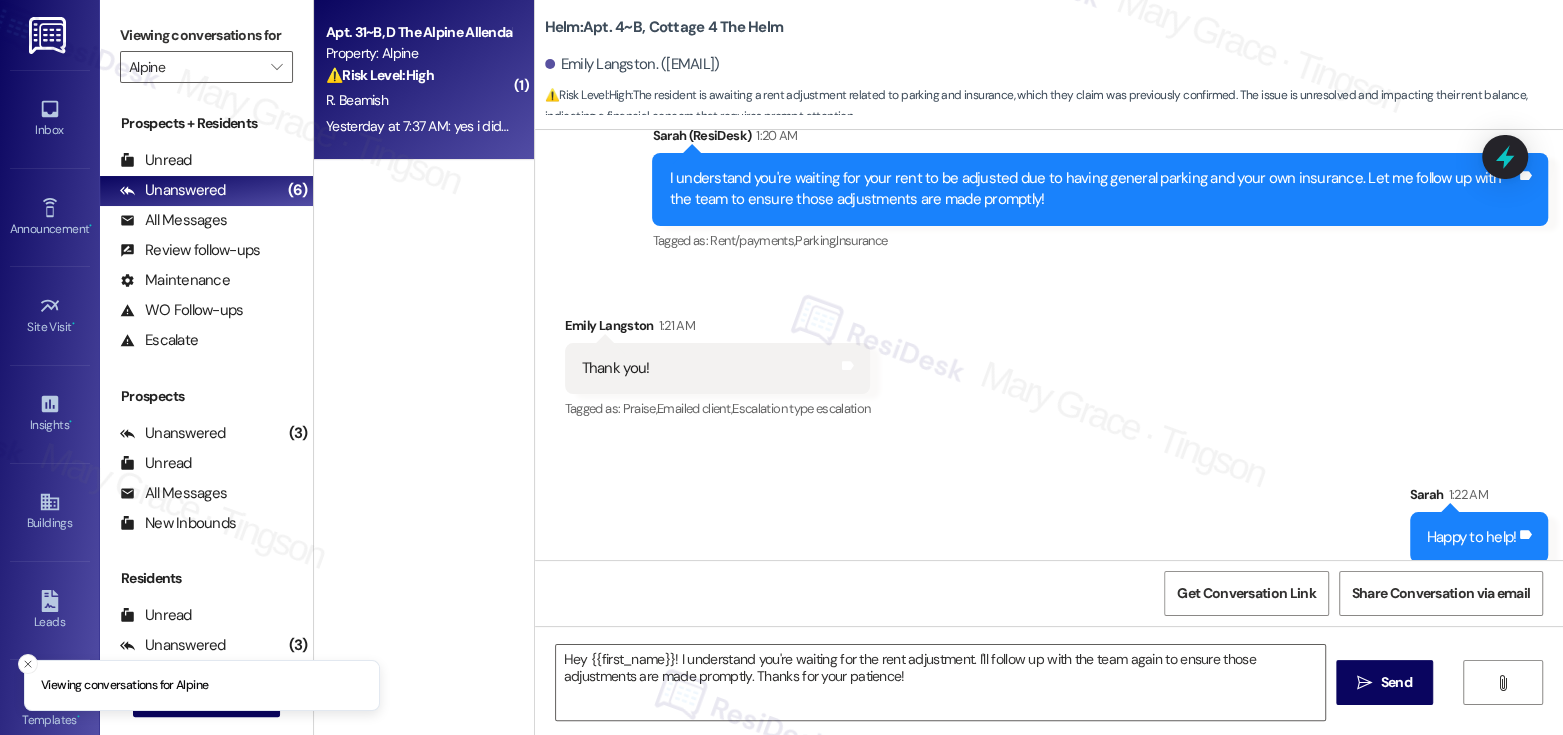 type on "Fetching suggested responses. Please feel free to read through the conversation in the meantime." 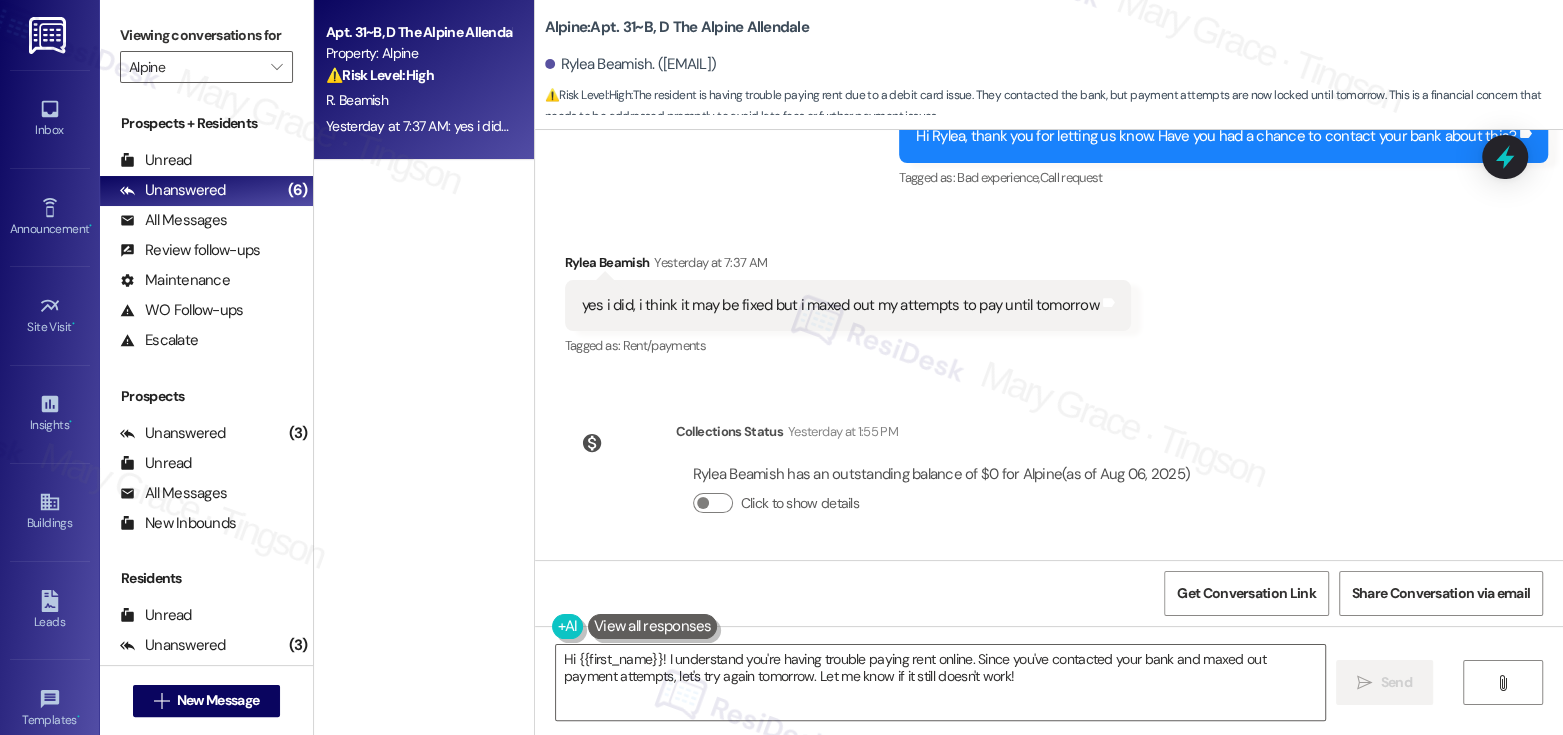 scroll, scrollTop: 2928, scrollLeft: 0, axis: vertical 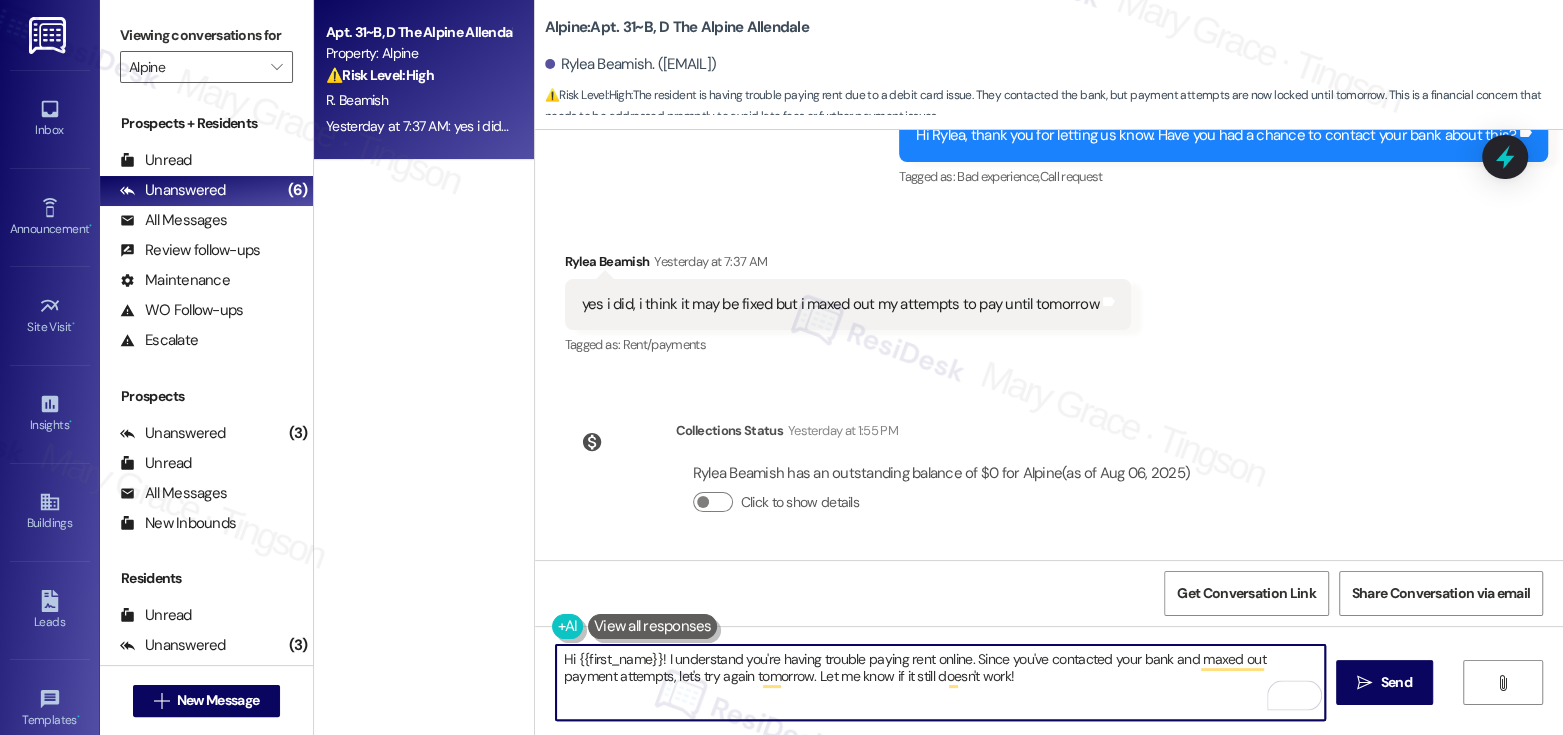 drag, startPoint x: 1009, startPoint y: 689, endPoint x: 654, endPoint y: 666, distance: 355.7443 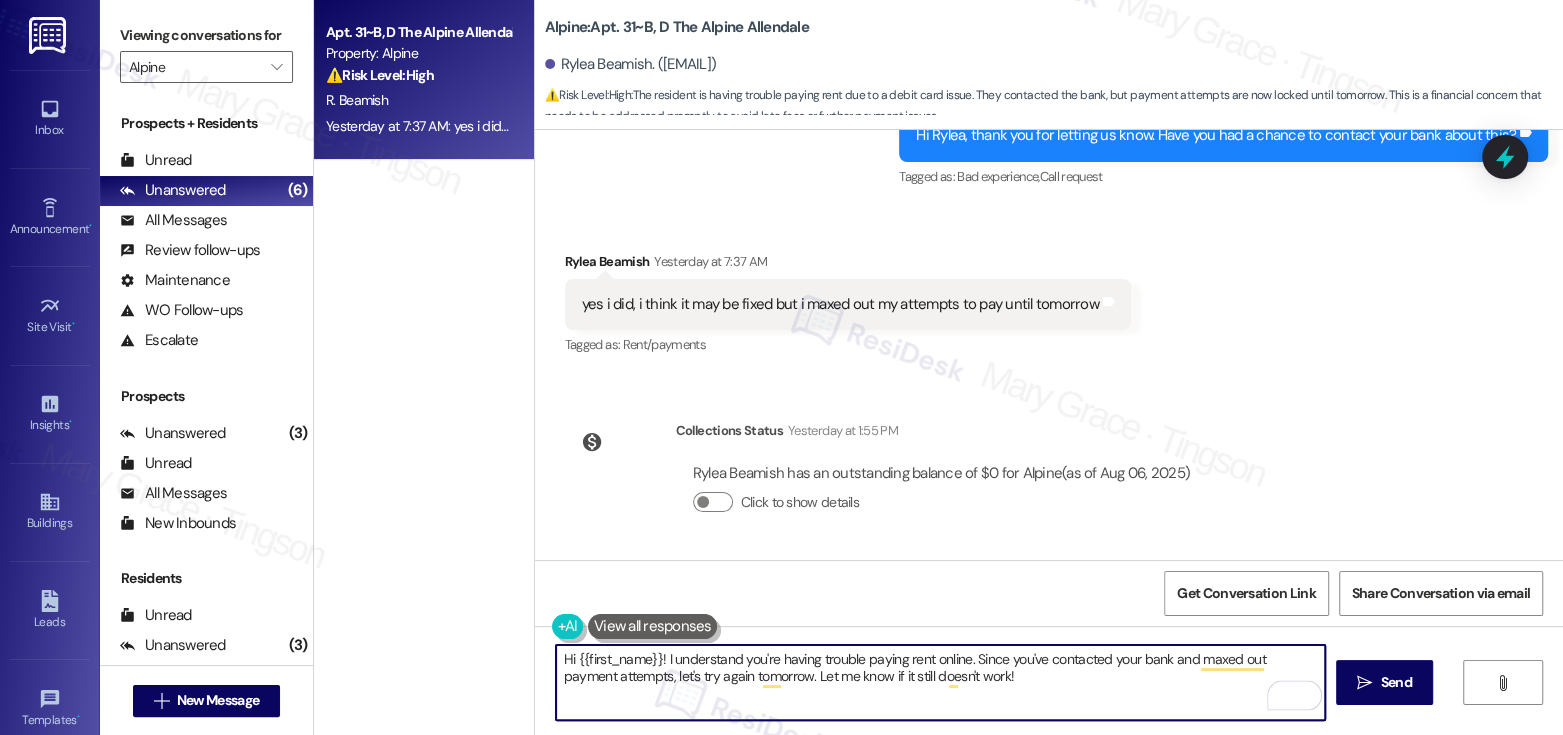 click on "Hi {{first_name}}! I understand you're having trouble paying rent online. Since you've contacted your bank and maxed out payment attempts, let's try again tomorrow. Let me know if it still doesn't work!" at bounding box center [940, 682] 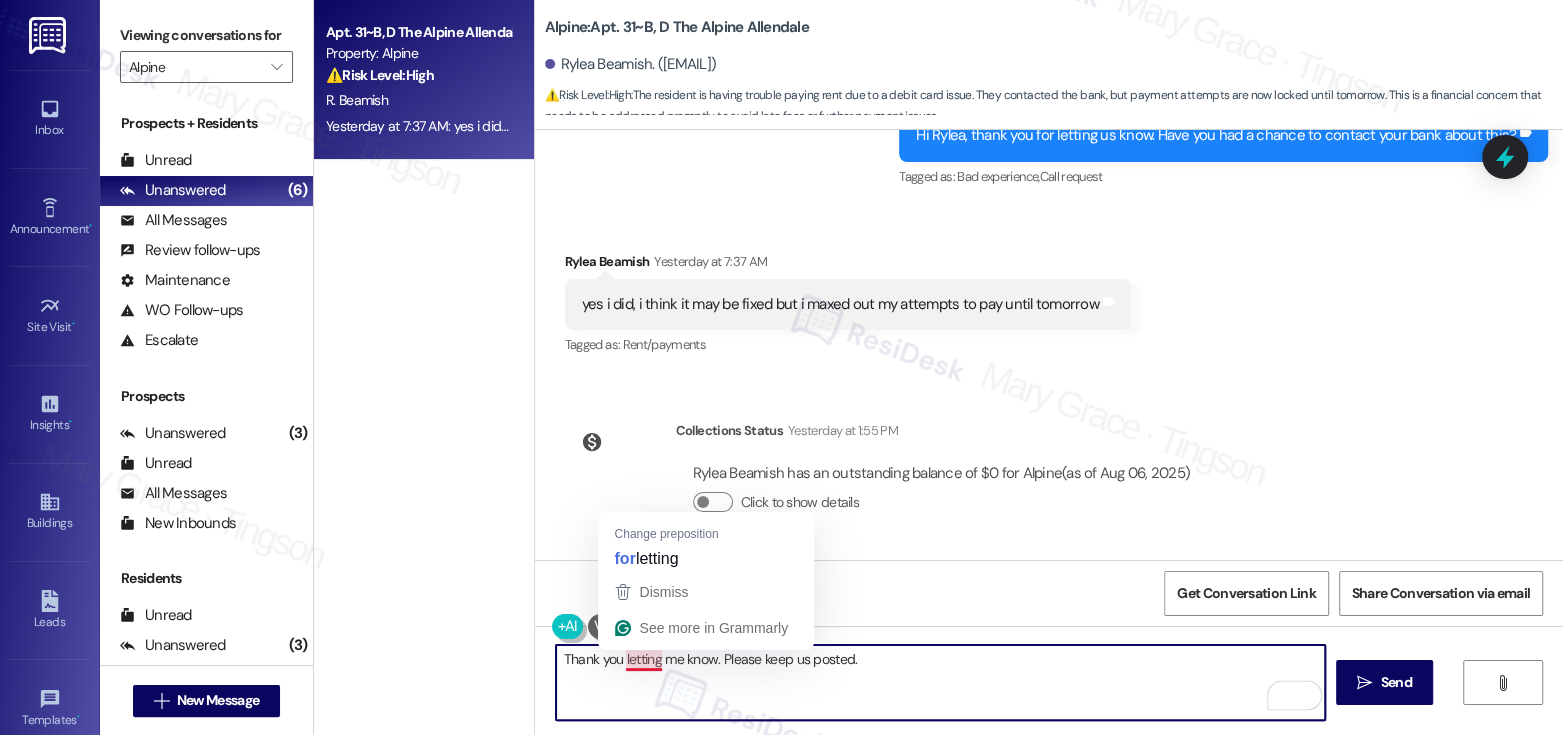click on "Thank you letting me know. Please keep us posted." at bounding box center (940, 682) 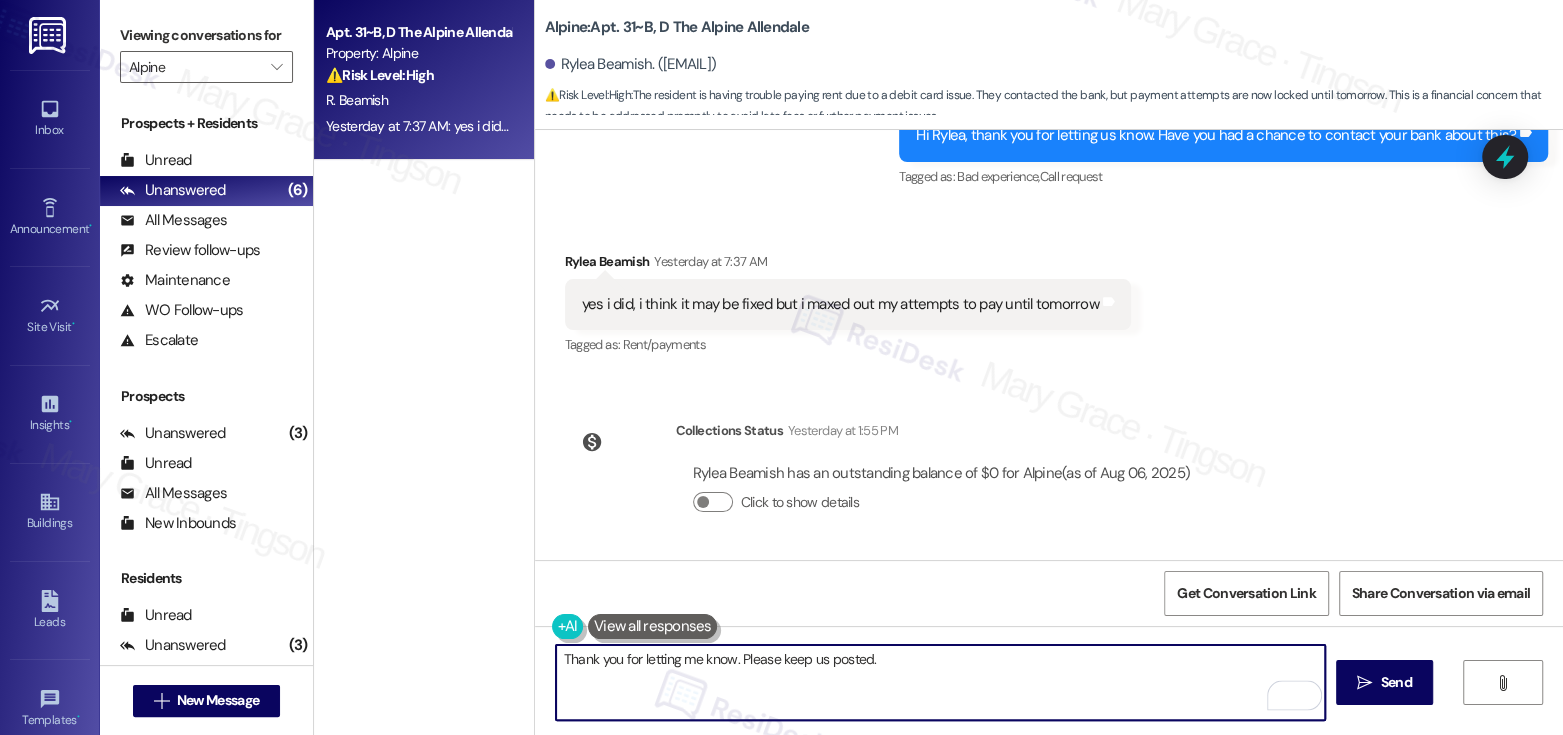 click on "Thank you for letting me know. Please keep us posted." at bounding box center (940, 682) 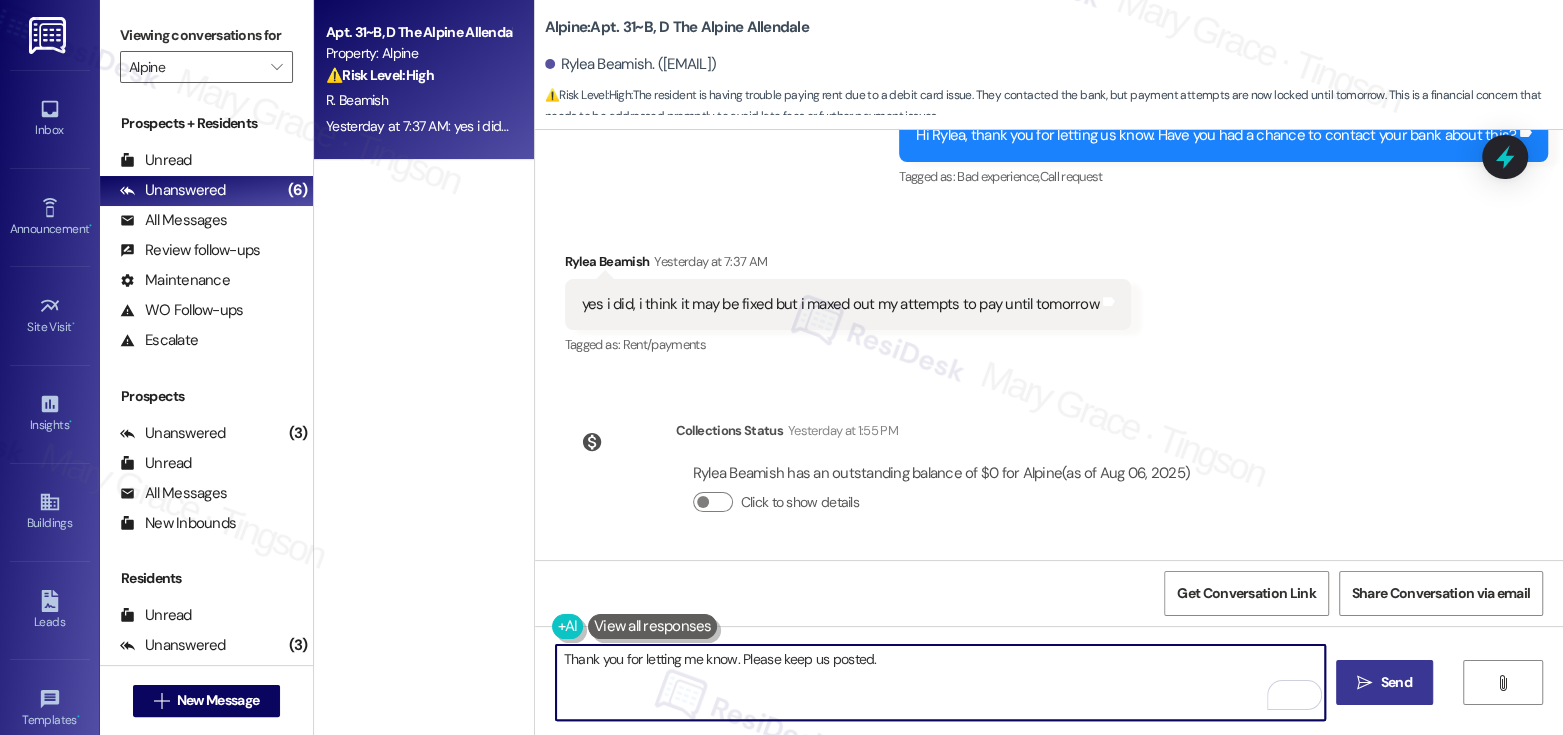 type on "Thank you for letting me know. Please keep us posted." 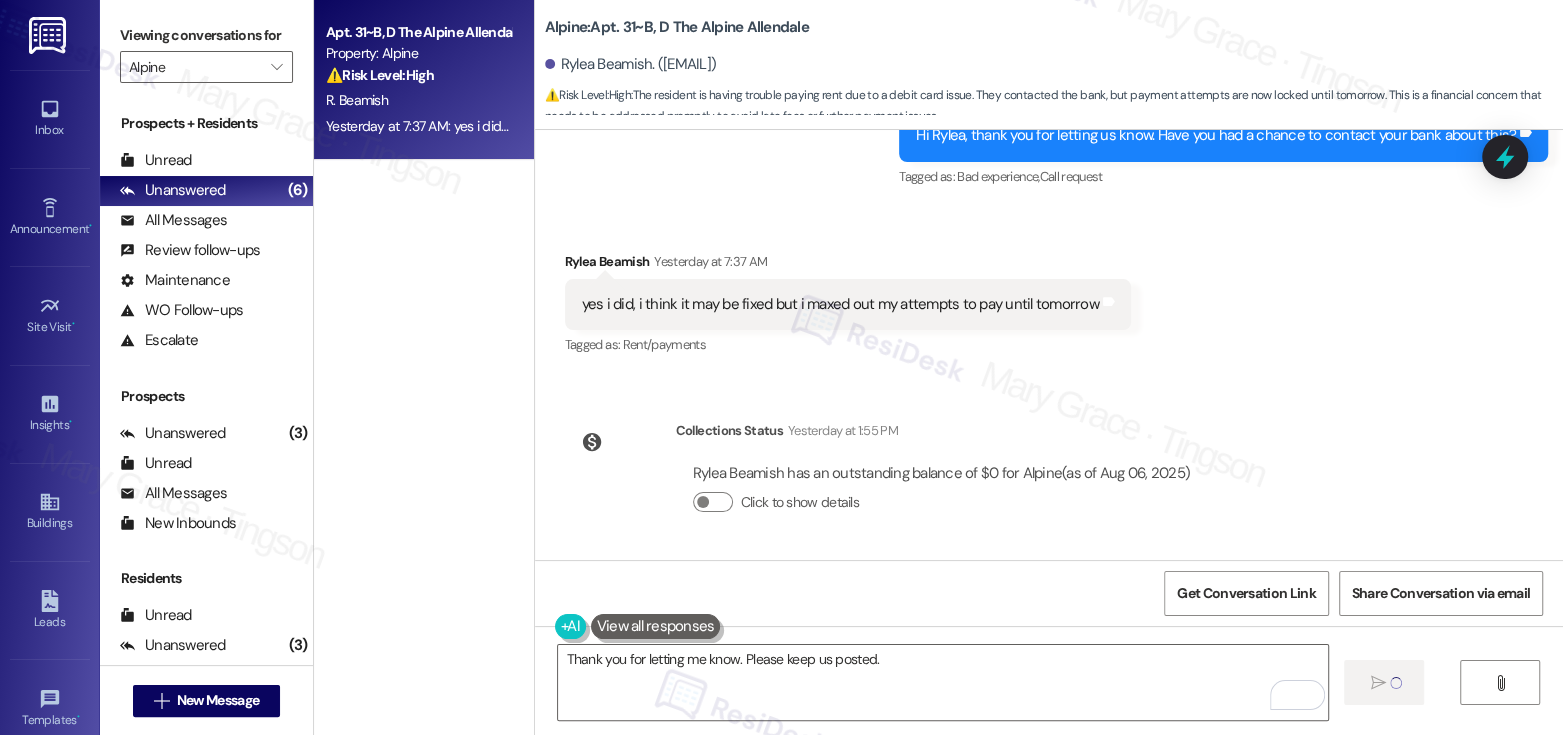type 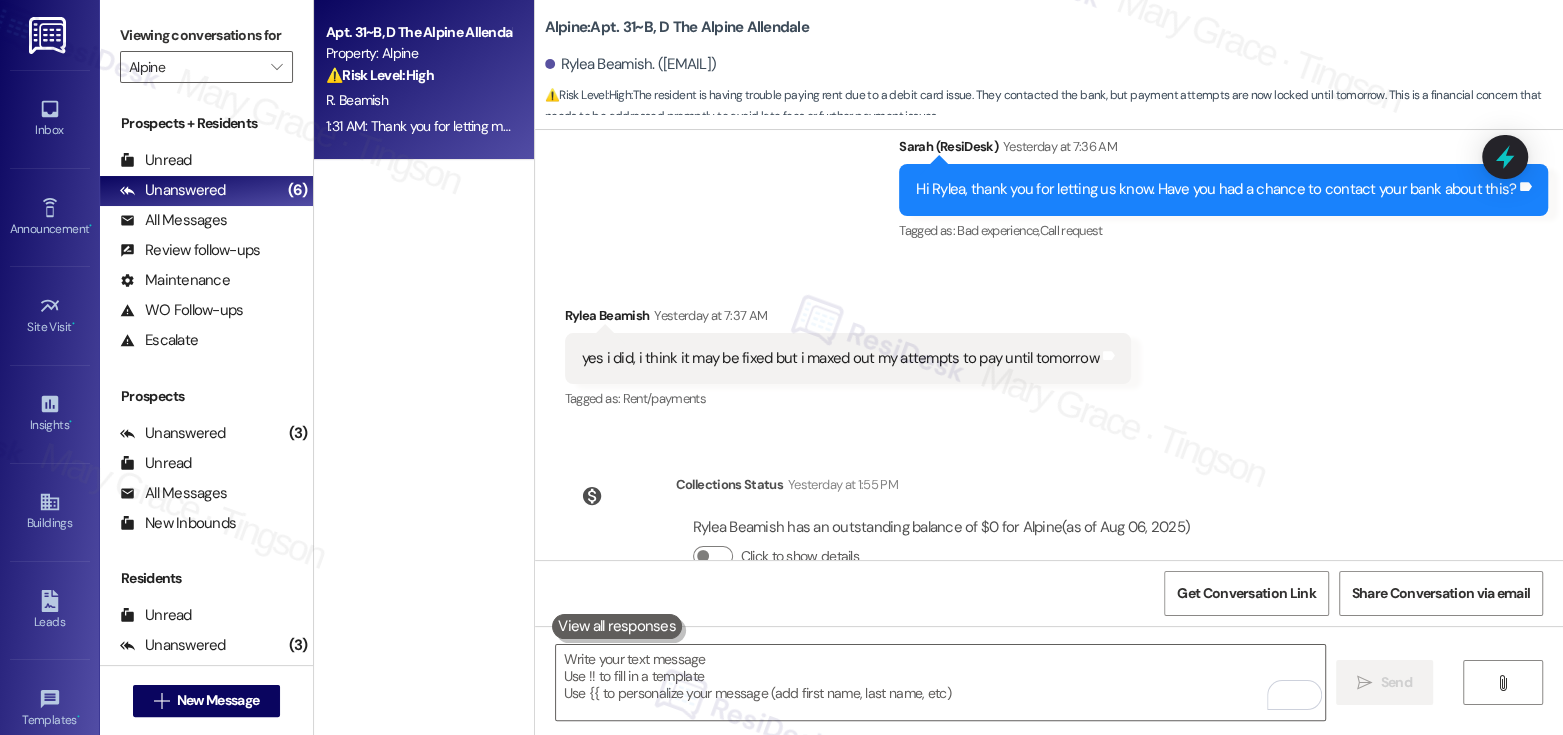 scroll, scrollTop: 3067, scrollLeft: 0, axis: vertical 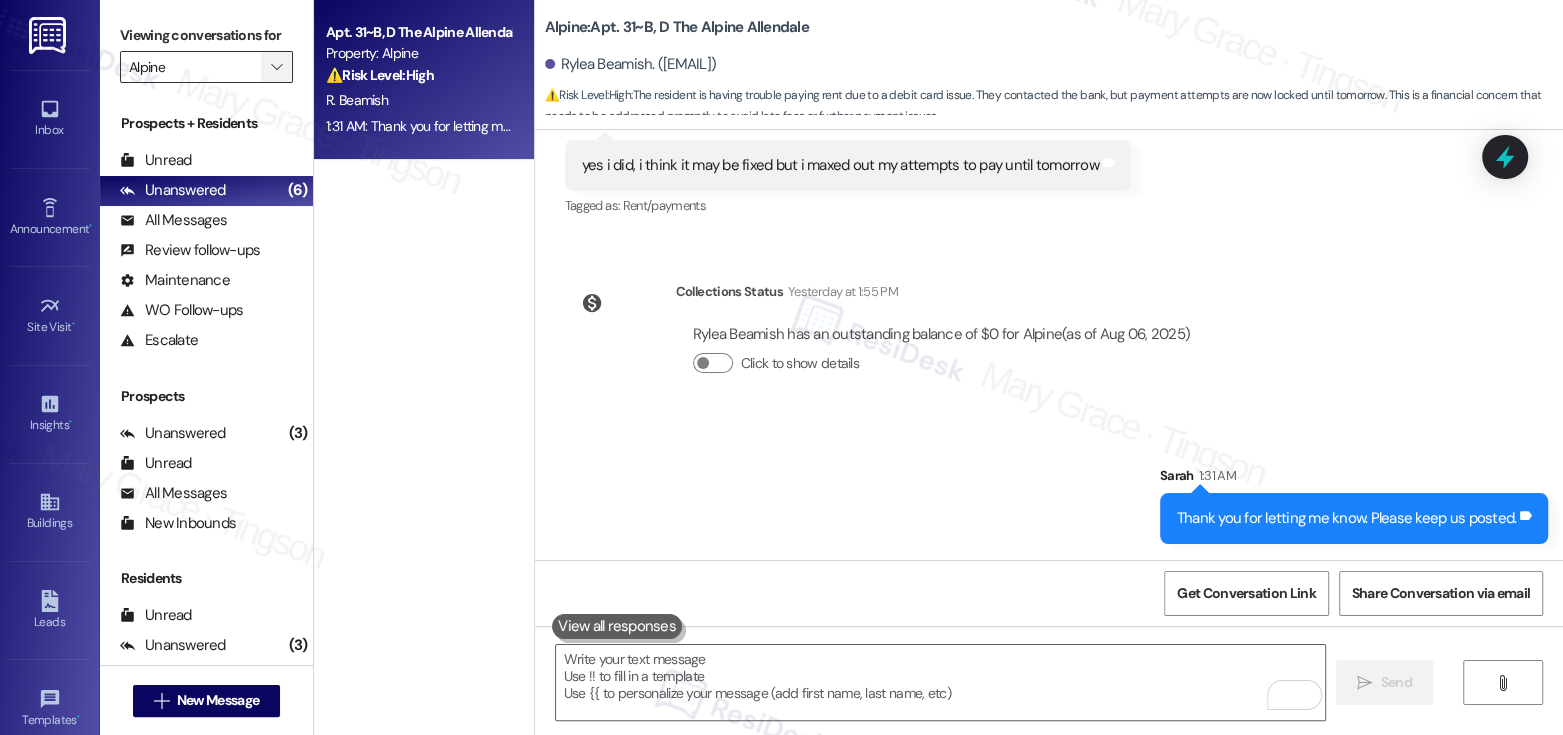 click on "" at bounding box center [276, 67] 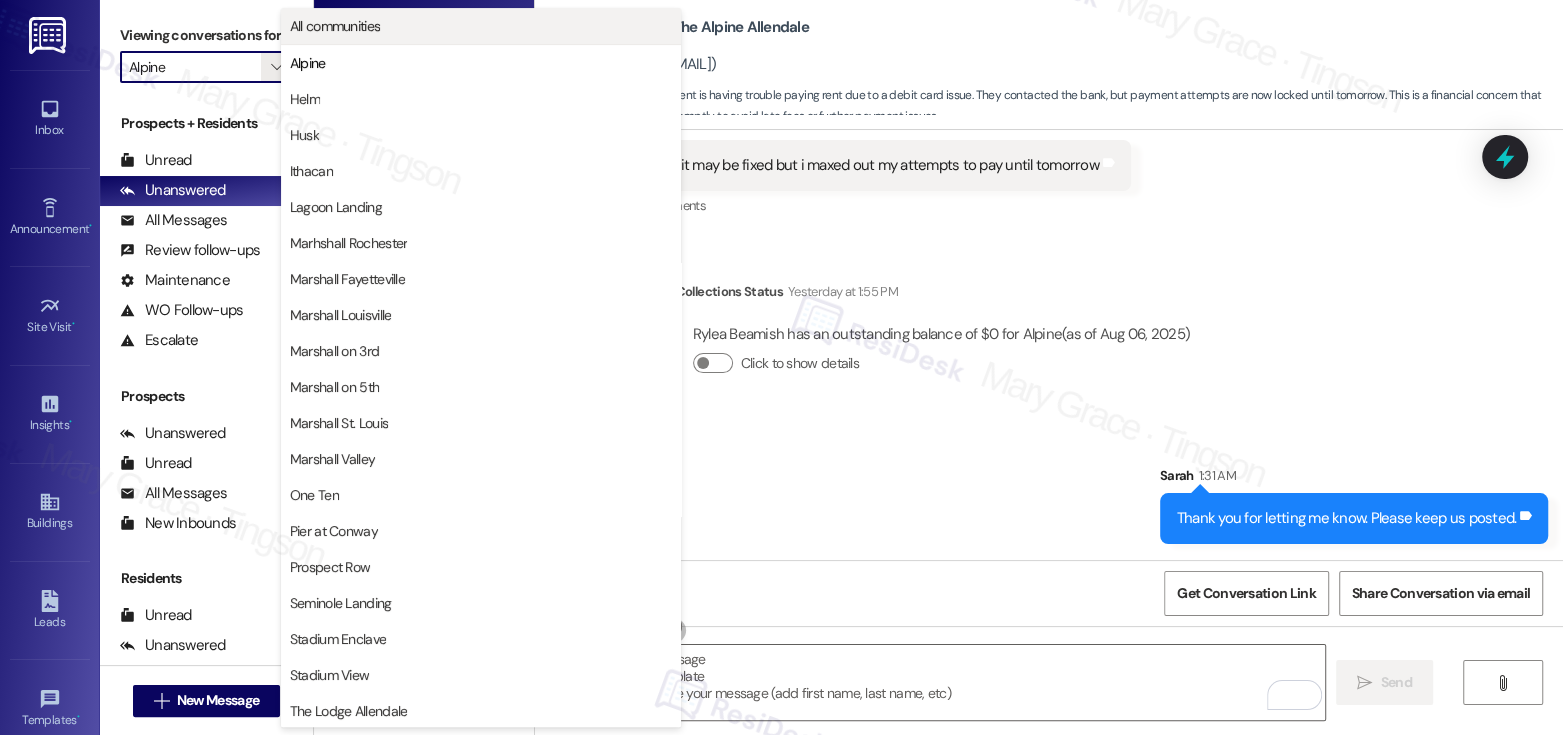 click on "All communities" at bounding box center [481, 26] 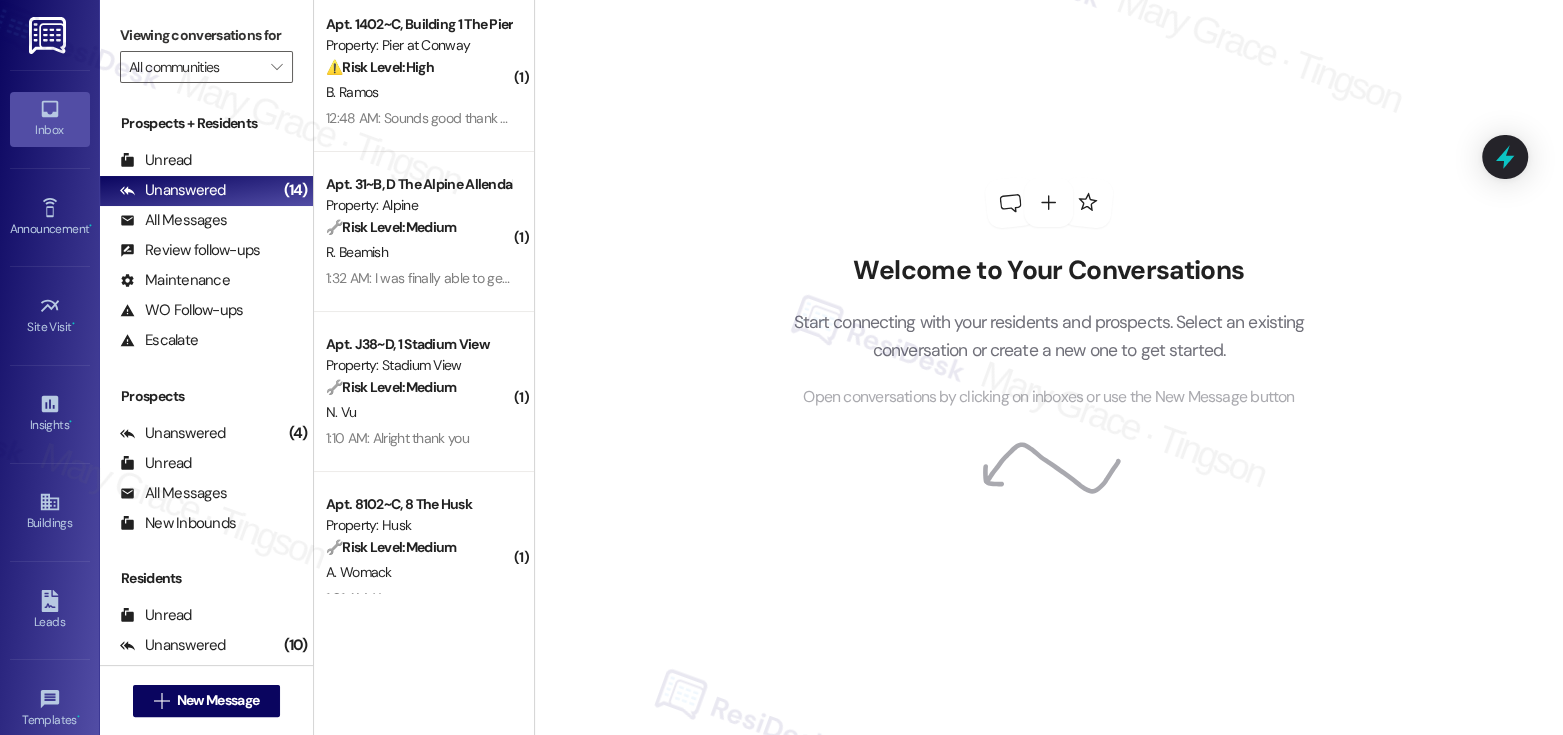 scroll, scrollTop: 0, scrollLeft: 0, axis: both 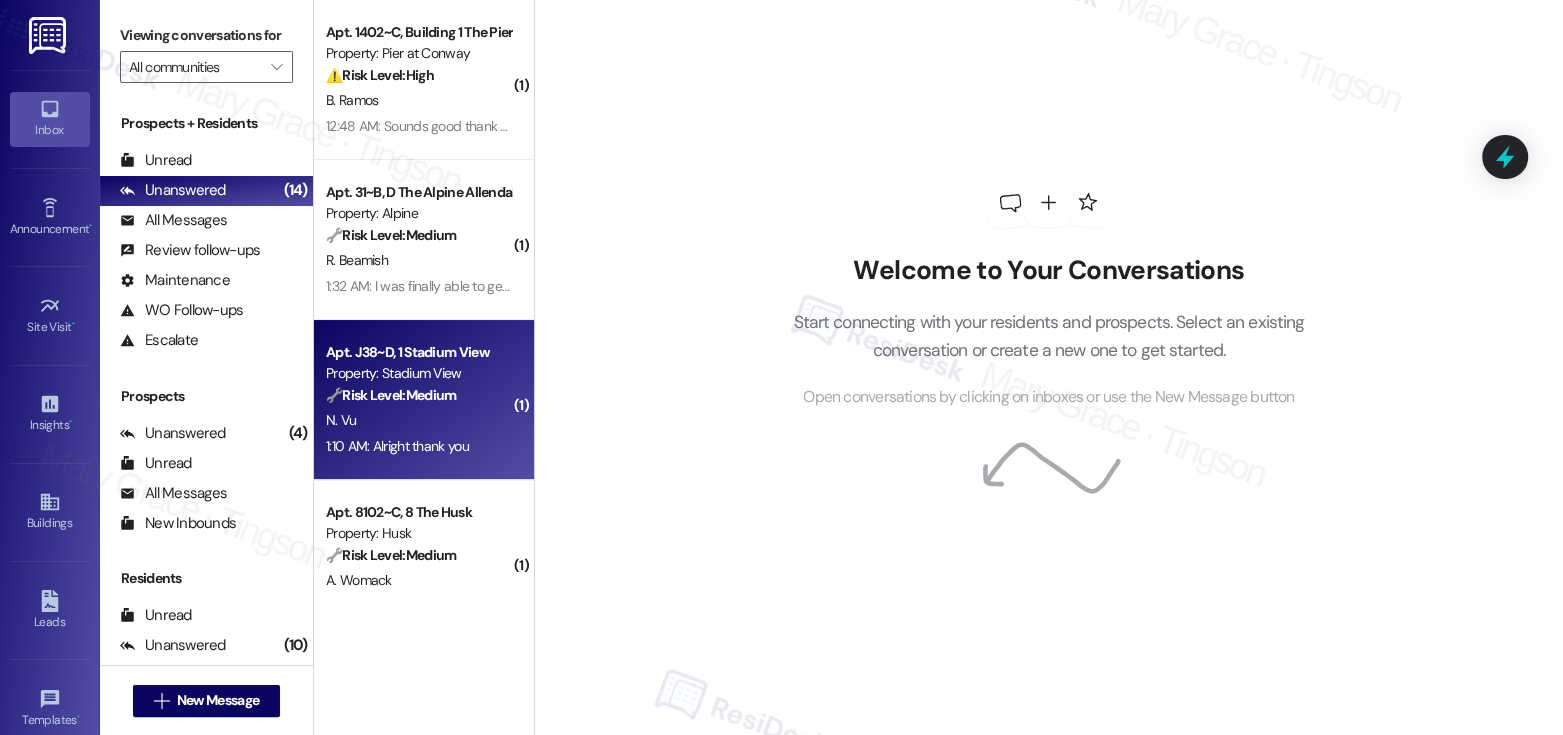 click on "N. Vu" at bounding box center (418, 420) 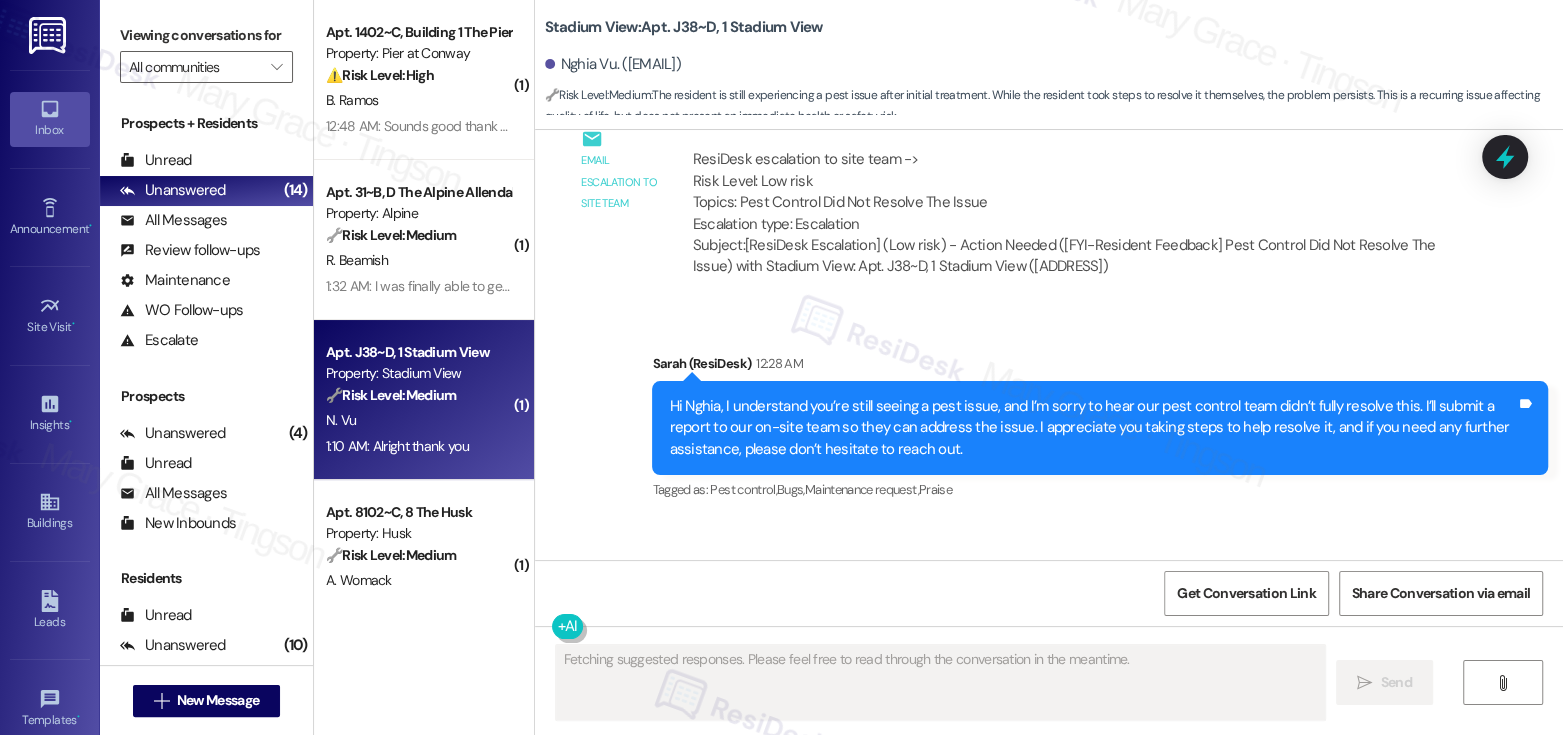 scroll, scrollTop: 1330, scrollLeft: 0, axis: vertical 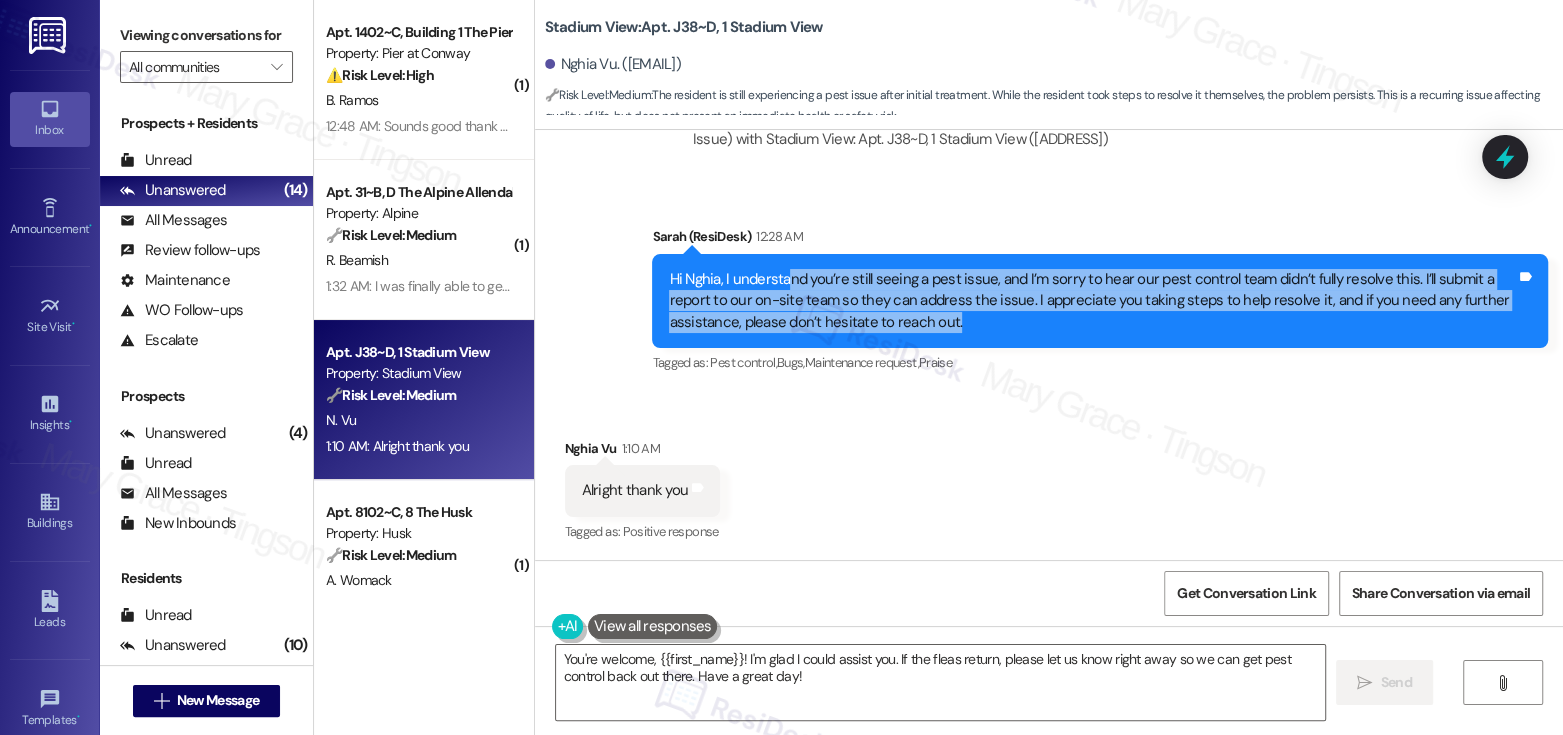 drag, startPoint x: 773, startPoint y: 276, endPoint x: 1286, endPoint y: 315, distance: 514.48035 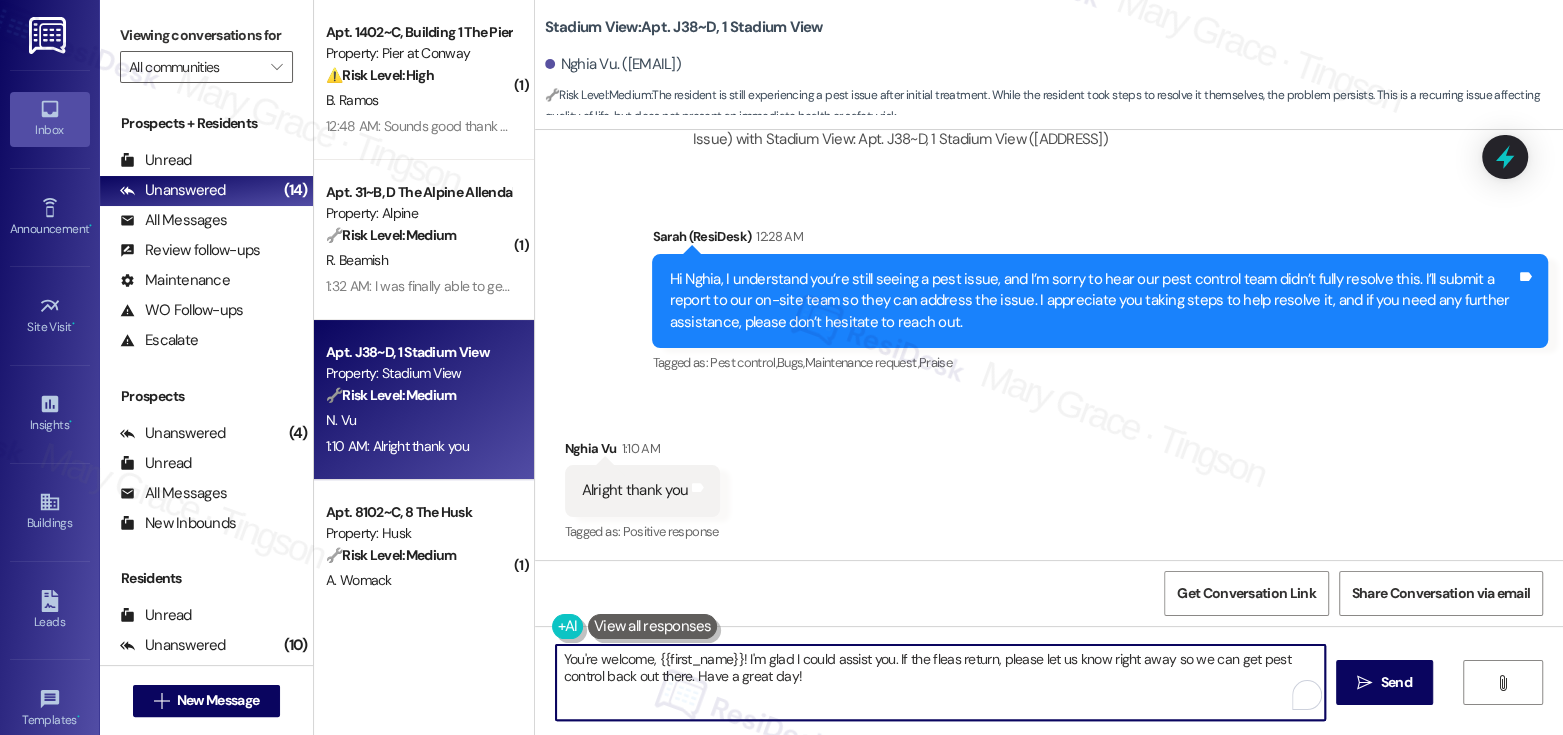 click on "You're welcome, {{first_name}}! I'm glad I could assist you. If the fleas return, please let us know right away so we can get pest control back out there. Have a great day!" at bounding box center [940, 682] 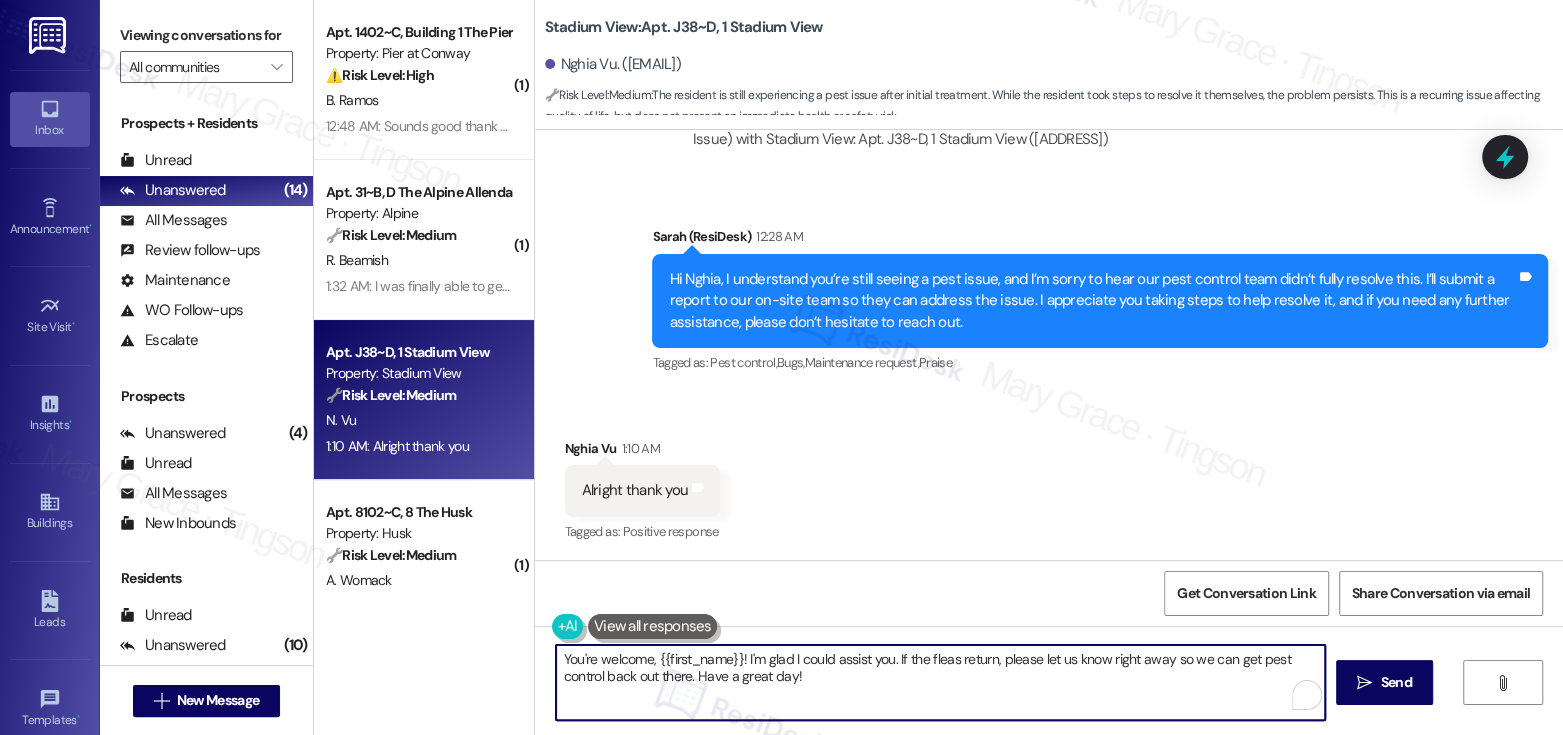click on "You're welcome, {{first_name}}! I'm glad I could assist you. If the fleas return, please let us know right away so we can get pest control back out there. Have a great day!" at bounding box center [940, 682] 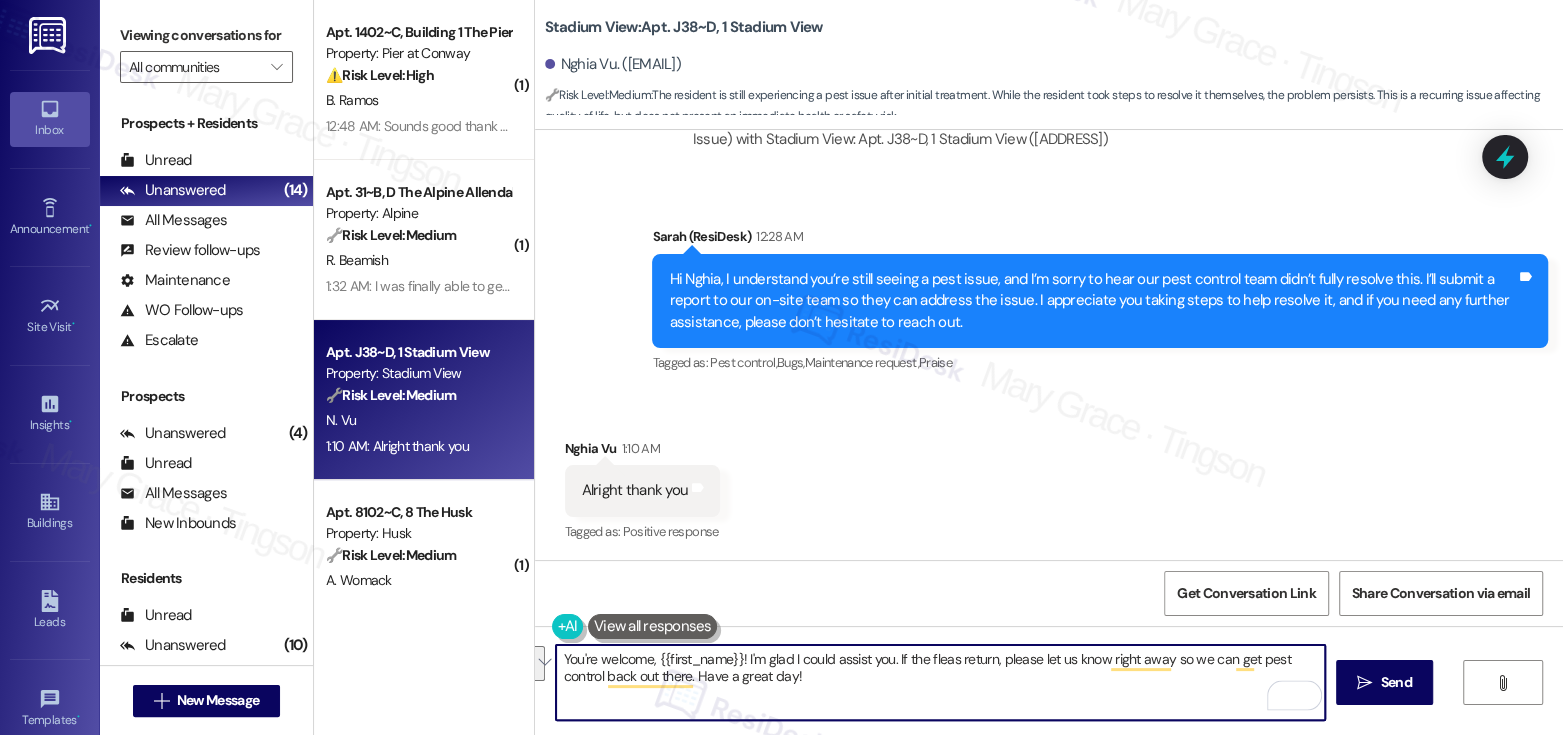 click on "You're welcome, {{first_name}}! I'm glad I could assist you. If the fleas return, please let us know right away so we can get pest control back out there. Have a great day!" at bounding box center (940, 682) 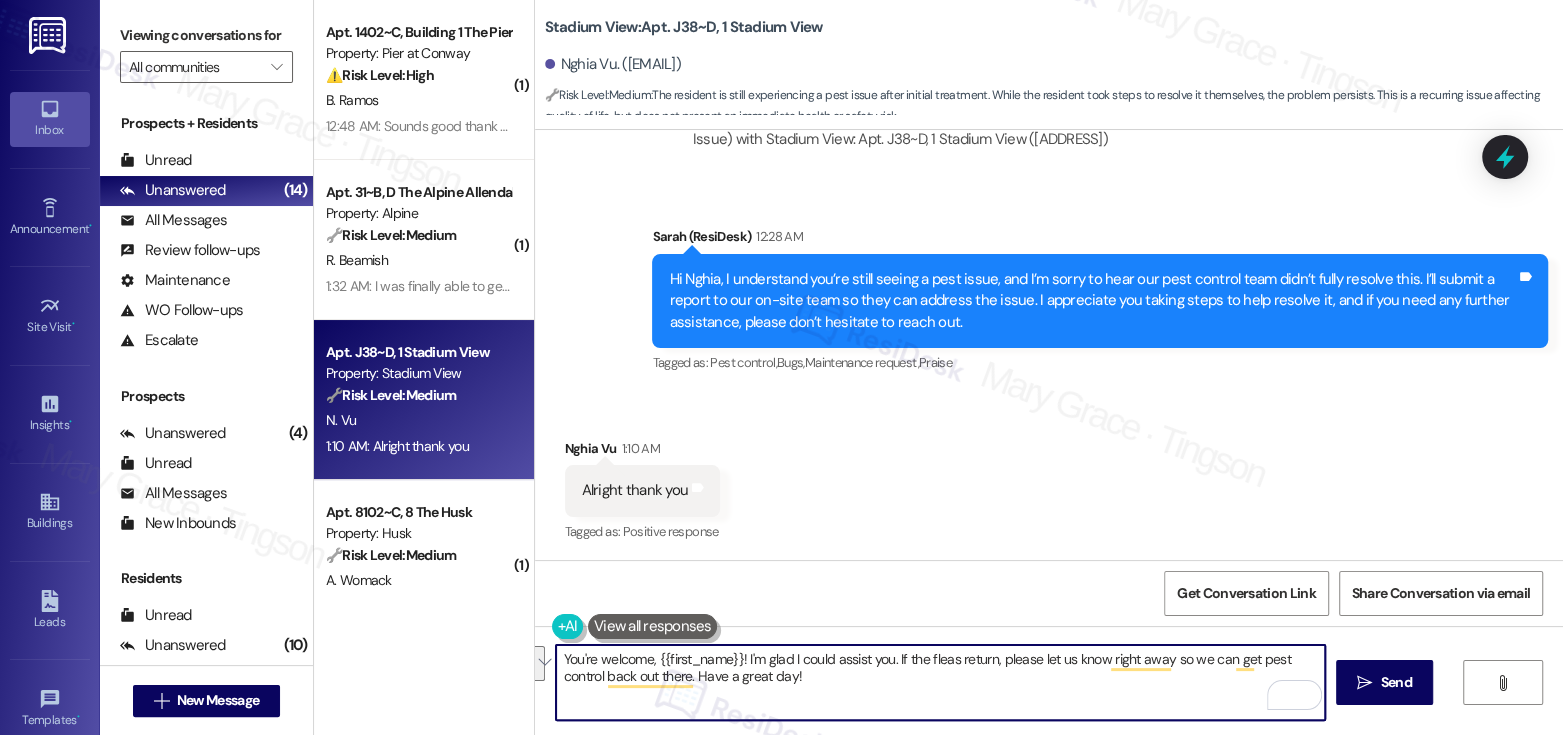 drag, startPoint x: 734, startPoint y: 656, endPoint x: 684, endPoint y: 670, distance: 51.92302 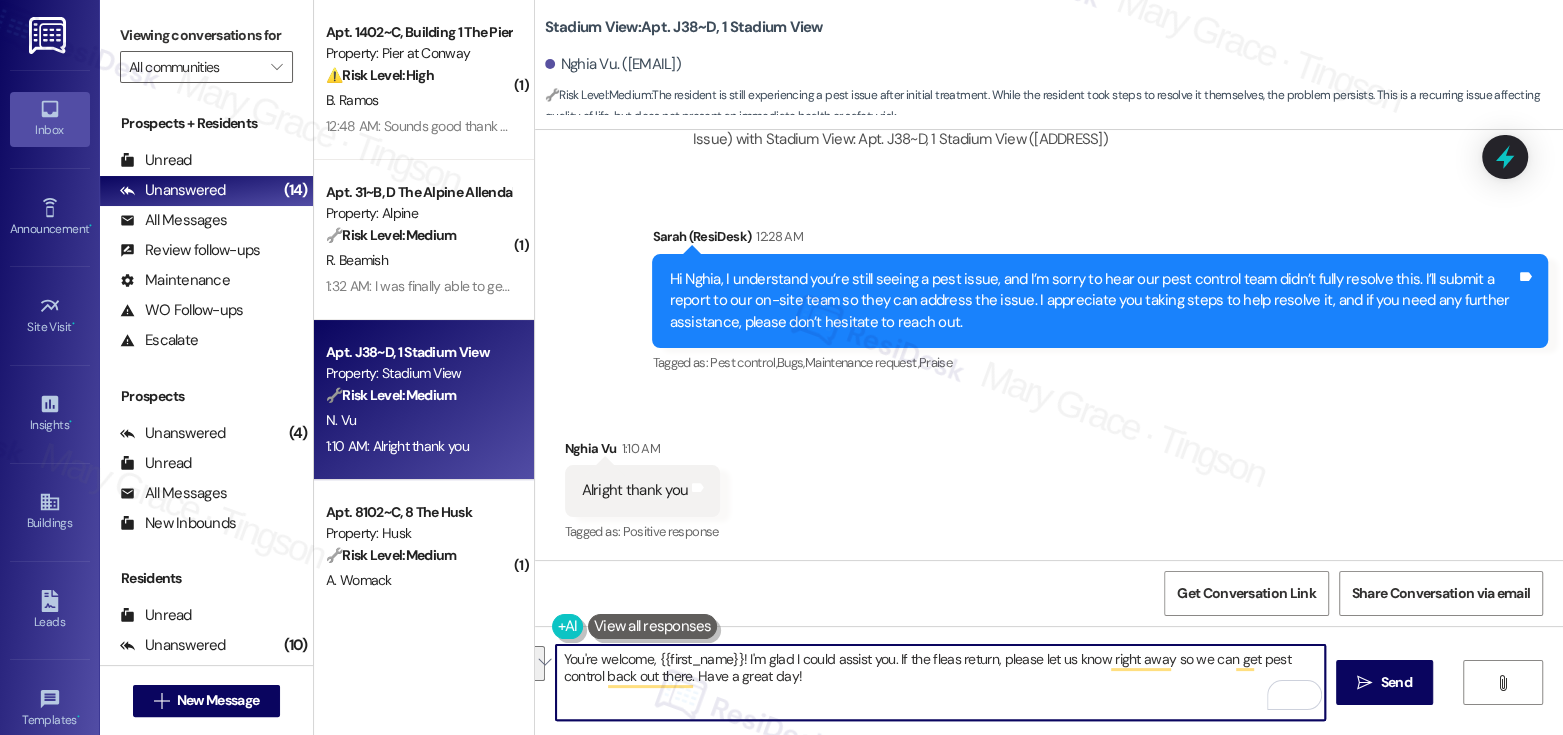 click on "You're welcome, {{first_name}}! I'm glad I could assist you. If the fleas return, please let us know right away so we can get pest control back out there. Have a great day!" at bounding box center [940, 682] 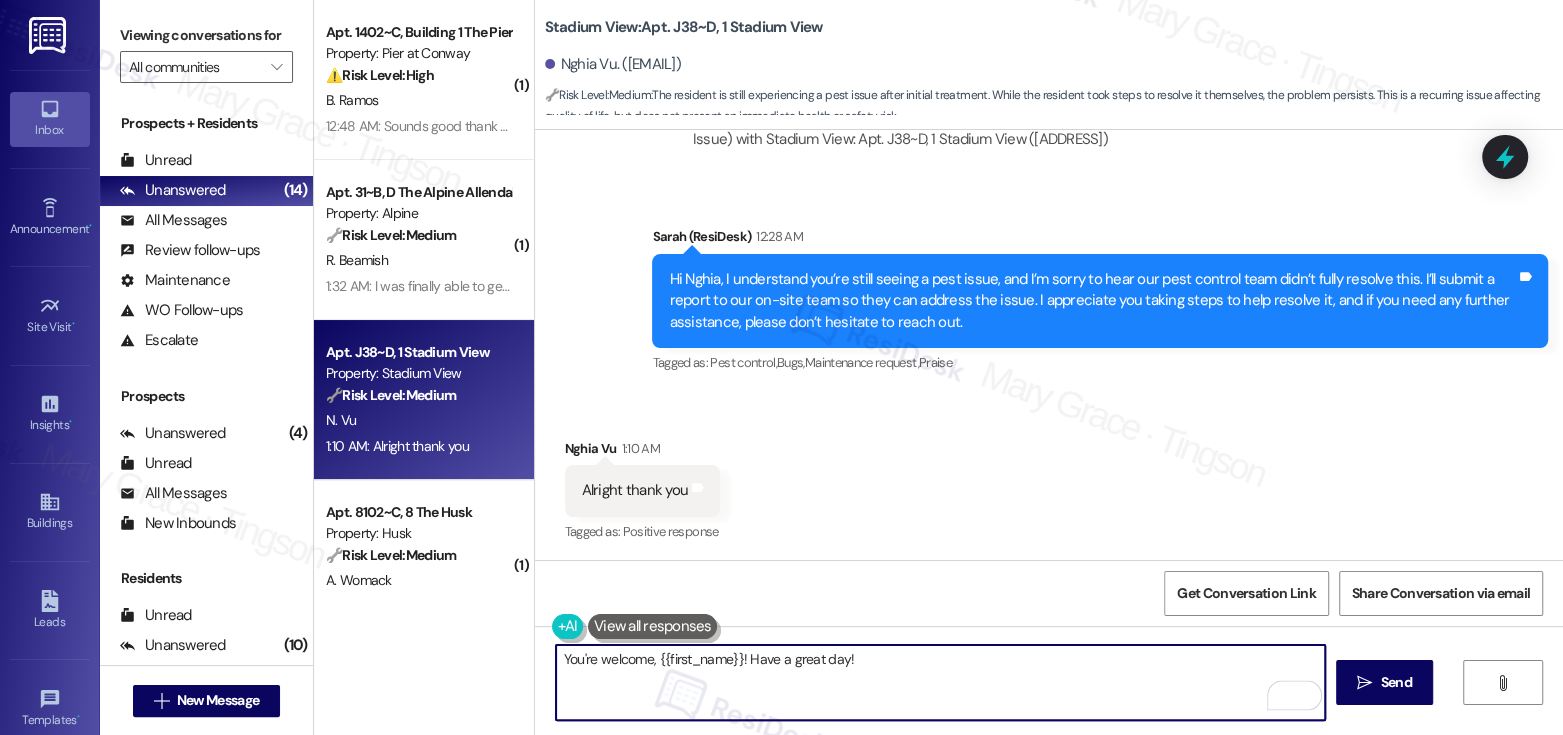click on "You're welcome, {{first_name}}! Have a great day!" at bounding box center (940, 682) 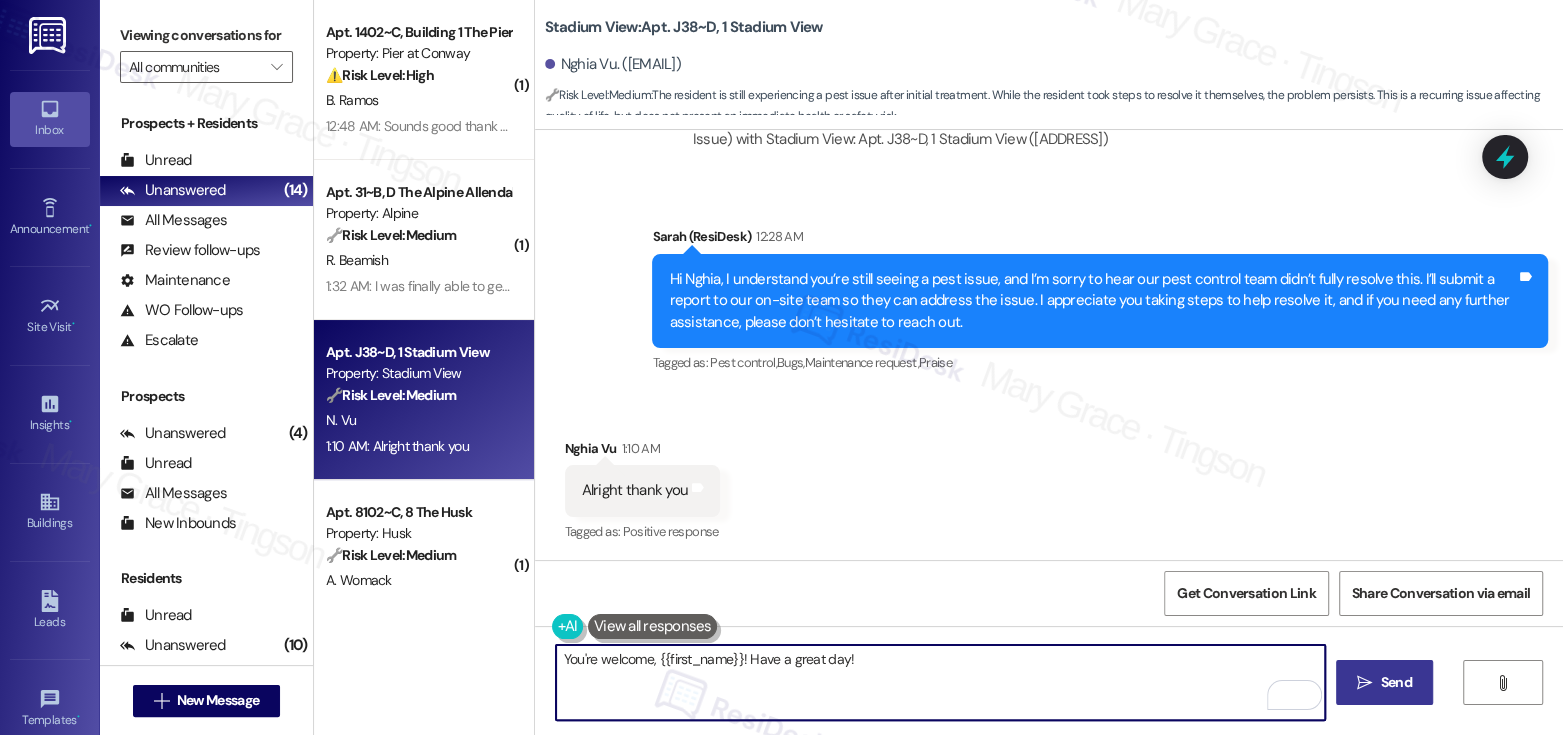 type on "You're welcome, {{first_name}}! Have a great day!" 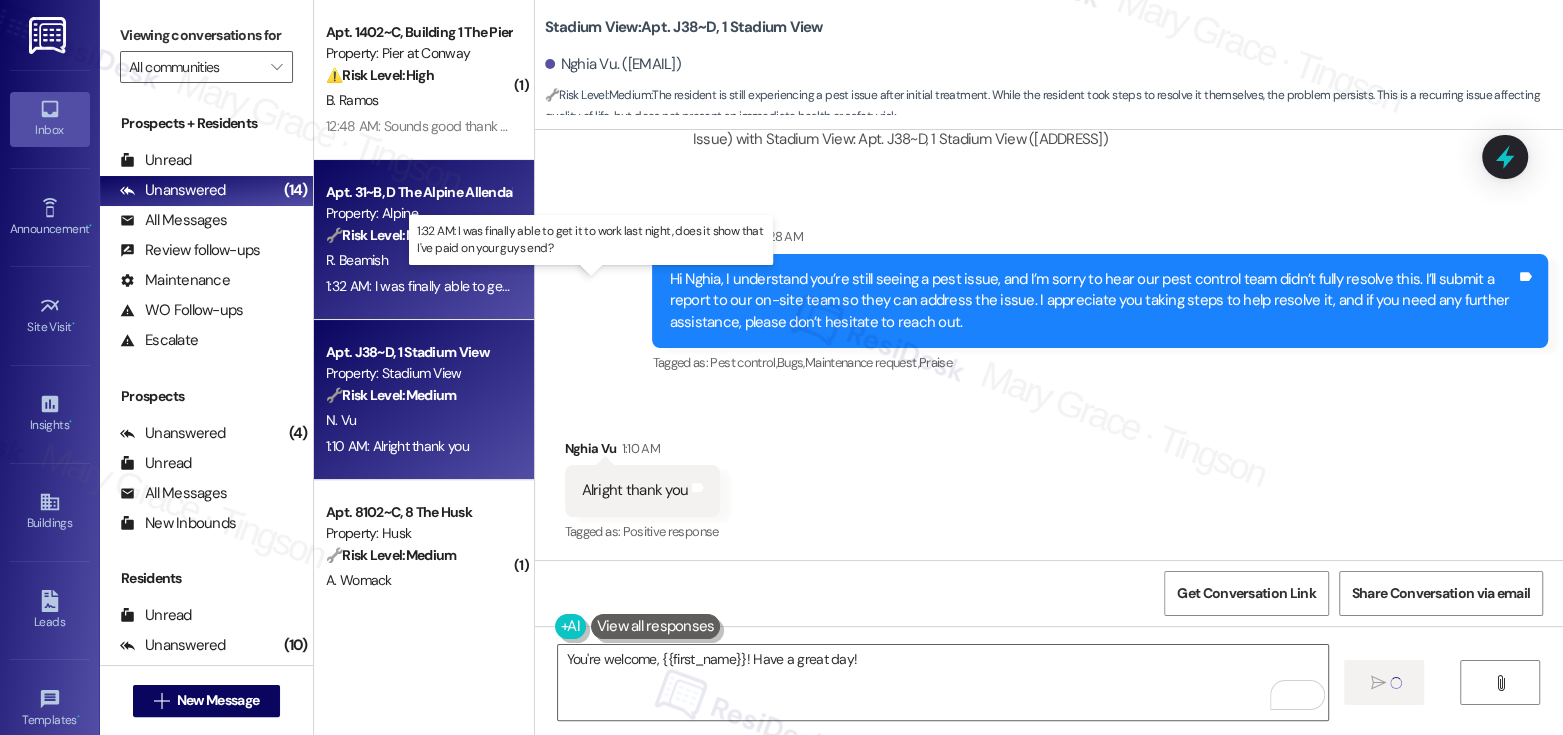 type 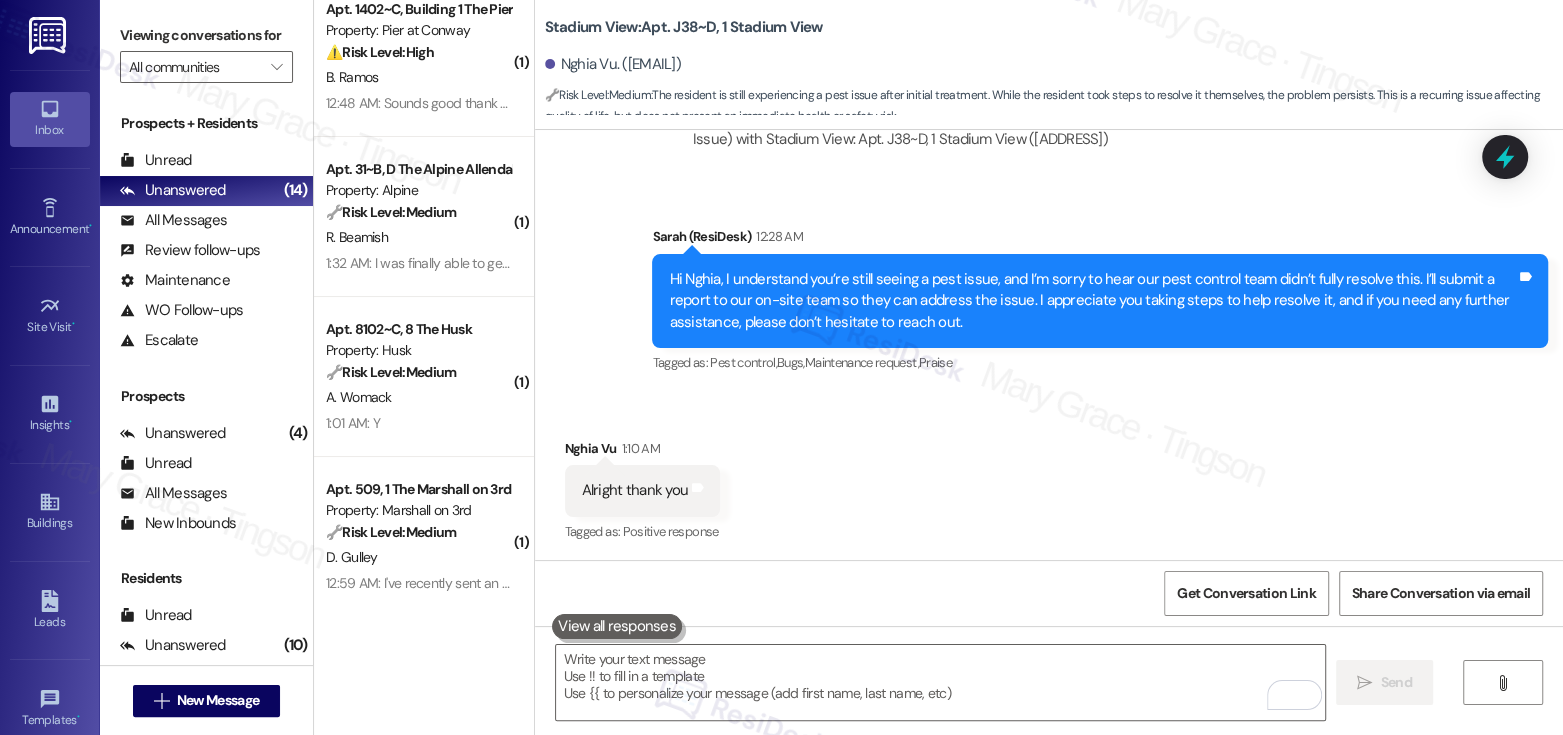 scroll, scrollTop: 38, scrollLeft: 0, axis: vertical 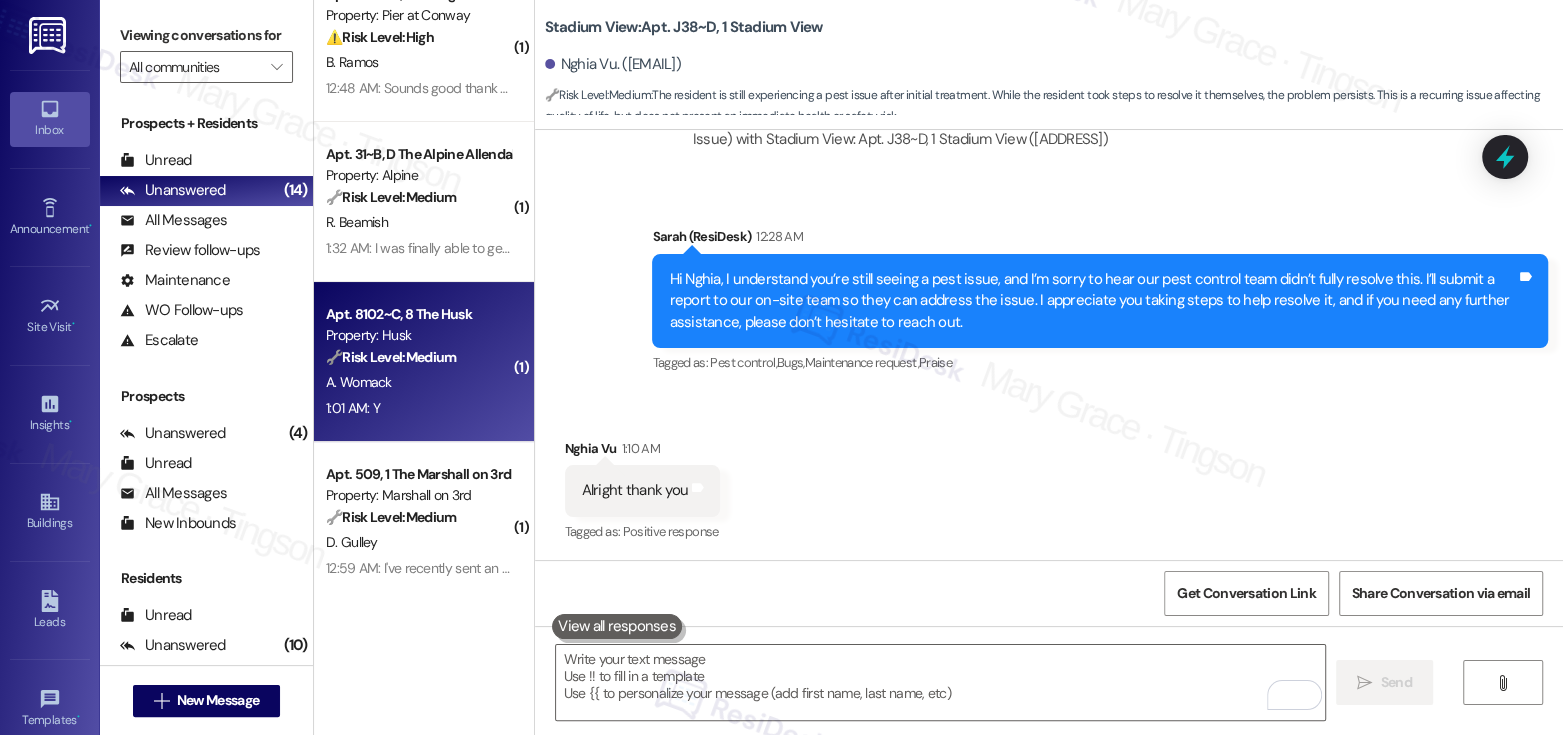 click on "🔧 Risk Level: Medium The resident responded positively to a follow-up regarding a completed work order. This indicates satisfactory resolution of the issue." at bounding box center [418, 357] 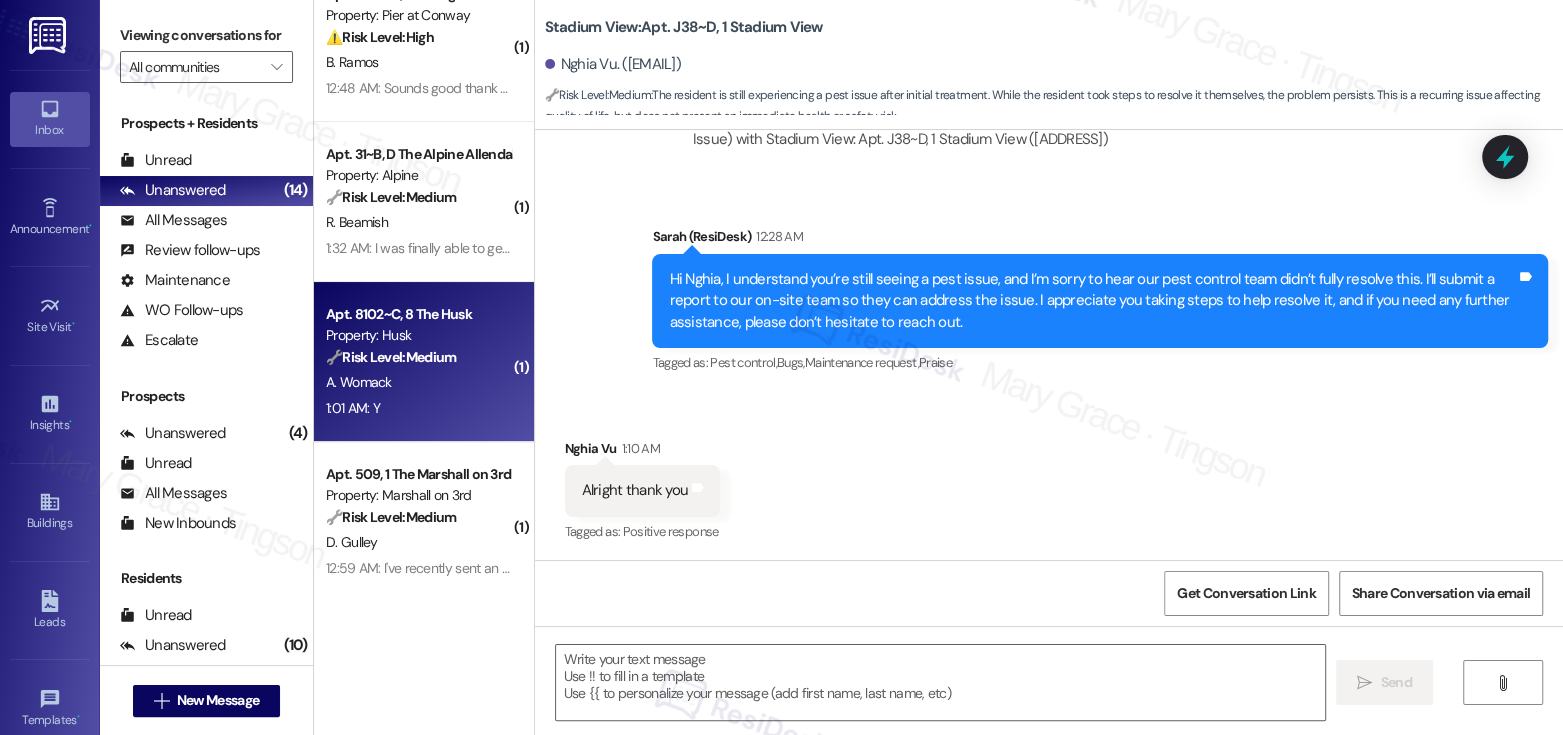 type on "Fetching suggested responses. Please feel free to read through the conversation in the meantime." 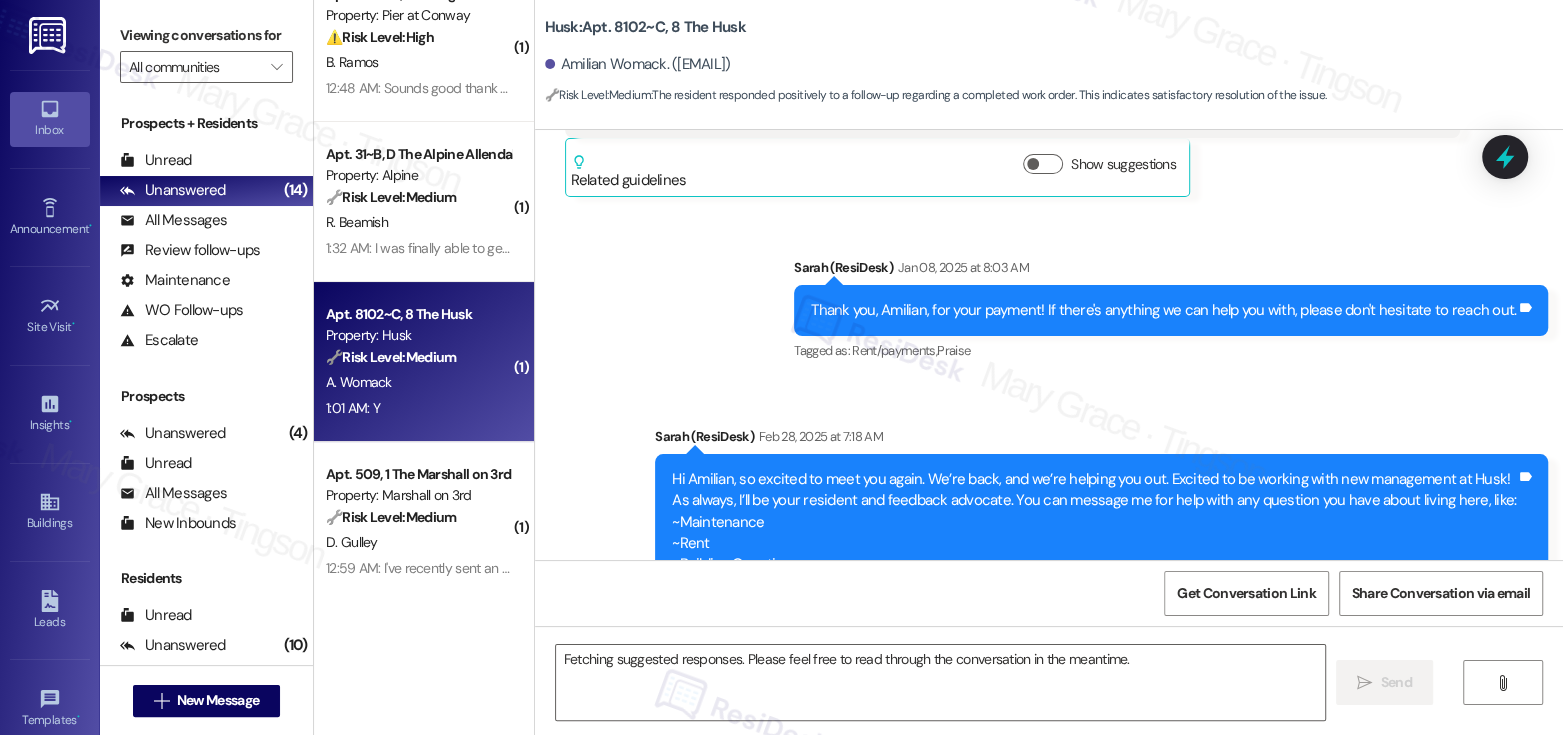 scroll, scrollTop: 4837, scrollLeft: 0, axis: vertical 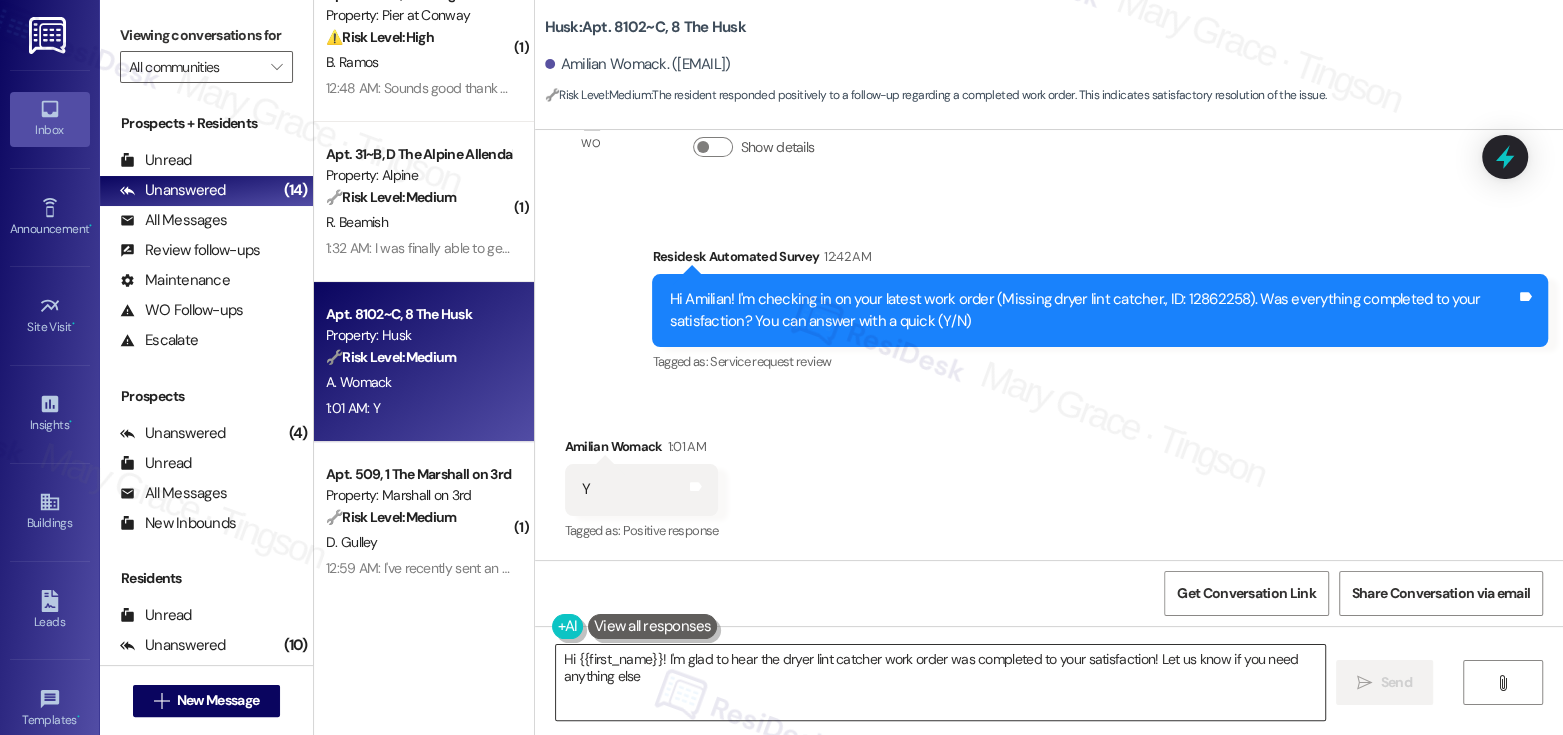 type on "Hi {{first_name}}! I'm glad to hear the dryer lint catcher work order was completed to your satisfaction! Let us know if you need anything else!" 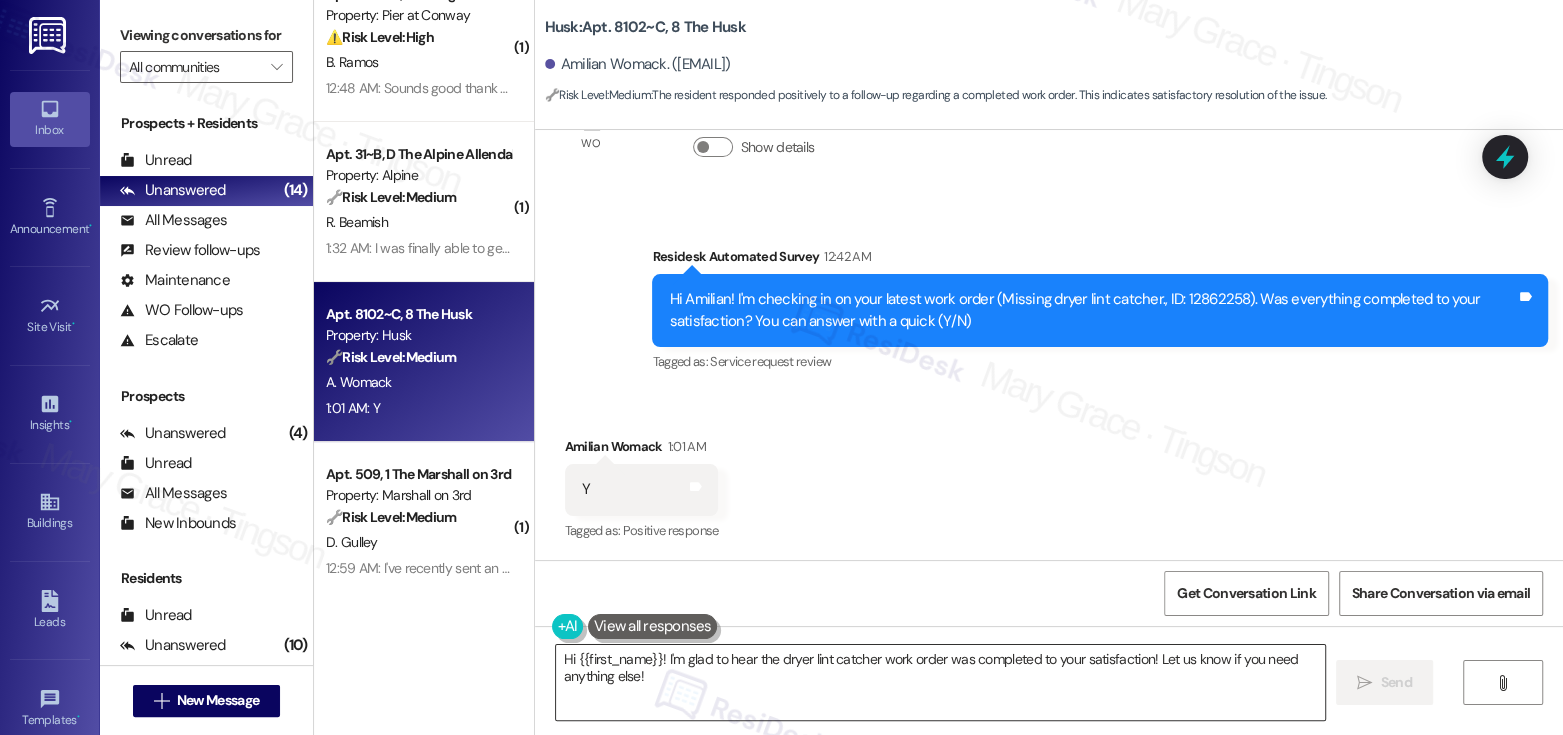 click on "Hi {{first_name}}! I'm glad to hear the dryer lint catcher work order was completed to your satisfaction! Let us know if you need anything else!" at bounding box center [940, 682] 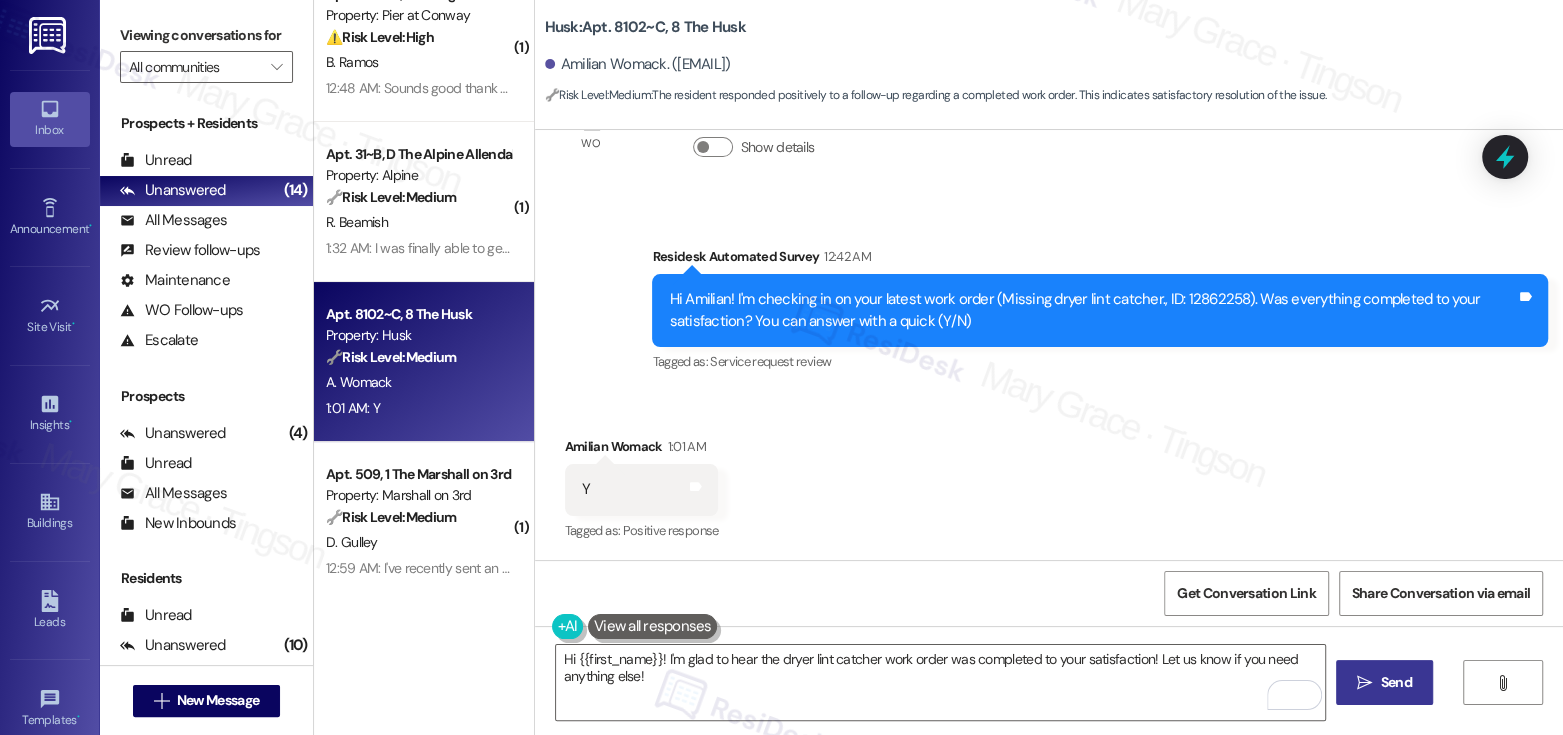 click on "" at bounding box center [1364, 683] 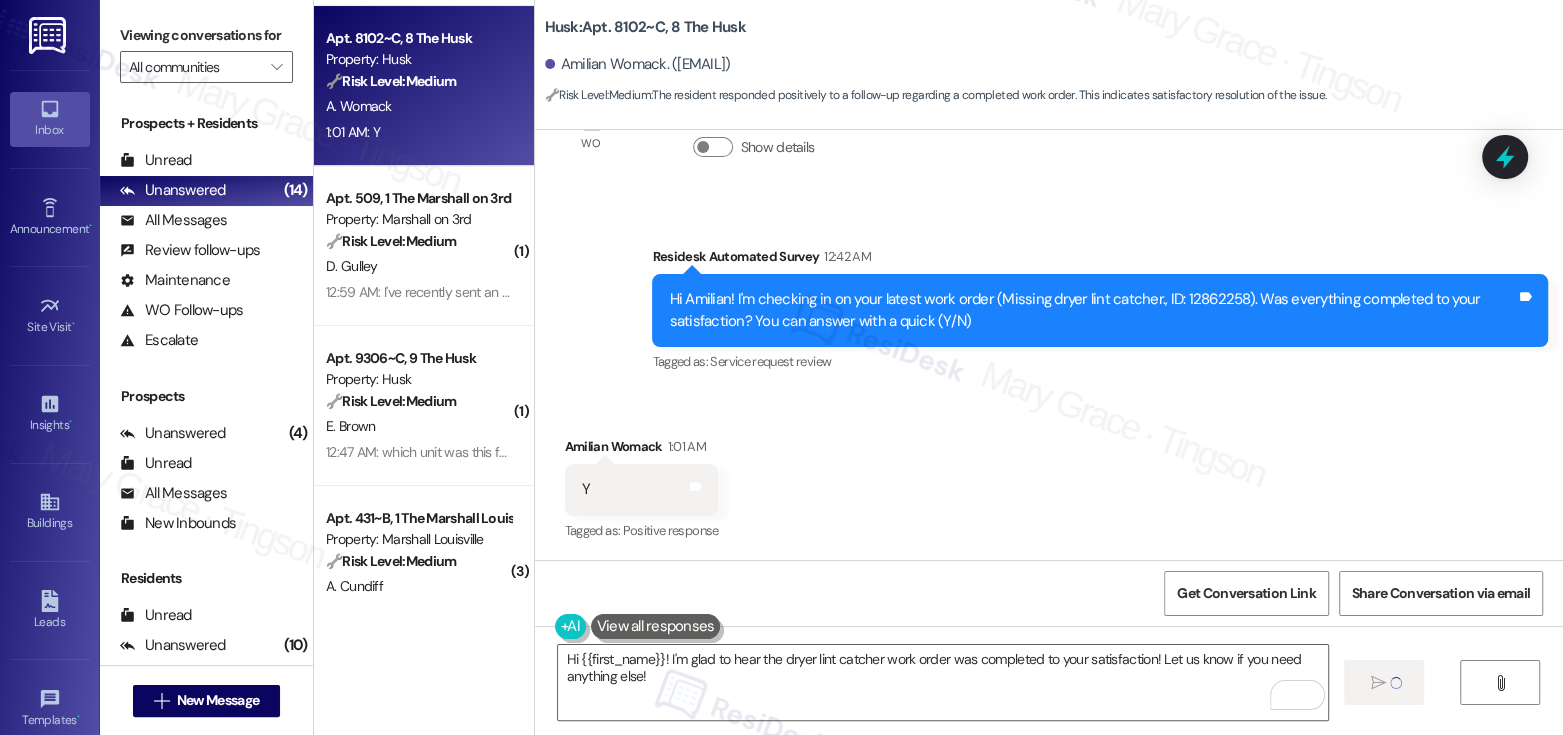 type 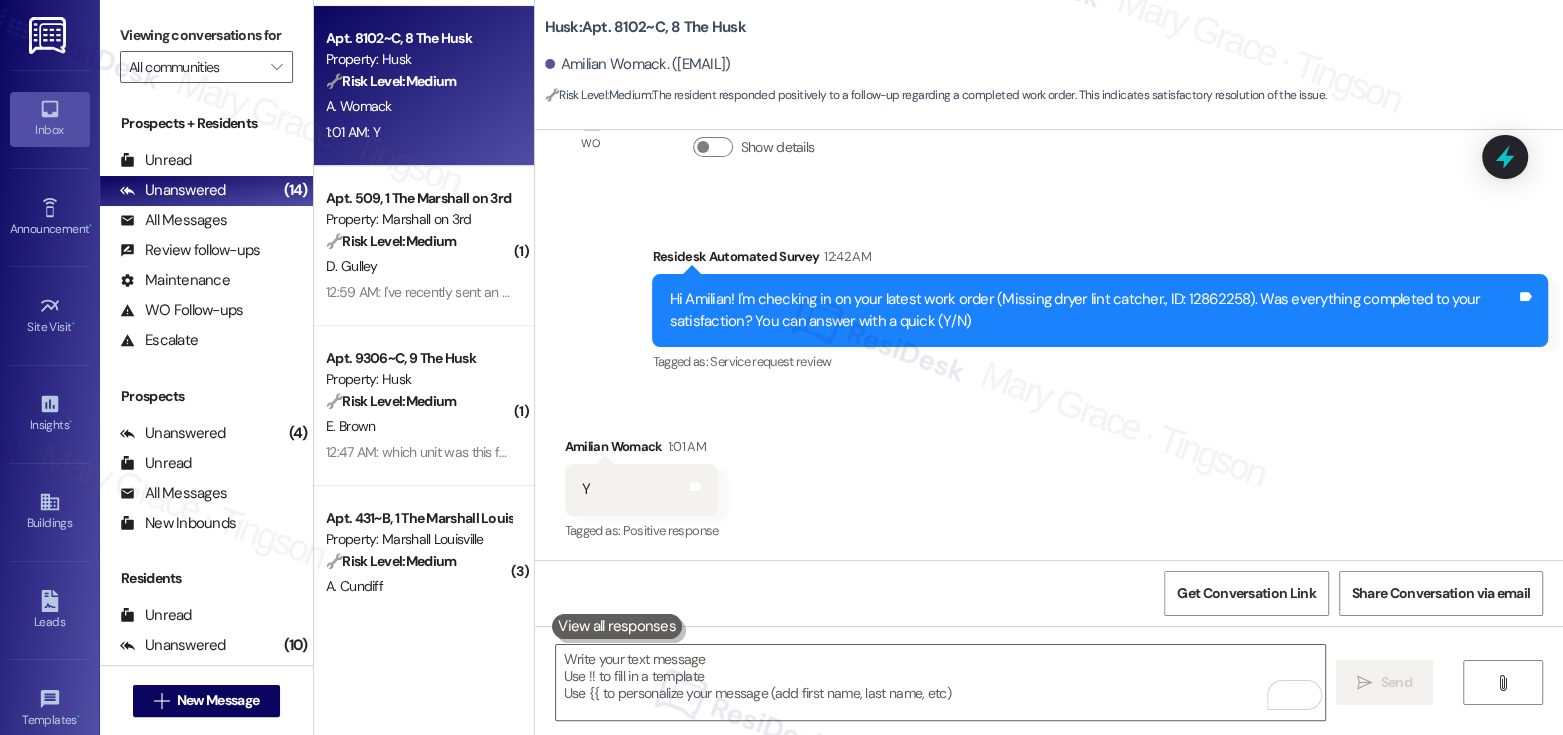 scroll, scrollTop: 316, scrollLeft: 0, axis: vertical 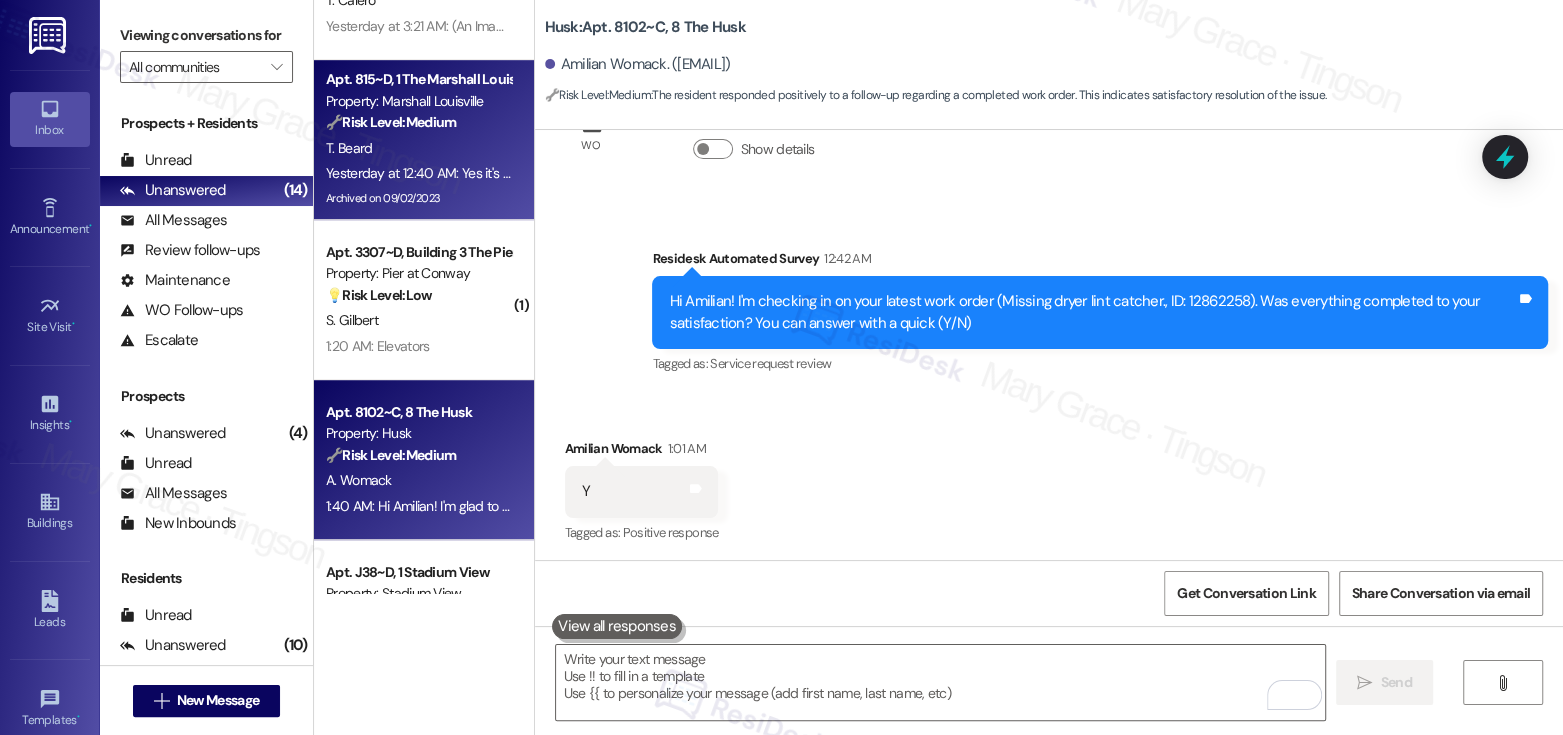 click on "Yesterday at 12:40 AM: Yes it's such a freaking hassle 🙄 to park on the street and still have to walk around the whole building with hands full of groceries  Yesterday at 12:40 AM: Yes it's such a freaking hassle 🙄 to park on the street and still have to walk around the whole building with hands full of groceries" at bounding box center [767, 173] 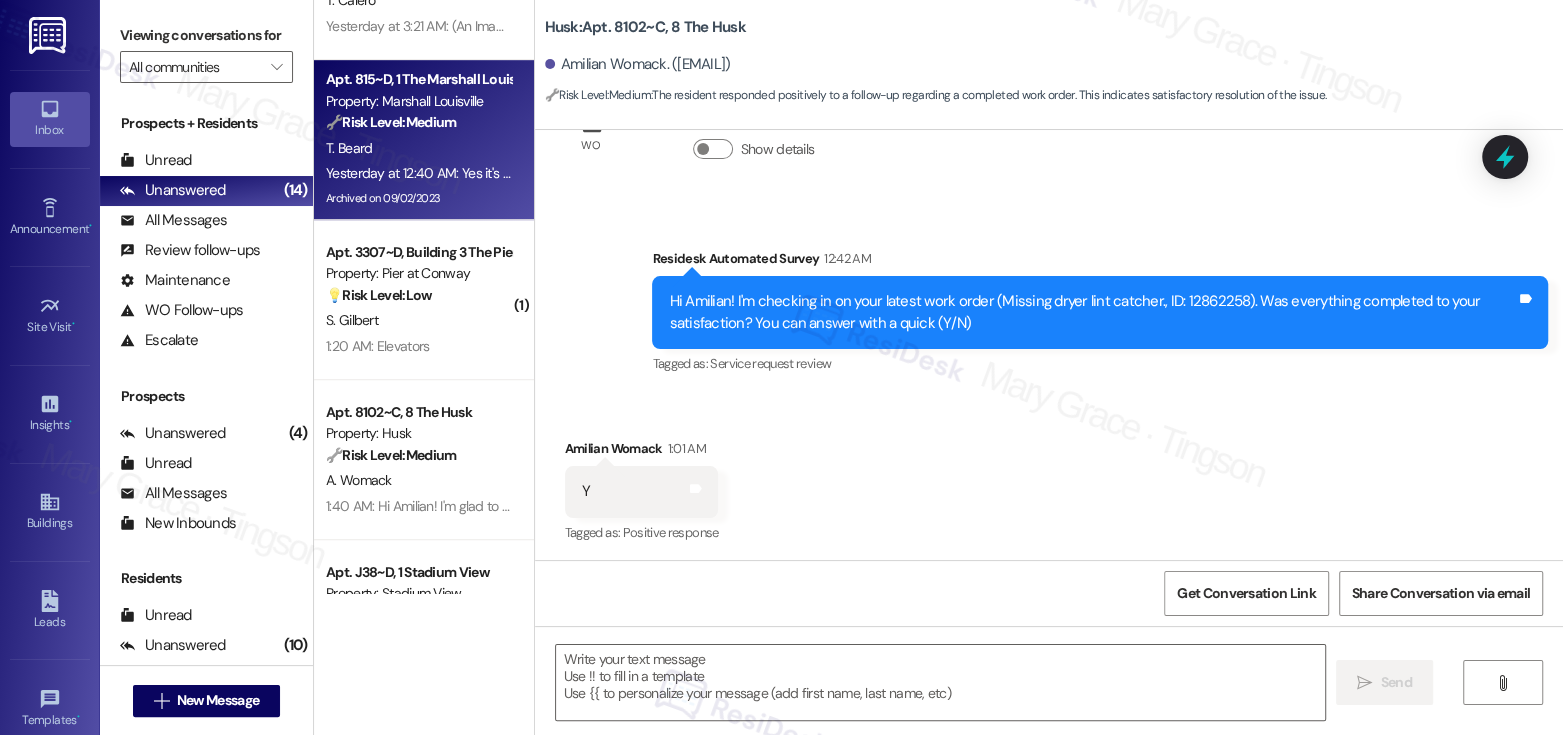 type on "Fetching suggested responses. Please feel free to read through the conversation in the meantime." 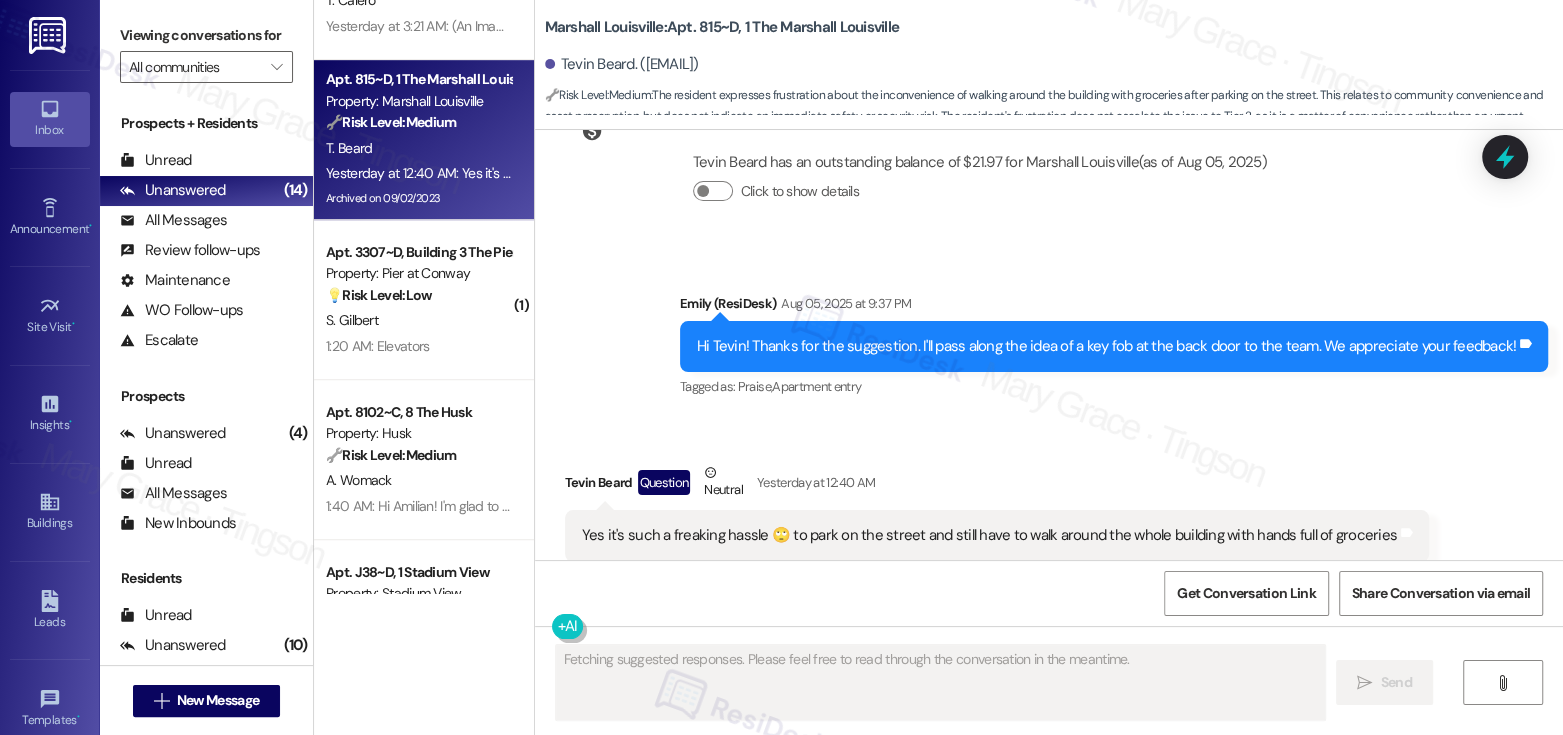 scroll, scrollTop: 12385, scrollLeft: 0, axis: vertical 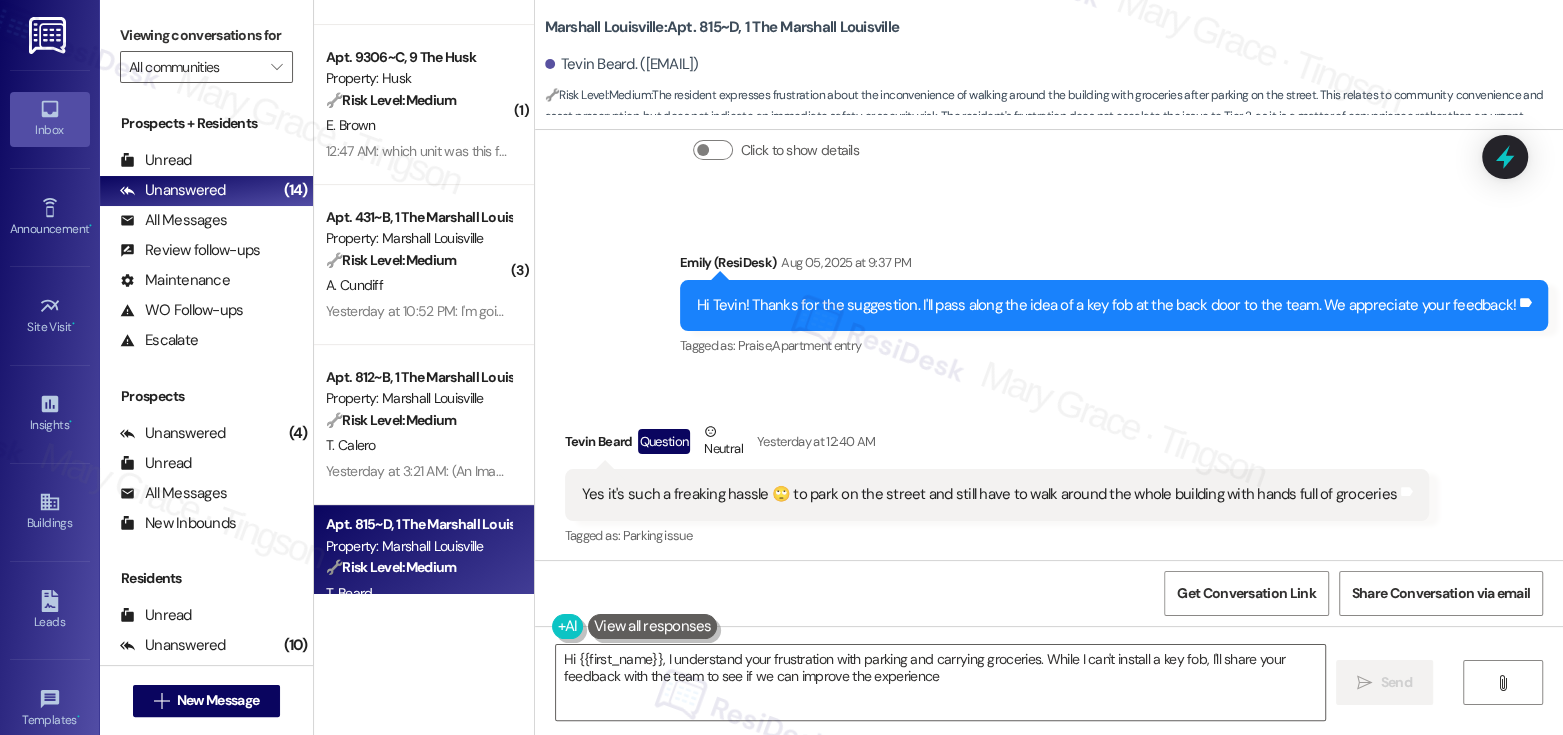 type on "Hi {{first_name}}, I understand your frustration with parking and carrying groceries. While I can't install a key fob, I'll share your feedback with the team to see if we can improve the experience." 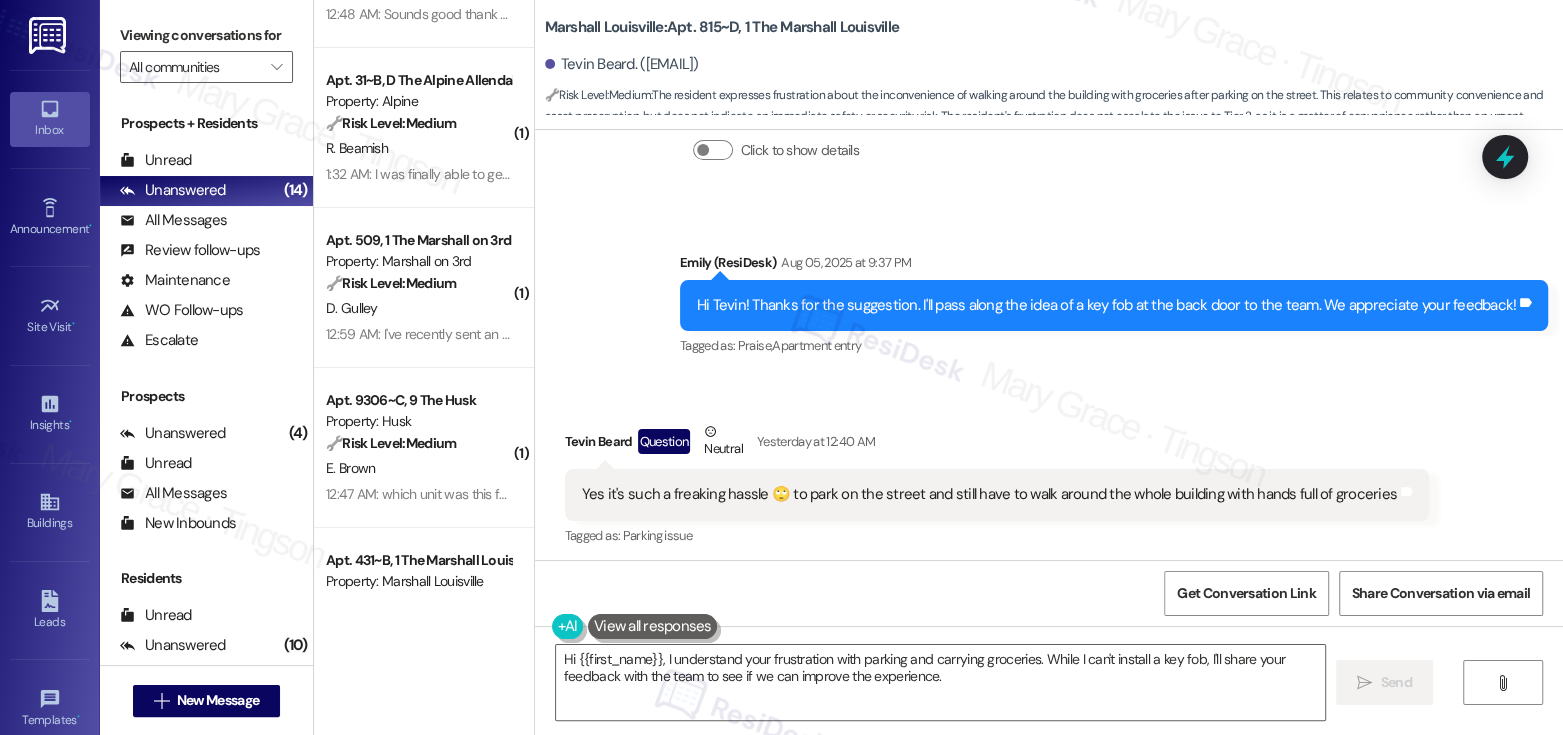 scroll, scrollTop: 0, scrollLeft: 0, axis: both 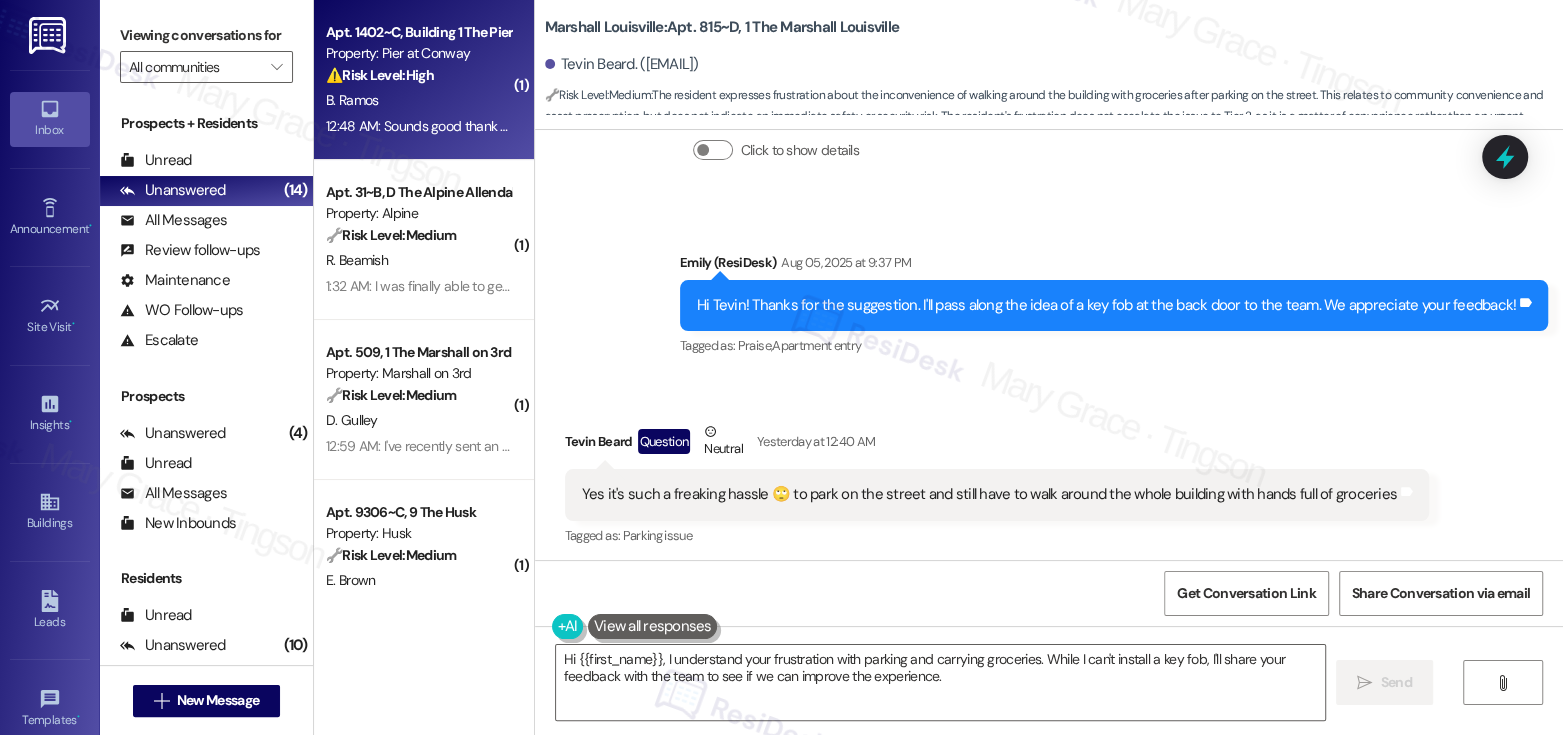 click on "B. Ramos" at bounding box center [418, 100] 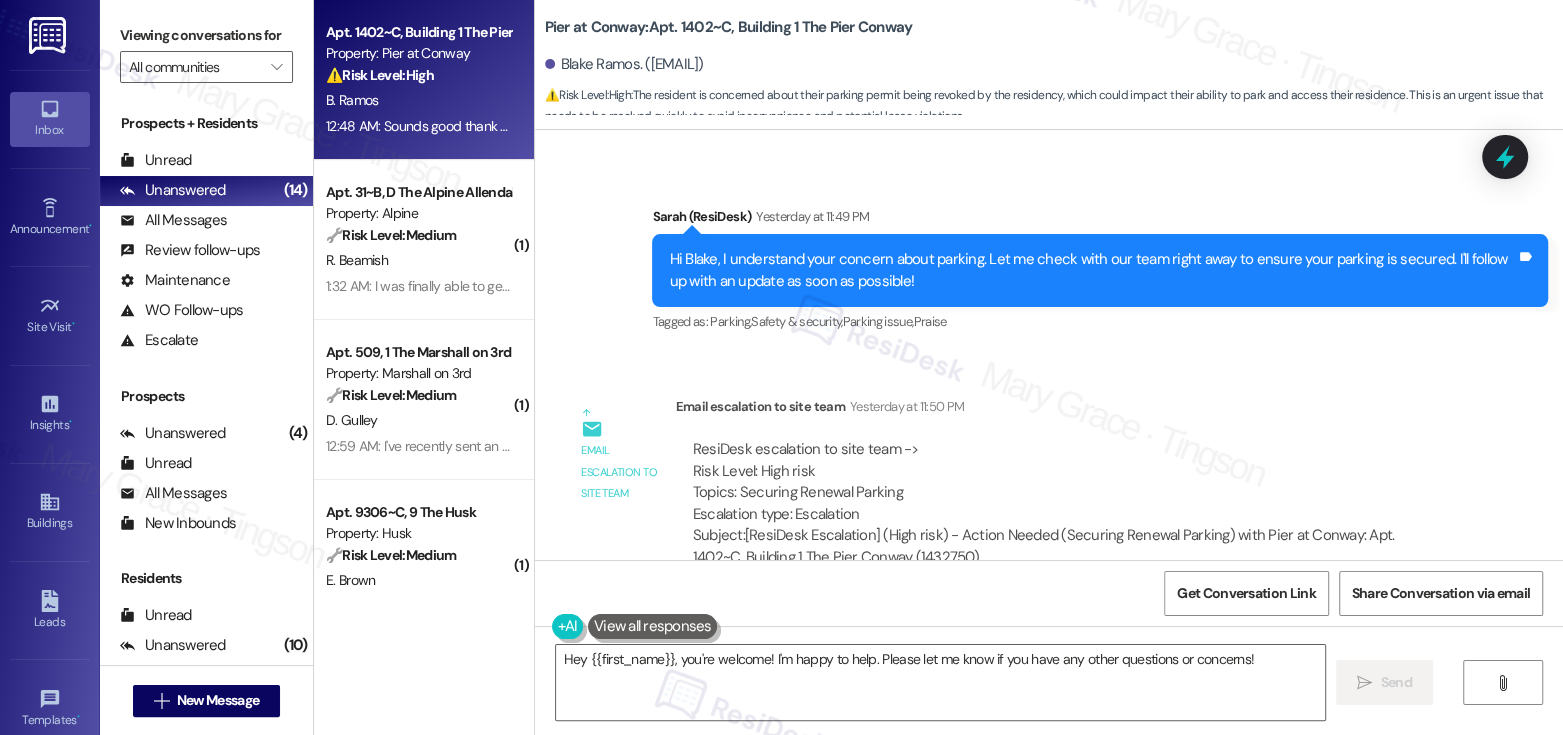 scroll, scrollTop: 1326, scrollLeft: 0, axis: vertical 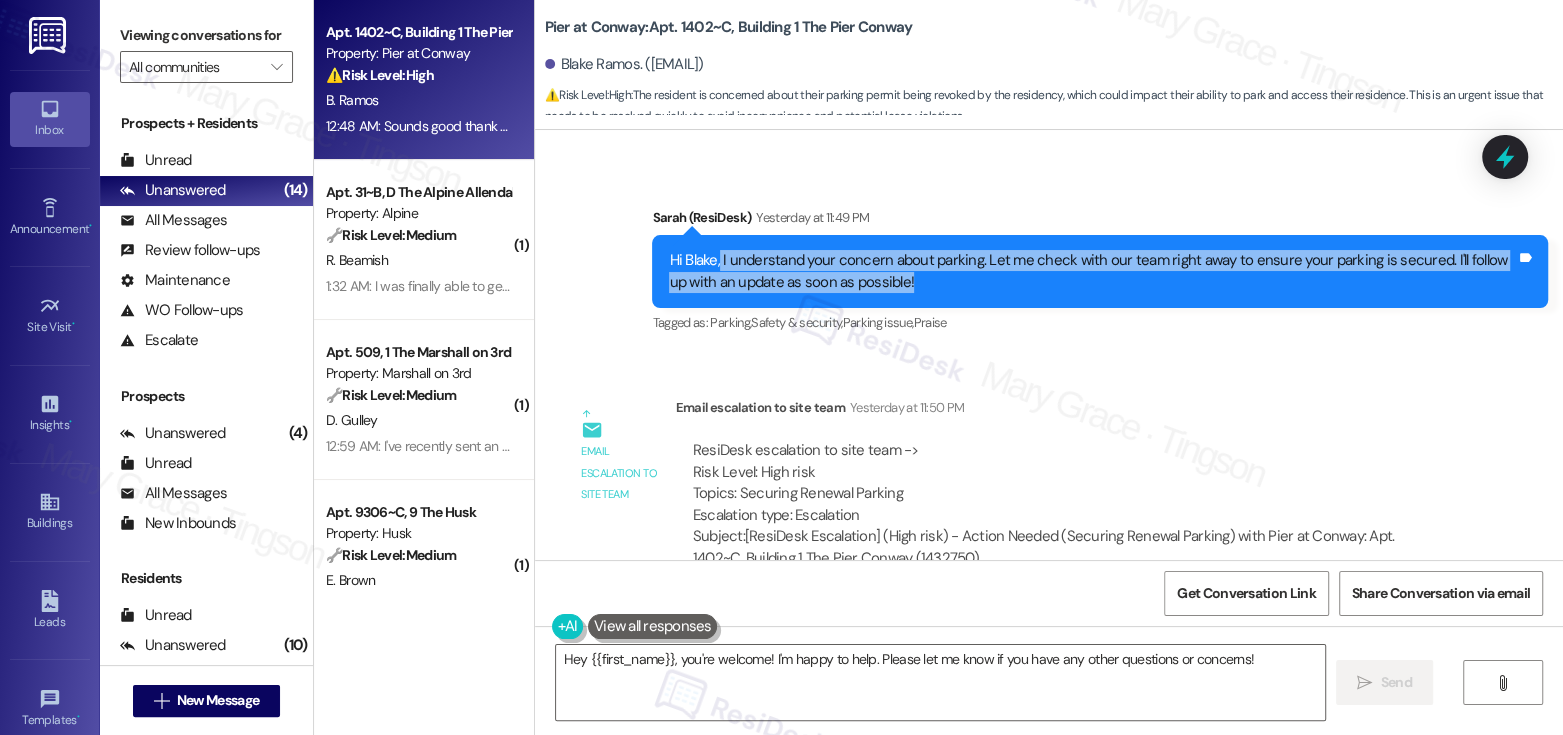 drag, startPoint x: 709, startPoint y: 258, endPoint x: 1031, endPoint y: 278, distance: 322.6205 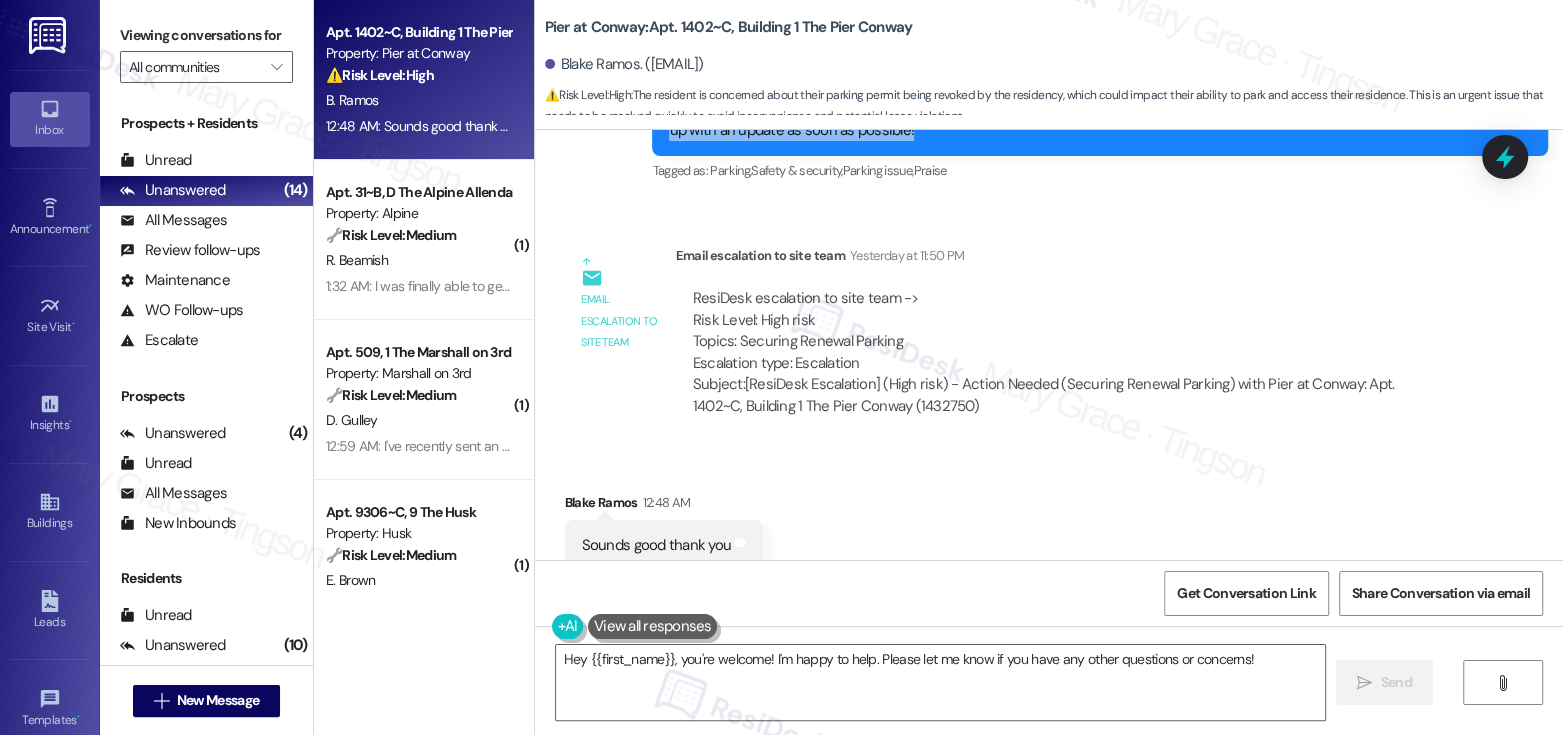 scroll, scrollTop: 1535, scrollLeft: 0, axis: vertical 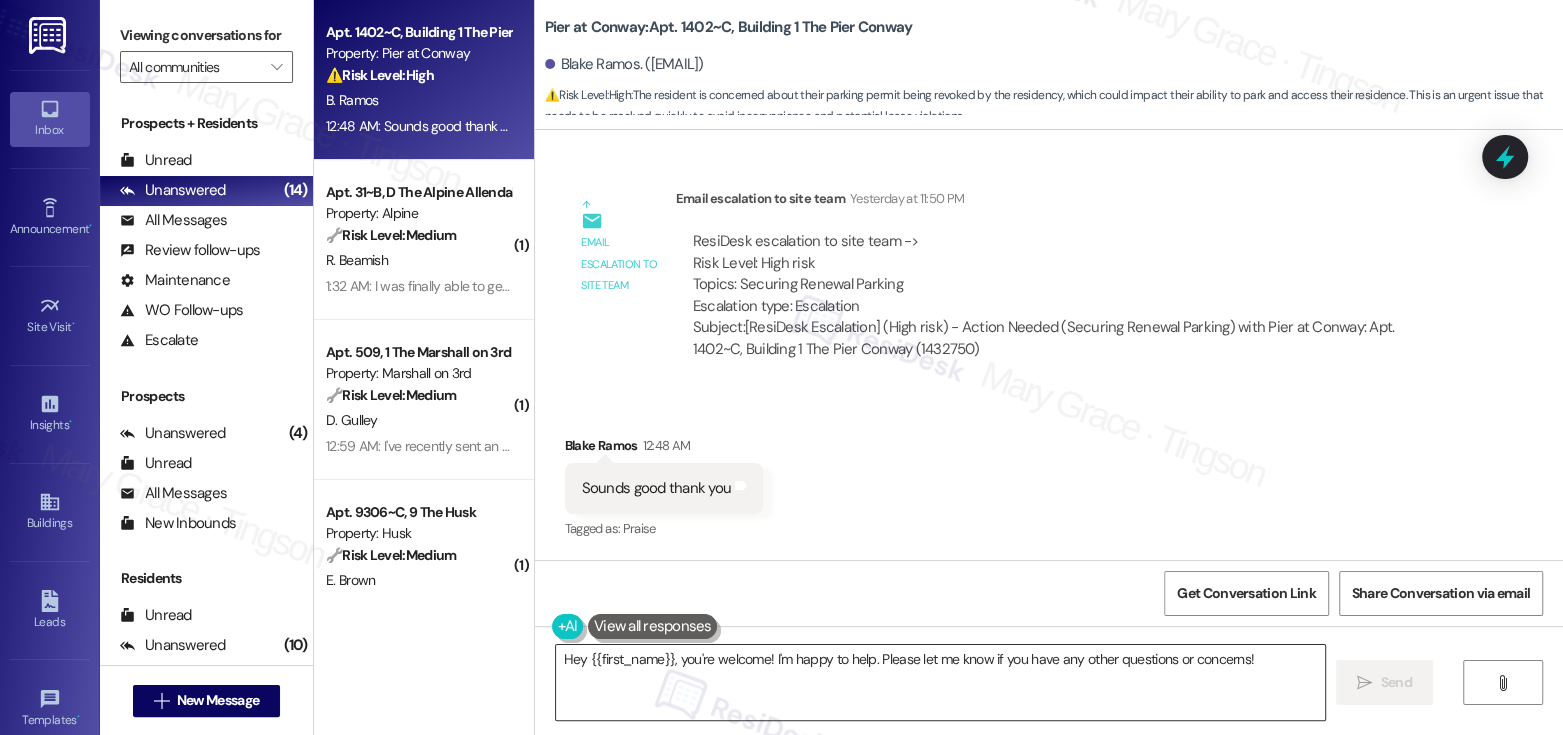 click on "Hey {{first_name}}, you're welcome! I'm happy to help. Please let me know if you have any other questions or concerns!" at bounding box center [940, 682] 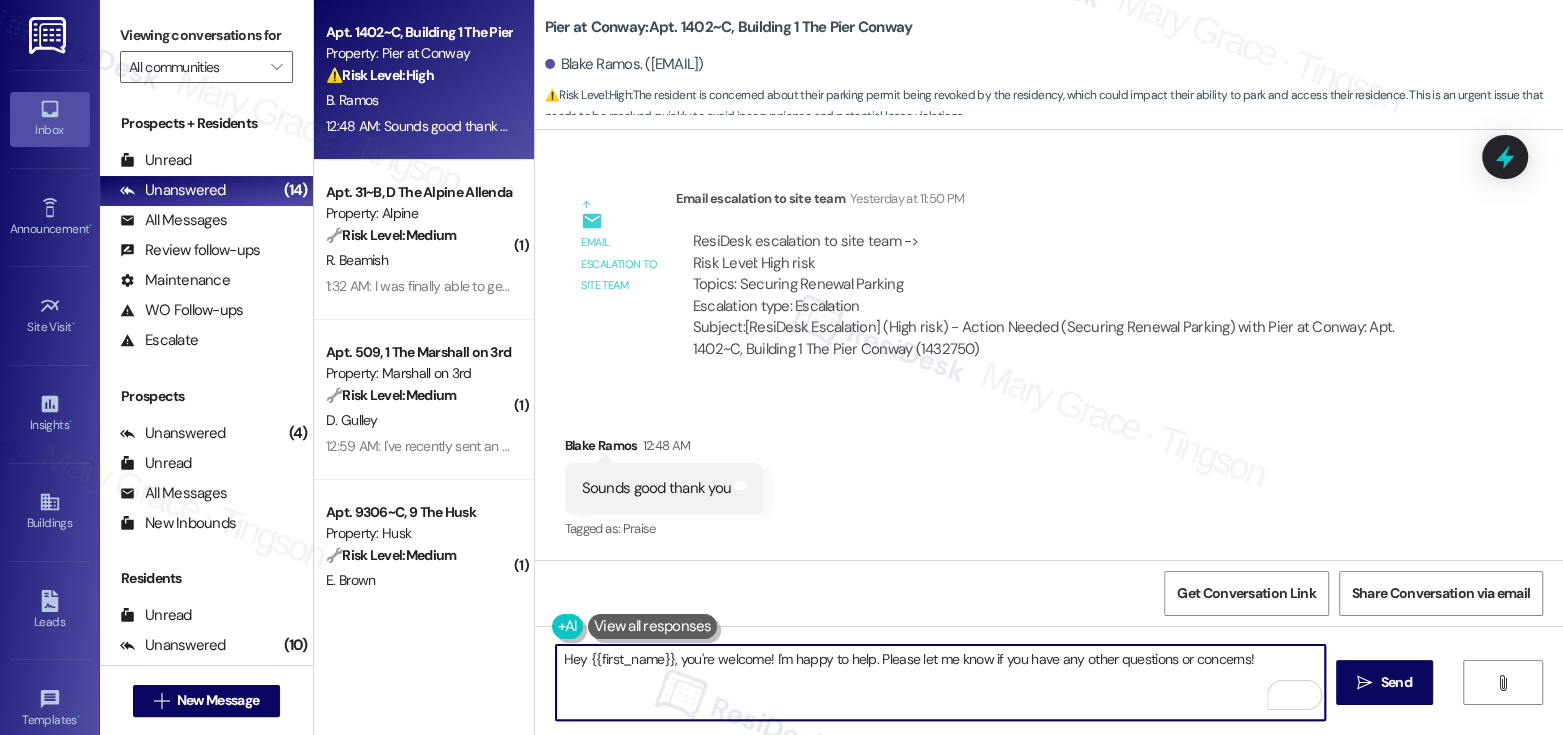 drag, startPoint x: 805, startPoint y: 662, endPoint x: 963, endPoint y: 662, distance: 158 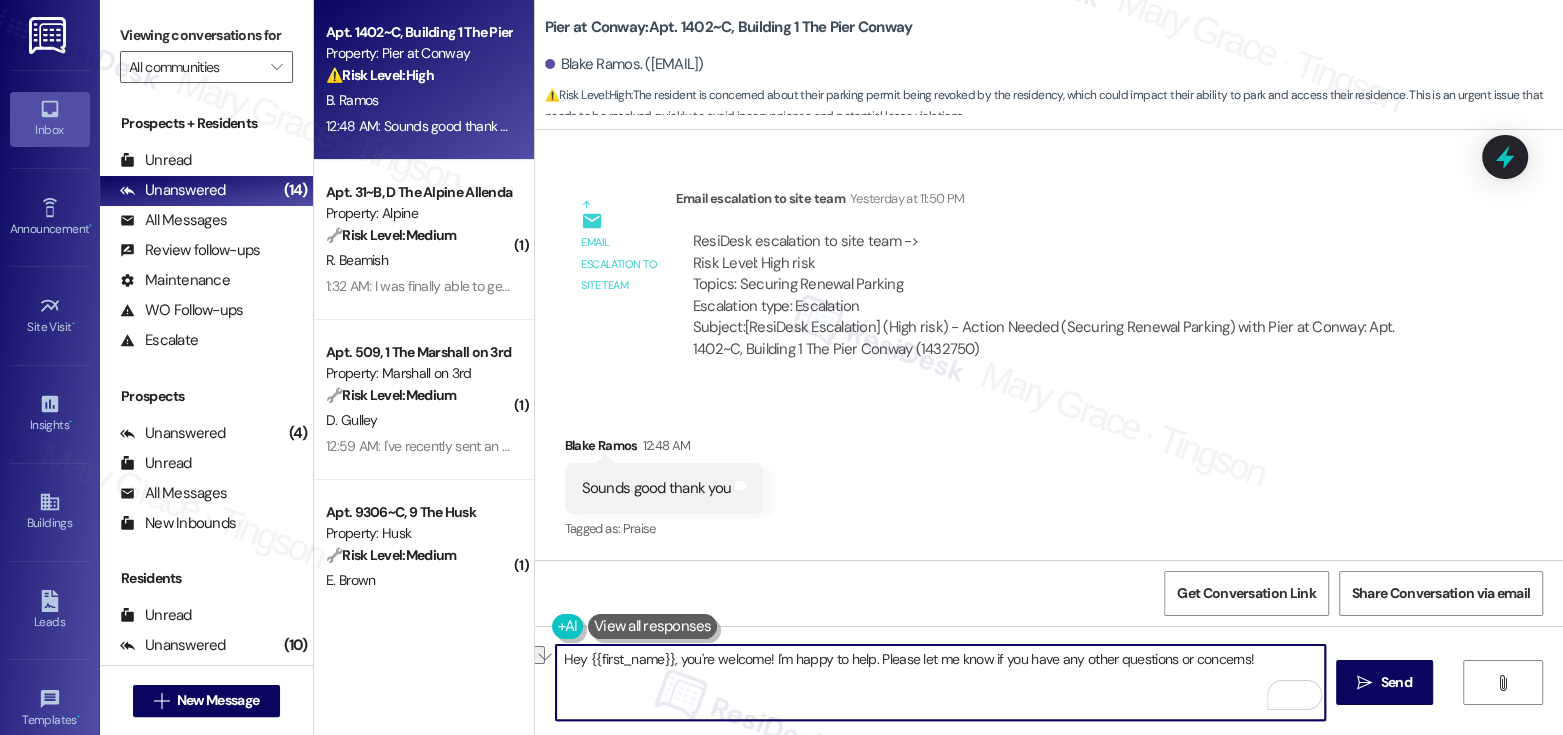 drag, startPoint x: 1252, startPoint y: 658, endPoint x: 869, endPoint y: 659, distance: 383.0013 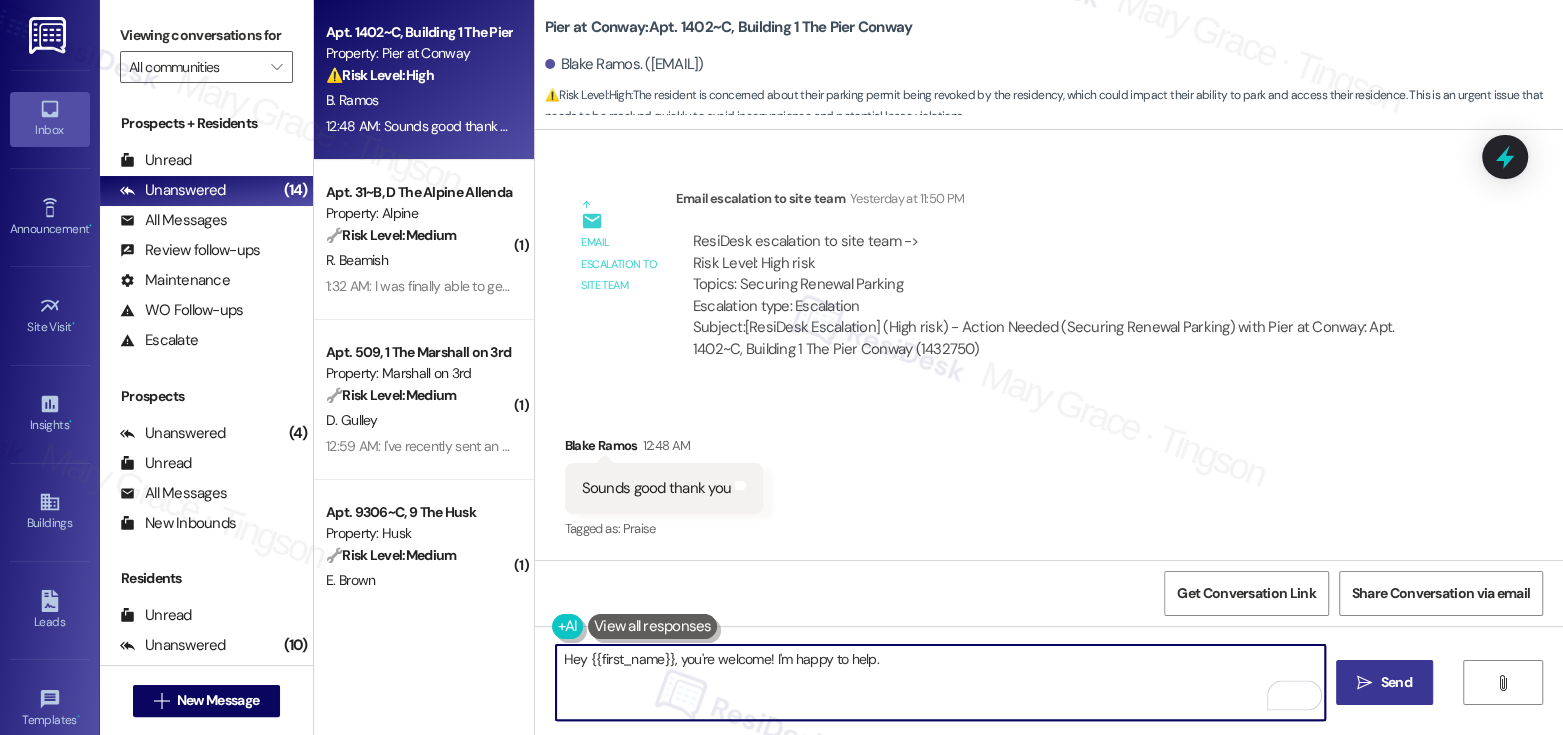 type on "Hey {{first_name}}, you're welcome! I'm happy to help." 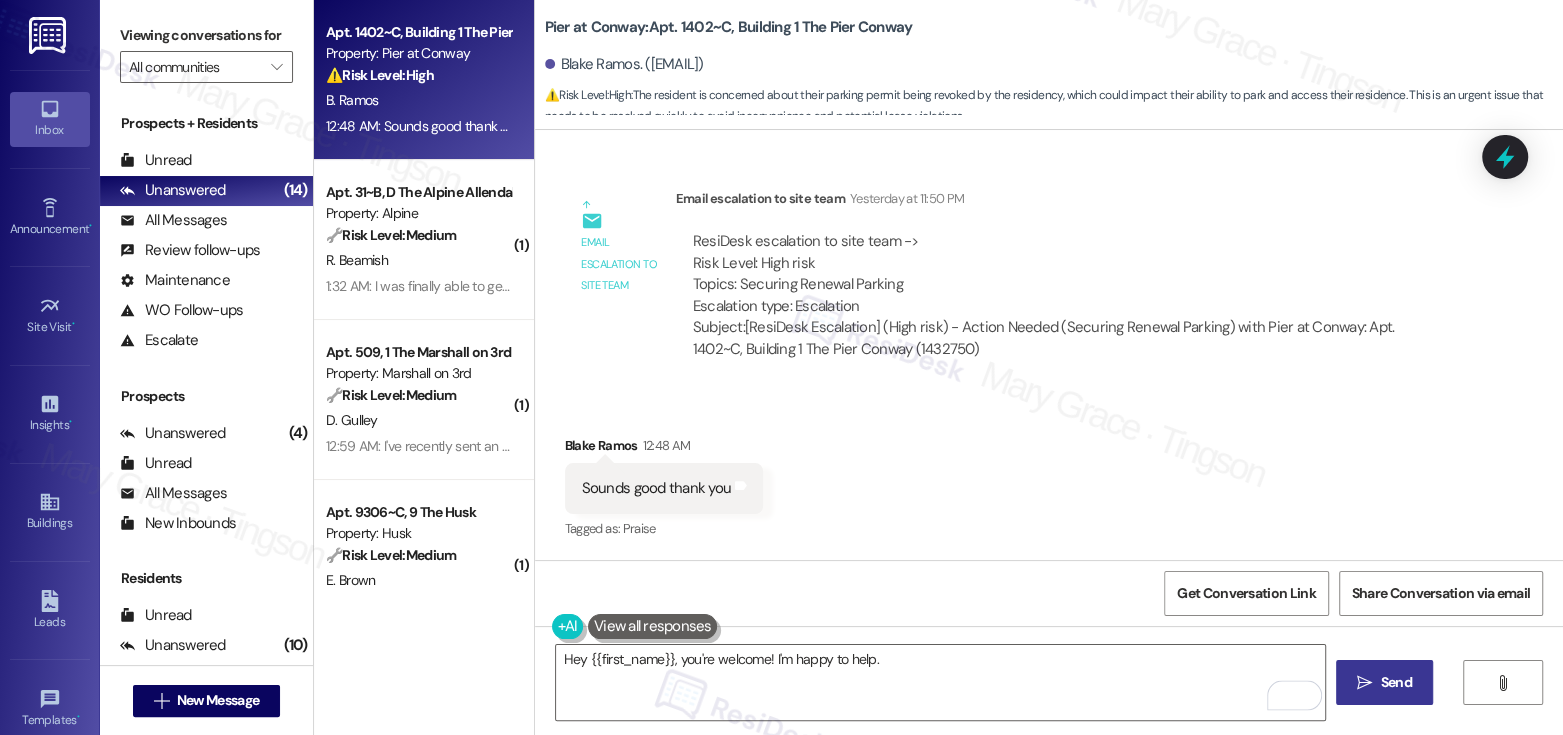 click on " Send" at bounding box center (1384, 682) 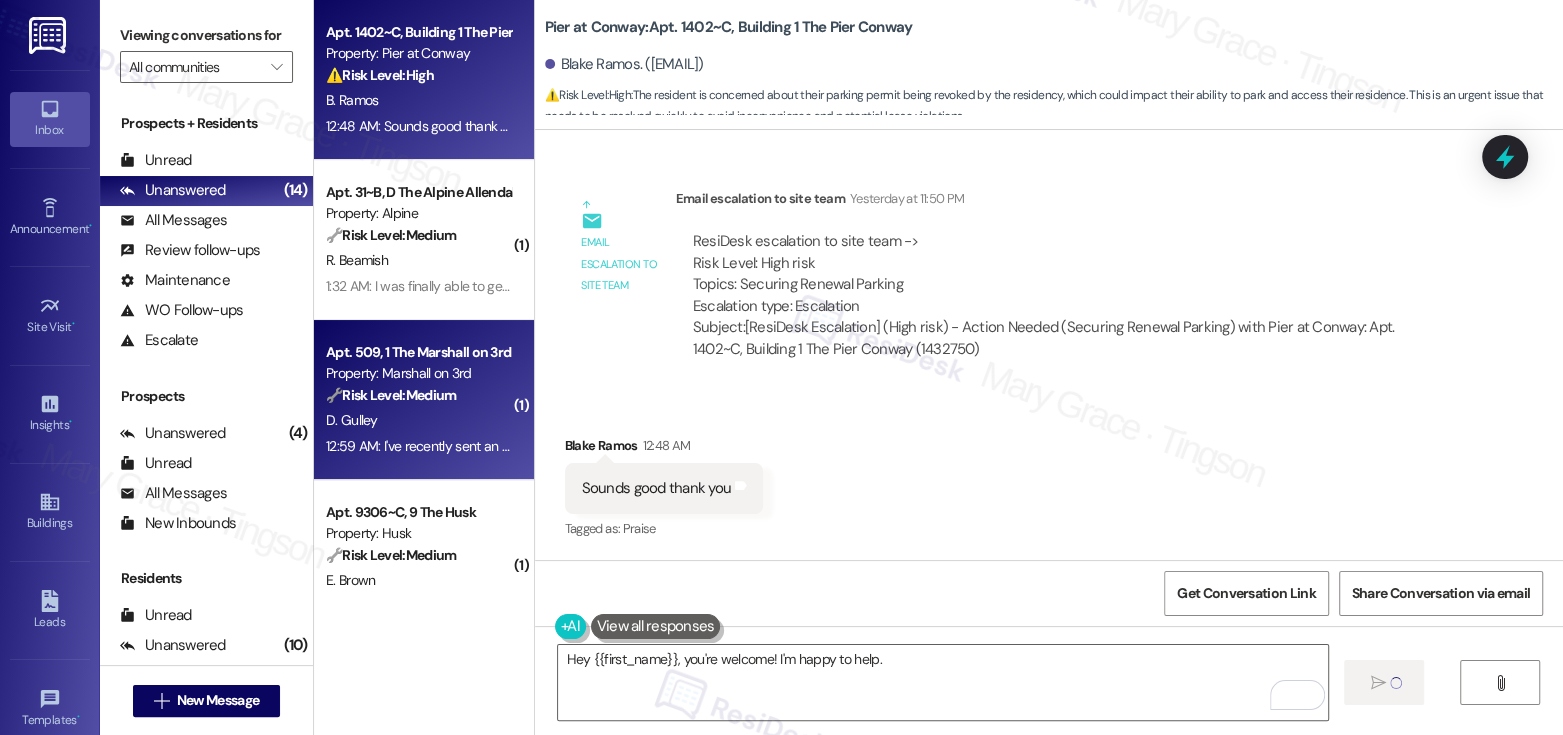 type 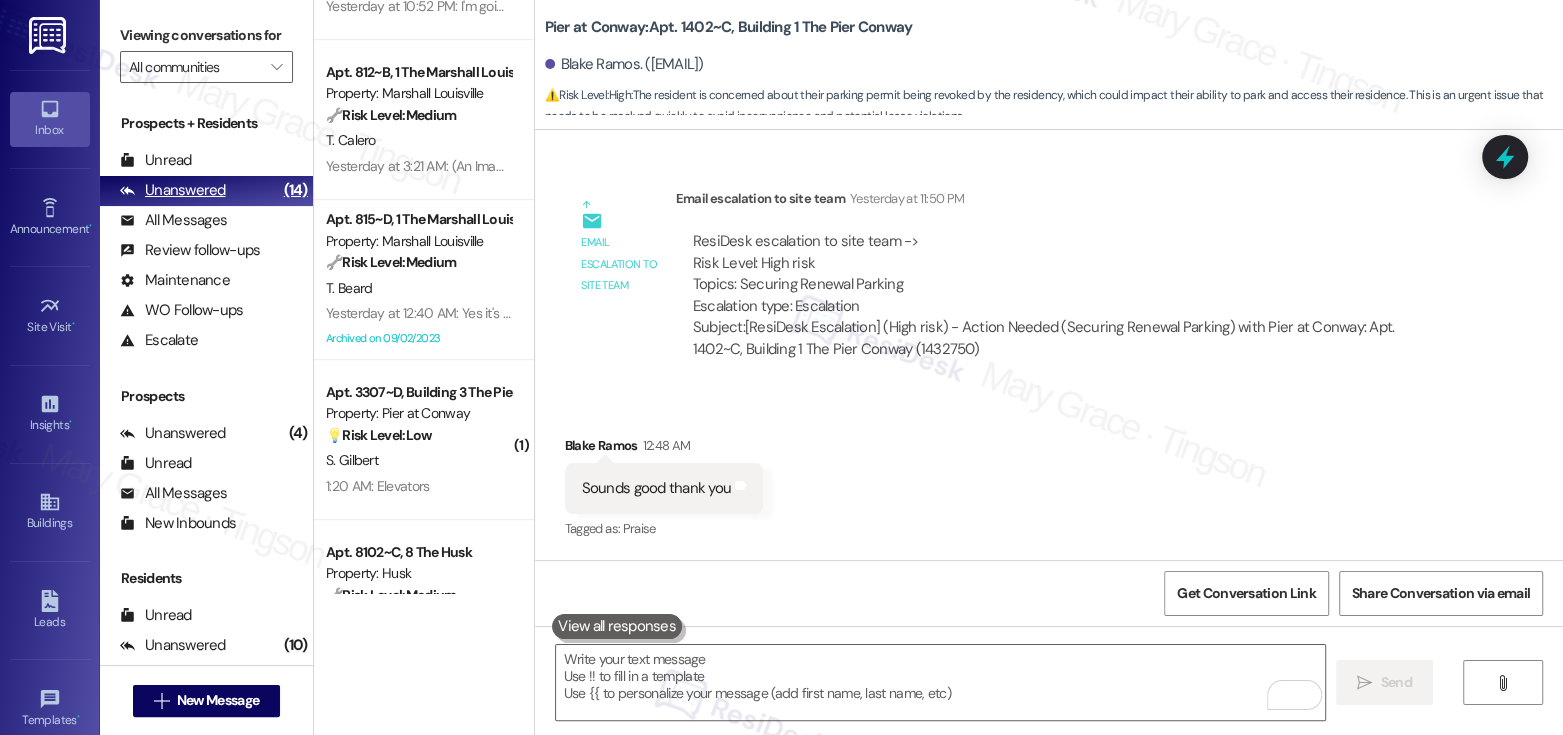 scroll, scrollTop: 765, scrollLeft: 0, axis: vertical 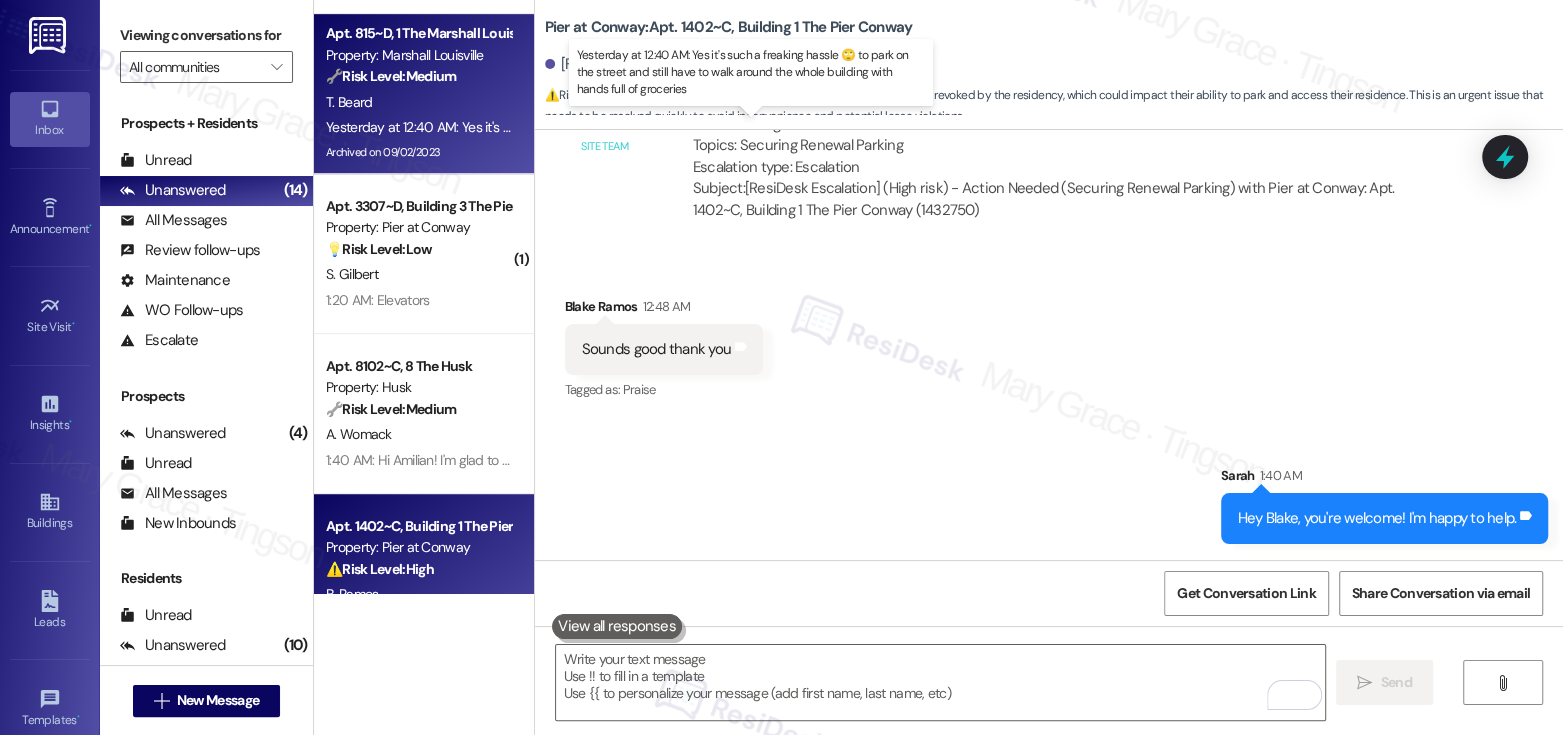 click on "Yesterday at 12:40 AM: Yes it's such a freaking hassle 🙄 to park on the street and still have to walk around the whole building with hands full of groceries  Yesterday at 12:40 AM: Yes it's such a freaking hassle 🙄 to park on the street and still have to walk around the whole building with hands full of groceries" at bounding box center (767, 127) 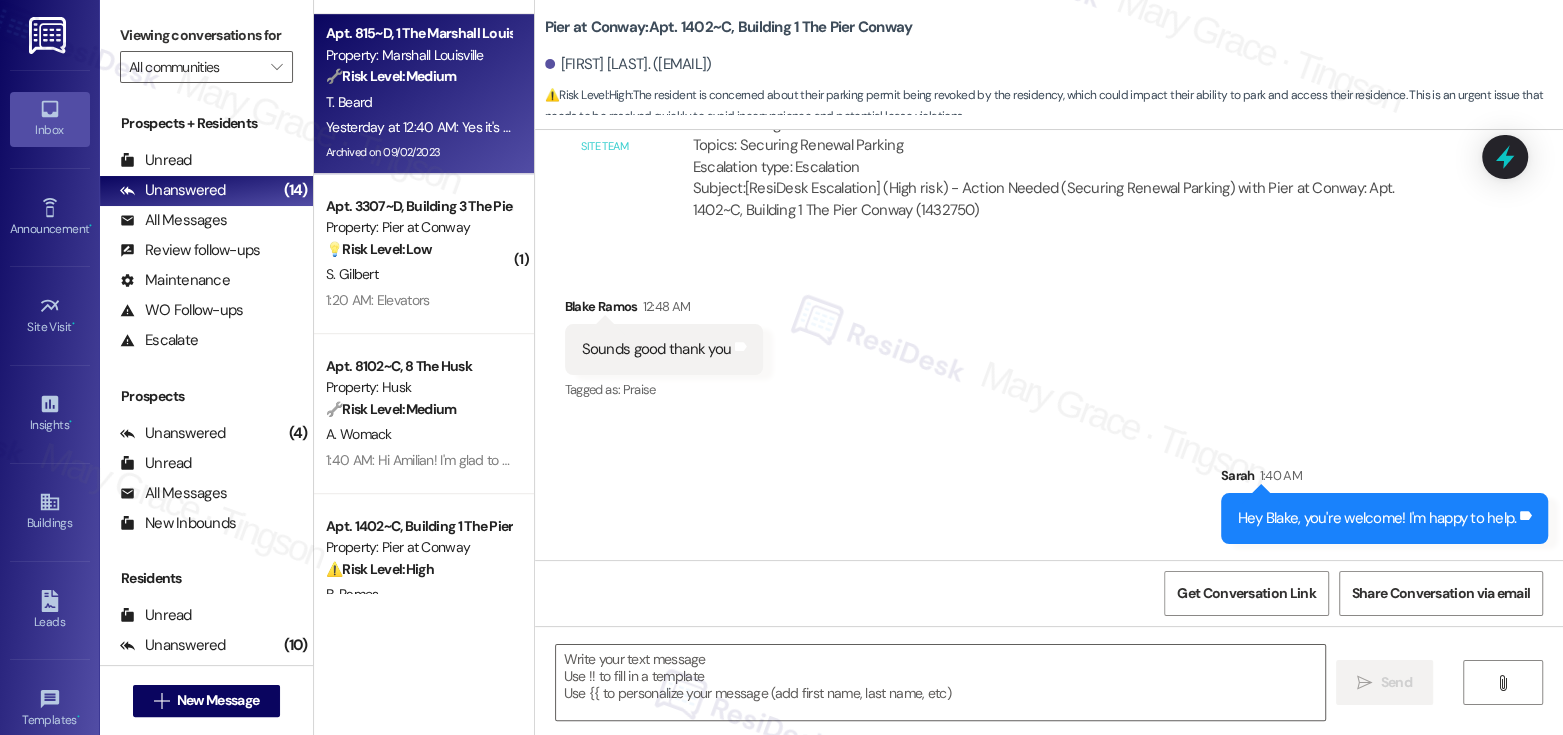 type on "Fetching suggested responses. Please feel free to read through the conversation in the meantime." 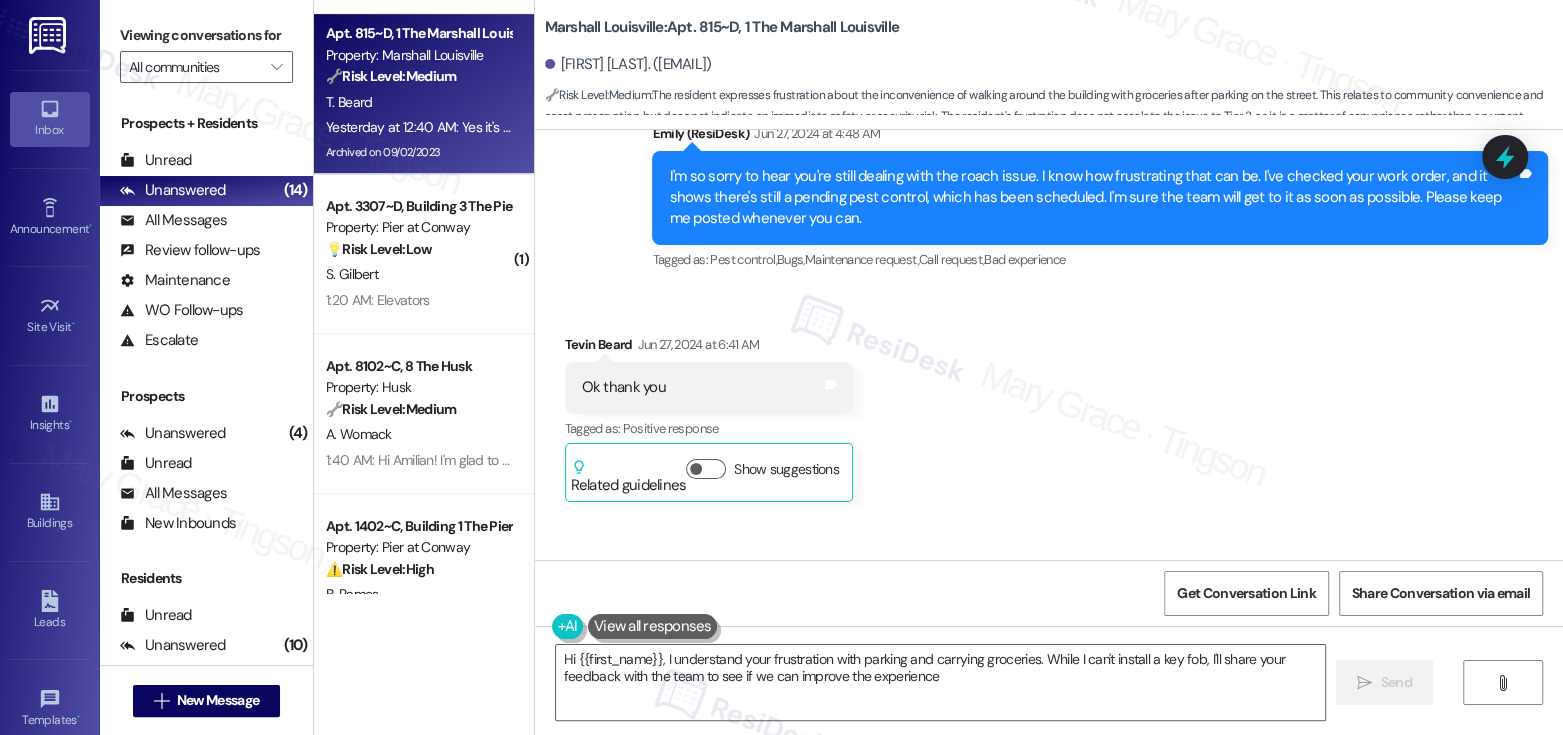 type on "Hi {{first_name}}, I understand your frustration with parking and carrying groceries. While I can't install a key fob, I'll share your feedback with the team to see if we can improve the experience." 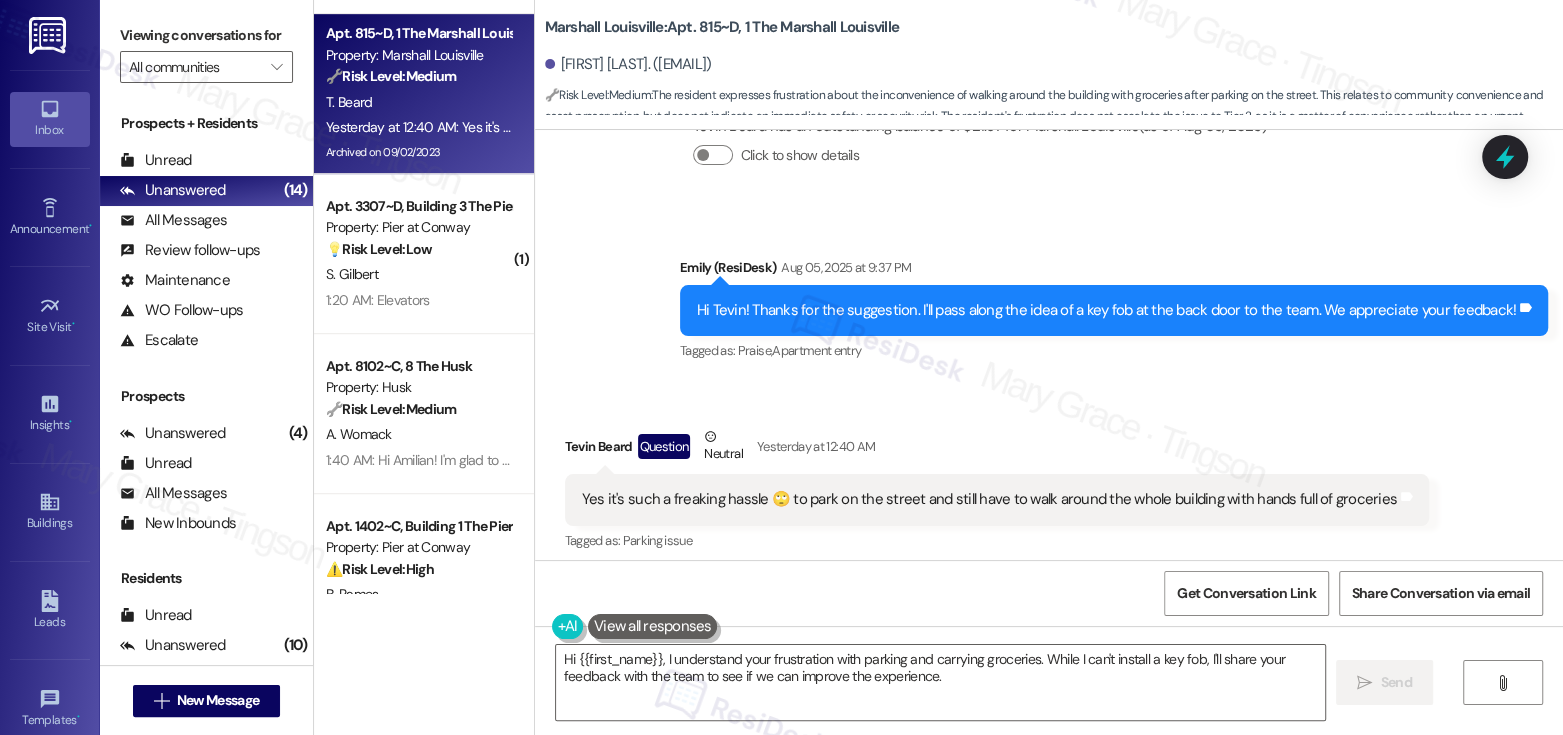 scroll, scrollTop: 12385, scrollLeft: 0, axis: vertical 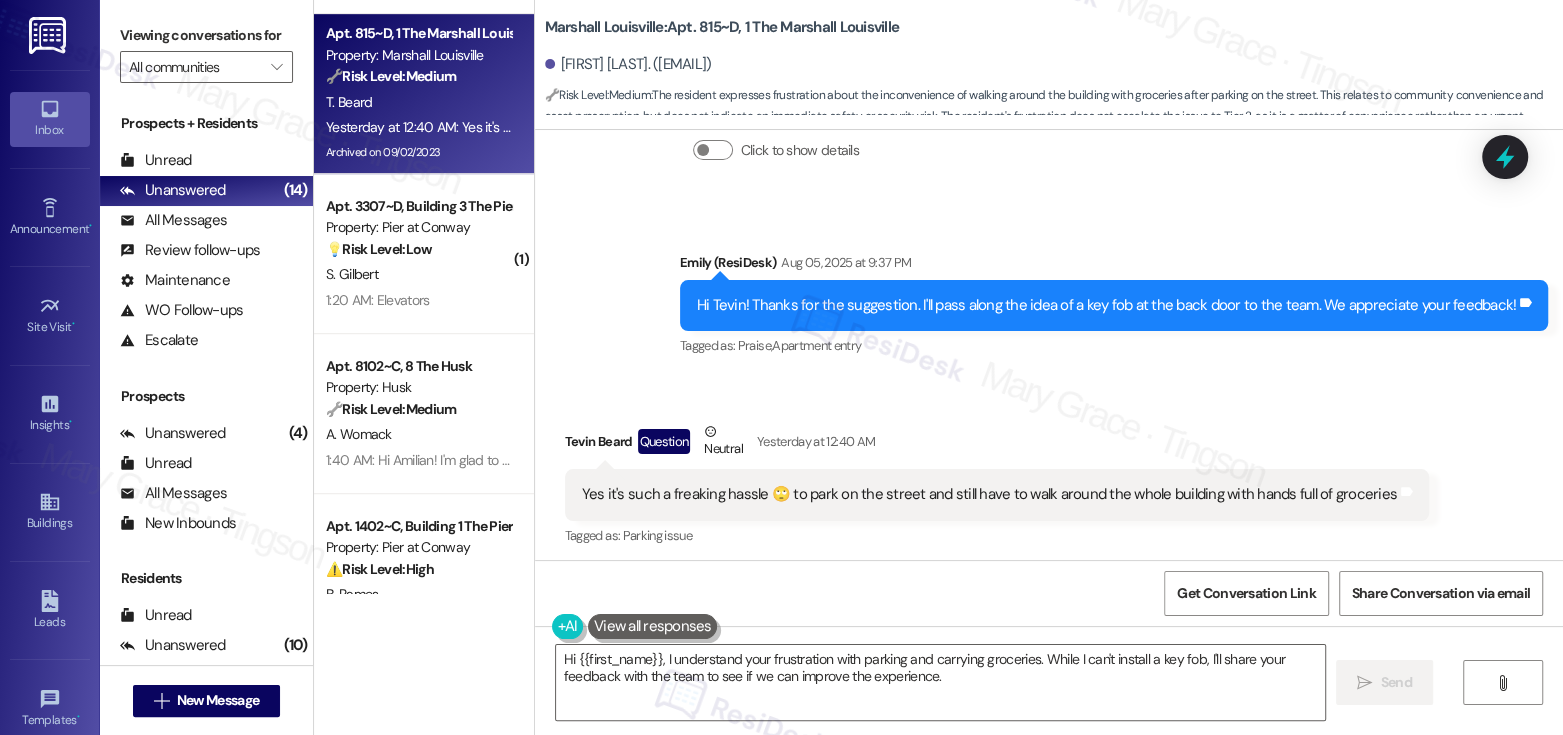 click on "Yes it's such a freaking hassle 🙄 to park on the street and still have to walk around the whole building with hands full of groceries" at bounding box center [989, 494] 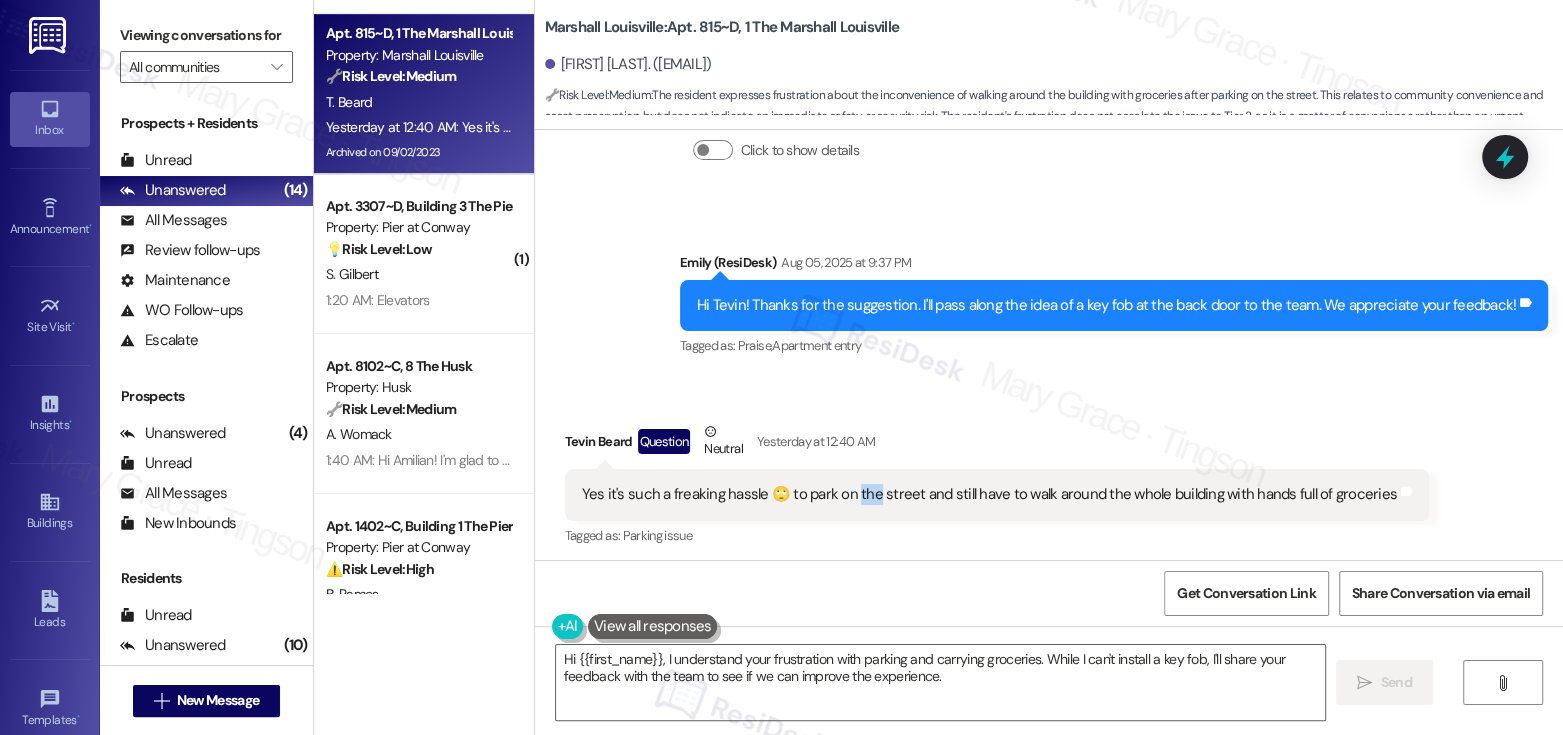 click on "Yes it's such a freaking hassle 🙄 to park on the street and still have to walk around the whole building with hands full of groceries" at bounding box center (989, 494) 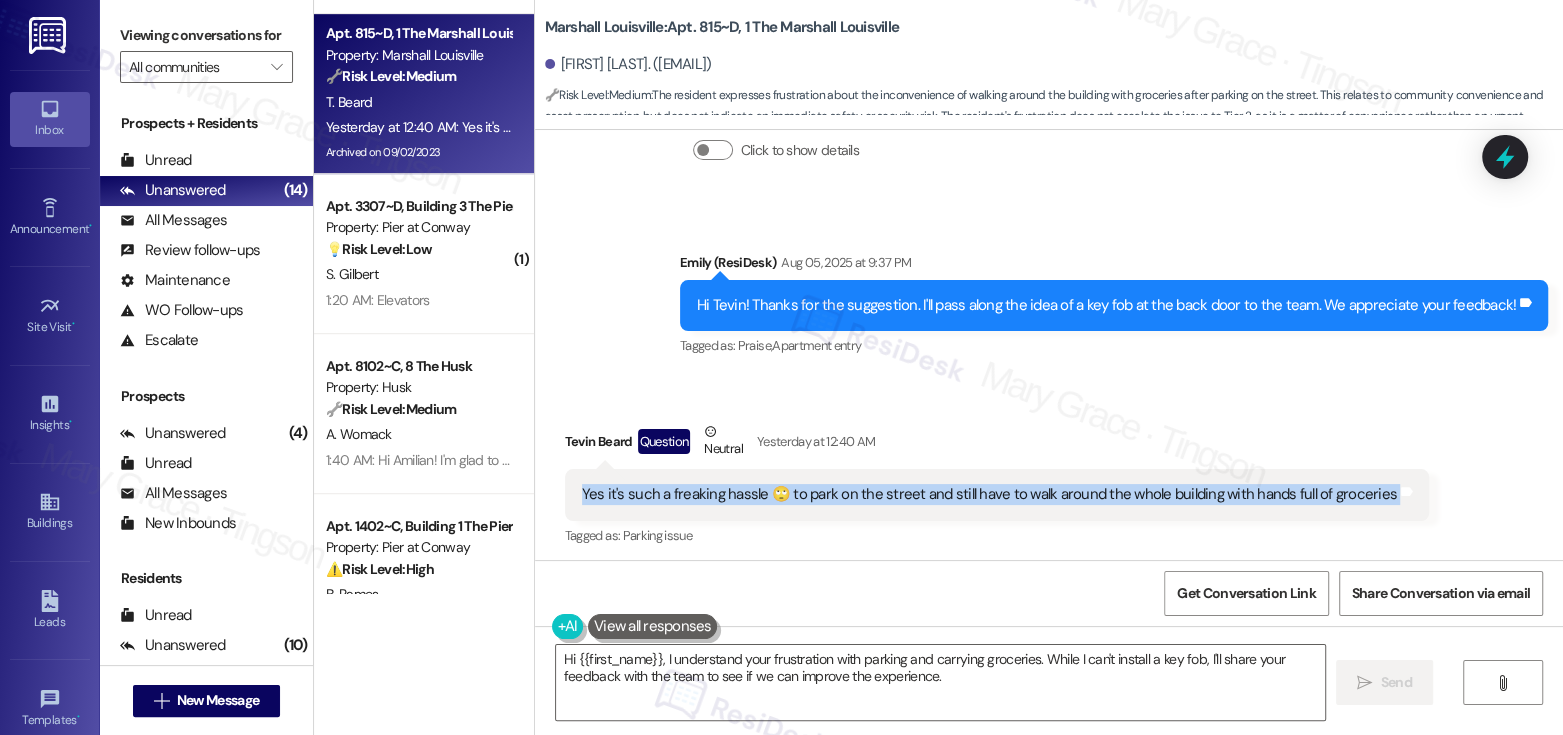 click on "Hi Tevin! Thanks for the suggestion. I'll pass along the idea of a key fob at the back door to the team. We appreciate your feedback!" at bounding box center (1106, 305) 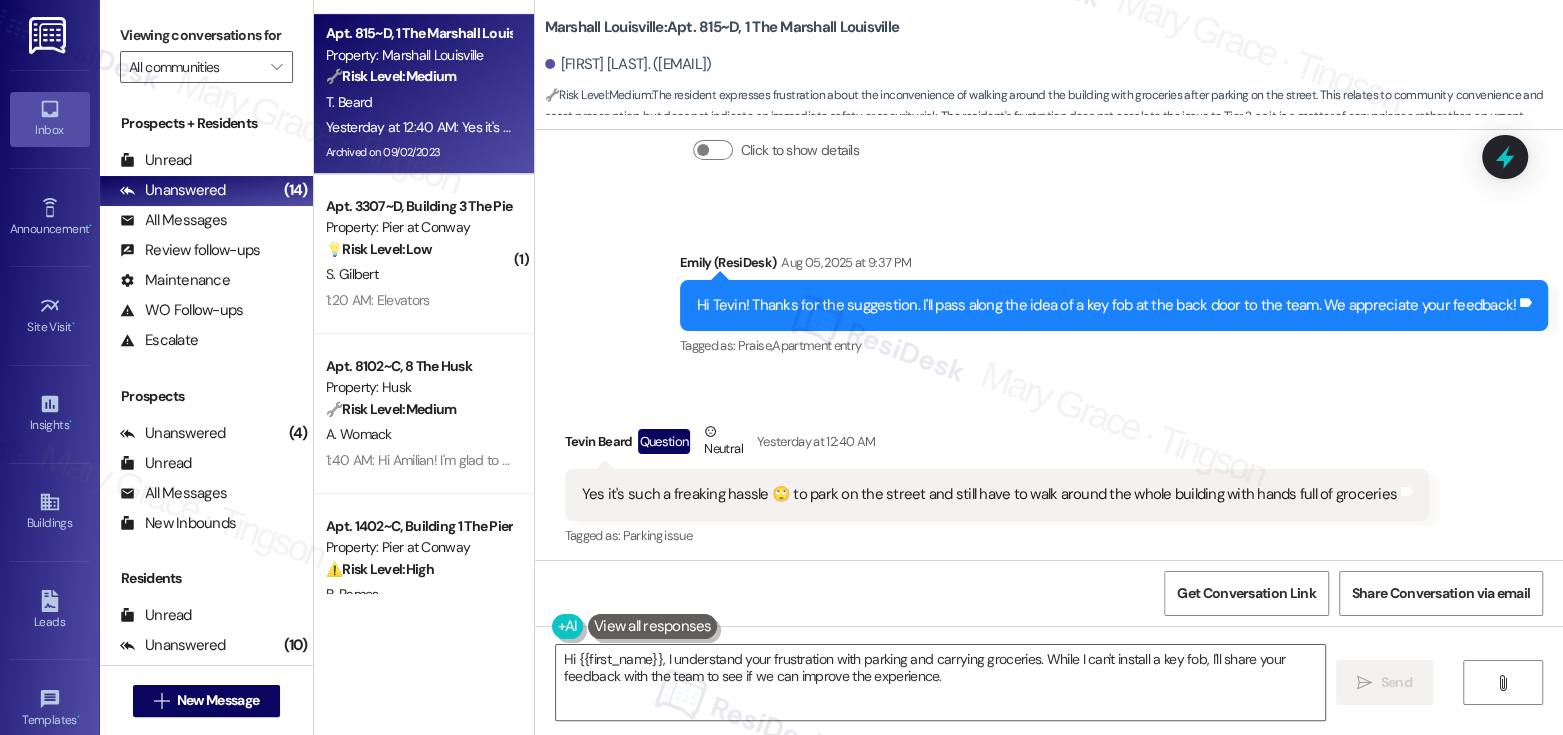 click on "Hi Tevin! Thanks for the suggestion. I'll pass along the idea of a key fob at the back door to the team. We appreciate your feedback!" at bounding box center [1106, 305] 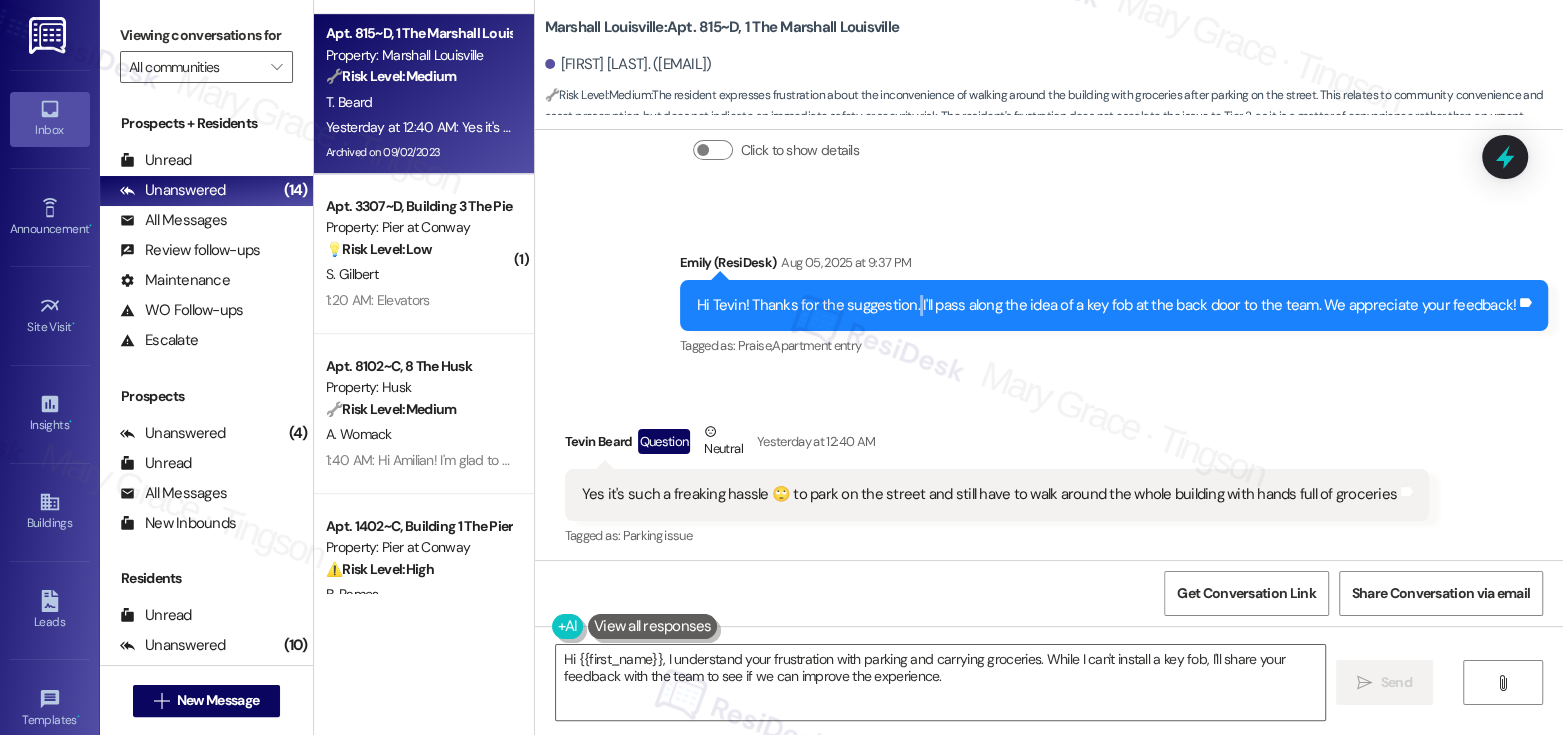 click on "Hi Tevin! Thanks for the suggestion. I'll pass along the idea of a key fob at the back door to the team. We appreciate your feedback!" at bounding box center (1106, 305) 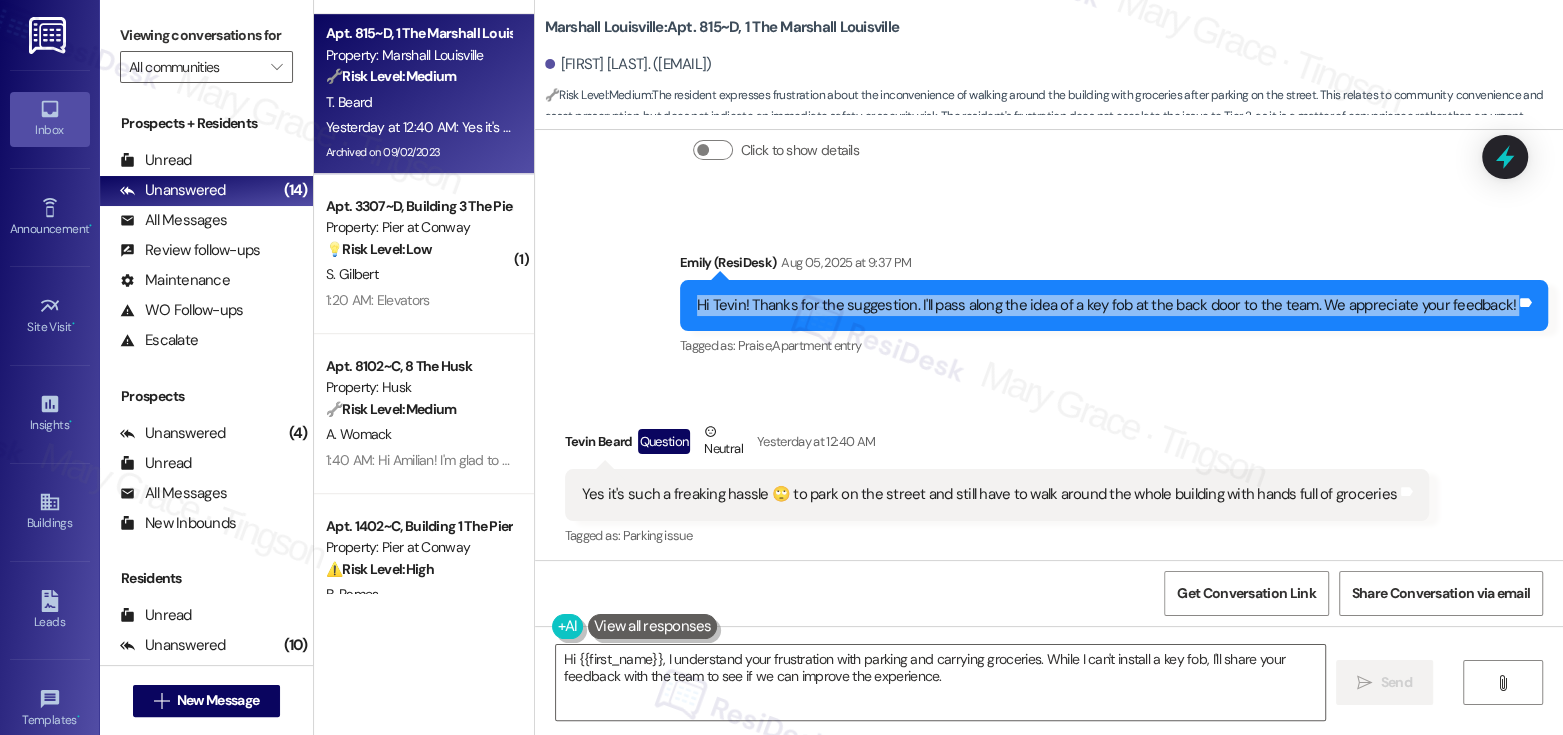 click on "Yes it's such a freaking hassle 🙄 to park on the street and still have to walk around the whole building with hands full of groceries" at bounding box center [989, 494] 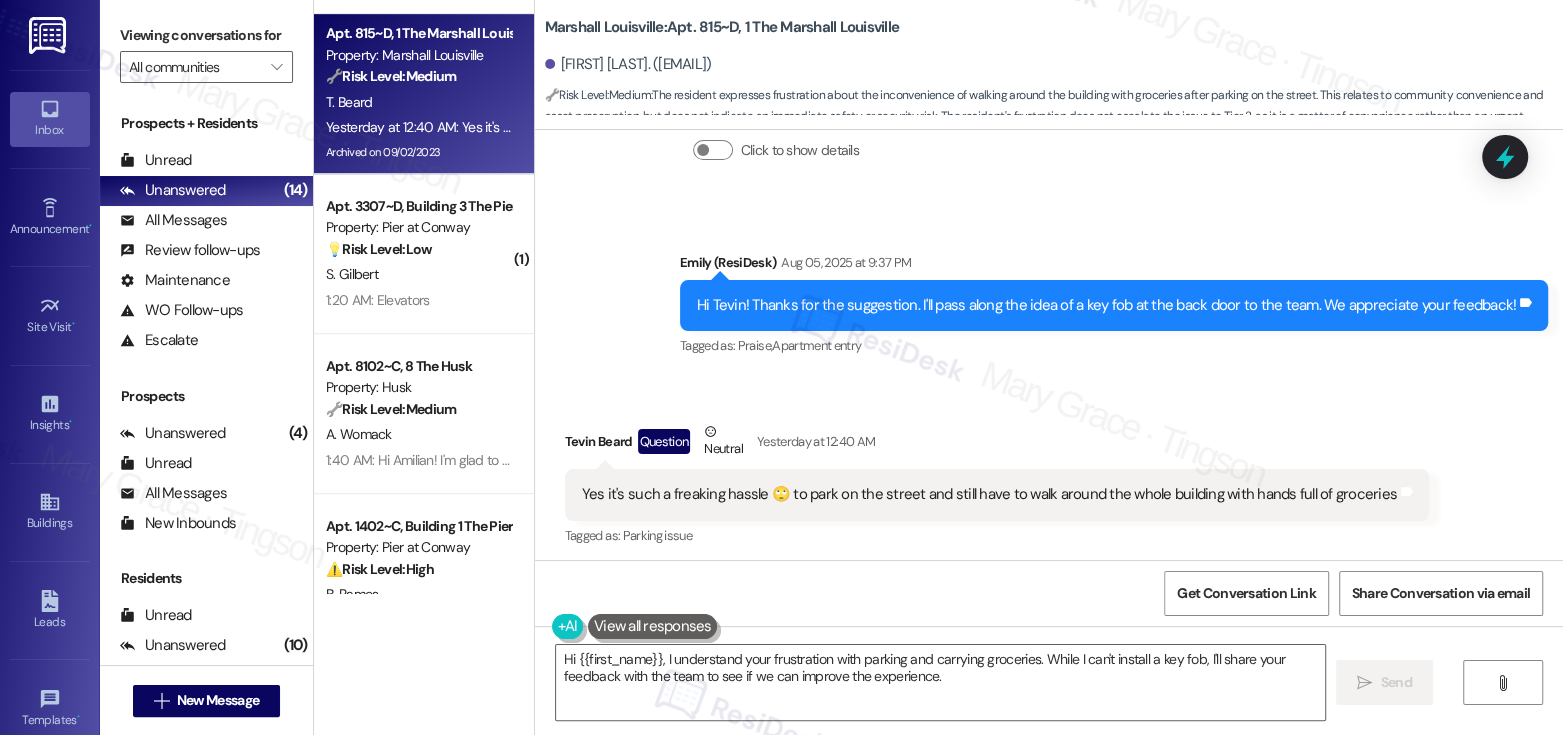 click on "Yes it's such a freaking hassle 🙄 to park on the street and still have to walk around the whole building with hands full of groceries" at bounding box center (989, 494) 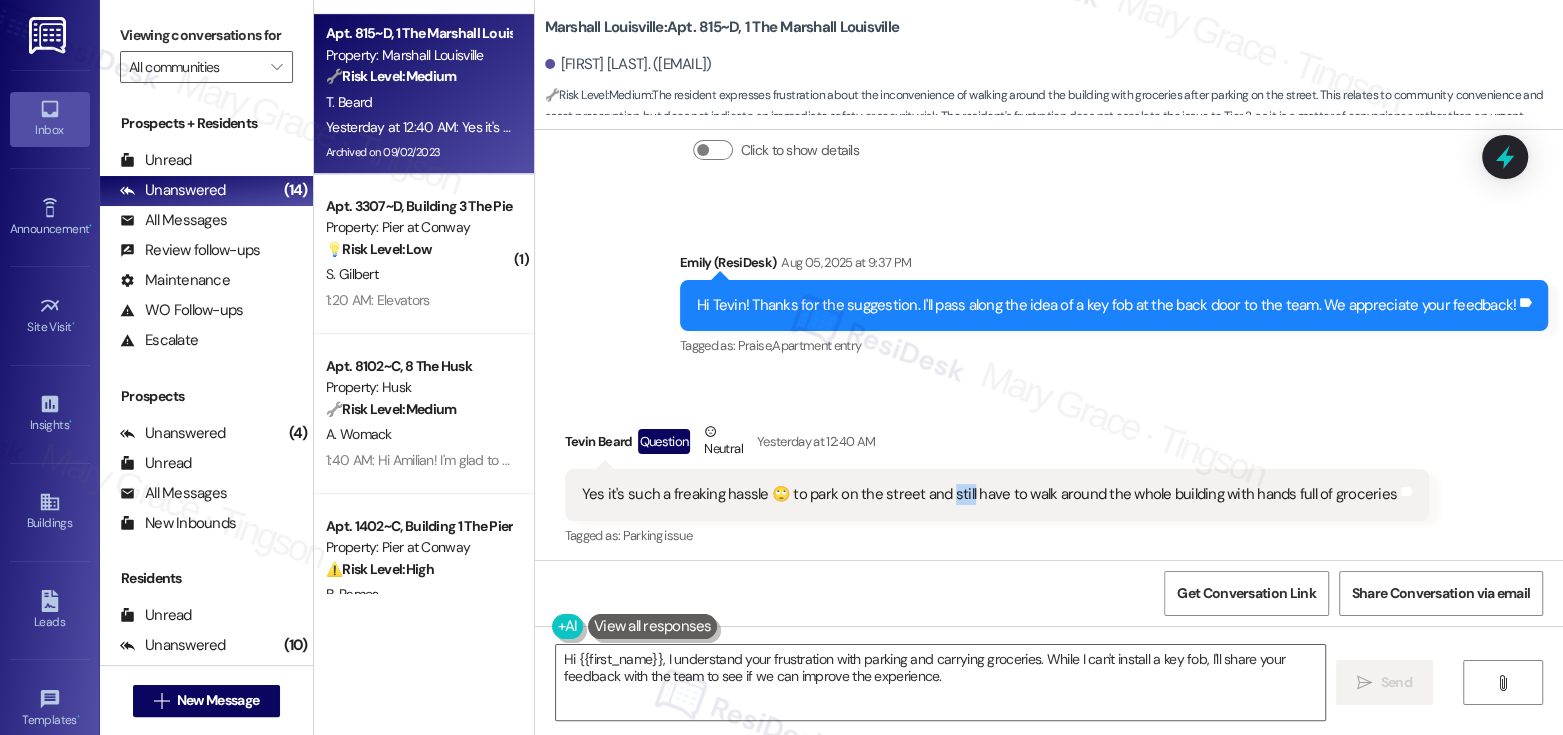 click on "Yes it's such a freaking hassle 🙄 to park on the street and still have to walk around the whole building with hands full of groceries" at bounding box center [989, 494] 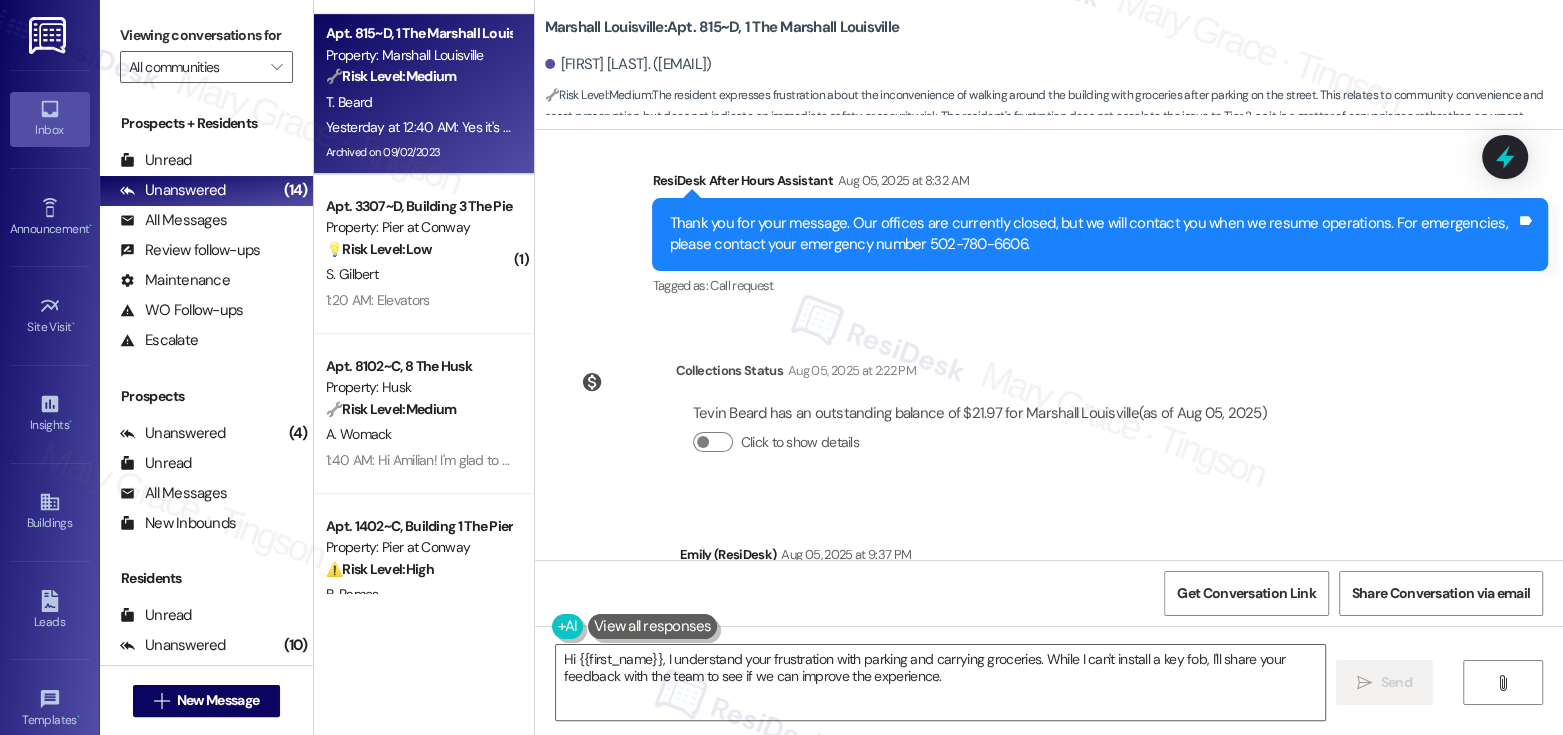 scroll, scrollTop: 12387, scrollLeft: 0, axis: vertical 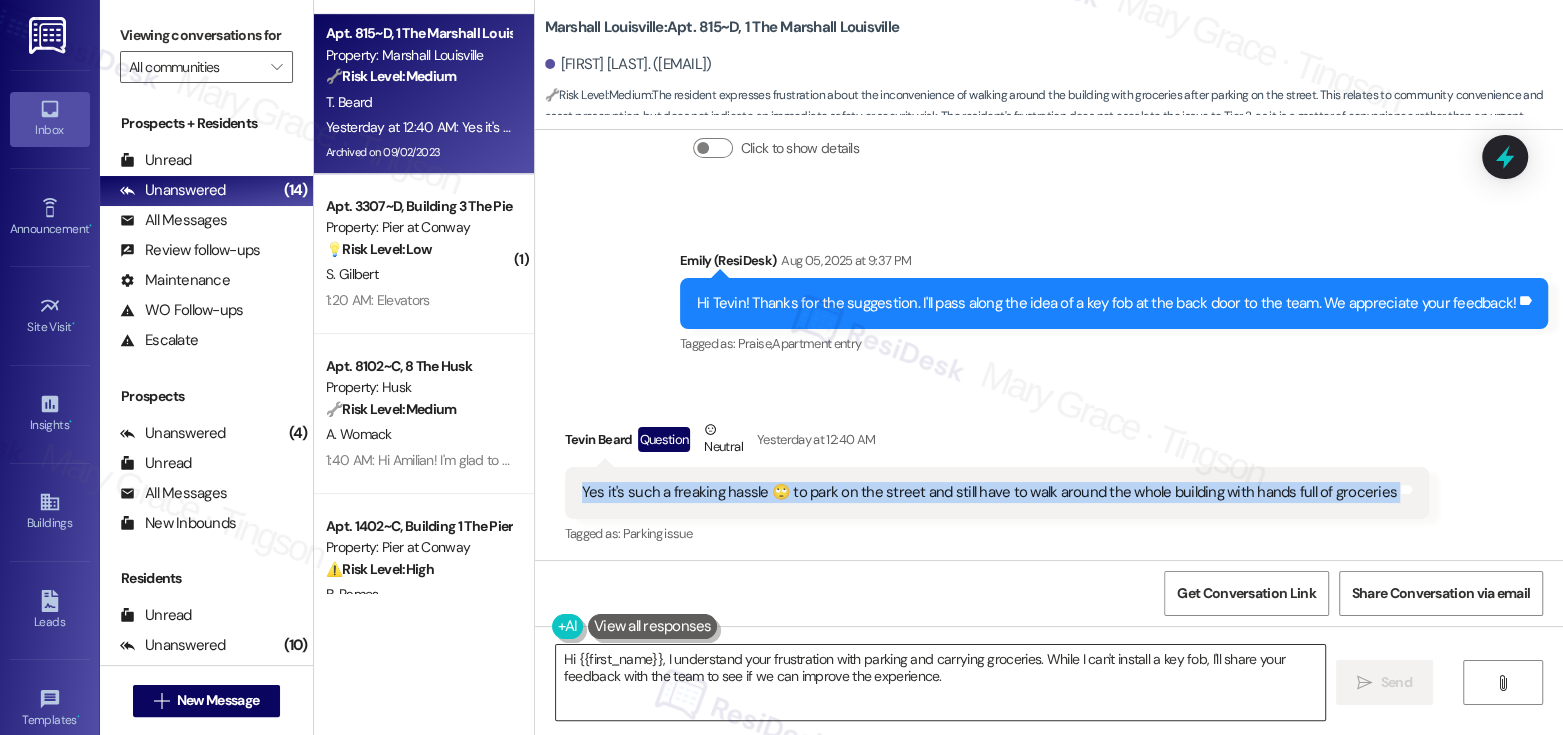 click on "Hi {{first_name}}, I understand your frustration with parking and carrying groceries. While I can't install a key fob, I'll share your feedback with the team to see if we can improve the experience." at bounding box center [940, 682] 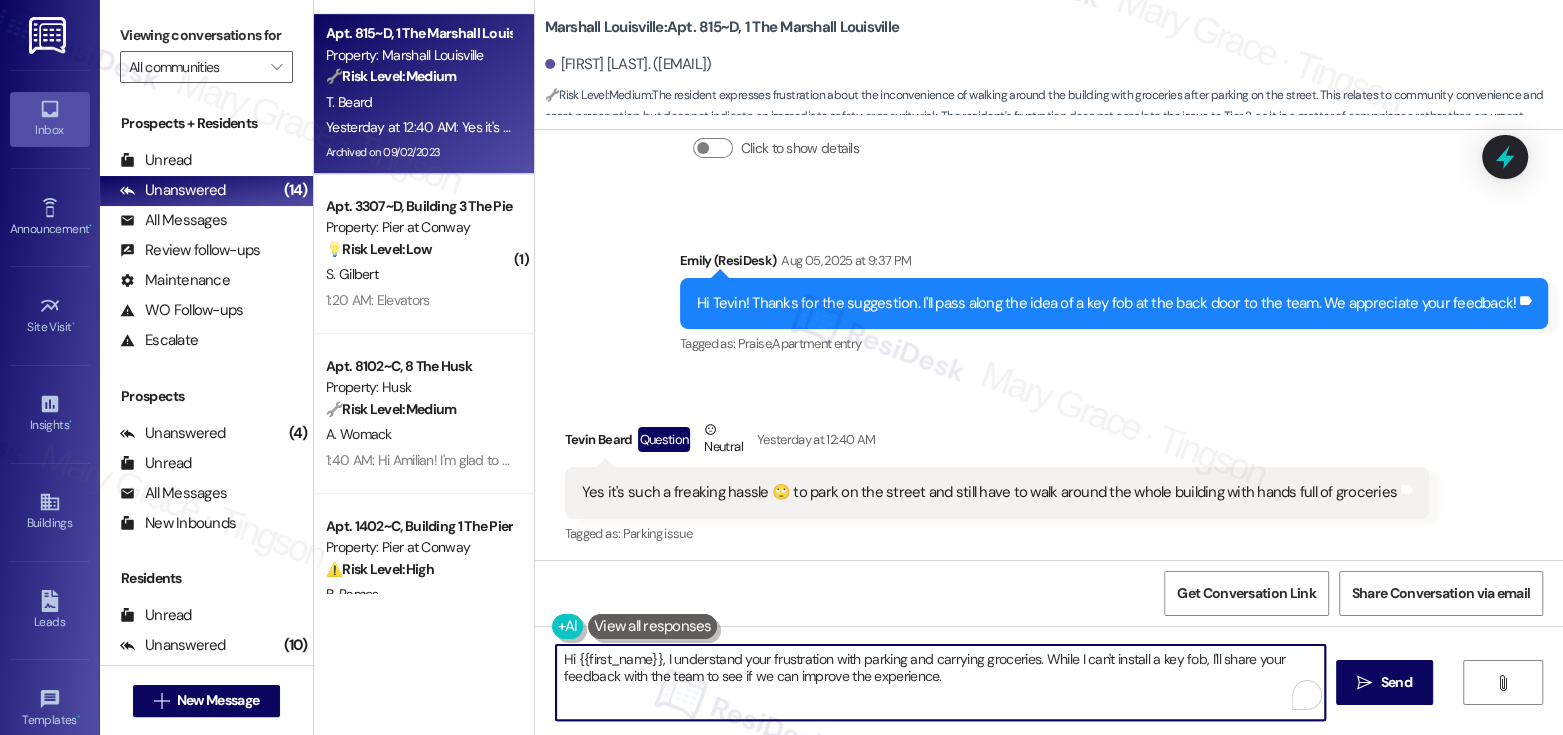 click on "Hi {{first_name}}, I understand your frustration with parking and carrying groceries. While I can't install a key fob, I'll share your feedback with the team to see if we can improve the experience." at bounding box center (940, 682) 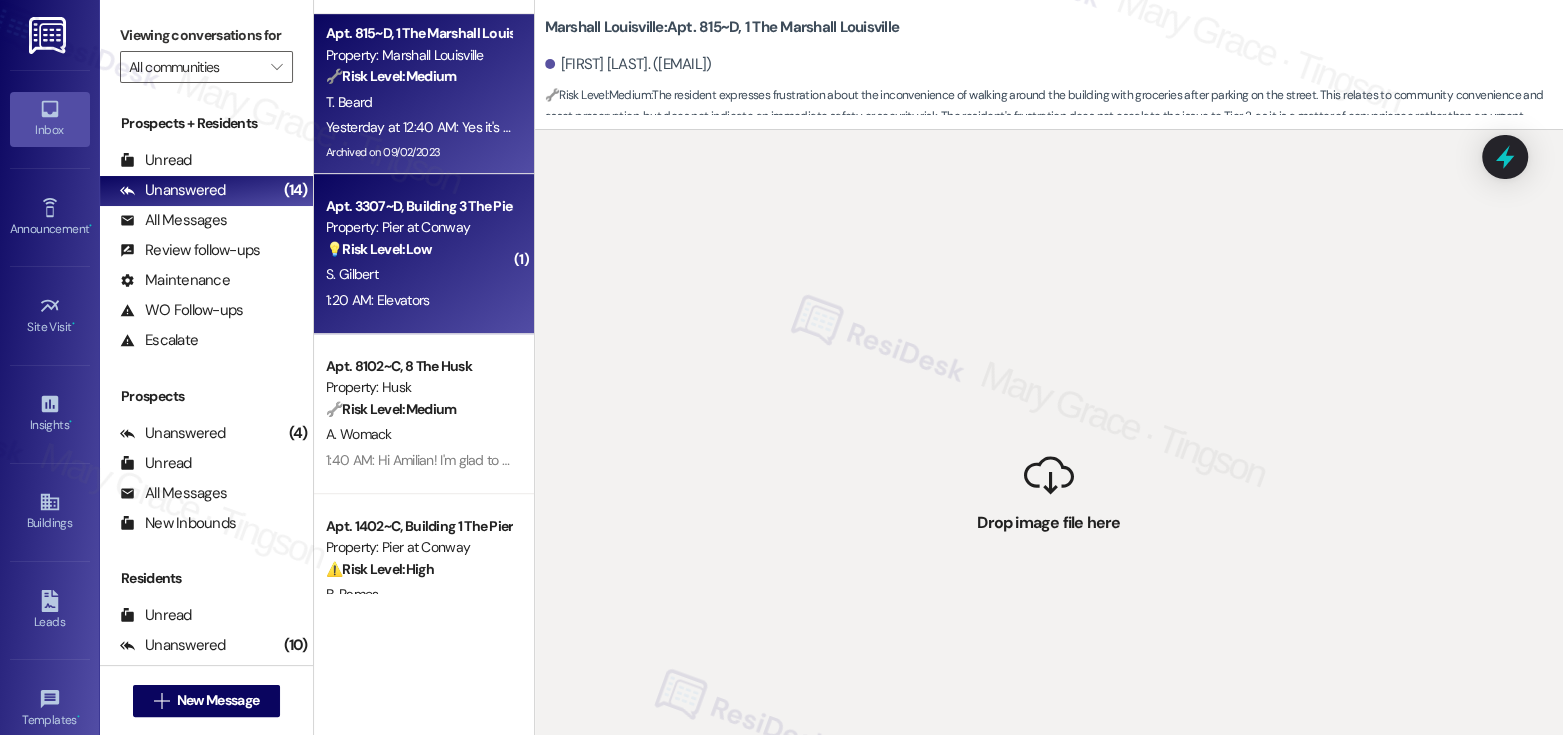 click on "S. Gilbert" at bounding box center (352, 274) 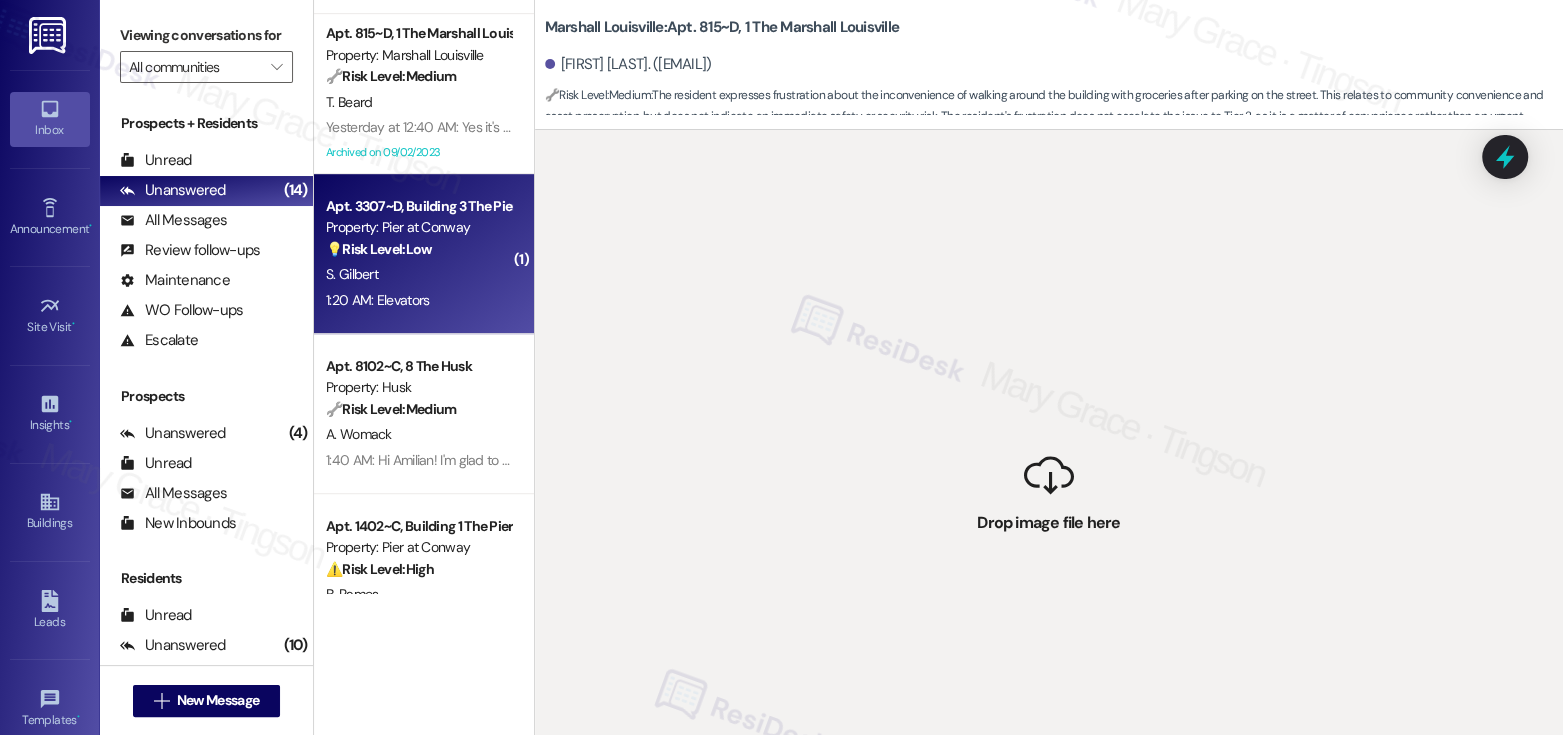 click on "S. Gilbert" at bounding box center (352, 274) 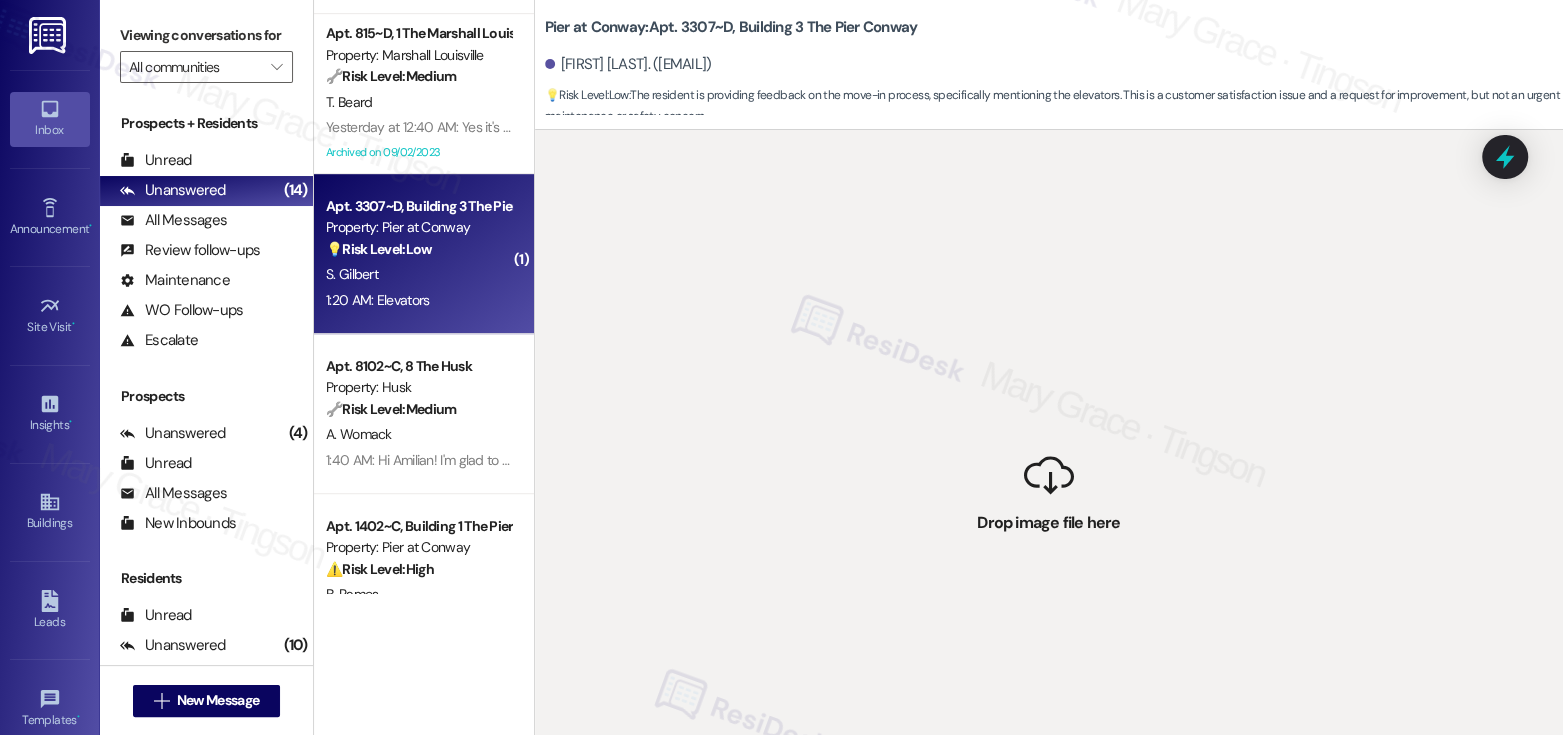 click on "S. Gilbert" at bounding box center (418, 274) 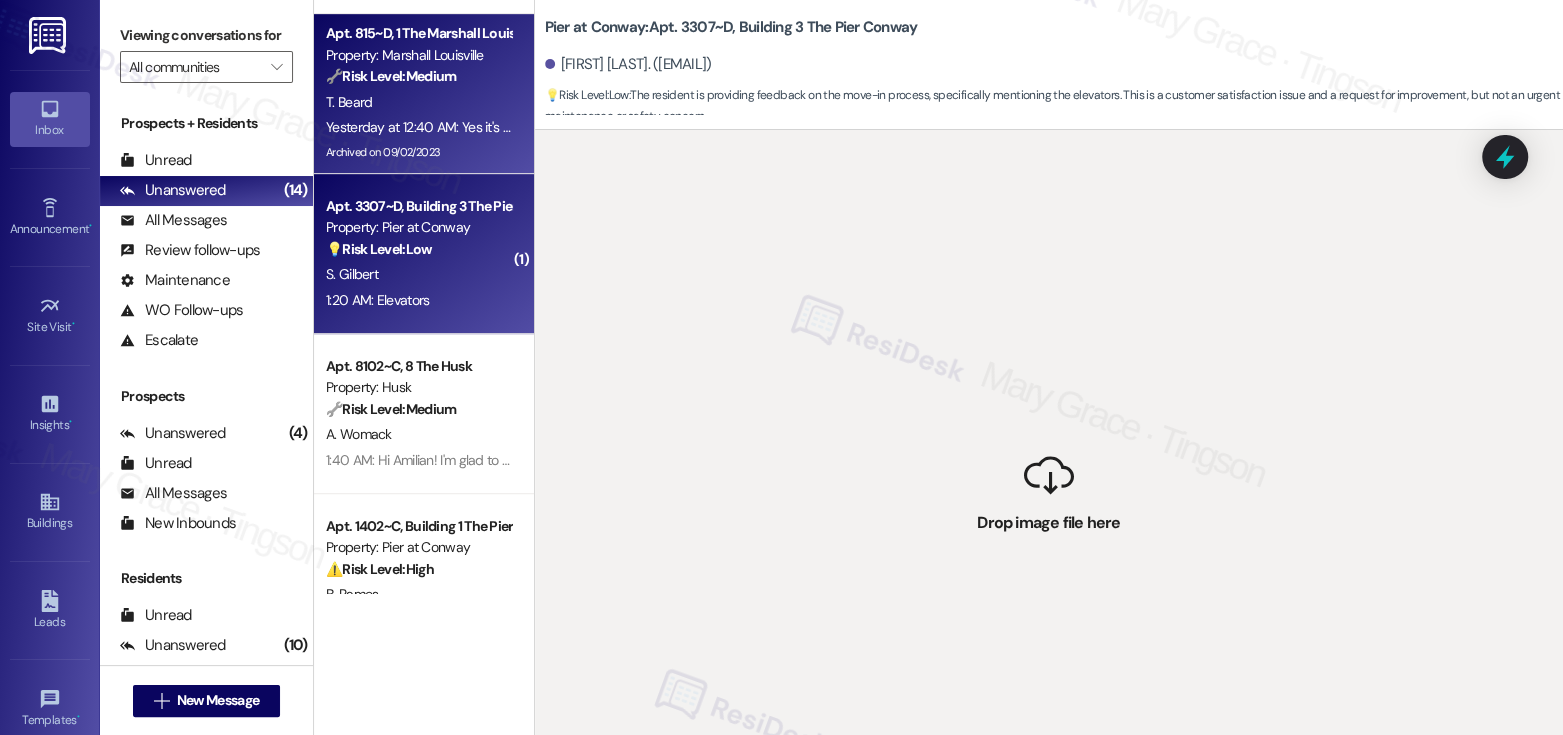 click on "🔧  Risk Level:  Medium" at bounding box center [391, 76] 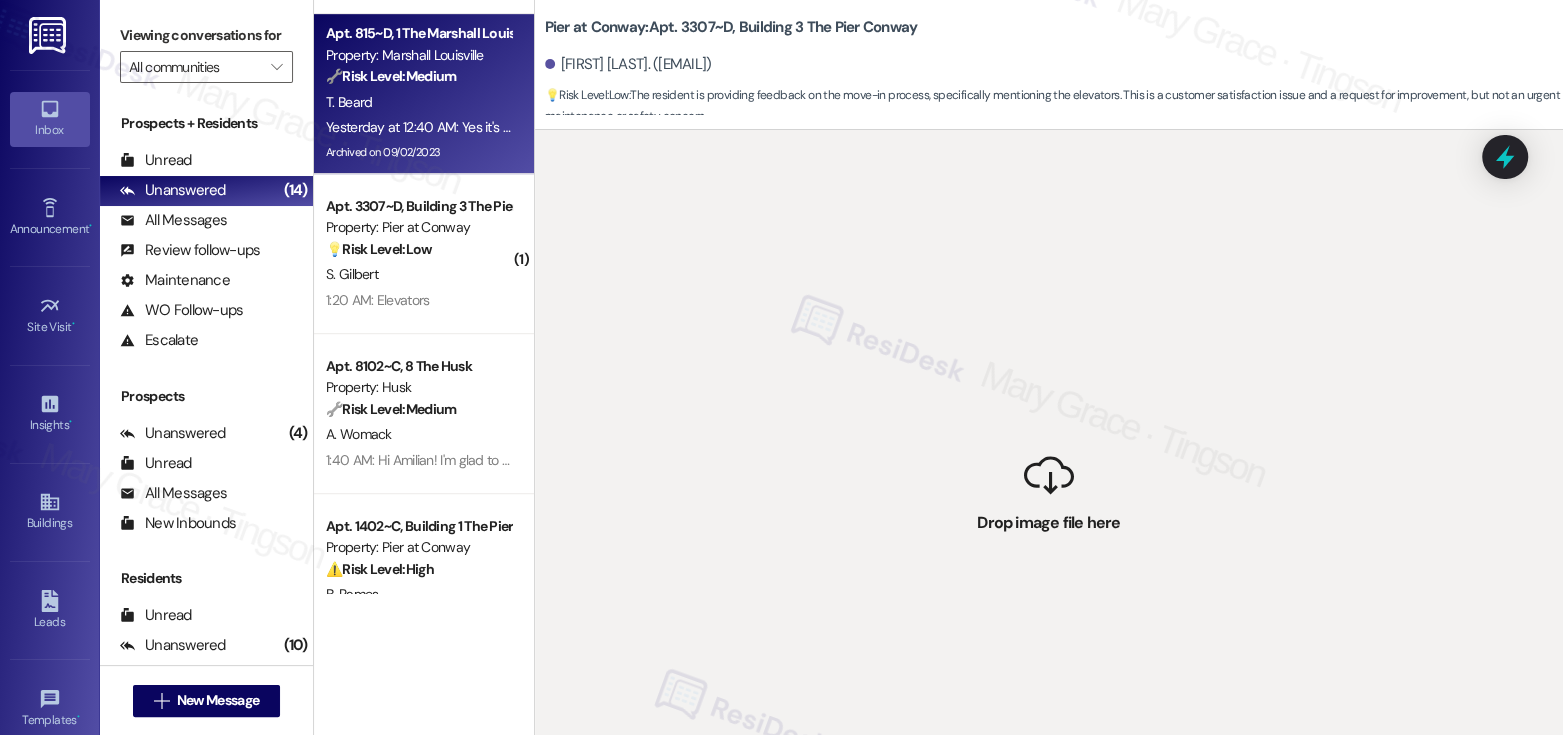 scroll, scrollTop: 687, scrollLeft: 0, axis: vertical 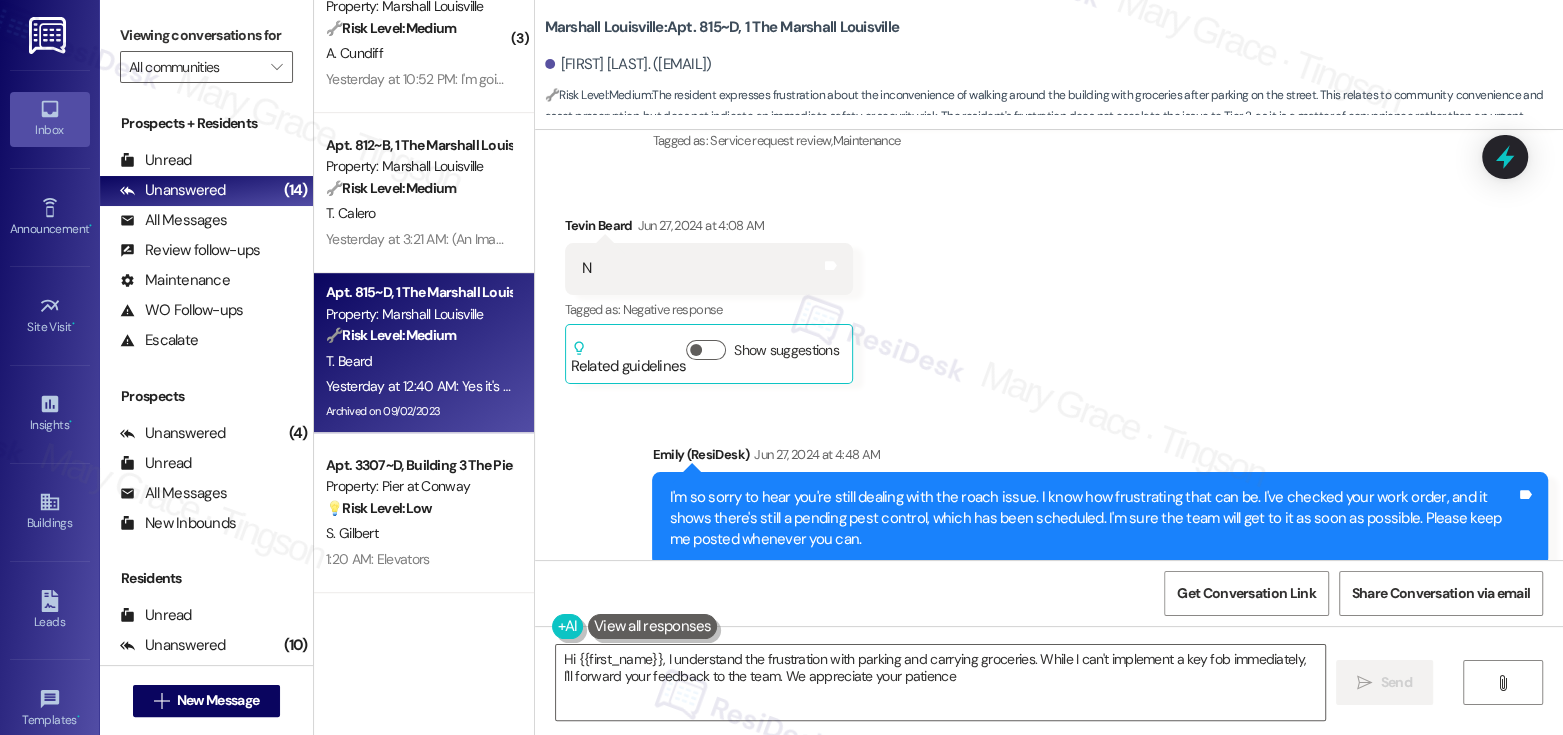 type on "Hi {{first_name}}, I understand the frustration with parking and carrying groceries. While I can't implement a key fob immediately, I'll forward your feedback to the team. We appreciate your patience!" 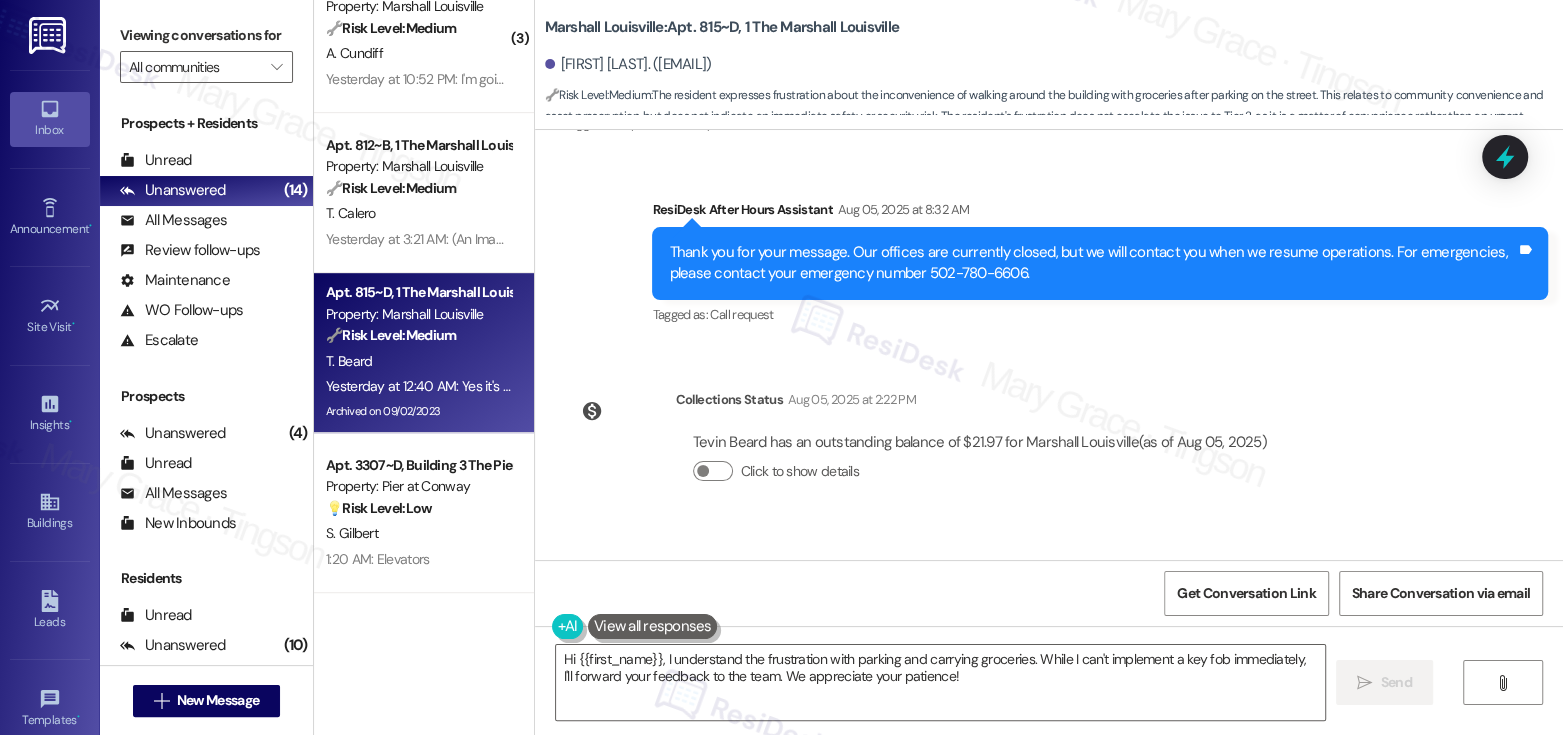 scroll, scrollTop: 12385, scrollLeft: 0, axis: vertical 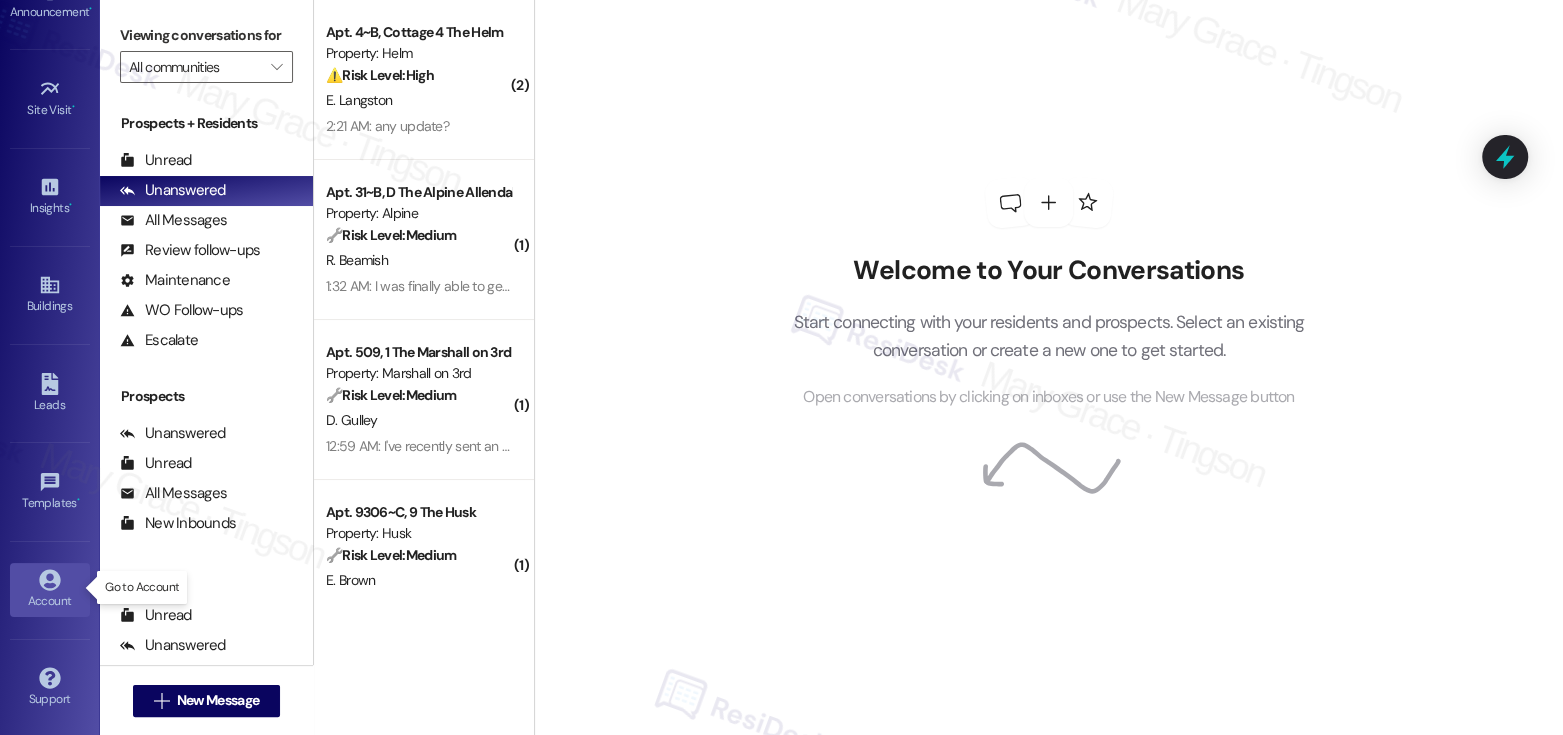 click on "Account" at bounding box center (50, 601) 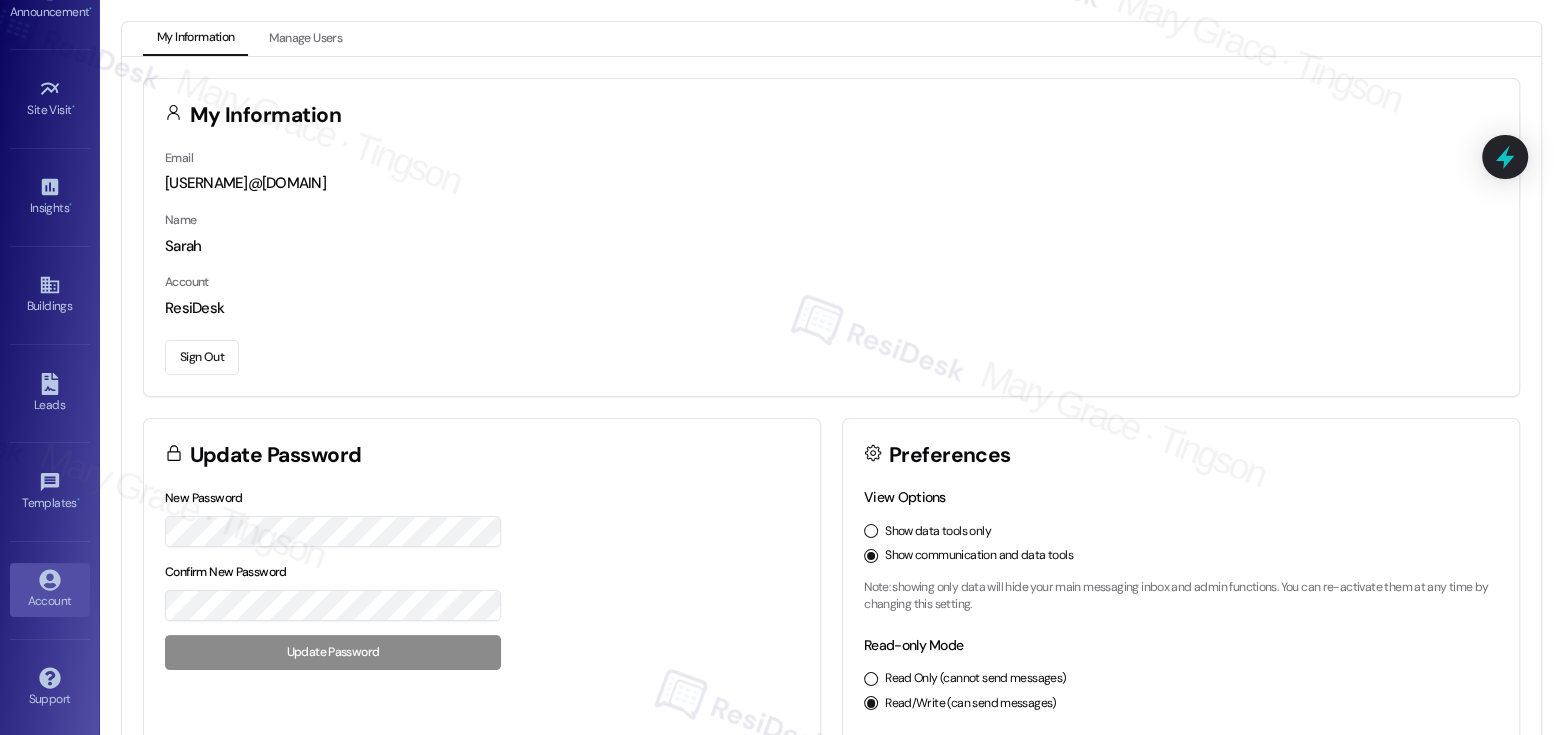click on "Sign Out" at bounding box center (202, 357) 